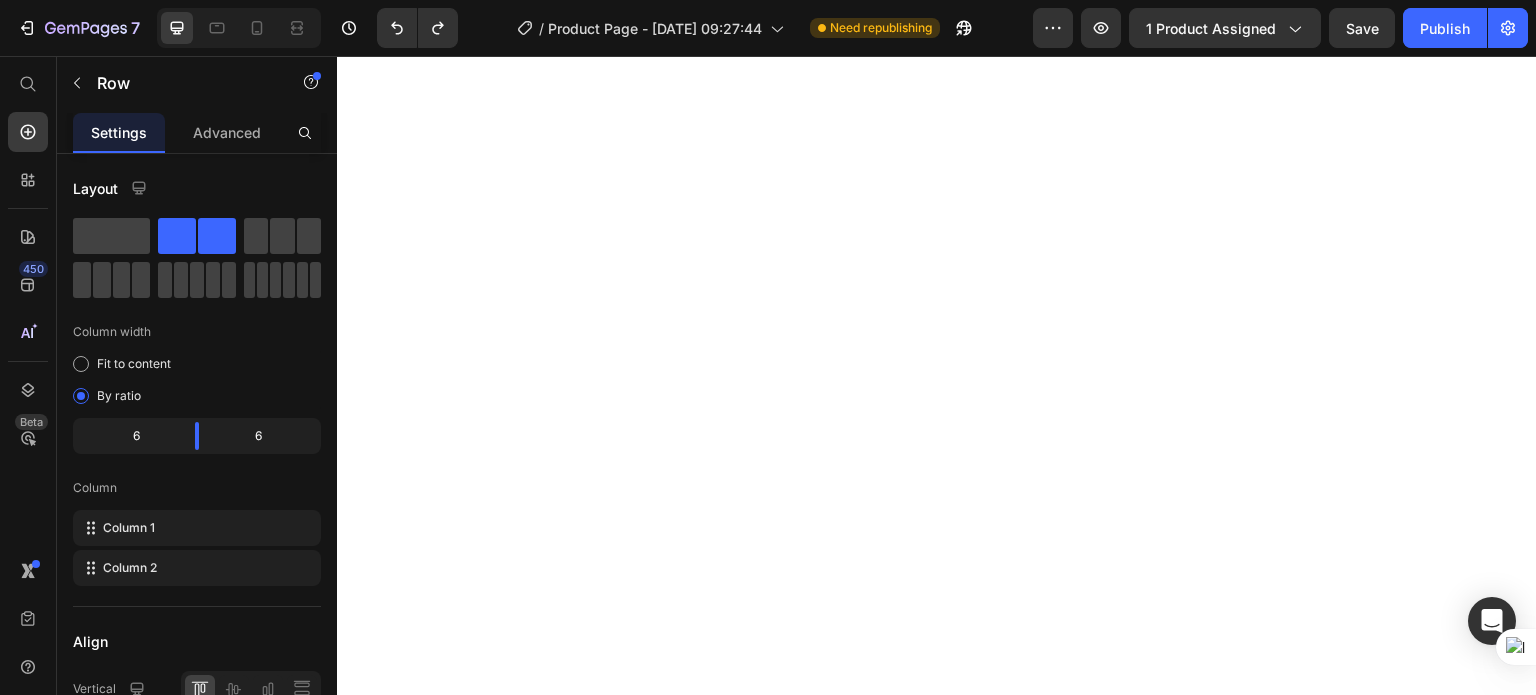 scroll, scrollTop: 0, scrollLeft: 0, axis: both 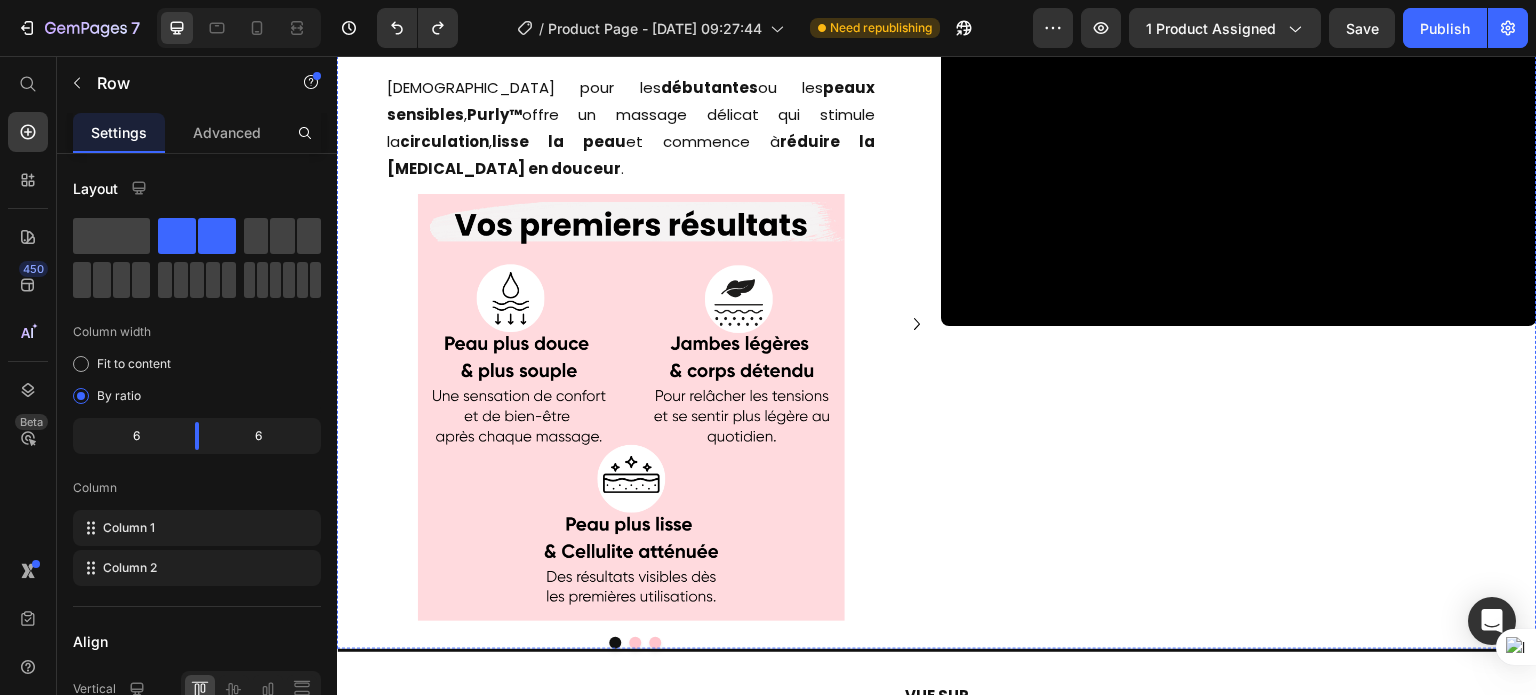 click on "12 niveaux d'intensité" at bounding box center (937, -7) 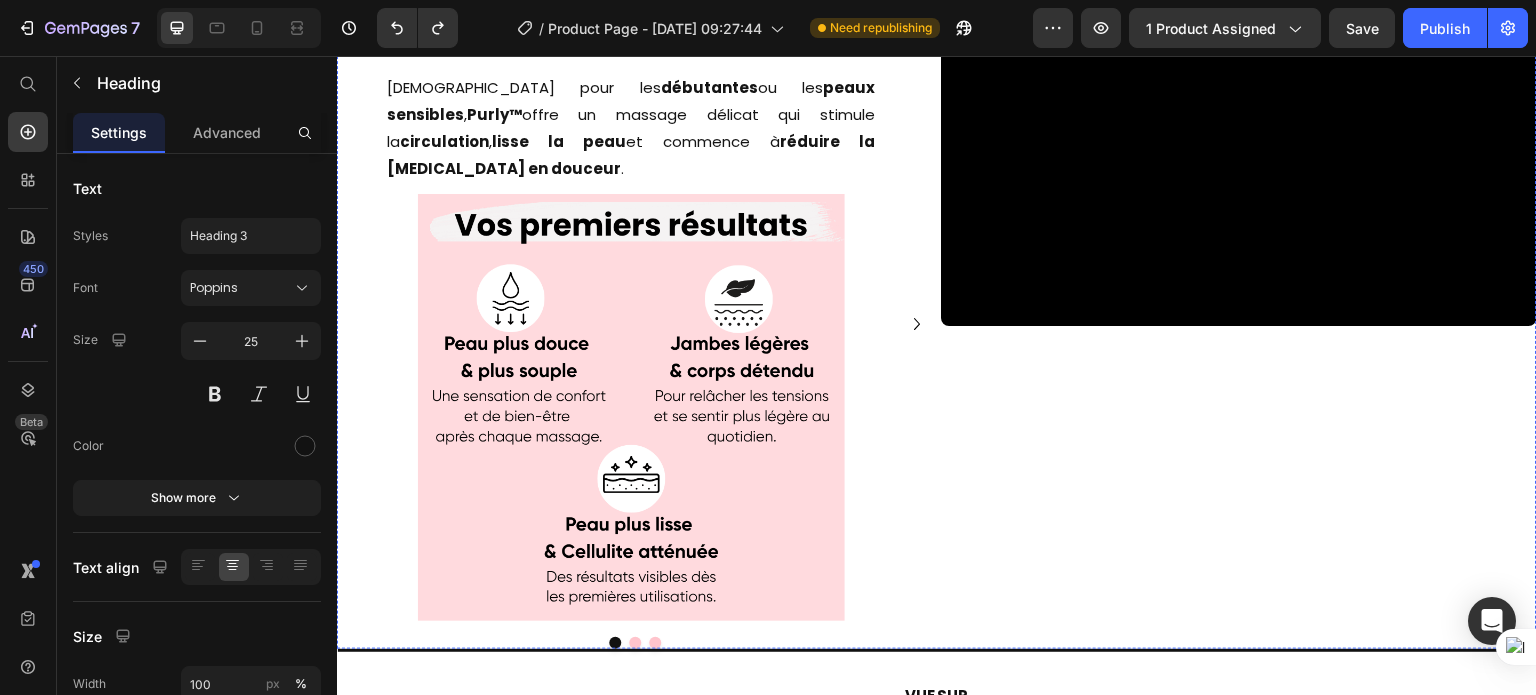 click on "Lumière Rouge Chaleur Thérapeutique Aspiration par Ventouse Massage [MEDICAL_DATA] Image Stimule la  production de collagène  et redonne à votre peau toute sa  souplesse  et sa  jeunesse . Réduit visiblement l’apparence de la [MEDICAL_DATA] pour une peau plus ferme, plus lisse… et une  confiance retrouvée chaque fois que vous vous regardez dans le miroir. Text Block Row Video Stimule la  circulation sanguine , accélère la  combustion des graisses  et aide à r [PERSON_NAME] l'apparence de la [MEDICAL_DATA]. Un véritable  moment de bien-être , où vous sentez votre corps se libérer et votre peau se raffermir  sans effort ni douleur. Text Block Row Image Active le  drainage lymphatique  et aide à lisser la peau en profondeur. Une sensation de  légèreté immédiate , un corps plus sculpté, et cette petite fierté de voir votre silhouette se transformer  jour après jour . Text Block Row Image Élimine les  toxines , améliore la  texture de la peau  et affine les contours. Une peau plus  saine , plus  éclatante Row" at bounding box center (937, -259) 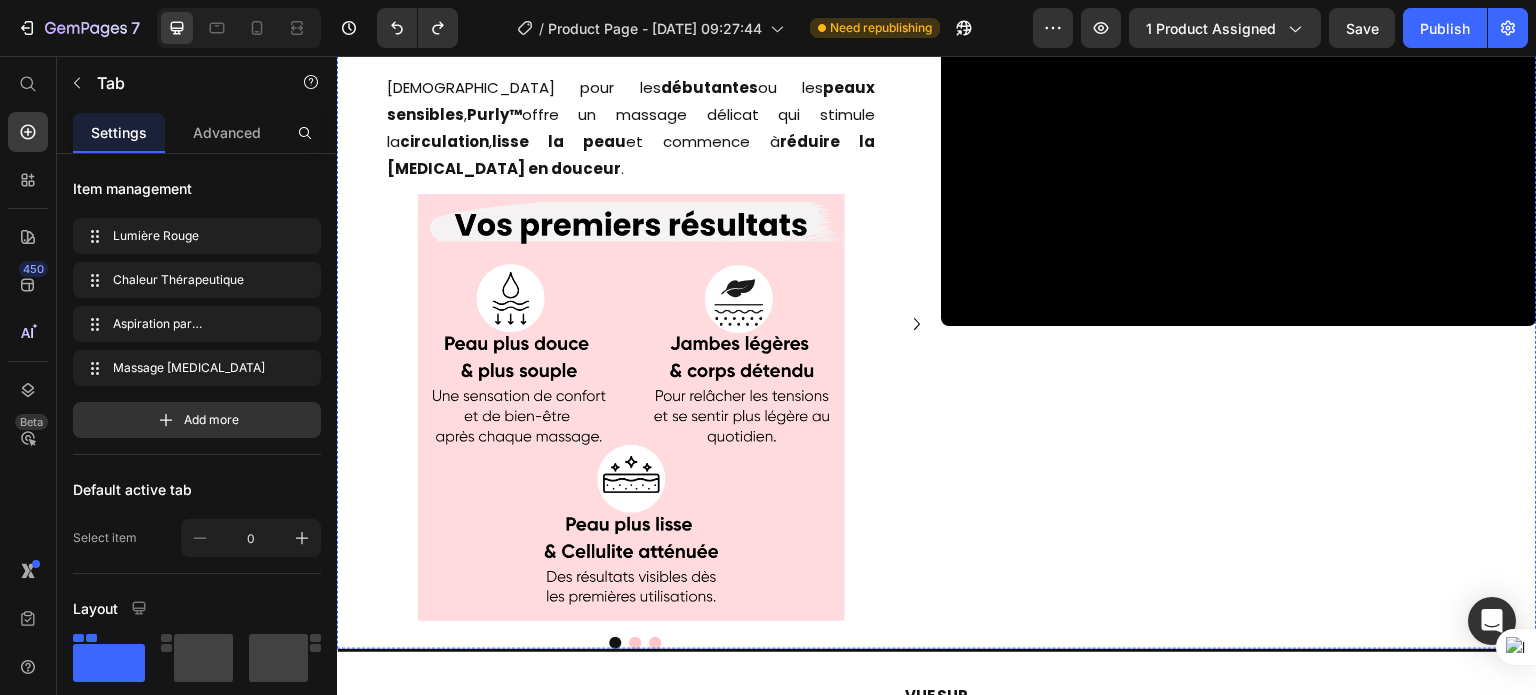 click on "12 niveaux d'intensité" at bounding box center (937, -7) 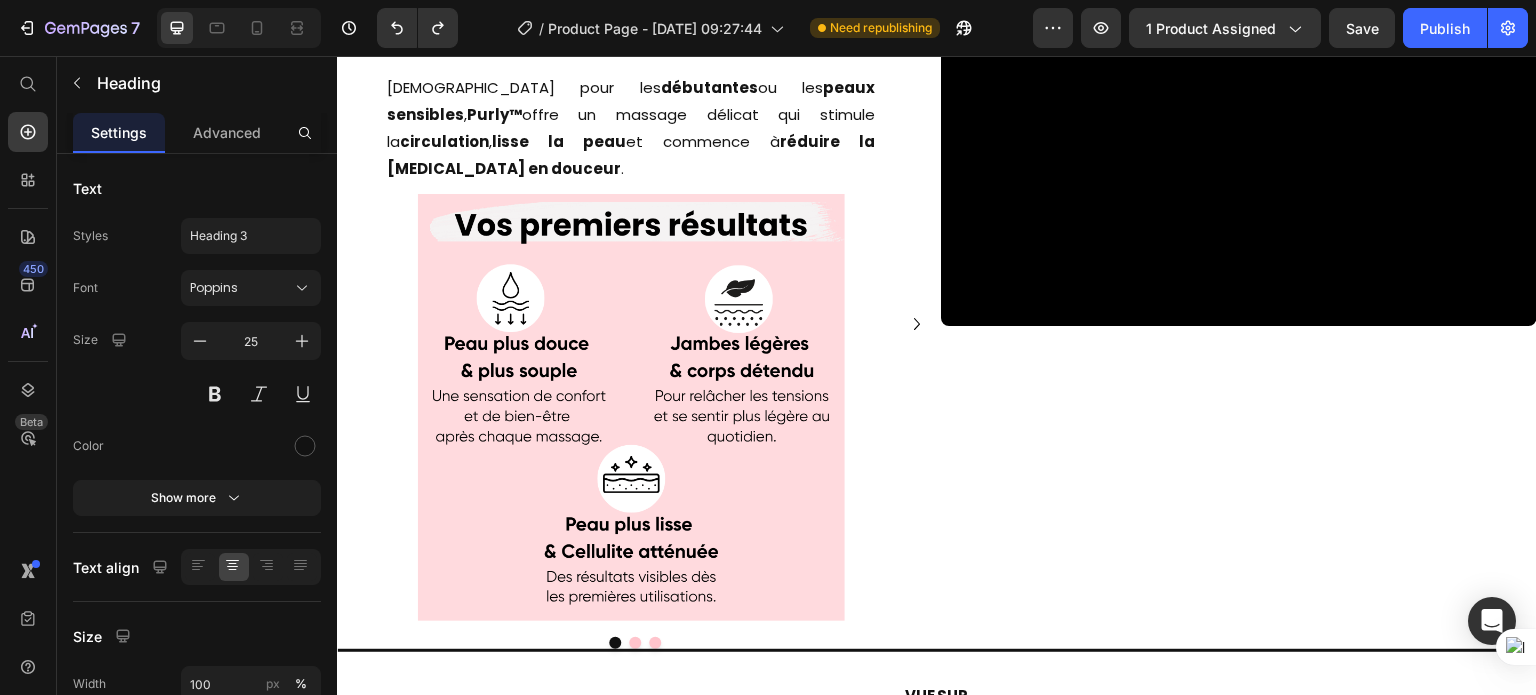 click 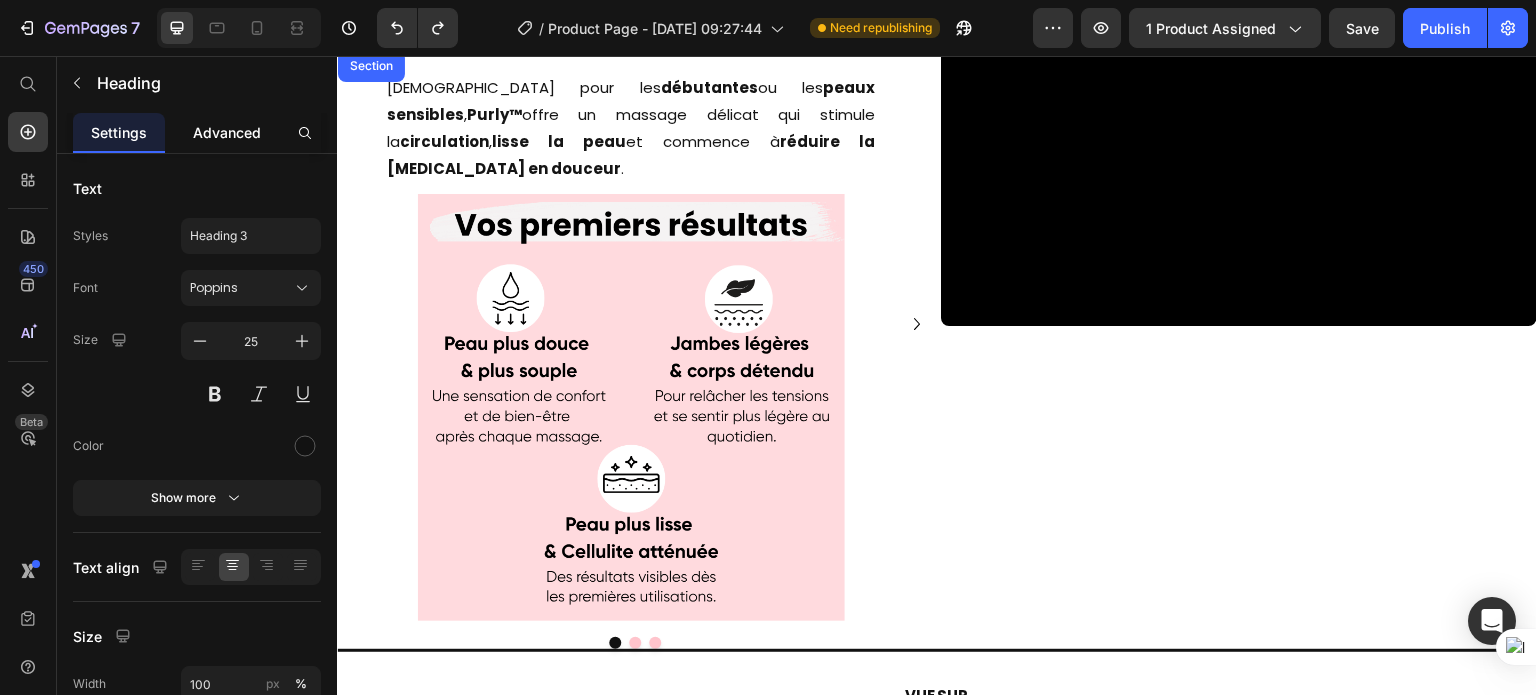 click on "Advanced" at bounding box center (227, 132) 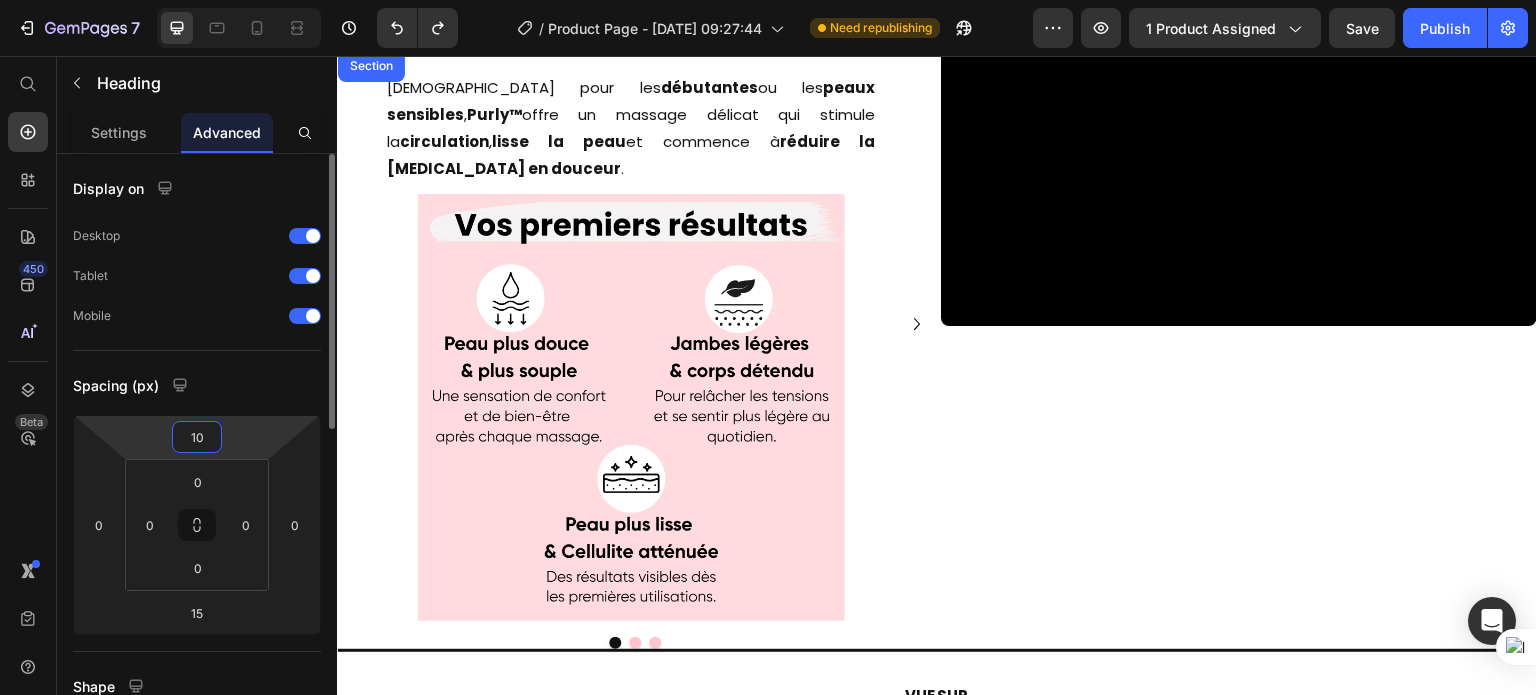 click on "10" at bounding box center [197, 437] 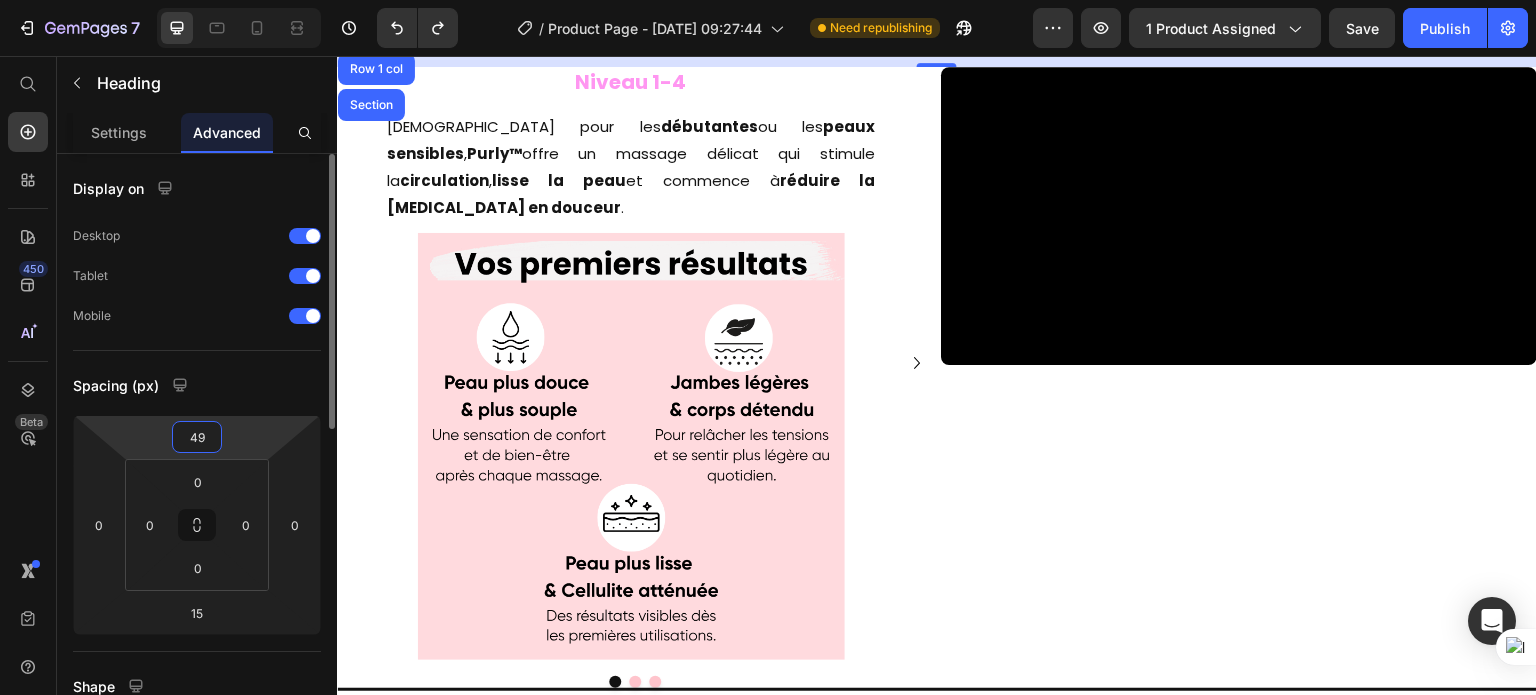 type on "50" 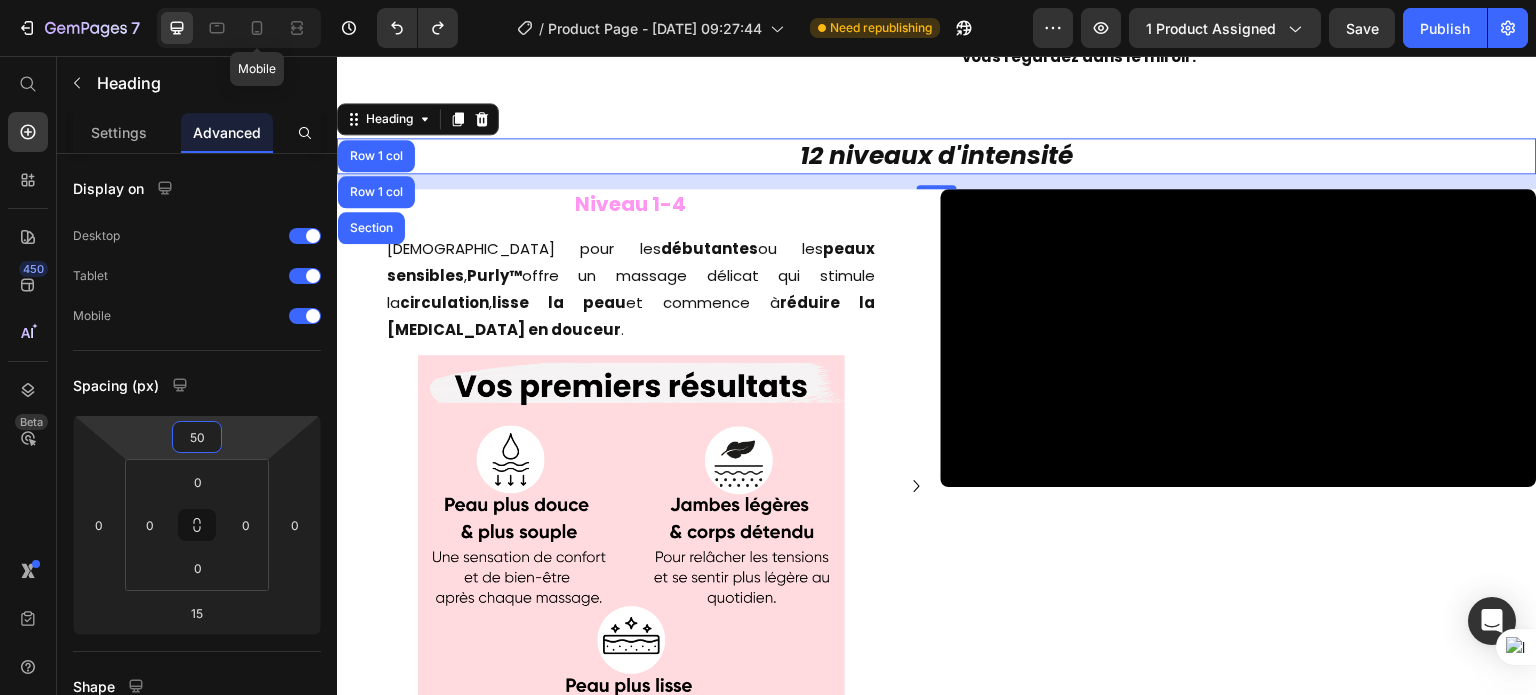 scroll, scrollTop: 3237, scrollLeft: 0, axis: vertical 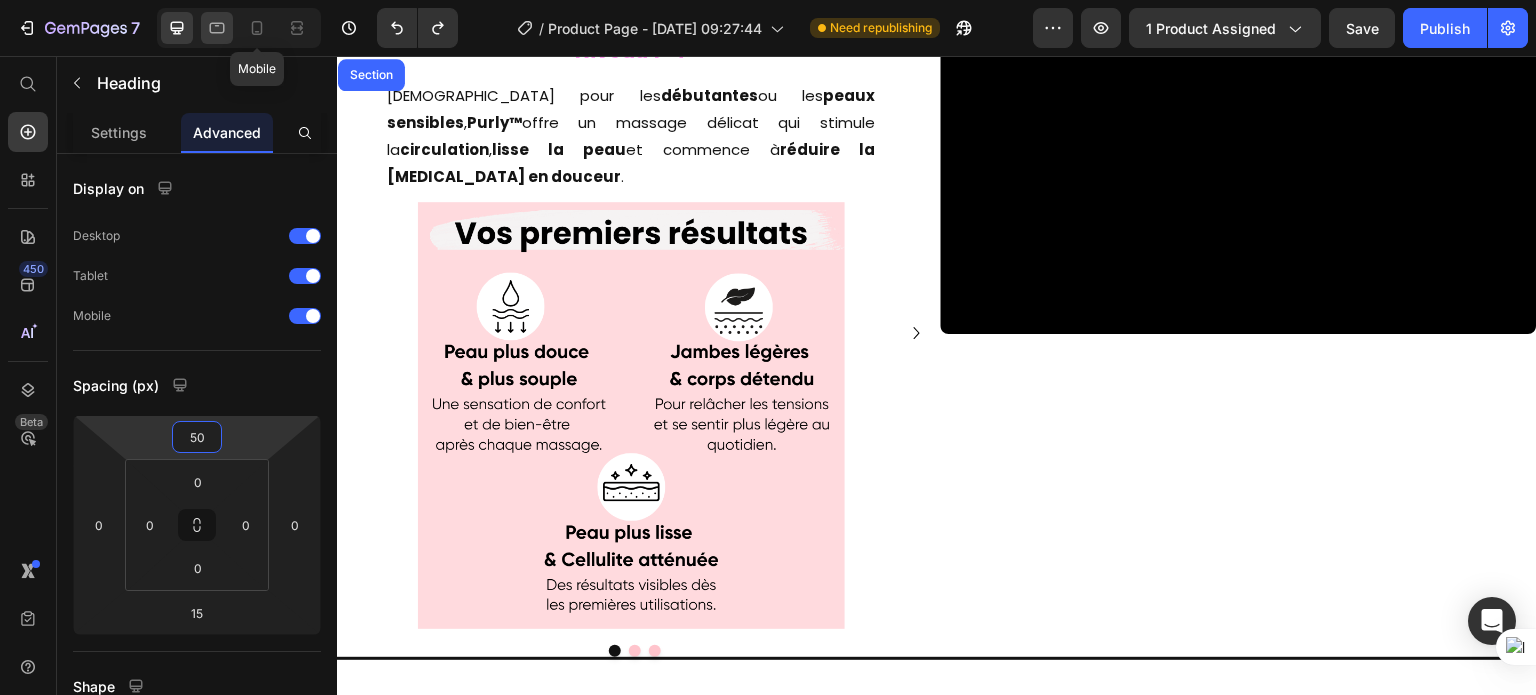 click 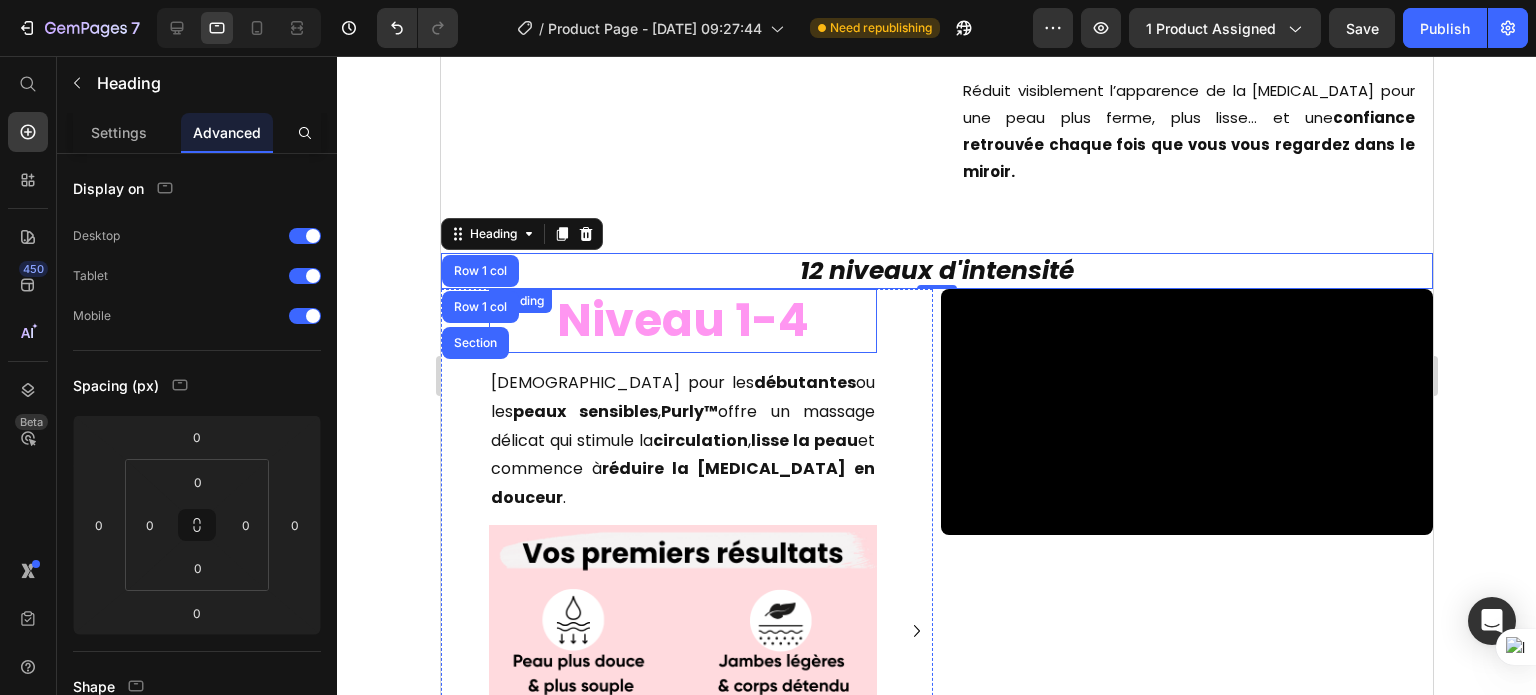 scroll, scrollTop: 3385, scrollLeft: 0, axis: vertical 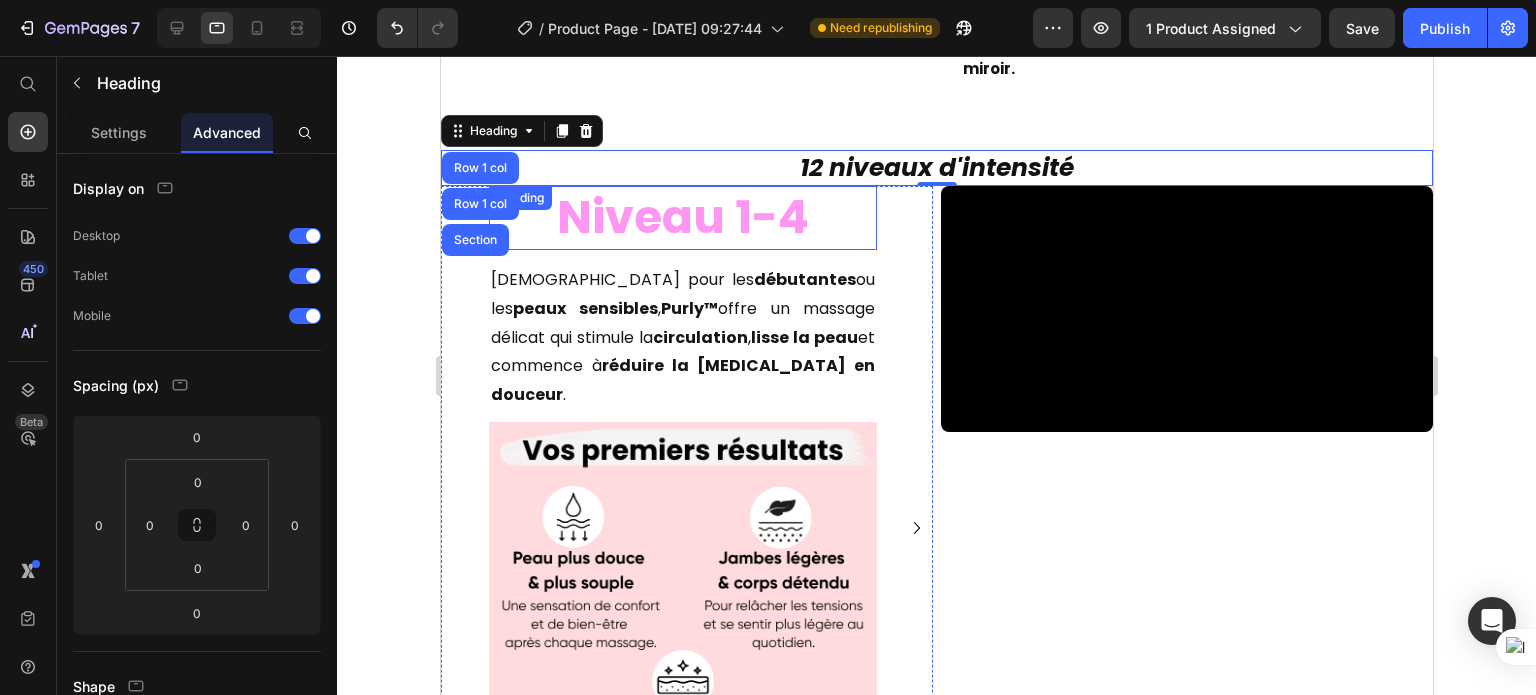 click on "Niveau 1-4" at bounding box center [682, 218] 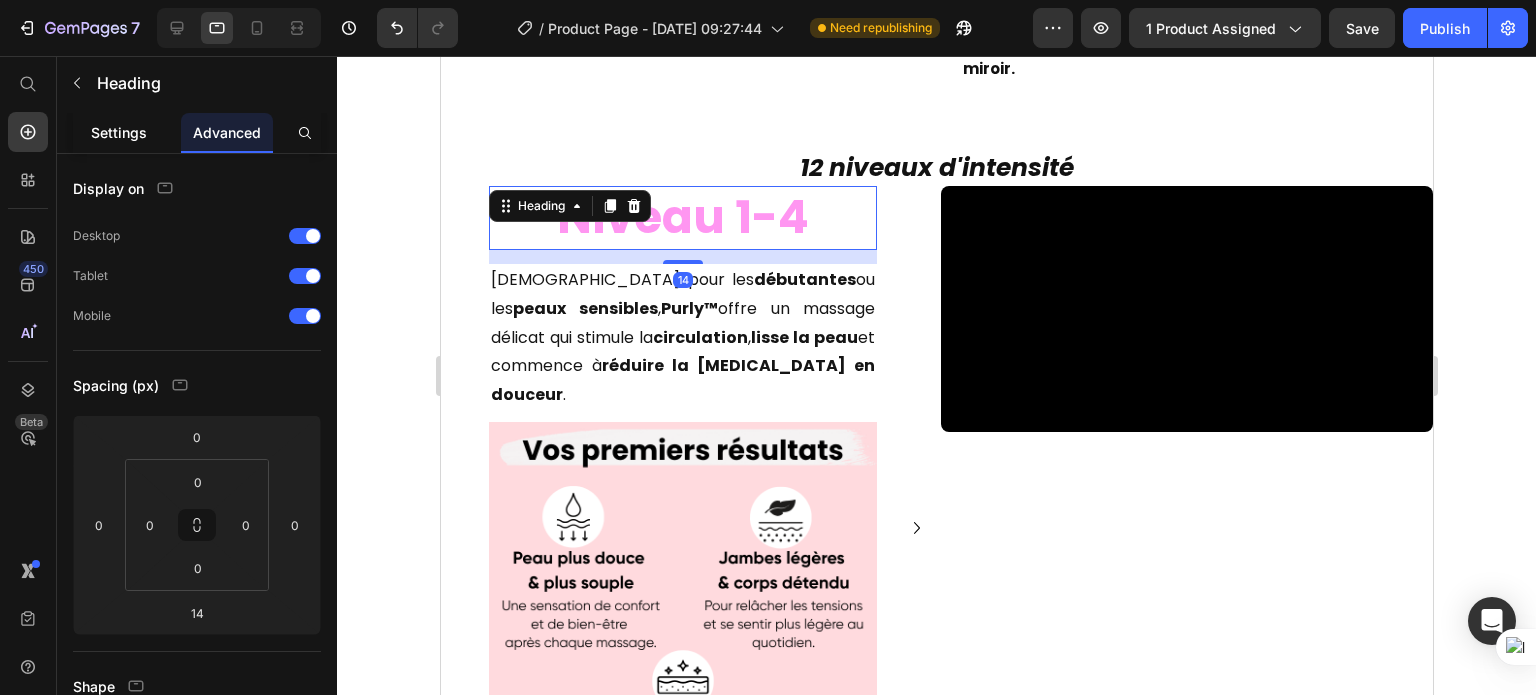 click on "Settings" 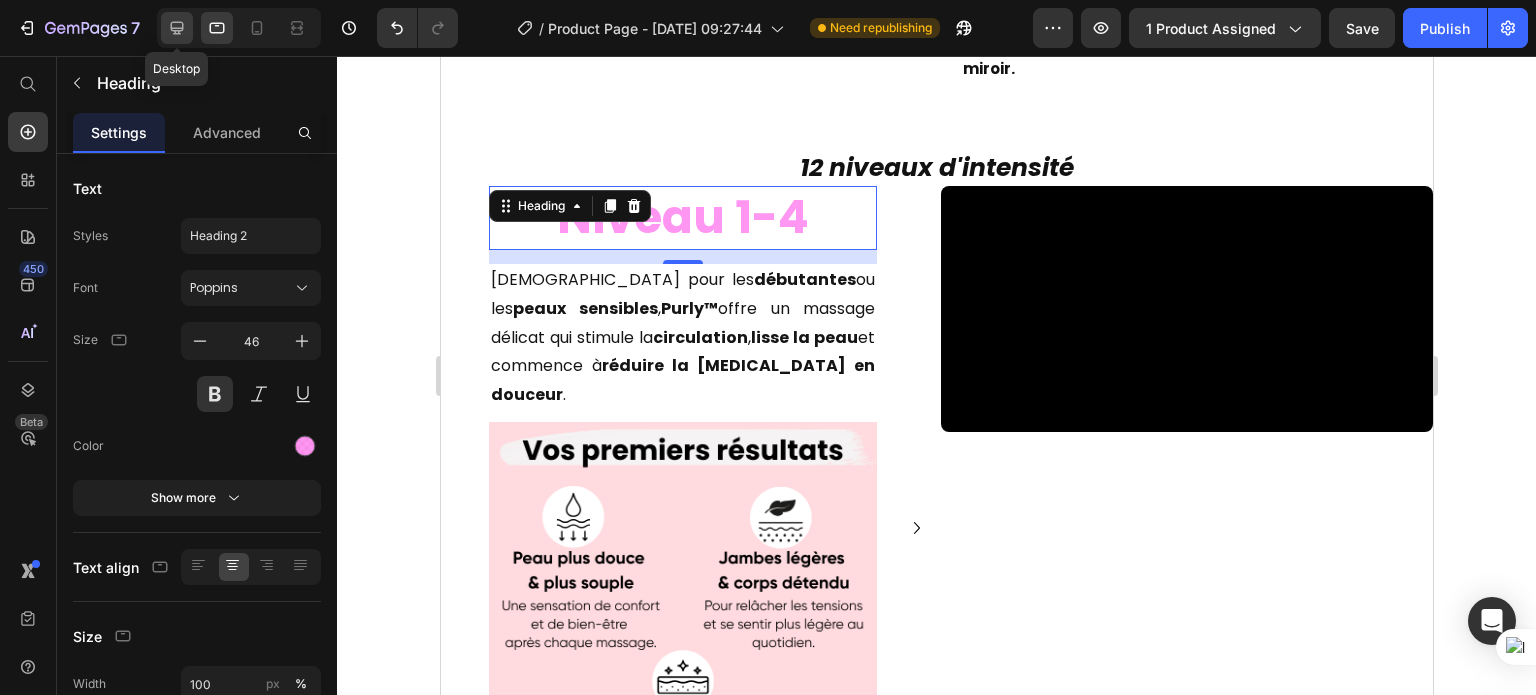 click 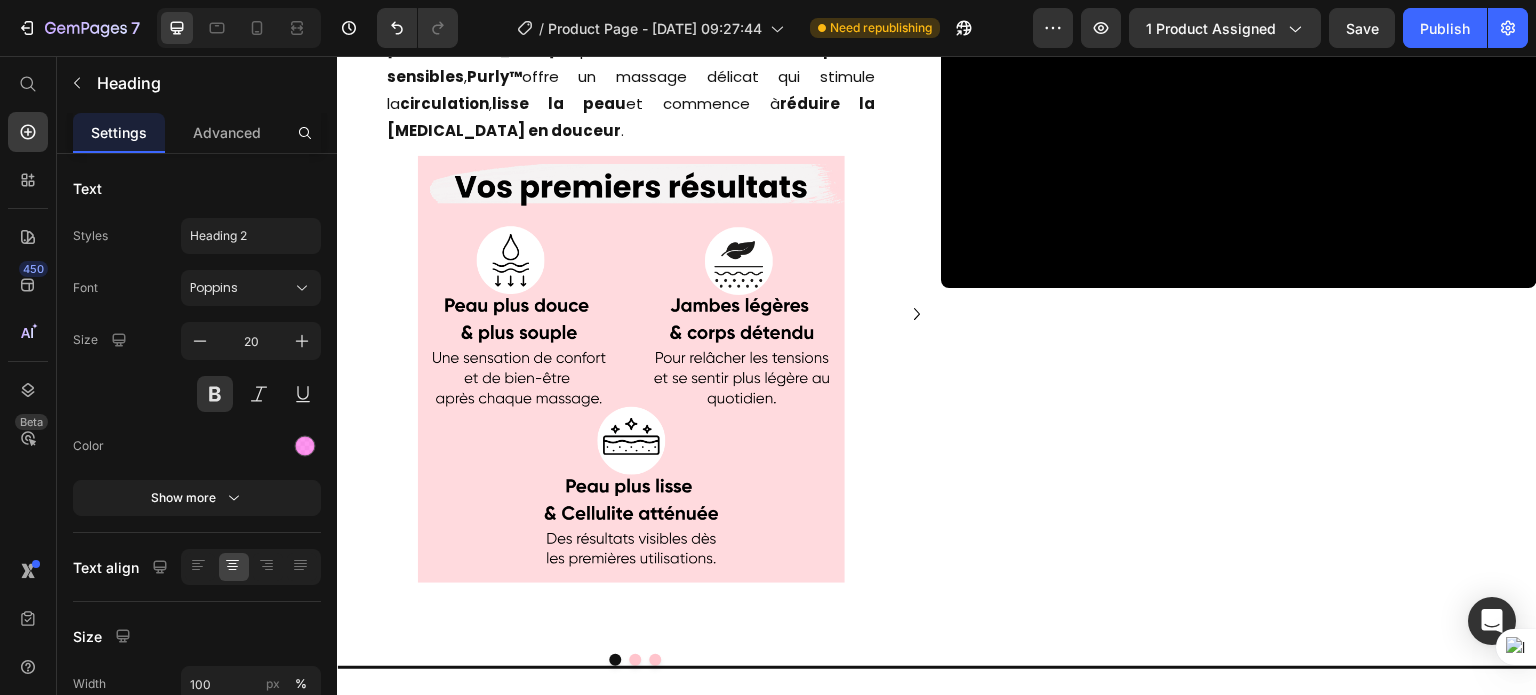 scroll, scrollTop: 3683, scrollLeft: 0, axis: vertical 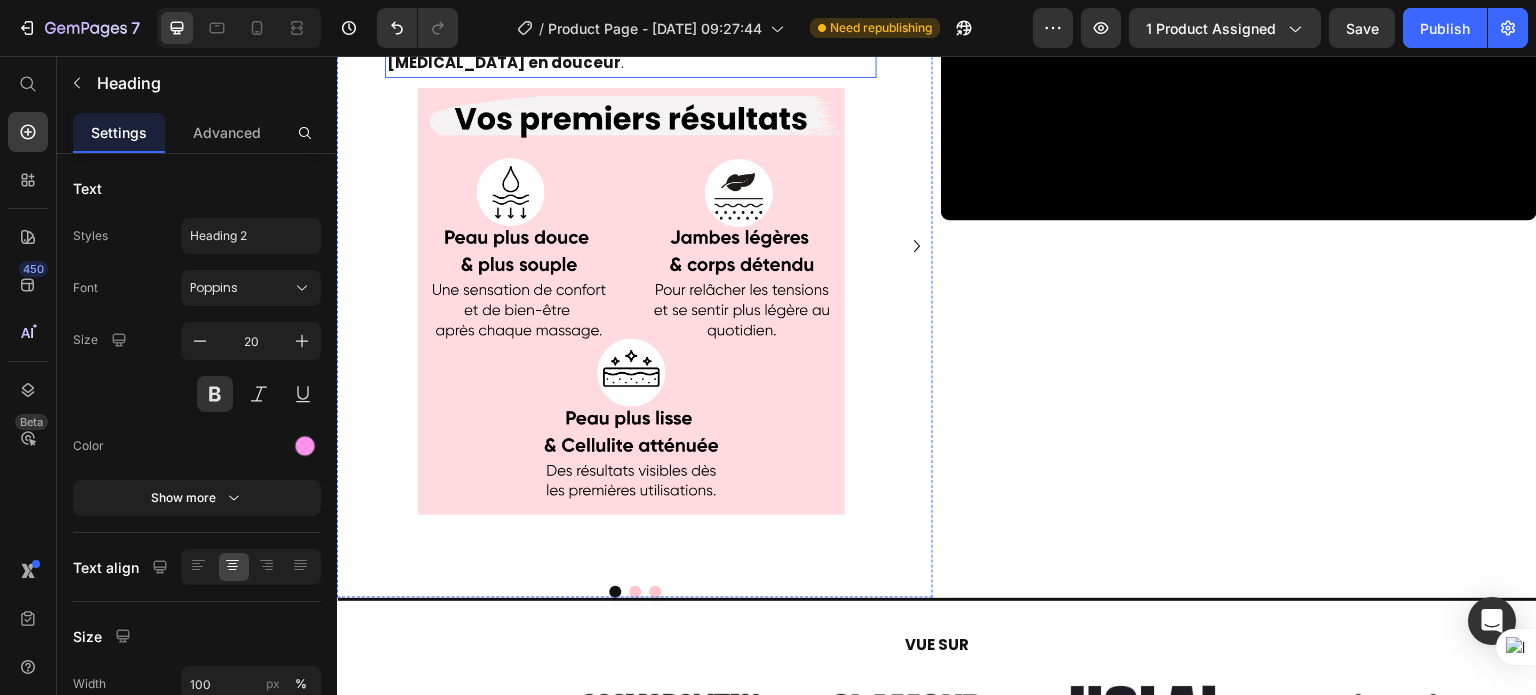 click on "réduire la [MEDICAL_DATA] en douceur" at bounding box center [631, 49] 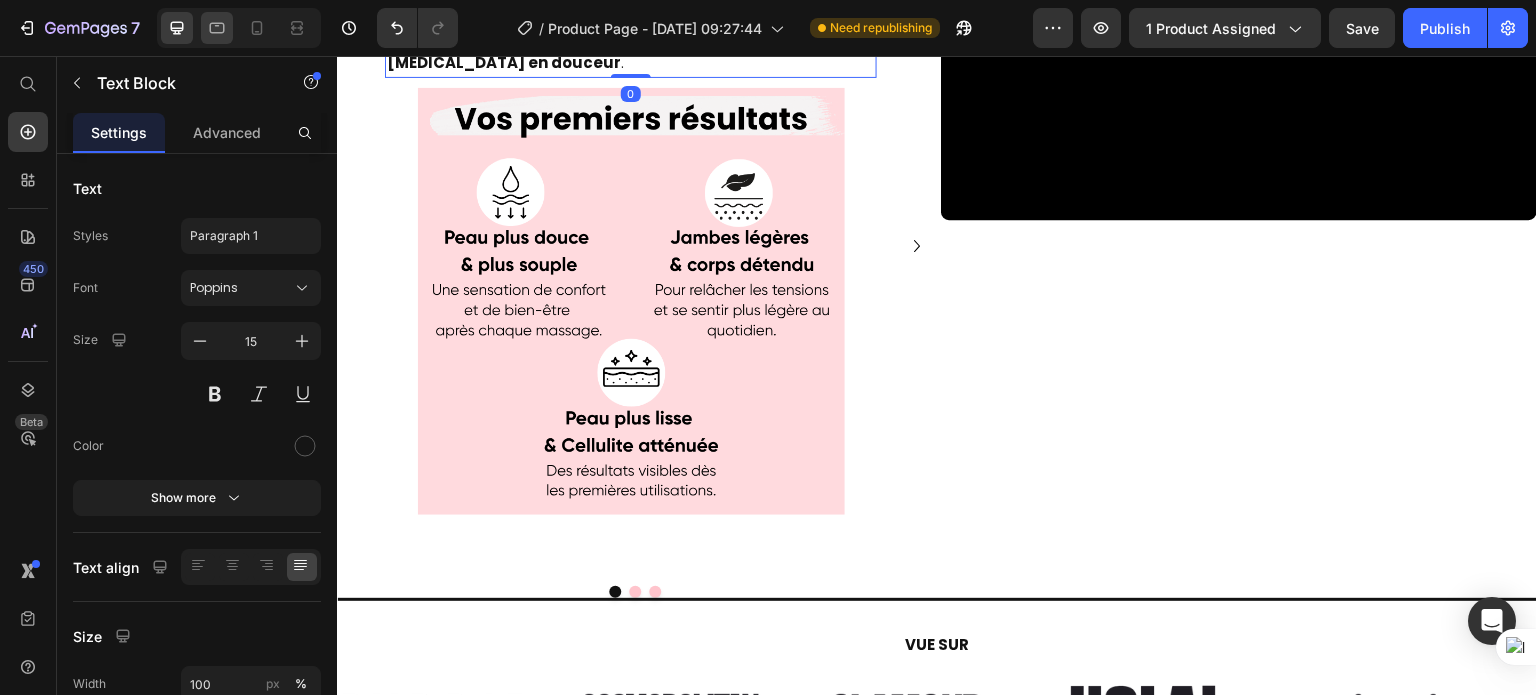 click at bounding box center [239, 28] 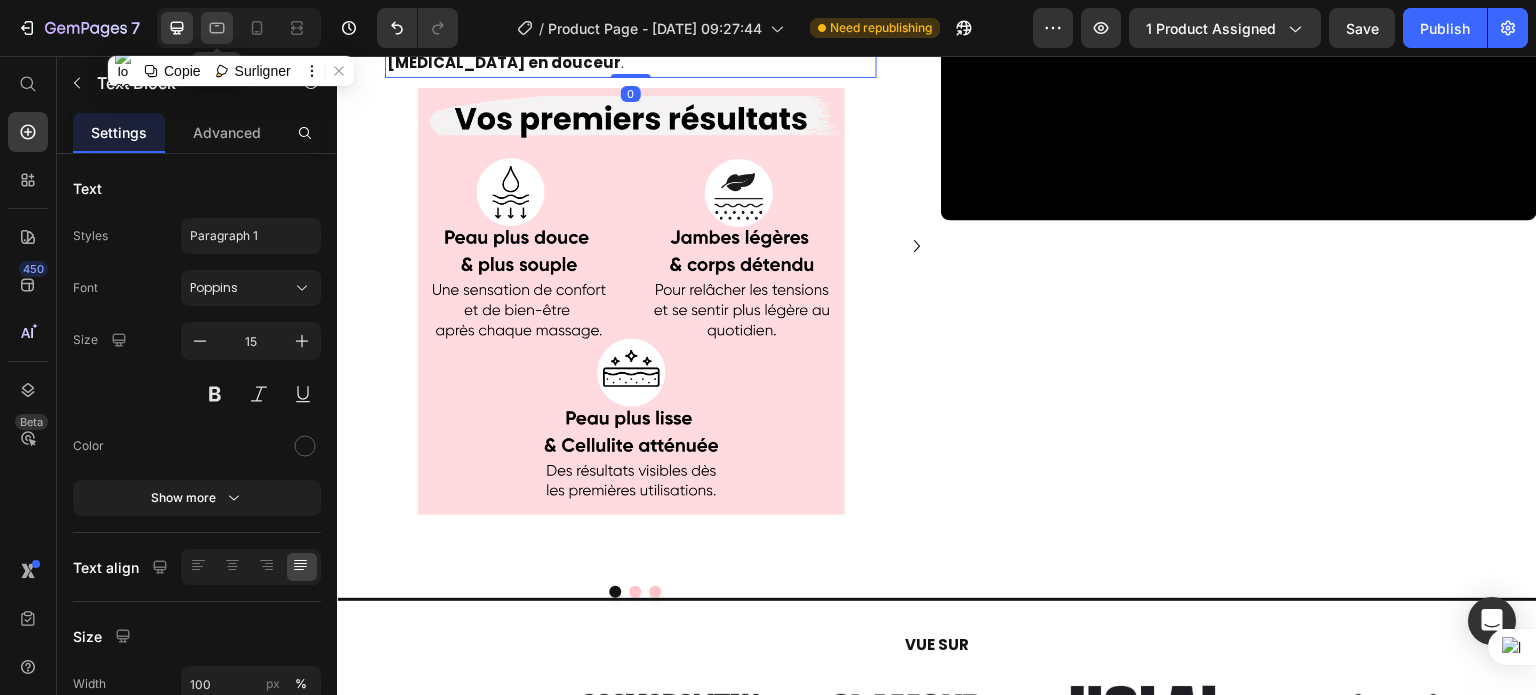 click 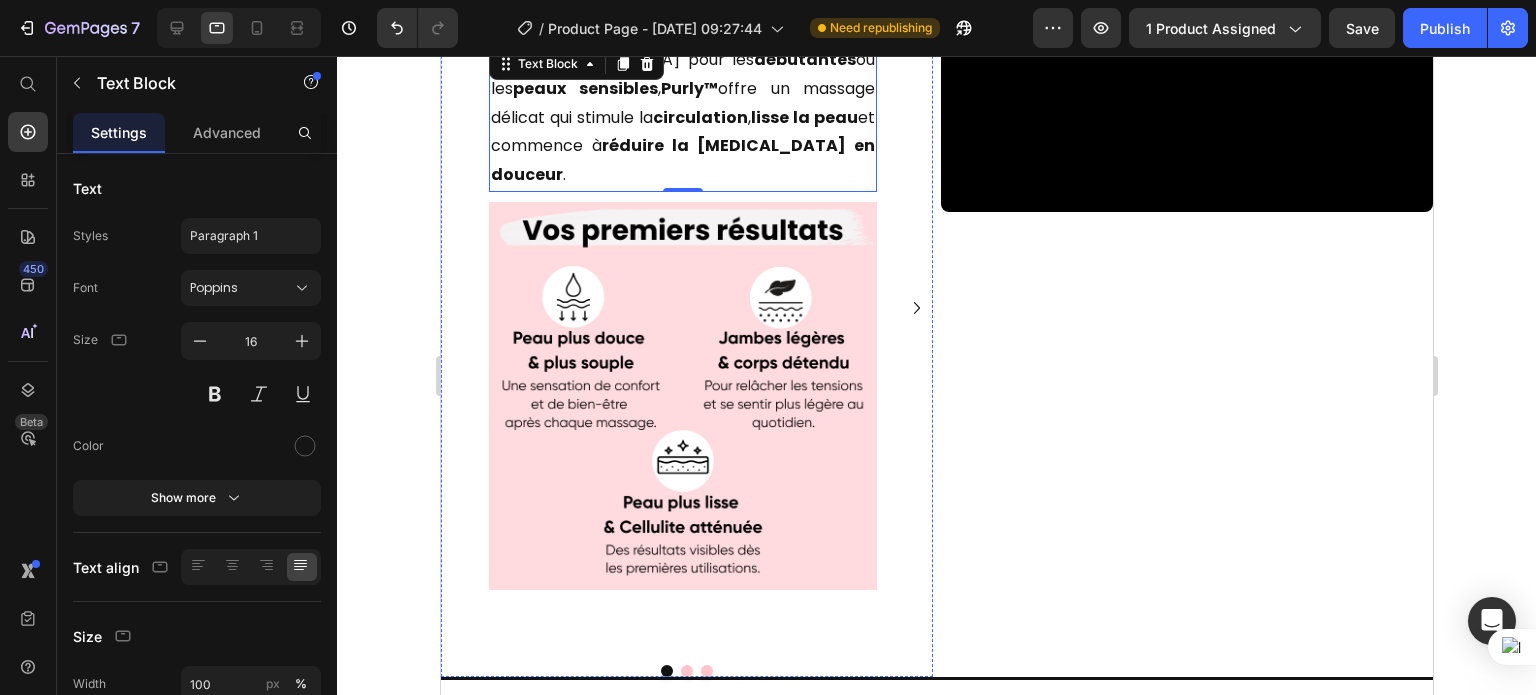 scroll, scrollTop: 3636, scrollLeft: 0, axis: vertical 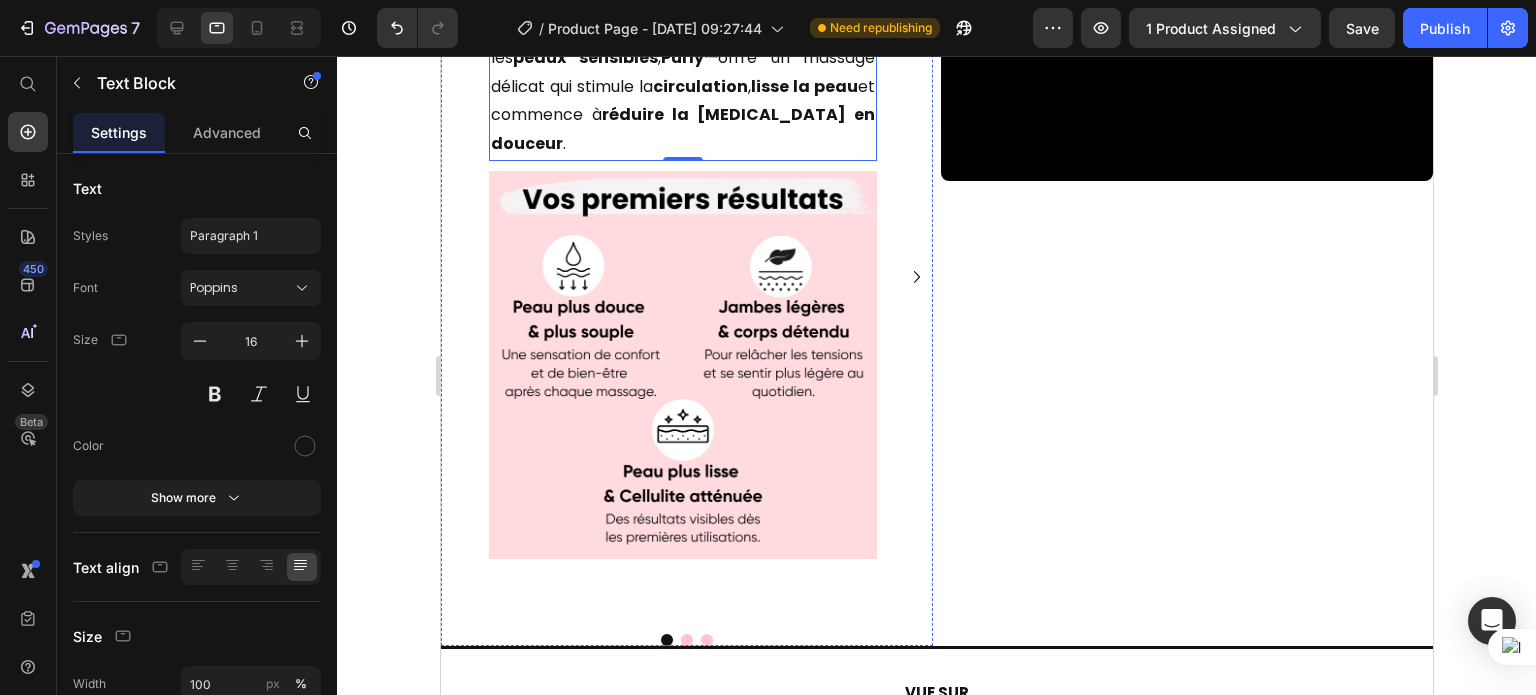 click on "Niveau 1-4" at bounding box center [682, -33] 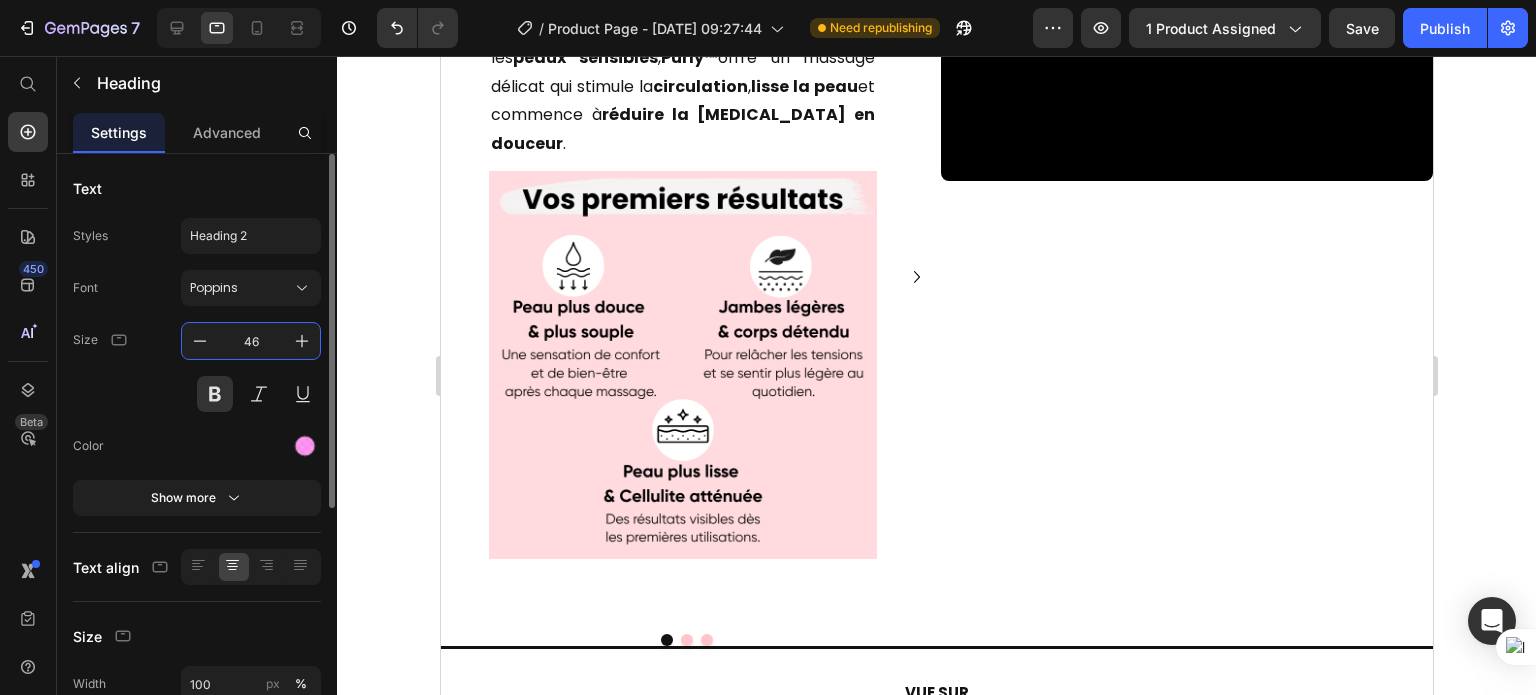 click on "46" at bounding box center [251, 341] 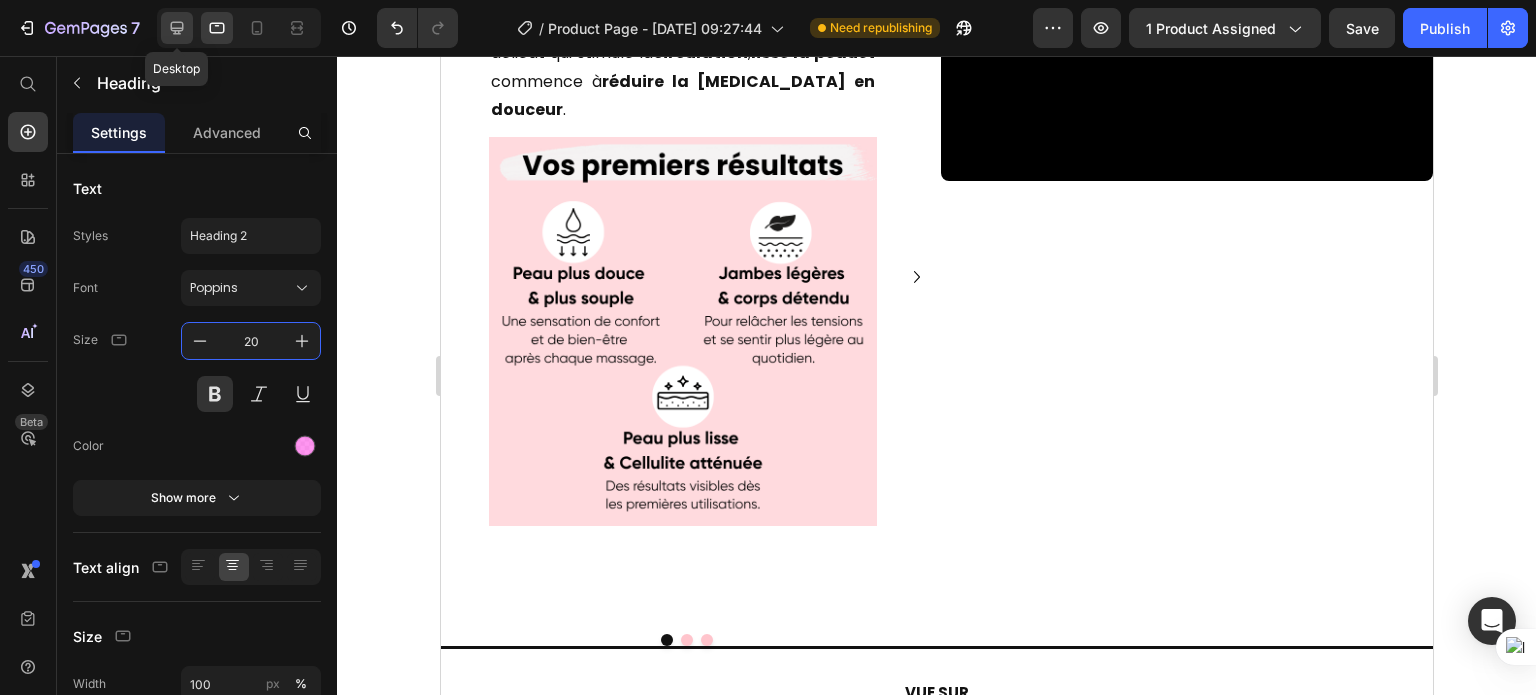 type on "20" 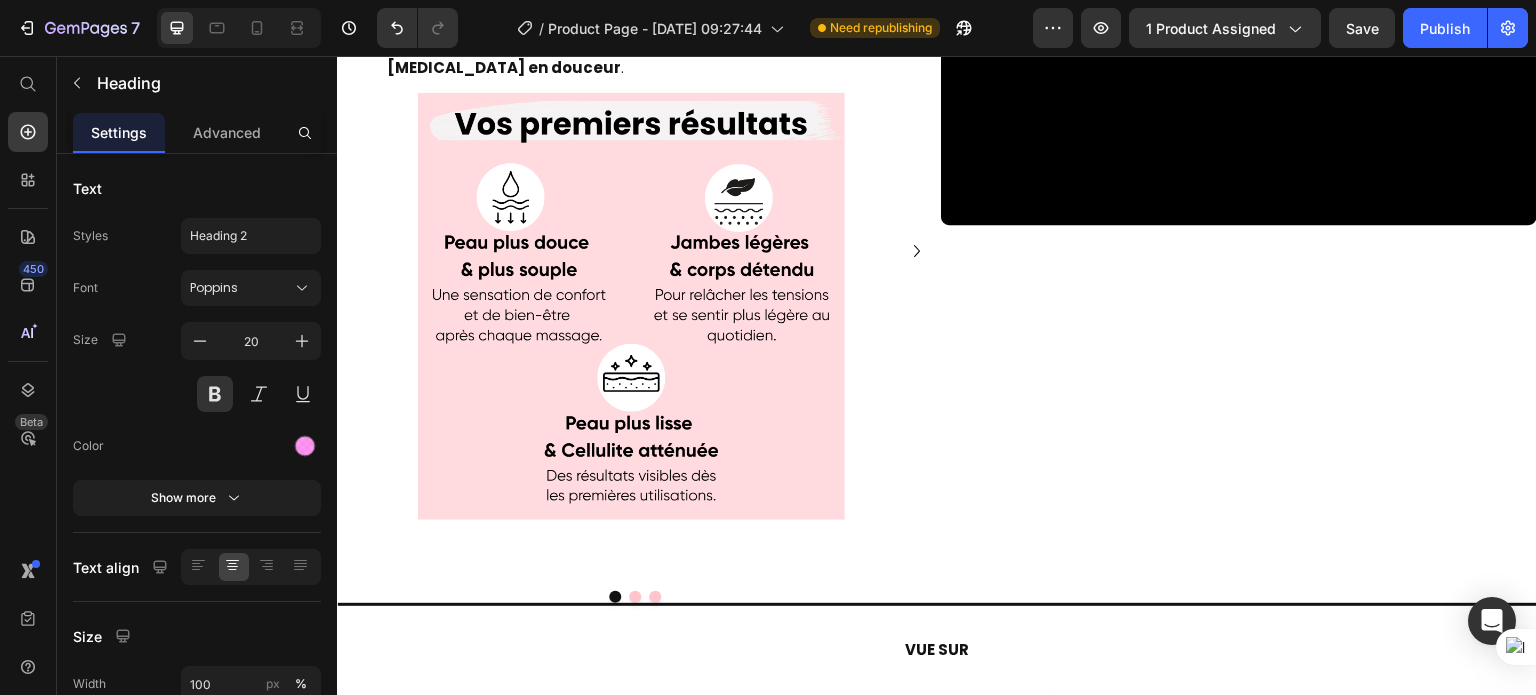 scroll, scrollTop: 3683, scrollLeft: 0, axis: vertical 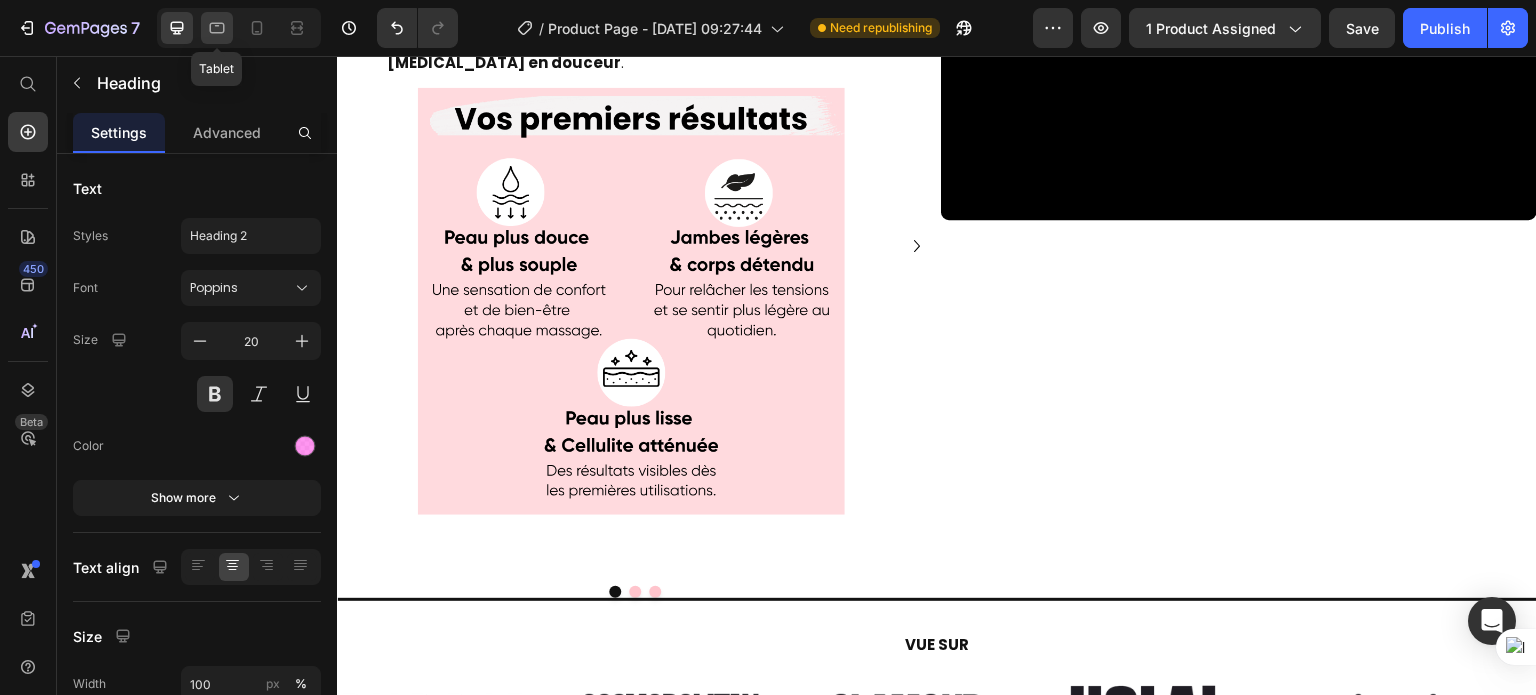 click 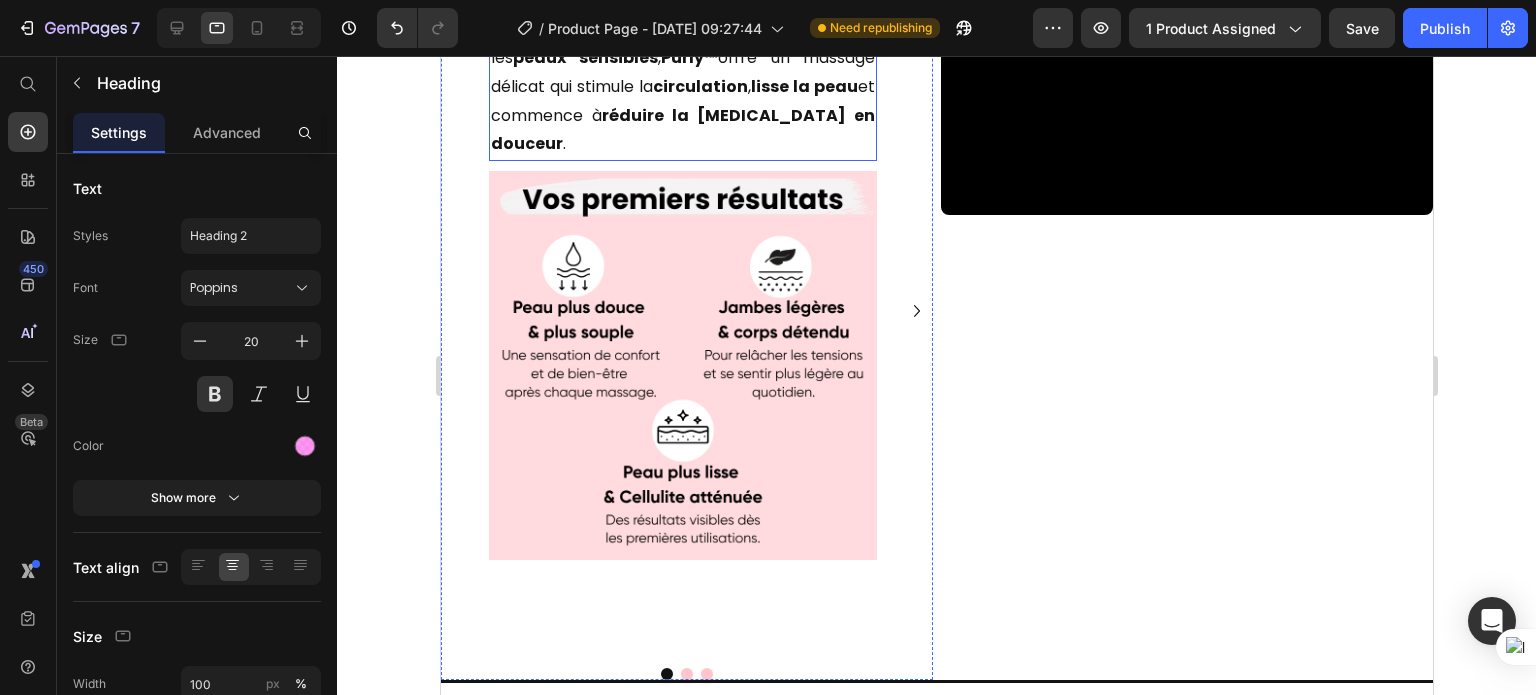 scroll, scrollTop: 3558, scrollLeft: 0, axis: vertical 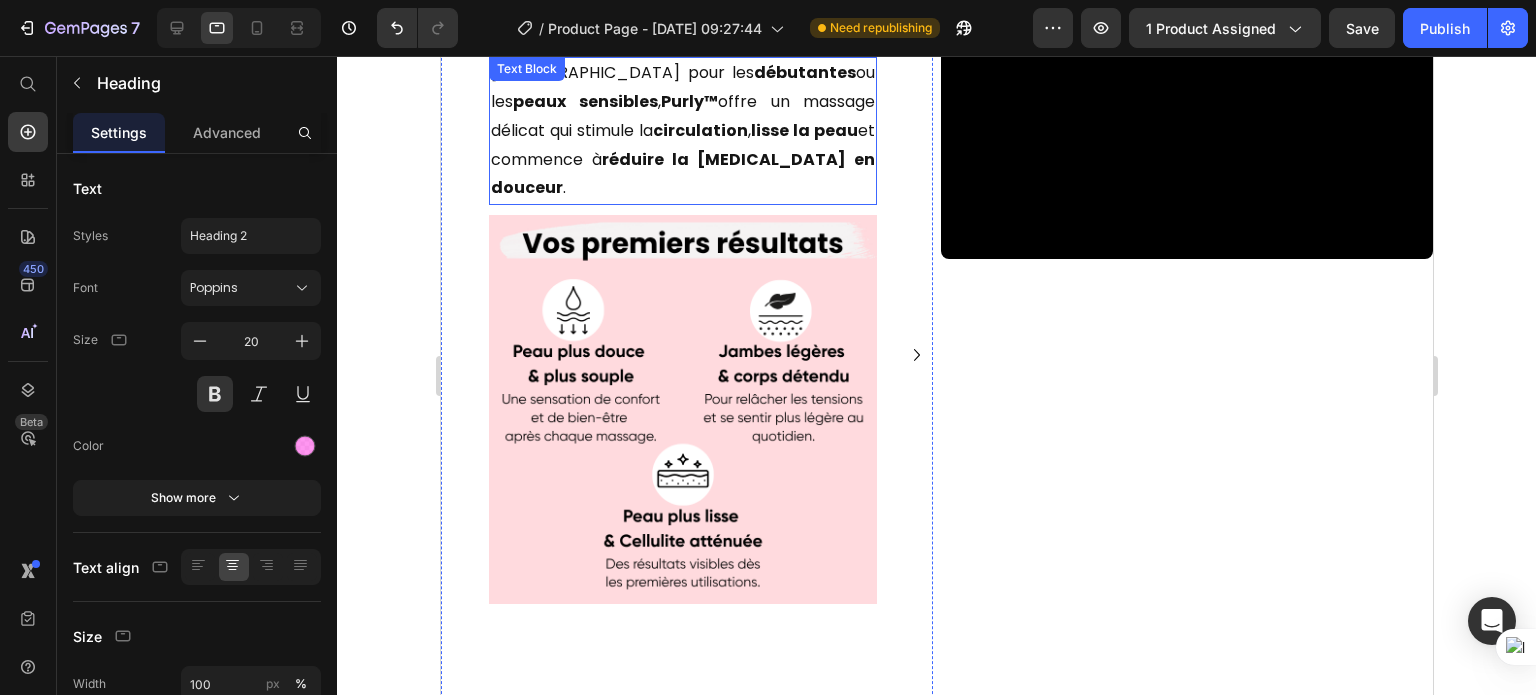 click on "peaux sensibles" at bounding box center (584, 101) 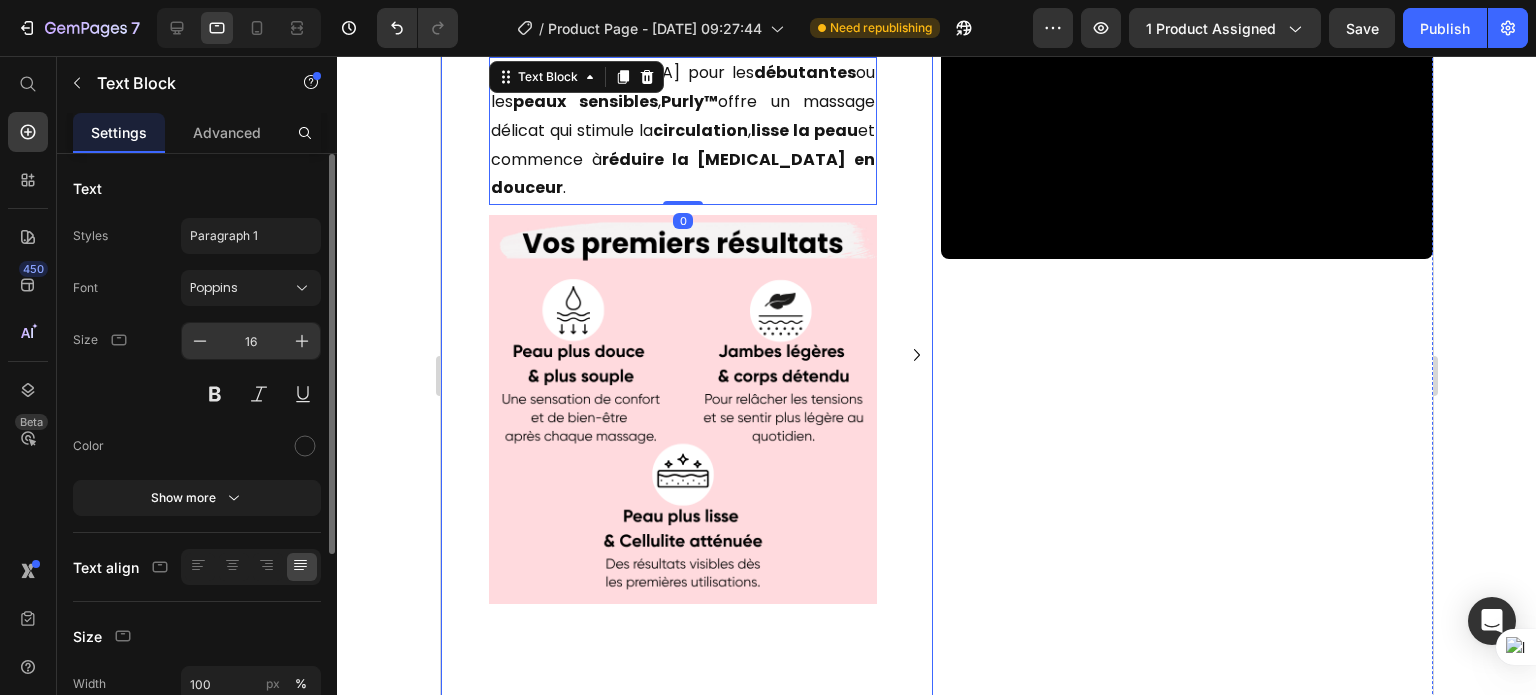 click on "16" at bounding box center [251, 341] 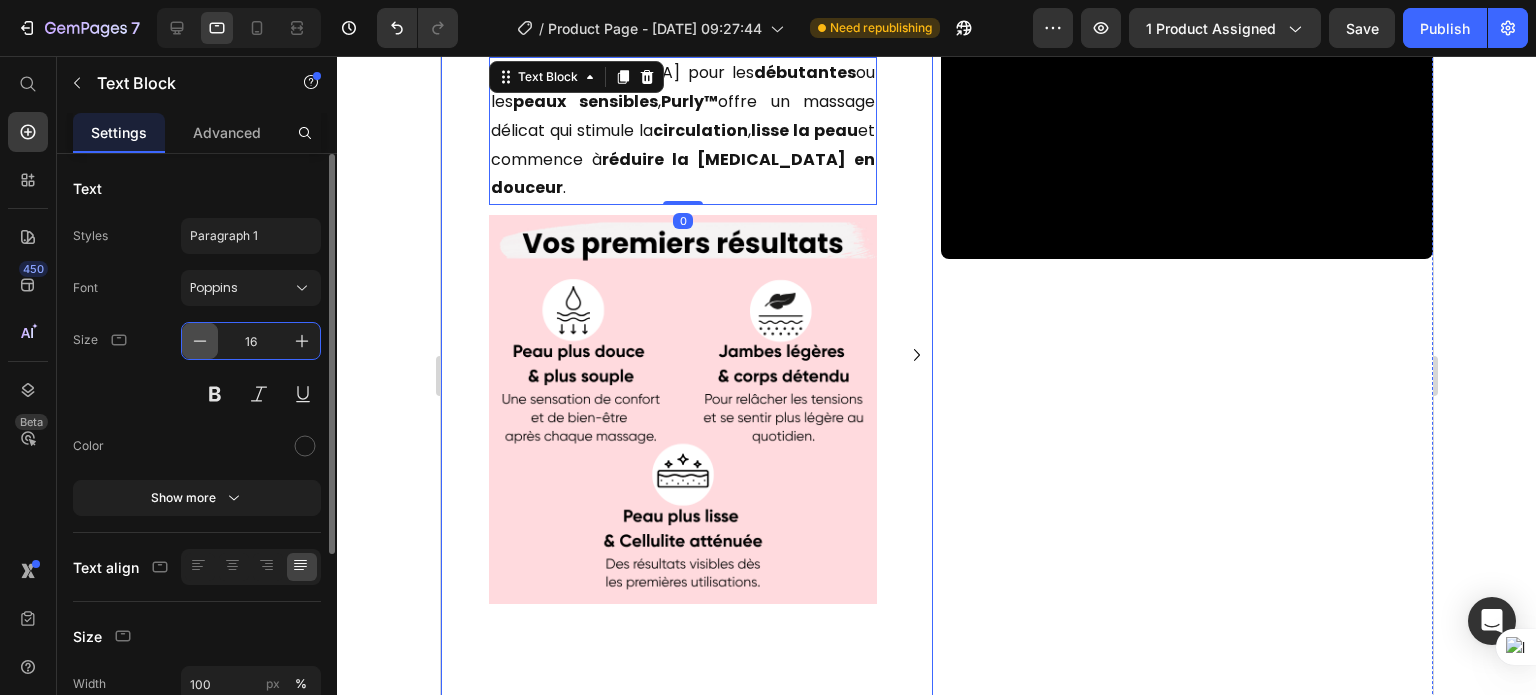 click 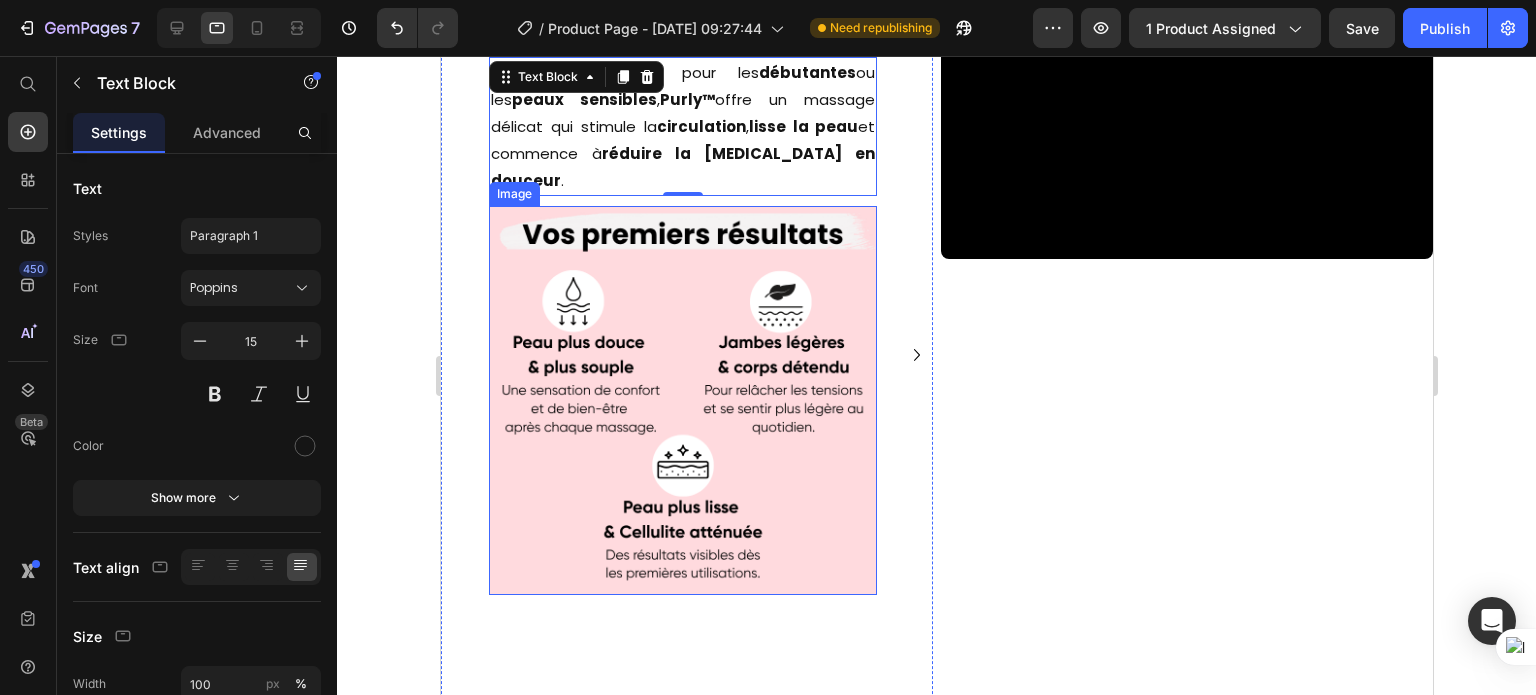 scroll, scrollTop: 3422, scrollLeft: 0, axis: vertical 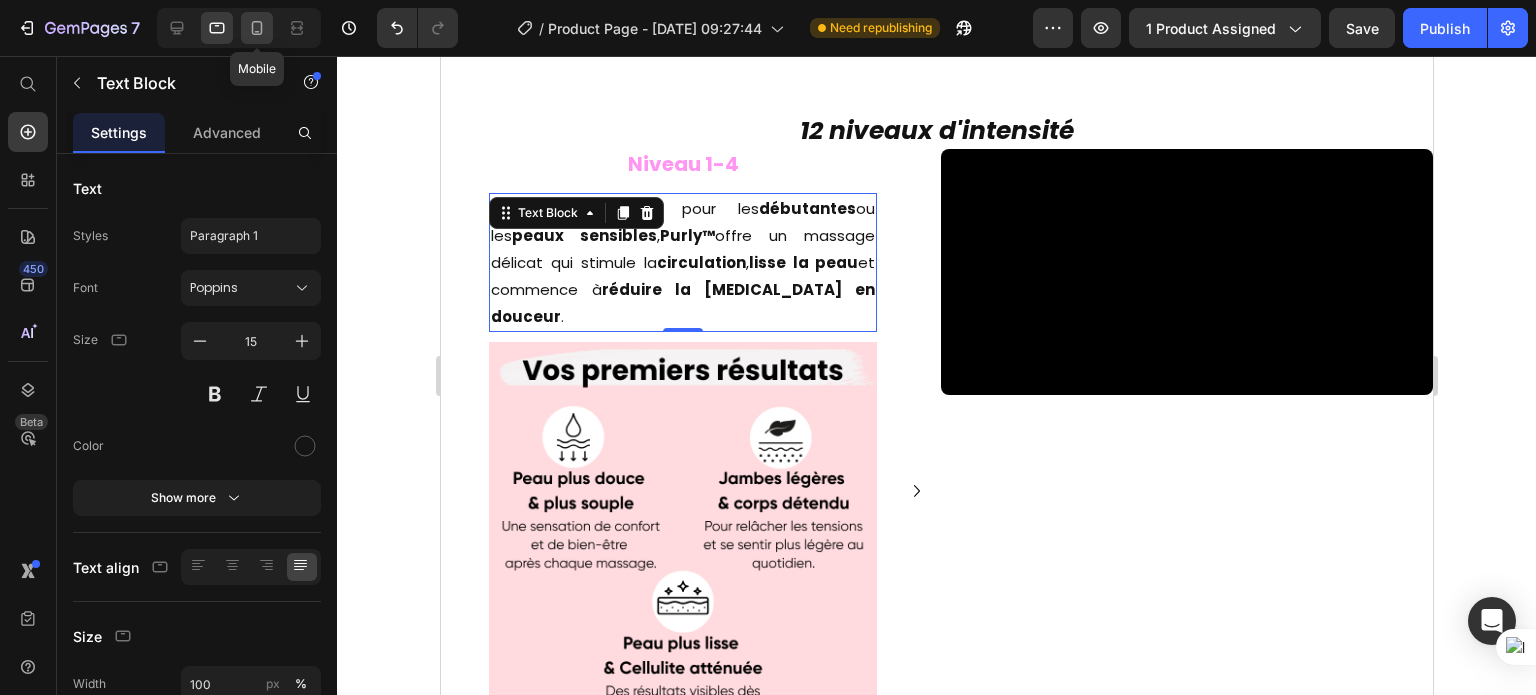 click 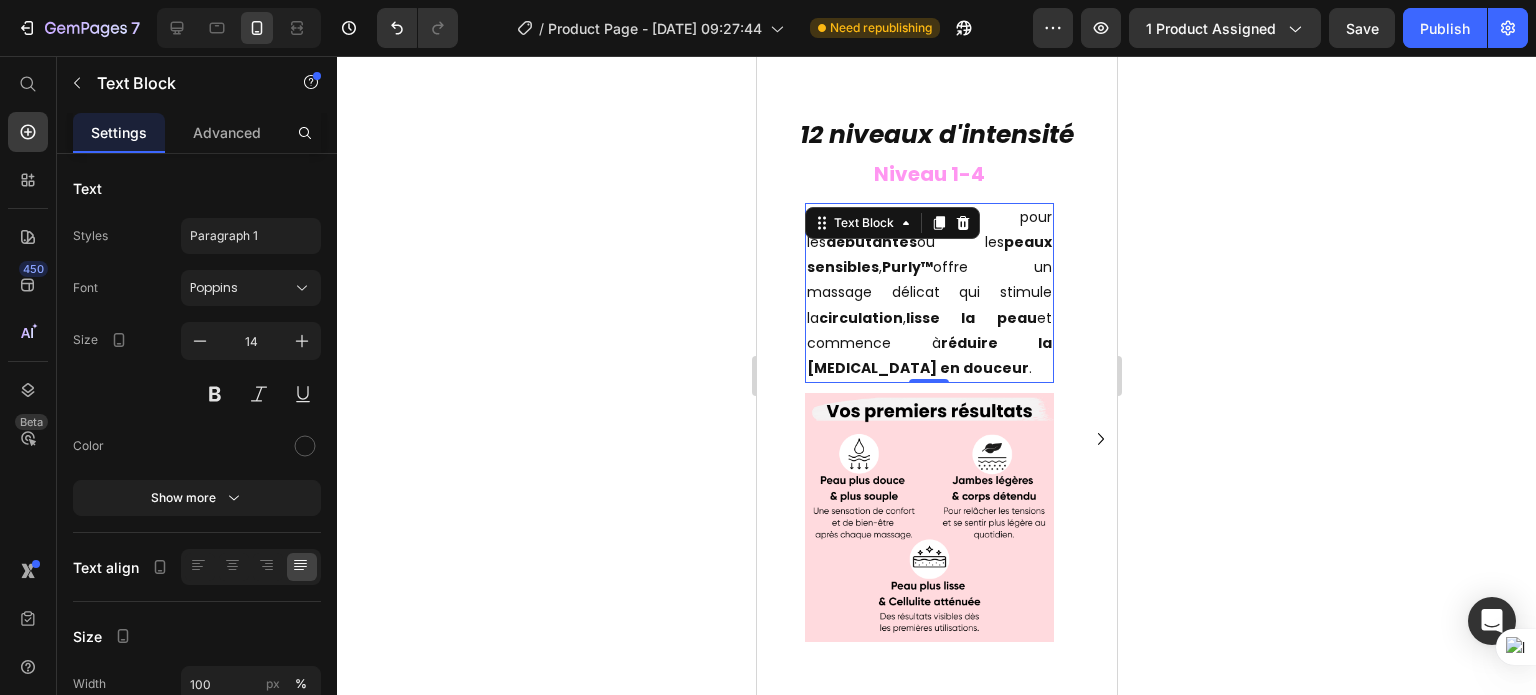 scroll, scrollTop: 3992, scrollLeft: 0, axis: vertical 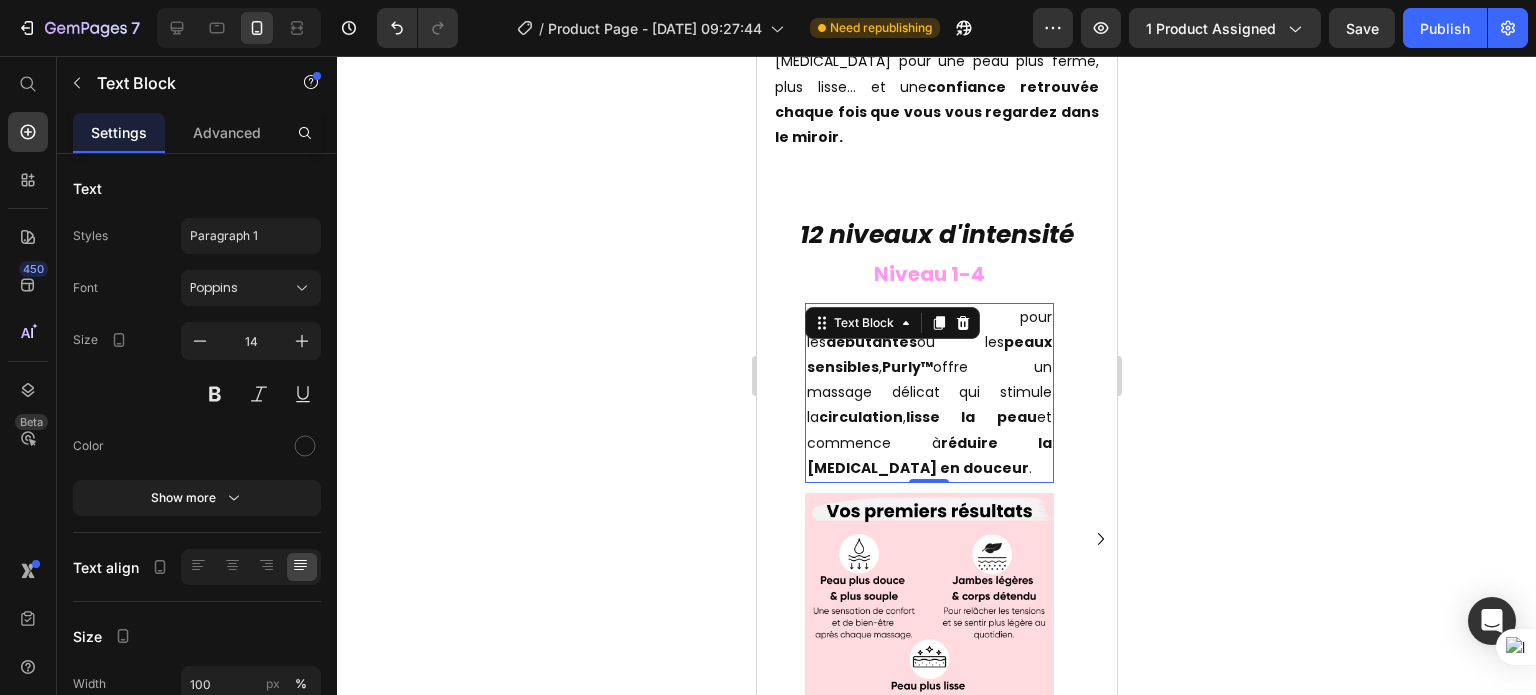 click 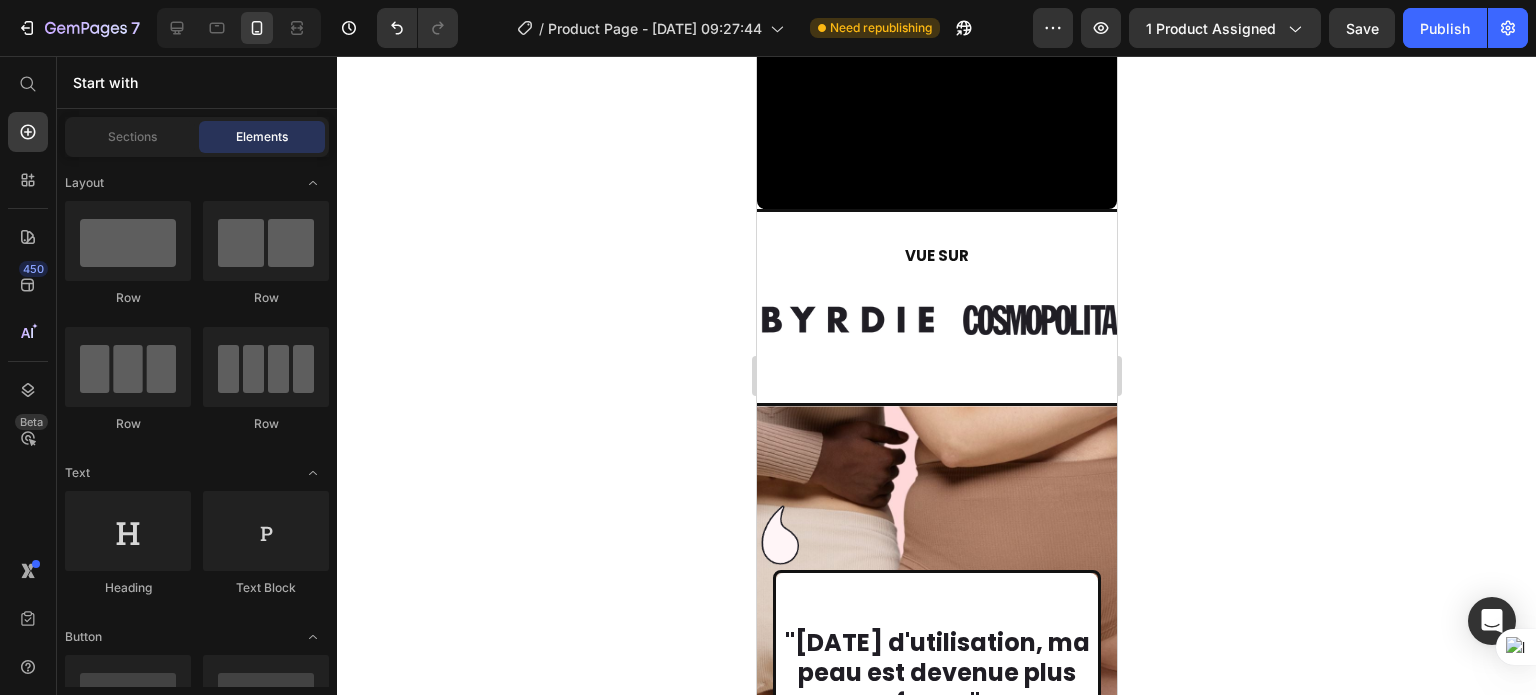 scroll, scrollTop: 4820, scrollLeft: 0, axis: vertical 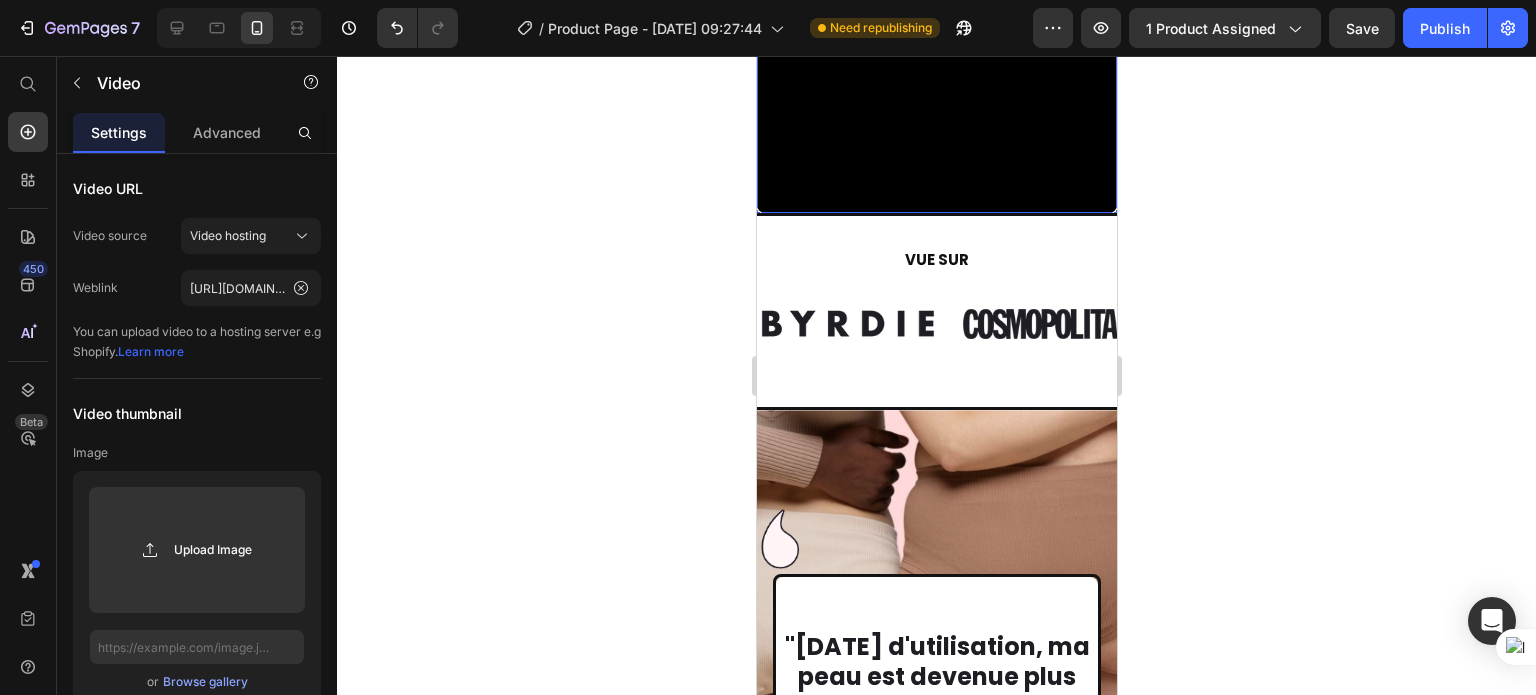 click at bounding box center [936, 123] 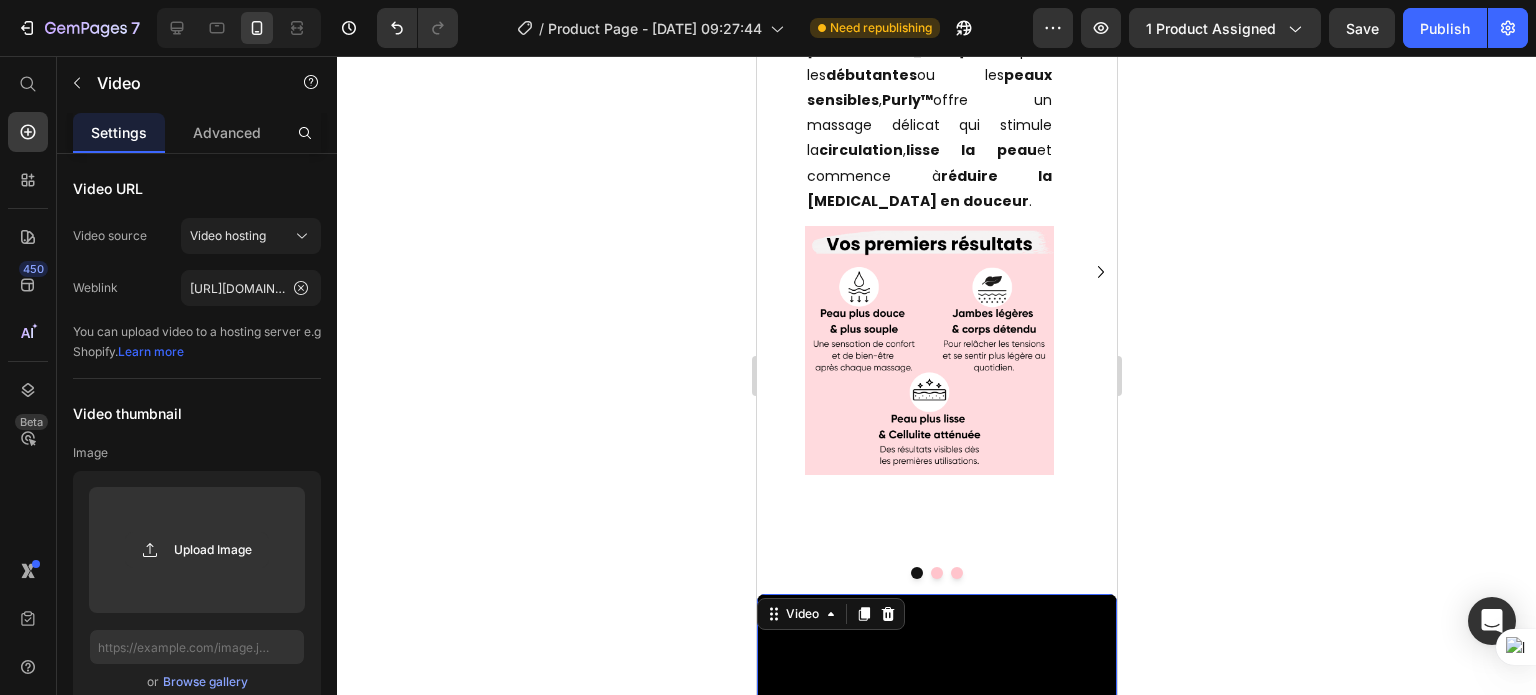 scroll, scrollTop: 4299, scrollLeft: 0, axis: vertical 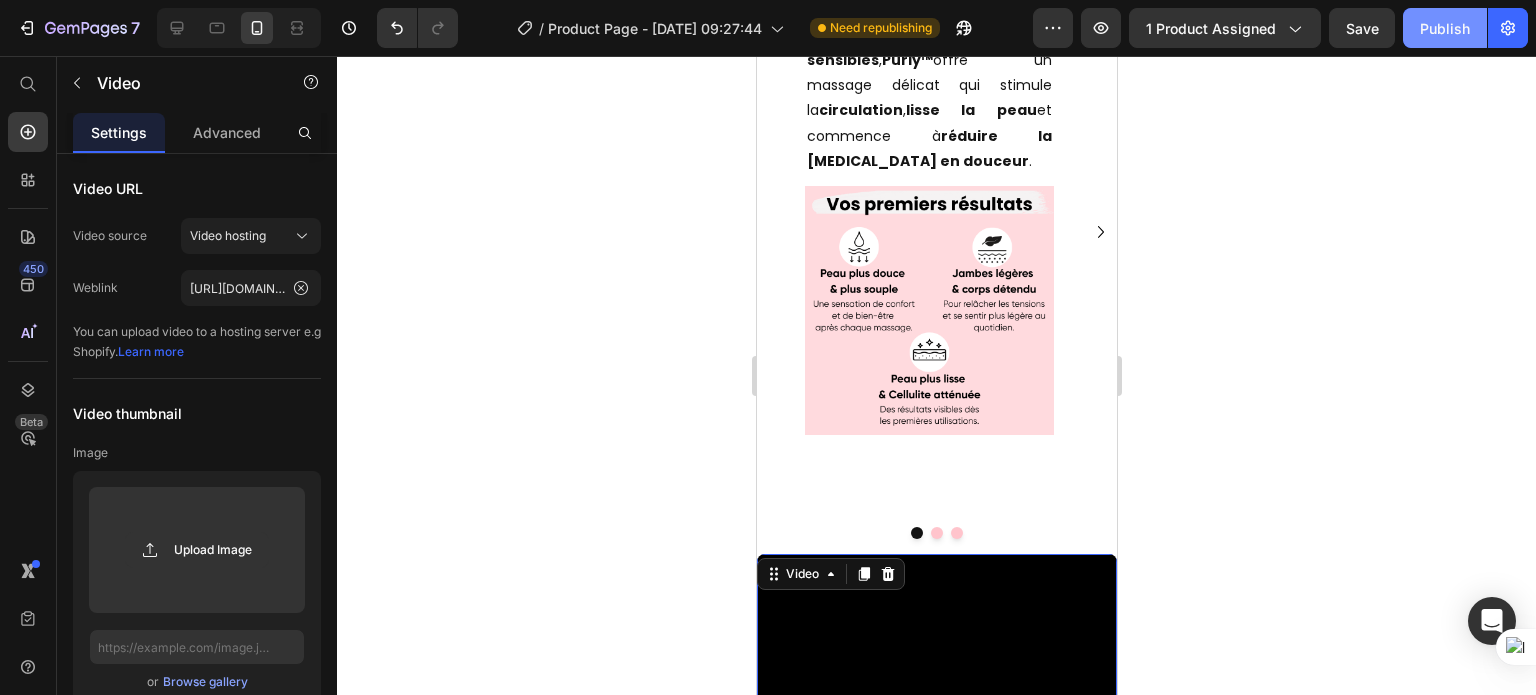 click on "Publish" 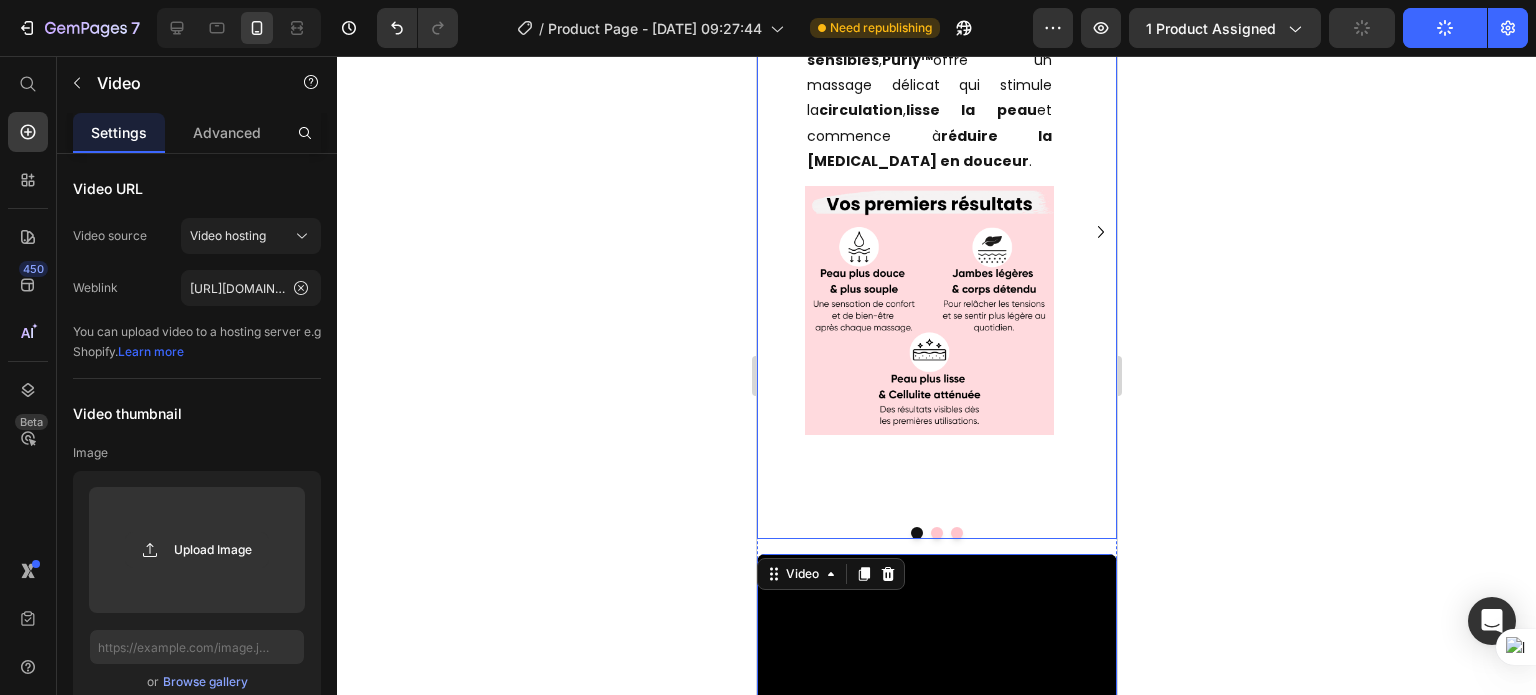 click 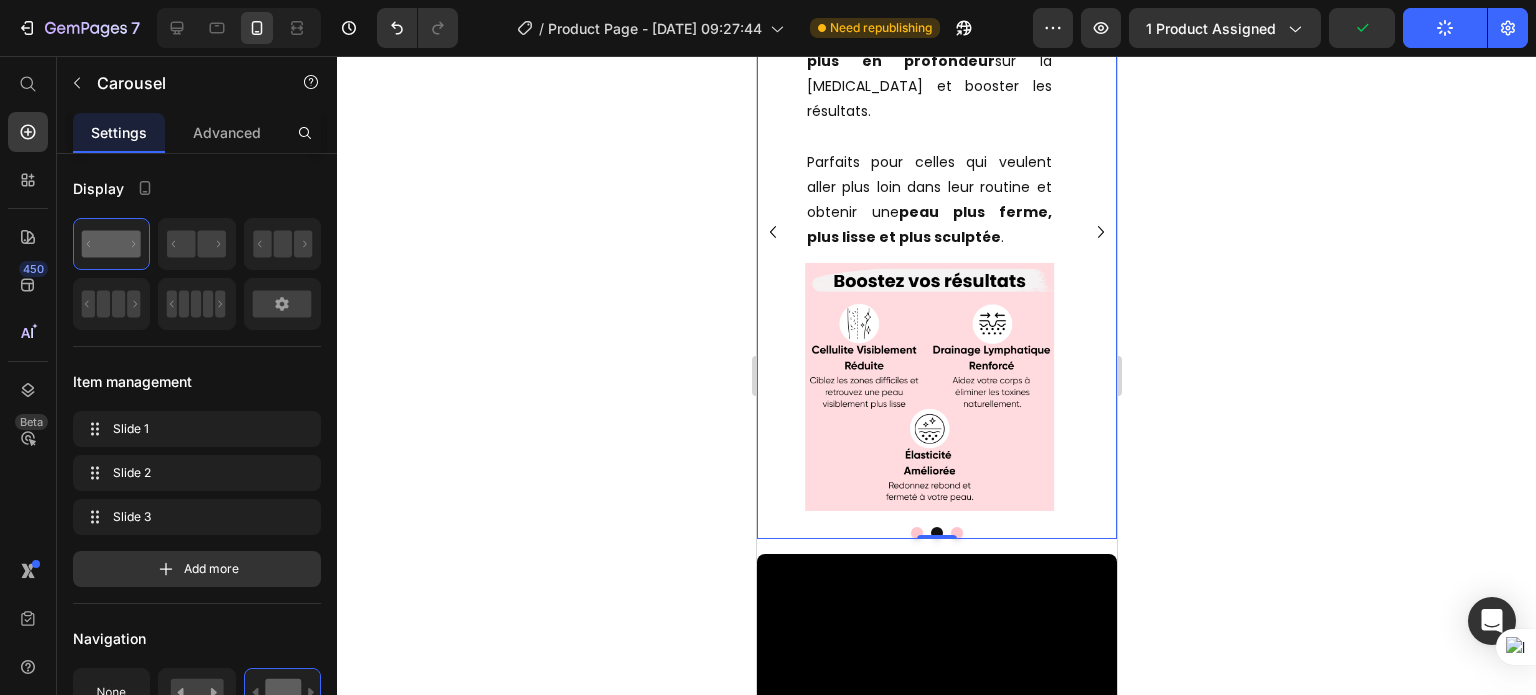 click 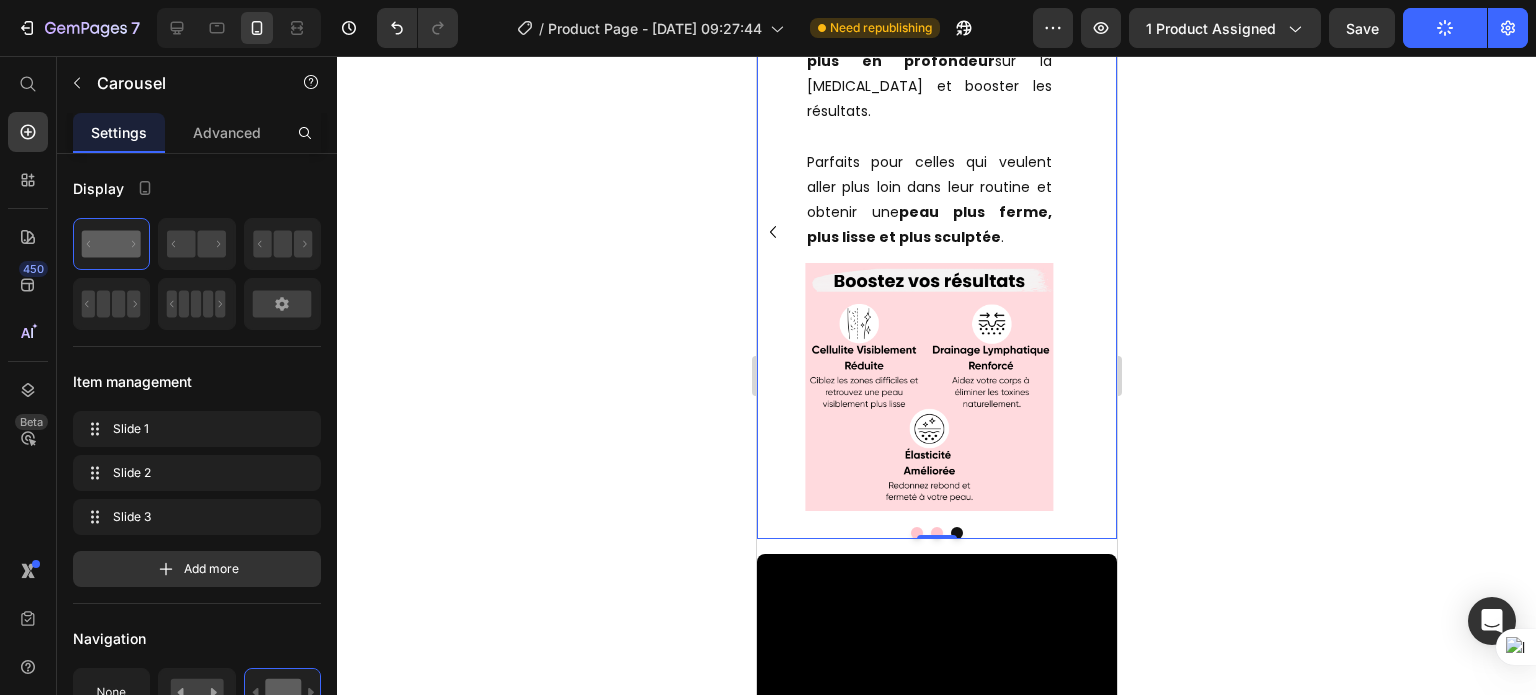 click 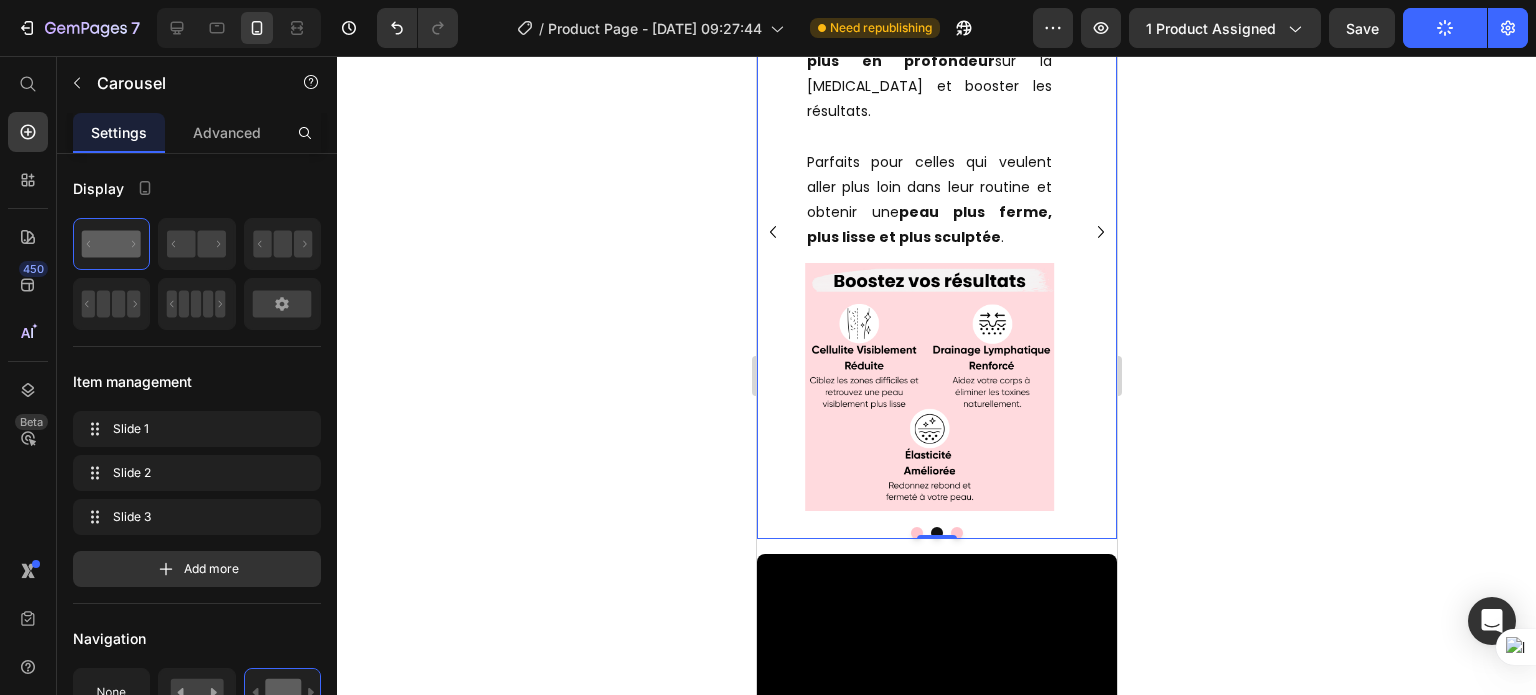 click 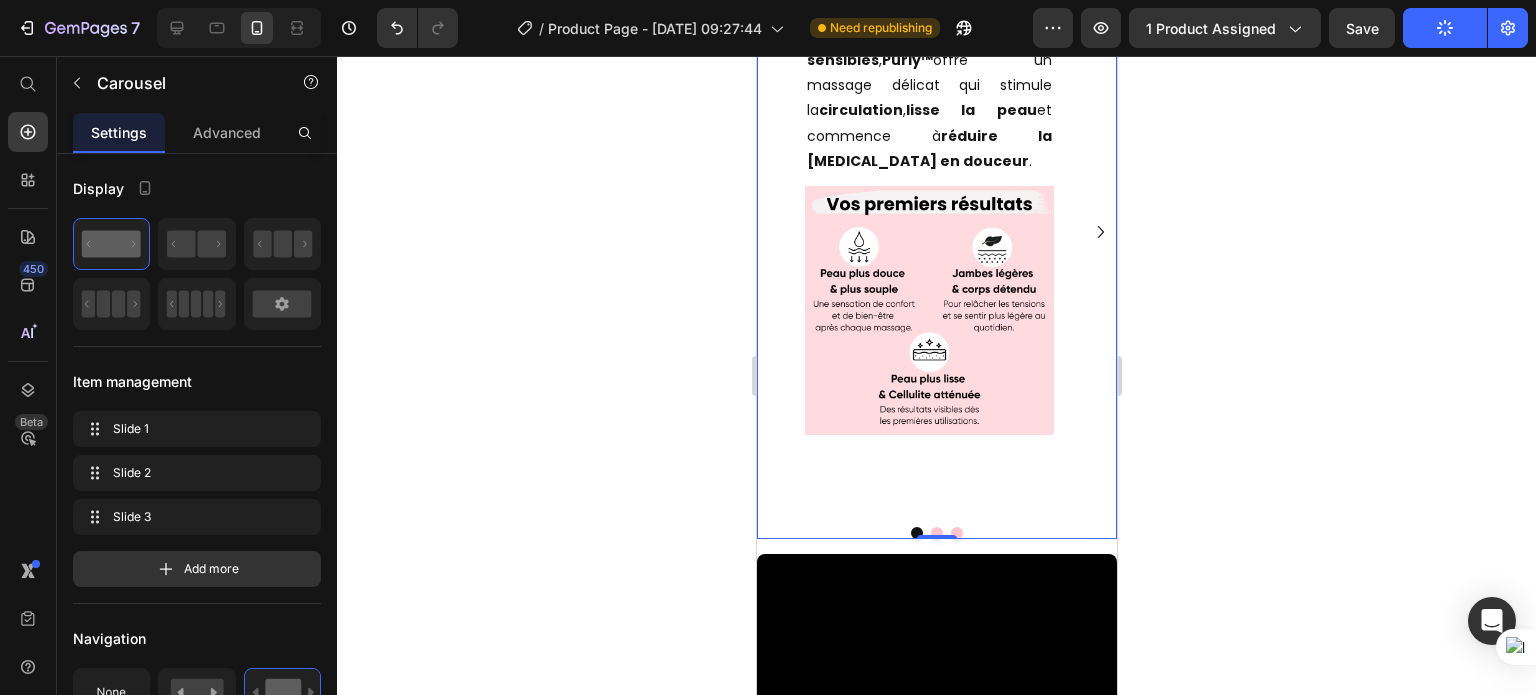 click on "Niveau 1-4 Heading Idéal pour les  débutantes  ou les  peaux sensibles ,  Purly™  offre un massage délicat qui stimule la  circulation ,  lisse la peau  et commence à  réduire la cellulite en douceur . Text Block Image Niveau 5-8 Heading Les niveaux intermédiaires offrent une puissance renforcée pour  agir plus en profondeur  sur la cellulite et booster les résultats. Parfaits pour celles qui veulent aller plus loin dans leur routine et obtenir une  peau plus ferme, plus lisse et plus sculptée . Text Block Image Row Niveau 9-12 Heading Les niveaux intermédiaires offrent une puissance renforcée pour  agir plus en profondeur  sur la cellulite et booster les résultats. Parfaits pour celles qui veulent aller plus loin dans leur routine et obtenir une  peau plus ferme, plus lisse et plus sculptée . Text Block Image Row" at bounding box center (936, 232) 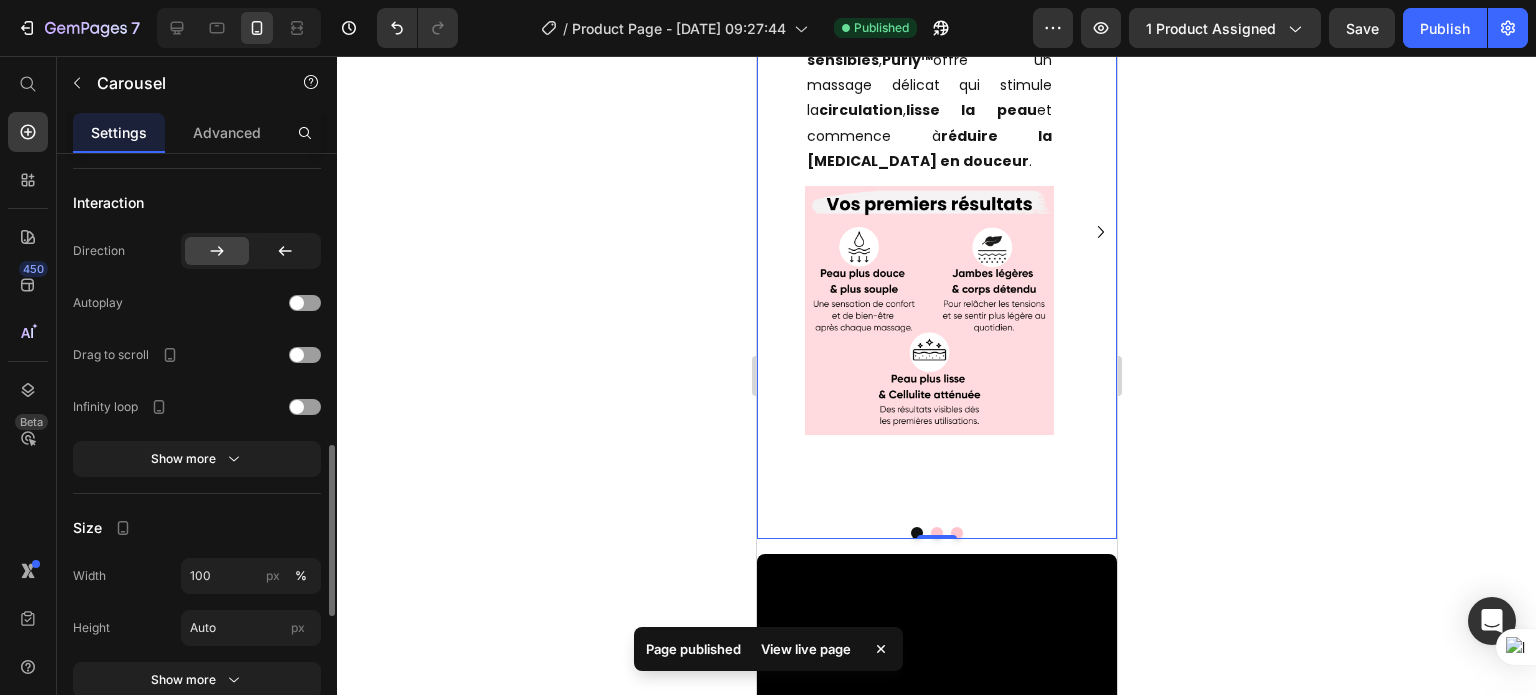 scroll, scrollTop: 1010, scrollLeft: 0, axis: vertical 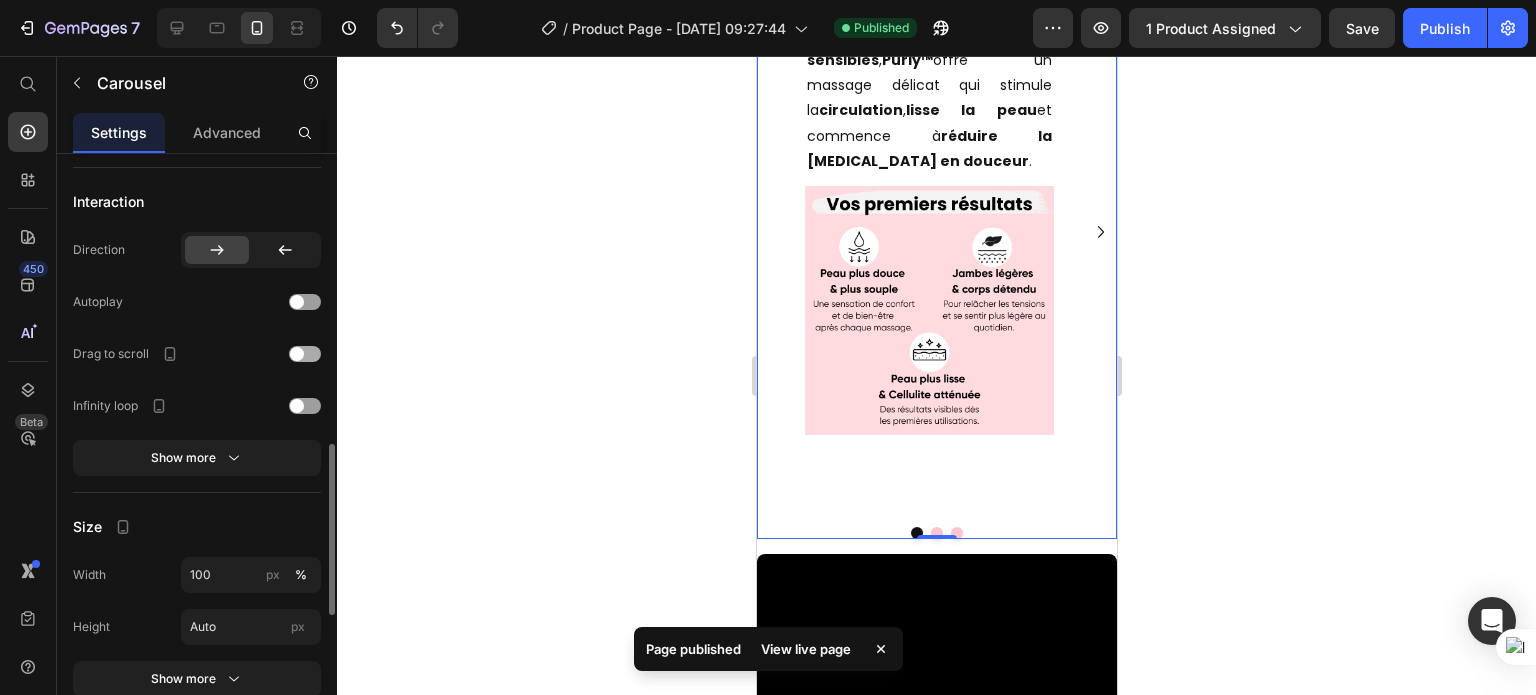 click at bounding box center [297, 354] 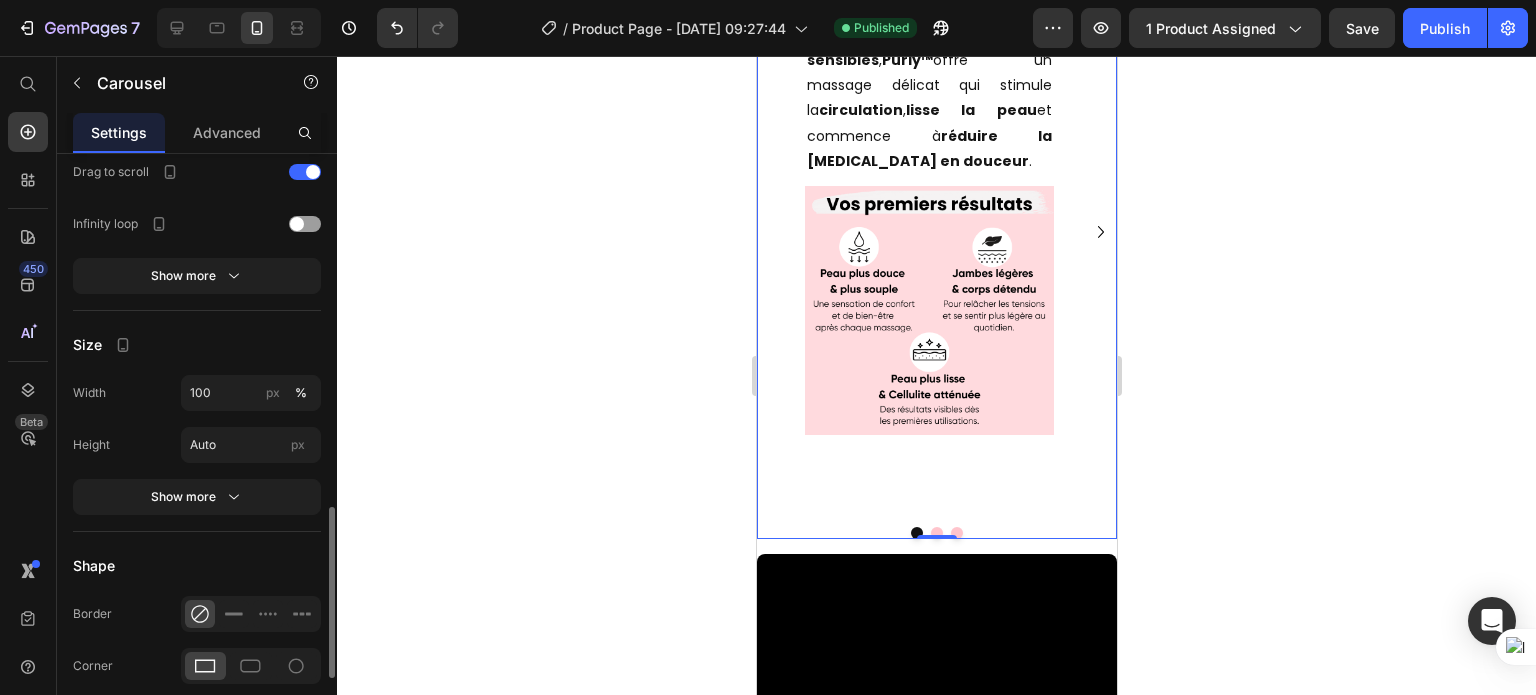 scroll, scrollTop: 1203, scrollLeft: 0, axis: vertical 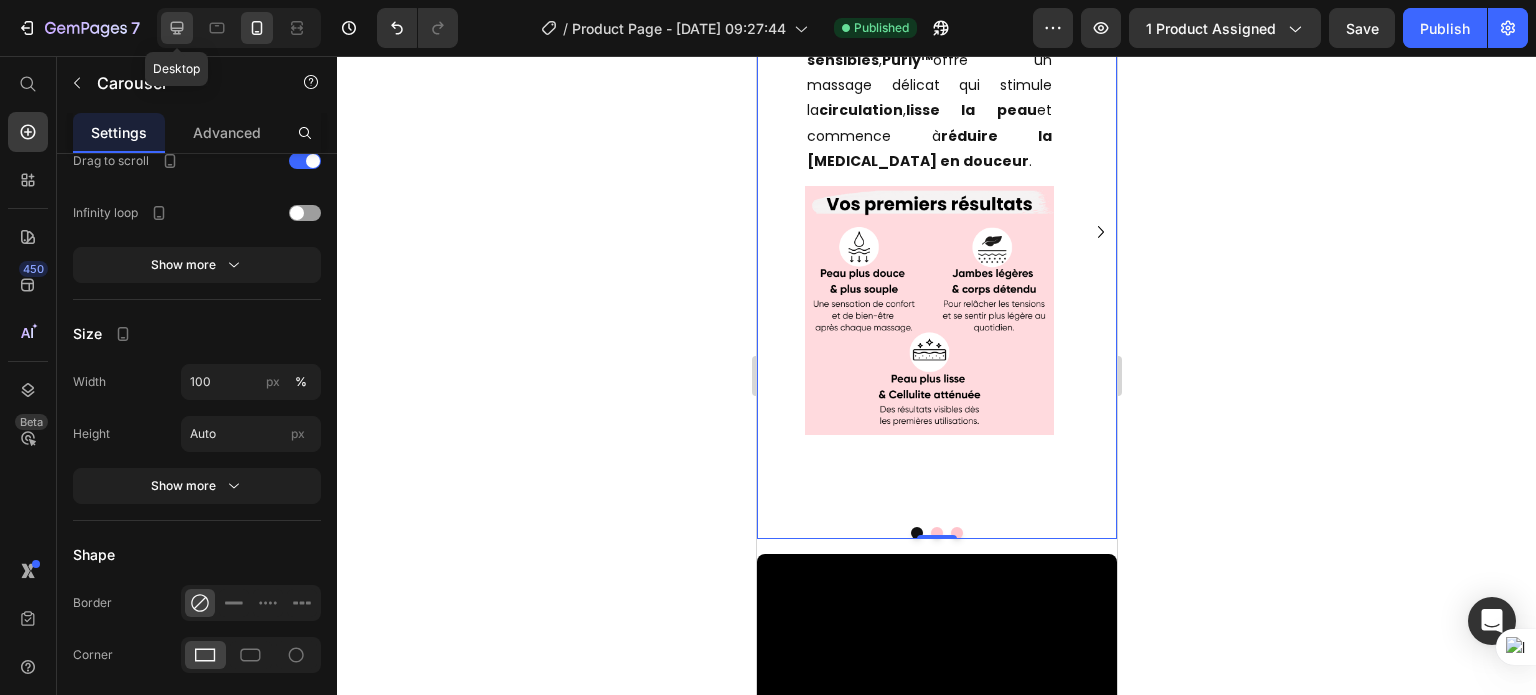 click 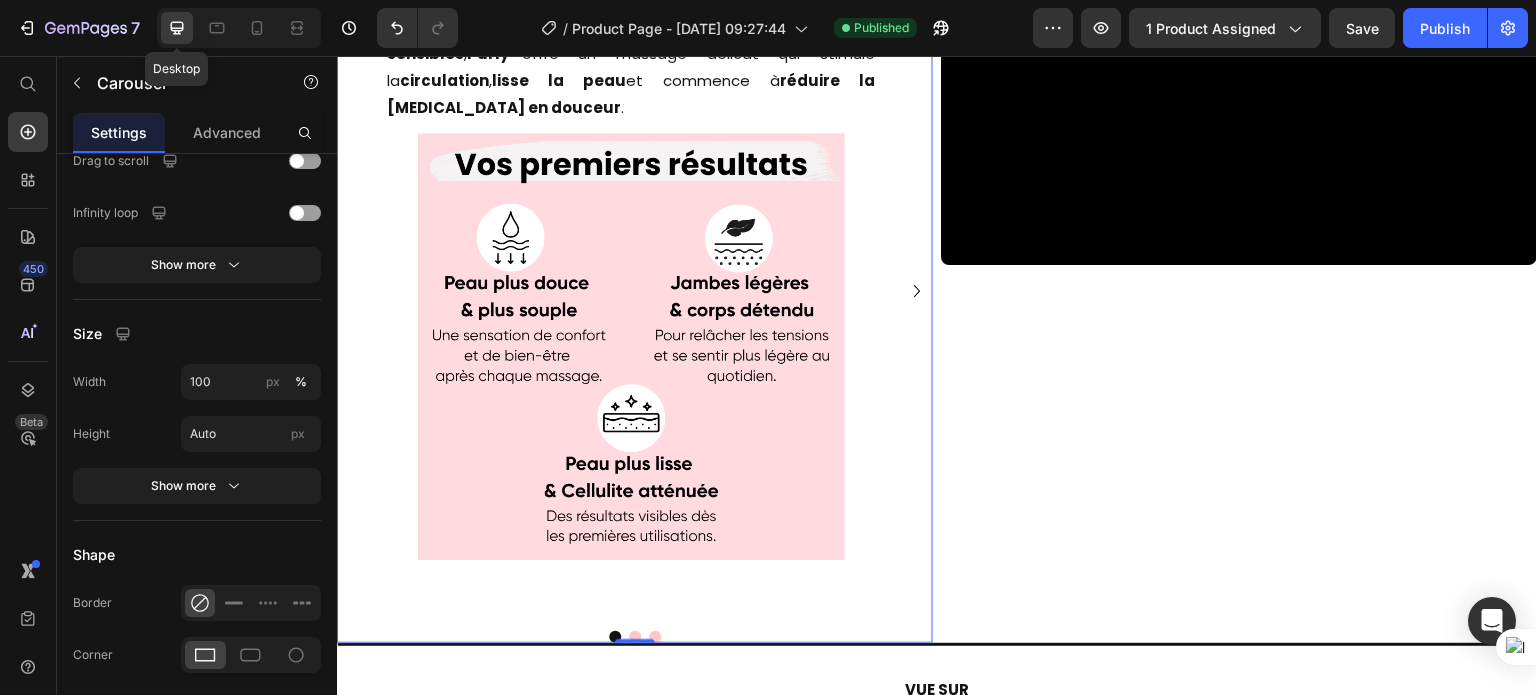 scroll, scrollTop: 4344, scrollLeft: 0, axis: vertical 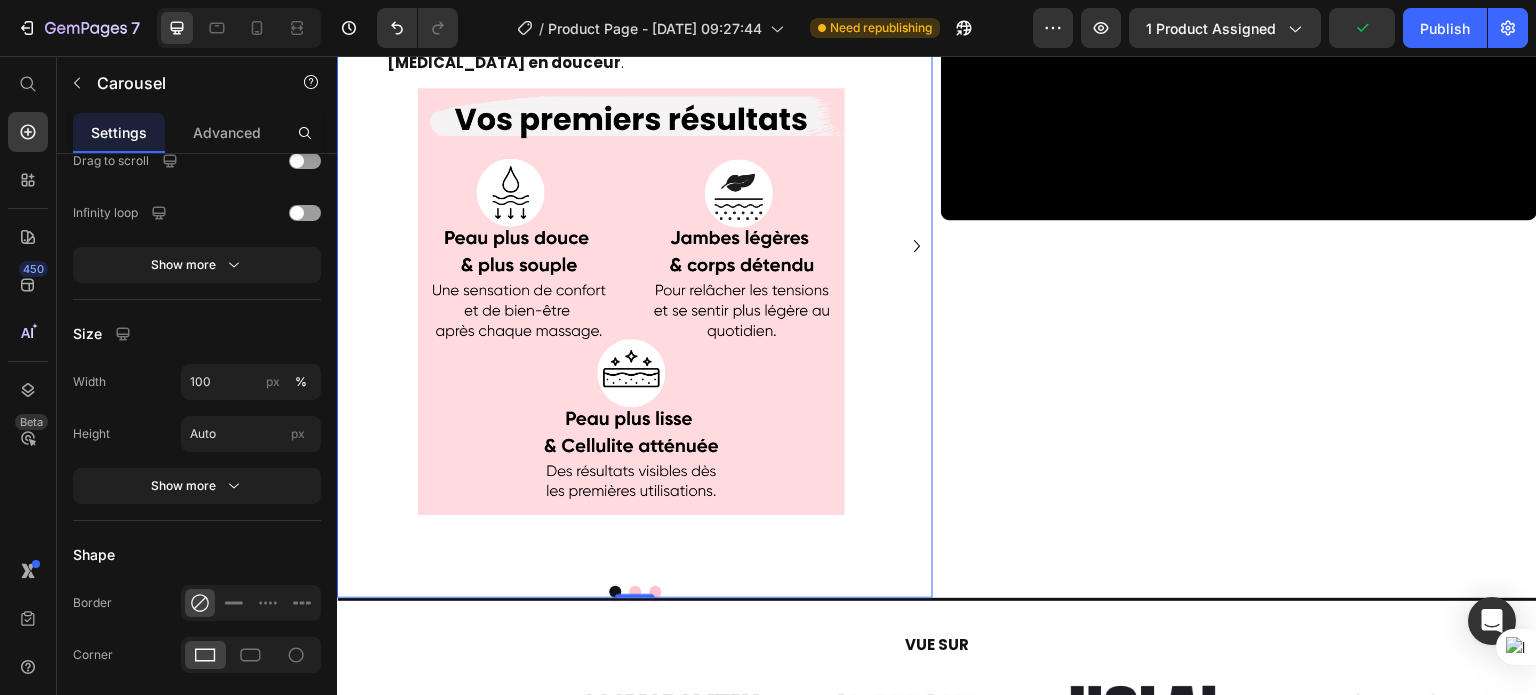 click 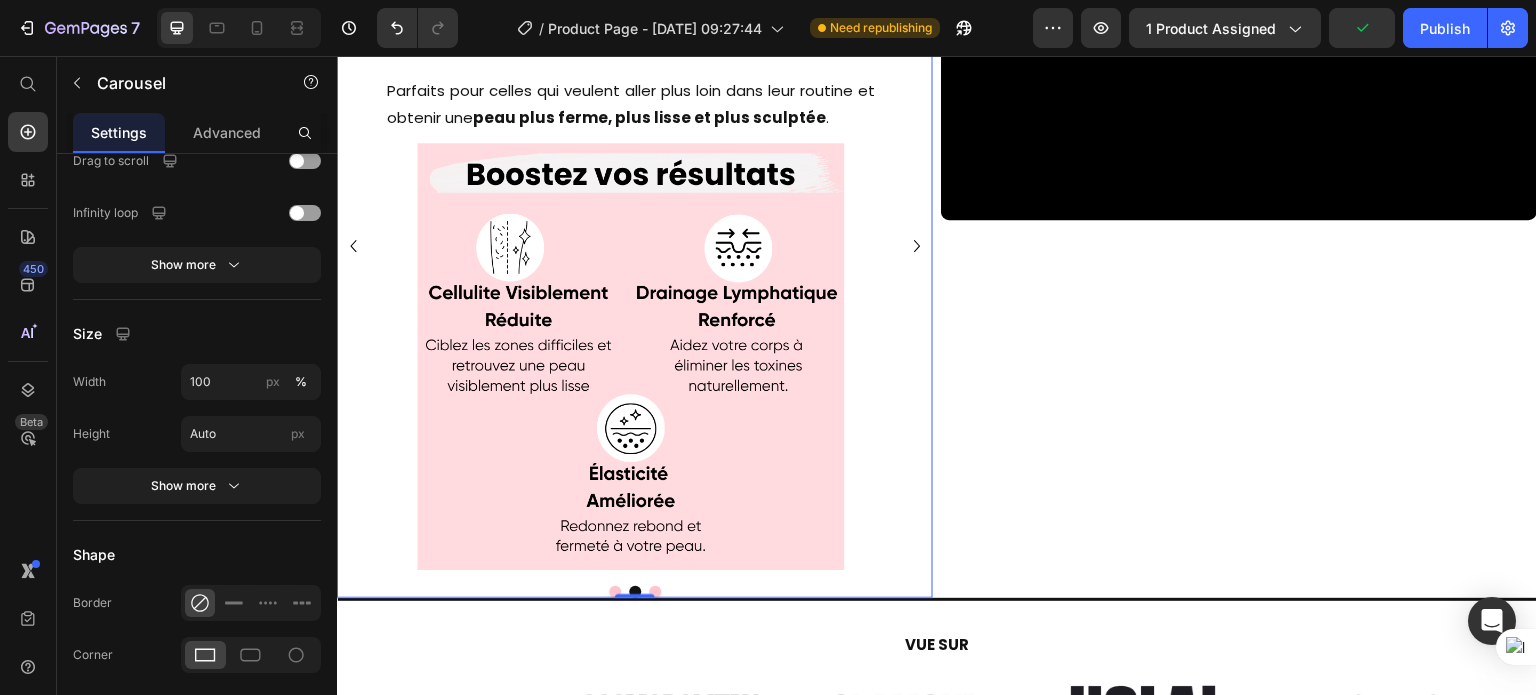 click 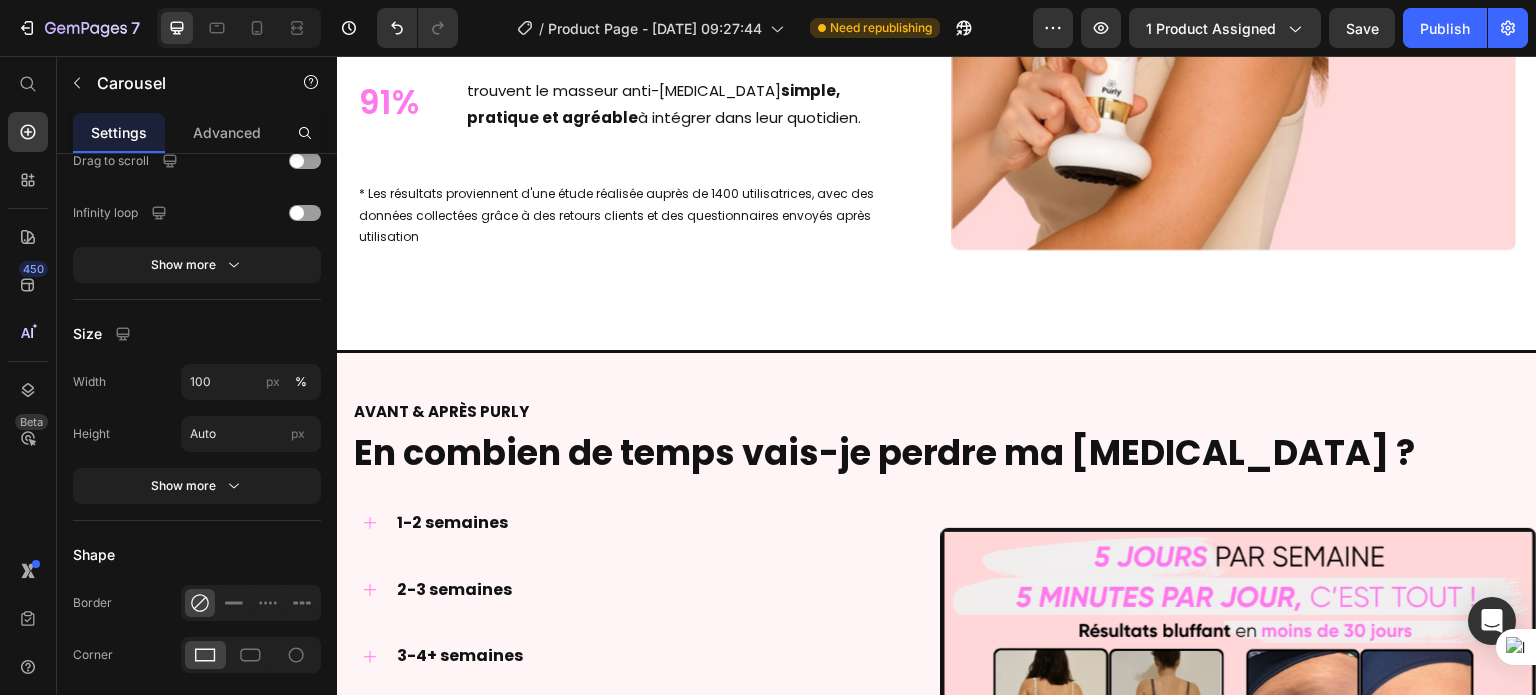 scroll, scrollTop: 5661, scrollLeft: 0, axis: vertical 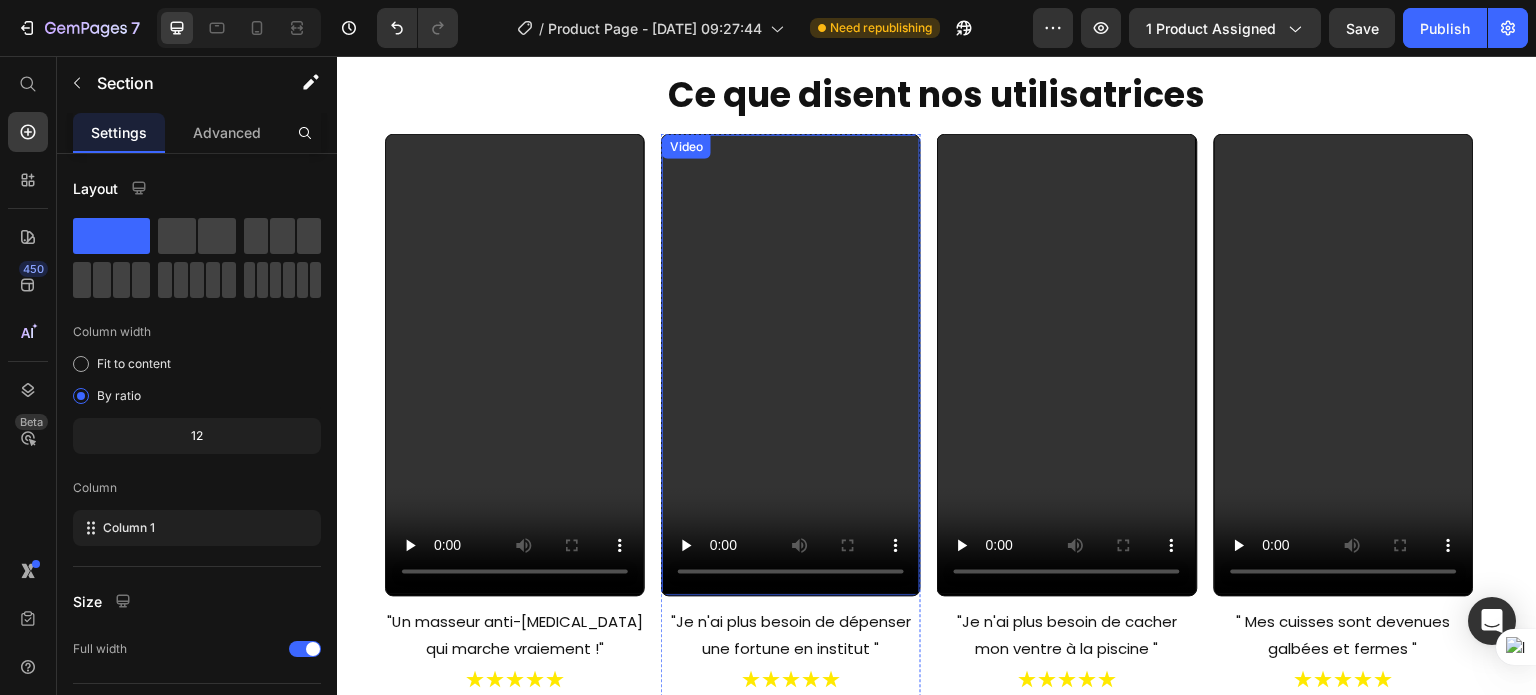 type 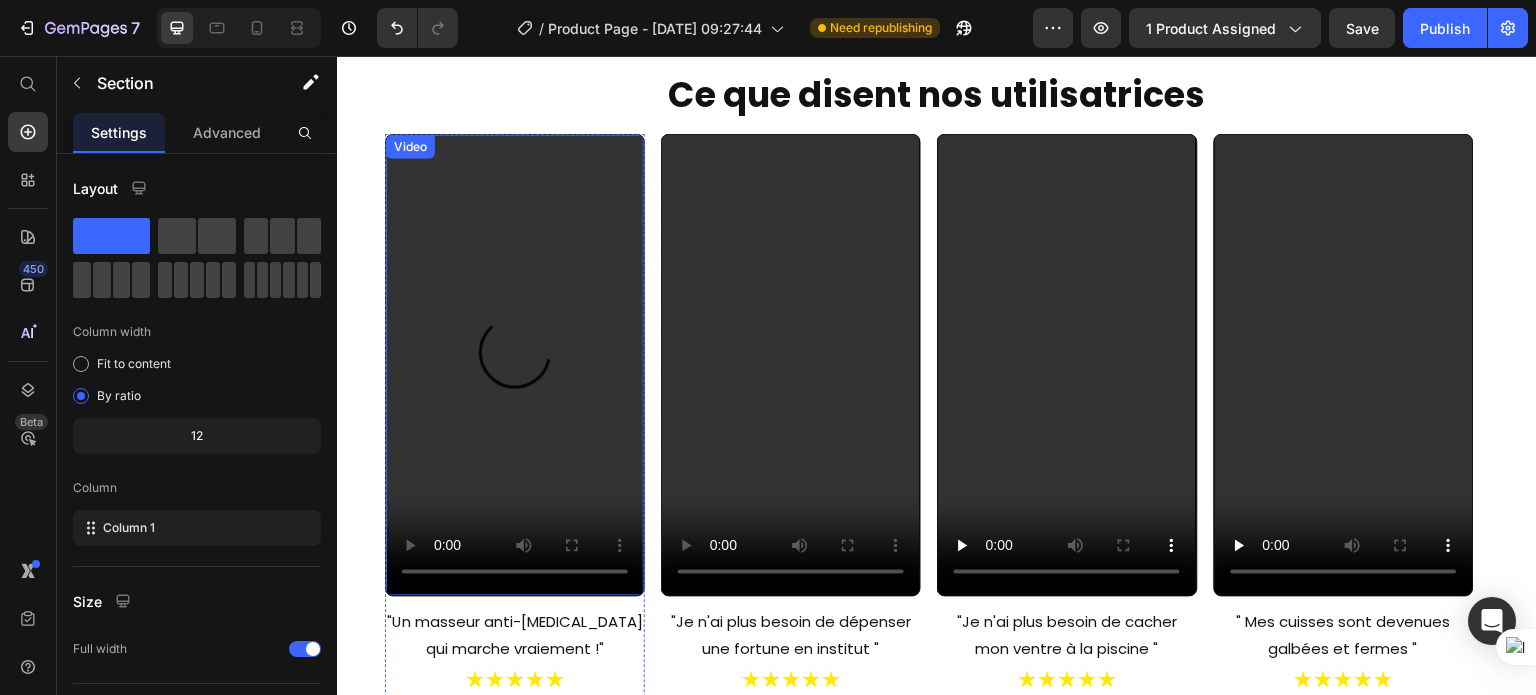 type 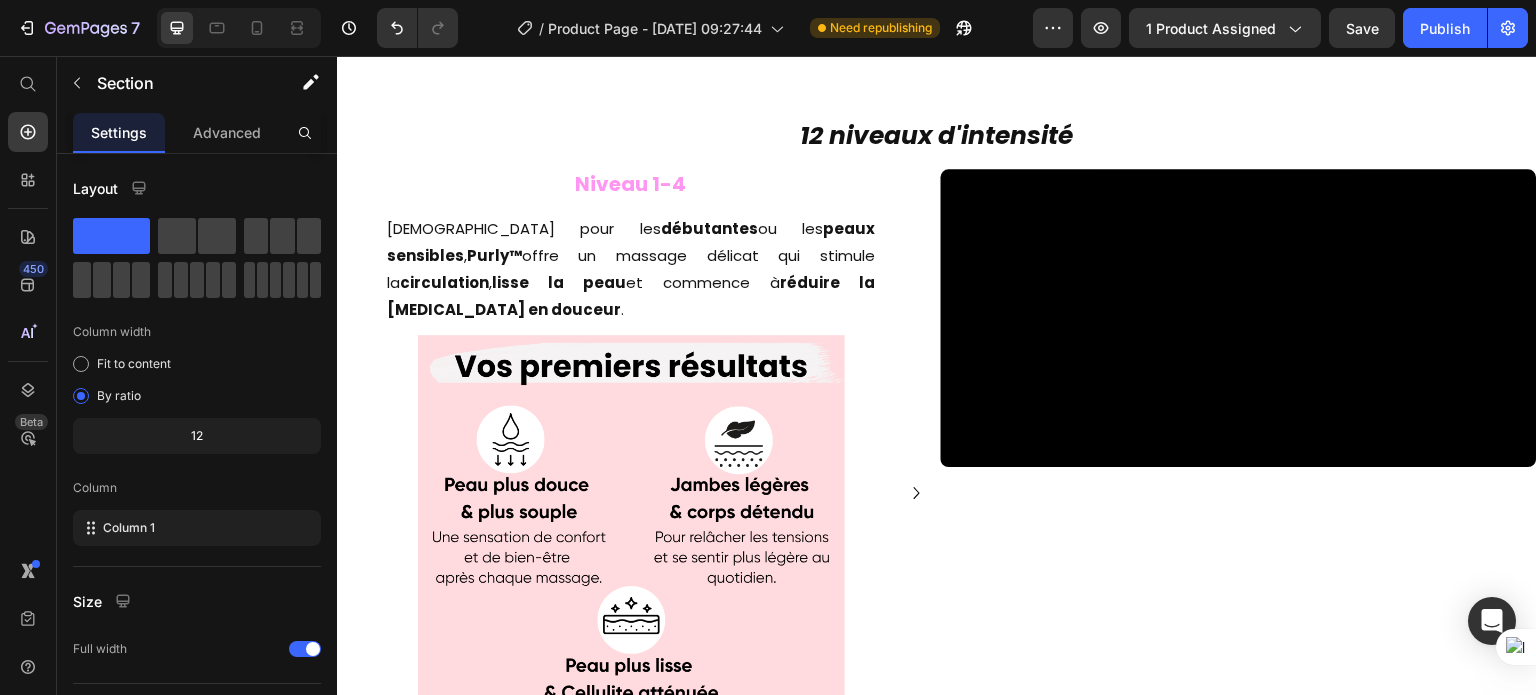 scroll, scrollTop: 3131, scrollLeft: 0, axis: vertical 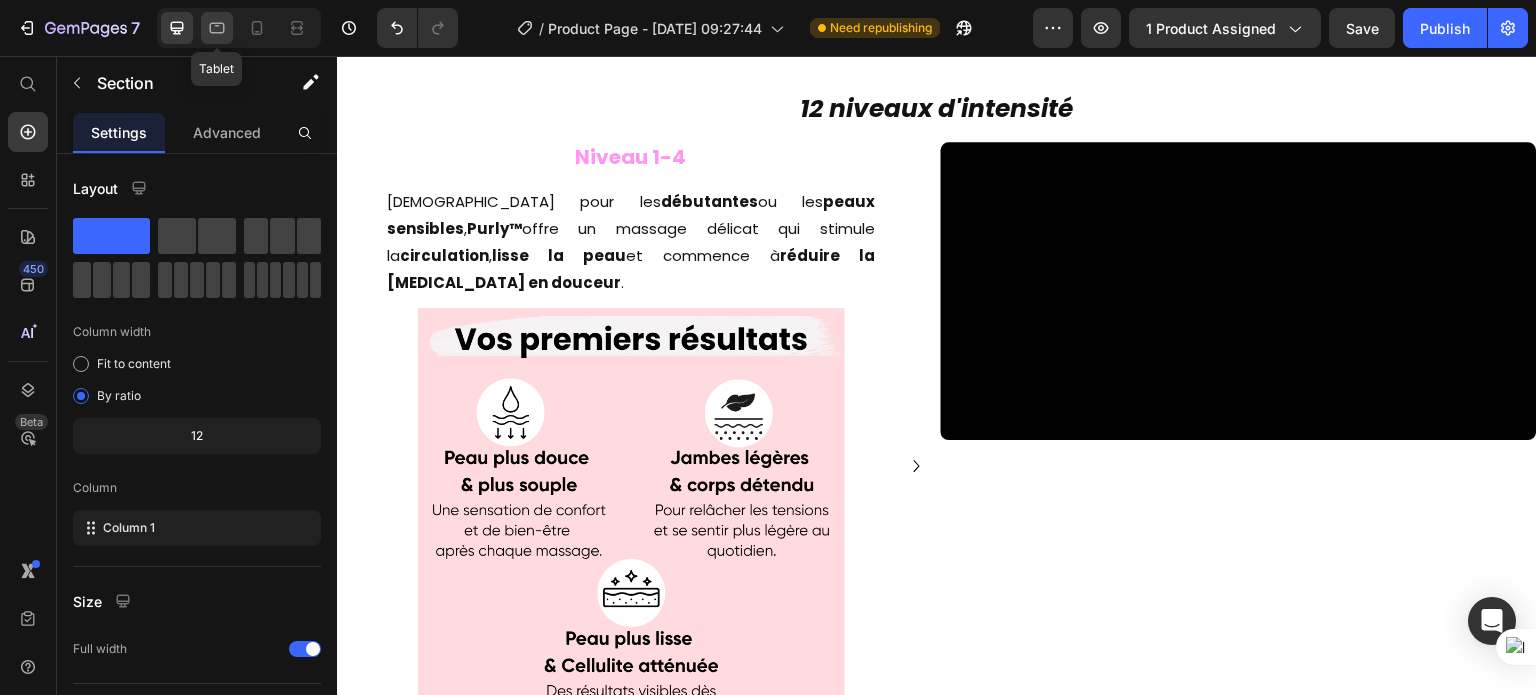 click 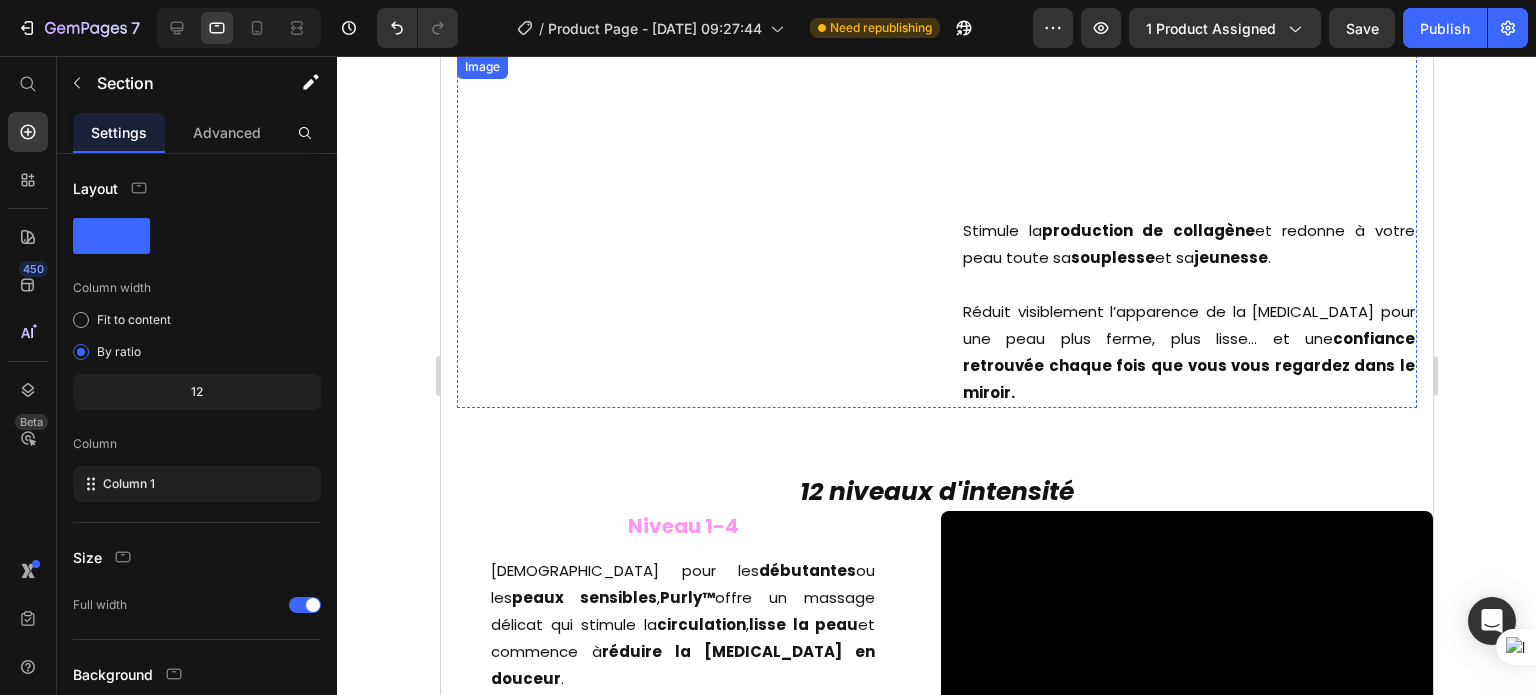scroll, scrollTop: 2803, scrollLeft: 0, axis: vertical 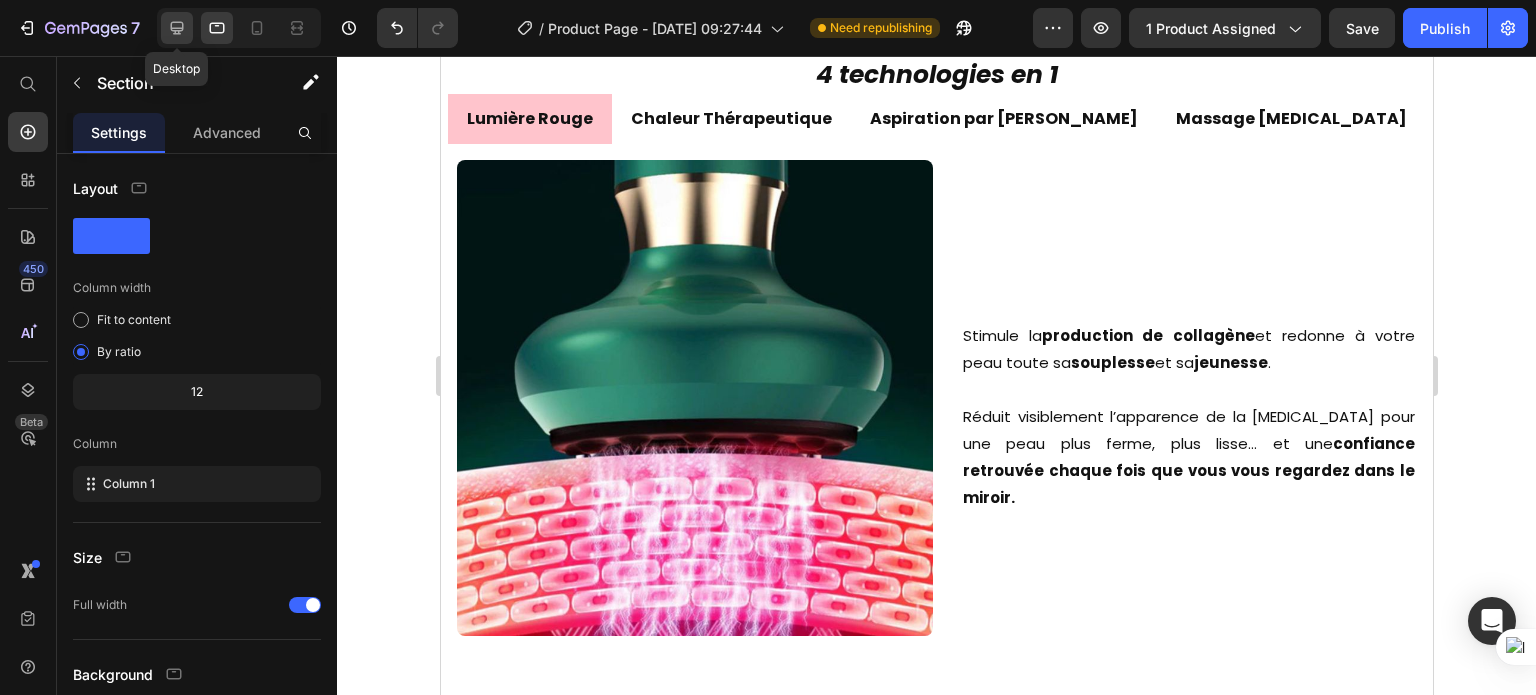 click 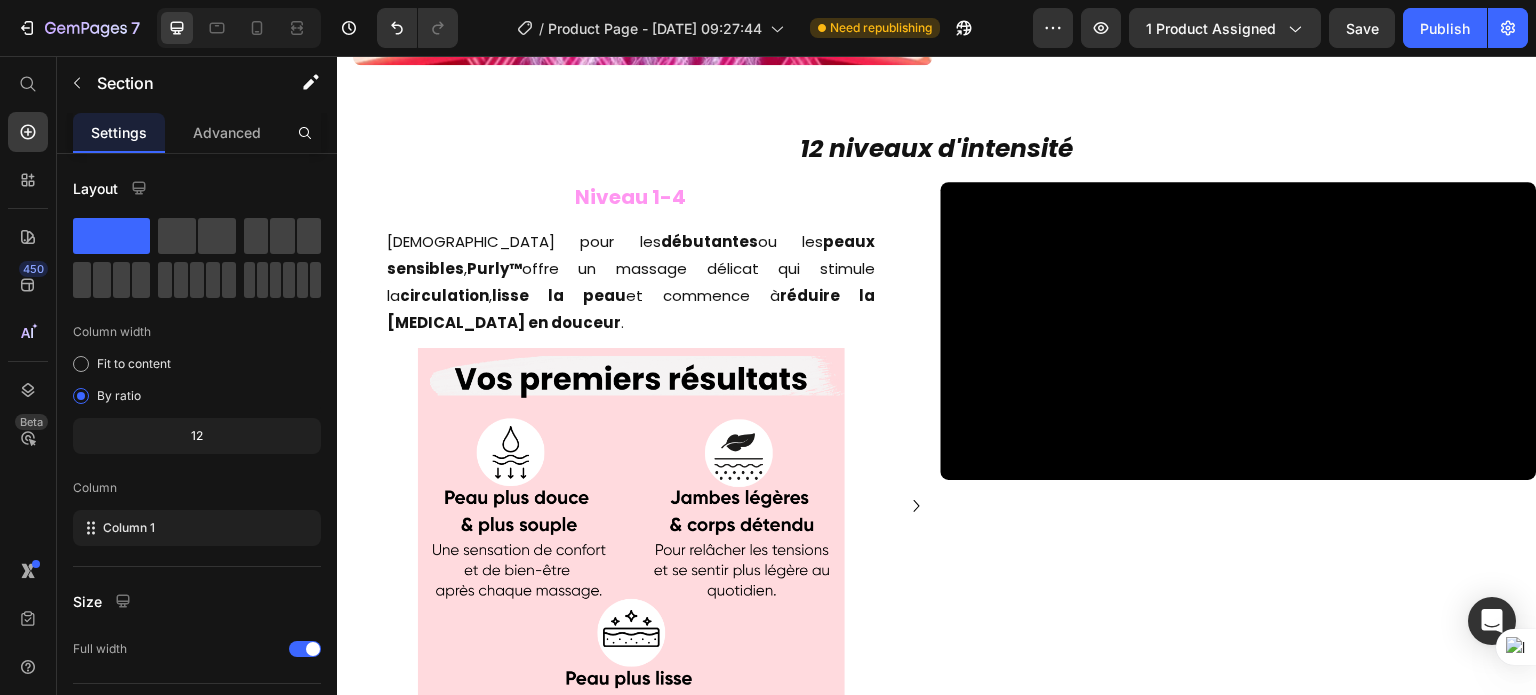 scroll, scrollTop: 3200, scrollLeft: 0, axis: vertical 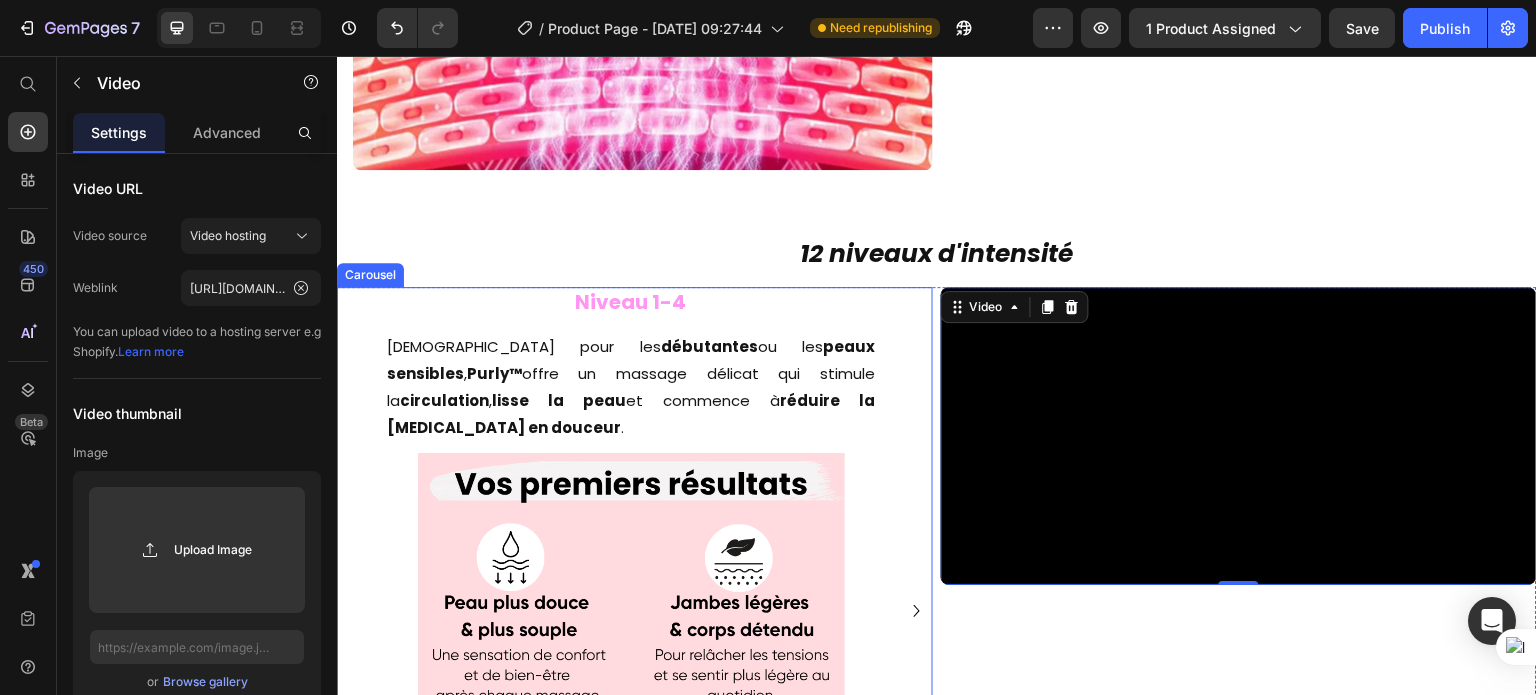 click on "Niveau 1-4 Heading Idéal pour les  débutantes  ou les  peaux sensibles ,  Purly™  offre un massage délicat qui stimule la  circulation ,  lisse la peau  et commence à  réduire la [MEDICAL_DATA] en douceur . Text Block Image" at bounding box center [631, 611] 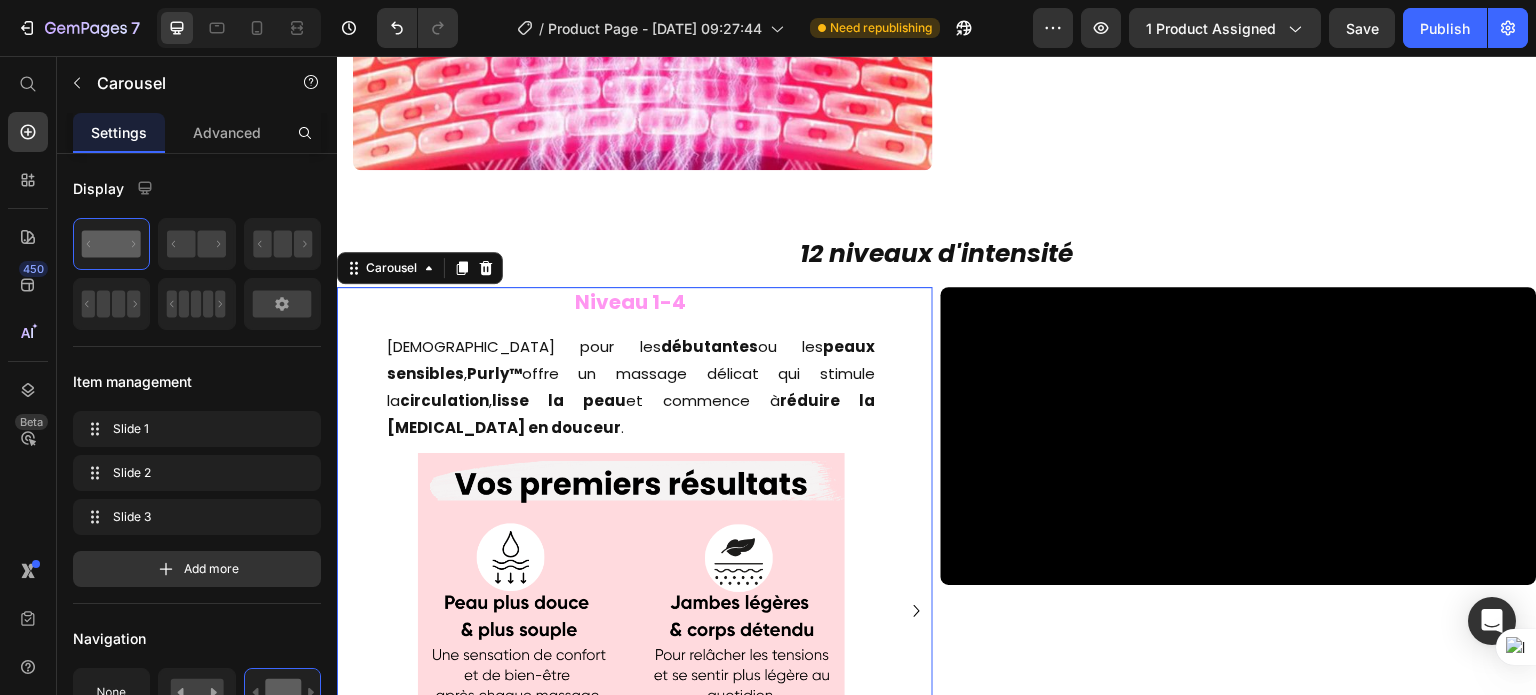 click on "Carousel" at bounding box center (391, 268) 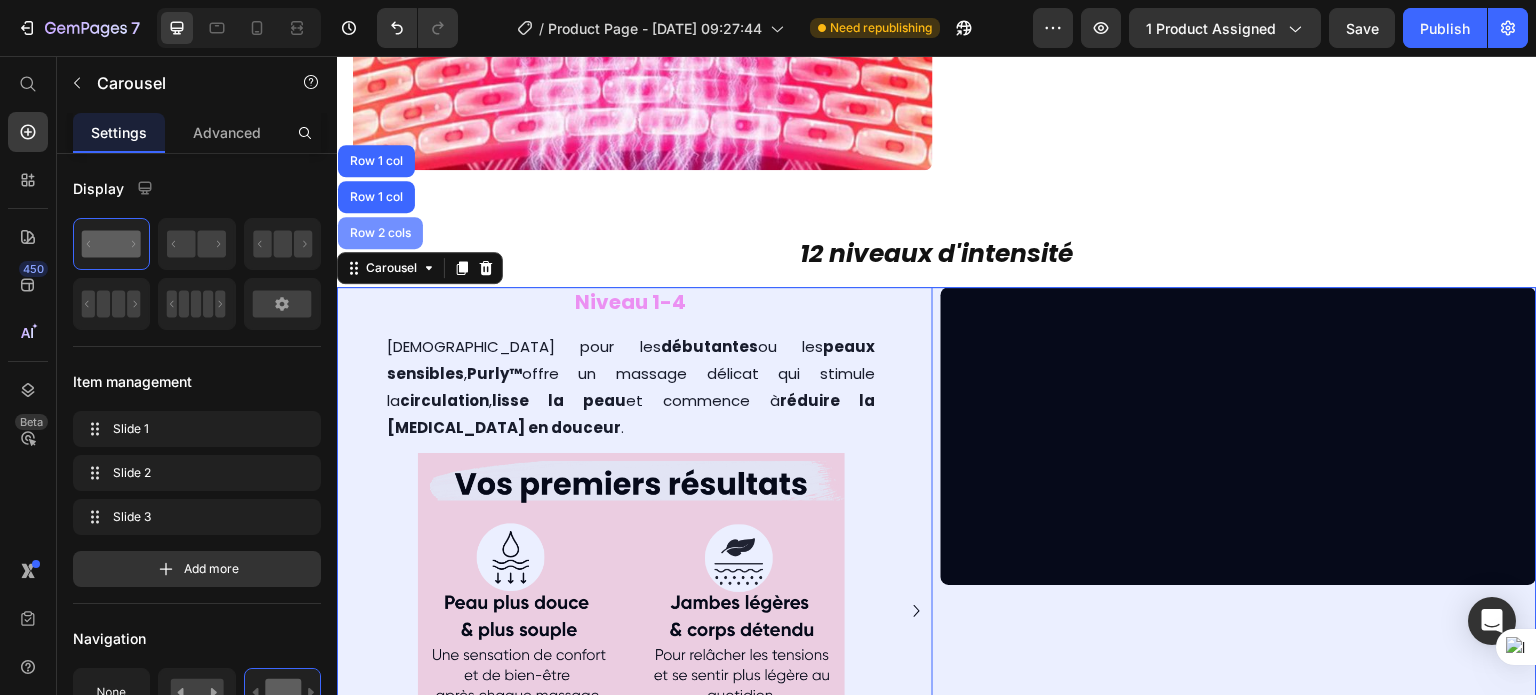 click on "Row 2 cols" at bounding box center (380, 233) 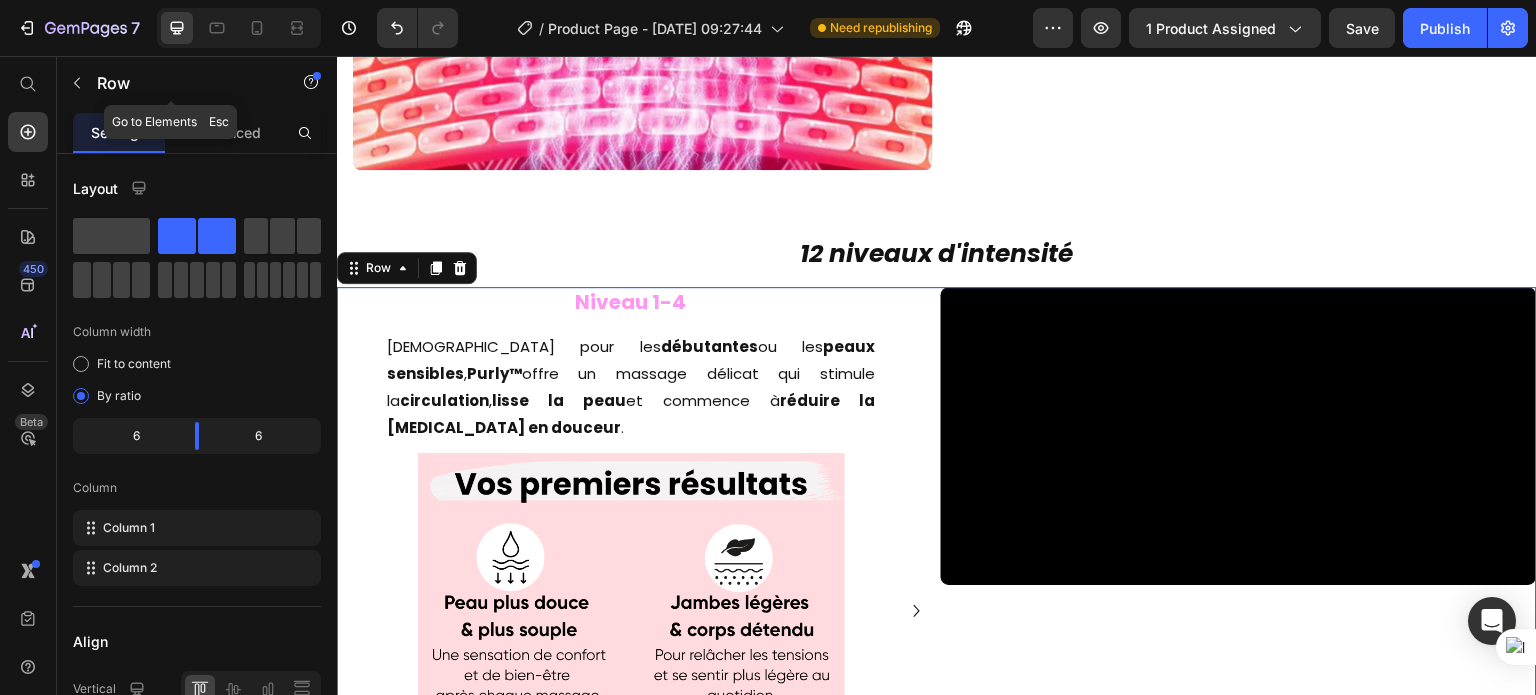 click on "Row" 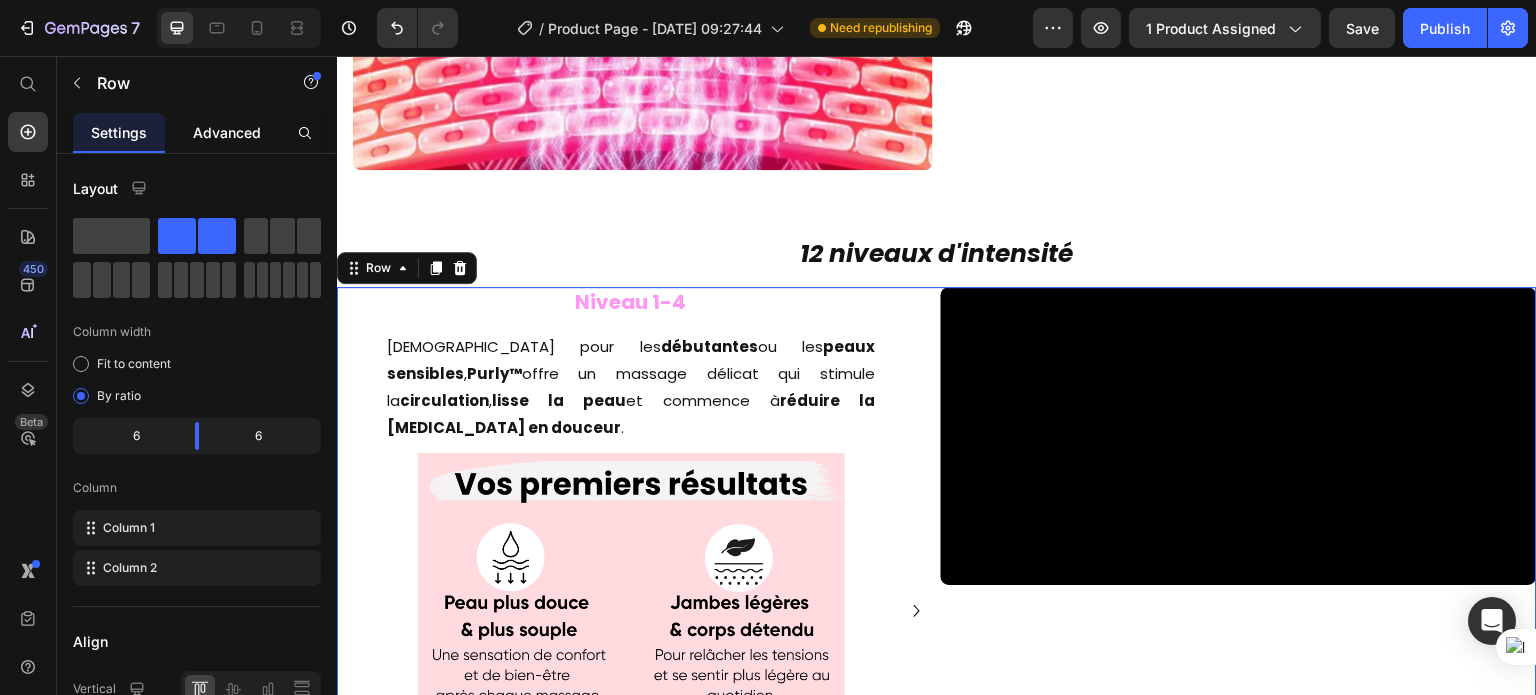 click on "Advanced" at bounding box center (227, 132) 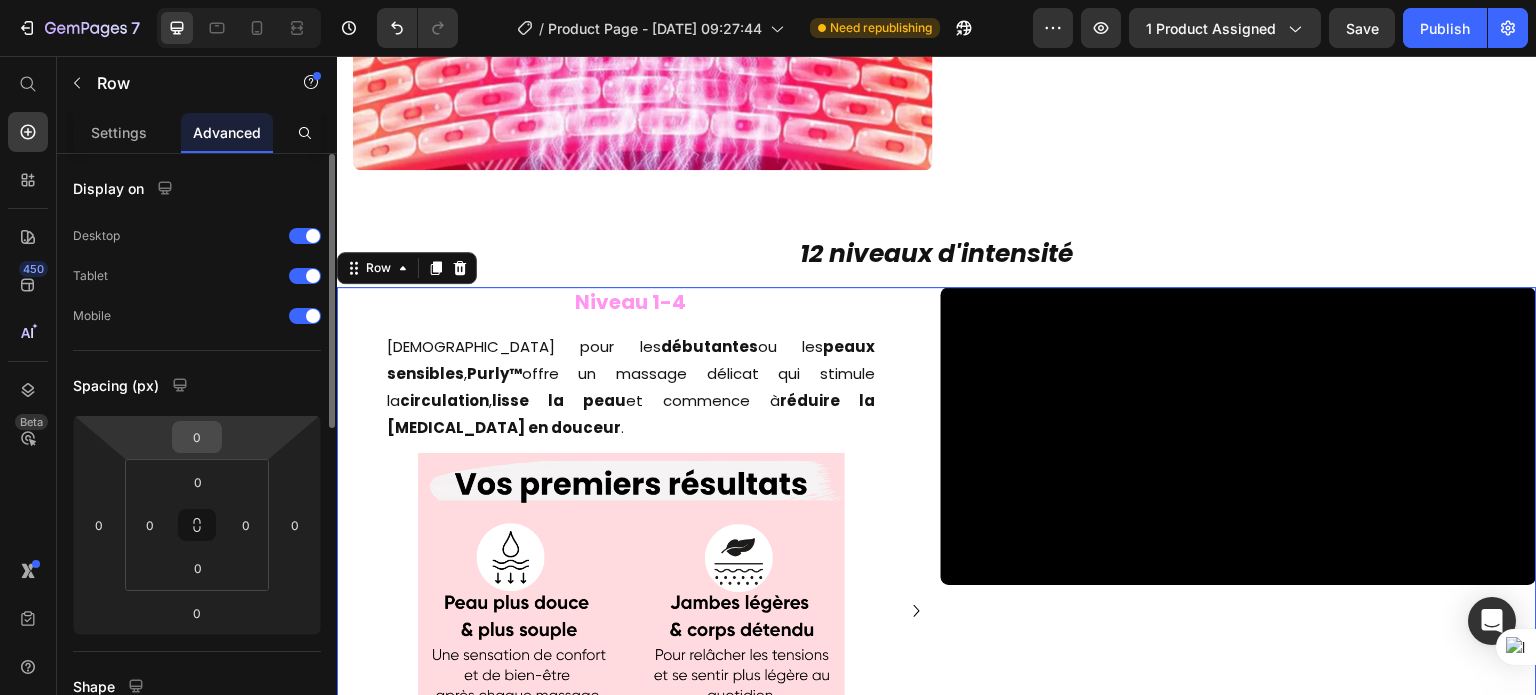 click on "0" at bounding box center [197, 437] 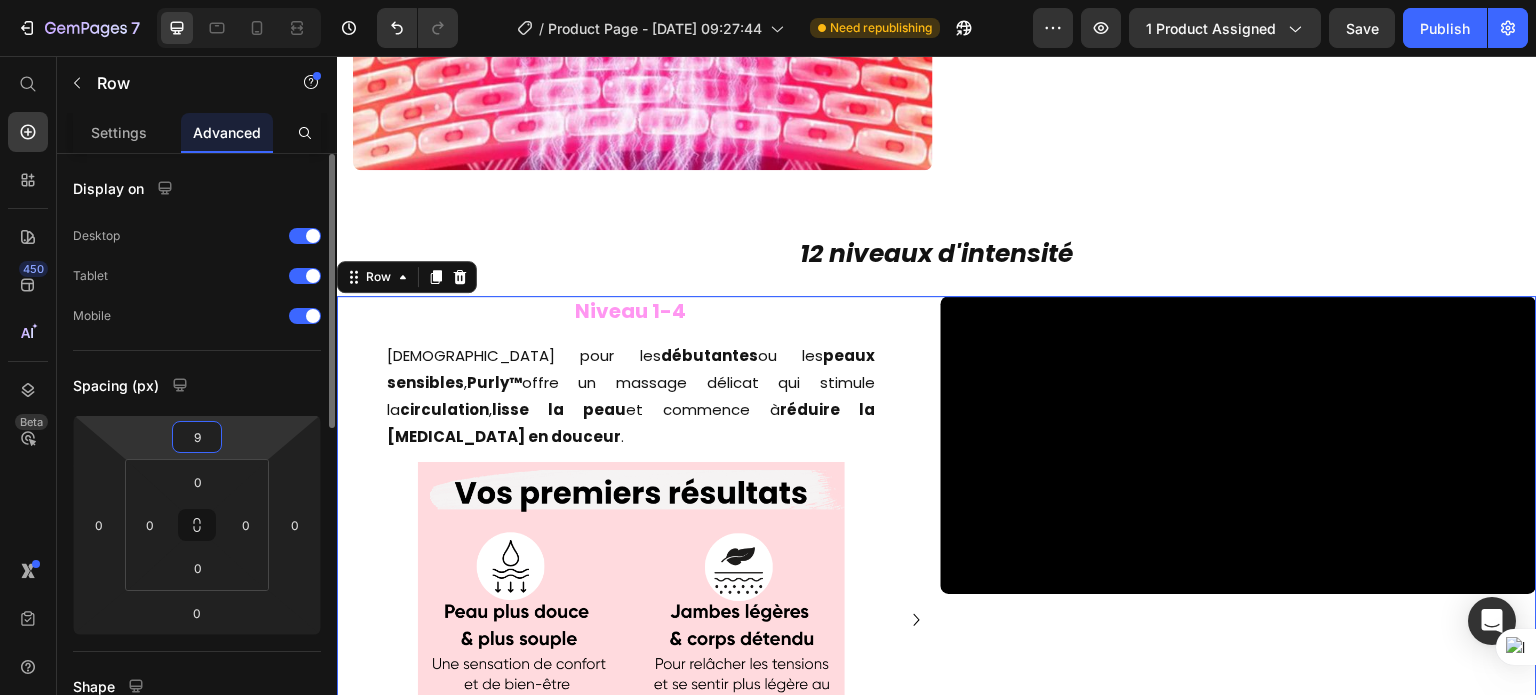 type on "10" 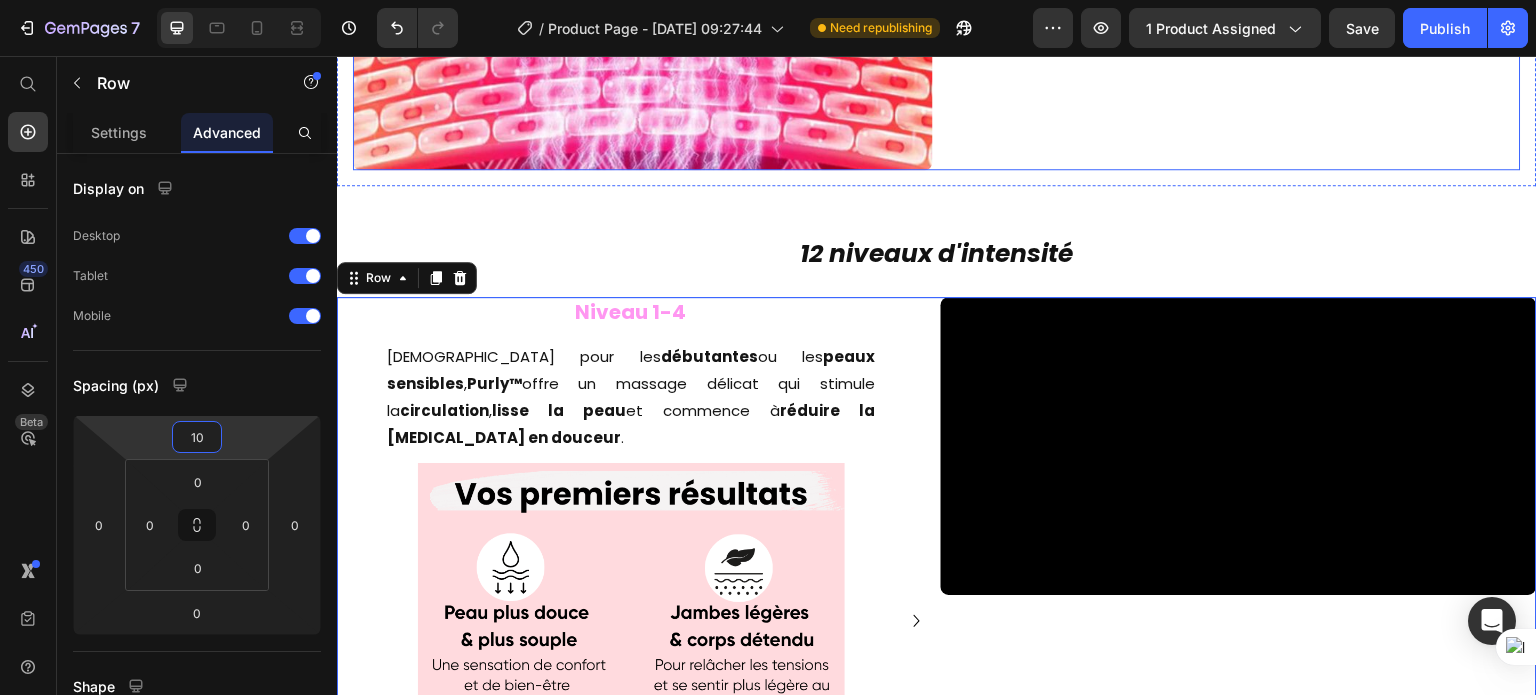 click on "Stimule la  production de collagène  et redonne à votre peau toute sa  souplesse  et sa  jeunesse . Réduit visiblement l’apparence de la cellulite pour une peau plus ferme, plus lisse… et une  confiance retrouvée chaque fois que vous vous regardez dans le miroir. Text Block" at bounding box center (1231, -120) 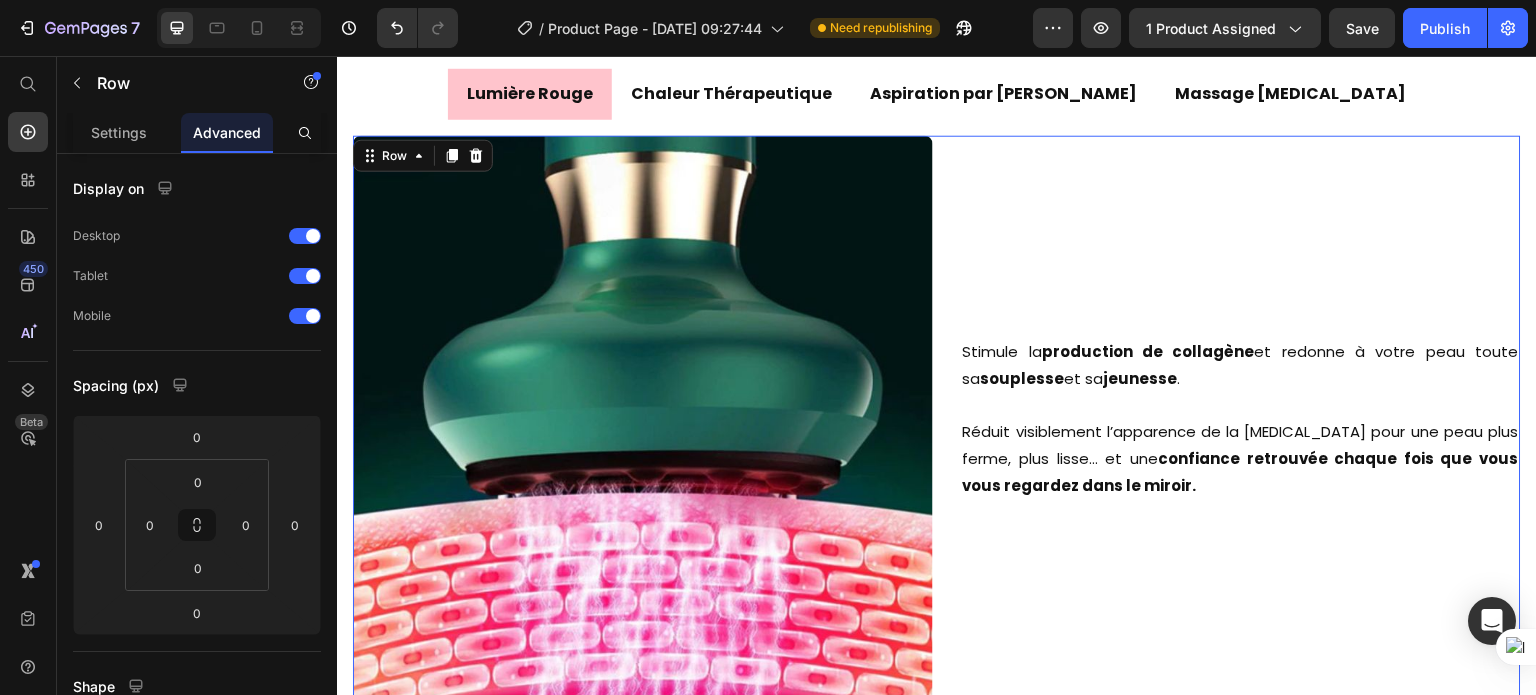 scroll, scrollTop: 2653, scrollLeft: 0, axis: vertical 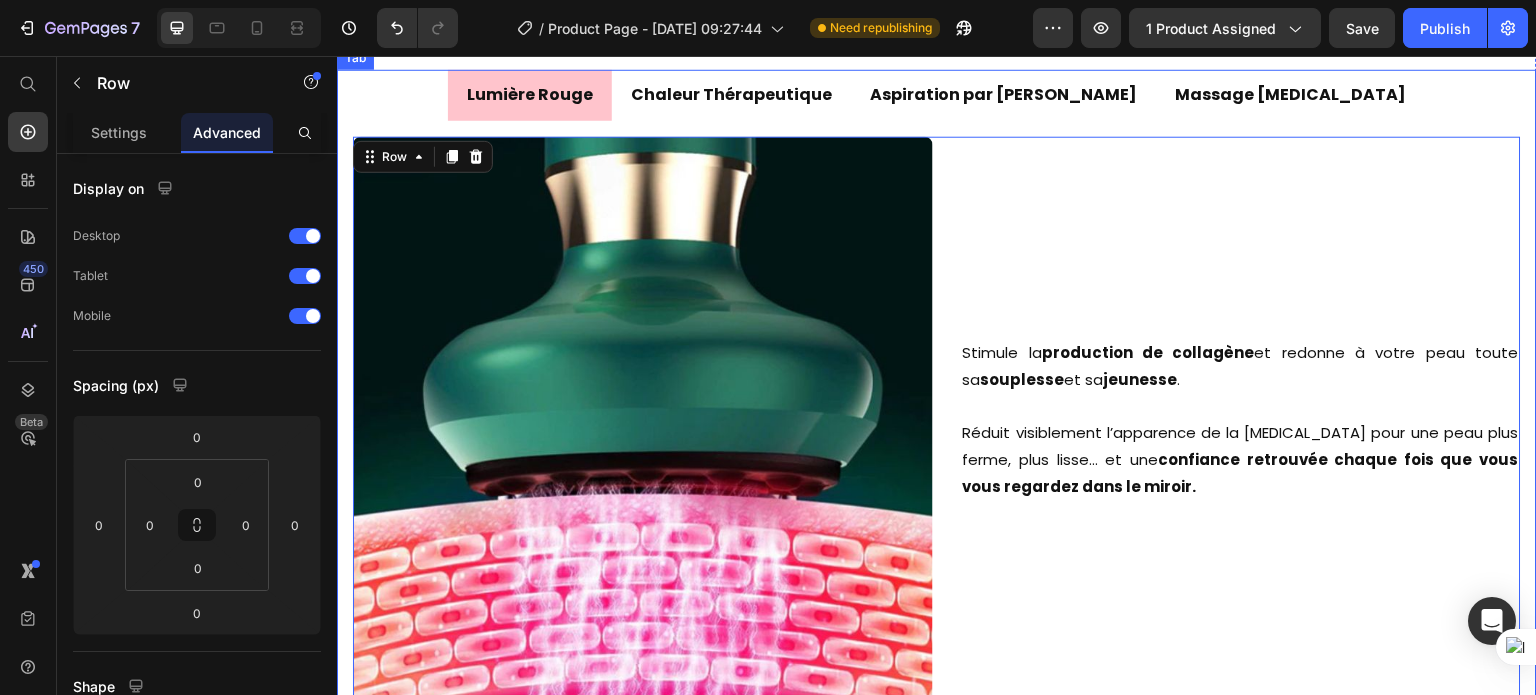 click on "Tab" at bounding box center (355, 58) 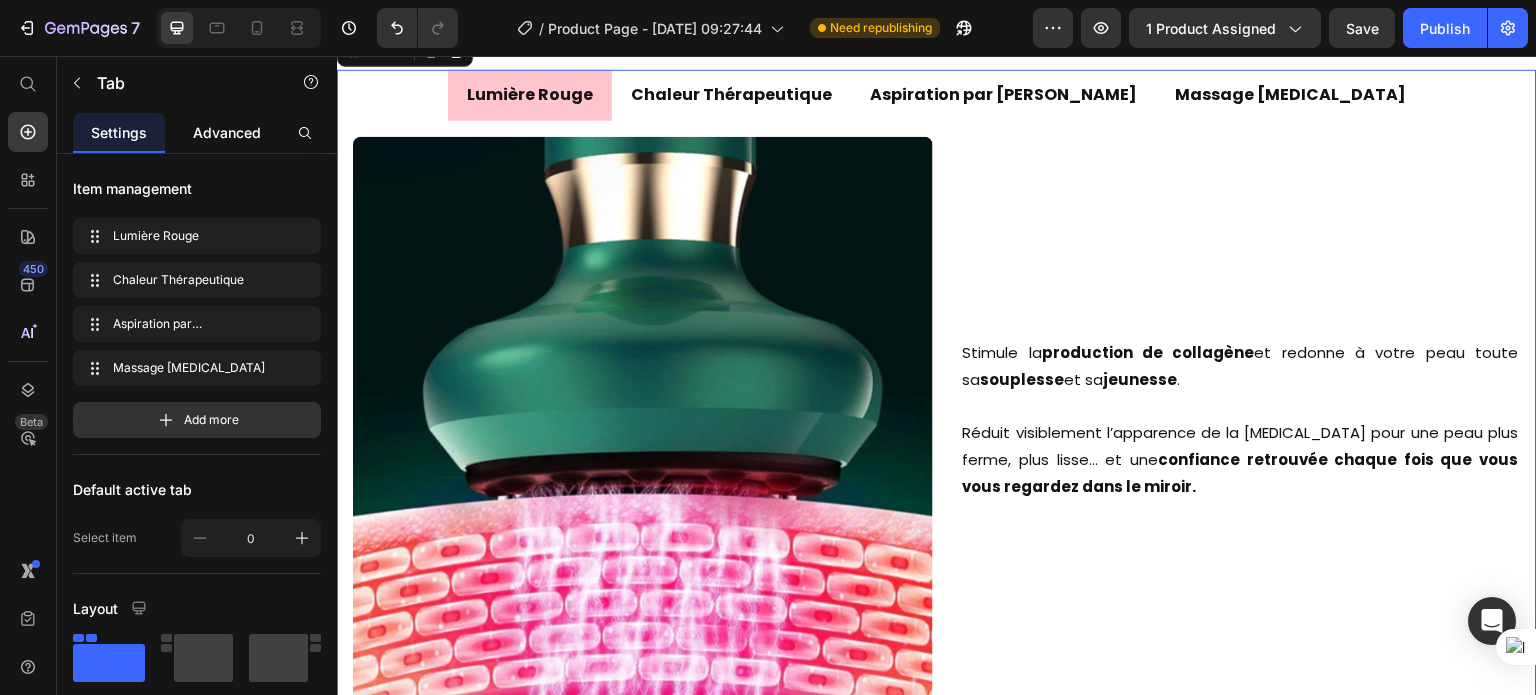 click on "Advanced" at bounding box center (227, 132) 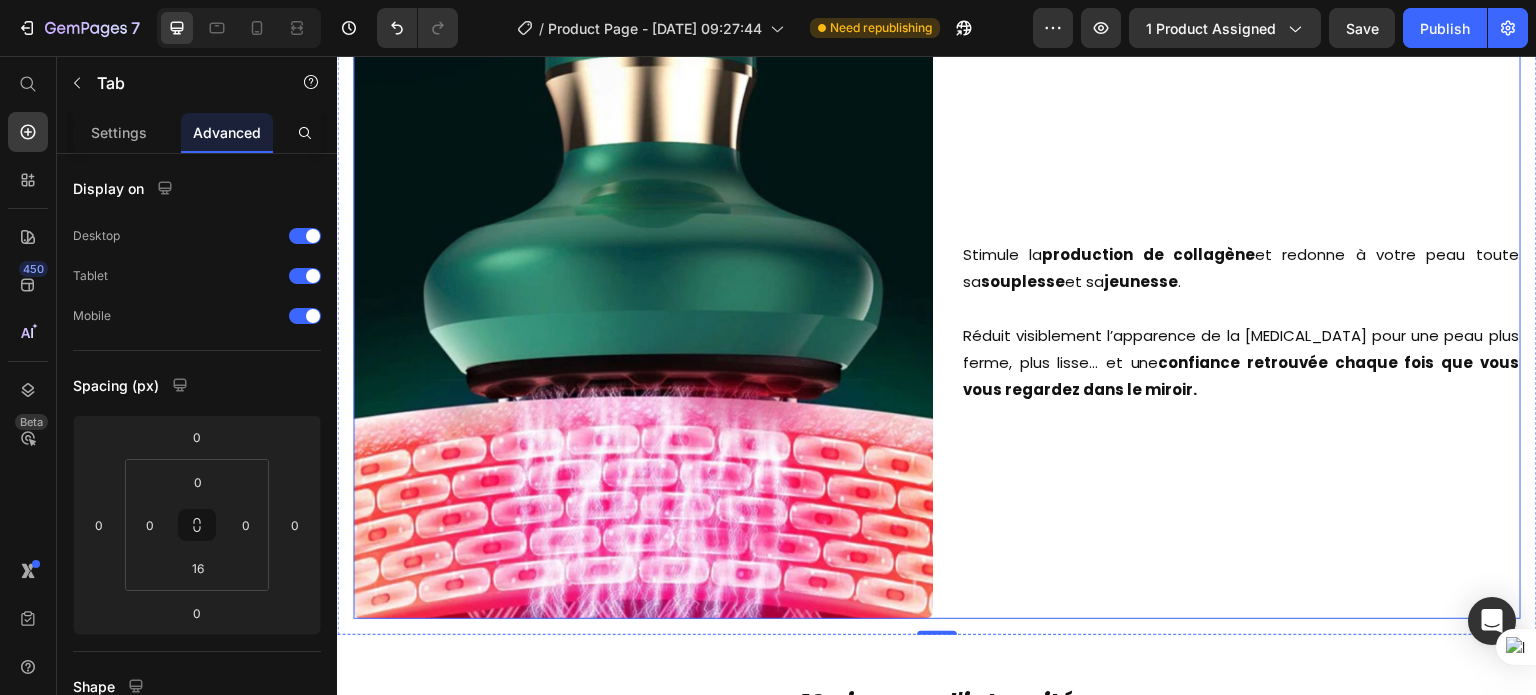 scroll, scrollTop: 3382, scrollLeft: 0, axis: vertical 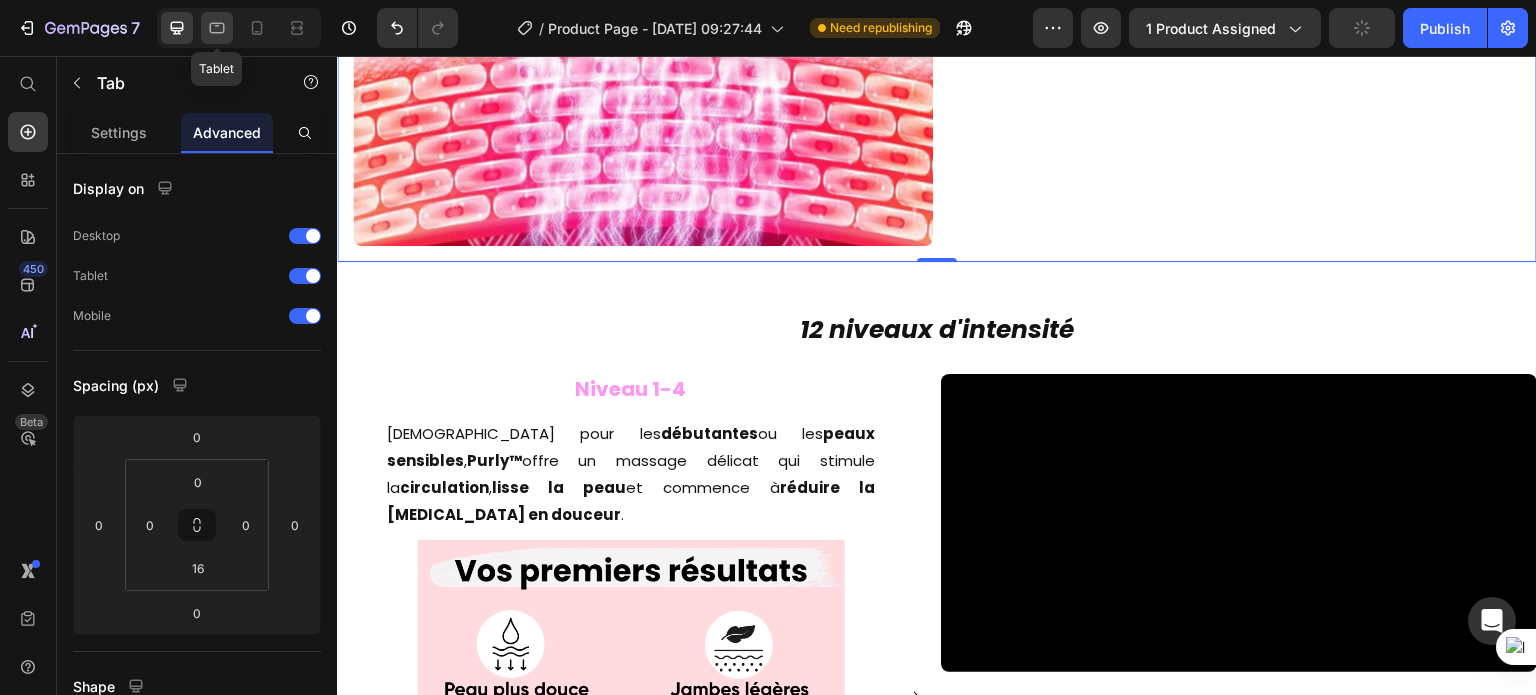 click 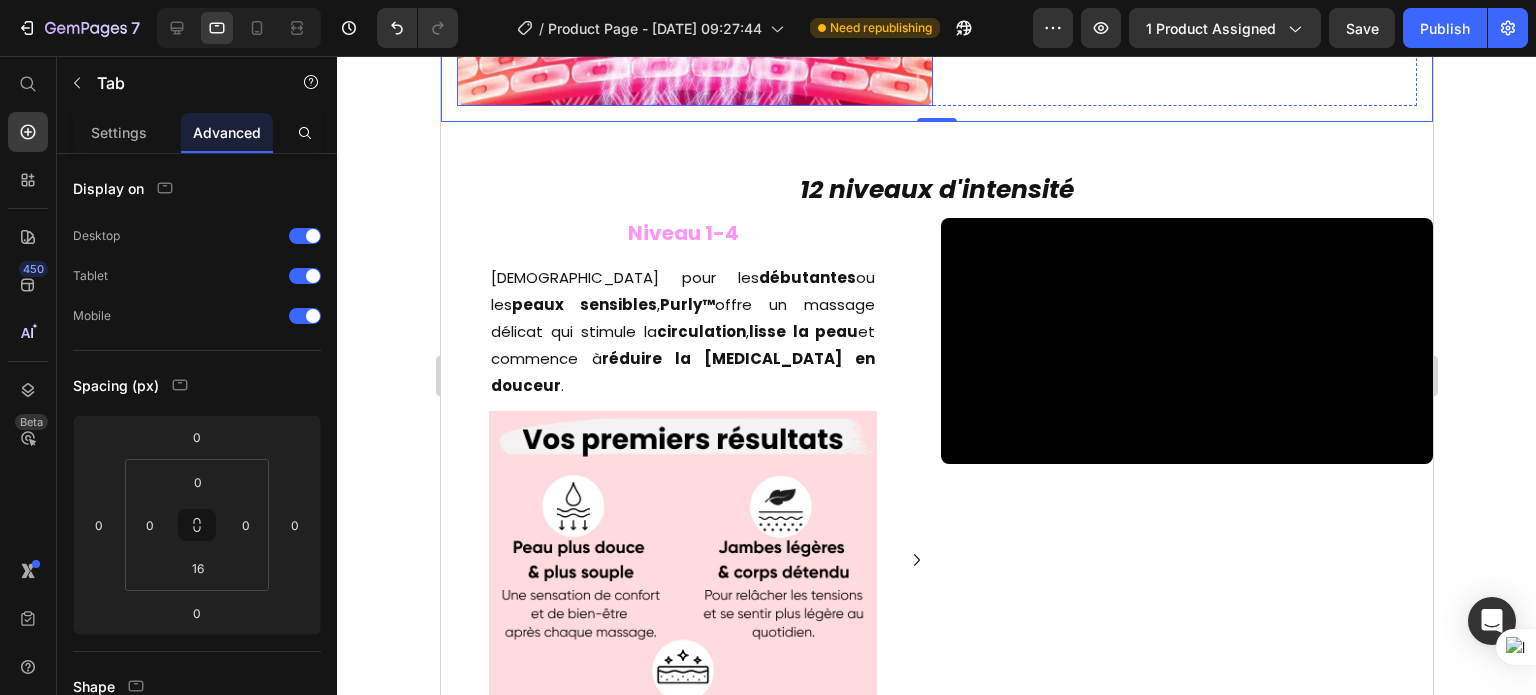 scroll, scrollTop: 3487, scrollLeft: 0, axis: vertical 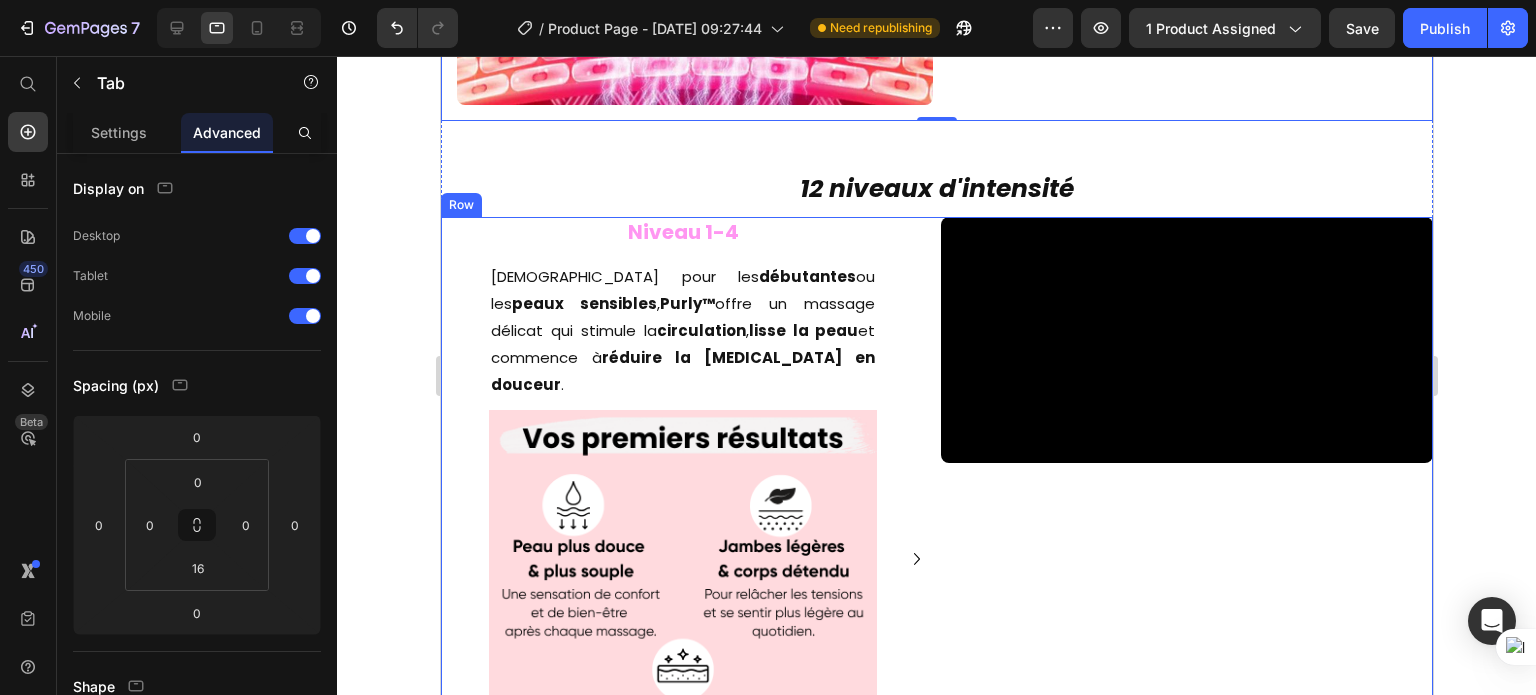 click on "Niveau 1-4 Heading Idéal pour les  débutantes  ou les  peaux sensibles ,  Purly™  offre un massage délicat qui stimule la  circulation ,  lisse la peau  et commence à  réduire la cellulite en douceur . Text Block Image Niveau 5-8 Heading Les niveaux intermédiaires offrent une puissance renforcée pour  agir plus en profondeur  sur la cellulite et booster les résultats. Parfaits pour celles qui veulent aller plus loin dans leur routine et obtenir une  peau plus ferme, plus lisse et plus sculptée . Text Block Image Row Niveau 9-12 Heading Les niveaux intermédiaires offrent une puissance renforcée pour  agir plus en profondeur  sur la cellulite et booster les résultats. Parfaits pour celles qui veulent aller plus loin dans leur routine et obtenir une  peau plus ferme, plus lisse et plus sculptée . Text Block Image Row
Carousel Video Row" at bounding box center (936, 572) 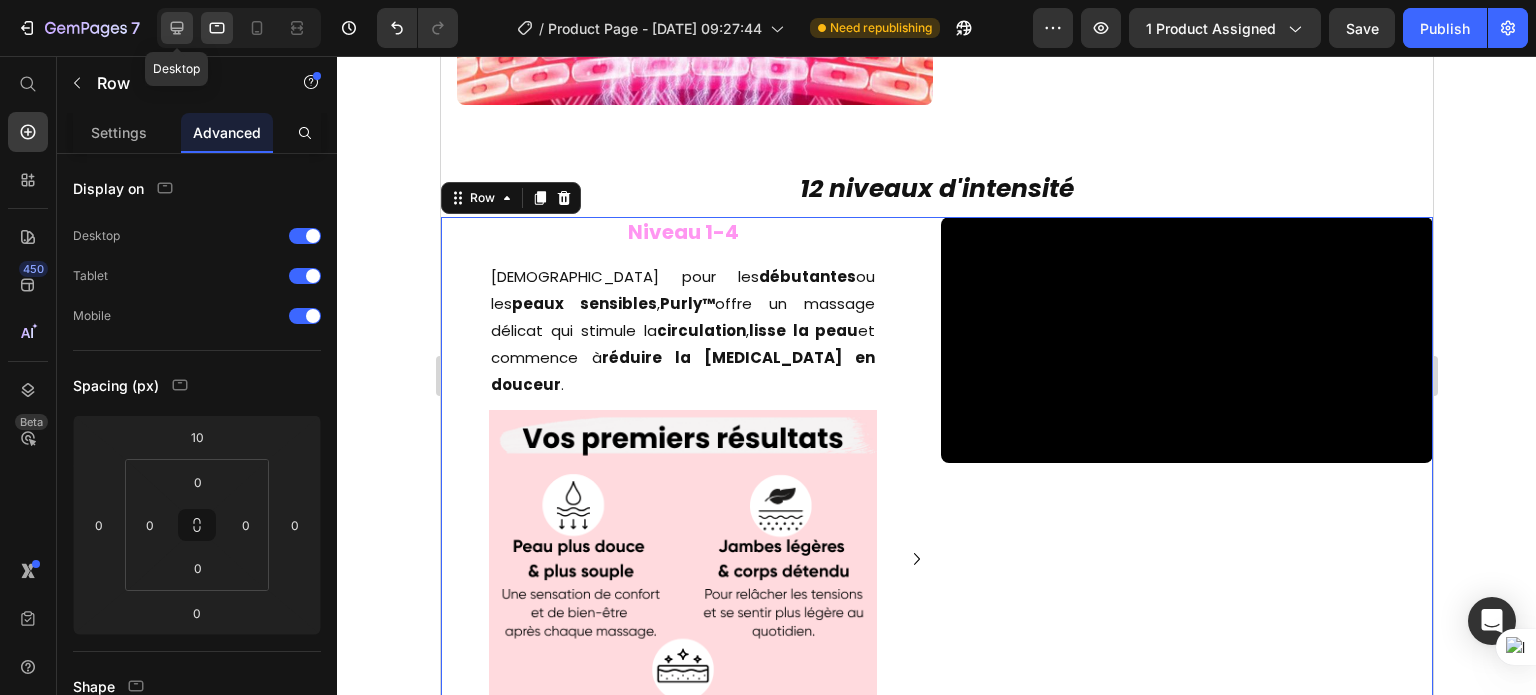 click 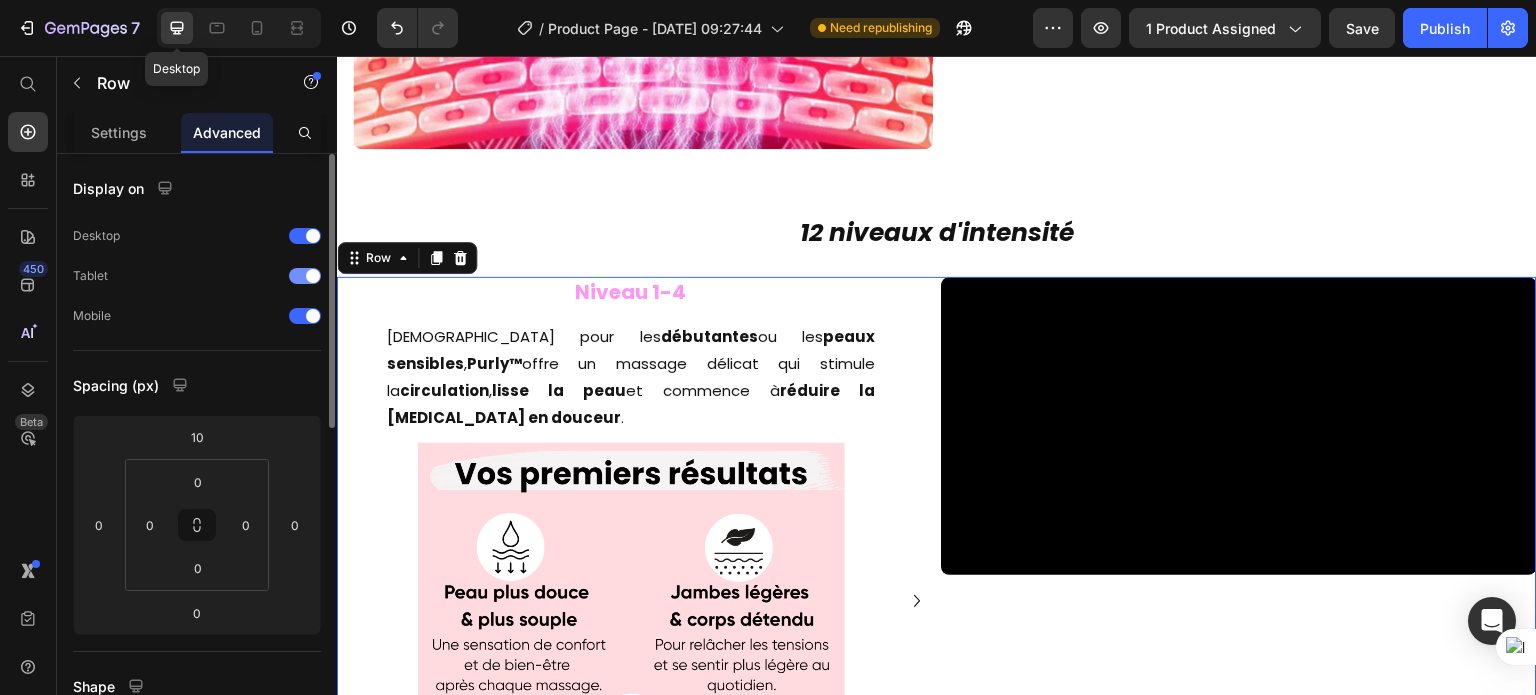 scroll, scrollTop: 3692, scrollLeft: 0, axis: vertical 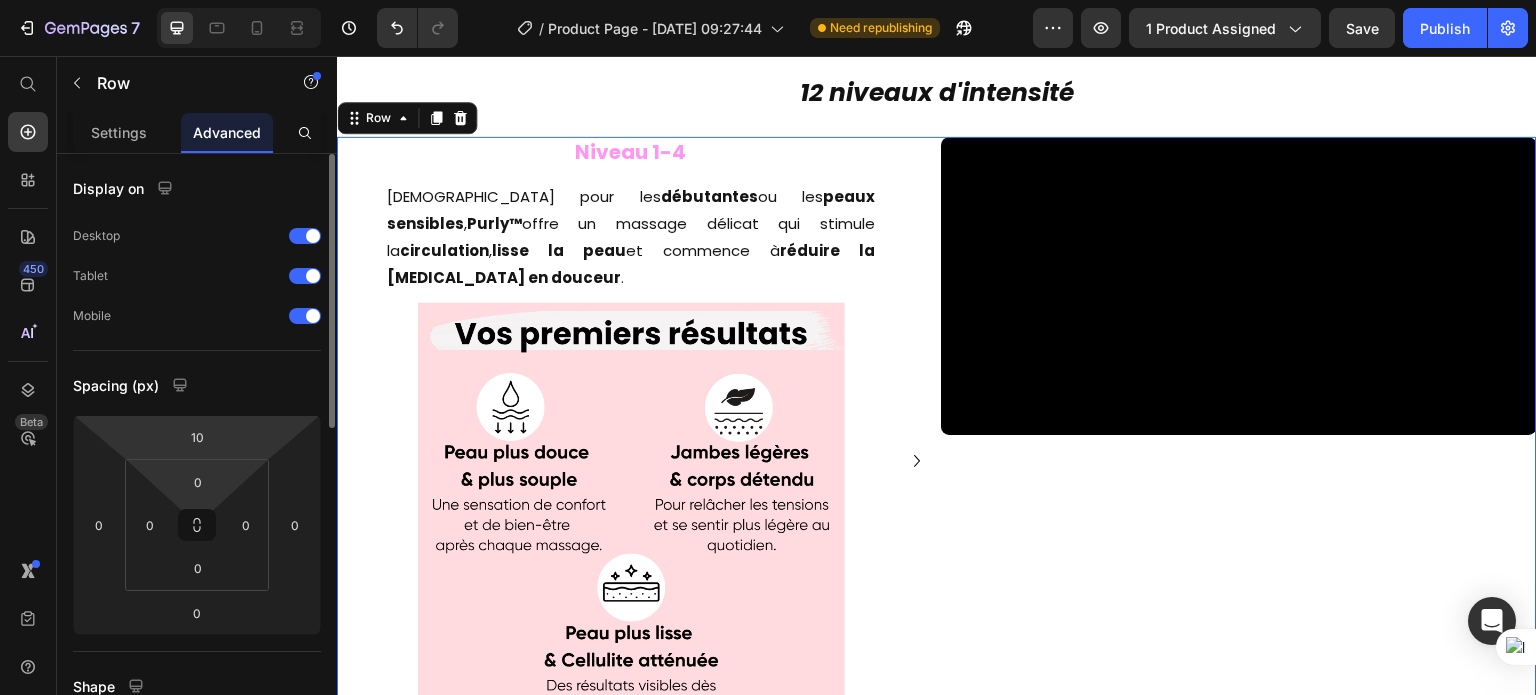 click on "7   /  Product Page - [DATE] 09:27:44 Need republishing Preview 1 product assigned  Save   Publish  450 Beta Start with Sections Elements Hero Section Product Detail Brands Trusted Badges Guarantee Product Breakdown How to use Testimonials Compare Bundle FAQs Social Proof Brand Story Product List Collection Blog List Contact Sticky Add to Cart Custom Footer Browse Library 450 Layout
Row
Row
Row
Row Text
Heading
Text Block Button
Button
Button
Sticky Back to top Media
Image" at bounding box center [768, 0] 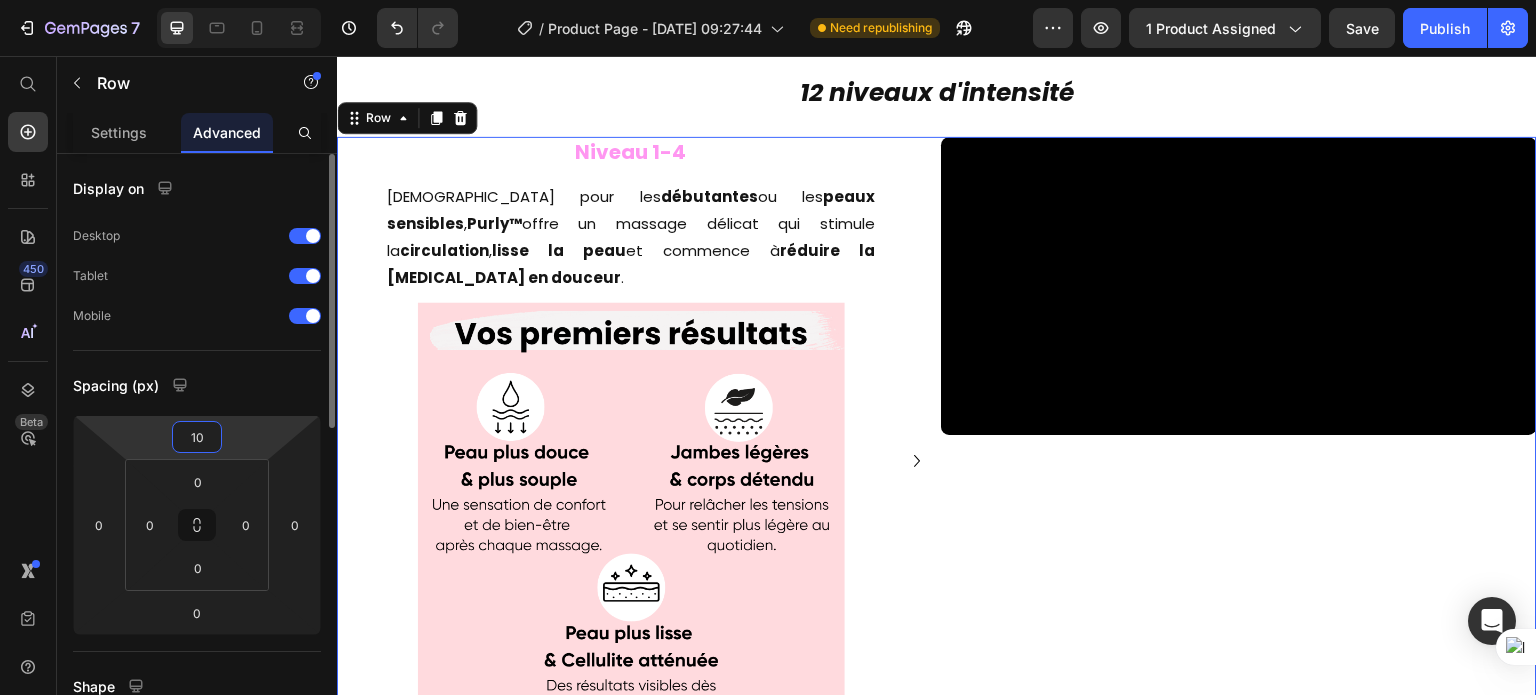 click on "10" at bounding box center (197, 437) 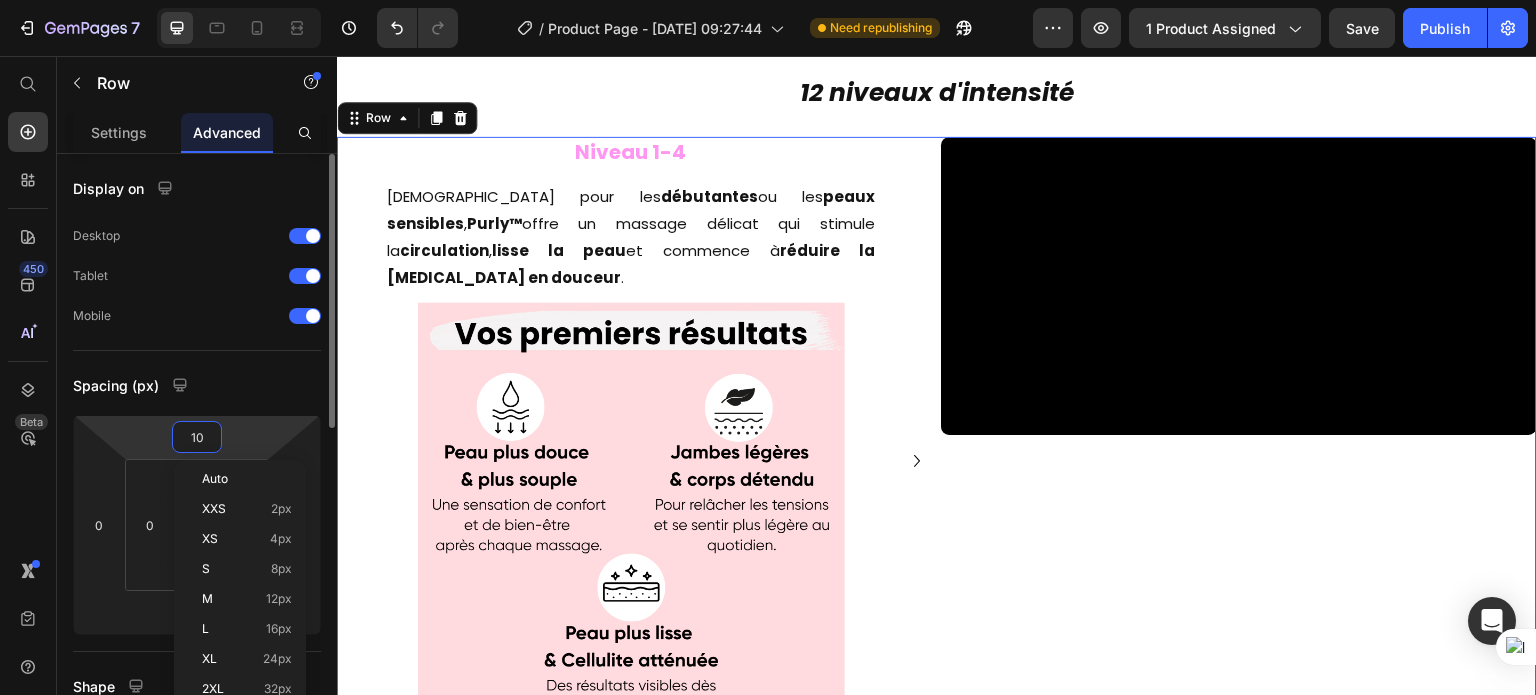 click on "10" at bounding box center (197, 437) 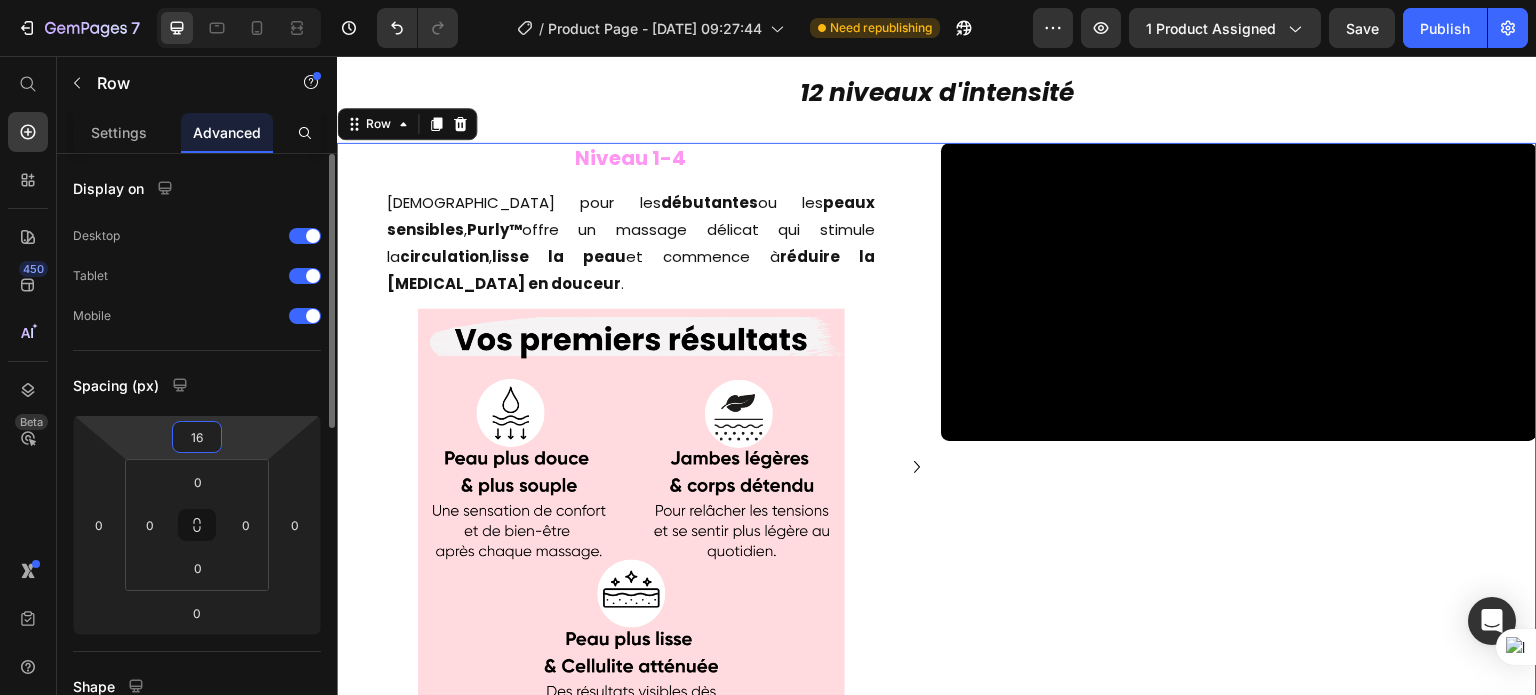 type on "15" 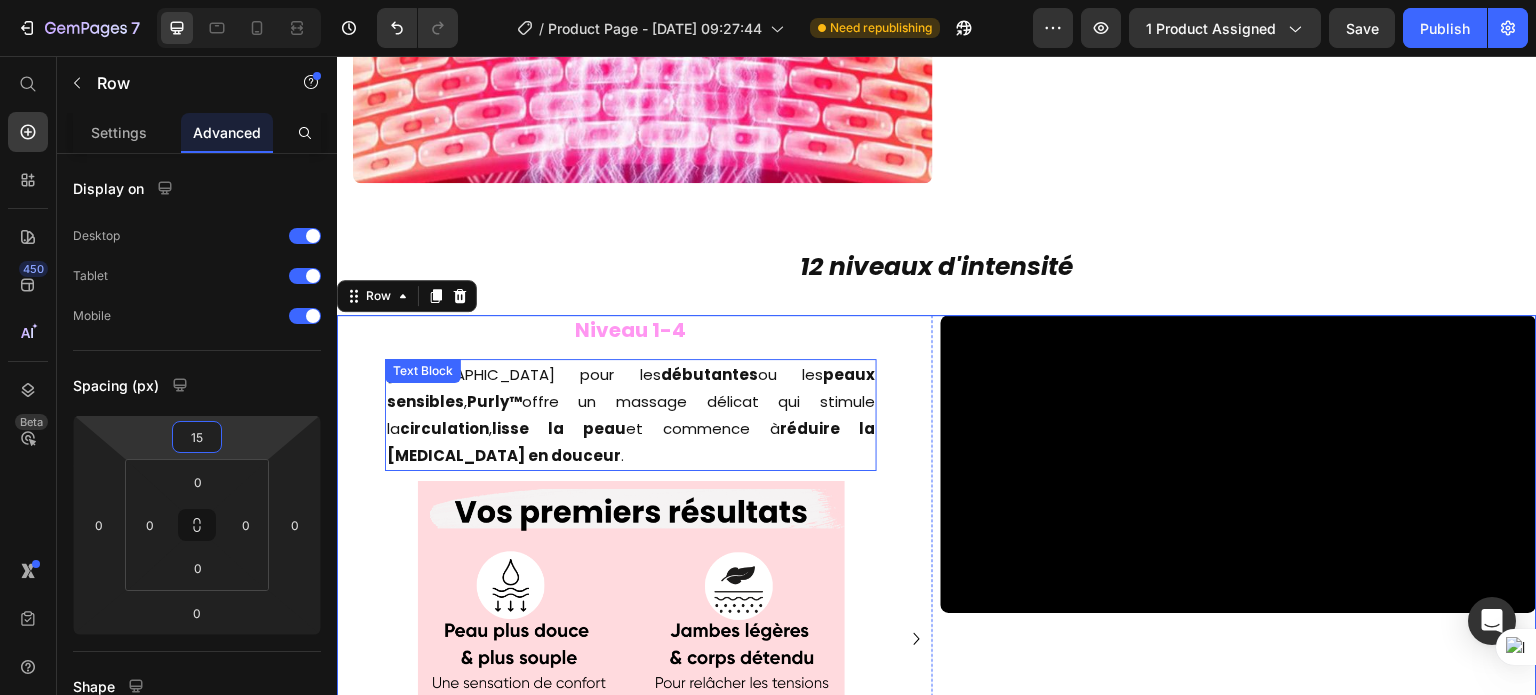 scroll, scrollTop: 3252, scrollLeft: 0, axis: vertical 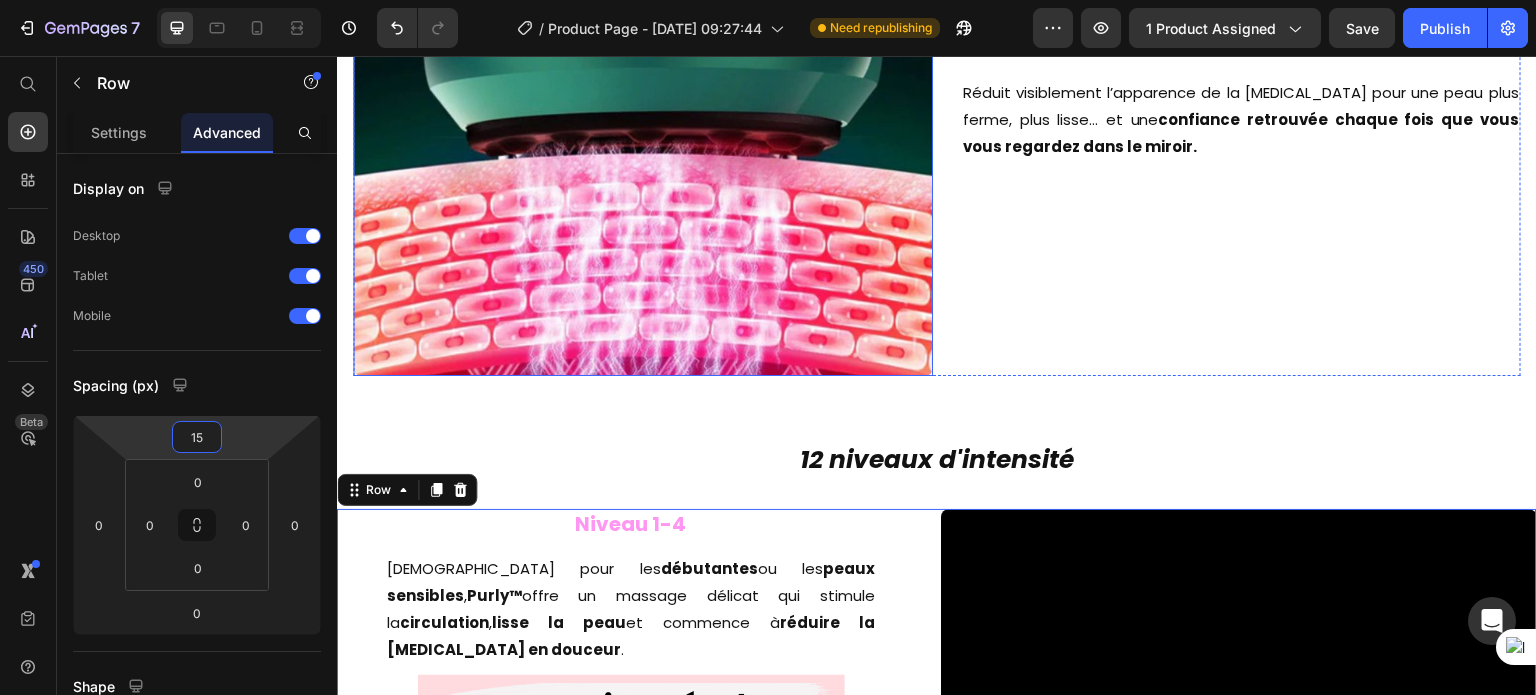 click on "12 niveaux d'intensité" at bounding box center (937, 460) 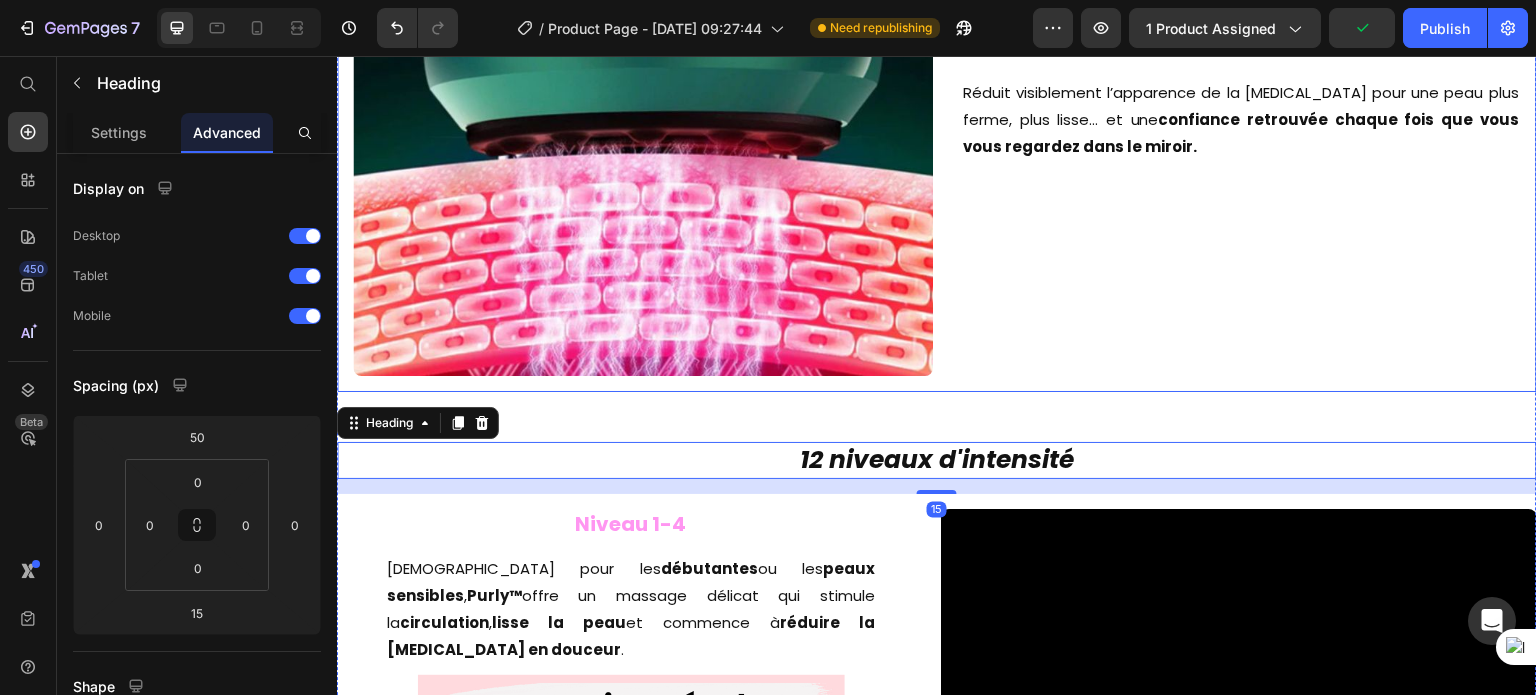 click on "Lumière Rouge Chaleur Thérapeutique Aspiration par Ventouse Massage Gua Sha Image Stimule la  production de collagène  et redonne à votre peau toute sa  souplesse  et sa  jeunesse . Réduit visiblement l’apparence de la cellulite pour une peau plus ferme, plus lisse… et une  confiance retrouvée chaque fois que vous vous regardez dans le miroir. Text Block Row Video Stimule la  circulation sanguine , accélère la  combustion des graisses  et aide à r éduire l'apparence de la cellulite. Un véritable  moment de bien-être , où vous sentez votre corps se libérer et votre peau se raffermir  sans effort ni douleur. Text Block Row Image Active le  drainage lymphatique  et aide à lisser la peau en profondeur. Une sensation de  légèreté immédiate , un corps plus sculpté, et cette petite fierté de voir votre silhouette se transformer  jour après jour . Text Block Row Image Élimine les  toxines , améliore la  texture de la peau  et affine les contours. Une peau plus  saine , plus  éclatante Row" at bounding box center (937, 60) 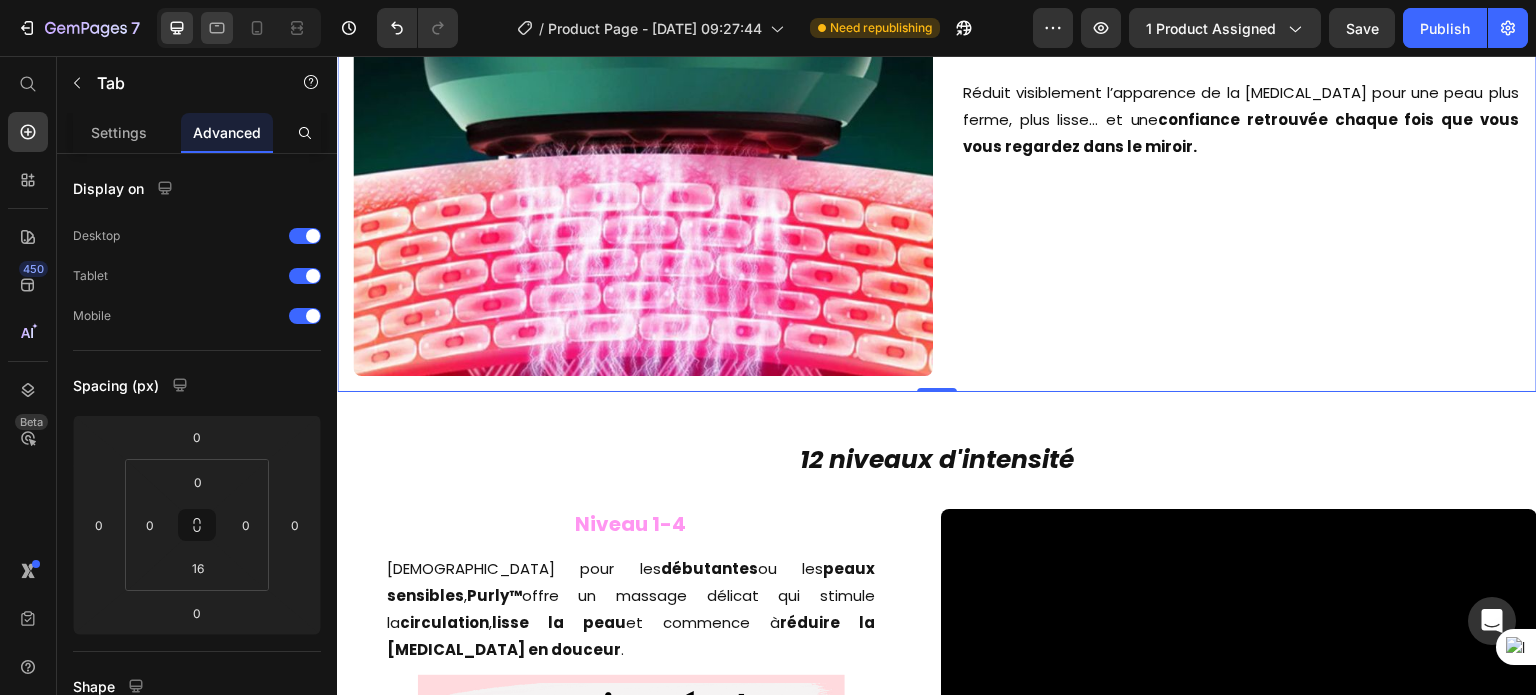click 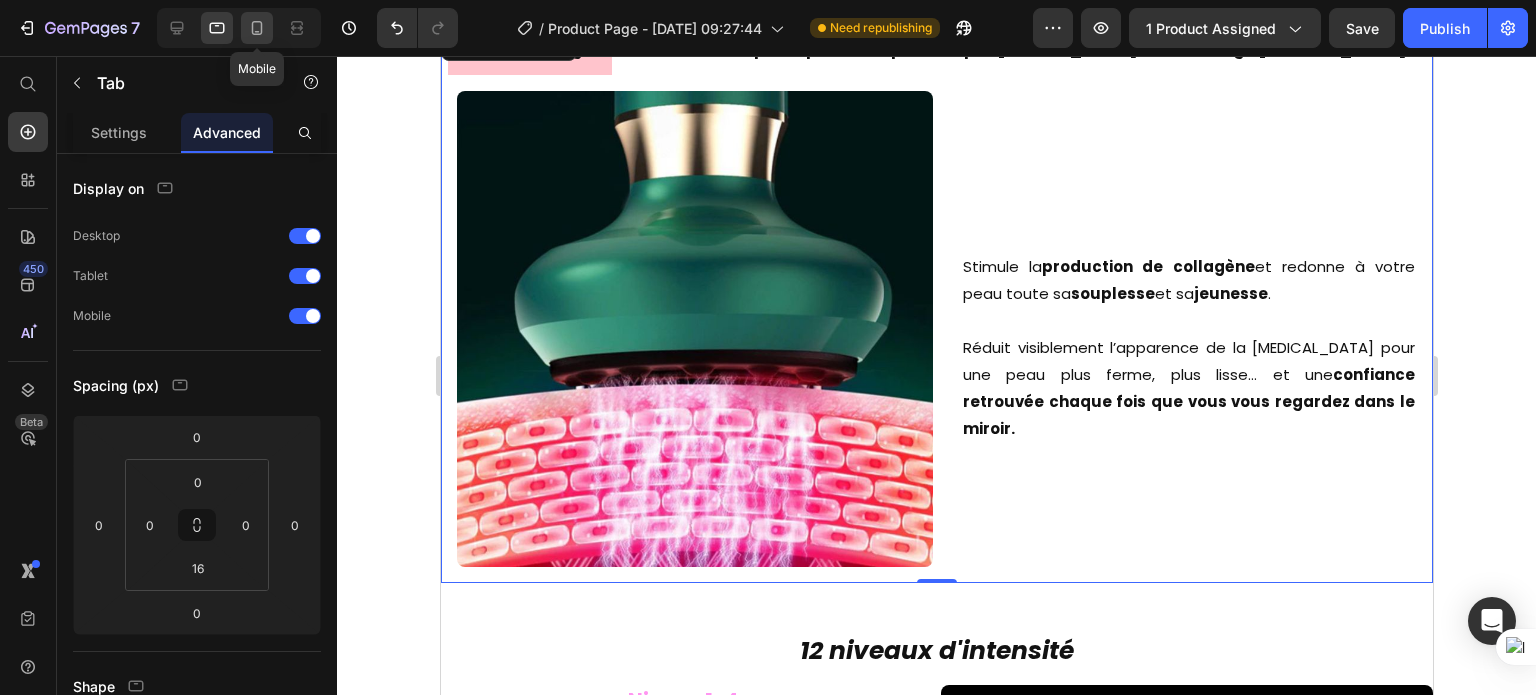 scroll, scrollTop: 2980, scrollLeft: 0, axis: vertical 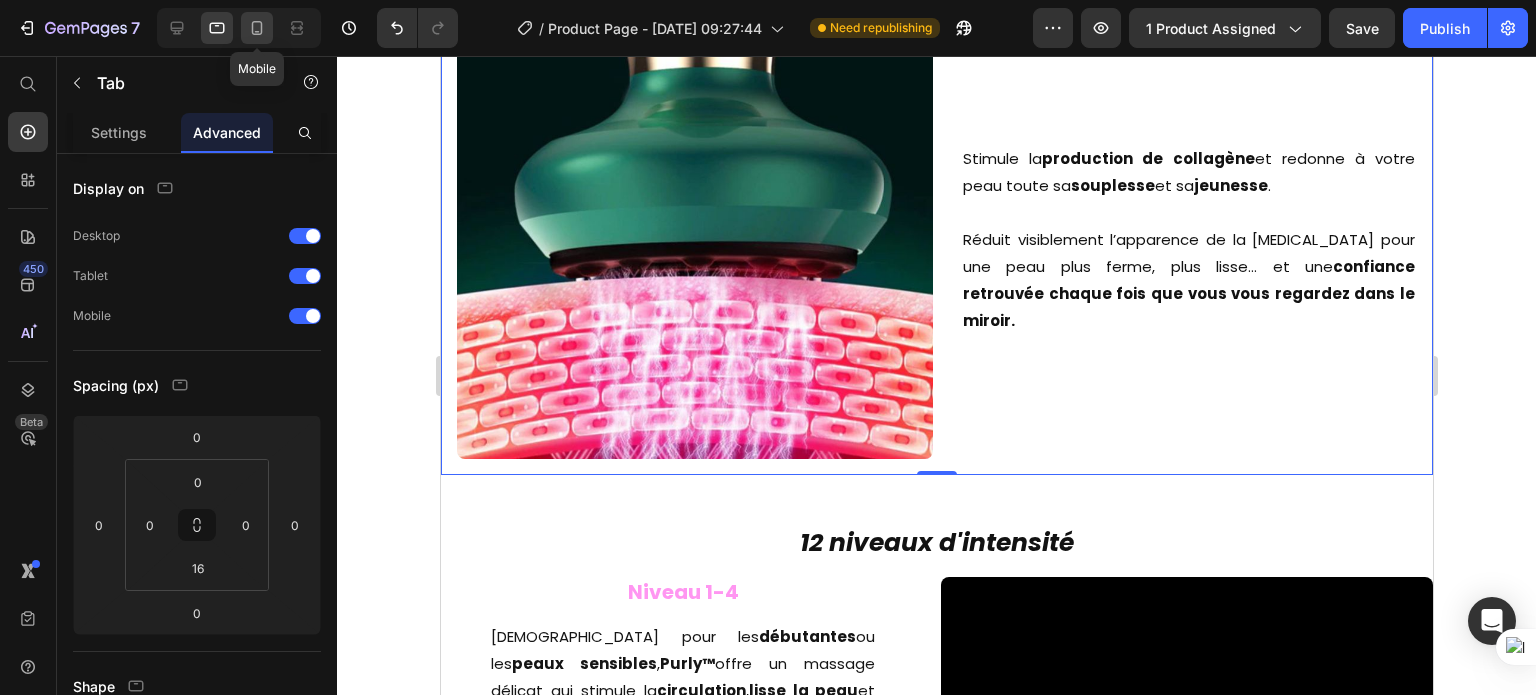 click 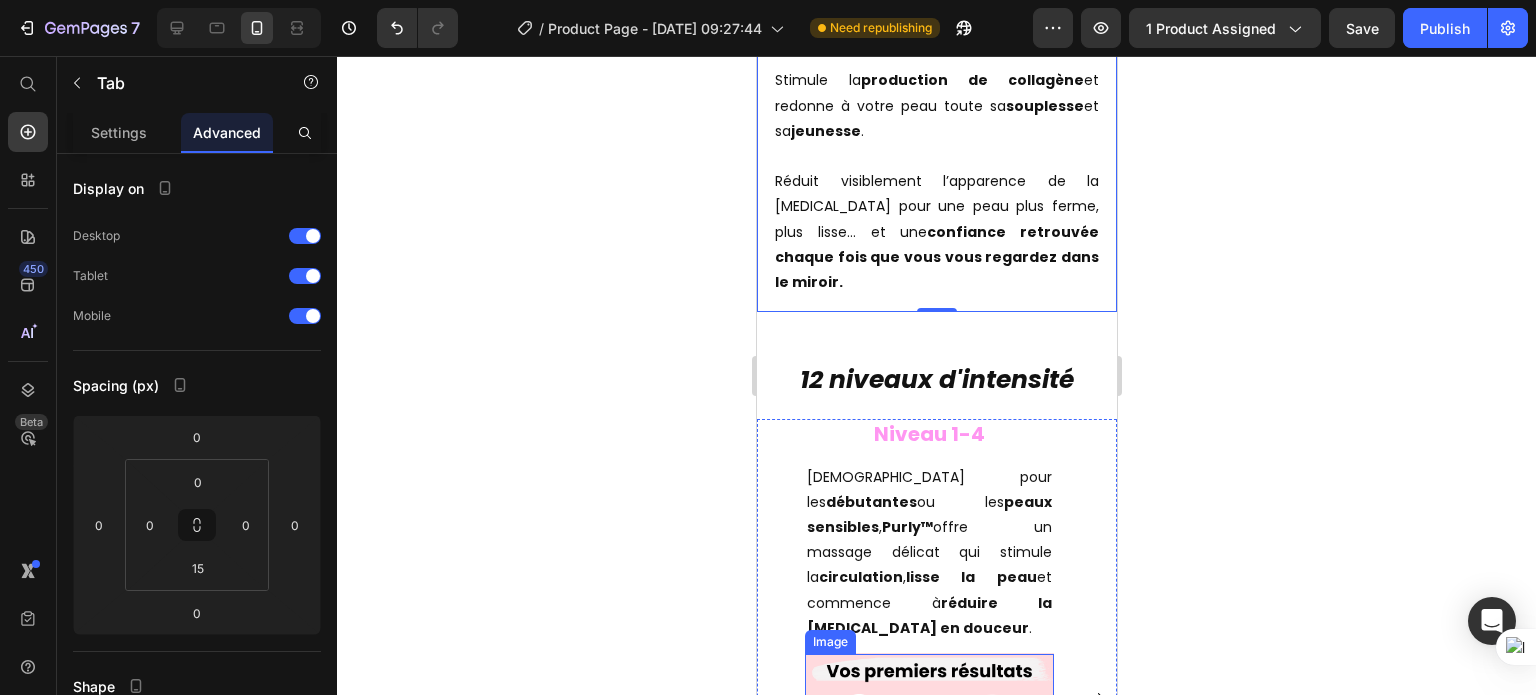 scroll, scrollTop: 4172, scrollLeft: 0, axis: vertical 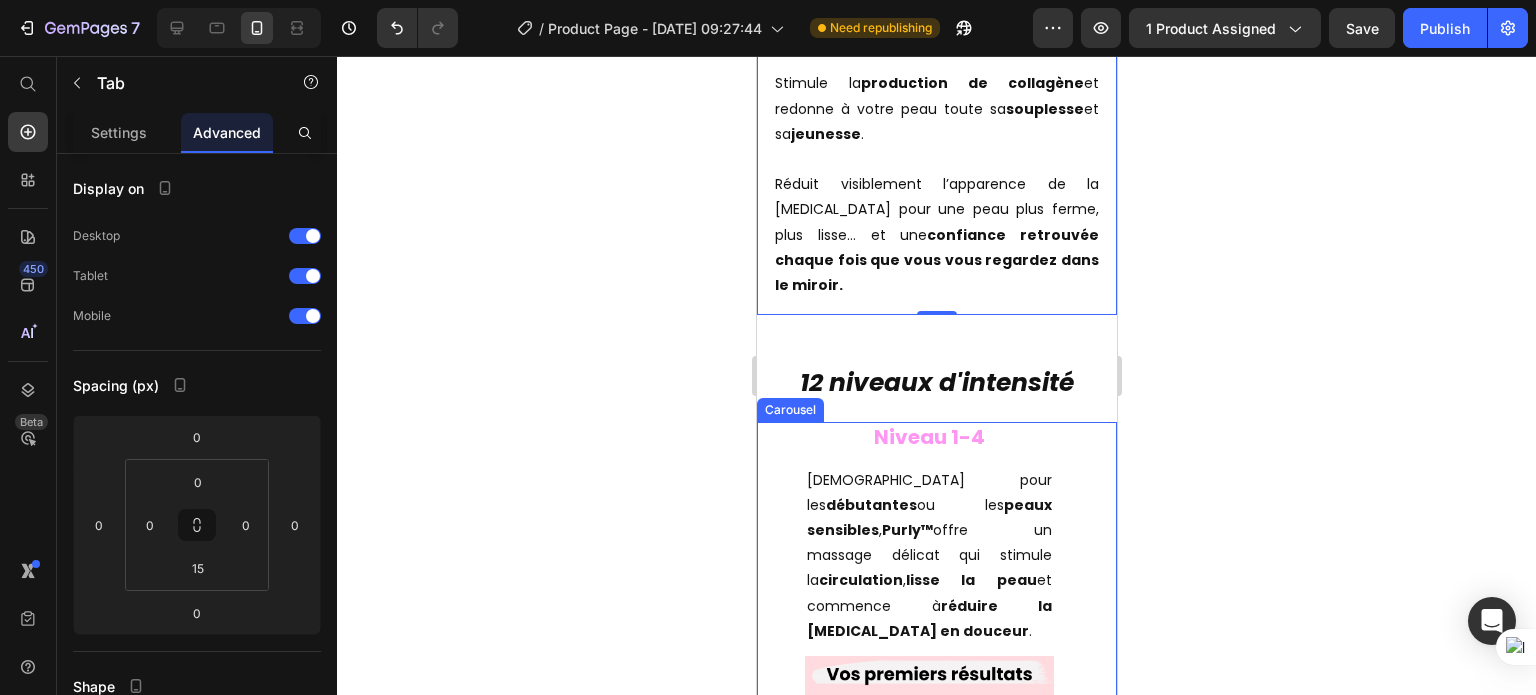 click on "Niveau 1-4 Heading Idéal pour les  débutantes  ou les  peaux sensibles ,  Purly™  offre un massage délicat qui stimule la  circulation ,  lisse la peau  et commence à  réduire la cellulite en douceur . Text Block Image Niveau 5-8 Heading Les niveaux intermédiaires offrent une puissance renforcée pour  agir plus en profondeur  sur la cellulite et booster les résultats. Parfaits pour celles qui veulent aller plus loin dans leur routine et obtenir une  peau plus ferme, plus lisse et plus sculptée . Text Block Image Row Niveau 9-12 Heading Les niveaux intermédiaires offrent une puissance renforcée pour  agir plus en profondeur  sur la cellulite et booster les résultats. Parfaits pour celles qui veulent aller plus loin dans leur routine et obtenir une  peau plus ferme, plus lisse et plus sculptée . Text Block Image Row" at bounding box center (936, 702) 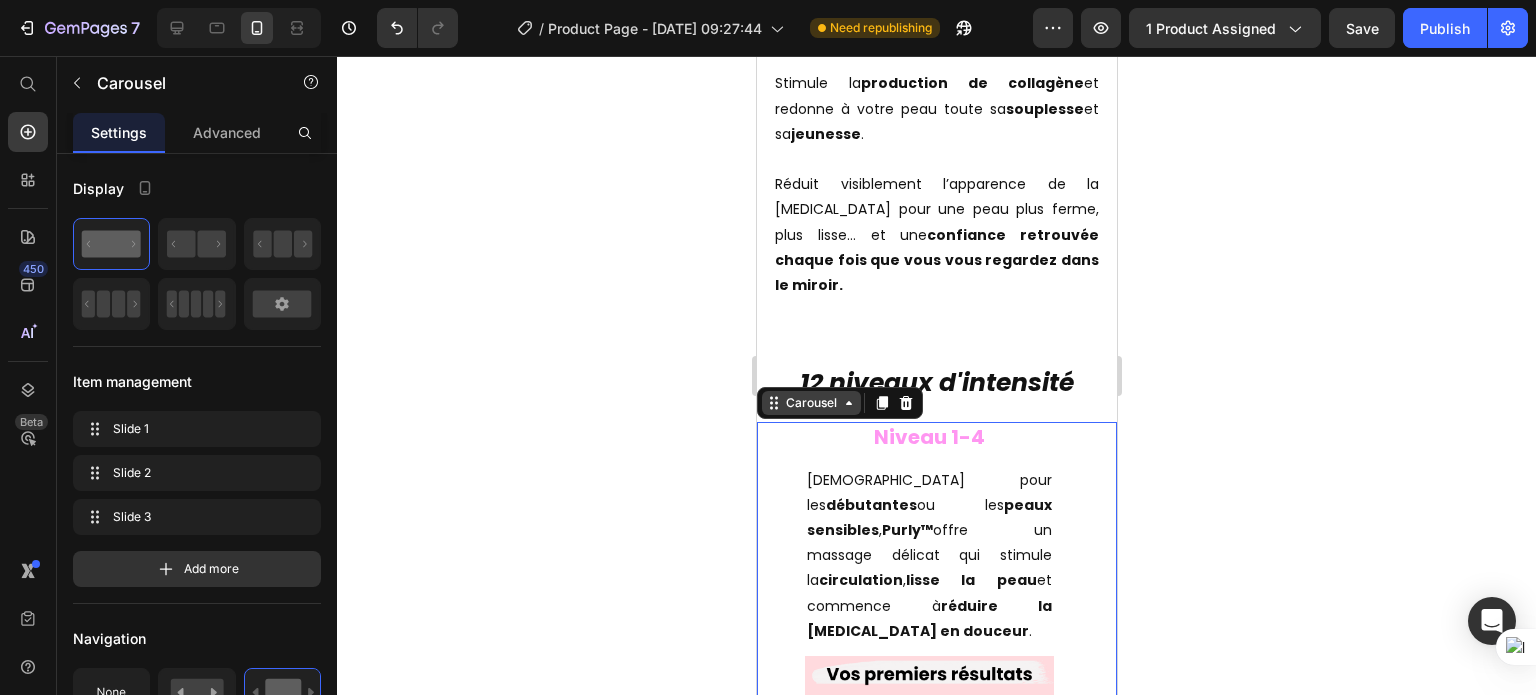 click on "Carousel" at bounding box center (810, 403) 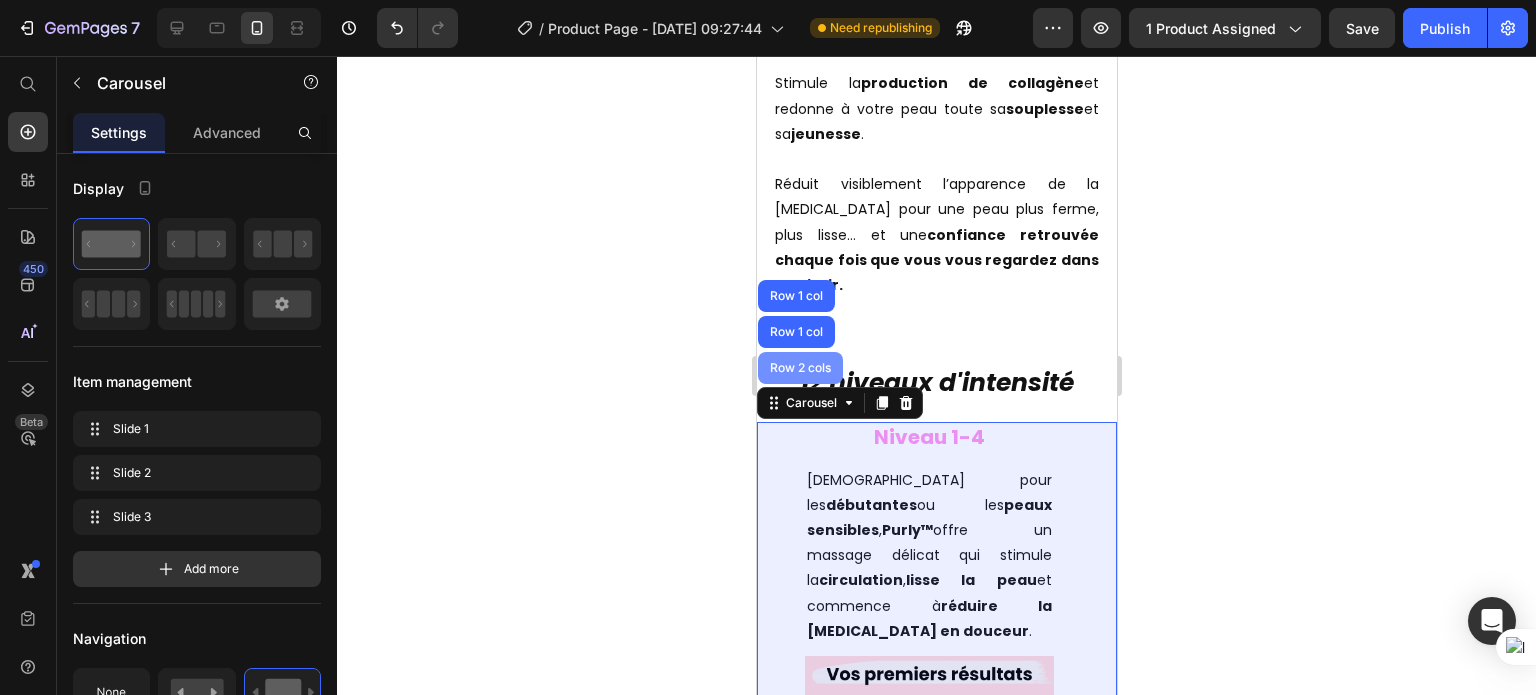 click on "Row 2 cols" at bounding box center (799, 368) 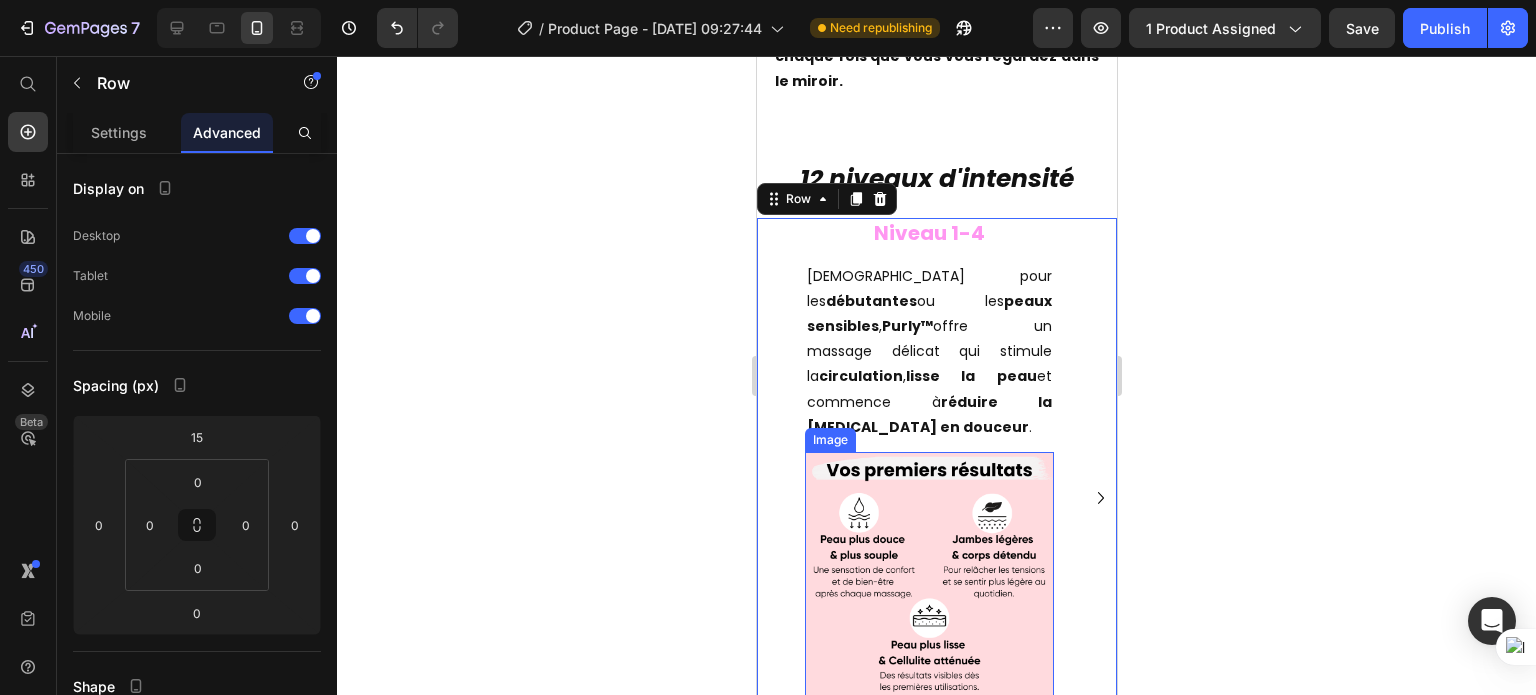 scroll, scrollTop: 4459, scrollLeft: 0, axis: vertical 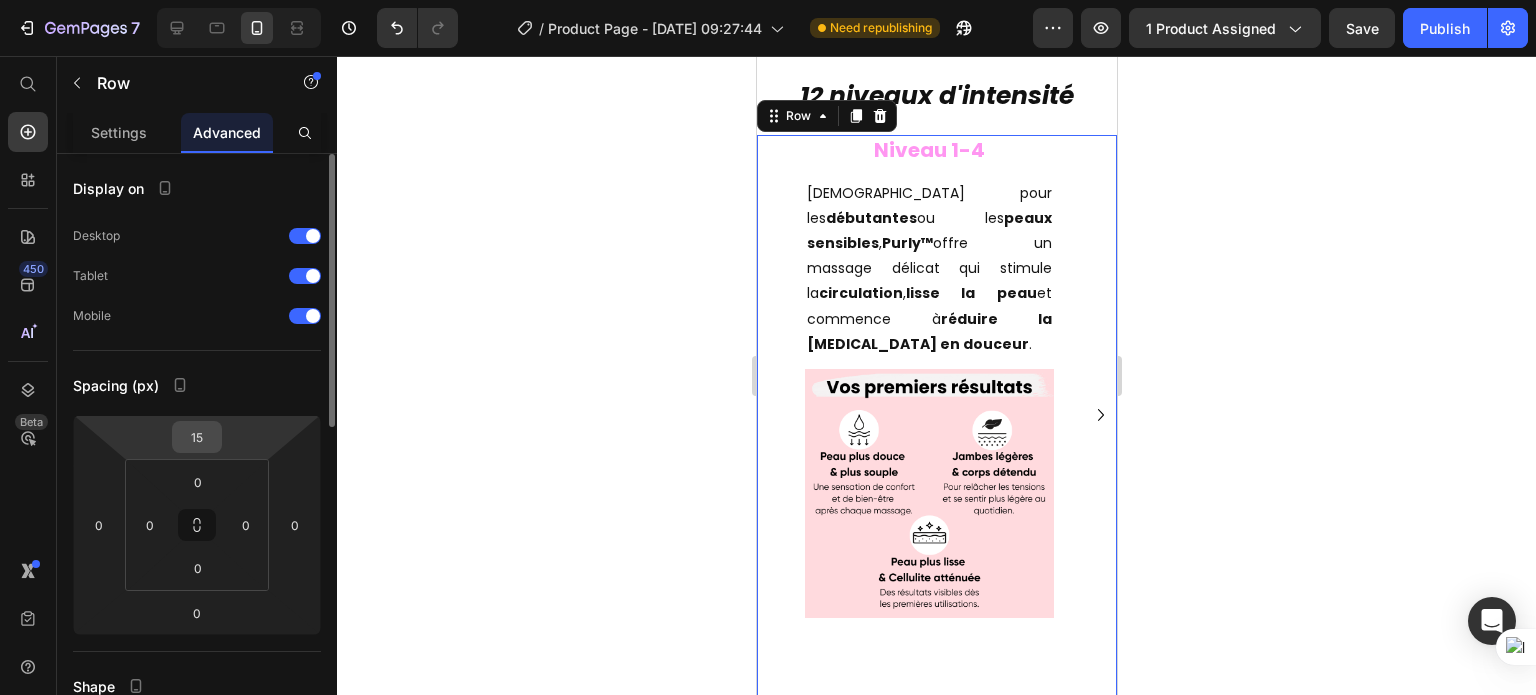 click on "15" at bounding box center (197, 437) 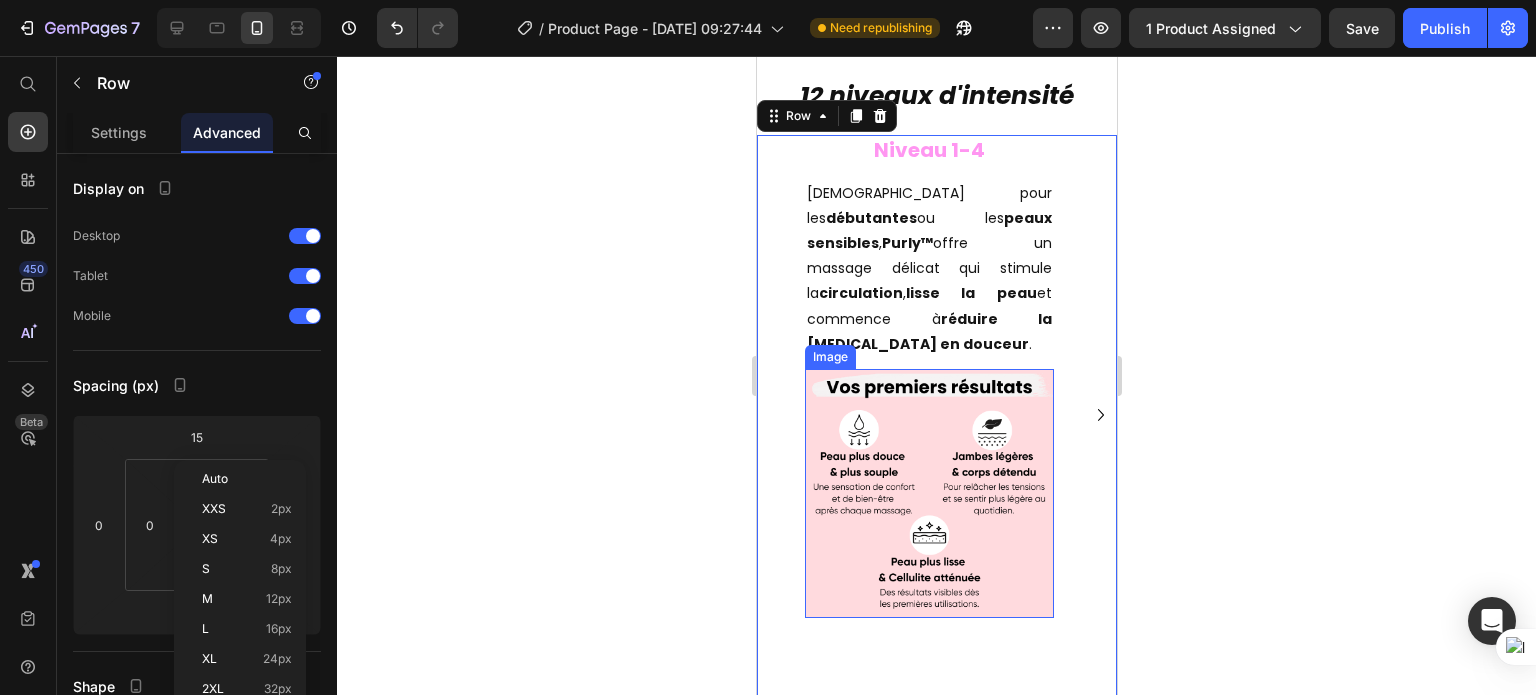 scroll, scrollTop: 4210, scrollLeft: 0, axis: vertical 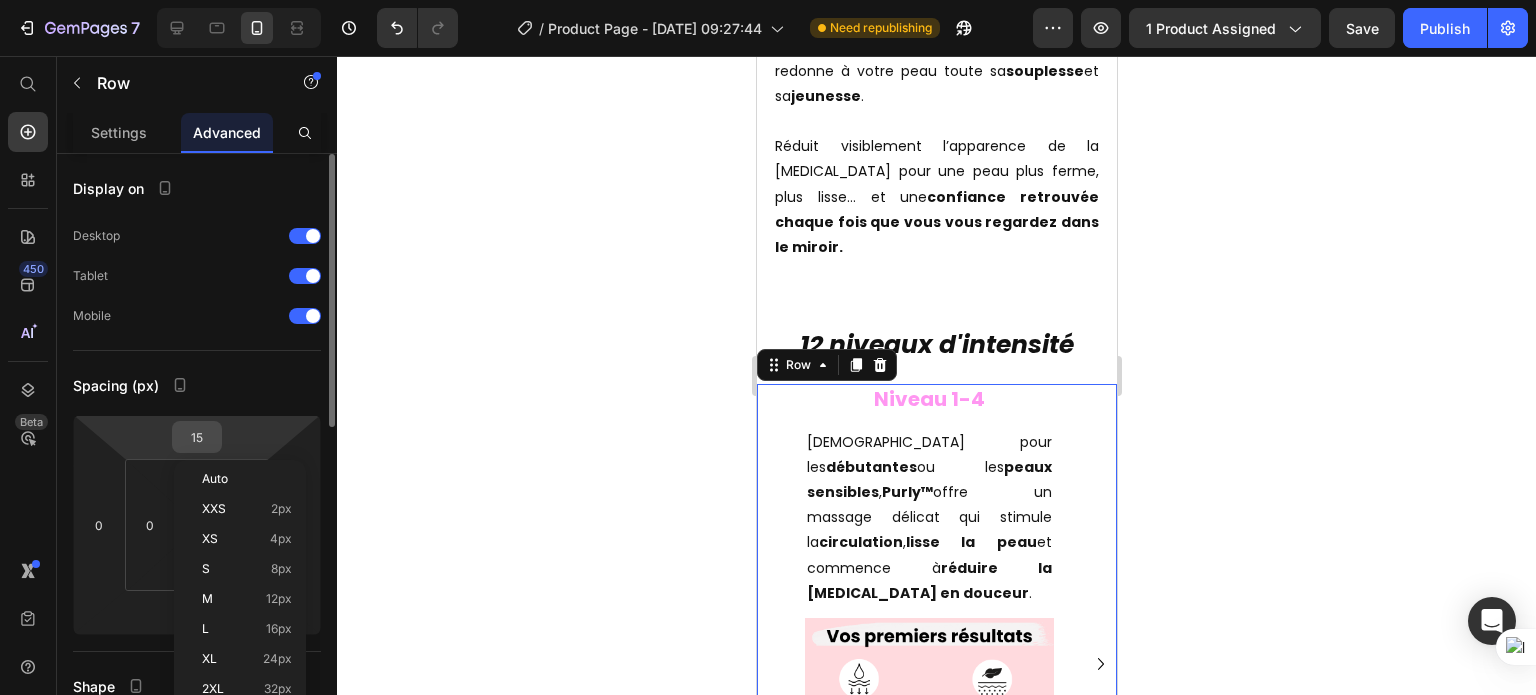 click on "15" at bounding box center [197, 437] 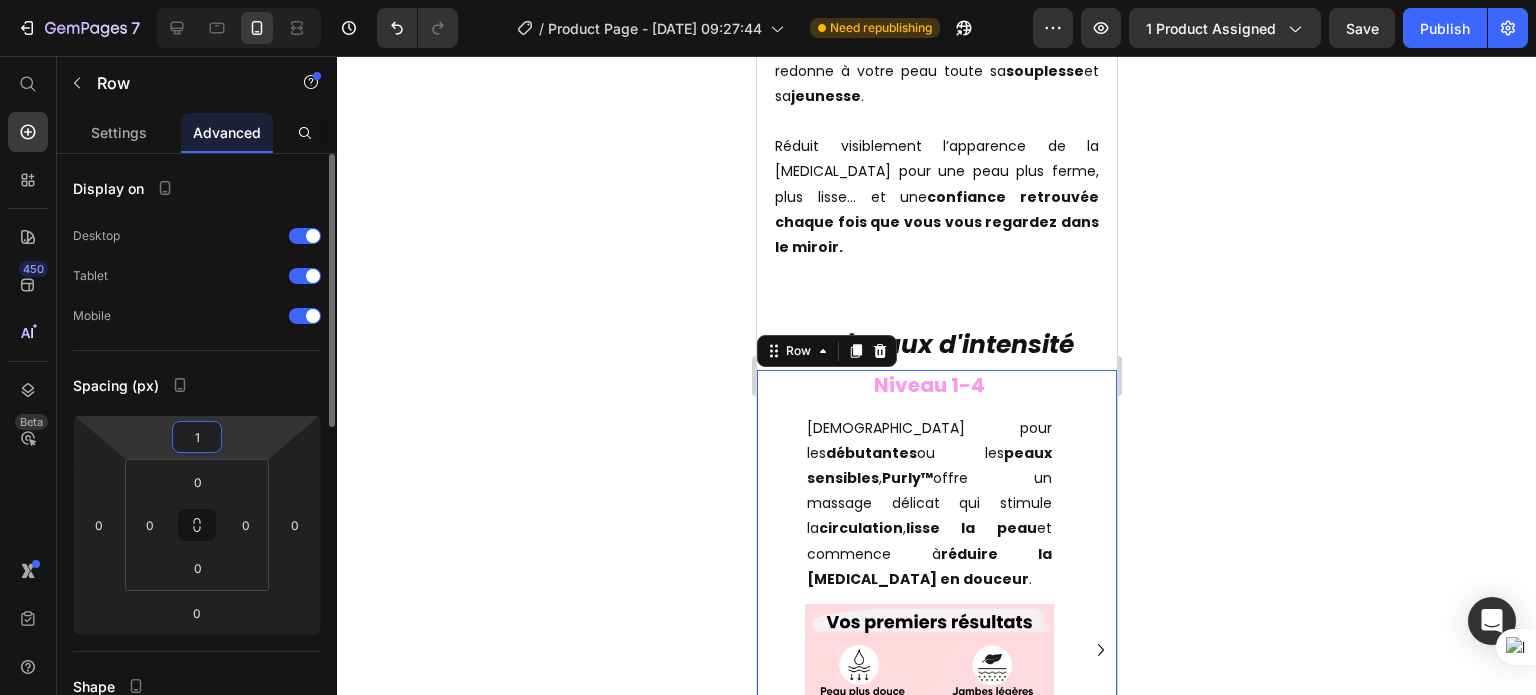 type on "0" 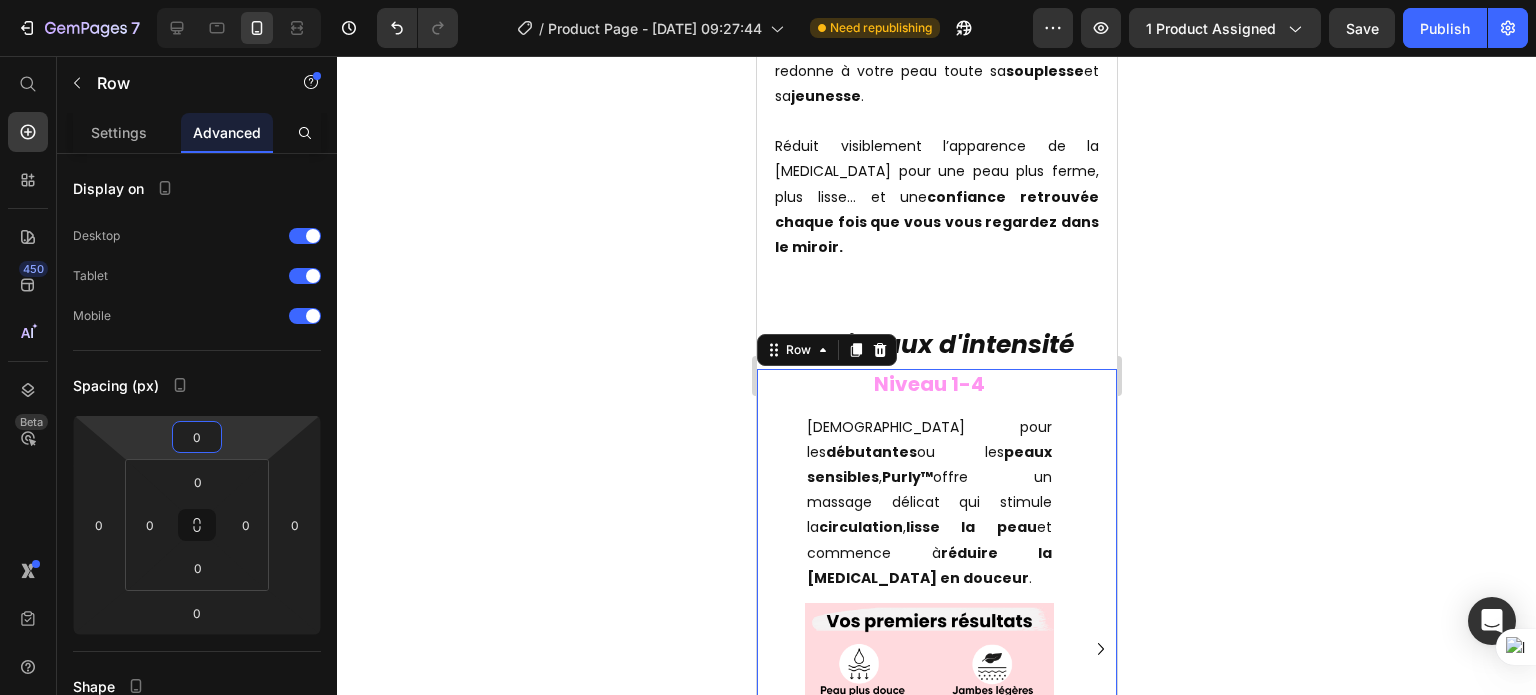 click 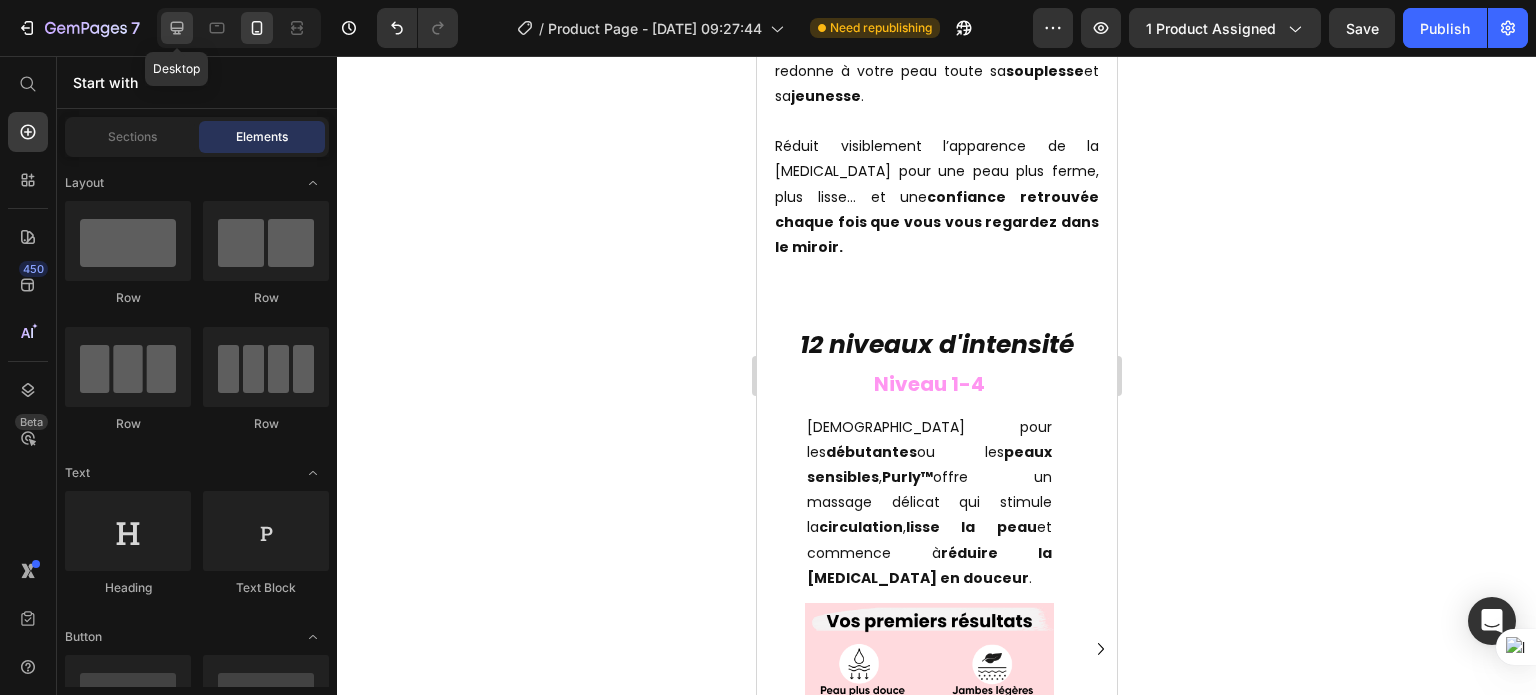 click 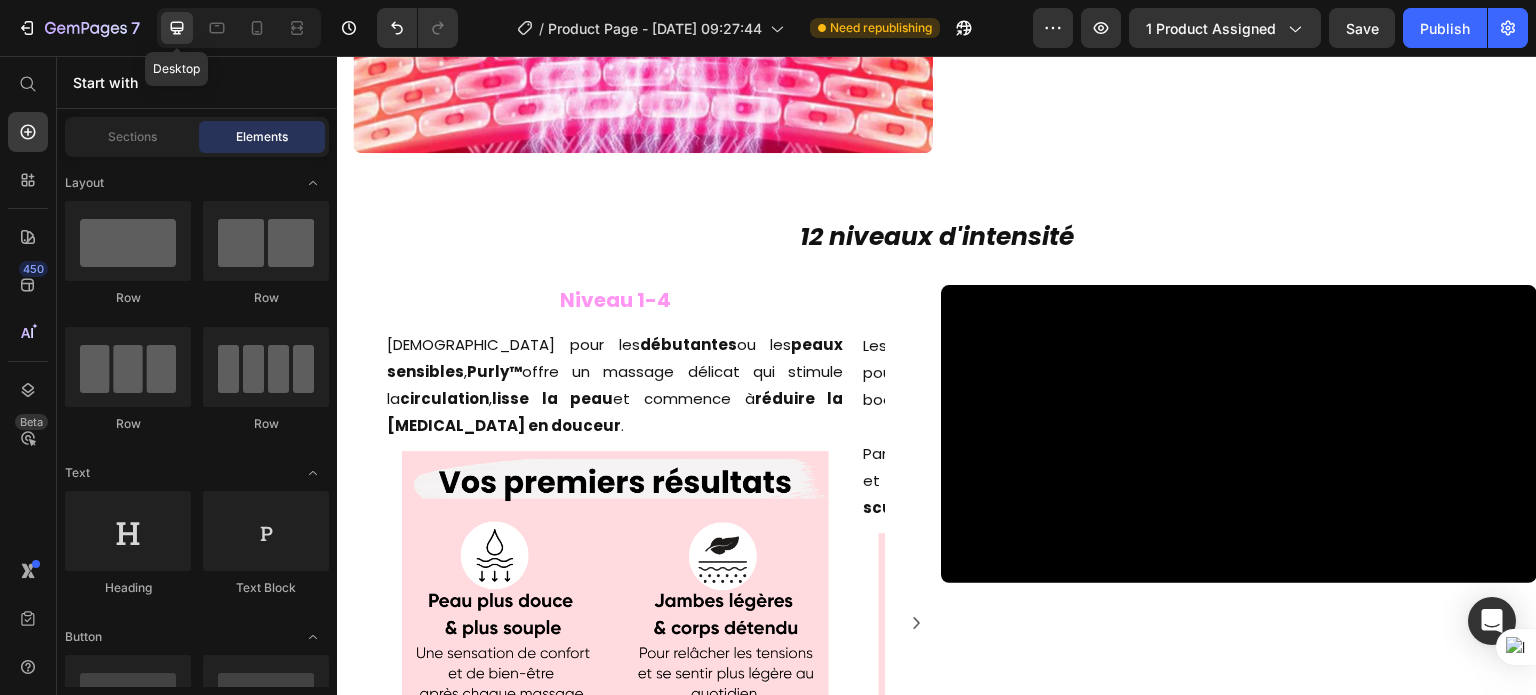 scroll, scrollTop: 4244, scrollLeft: 0, axis: vertical 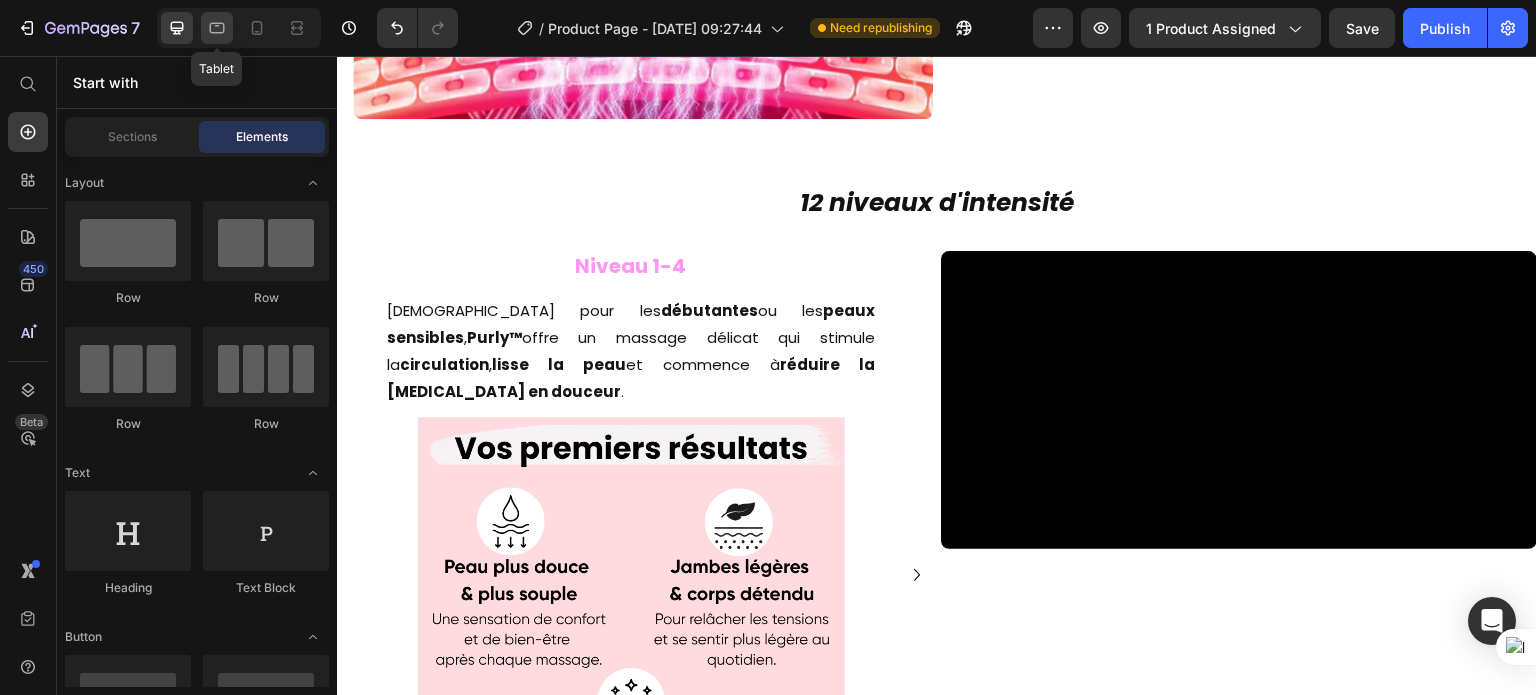 click 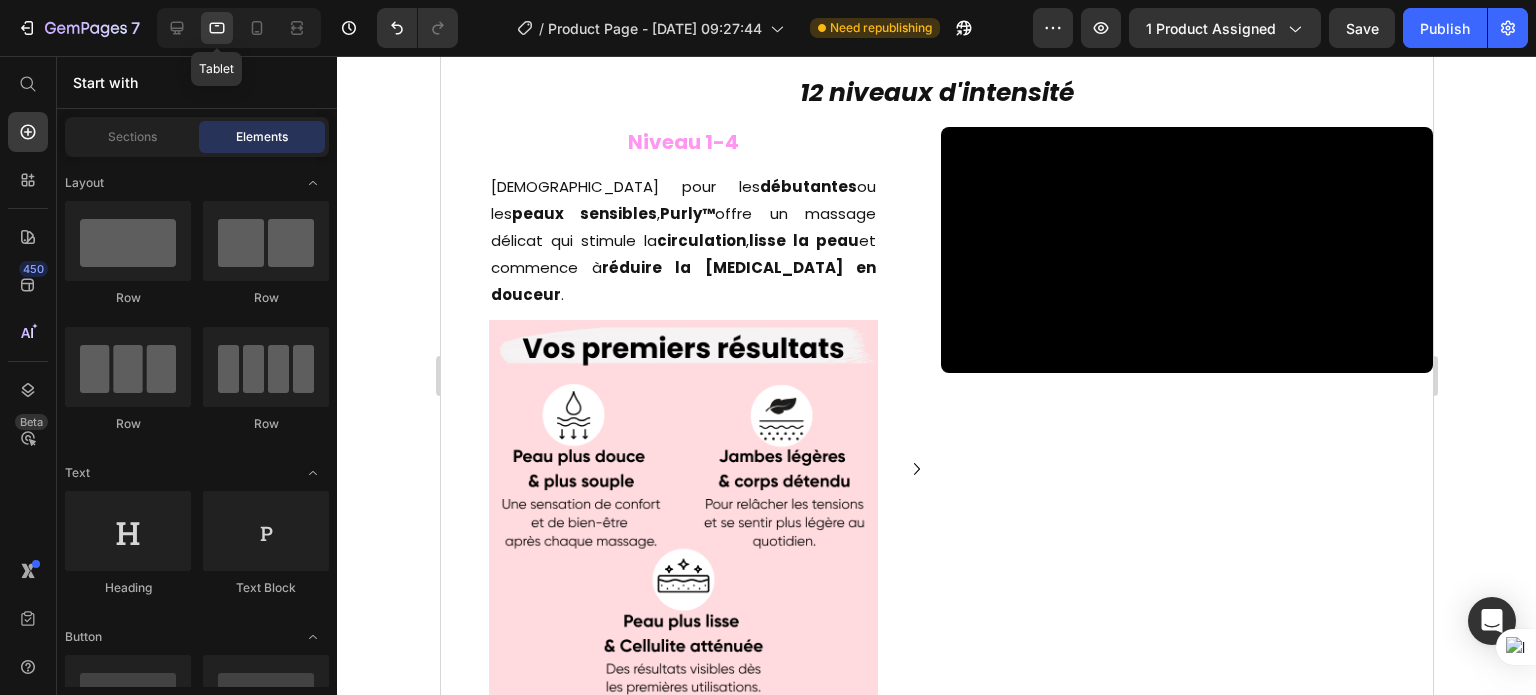scroll, scrollTop: 4228, scrollLeft: 0, axis: vertical 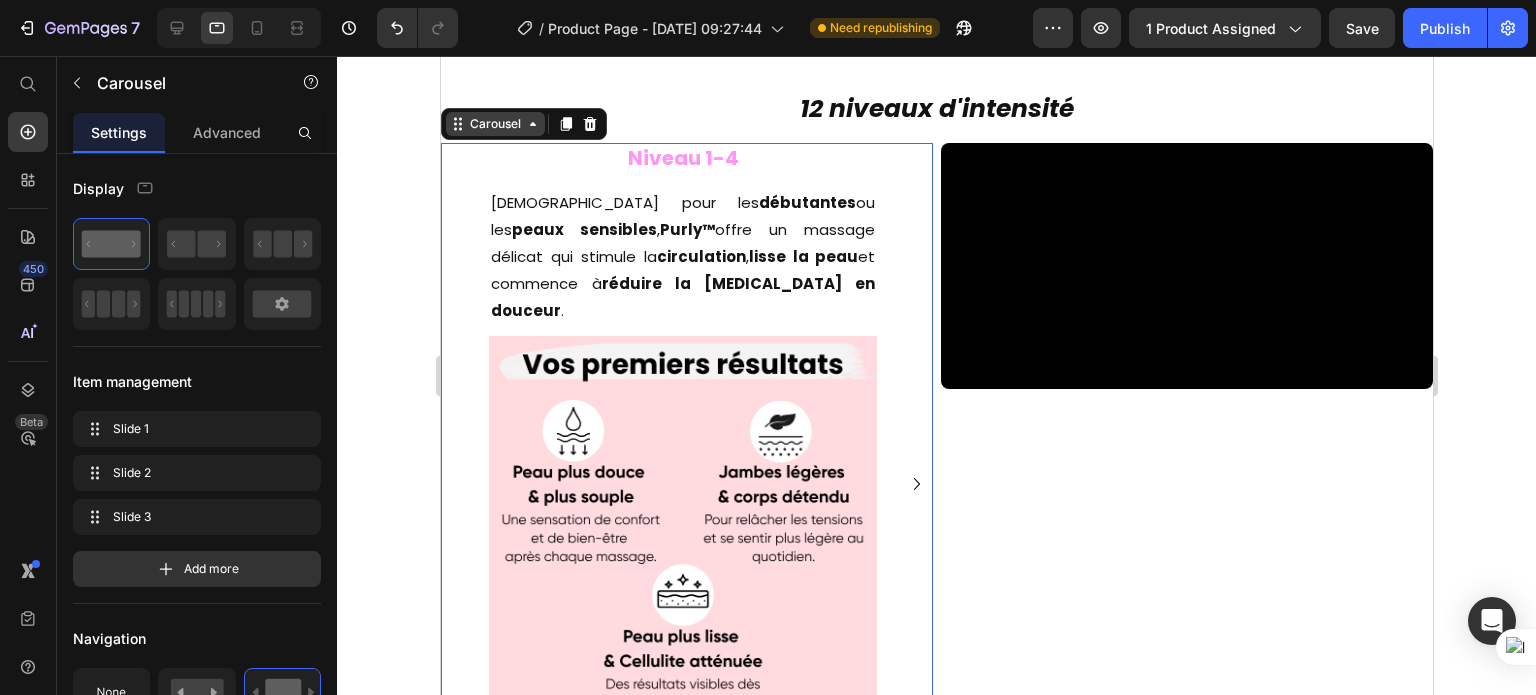 click on "Carousel" at bounding box center [494, 124] 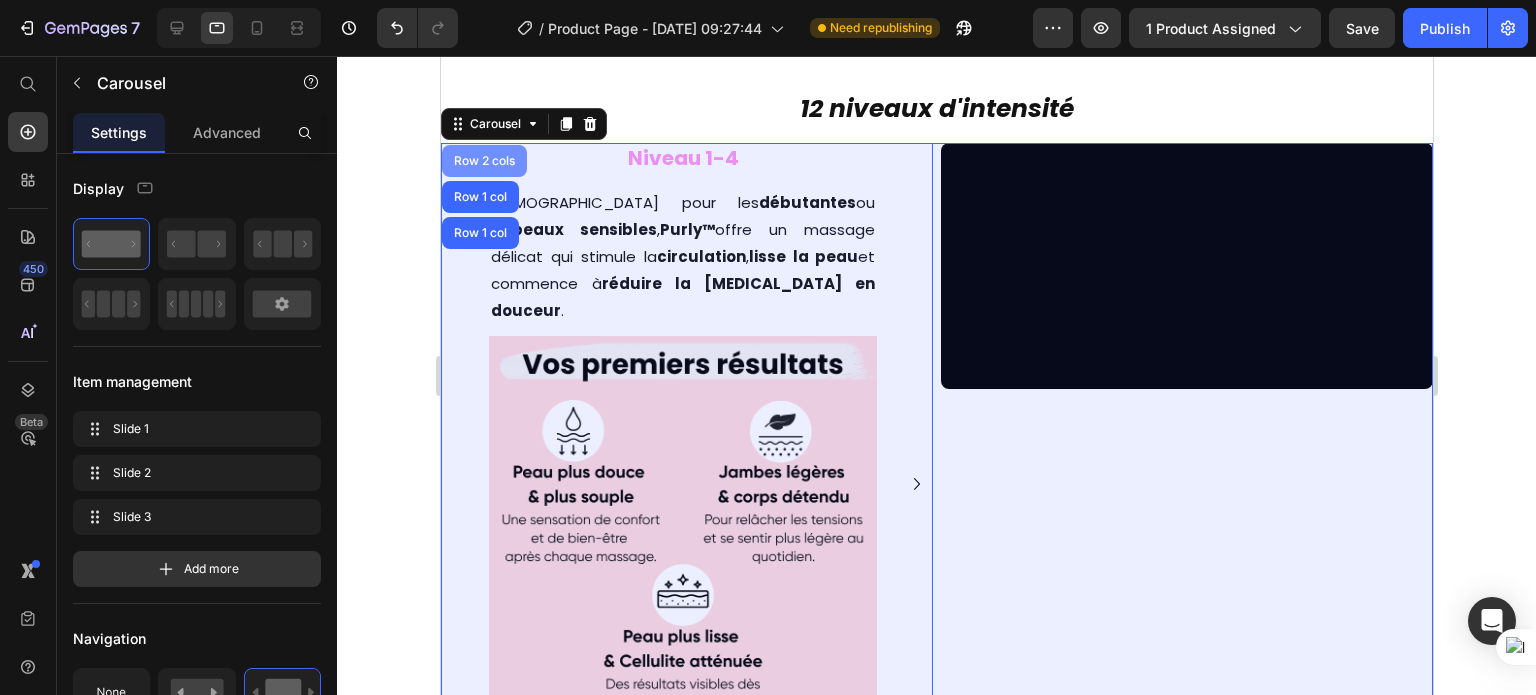 click on "Row 2 cols" at bounding box center (483, 161) 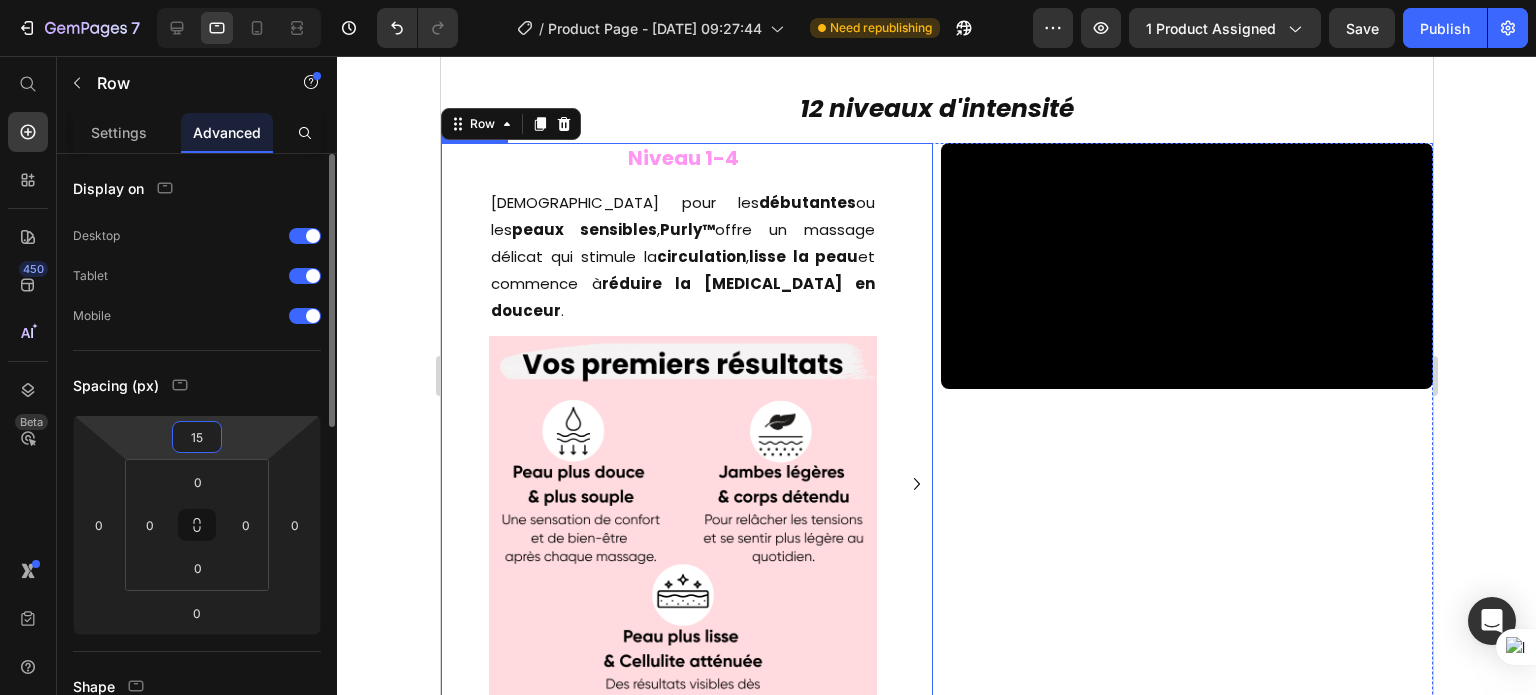 click on "15" at bounding box center (197, 437) 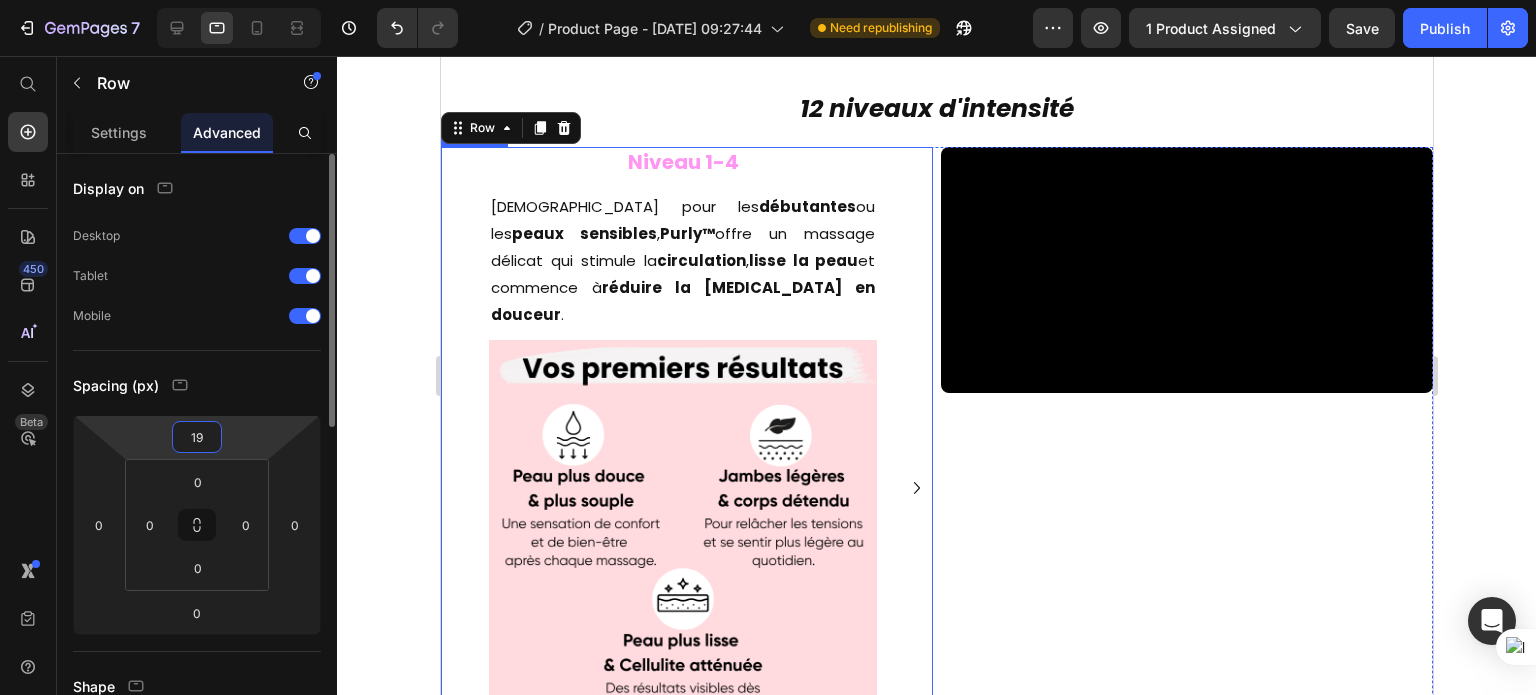 type on "20" 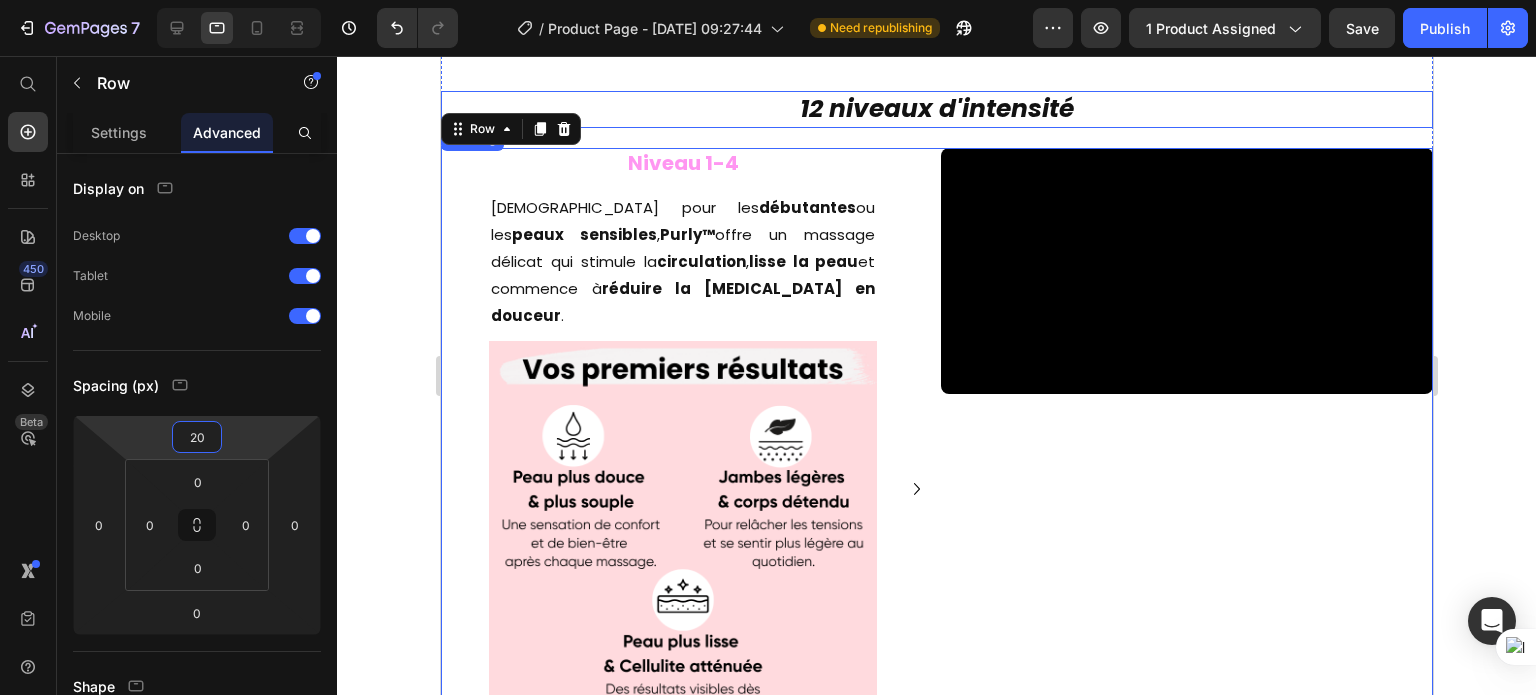 click on "12 niveaux d'intensité" at bounding box center [936, 109] 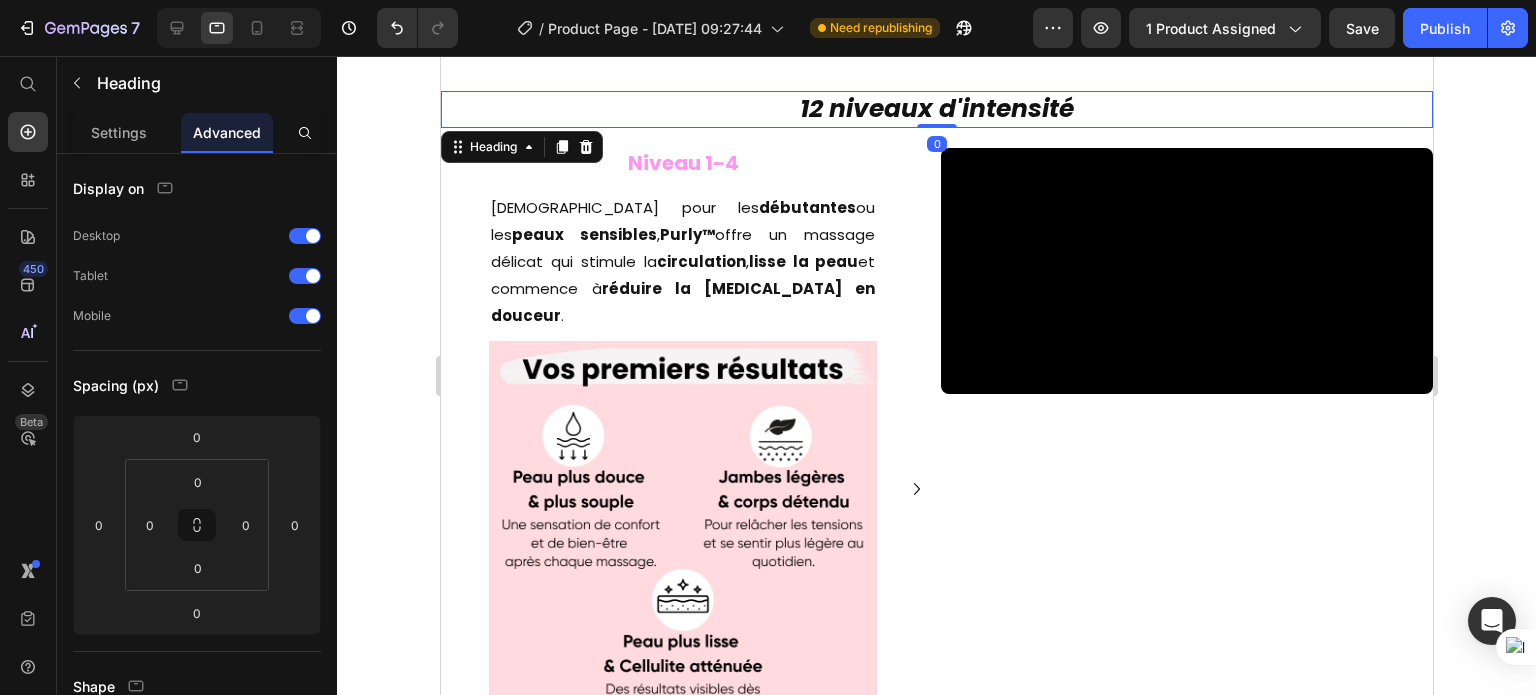click 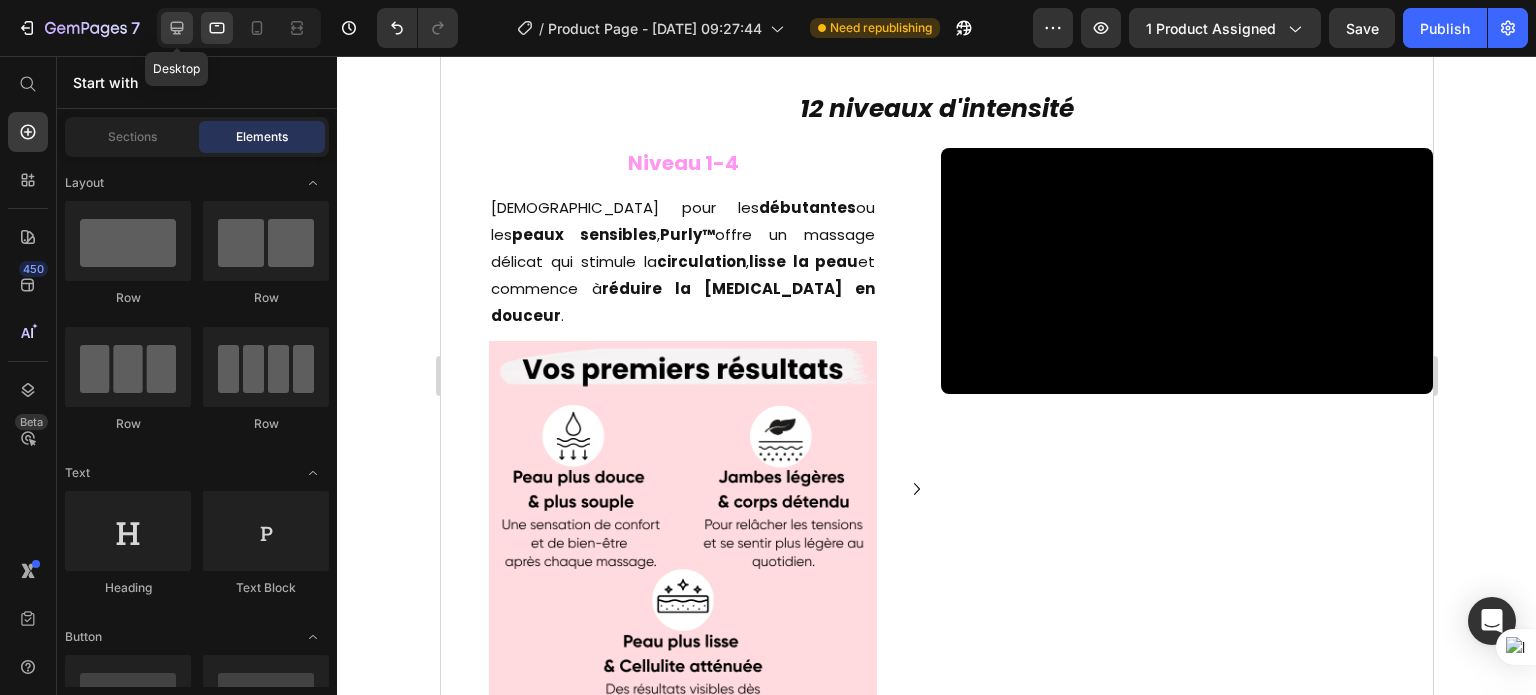 click 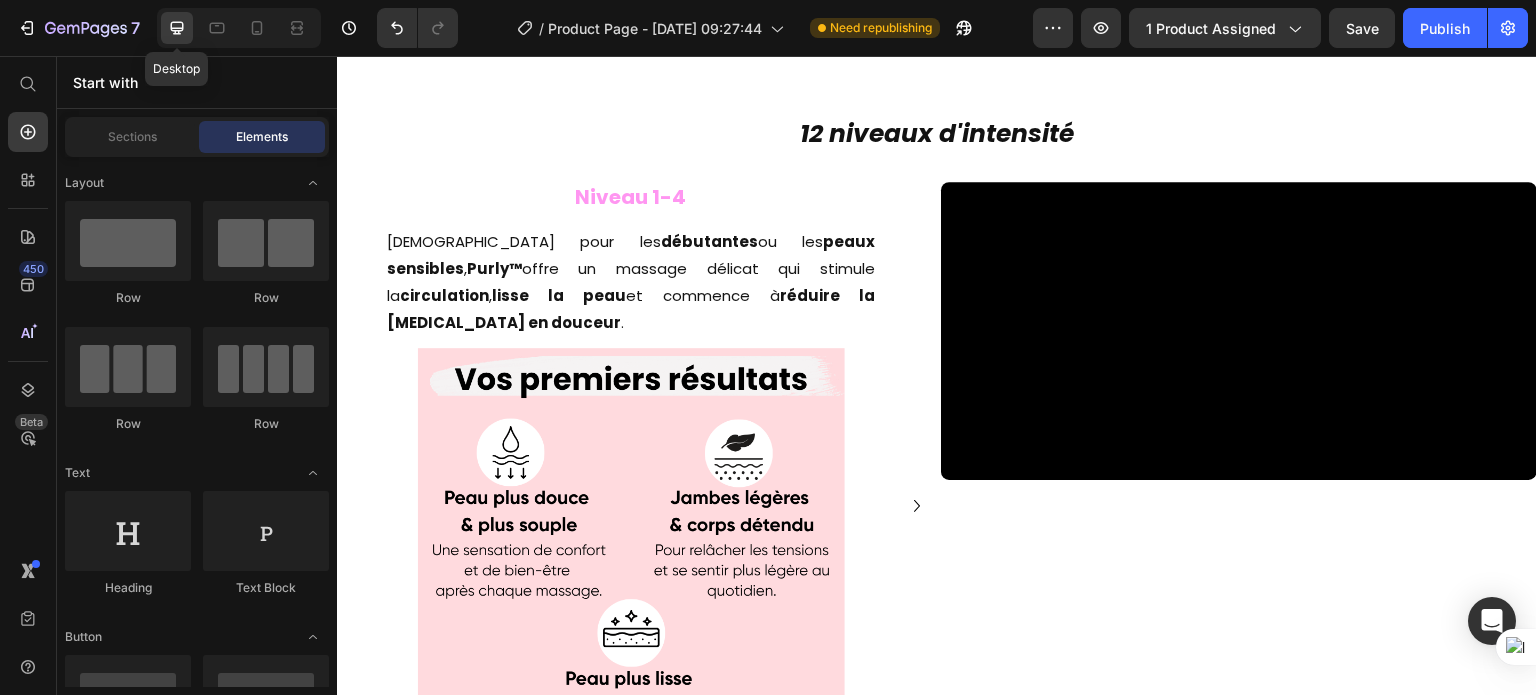 scroll, scrollTop: 4316, scrollLeft: 0, axis: vertical 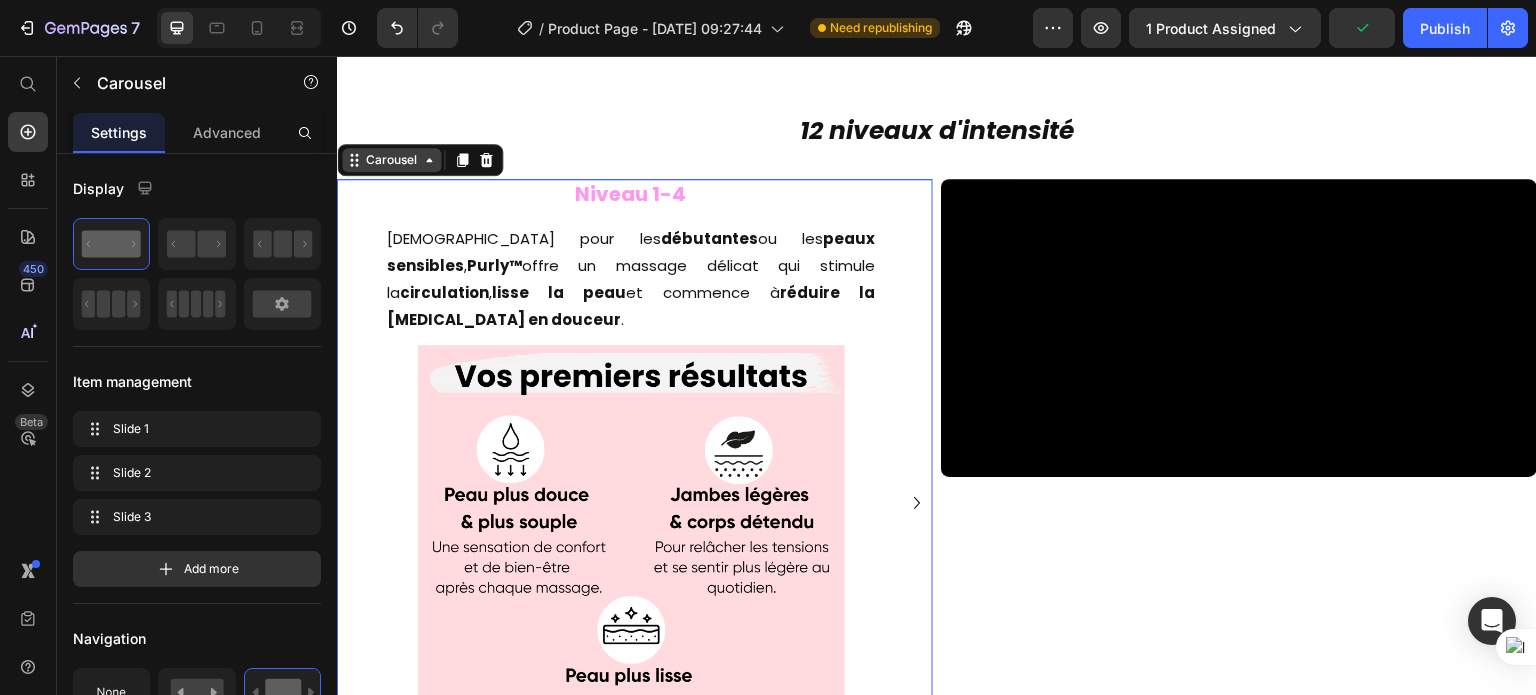 click 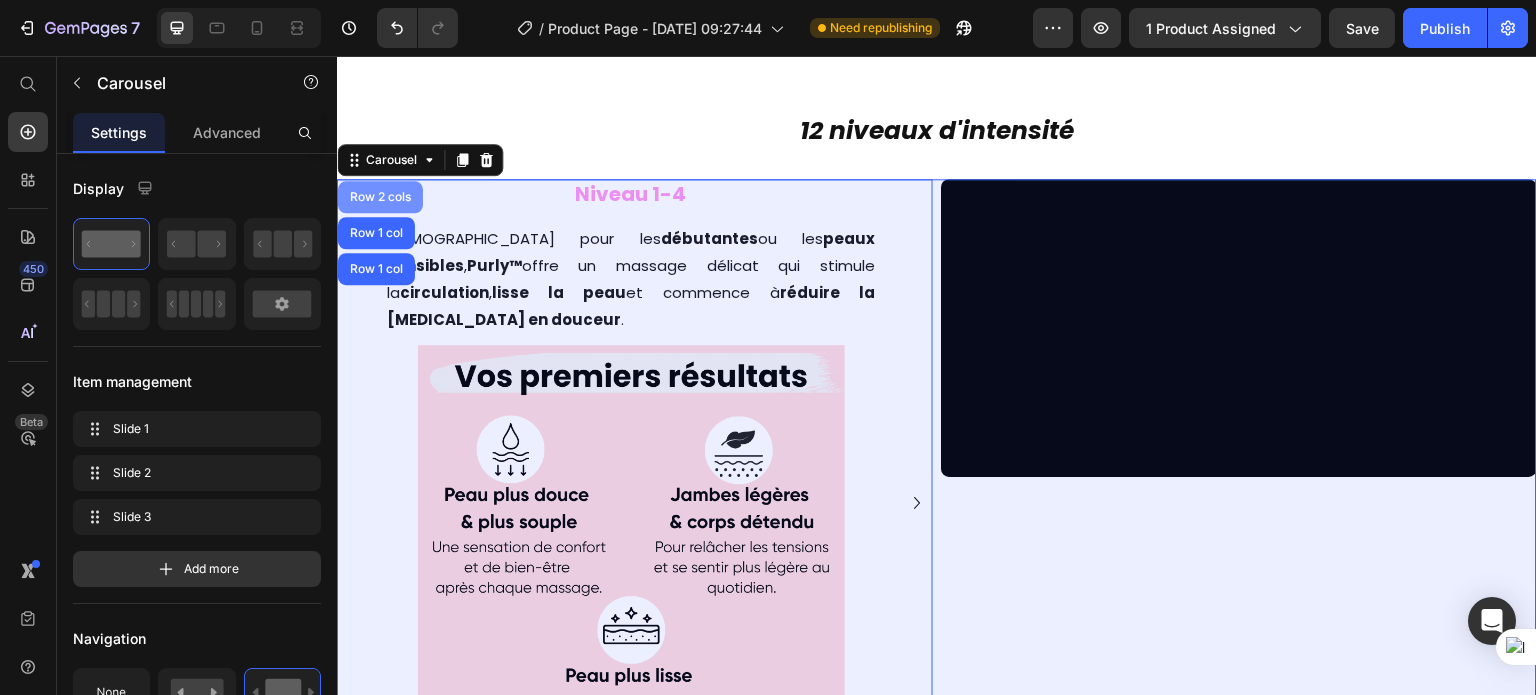 click on "Row 2 cols" at bounding box center (380, 197) 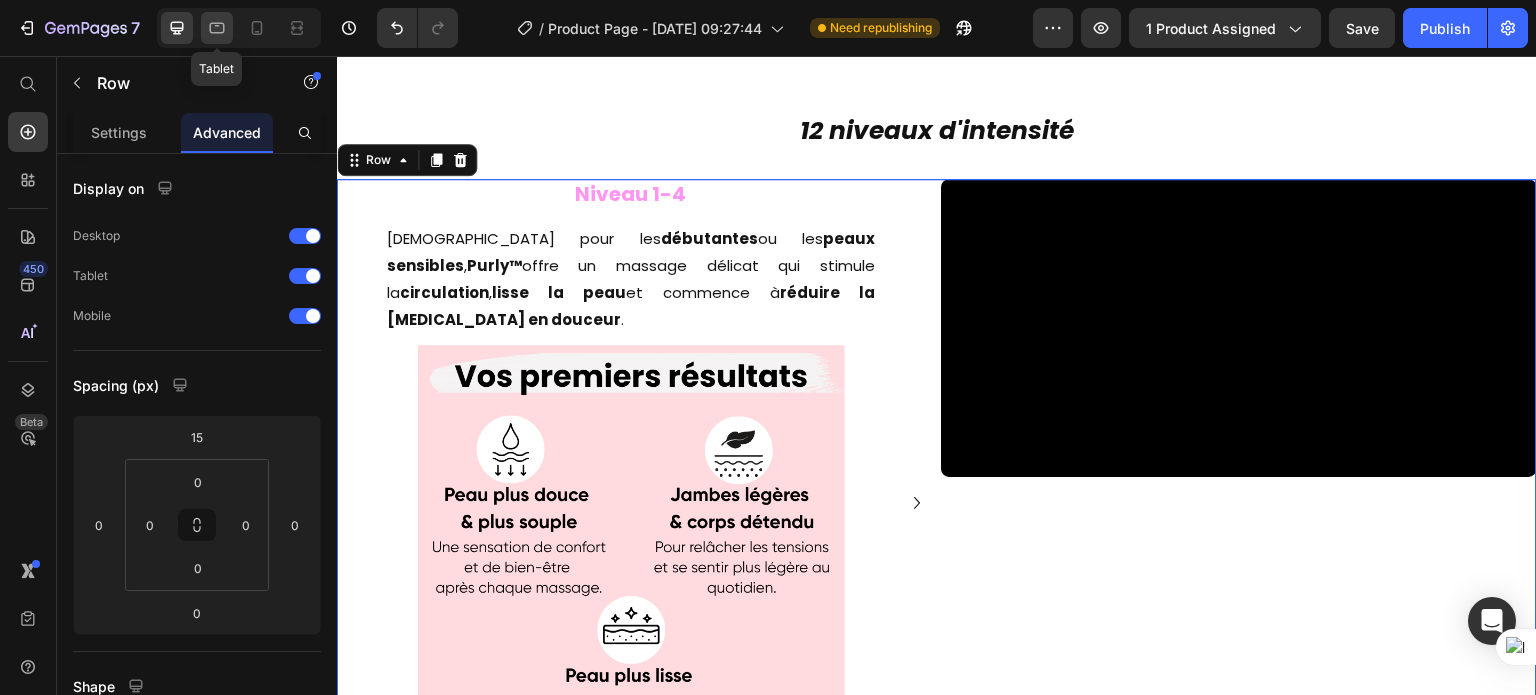 click 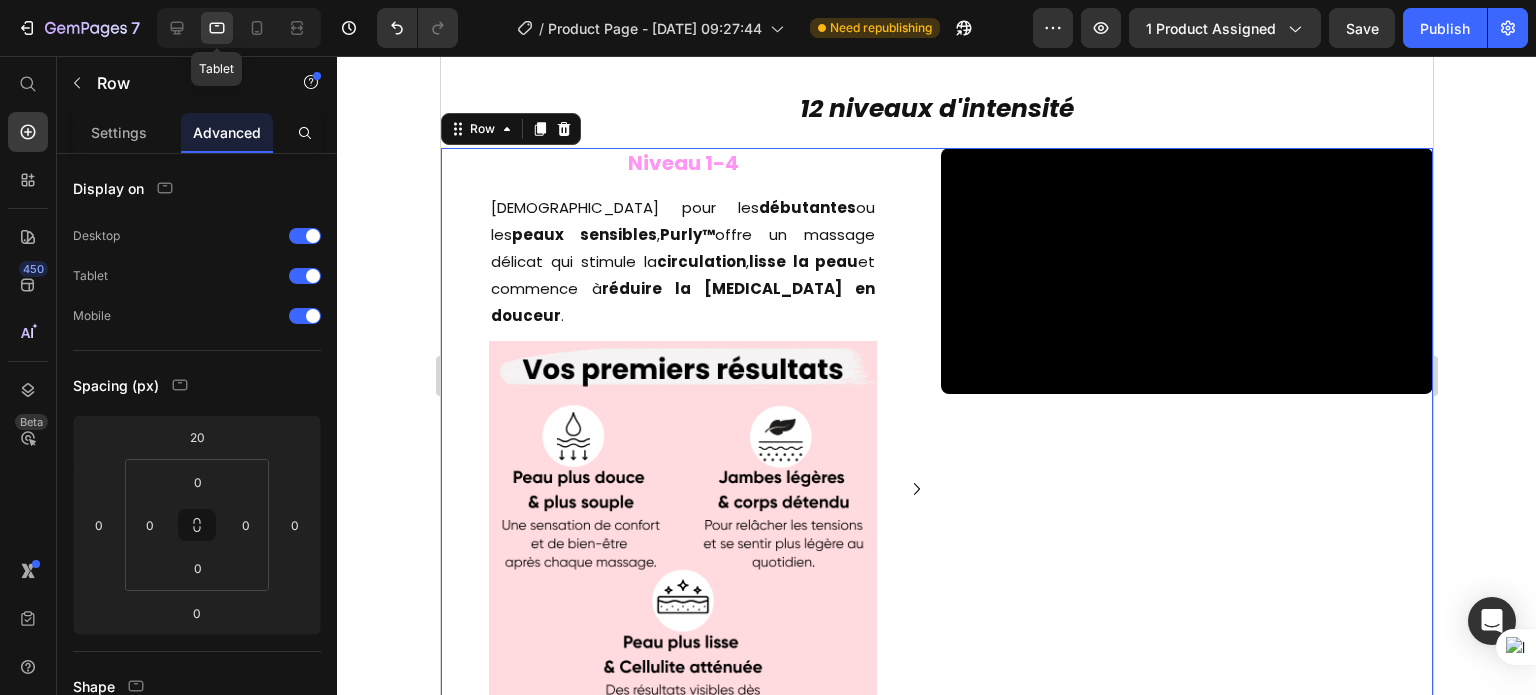 scroll, scrollTop: 4240, scrollLeft: 0, axis: vertical 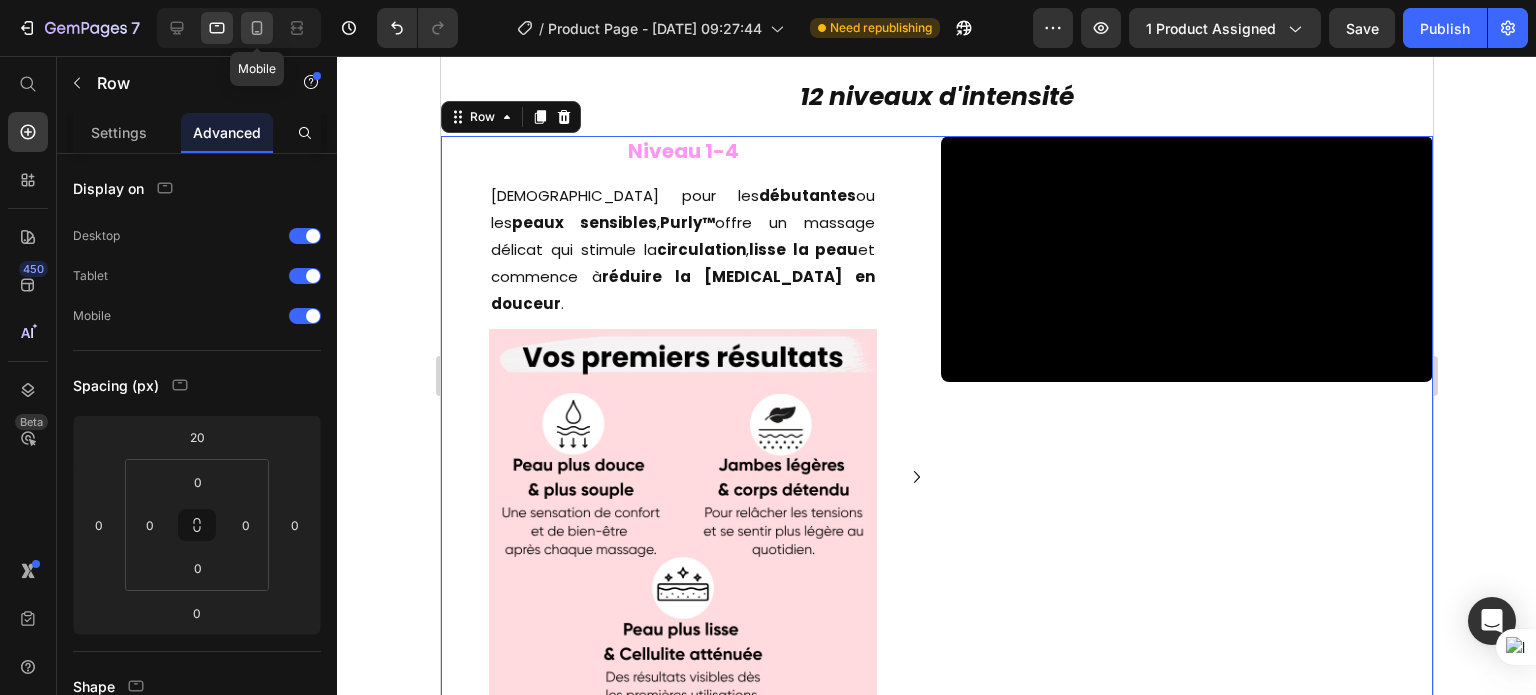 click 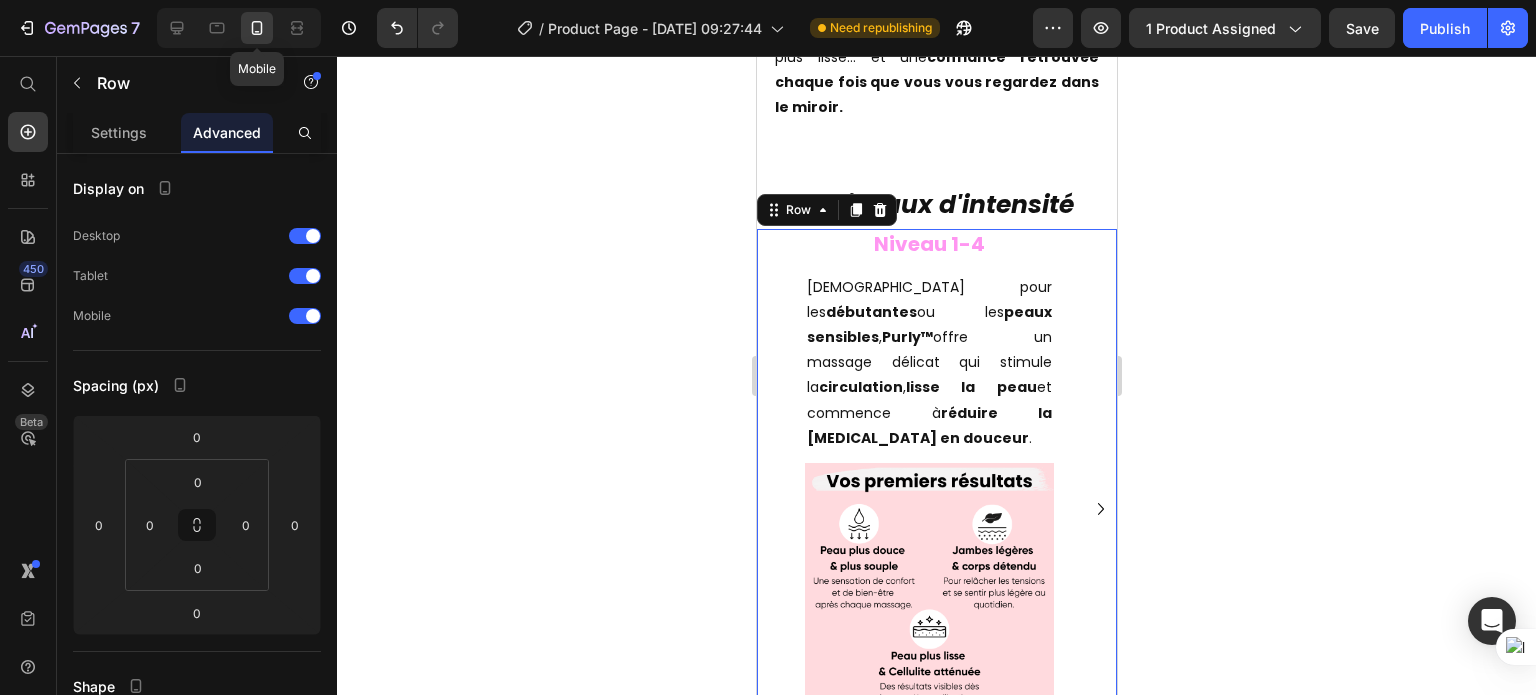 scroll, scrollTop: 4366, scrollLeft: 0, axis: vertical 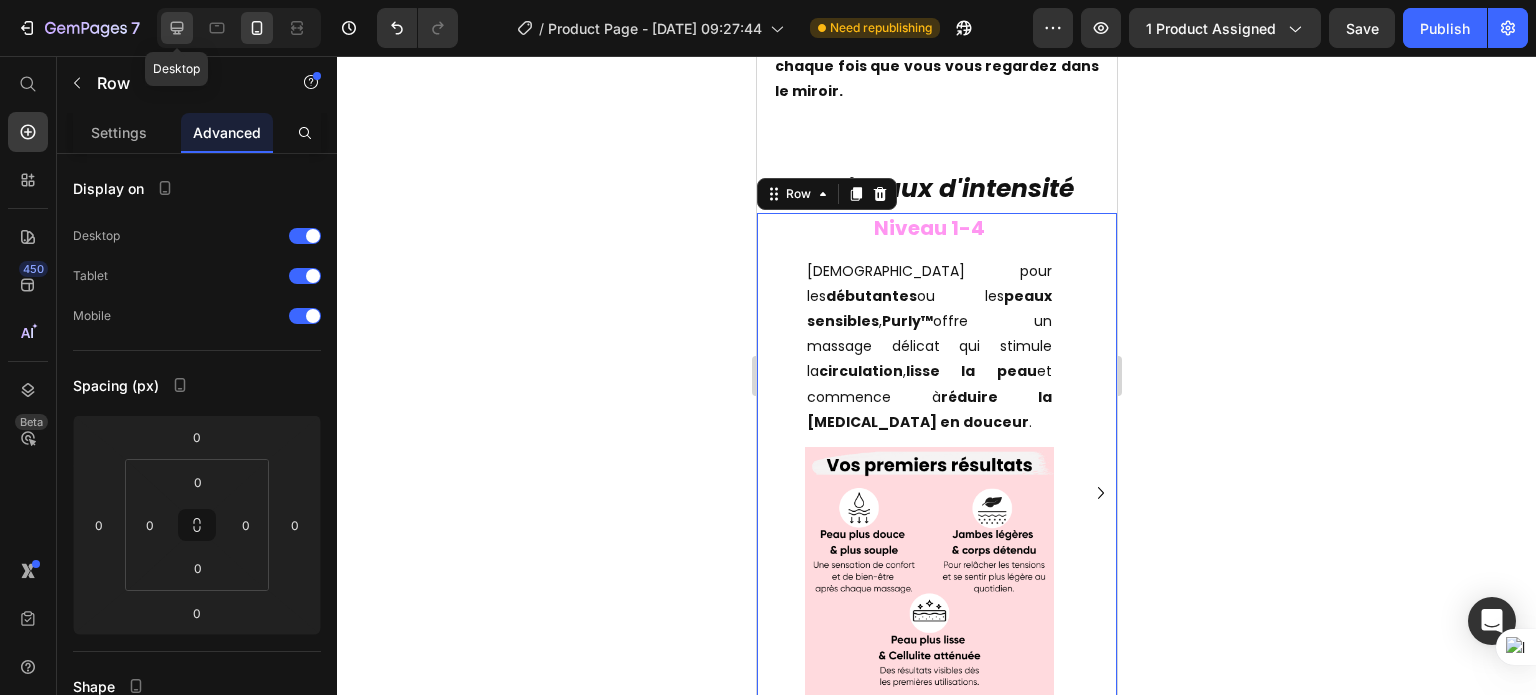 click 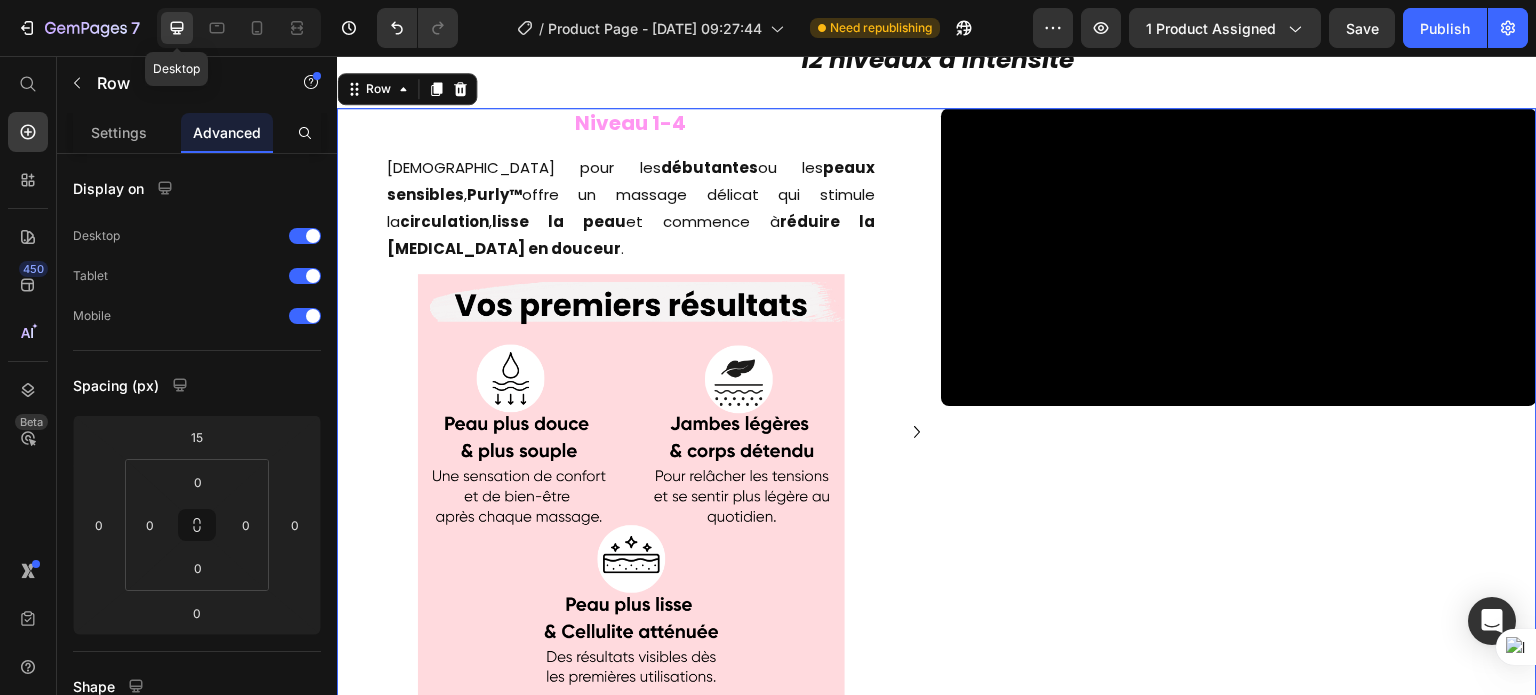 scroll, scrollTop: 4360, scrollLeft: 0, axis: vertical 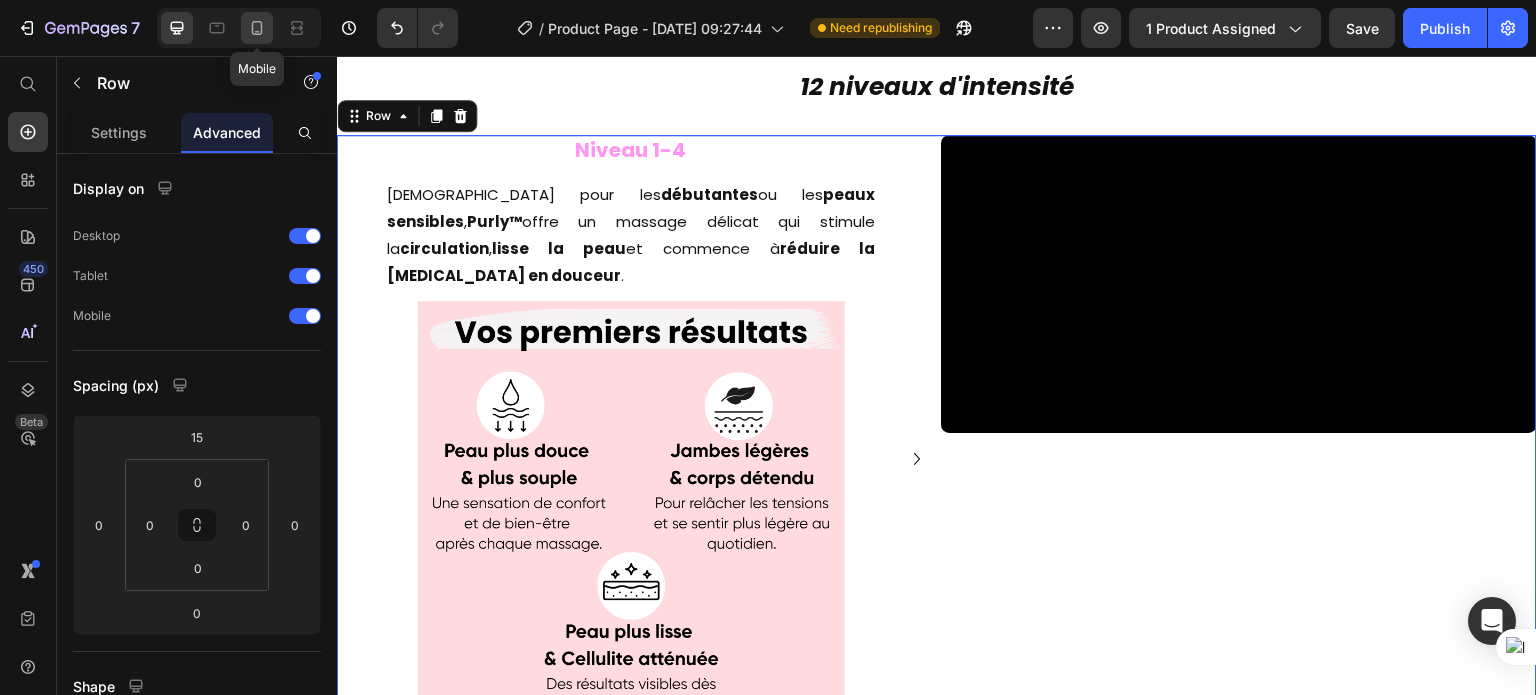 click 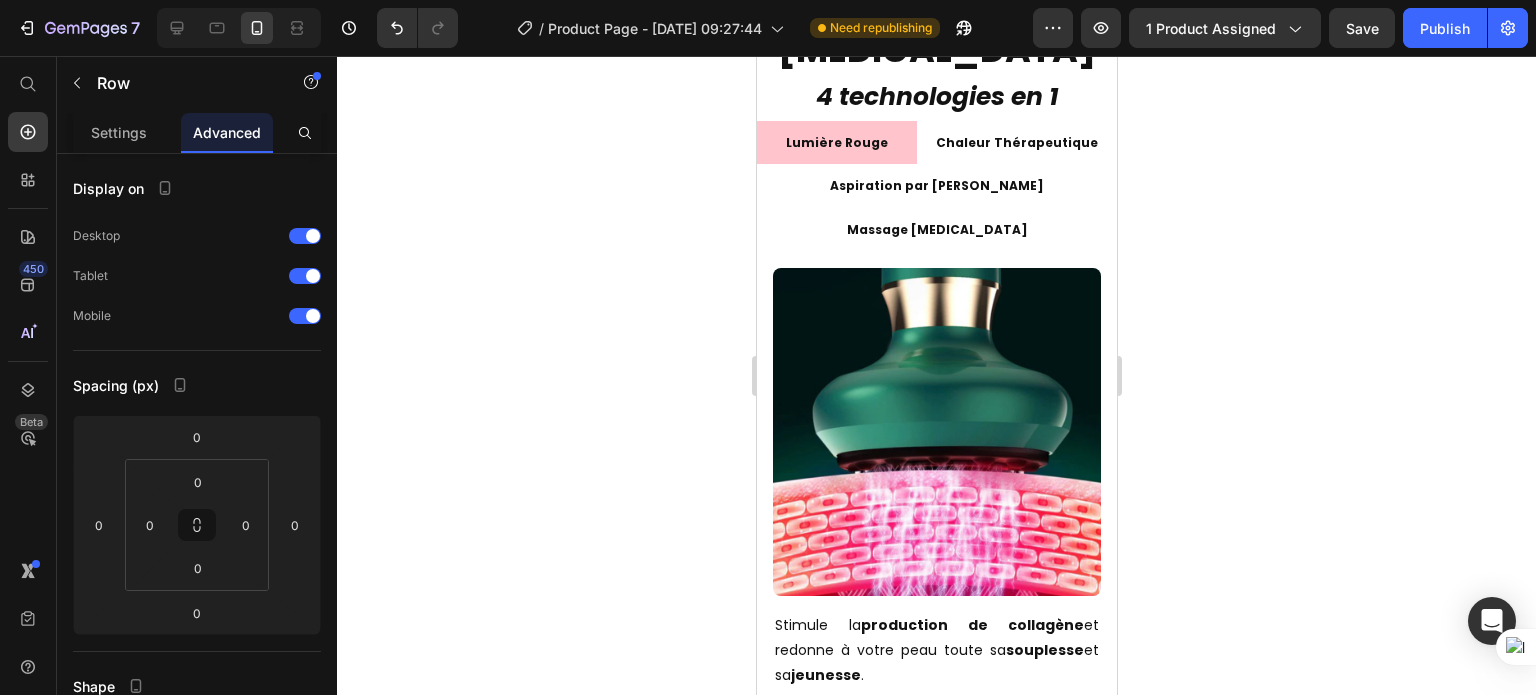 scroll, scrollTop: 3479, scrollLeft: 0, axis: vertical 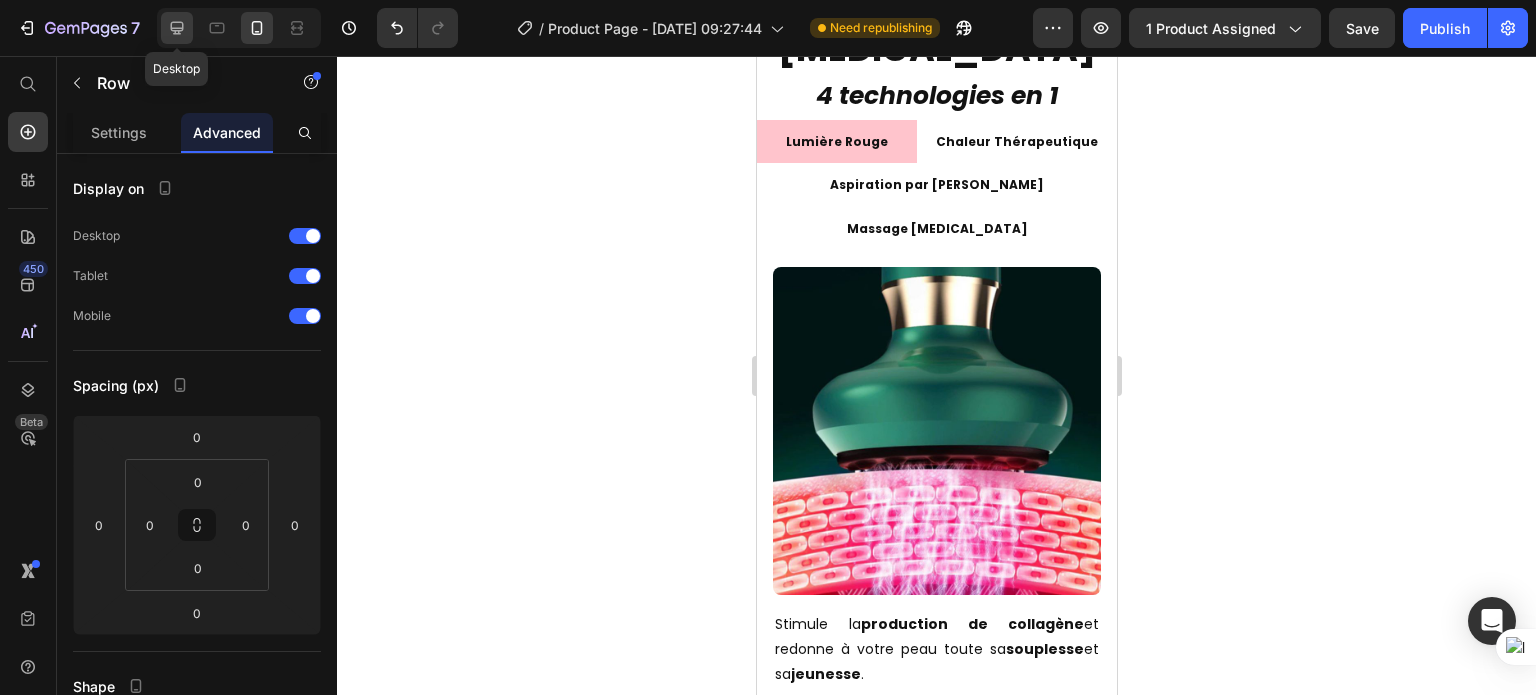 click 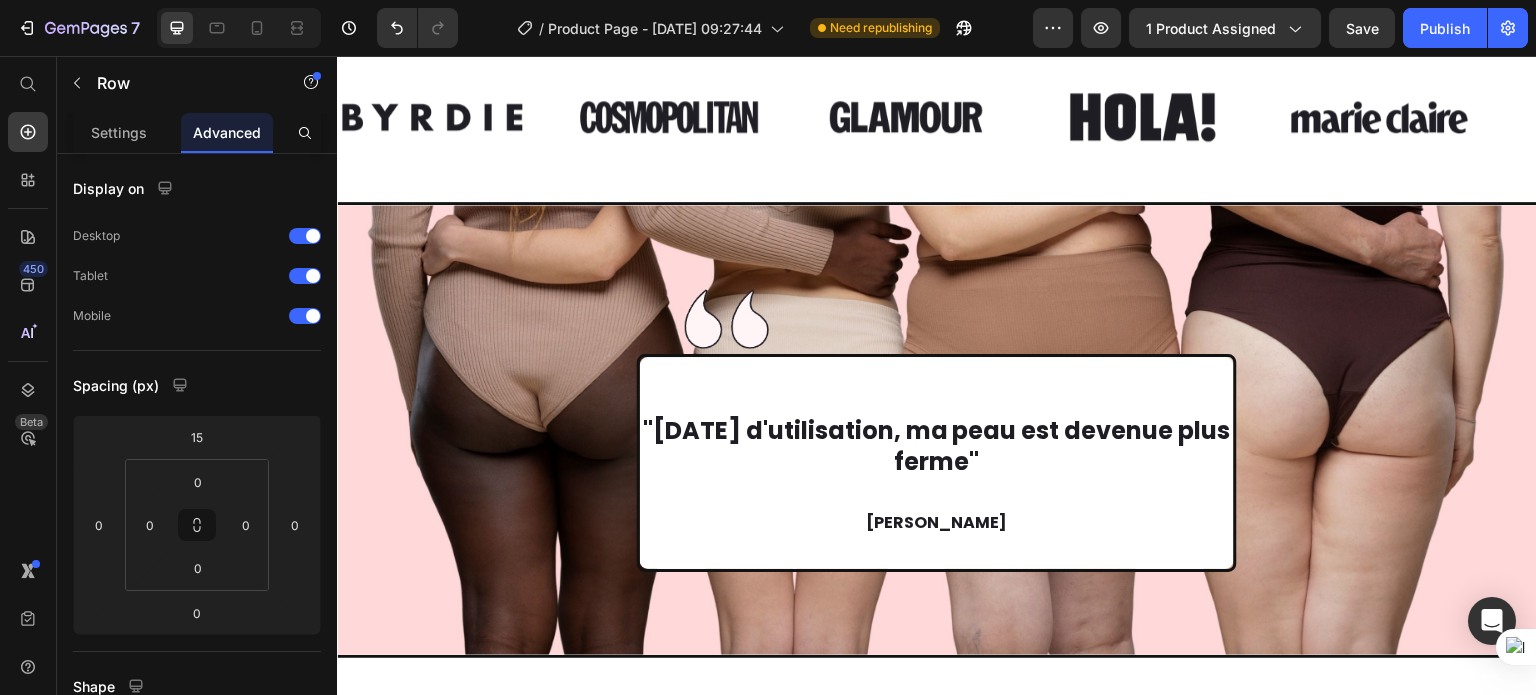 scroll, scrollTop: 4433, scrollLeft: 0, axis: vertical 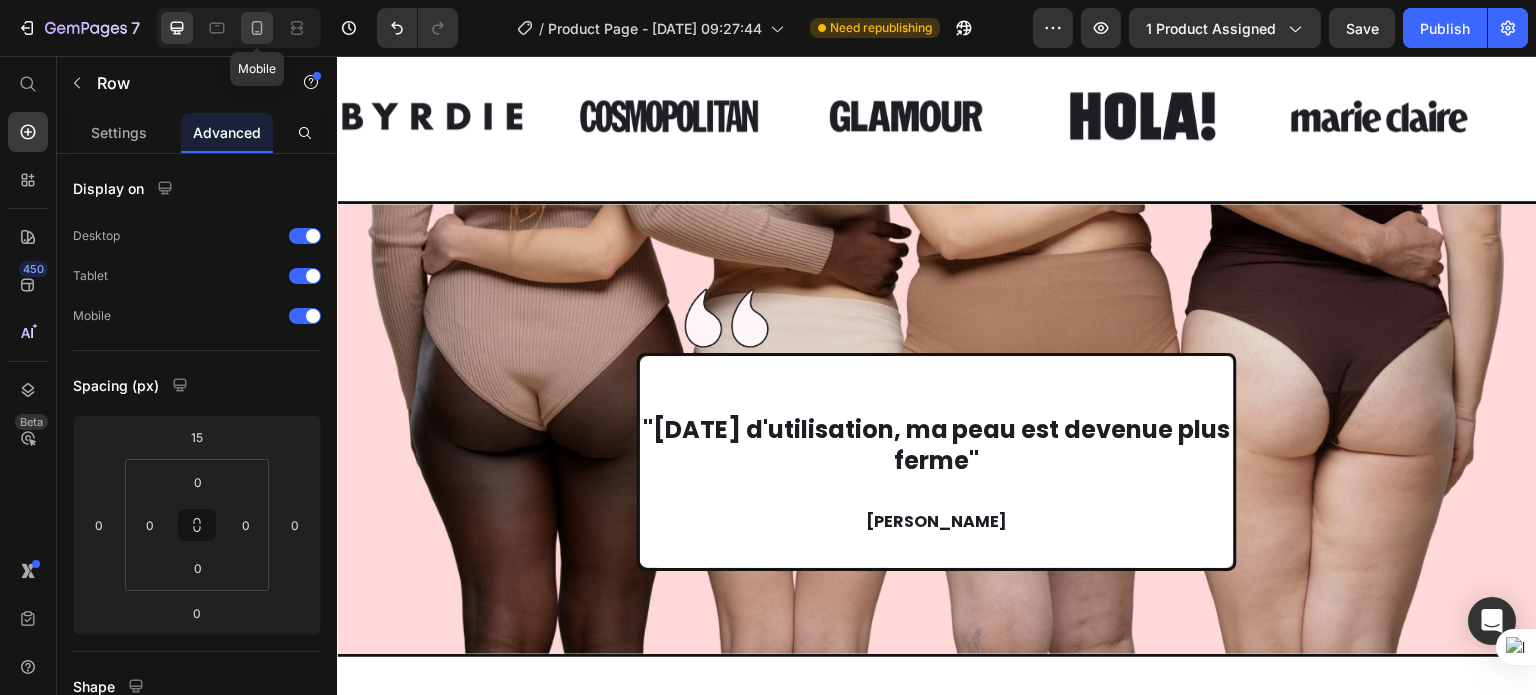 click 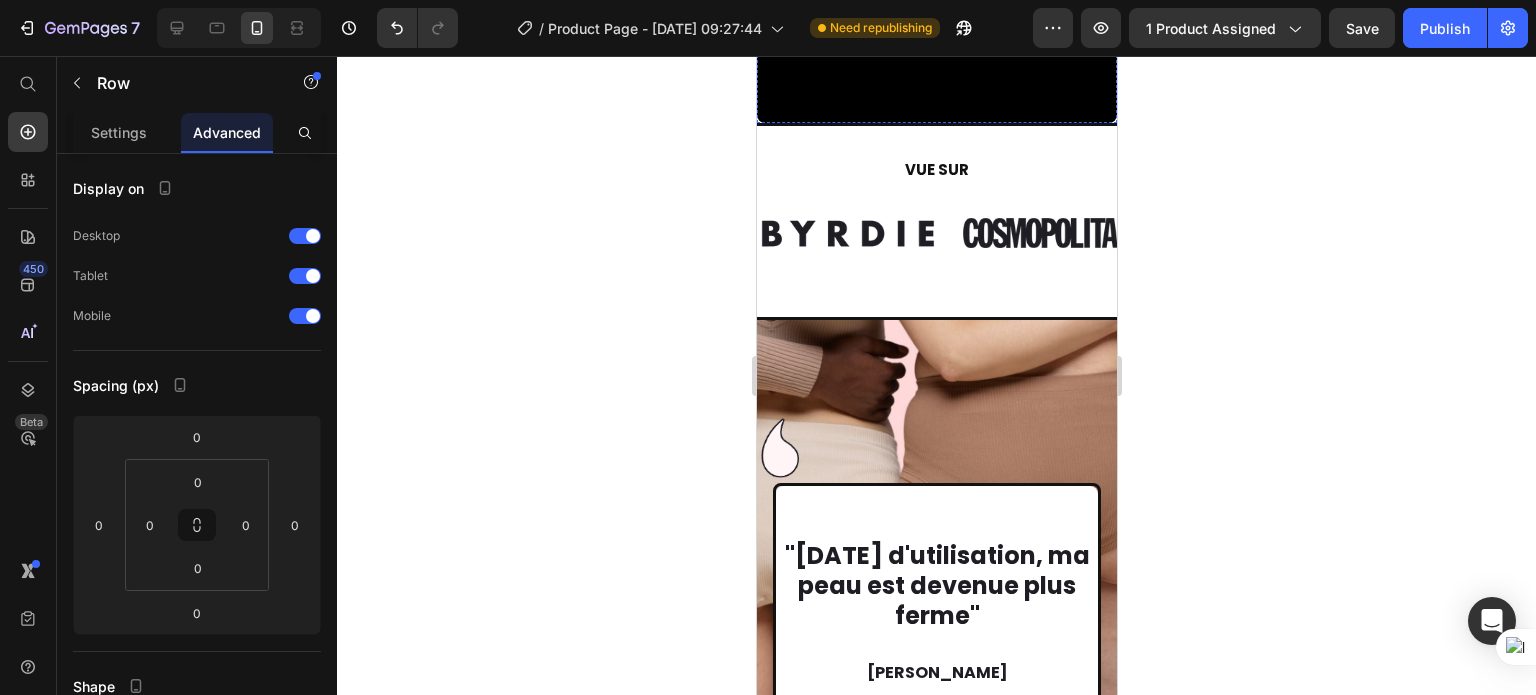 scroll, scrollTop: 4788, scrollLeft: 0, axis: vertical 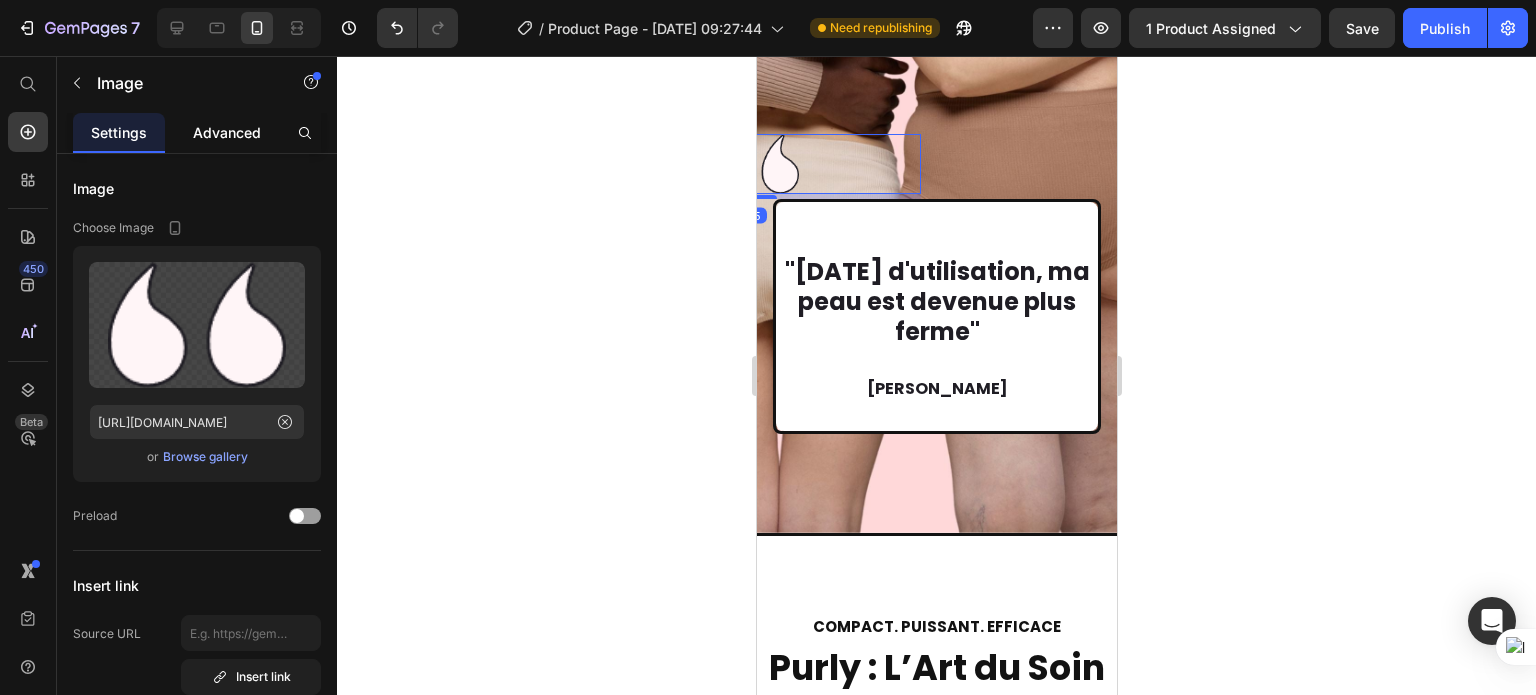 click on "Advanced" 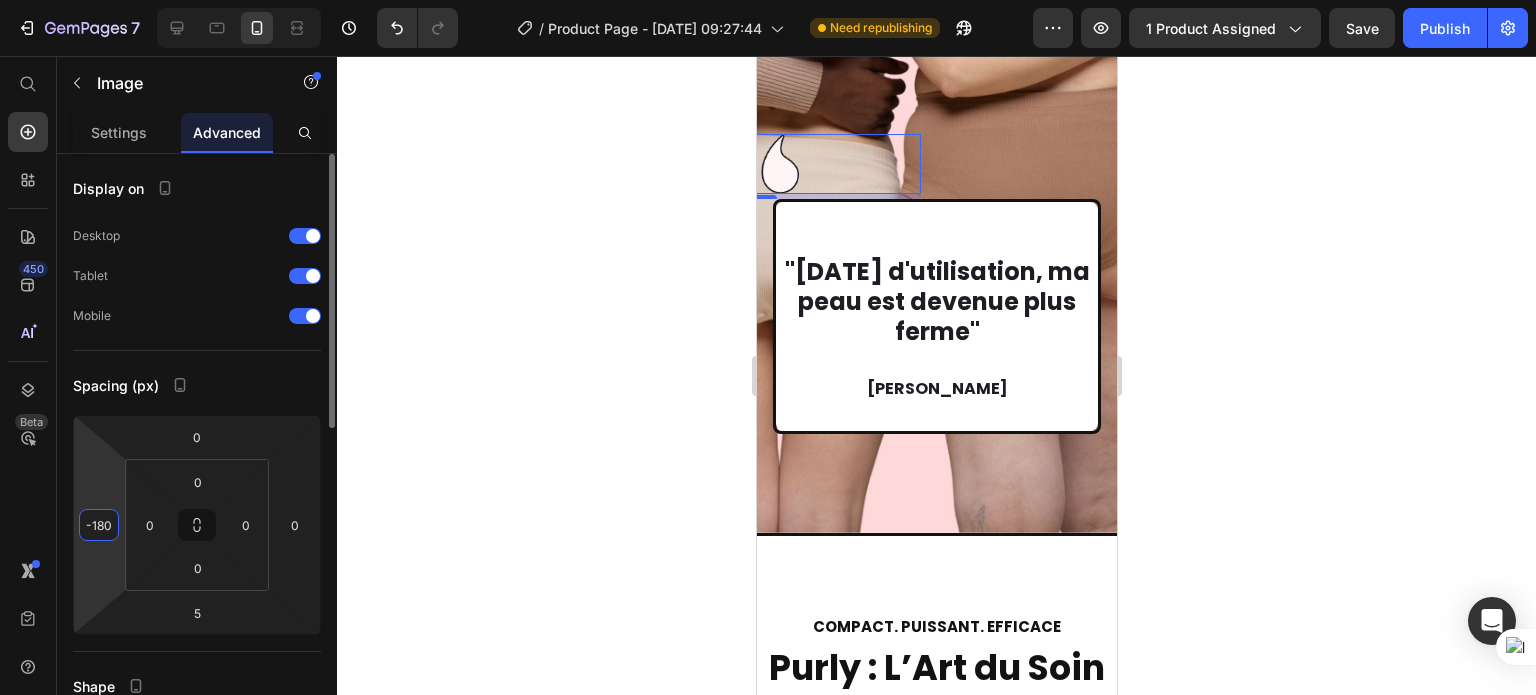 click on "-180" at bounding box center [99, 525] 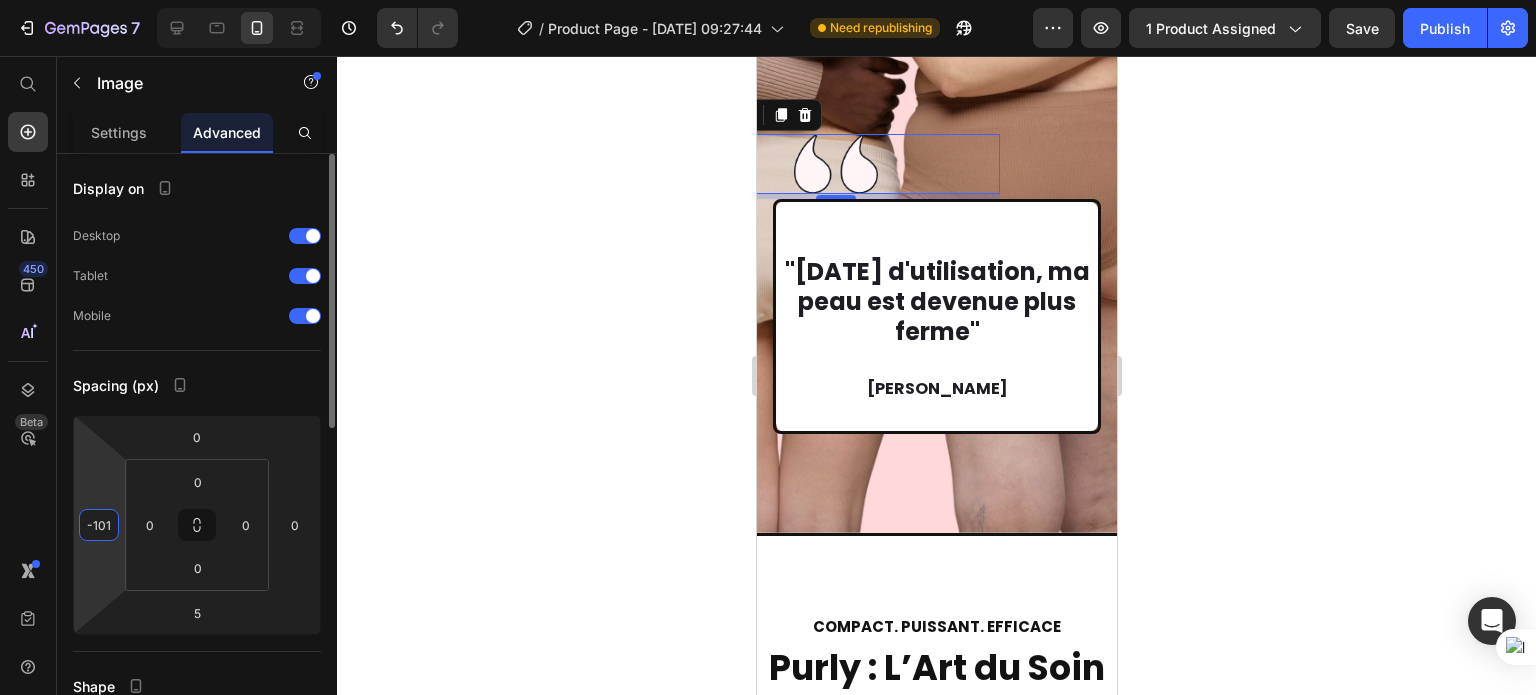 type on "-100" 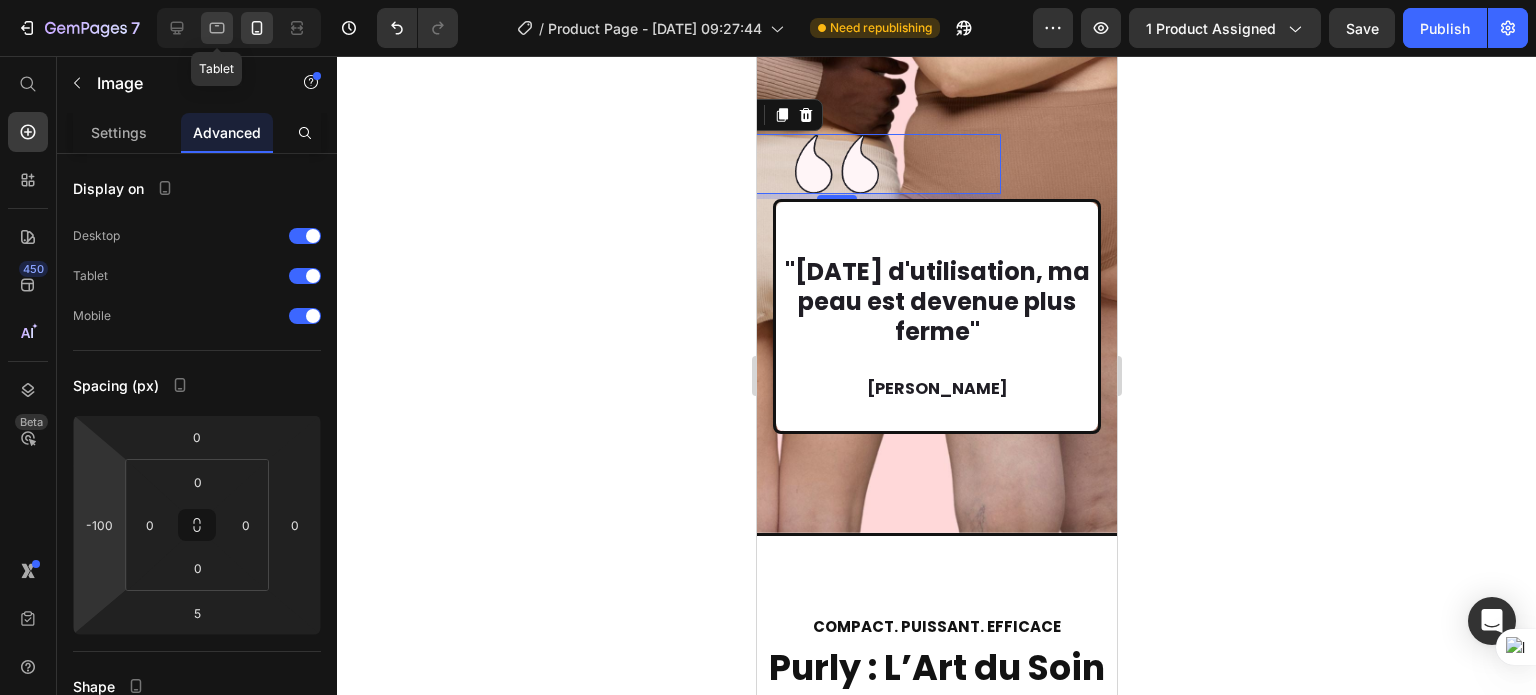 click 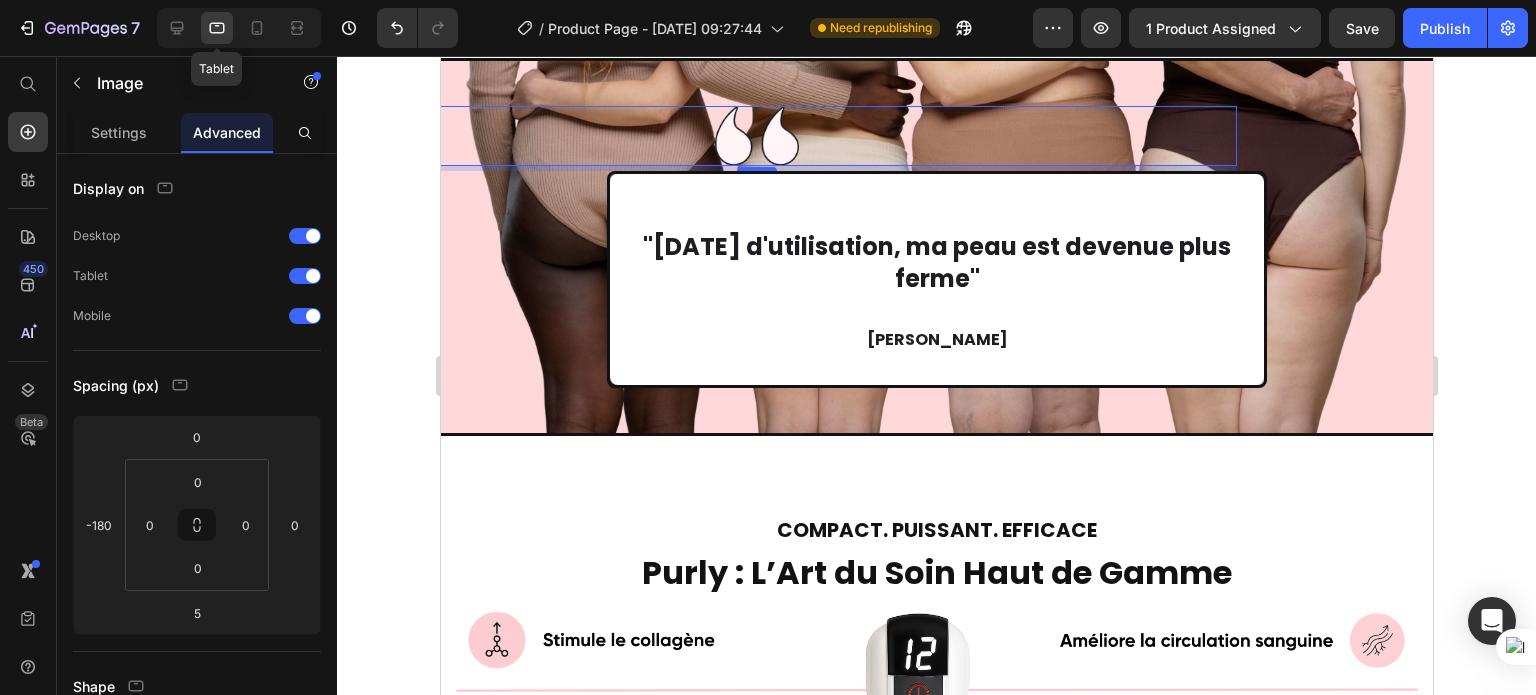 scroll, scrollTop: 4474, scrollLeft: 0, axis: vertical 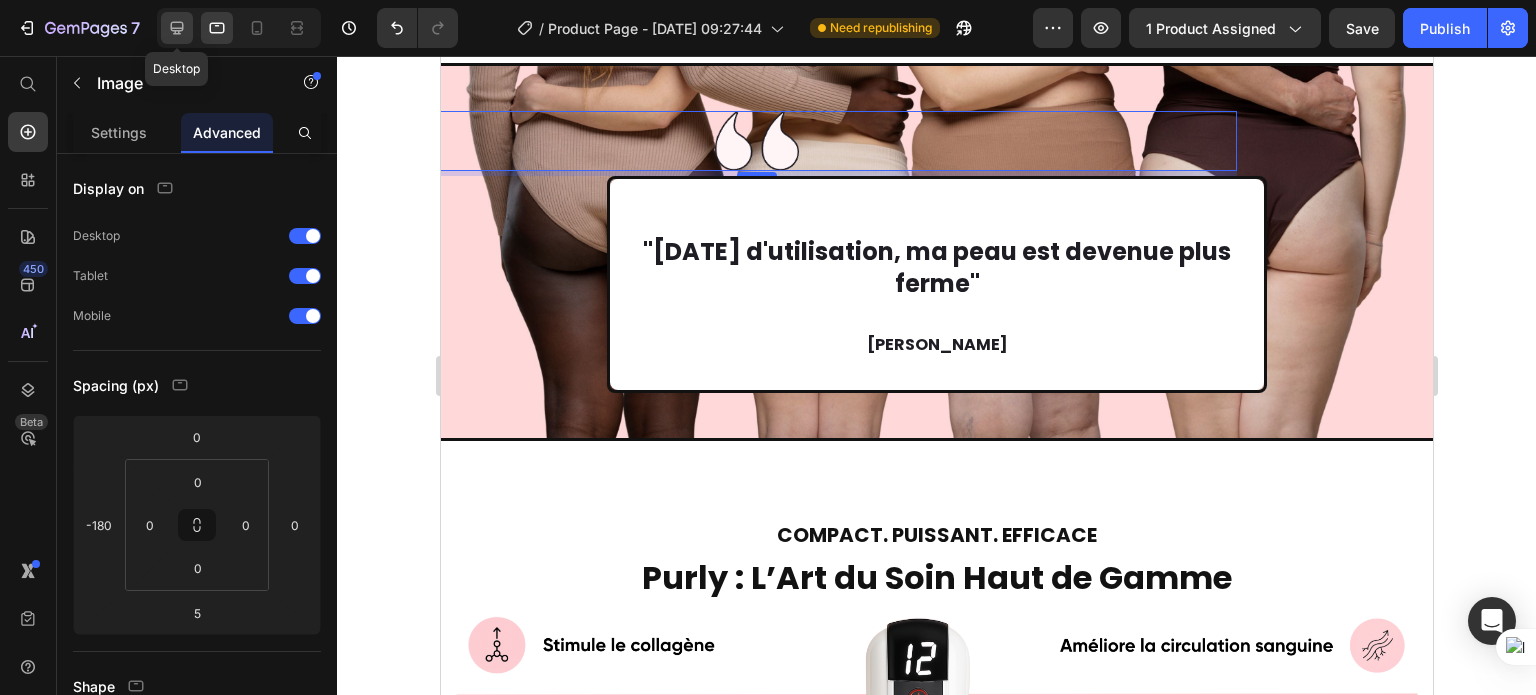 click 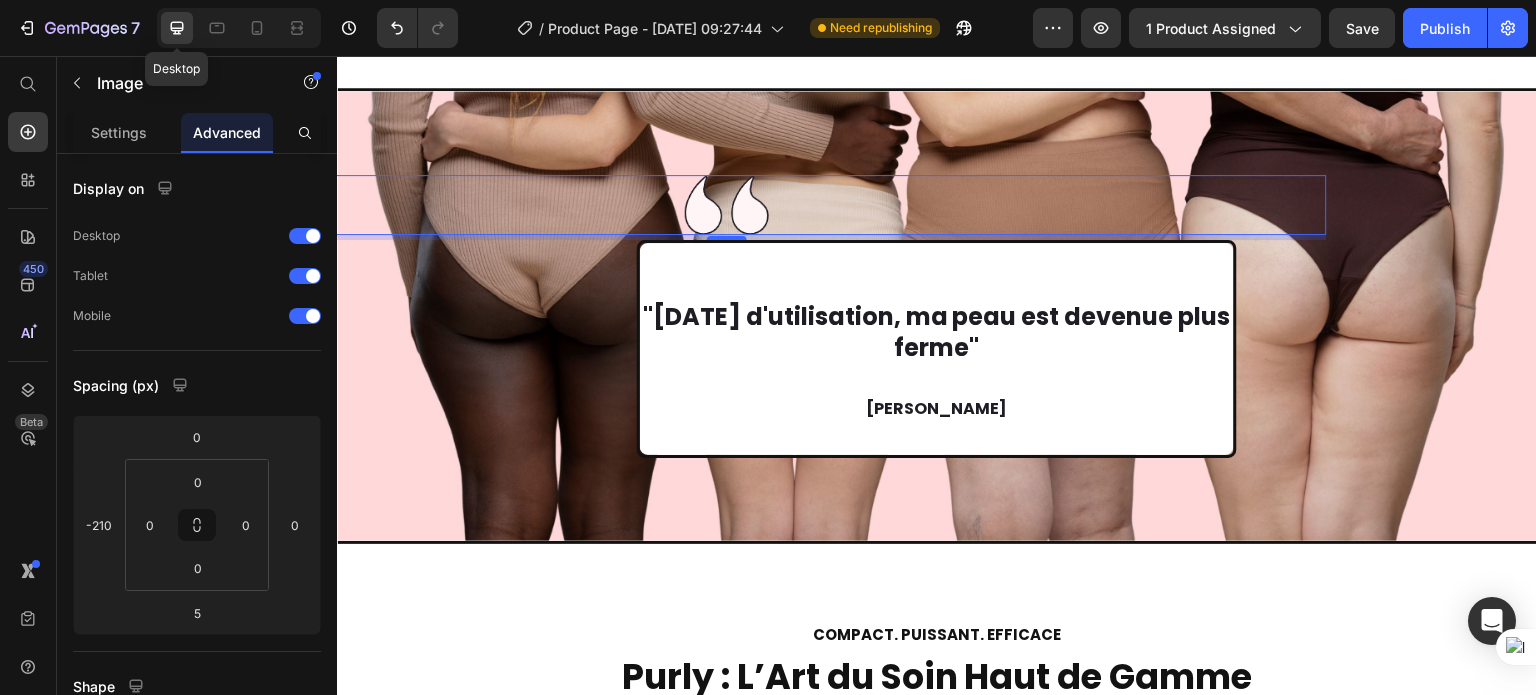 scroll, scrollTop: 4555, scrollLeft: 0, axis: vertical 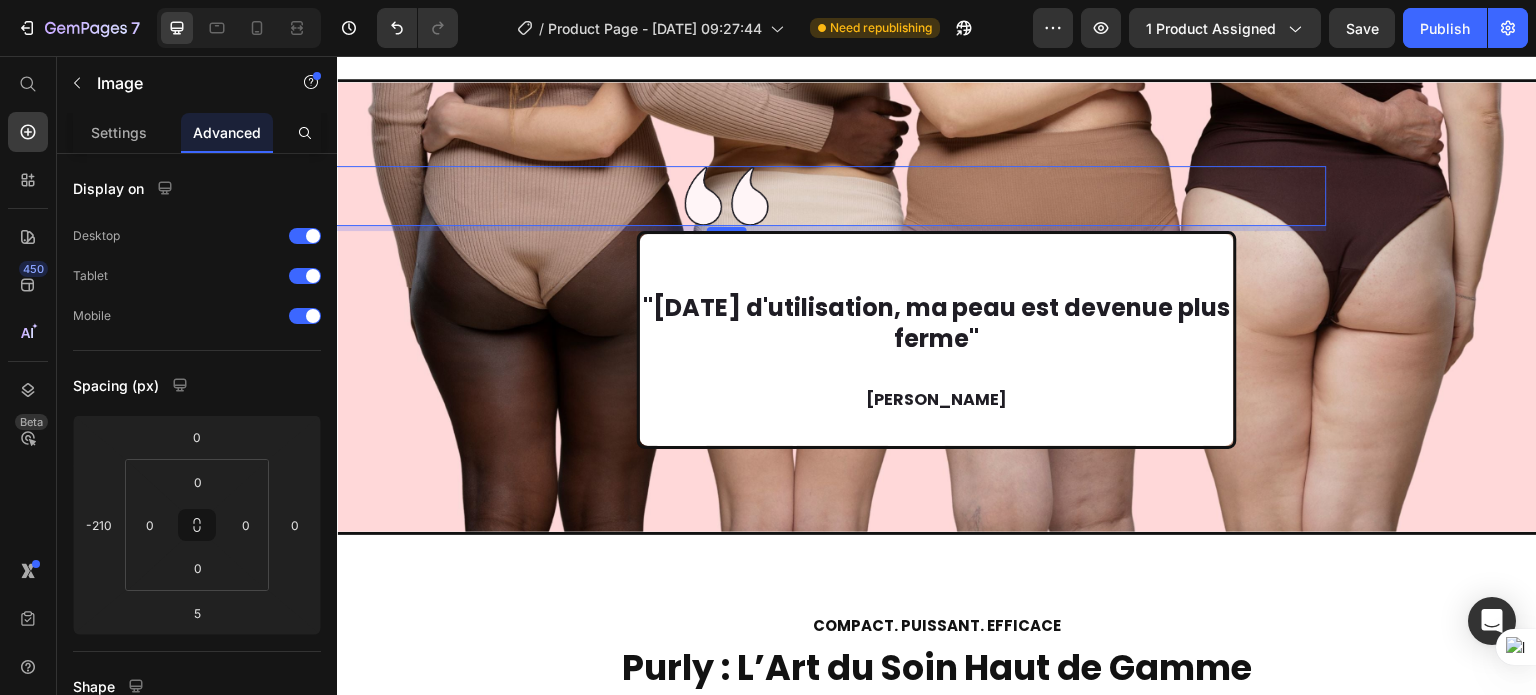 click at bounding box center (239, 28) 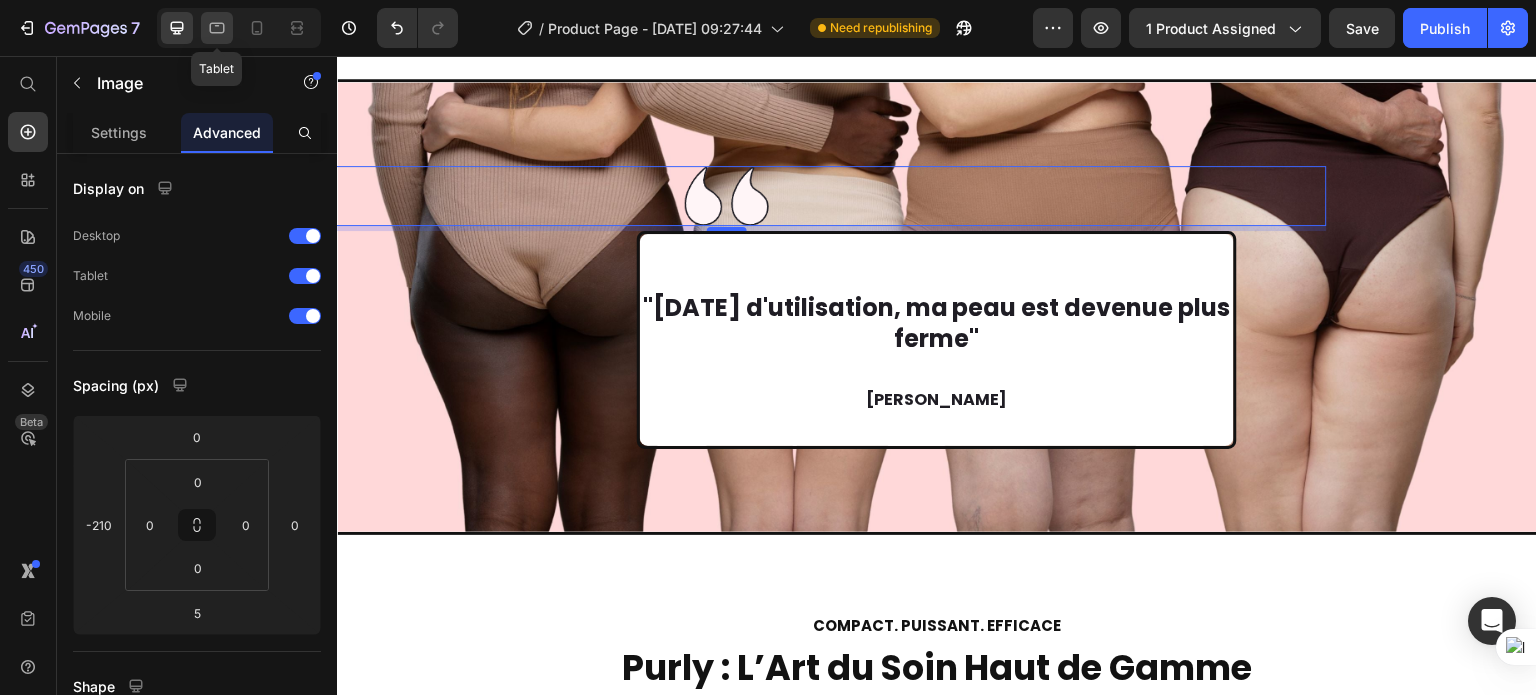 click 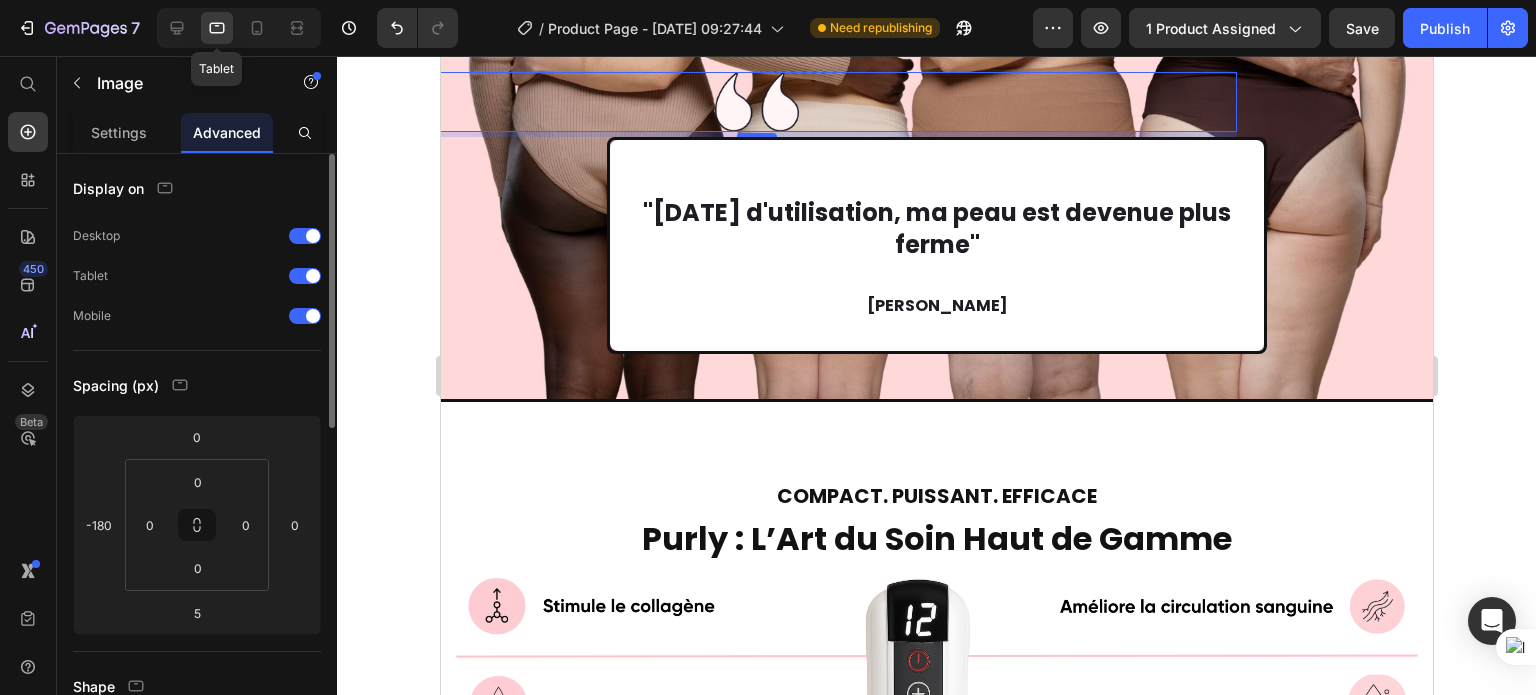 scroll, scrollTop: 4474, scrollLeft: 0, axis: vertical 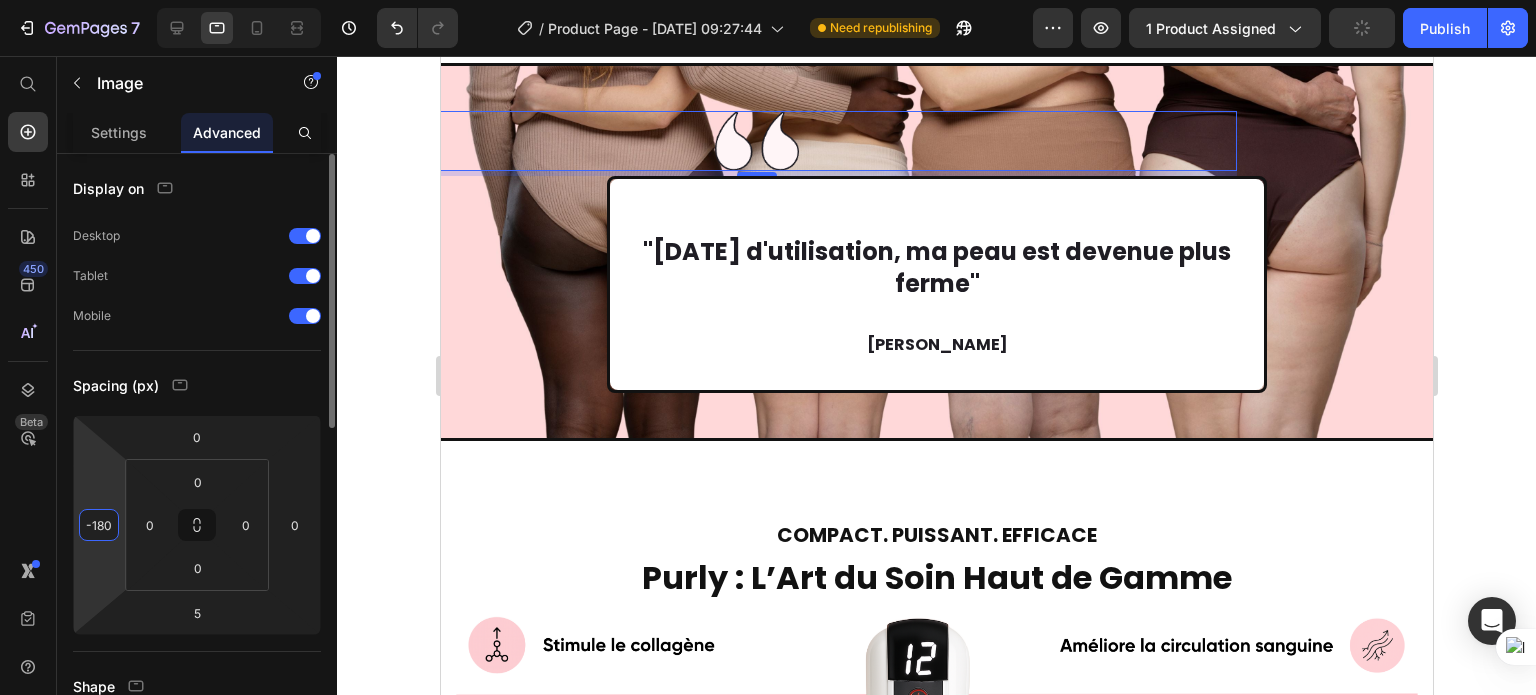 click on "-180" at bounding box center (99, 525) 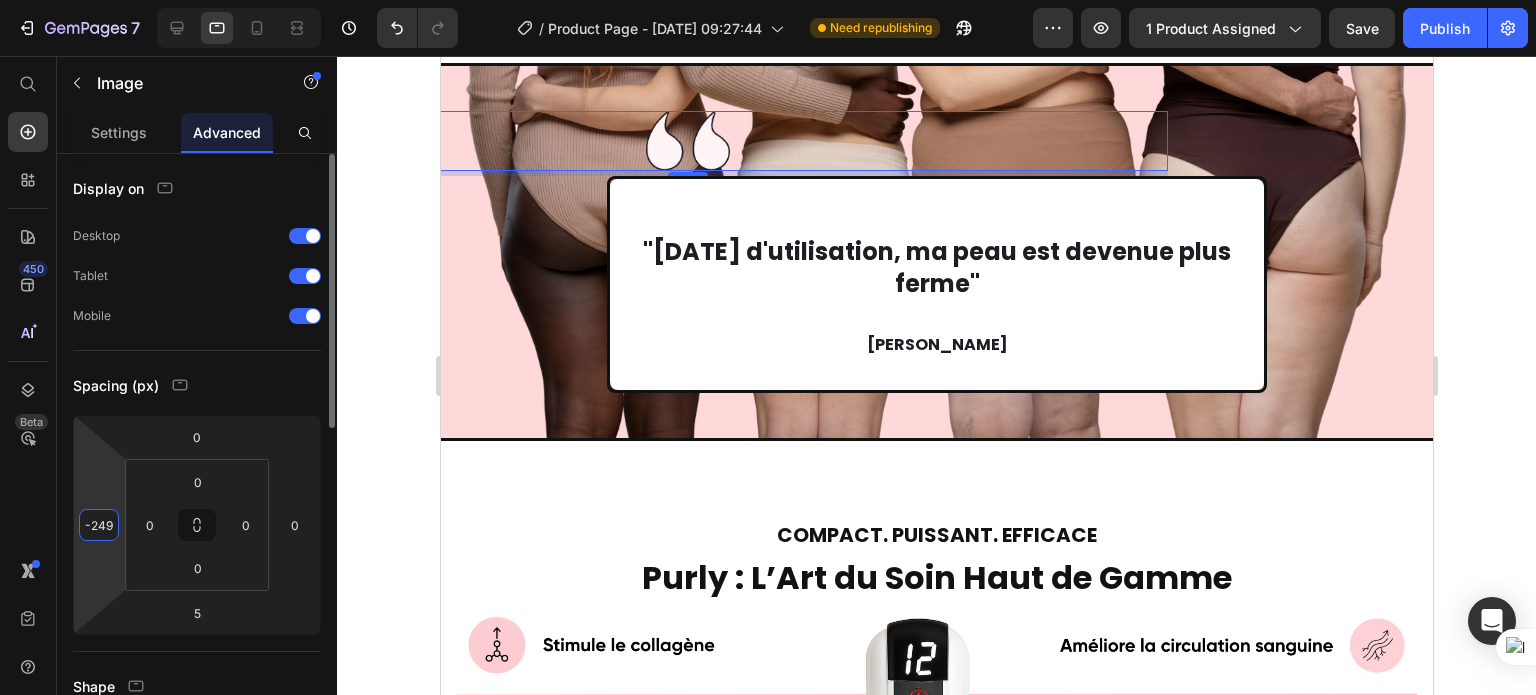 type on "-250" 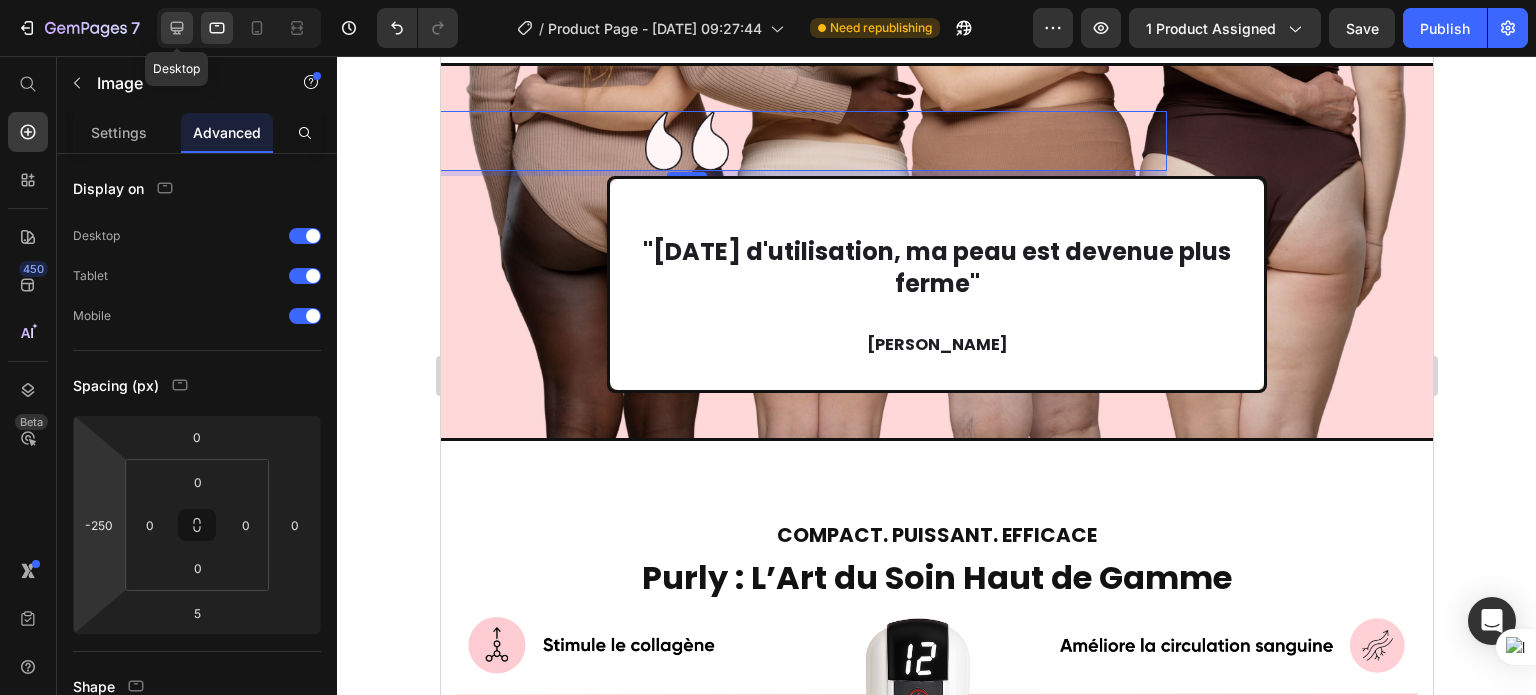 click 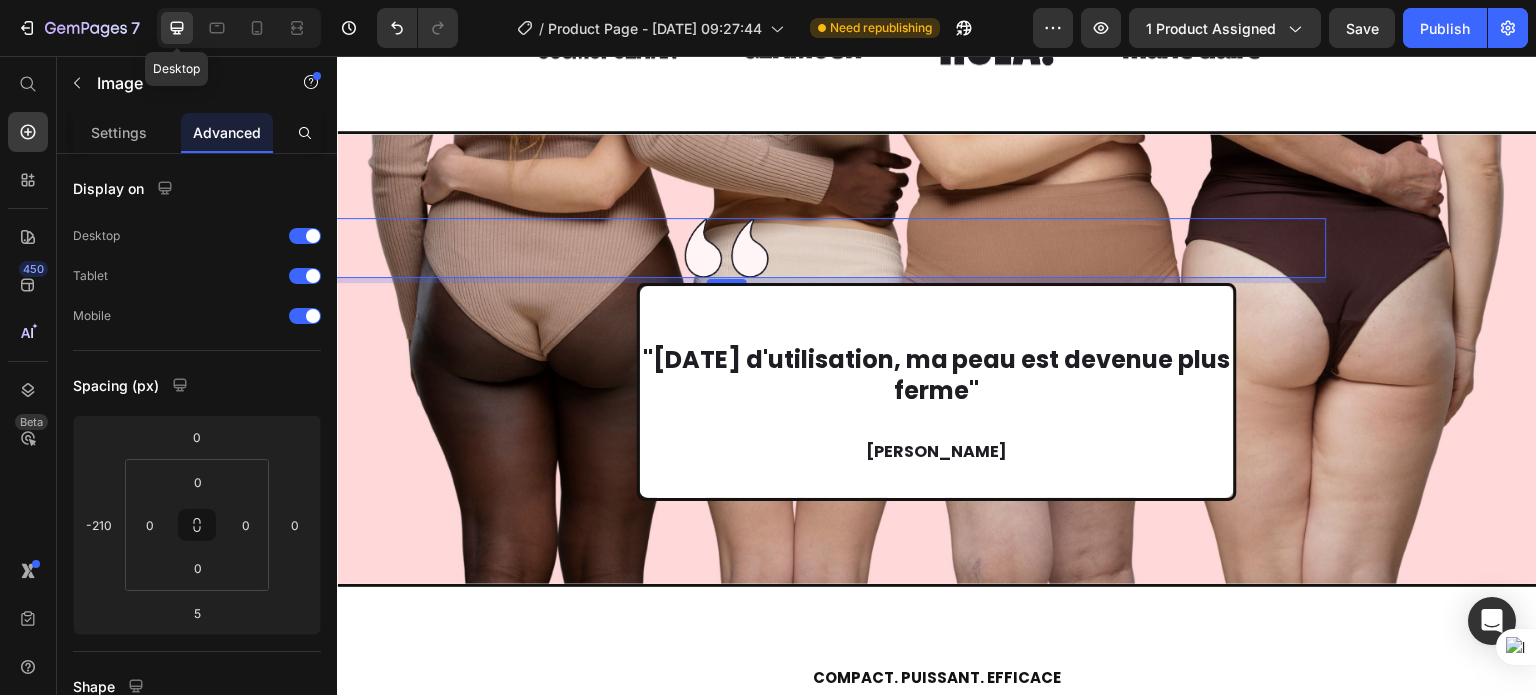 scroll, scrollTop: 4555, scrollLeft: 0, axis: vertical 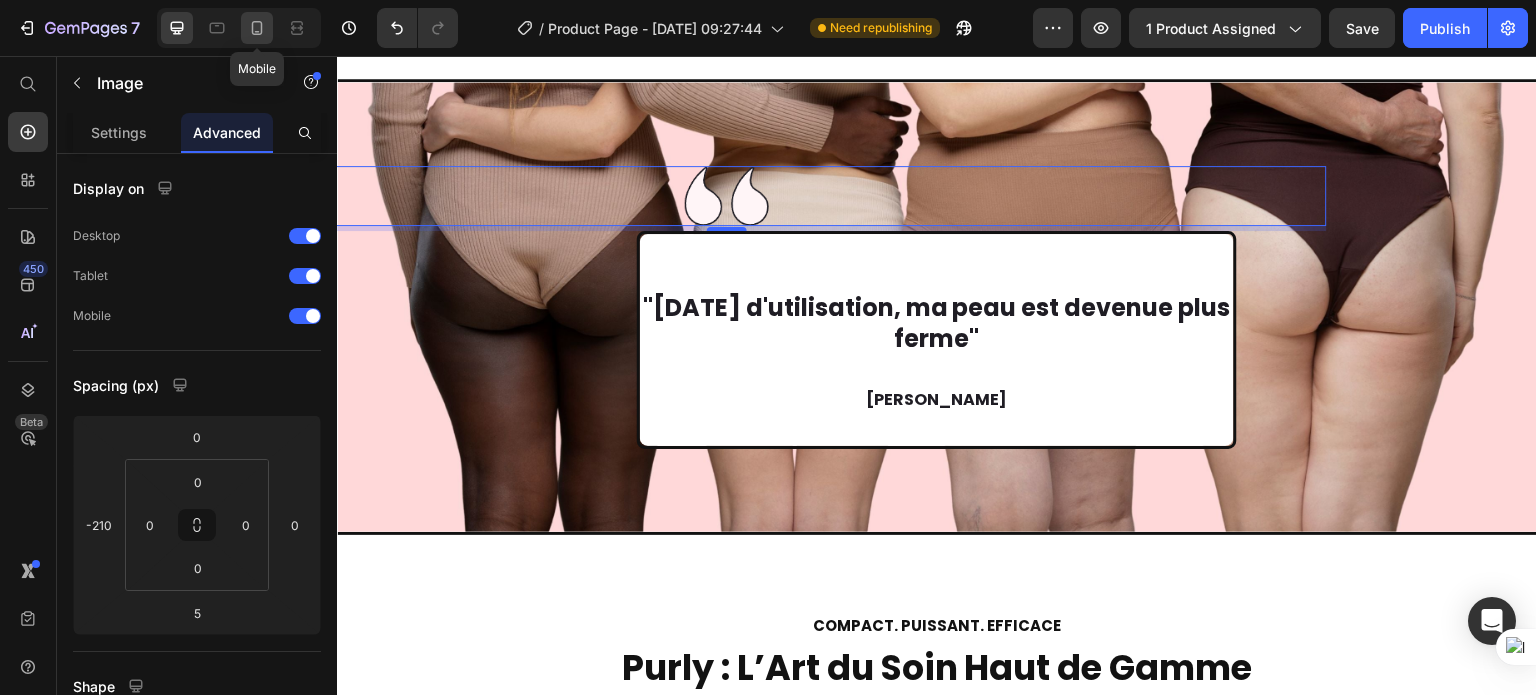 click 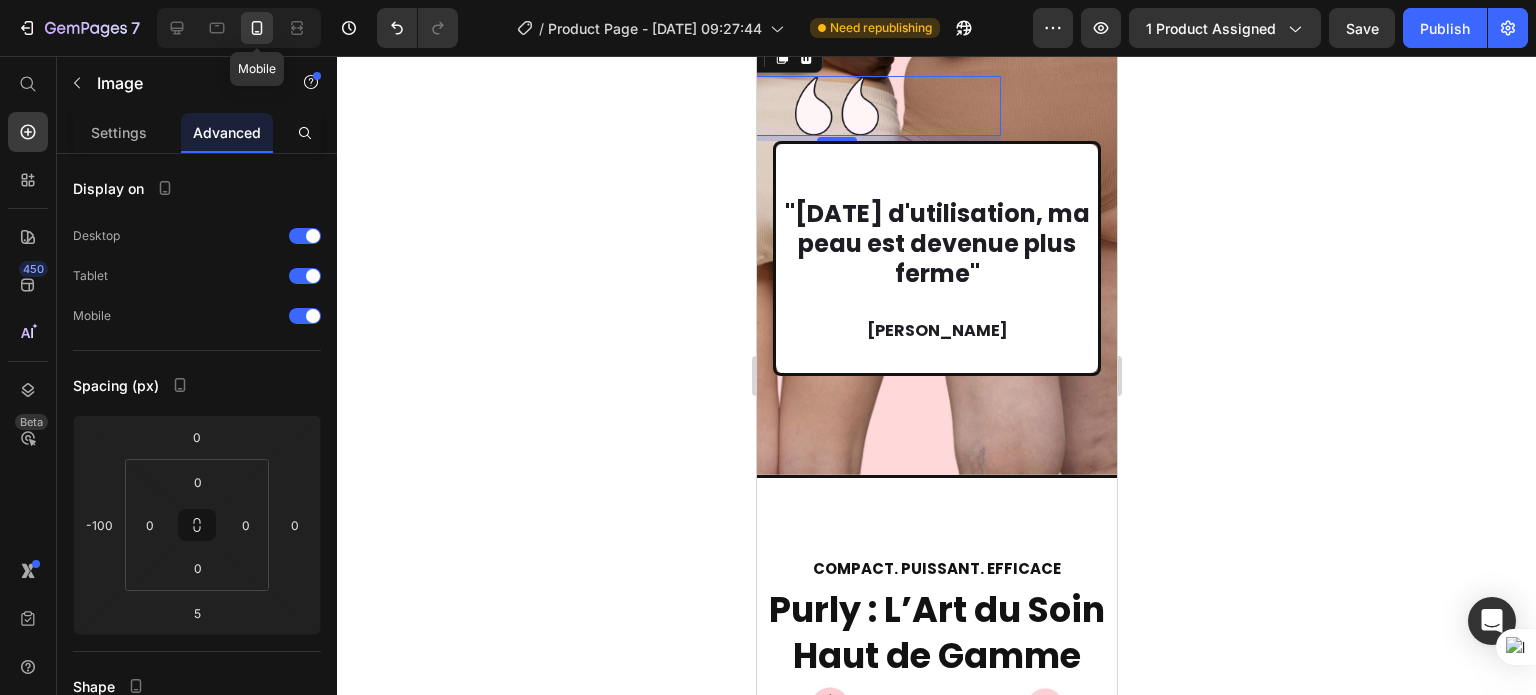 scroll, scrollTop: 4848, scrollLeft: 0, axis: vertical 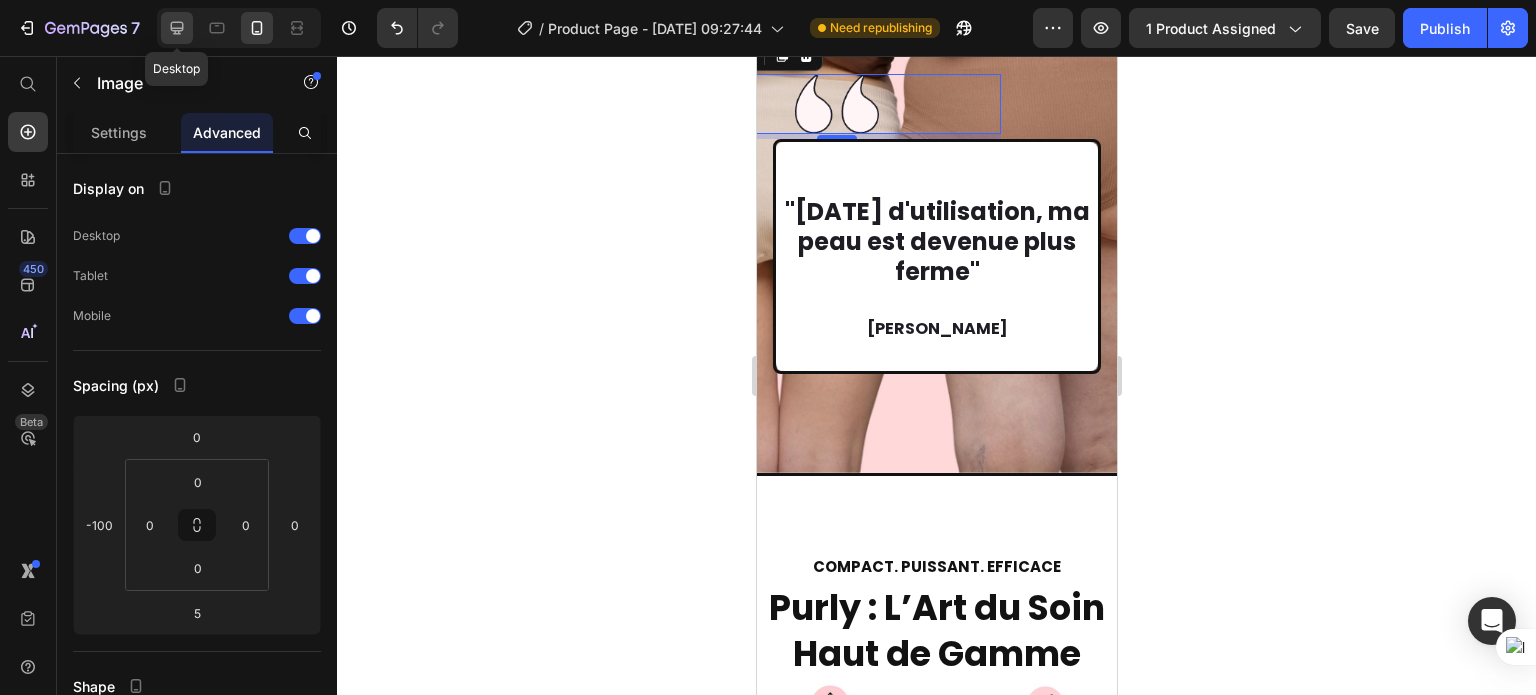 click 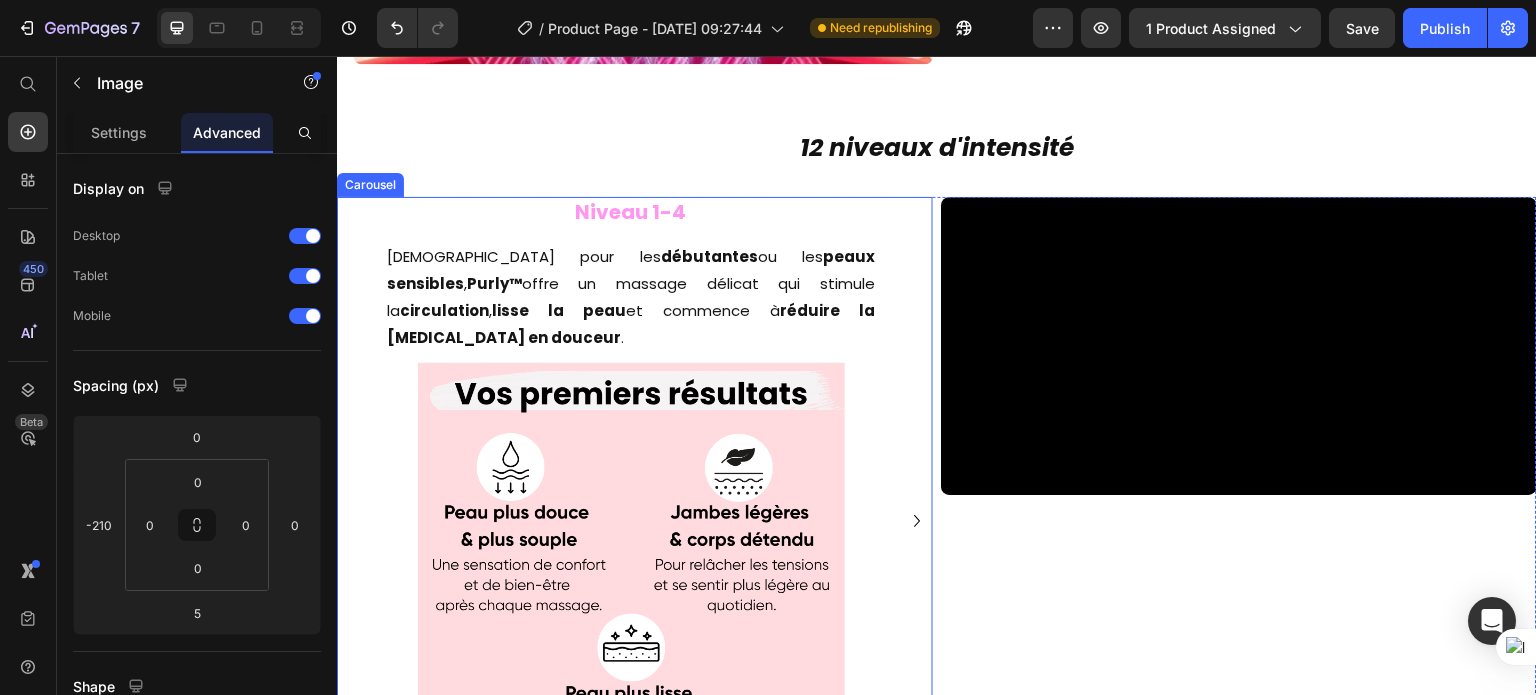 scroll, scrollTop: 3564, scrollLeft: 0, axis: vertical 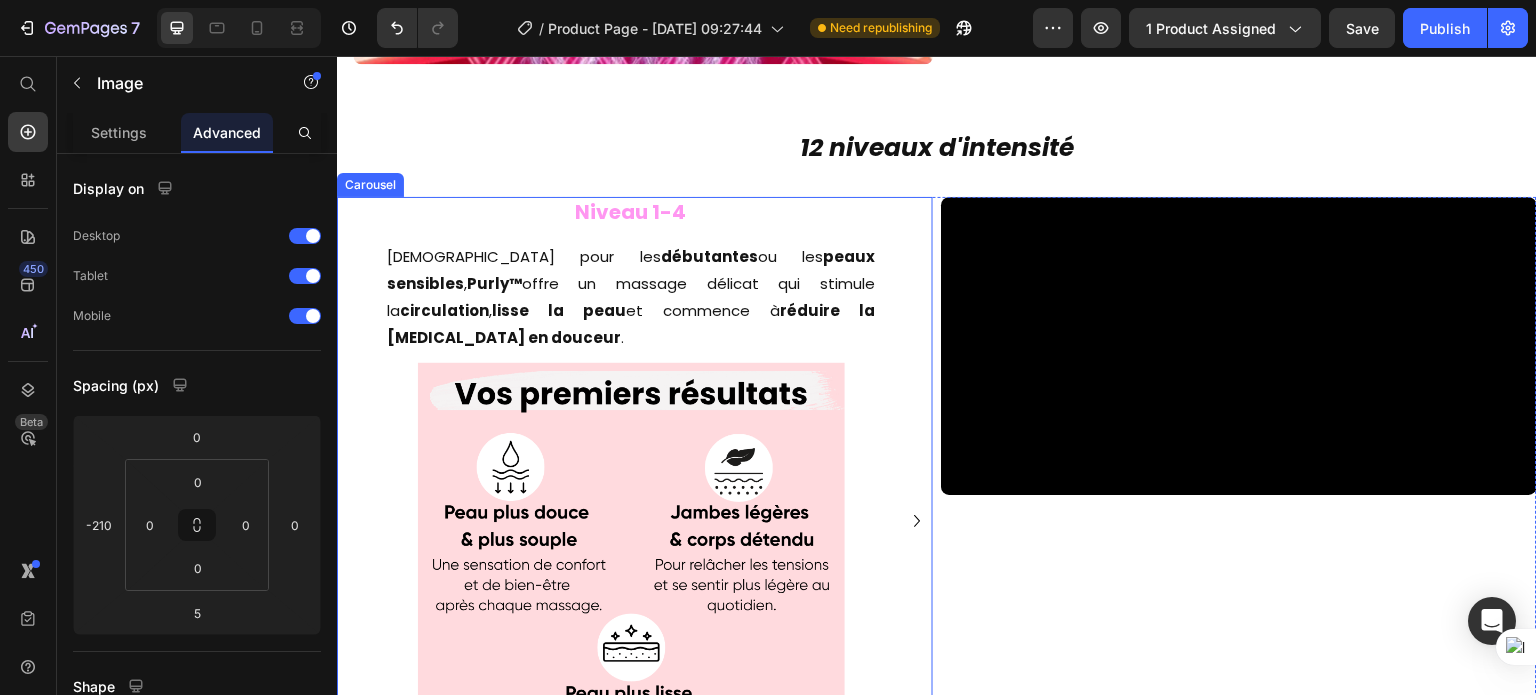 click 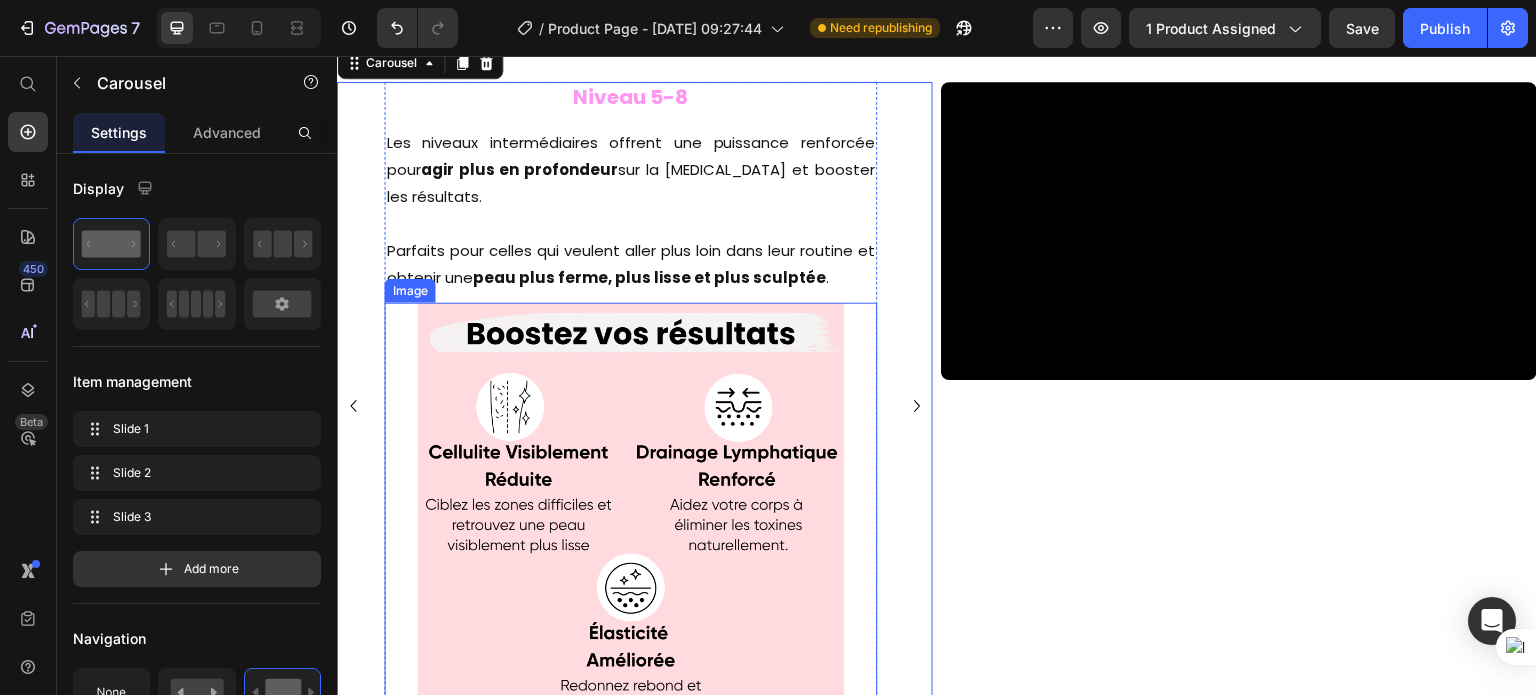 scroll, scrollTop: 3688, scrollLeft: 0, axis: vertical 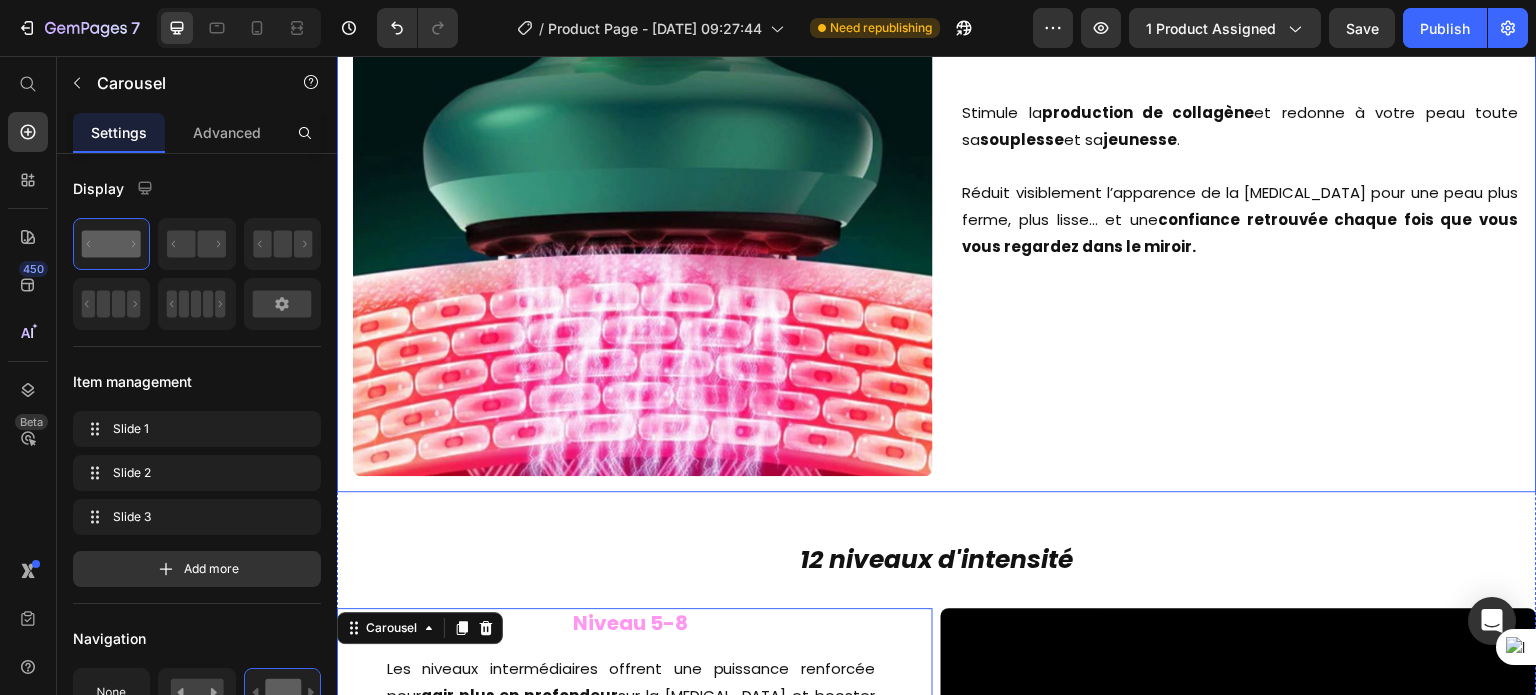 click on "Chaleur Thérapeutique" at bounding box center (731, -146) 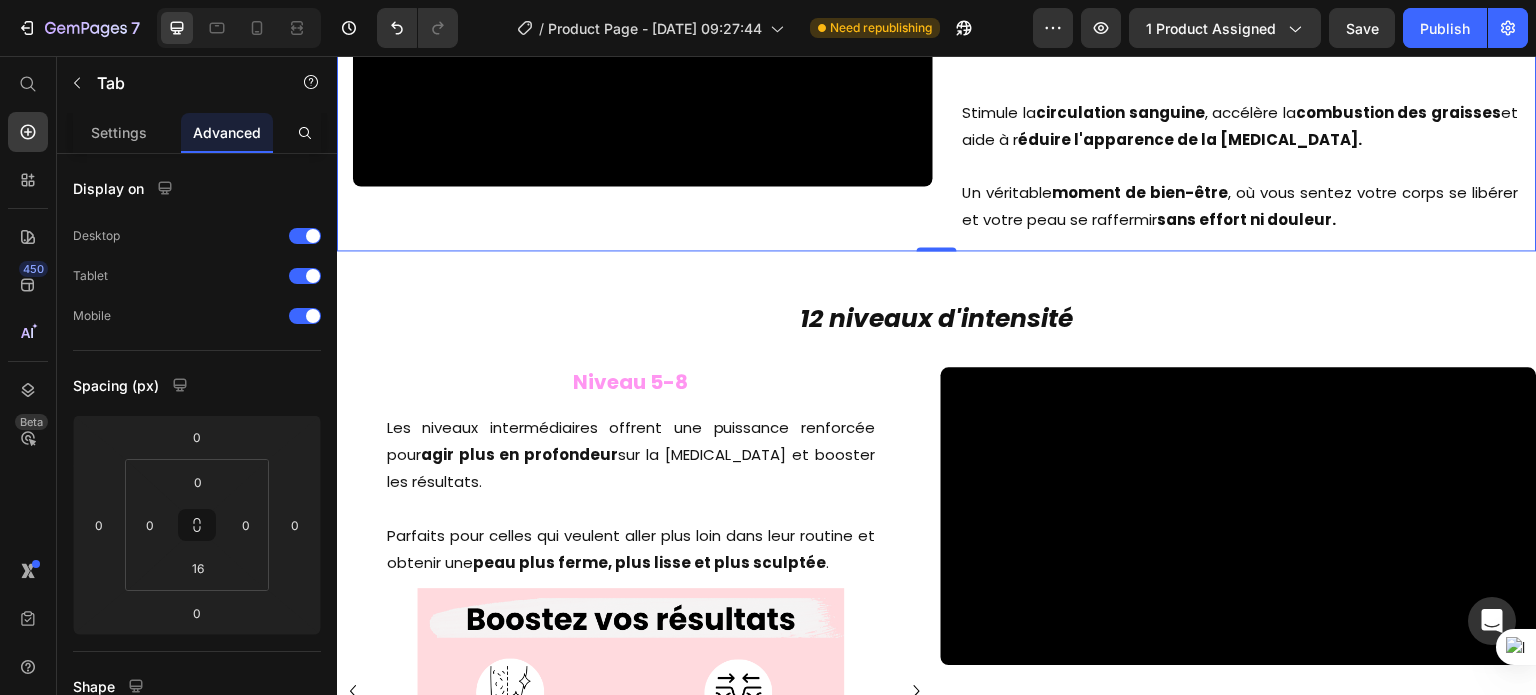 click on "Lumière Rouge" at bounding box center [530, -146] 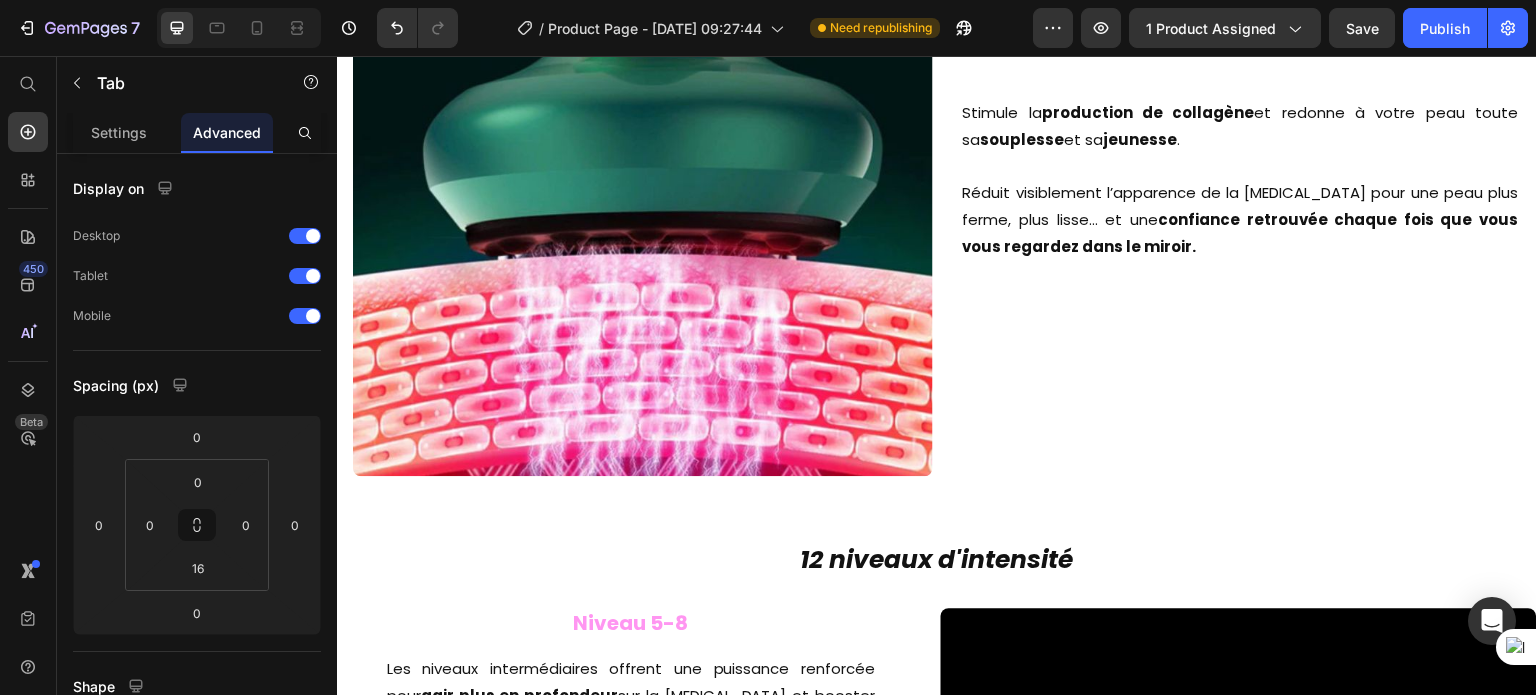 click on "Chaleur Thérapeutique" at bounding box center [731, -146] 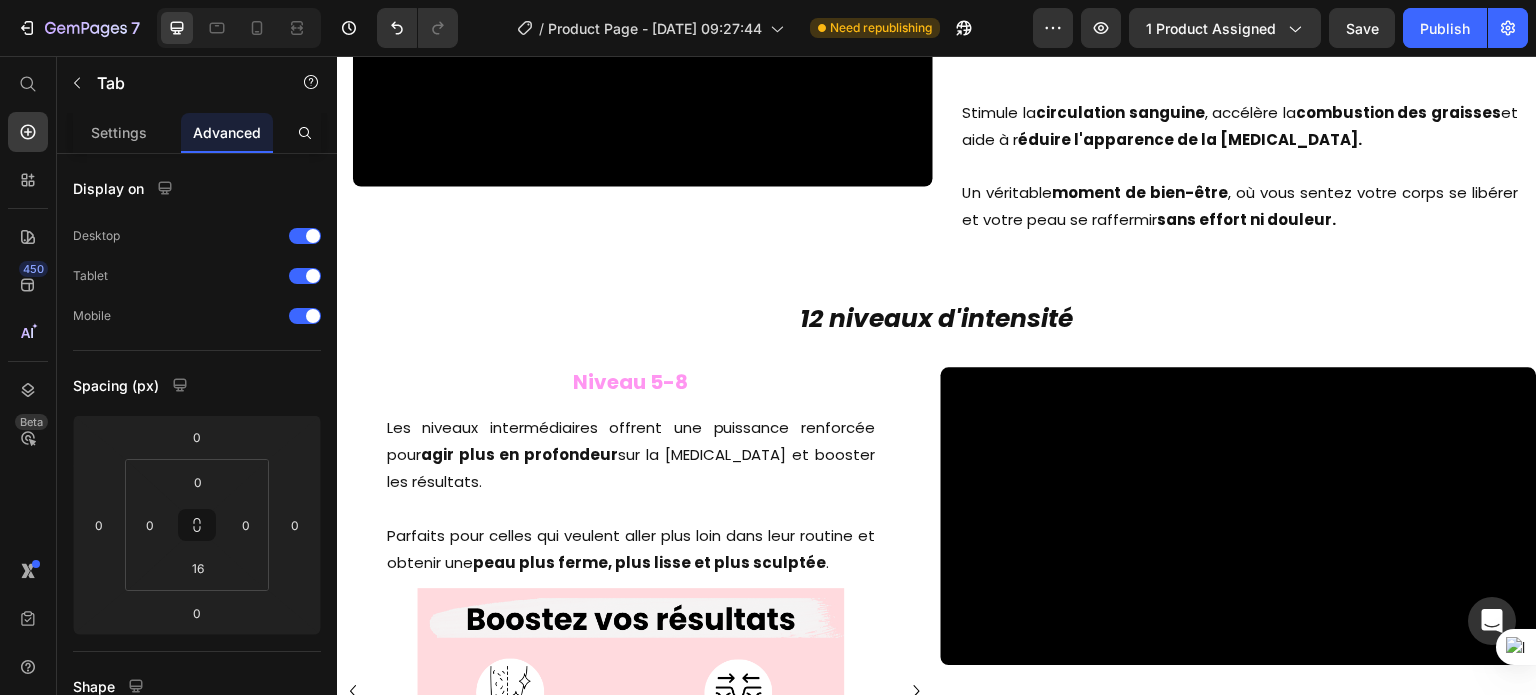 click on "Aspiration par [PERSON_NAME]" at bounding box center (1004, -146) 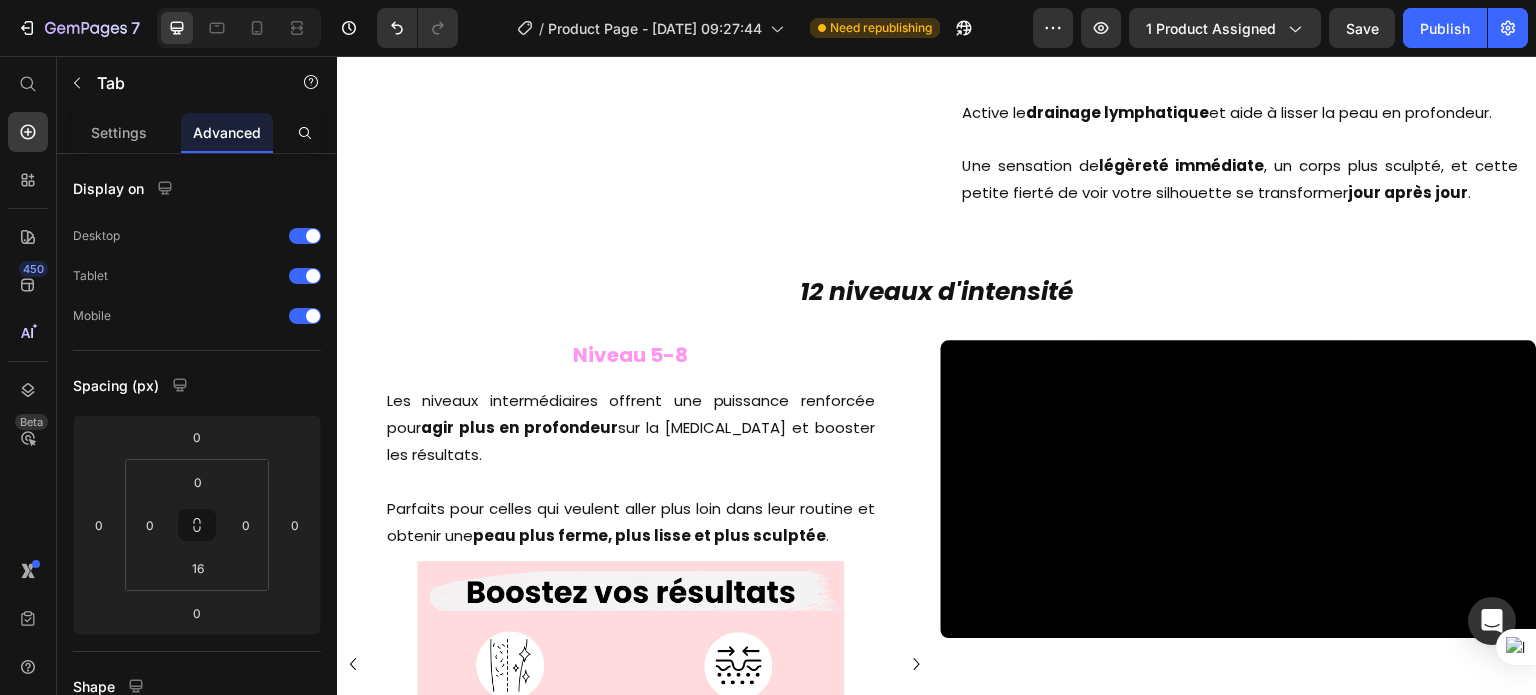 click on "Massage [MEDICAL_DATA]" at bounding box center [1291, -146] 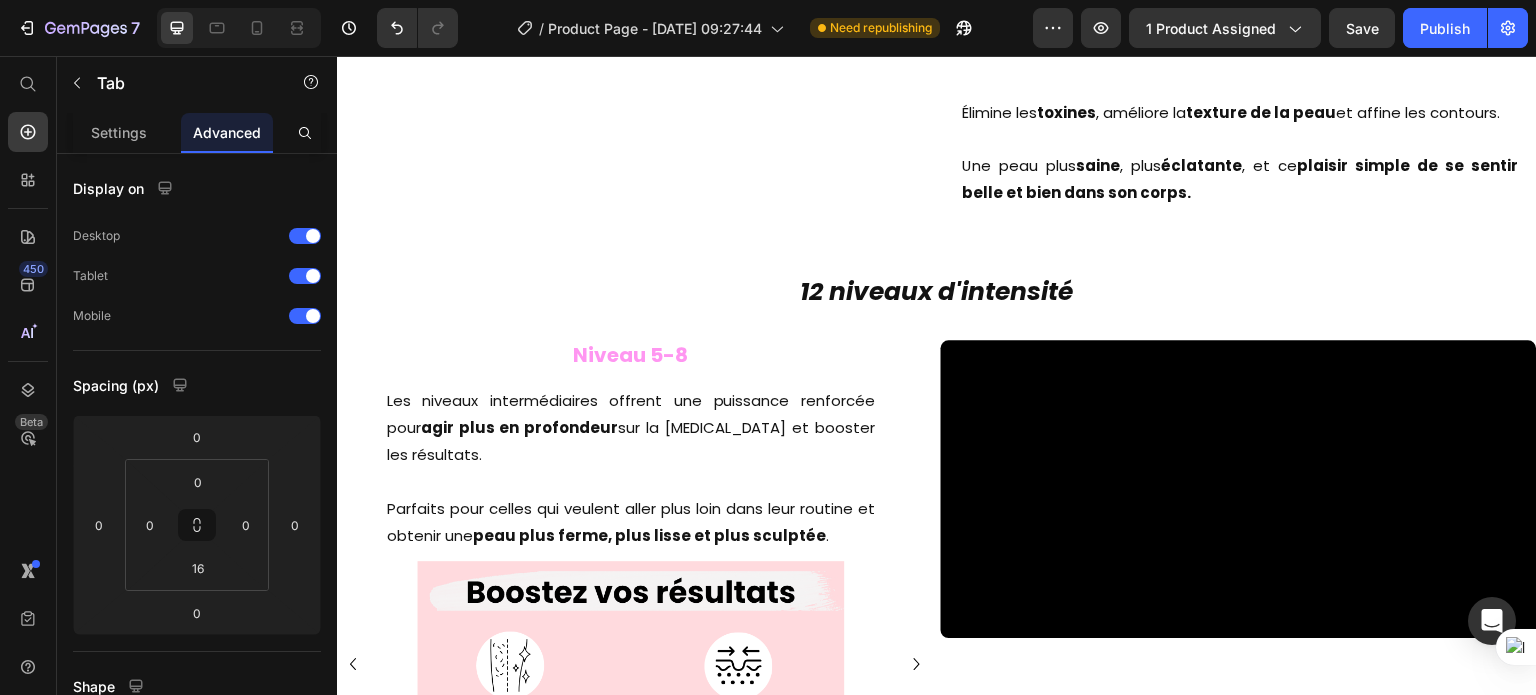 click on "Aspiration par [PERSON_NAME]" at bounding box center (1004, -146) 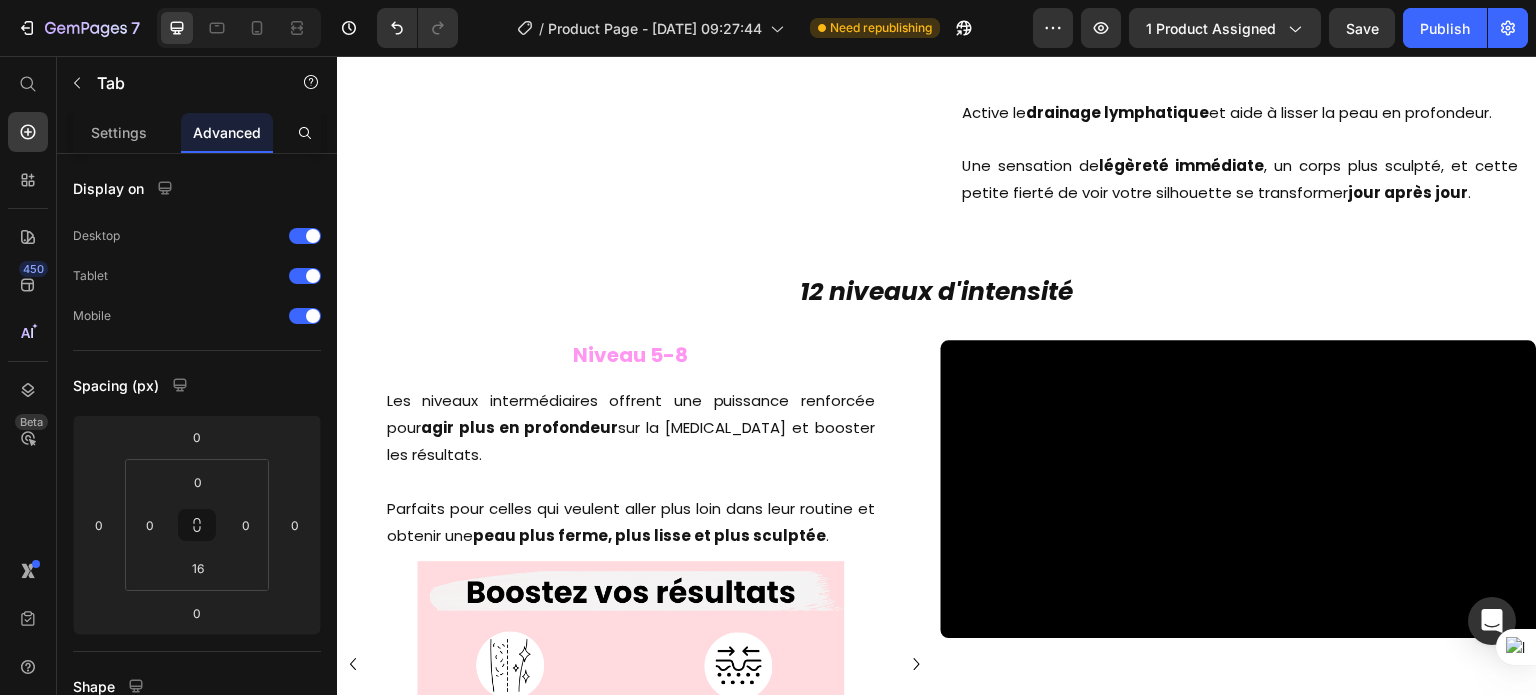 click on "Massage [MEDICAL_DATA]" at bounding box center [1291, -146] 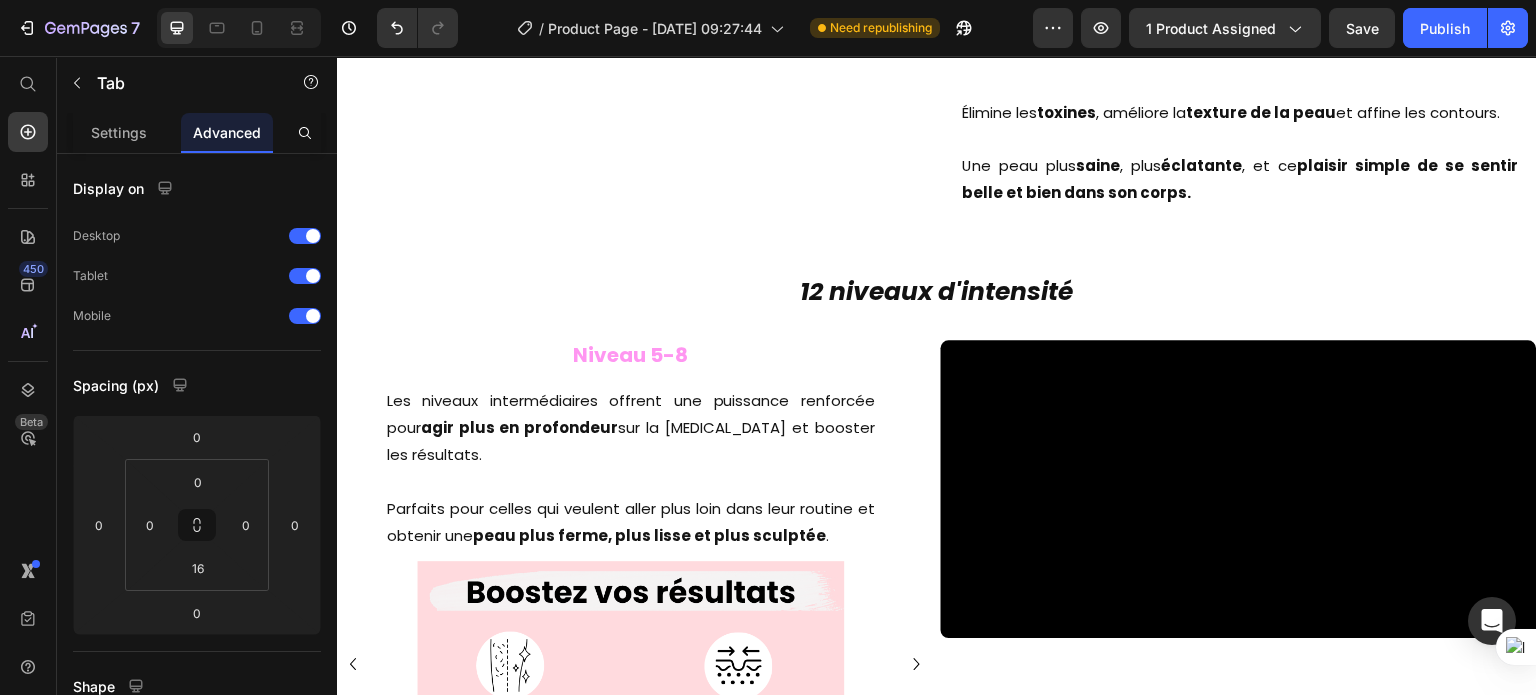 click on "Aspiration par [PERSON_NAME]" at bounding box center [1004, -146] 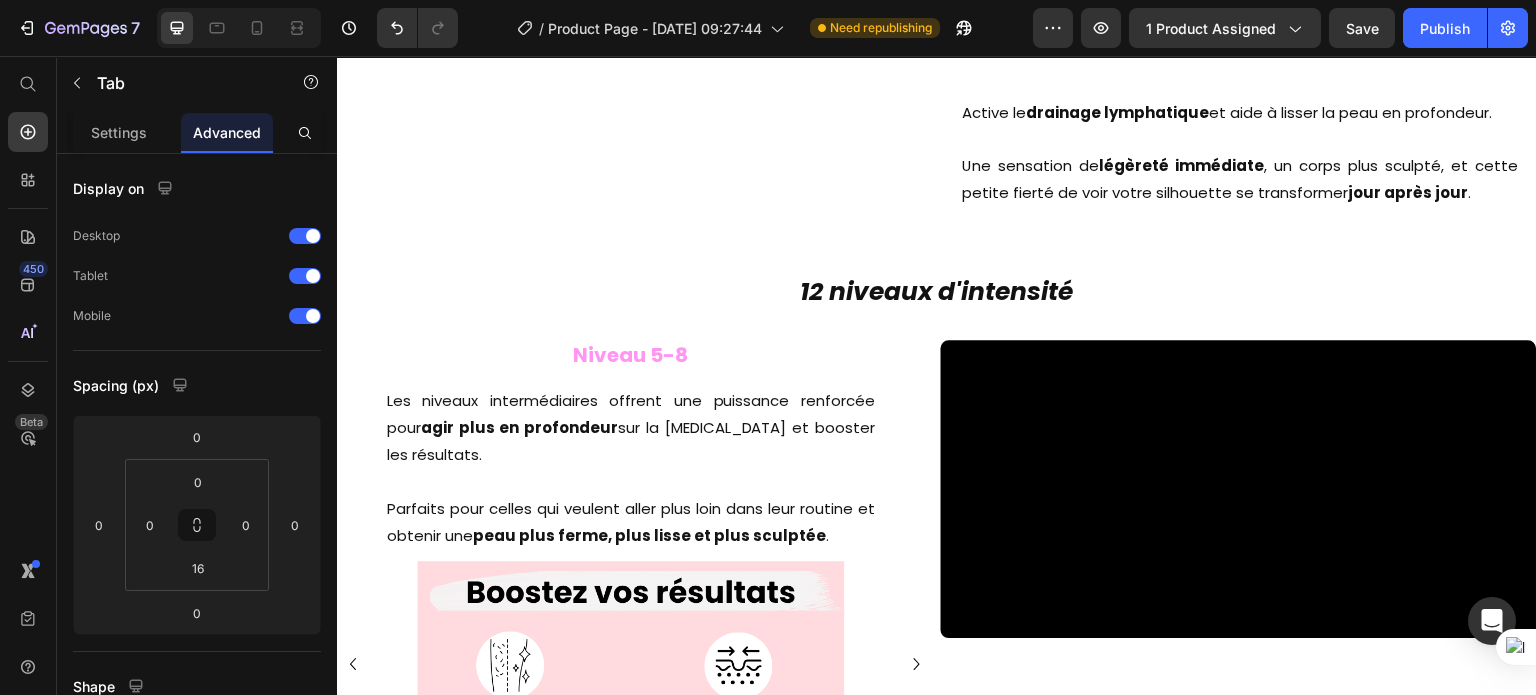 click on "Chaleur Thérapeutique" at bounding box center (731, -146) 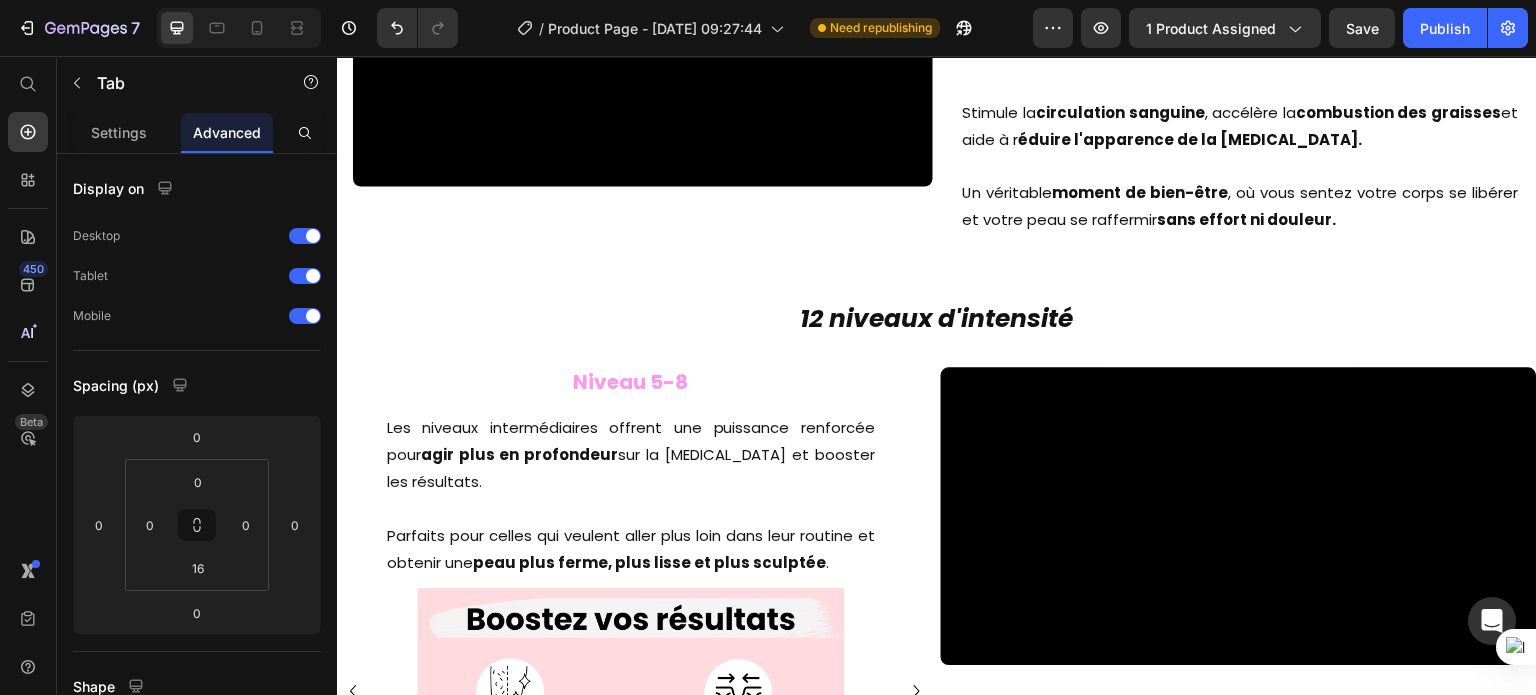 click on "Lumière Rouge" at bounding box center [530, -146] 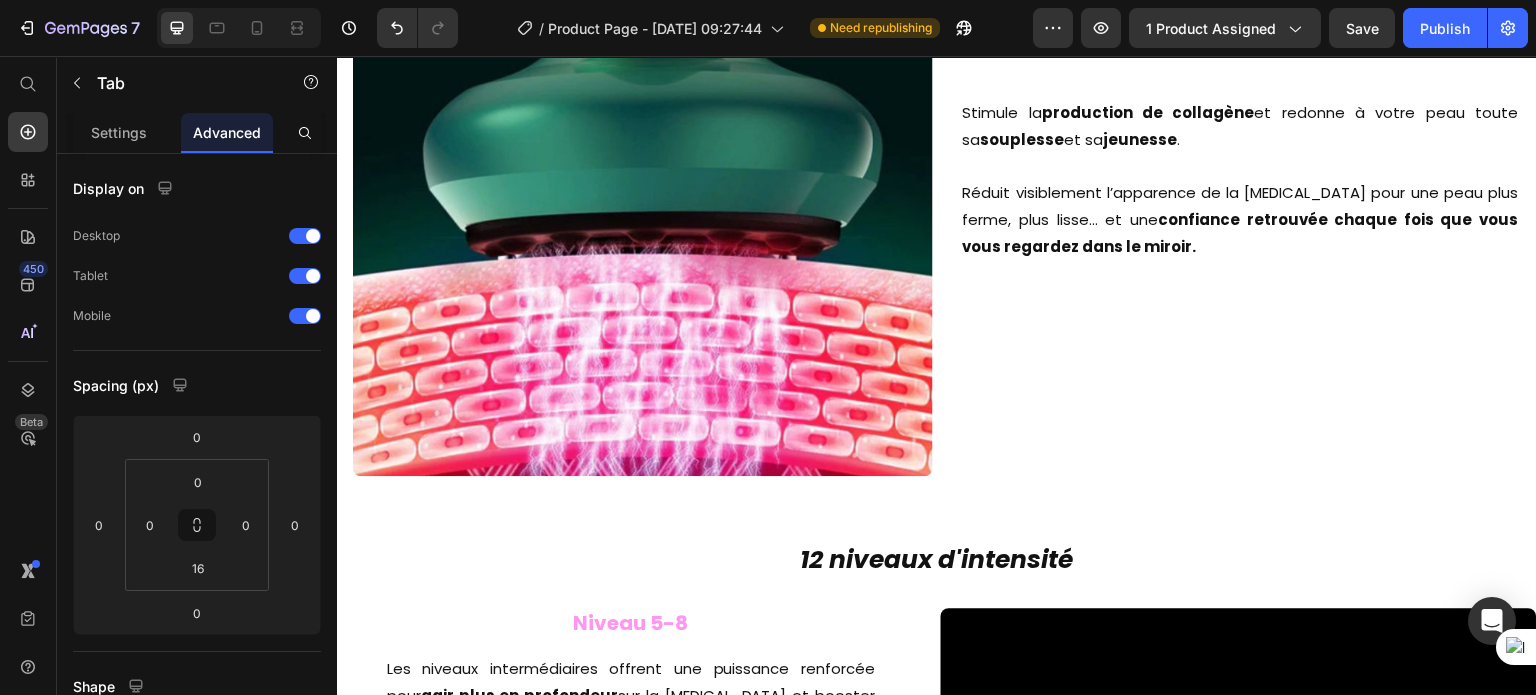 click on "Chaleur Thérapeutique" at bounding box center [731, -146] 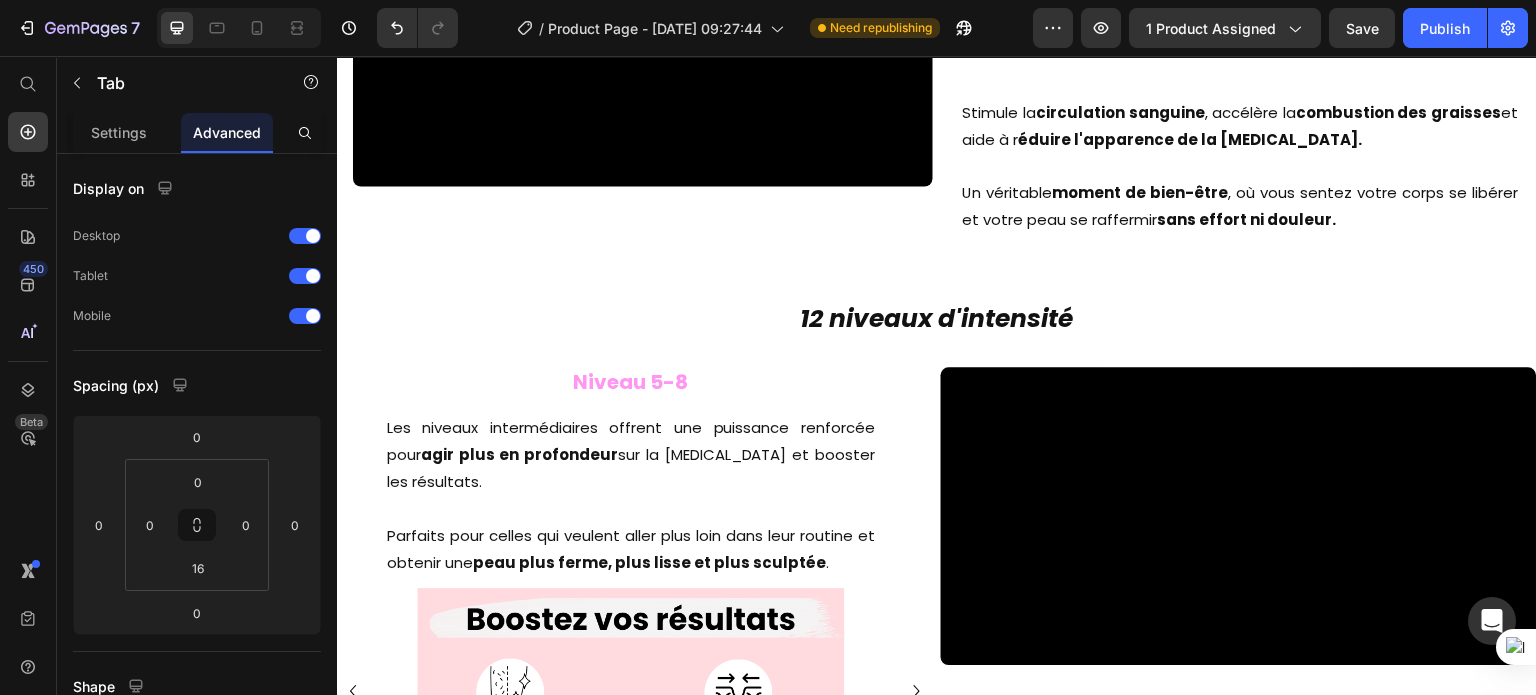 click on "Aspiration par [PERSON_NAME]" at bounding box center [1004, -146] 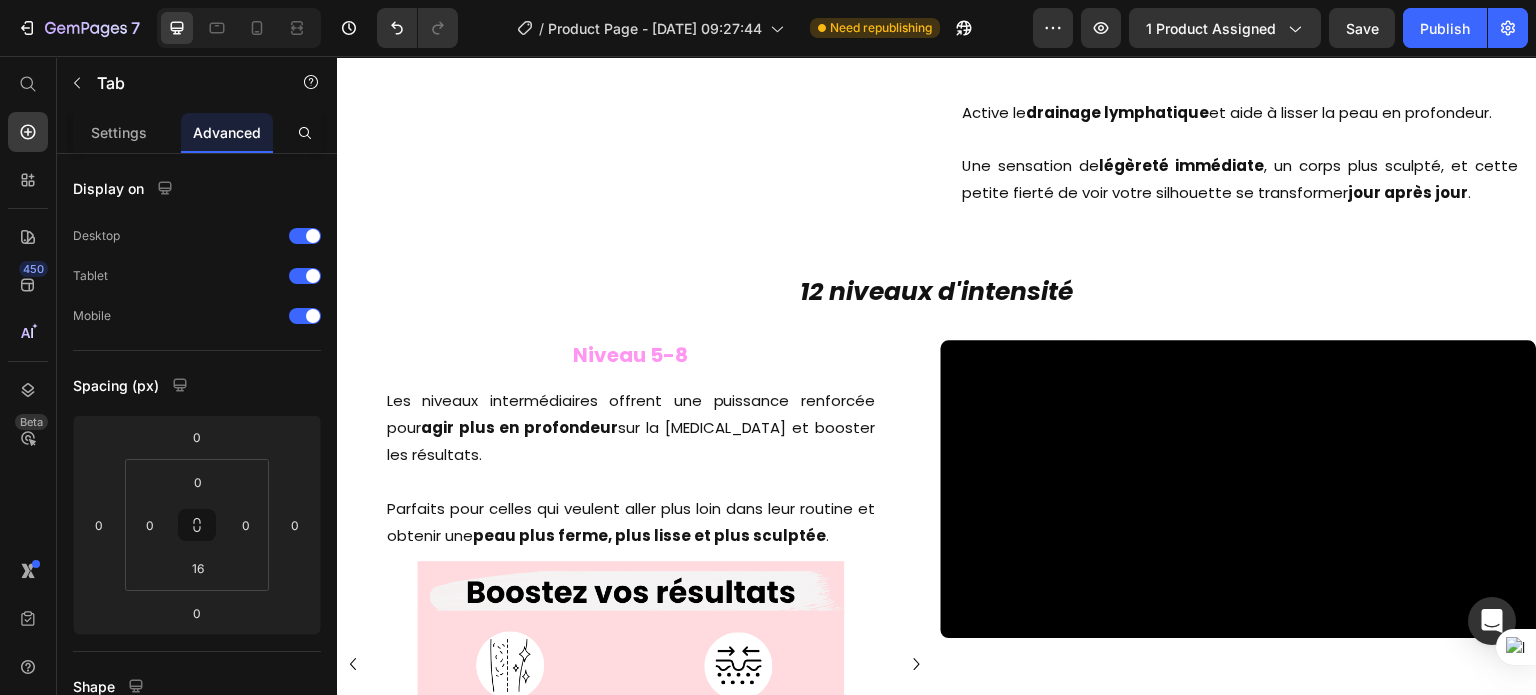 click on "Massage [MEDICAL_DATA]" at bounding box center [1291, -146] 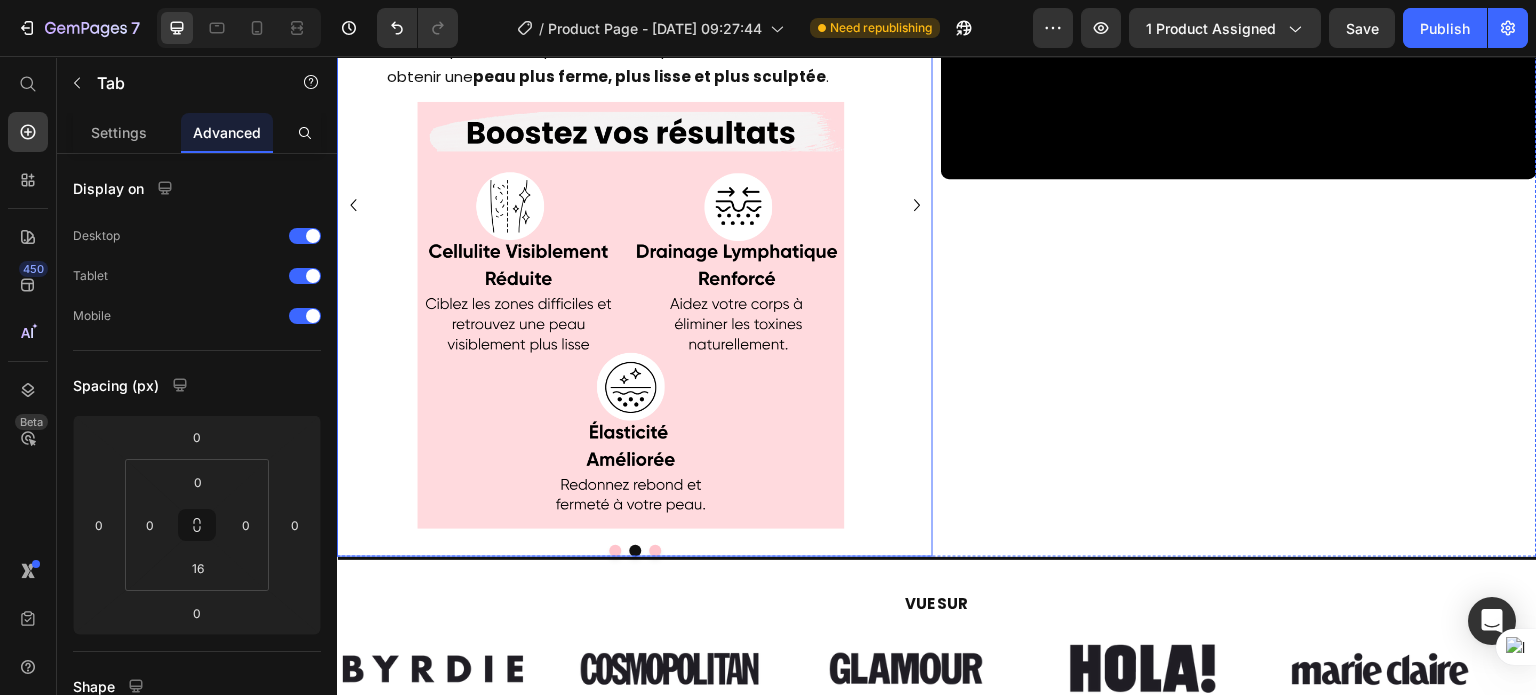scroll, scrollTop: 3632, scrollLeft: 0, axis: vertical 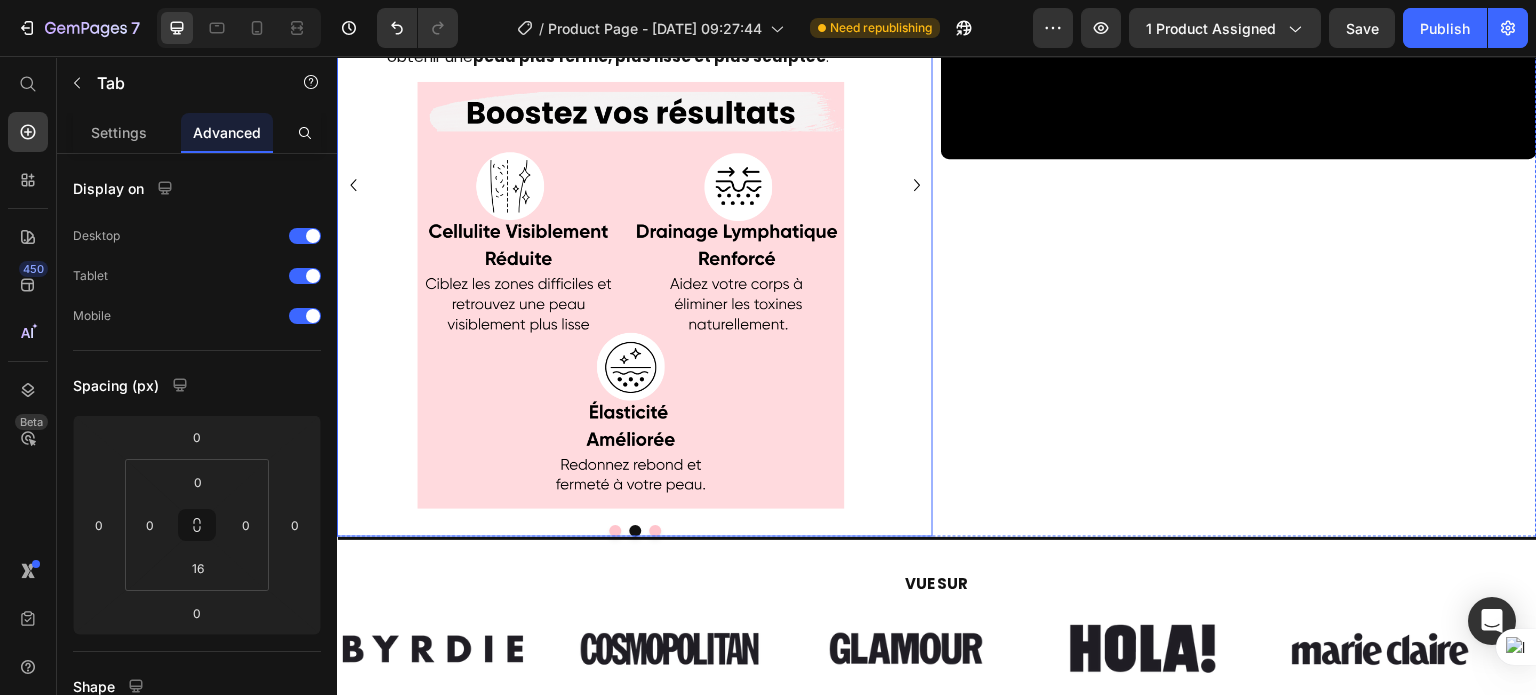 click 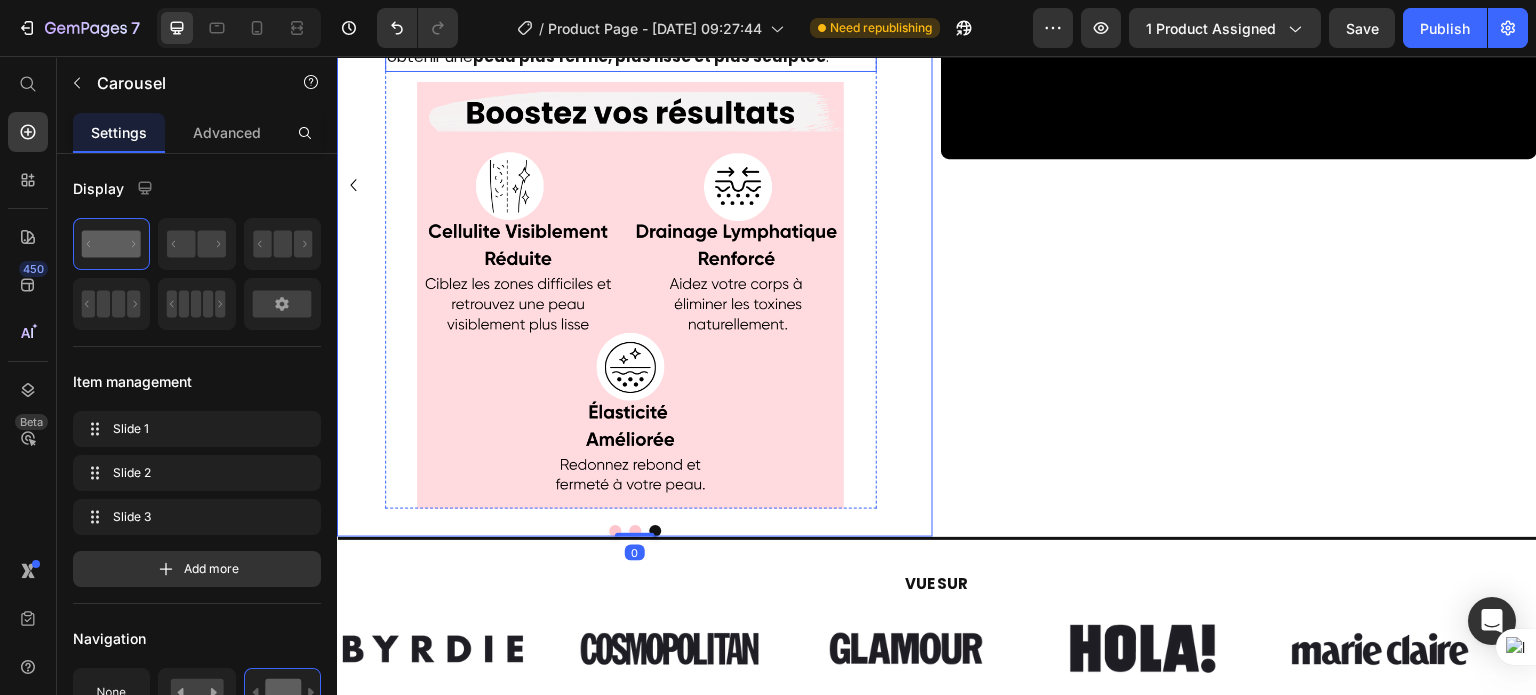 click on "Les niveaux intermédiaires offrent une puissance renforcée pour  agir plus en profondeur  sur la cellulite et booster les résultats." at bounding box center [631, -52] 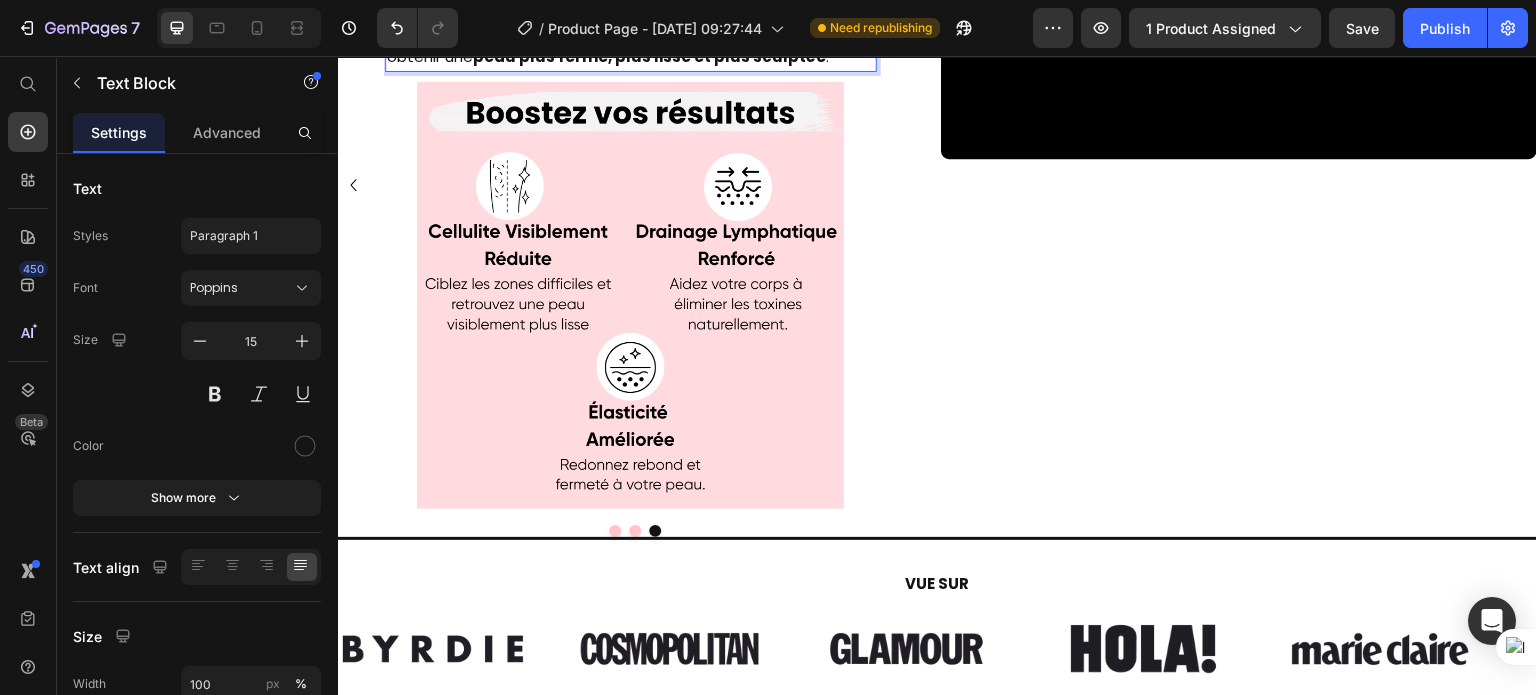 click on "Les niveaux intermédiaires offrent une puissance renforcée pour  agir plus en profondeur  sur la cellulite et booster les résultats." at bounding box center [631, -52] 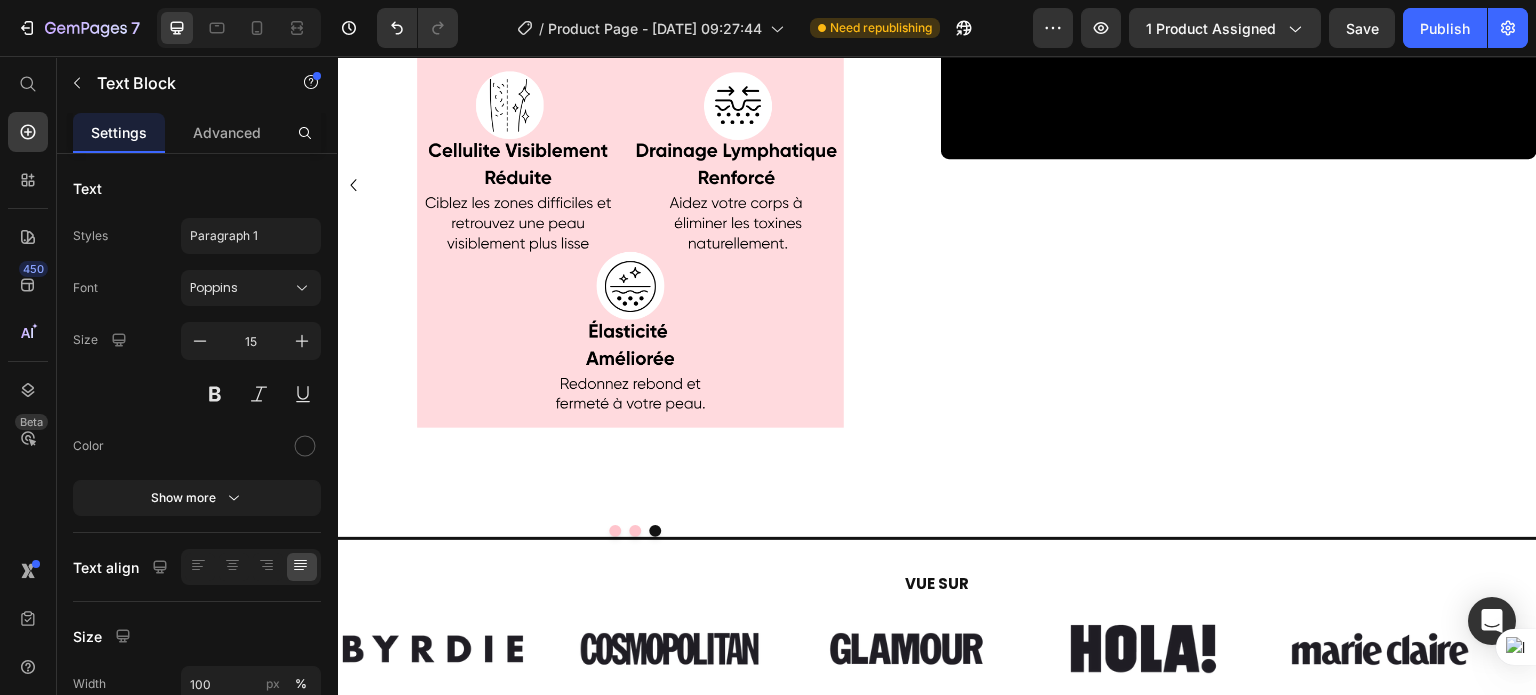 drag, startPoint x: 536, startPoint y: 231, endPoint x: 452, endPoint y: 207, distance: 87.36132 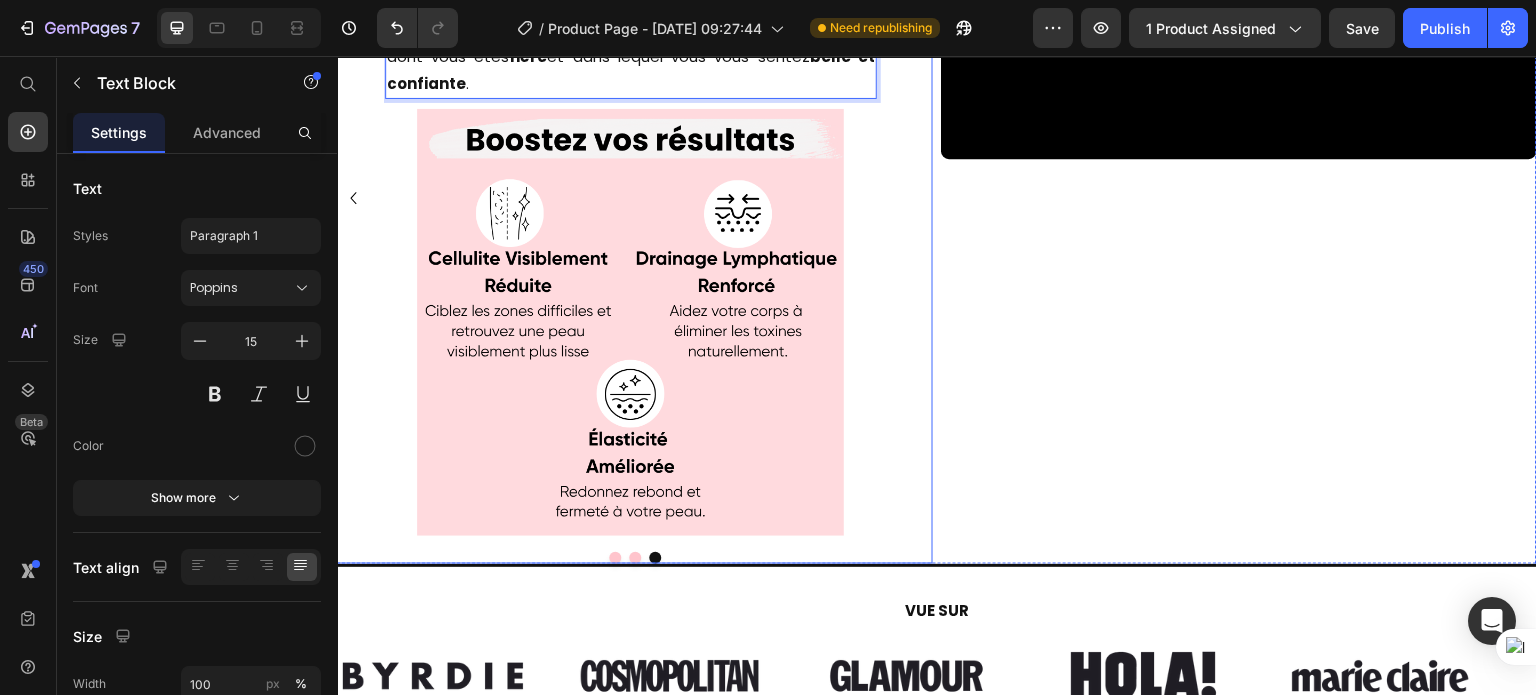 click 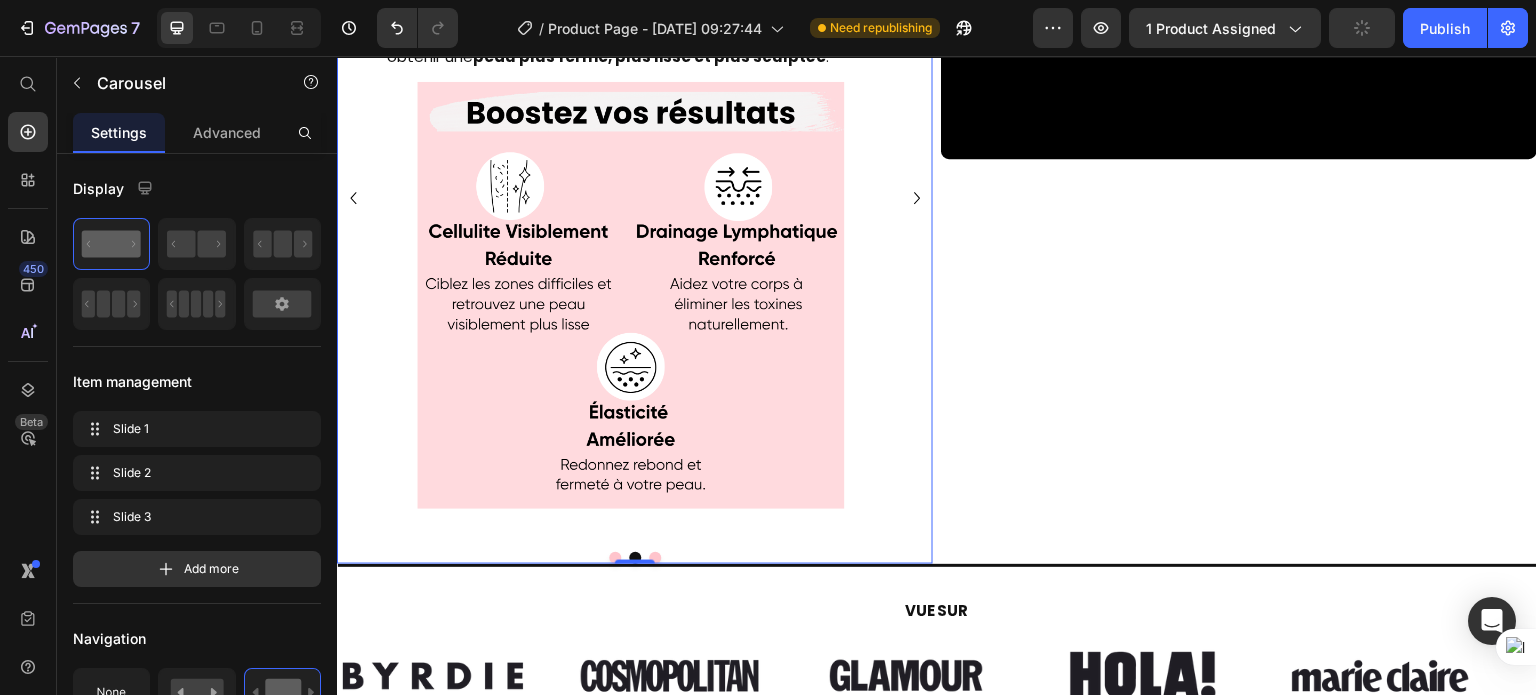 click 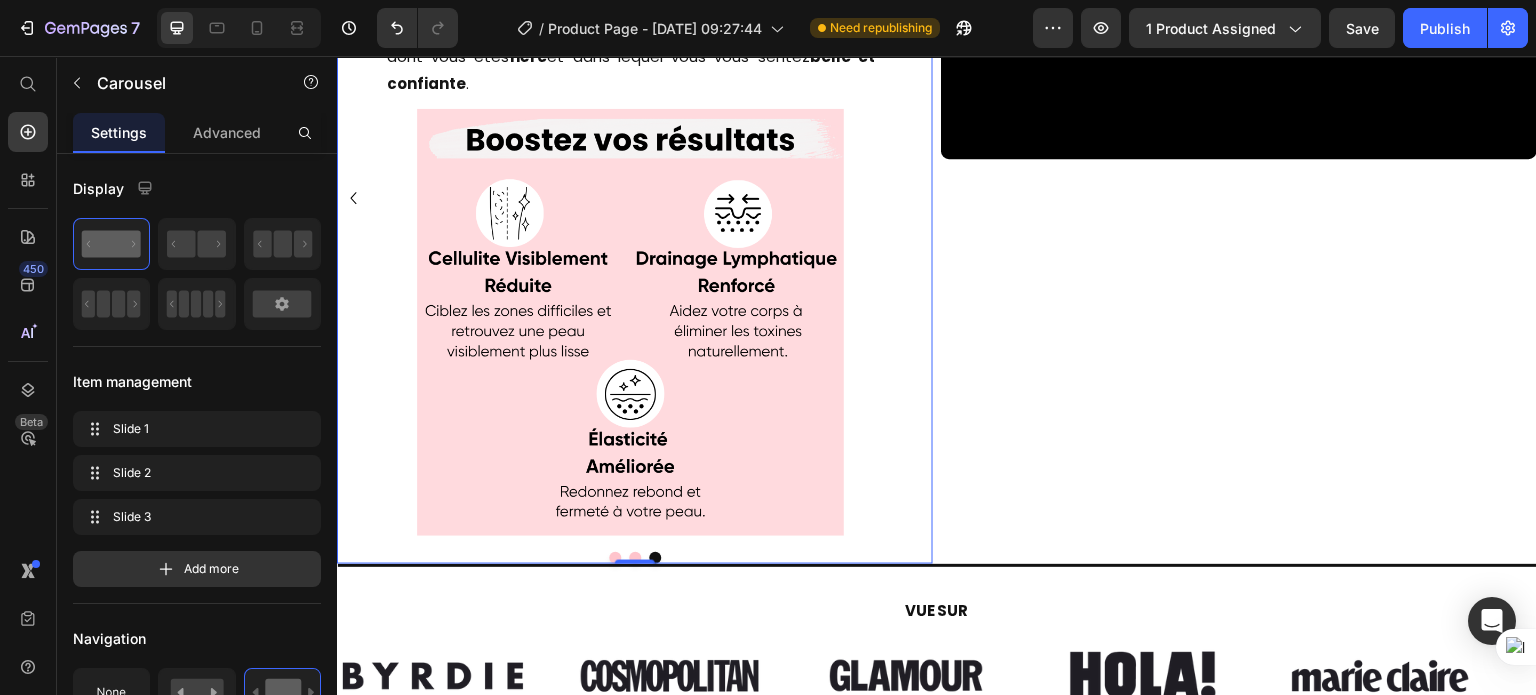 click 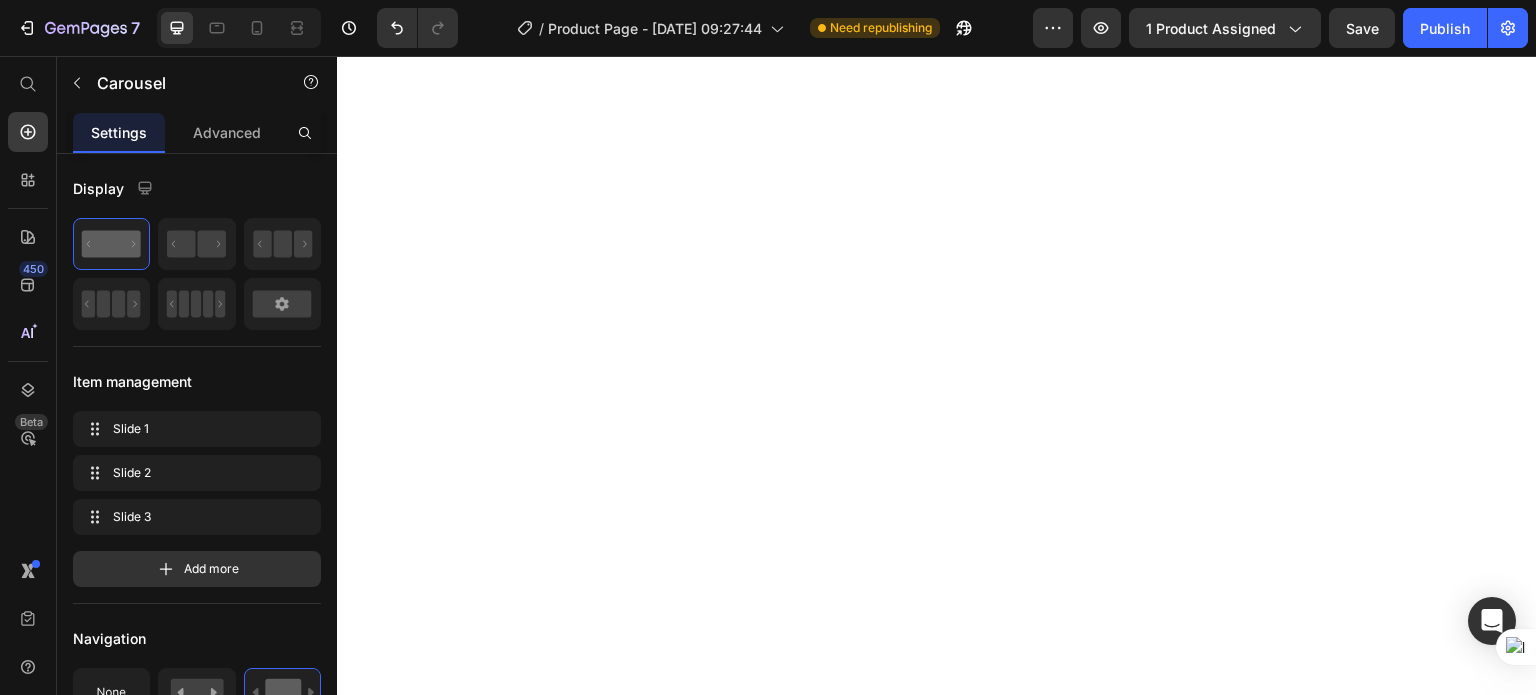 scroll, scrollTop: 0, scrollLeft: 0, axis: both 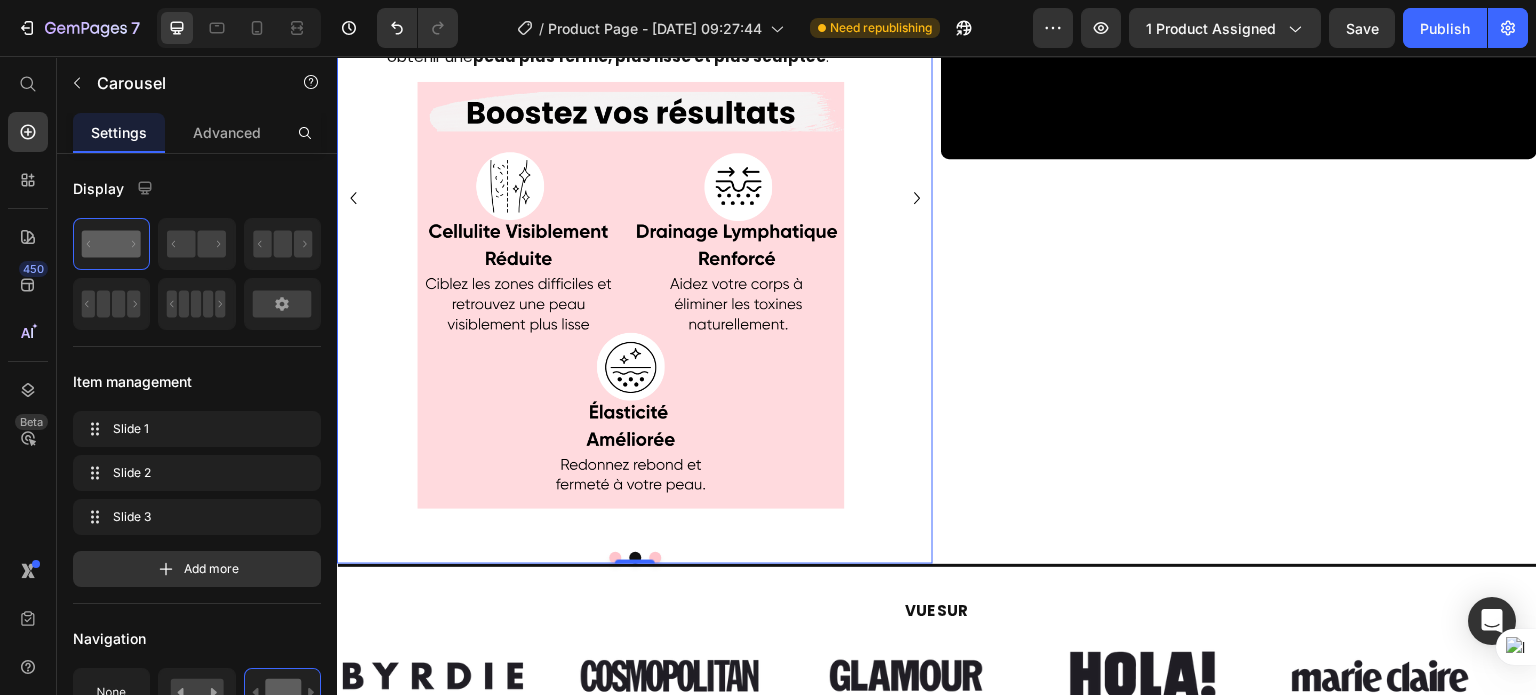 click 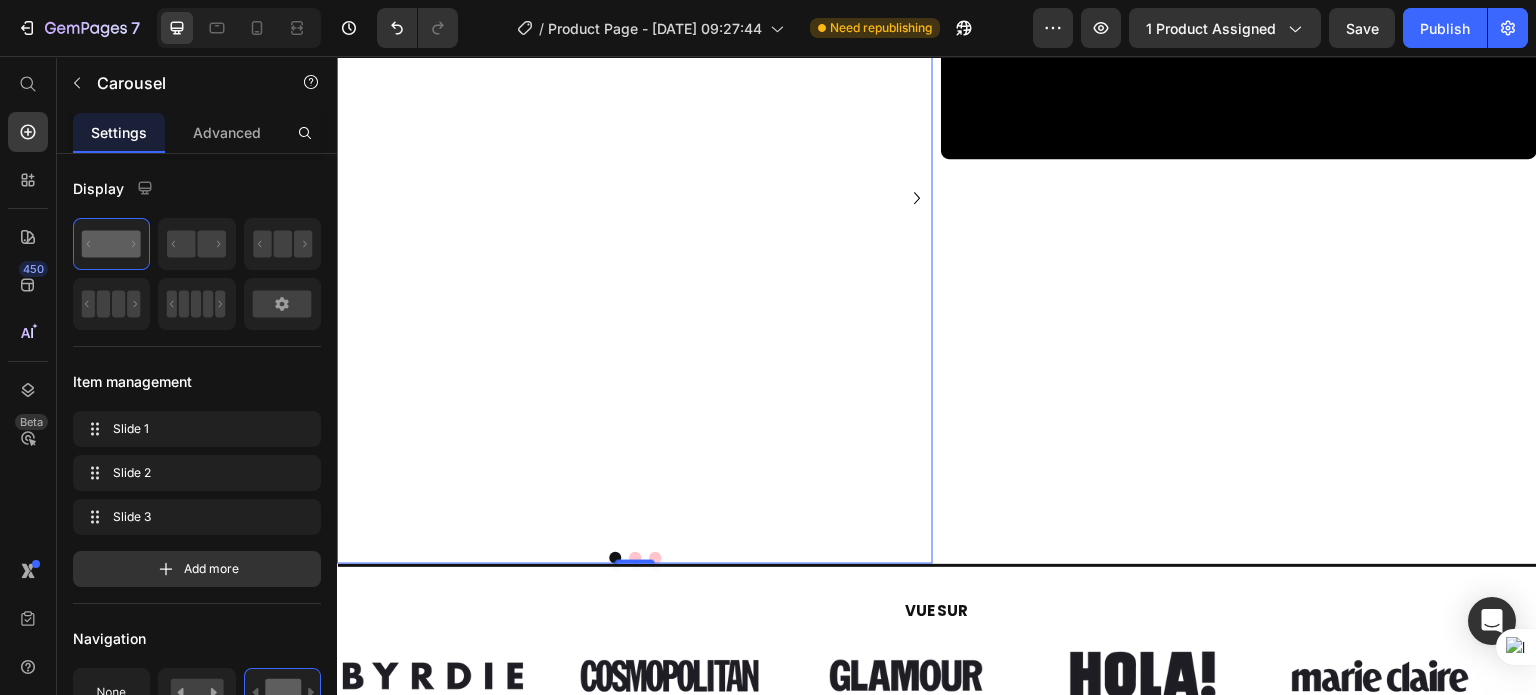 click 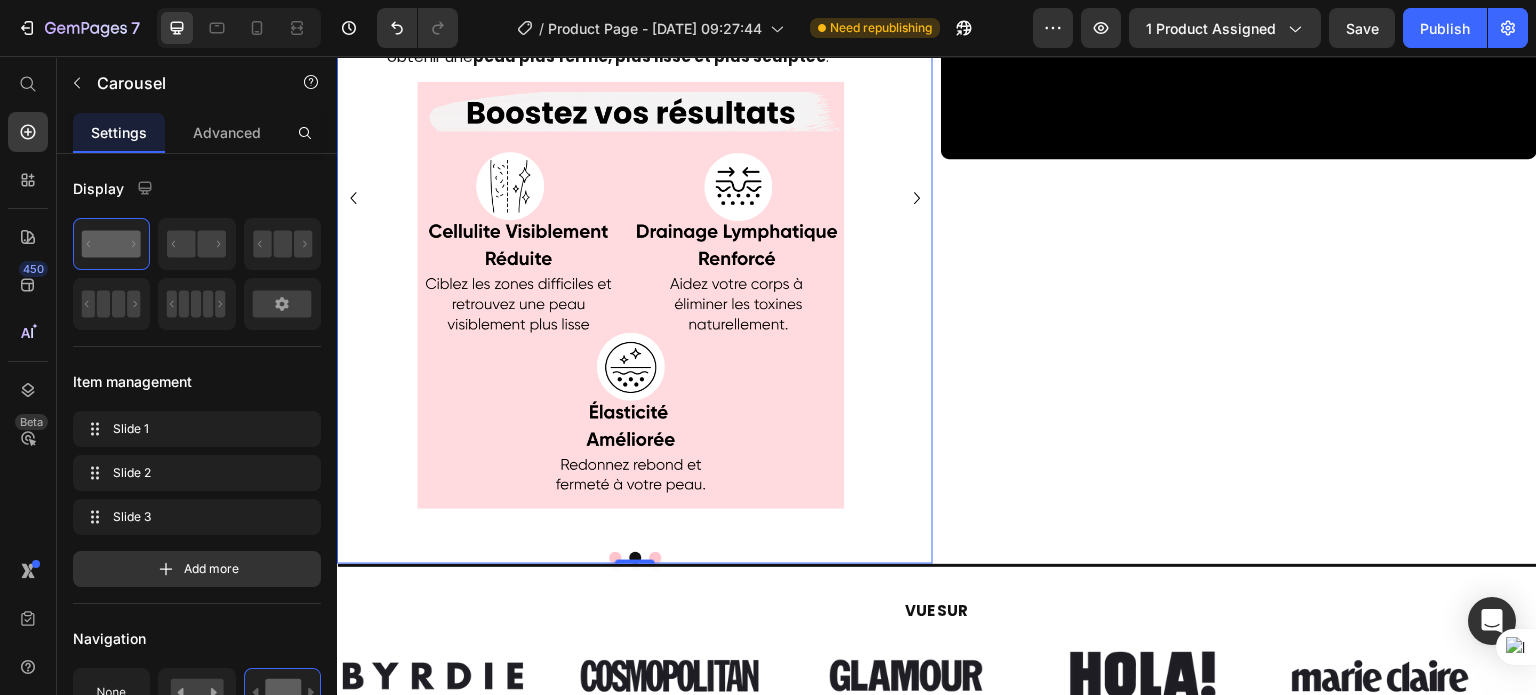 click 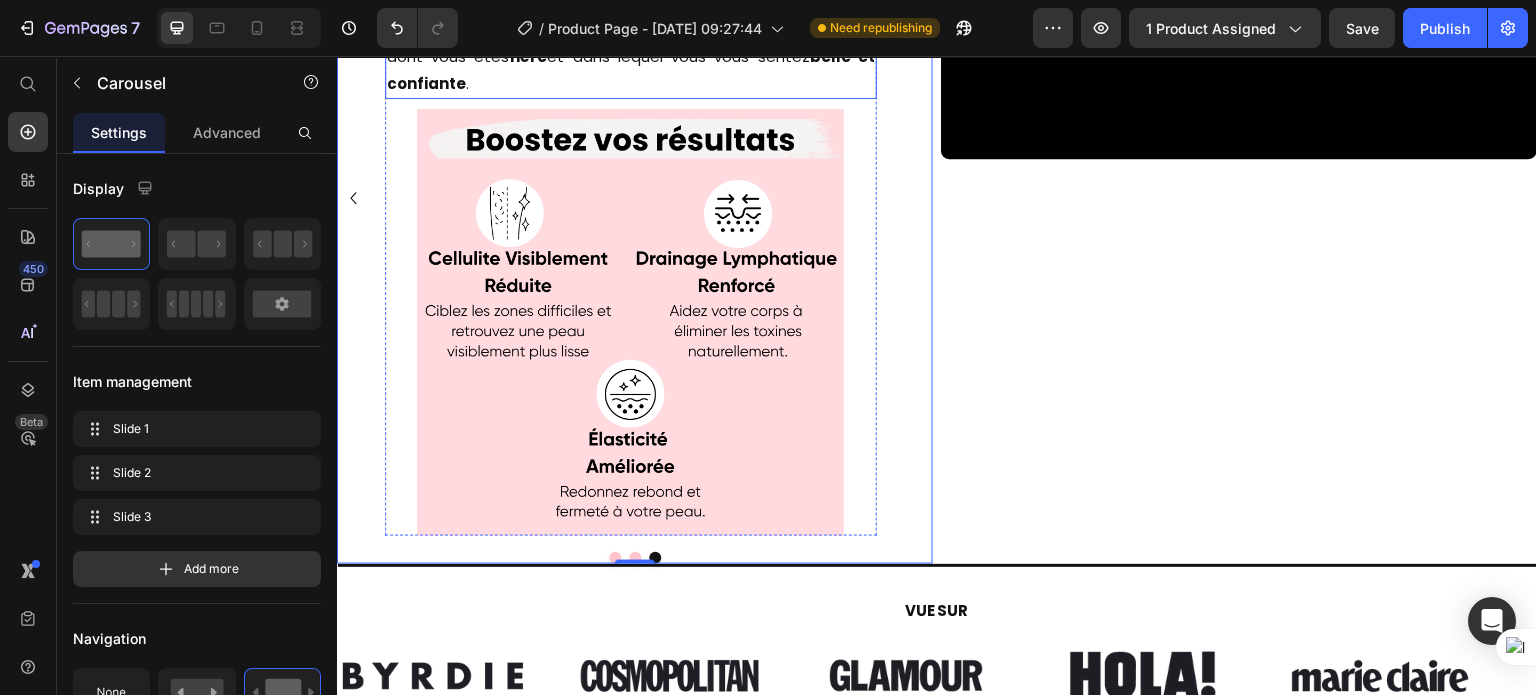 click on "En quelques semaines, vous sentirez votre peau devenir  plus ferme, plus lisse et visiblement transformée  — pour un corps dont vous êtes  fière  et dans lequel vous vous sentez  belle et confiante ." at bounding box center [631, 43] 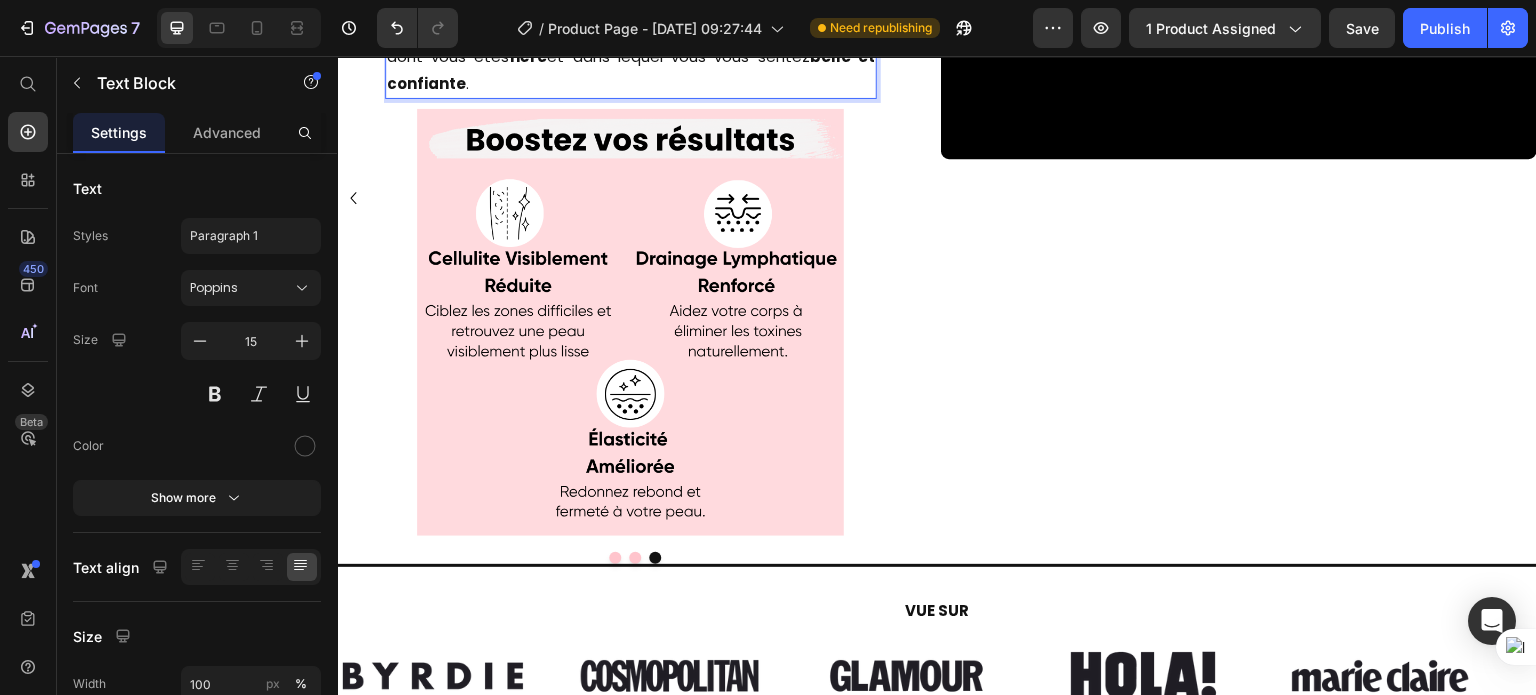 drag, startPoint x: 783, startPoint y: 259, endPoint x: 731, endPoint y: 272, distance: 53.600372 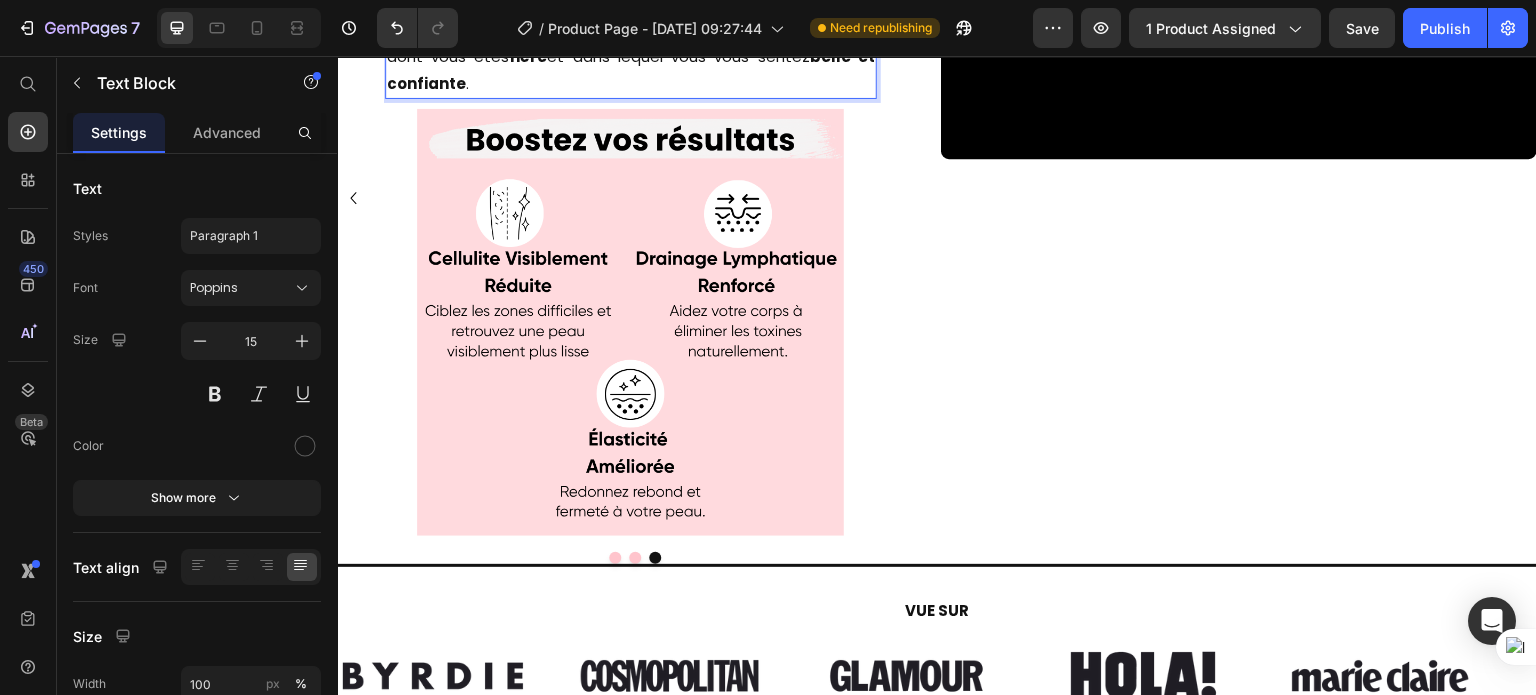 drag, startPoint x: 782, startPoint y: 263, endPoint x: 549, endPoint y: 288, distance: 234.33736 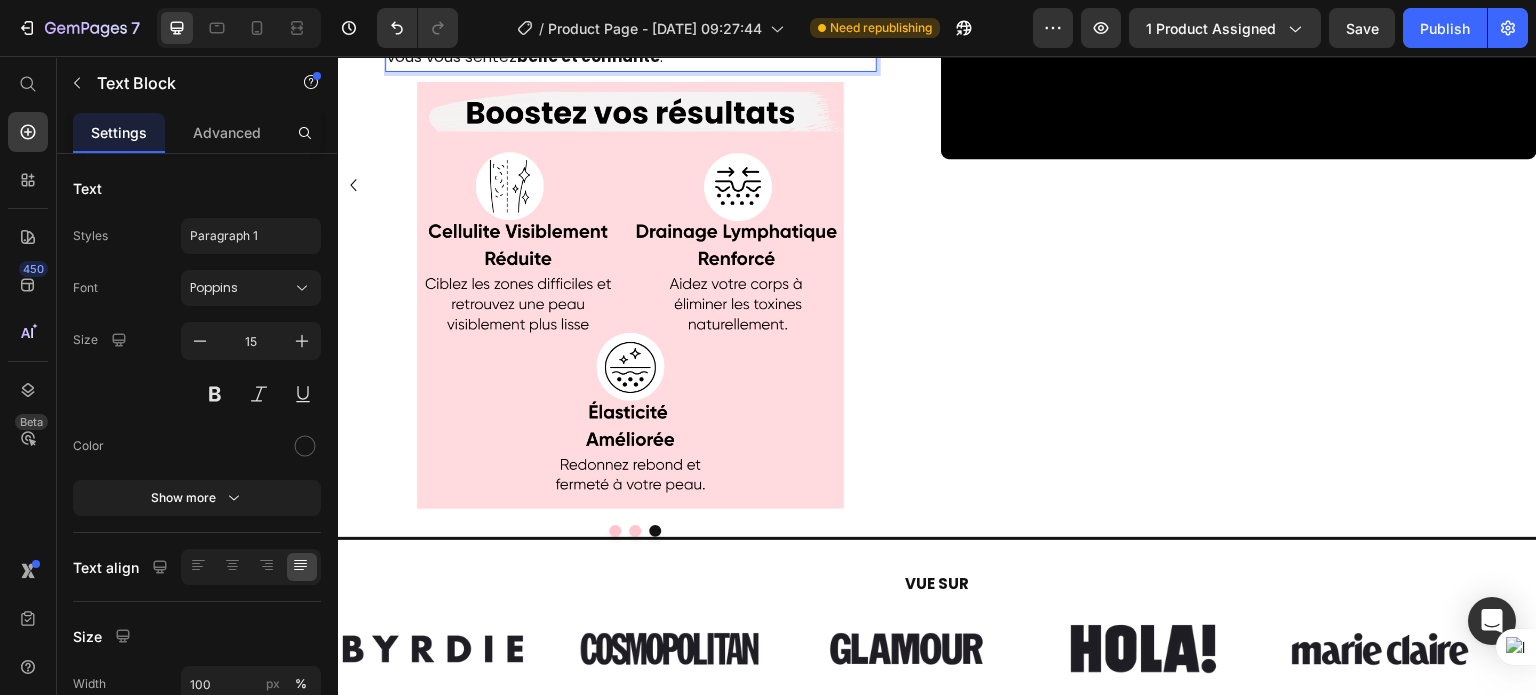 drag, startPoint x: 792, startPoint y: 262, endPoint x: 802, endPoint y: 260, distance: 10.198039 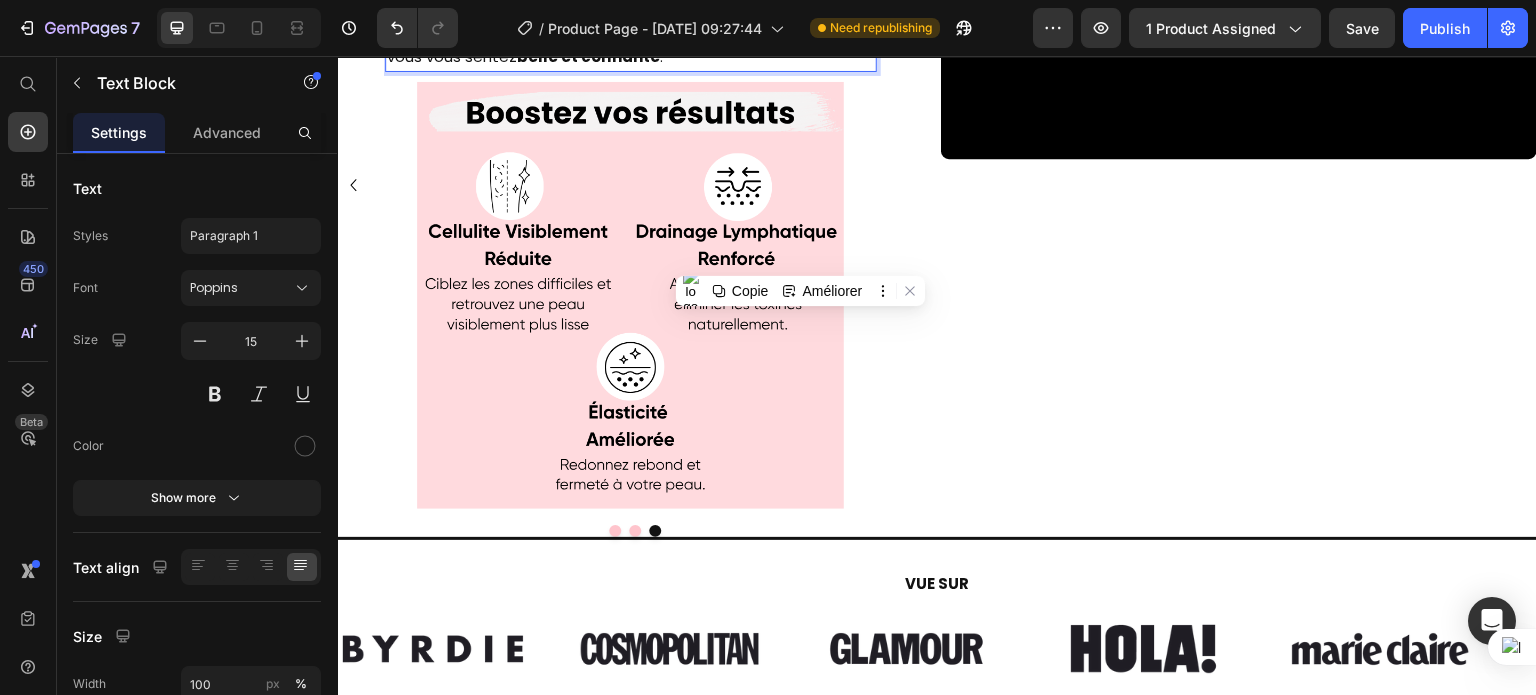 drag, startPoint x: 789, startPoint y: 260, endPoint x: 874, endPoint y: 259, distance: 85.00588 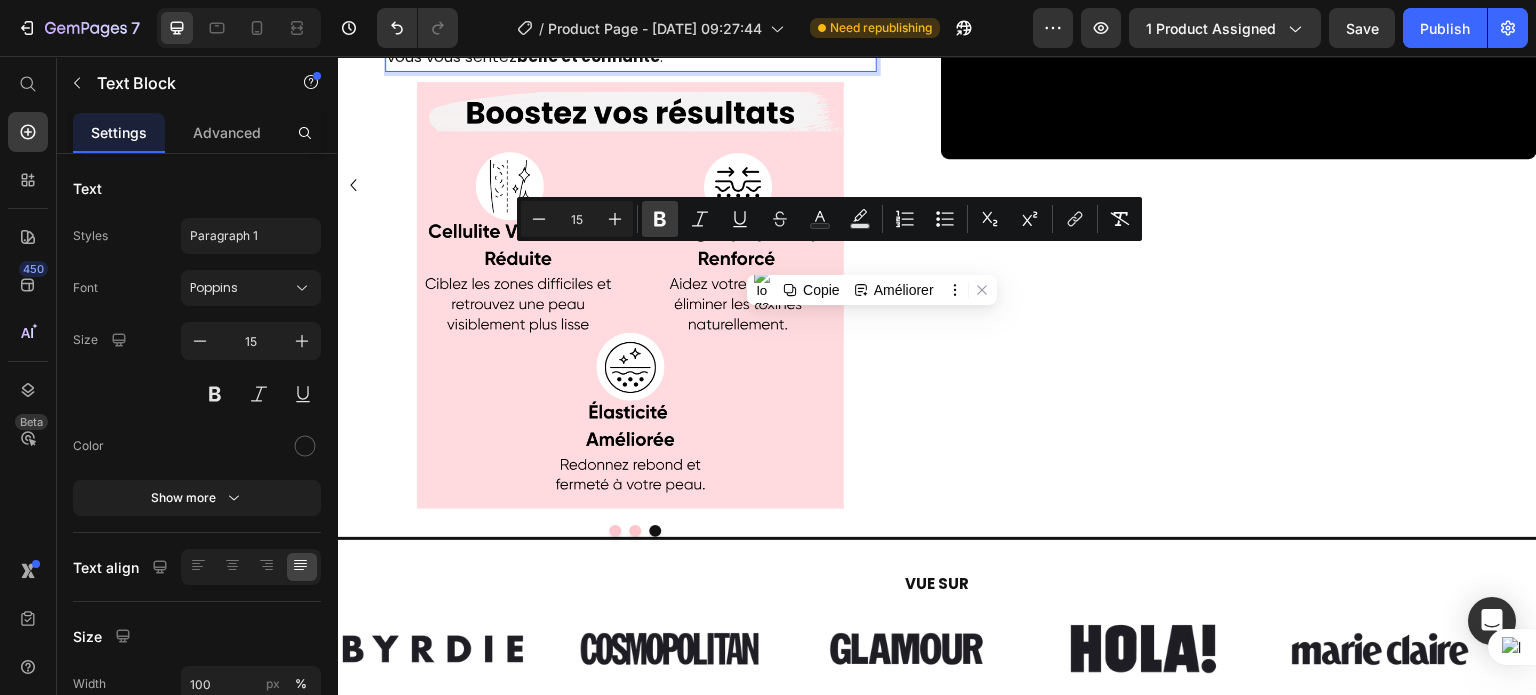 click 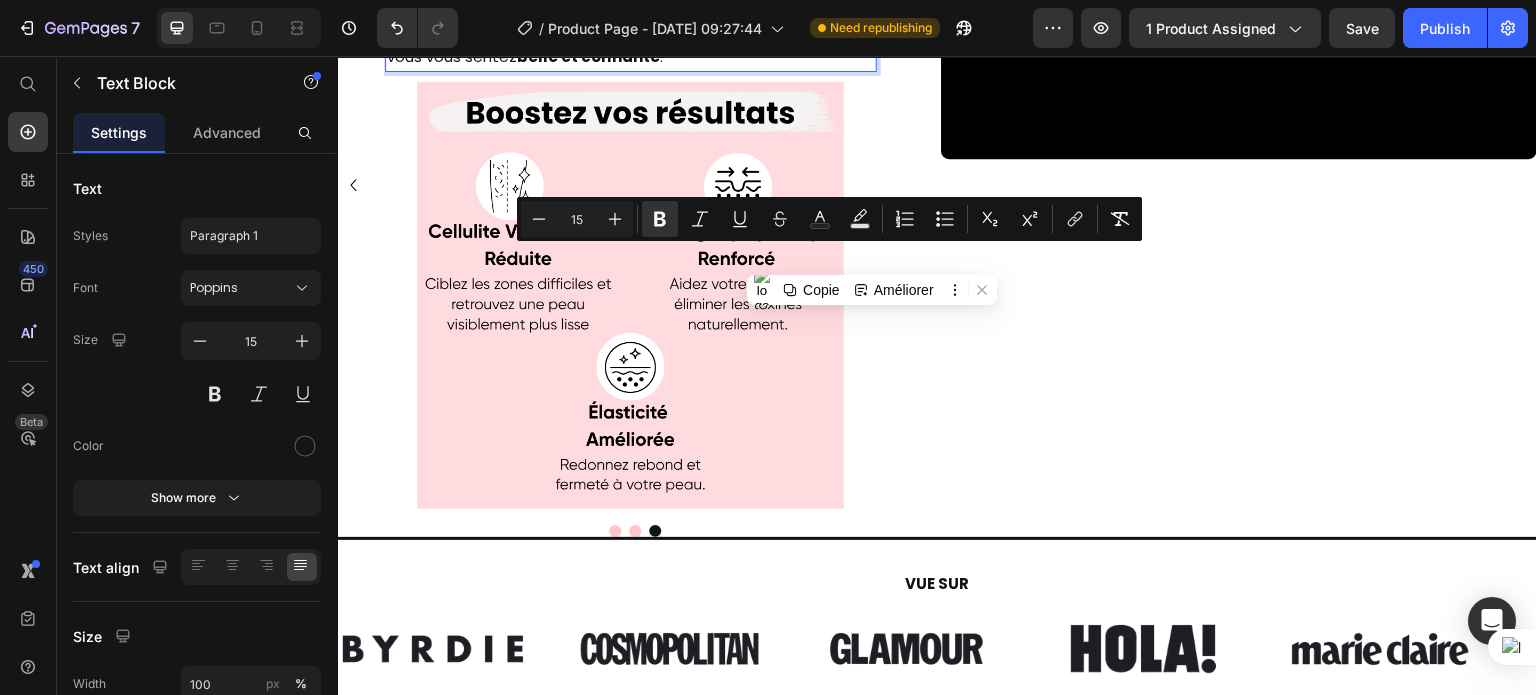 click on "En quelques semaines, vous sentirez votre peau  visiblement transformée  — pour un corps dont vous êtes  fière  et dans lequel vous vous sentez  belle et confiante ." at bounding box center [631, 29] 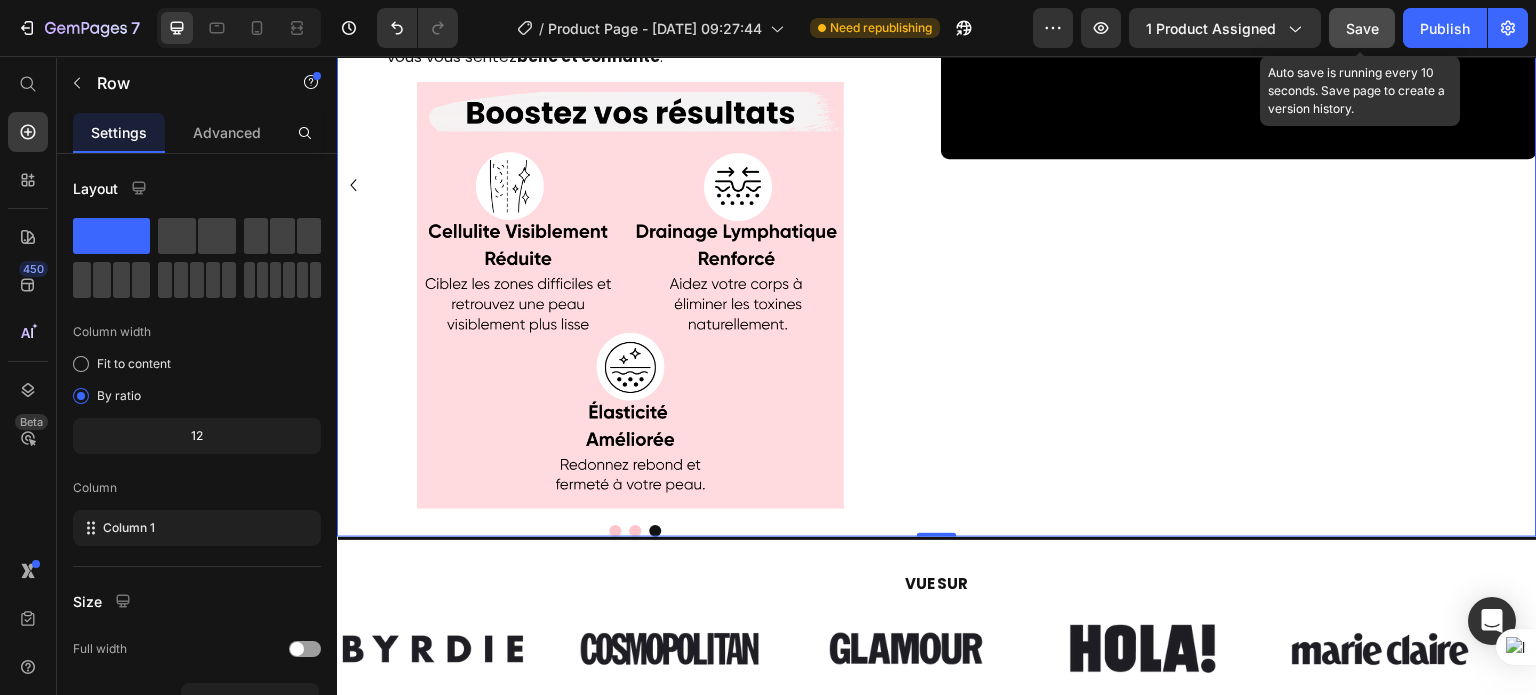 click on "Save" 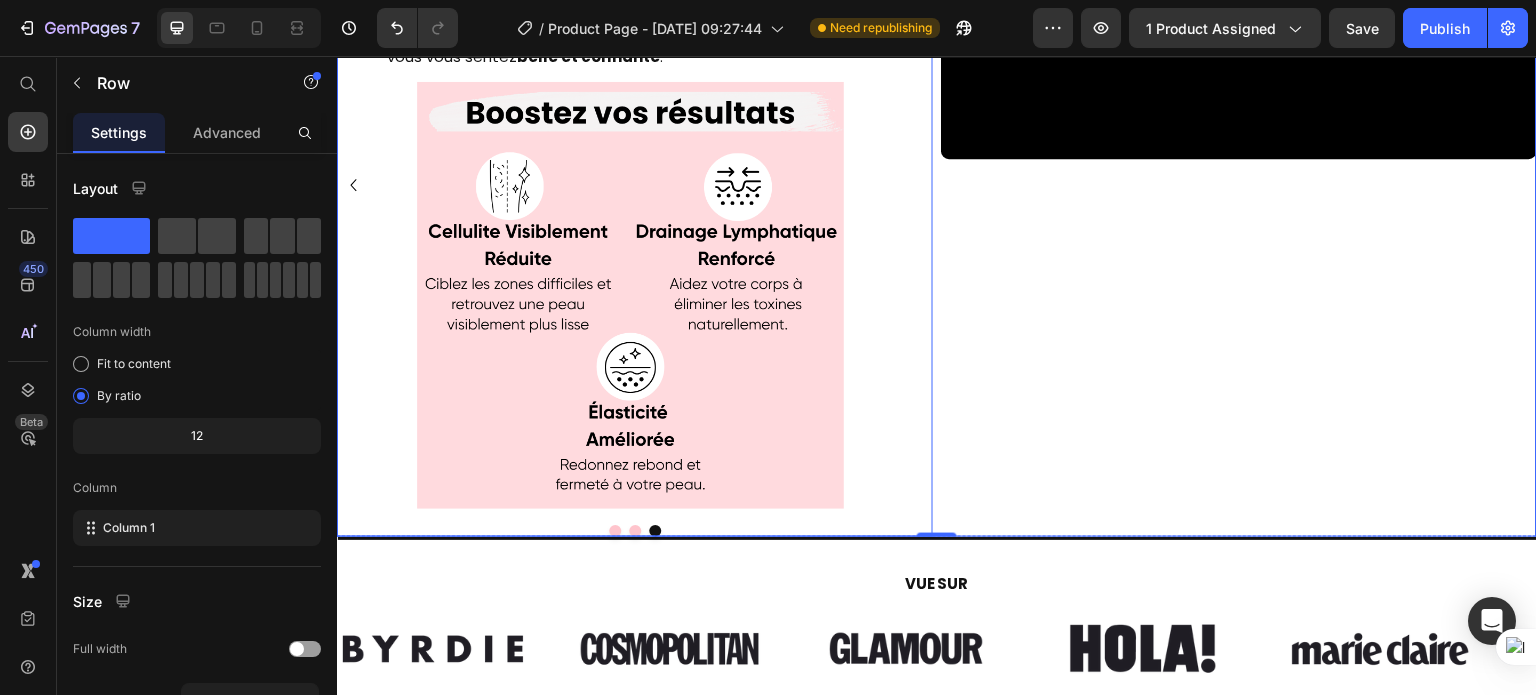 click 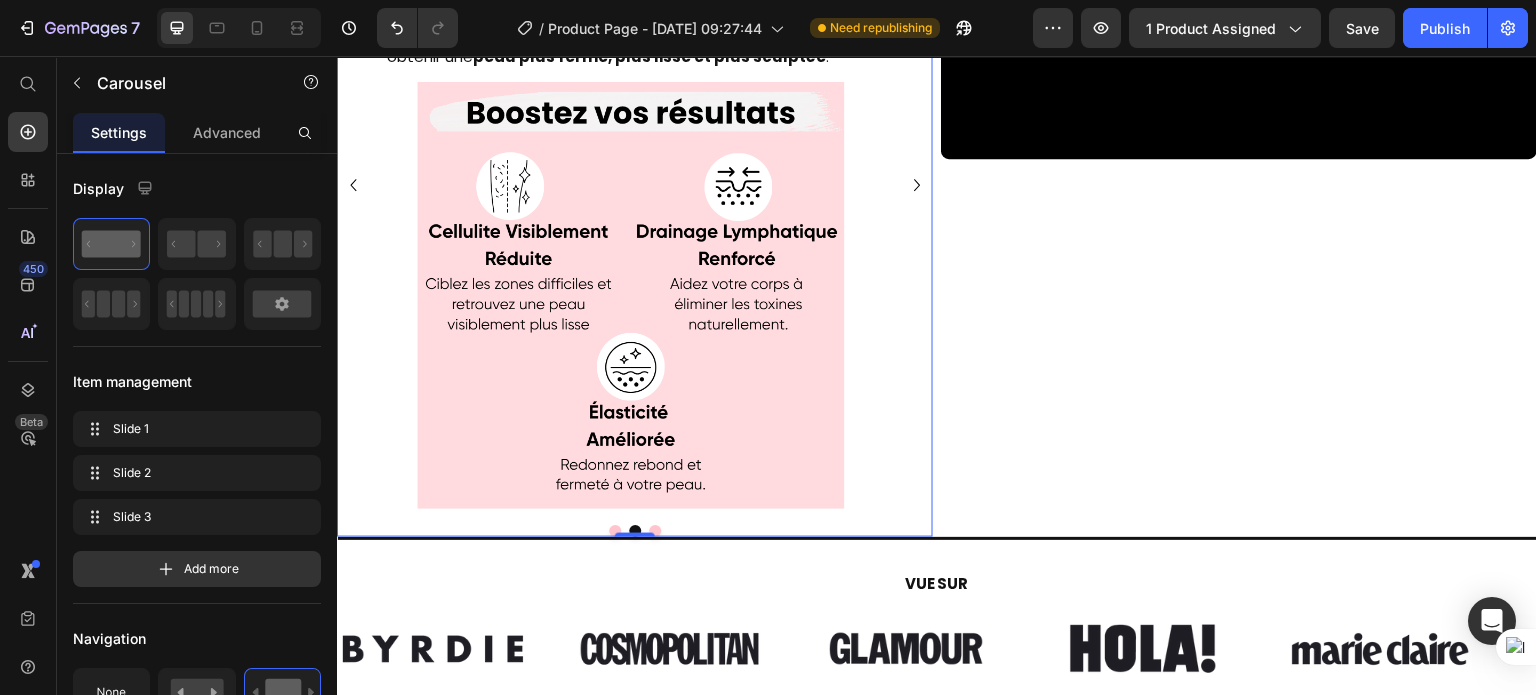 click 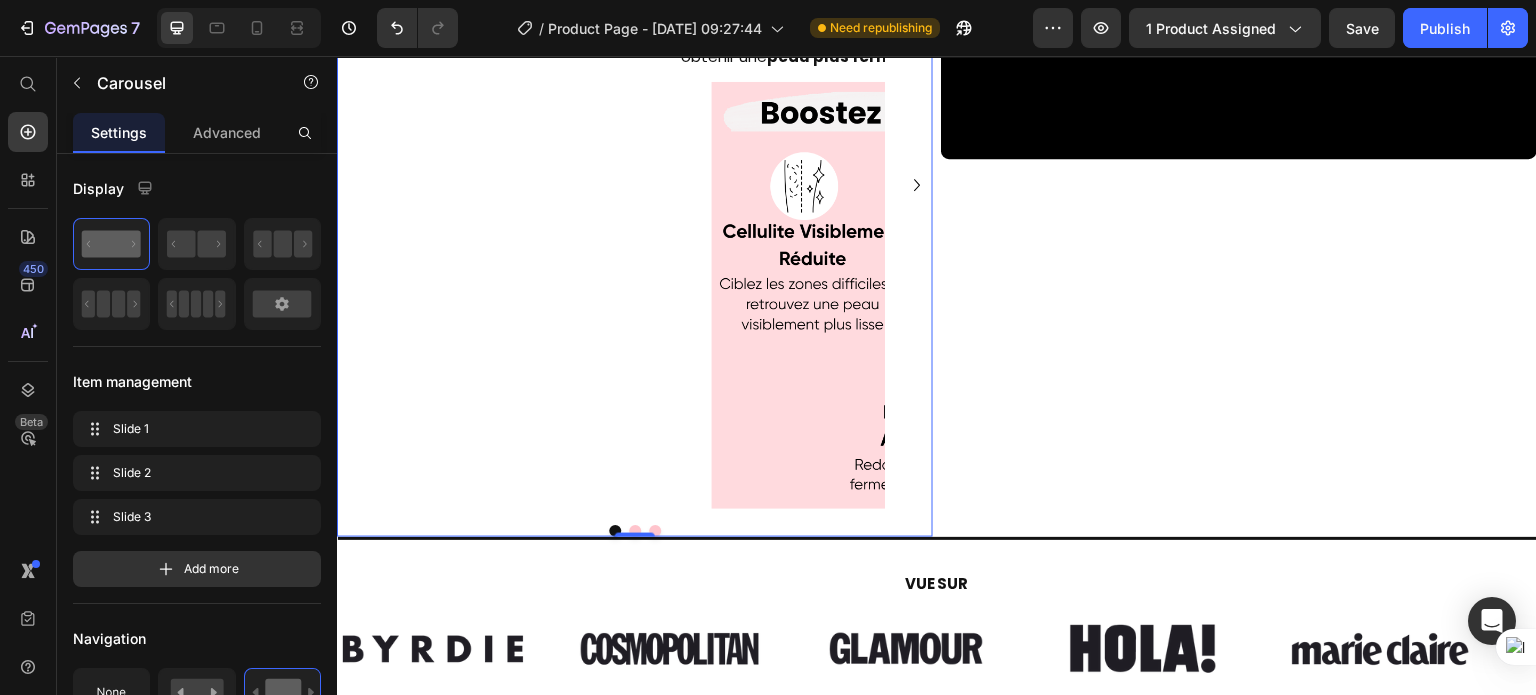 click on "Niveau 1-4 Heading Idéal pour les  débutantes  ou les  peaux sensibles ,  Purly™  offre un massage délicat qui stimule la  circulation ,  lisse la peau  et commence à  réduire la cellulite en douceur . Text Block Image Niveau 5-8 Heading Les niveaux intermédiaires offrent une puissance renforcée pour  agir plus en profondeur  sur la cellulite et booster les résultats. Parfaits pour celles qui veulent aller plus loin dans leur routine et obtenir une  peau plus ferme, plus lisse et plus sculptée . Text Block Image Row Niveau 9-12 Heading Idéal pour les  utilisatrices confirmées  qui veulent un  traitement intensif . En quelques semaines, vous sentirez votre peau  visiblement transformée  — pour un corps dont vous êtes  fière  et dans lequel vous vous sentez  belle et confiante . Text Block Image Row" at bounding box center [635, 185] 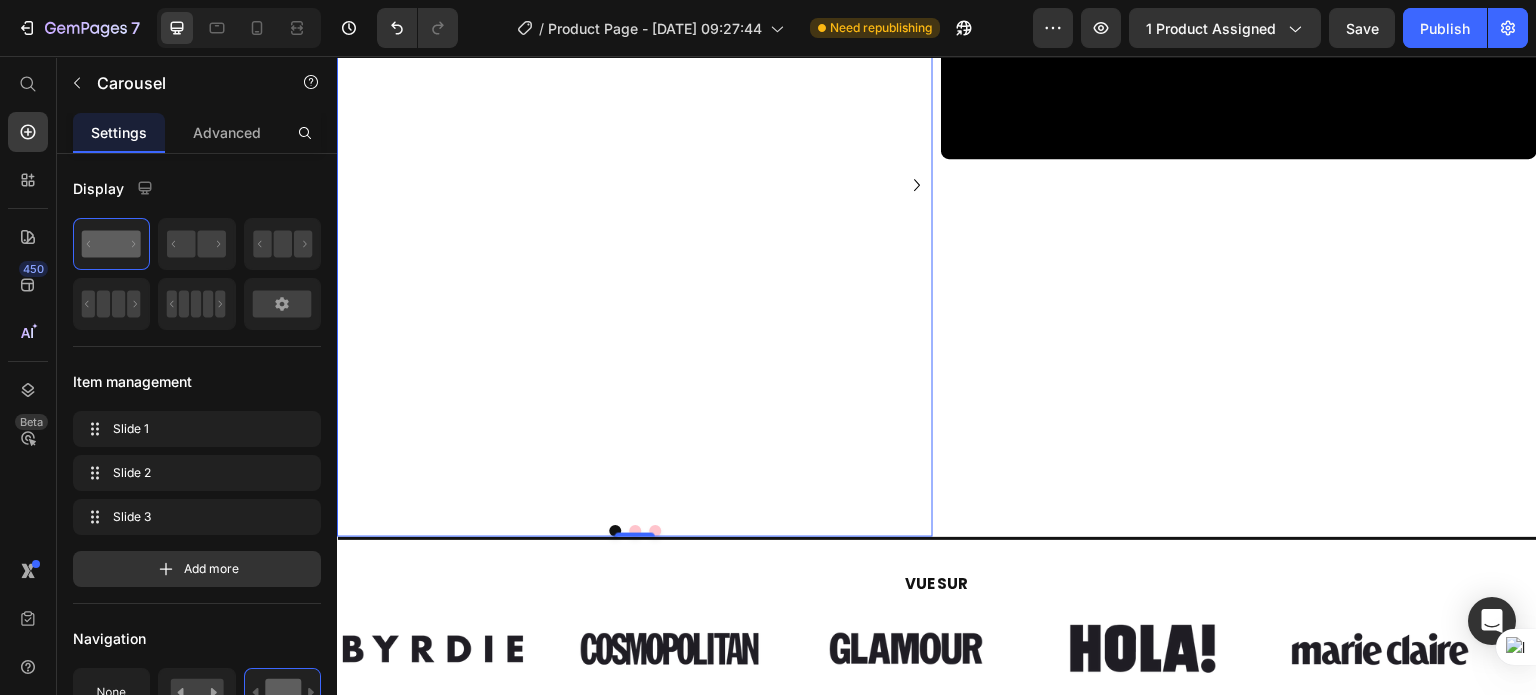 click 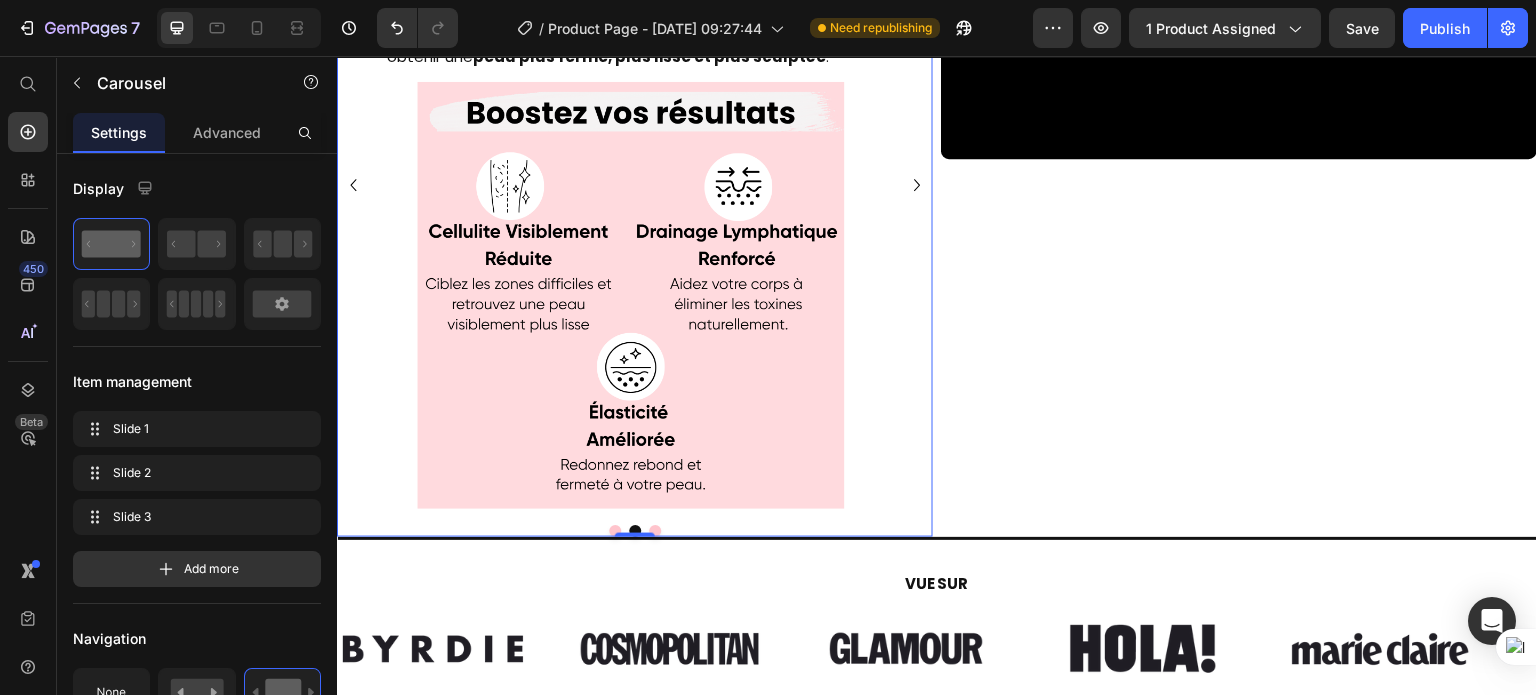 click 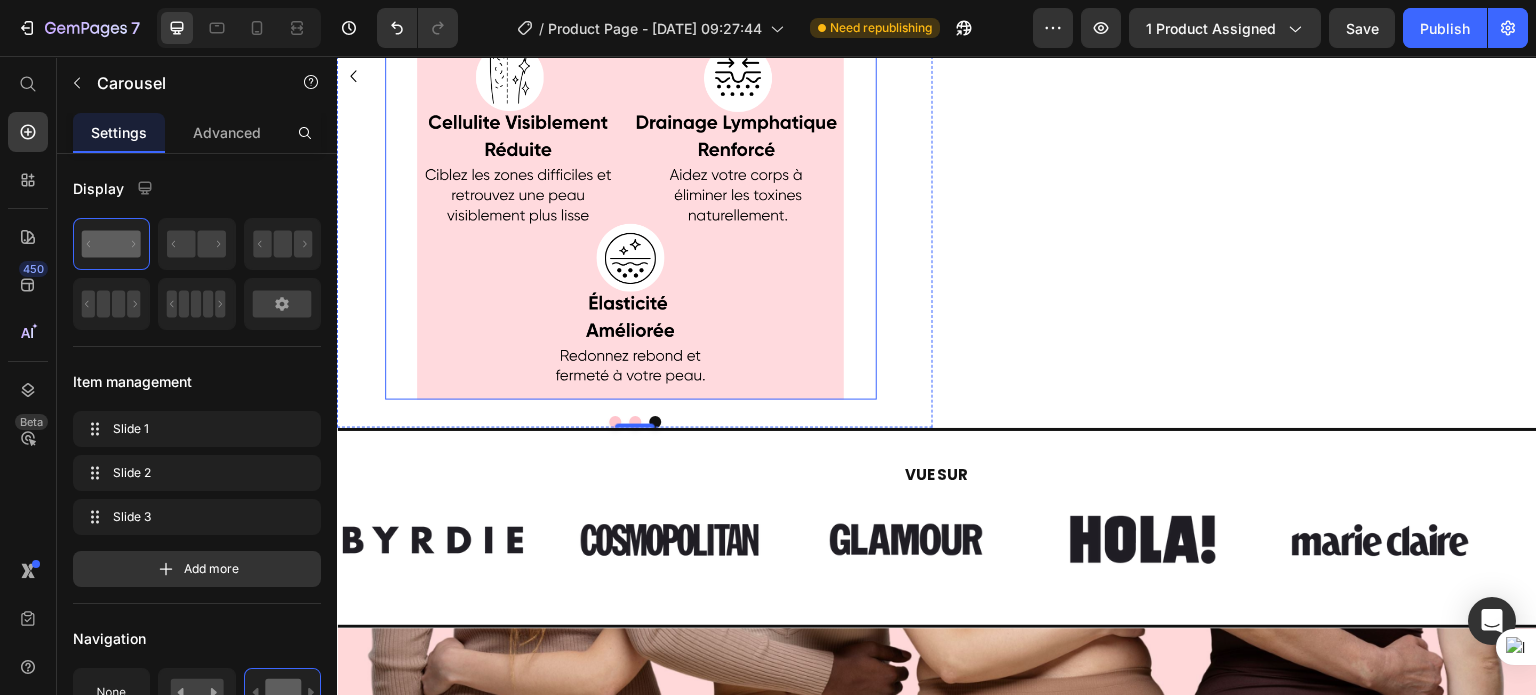 scroll, scrollTop: 3743, scrollLeft: 0, axis: vertical 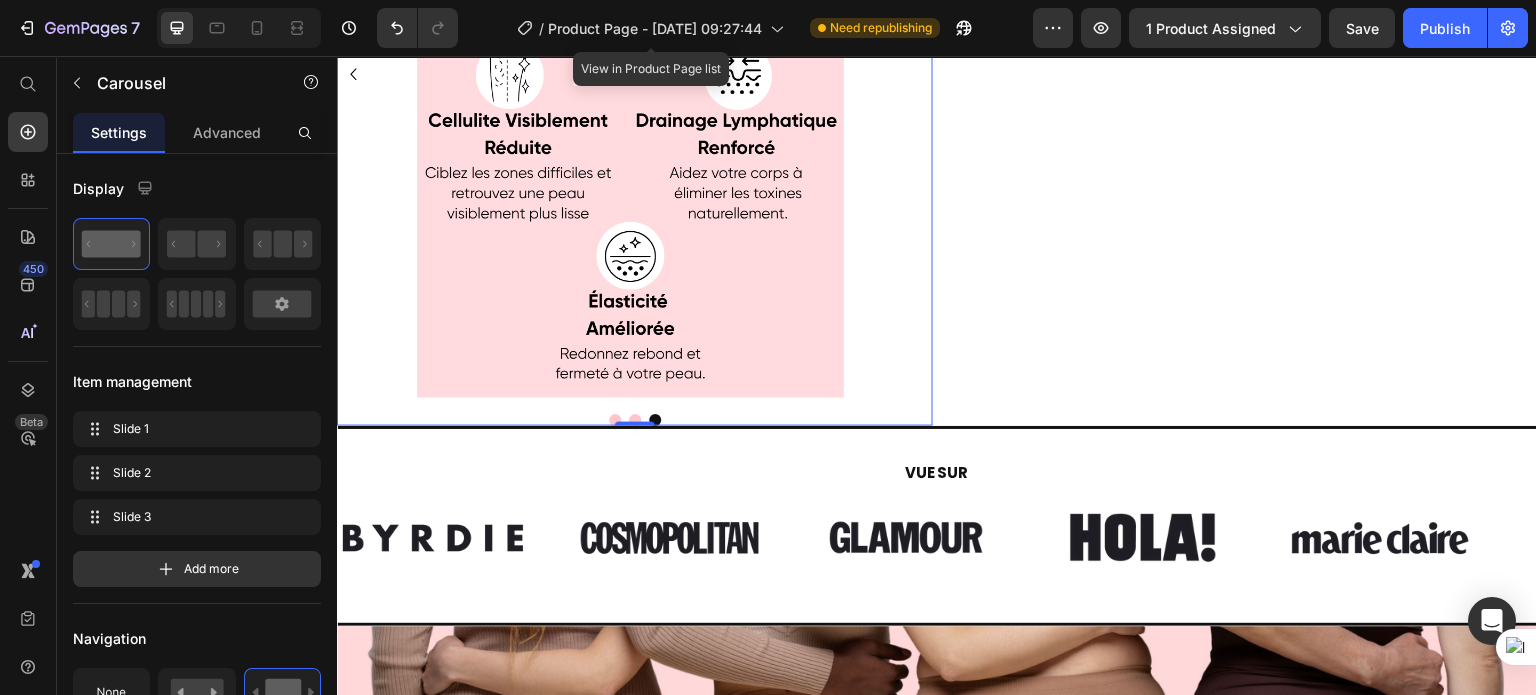 click 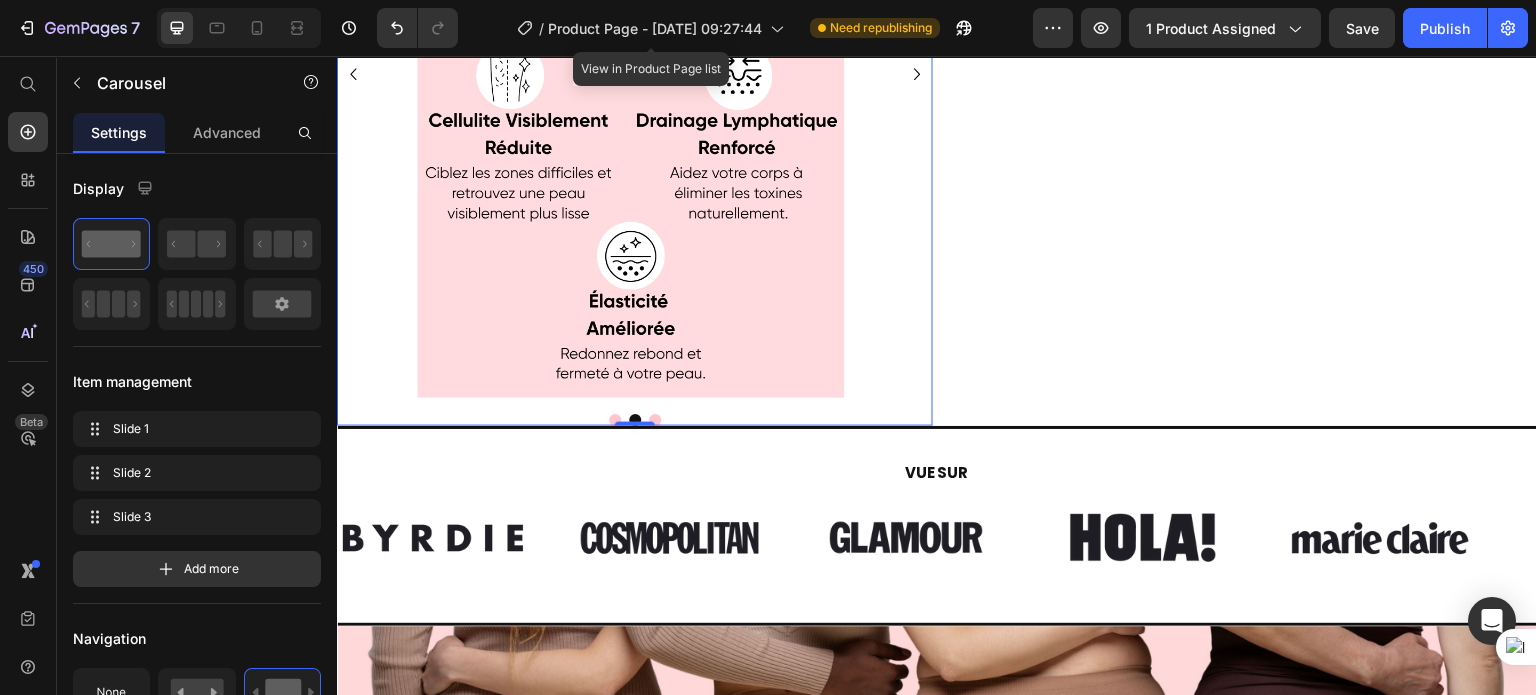 click 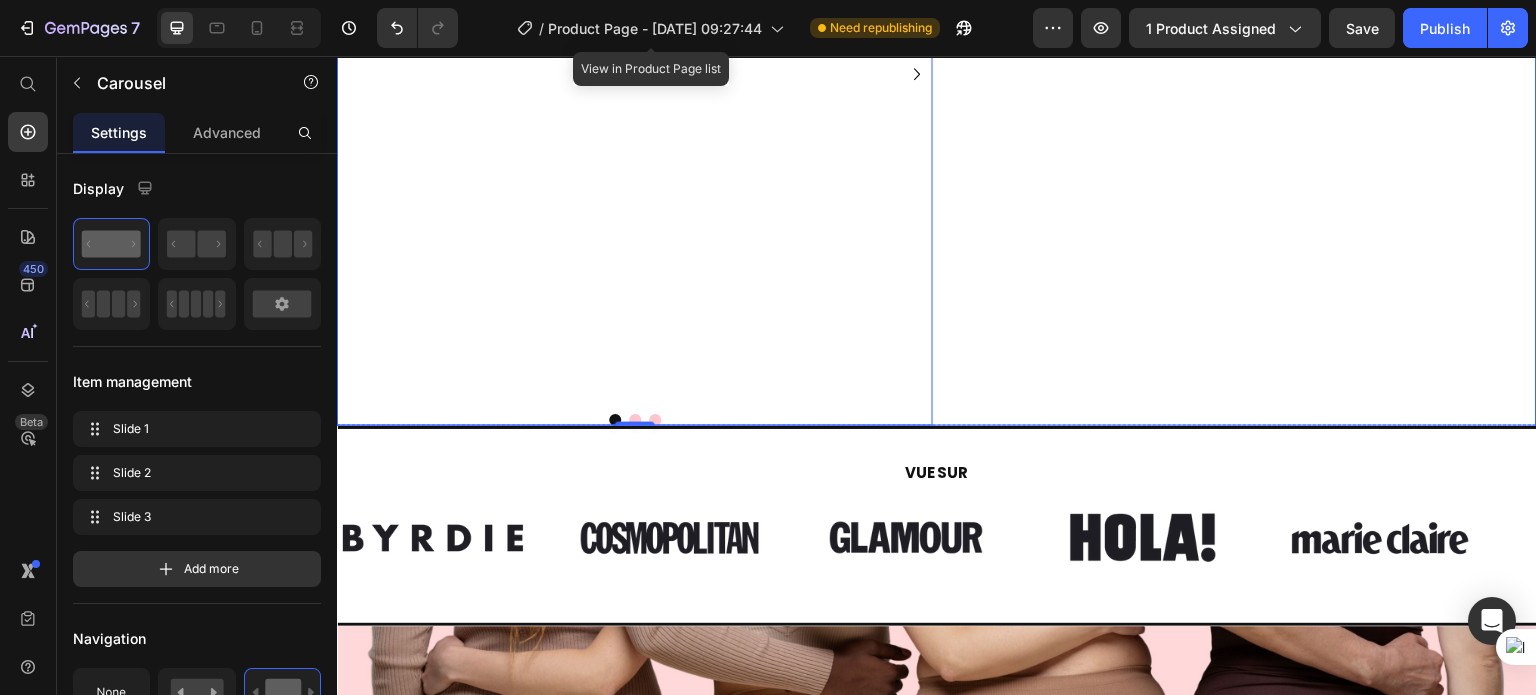 click on "Niveau 1-4 Heading Idéal pour les  débutantes  ou les  peaux sensibles ,  Purly™  offre un massage délicat qui stimule la  circulation ,  lisse la peau  et commence à  réduire la cellulite en douceur . Text Block Image Niveau 5-8 Heading Les niveaux intermédiaires offrent une puissance renforcée pour  agir plus en profondeur  sur la cellulite et booster les résultats. Parfaits pour celles qui veulent aller plus loin dans leur routine et obtenir une  peau plus ferme, plus lisse et plus sculptée . Text Block Image Row Niveau 9-12 Heading Idéal pour les  utilisatrices confirmées  qui veulent un  traitement intensif . En quelques semaines, vous sentirez votre peau  visiblement transformée  — pour un corps dont vous êtes  fière  et dans lequel vous vous sentez  belle et confiante . Text Block Image Row
Carousel   0 Video Row" at bounding box center [937, 88] 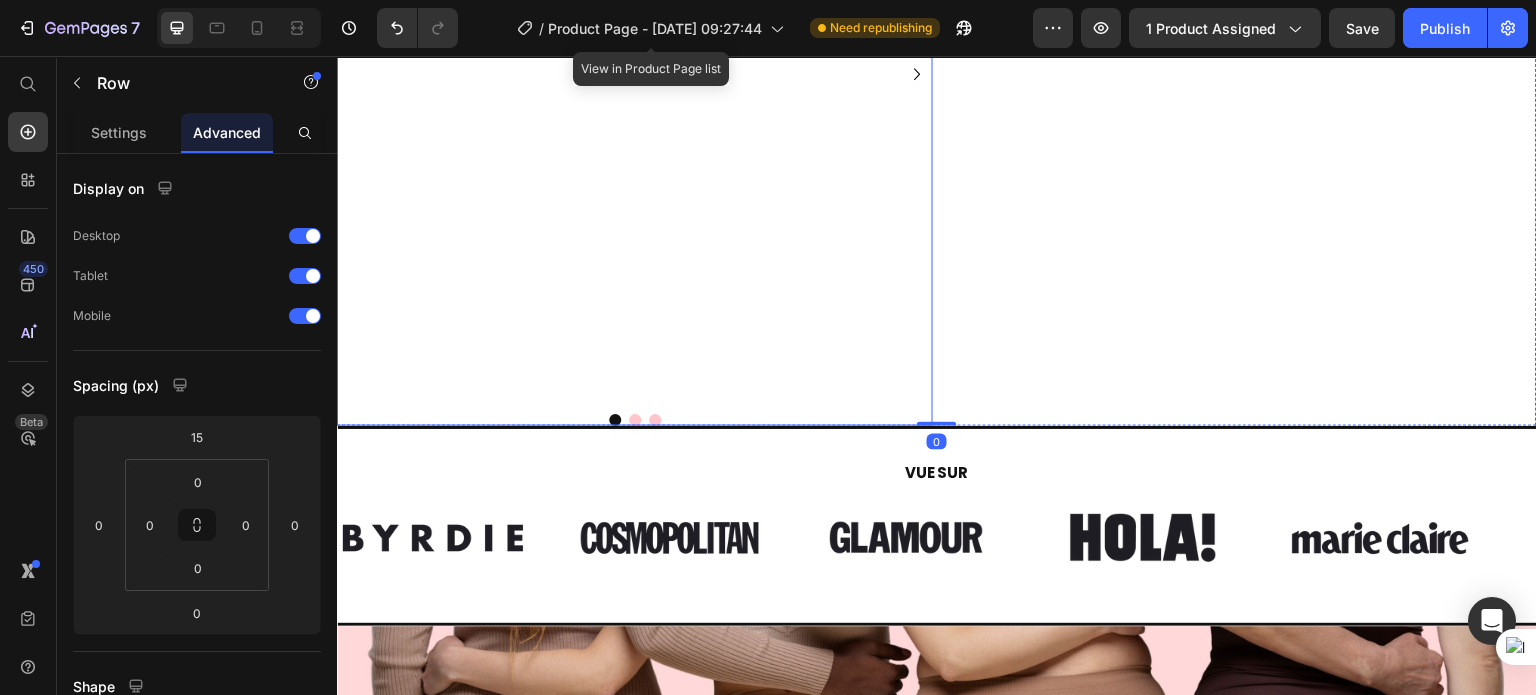 click 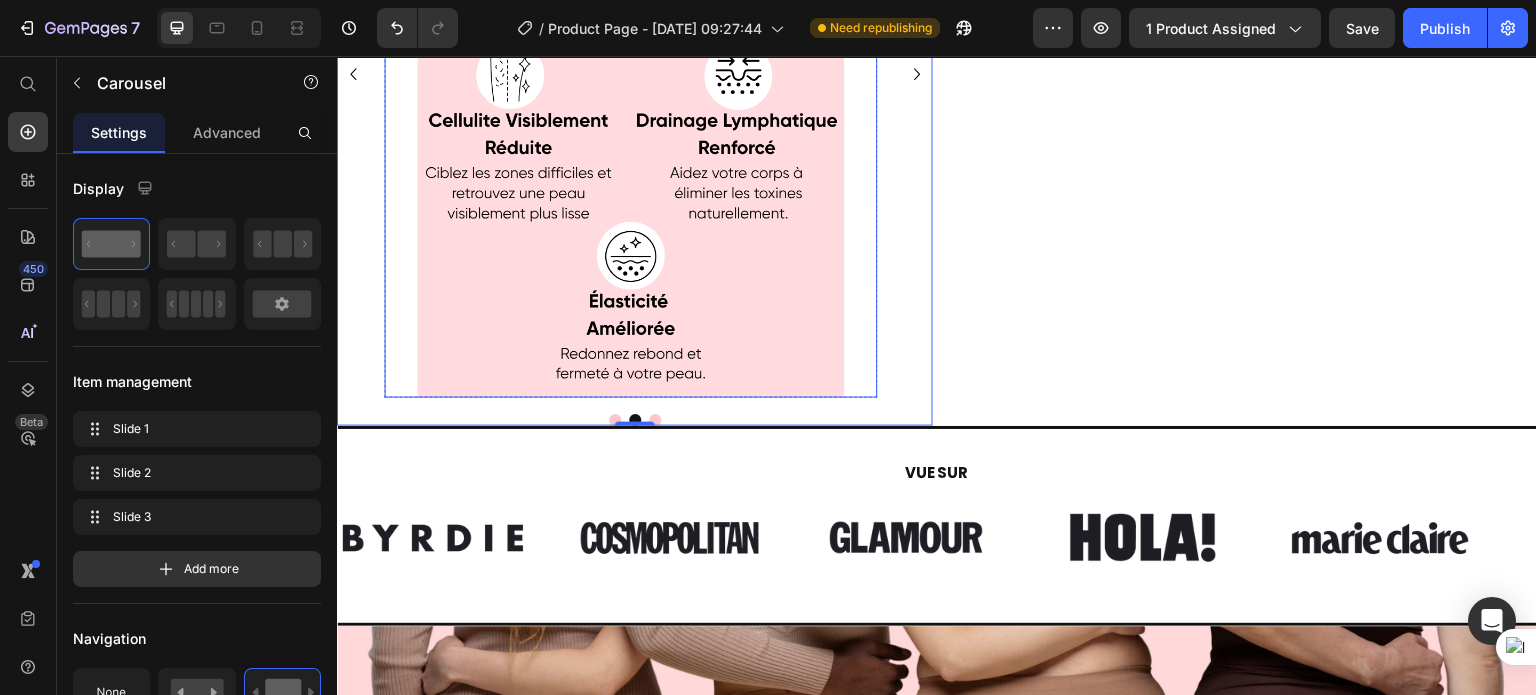 scroll, scrollTop: 3576, scrollLeft: 0, axis: vertical 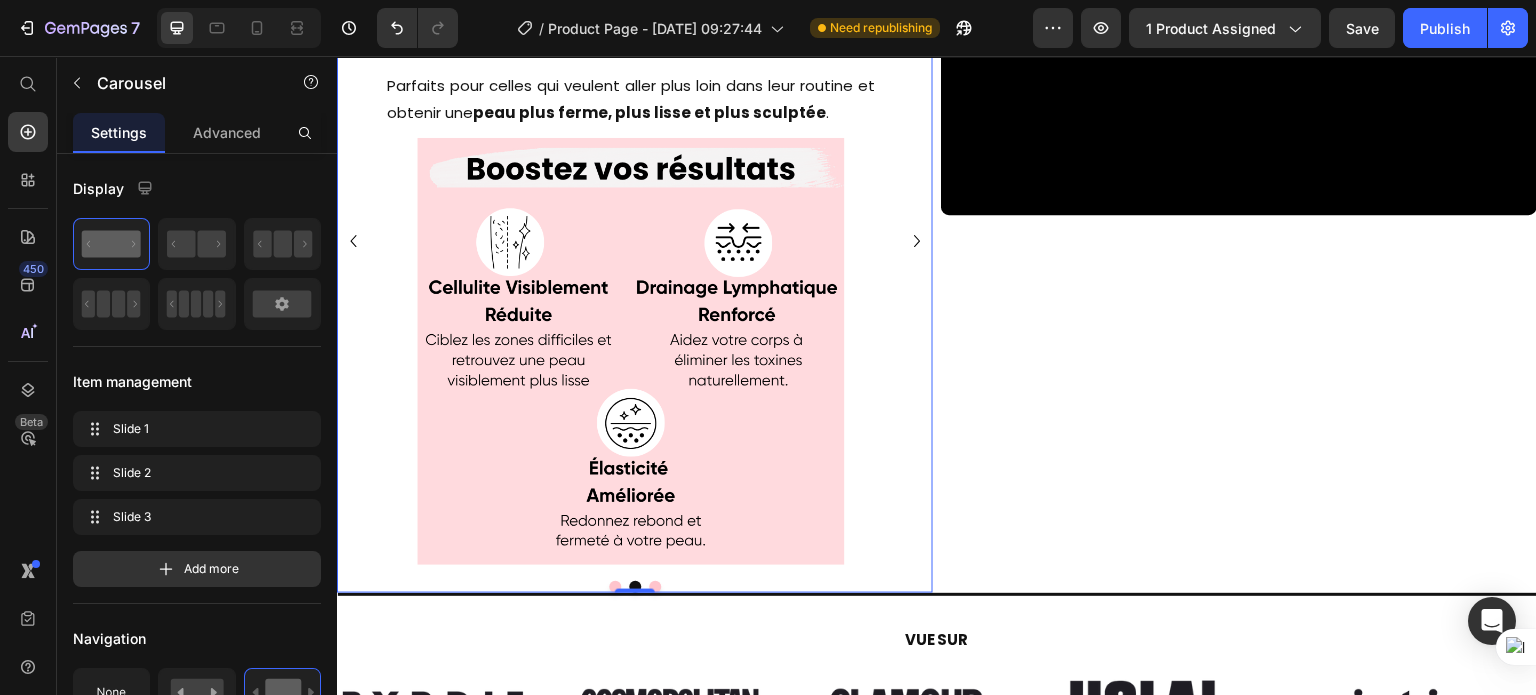 click 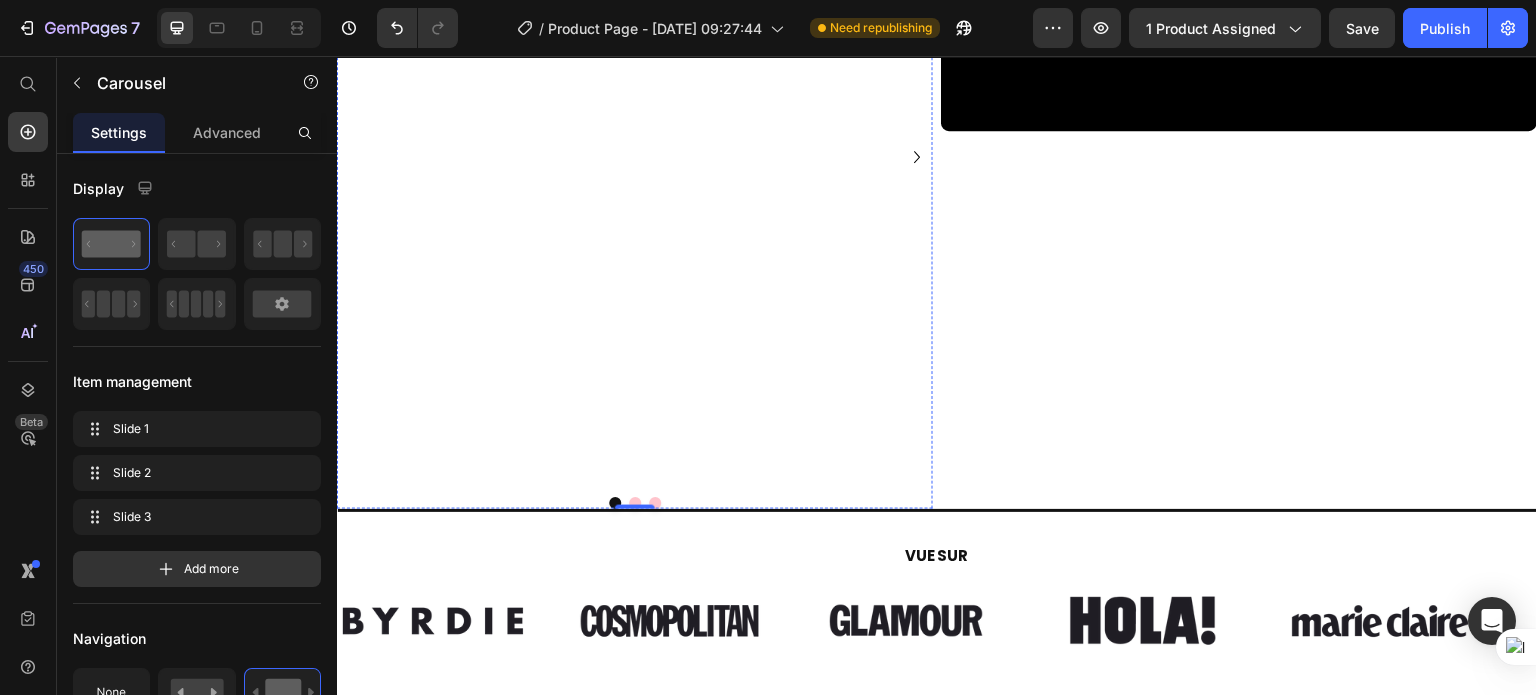 scroll, scrollTop: 3660, scrollLeft: 0, axis: vertical 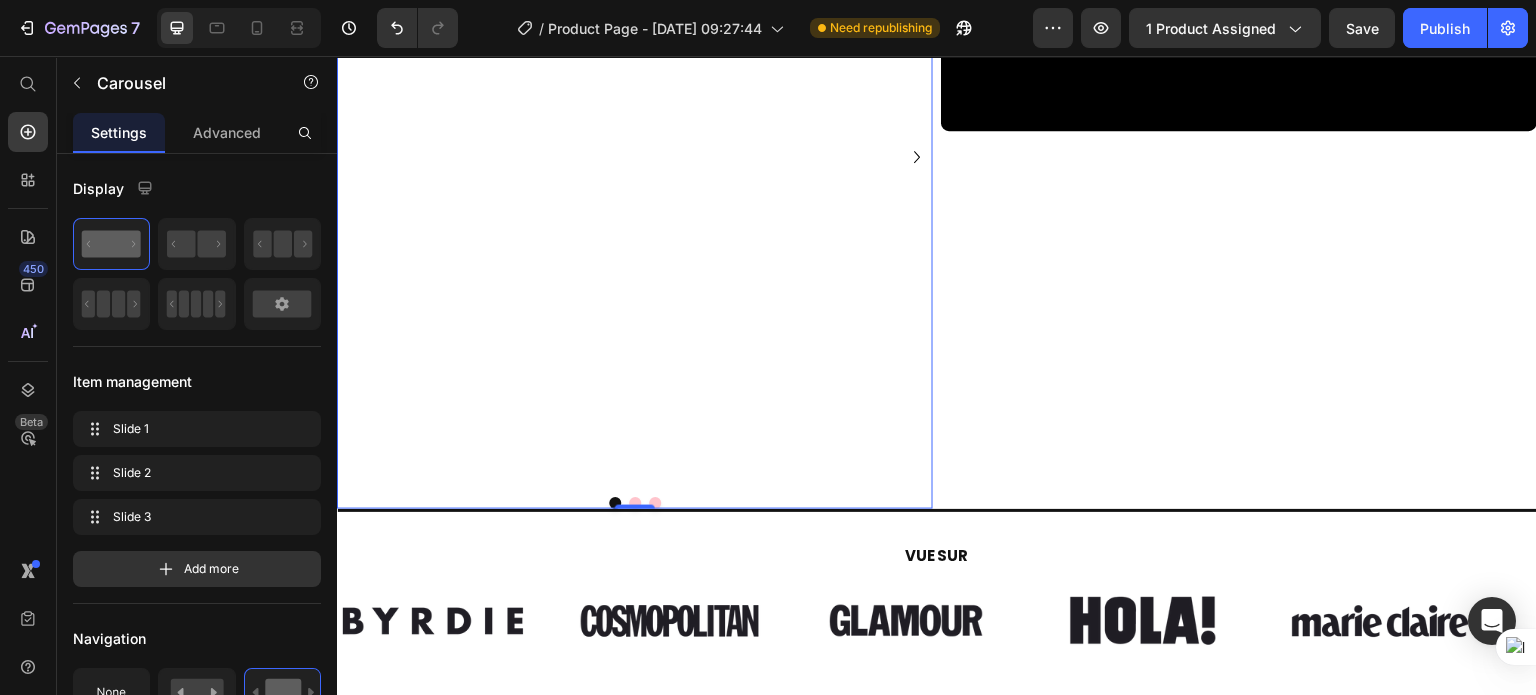 click 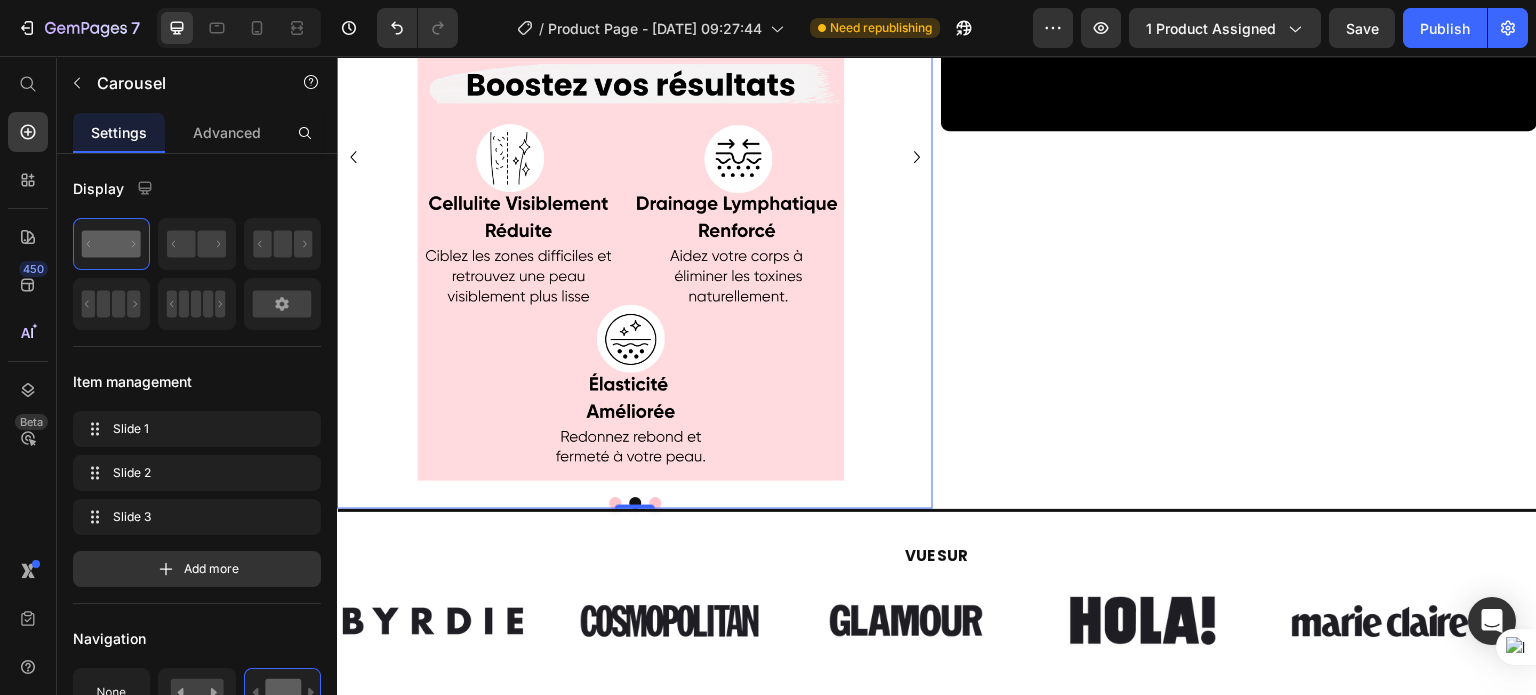 click 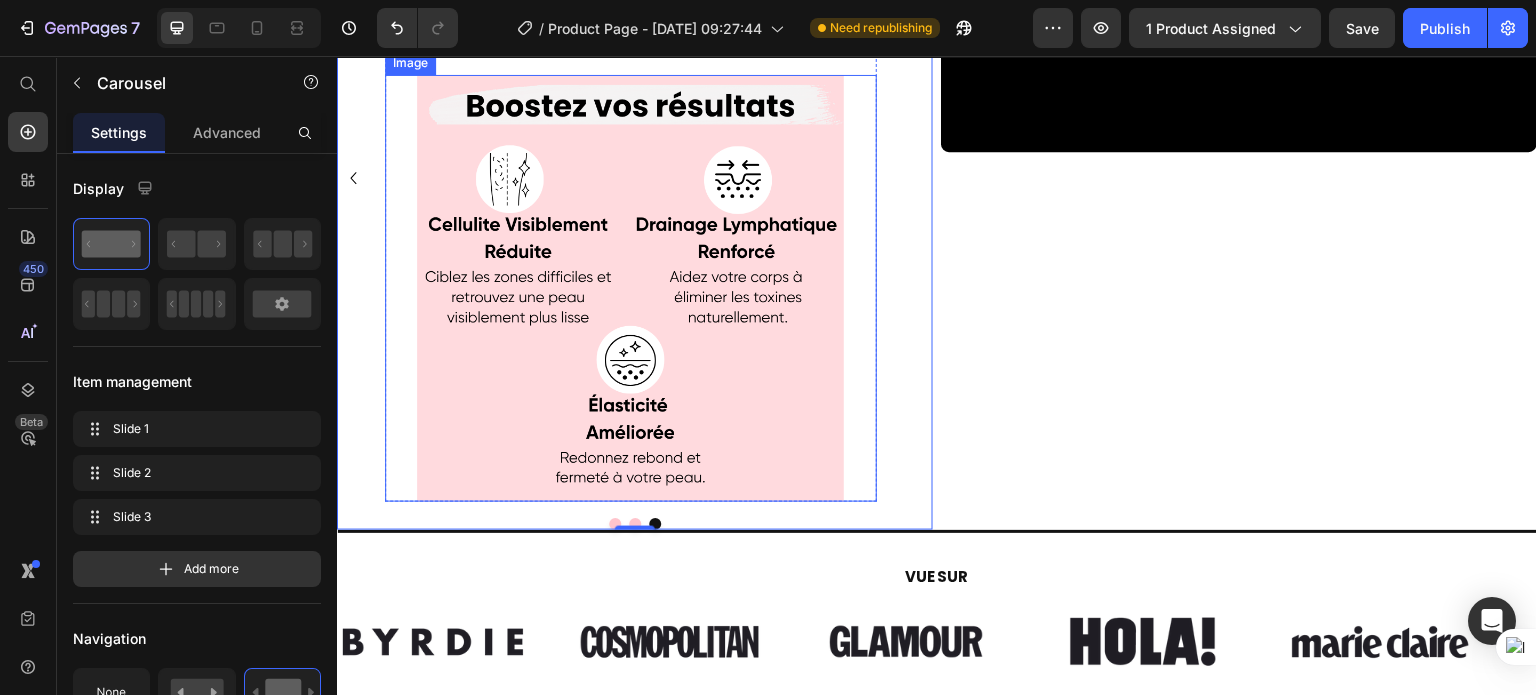 scroll, scrollTop: 3599, scrollLeft: 0, axis: vertical 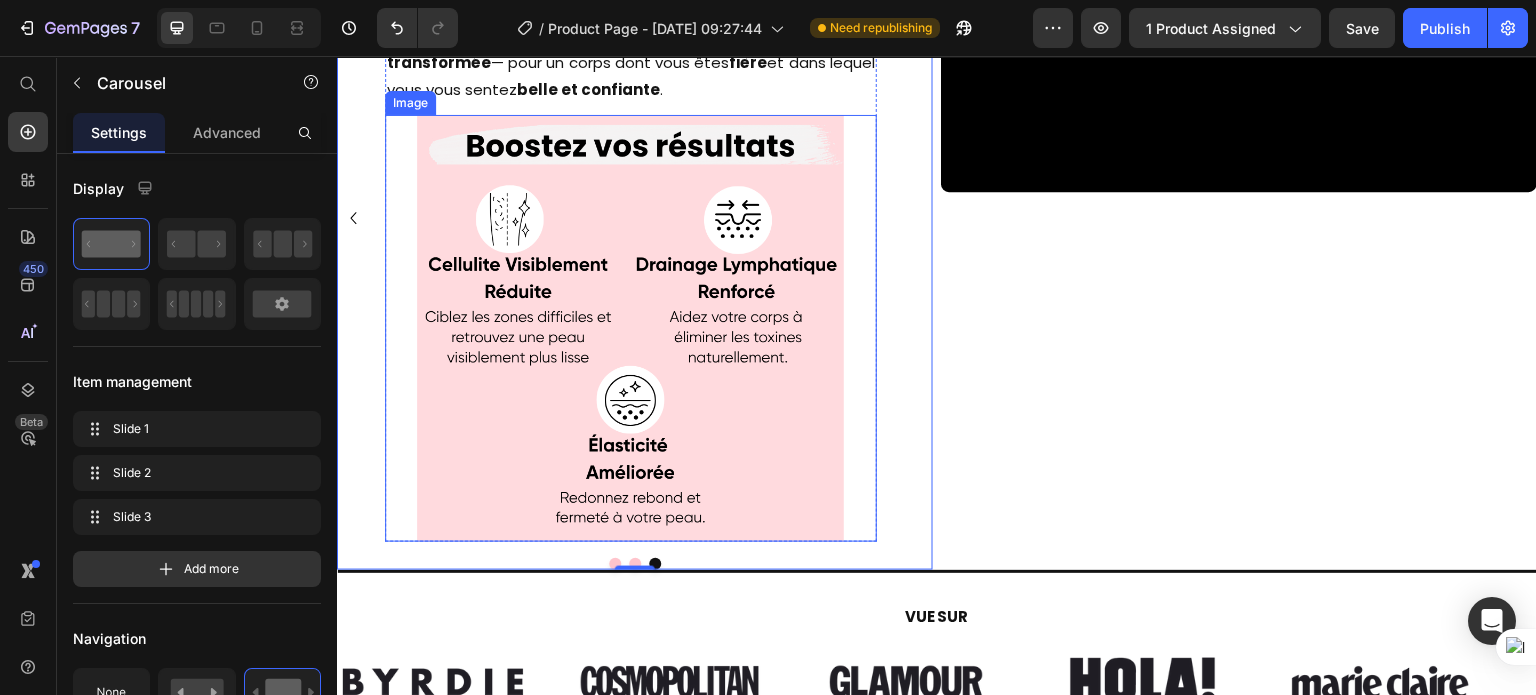click at bounding box center [631, 328] 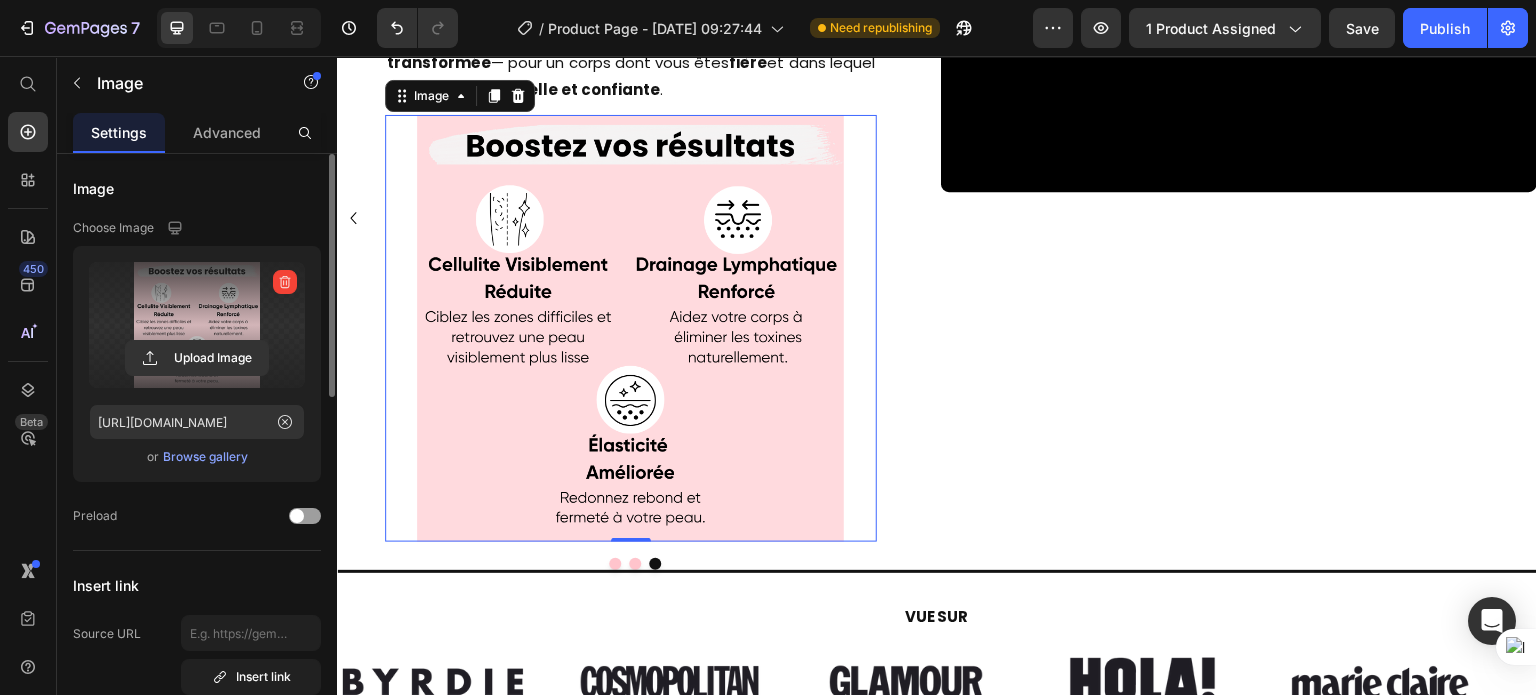 click at bounding box center [197, 325] 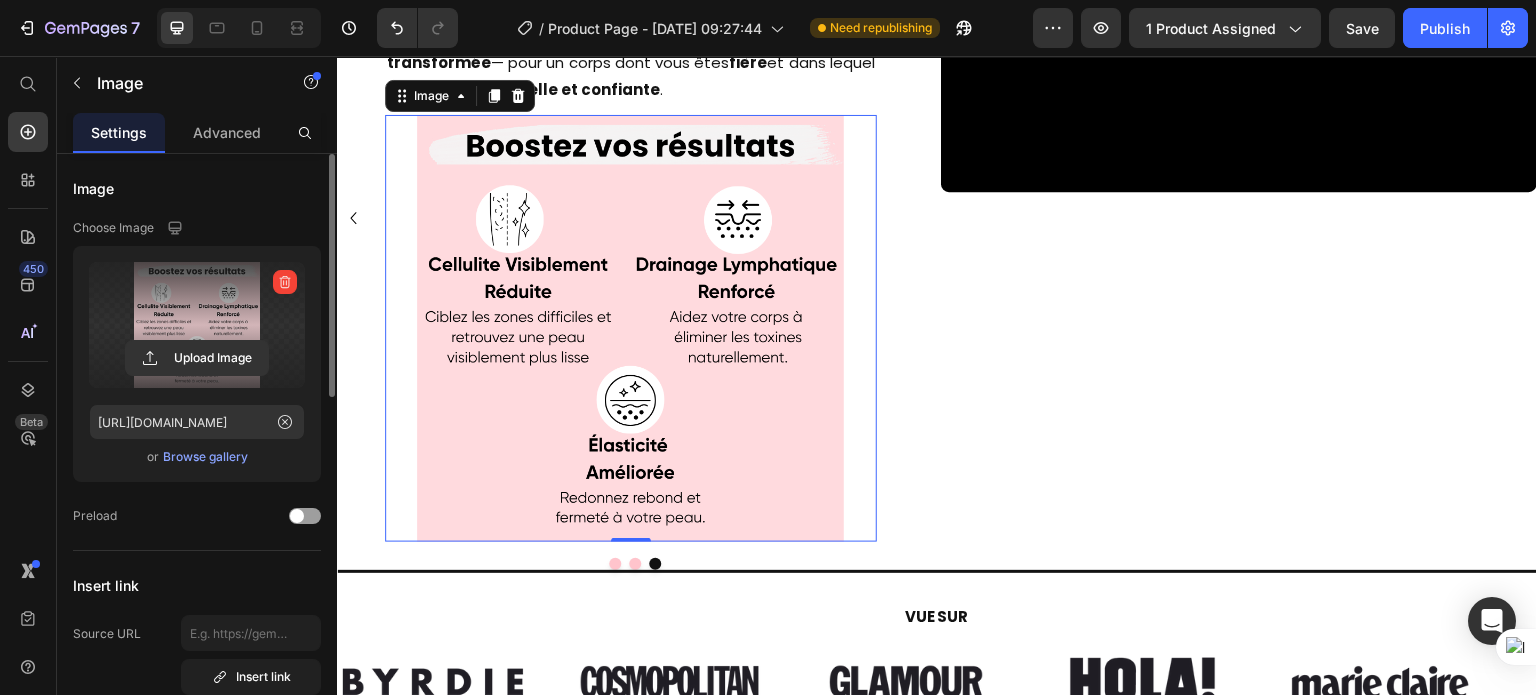 click at bounding box center (197, 325) 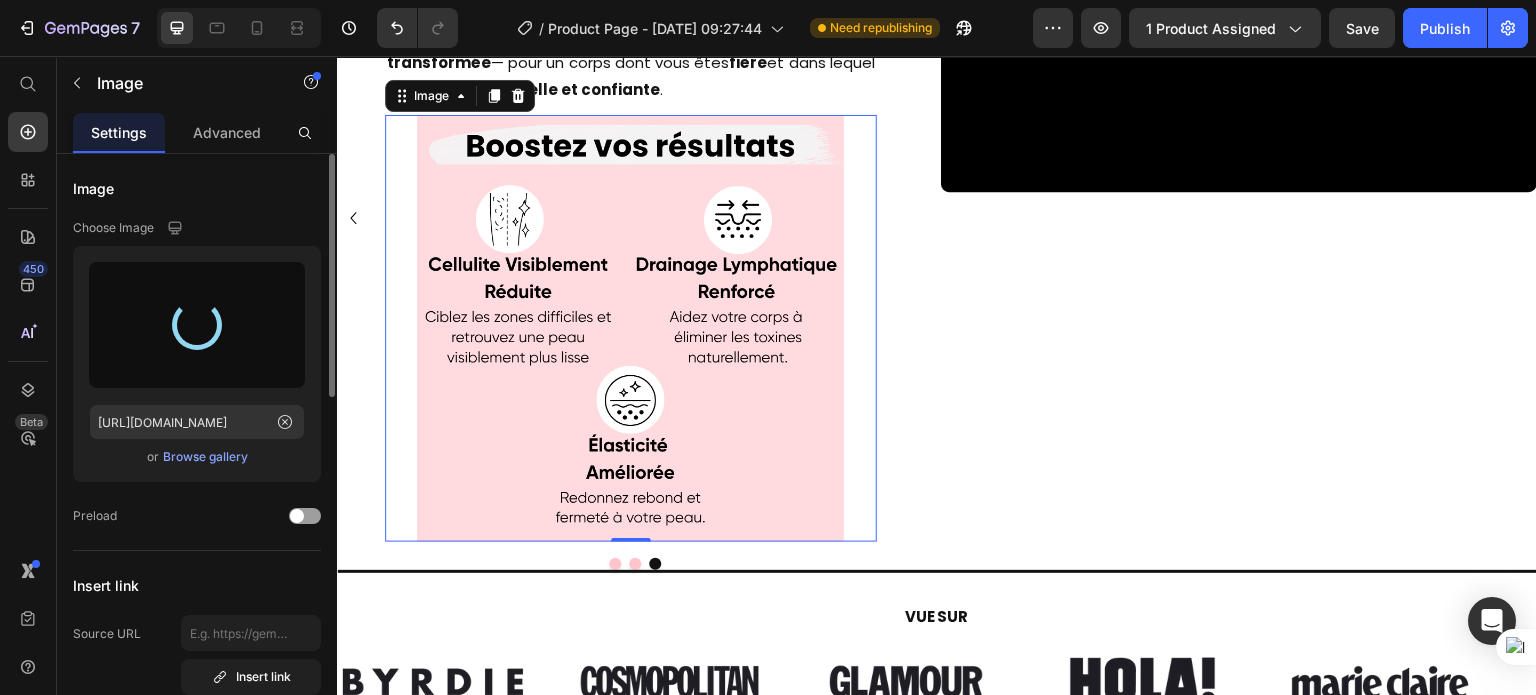 type on "https://cdn.shopify.com/s/files/1/0925/7923/4167/files/gempages_573195841762755809-e029e194-9282-43bd-83f9-681b23a09f4c.png" 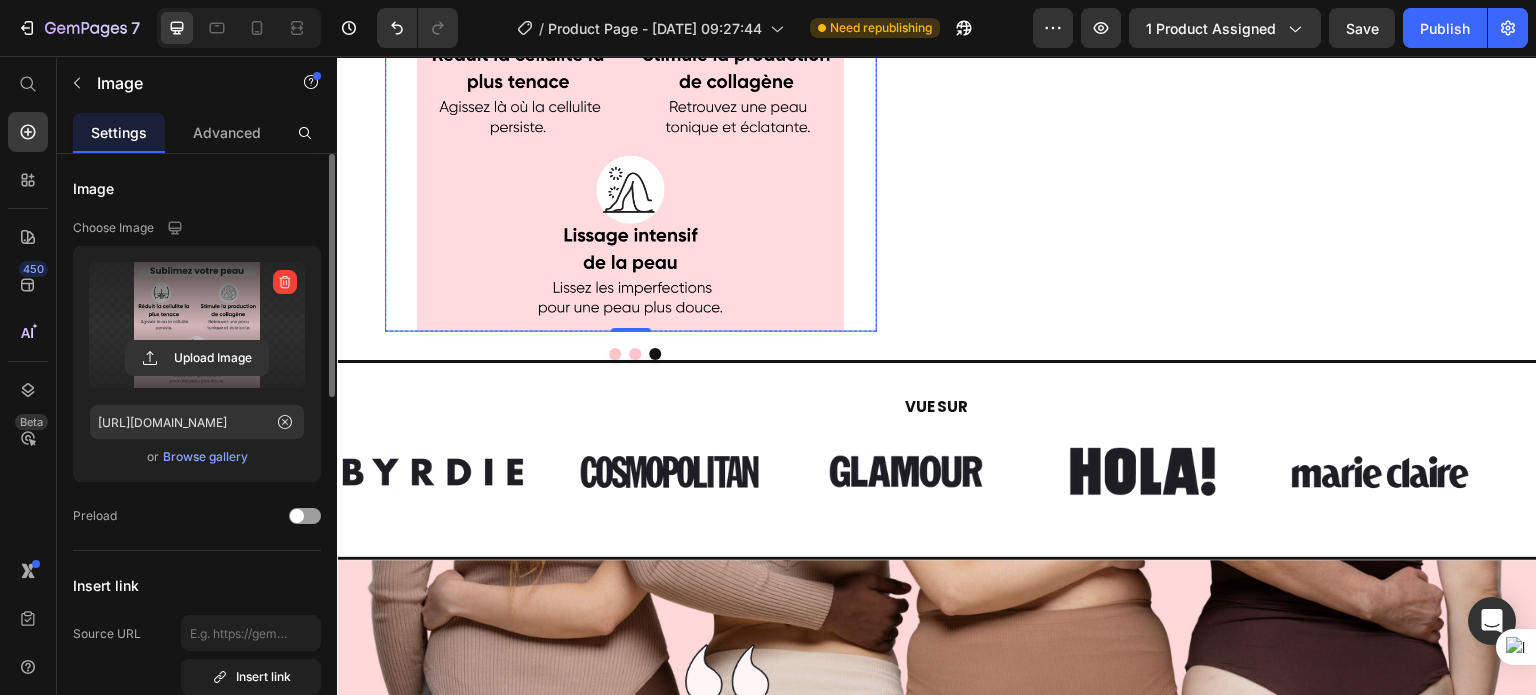 scroll, scrollTop: 3813, scrollLeft: 0, axis: vertical 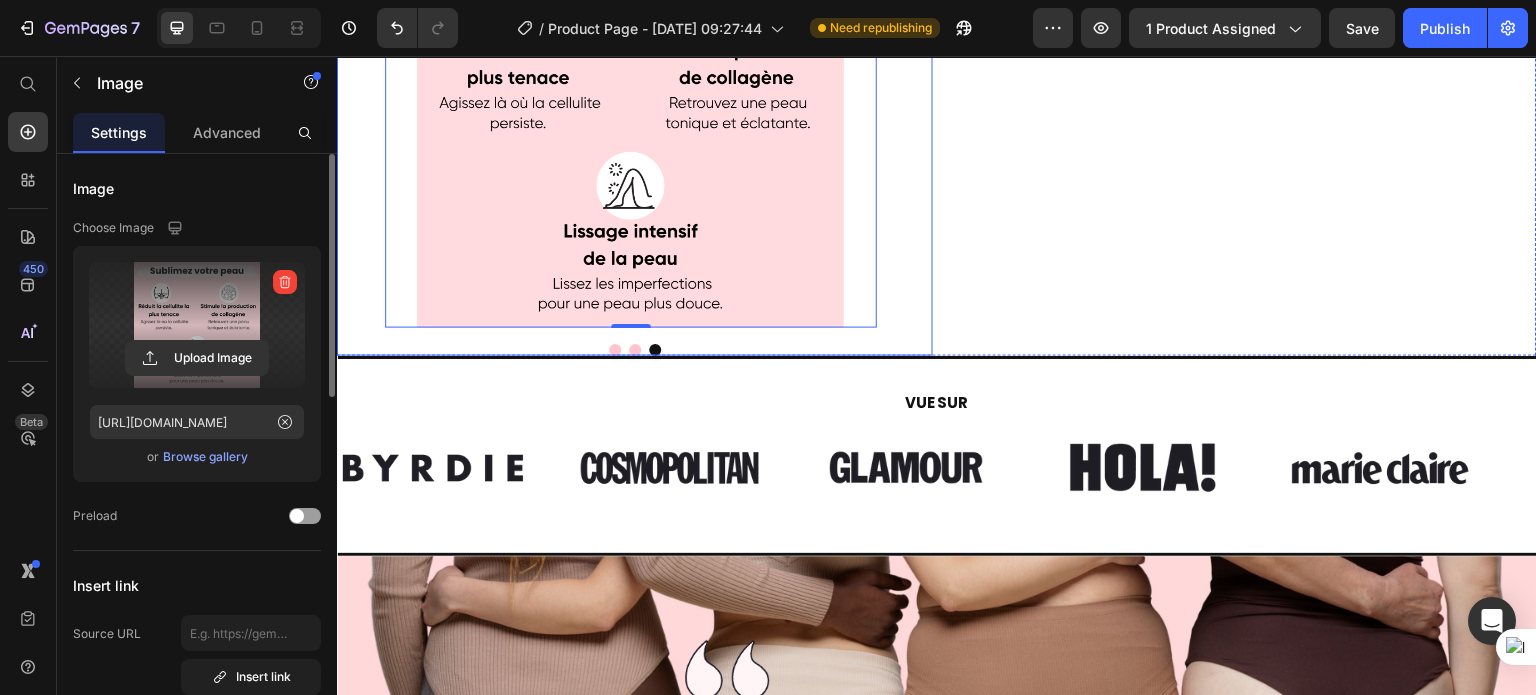 click at bounding box center [635, 350] 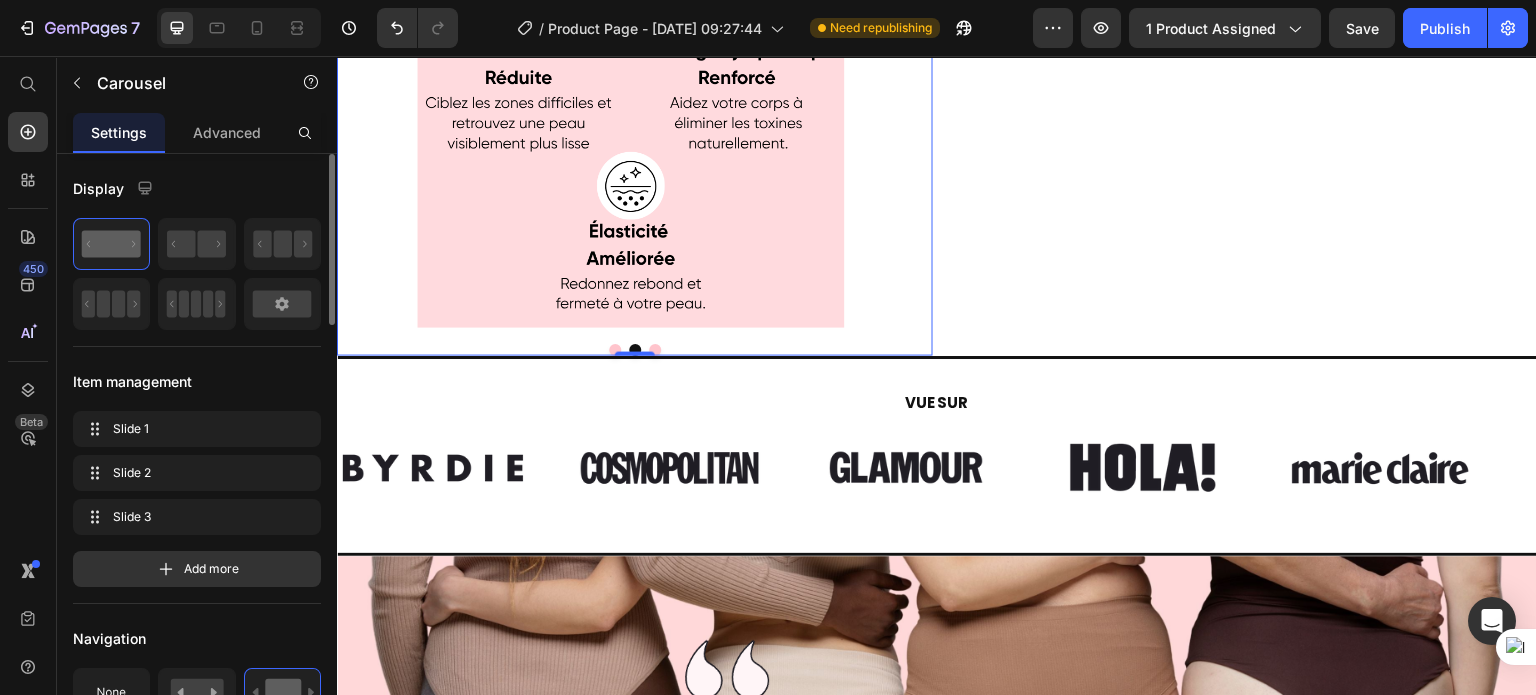 click at bounding box center (655, 350) 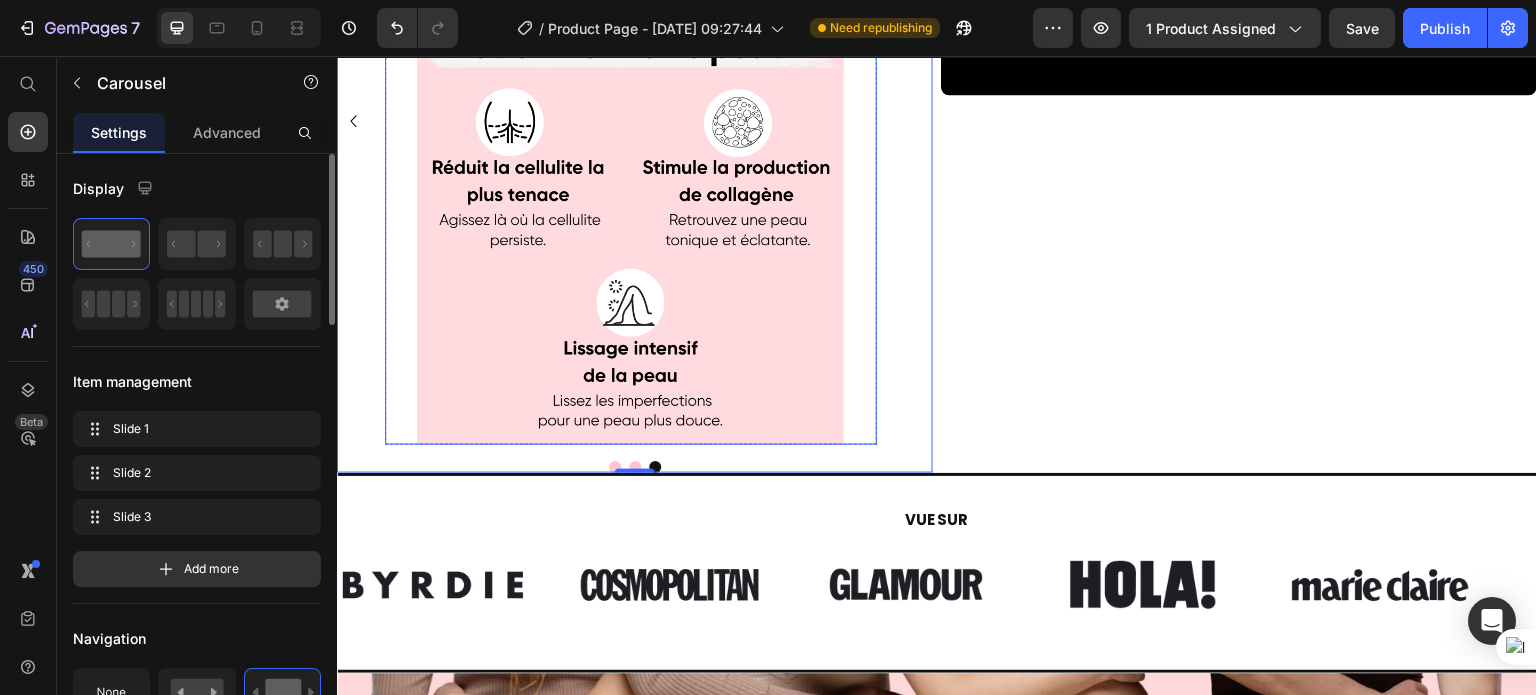 scroll, scrollTop: 3728, scrollLeft: 0, axis: vertical 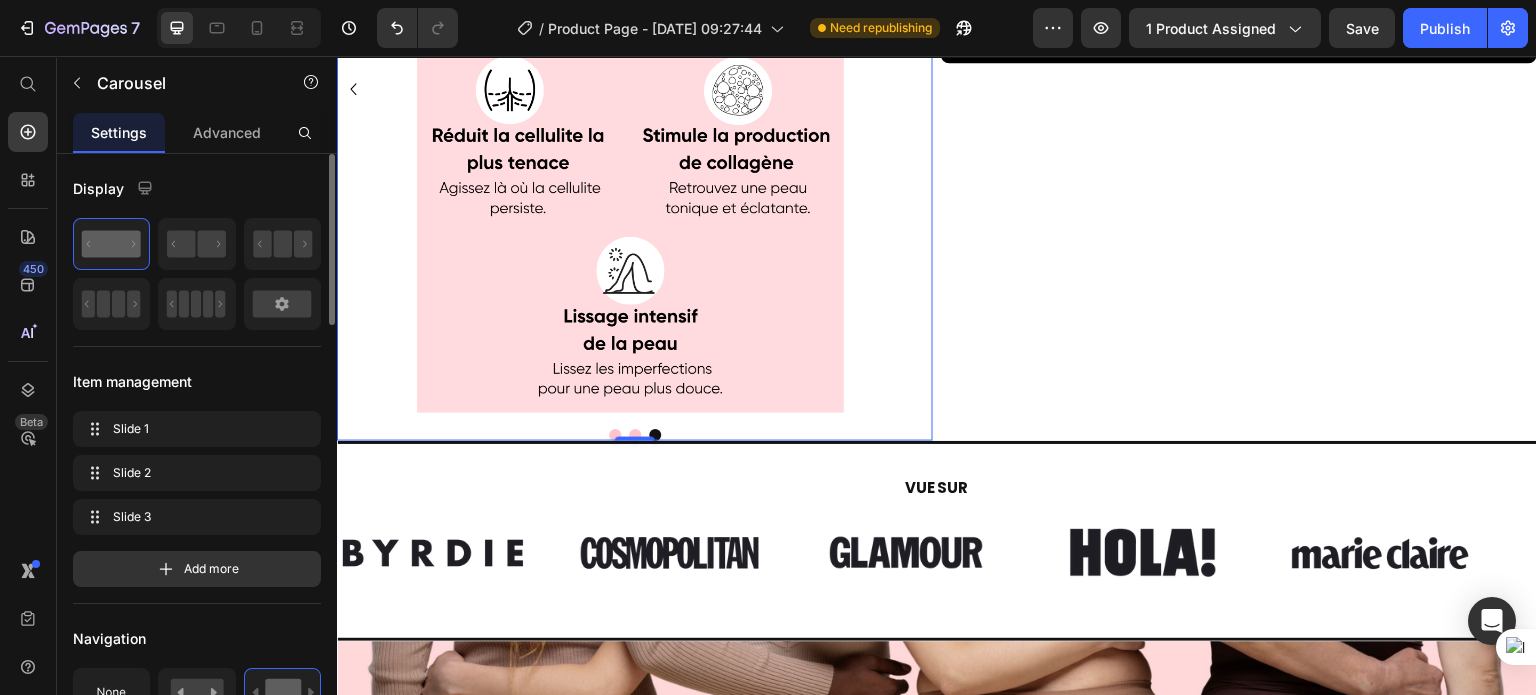 click at bounding box center [635, 435] 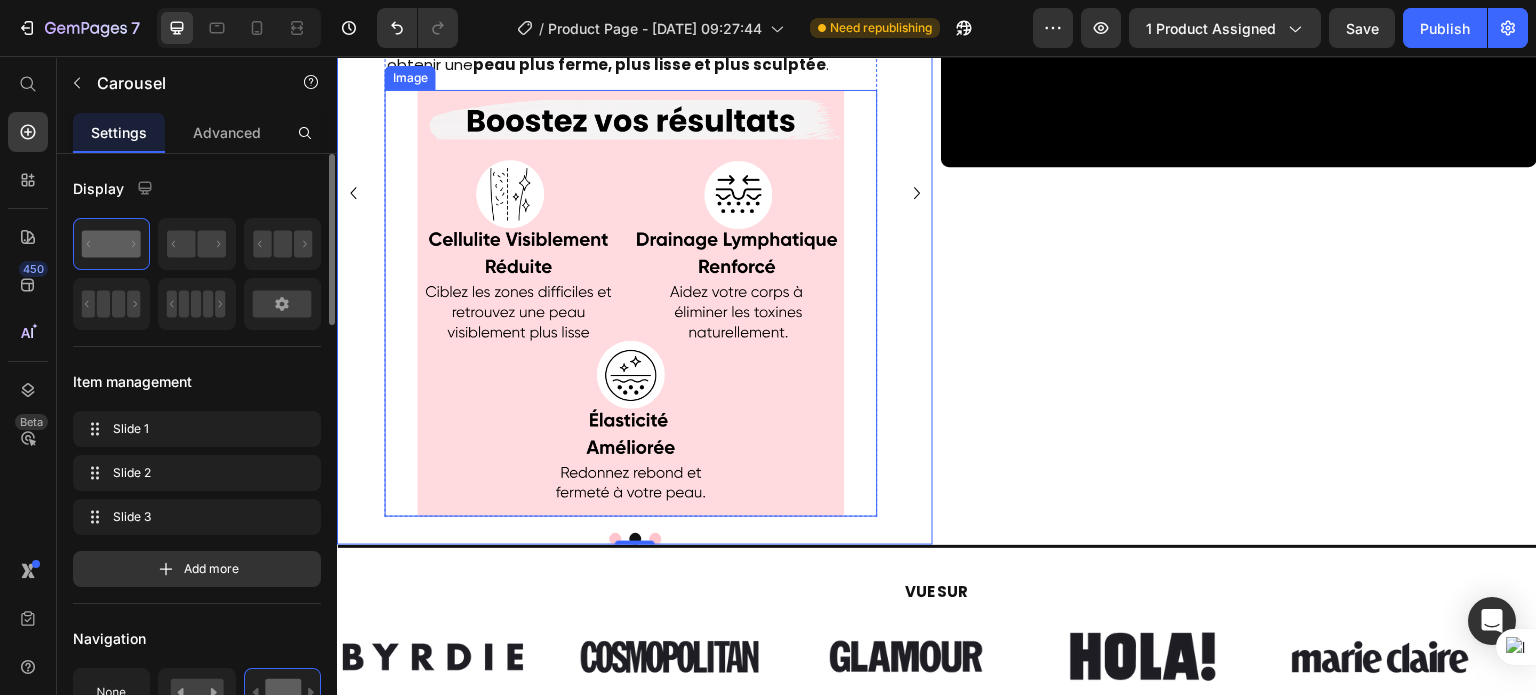 scroll, scrollTop: 3780, scrollLeft: 0, axis: vertical 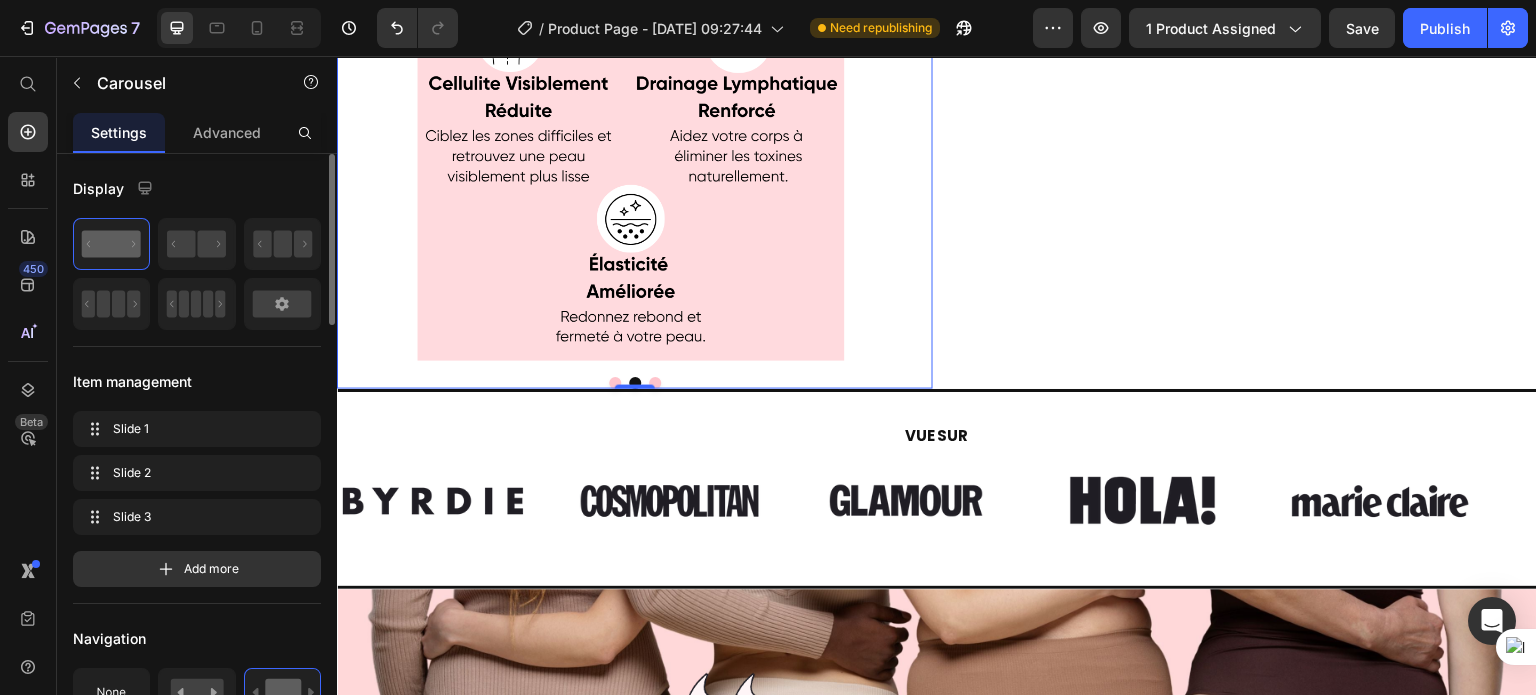 click at bounding box center (615, 383) 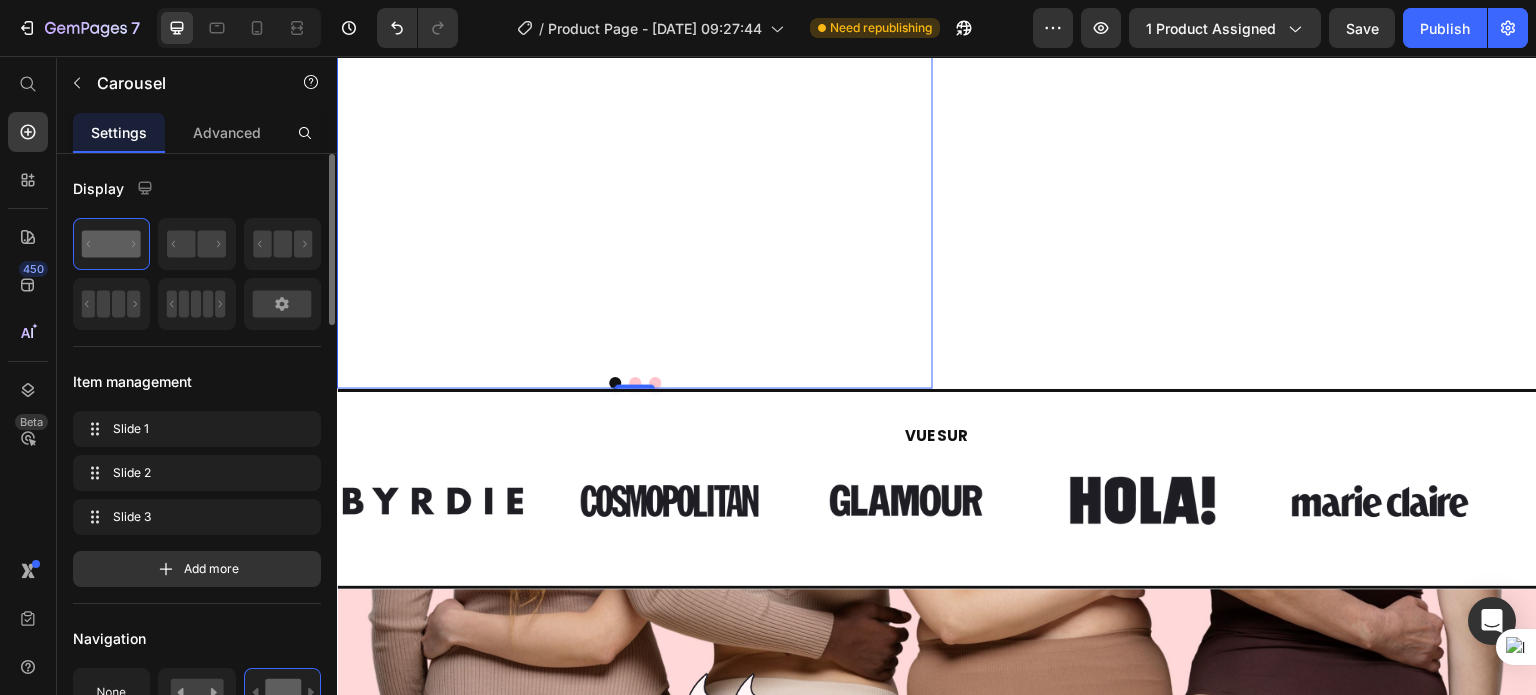 click at bounding box center (655, 383) 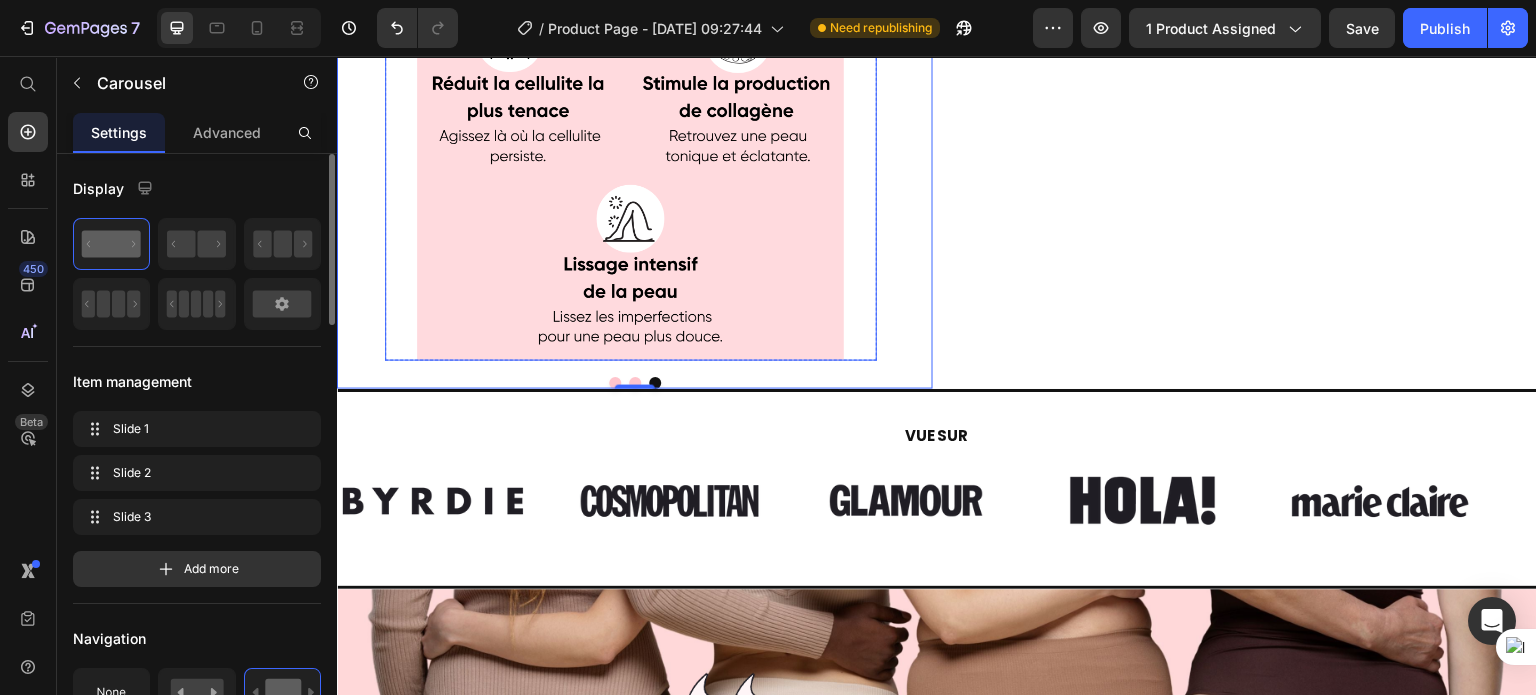 scroll, scrollTop: 3619, scrollLeft: 0, axis: vertical 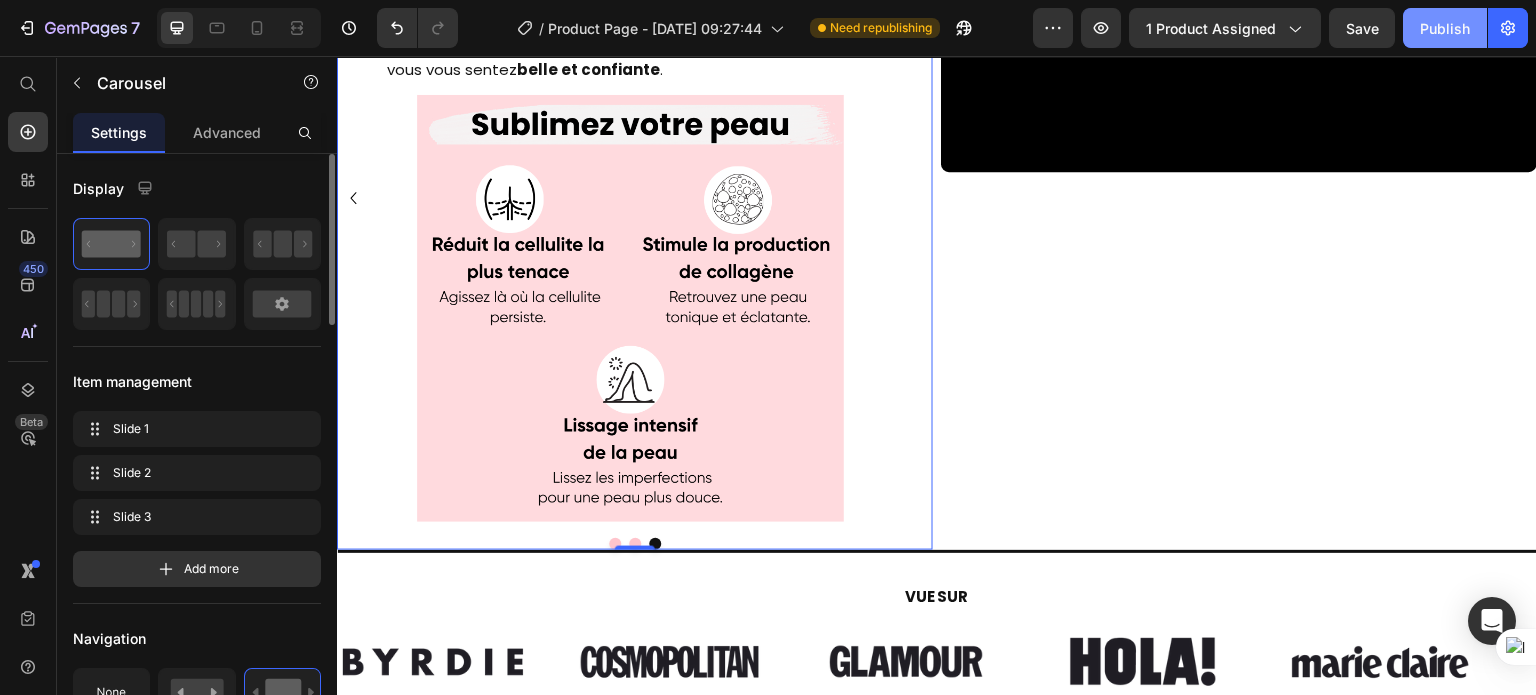 click on "Publish" at bounding box center (1445, 28) 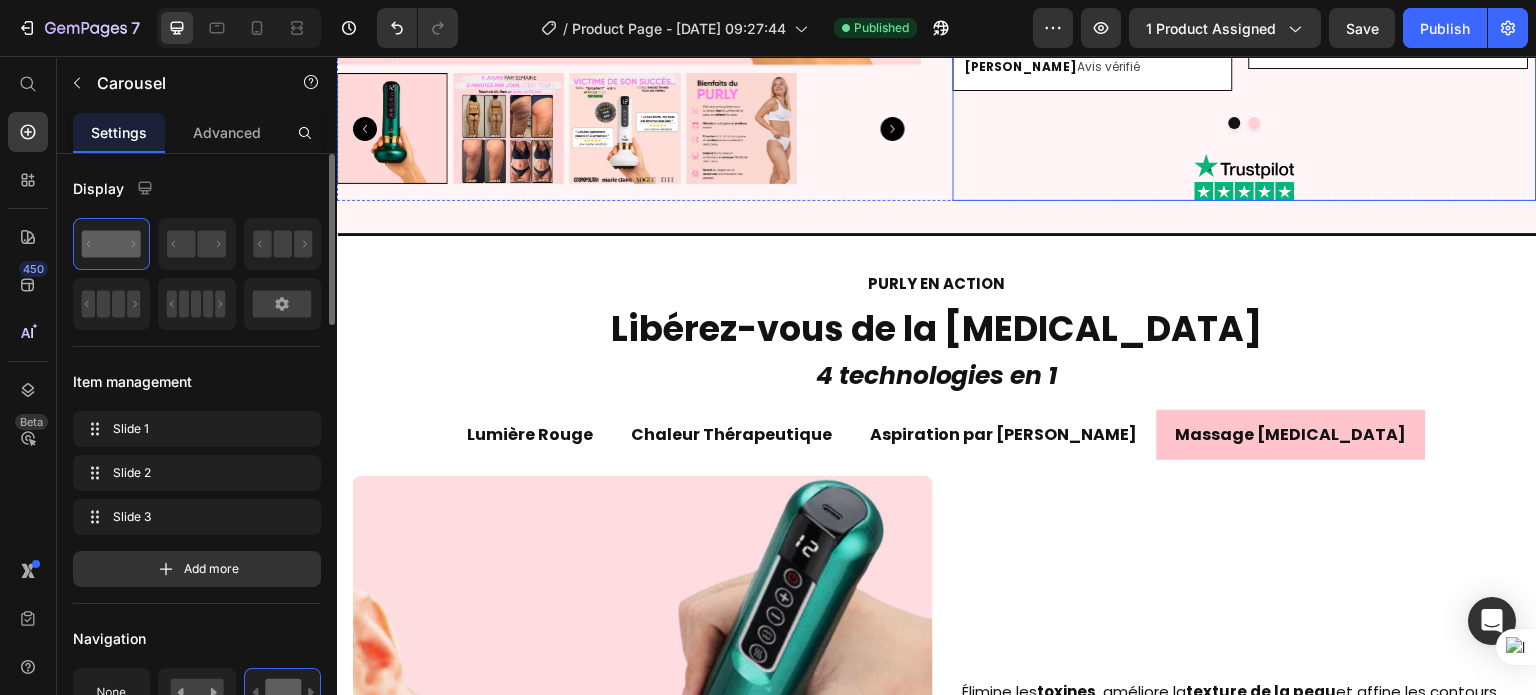 scroll, scrollTop: 2360, scrollLeft: 0, axis: vertical 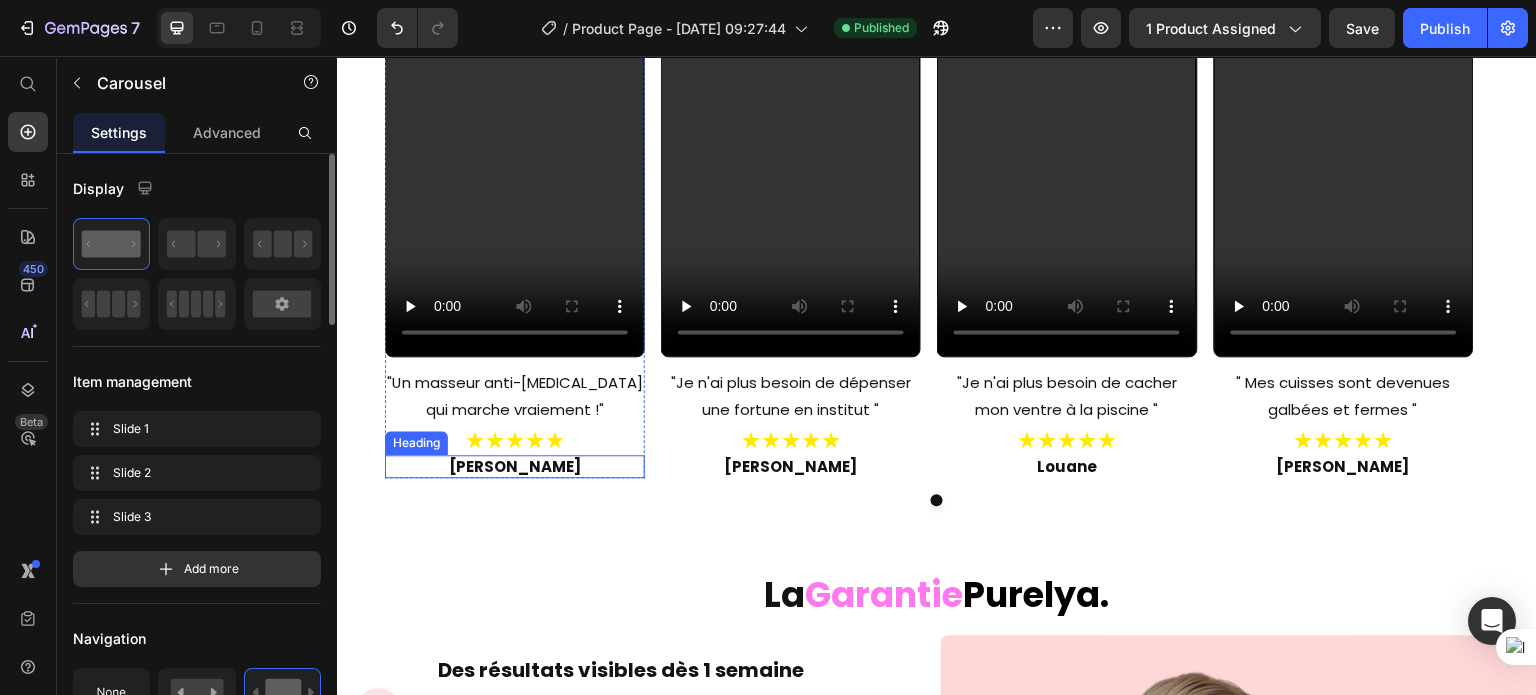 click on "Nathalie" at bounding box center [515, 467] 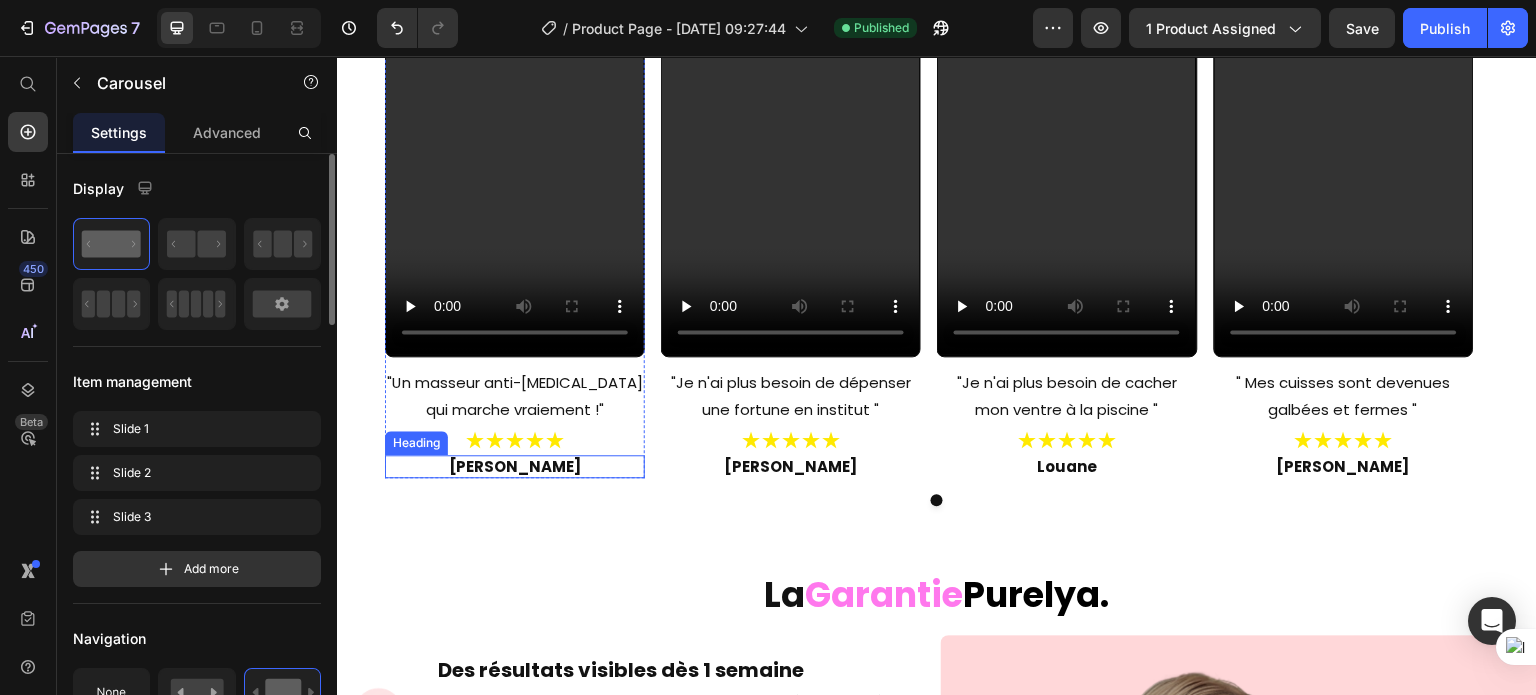 click on "Nathalie" at bounding box center [515, 467] 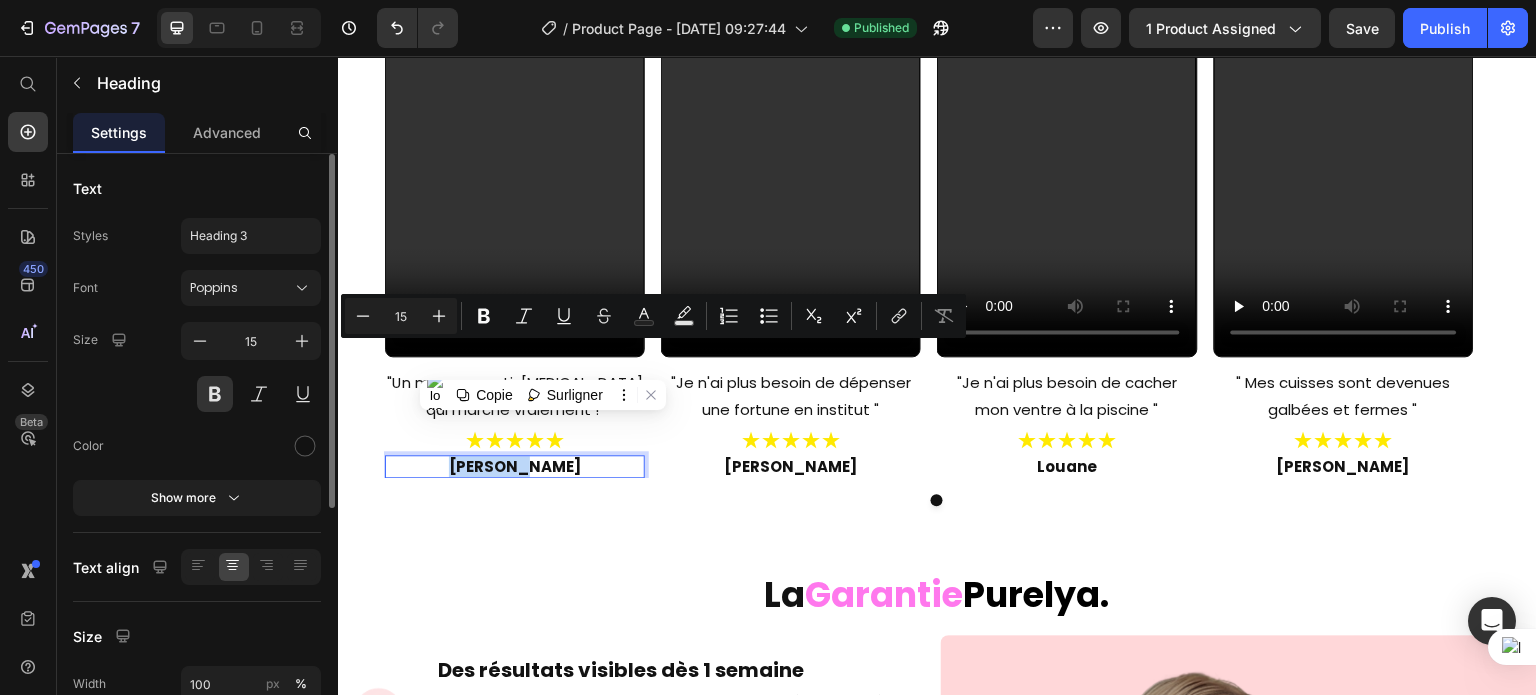 click on "Nathalie" at bounding box center (515, 467) 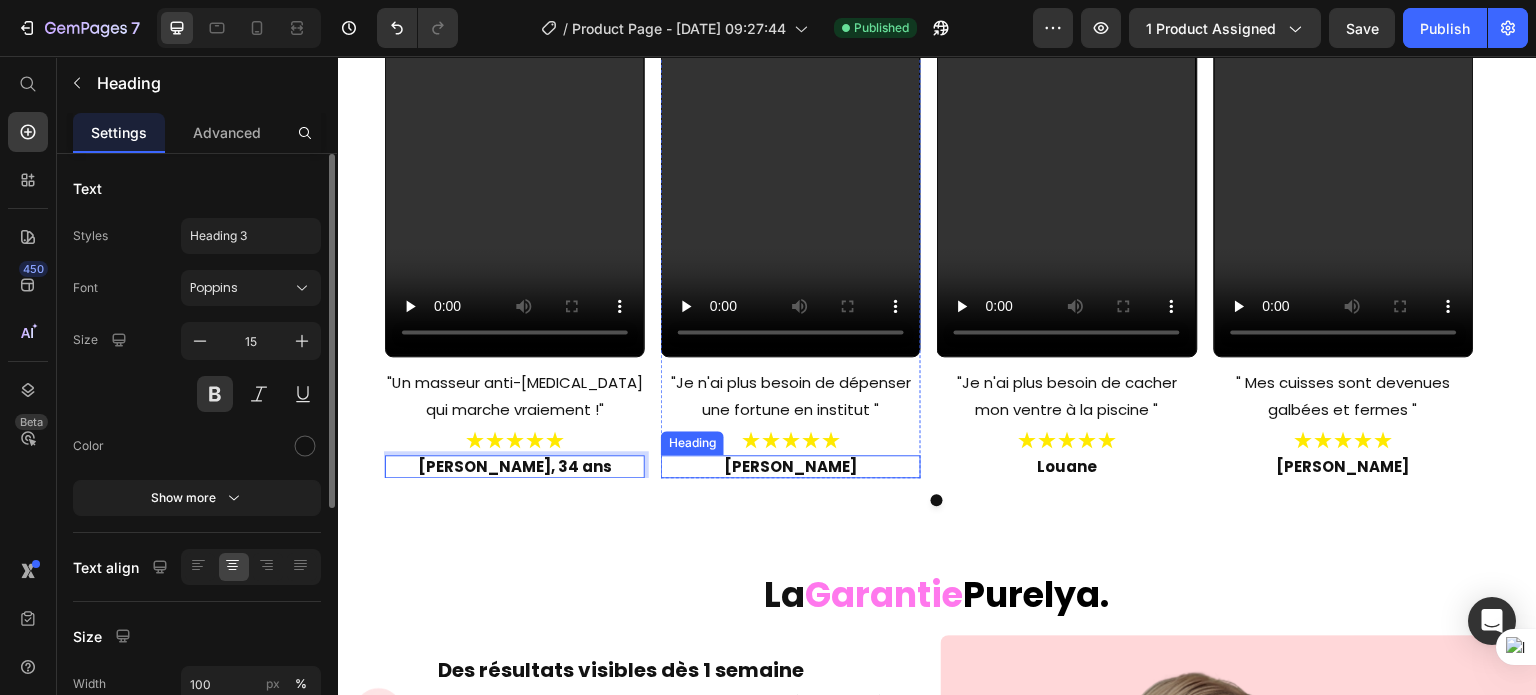 click on "Émeline" at bounding box center [791, 467] 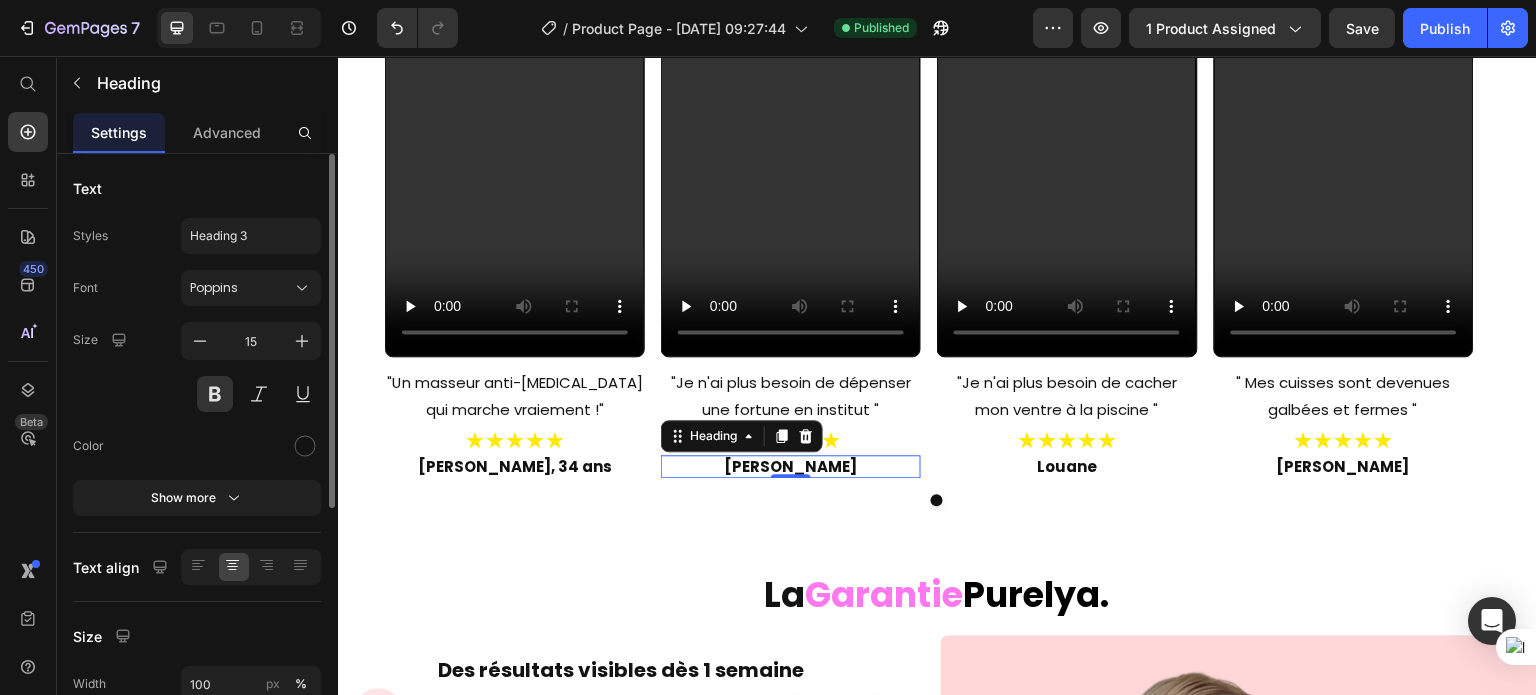 click on "Émeline" at bounding box center [791, 467] 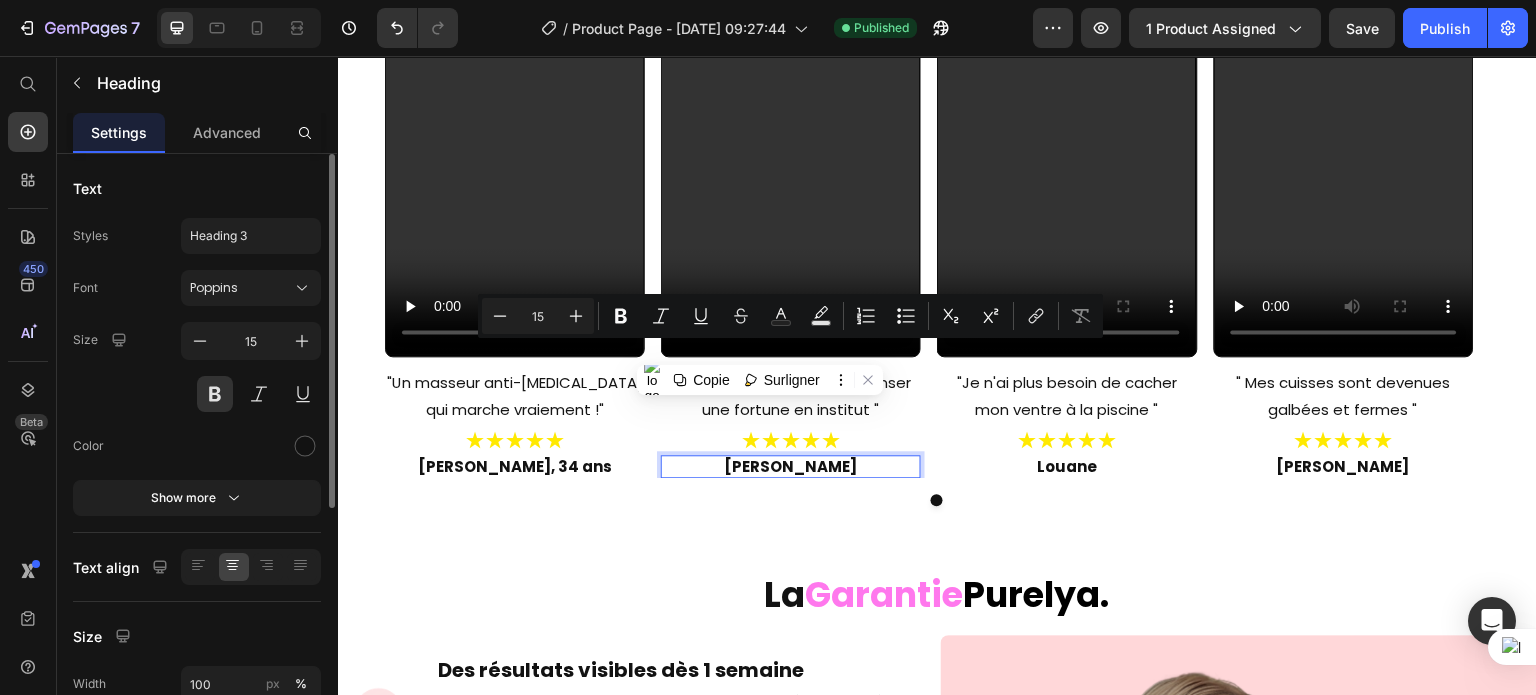 click on "Émeline" at bounding box center (791, 467) 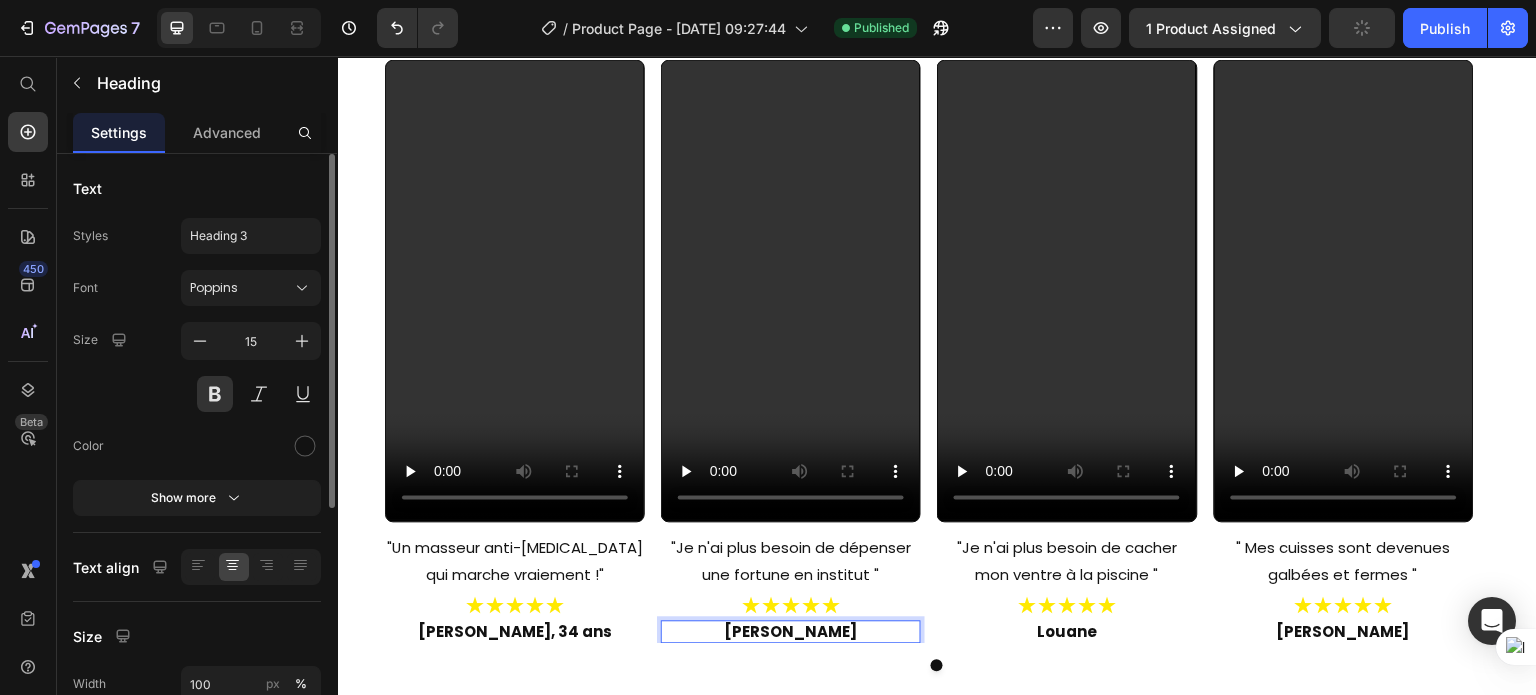 scroll, scrollTop: 11106, scrollLeft: 0, axis: vertical 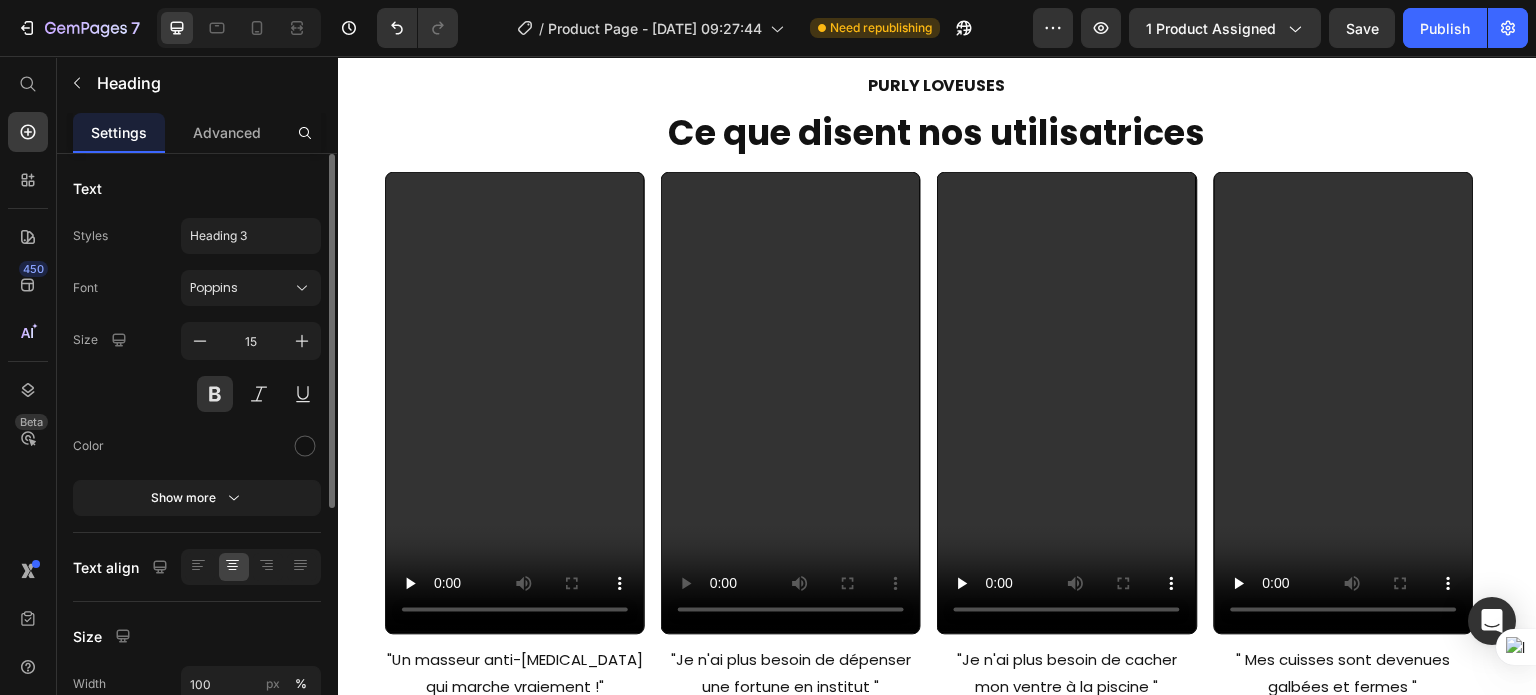 click on "Émeline," at bounding box center (791, 745) 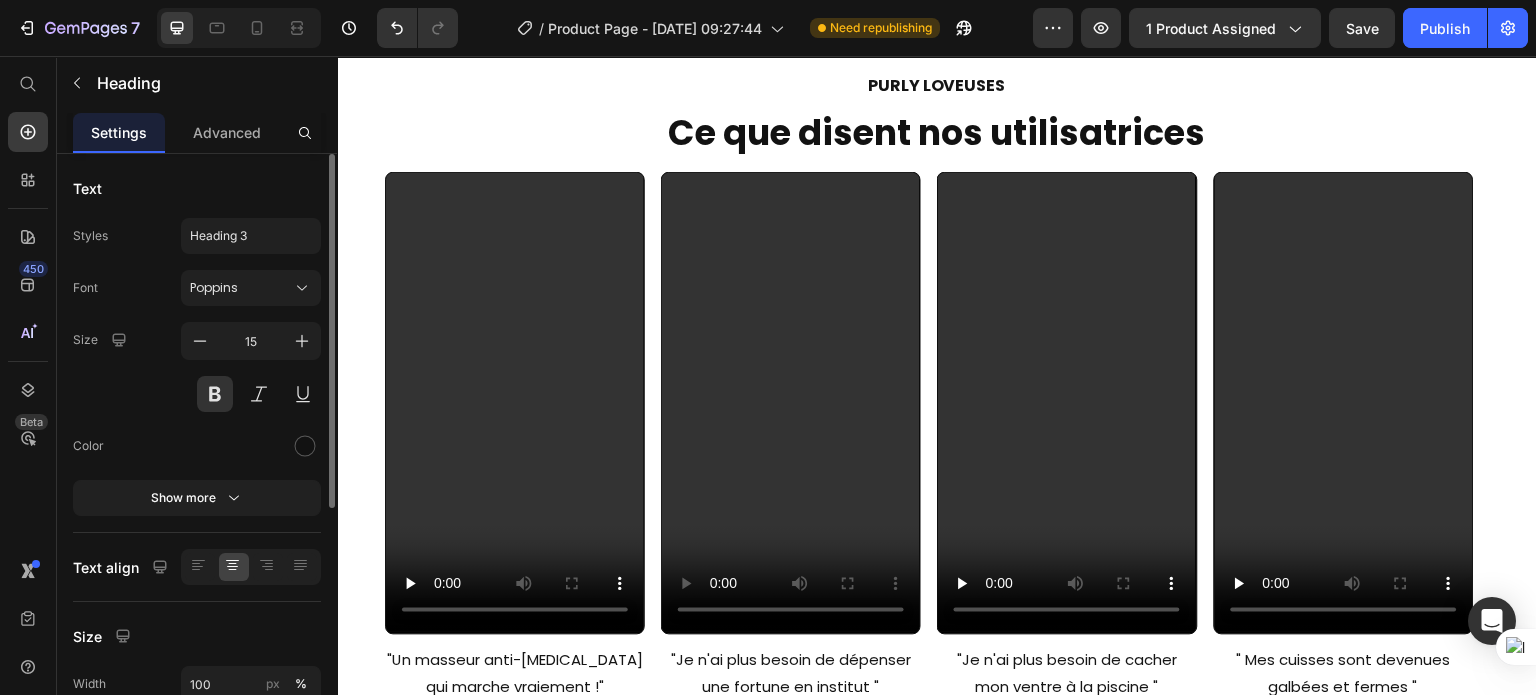 click on "Louane" at bounding box center [1067, 745] 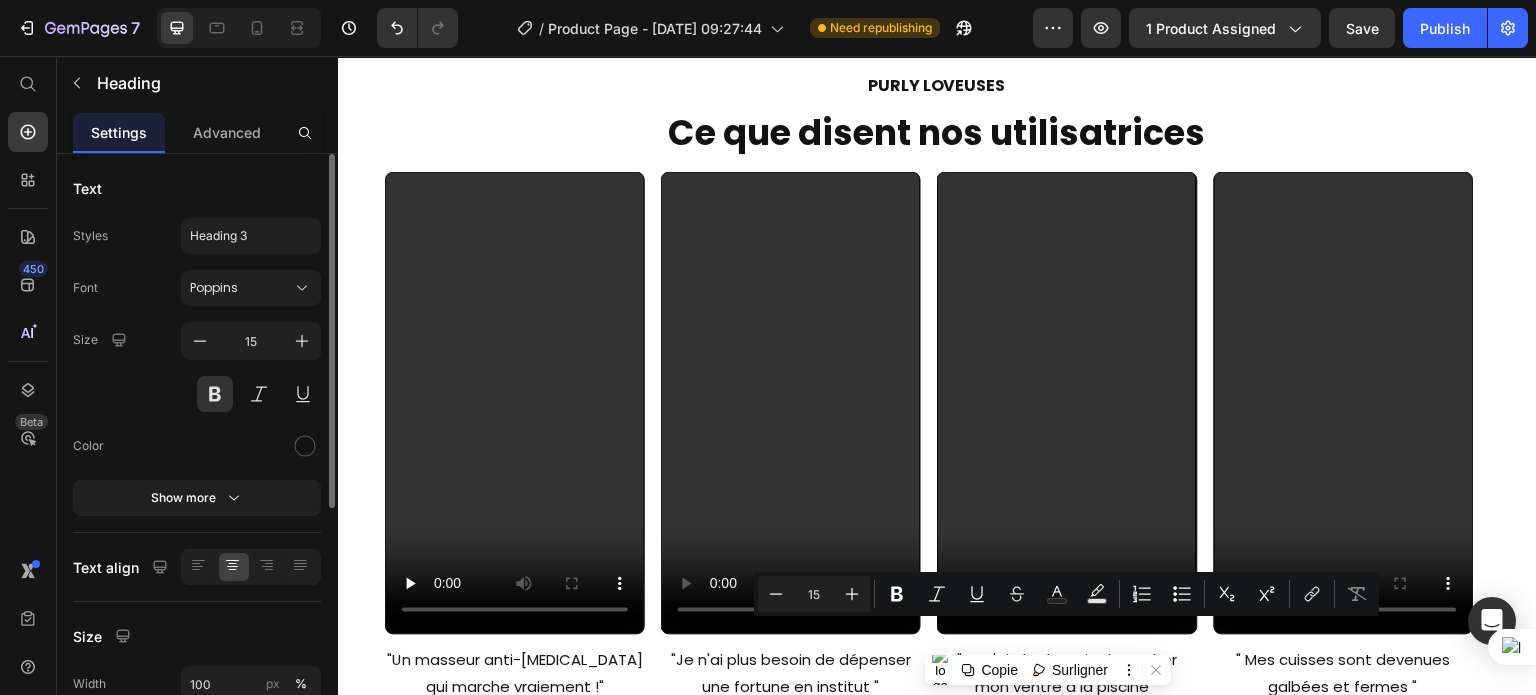 click on "Louane" at bounding box center (1067, 745) 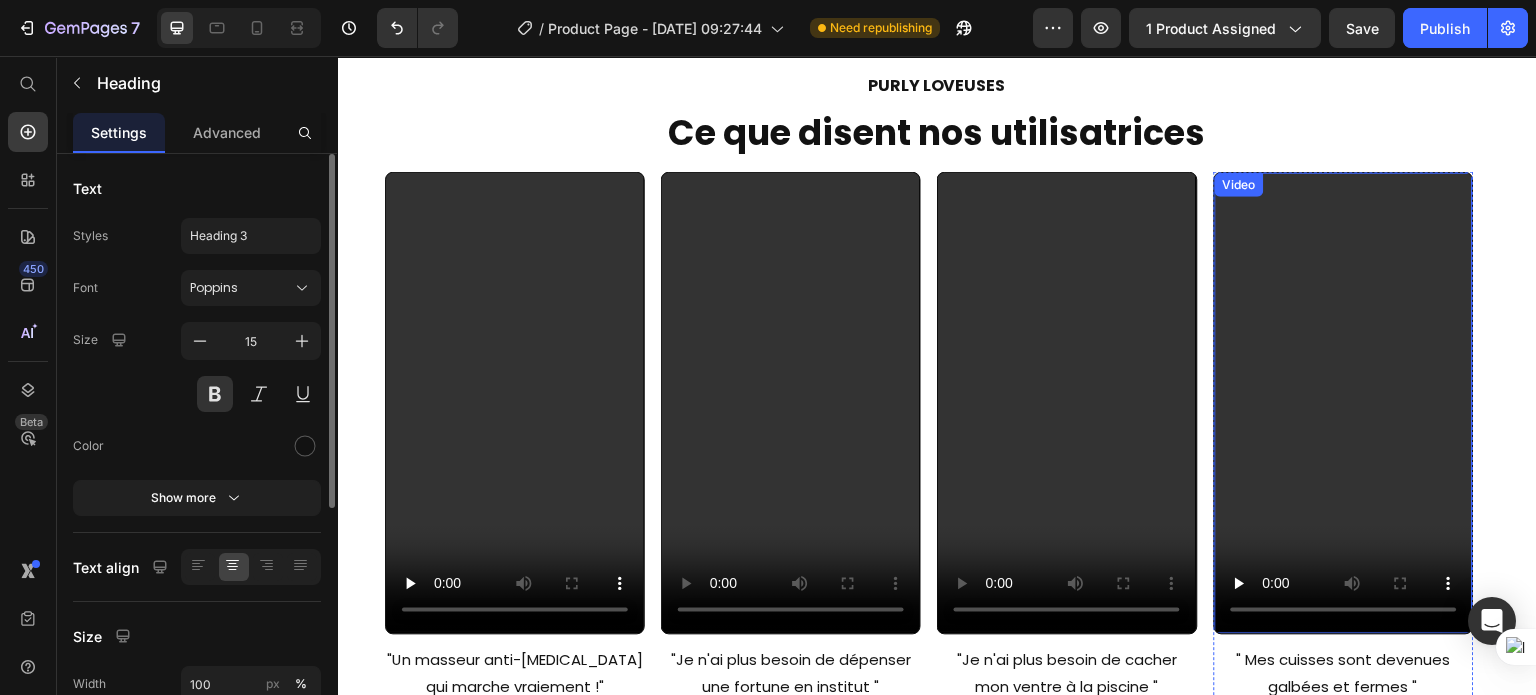 scroll, scrollTop: 11050, scrollLeft: 0, axis: vertical 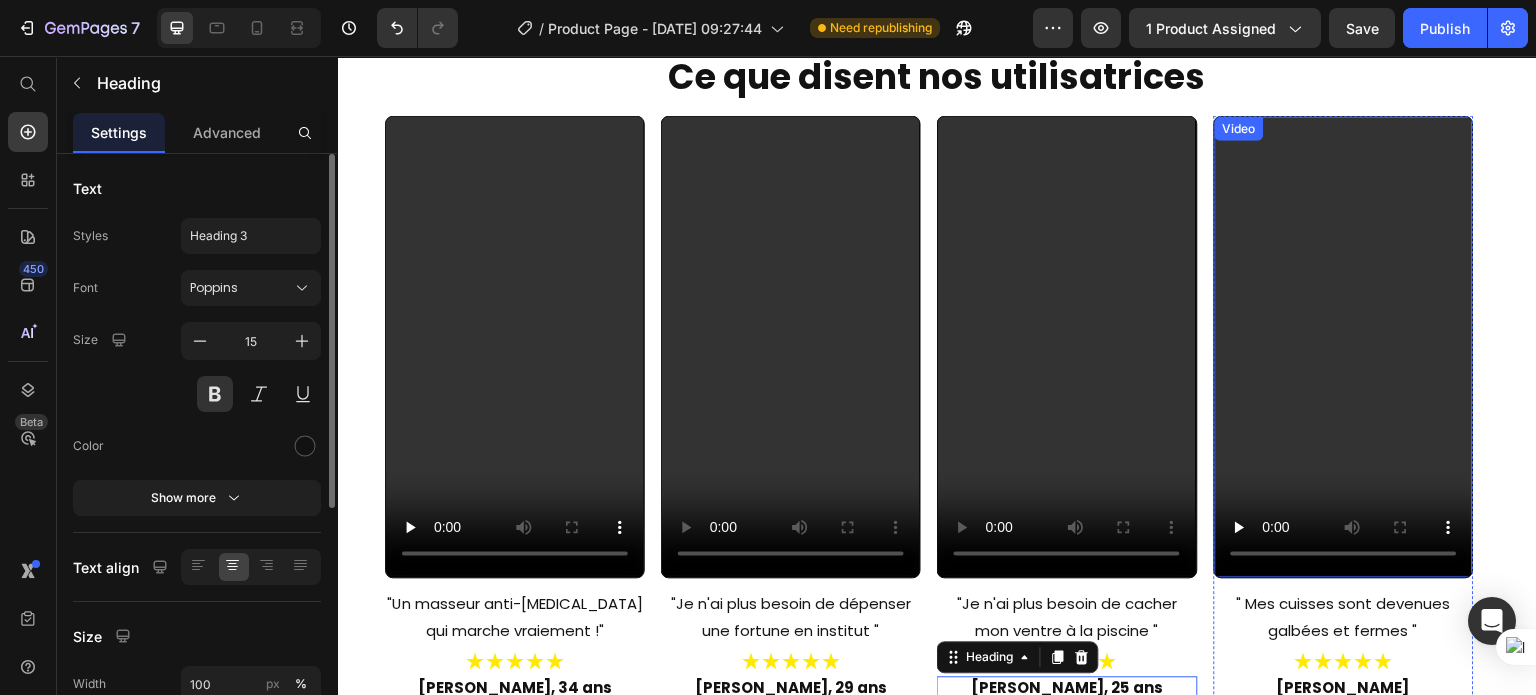 type 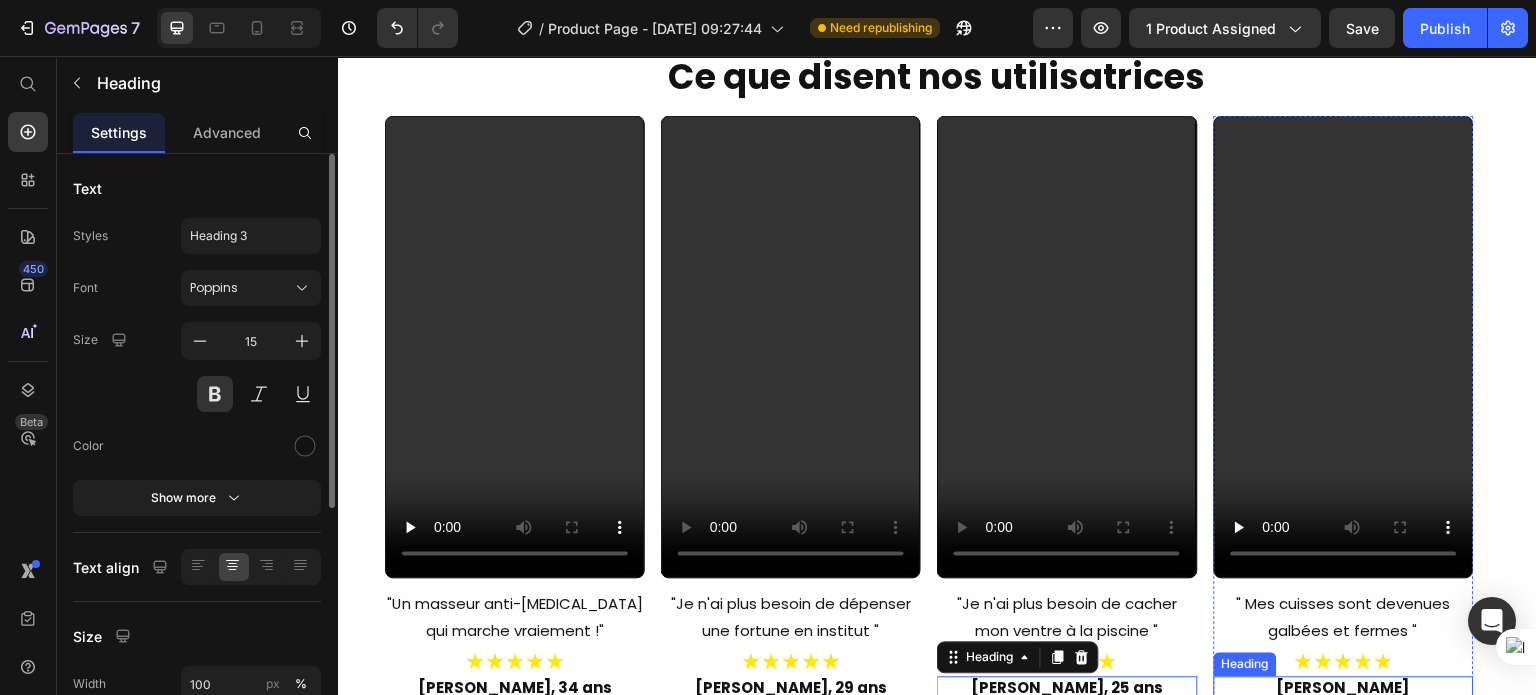 click on "Vanessa" at bounding box center [1344, 689] 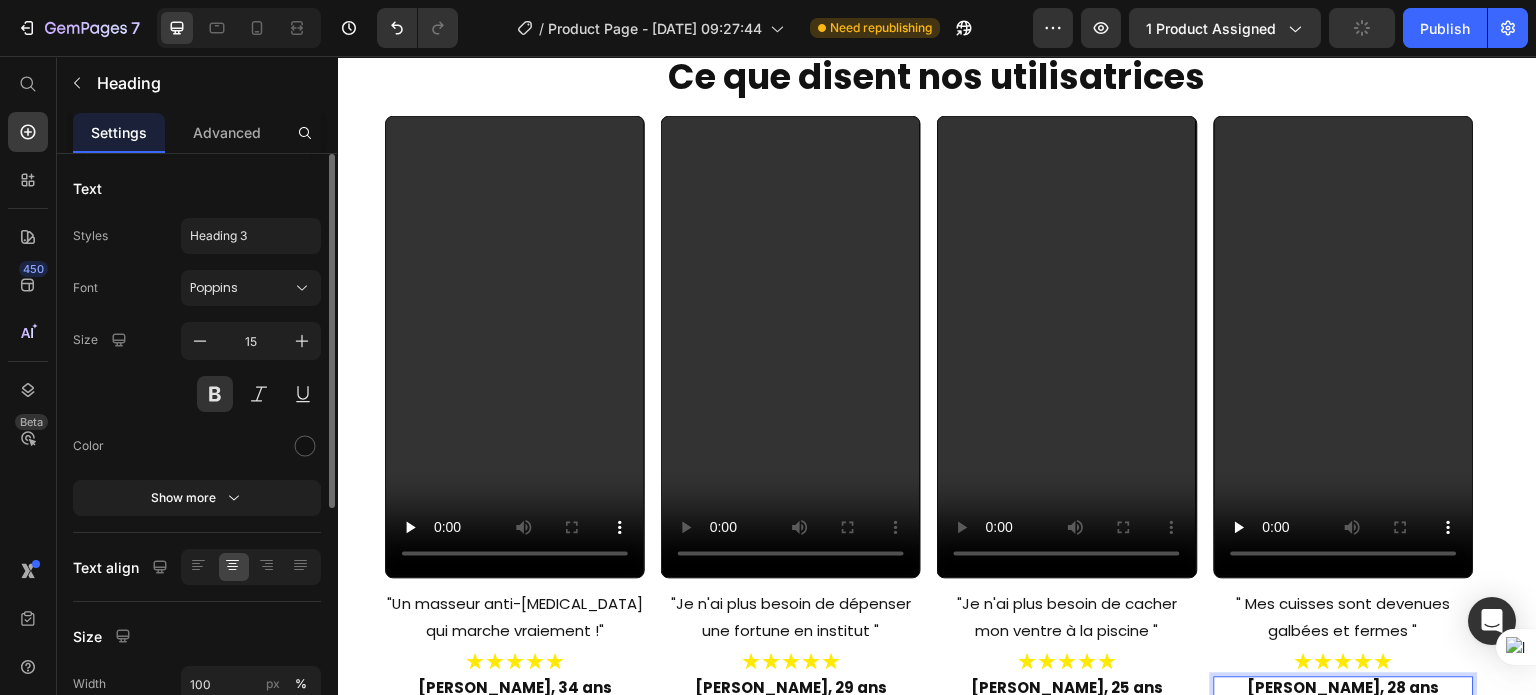 click on "La  Garantie  Purelya. Heading Image Des résultats visibles dès 1 semaine Heading Observez une peau plus lisse et plus uniforme dès la première semaine d’utilisation. En 30 jours, réduisez efficacement la cellulite pour une transformation spectaculaire. Text Block Advanced List Image Satisfait ou Remboursé 30 jours Heading Nous sommes convaincus que vous allez adorer le Purly™. Si ce n'est pas le cas, nous vous offrons un échange gratuit ou un remboursement, sans poser de questions. Text Block Advanced List Image Support 24/7 pour toutes vos questions Heading Nous sommes là pour vous à tout moment, peu importe la situation. Text Block Advanced List Image Cryptage SSL pour des paiements sûrs et sécurisés Heading Faites vos achats en toute confiance - notre cryptage SSL garantit la sécurité de vos informations. Text Block Advanced List Image Row Section 14" at bounding box center (937, 1122) 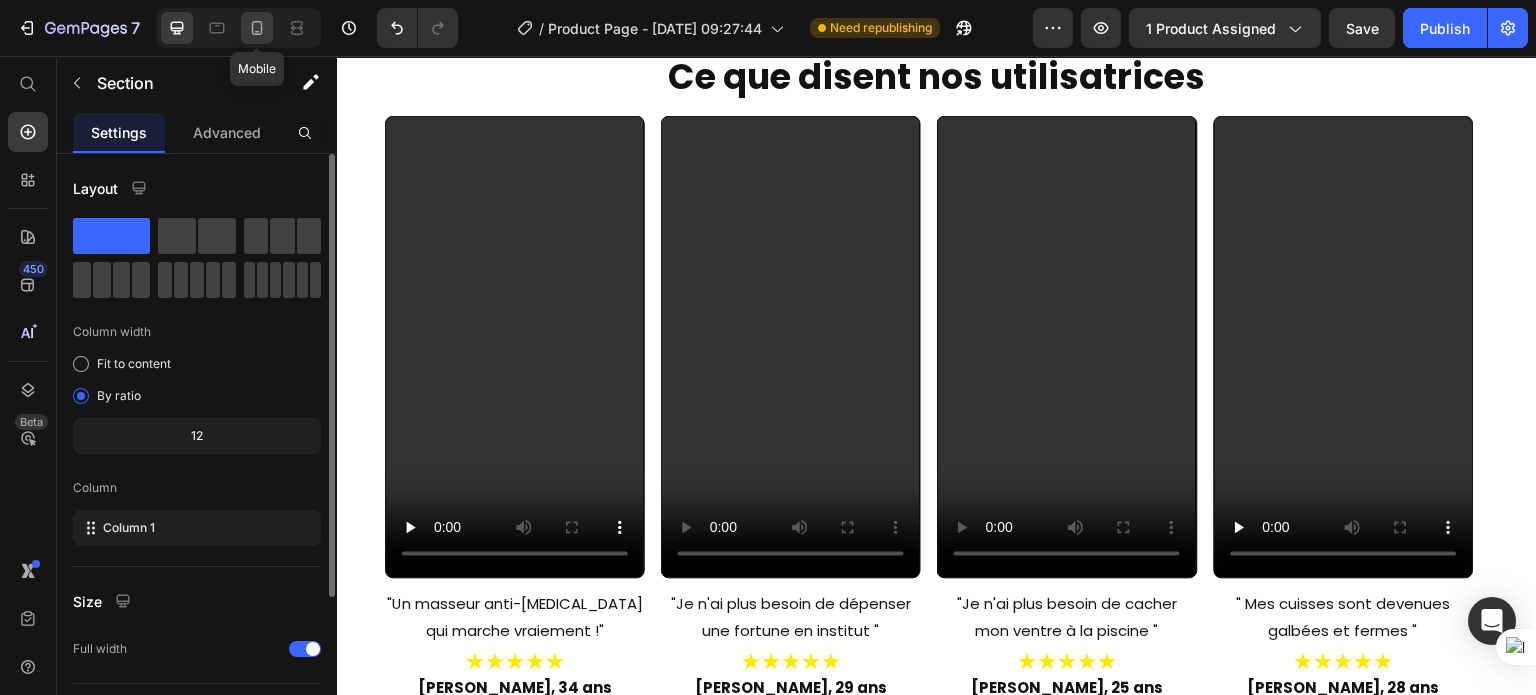 click 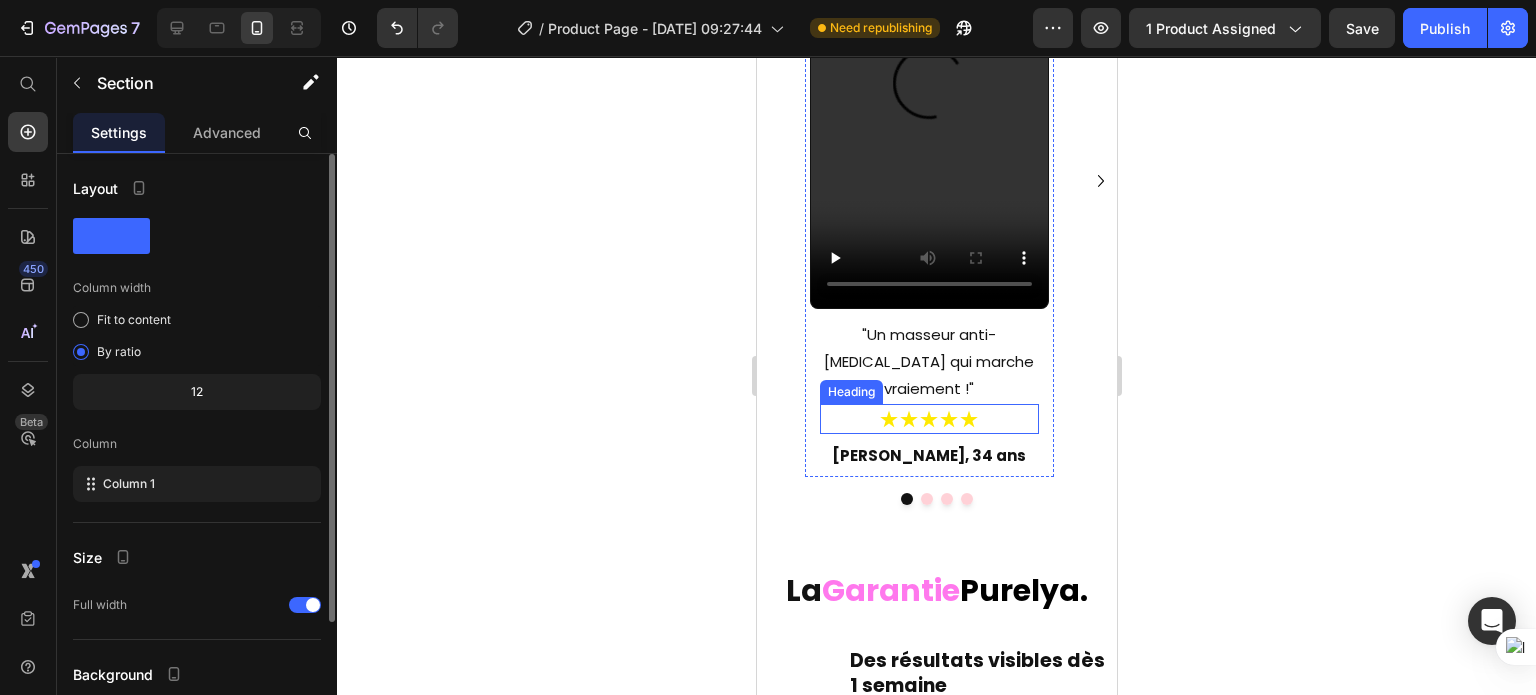 scroll, scrollTop: 12344, scrollLeft: 0, axis: vertical 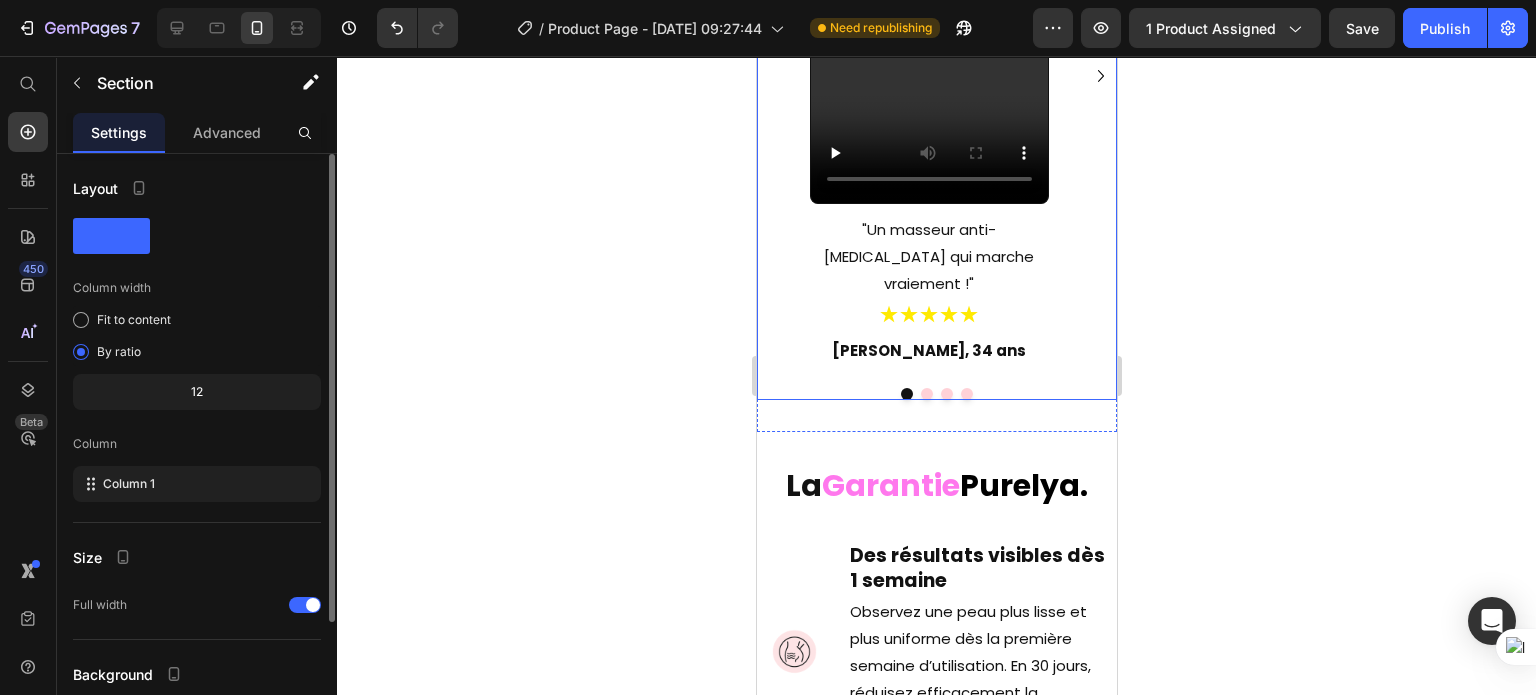 click 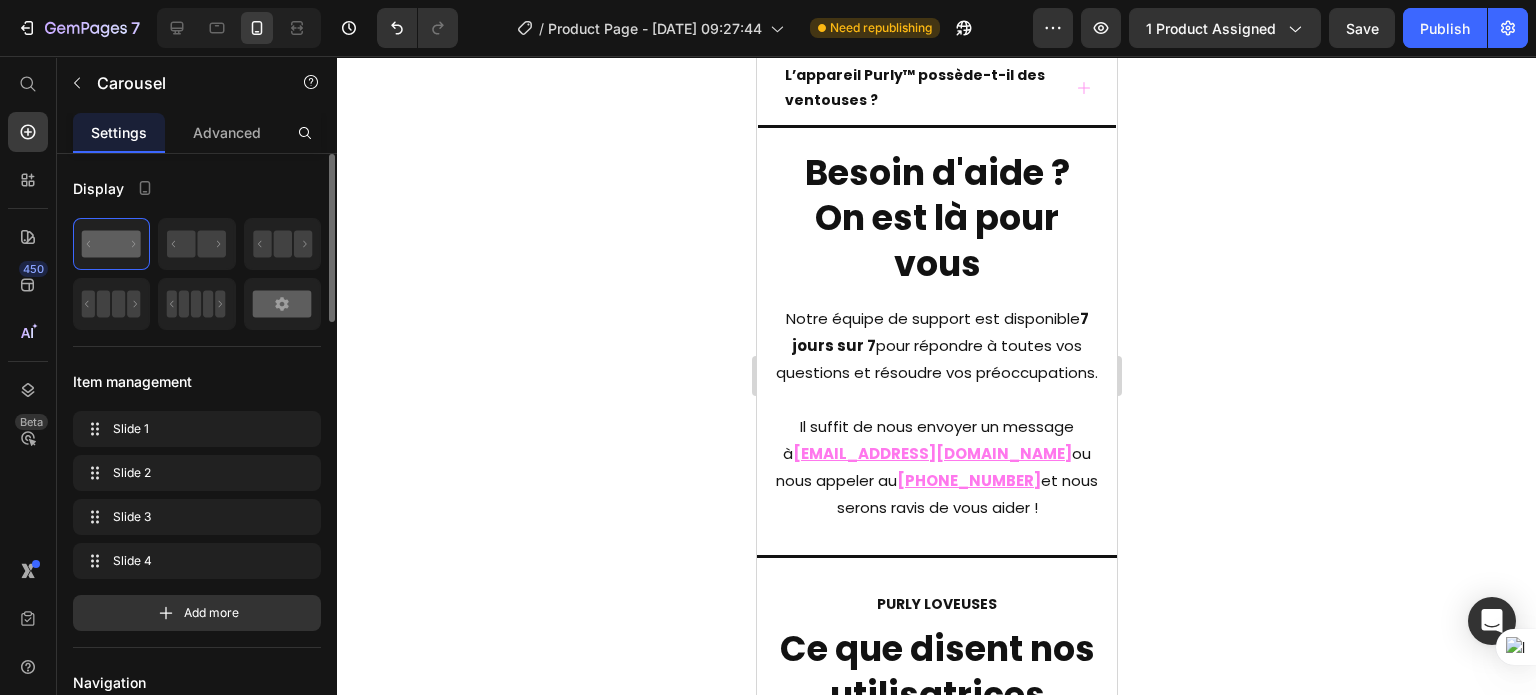scroll, scrollTop: 11352, scrollLeft: 0, axis: vertical 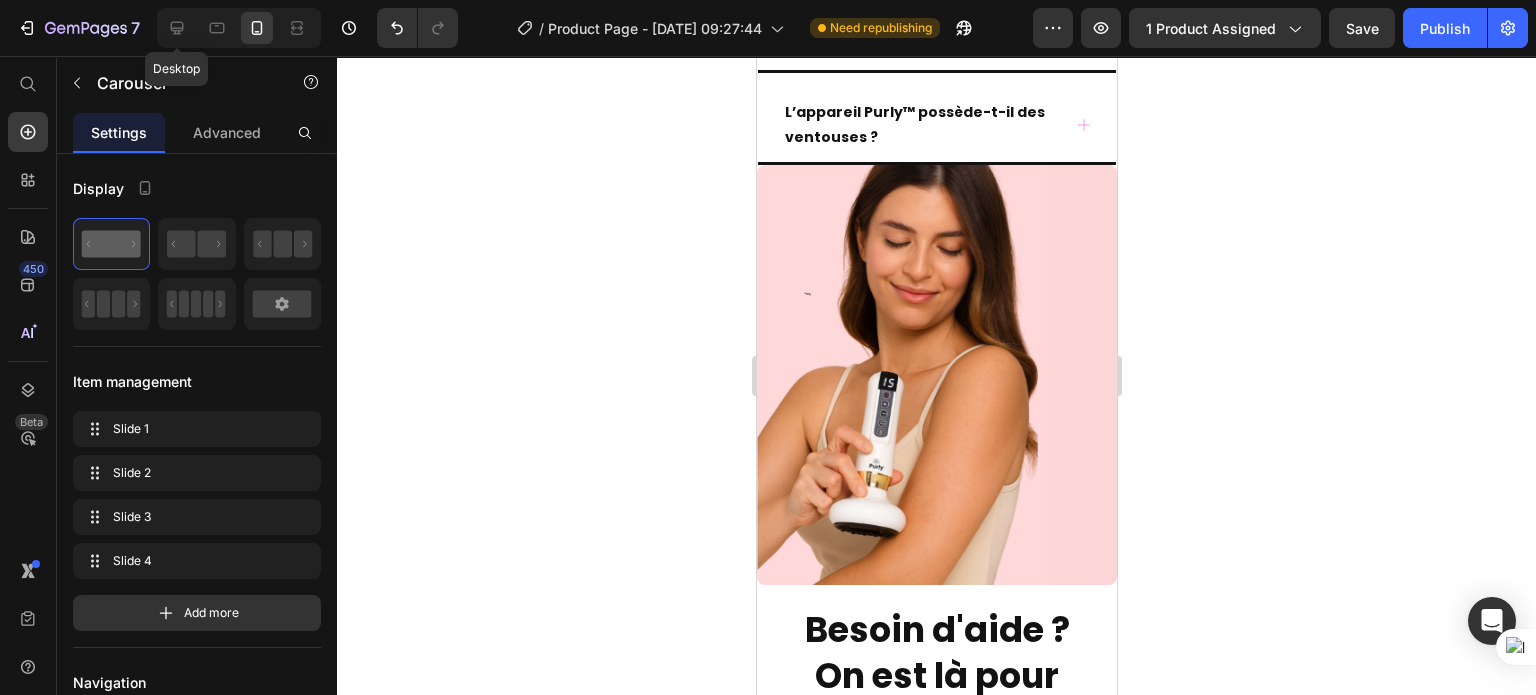click 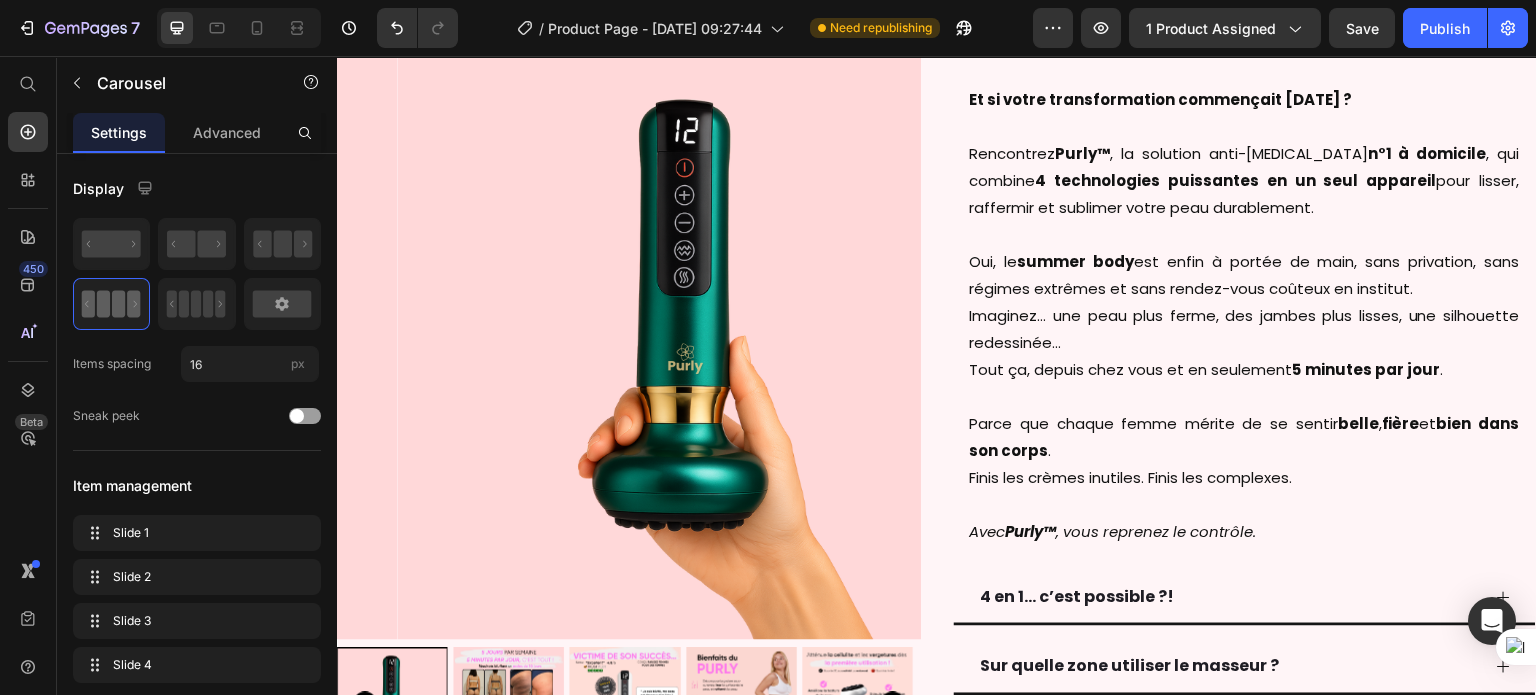 scroll, scrollTop: 1221, scrollLeft: 0, axis: vertical 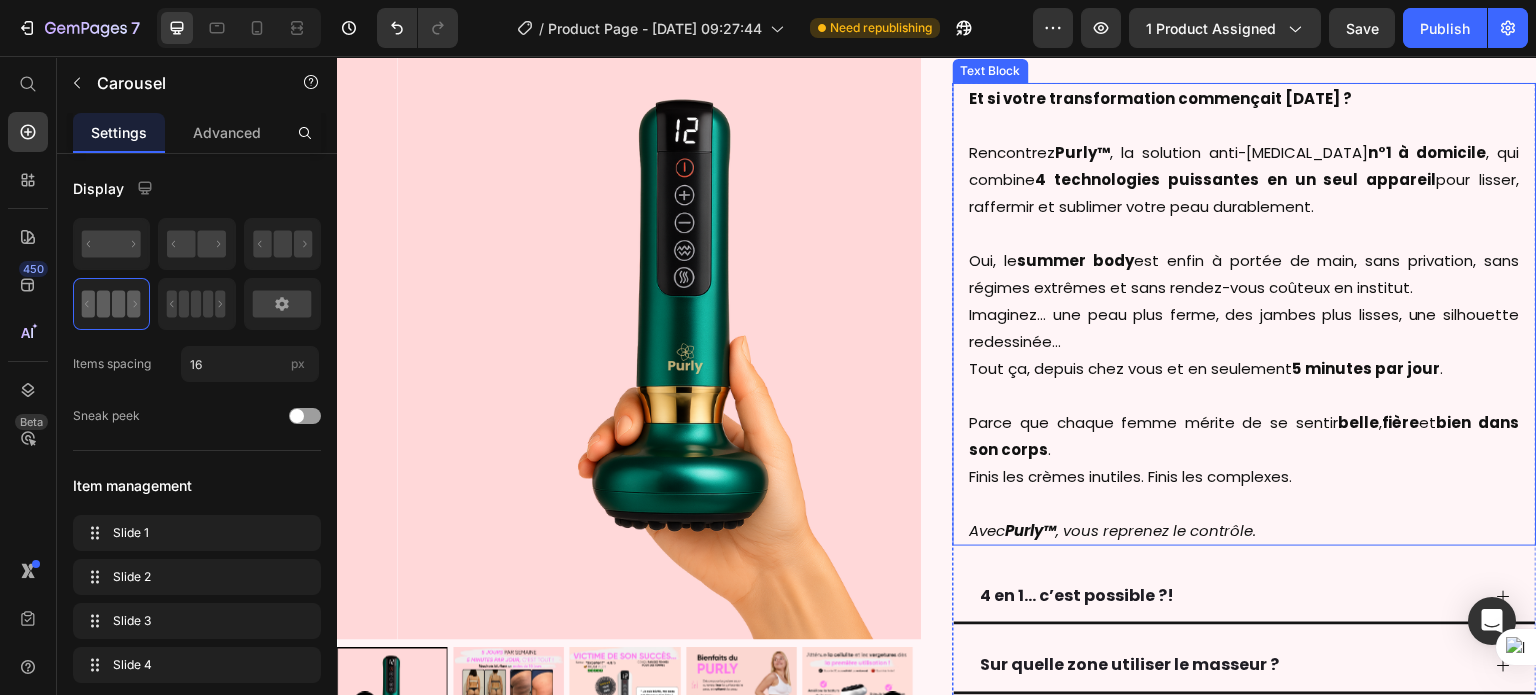 click on "5 minutes par jour" at bounding box center [1367, 368] 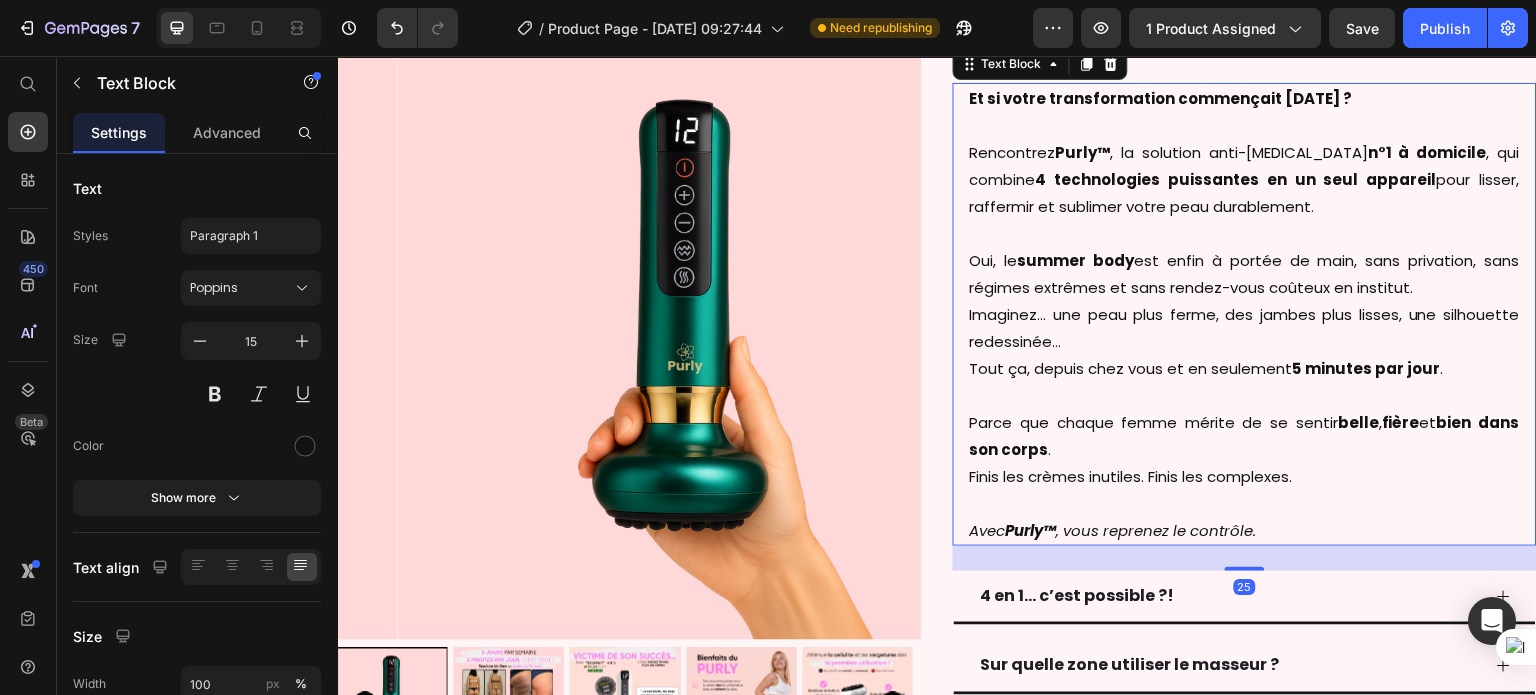 click on "5 minutes par jour" at bounding box center (1367, 368) 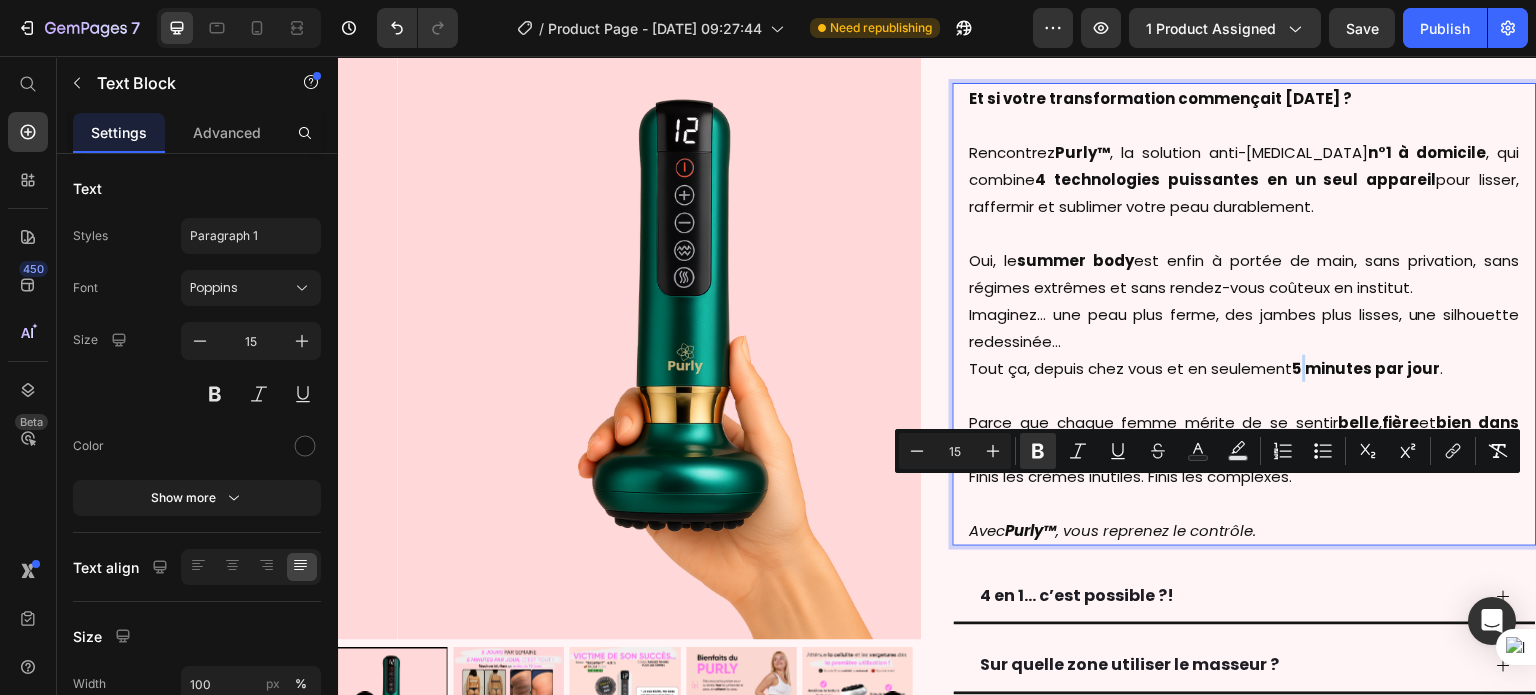click on "5 minutes par jour" at bounding box center [1367, 368] 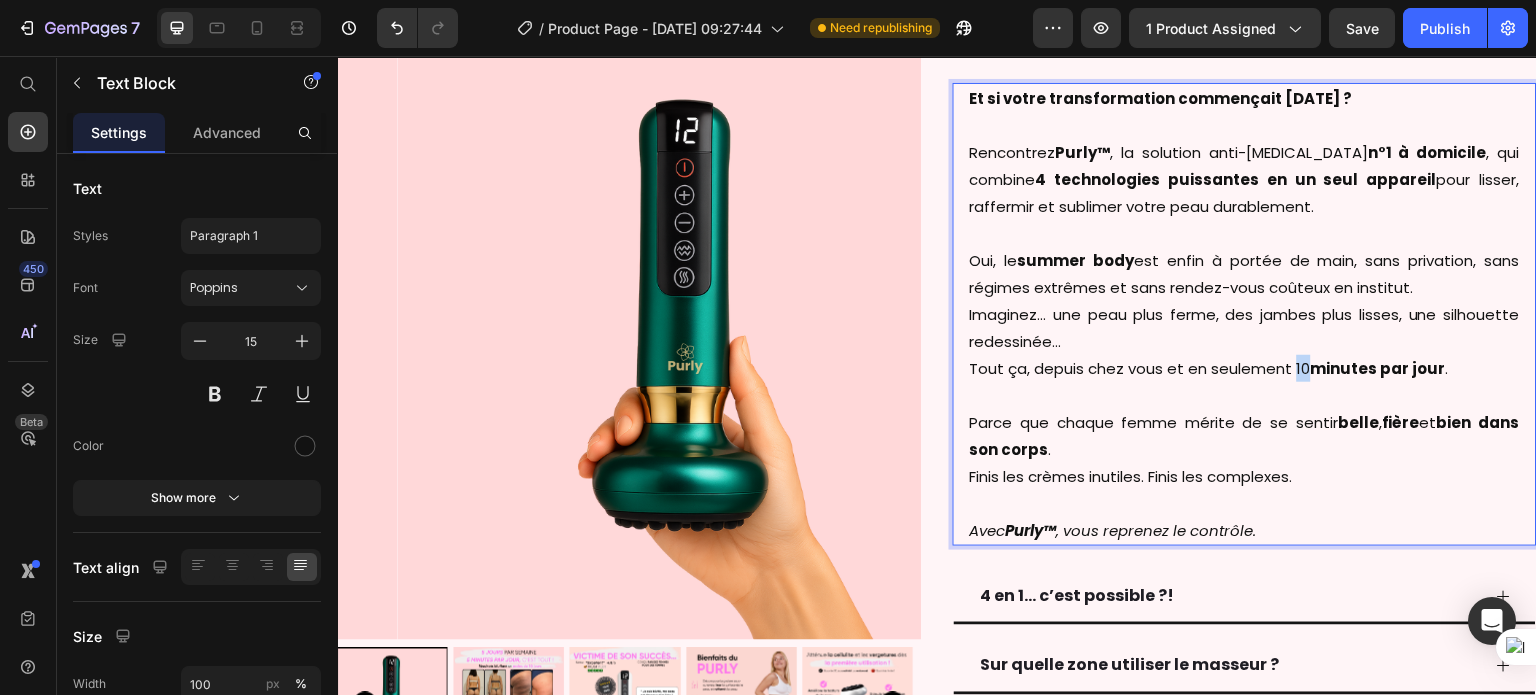 drag, startPoint x: 1283, startPoint y: 493, endPoint x: 1295, endPoint y: 492, distance: 12.0415945 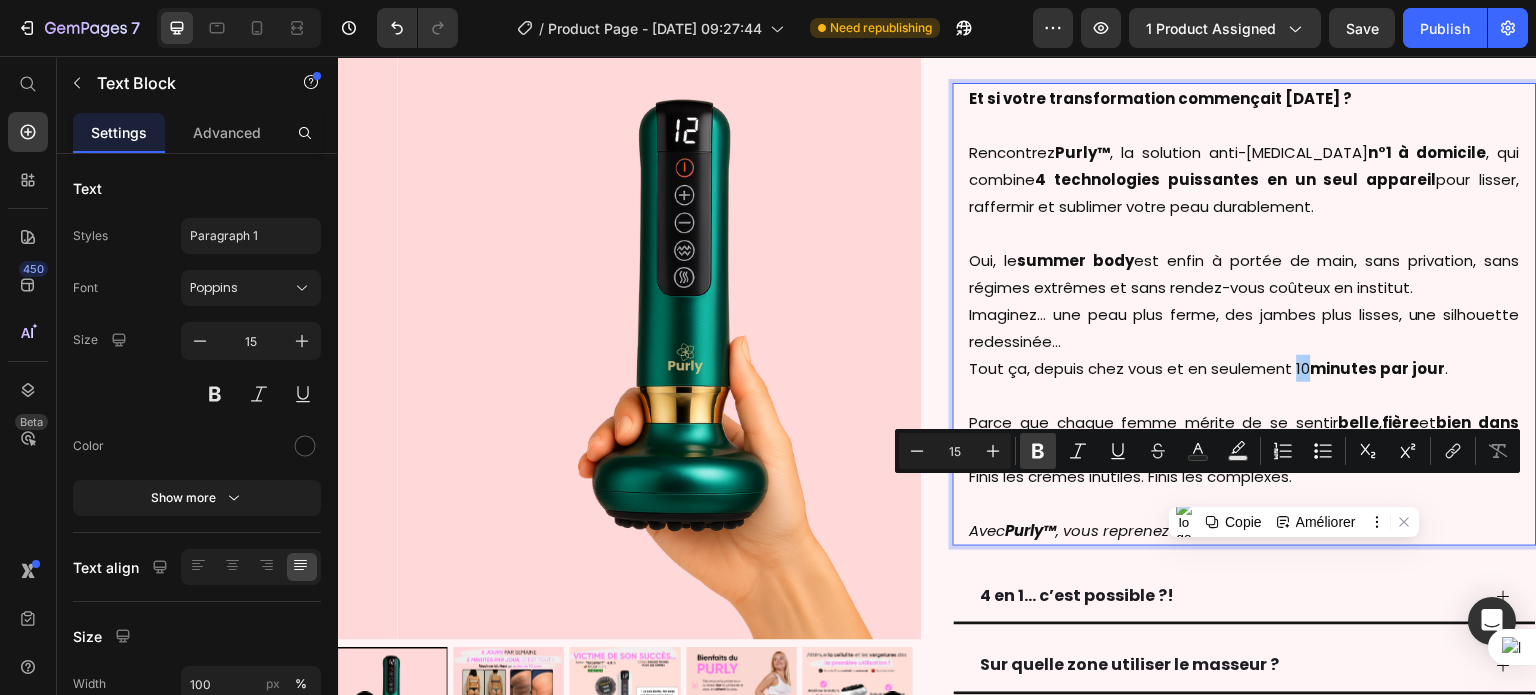click 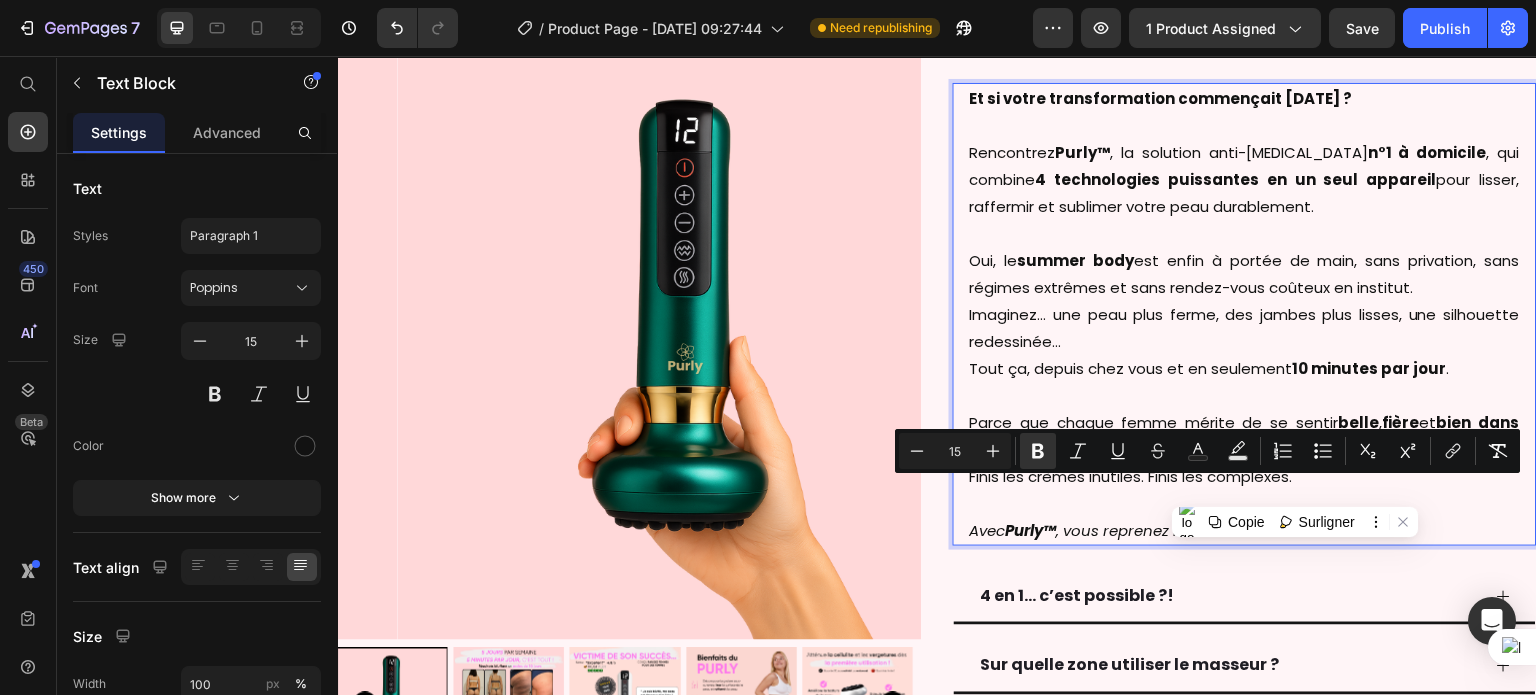 click on "Rencontrez  Purly™ , la solution anti-cellulite  n°1 à domicile , qui combine  4 technologies puissantes en un seul appareil  pour lisser, raffermir et sublimer votre peau durablement." at bounding box center [1245, 179] 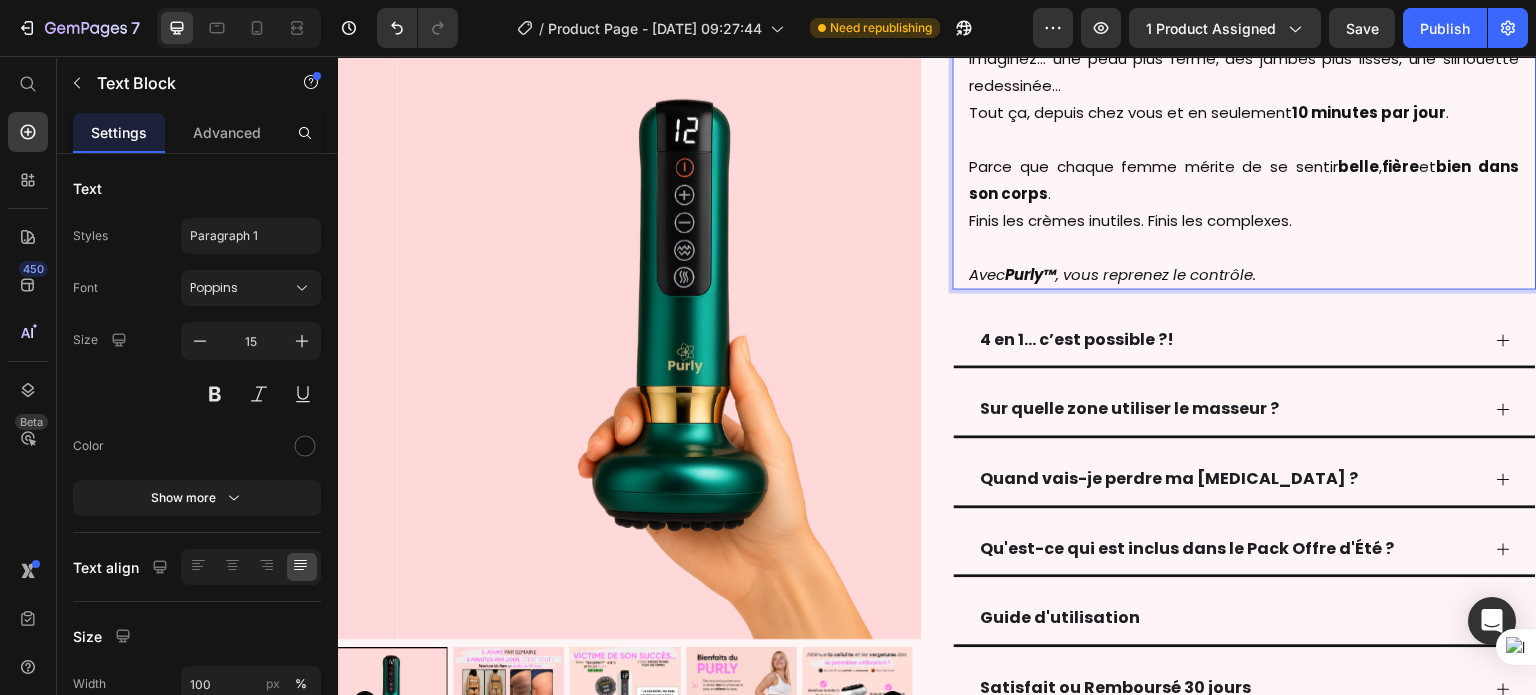 scroll, scrollTop: 1509, scrollLeft: 0, axis: vertical 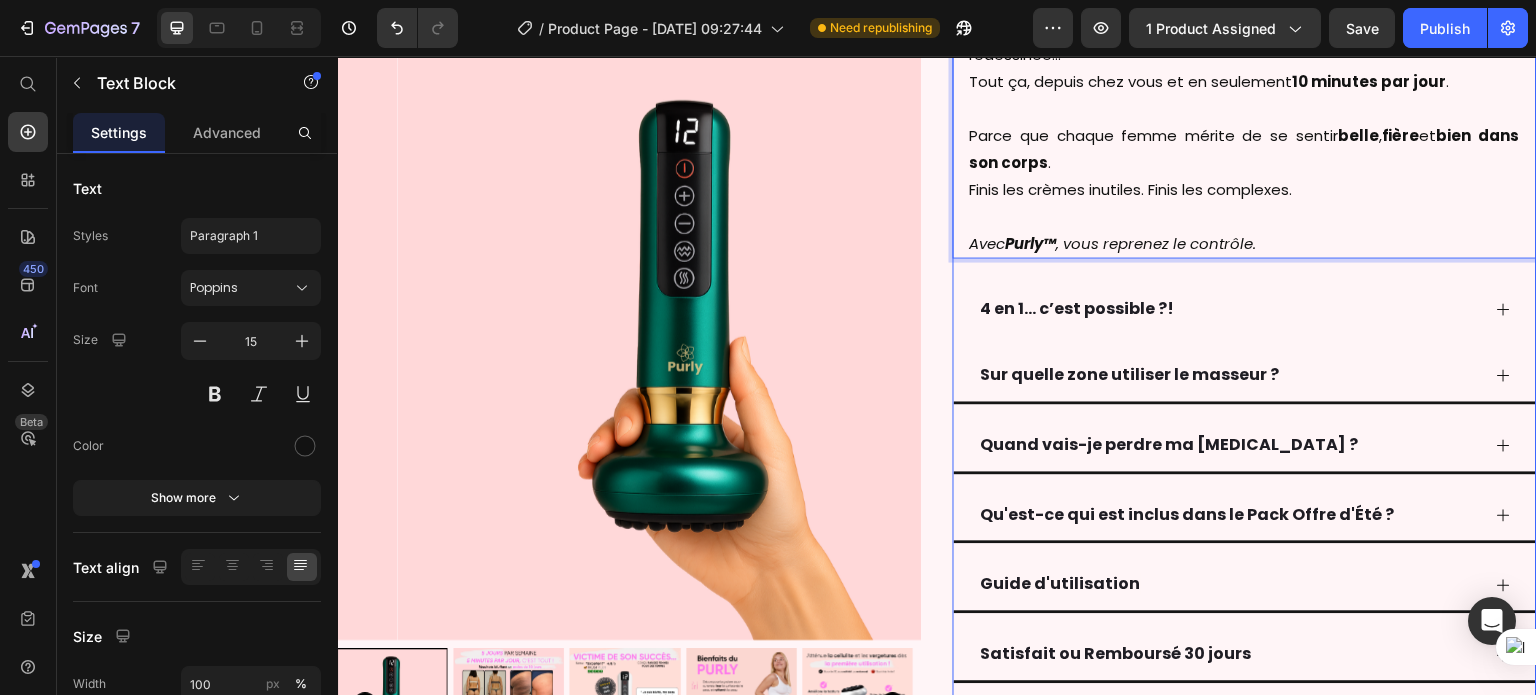 click on "4 en 1… c’est possible ?!" at bounding box center (1245, 308) 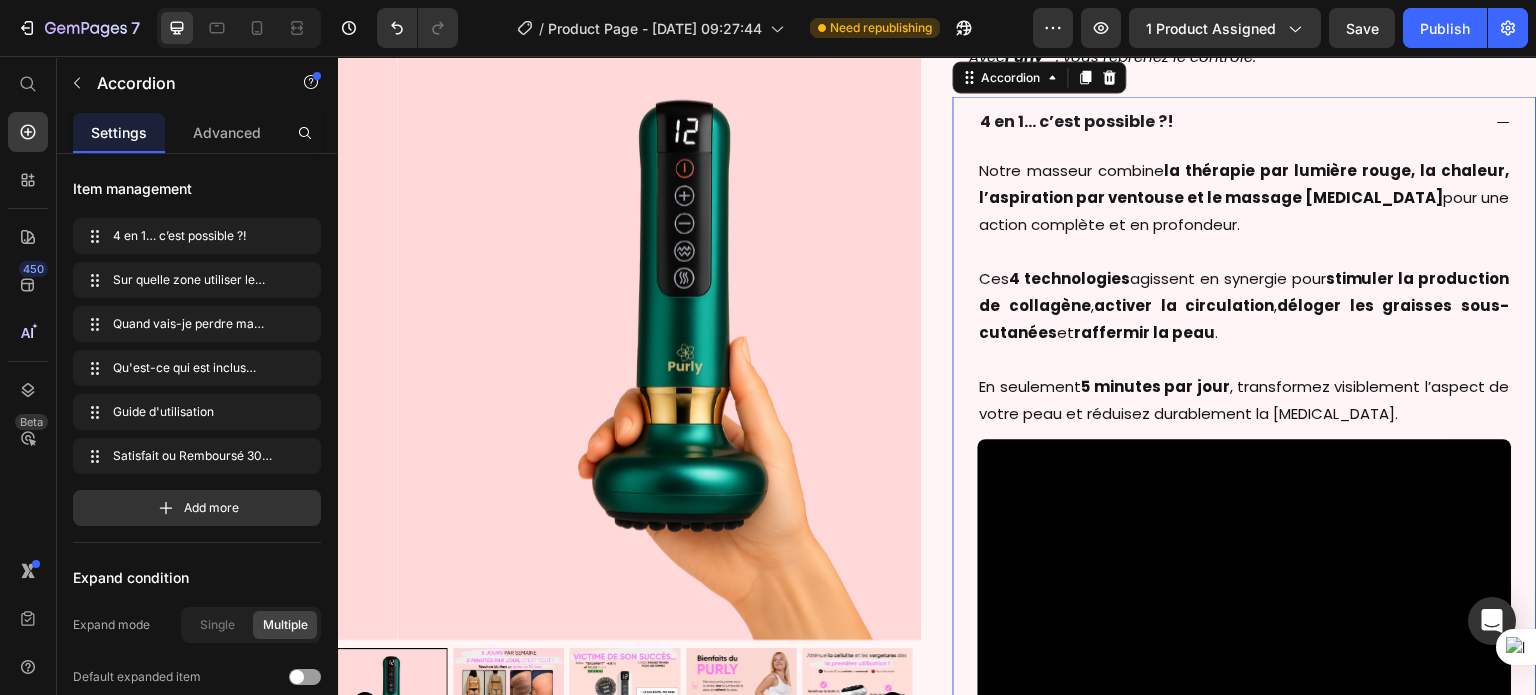 scroll, scrollTop: 1700, scrollLeft: 0, axis: vertical 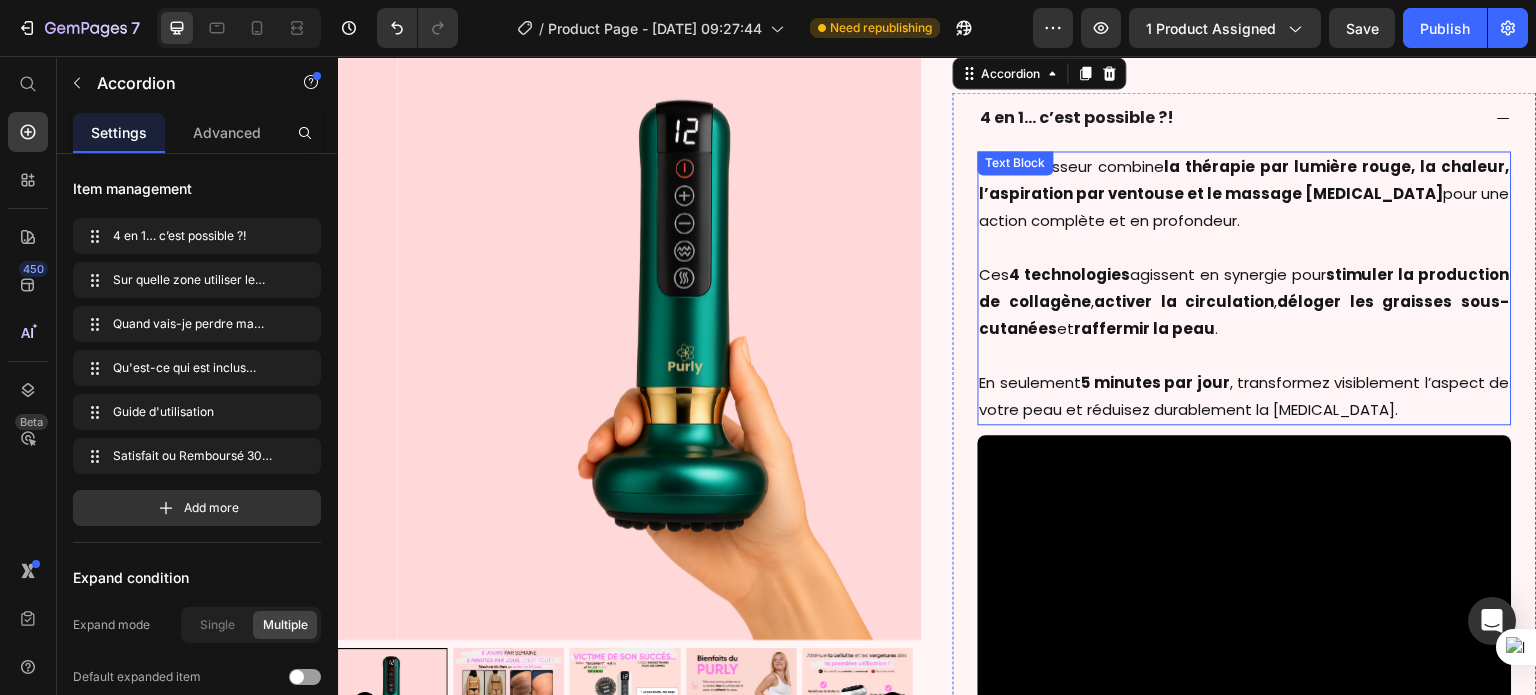 click on "5 minutes par jour" at bounding box center [1155, 382] 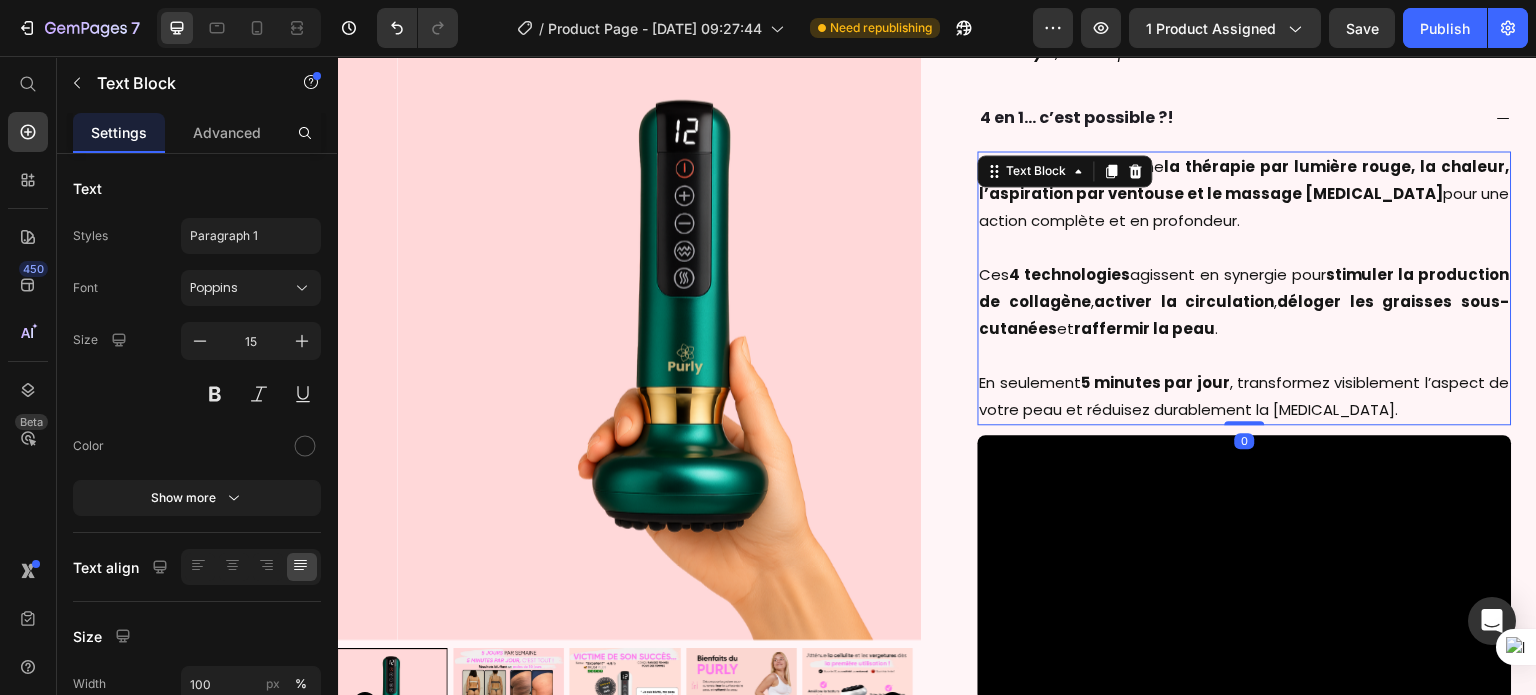 click on "5 minutes par jour" at bounding box center [1155, 382] 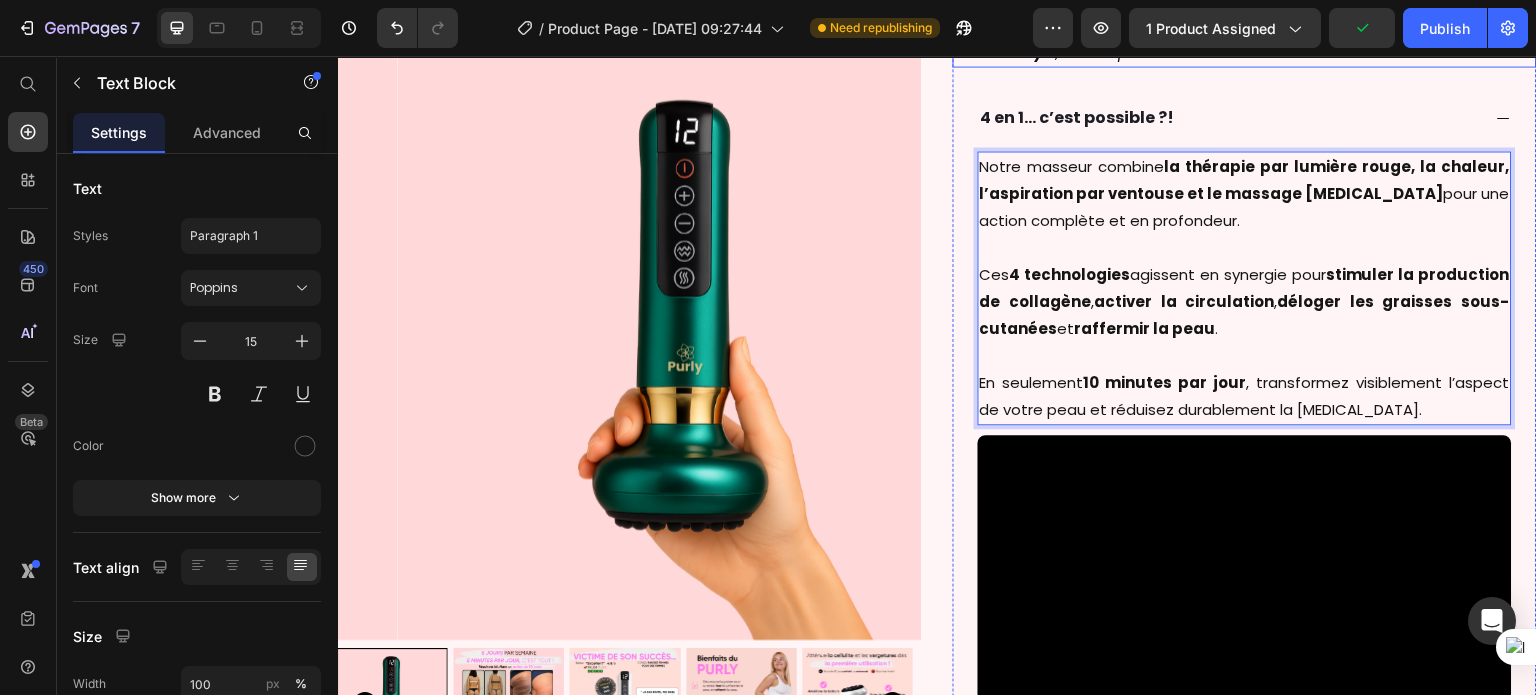 click on "Avec  Purly™ , vous reprenez le contrôle." at bounding box center (1245, 51) 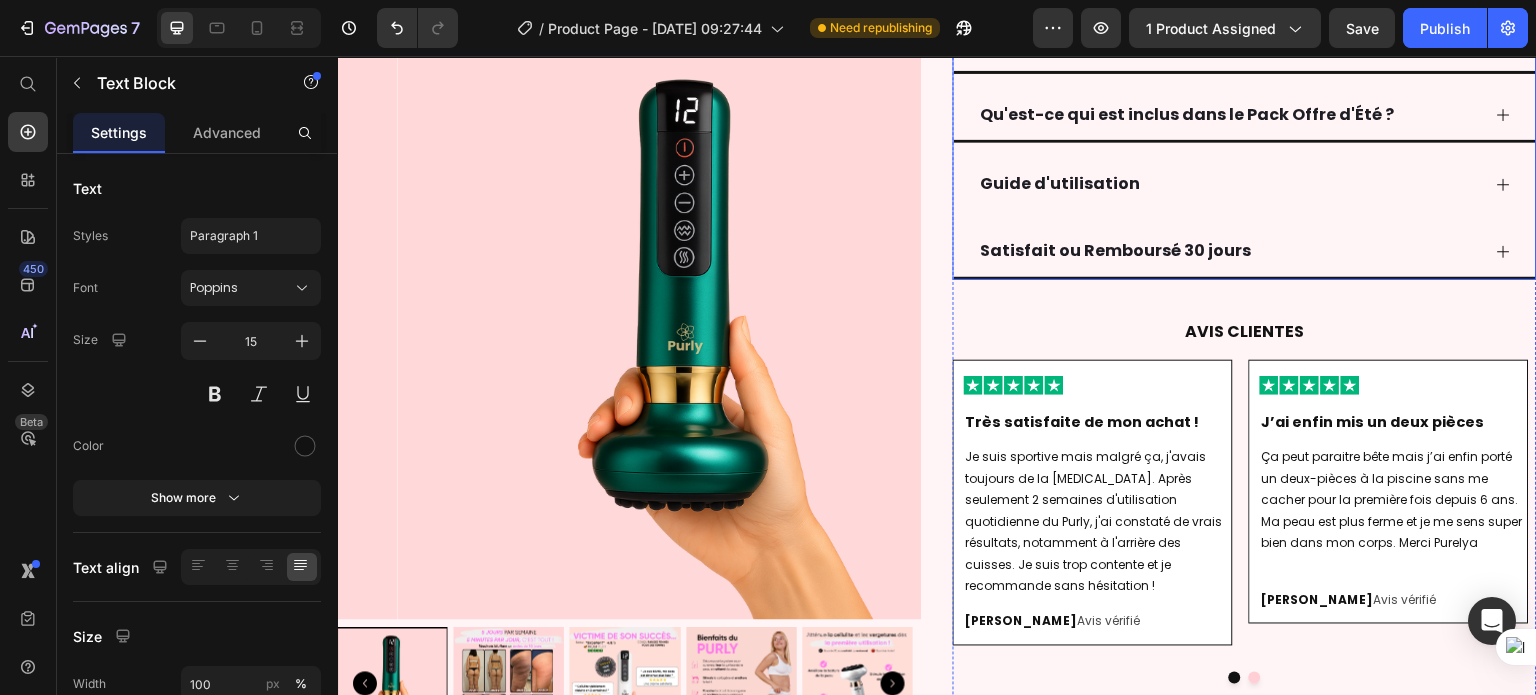 scroll, scrollTop: 2712, scrollLeft: 0, axis: vertical 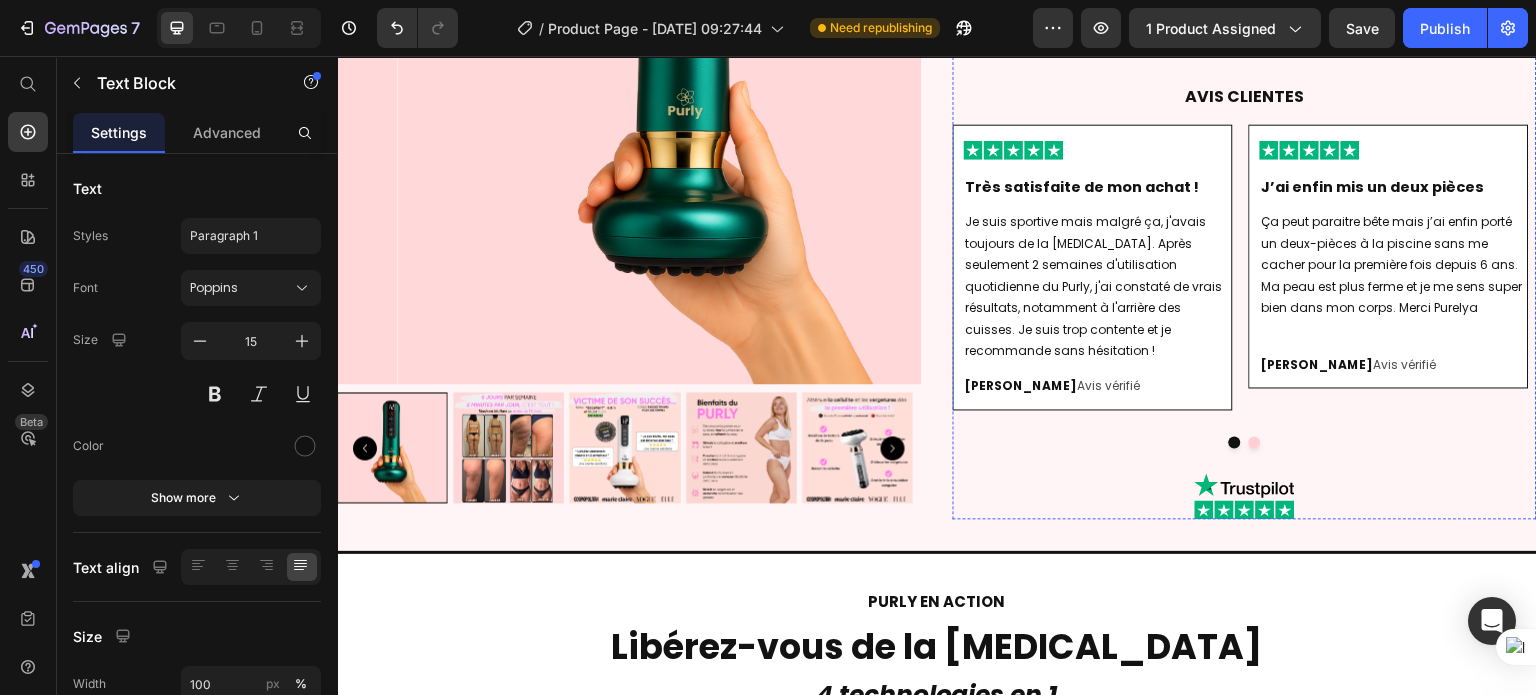click on "Quand vais-je perdre ma [MEDICAL_DATA] ?" at bounding box center (1229, -191) 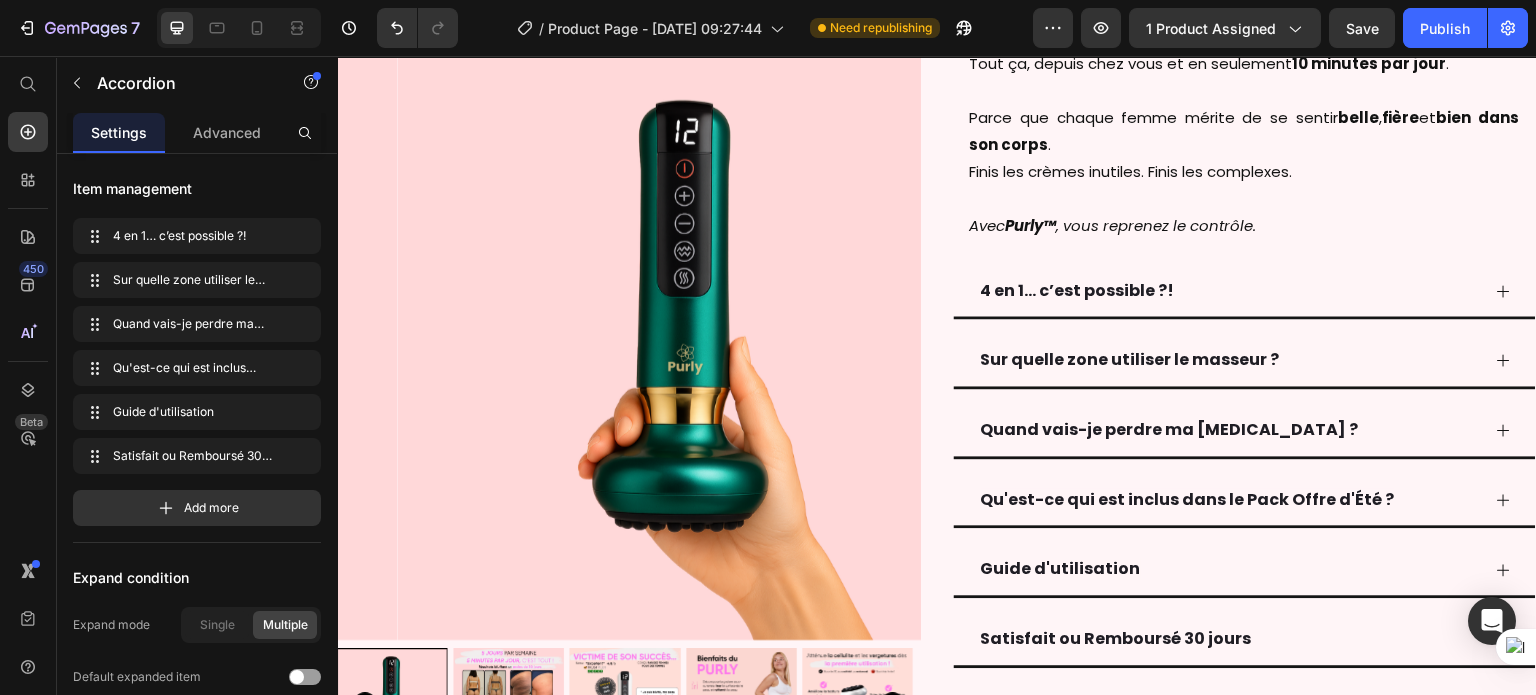 scroll, scrollTop: 1528, scrollLeft: 0, axis: vertical 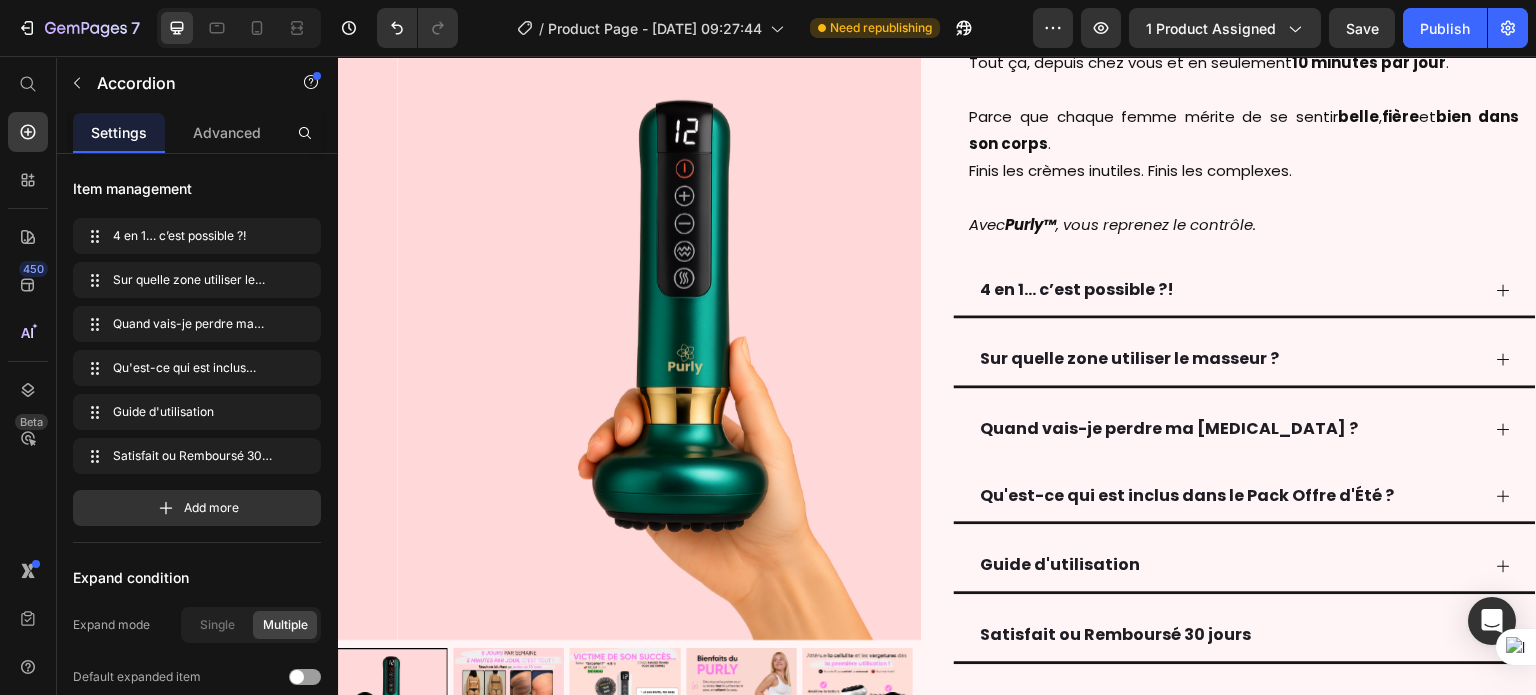 click on "Quand vais-je perdre ma [MEDICAL_DATA] ?" at bounding box center (1170, 428) 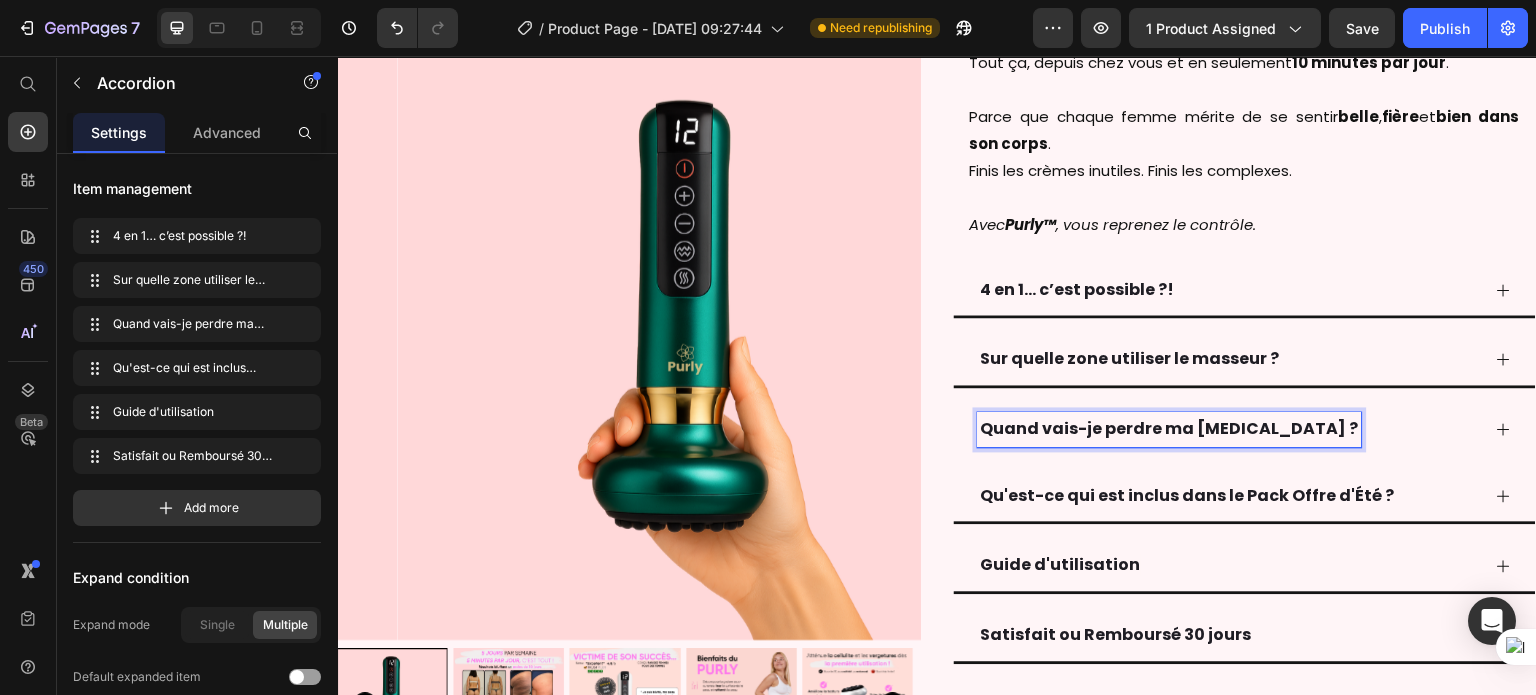 scroll, scrollTop: 1612, scrollLeft: 0, axis: vertical 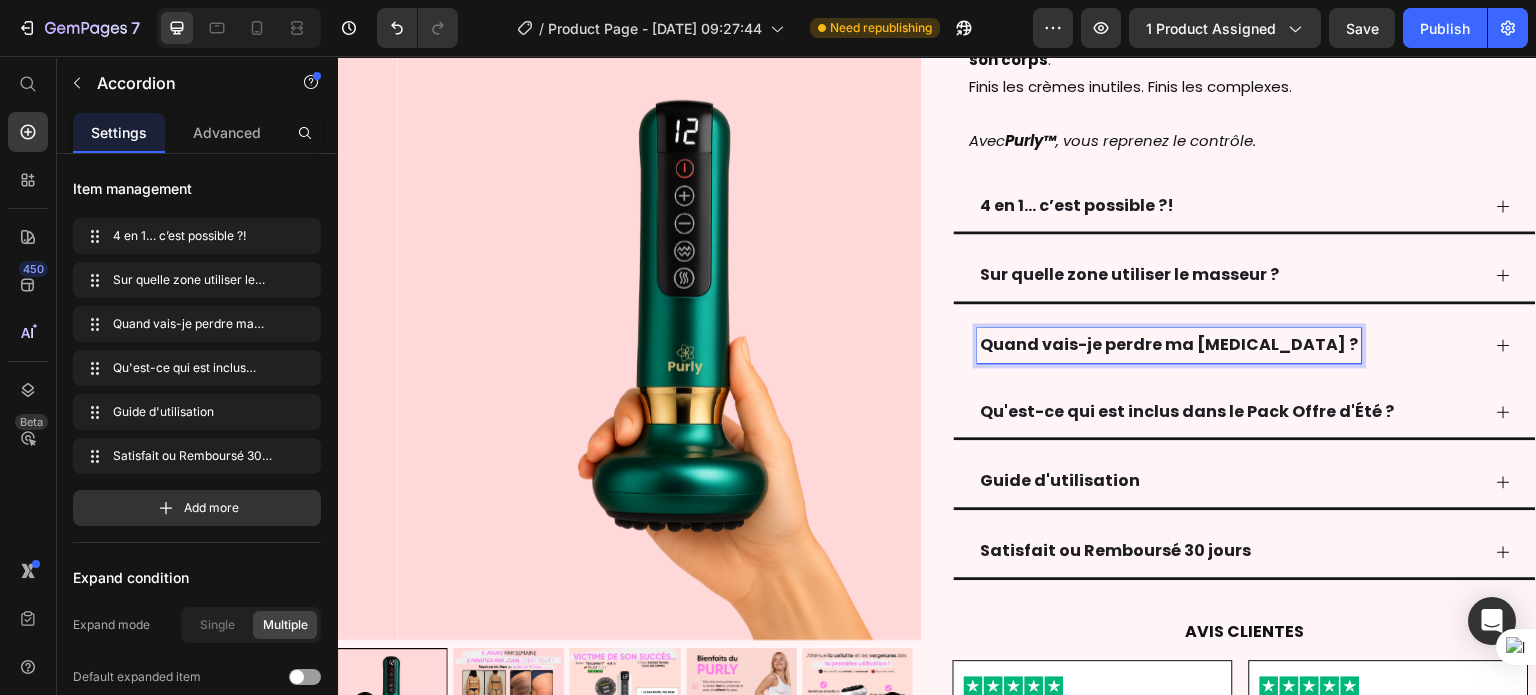 click on "Quand vais-je perdre ma [MEDICAL_DATA] ?" at bounding box center (1229, 345) 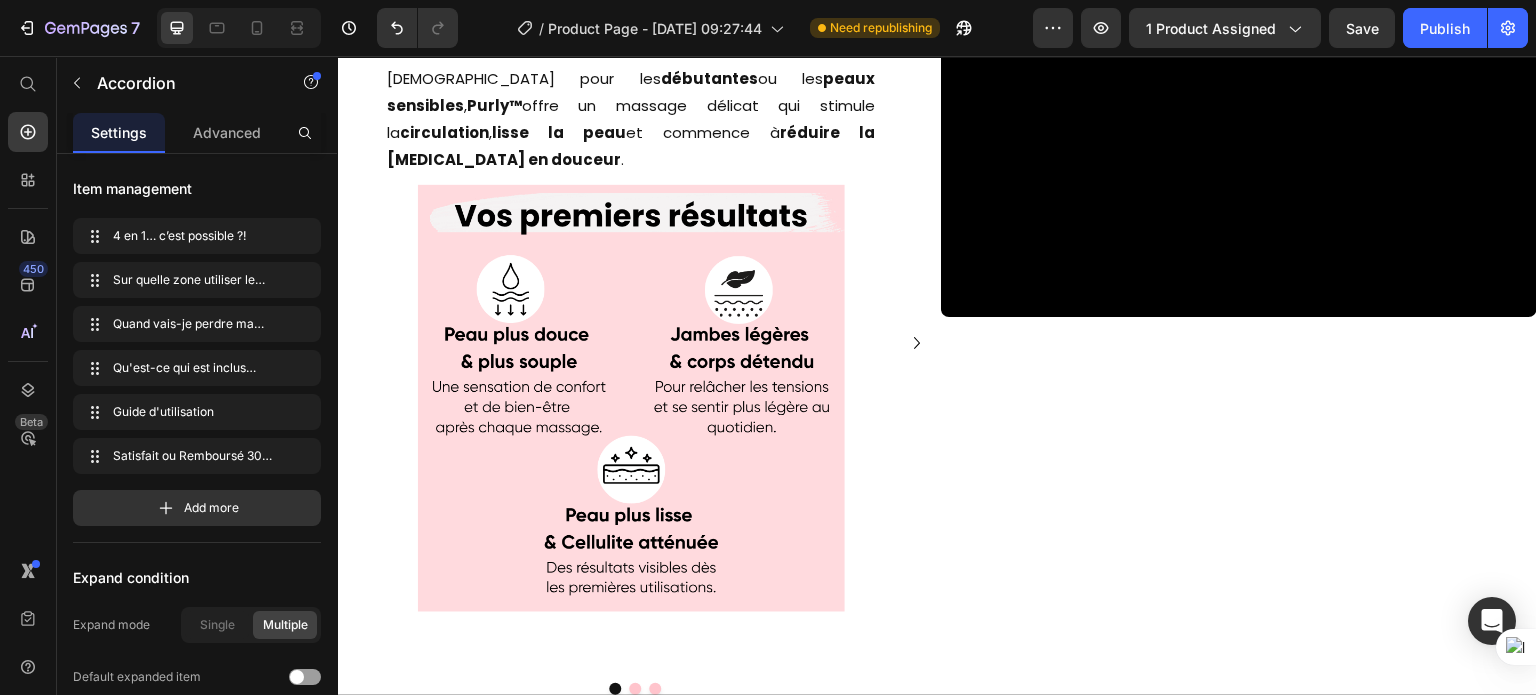 scroll, scrollTop: 3793, scrollLeft: 0, axis: vertical 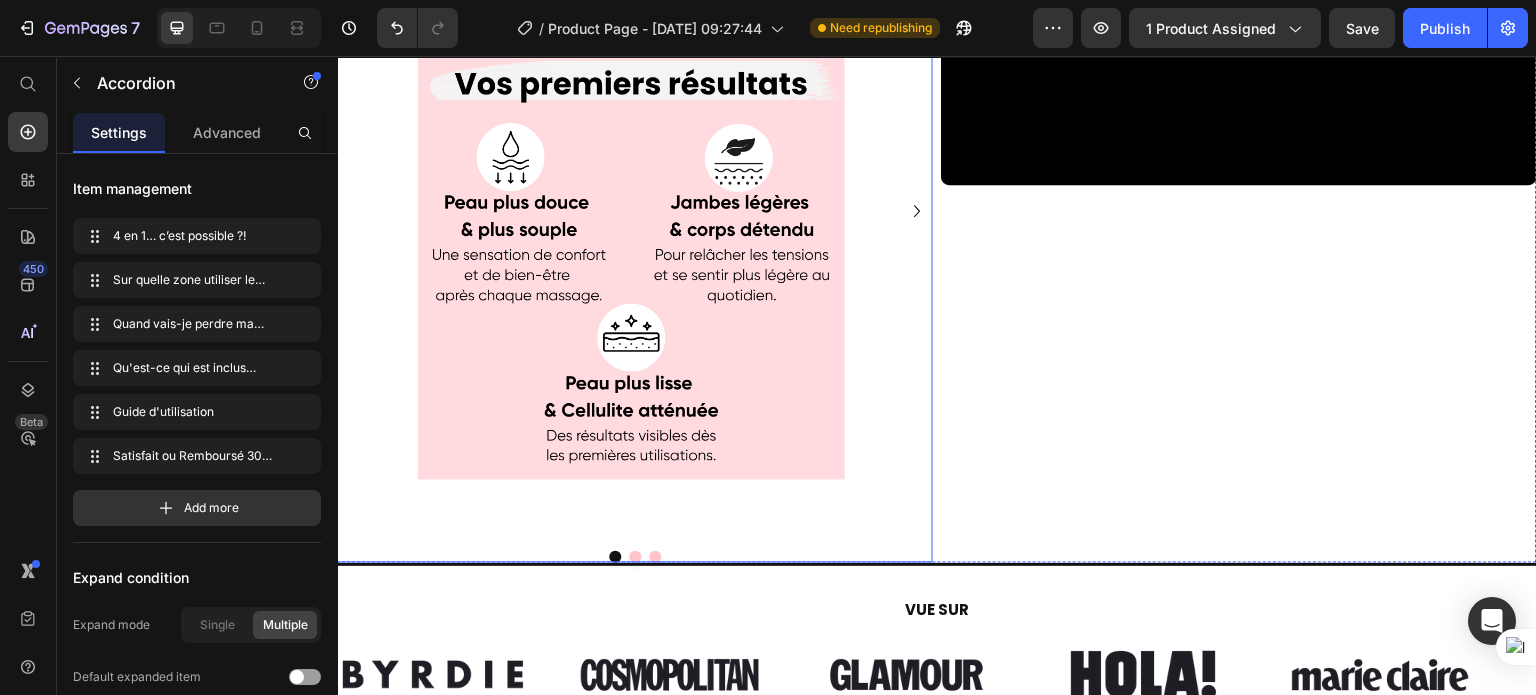 click 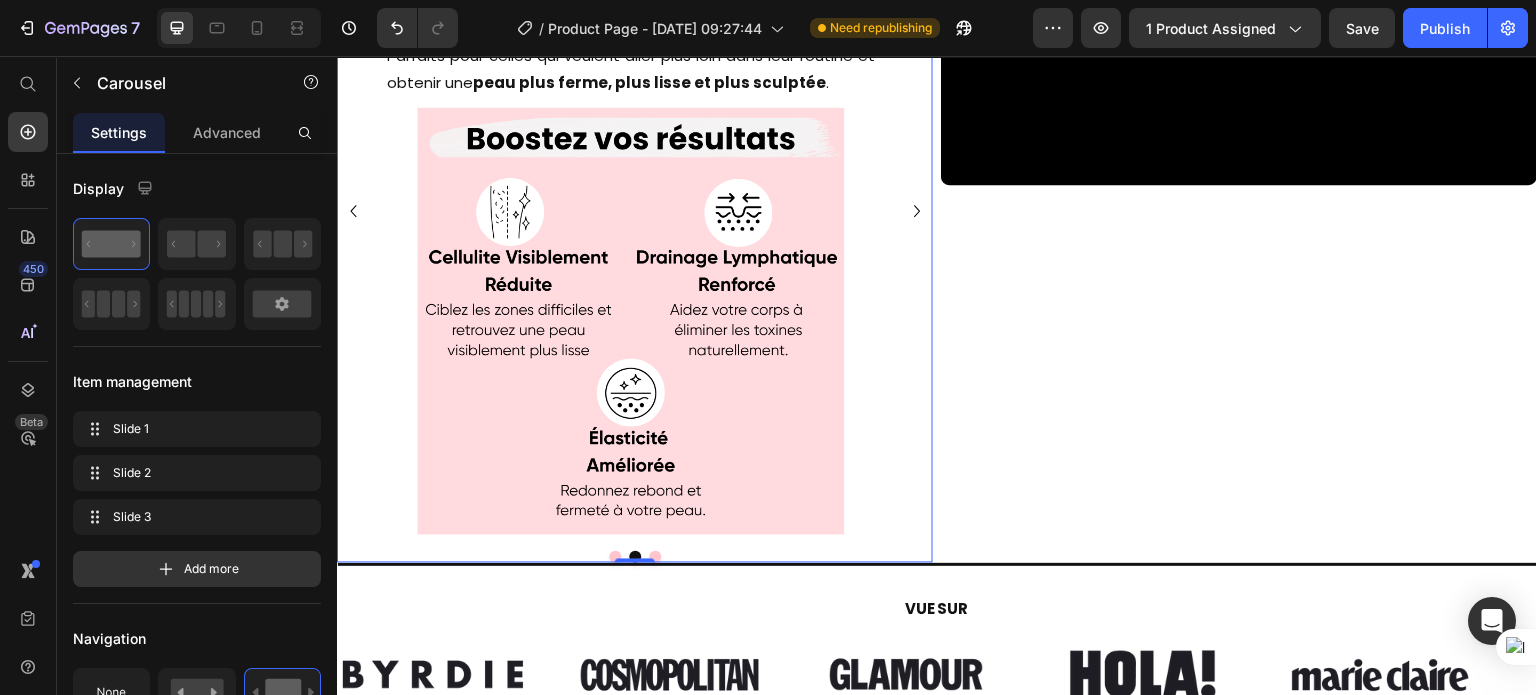 click 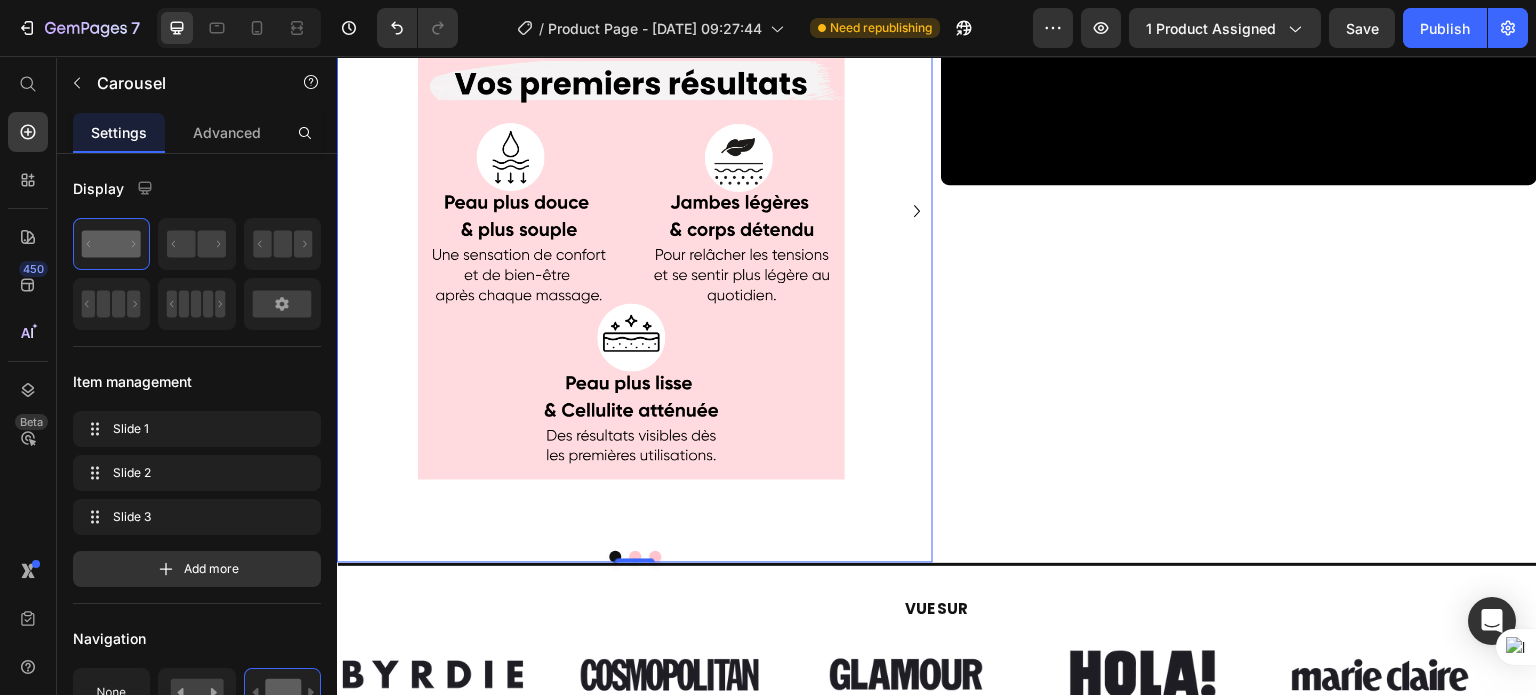 click 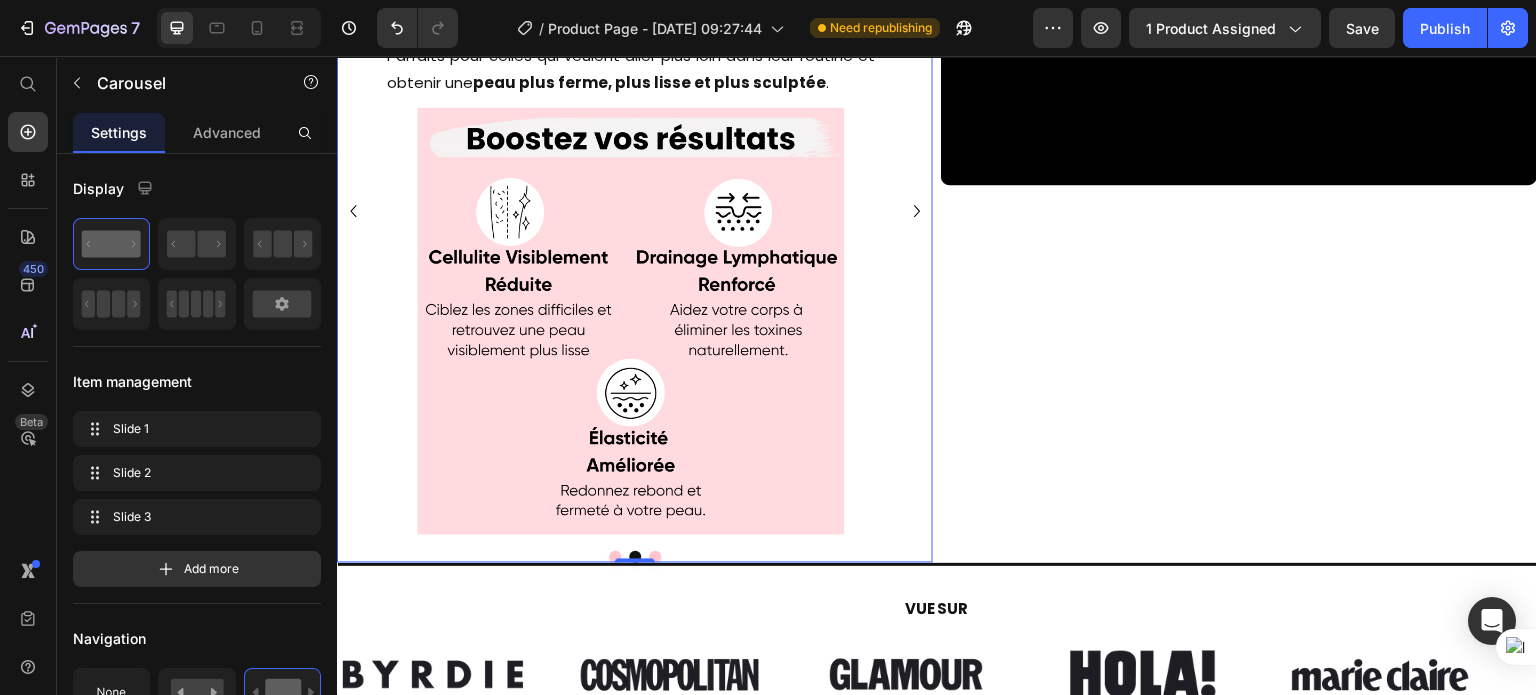 click 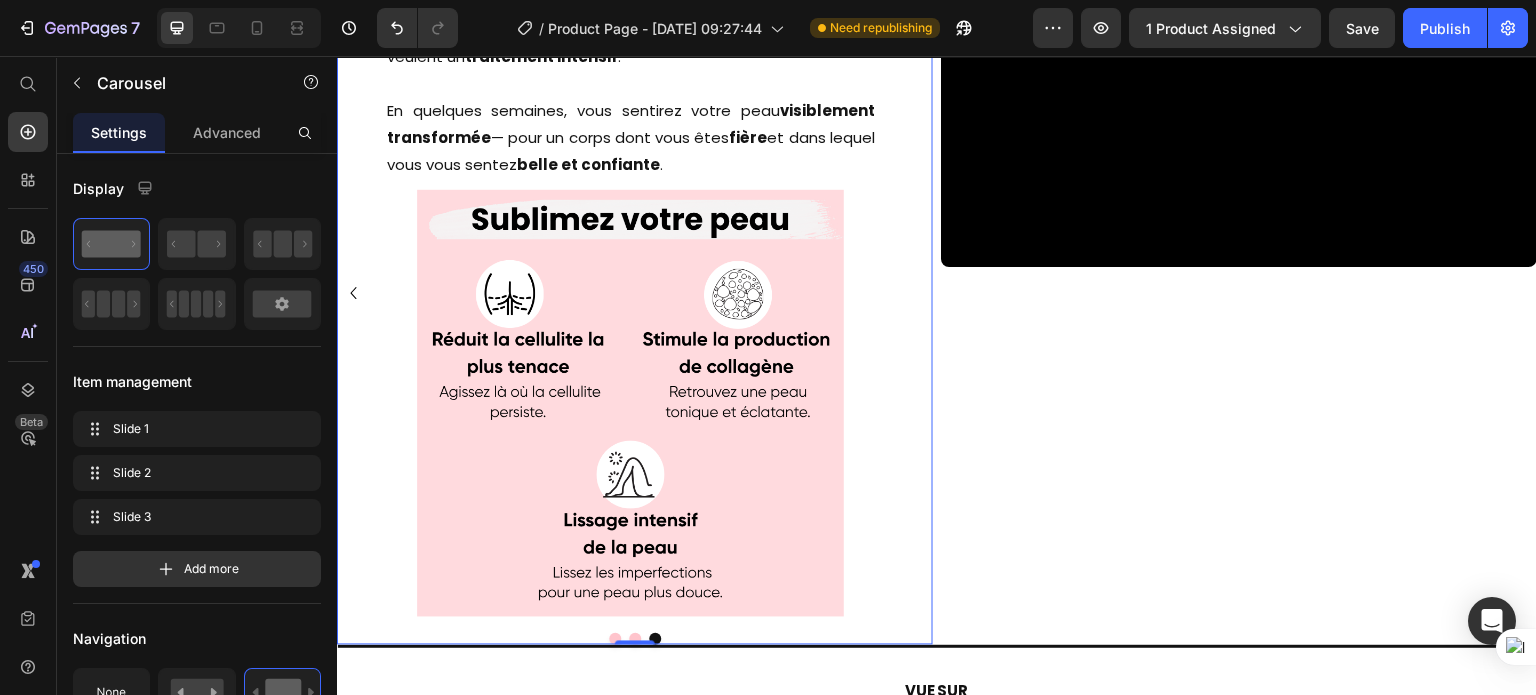 scroll, scrollTop: 3760, scrollLeft: 0, axis: vertical 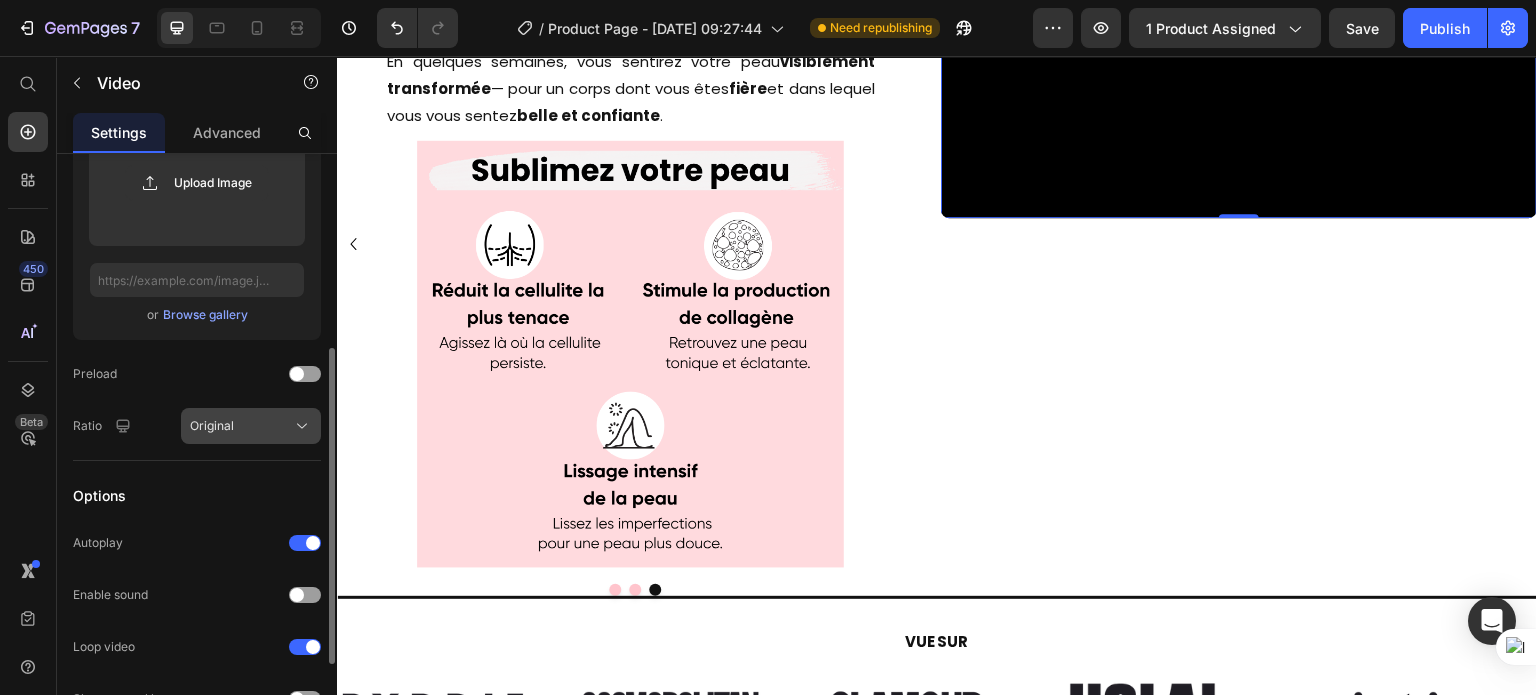 click on "Original" 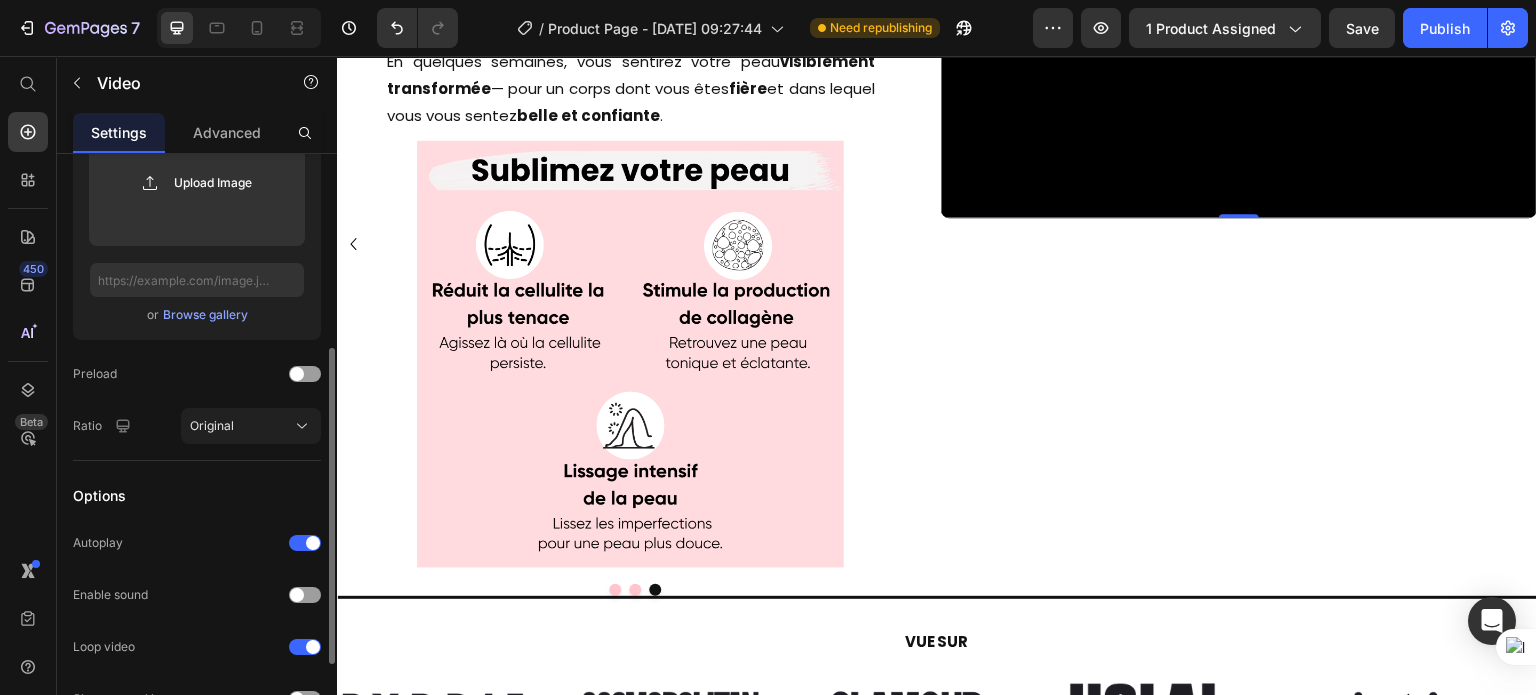 click on "Options" at bounding box center (197, 495) 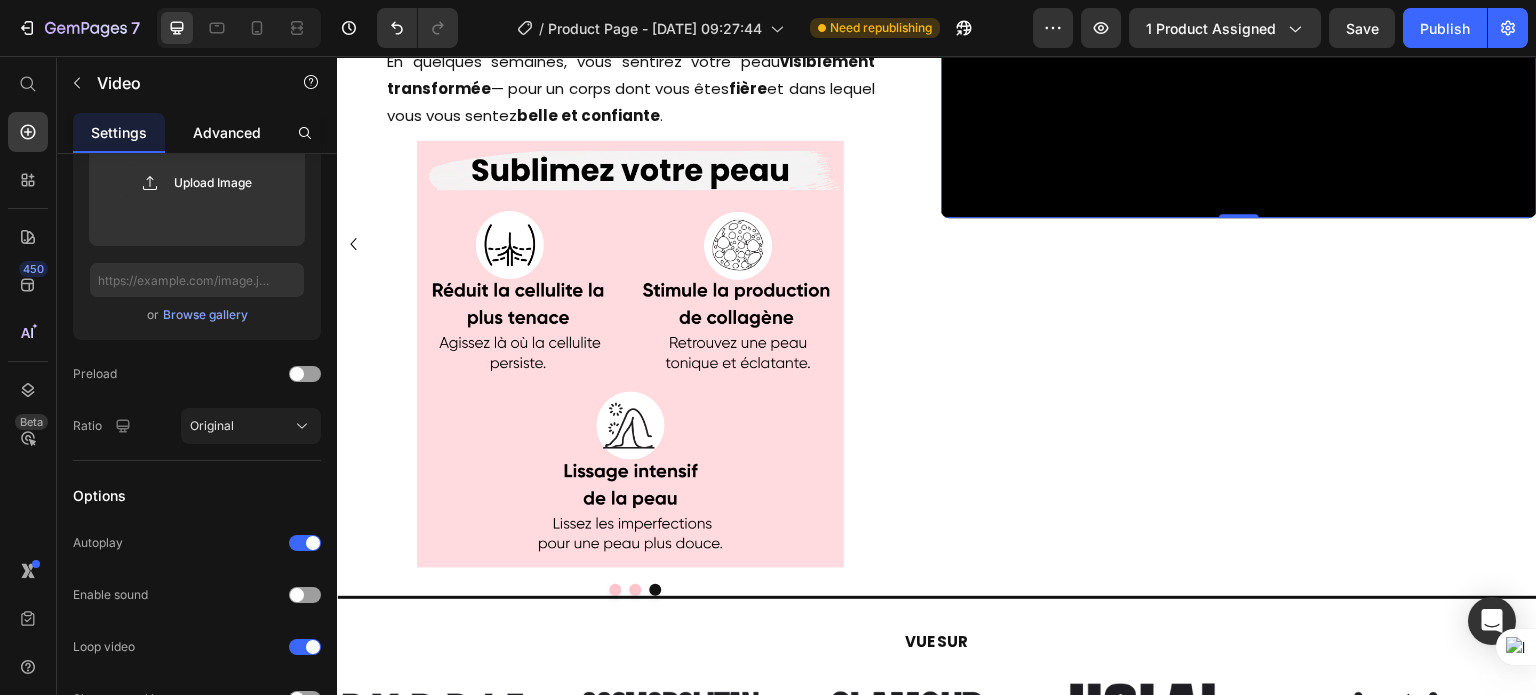 click on "Advanced" at bounding box center [227, 132] 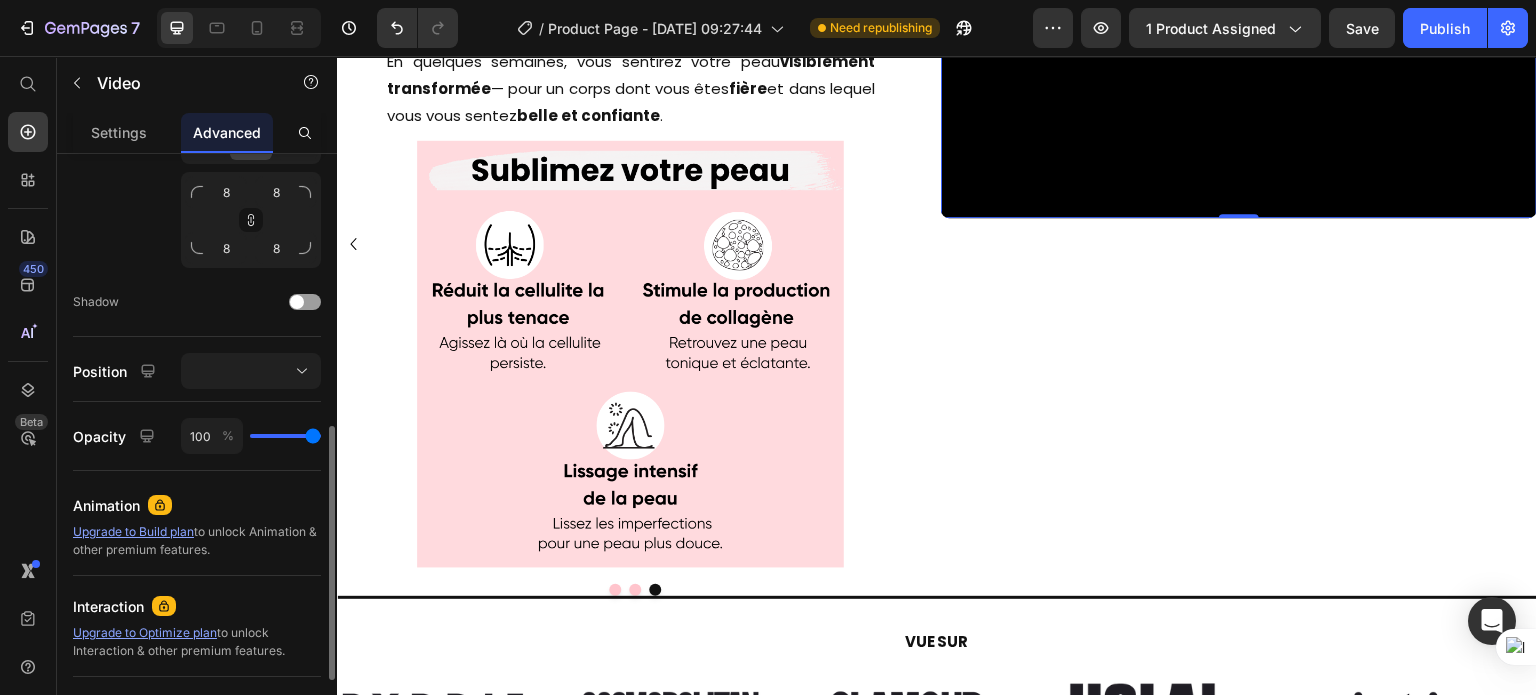 scroll, scrollTop: 640, scrollLeft: 0, axis: vertical 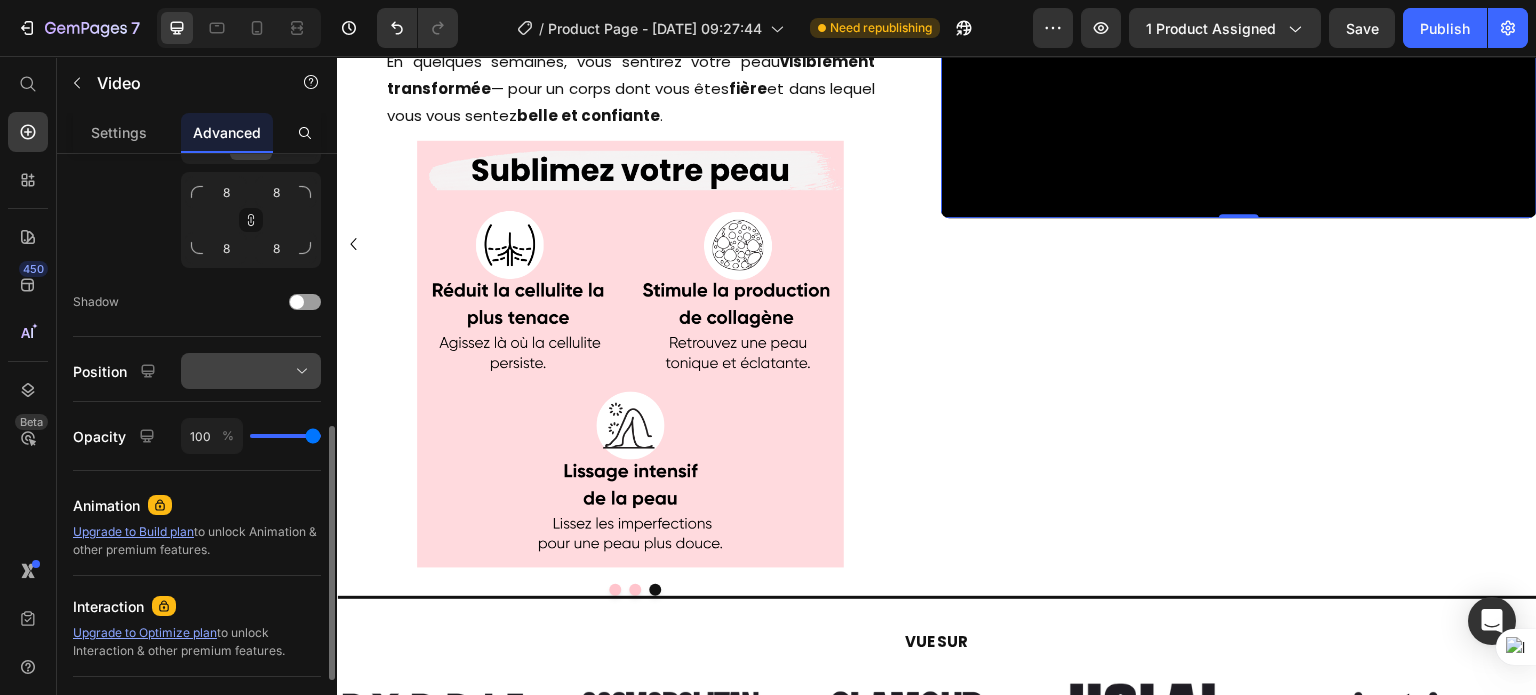click at bounding box center [251, 371] 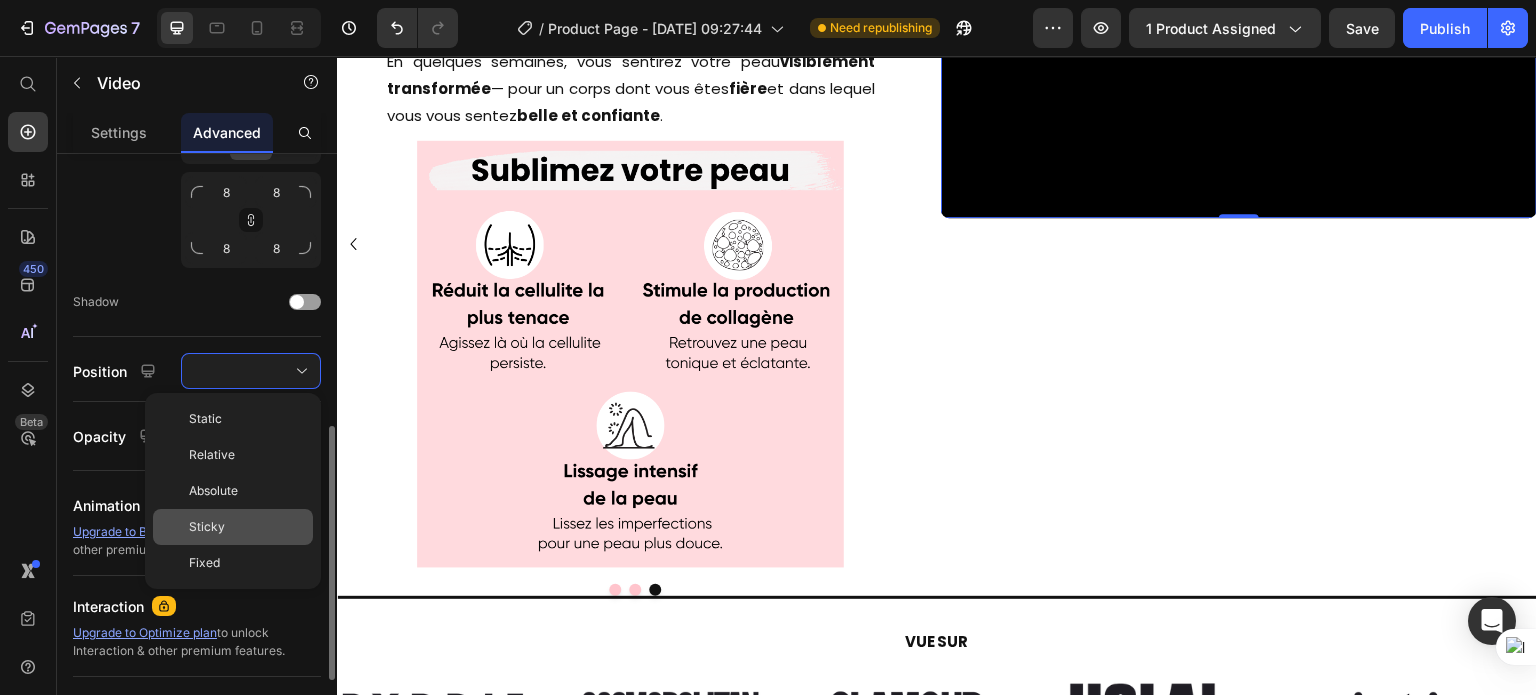 click on "Sticky" at bounding box center (247, 527) 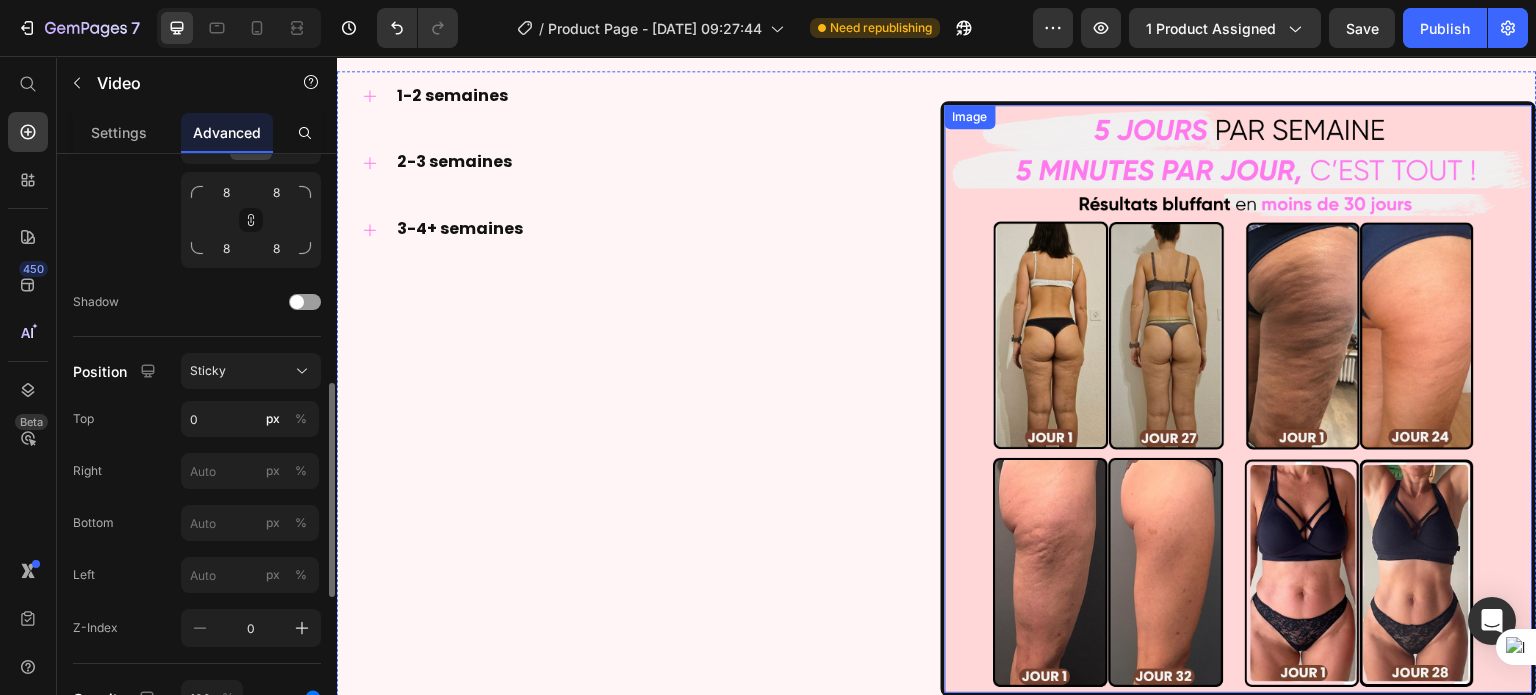 scroll, scrollTop: 6896, scrollLeft: 0, axis: vertical 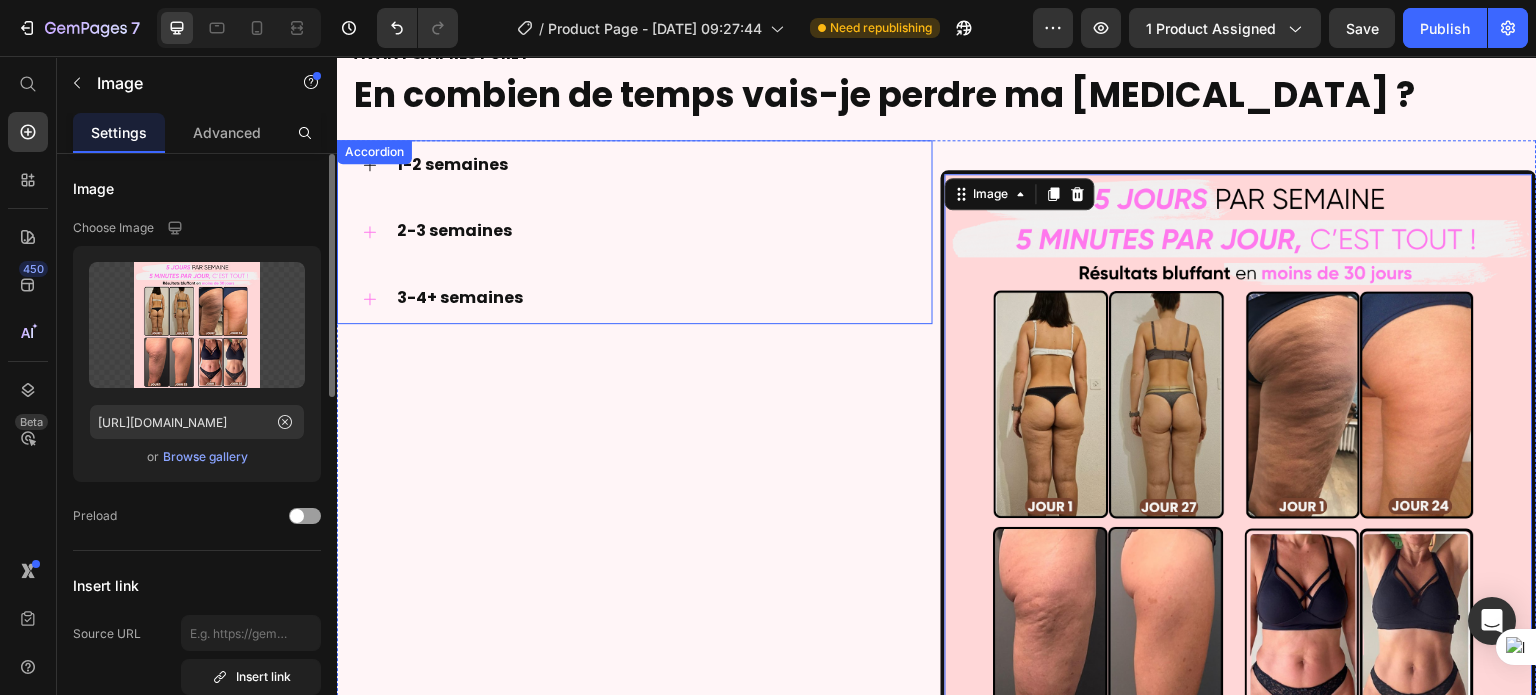click on "1-2 semaines" at bounding box center (651, 165) 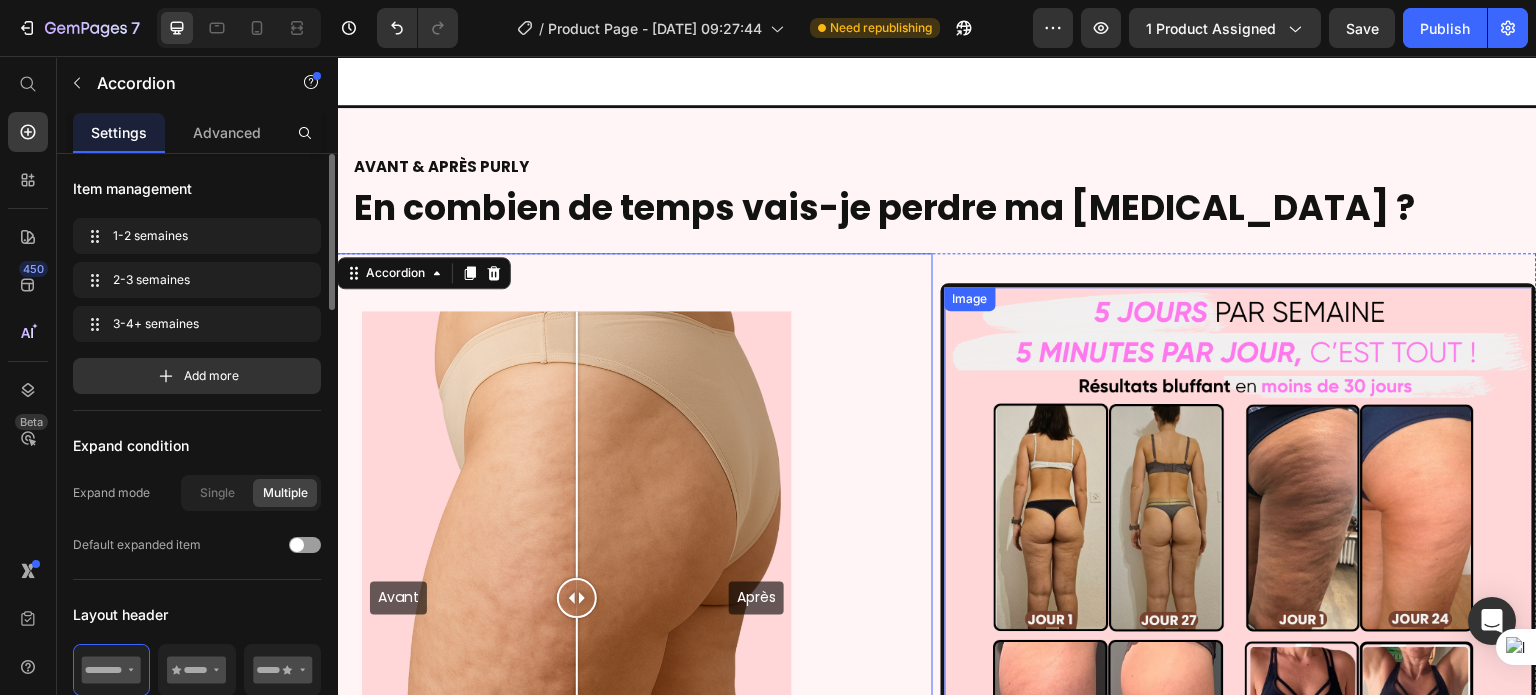 scroll, scrollTop: 7040, scrollLeft: 0, axis: vertical 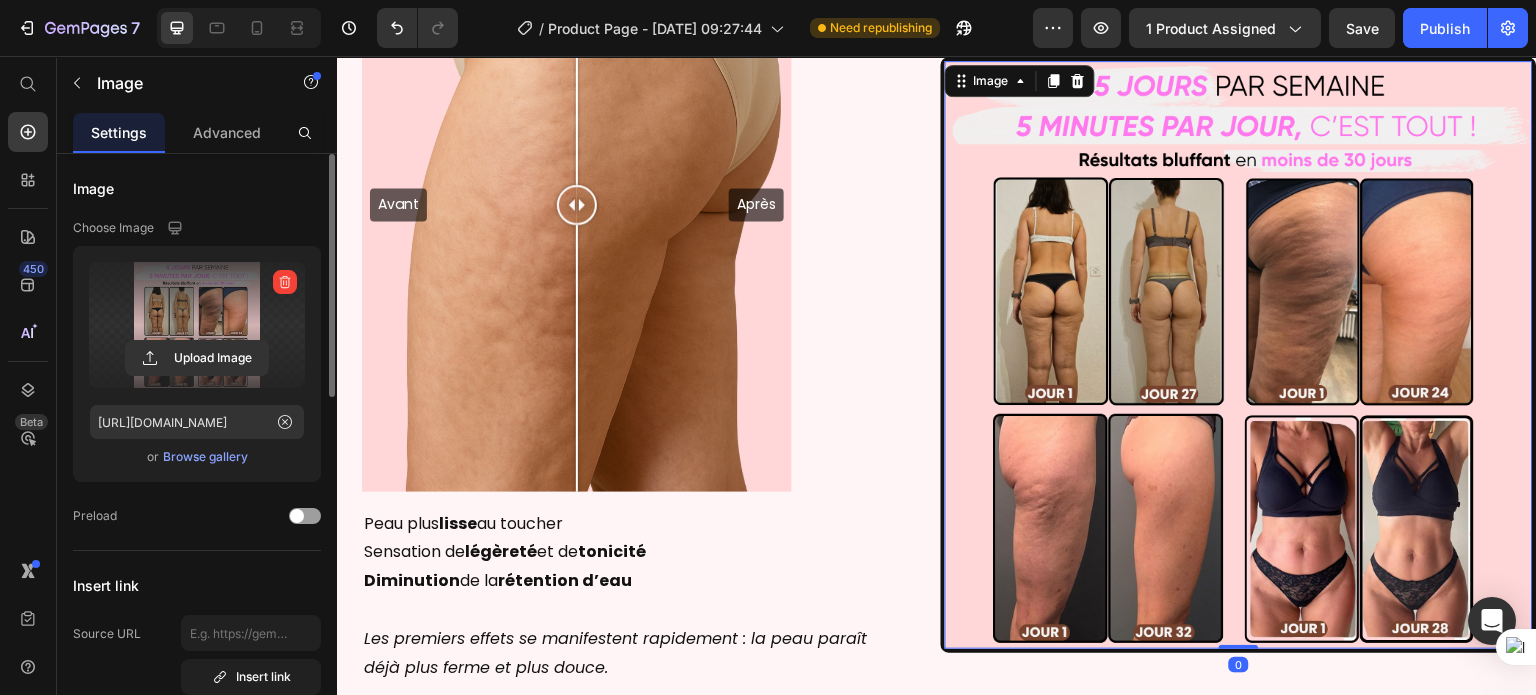 click at bounding box center [197, 325] 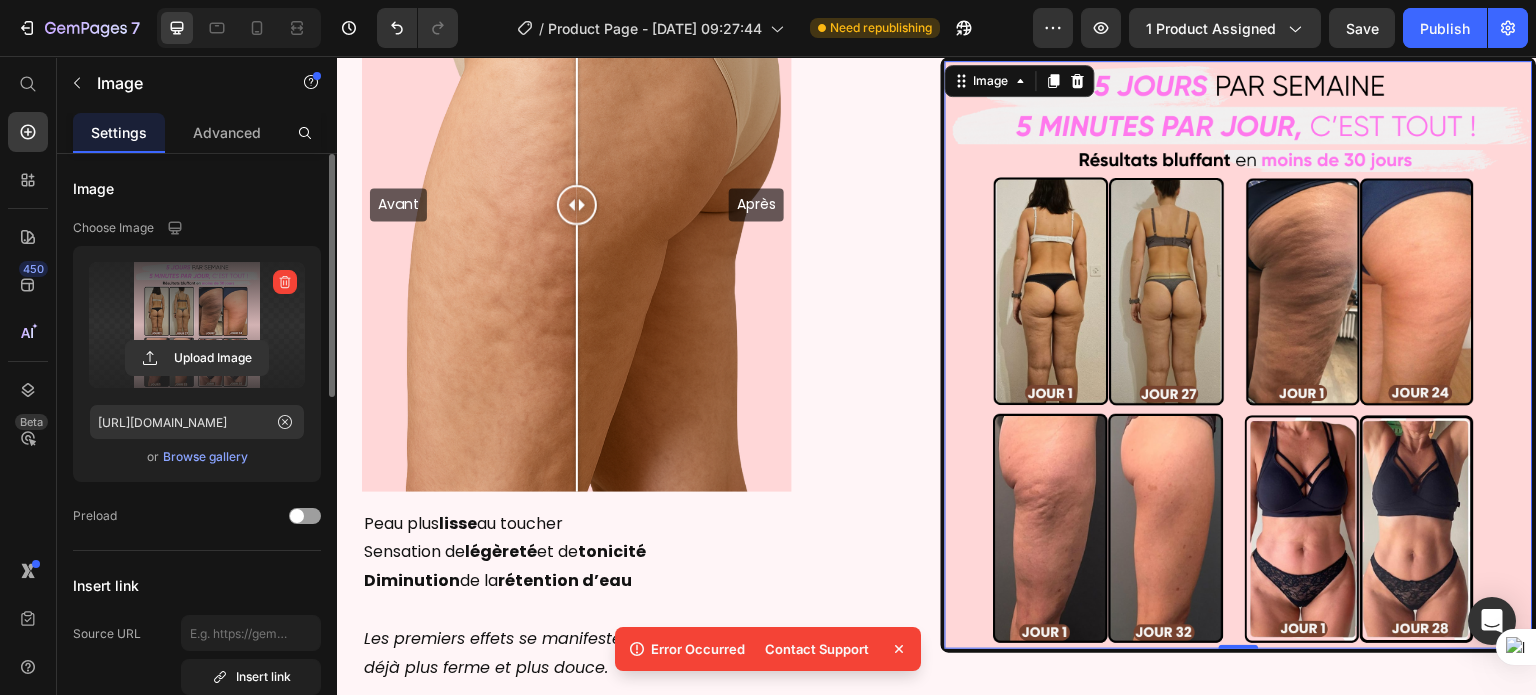 click at bounding box center (197, 325) 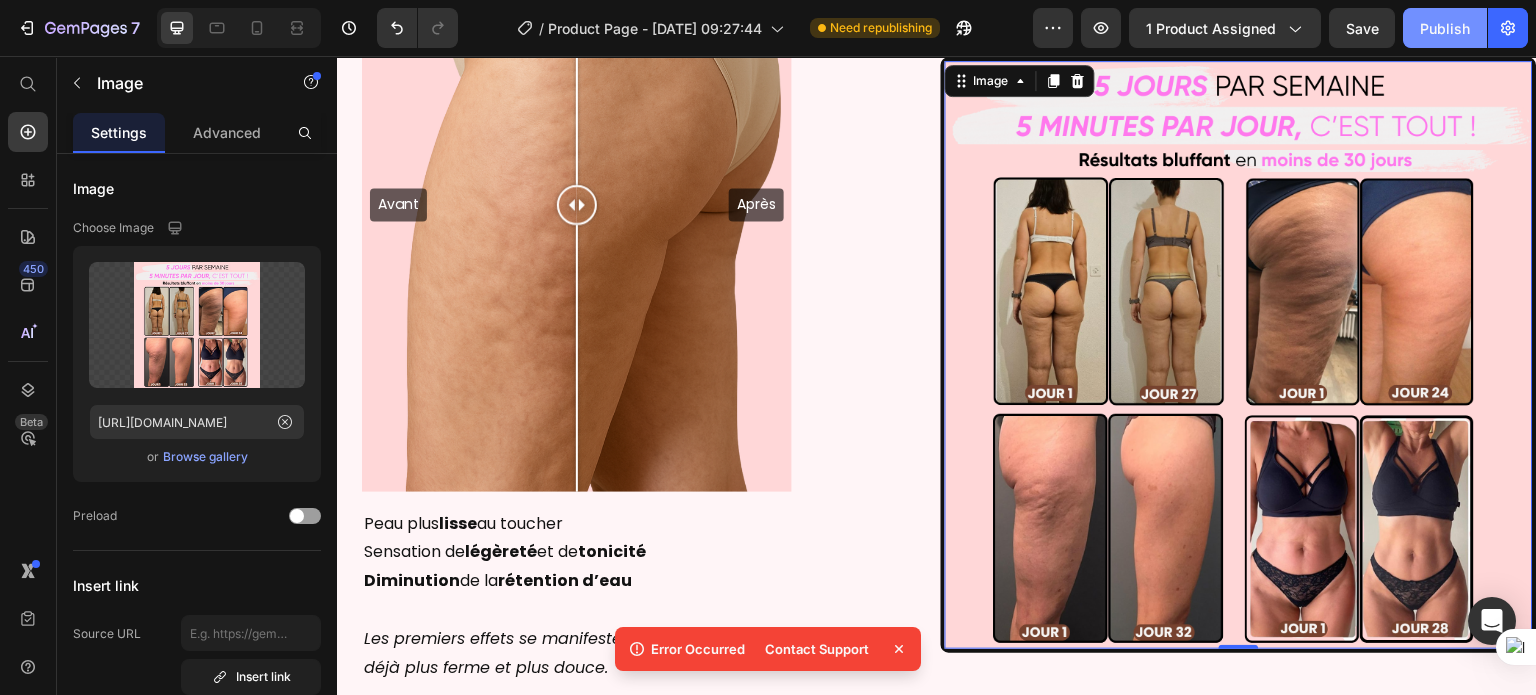 click on "Publish" at bounding box center [1445, 28] 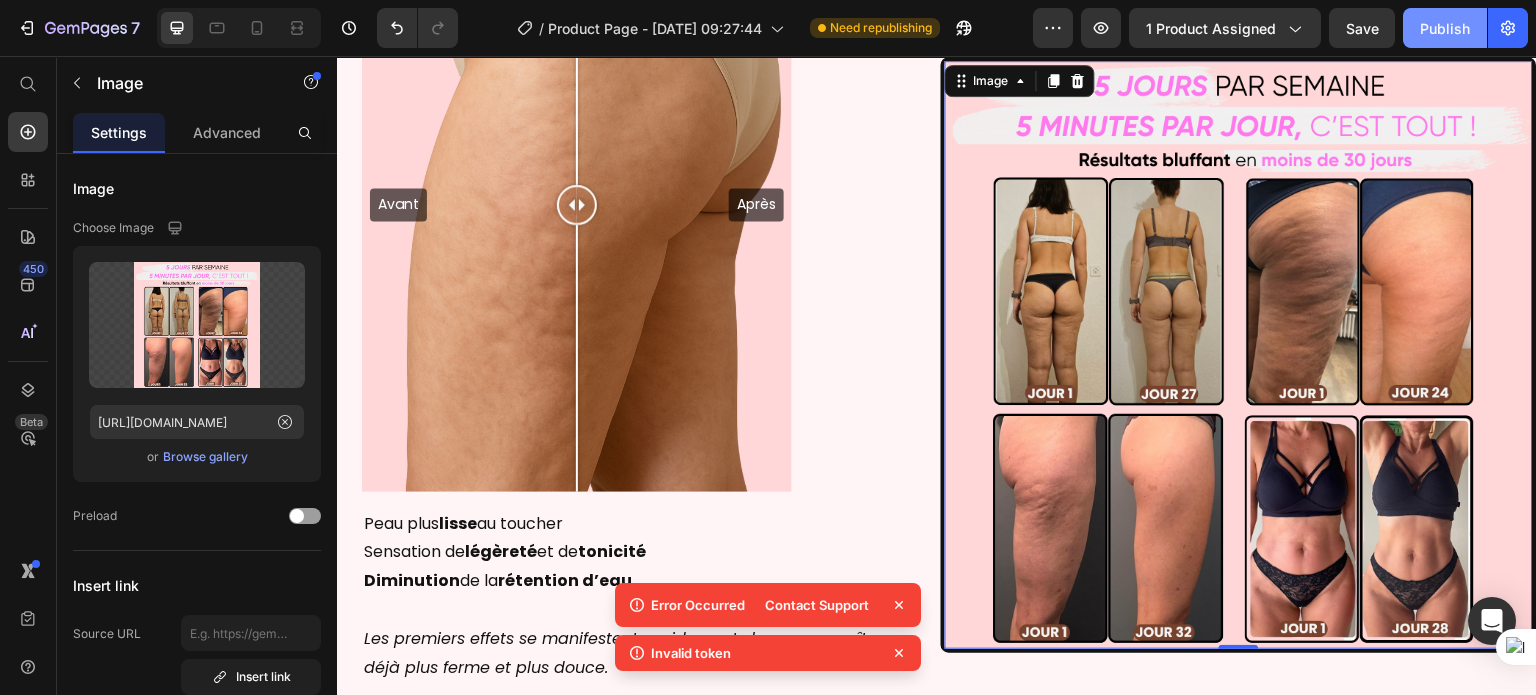 click on "Publish" at bounding box center [1445, 28] 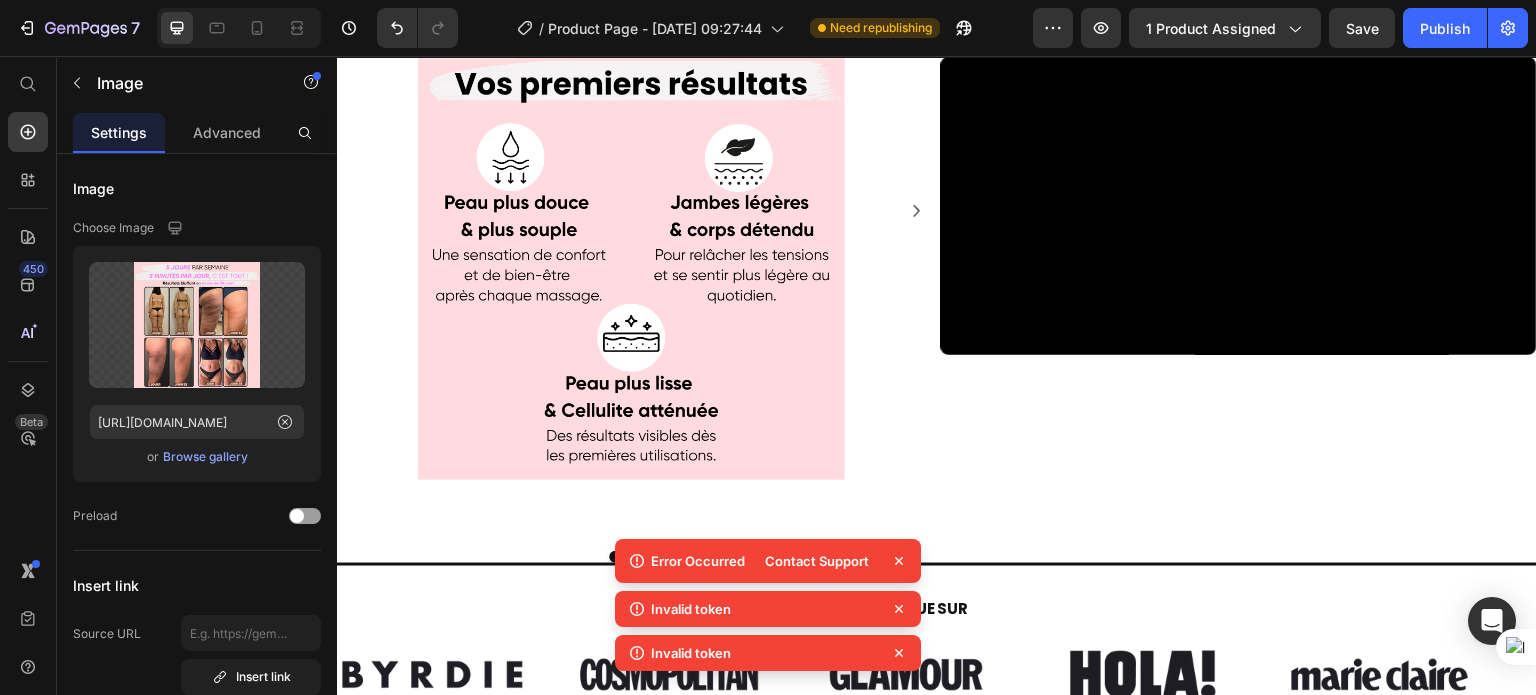scroll, scrollTop: 3659, scrollLeft: 0, axis: vertical 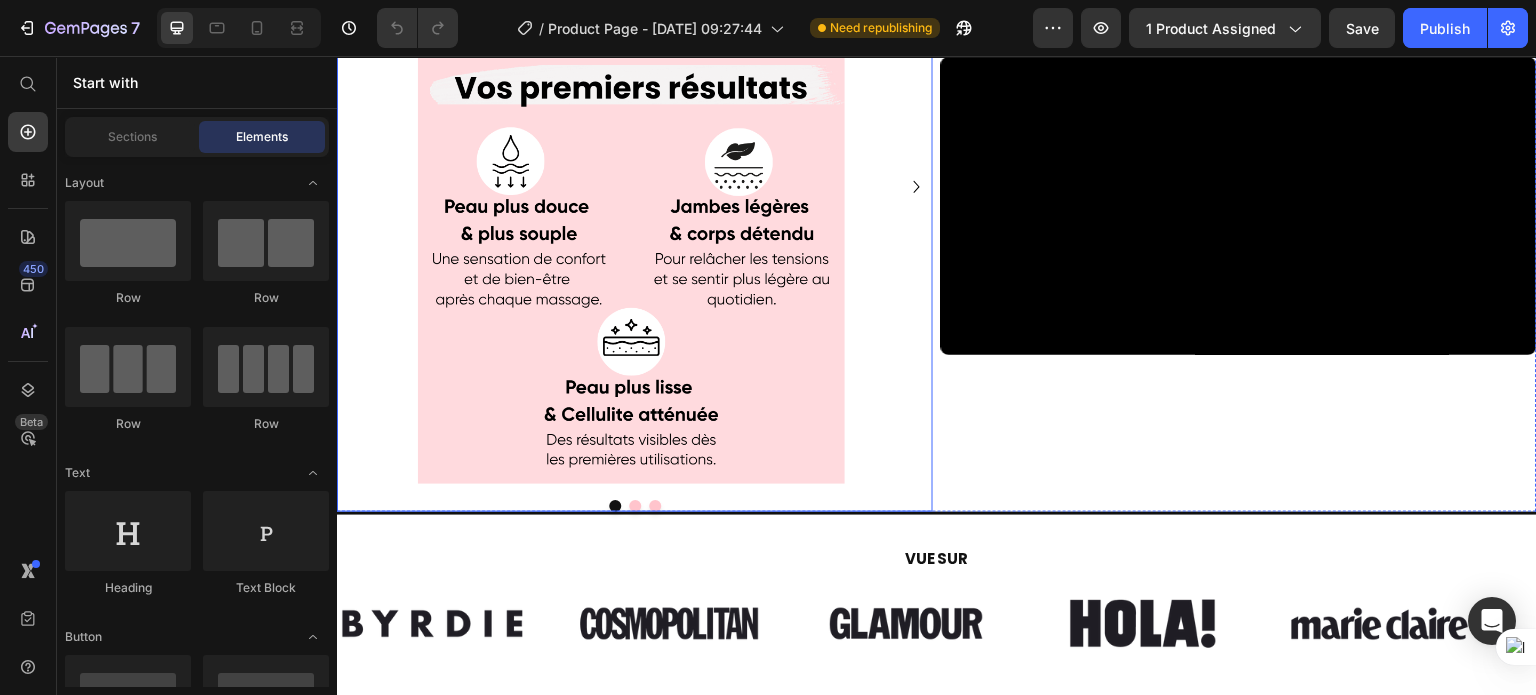 click 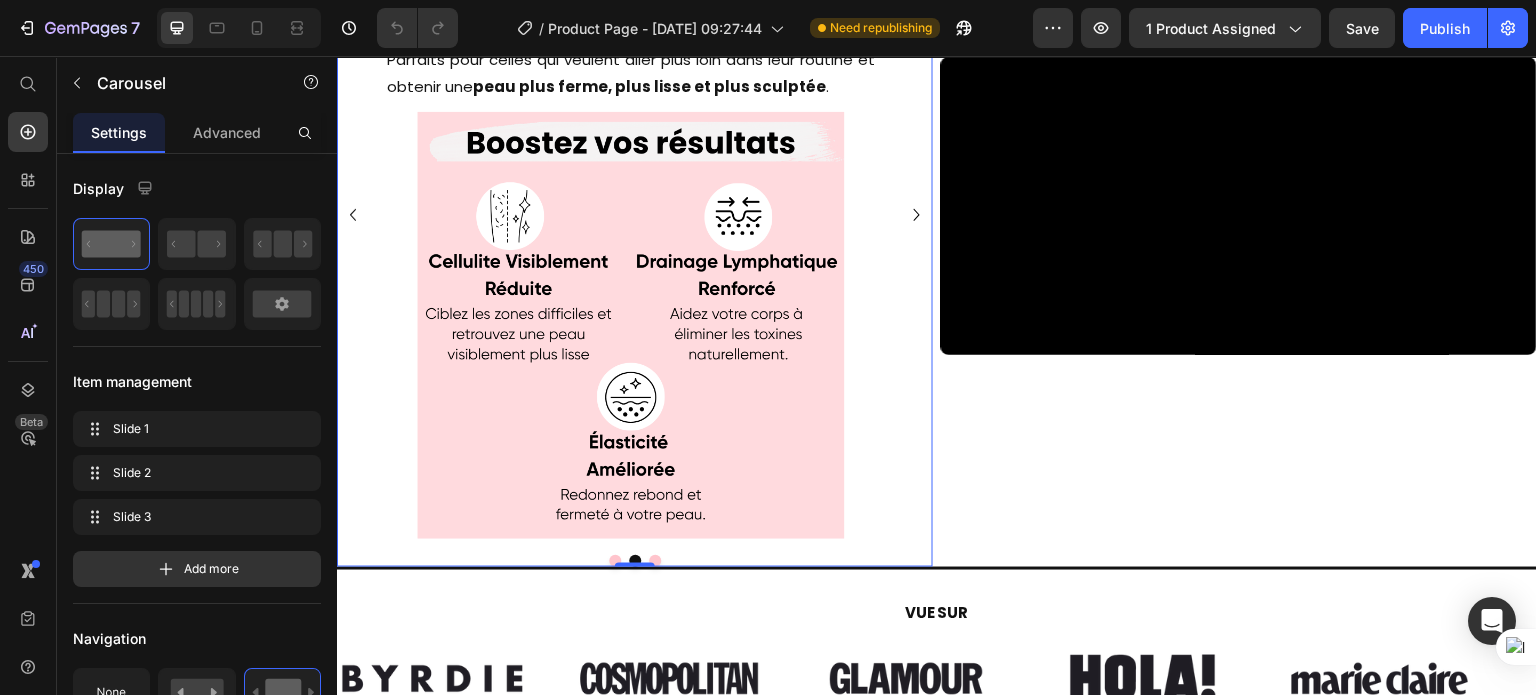 click 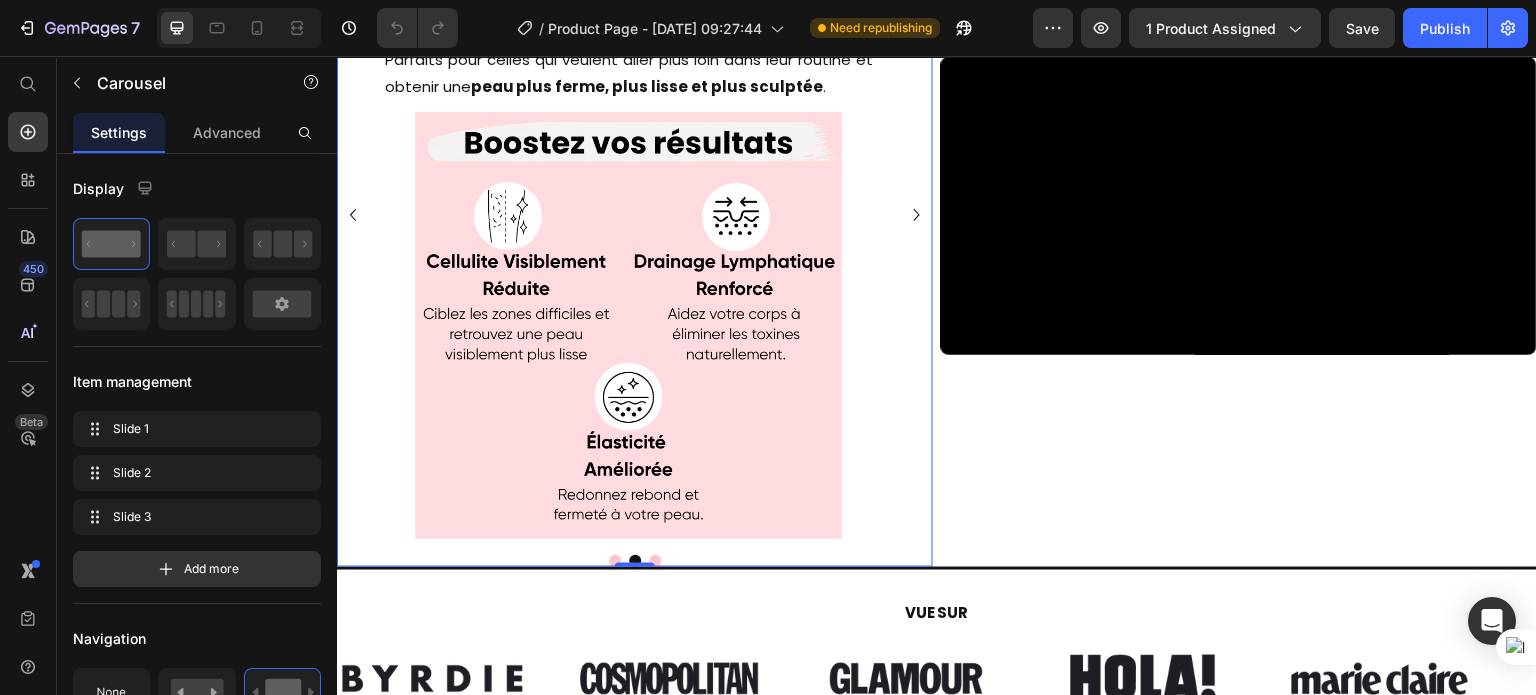 click 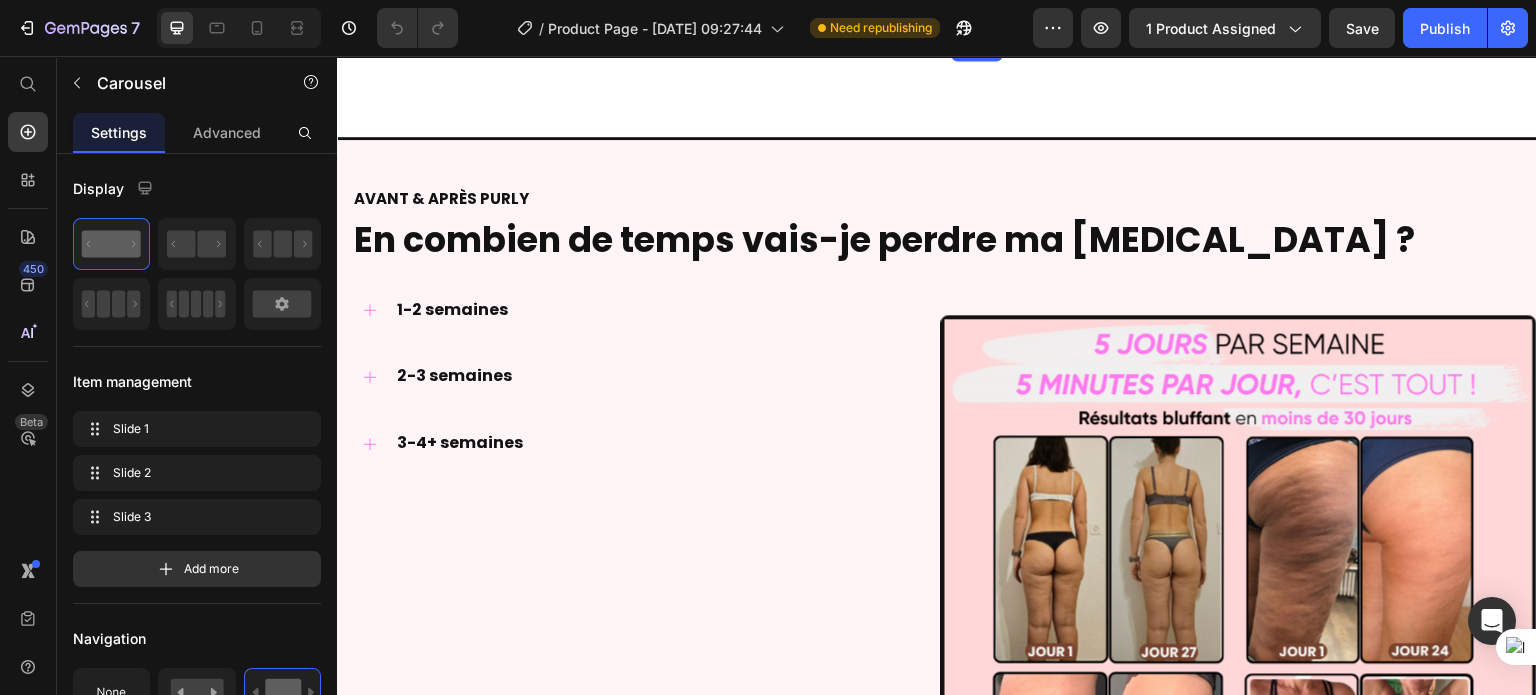scroll, scrollTop: 7038, scrollLeft: 0, axis: vertical 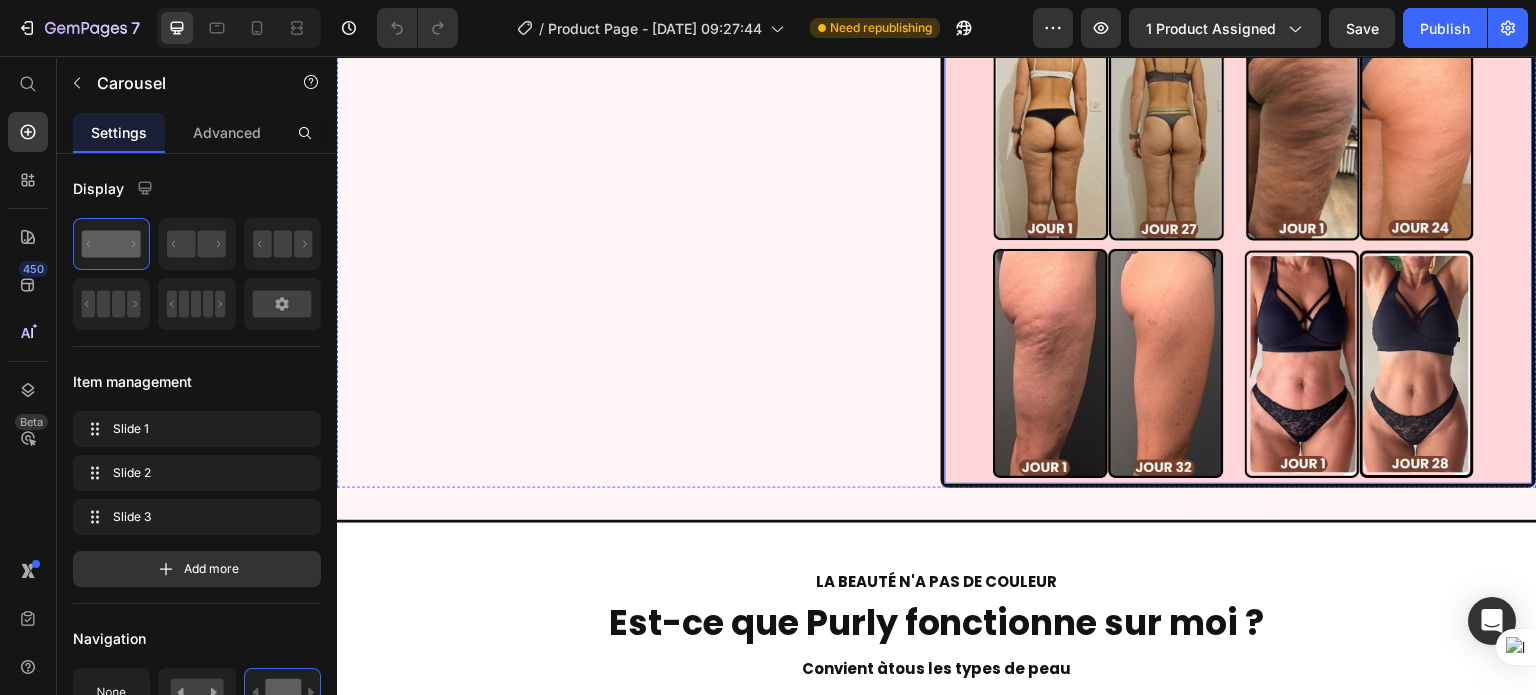 click at bounding box center (1239, 190) 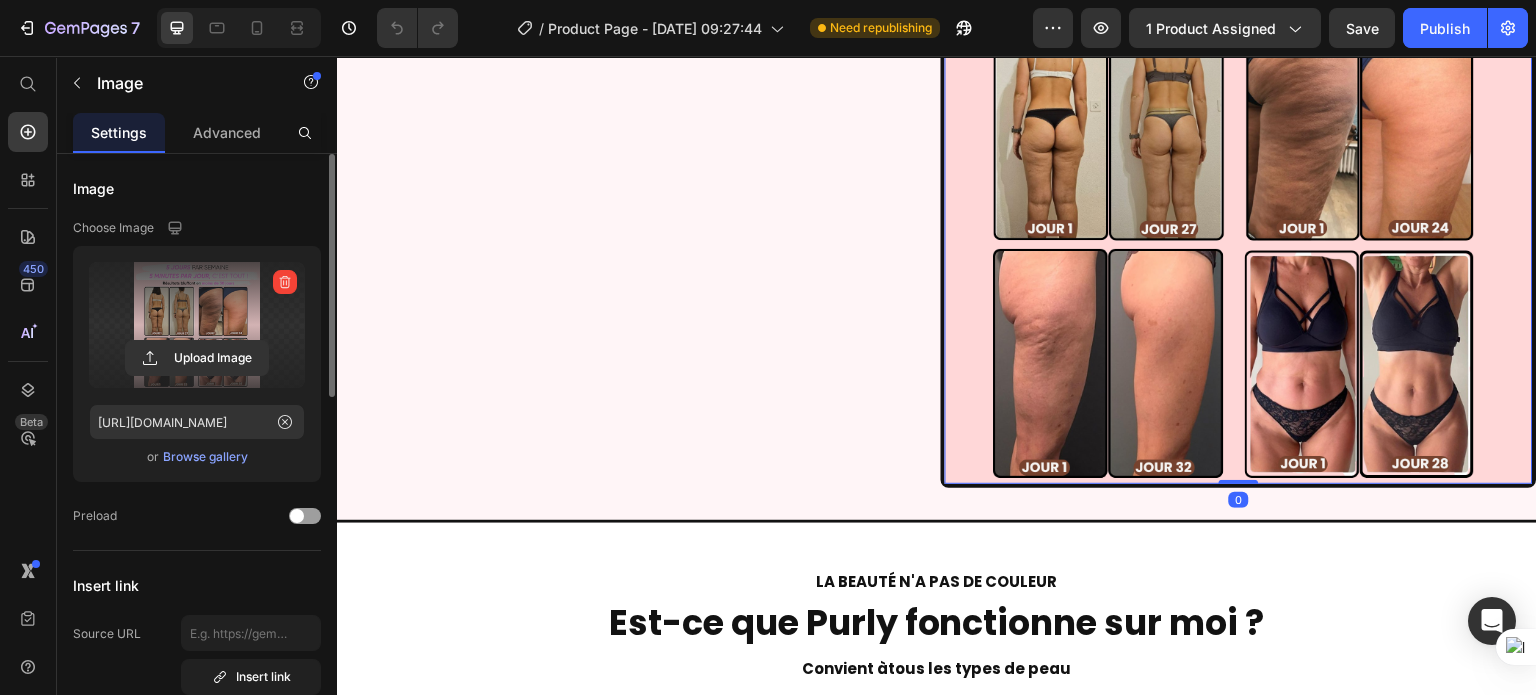 click at bounding box center [197, 325] 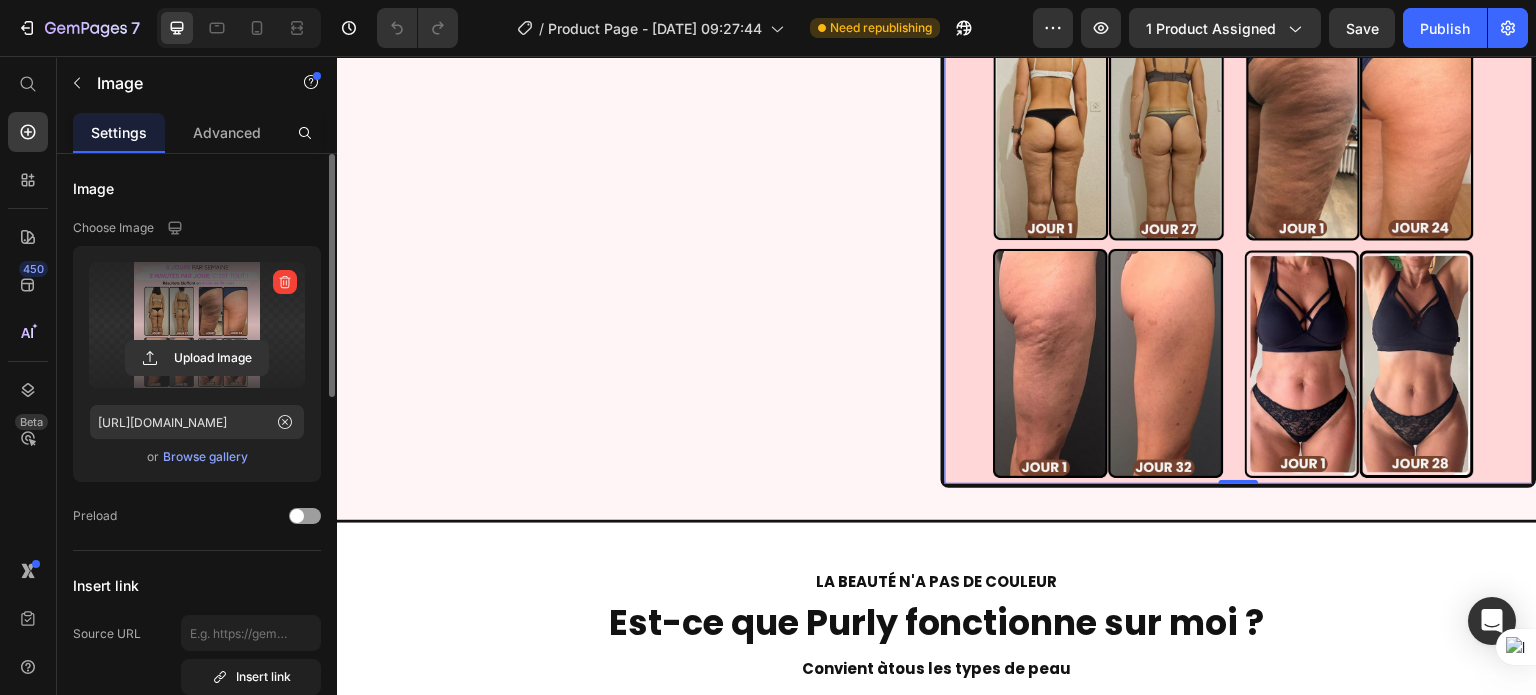 click at bounding box center [197, 325] 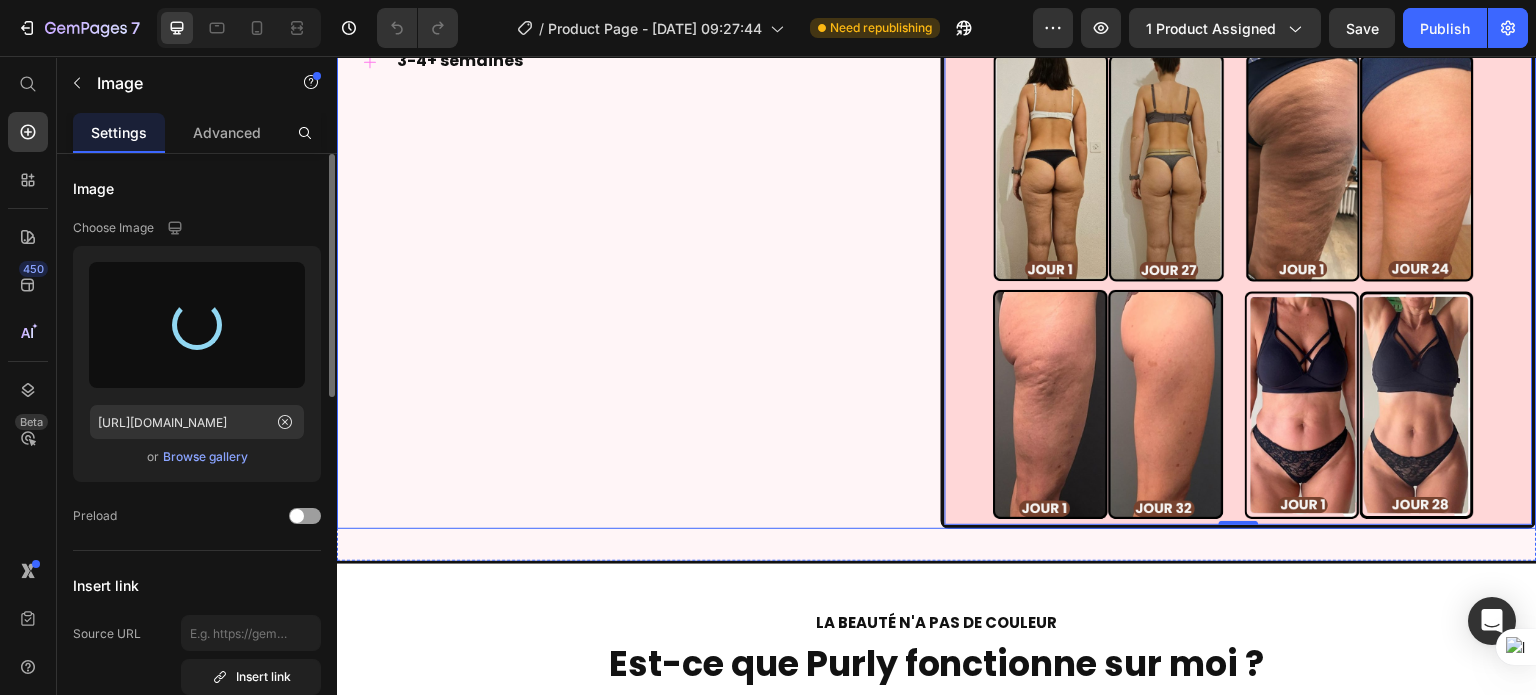 scroll, scrollTop: 6945, scrollLeft: 0, axis: vertical 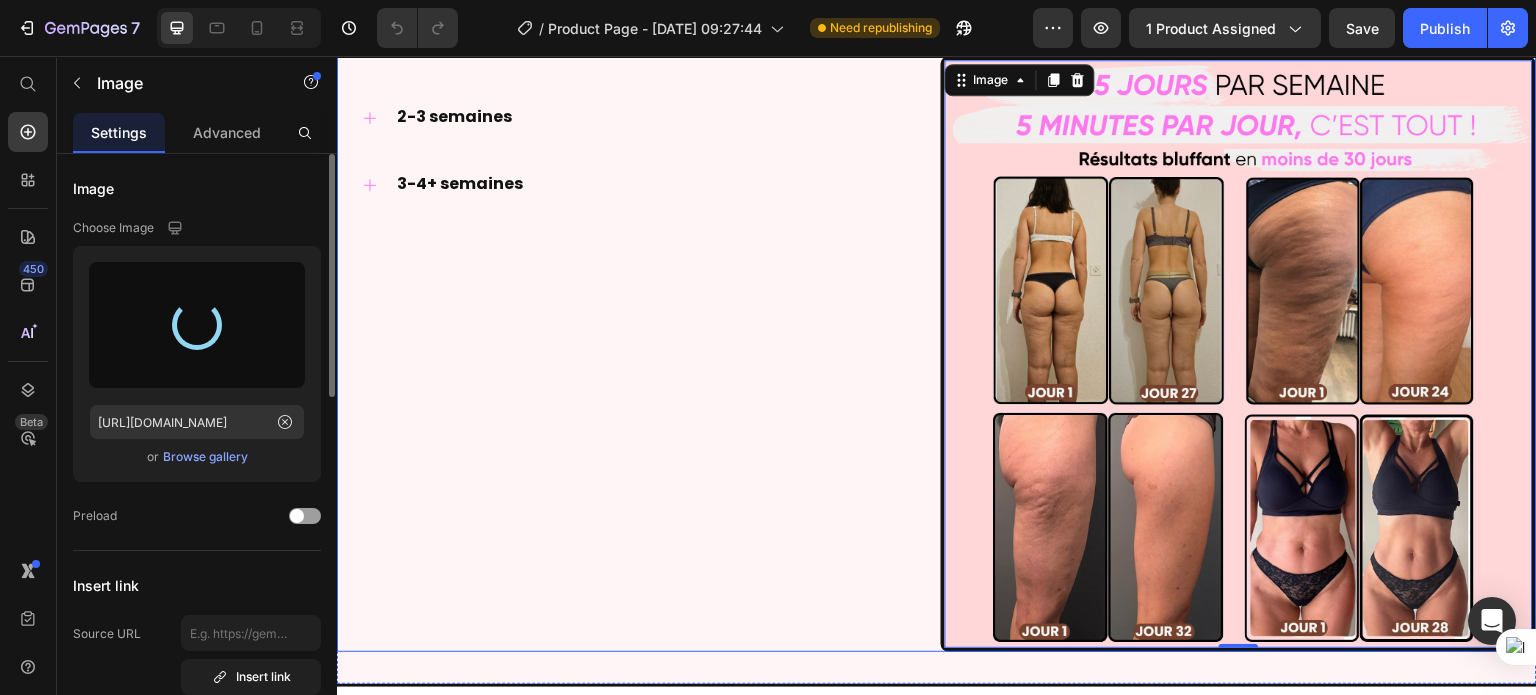 type on "https://cdn.shopify.com/s/files/1/0925/7923/4167/files/gempages_573195841762755809-977909cb-31a1-4731-a12c-08ac4943f9c5.png" 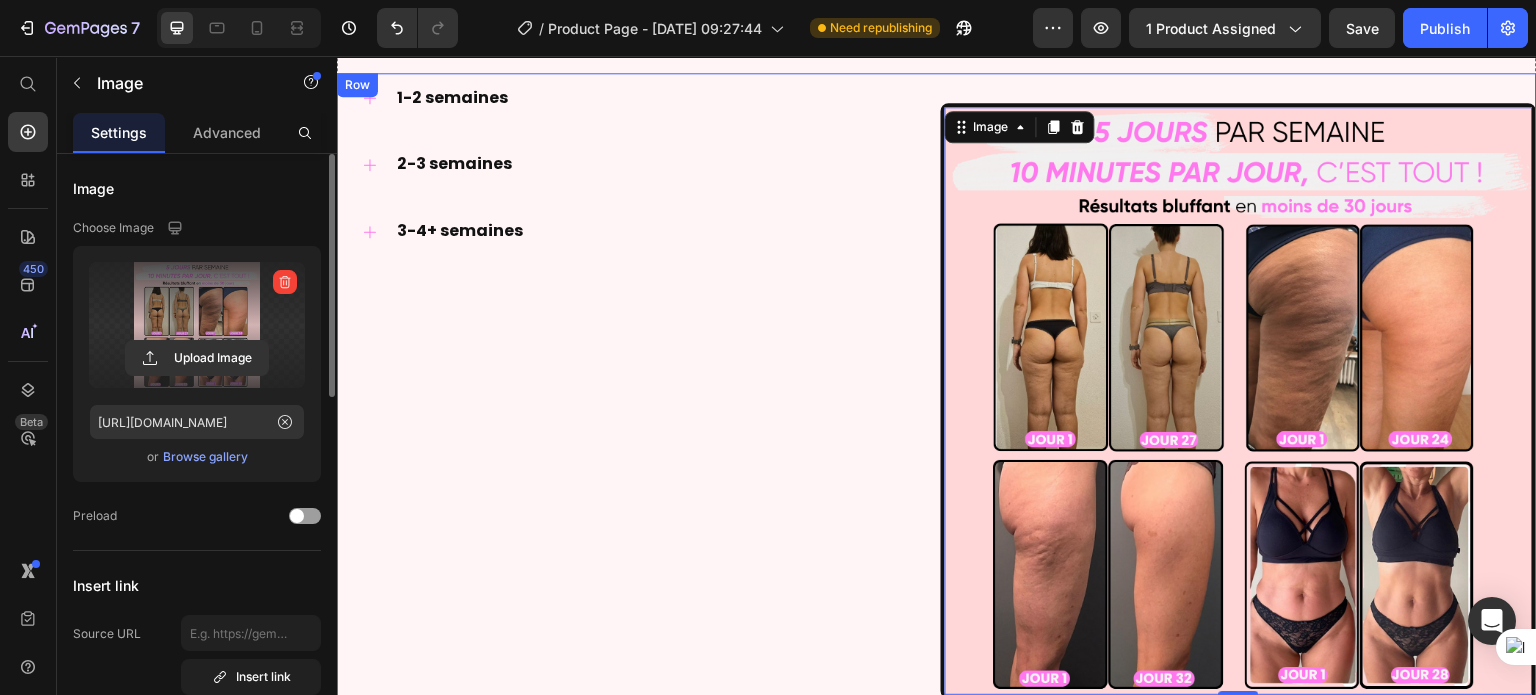 scroll, scrollTop: 6793, scrollLeft: 0, axis: vertical 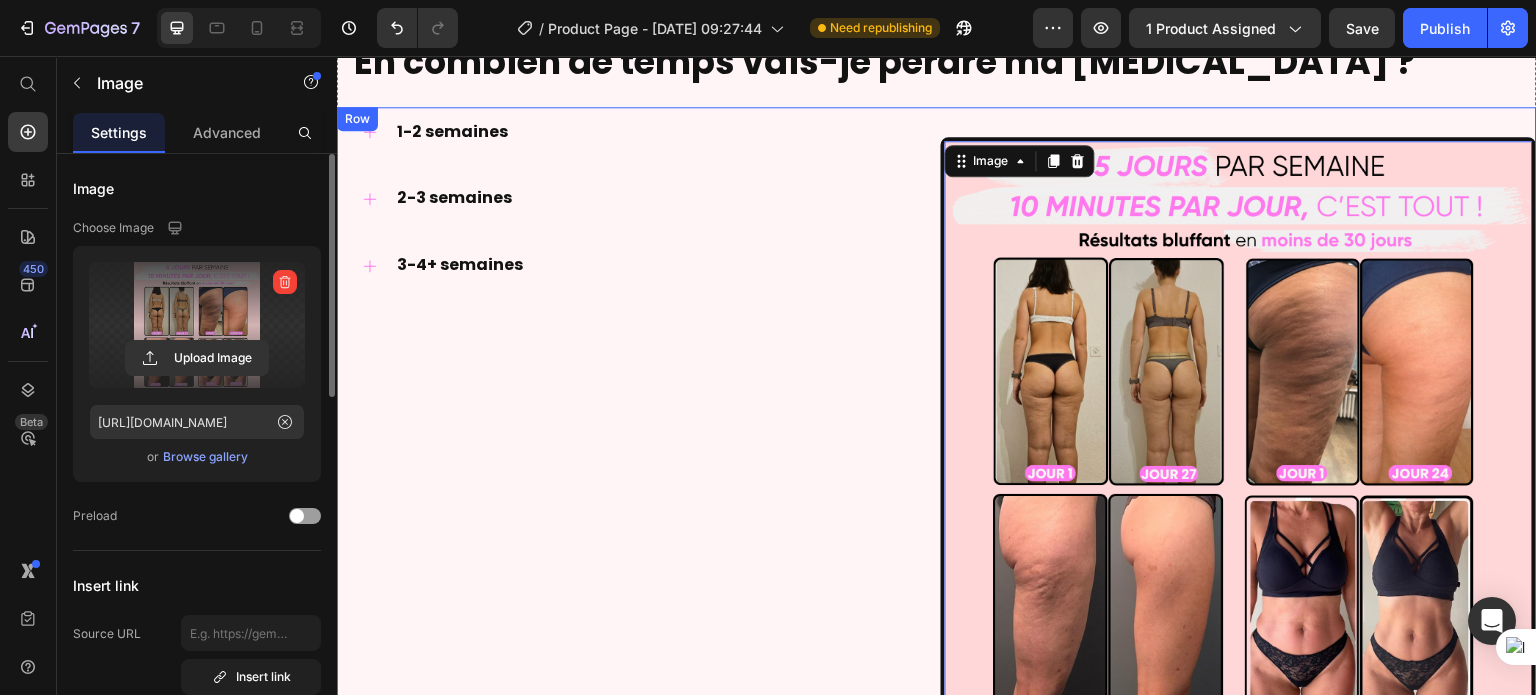 click on "1-2 semaines
2-3 semaines
3-4+ semaines Accordion" at bounding box center (635, 420) 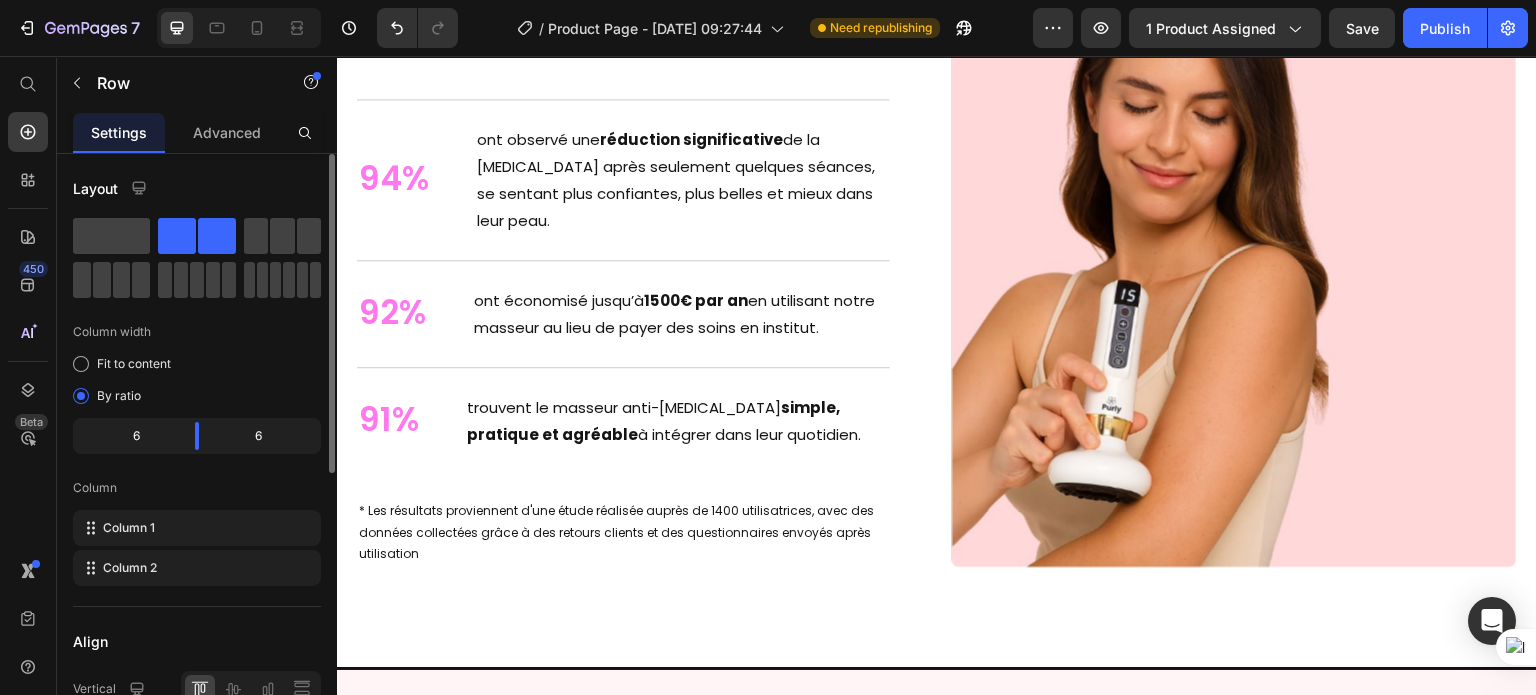 scroll, scrollTop: 5649, scrollLeft: 0, axis: vertical 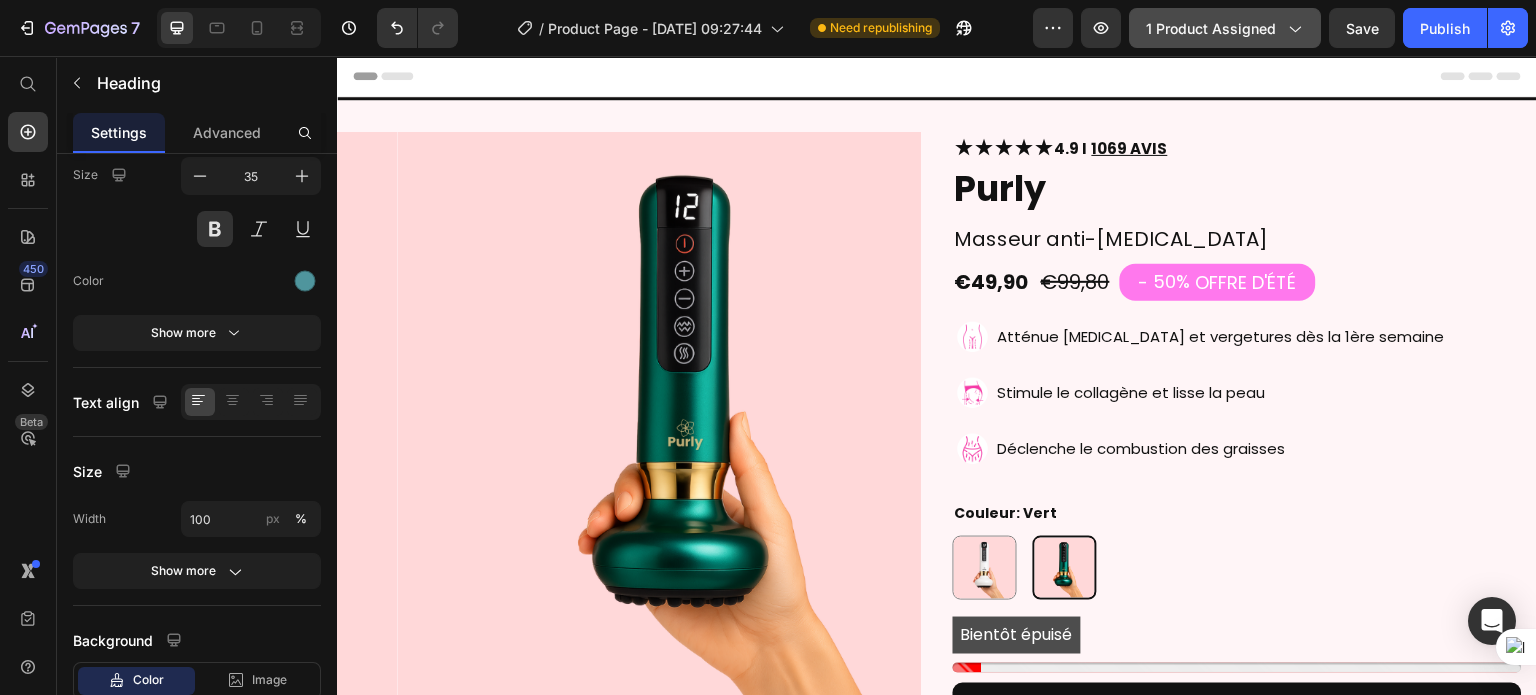 click on "1 product assigned" at bounding box center [1225, 28] 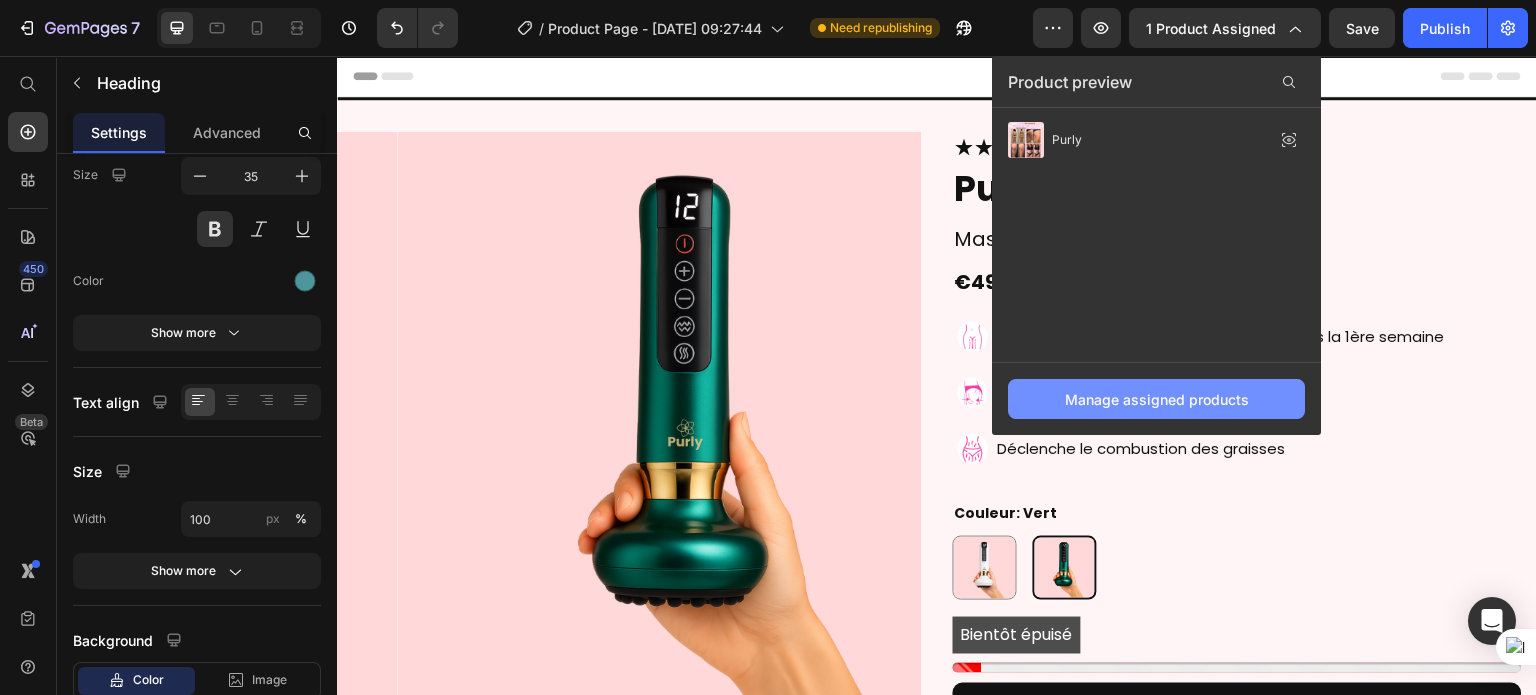 click on "Manage assigned products" at bounding box center (1157, 399) 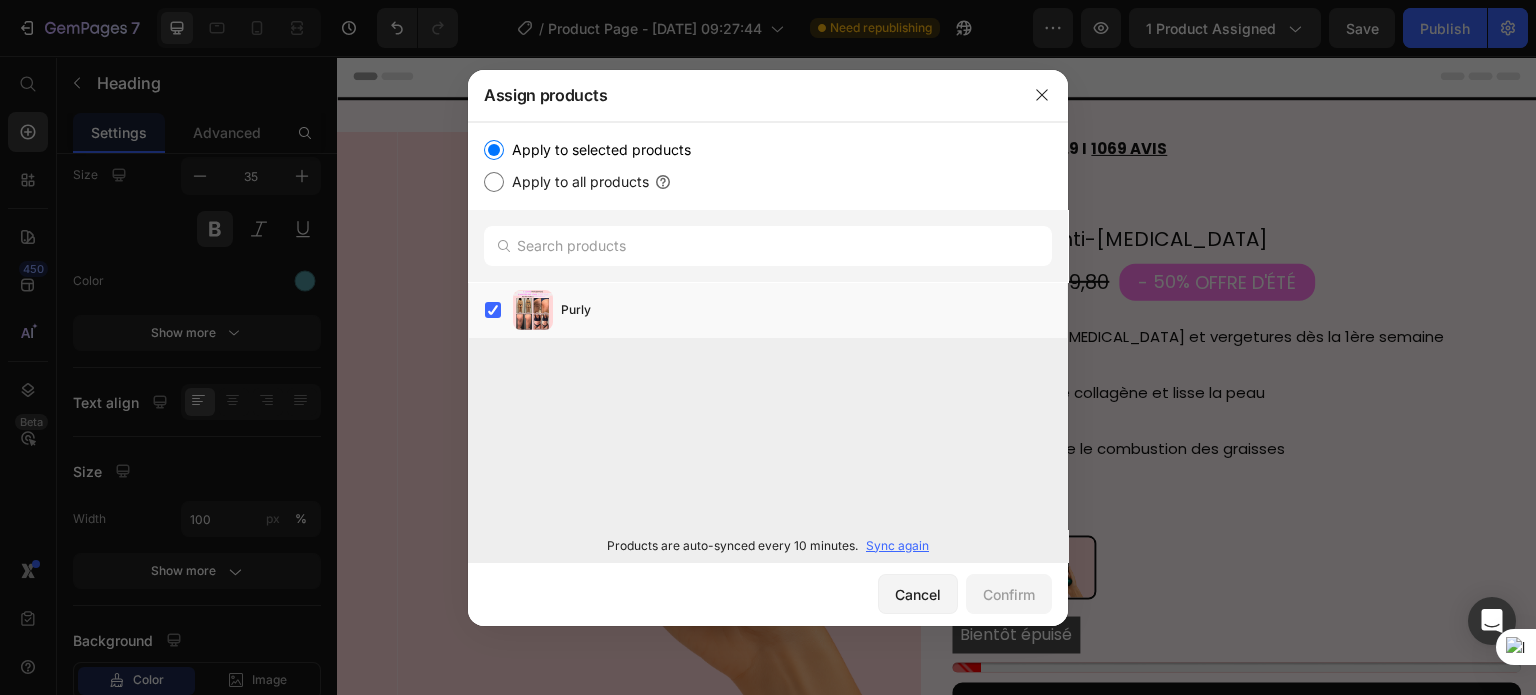 click on "Sync again" at bounding box center [897, 546] 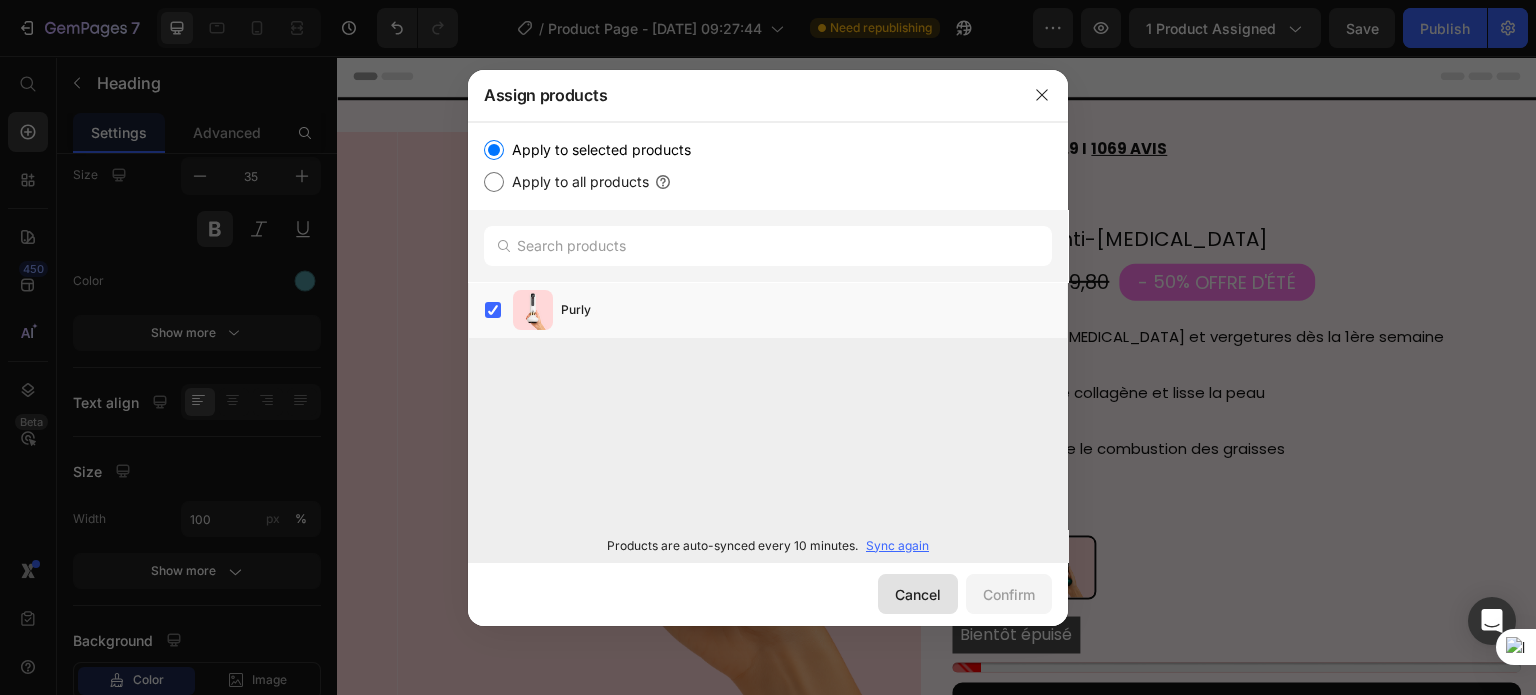 click on "Cancel" 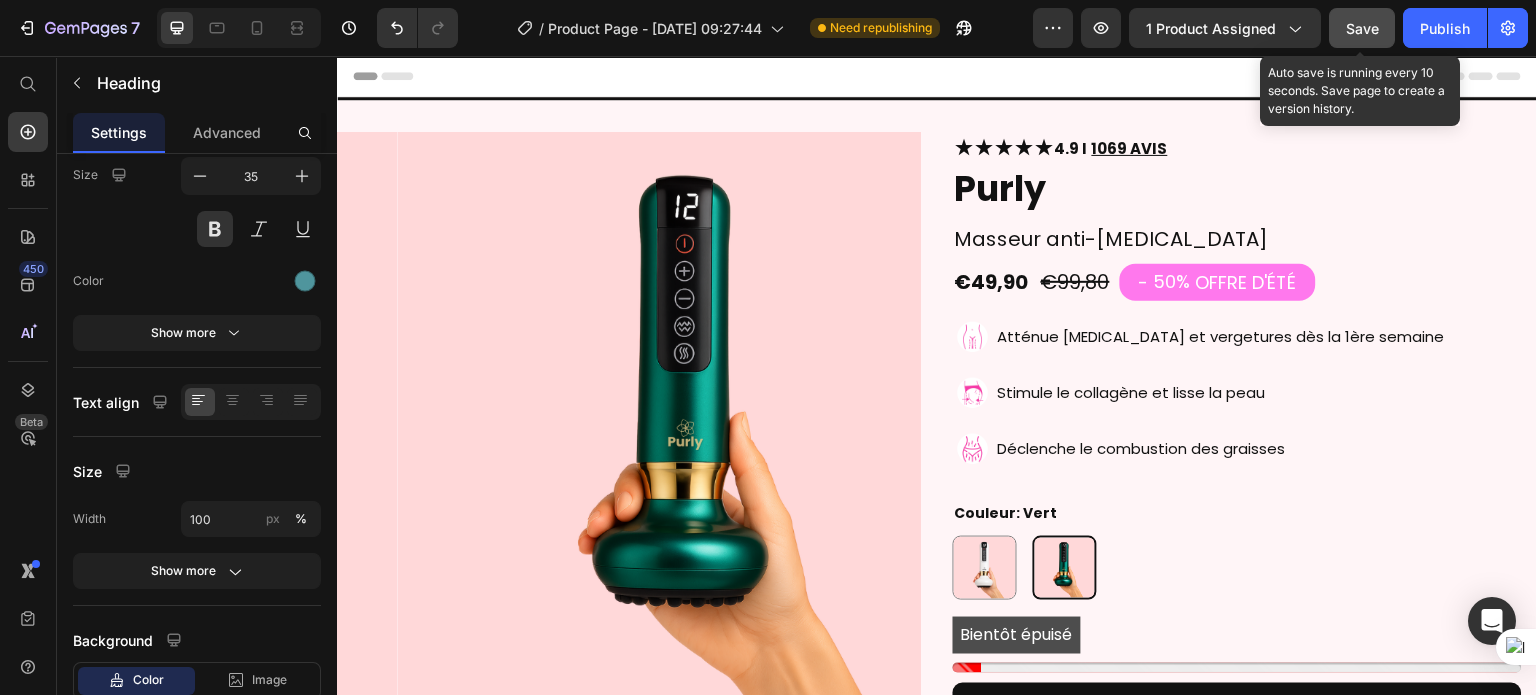 click on "Save" at bounding box center (1362, 28) 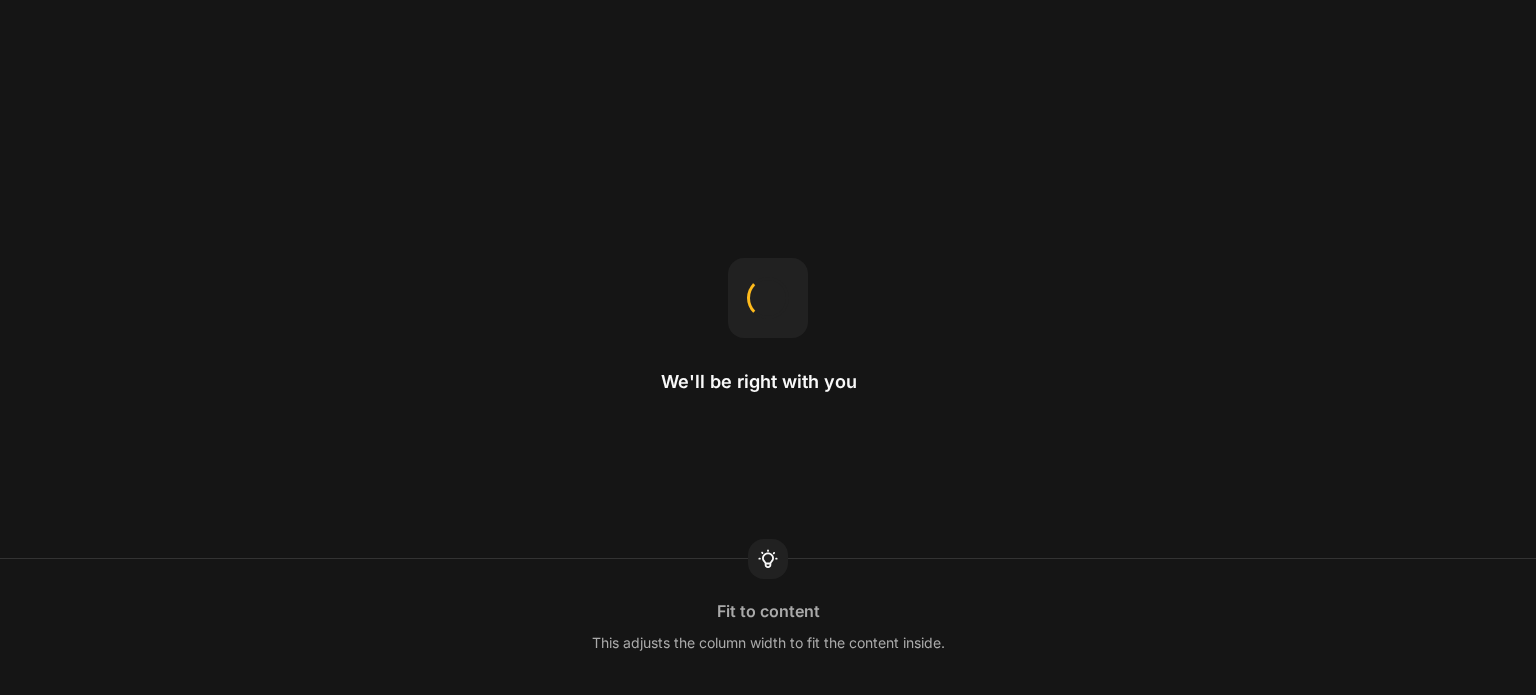 scroll, scrollTop: 0, scrollLeft: 0, axis: both 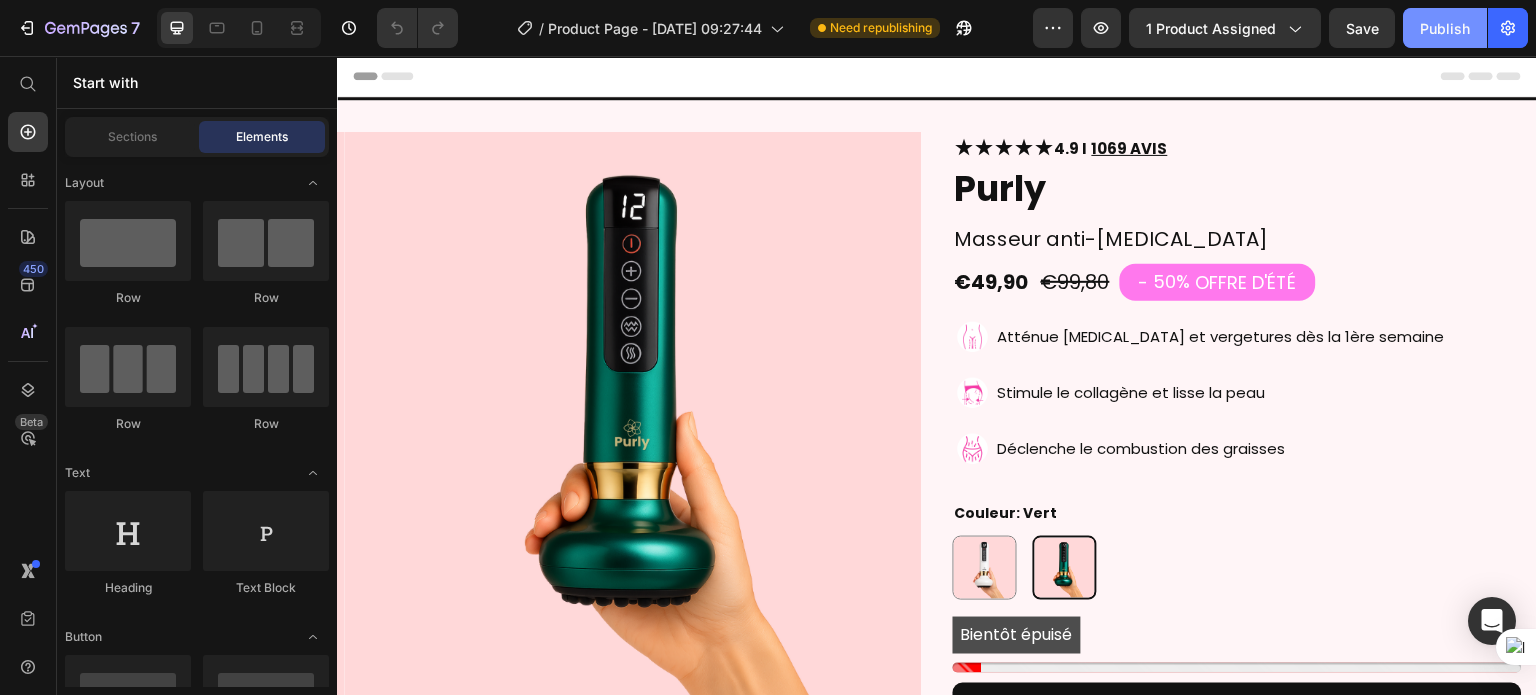click on "Publish" 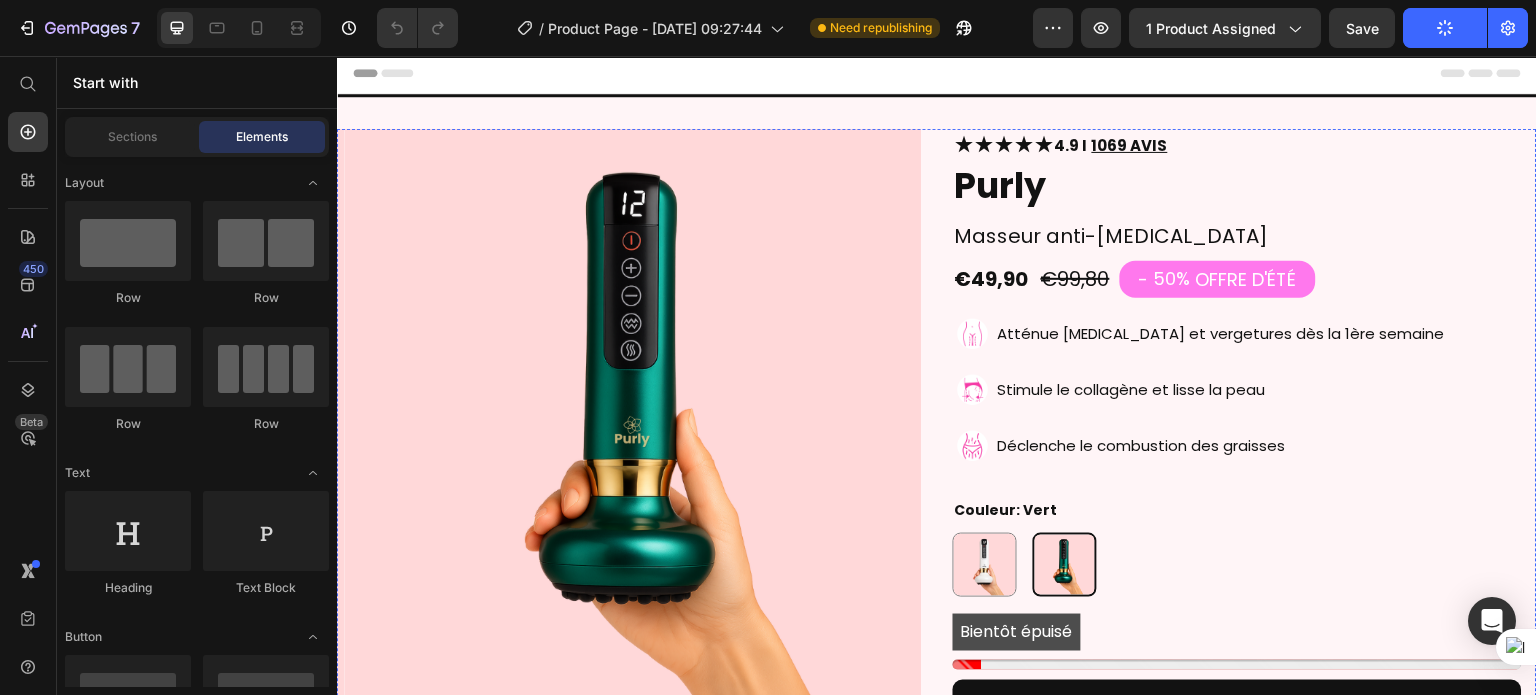 scroll, scrollTop: 0, scrollLeft: 0, axis: both 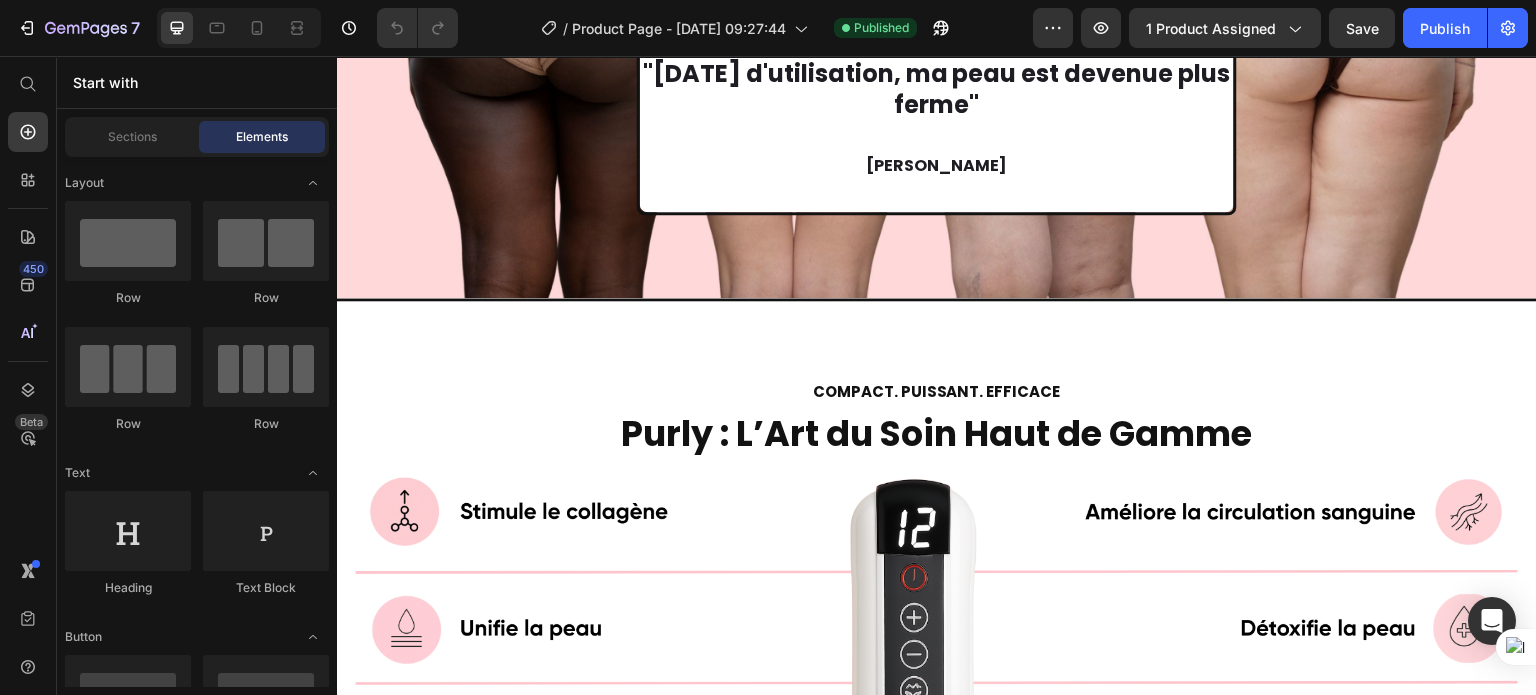 click on "Image   0" at bounding box center [669, -240] 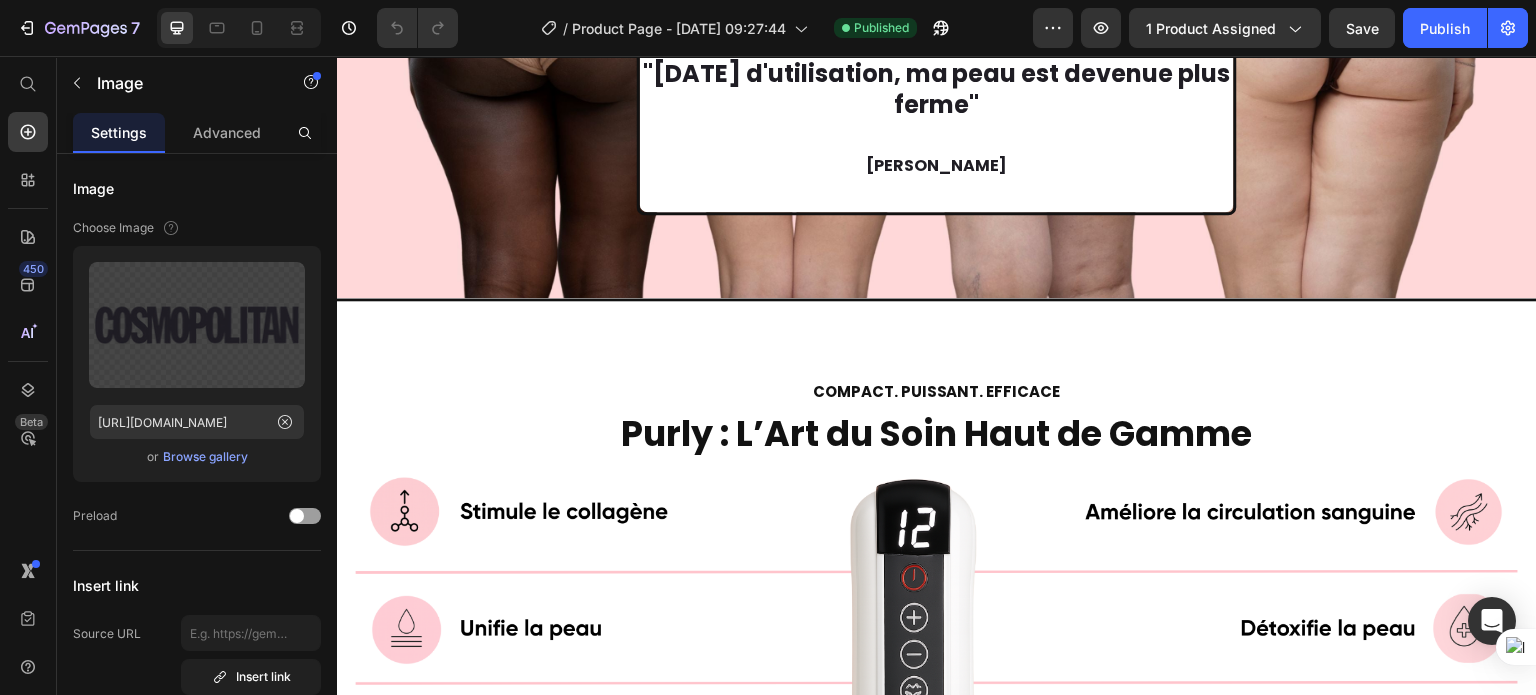 click on "Image Image   0 Image Image Image" at bounding box center (930, -240) 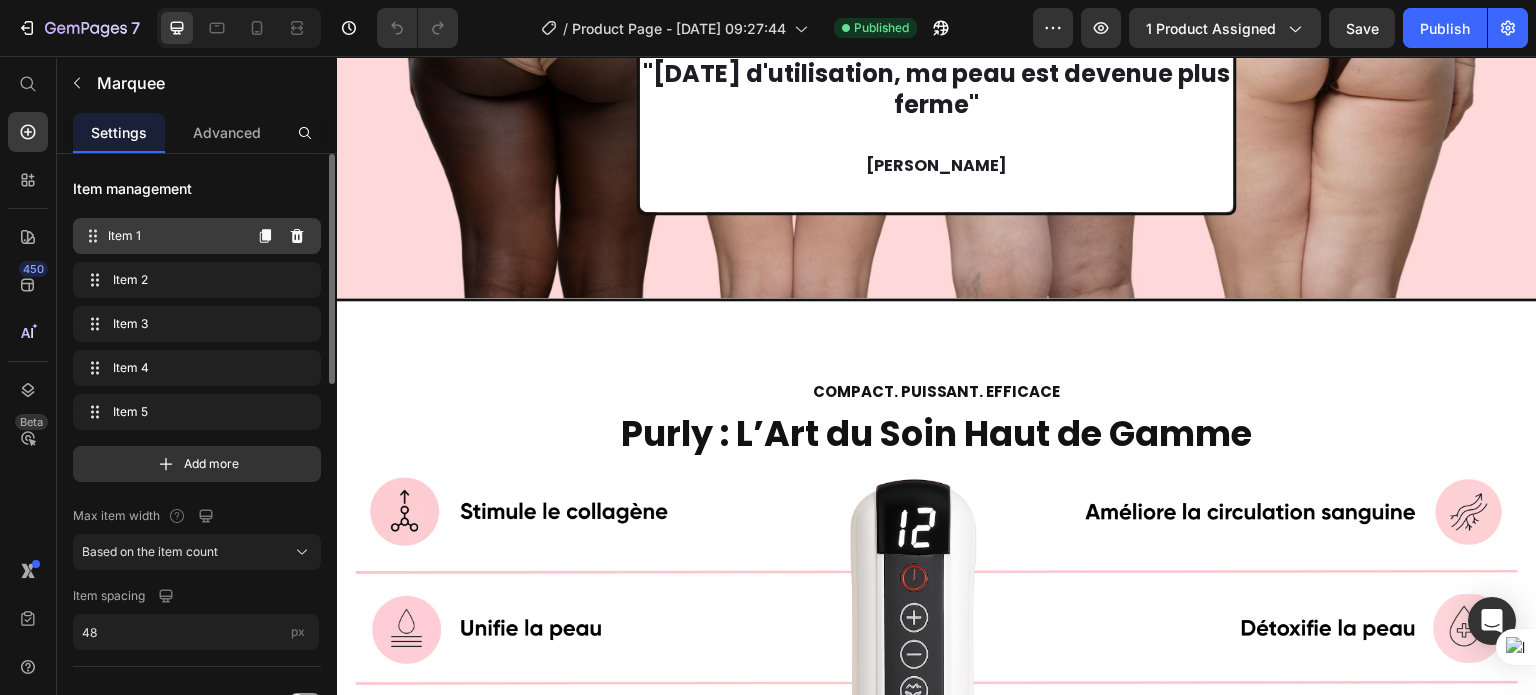 click on "Item 1 Item 1" at bounding box center (161, 236) 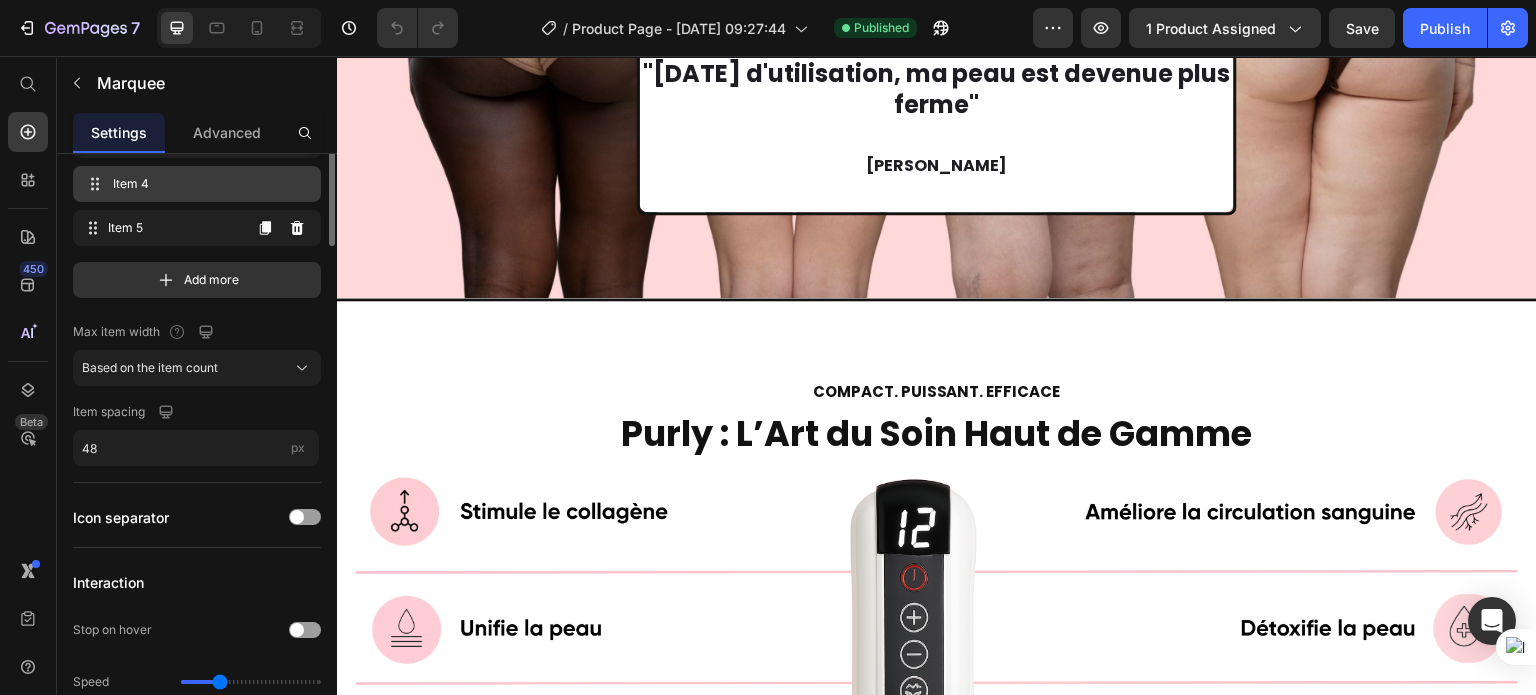 scroll, scrollTop: 0, scrollLeft: 0, axis: both 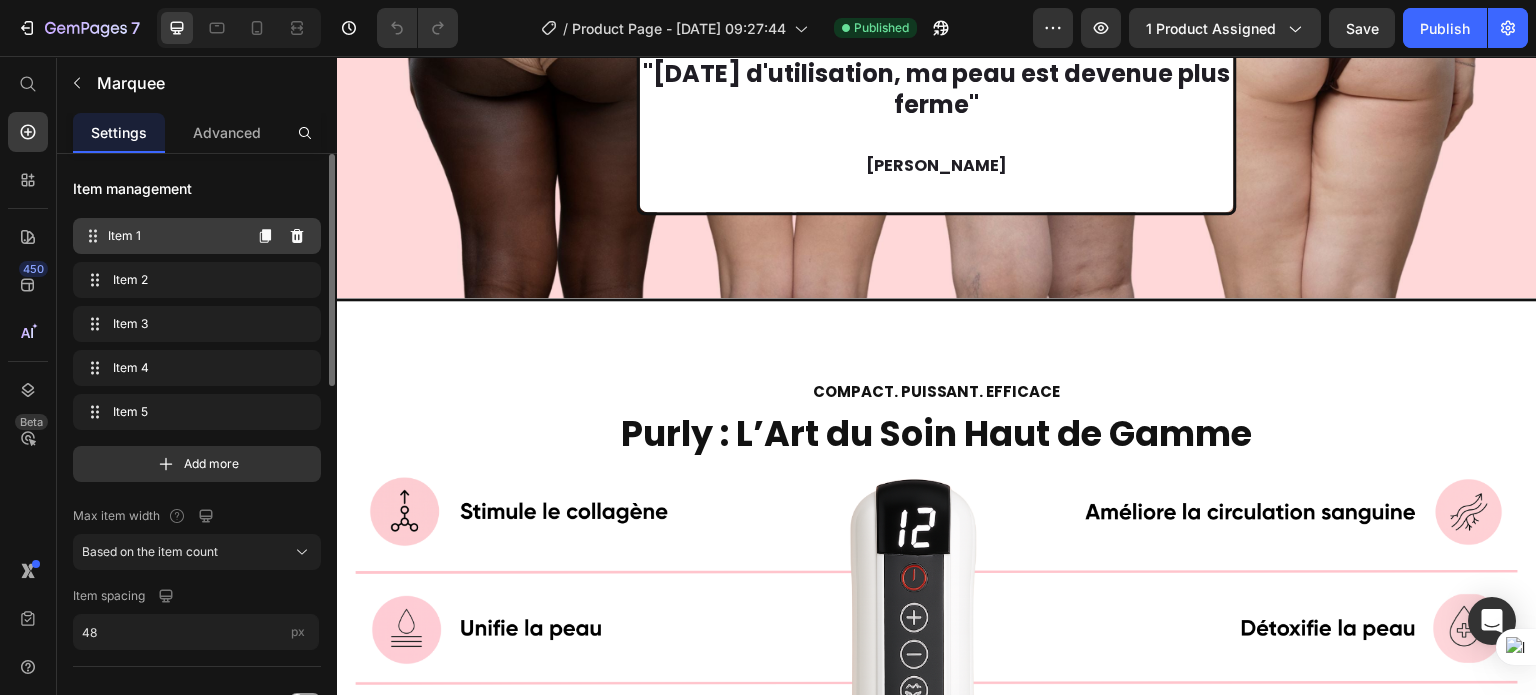 click on "Item 1 Item 1" at bounding box center [161, 236] 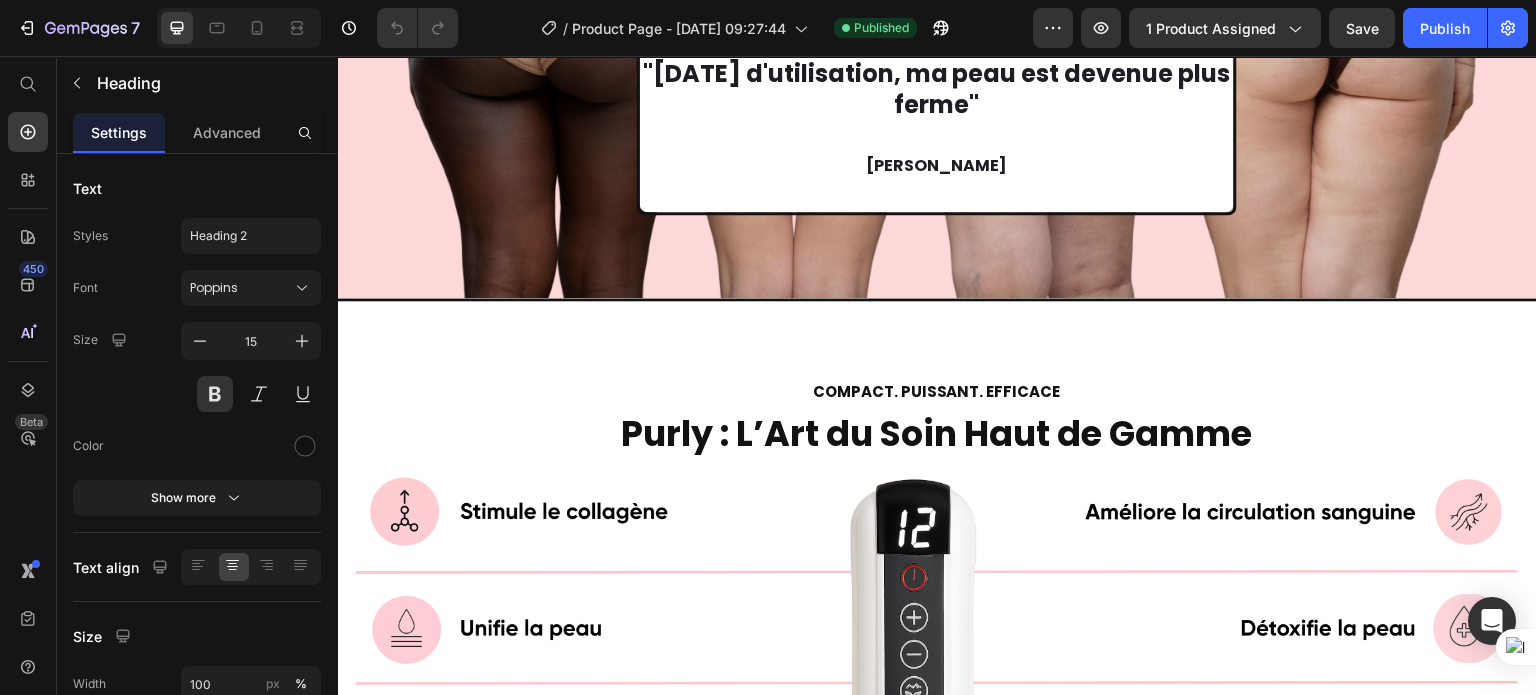 click on "VUE SUR" at bounding box center (937, -305) 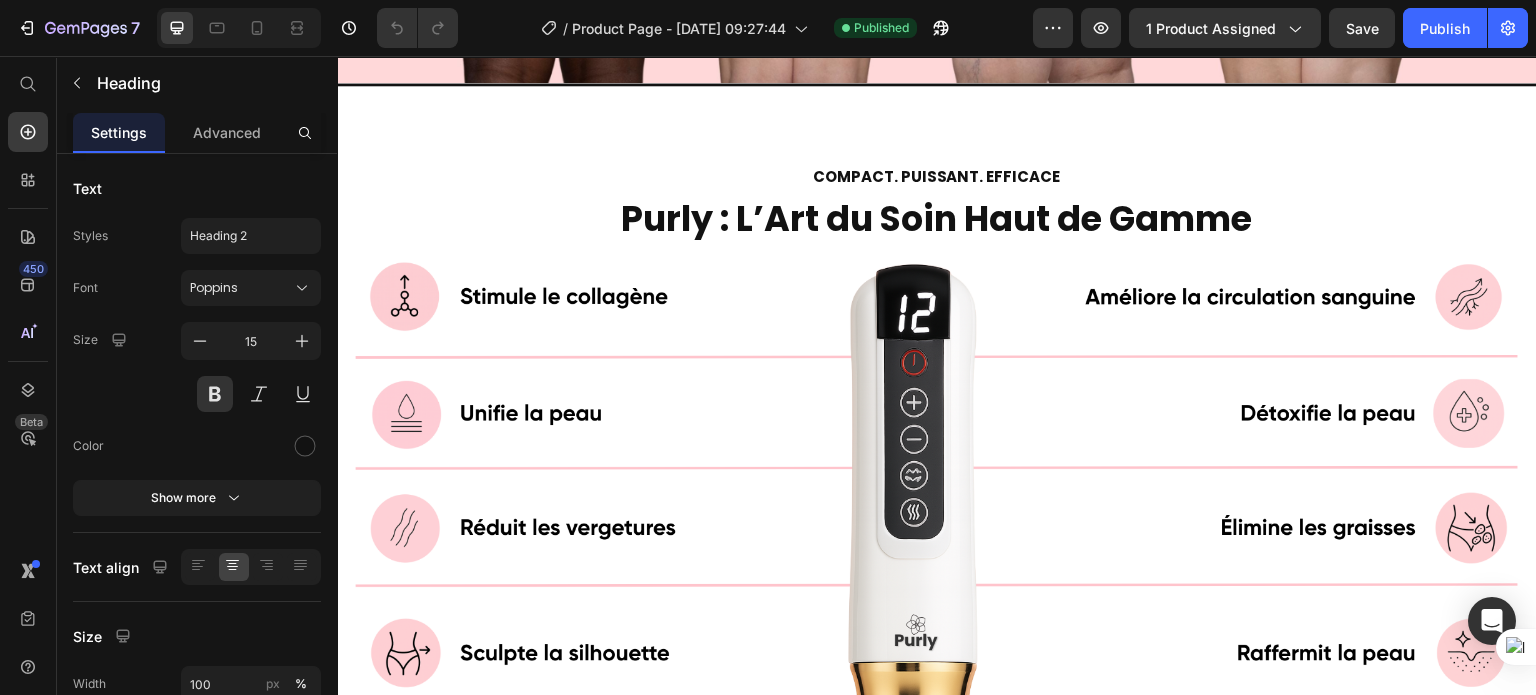 scroll, scrollTop: 4410, scrollLeft: 0, axis: vertical 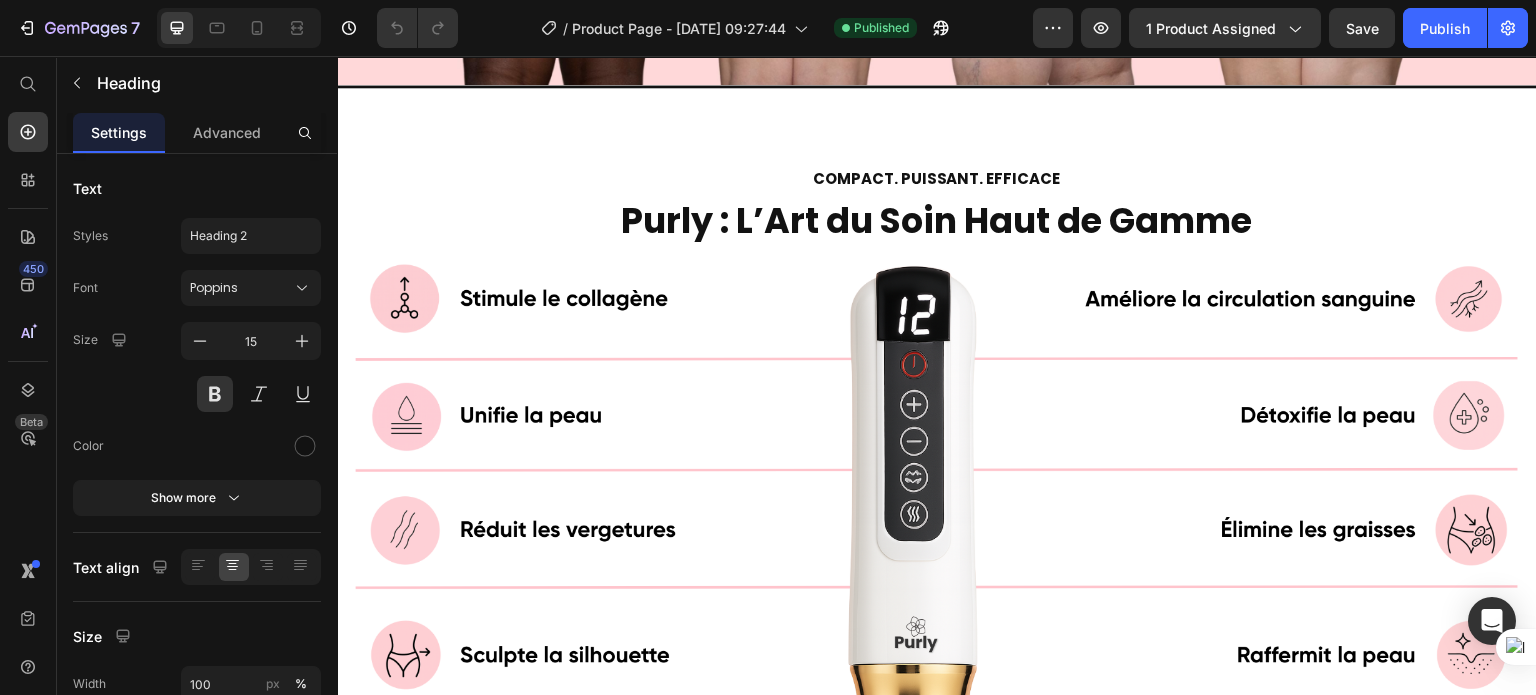 click on "Image Image Image Image Image" at bounding box center [930, -453] 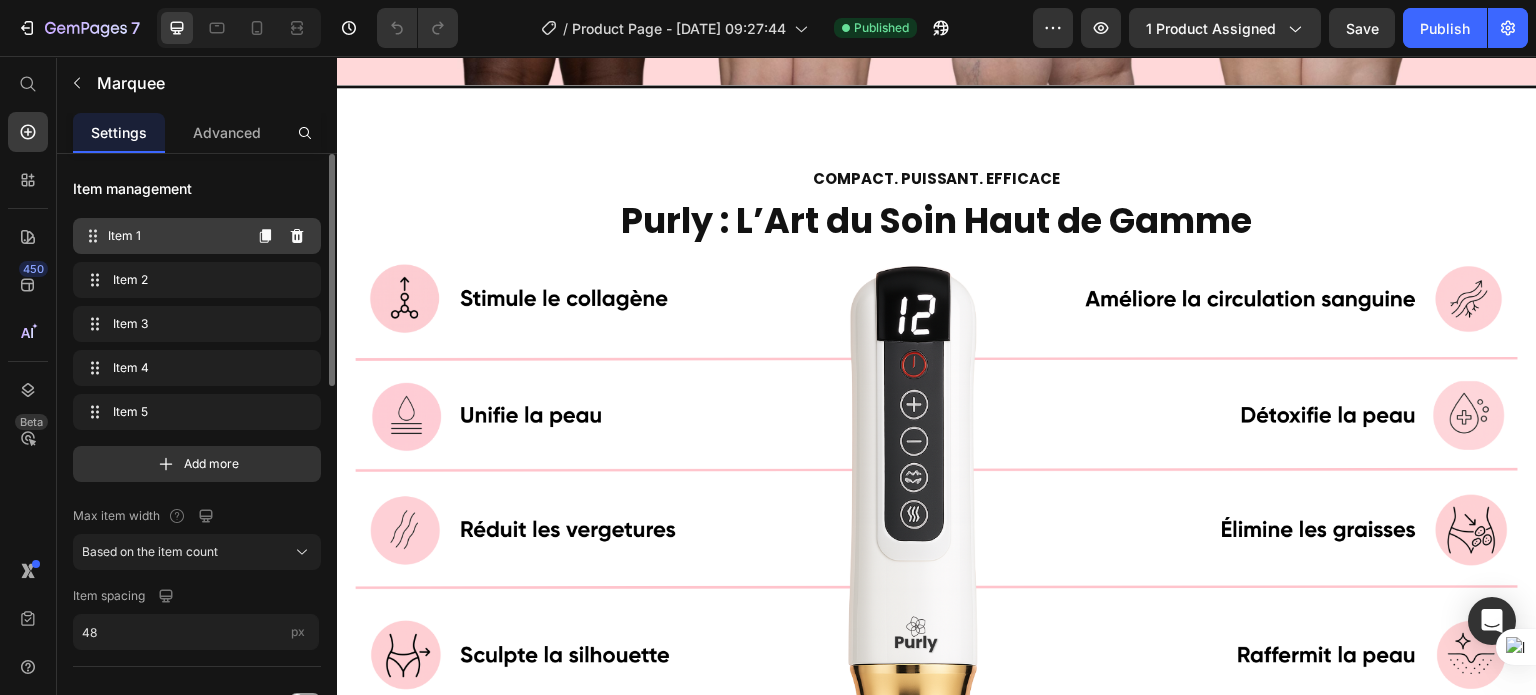 click on "Item 1" at bounding box center (174, 236) 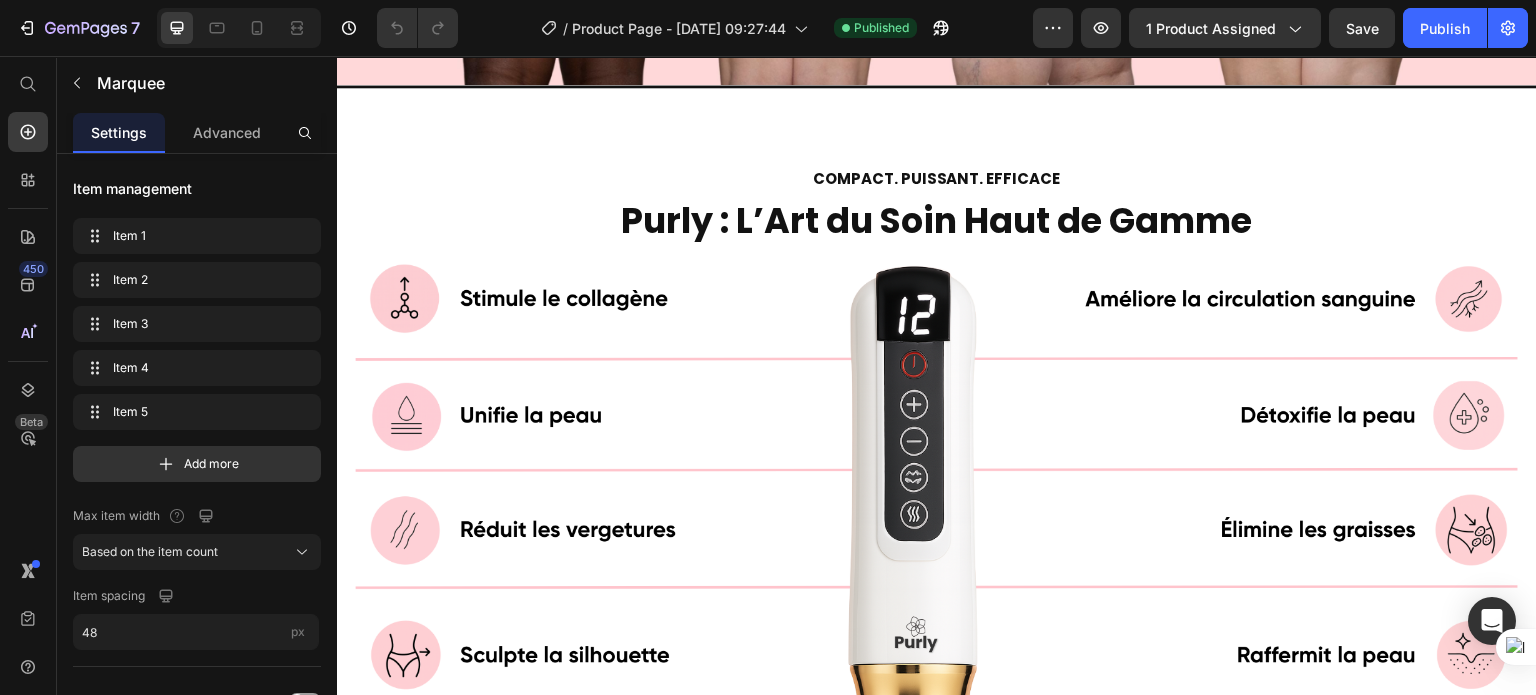 click at bounding box center (432, -453) 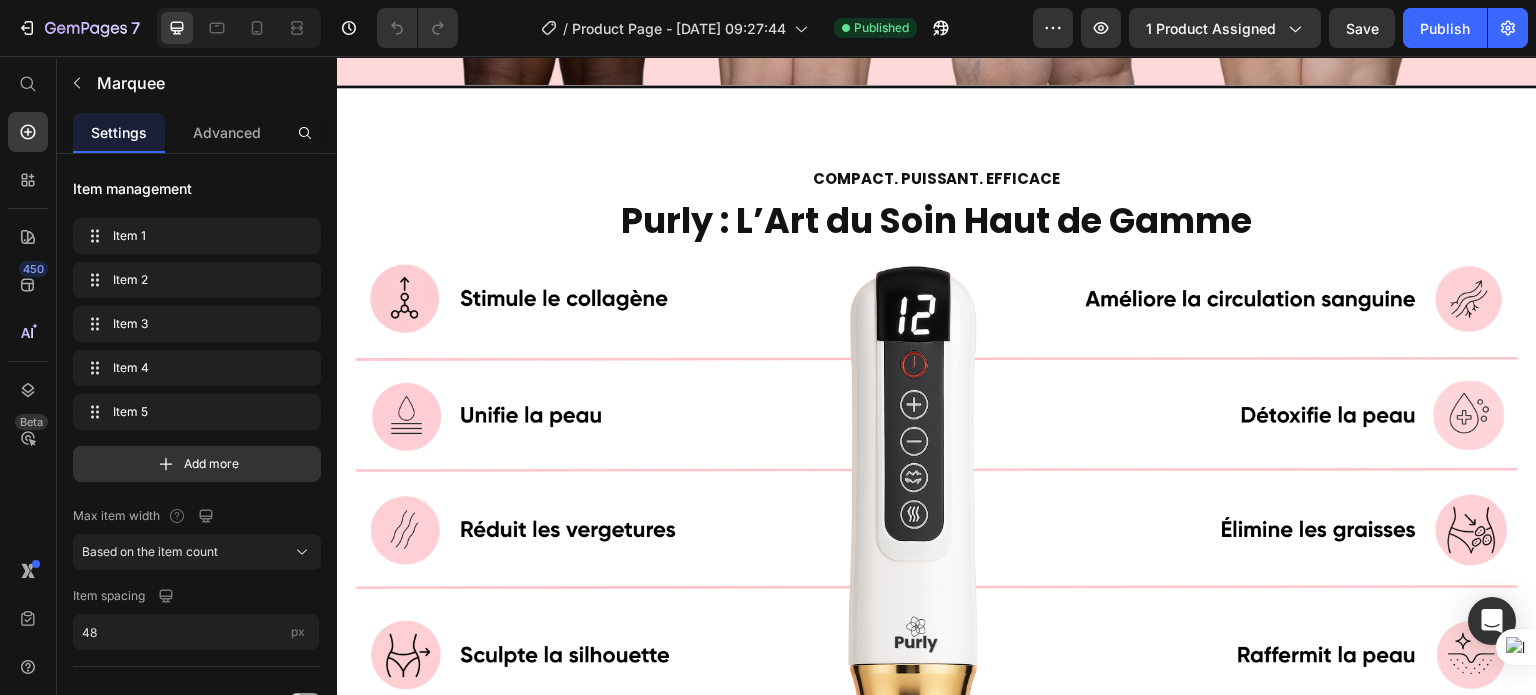 click on "Image" at bounding box center (669, -453) 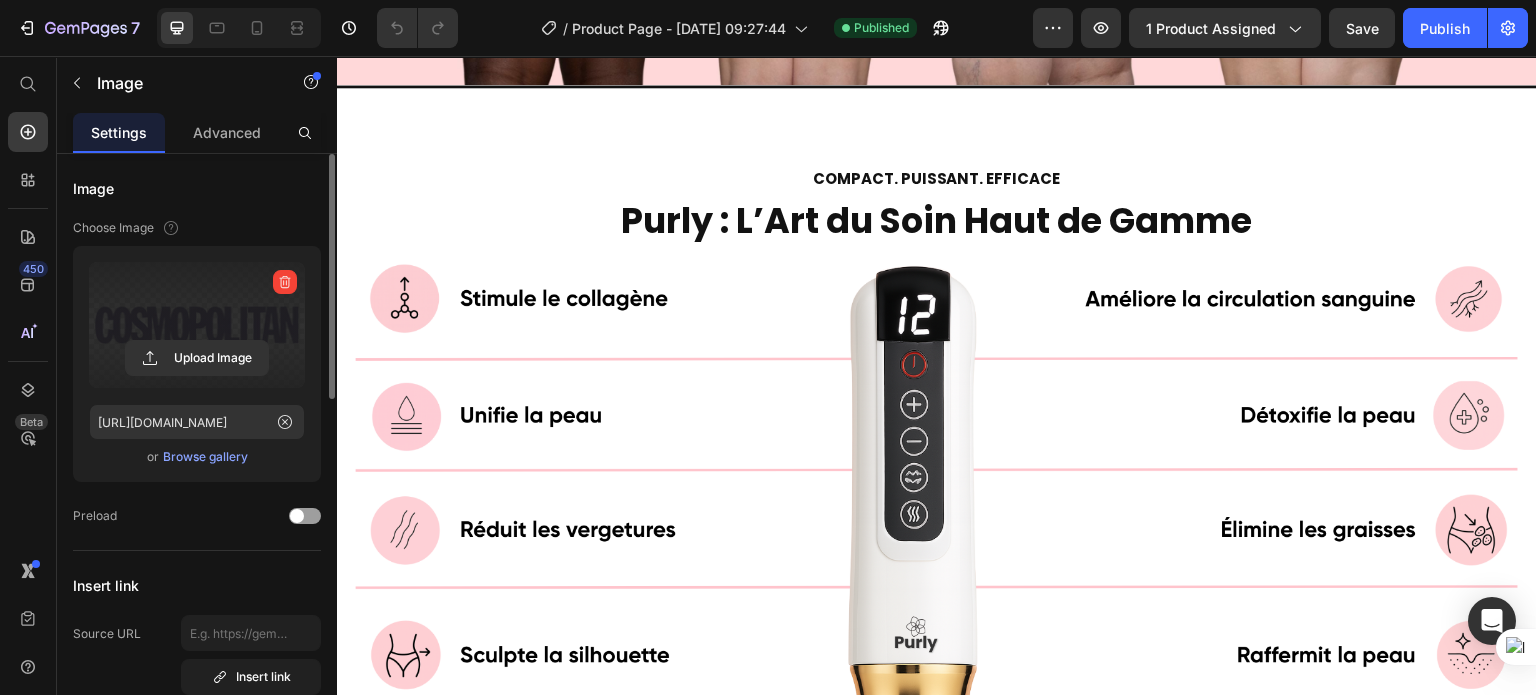 click at bounding box center [197, 325] 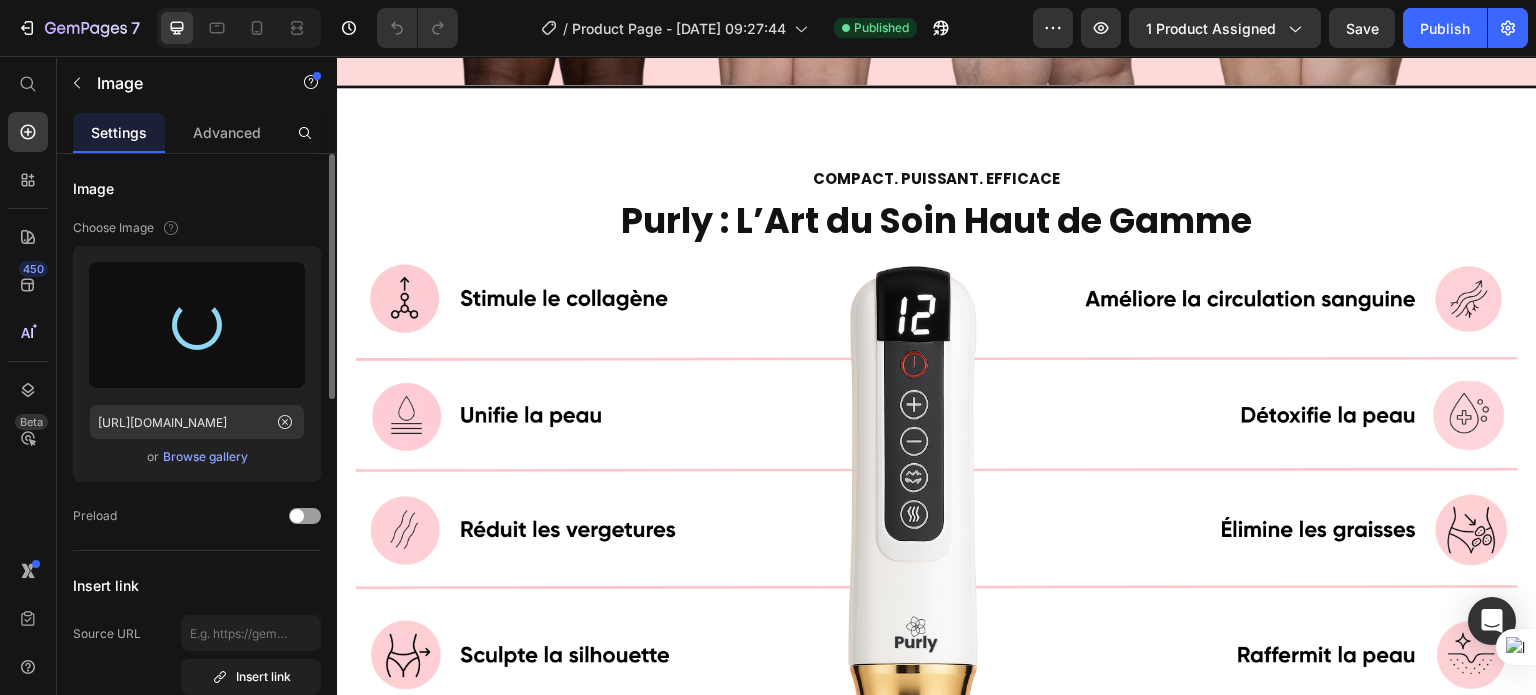 type on "https://cdn.shopify.com/s/files/1/0925/7923/4167/files/gempages_573195841762755809-8250d81e-ec90-48e1-9fc4-a68b7bf3a8d8.png" 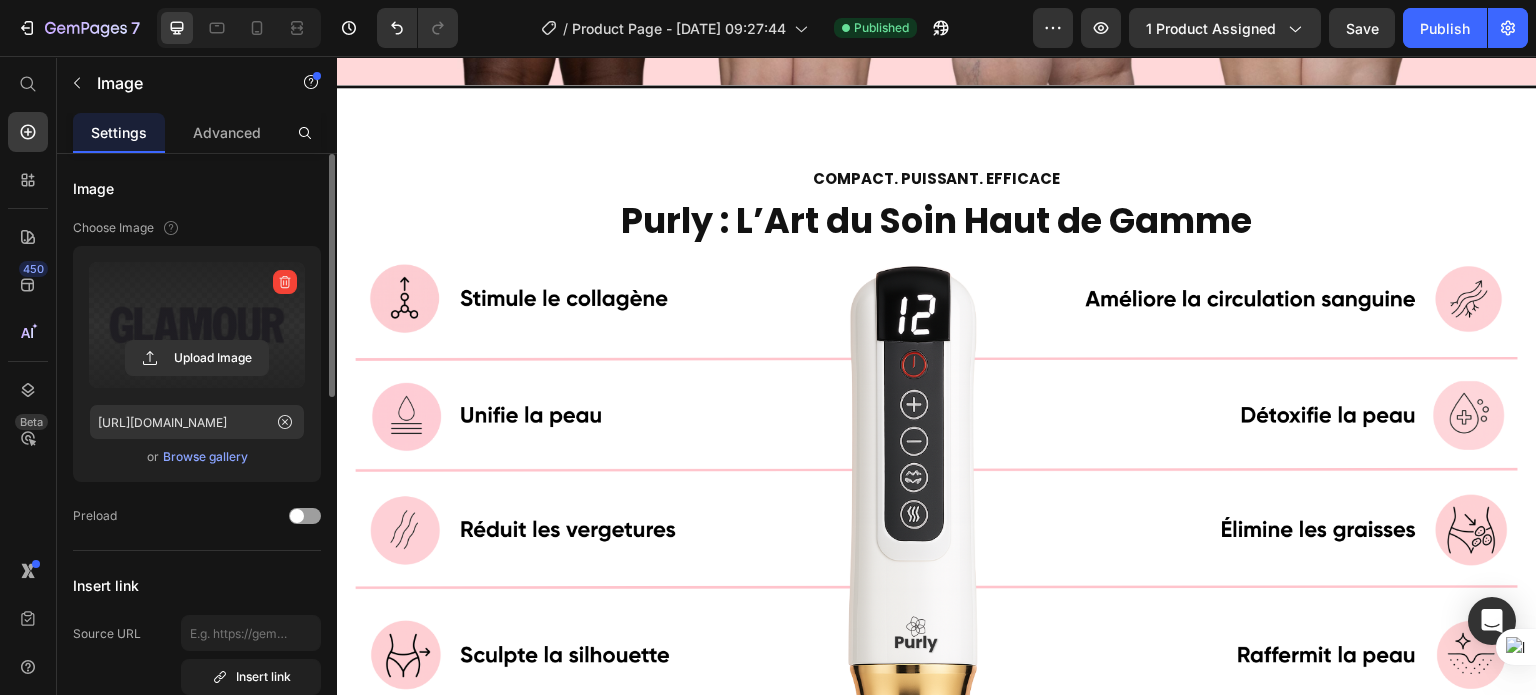 click at bounding box center [197, 325] 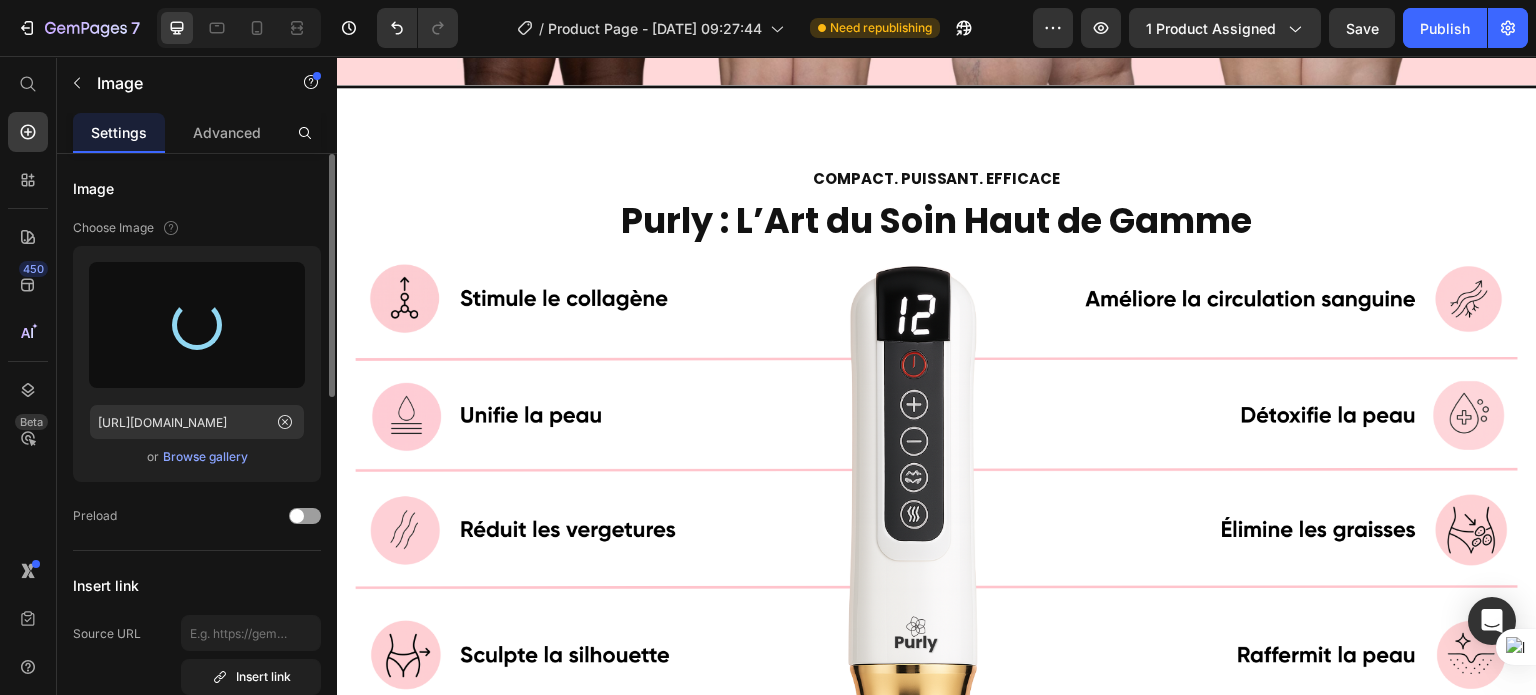 type on "https://cdn.shopify.com/s/files/1/0925/7923/4167/files/gempages_573195841762755809-84e3dae7-2022-409d-b9b6-18d9deac4476.png" 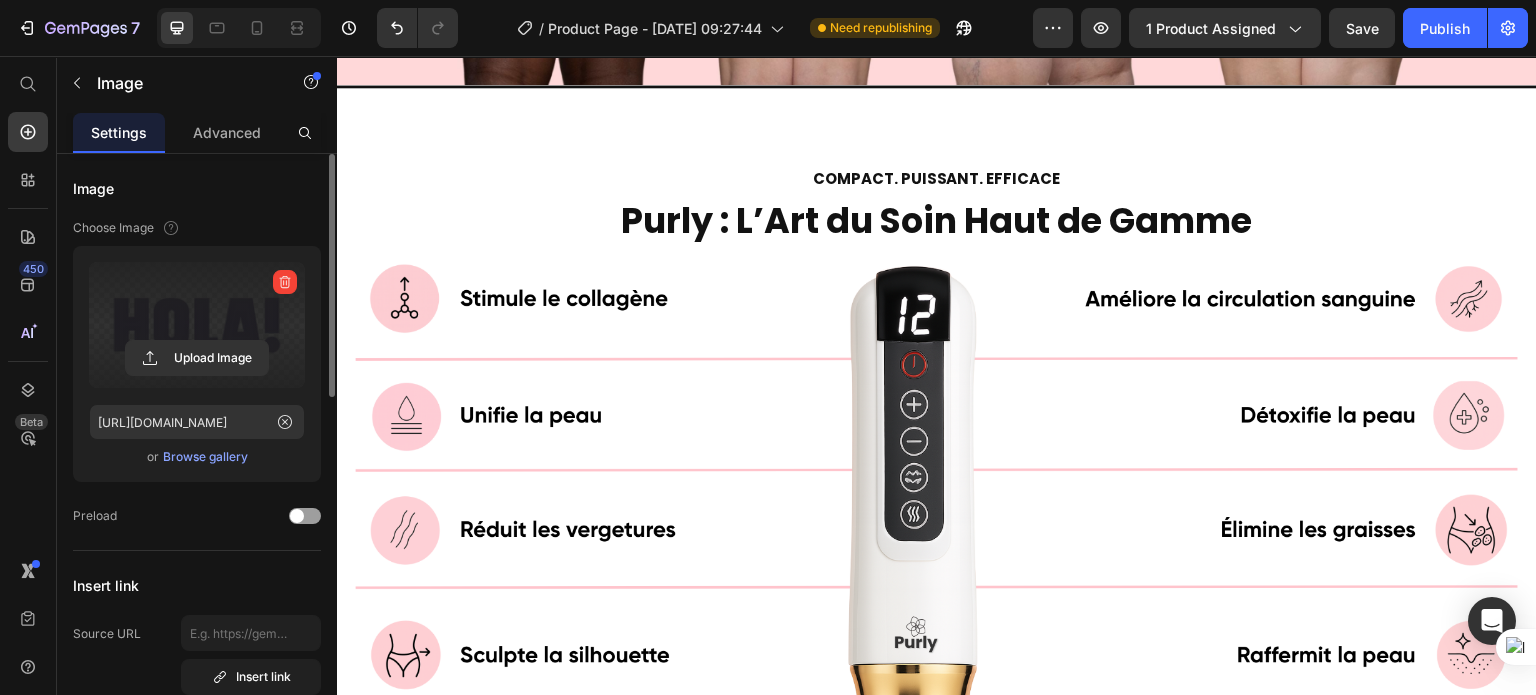 click at bounding box center [197, 325] 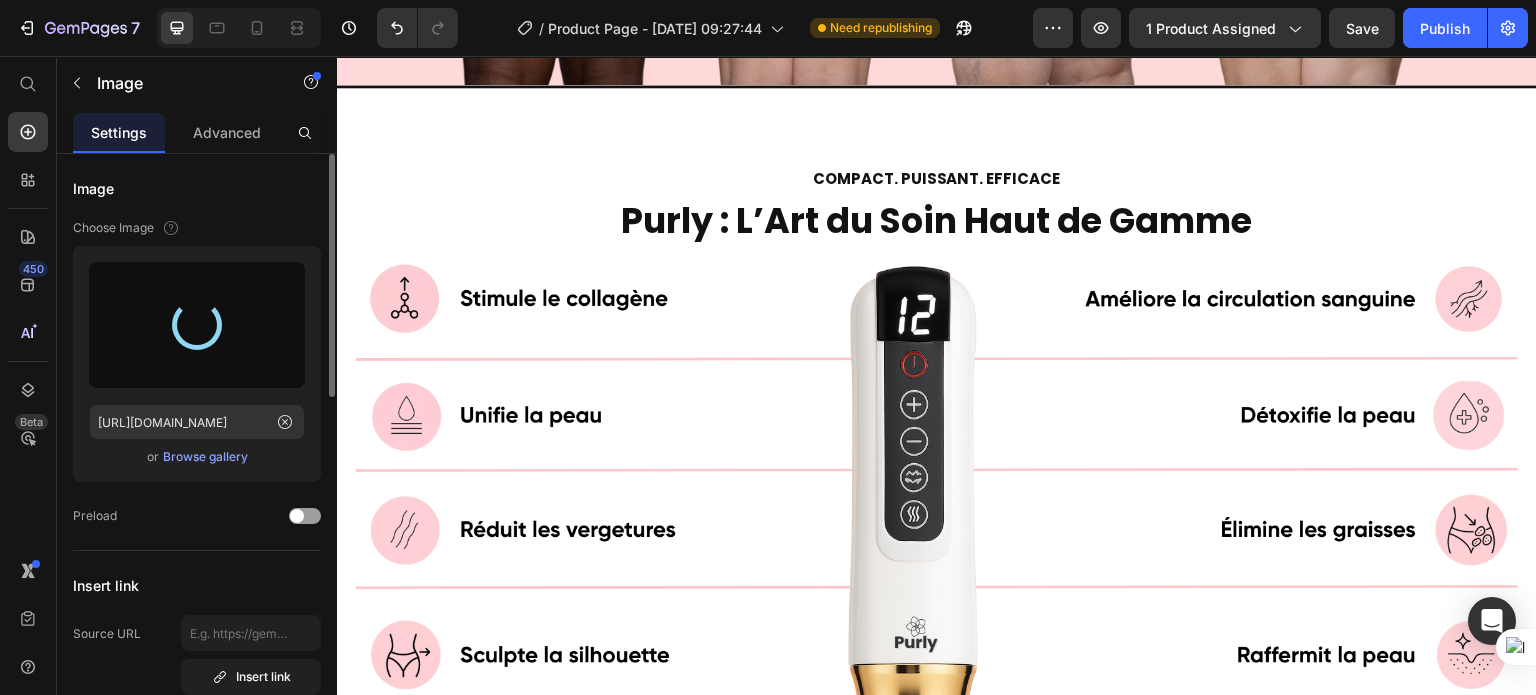 type on "https://cdn.shopify.com/s/files/1/0925/7923/4167/files/gempages_573195841762755809-bb7790b4-5d35-4698-91e8-7a428a4d1038.png" 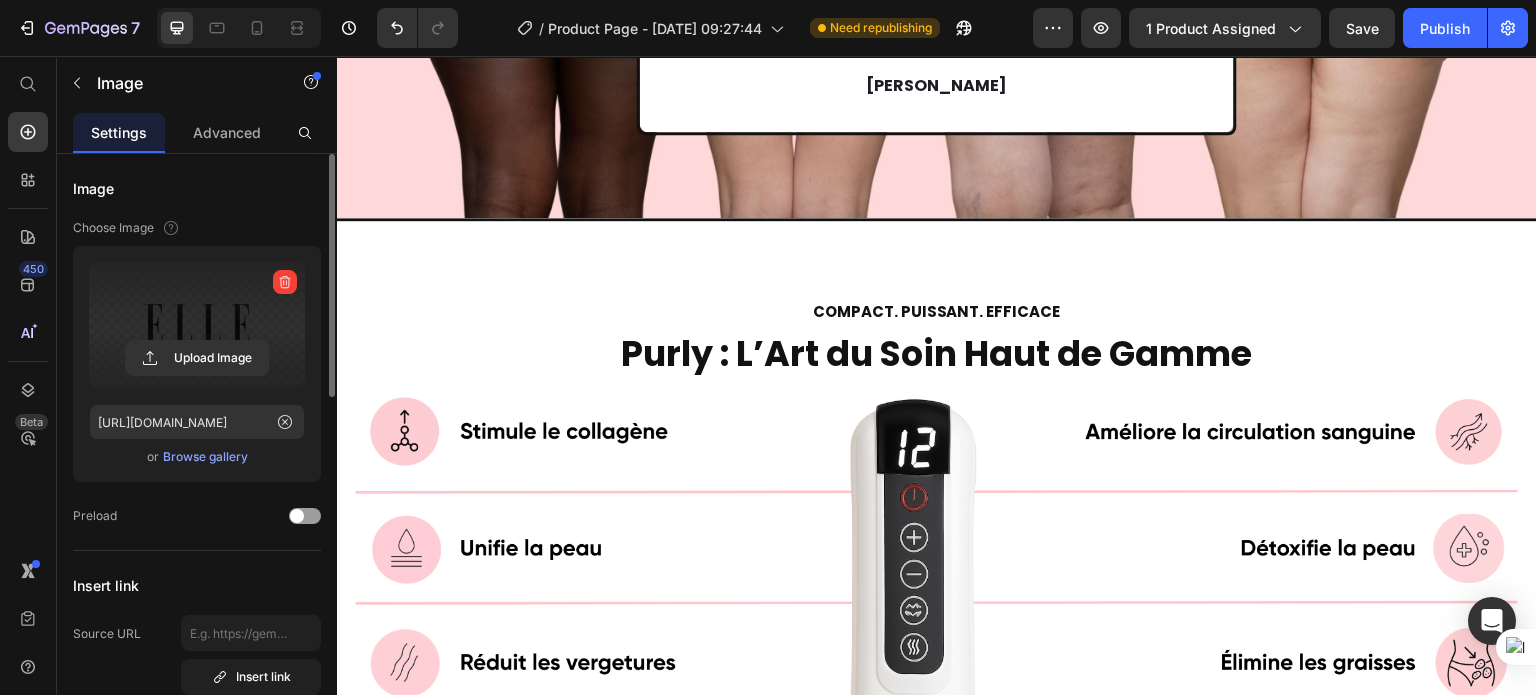 scroll, scrollTop: 4305, scrollLeft: 0, axis: vertical 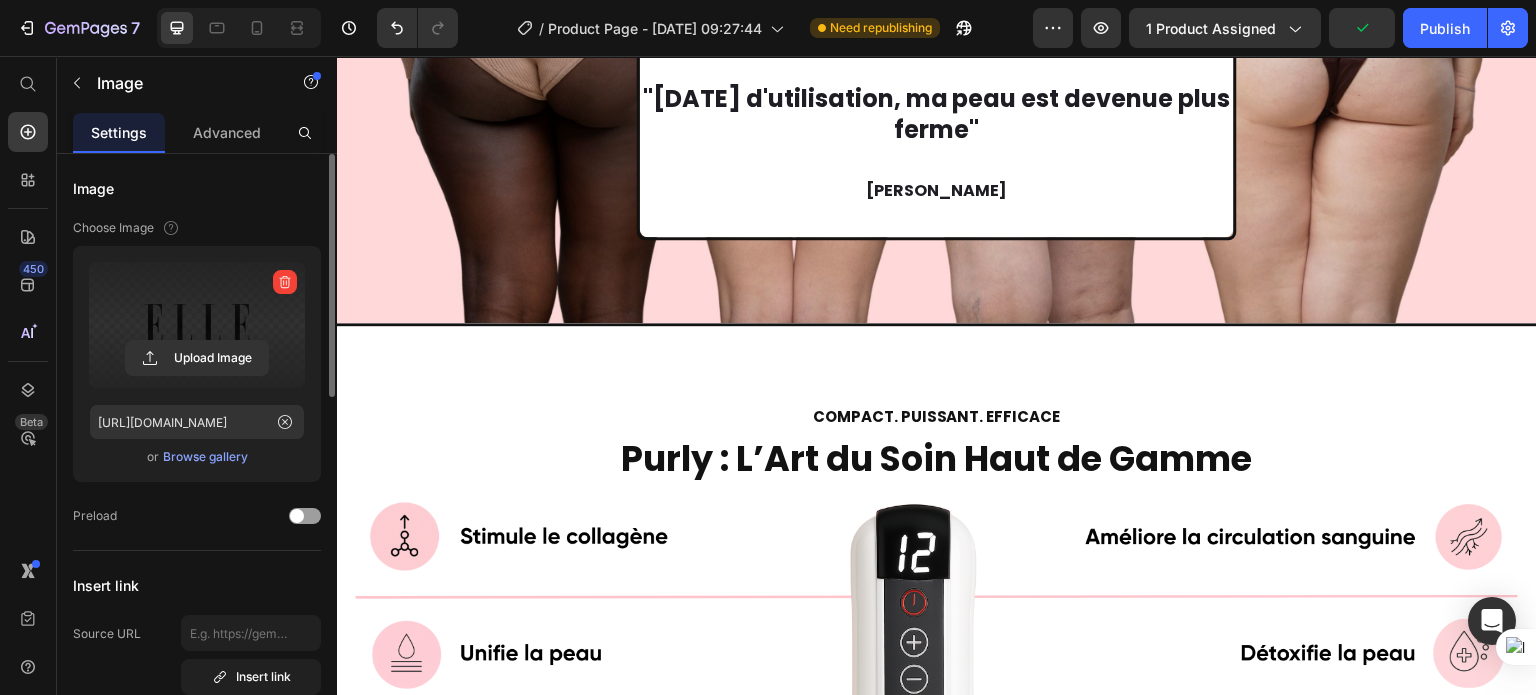 click on "Image   0" at bounding box center (1167, -282) 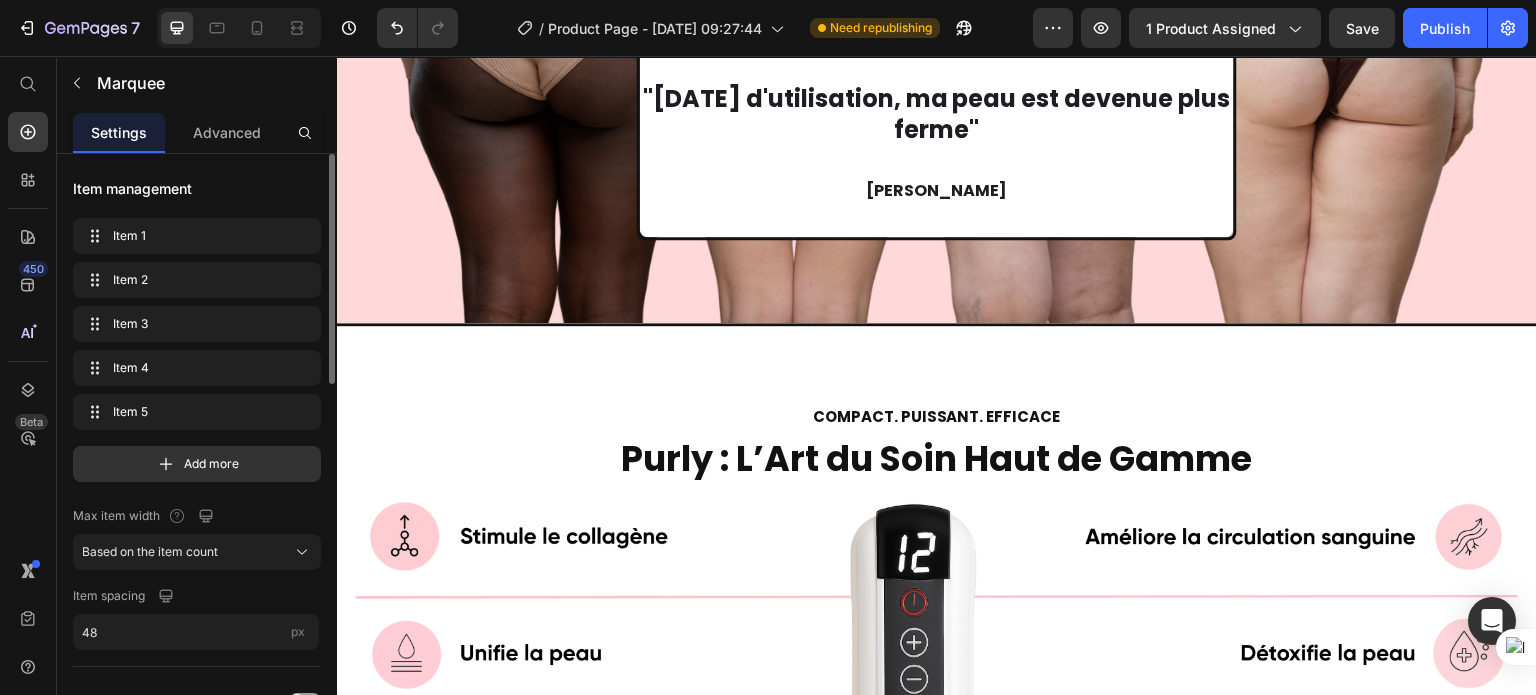 click on "Image" at bounding box center [906, -282] 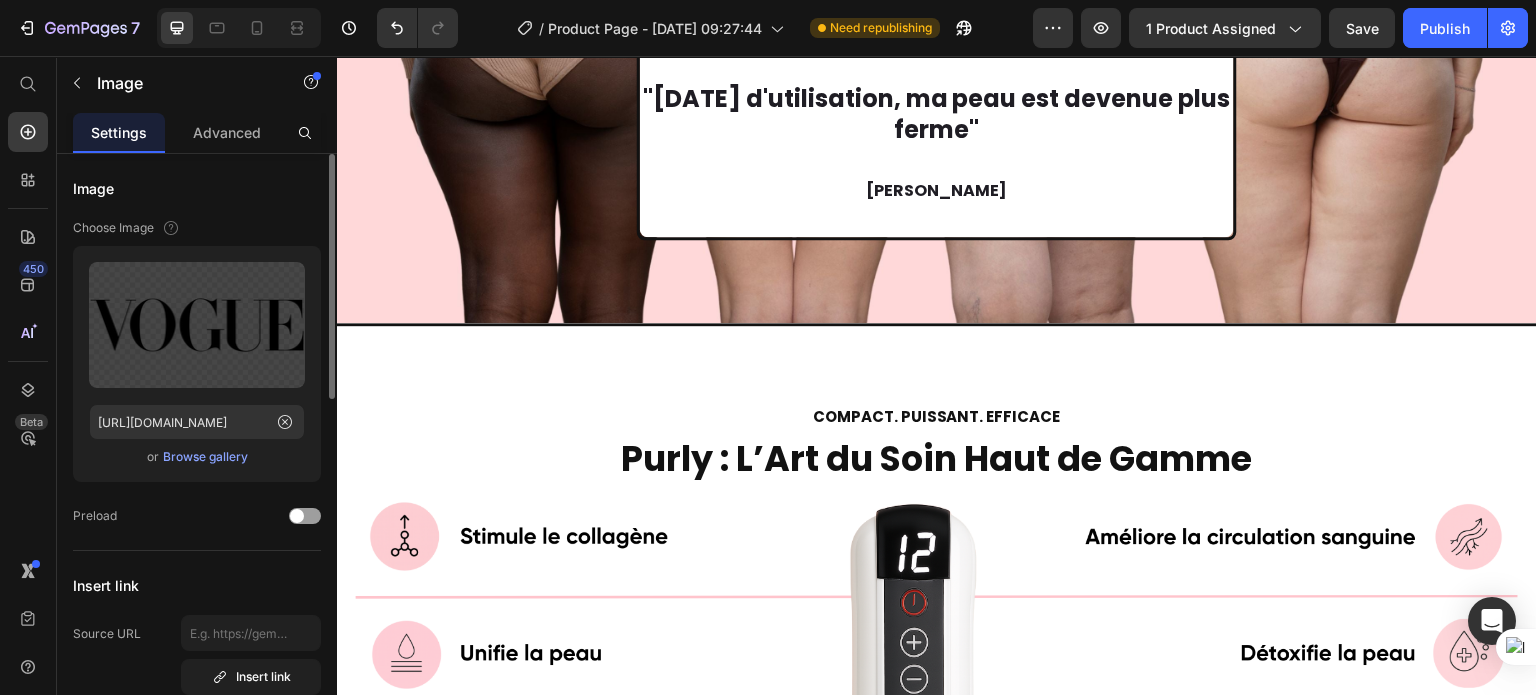 click at bounding box center [1143, -282] 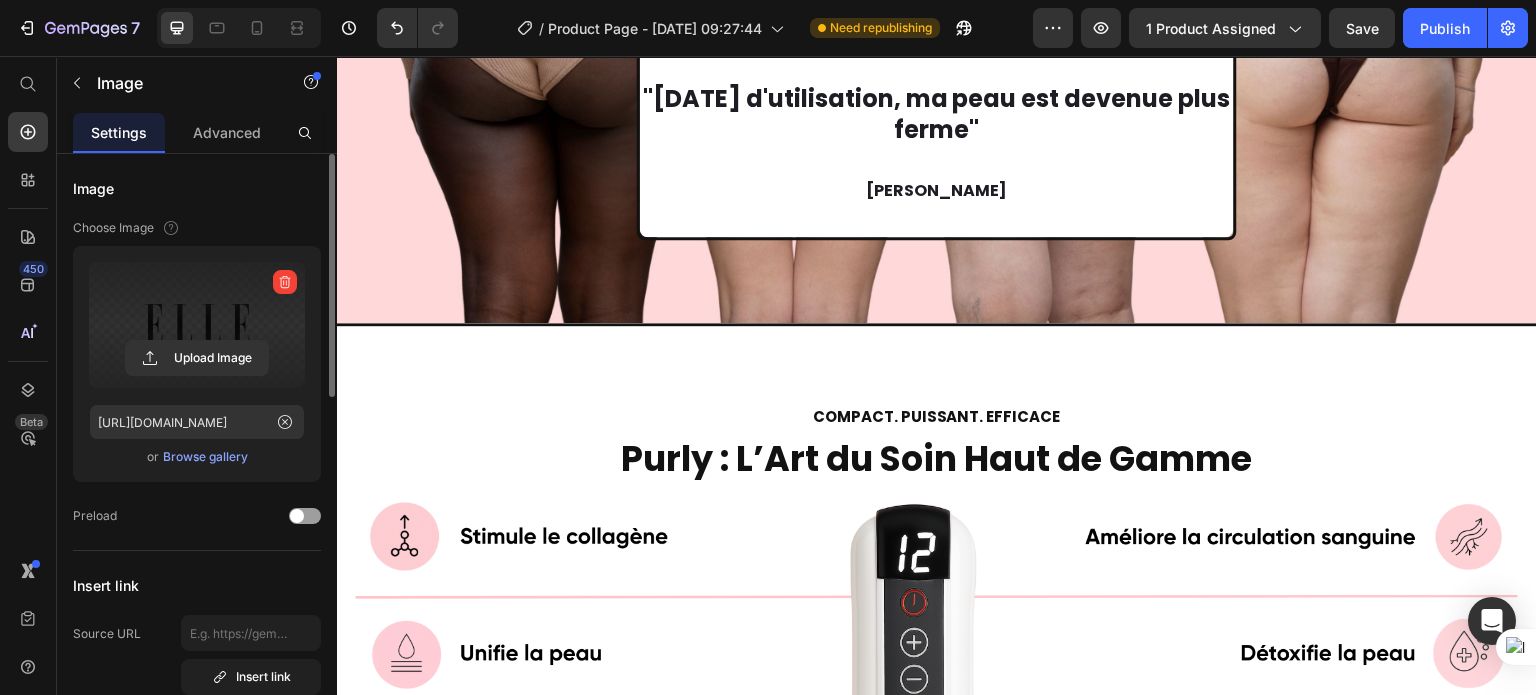click at bounding box center [197, 325] 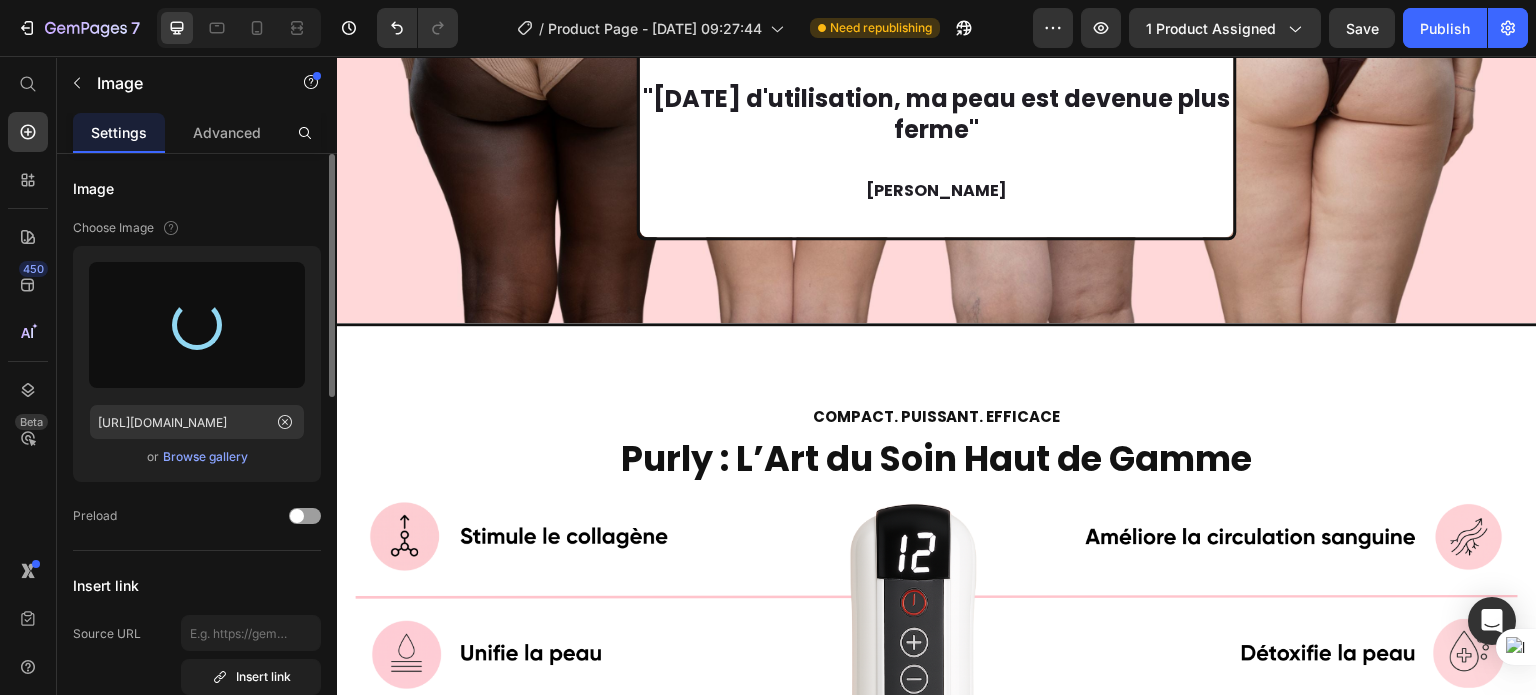 type on "https://cdn.shopify.com/s/files/1/0925/7923/4167/files/gempages_573195841762755809-231d0d0c-cca2-4ab8-b40c-8c459edb1369.png" 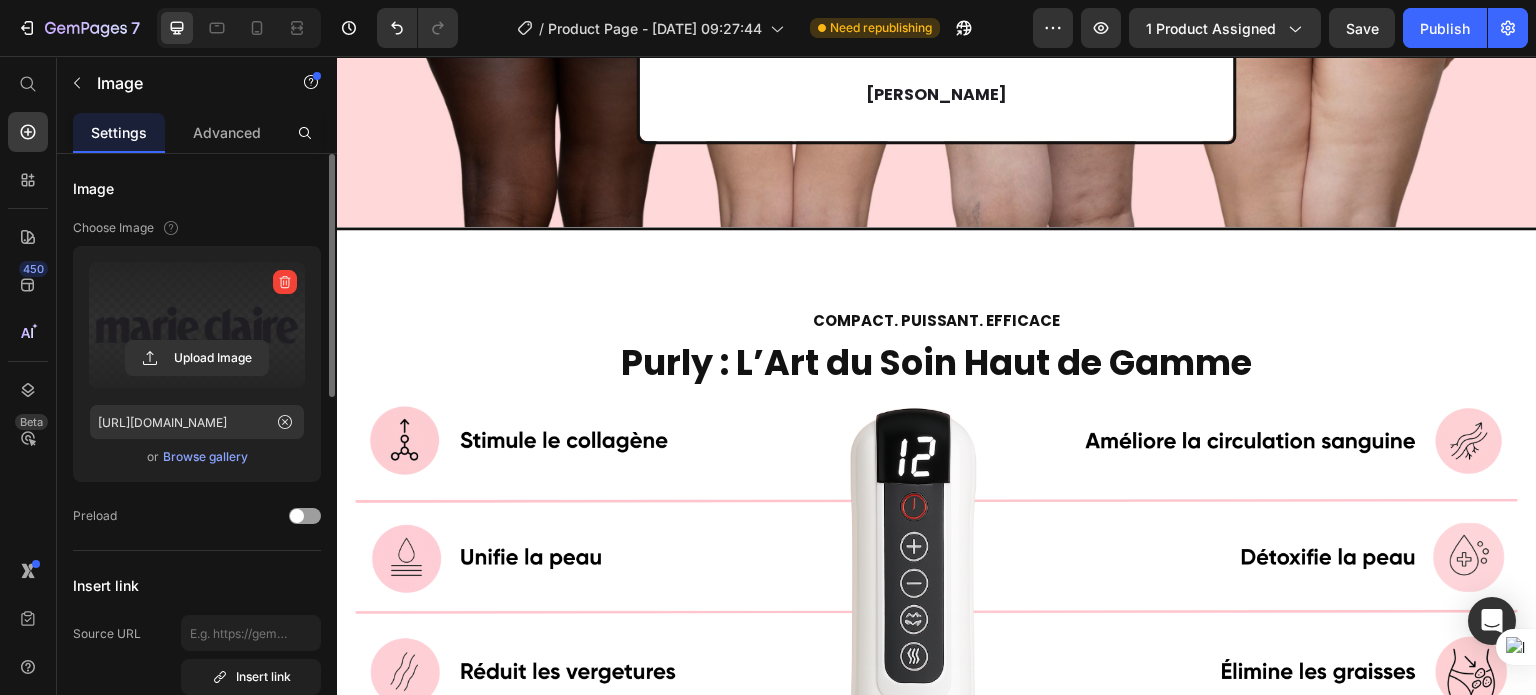 click at bounding box center (197, 325) 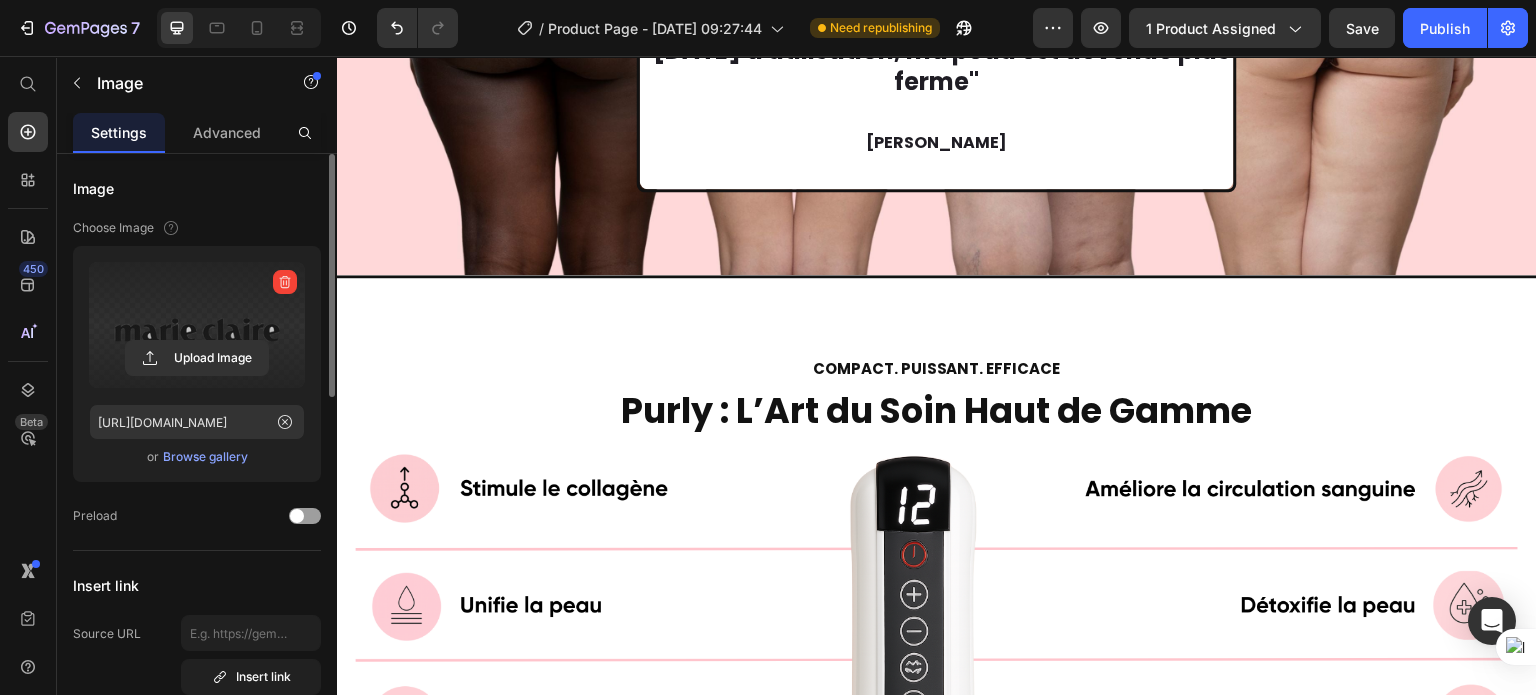 click at bounding box center [197, 325] 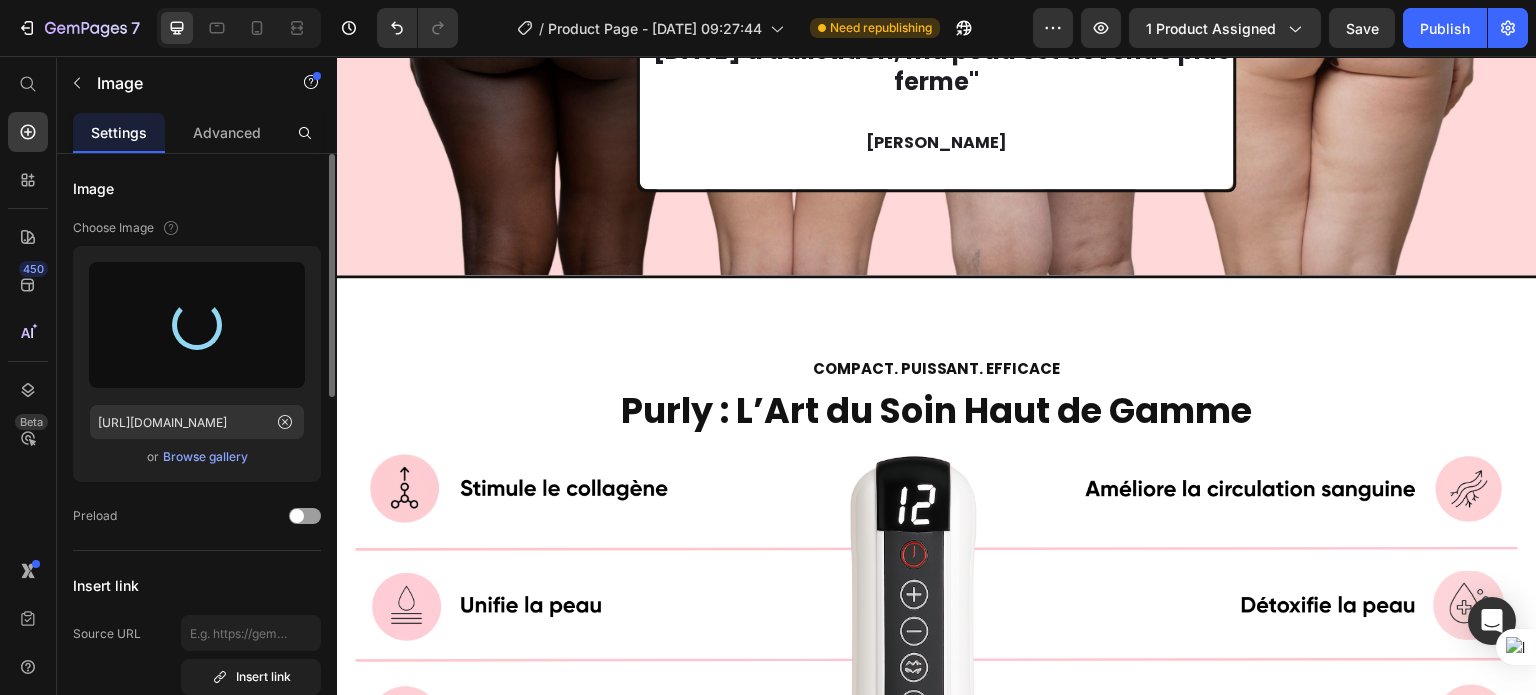 type on "https://cdn.shopify.com/s/files/1/0925/7923/4167/files/gempages_573195841762755809-0f180319-61c7-416e-86bf-fb44d3ce3073.png" 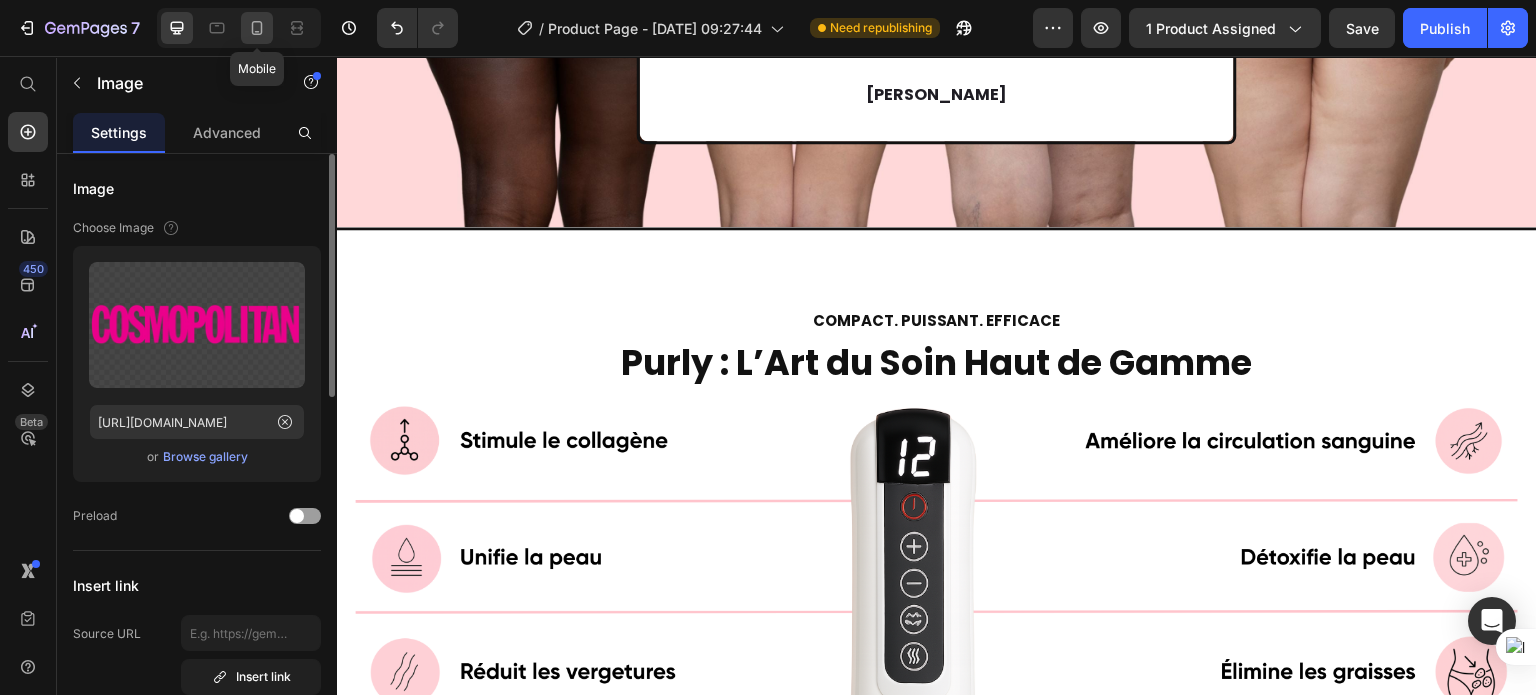 click 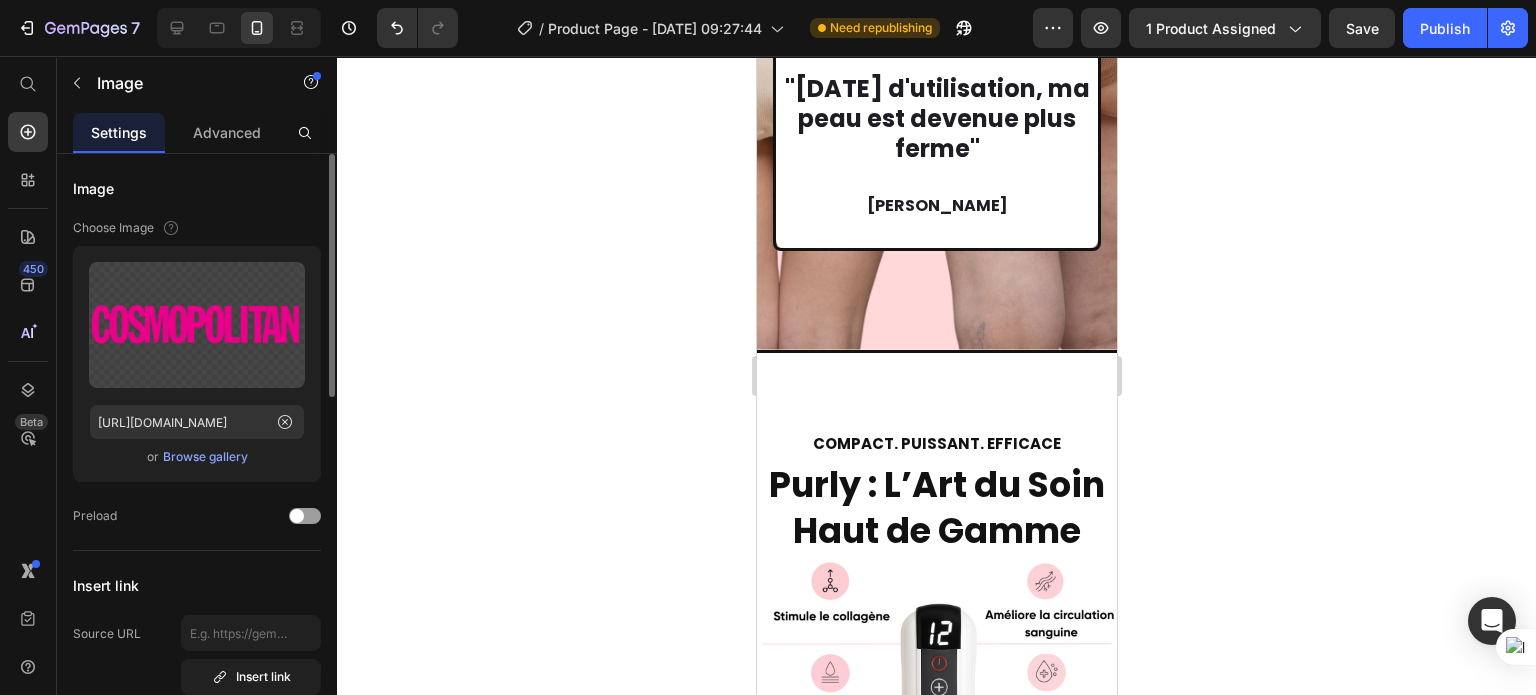 scroll, scrollTop: 4428, scrollLeft: 0, axis: vertical 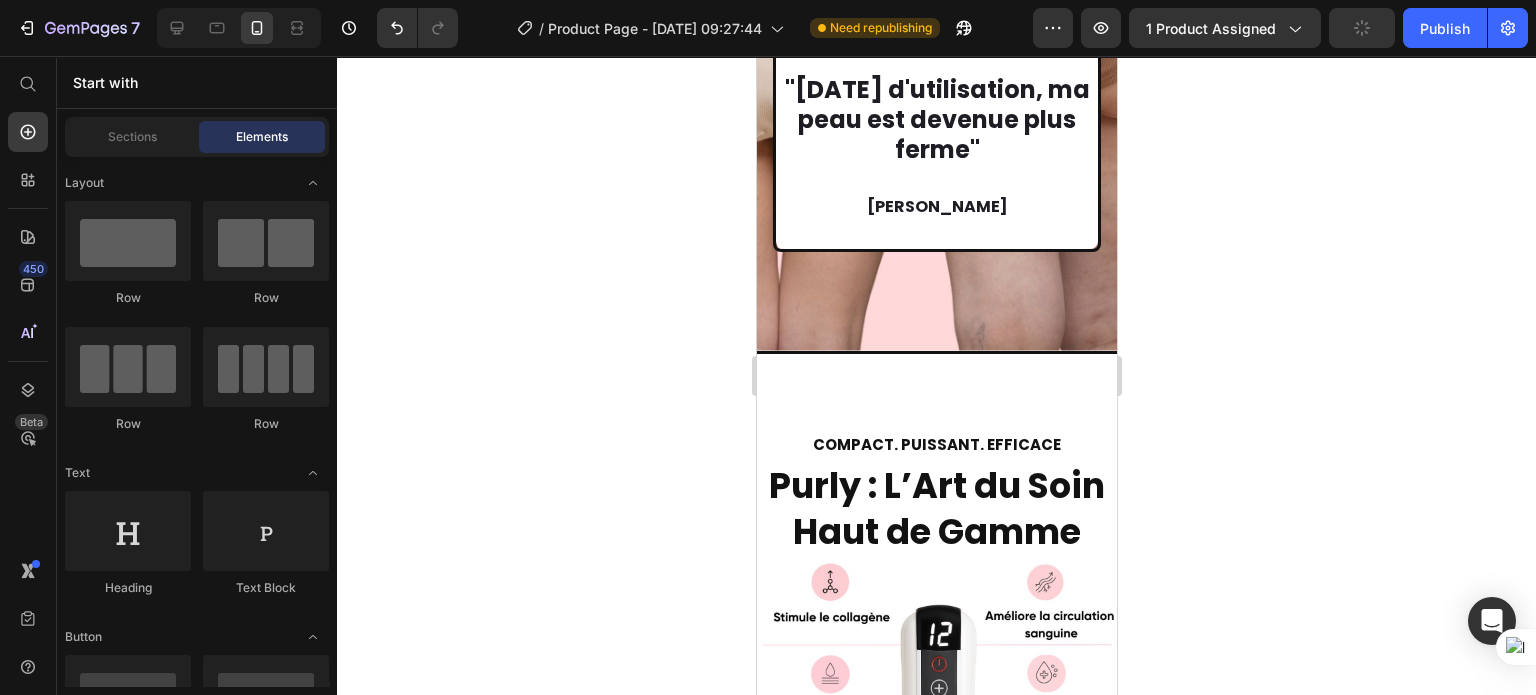 click 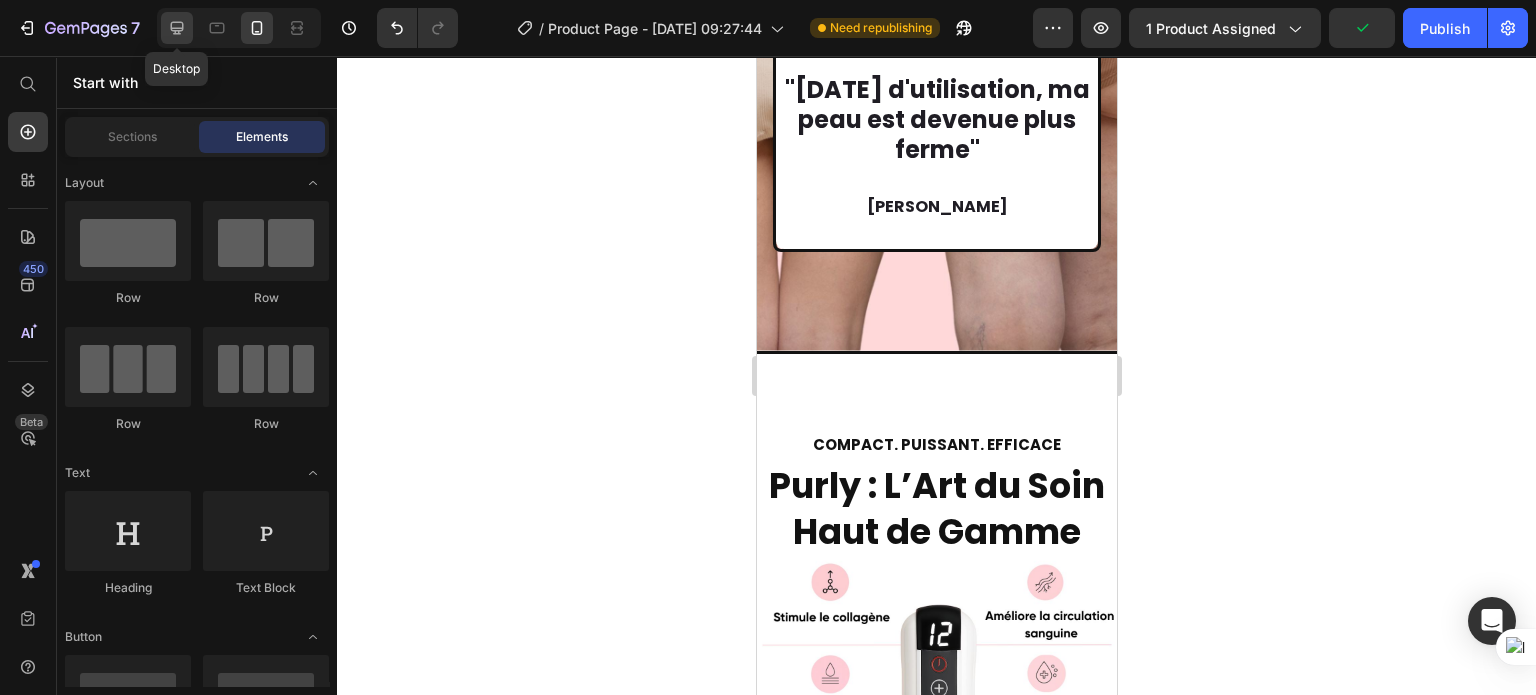 click 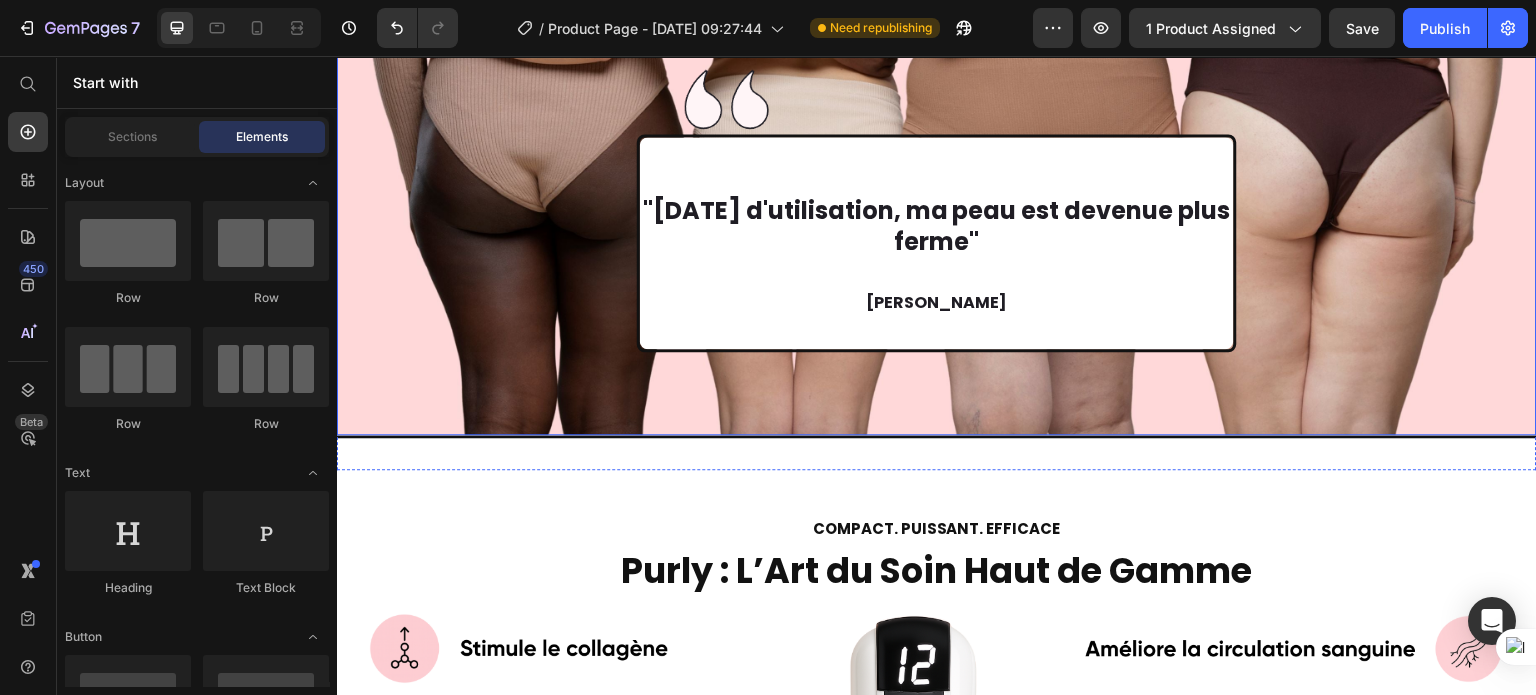 scroll, scrollTop: 4113, scrollLeft: 0, axis: vertical 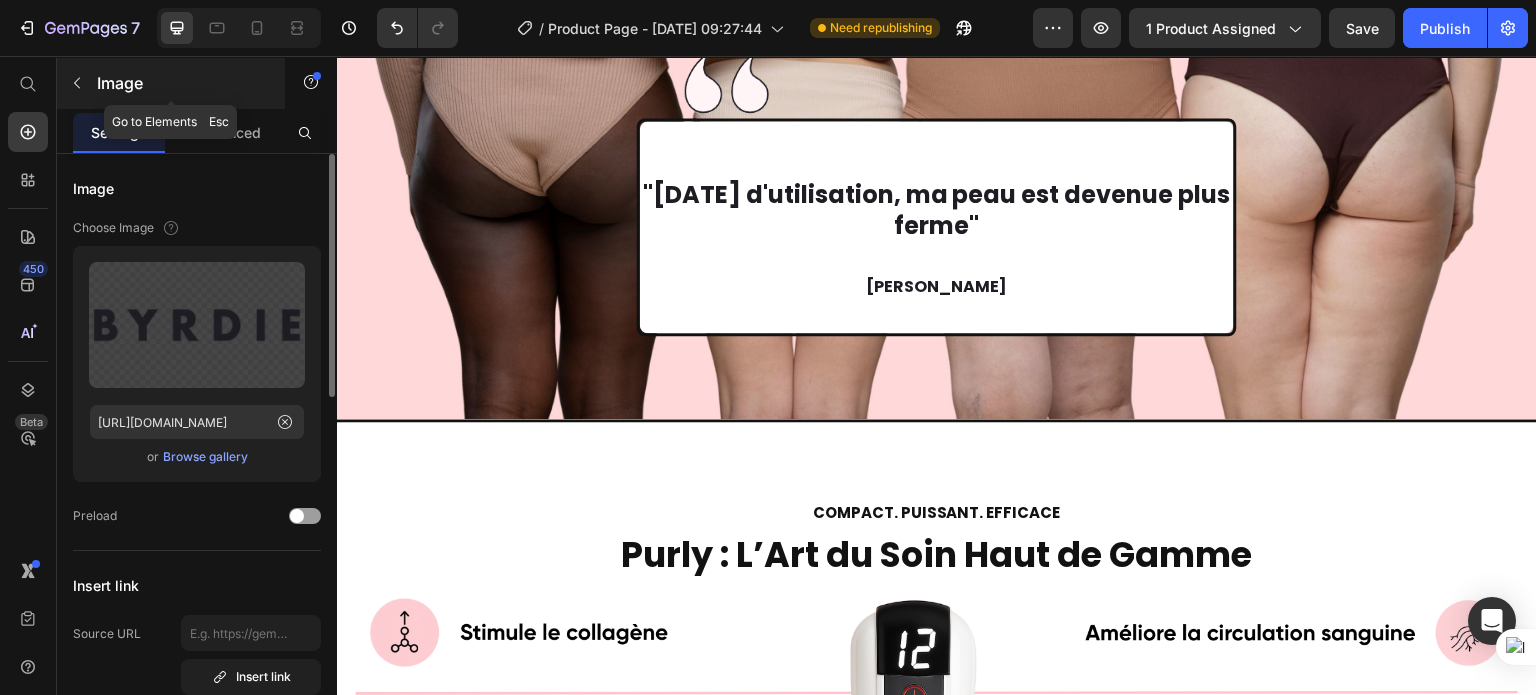 click at bounding box center (77, 83) 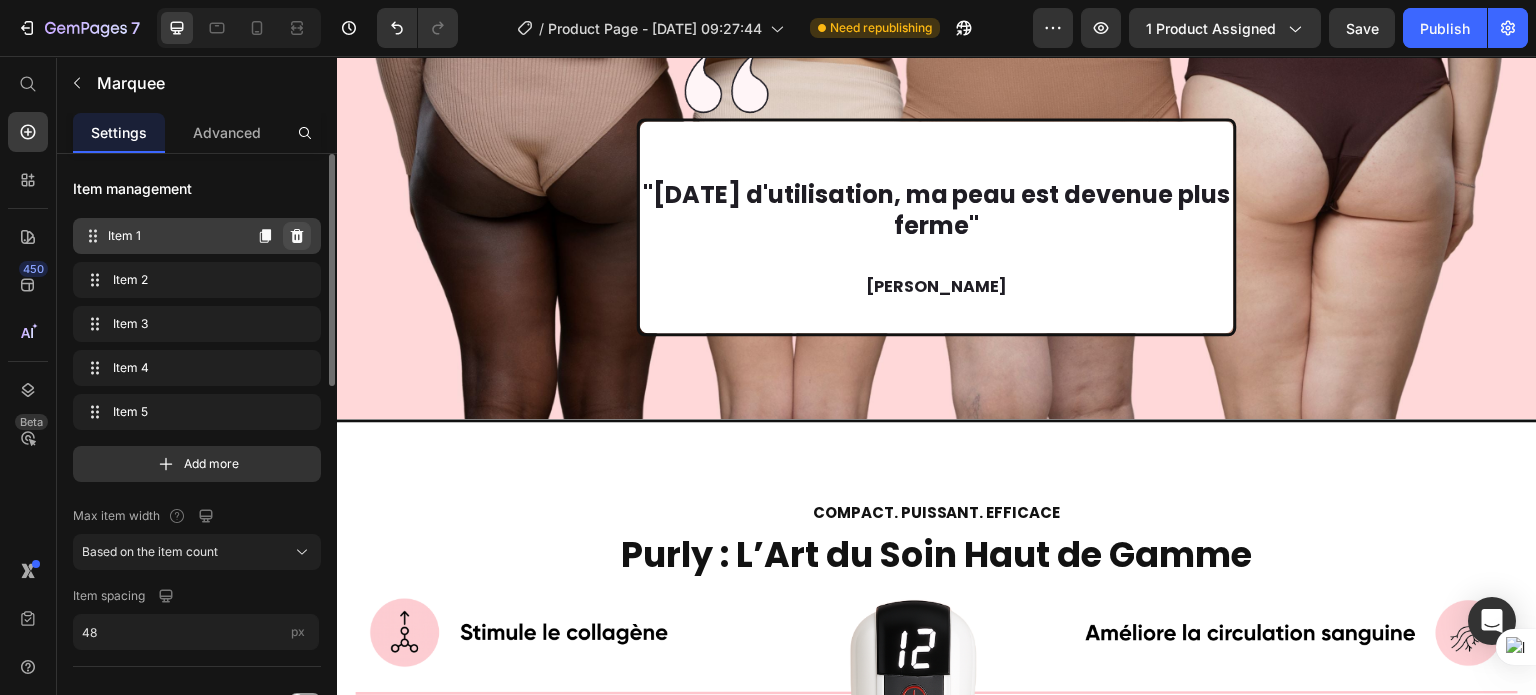 click 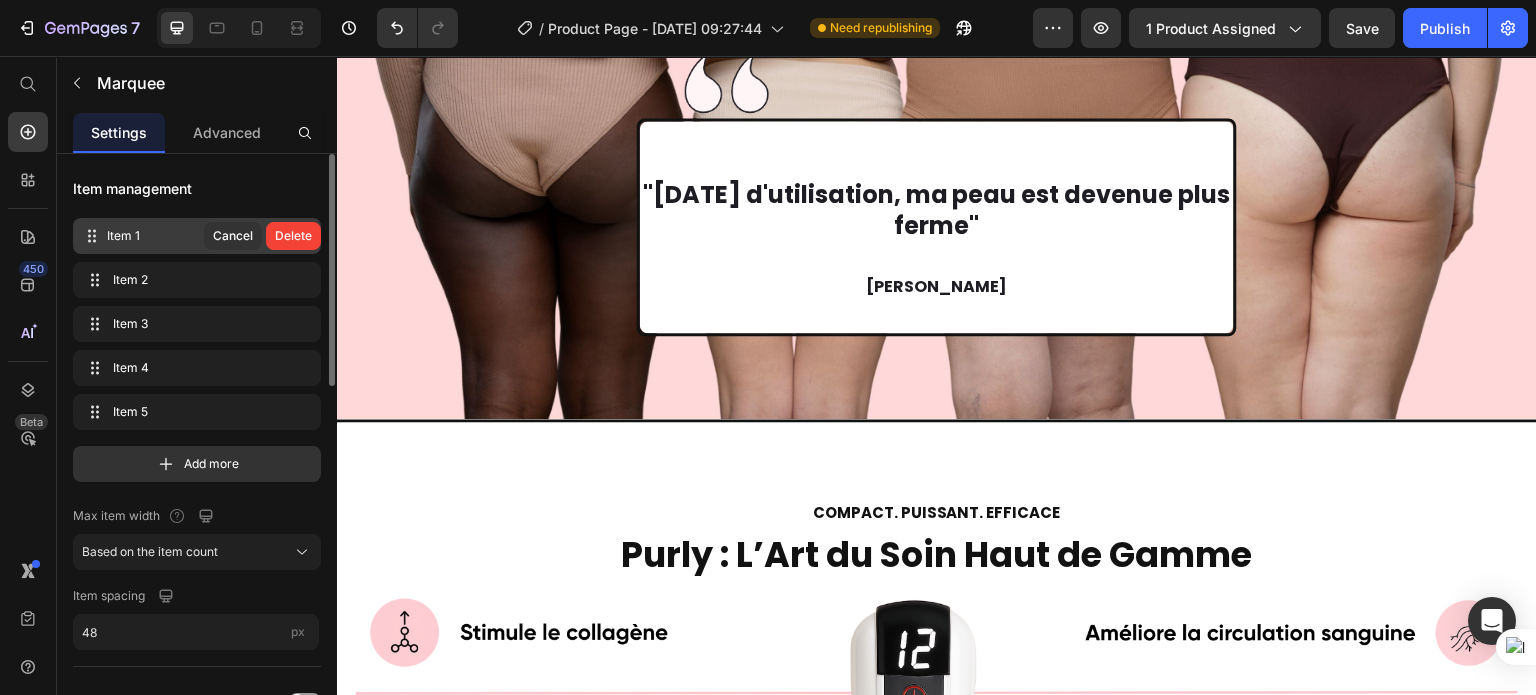 click on "Delete" at bounding box center (293, 236) 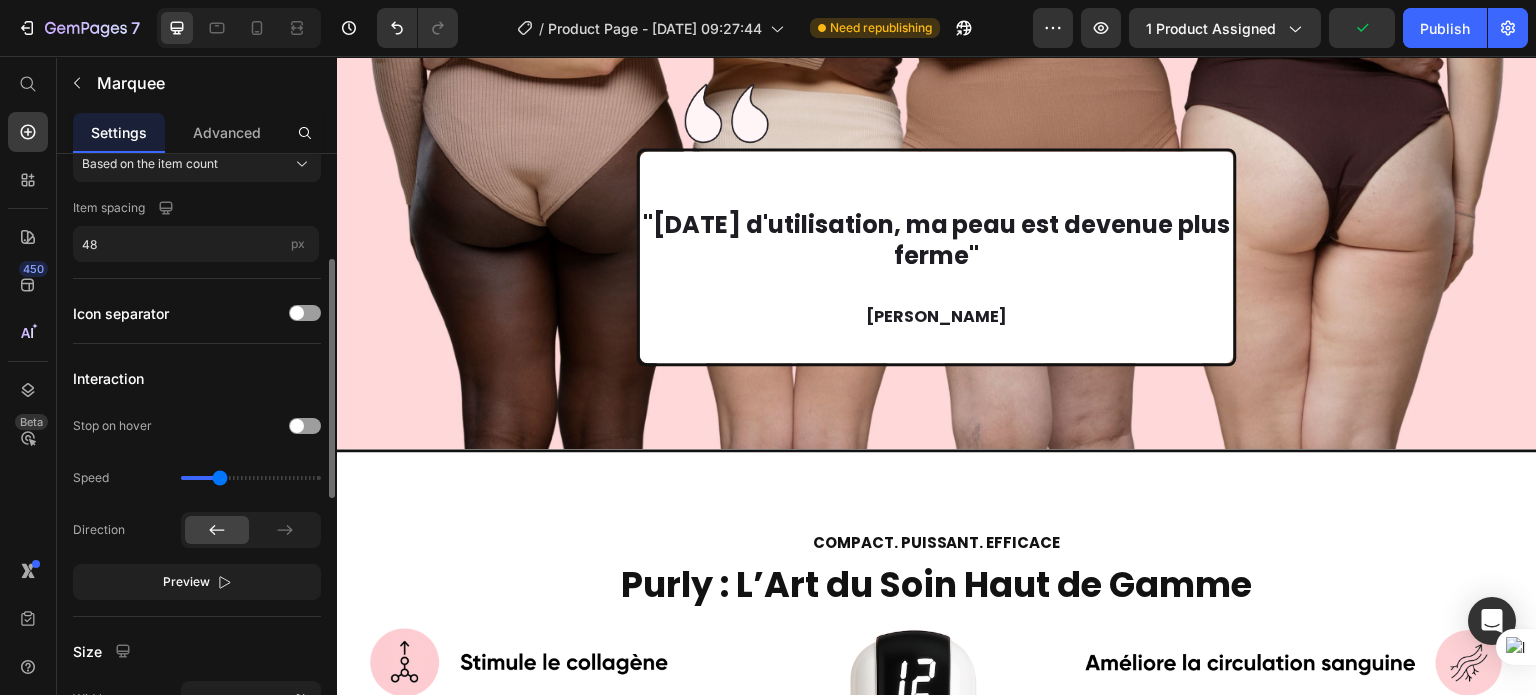 scroll, scrollTop: 344, scrollLeft: 0, axis: vertical 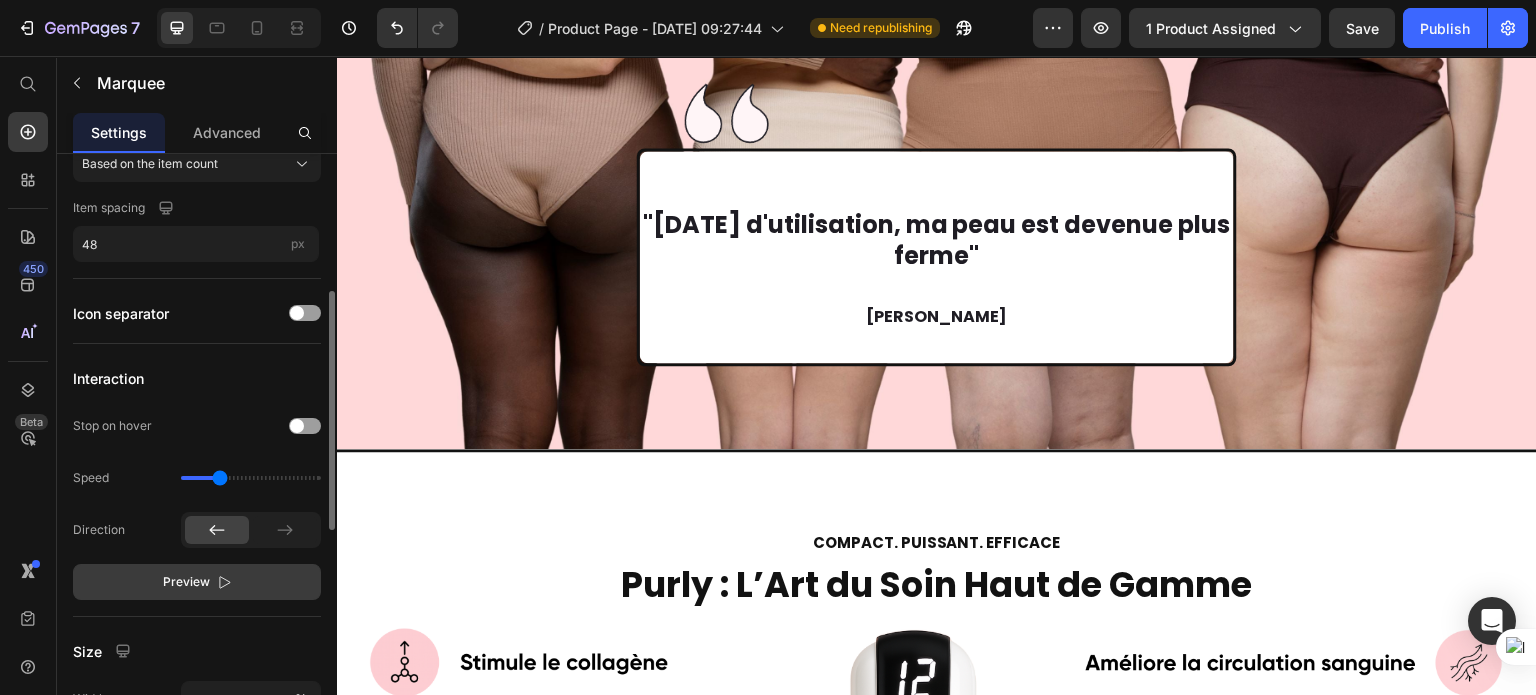 click on "Preview" at bounding box center [186, 582] 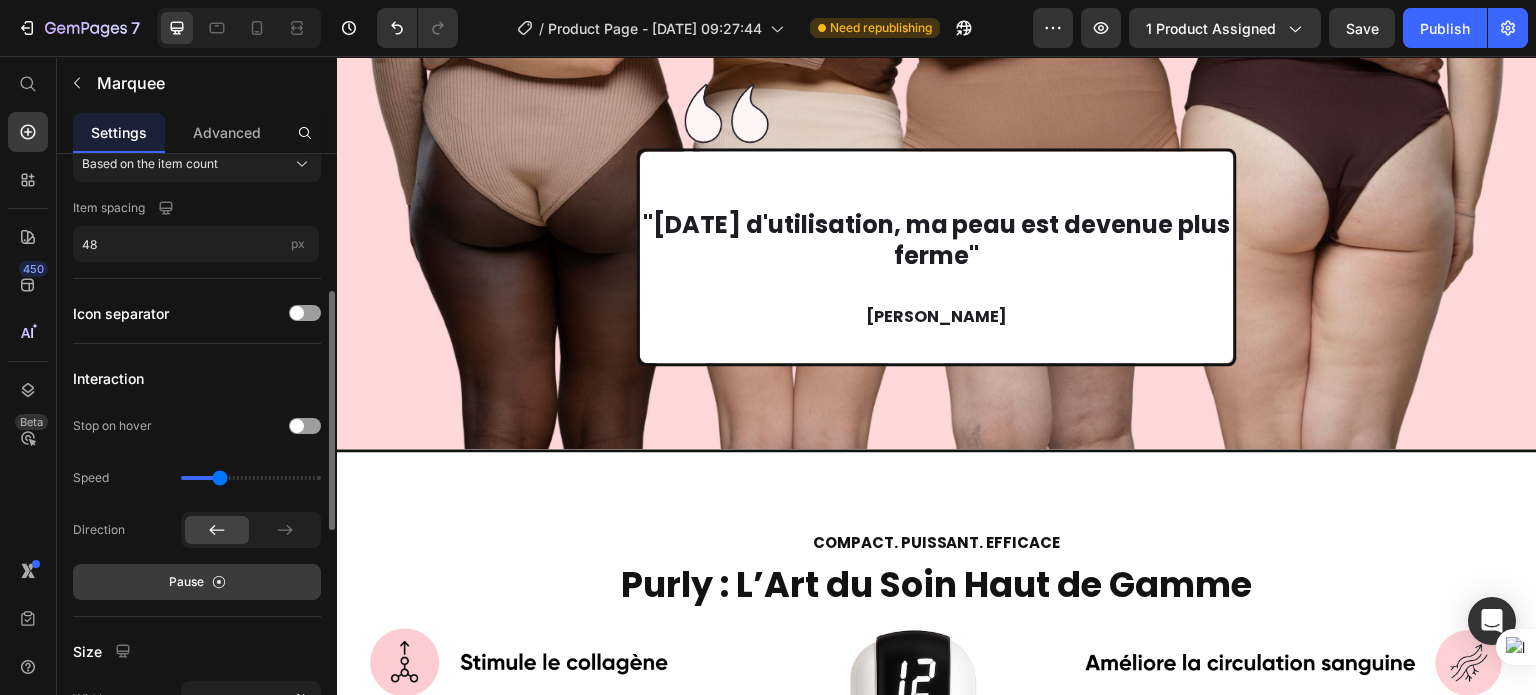 click on "Pause" at bounding box center (186, 582) 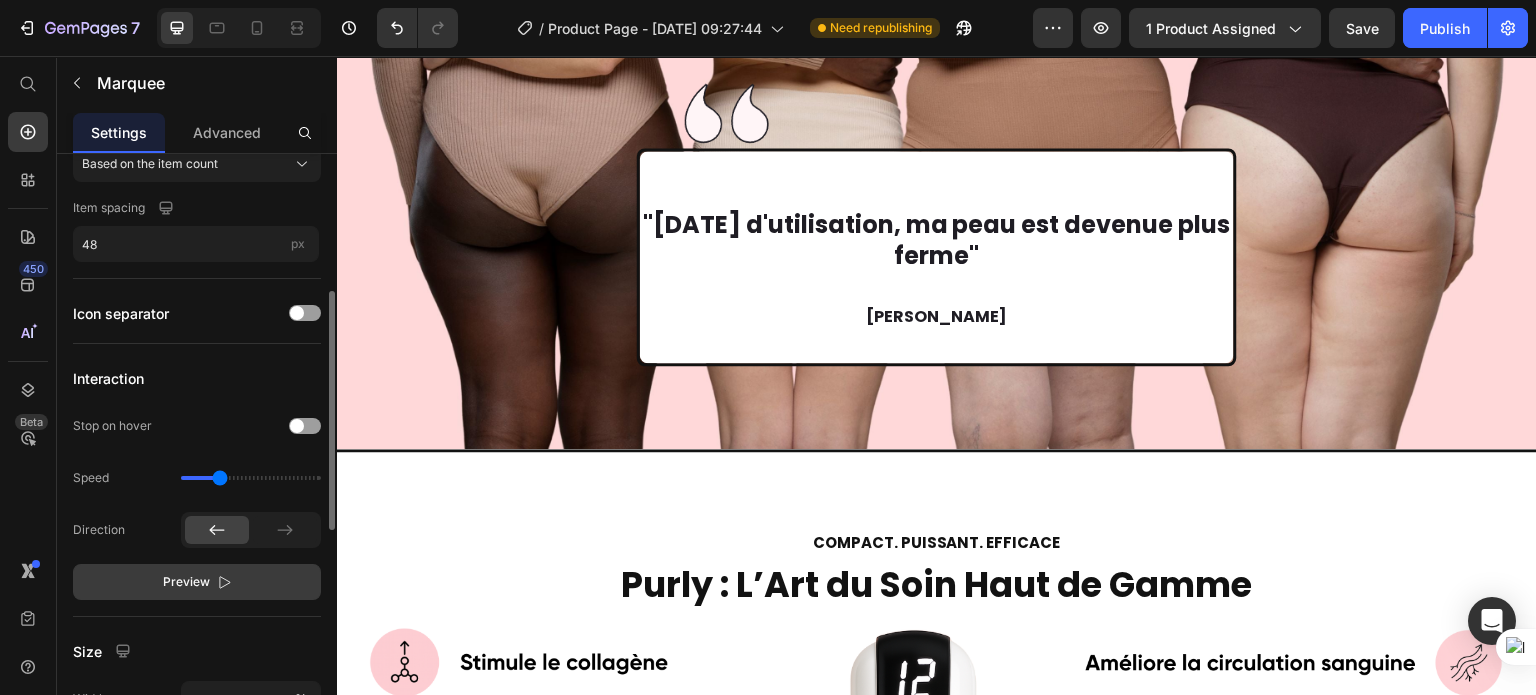 click on "Preview" at bounding box center (186, 582) 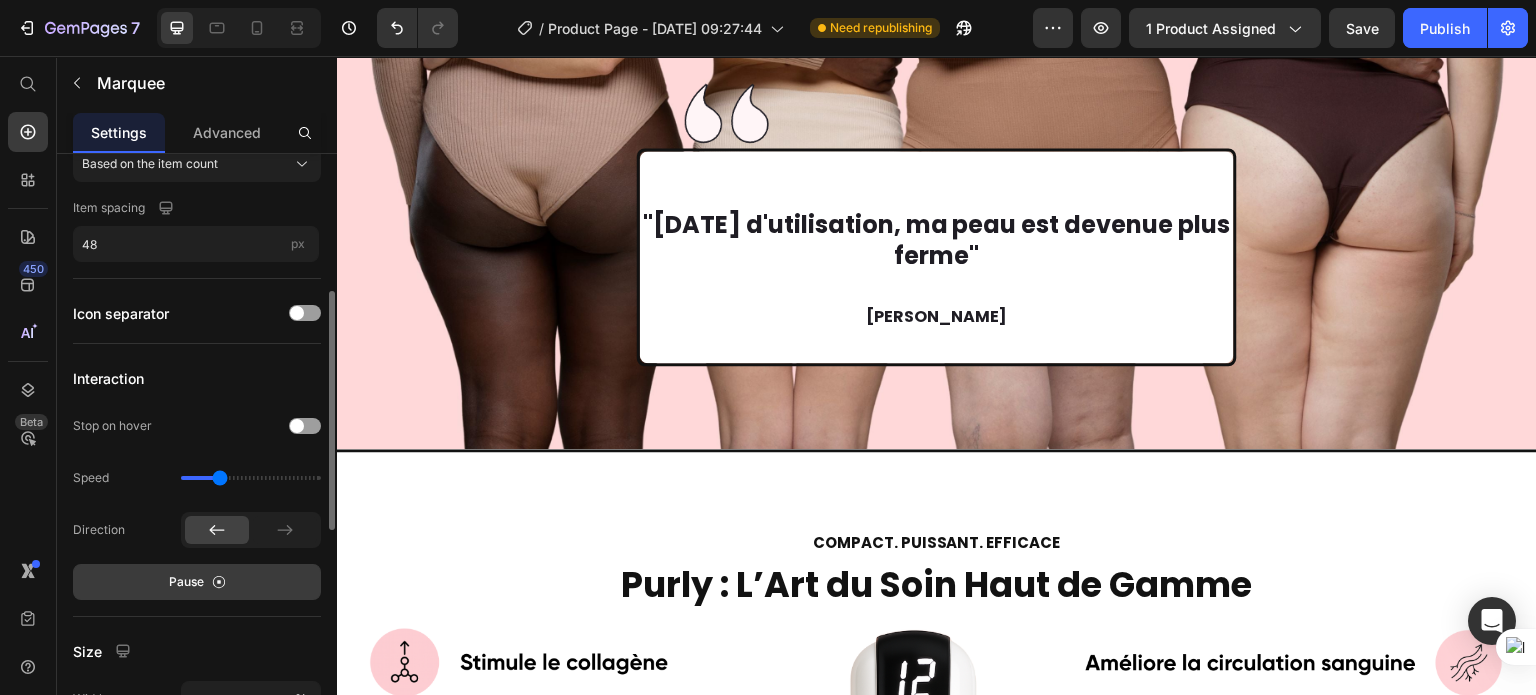 click on "Pause" at bounding box center [186, 582] 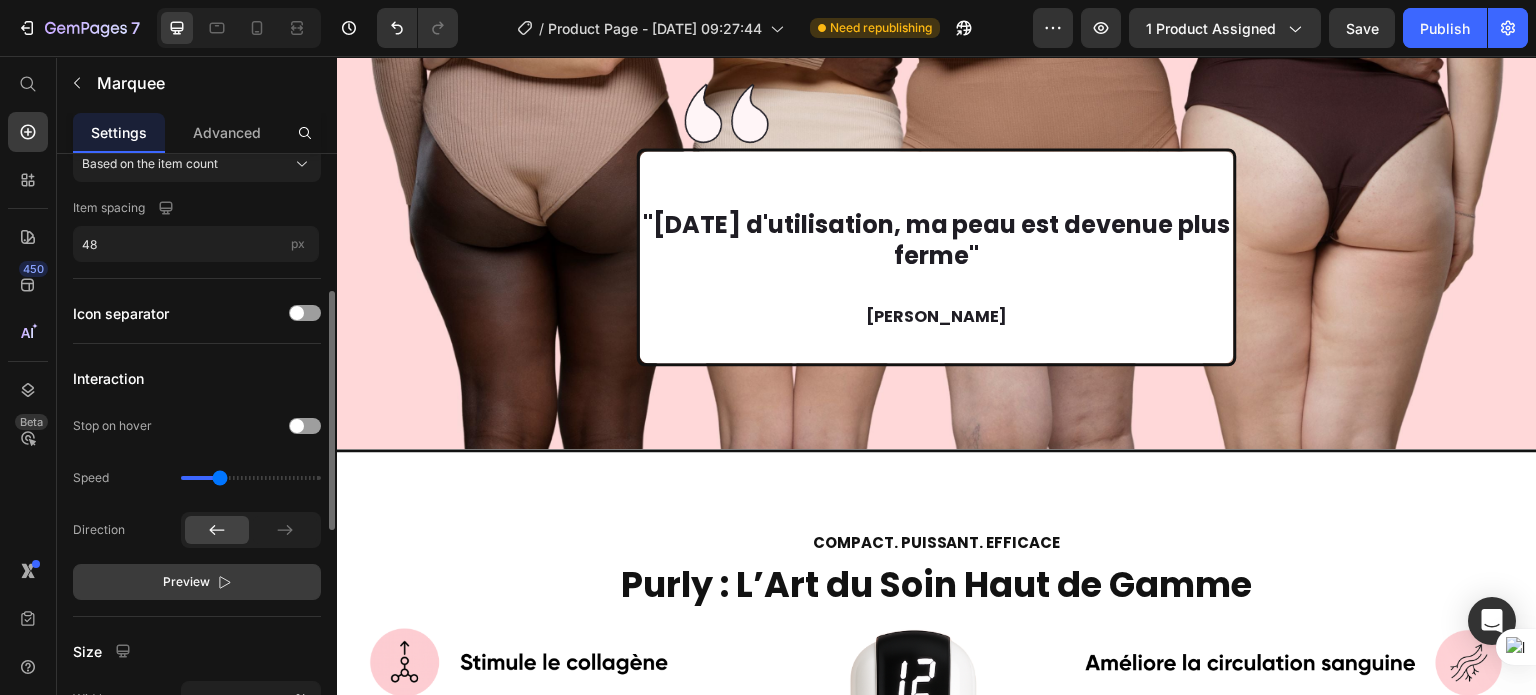 click on "Preview" at bounding box center (186, 582) 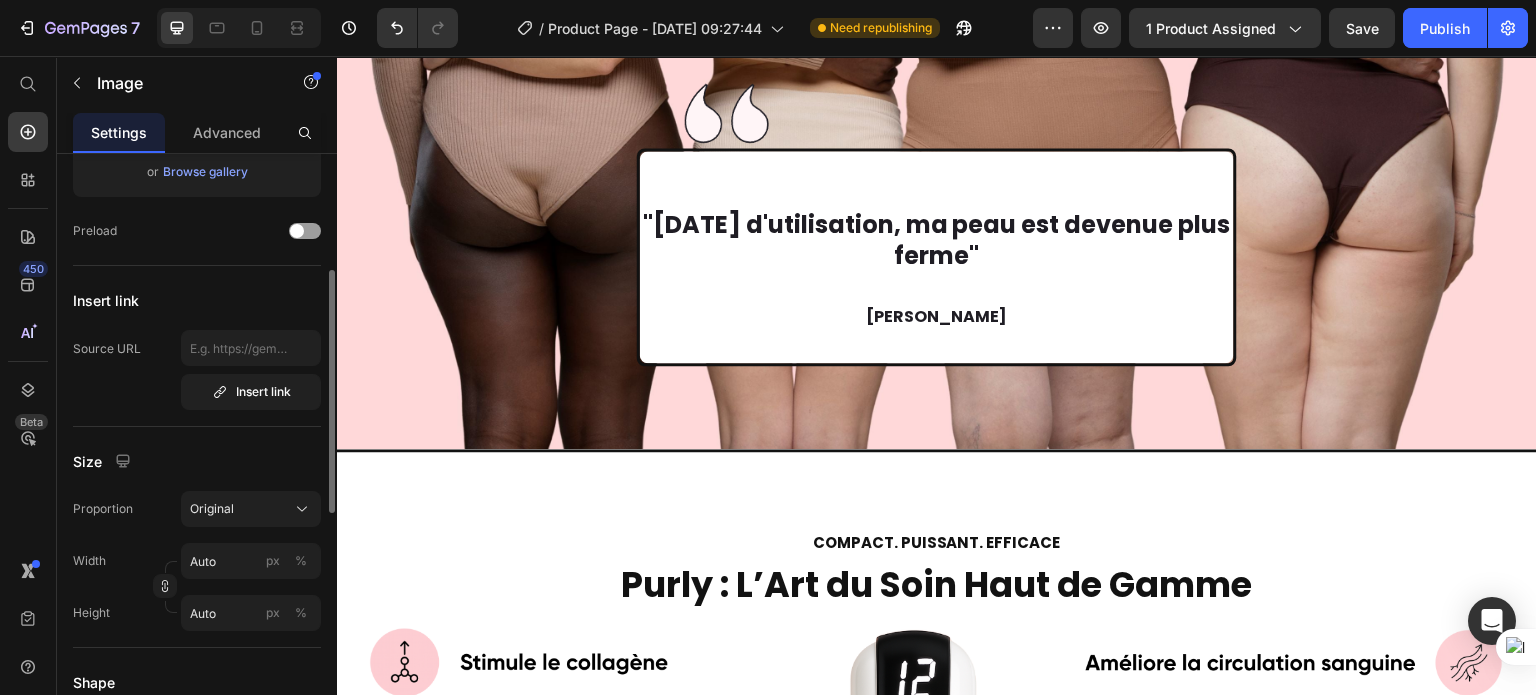 scroll, scrollTop: 286, scrollLeft: 0, axis: vertical 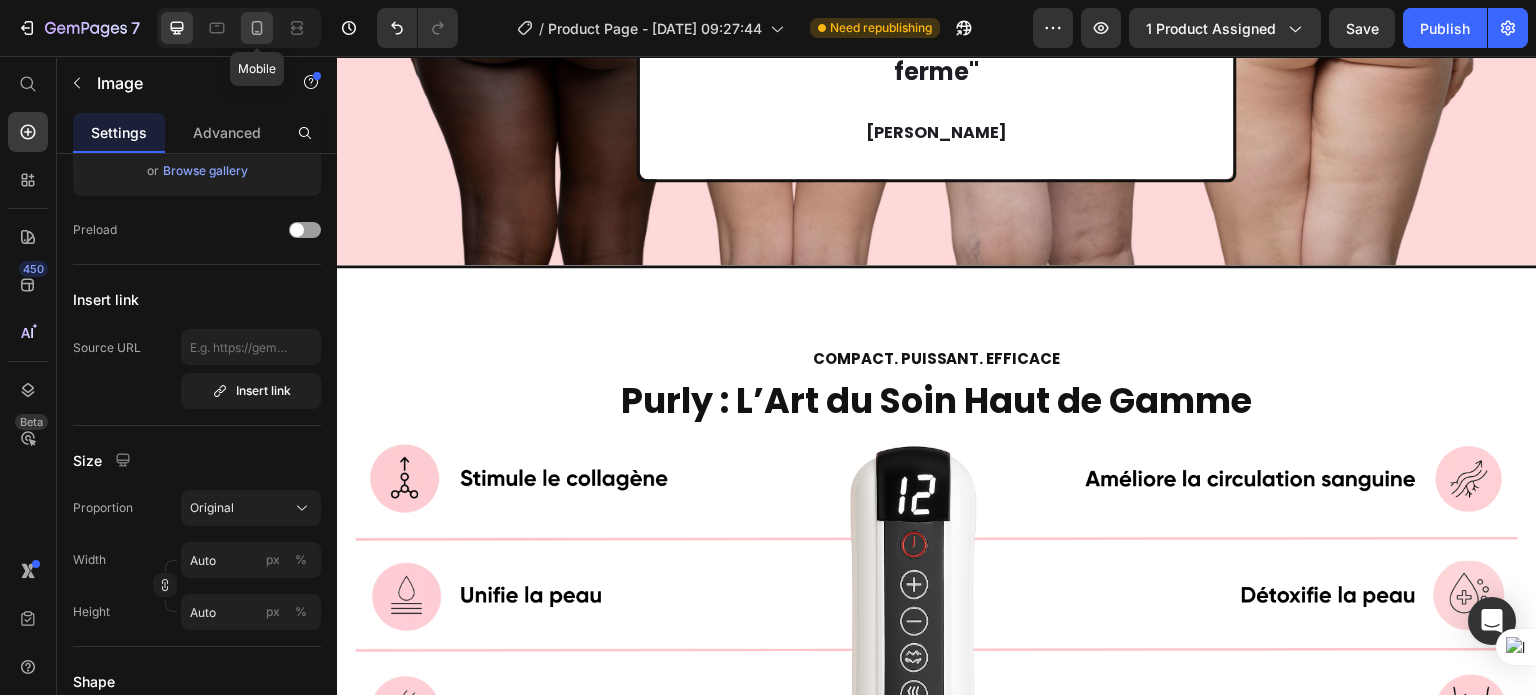 click 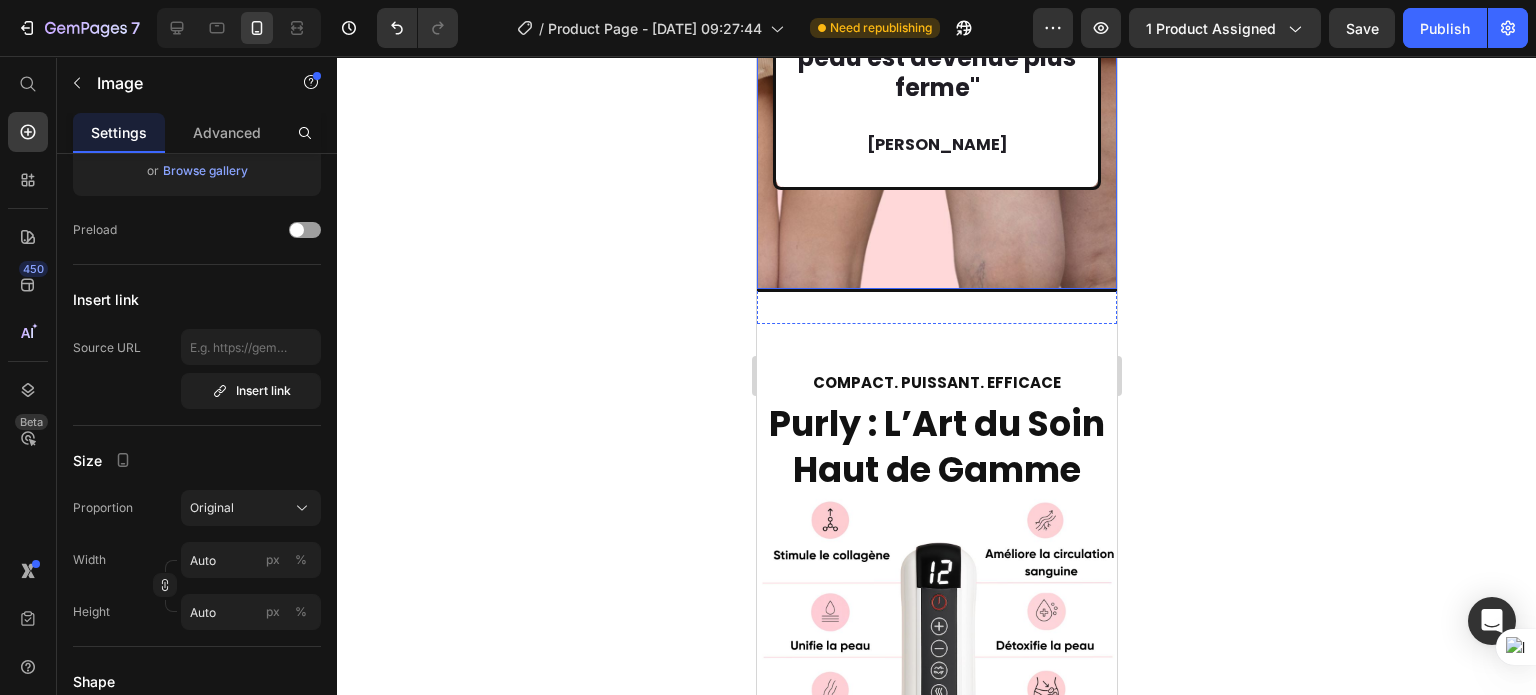 scroll, scrollTop: 4429, scrollLeft: 0, axis: vertical 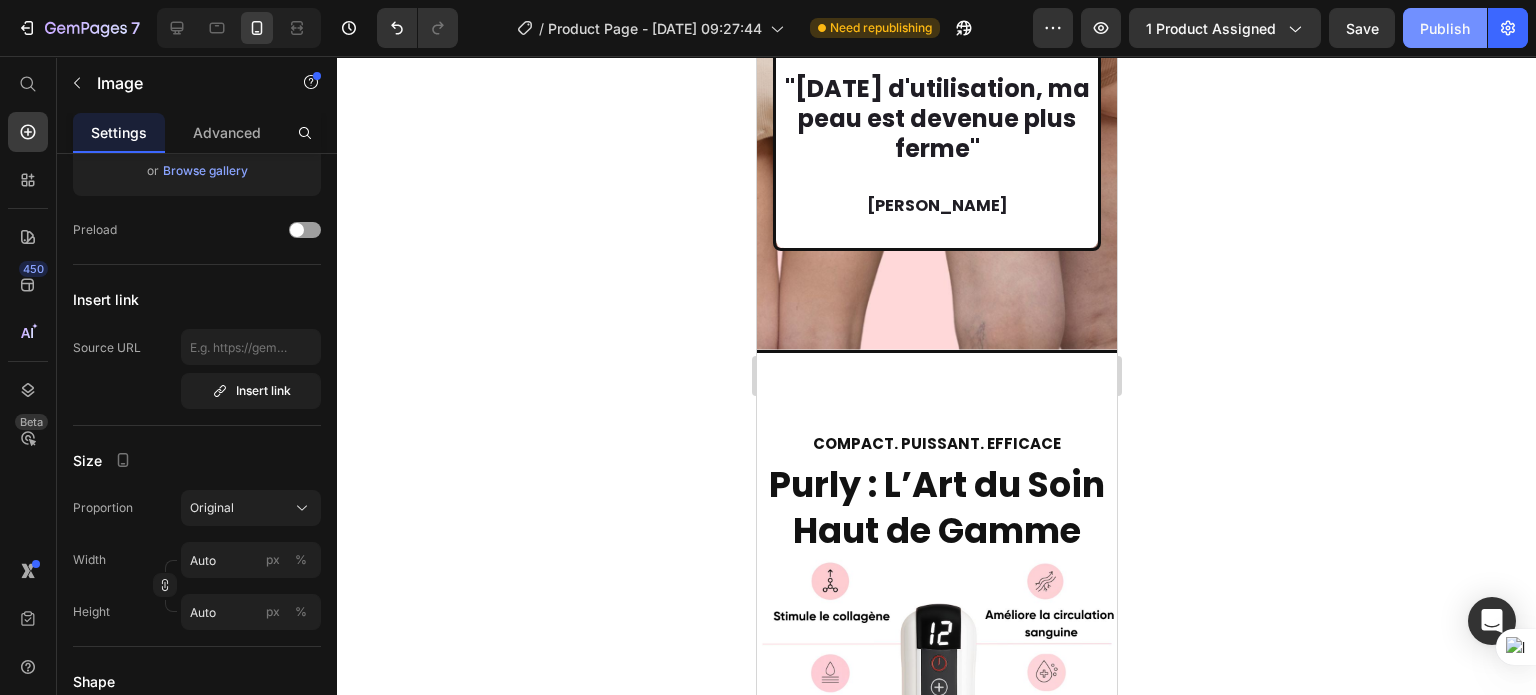 click on "Publish" at bounding box center (1445, 28) 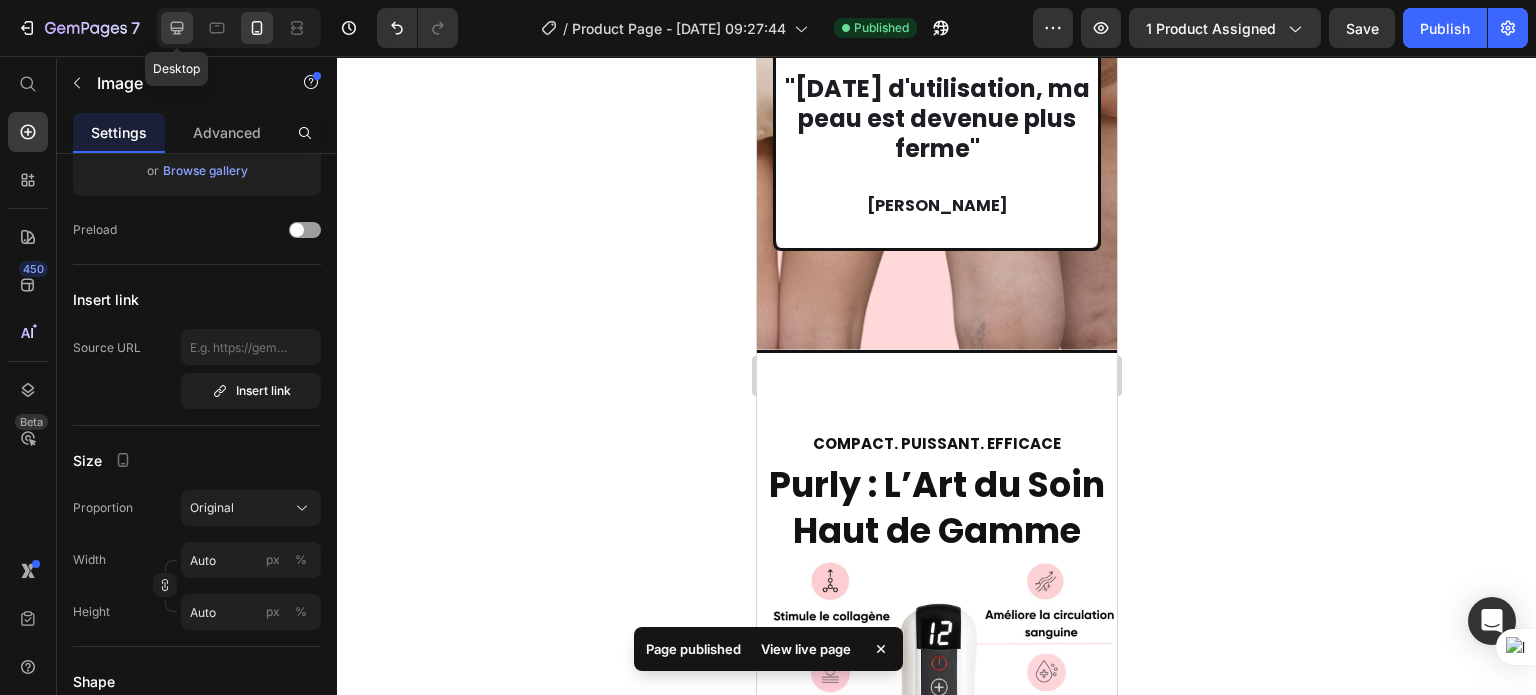 click 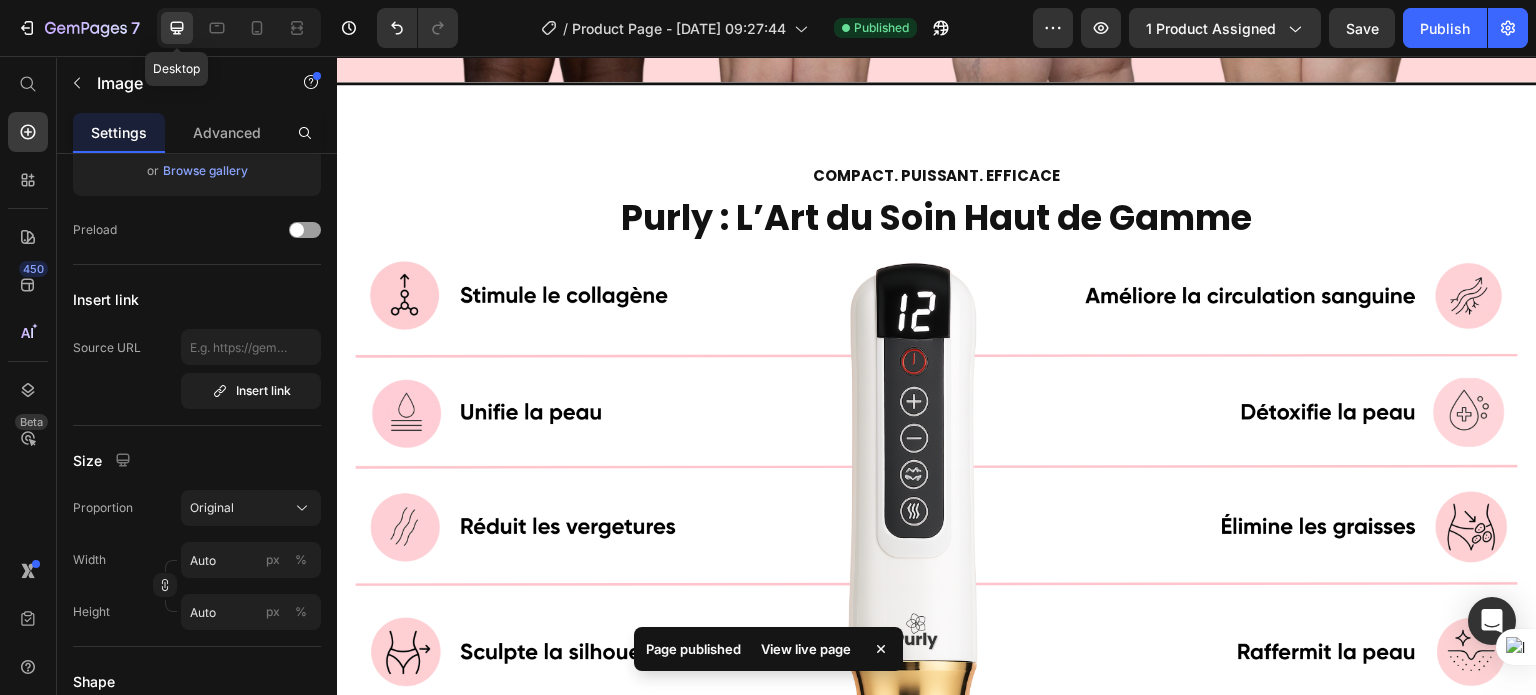 scroll, scrollTop: 4371, scrollLeft: 0, axis: vertical 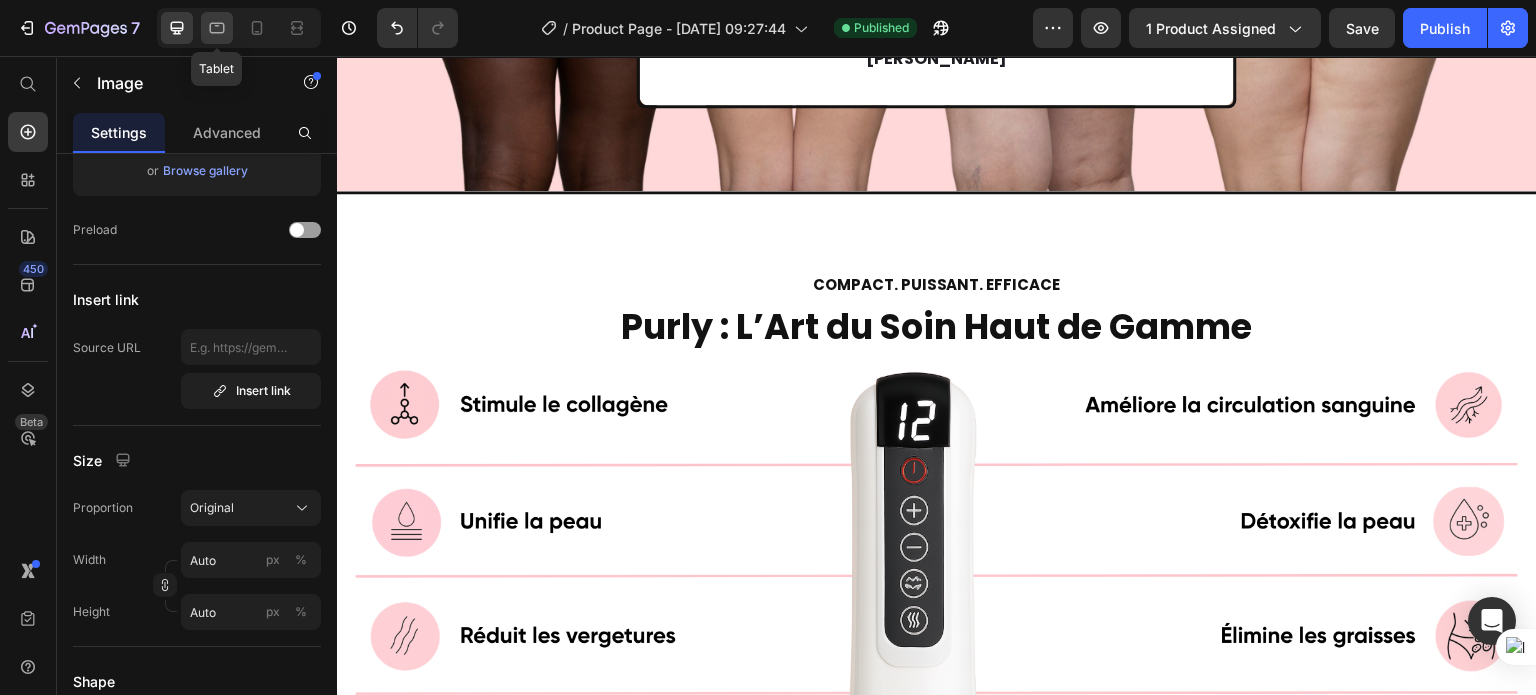 click 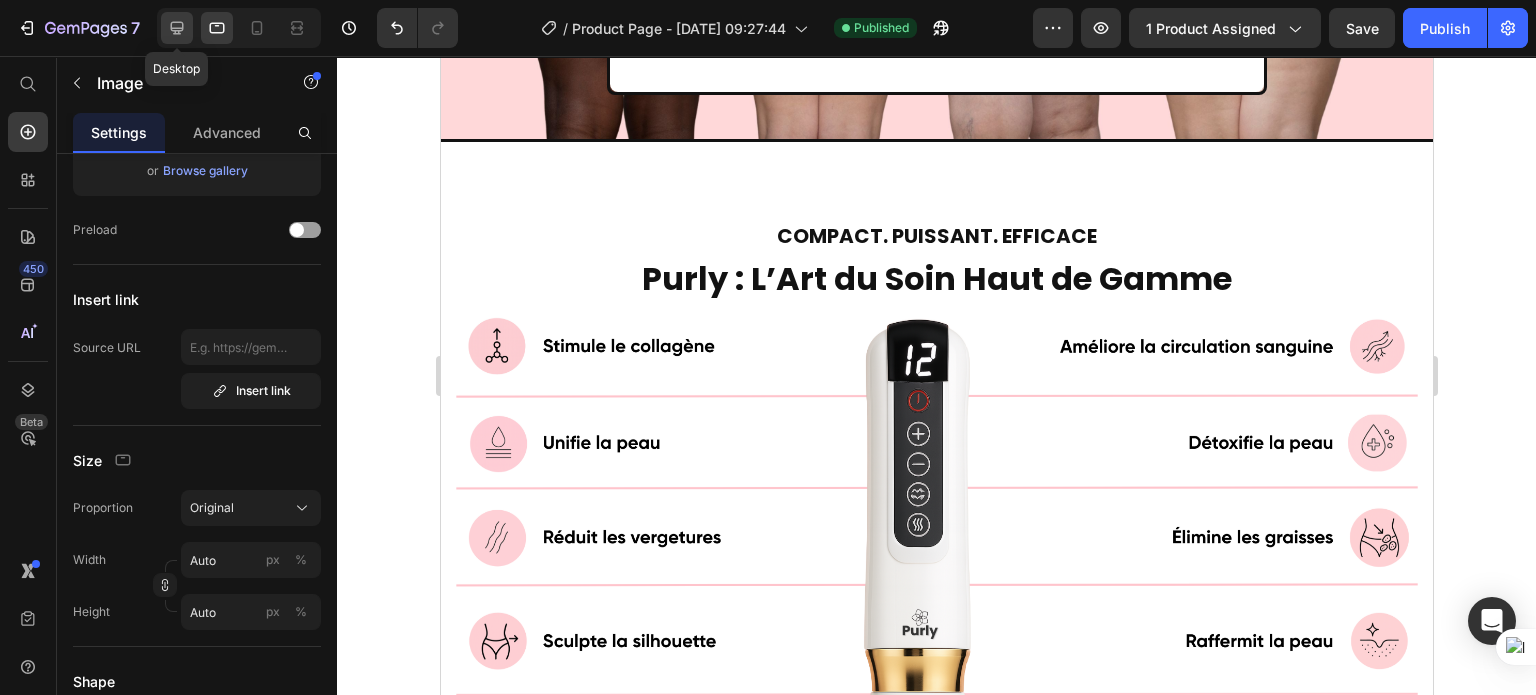 click 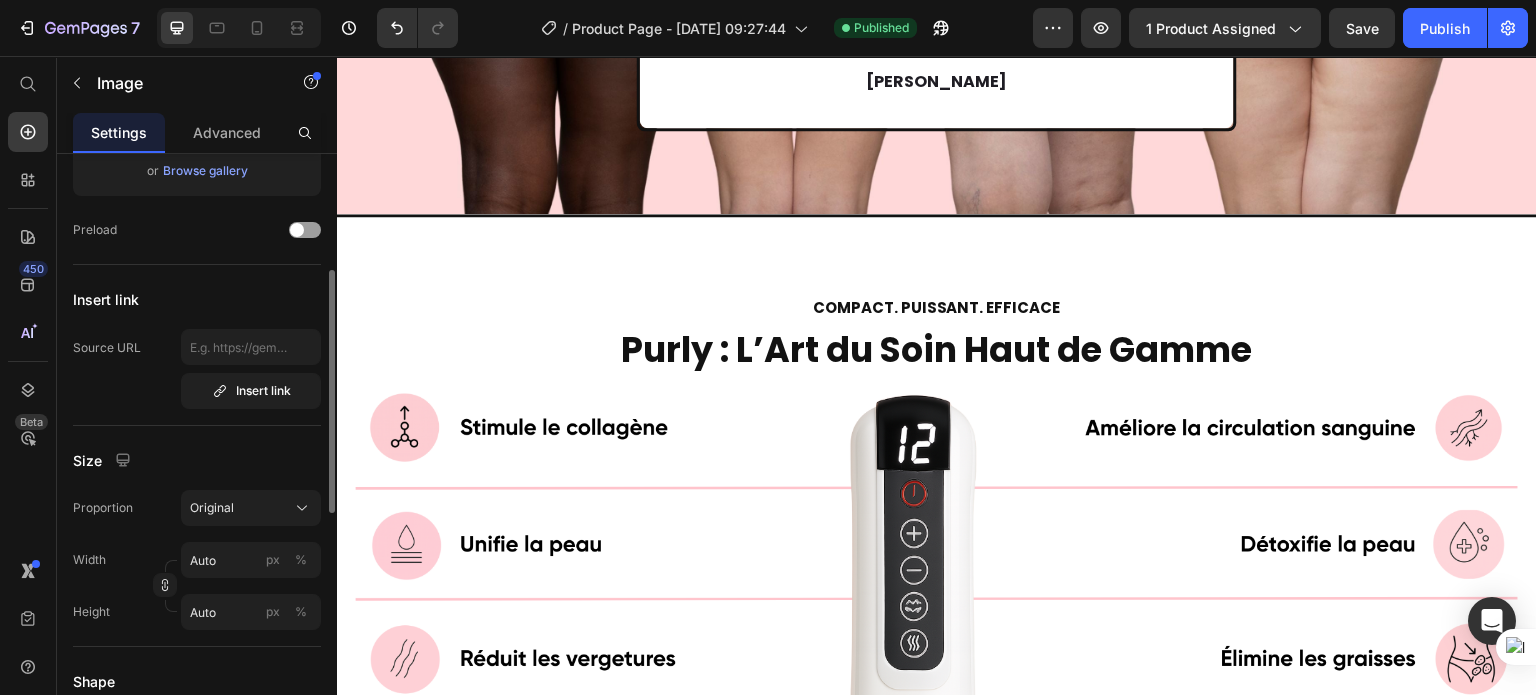 scroll, scrollTop: 4384, scrollLeft: 0, axis: vertical 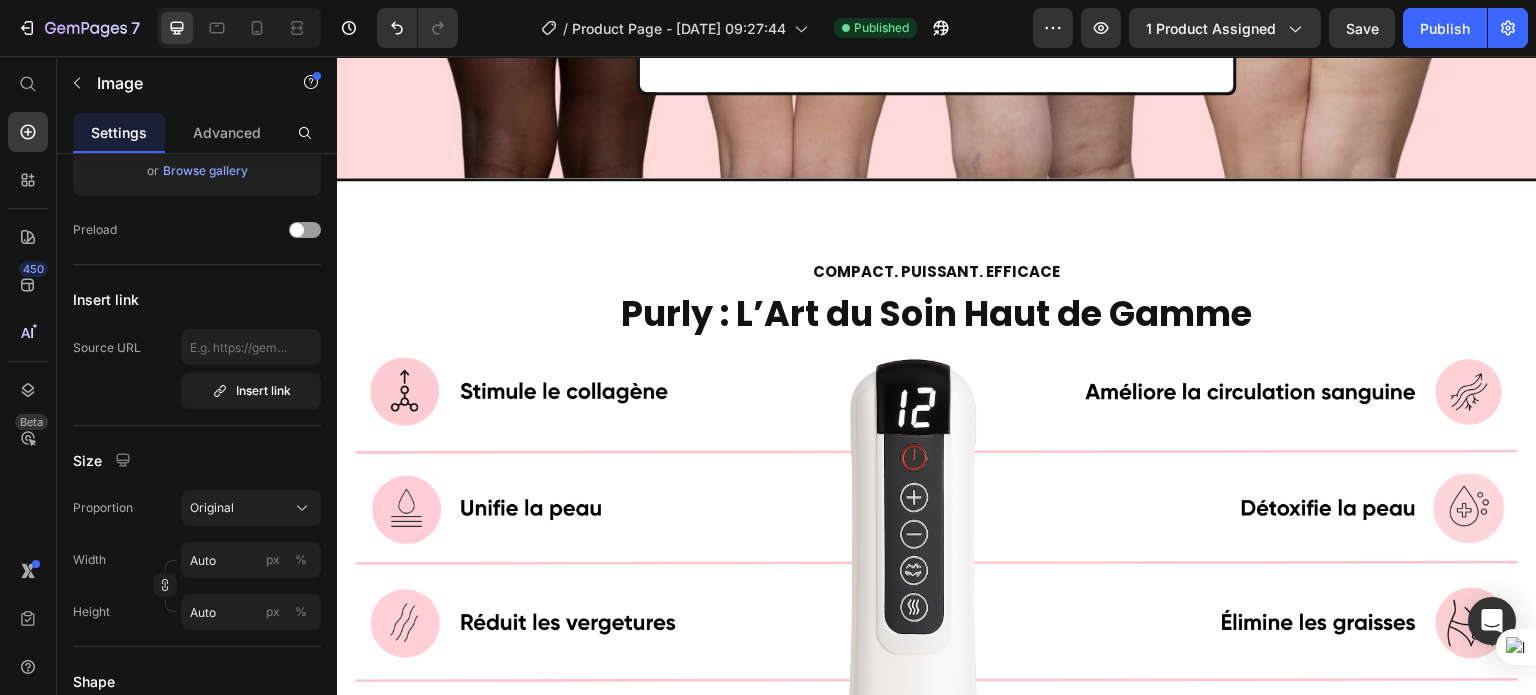 click on "Image Image Image   0 Image" at bounding box center [922, -394] 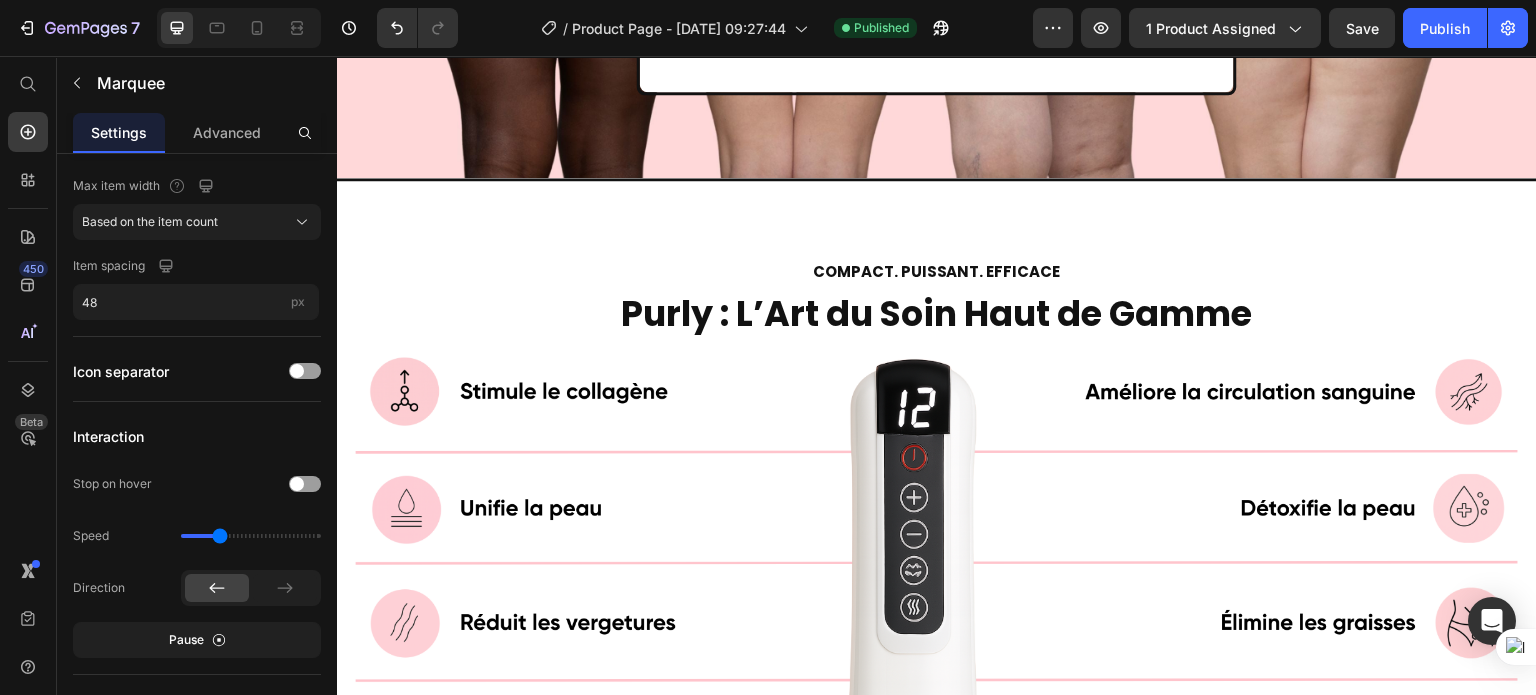 scroll, scrollTop: 0, scrollLeft: 0, axis: both 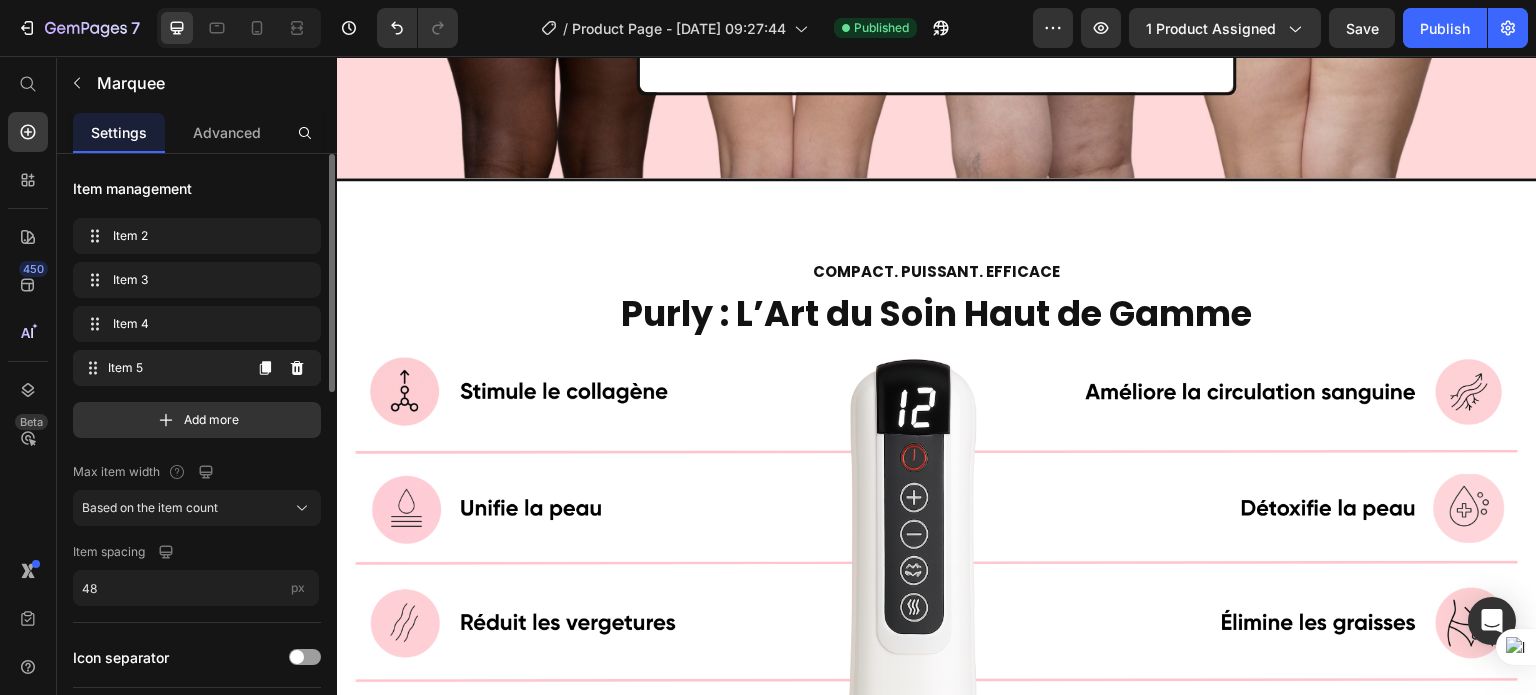type 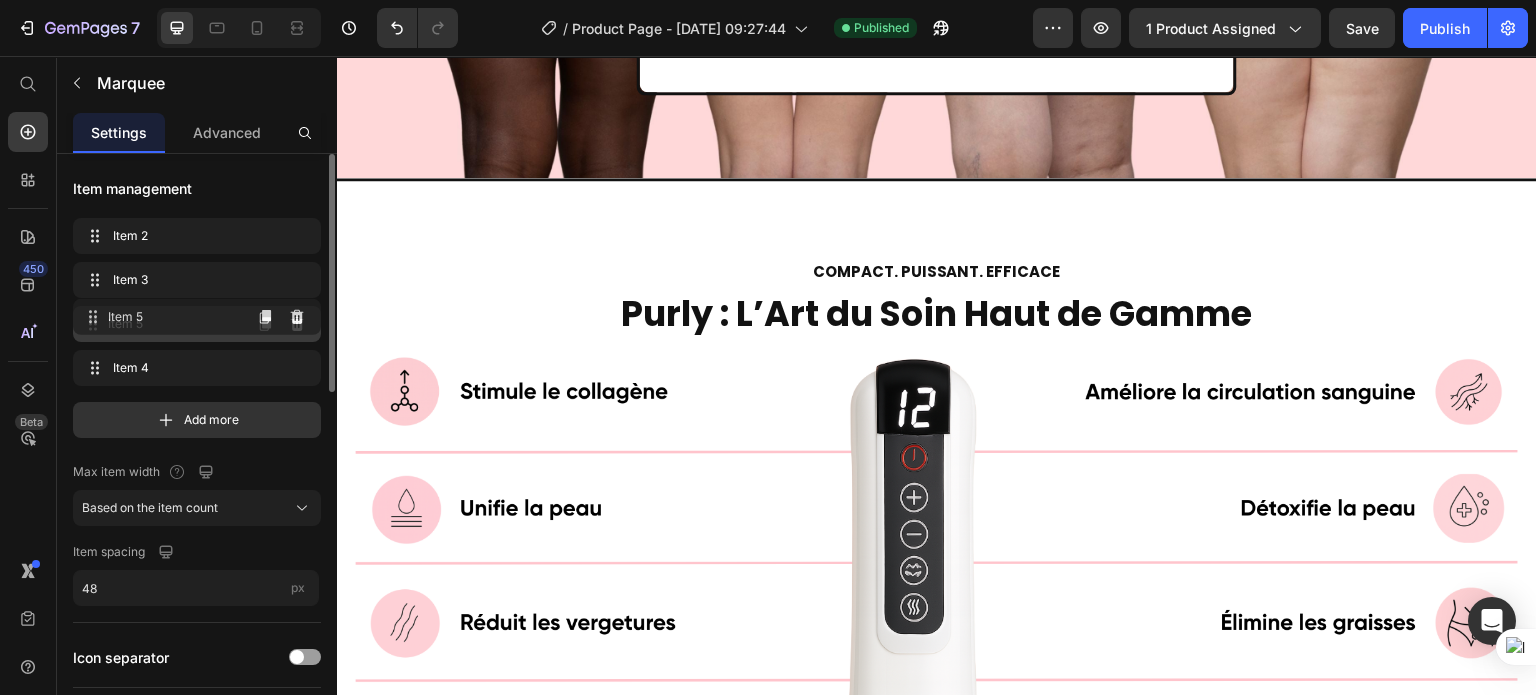 drag, startPoint x: 190, startPoint y: 360, endPoint x: 190, endPoint y: 309, distance: 51 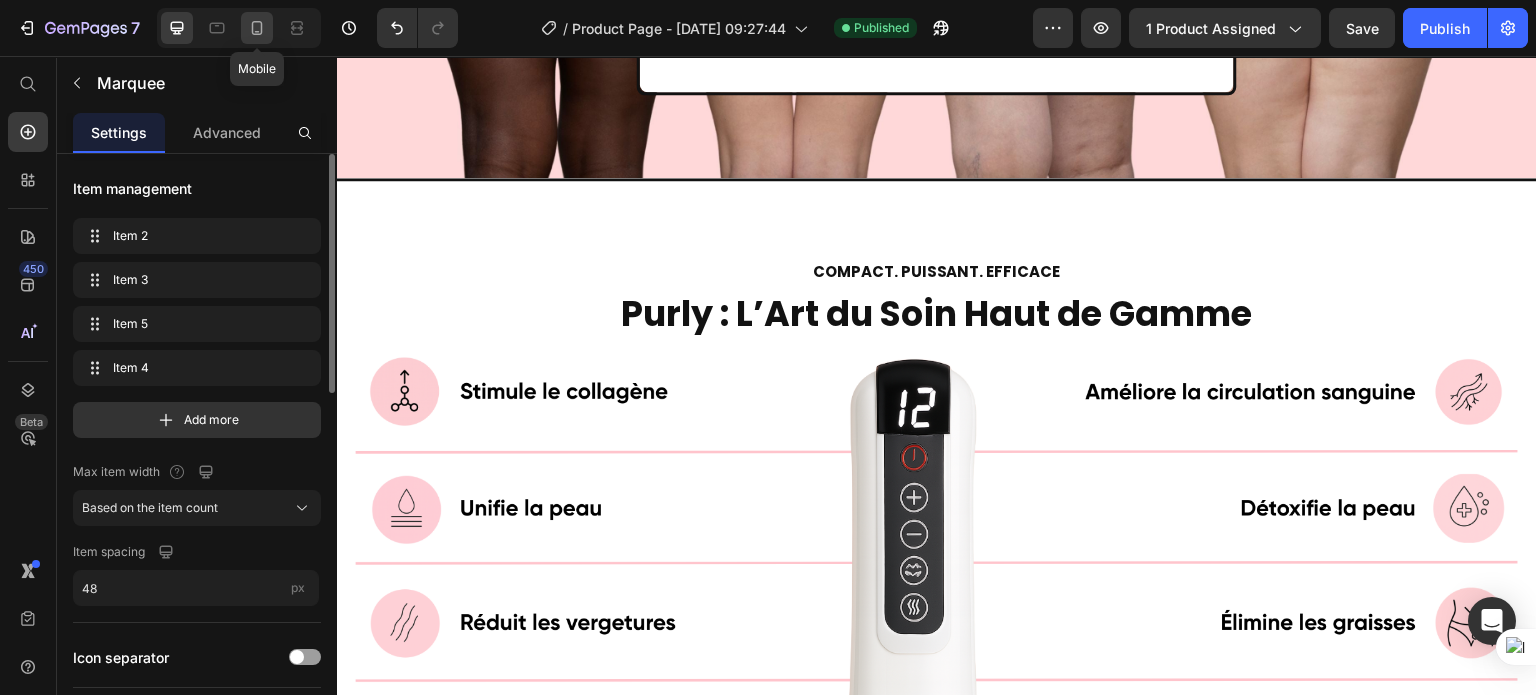 click 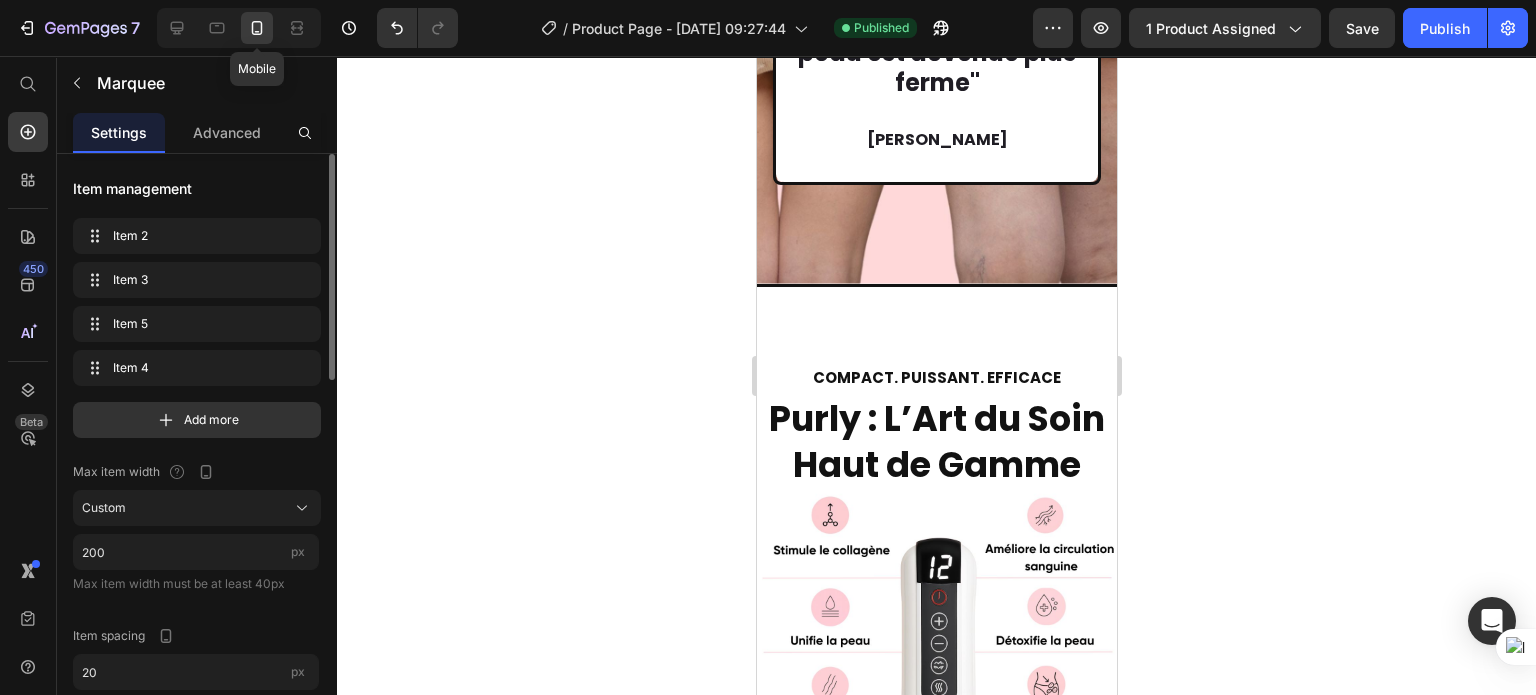 scroll, scrollTop: 4612, scrollLeft: 0, axis: vertical 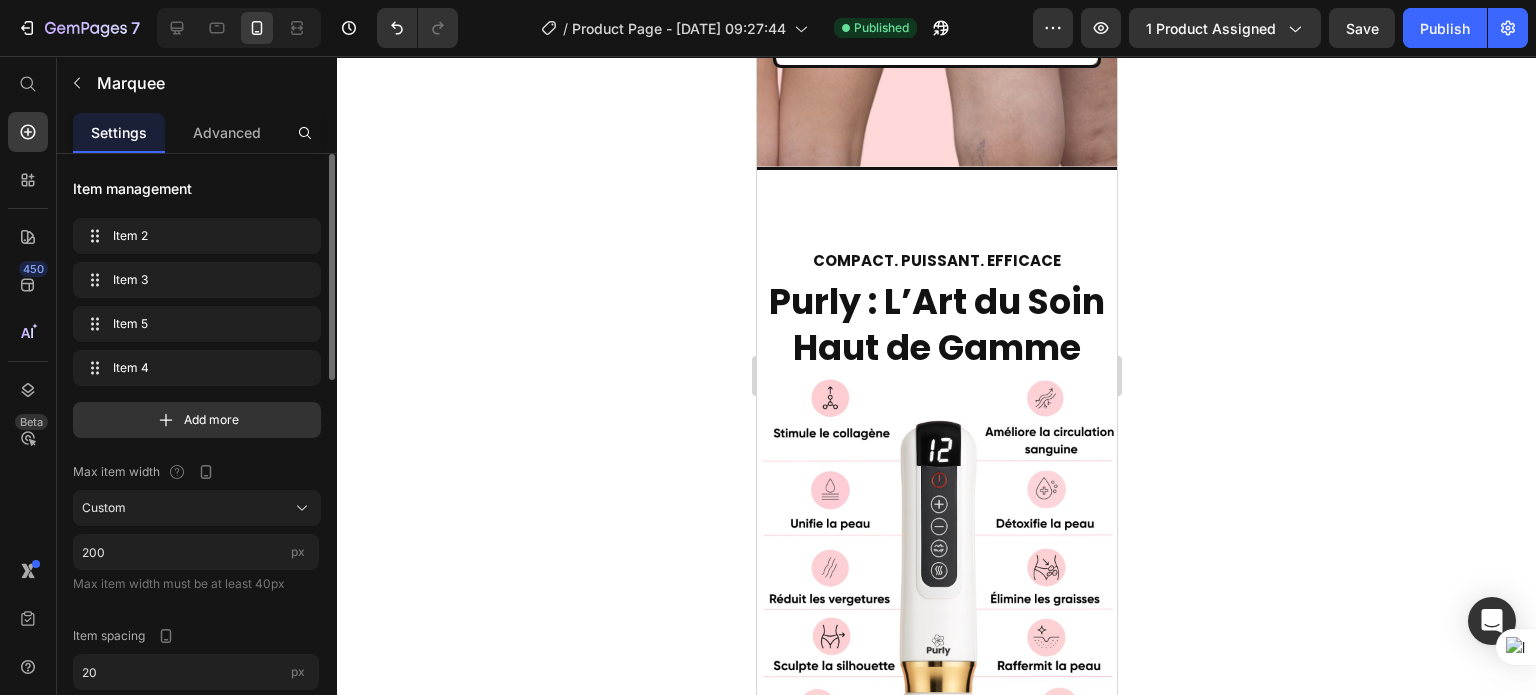 click on "Image" at bounding box center [1056, -434] 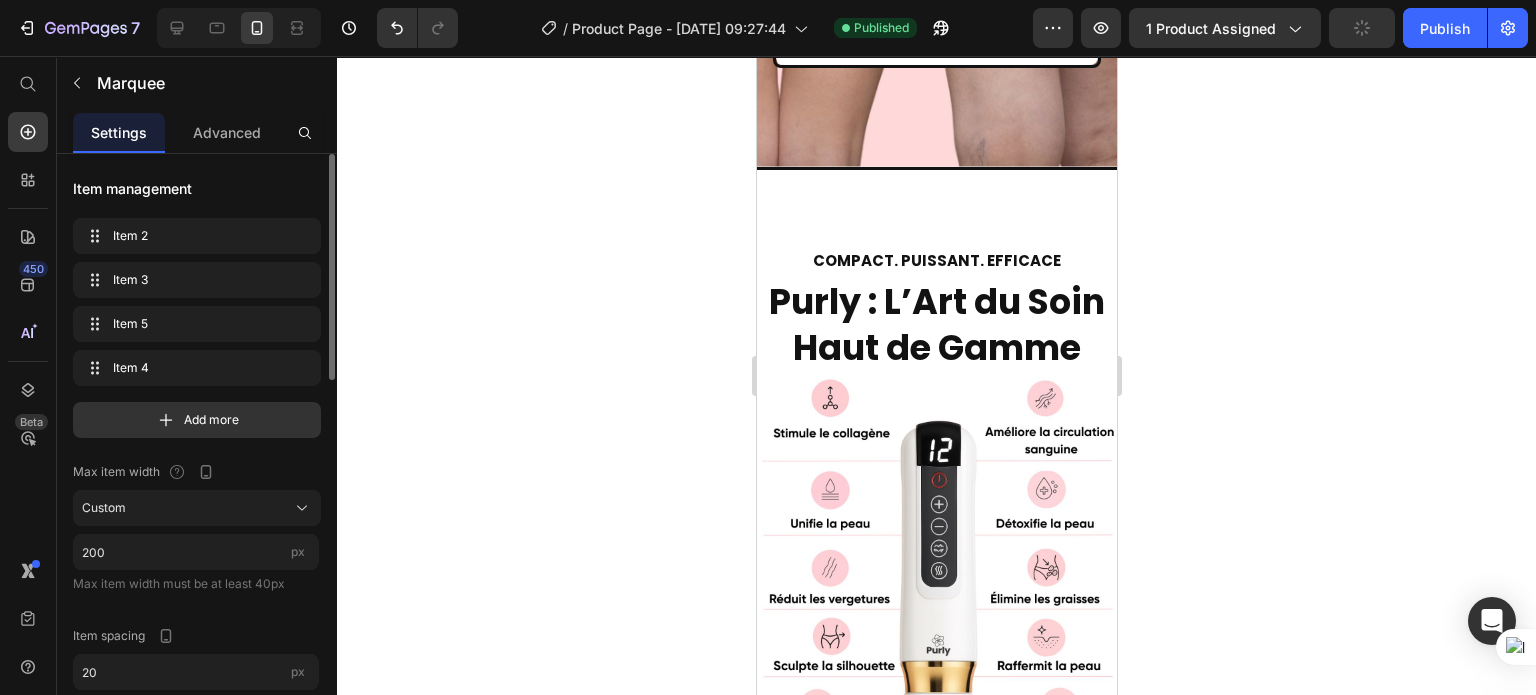 click at bounding box center (1237, -434) 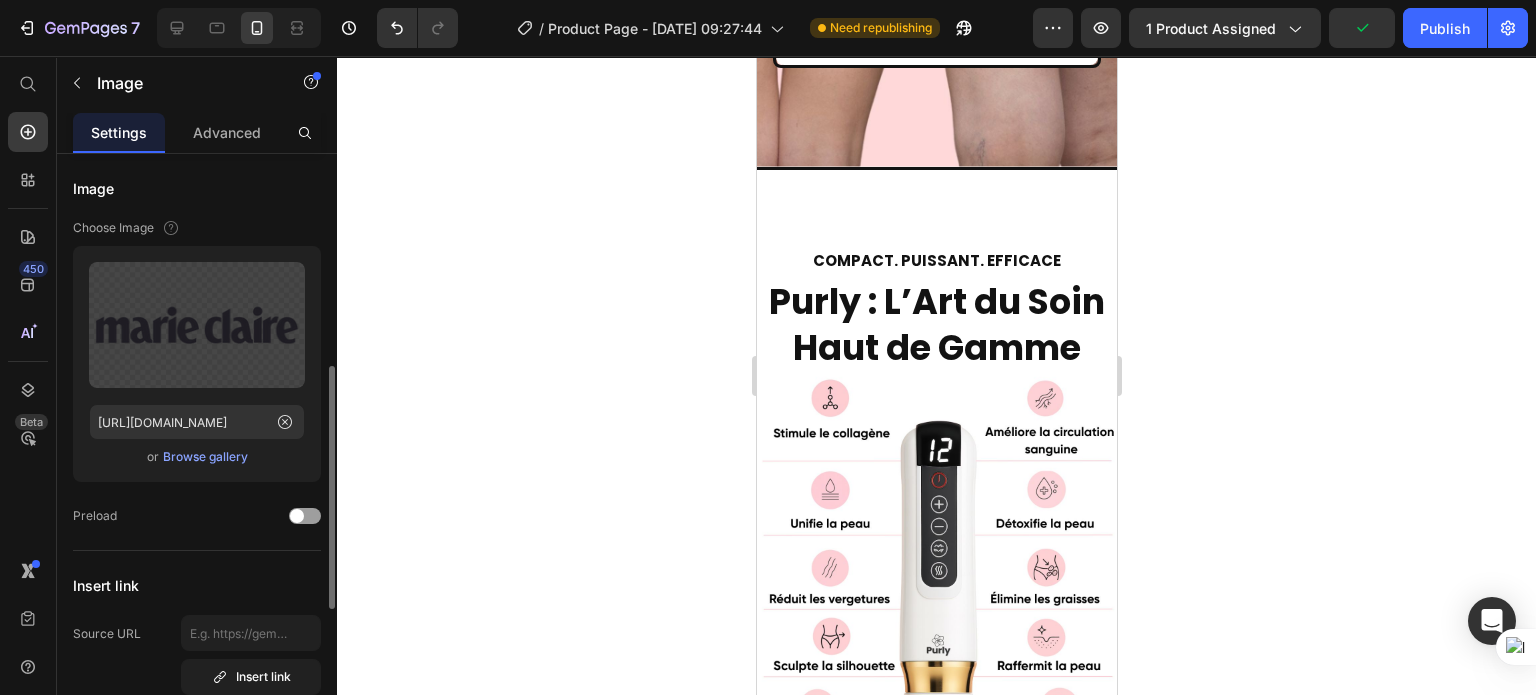 scroll, scrollTop: 172, scrollLeft: 0, axis: vertical 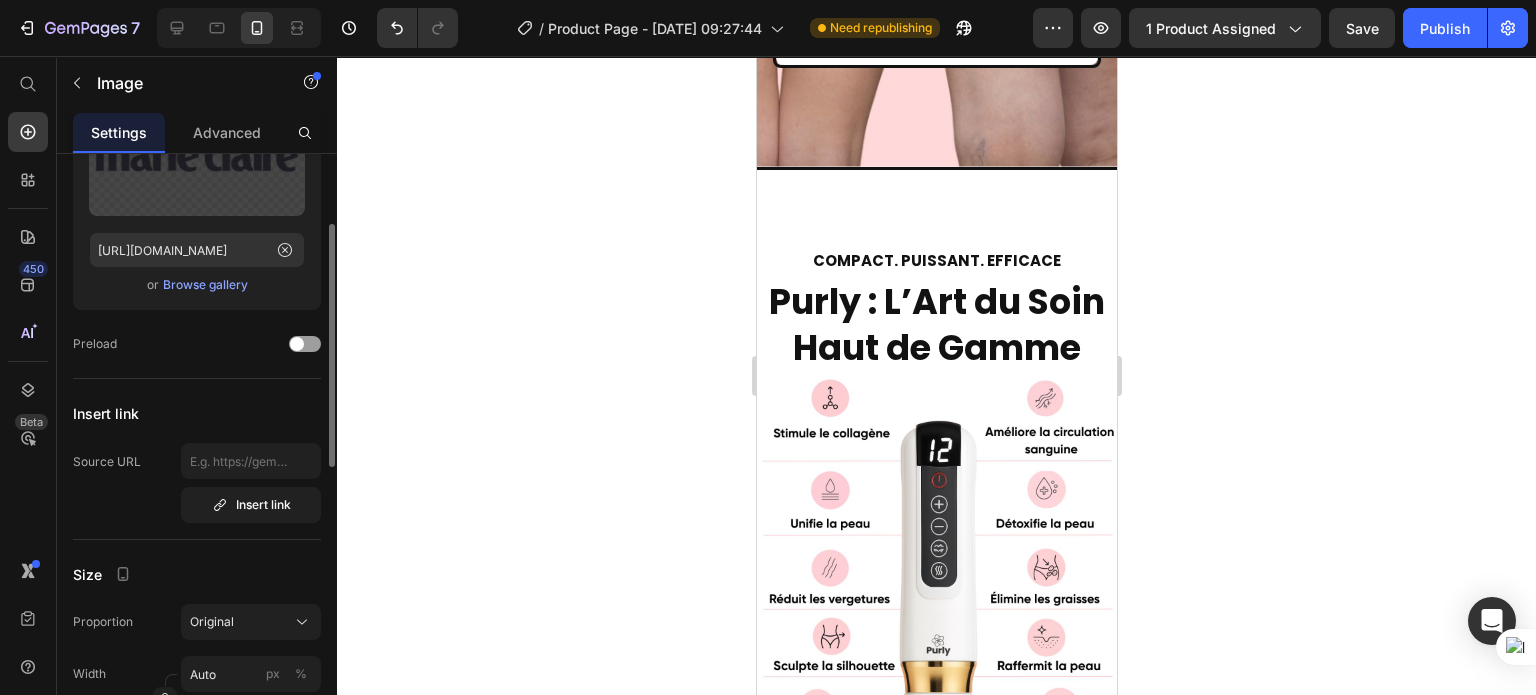 click on "Image Image Image   0 Image" at bounding box center (1156, -434) 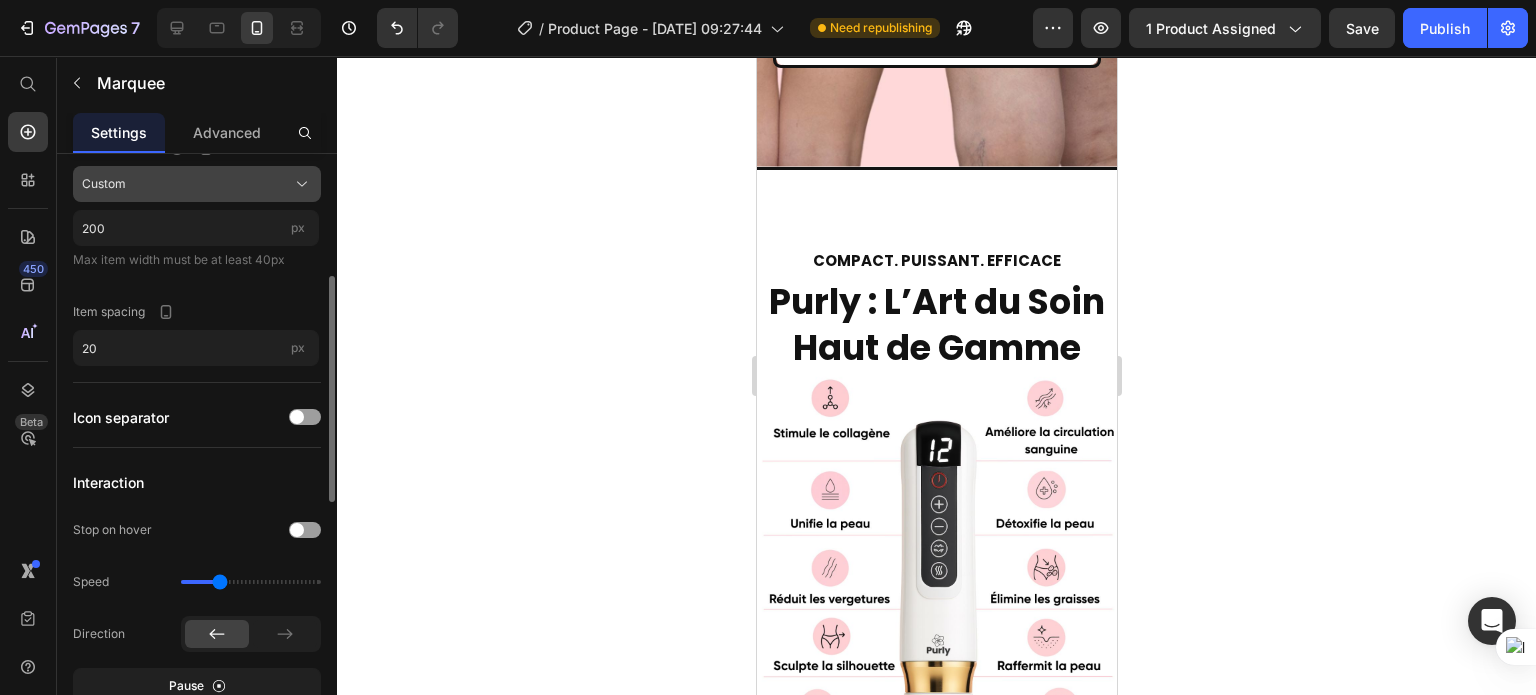 scroll, scrollTop: 405, scrollLeft: 0, axis: vertical 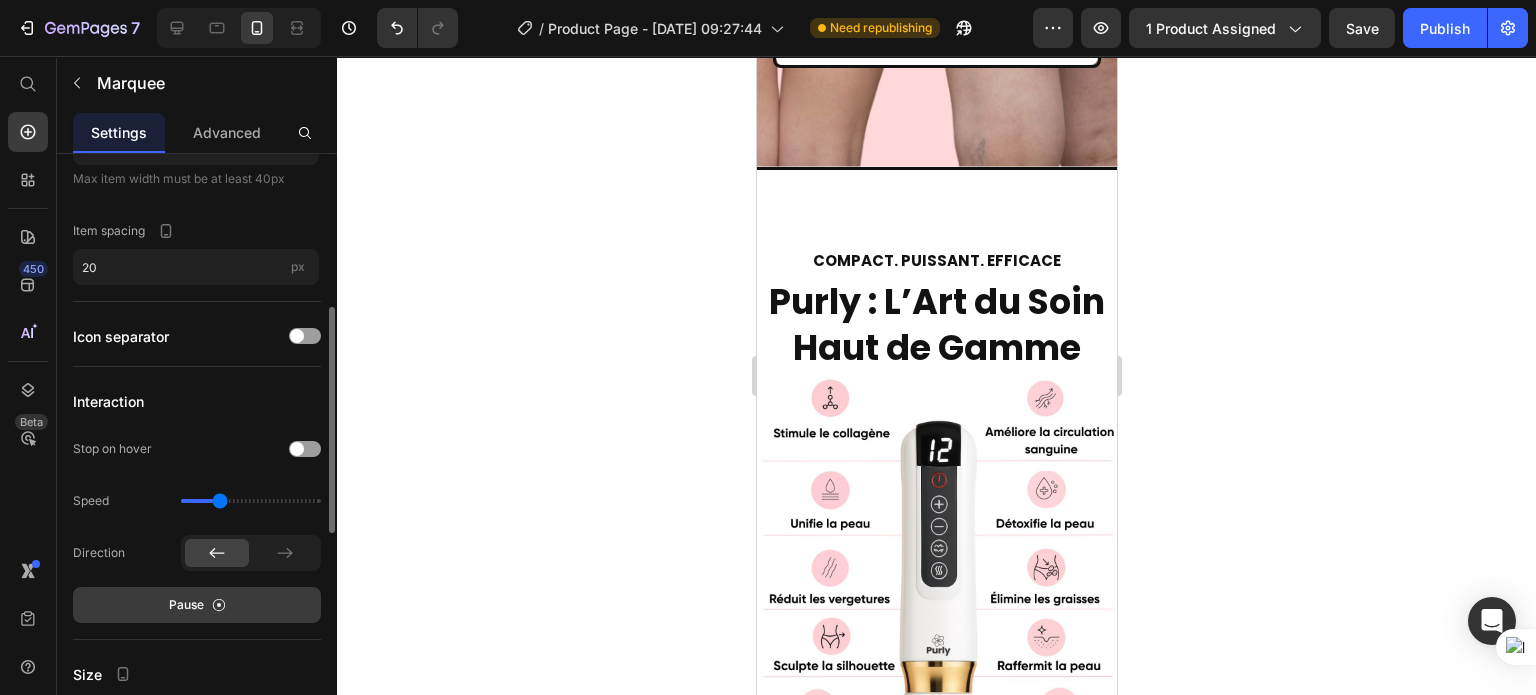 click on "Pause" at bounding box center (197, 605) 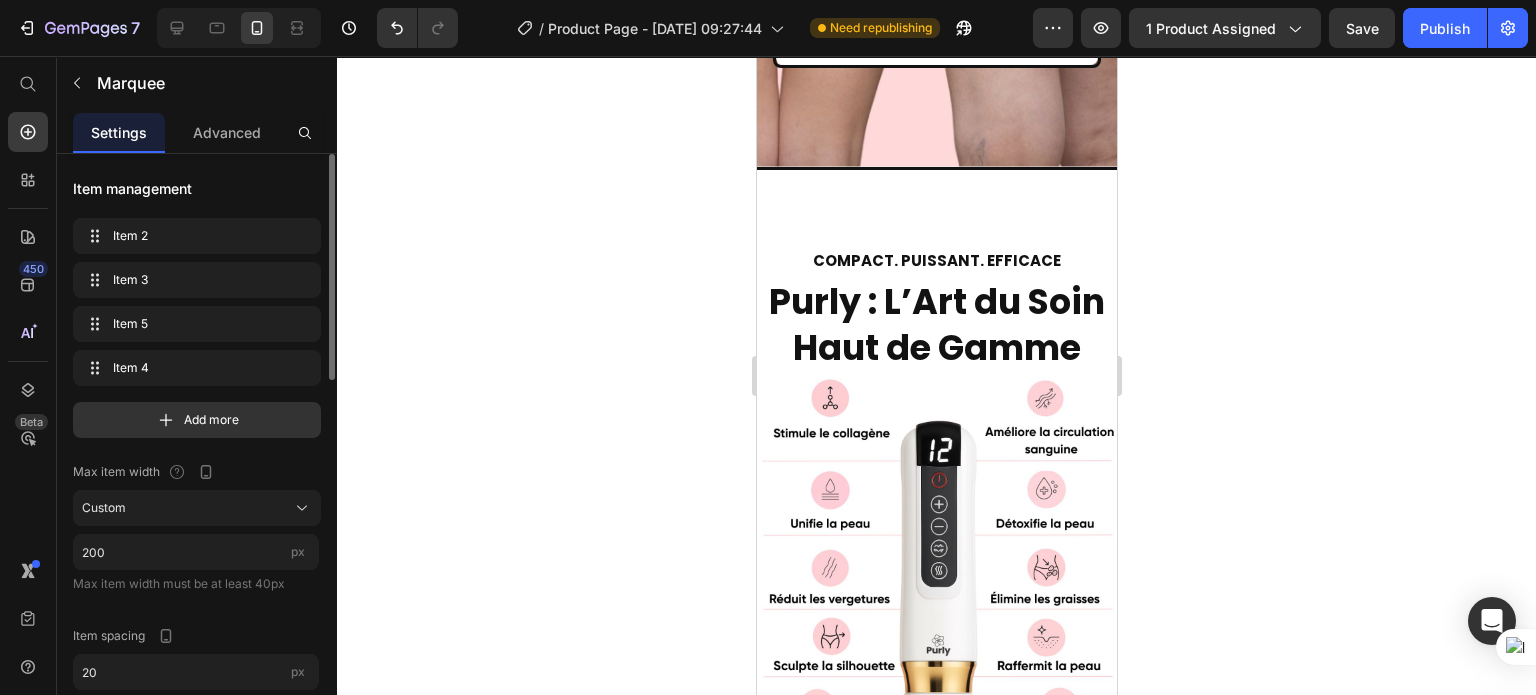 scroll, scrollTop: 0, scrollLeft: 0, axis: both 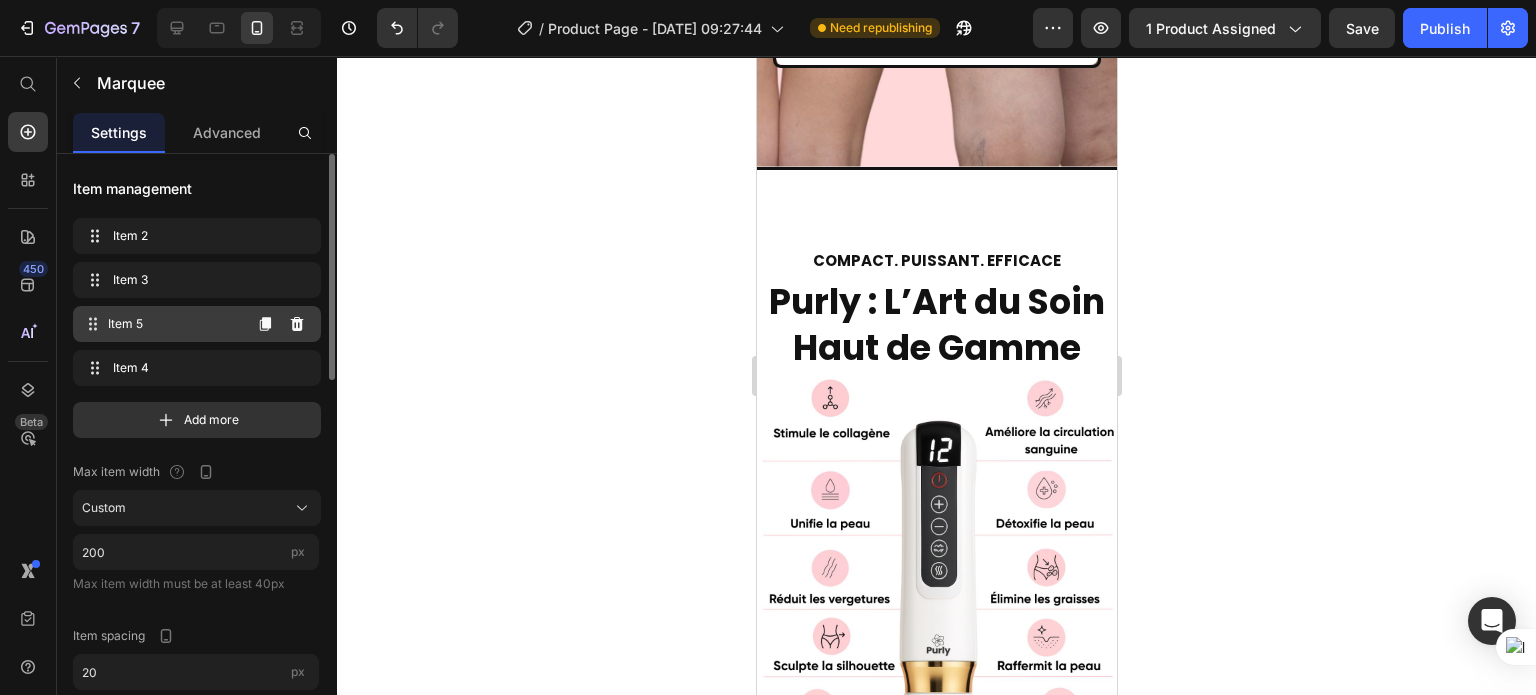click on "Item 5 Item 5" at bounding box center [161, 324] 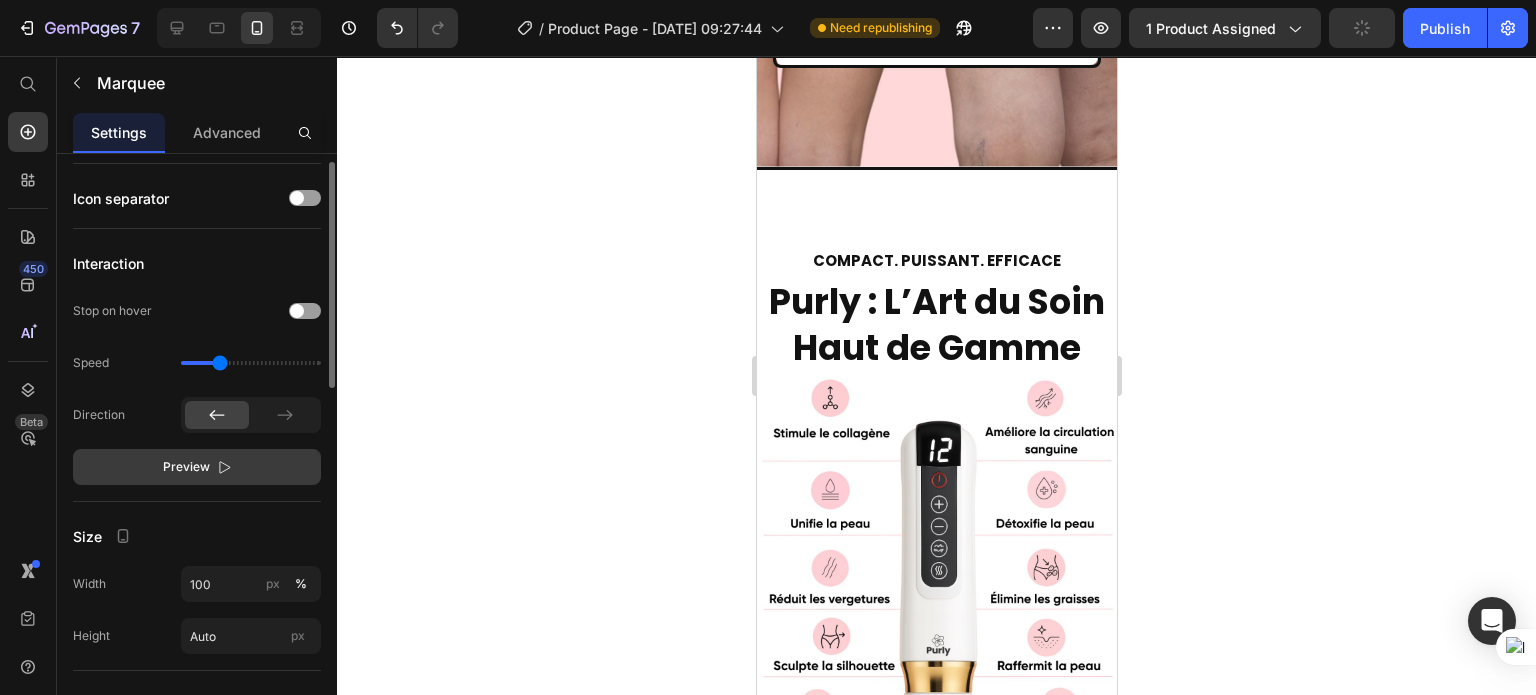 scroll, scrollTop: 400, scrollLeft: 0, axis: vertical 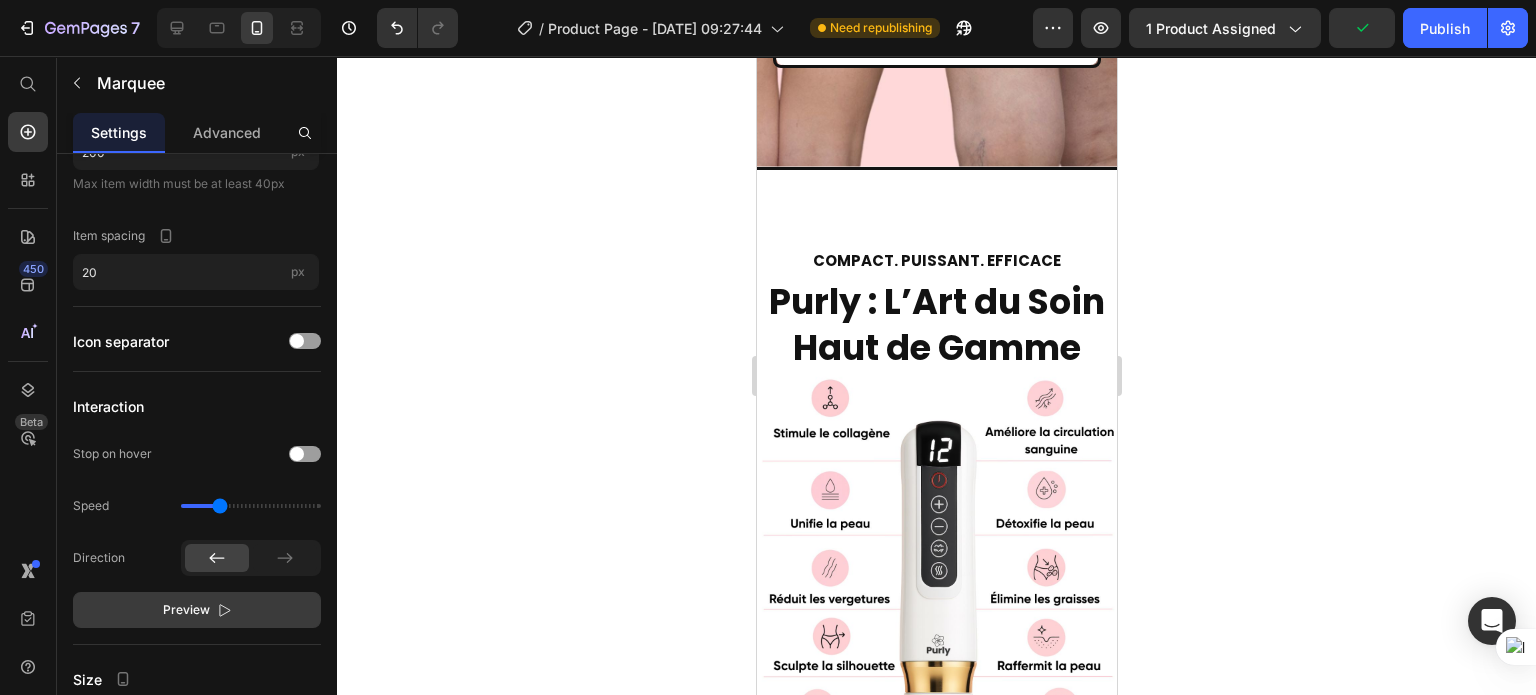 click 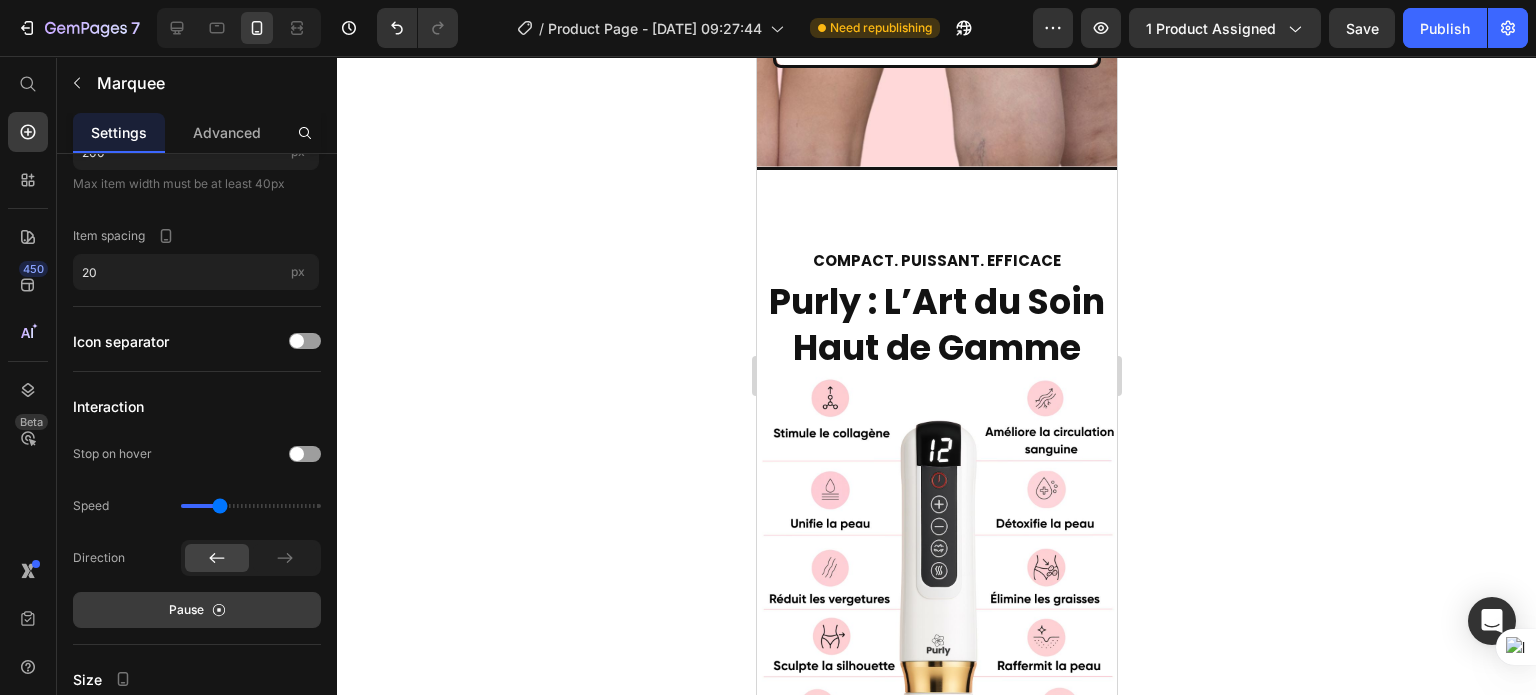 click 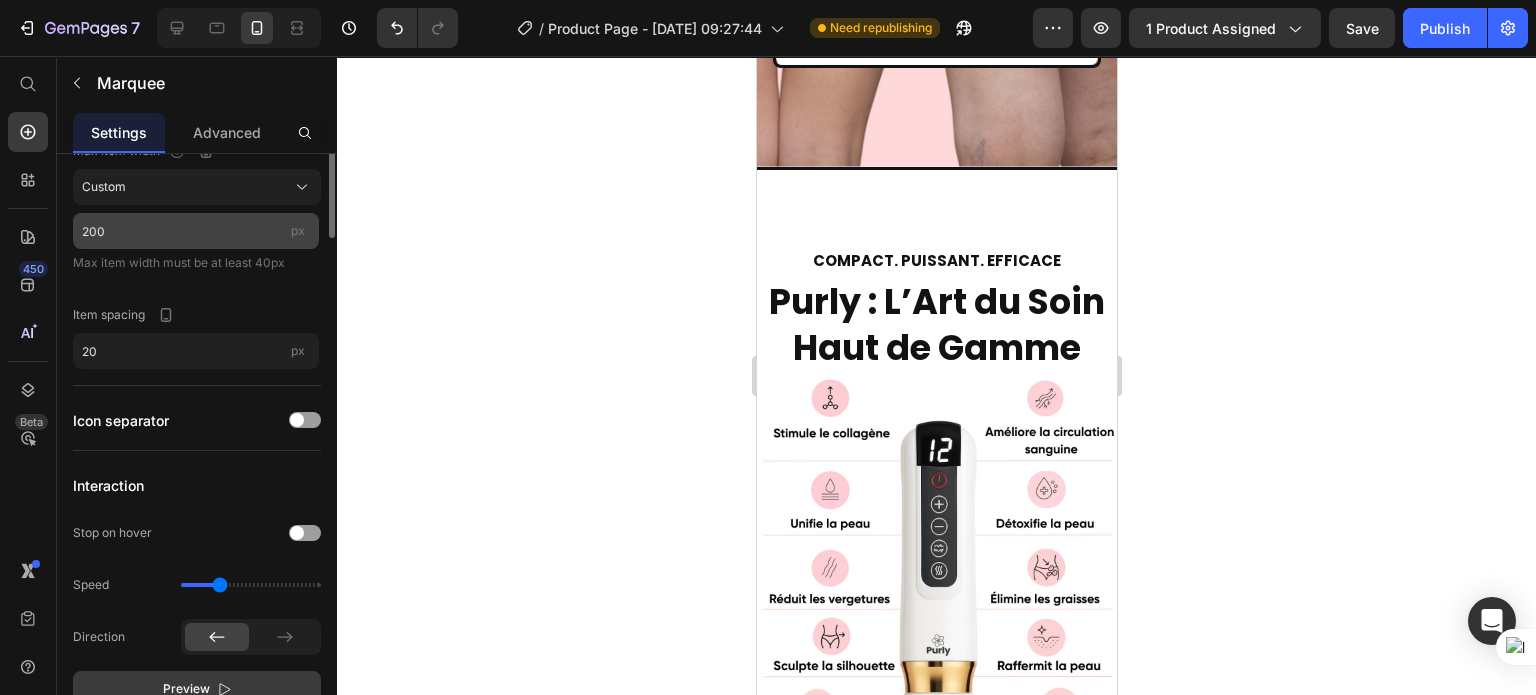 scroll, scrollTop: 0, scrollLeft: 0, axis: both 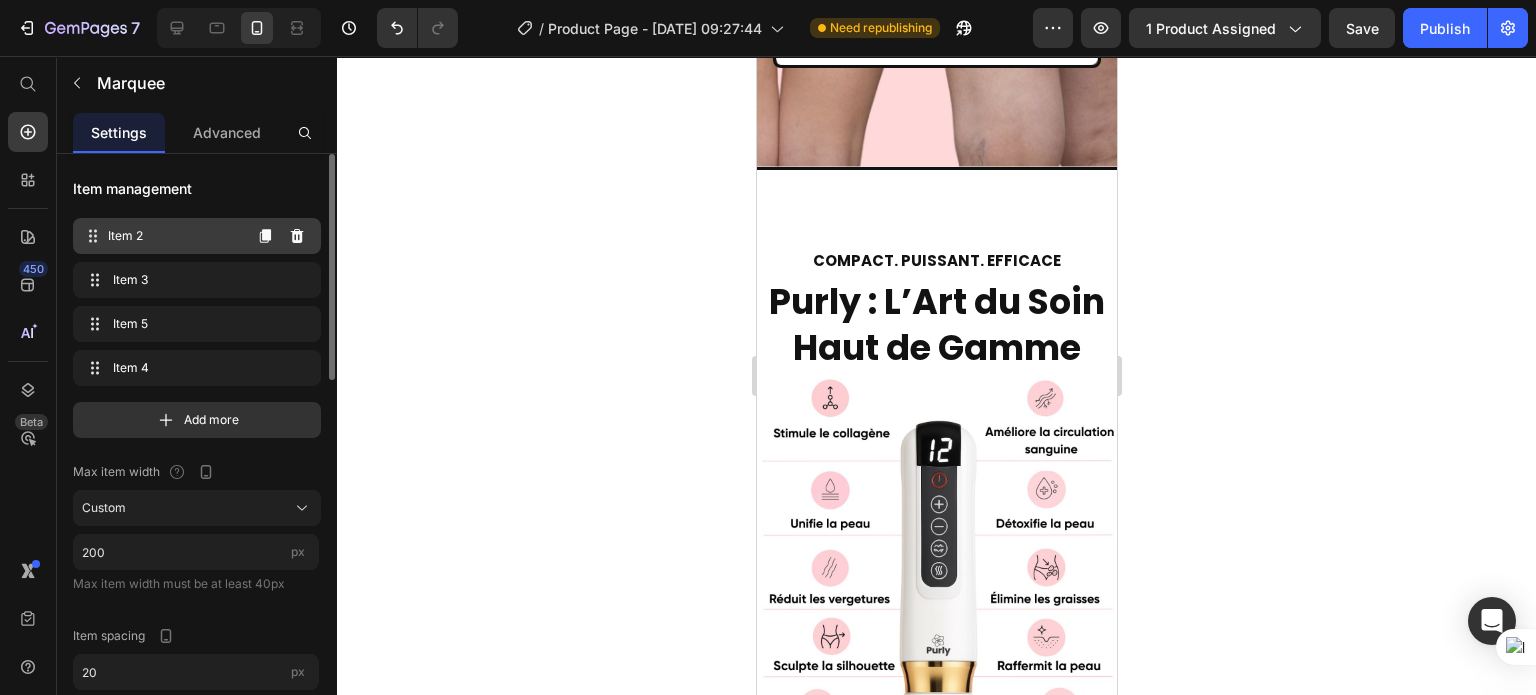 click on "Item 2" at bounding box center (174, 236) 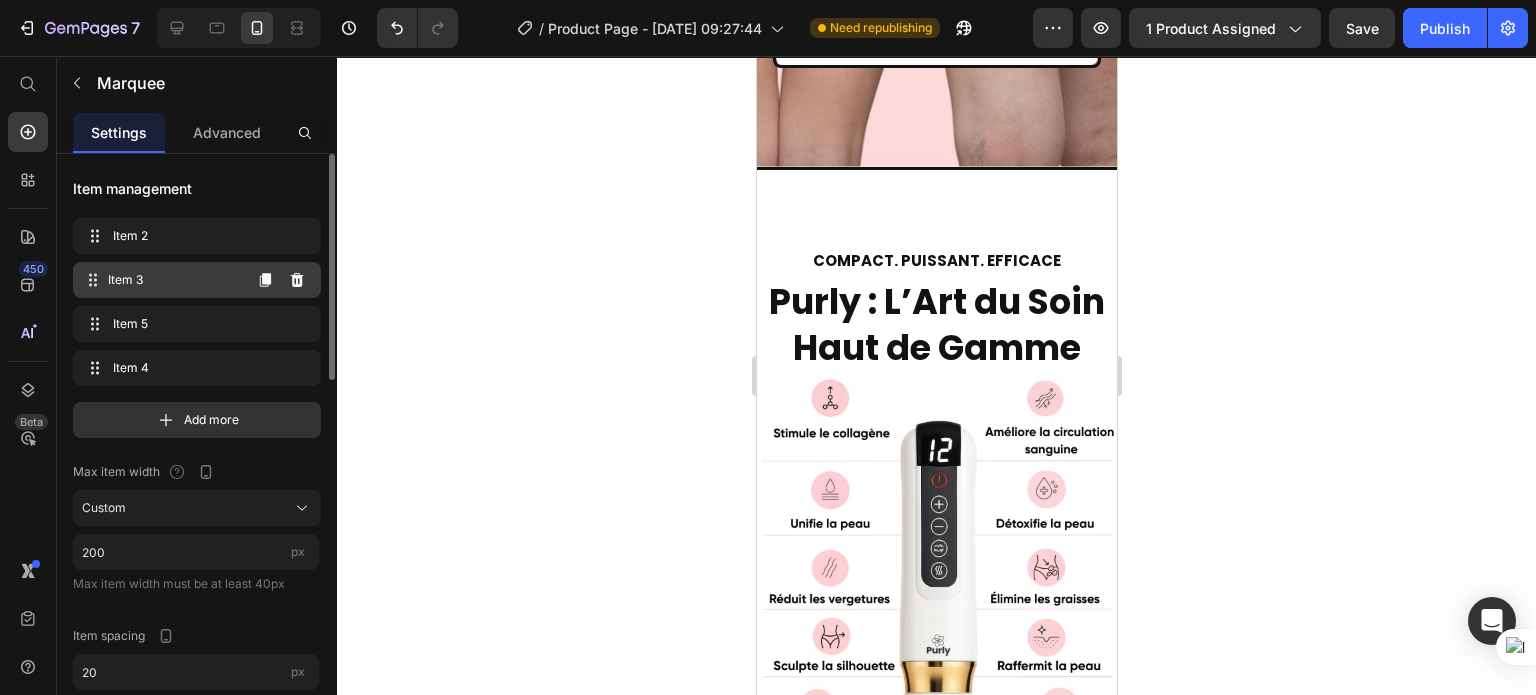 click on "Item 3" at bounding box center [174, 280] 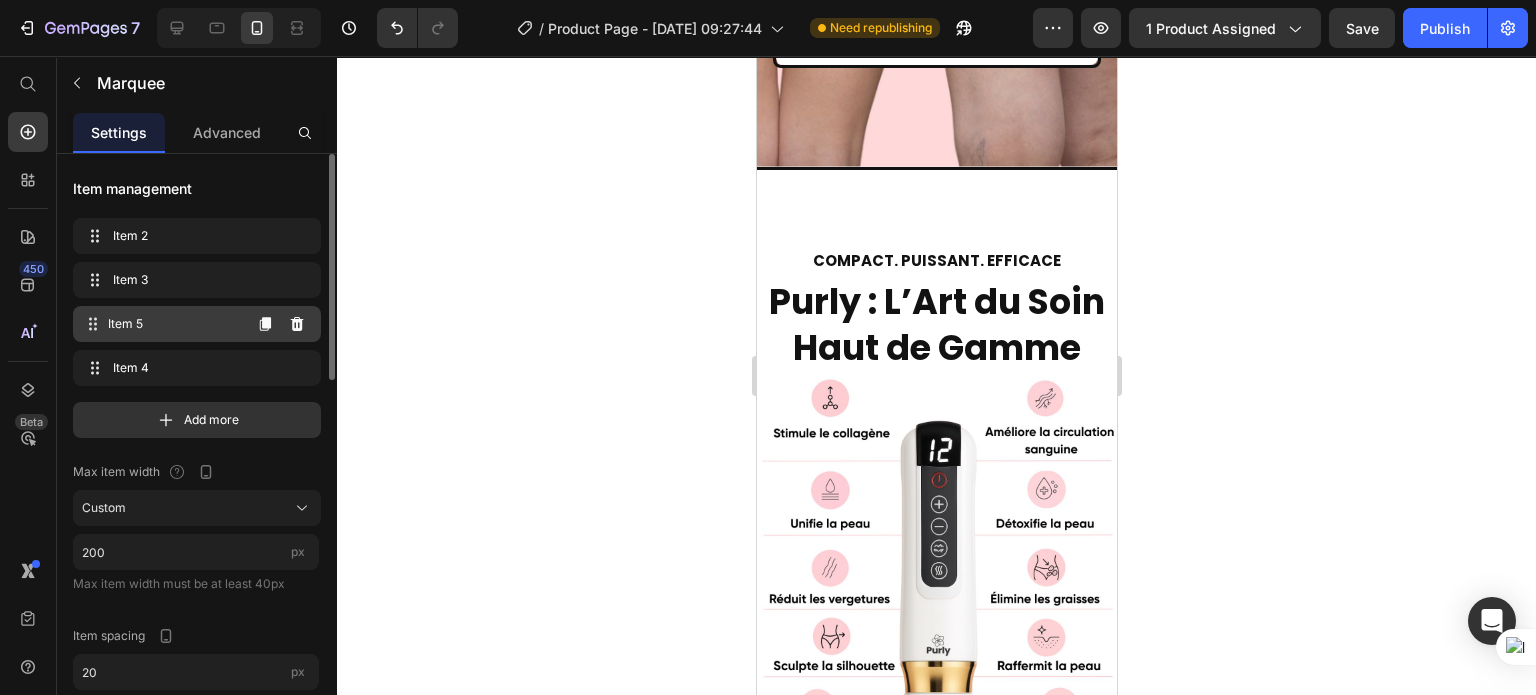 click on "Item 5 Item 5" at bounding box center (161, 324) 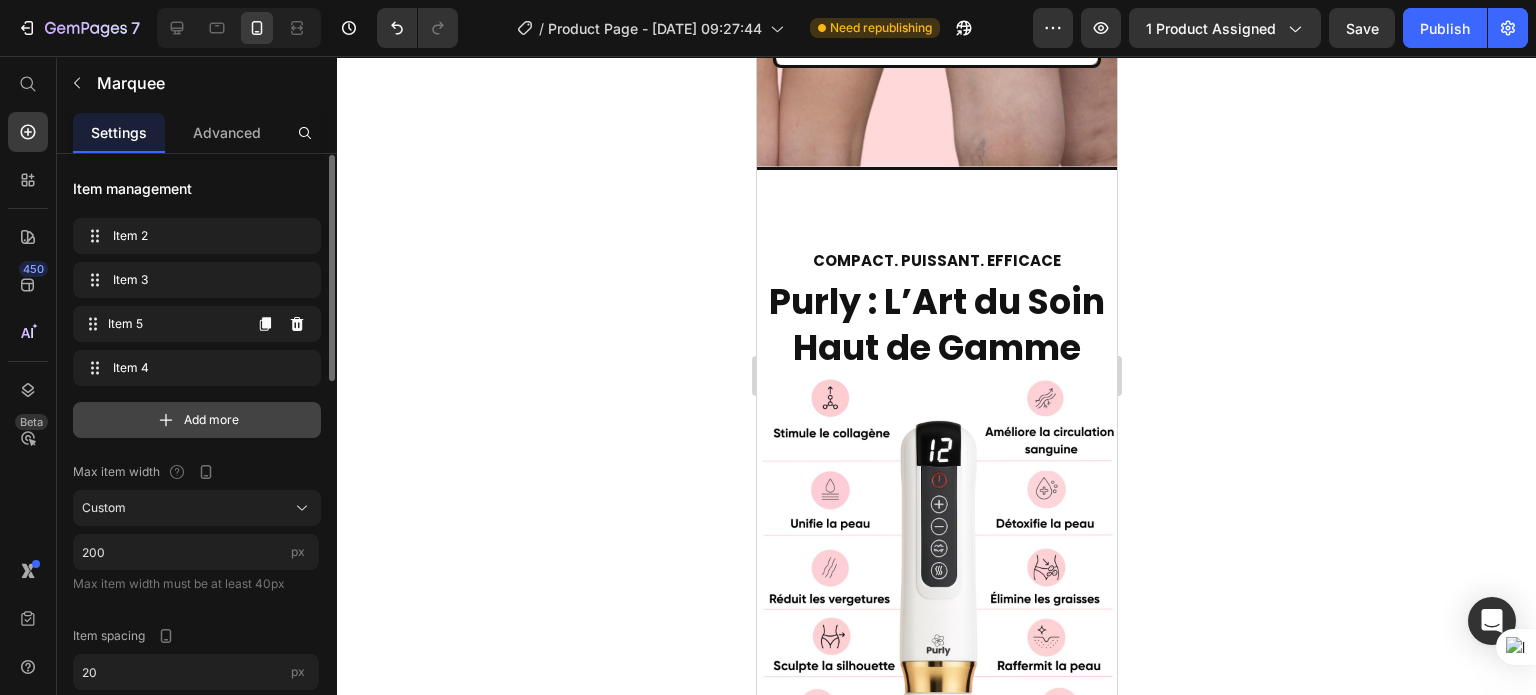 scroll, scrollTop: 0, scrollLeft: 0, axis: both 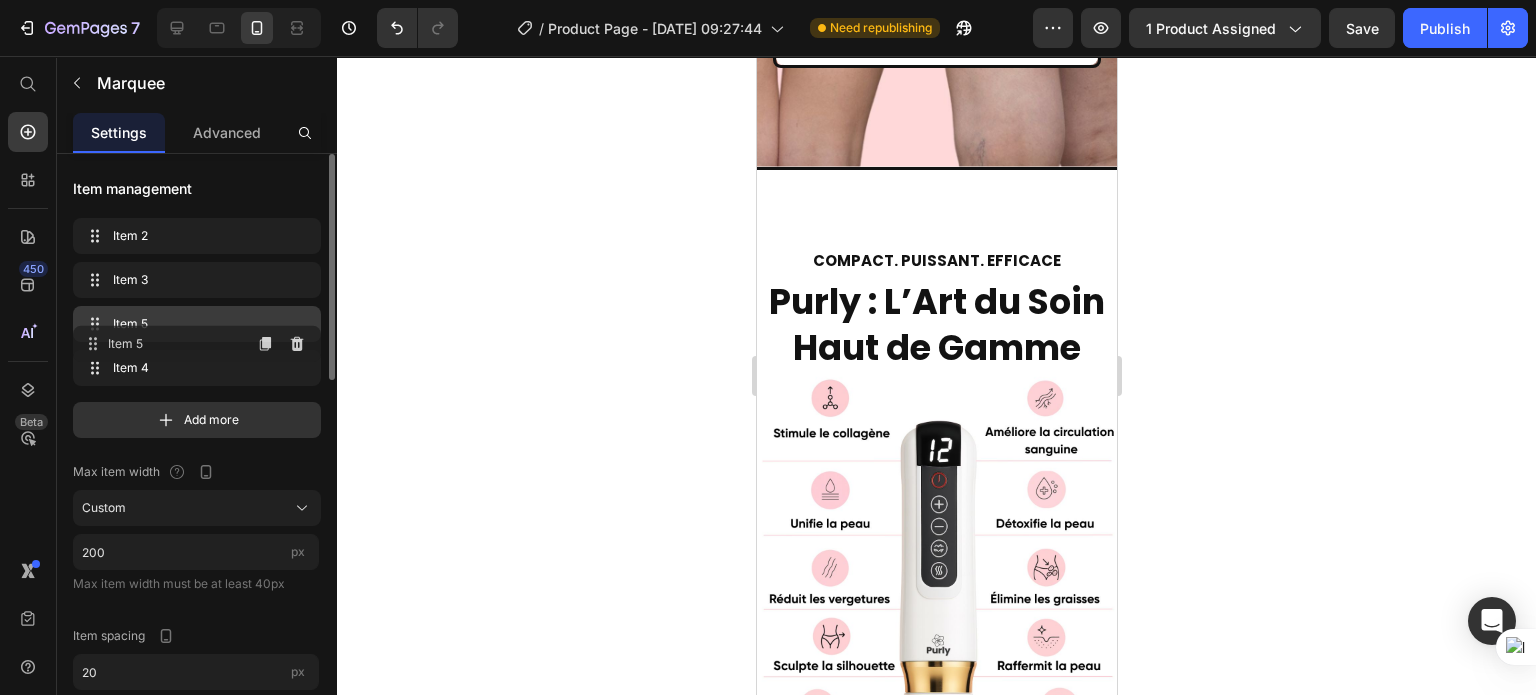 type 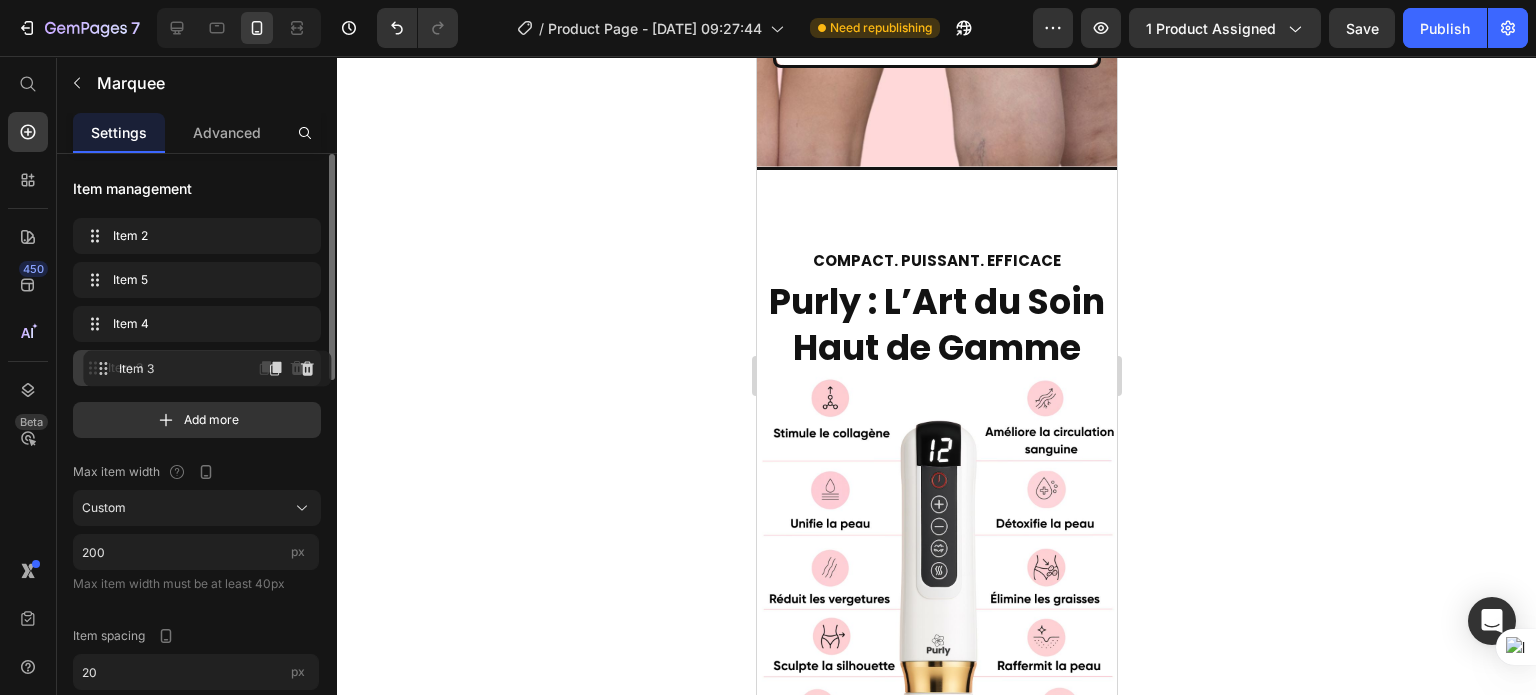 drag, startPoint x: 148, startPoint y: 280, endPoint x: 159, endPoint y: 370, distance: 90.66973 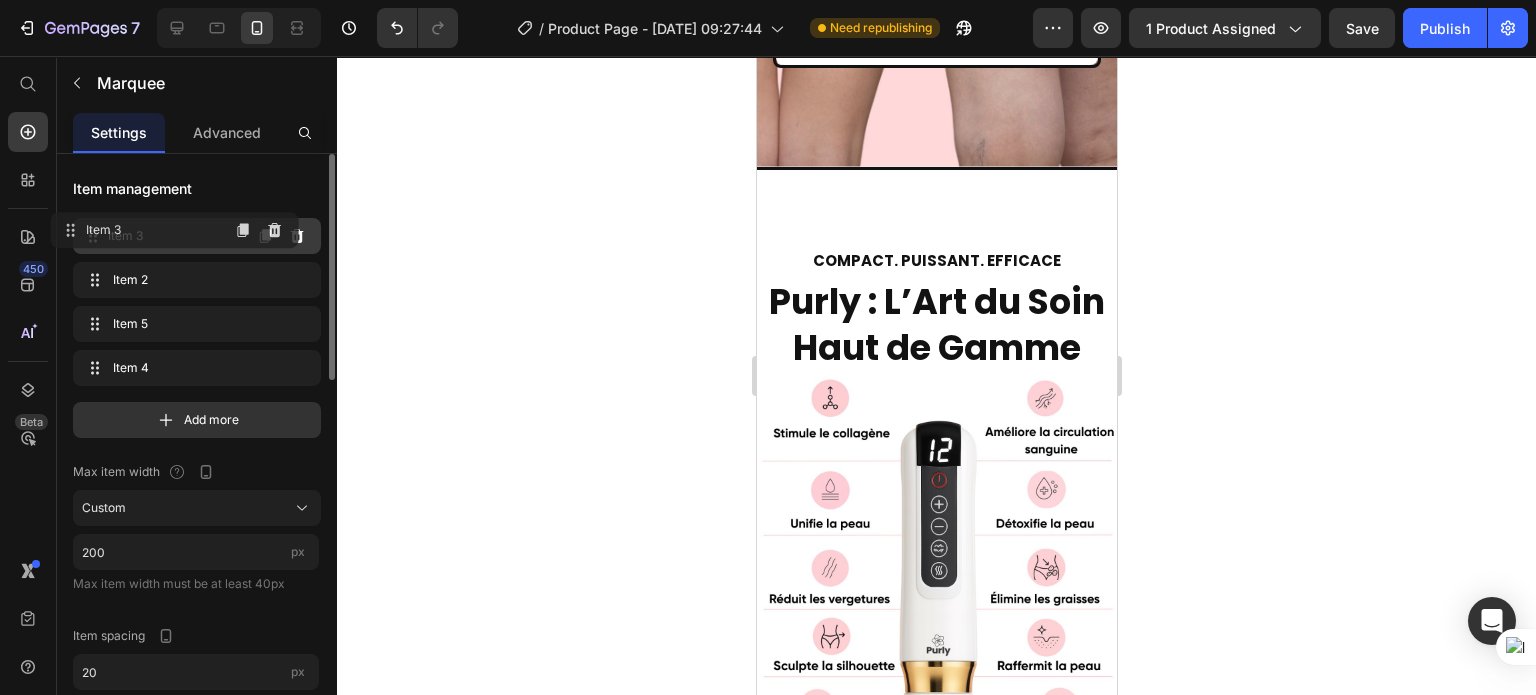 drag, startPoint x: 185, startPoint y: 374, endPoint x: 163, endPoint y: 237, distance: 138.75517 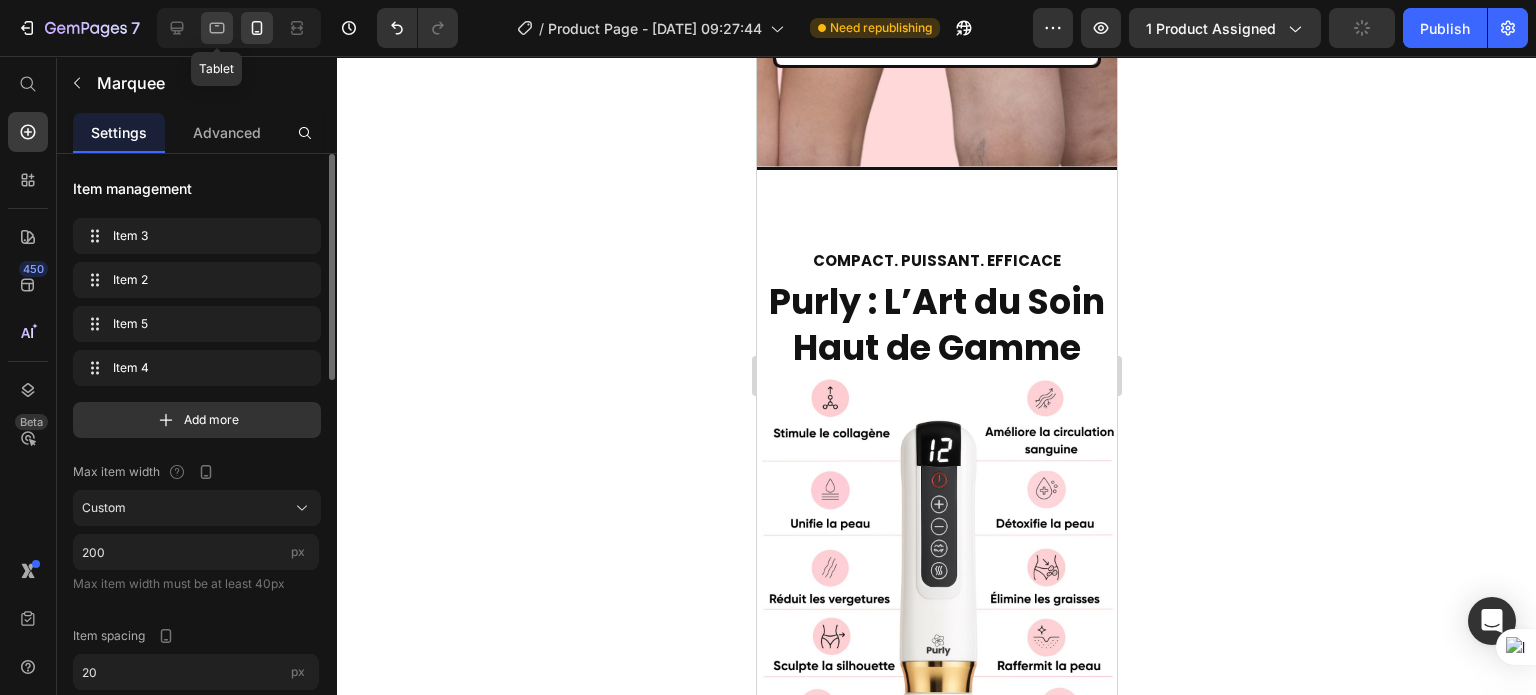 click 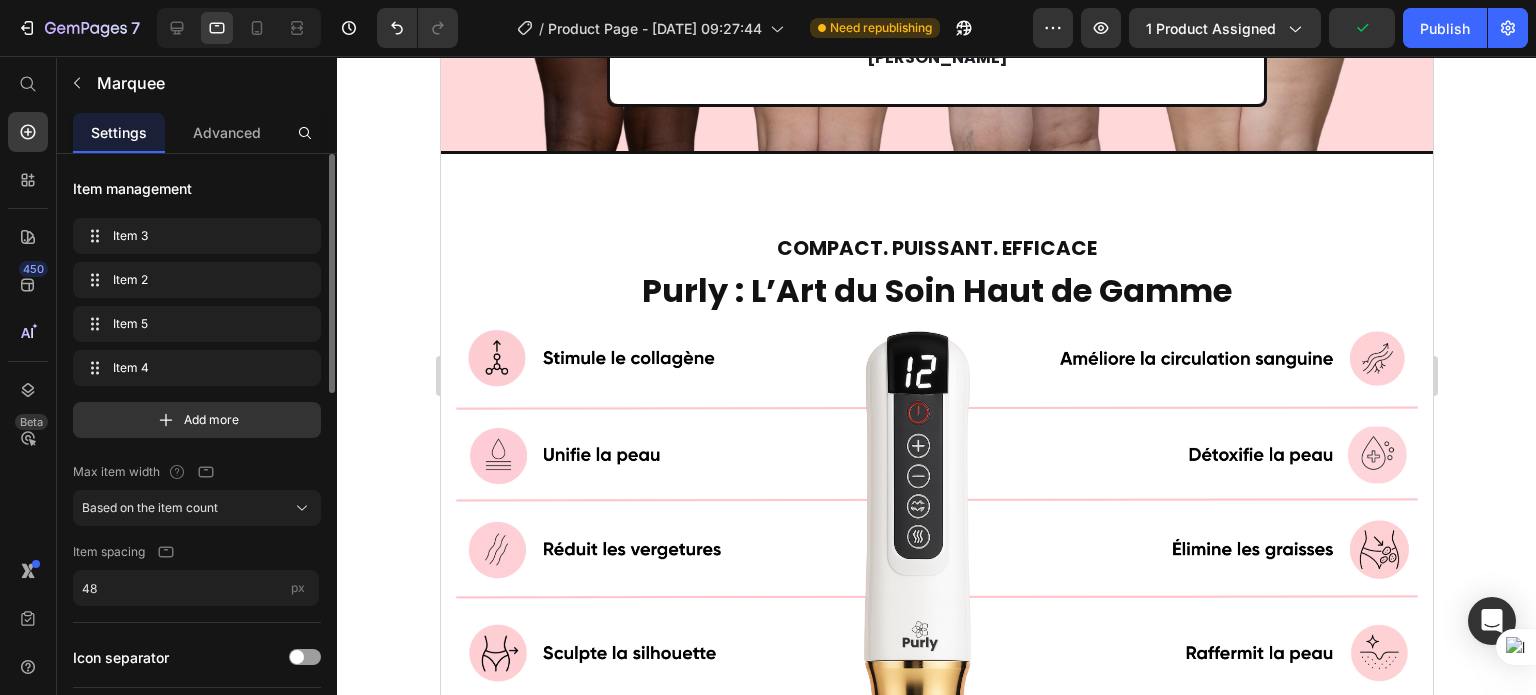 click at bounding box center (239, 28) 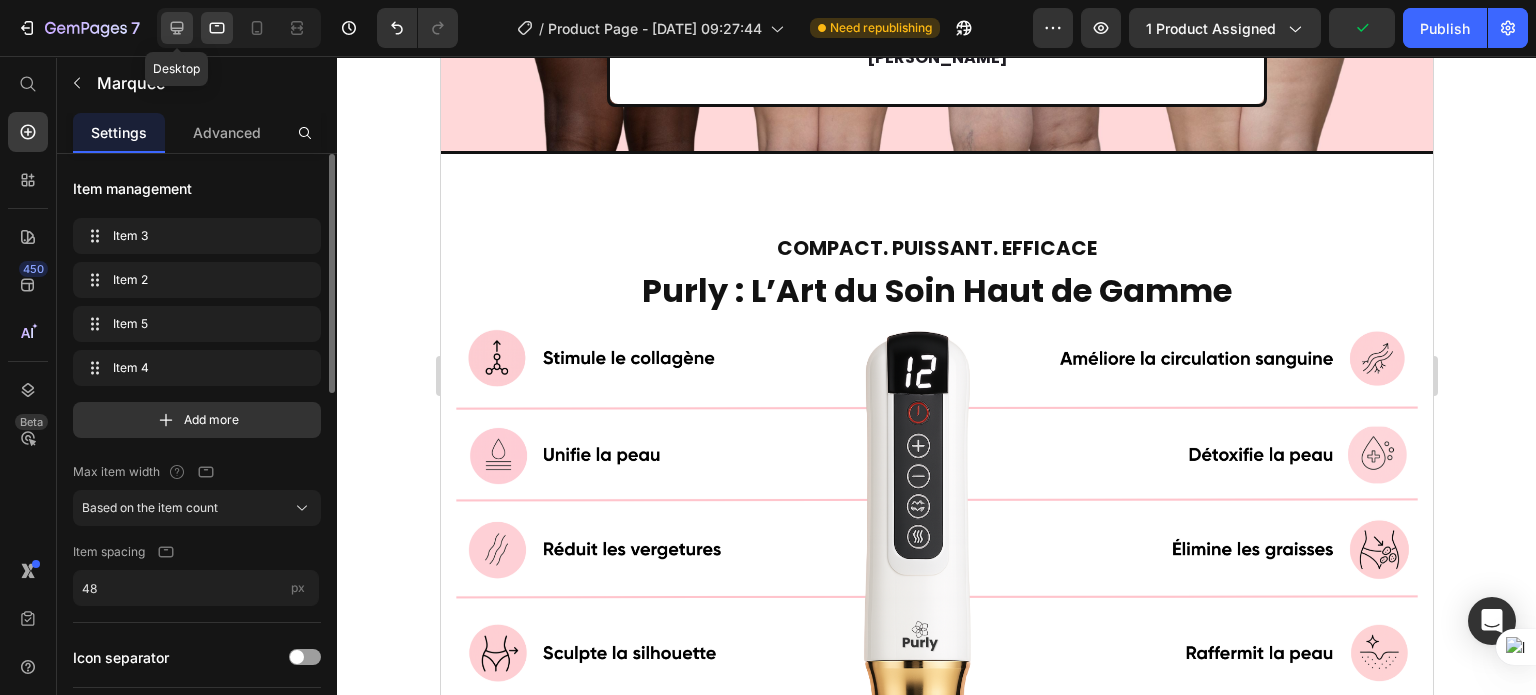 click 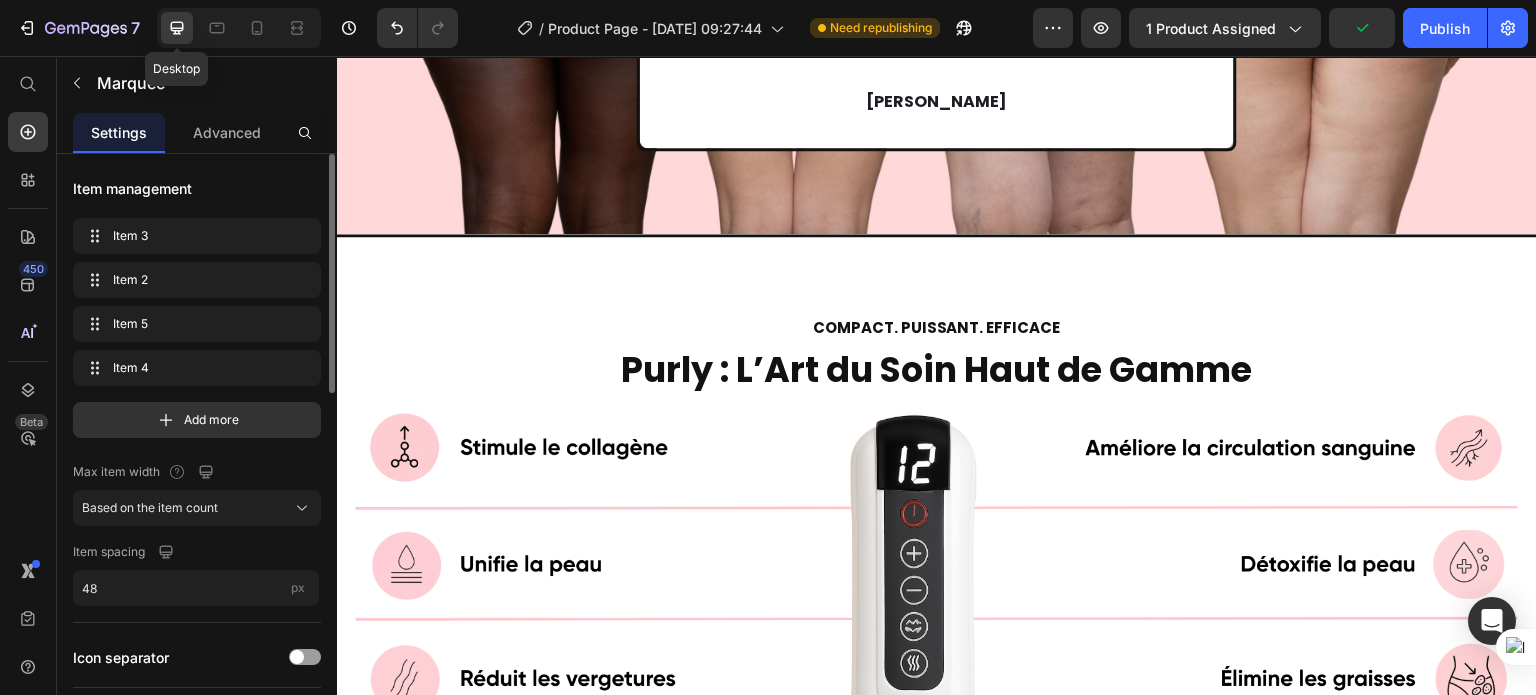 scroll, scrollTop: 4359, scrollLeft: 0, axis: vertical 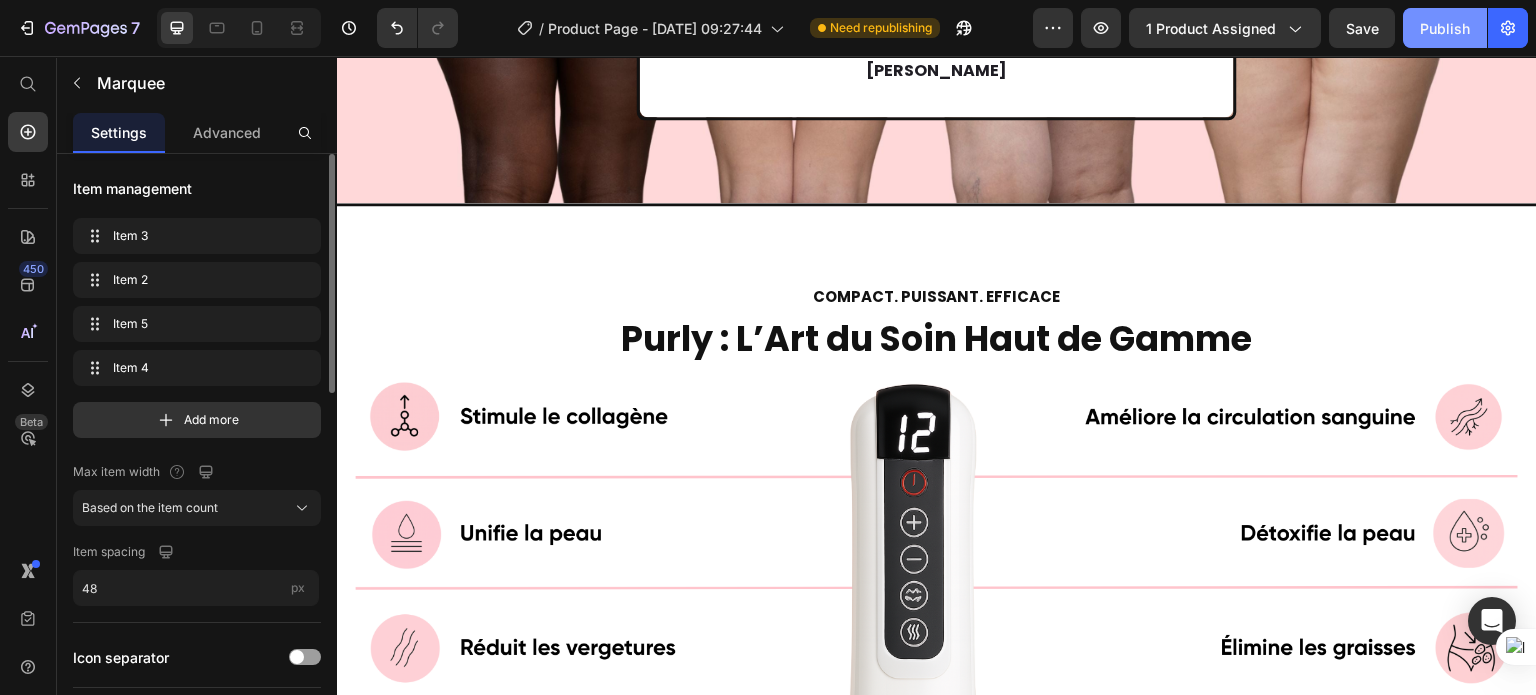 click on "Publish" at bounding box center (1445, 28) 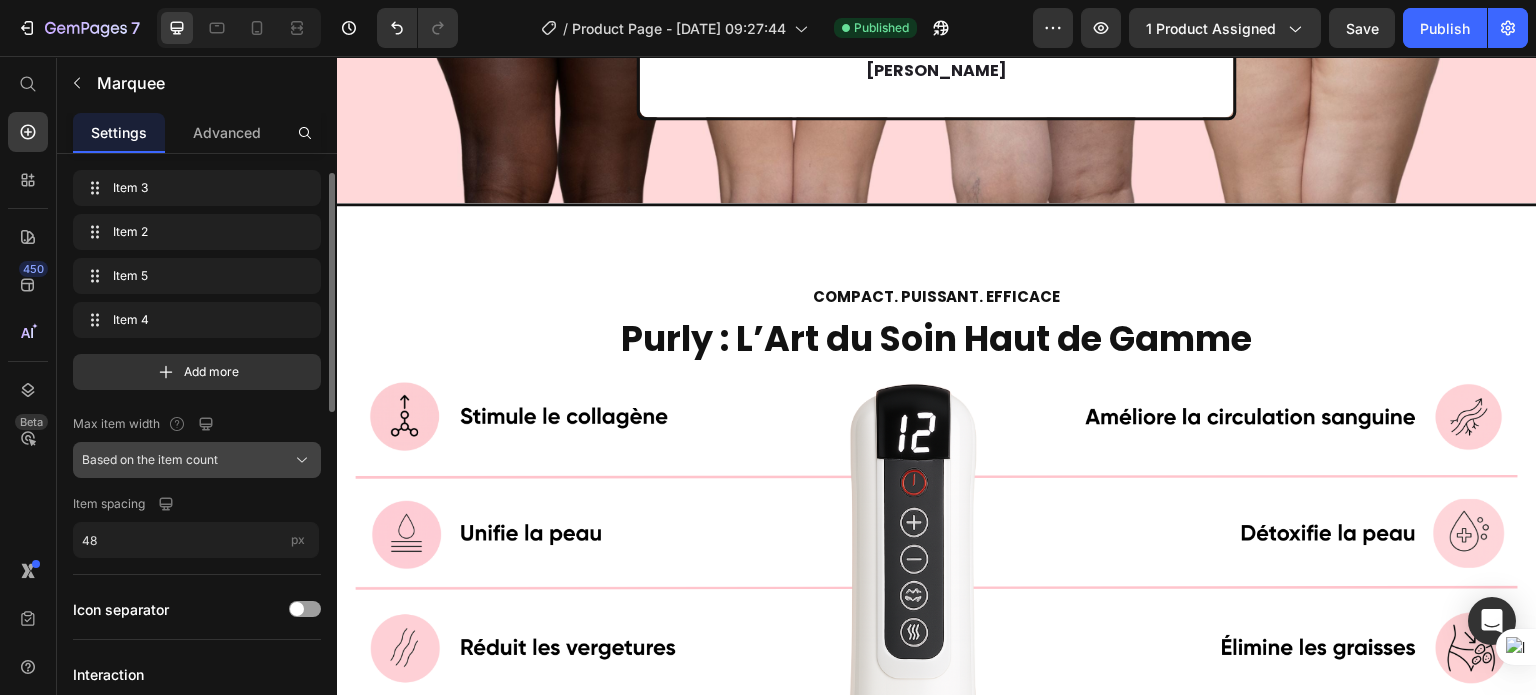 scroll, scrollTop: 72, scrollLeft: 0, axis: vertical 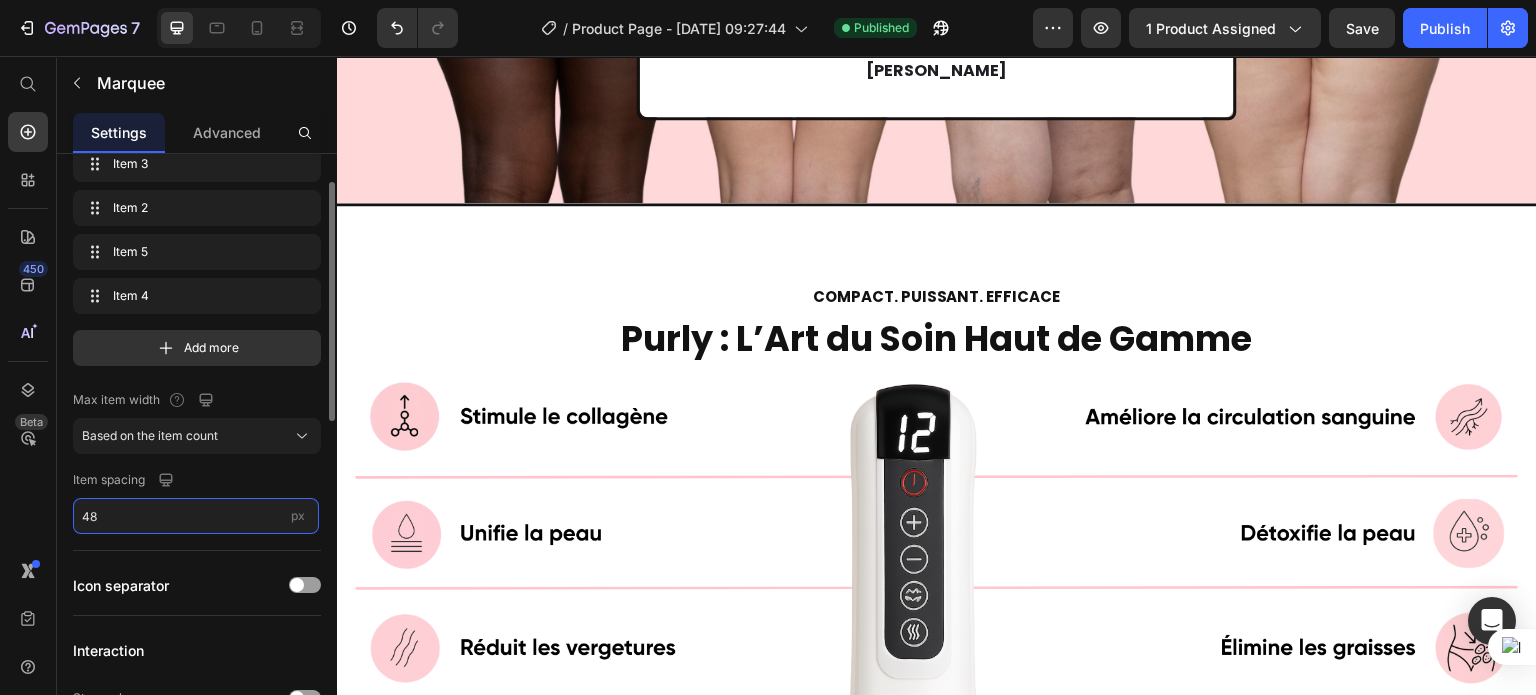 click on "48" at bounding box center (196, 516) 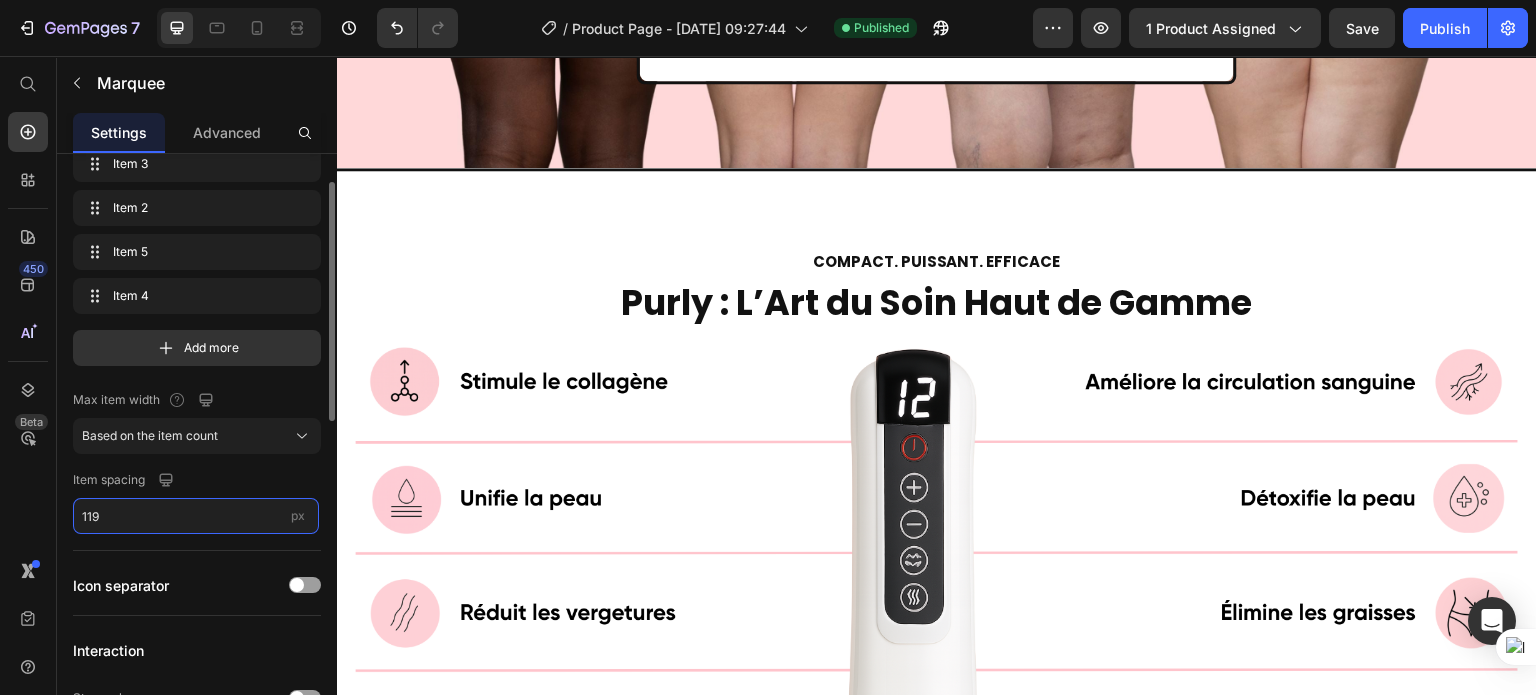 type on "120" 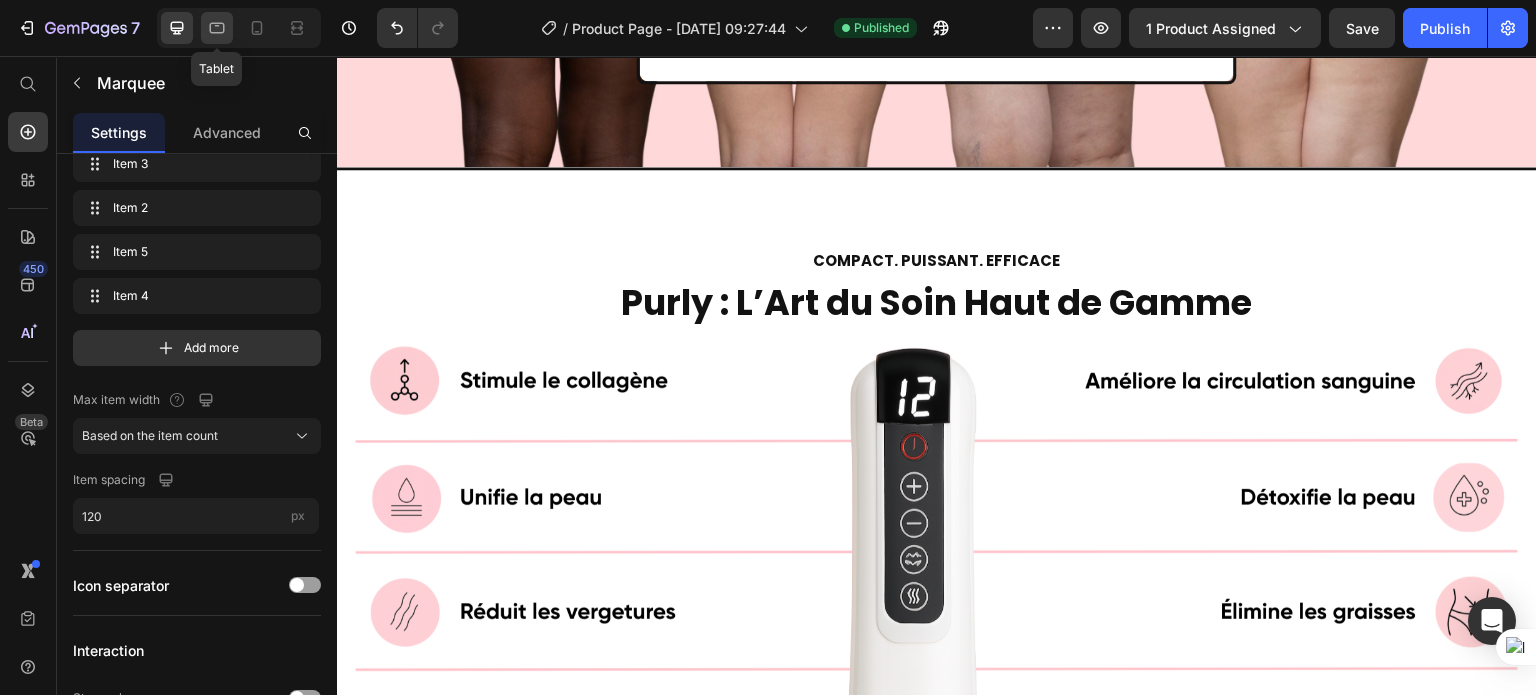 click 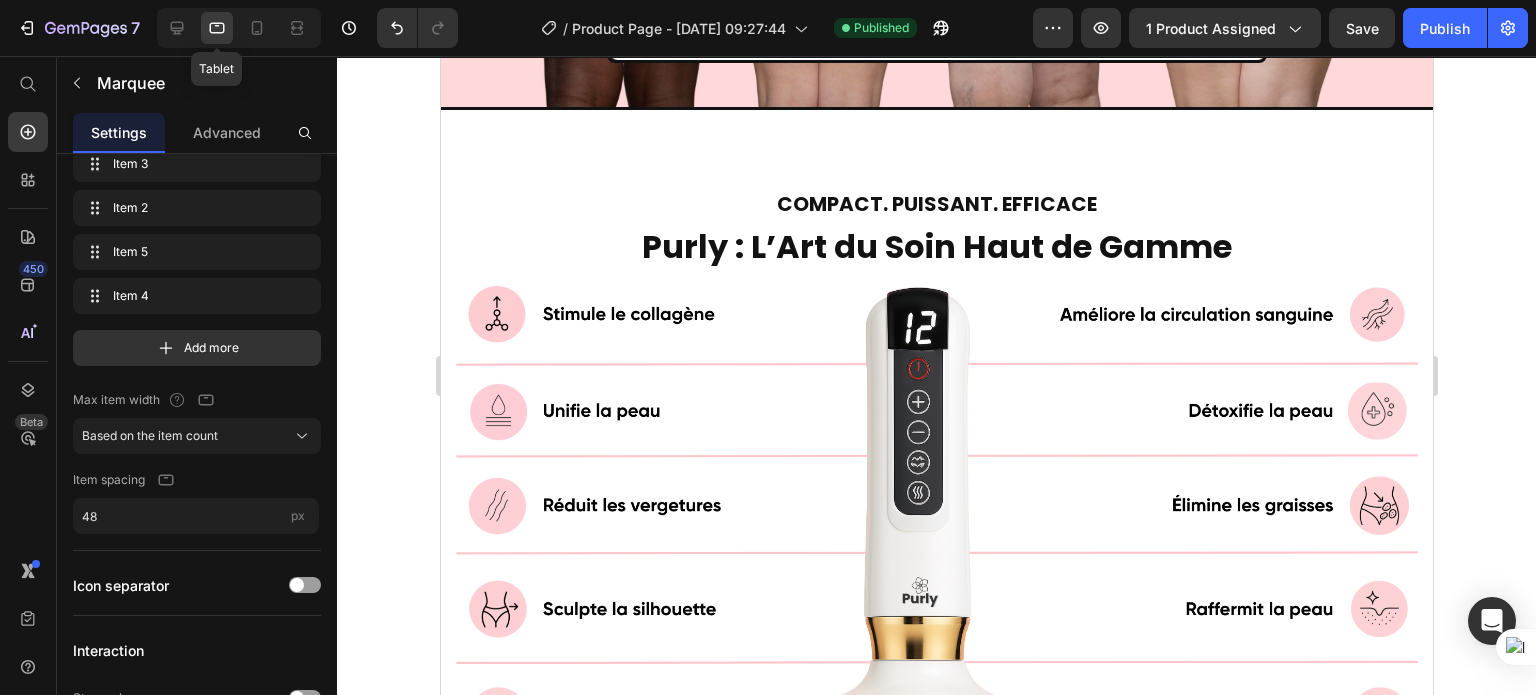 scroll, scrollTop: 4303, scrollLeft: 0, axis: vertical 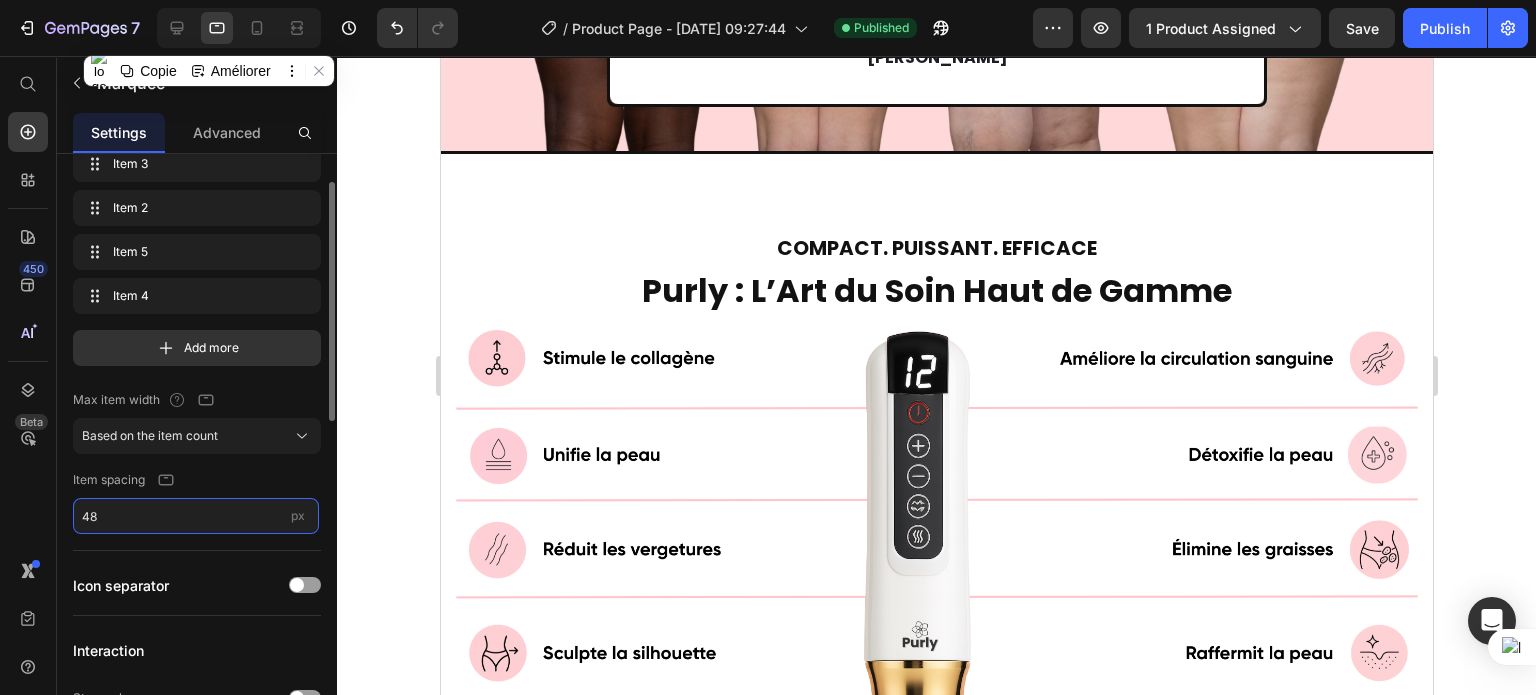 click on "48" at bounding box center [196, 516] 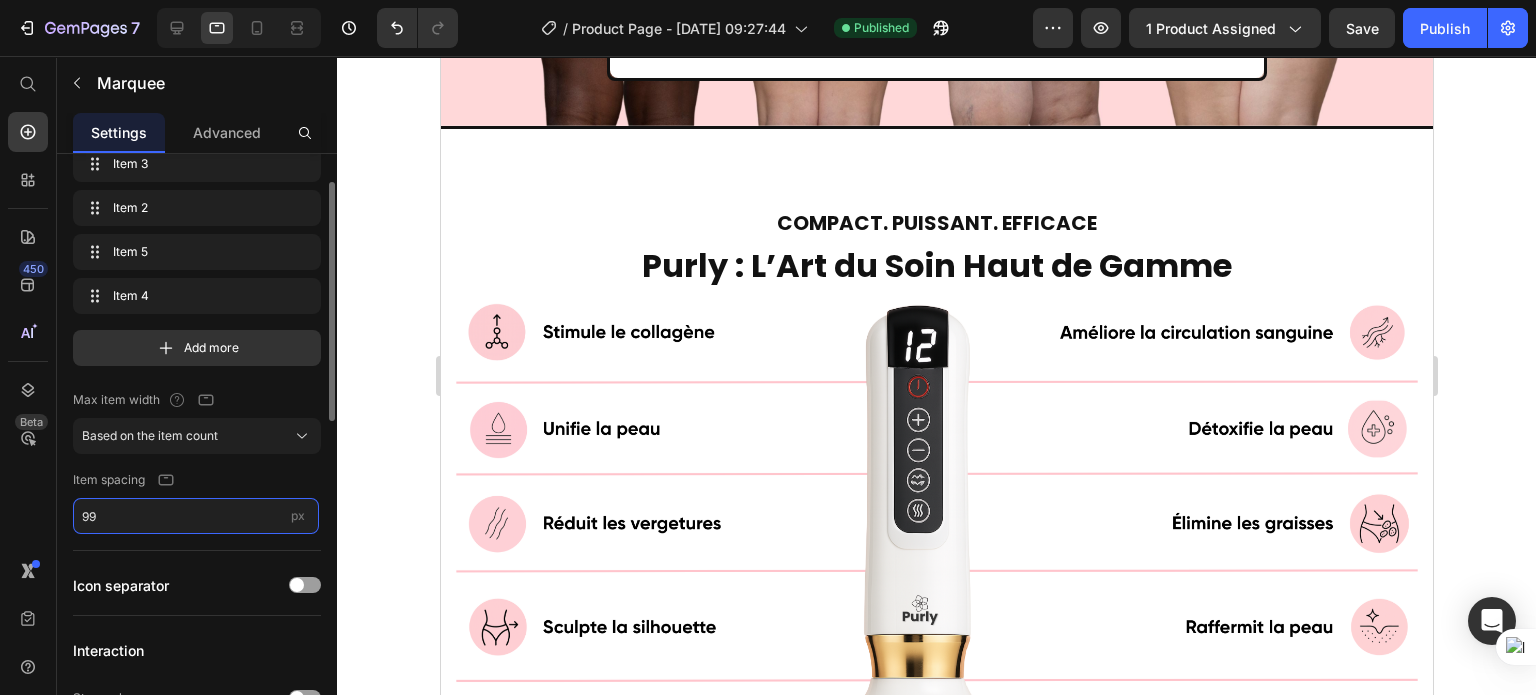 type on "100" 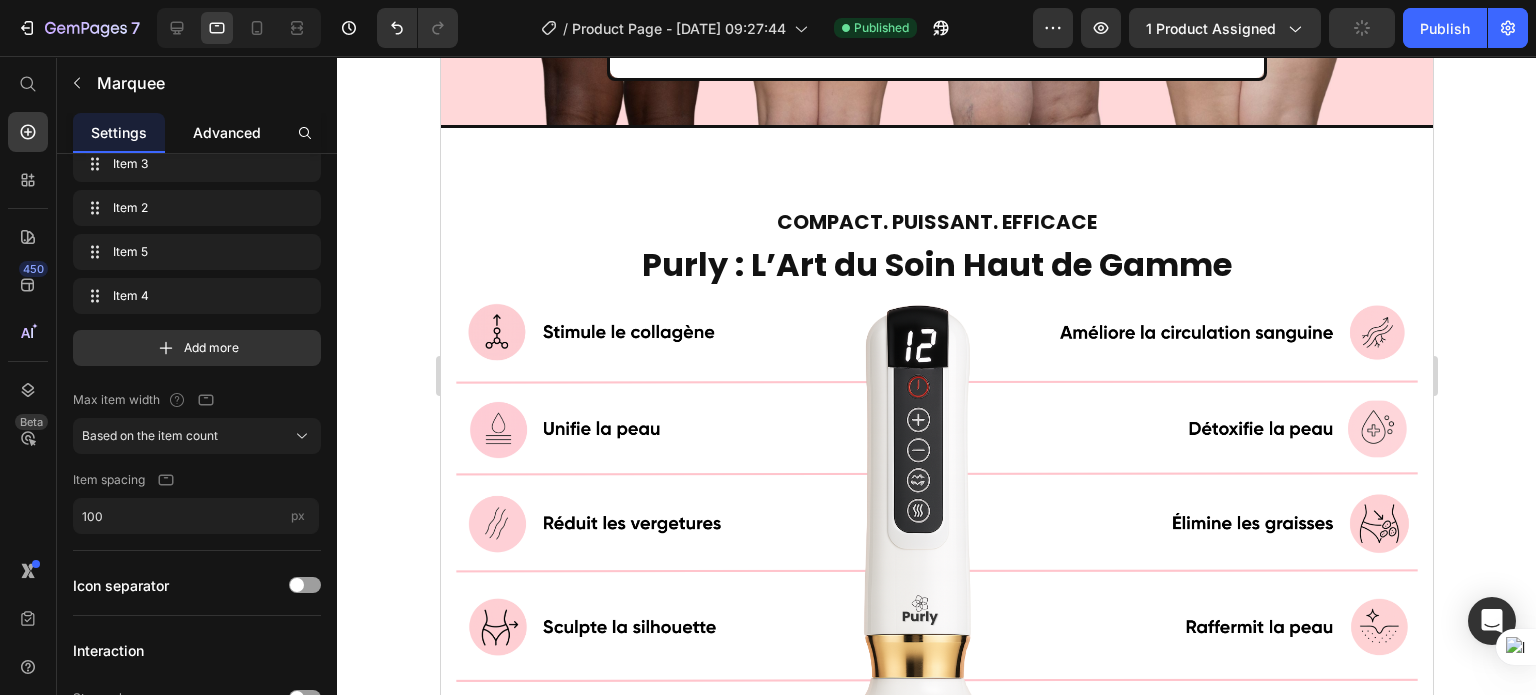 click on "Advanced" at bounding box center [227, 132] 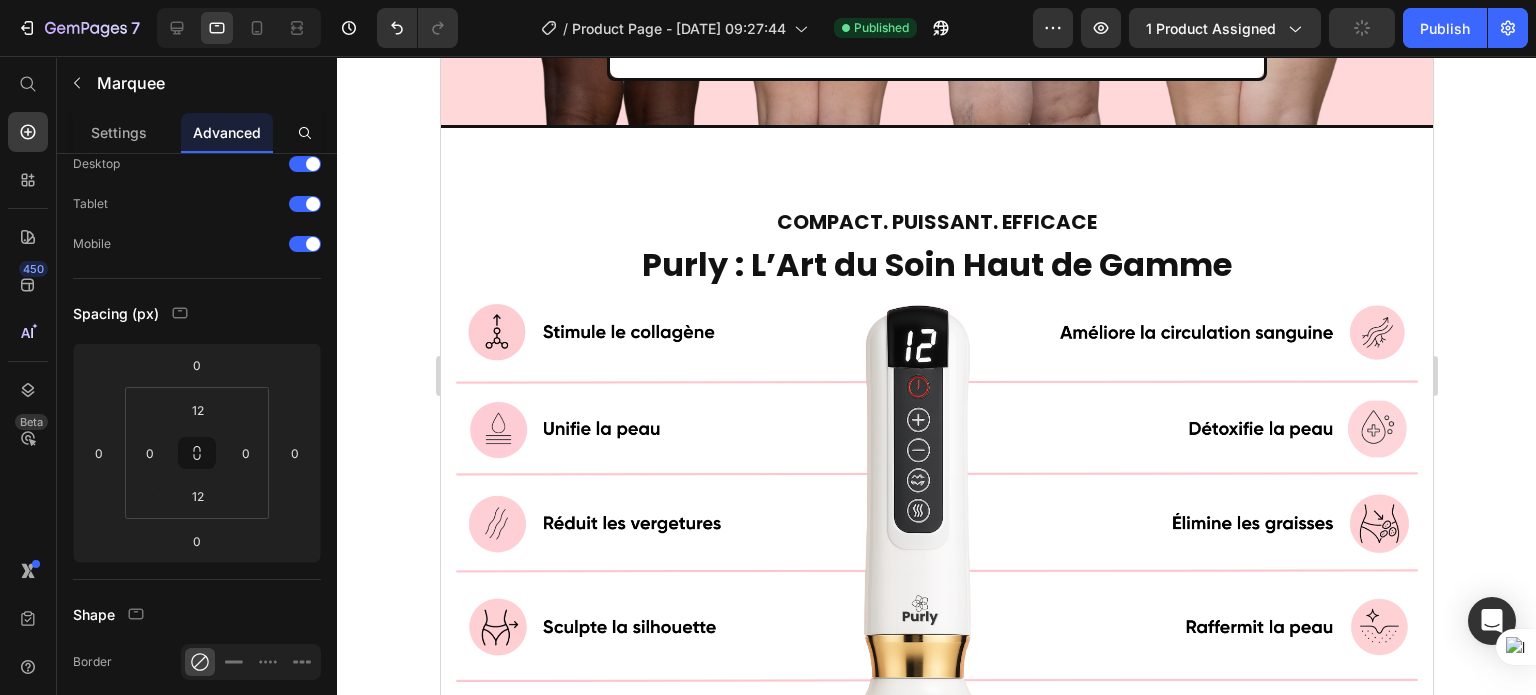 scroll, scrollTop: 0, scrollLeft: 0, axis: both 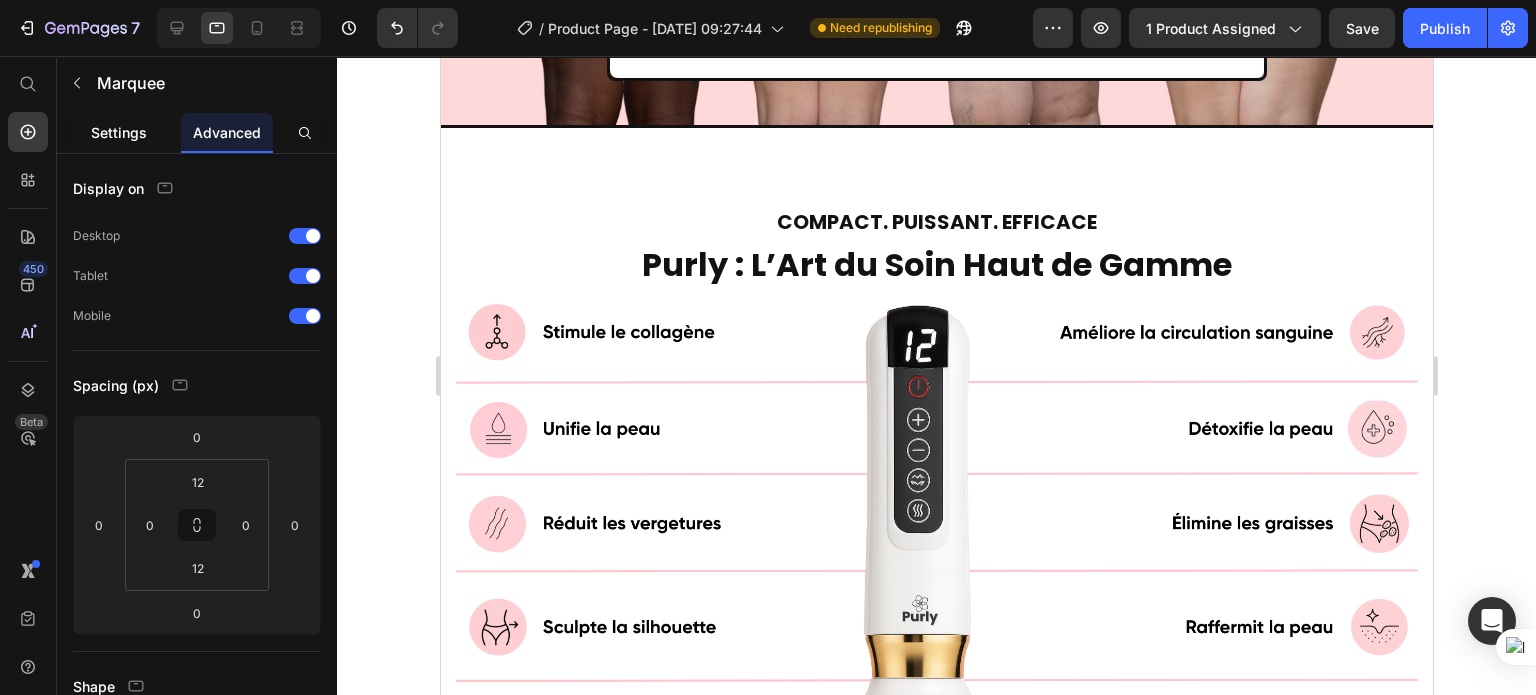 click on "Settings" at bounding box center (119, 132) 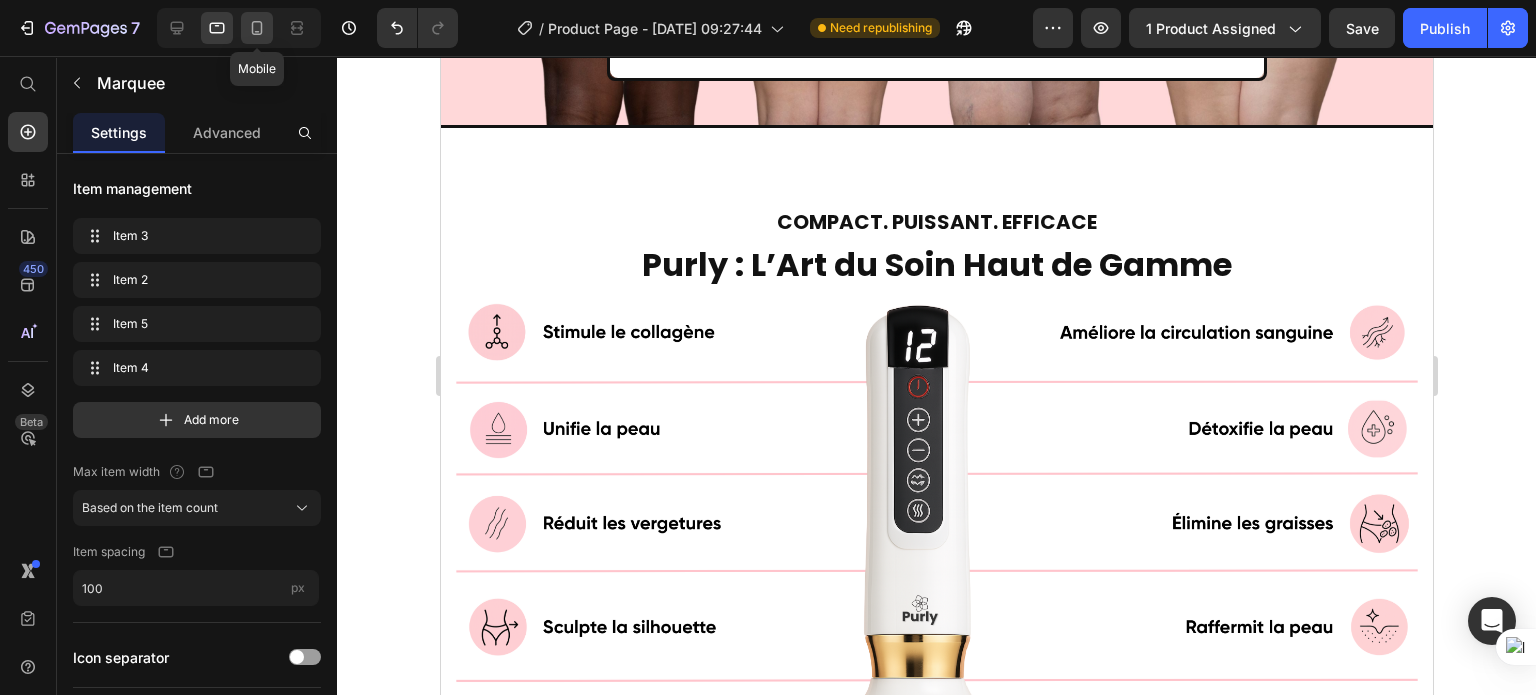 click 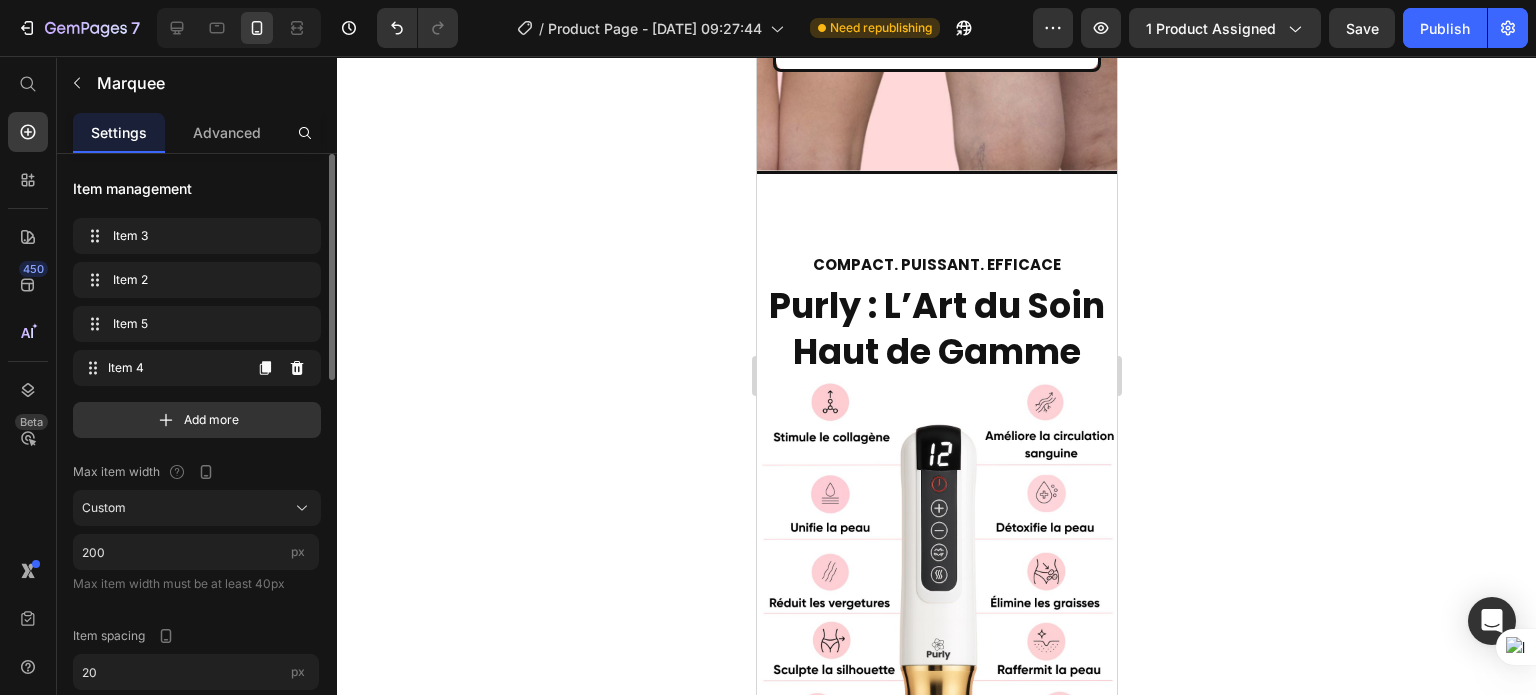 scroll, scrollTop: 4612, scrollLeft: 0, axis: vertical 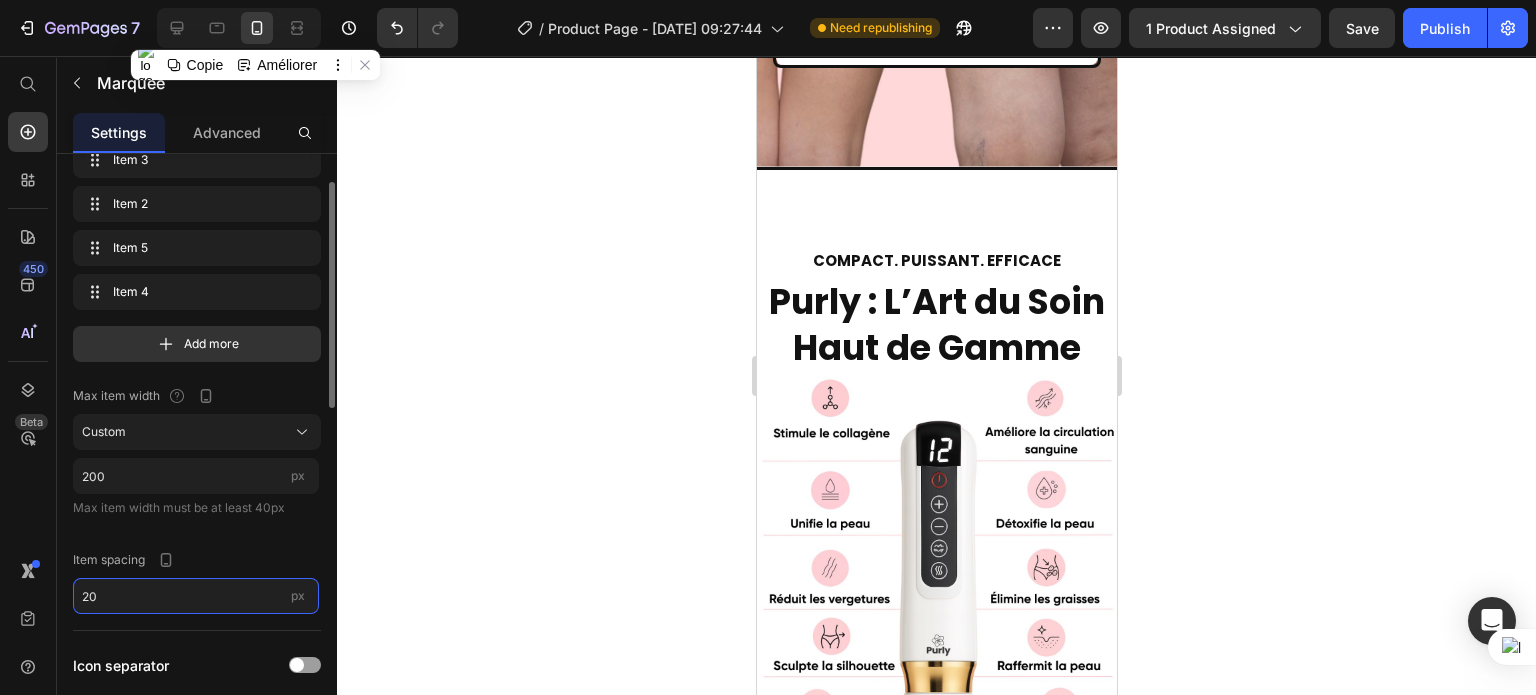 click on "20" at bounding box center [196, 596] 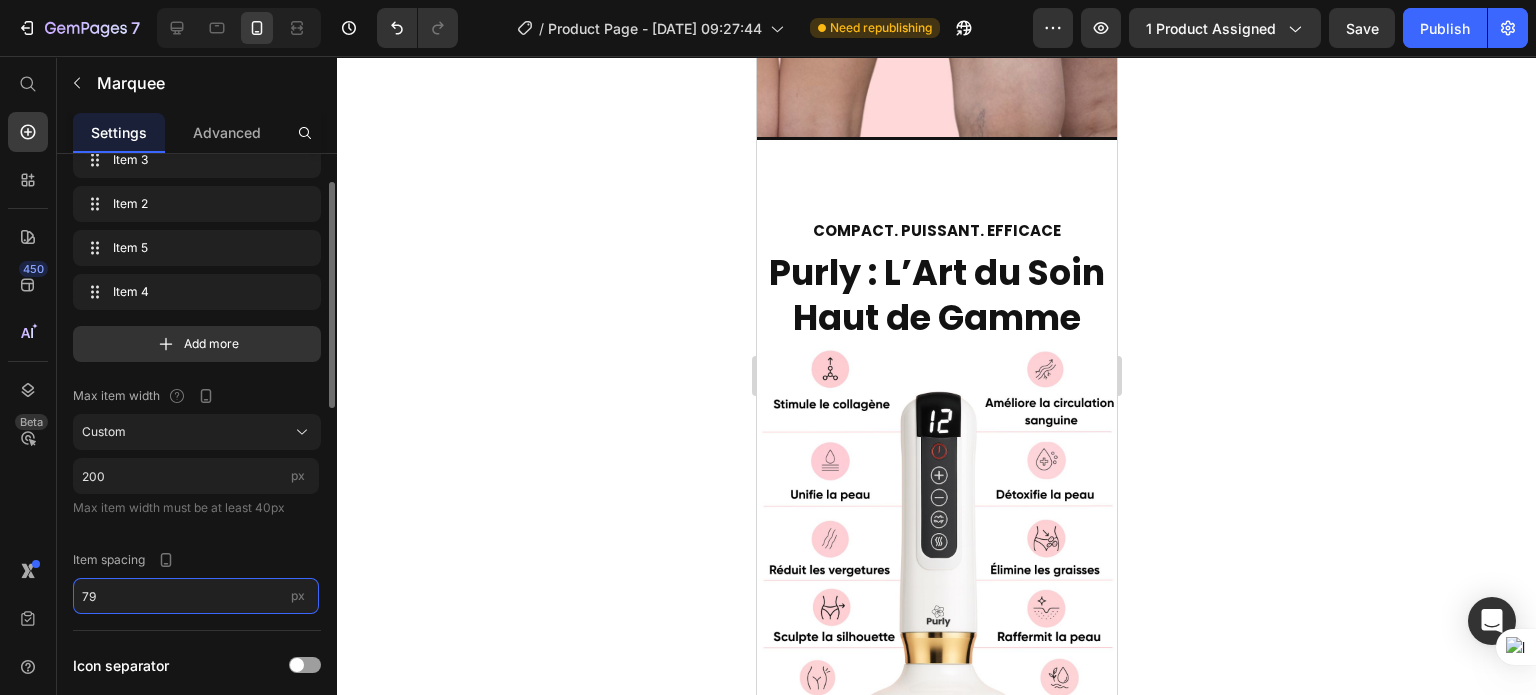 type on "80" 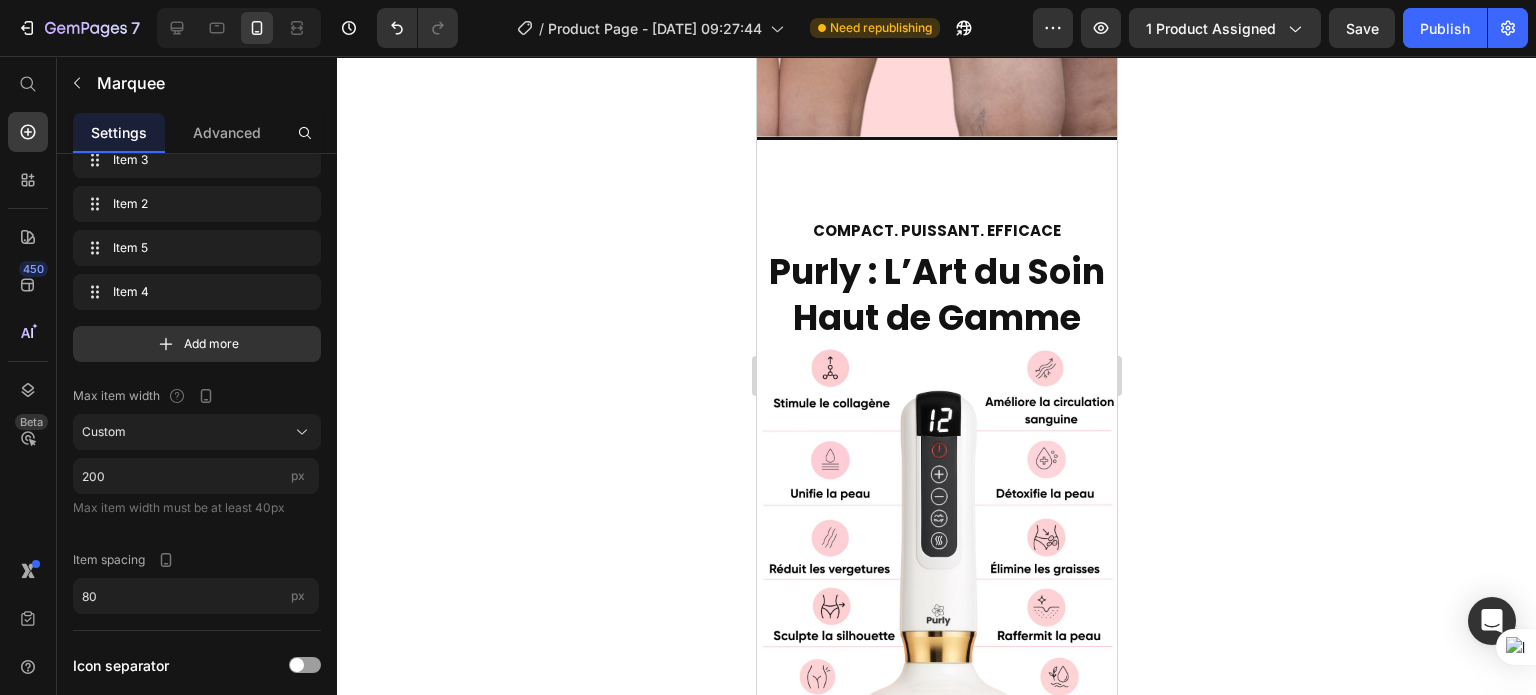 click at bounding box center (894, -449) 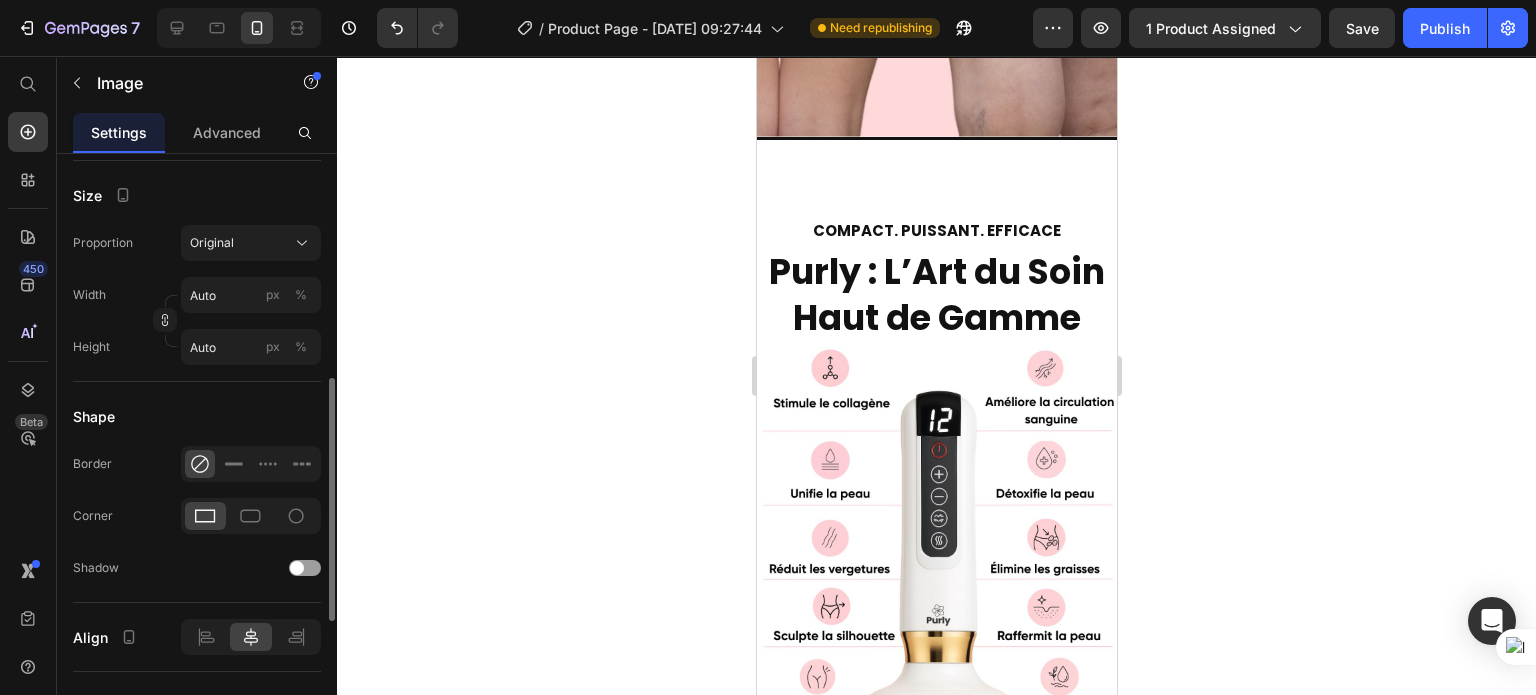 scroll, scrollTop: 488, scrollLeft: 0, axis: vertical 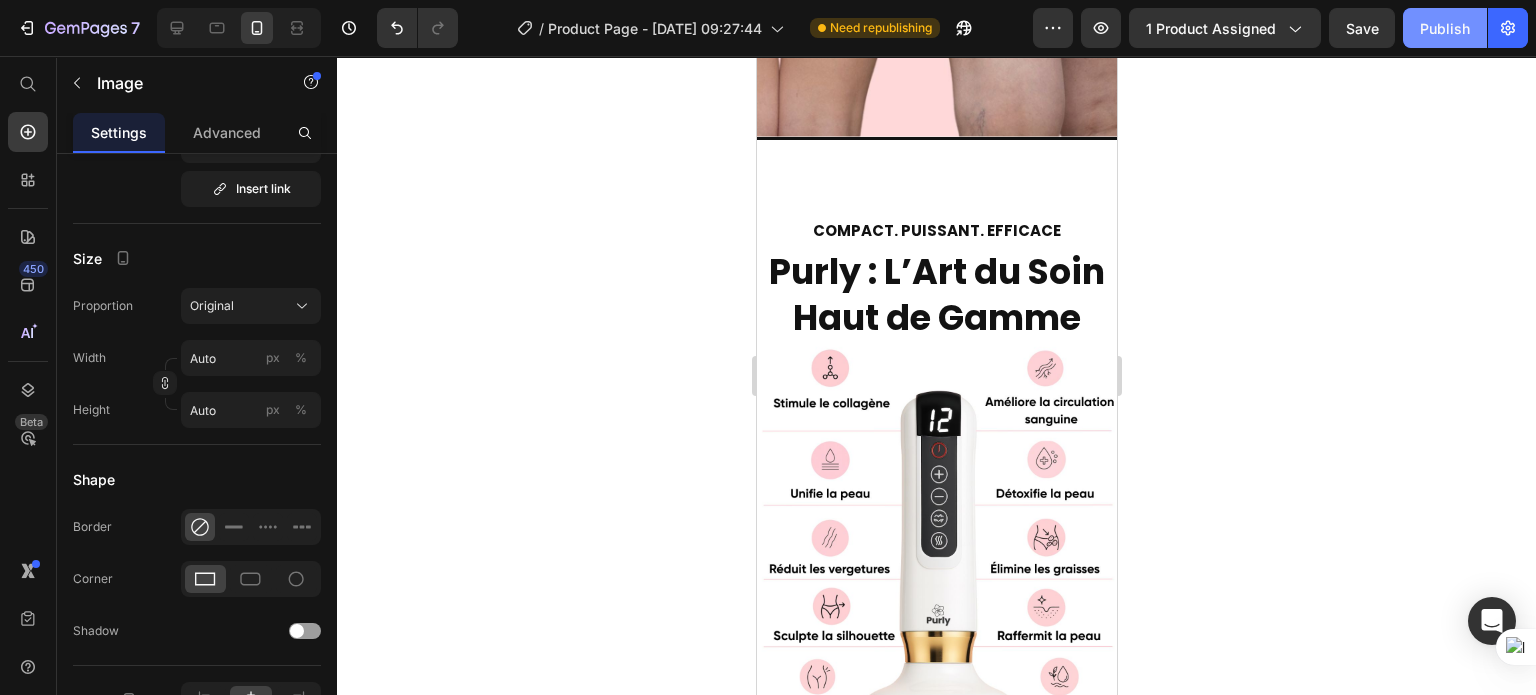click on "Publish" at bounding box center (1445, 28) 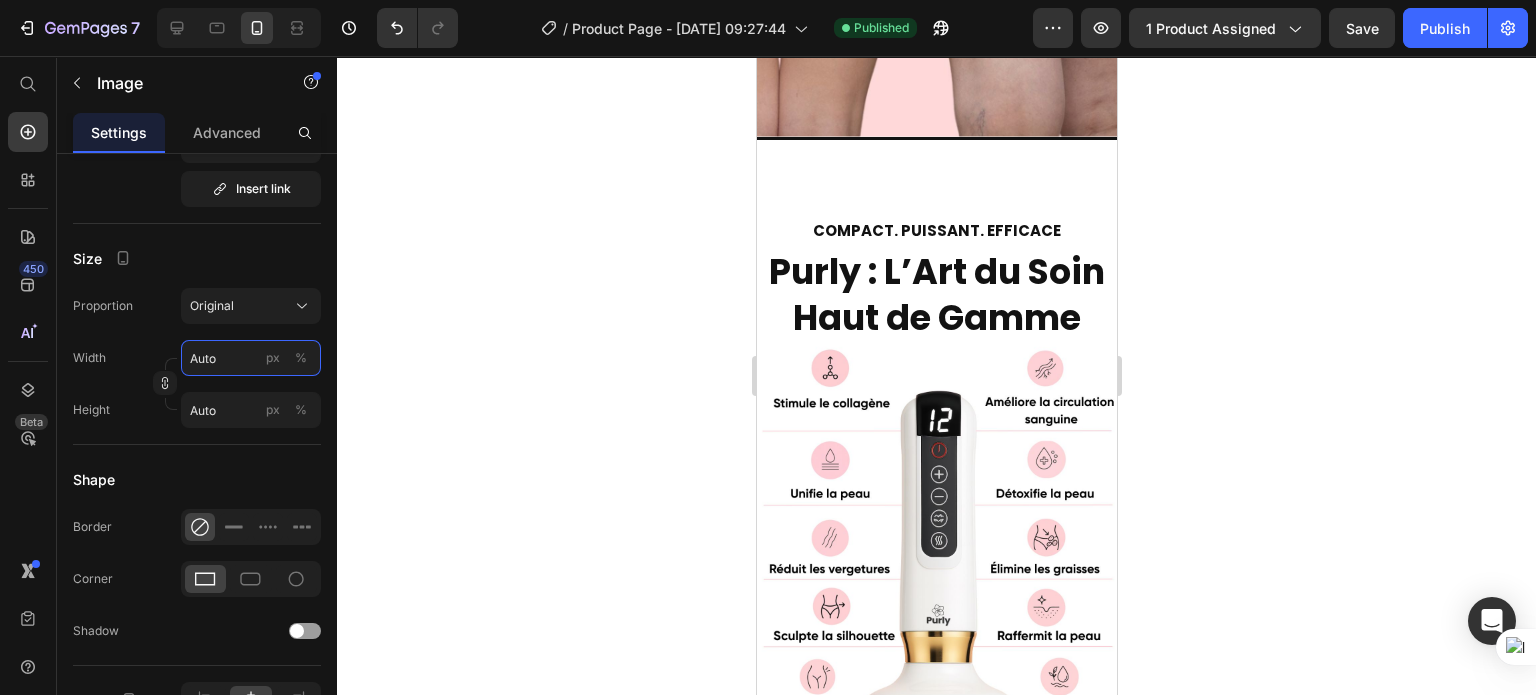 click on "Auto" at bounding box center [251, 358] 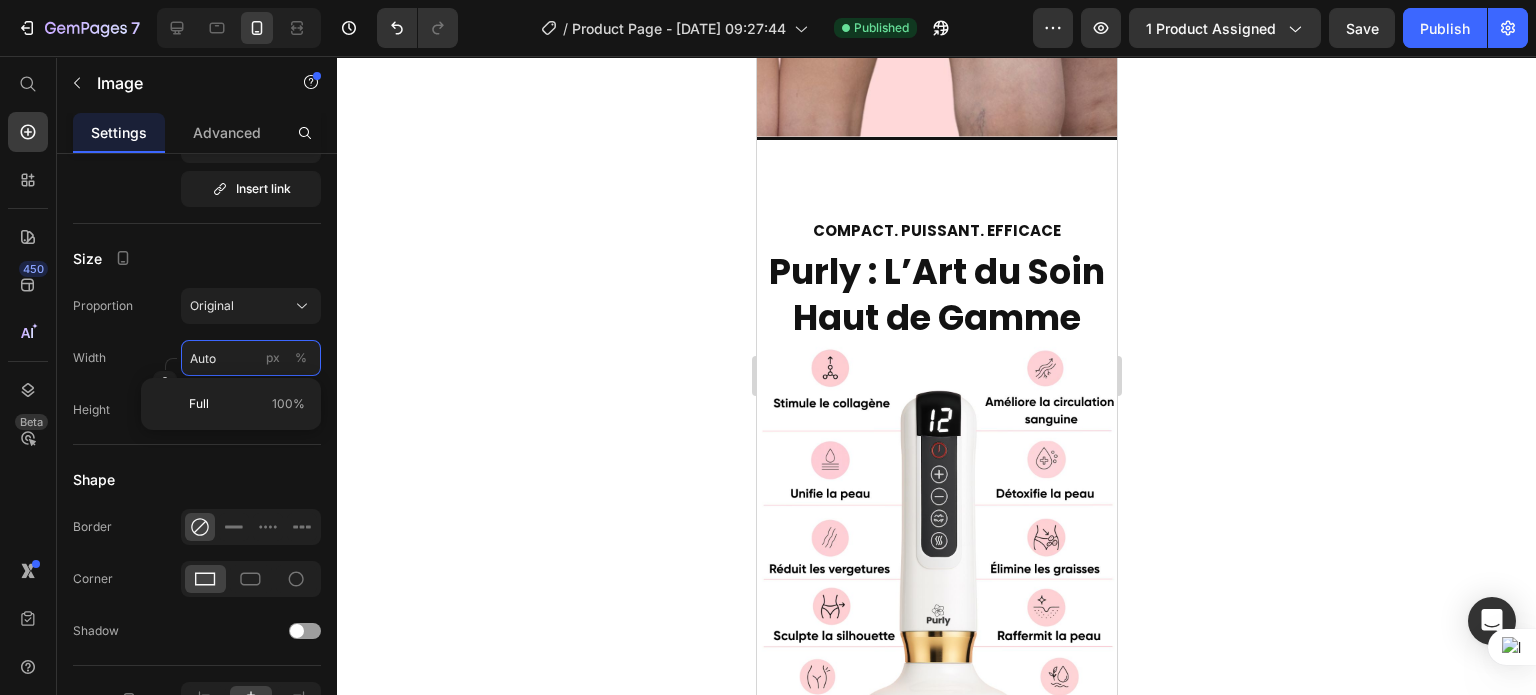 type on "1" 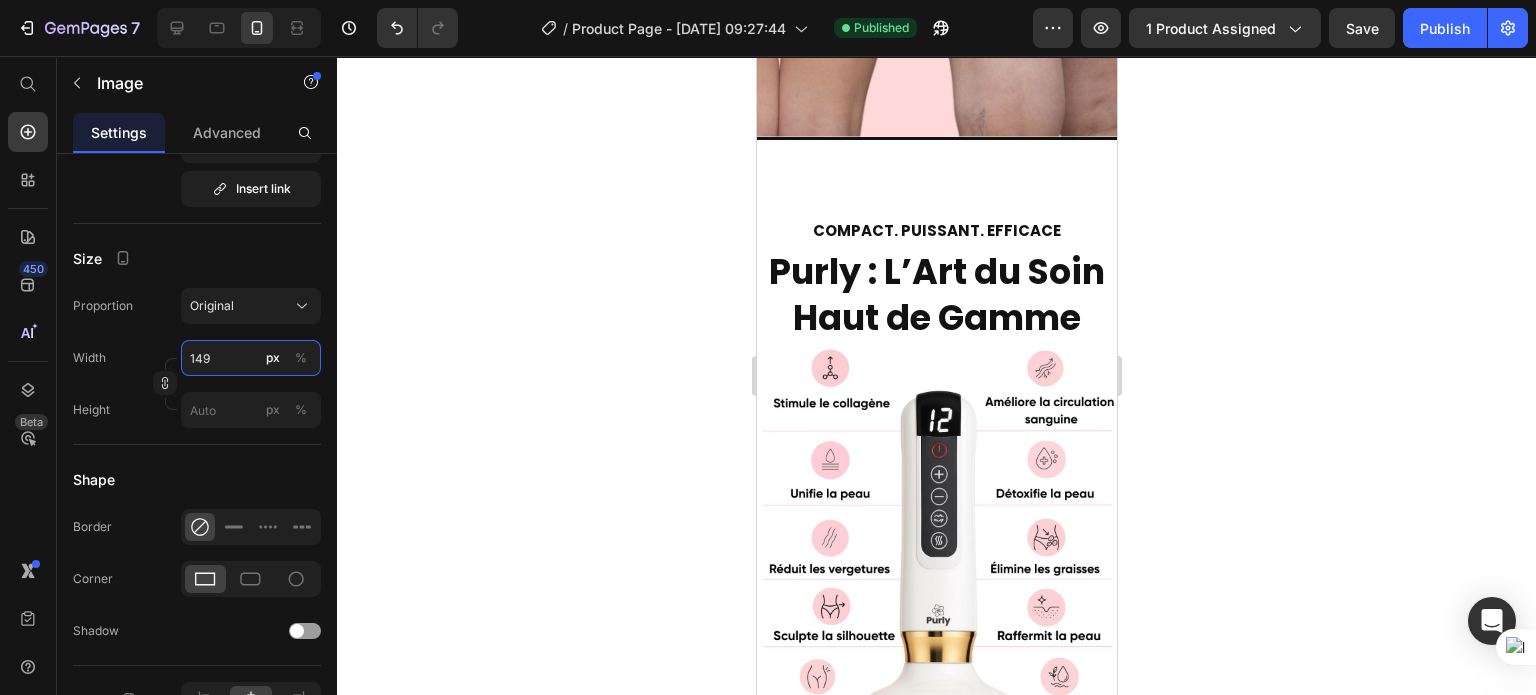 type on "150" 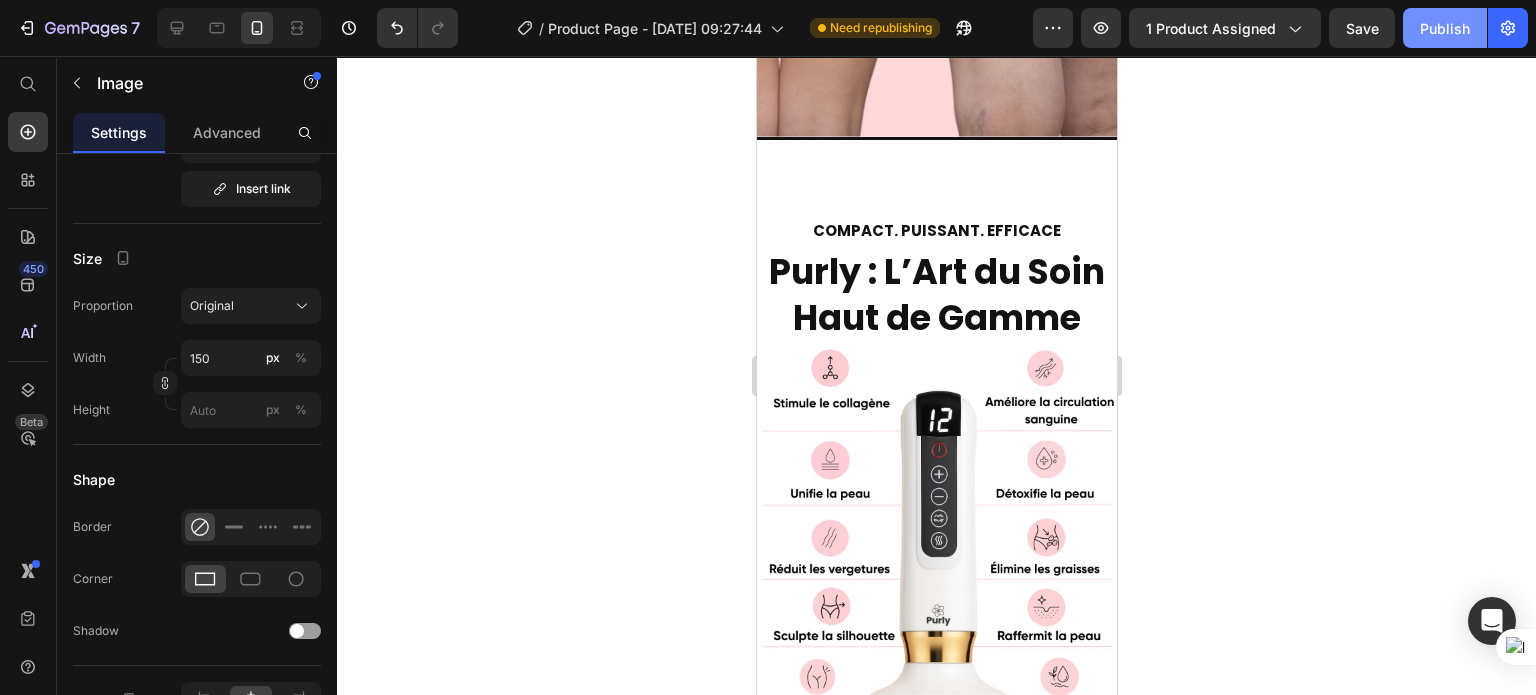 click on "Publish" 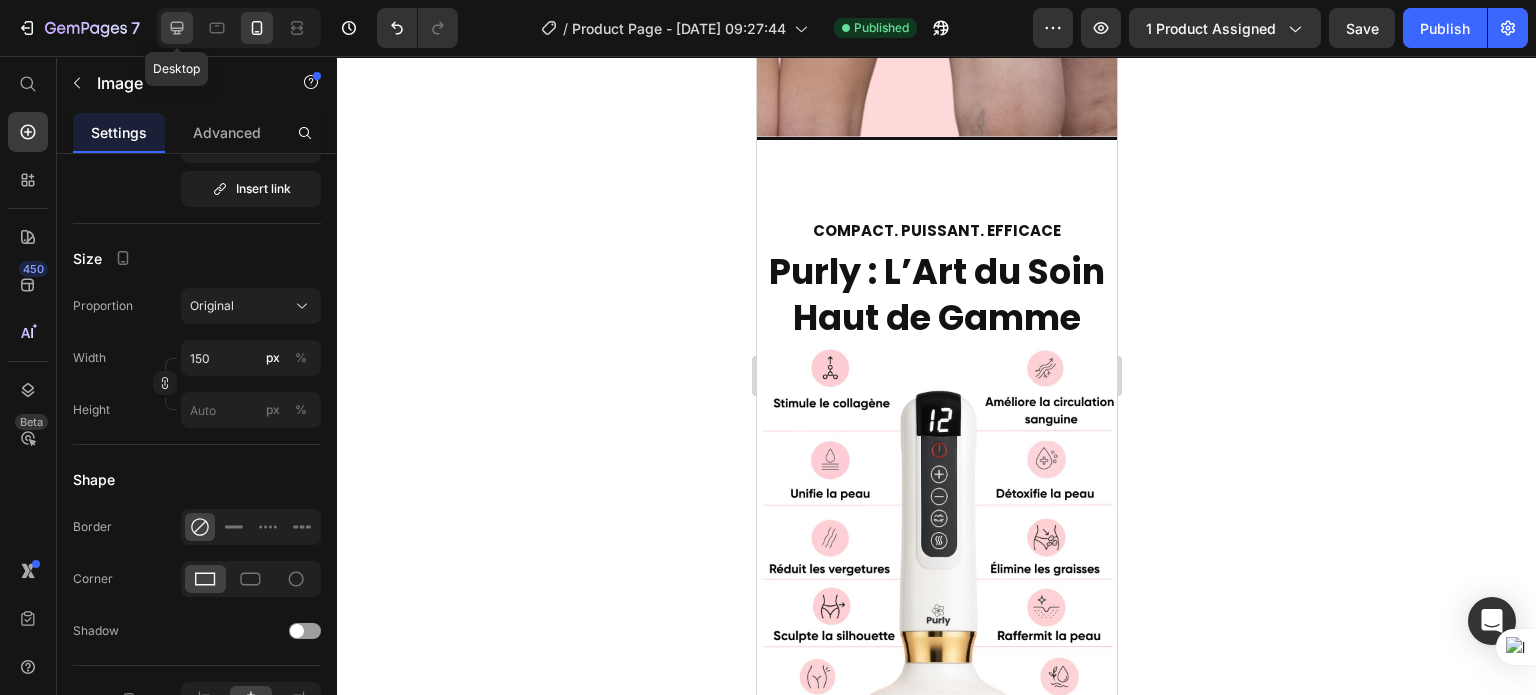 click 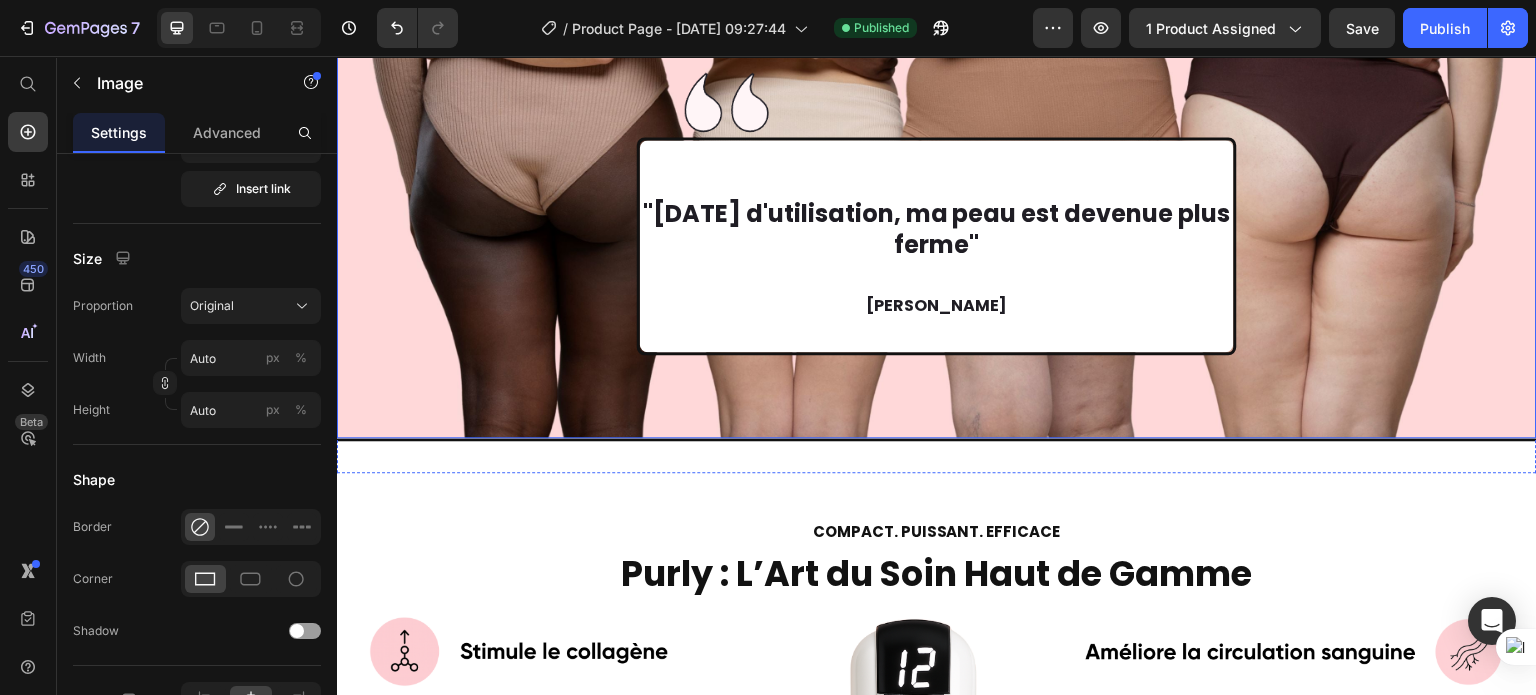 scroll, scrollTop: 4087, scrollLeft: 0, axis: vertical 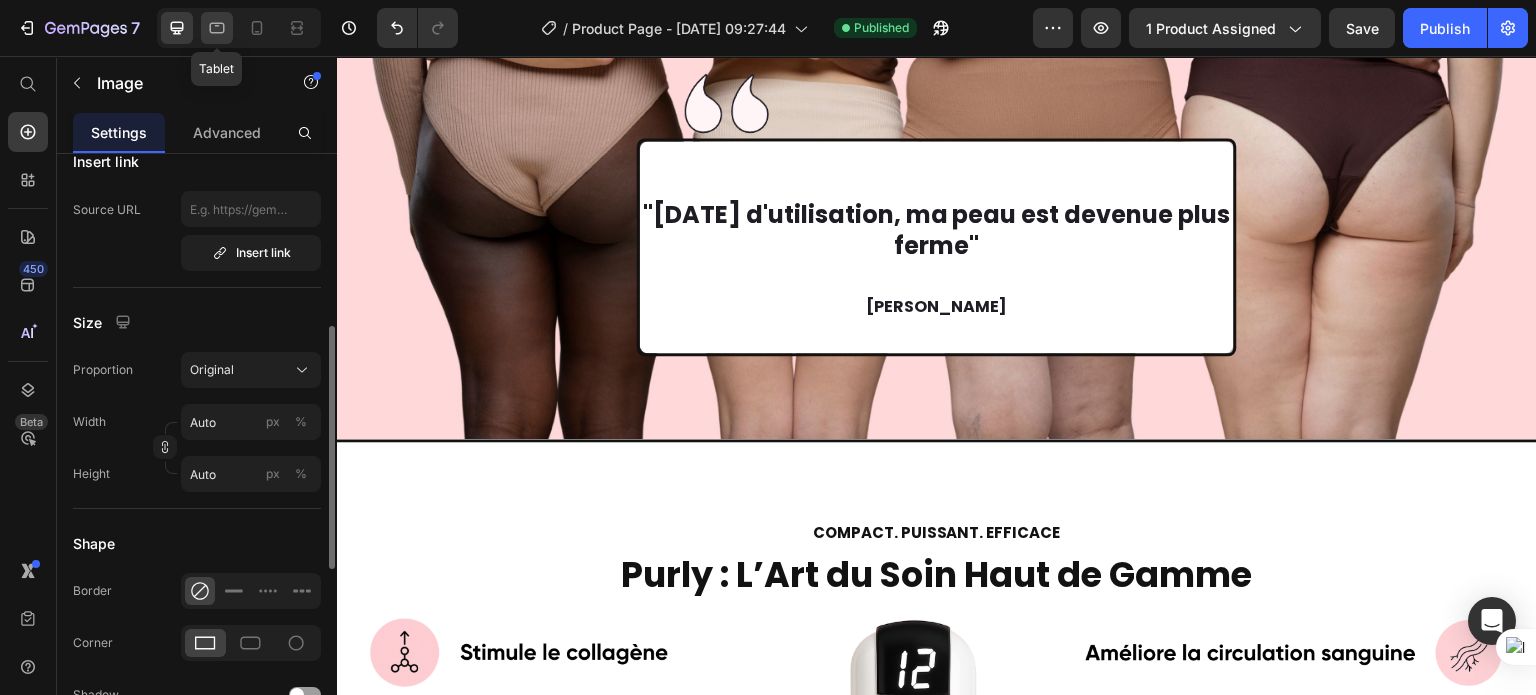click 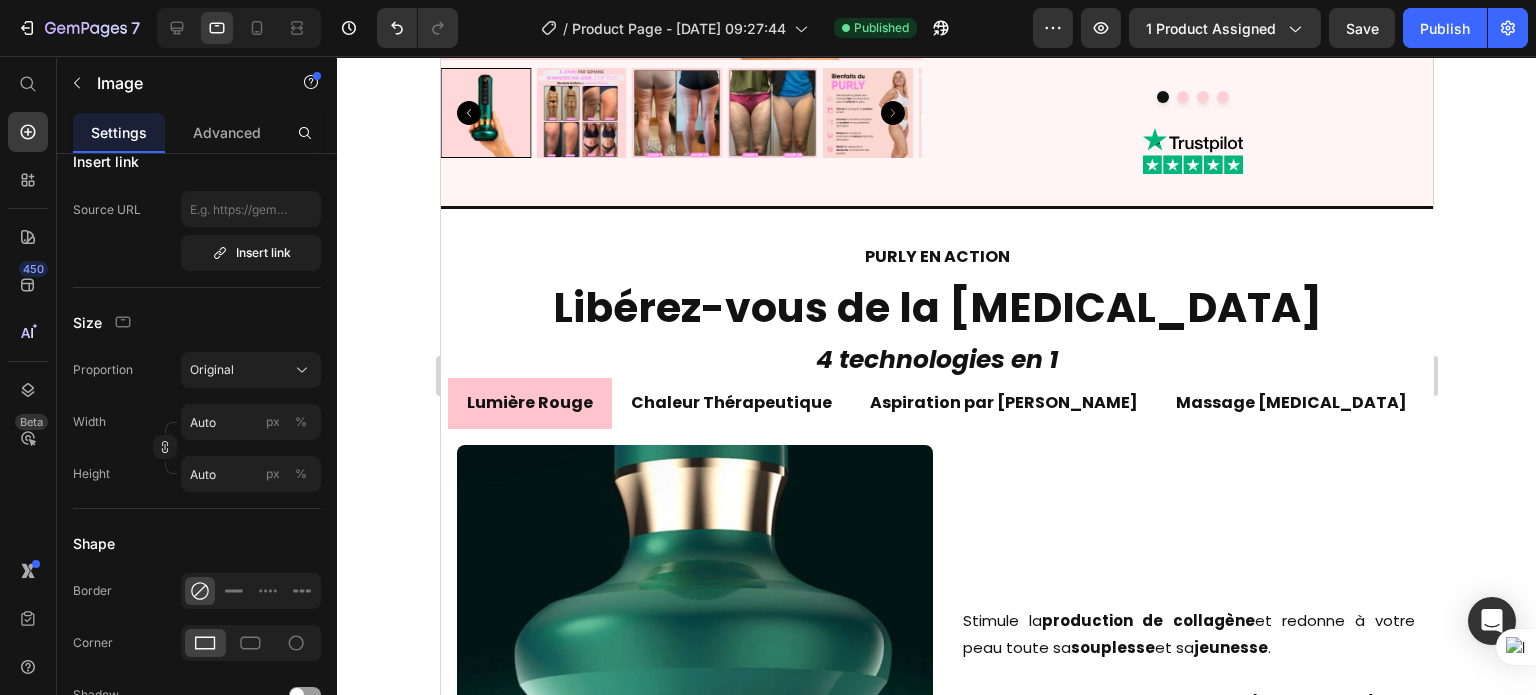 scroll, scrollTop: 2403, scrollLeft: 0, axis: vertical 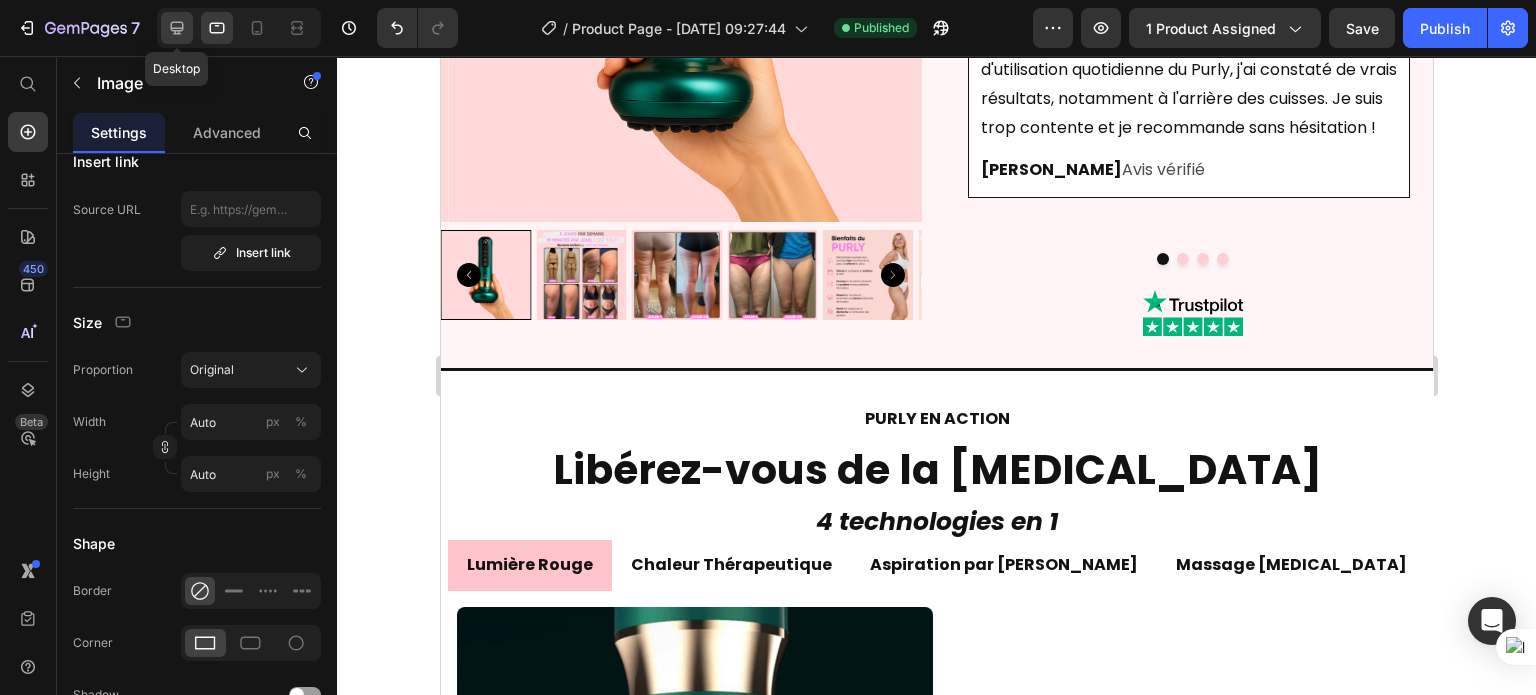 click 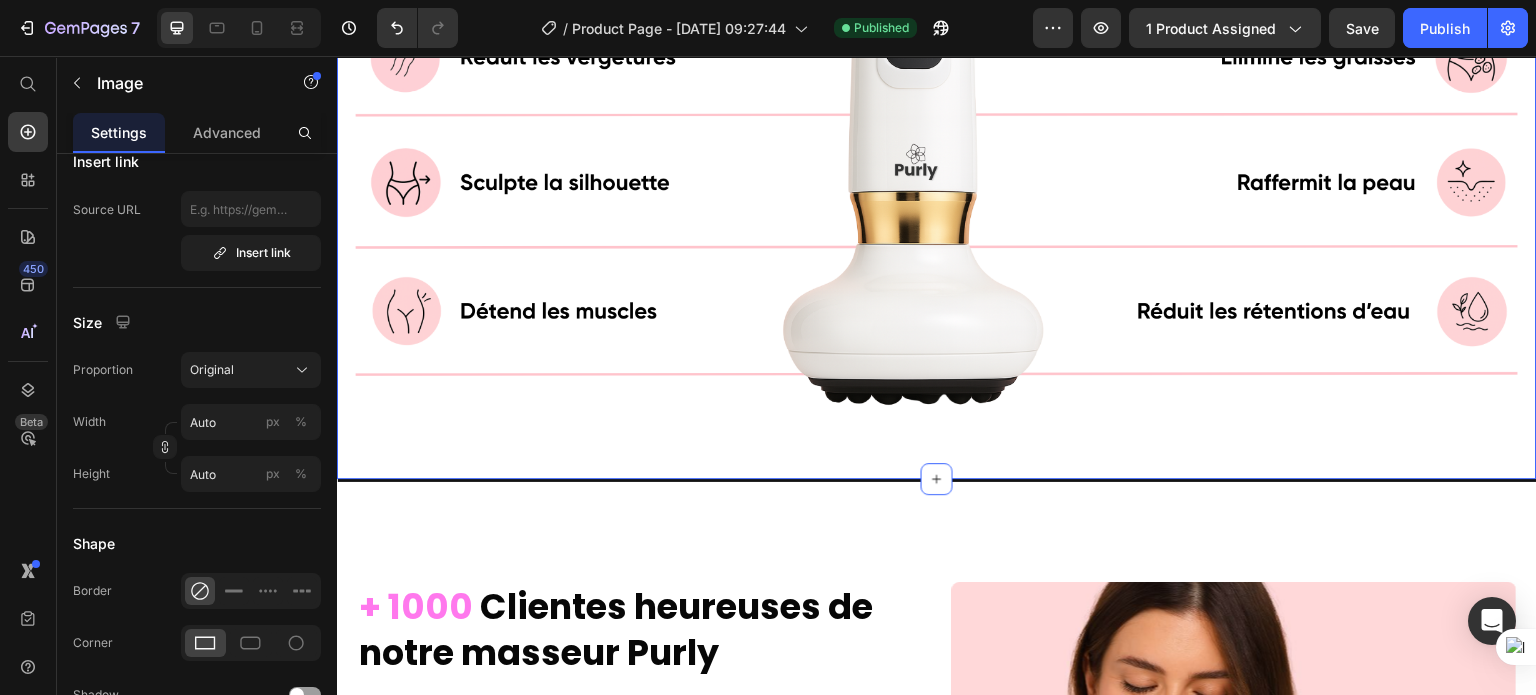 scroll, scrollTop: 5412, scrollLeft: 0, axis: vertical 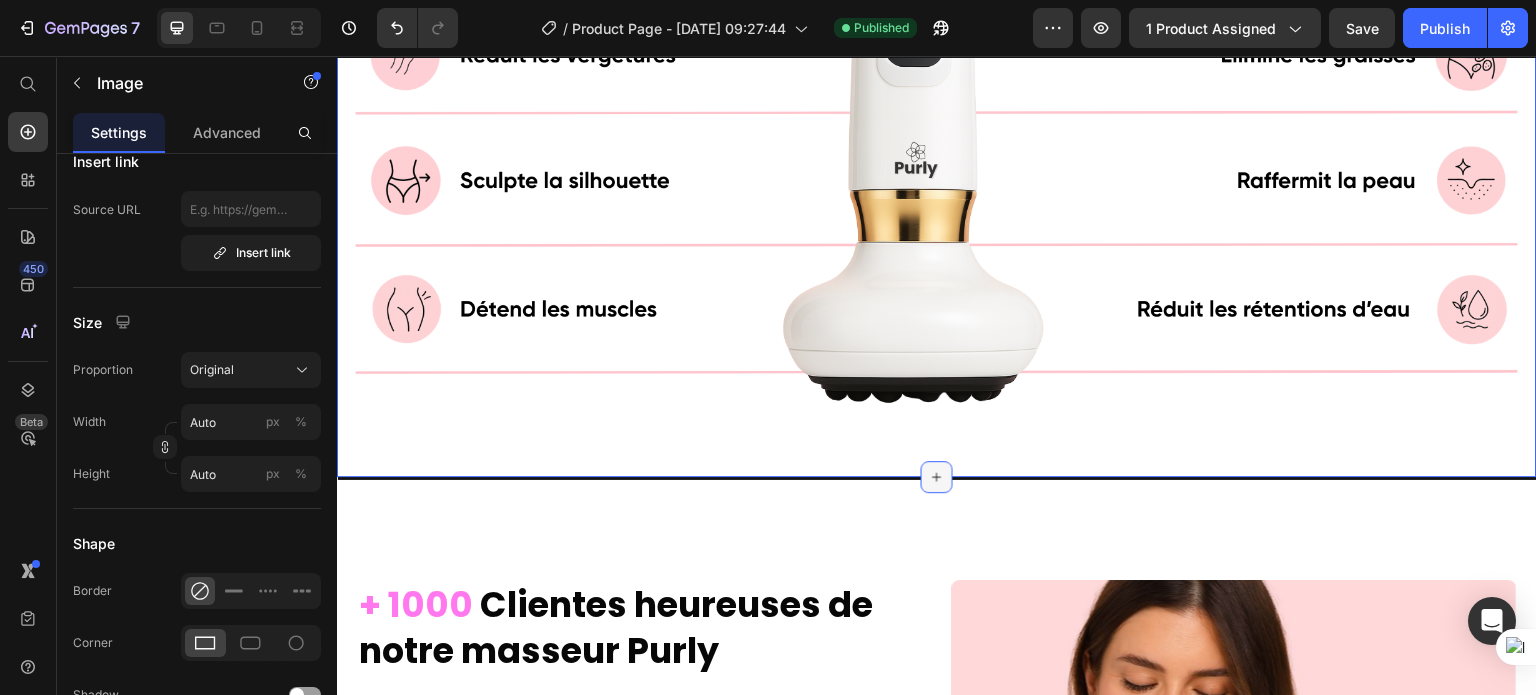click 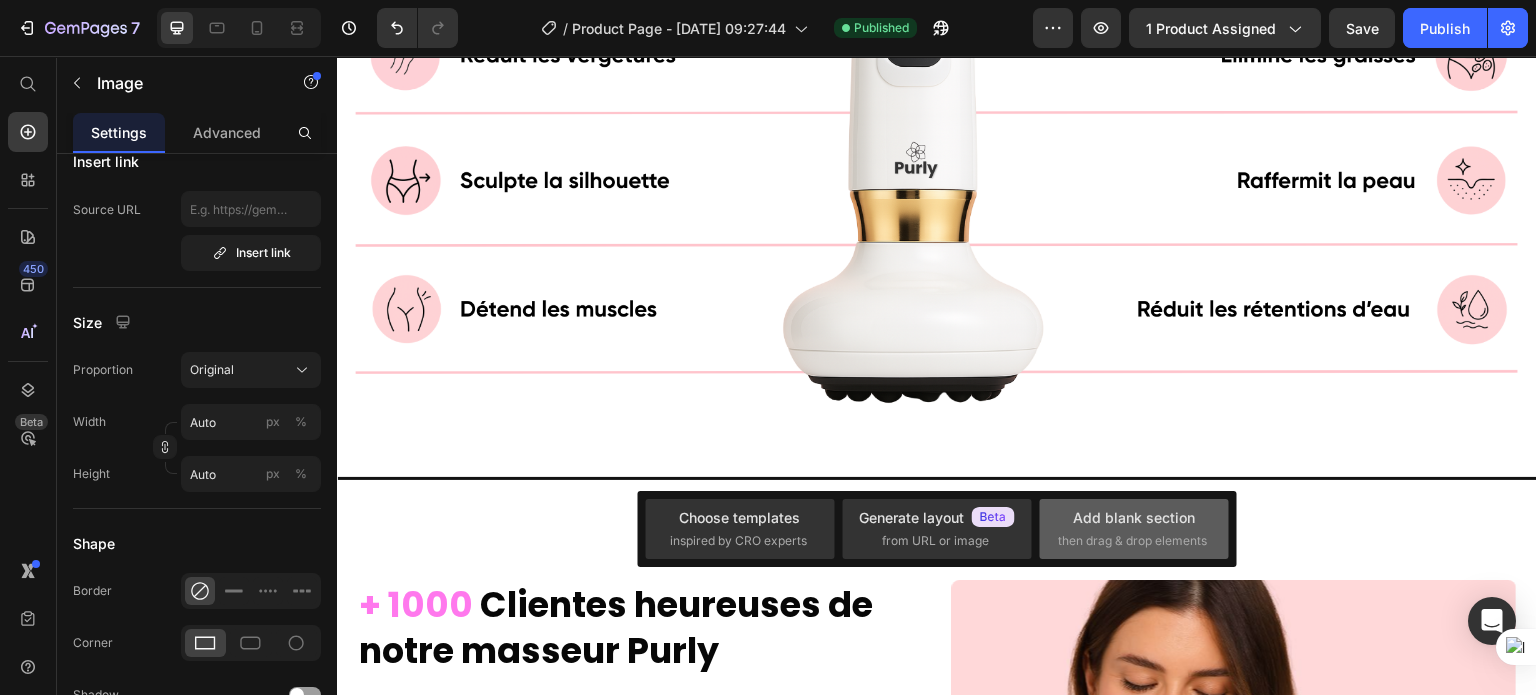 click on "Add blank section" at bounding box center [1134, 517] 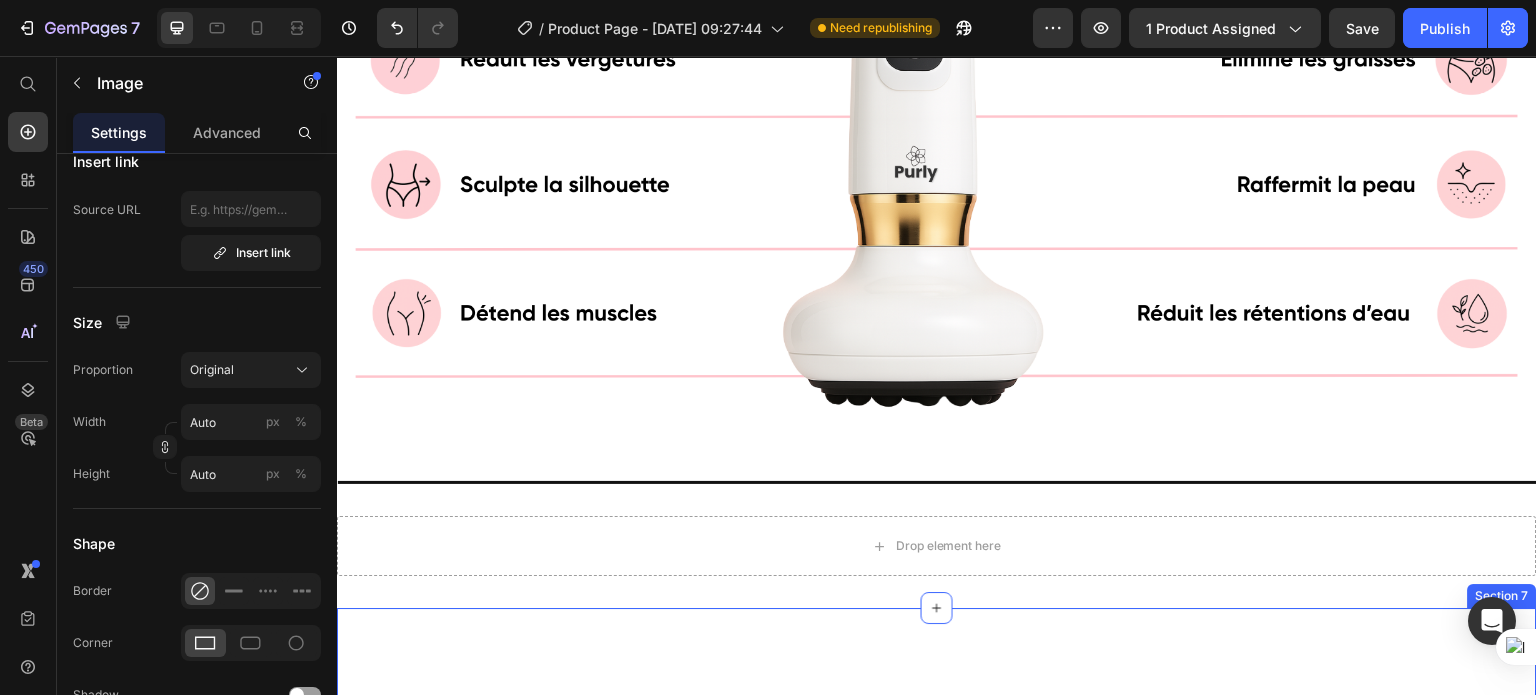 scroll, scrollTop: 5407, scrollLeft: 0, axis: vertical 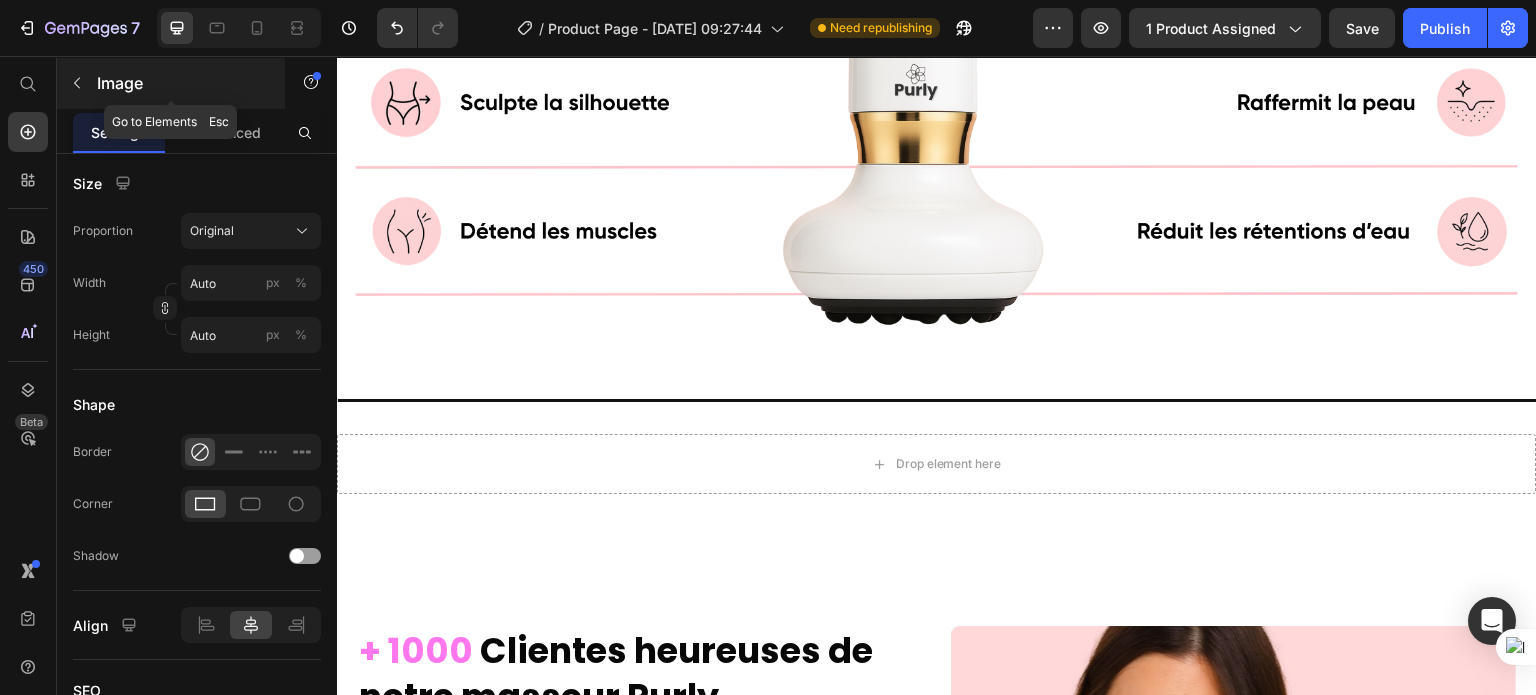 click at bounding box center [77, 83] 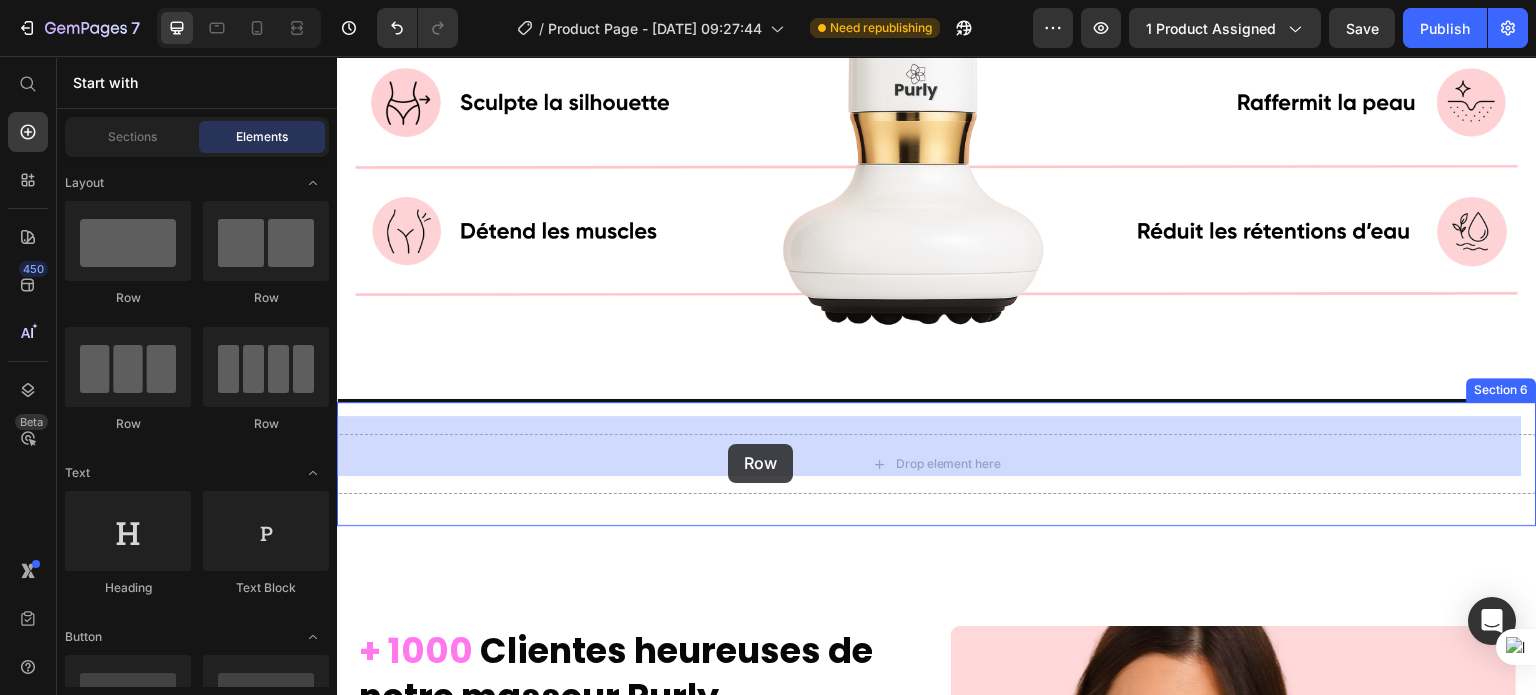 drag, startPoint x: 650, startPoint y: 342, endPoint x: 728, endPoint y: 444, distance: 128.40561 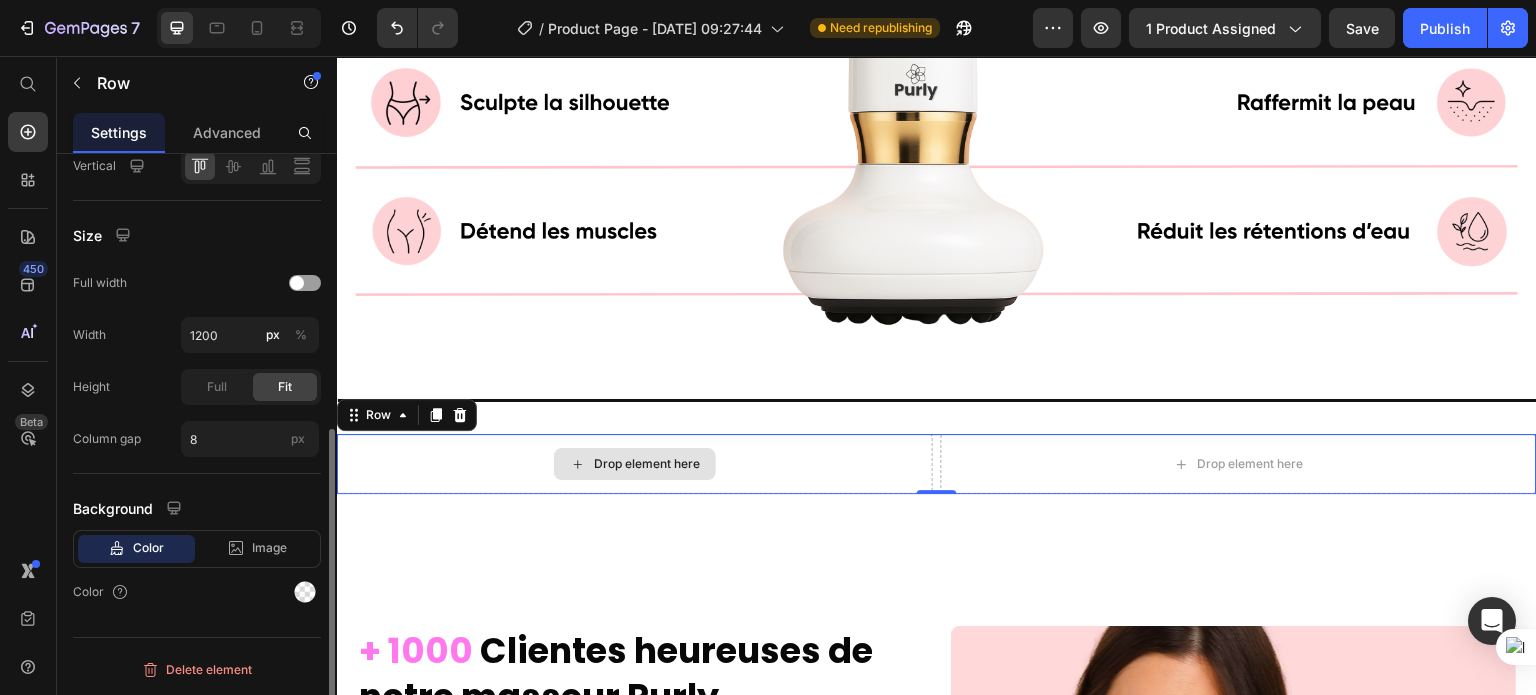 scroll, scrollTop: 0, scrollLeft: 0, axis: both 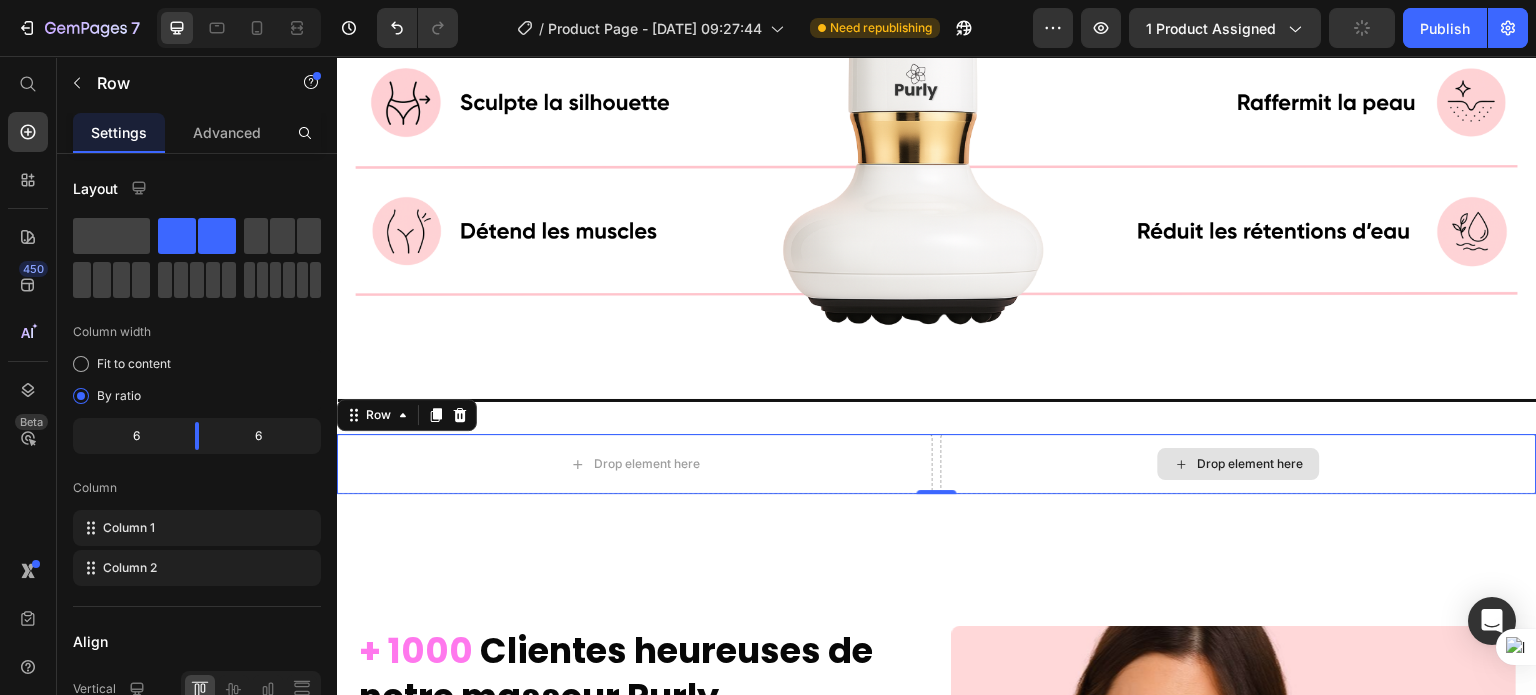 click on "Drop element here" at bounding box center (1239, 464) 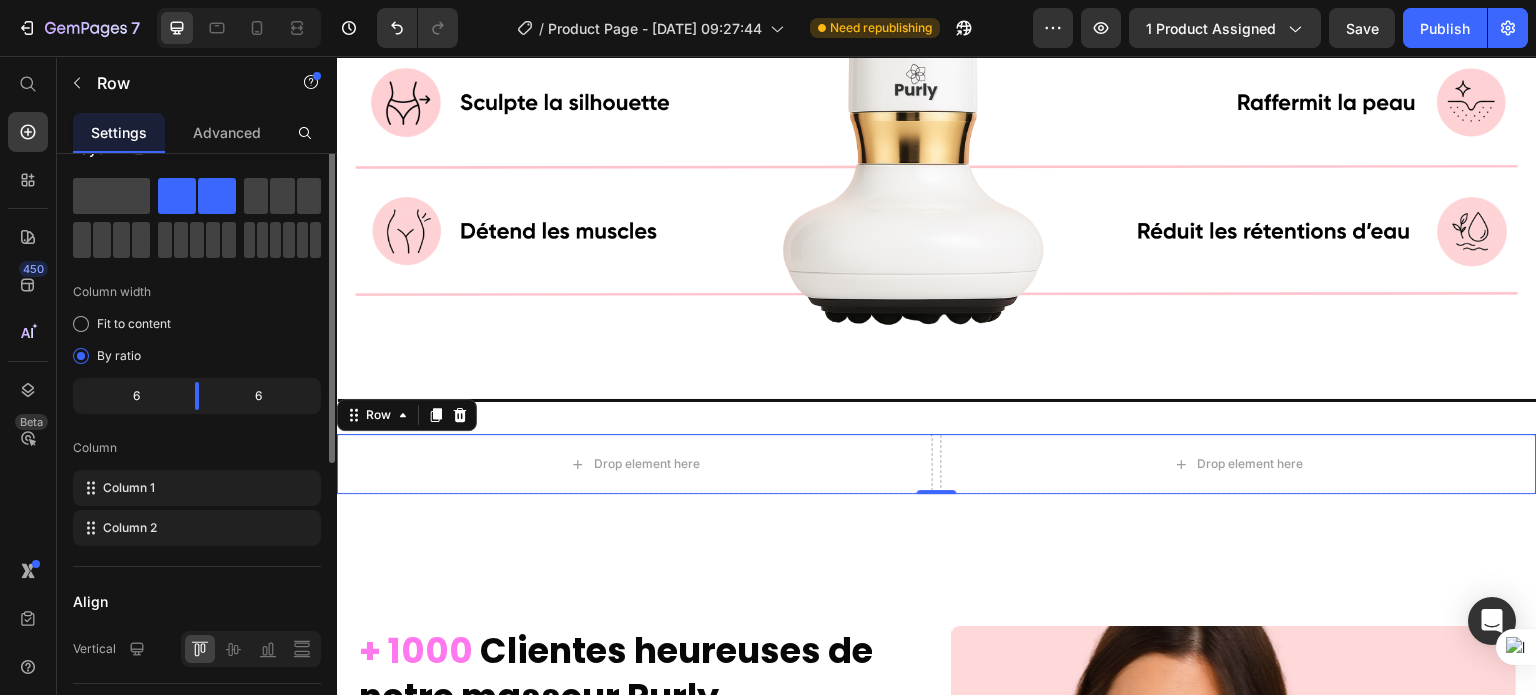 scroll, scrollTop: 0, scrollLeft: 0, axis: both 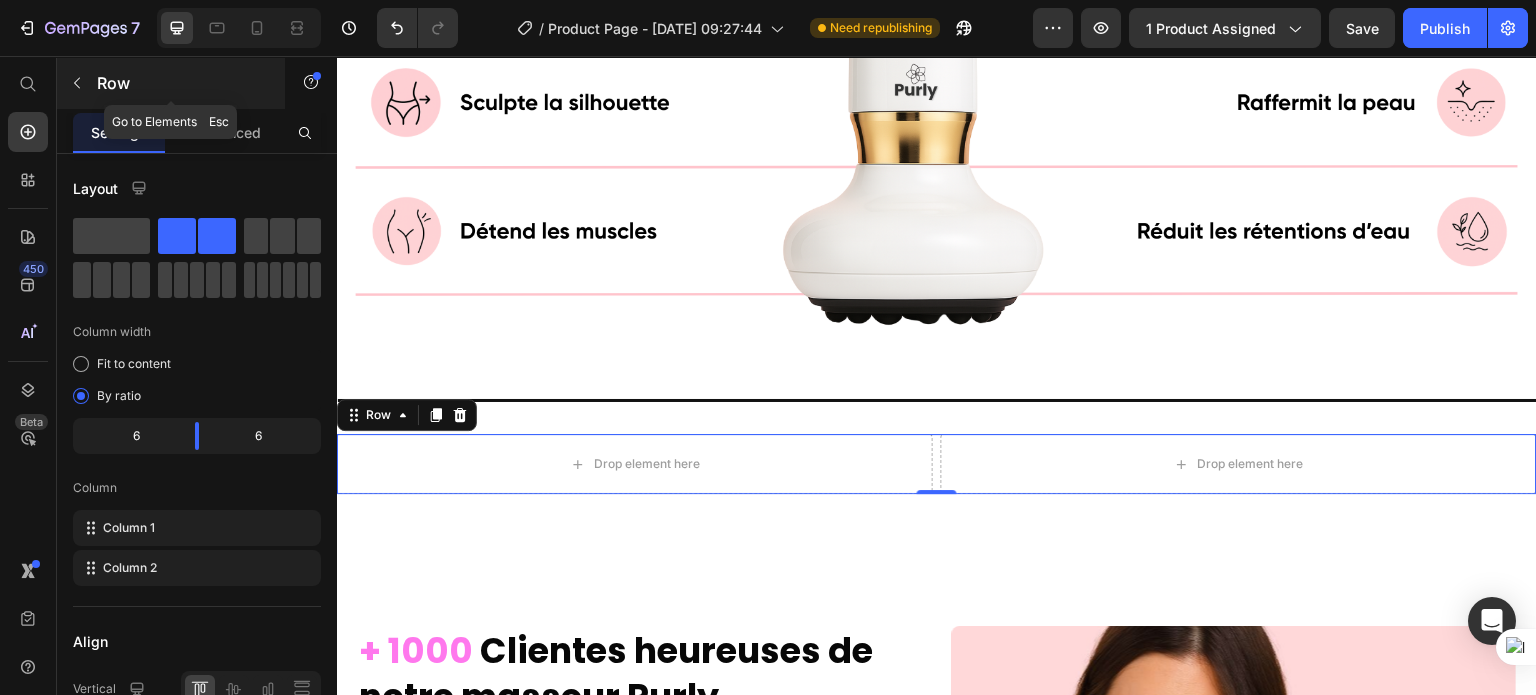 click 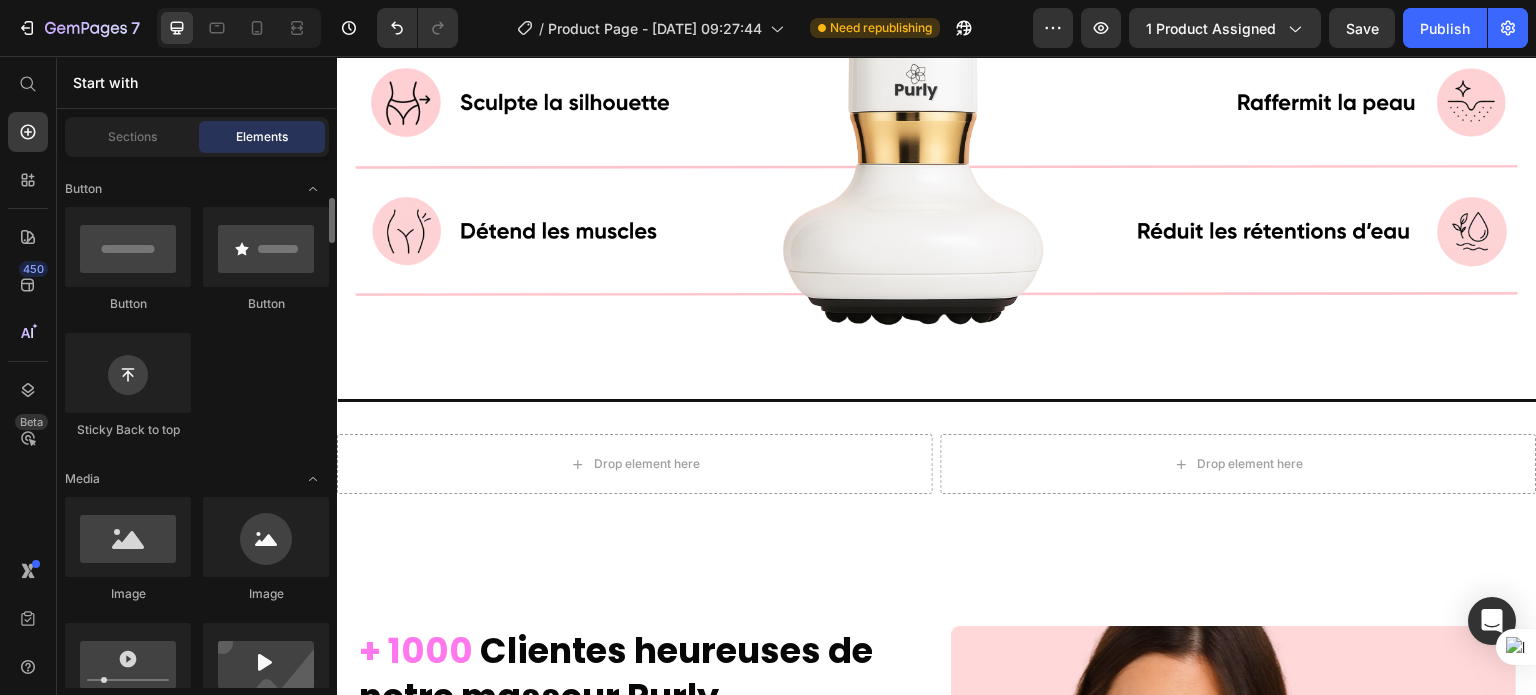 scroll, scrollTop: 452, scrollLeft: 0, axis: vertical 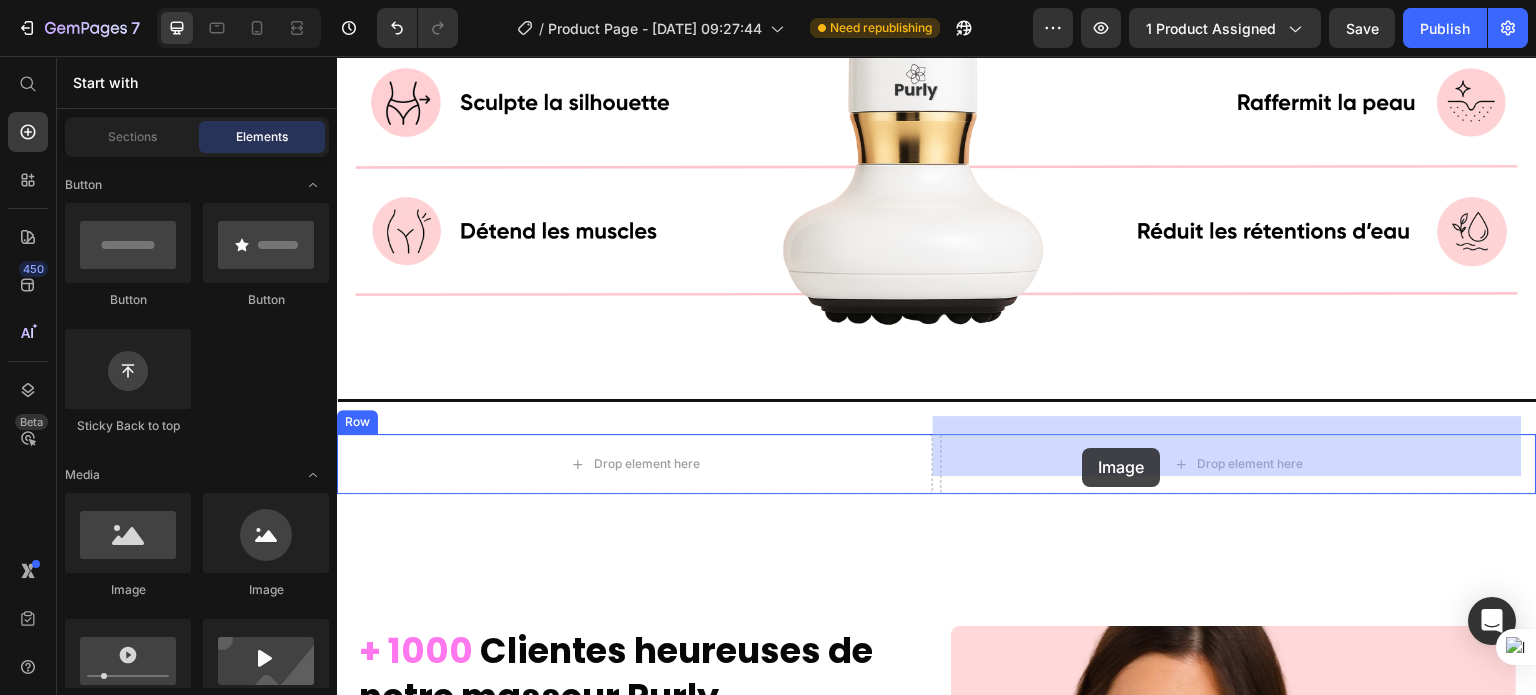 drag, startPoint x: 488, startPoint y: 585, endPoint x: 1083, endPoint y: 448, distance: 610.5686 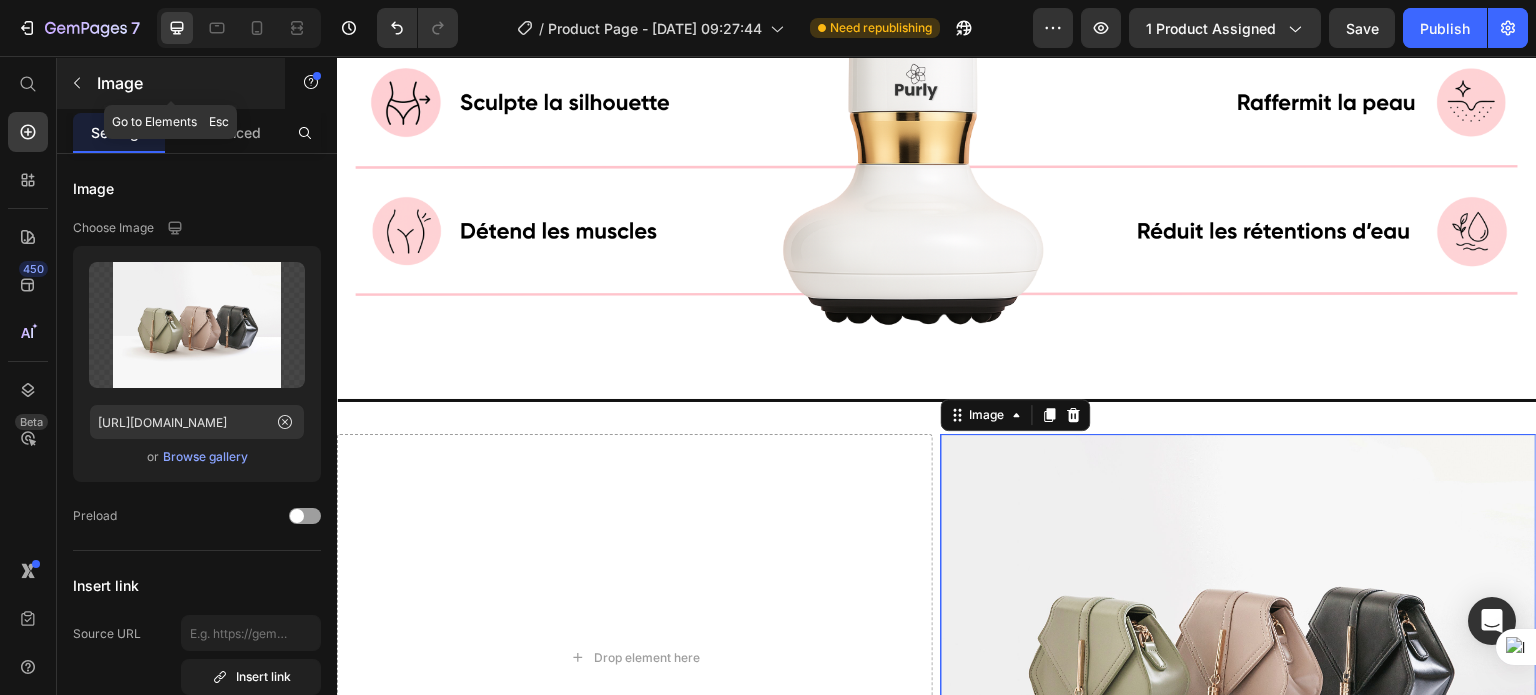click 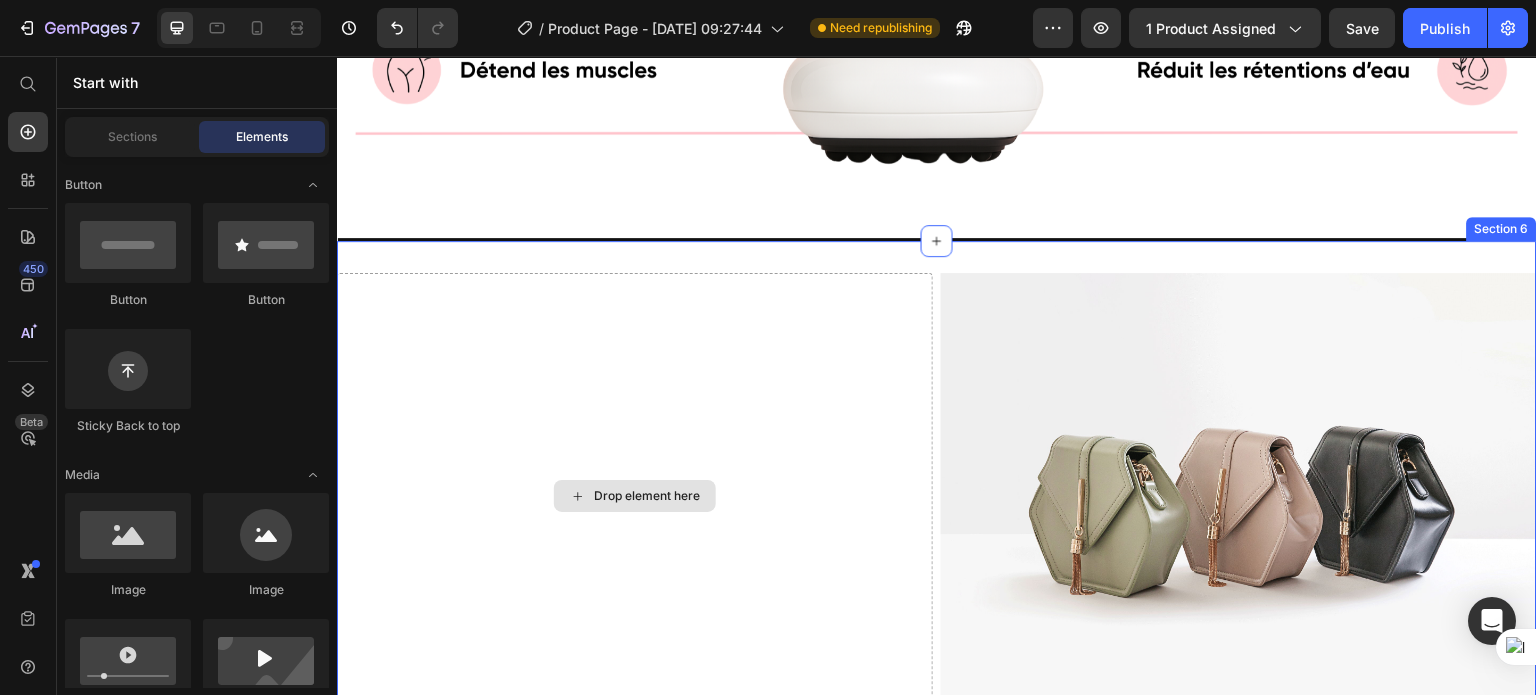 scroll, scrollTop: 5798, scrollLeft: 0, axis: vertical 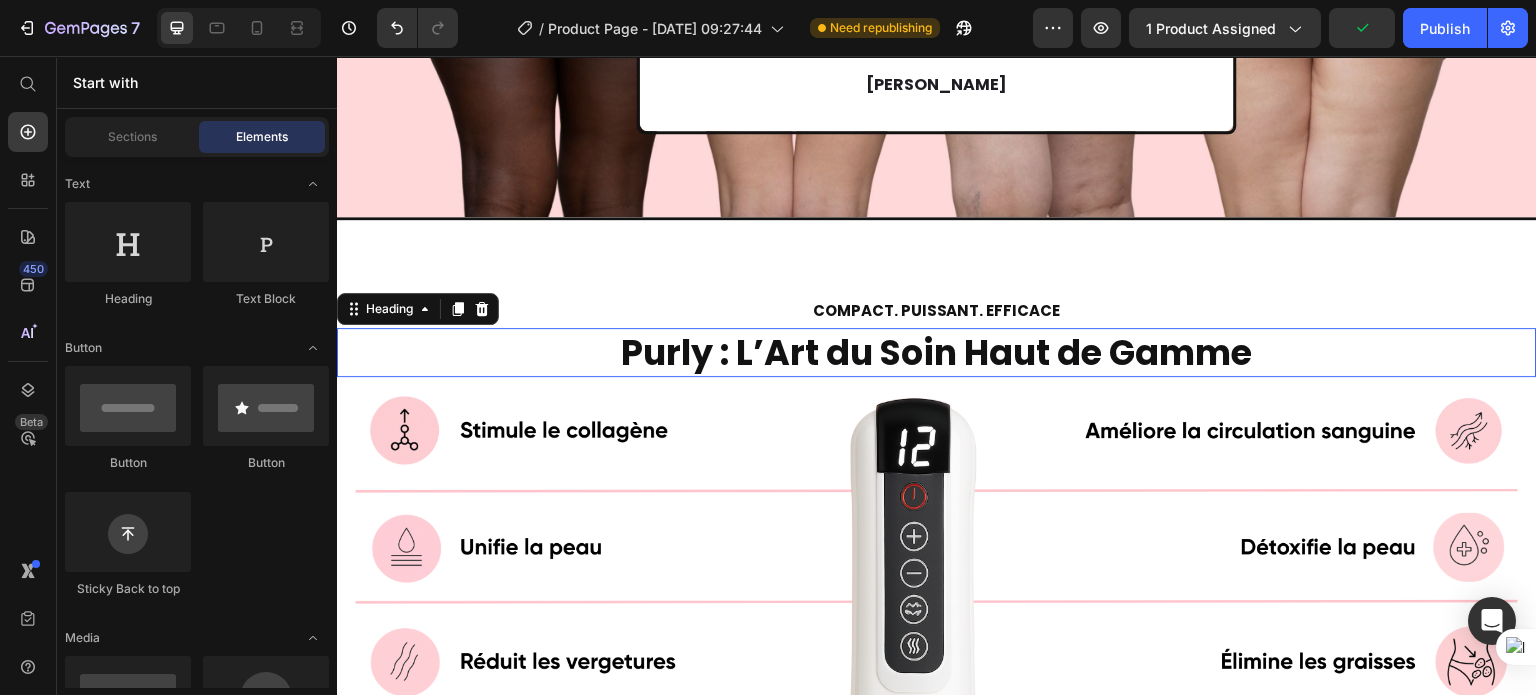 click on "Purly : L’Art du Soin Haut de Gamme" at bounding box center [937, 352] 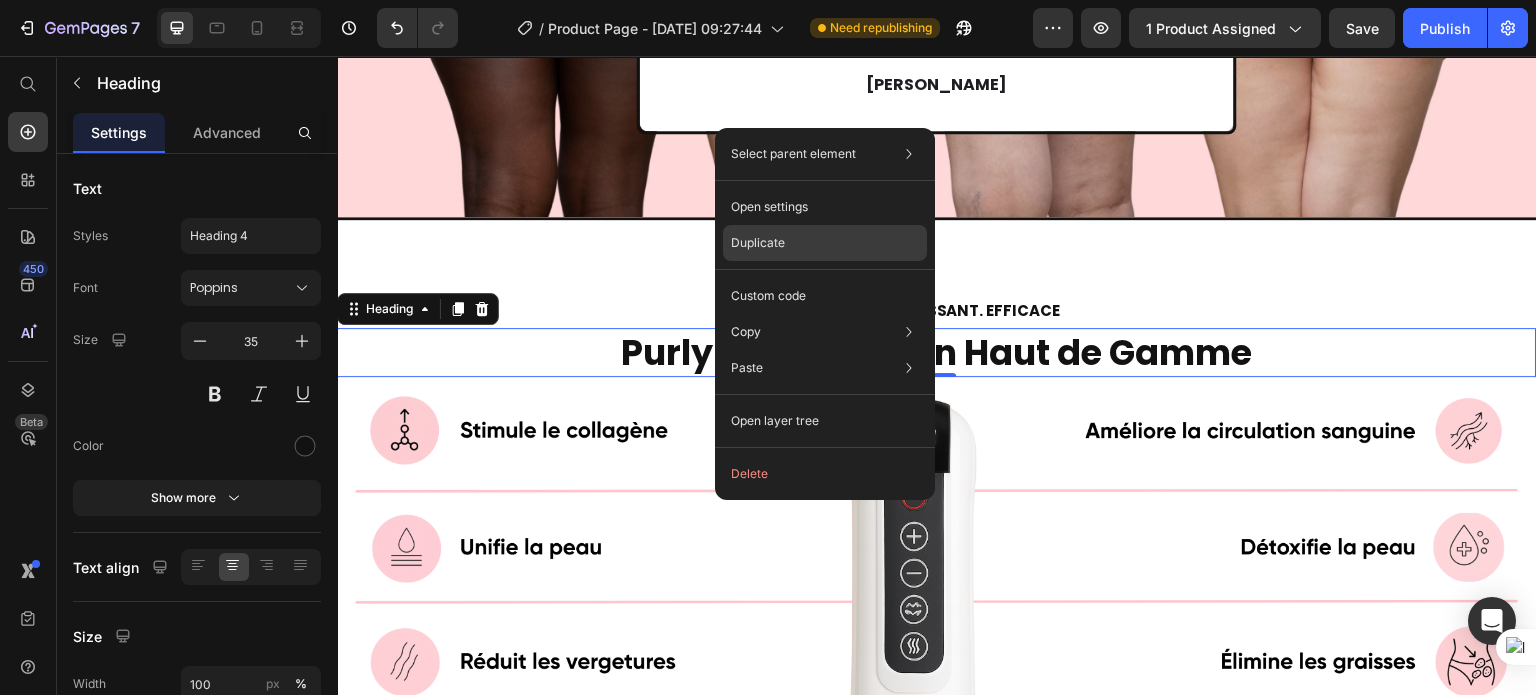click on "Duplicate" at bounding box center [758, 243] 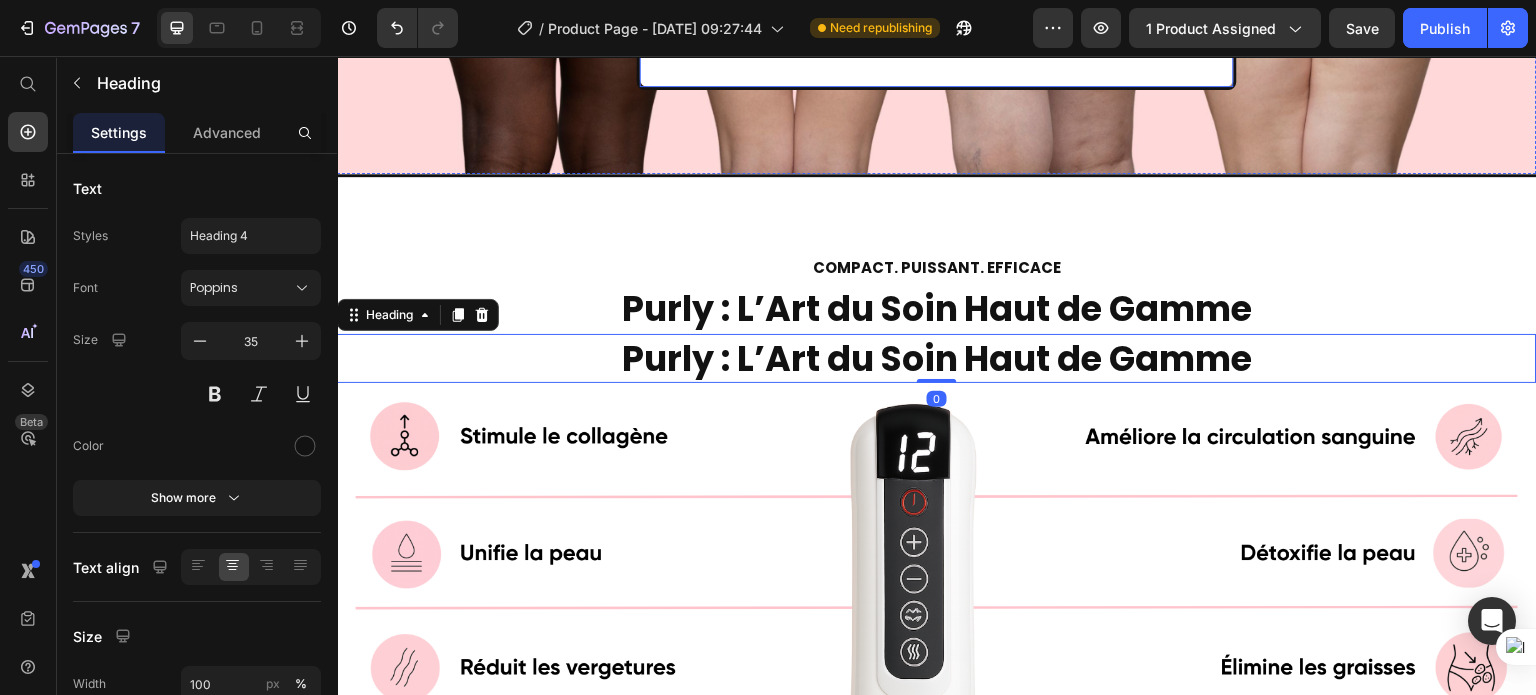 scroll, scrollTop: 4640, scrollLeft: 0, axis: vertical 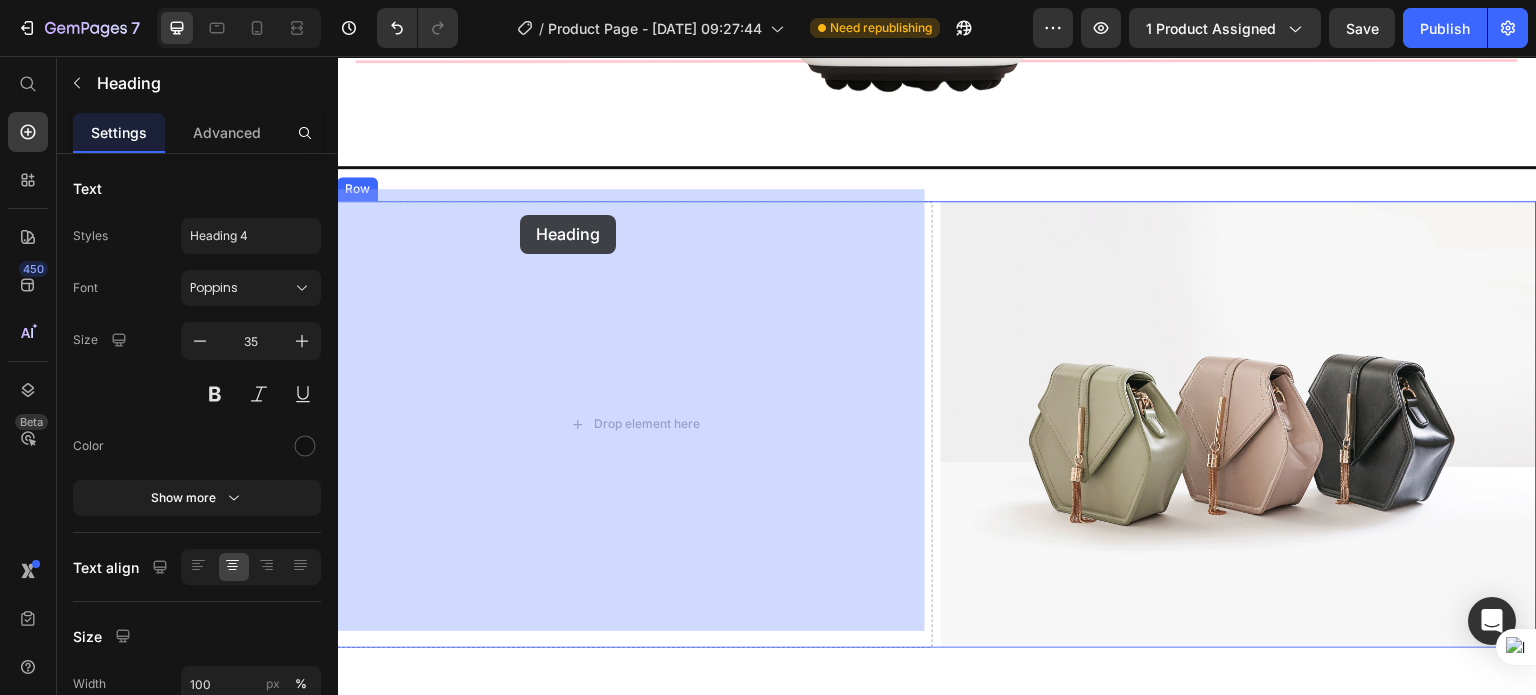 drag, startPoint x: 400, startPoint y: 306, endPoint x: 520, endPoint y: 215, distance: 150.60213 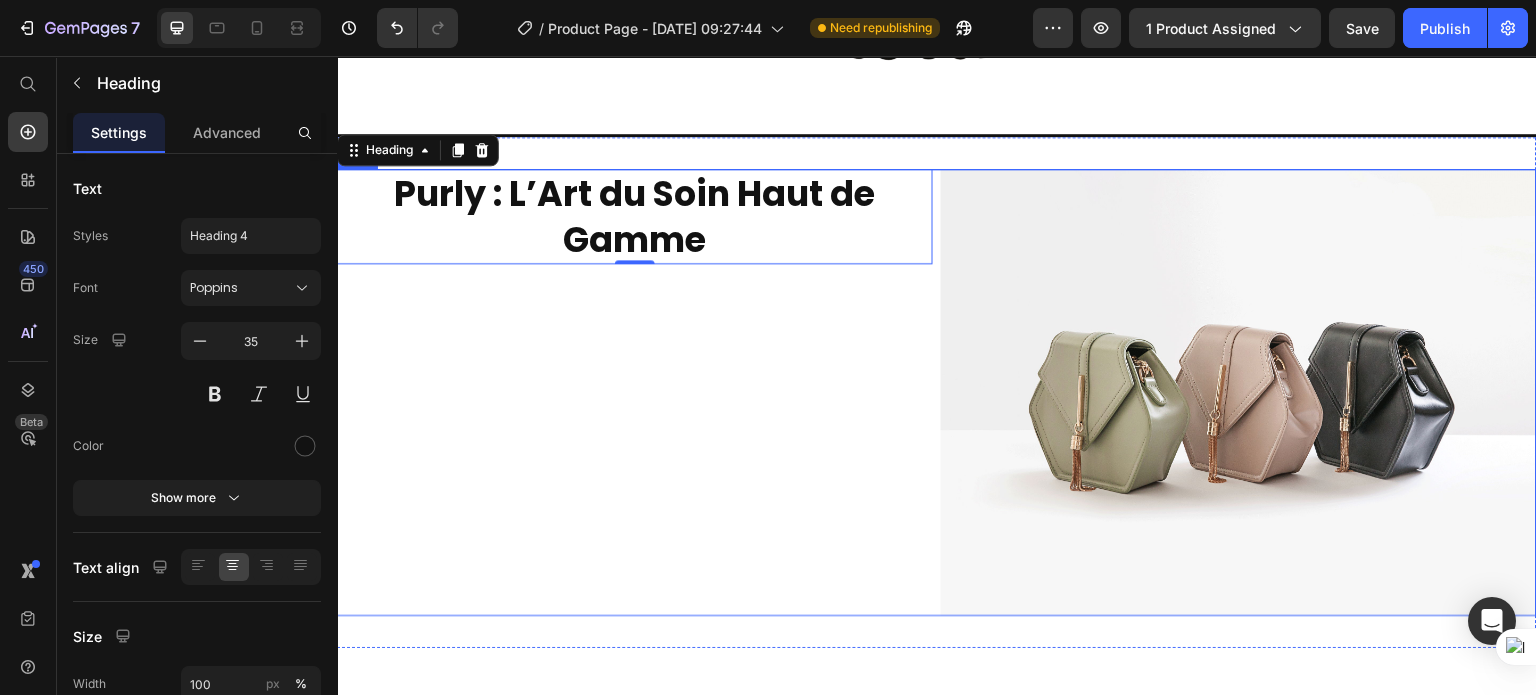 scroll, scrollTop: 5455, scrollLeft: 0, axis: vertical 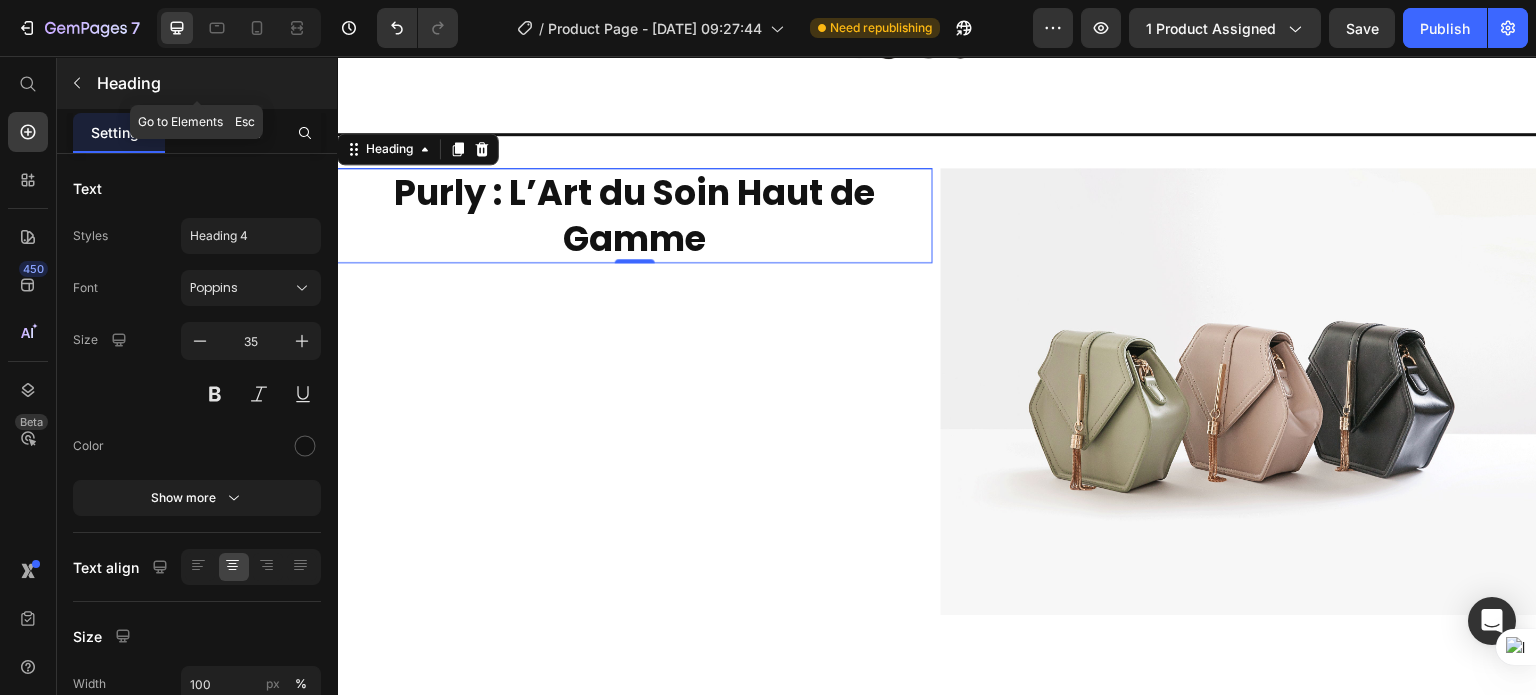 click at bounding box center [77, 83] 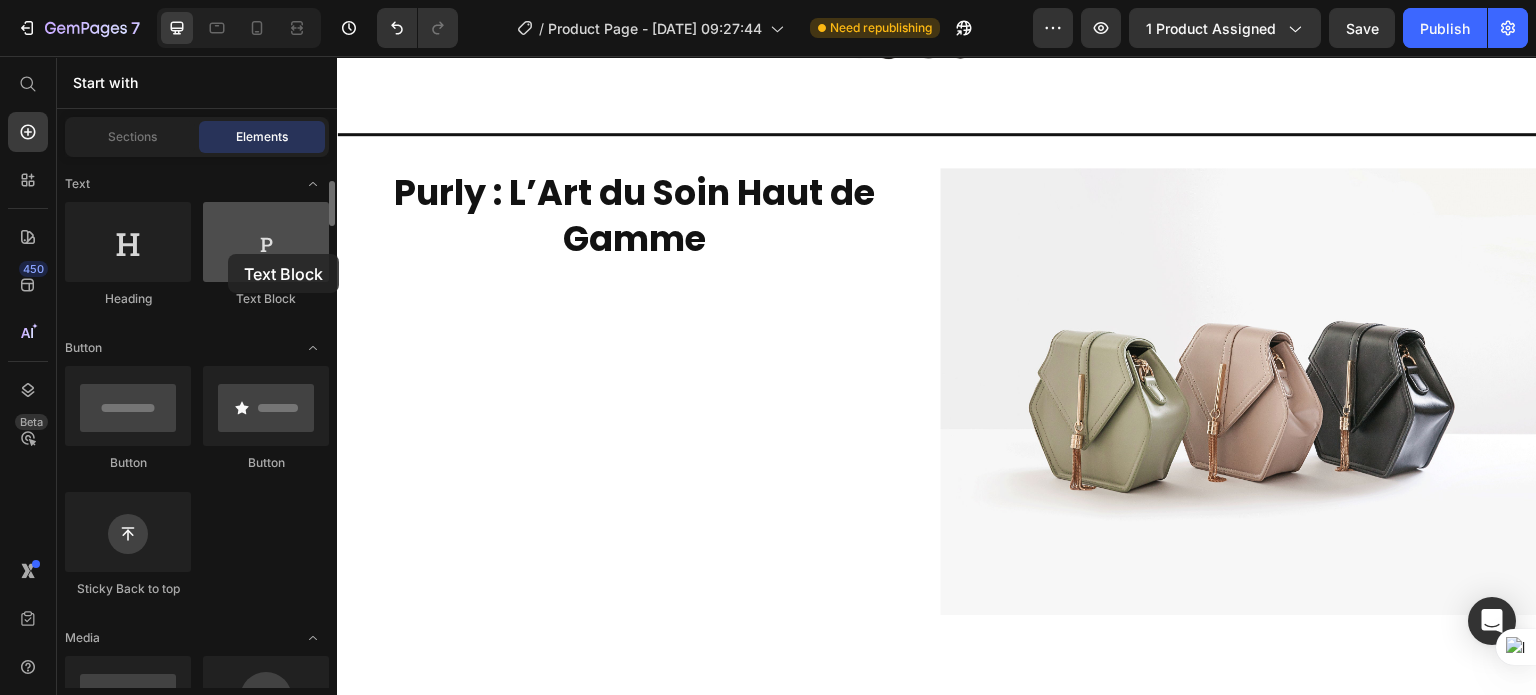 drag, startPoint x: 235, startPoint y: 246, endPoint x: 228, endPoint y: 254, distance: 10.630146 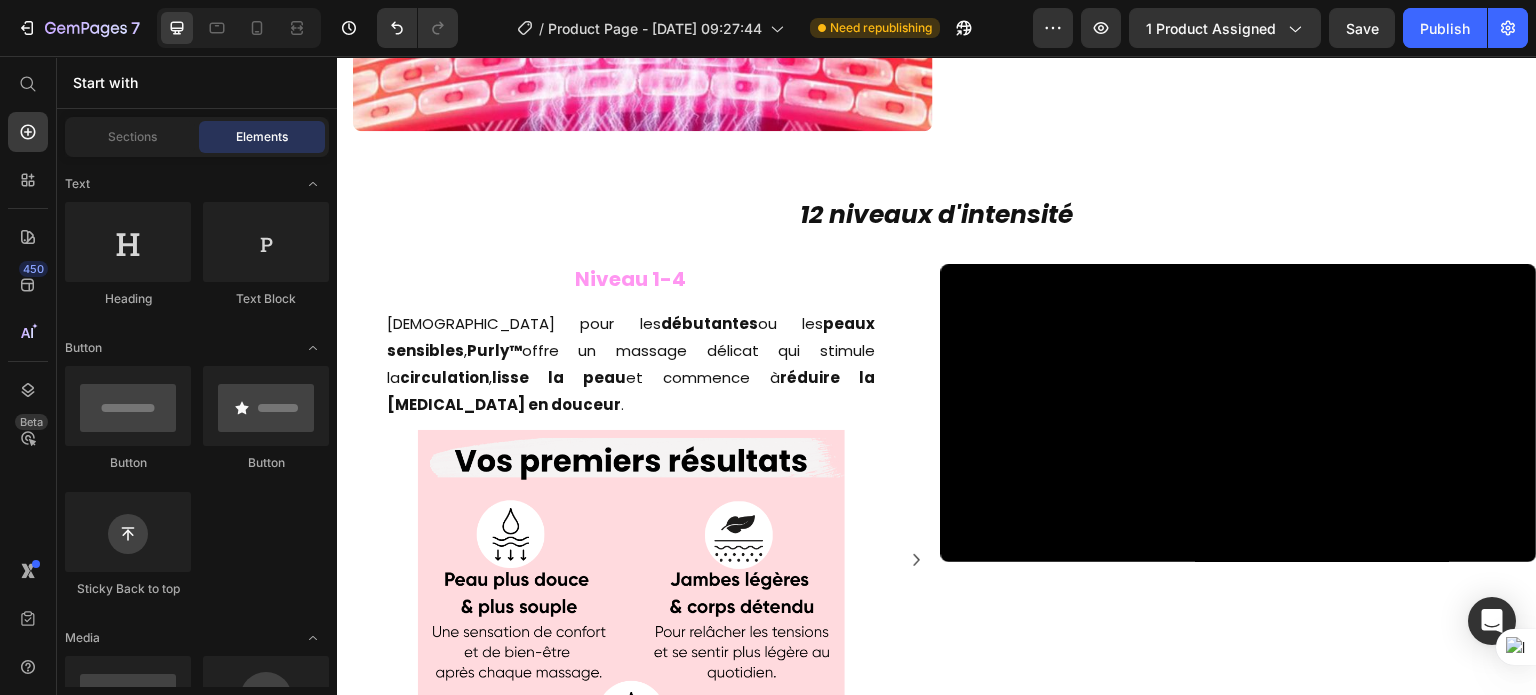 scroll, scrollTop: 2828, scrollLeft: 0, axis: vertical 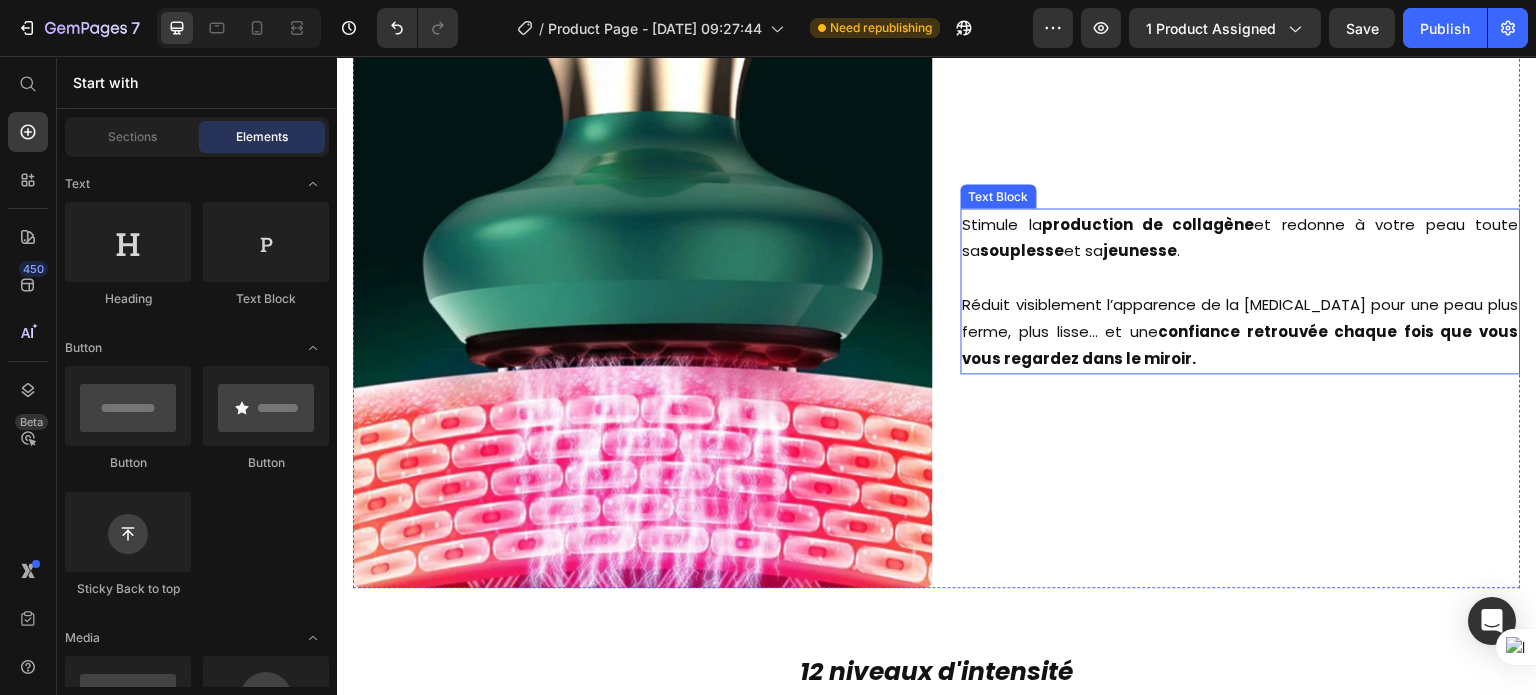 click on "Stimule la  production de collagène  et redonne à votre peau toute sa  souplesse  et sa  jeunesse ." at bounding box center (1241, 237) 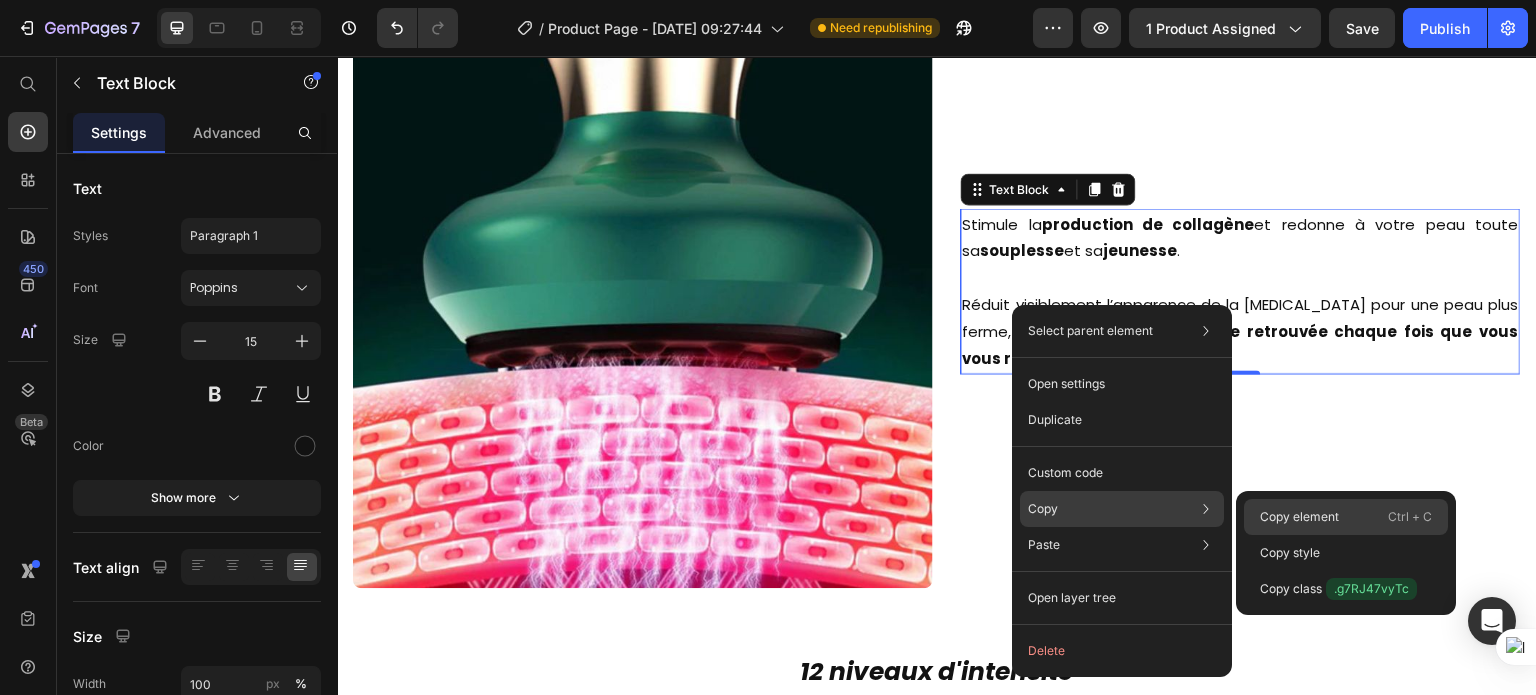 click on "Copy element" at bounding box center (1299, 517) 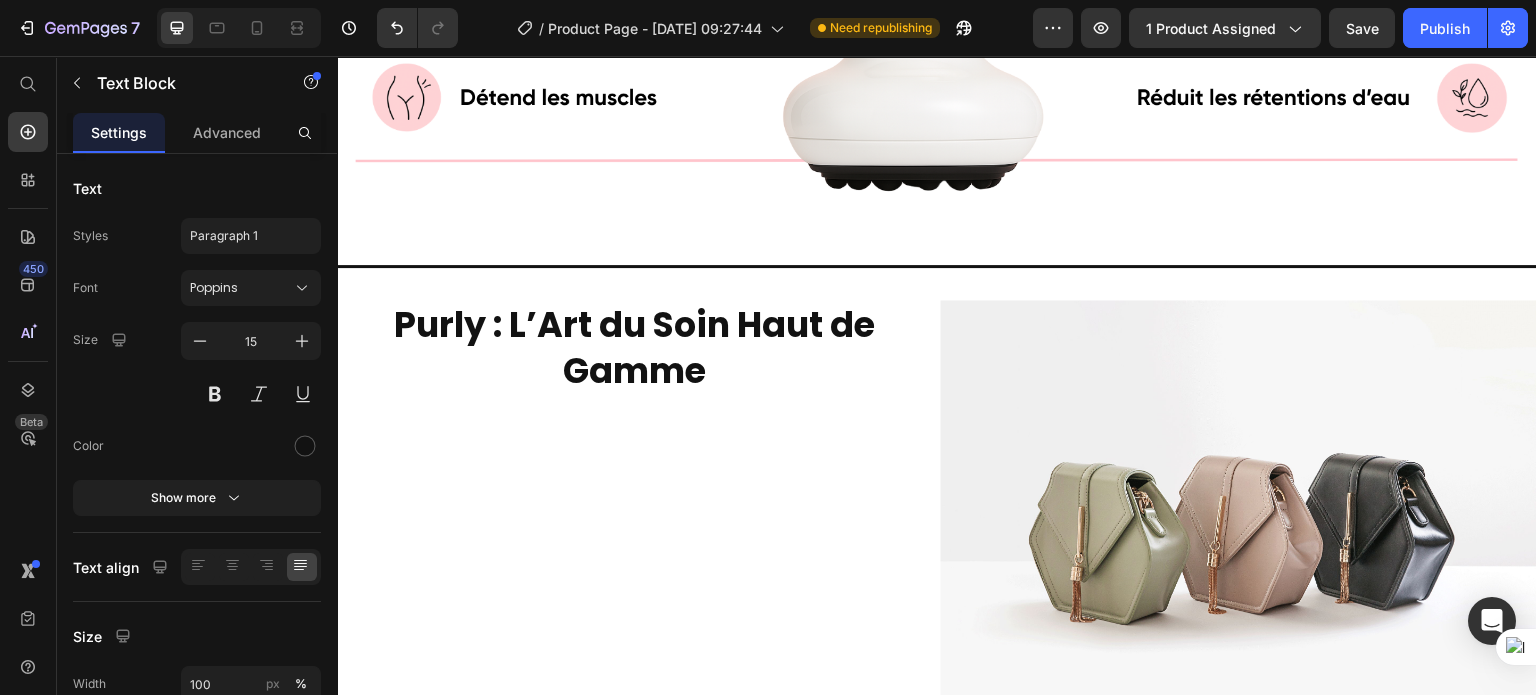 scroll, scrollTop: 5184, scrollLeft: 0, axis: vertical 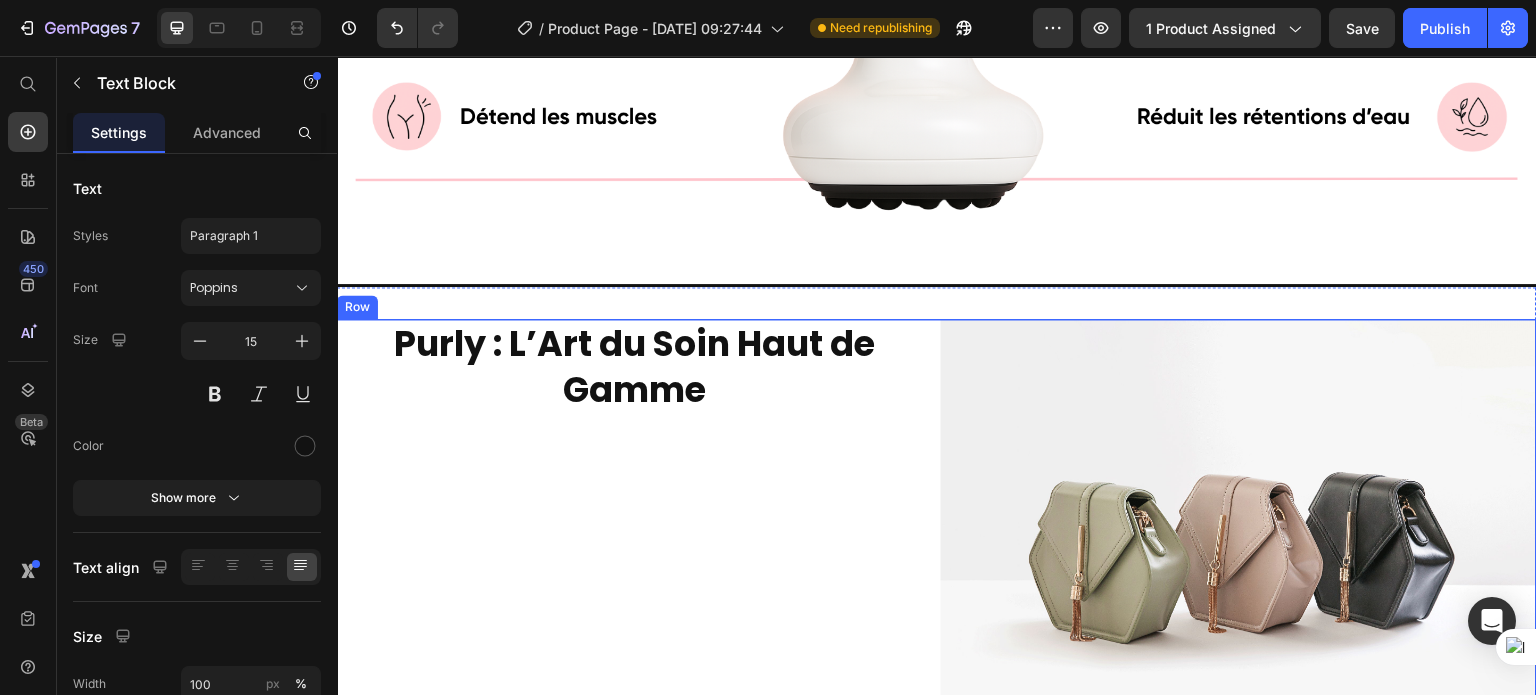 click on "Purly : L’Art du Soin Haut de Gamme Heading" at bounding box center (635, 542) 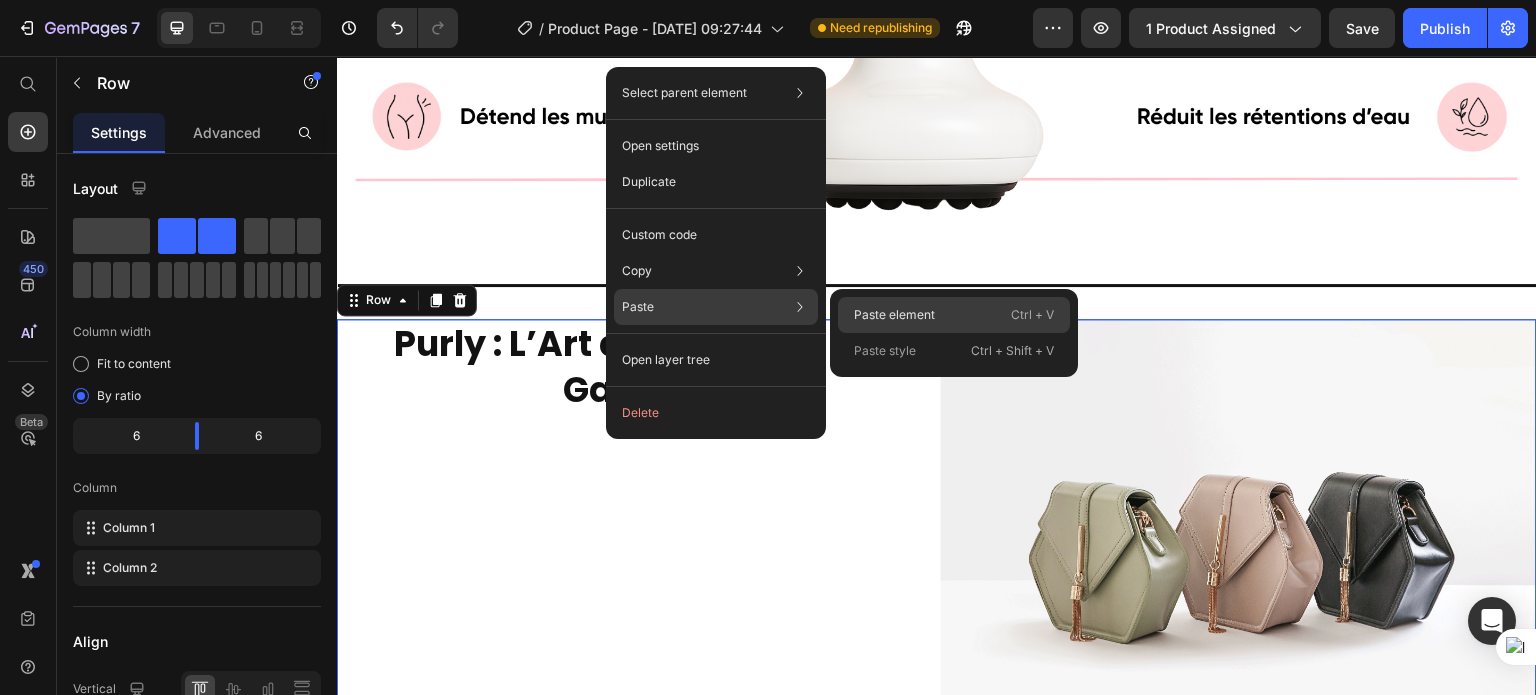 click on "Paste element  Ctrl + V" 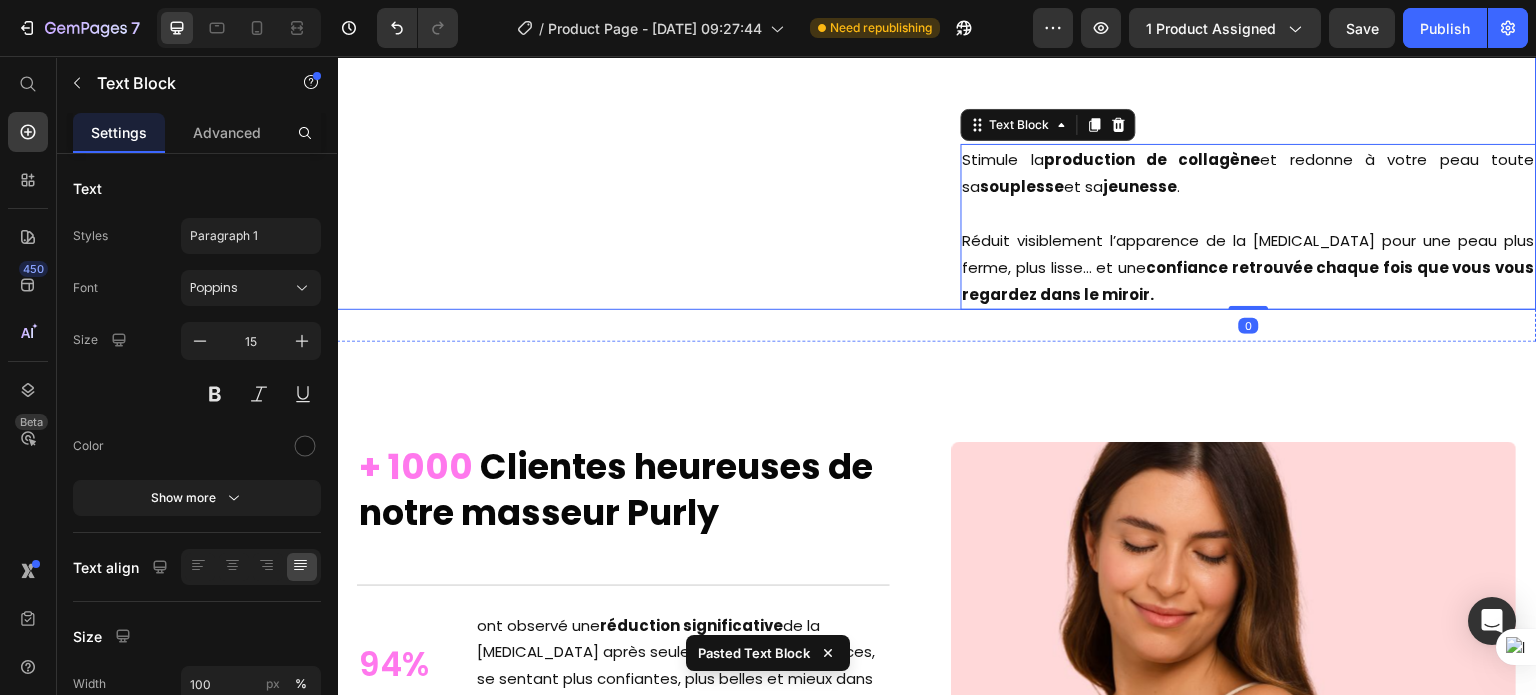scroll, scrollTop: 5656, scrollLeft: 0, axis: vertical 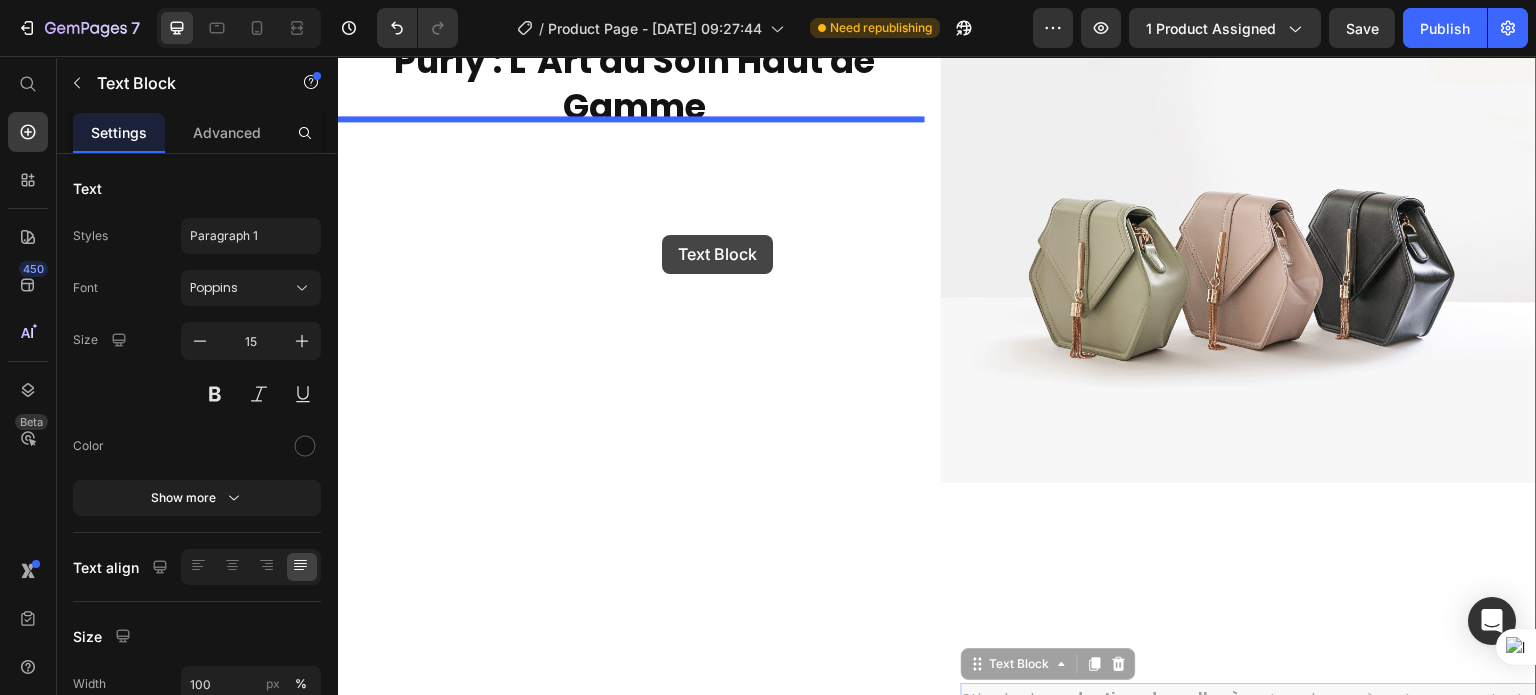 drag, startPoint x: 1021, startPoint y: 465, endPoint x: 644, endPoint y: 199, distance: 461.39462 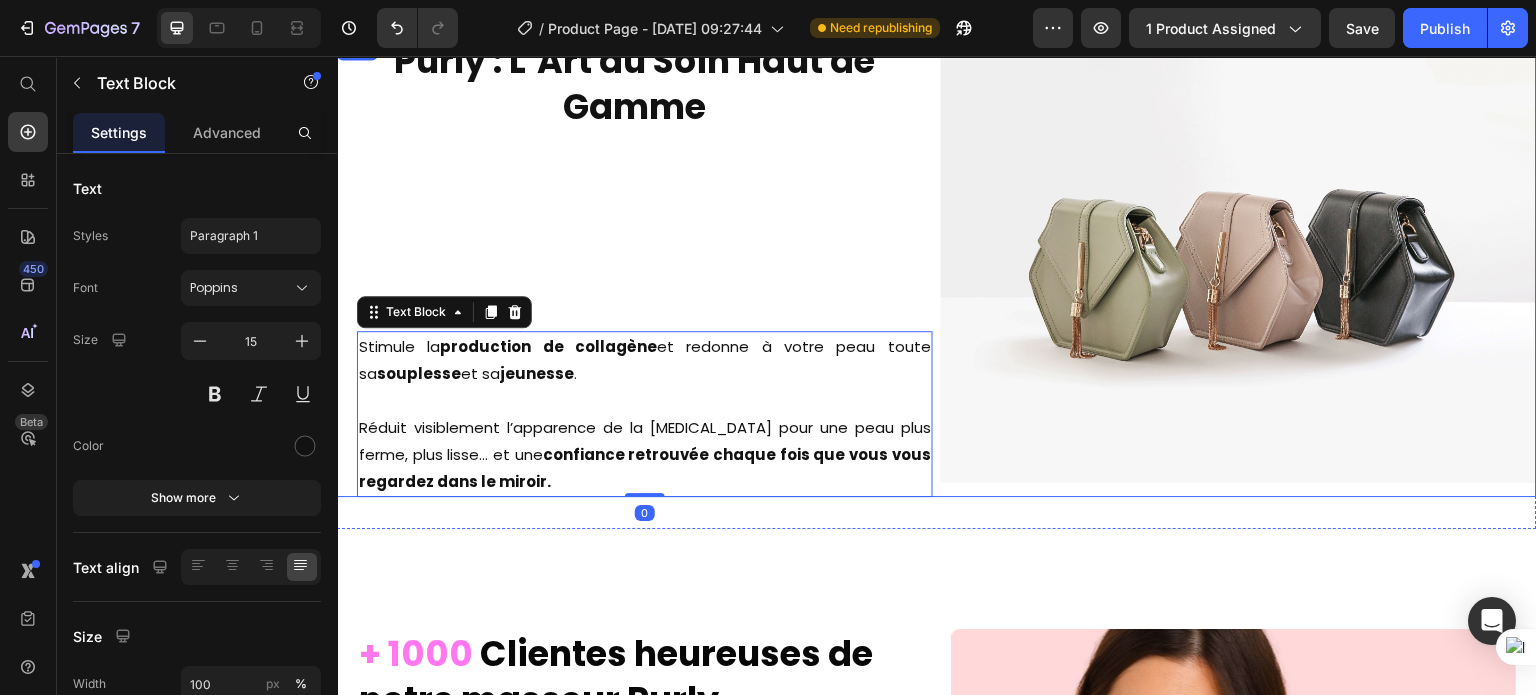 scroll, scrollTop: 5312, scrollLeft: 0, axis: vertical 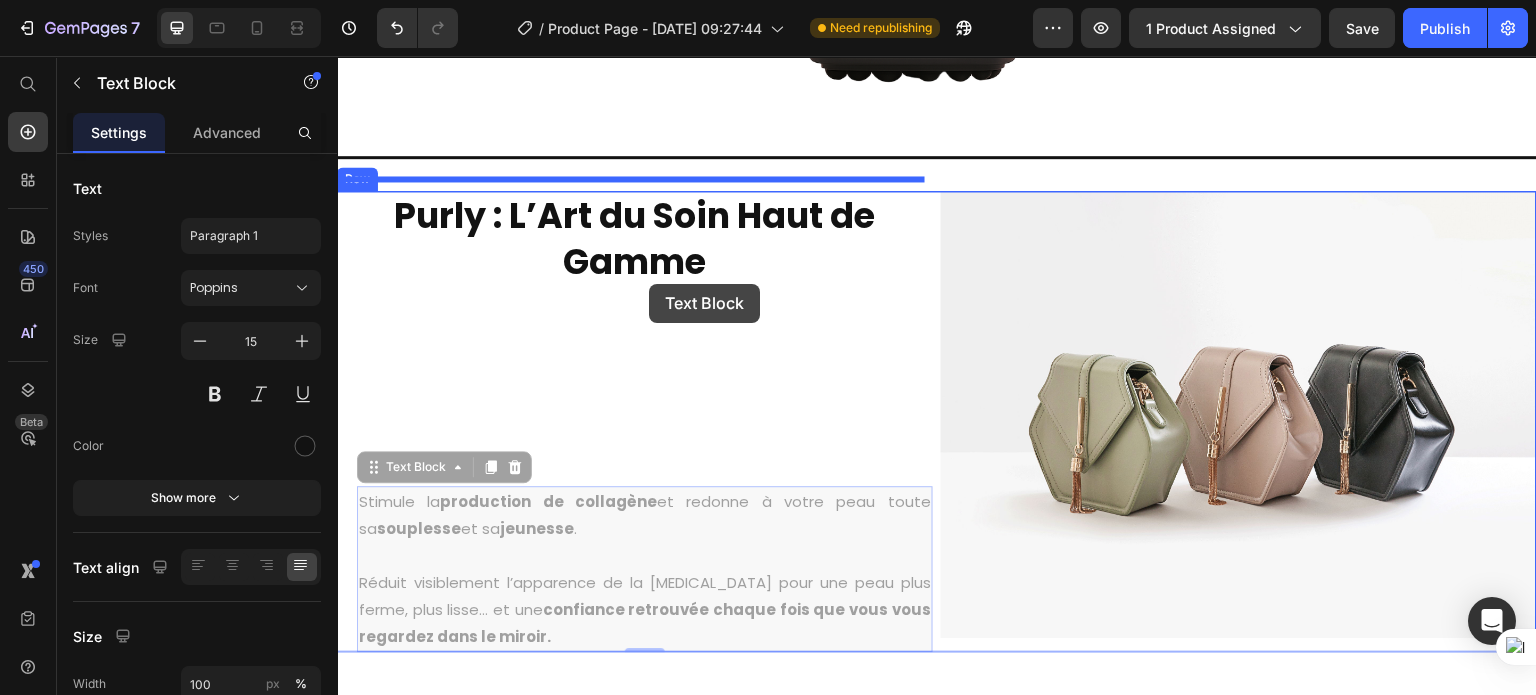 drag, startPoint x: 423, startPoint y: 460, endPoint x: 649, endPoint y: 284, distance: 286.4472 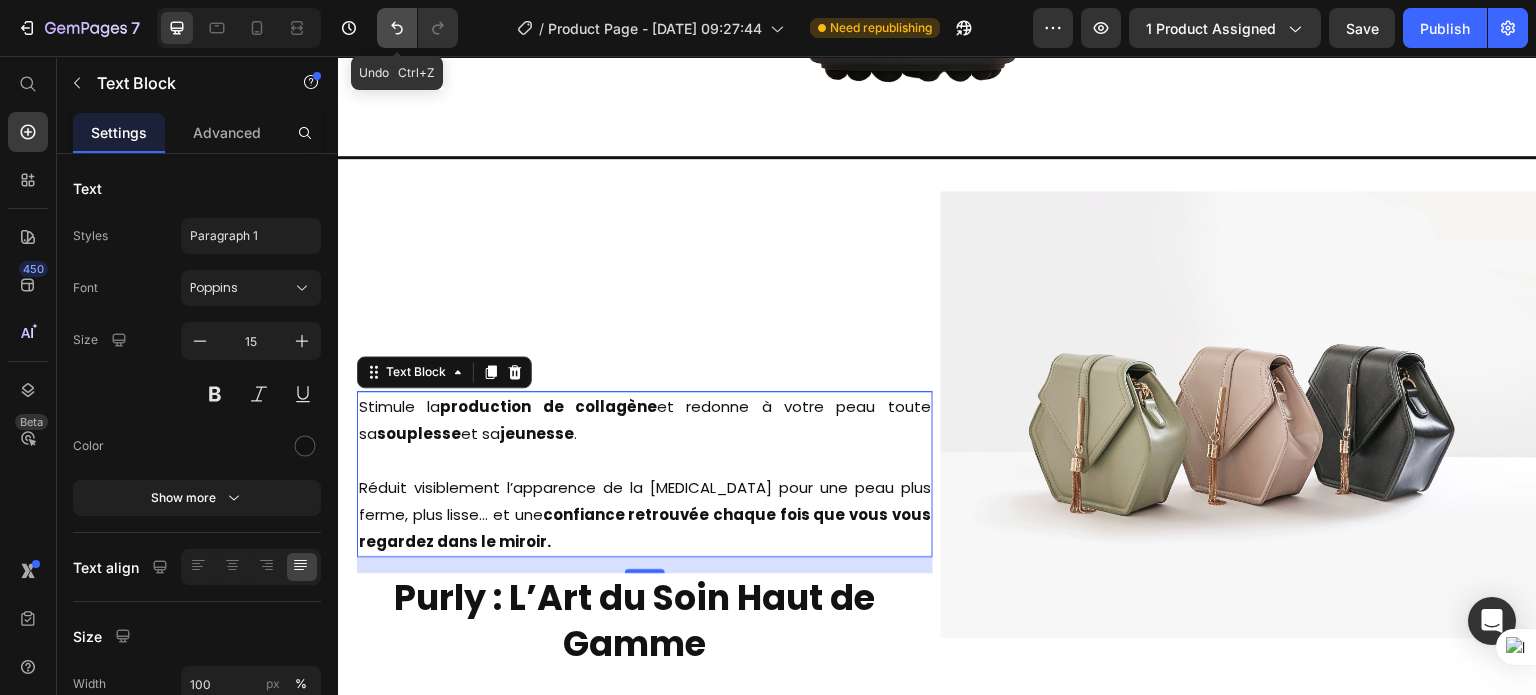 click 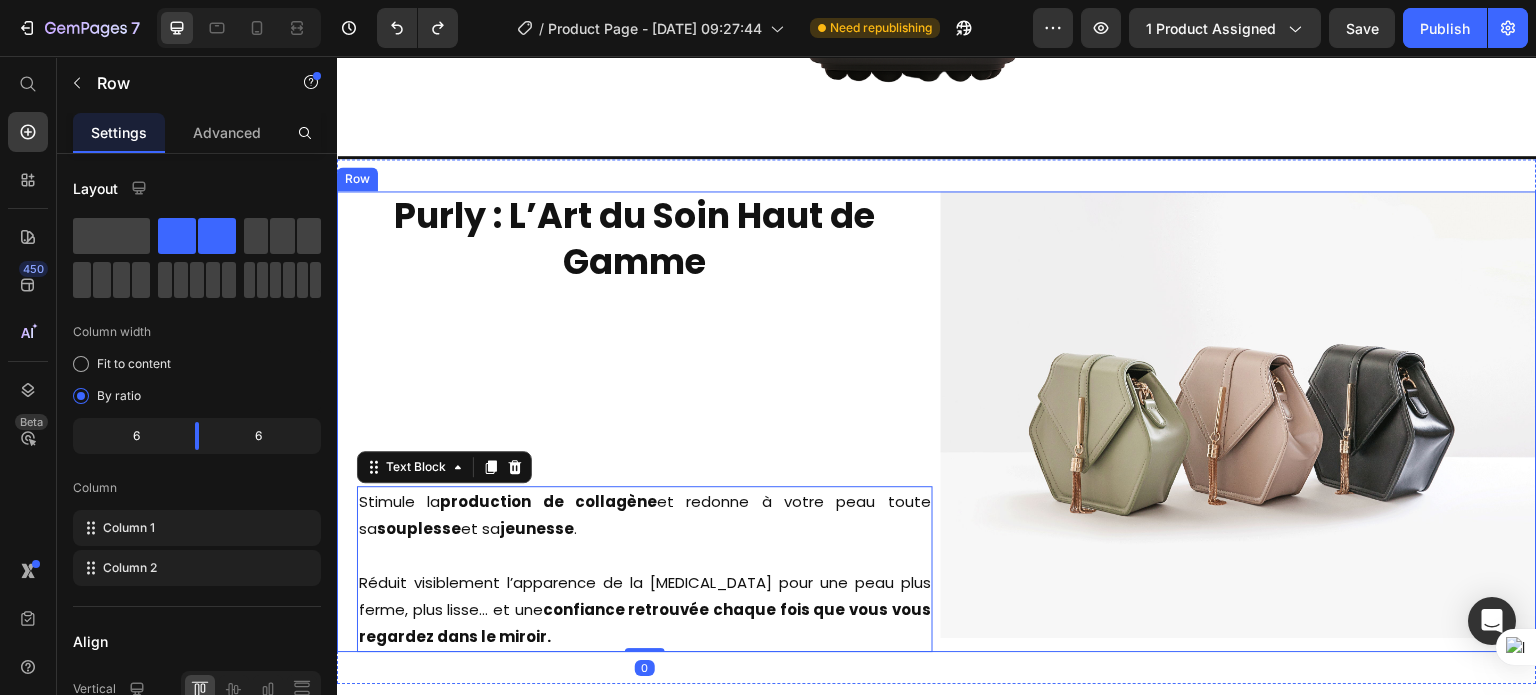 click on "Purly : L’Art du Soin Haut de Gamme Heading Stimule la  production de collagène  et redonne à votre peau toute sa  souplesse  et sa  jeunesse . Réduit visiblement l’apparence de la cellulite pour une peau plus ferme, plus lisse… et une  confiance retrouvée chaque fois que vous vous regardez dans le miroir. Text Block   0" at bounding box center (635, 421) 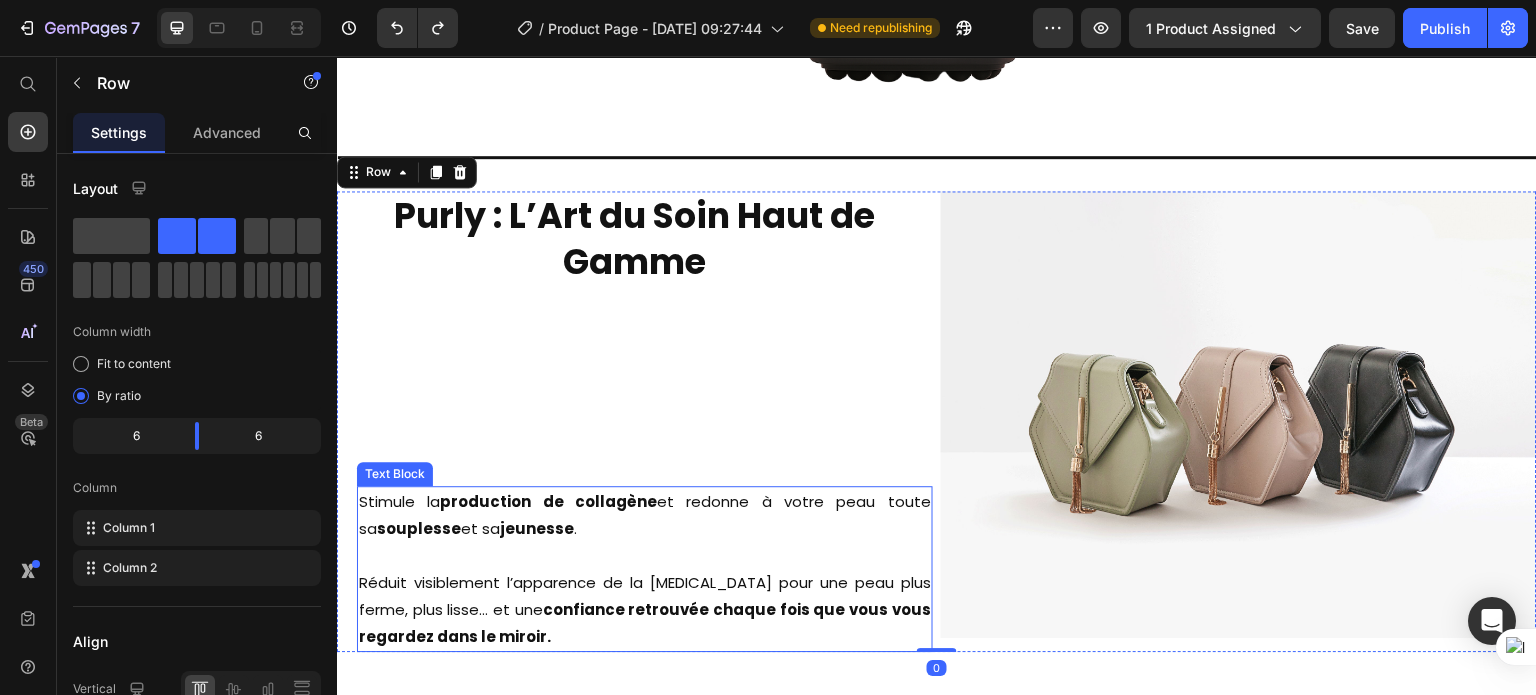 click on "Stimule la  production de collagène  et redonne à votre peau toute sa  souplesse  et sa  jeunesse ." at bounding box center (645, 515) 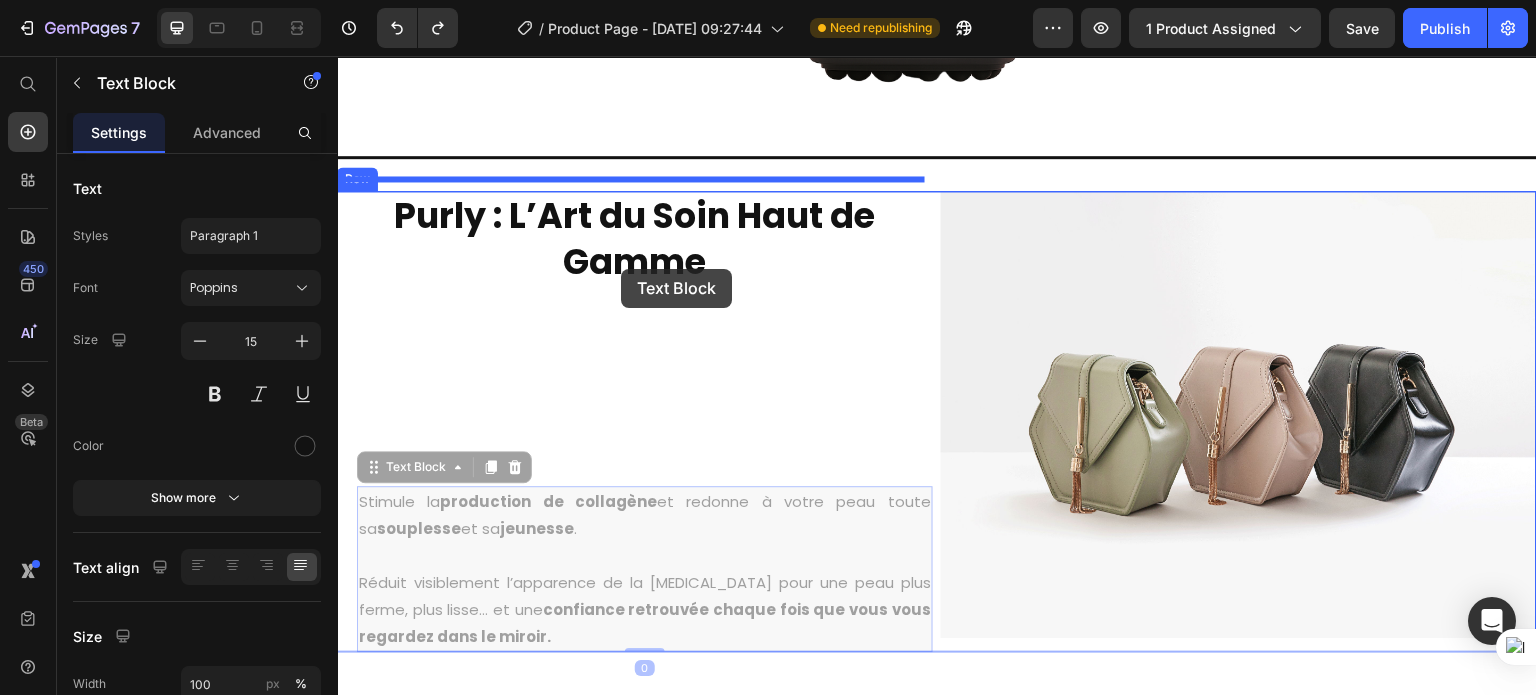 drag, startPoint x: 400, startPoint y: 459, endPoint x: 621, endPoint y: 269, distance: 291.44638 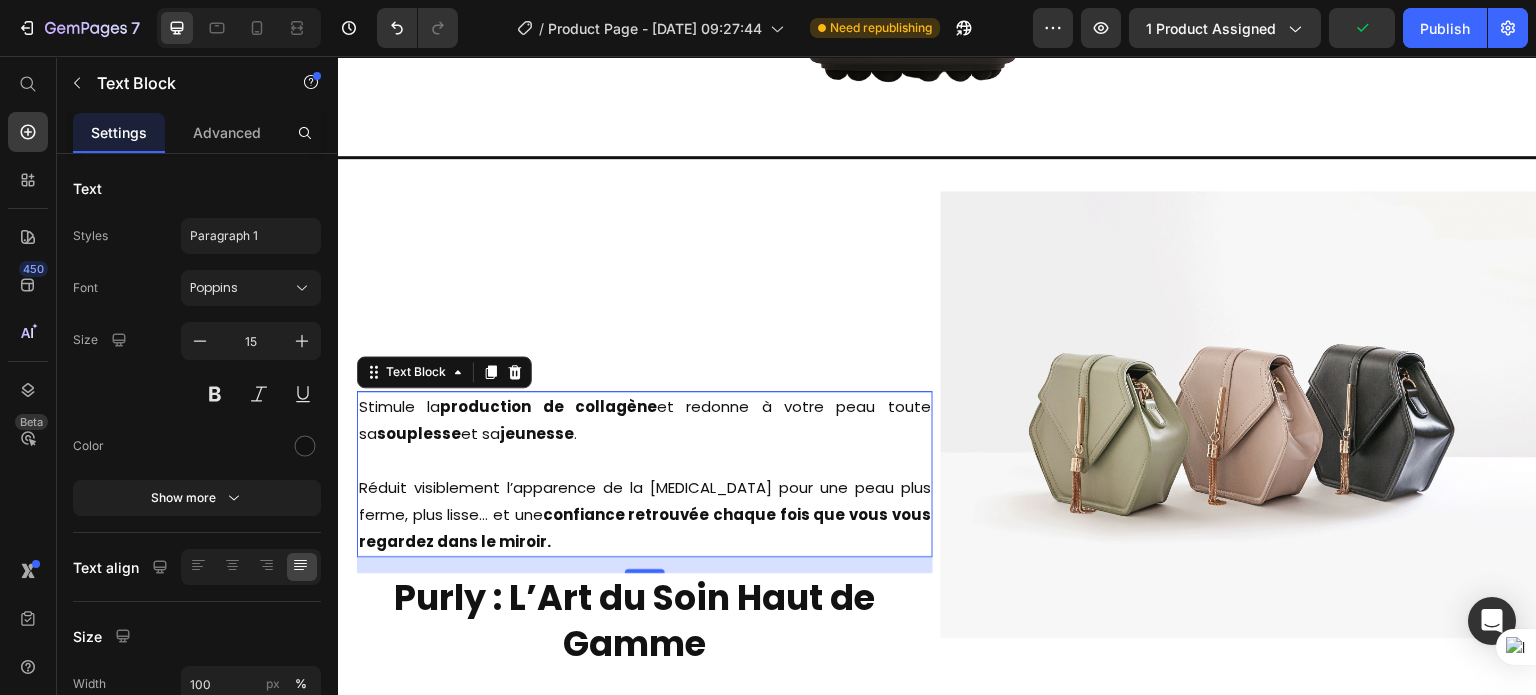 click on "Purly : L’Art du Soin Haut de Gamme" at bounding box center (635, 620) 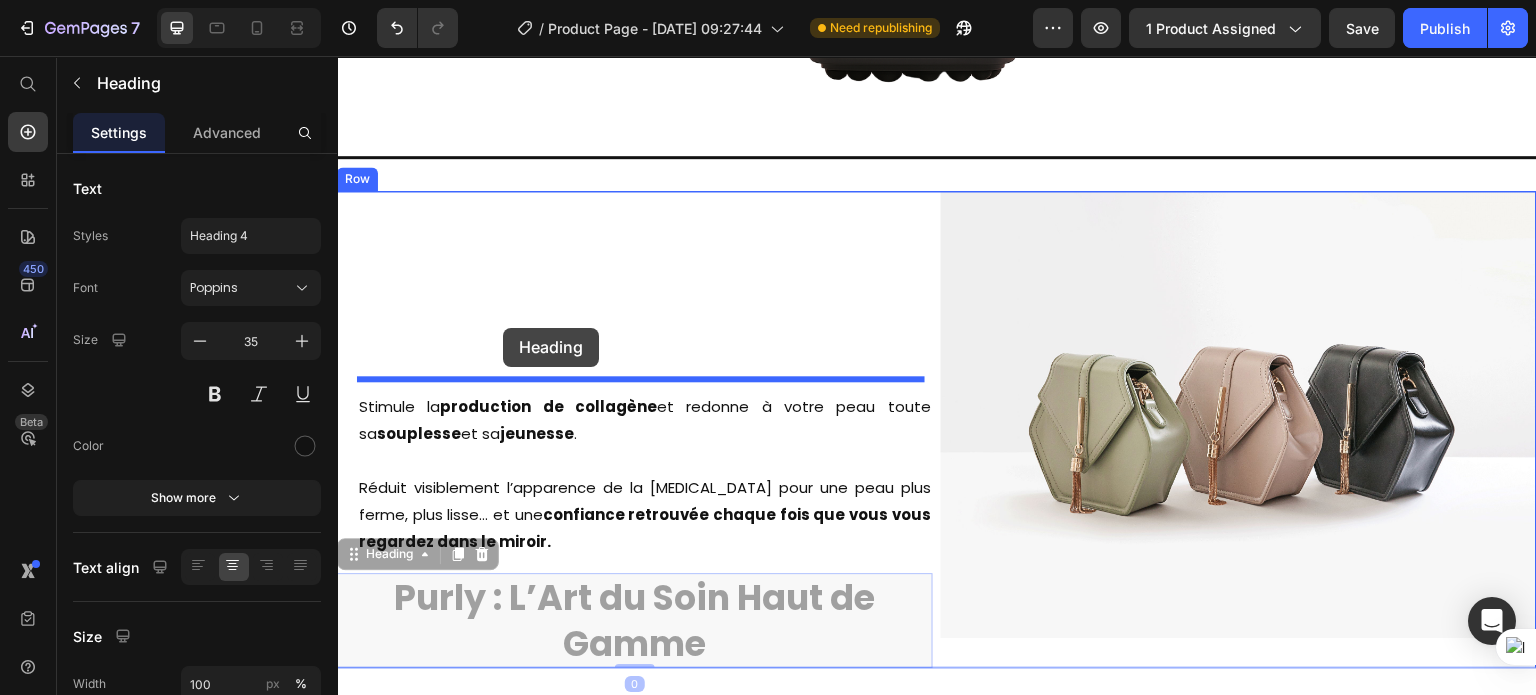 drag, startPoint x: 389, startPoint y: 547, endPoint x: 503, endPoint y: 328, distance: 246.89471 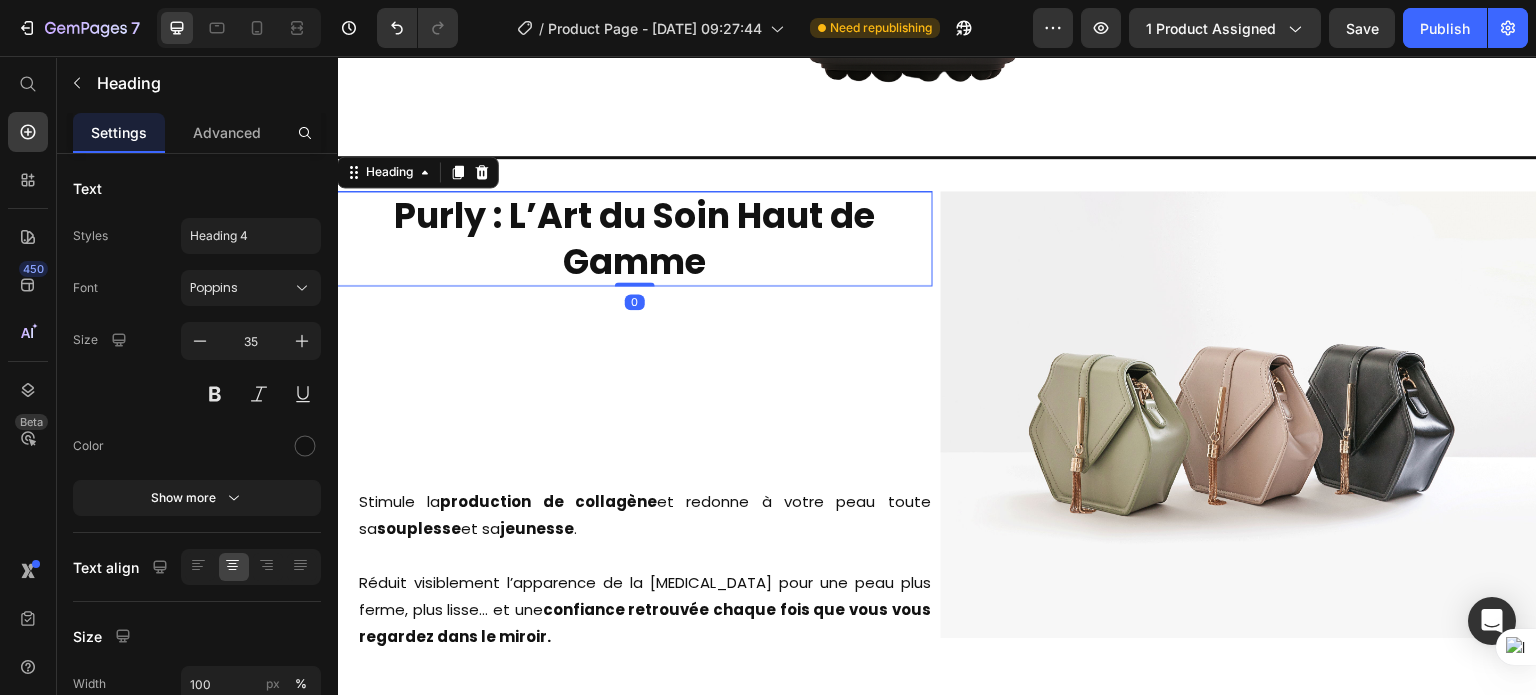drag, startPoint x: 630, startPoint y: 286, endPoint x: 628, endPoint y: 245, distance: 41.04875 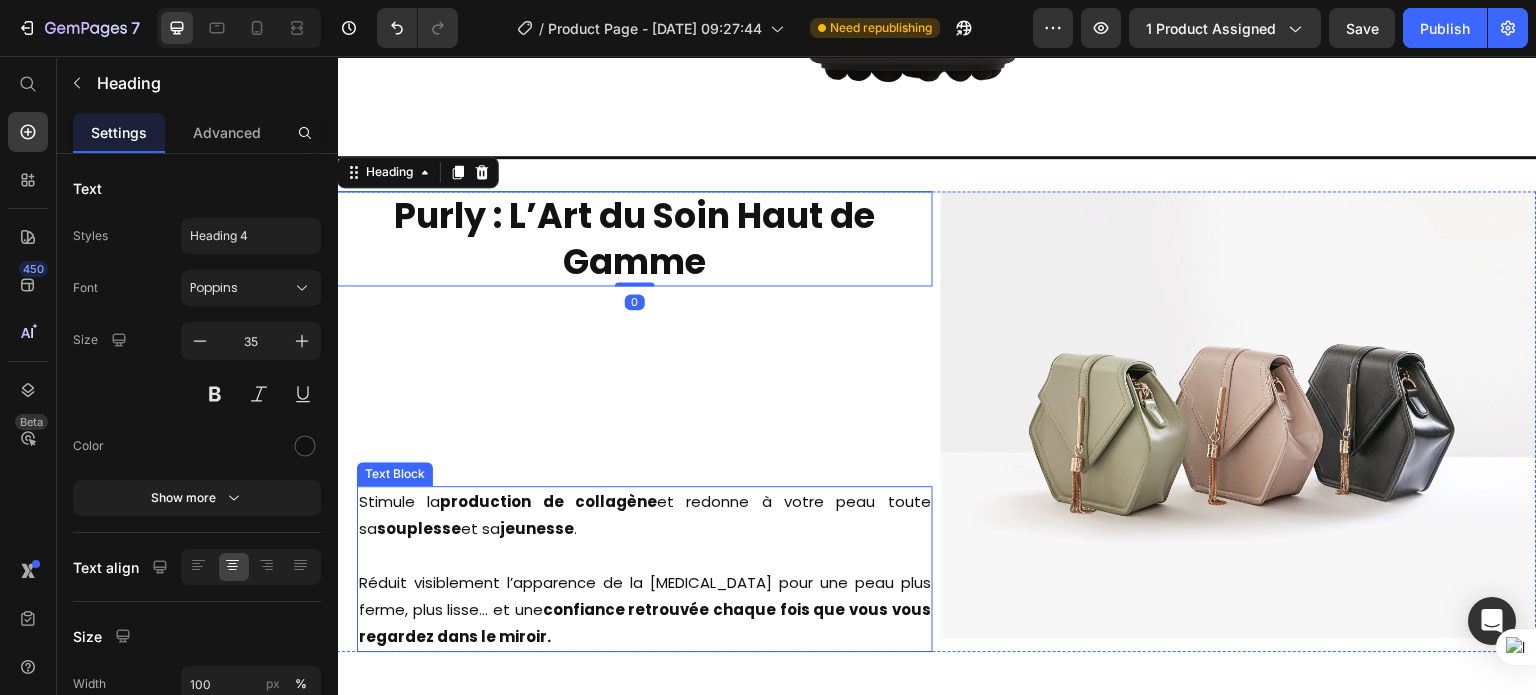 click on "Stimule la  production de collagène  et redonne à votre peau toute sa  souplesse  et sa  jeunesse ." at bounding box center (645, 515) 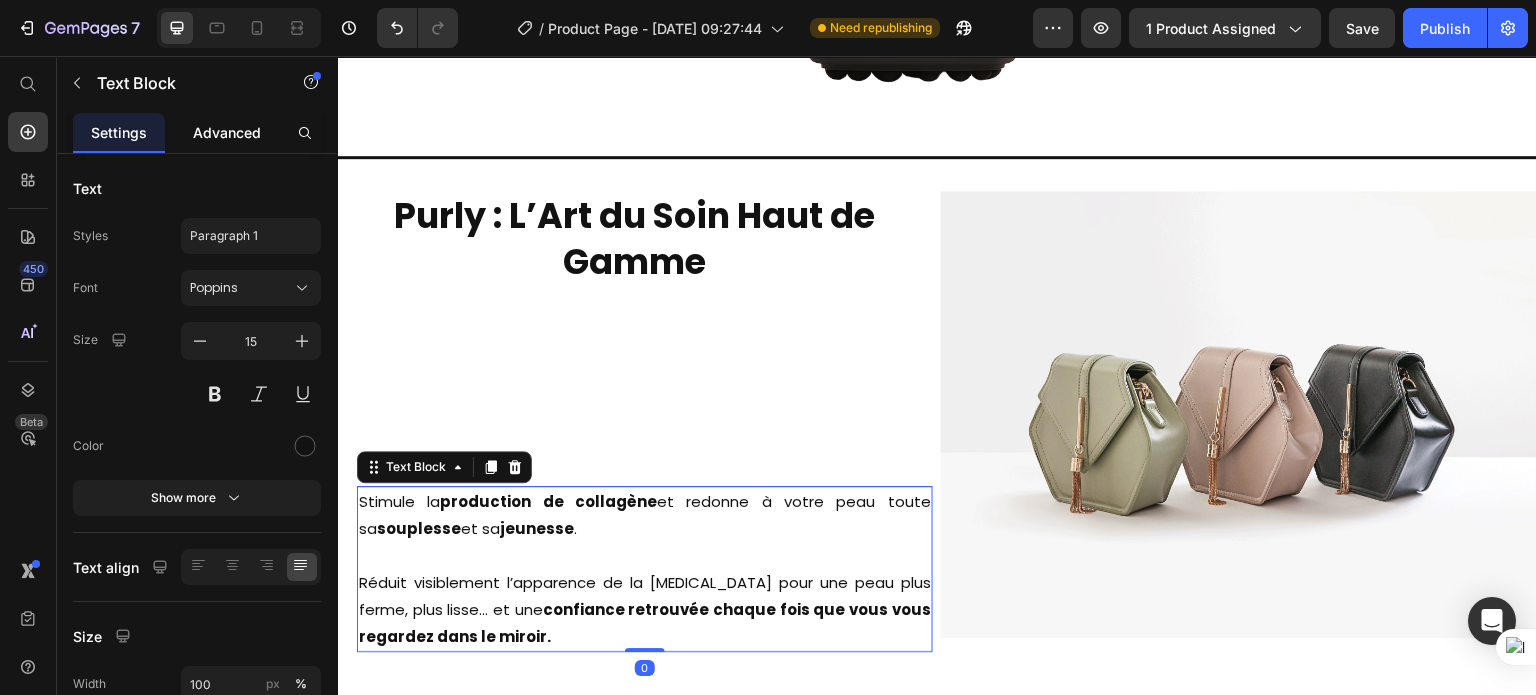 click on "Advanced" at bounding box center (227, 132) 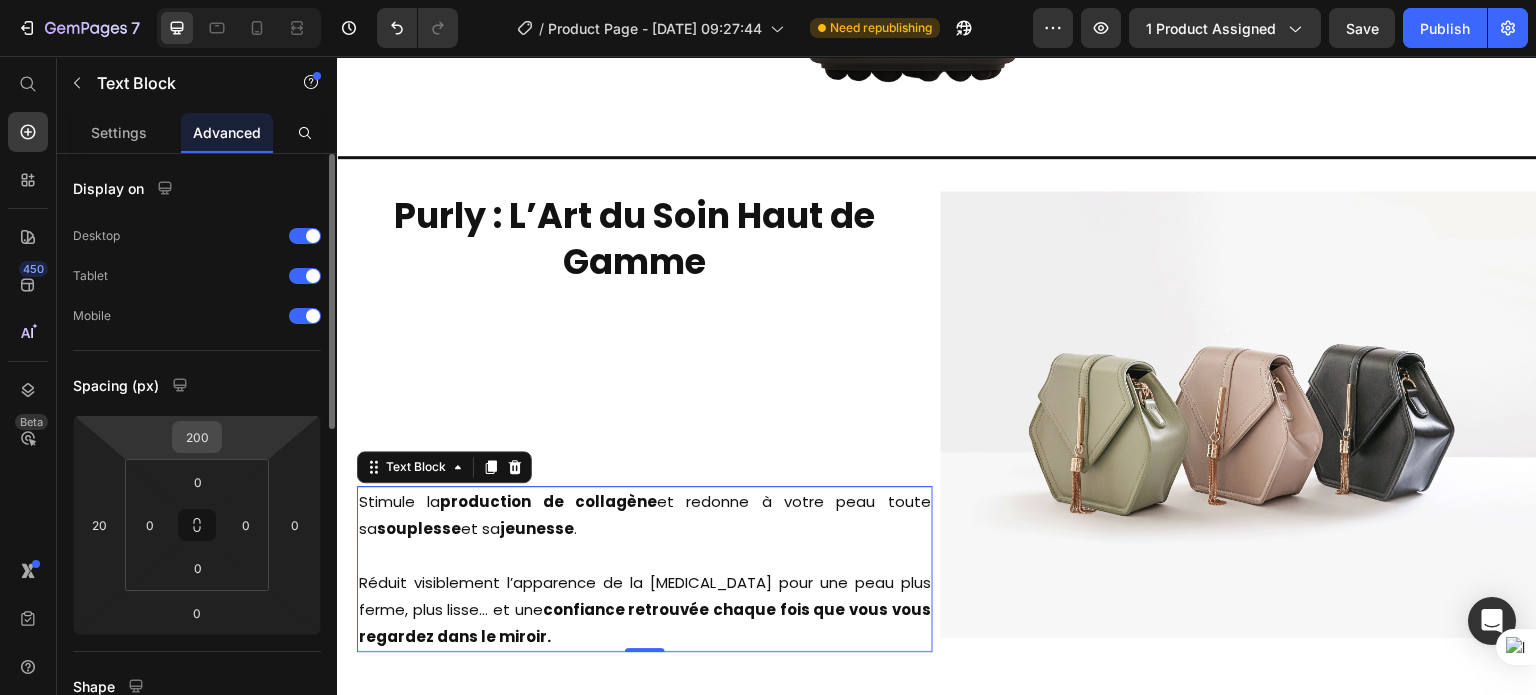 click on "200" at bounding box center [197, 437] 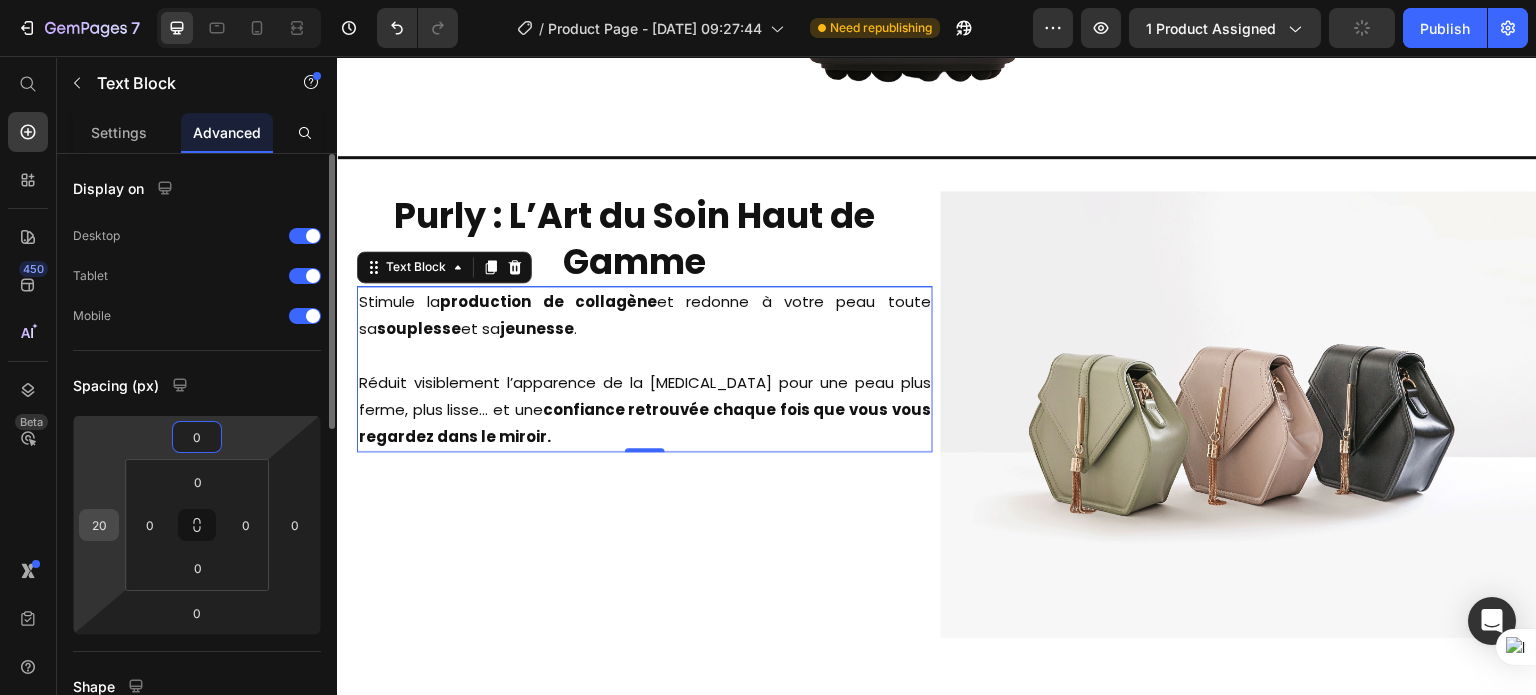 type on "0" 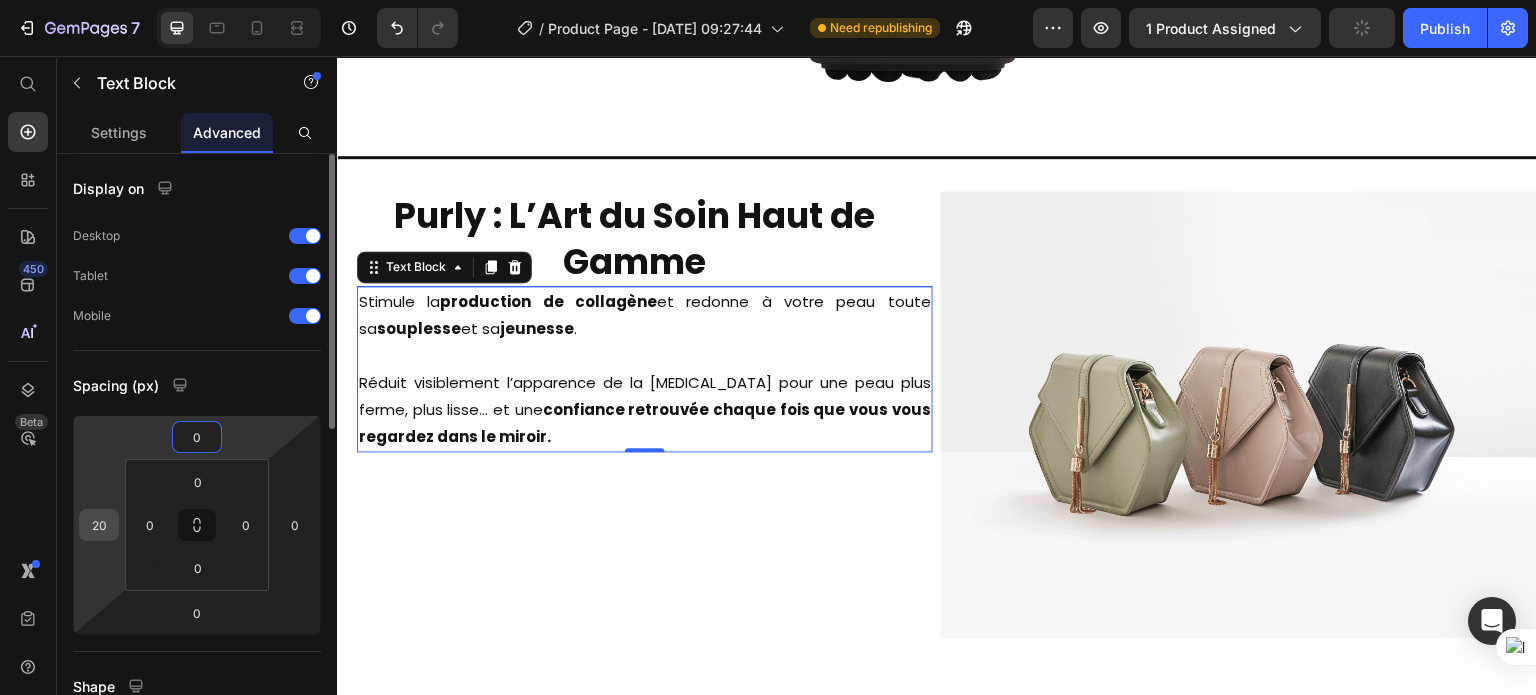 click on "20" at bounding box center [99, 525] 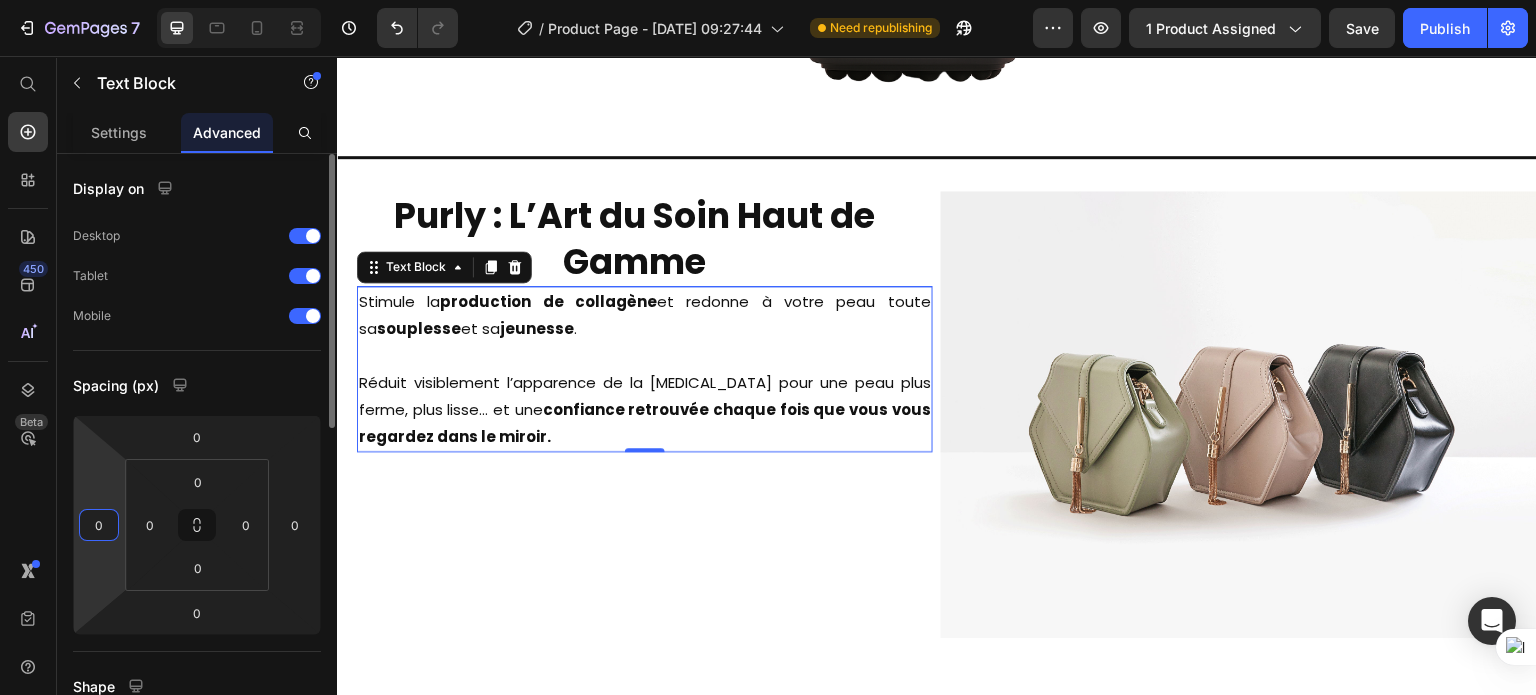 type on "0" 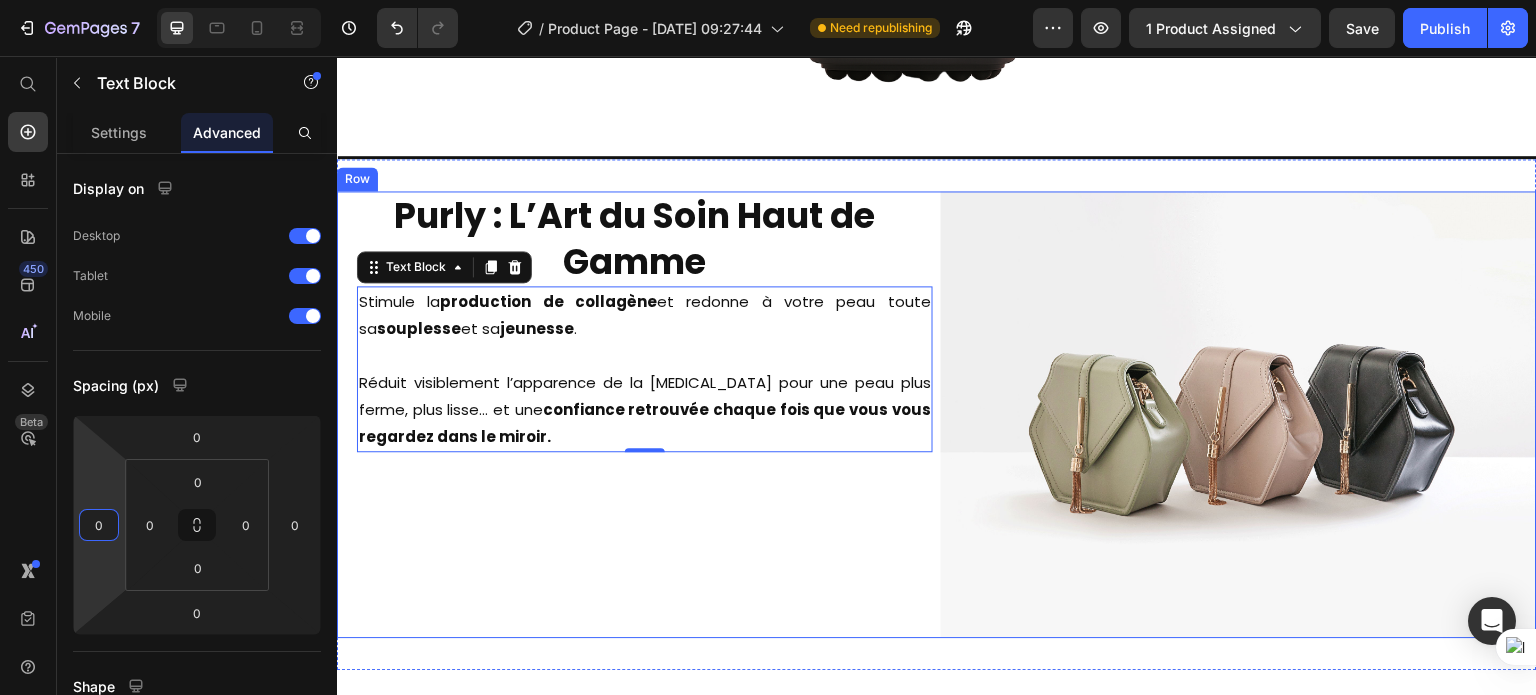 click on "Purly : L’Art du Soin Haut de Gamme Heading Stimule la  production de collagène  et redonne à votre peau toute sa  souplesse  et sa  jeunesse . Réduit visiblement l’apparence de la cellulite pour une peau plus ferme, plus lisse… et une  confiance retrouvée chaque fois que vous vous regardez dans le miroir. Text Block   0" at bounding box center (635, 414) 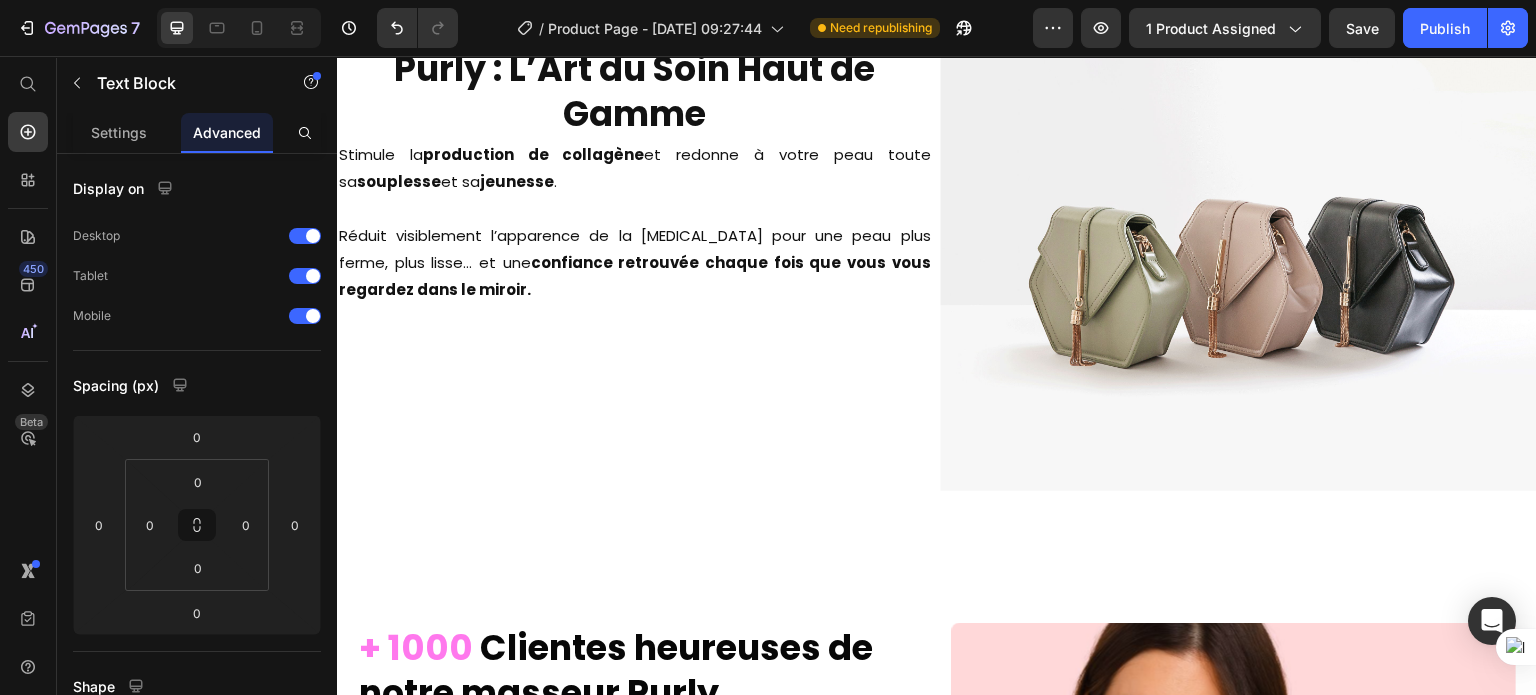scroll, scrollTop: 5676, scrollLeft: 0, axis: vertical 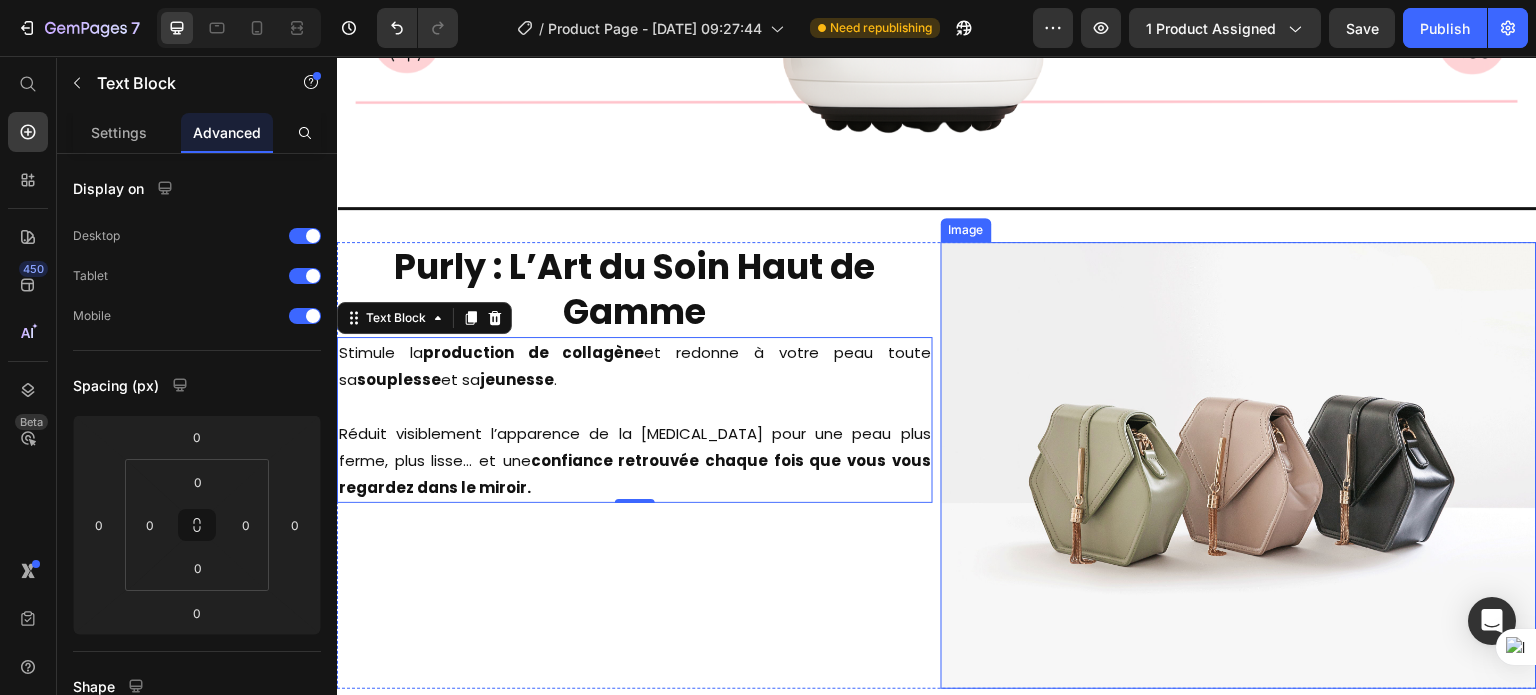 click at bounding box center (1239, 465) 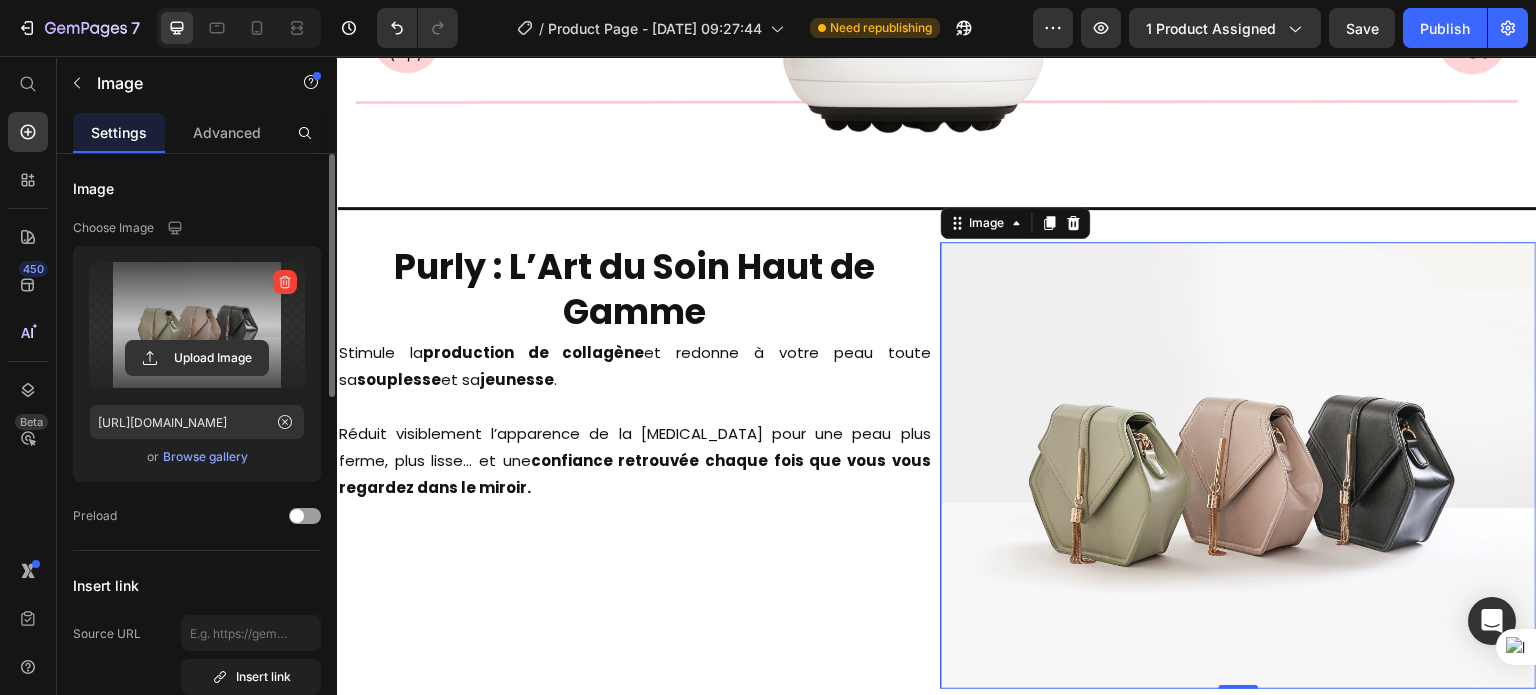 click at bounding box center (197, 325) 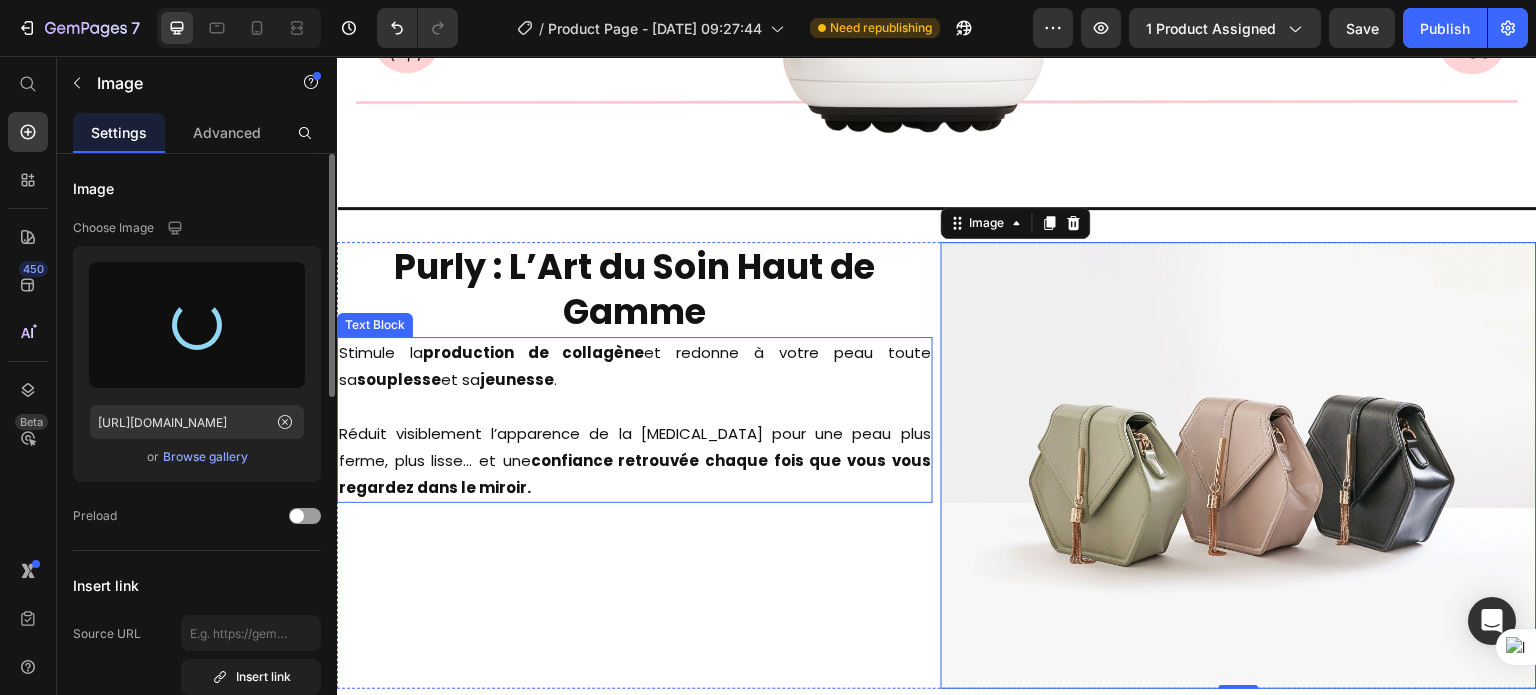 type on "https://cdn.shopify.com/s/files/1/0925/7923/4167/files/gempages_573195841762755809-01ef4fb3-b3c6-4c25-afae-cd7427375057.jpg" 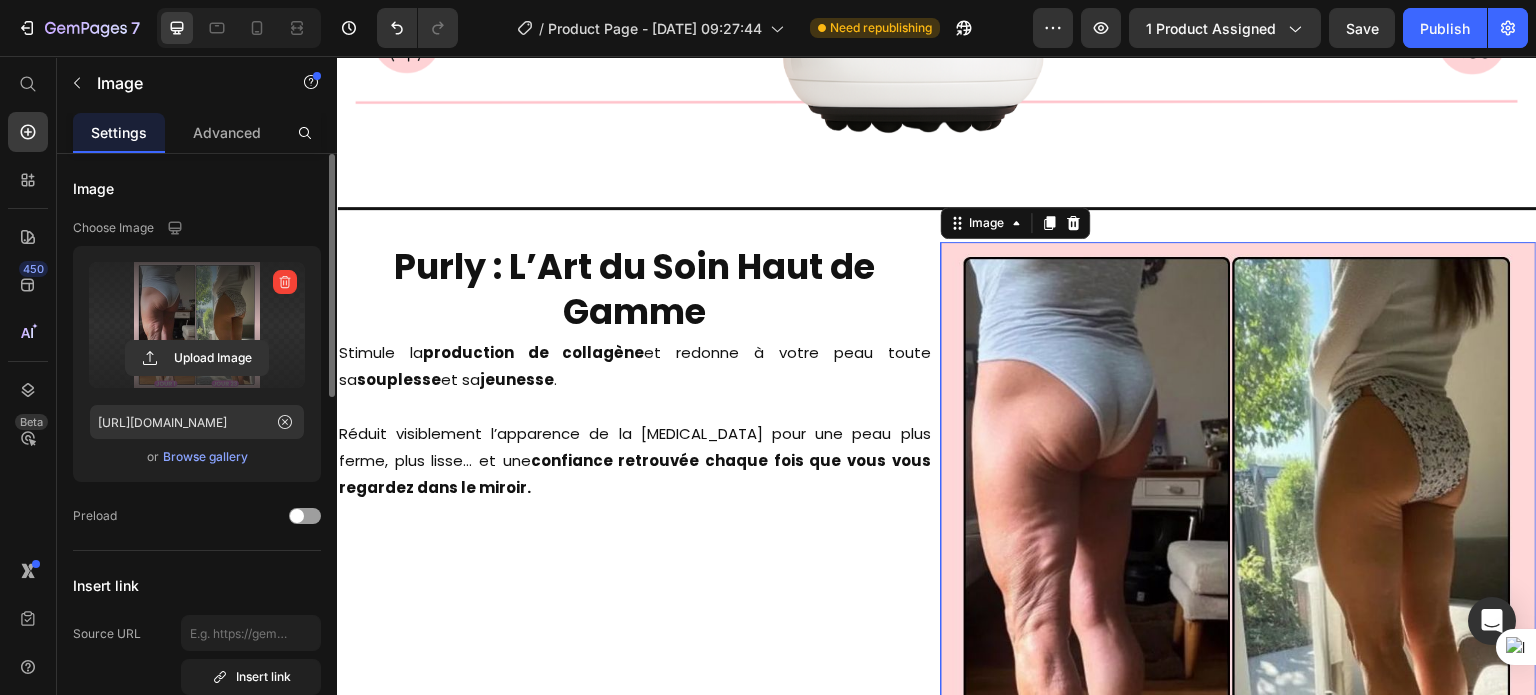 scroll, scrollTop: 5857, scrollLeft: 0, axis: vertical 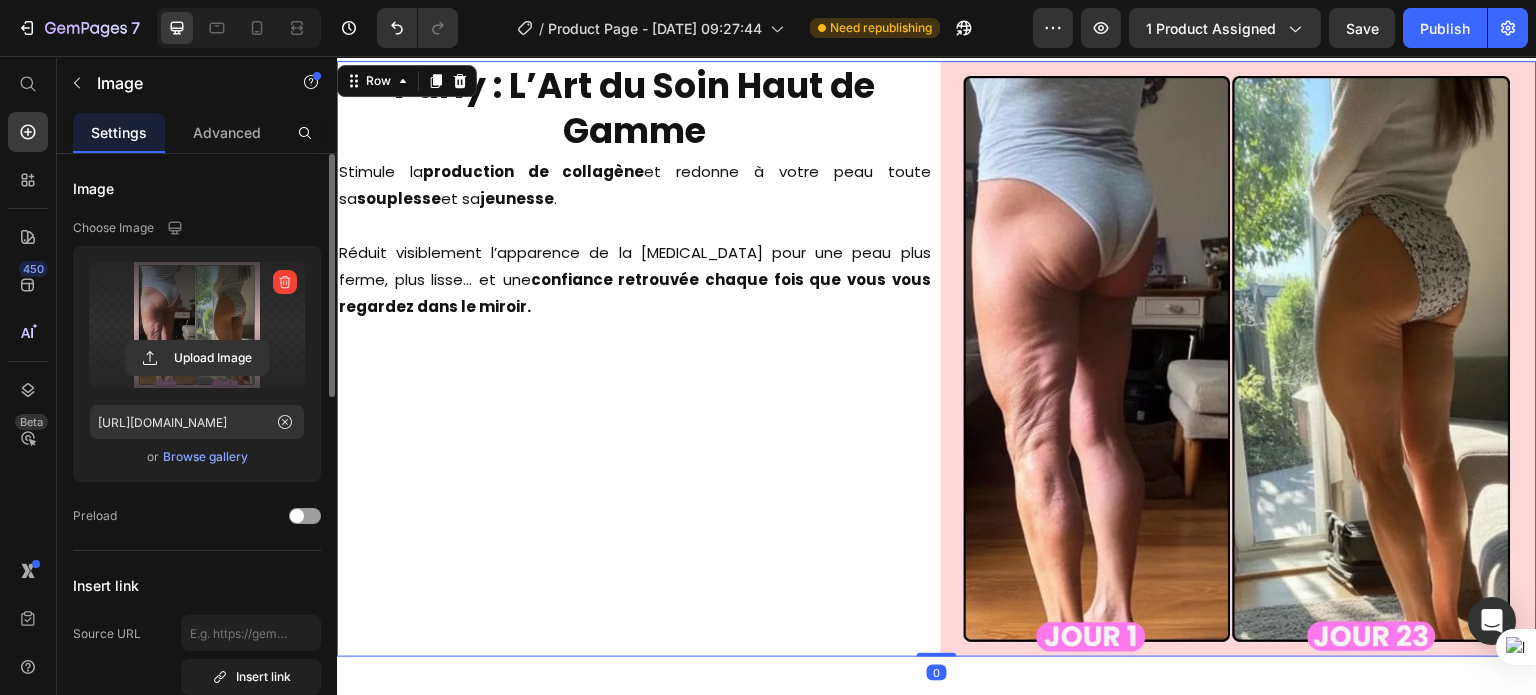 click on "Purly : L’Art du Soin Haut de Gamme Heading Stimule la  production de collagène  et redonne à votre peau toute sa  souplesse  et sa  jeunesse . ⁠⁠⁠⁠⁠⁠⁠ Réduit visiblement l’apparence de la cellulite pour une peau plus ferme, plus lisse… et une  confiance retrouvée chaque fois que vous vous regardez dans le miroir. Text Block" at bounding box center (635, 359) 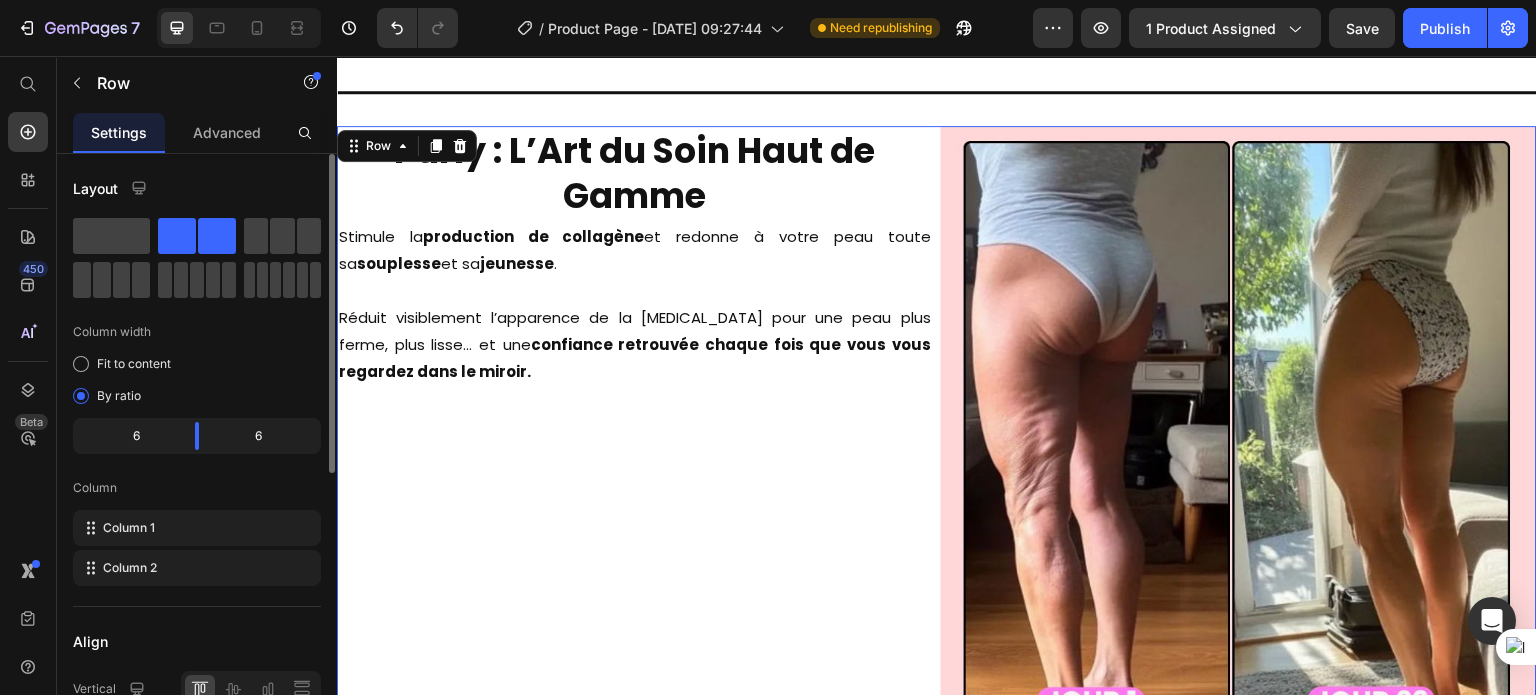 scroll, scrollTop: 5790, scrollLeft: 0, axis: vertical 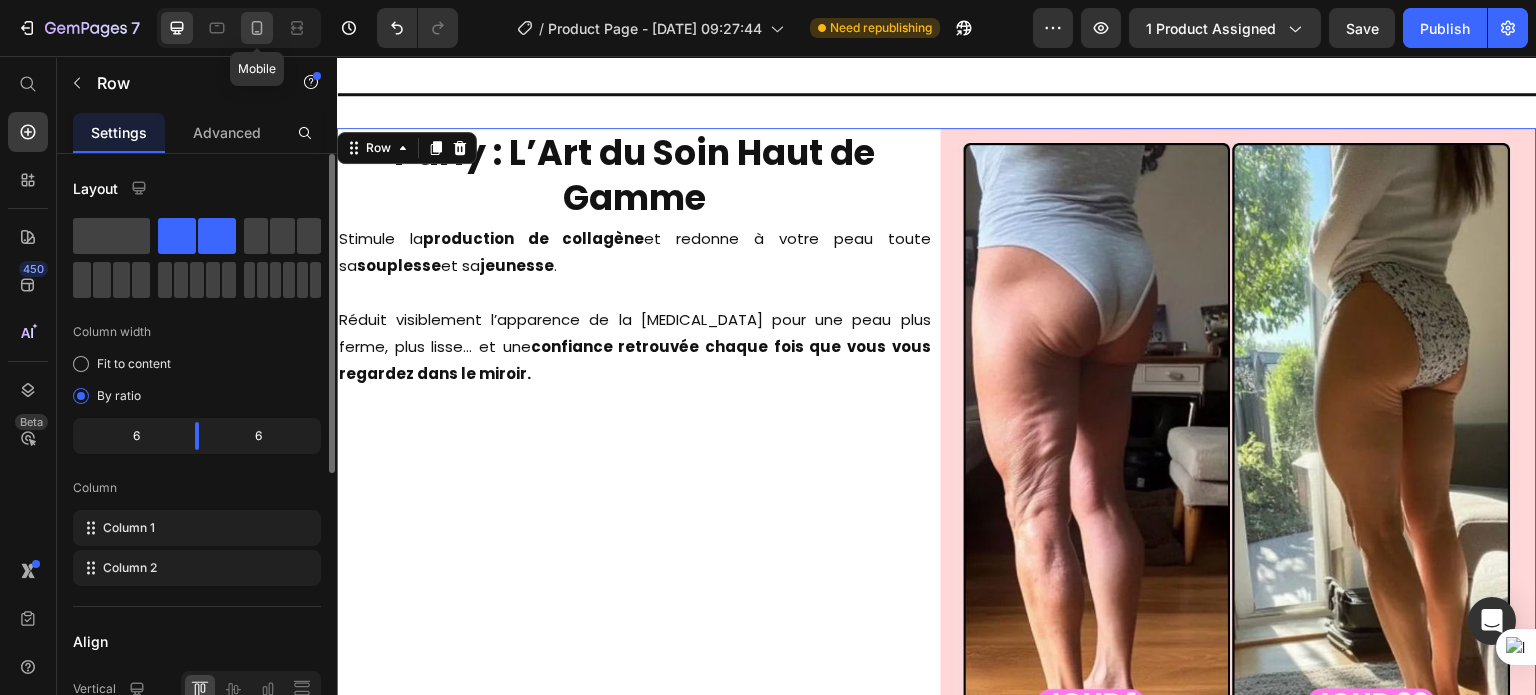 click 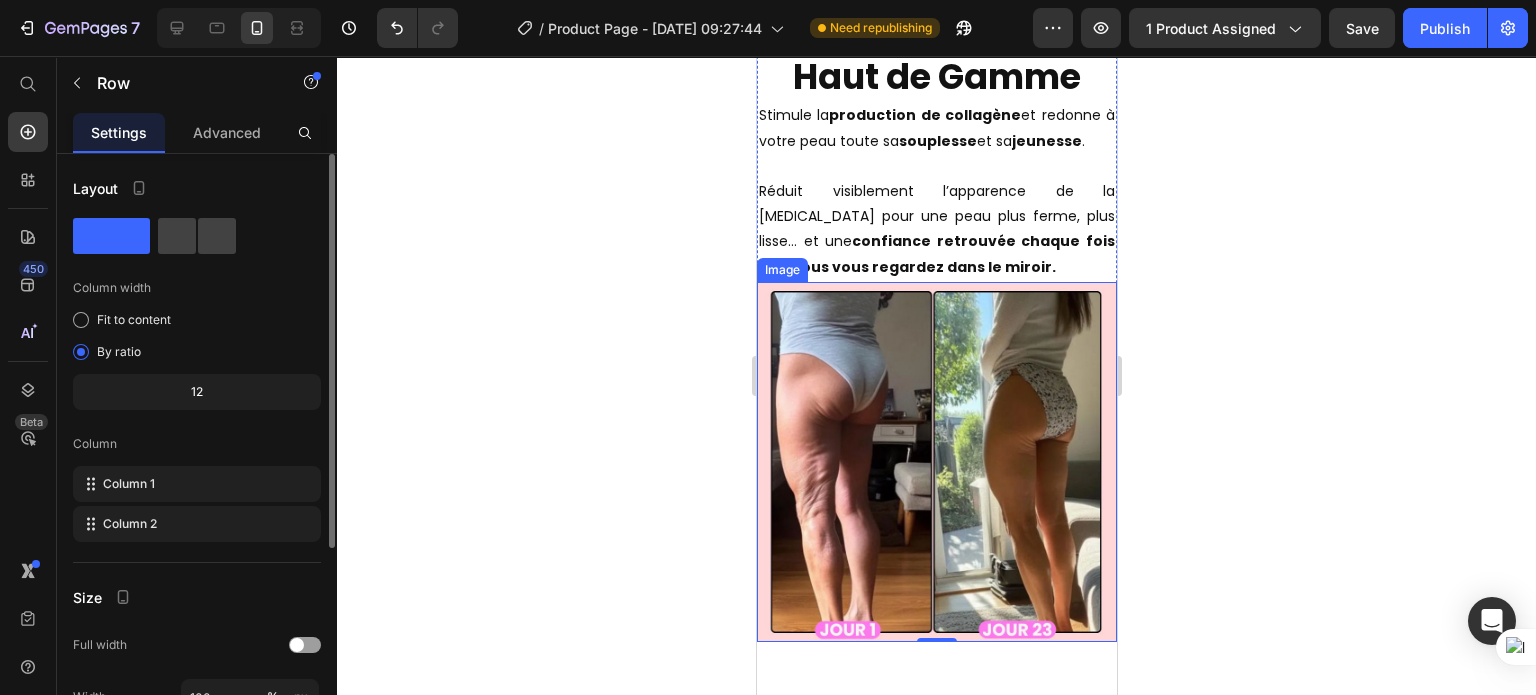 scroll, scrollTop: 5580, scrollLeft: 0, axis: vertical 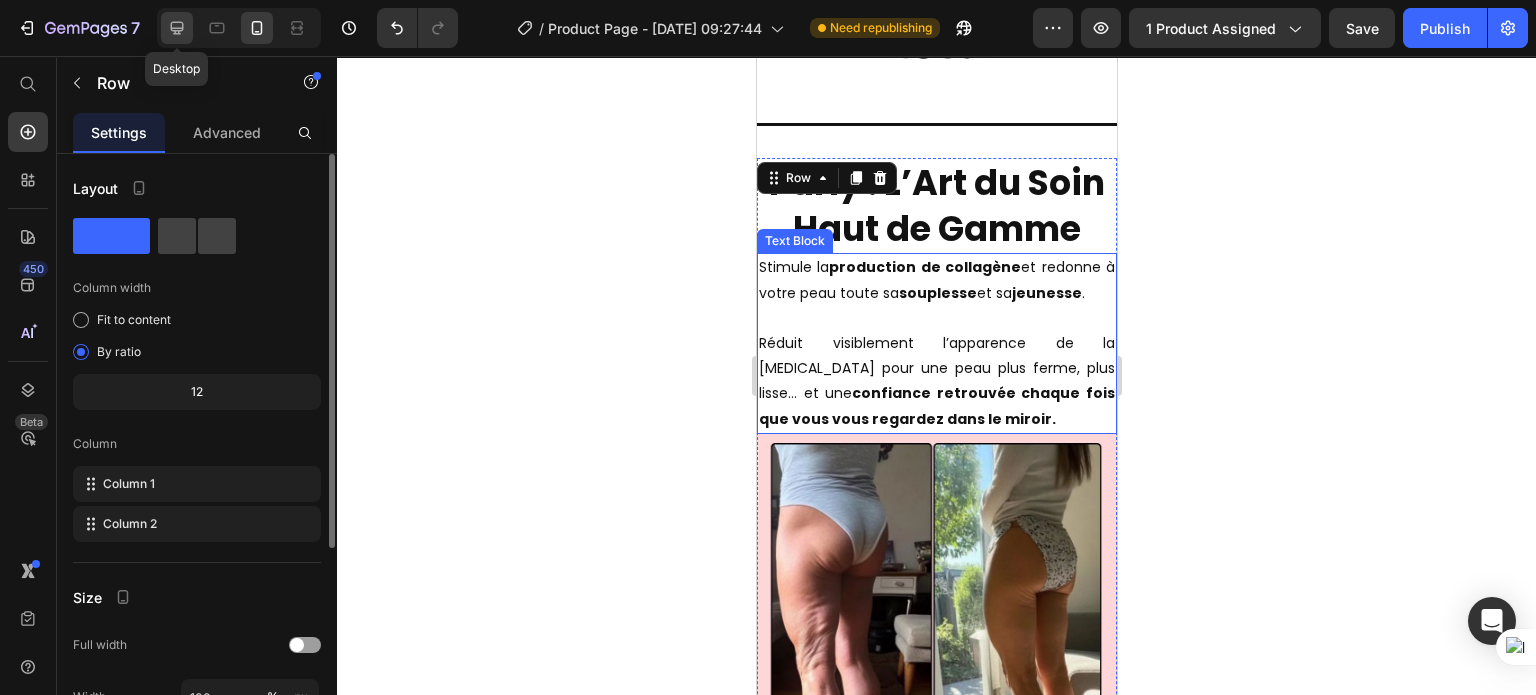 click 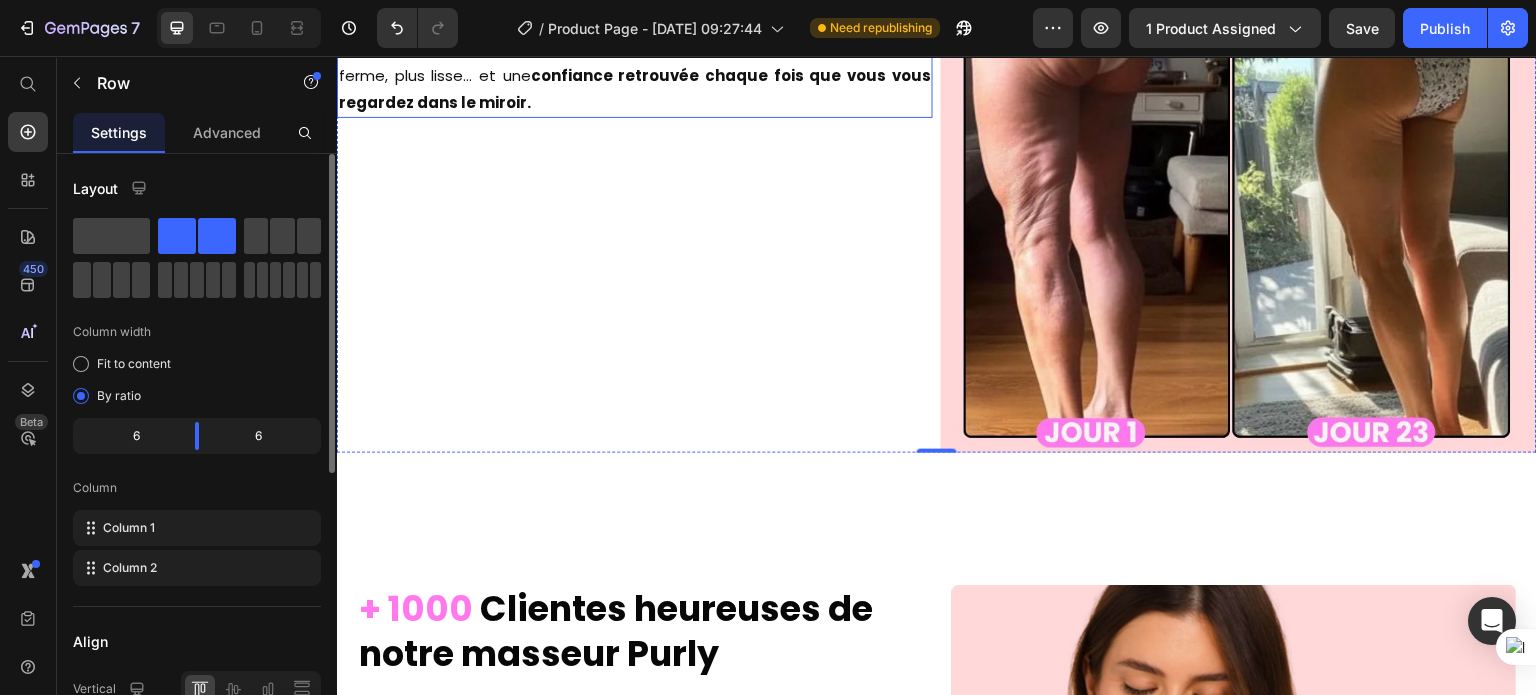 scroll, scrollTop: 6060, scrollLeft: 0, axis: vertical 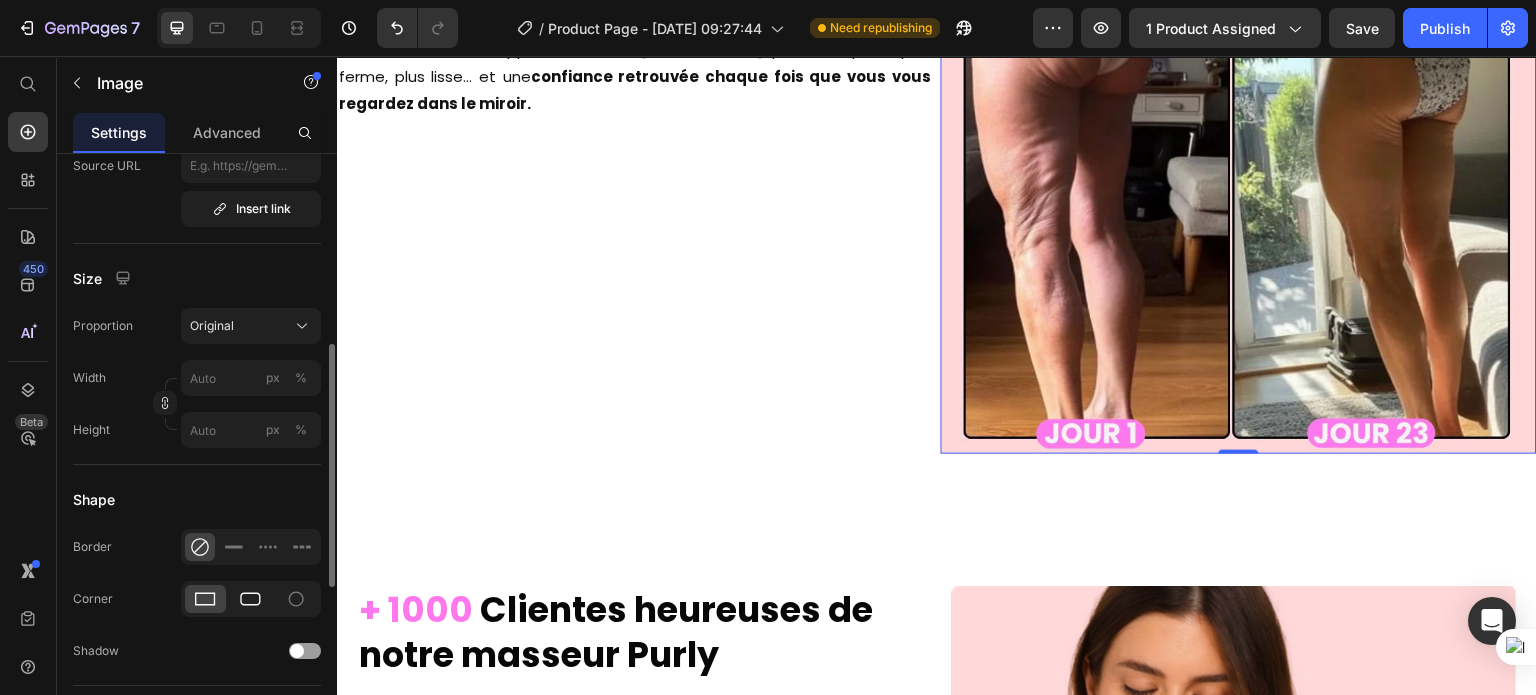 click 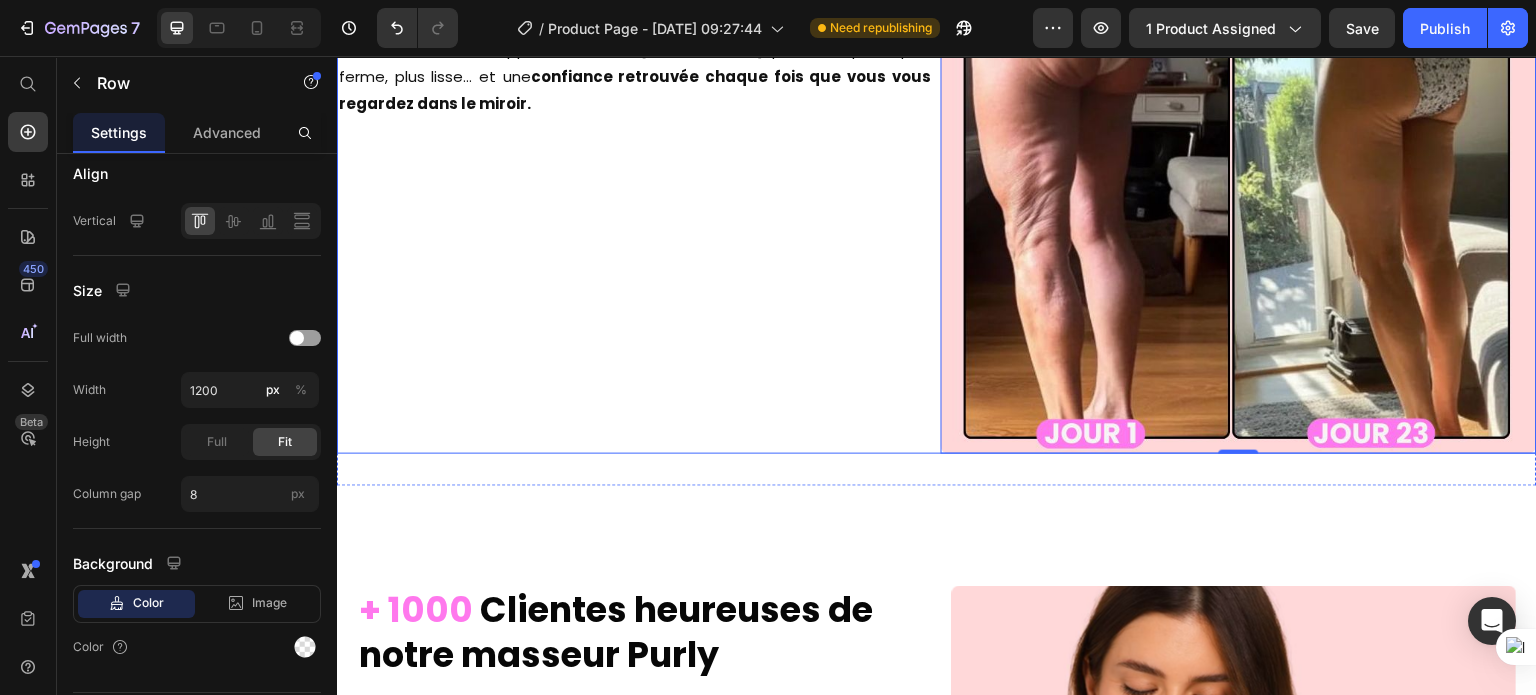 scroll, scrollTop: 0, scrollLeft: 0, axis: both 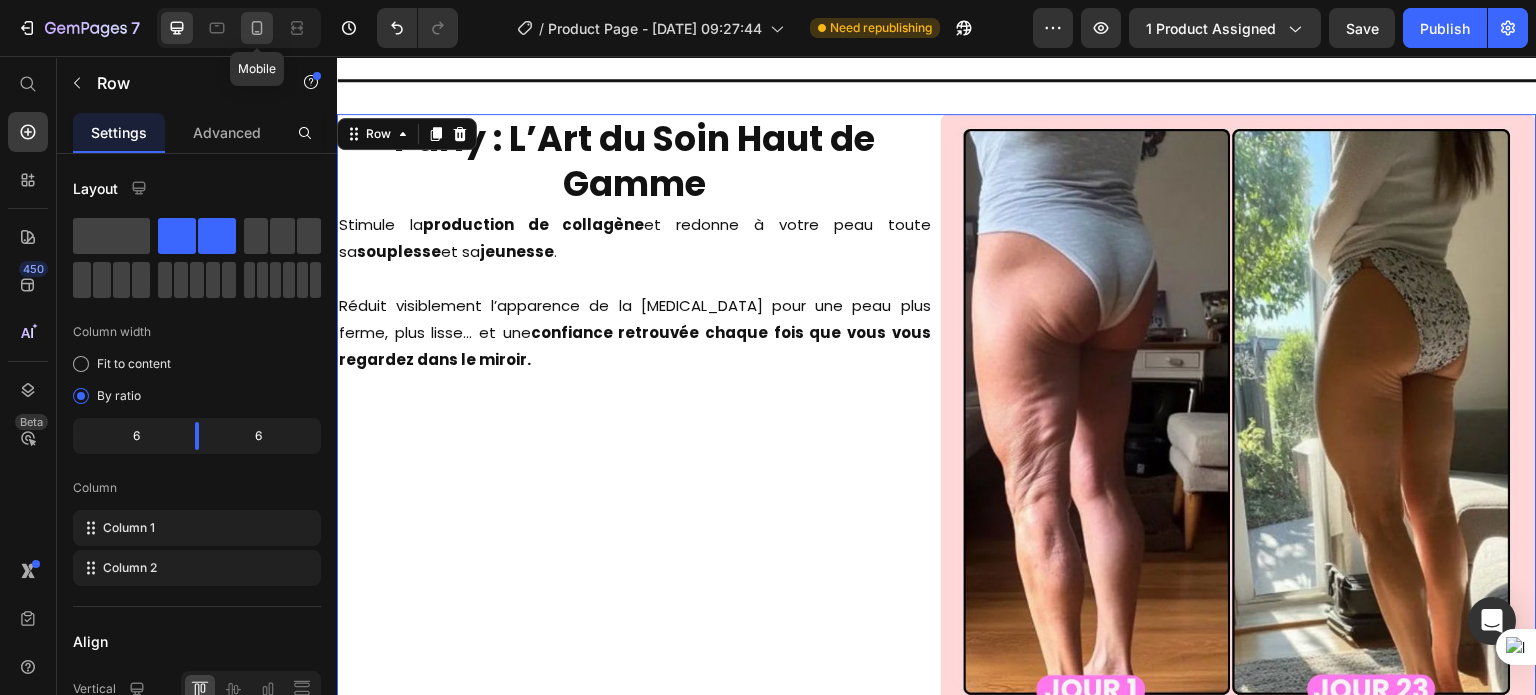 click 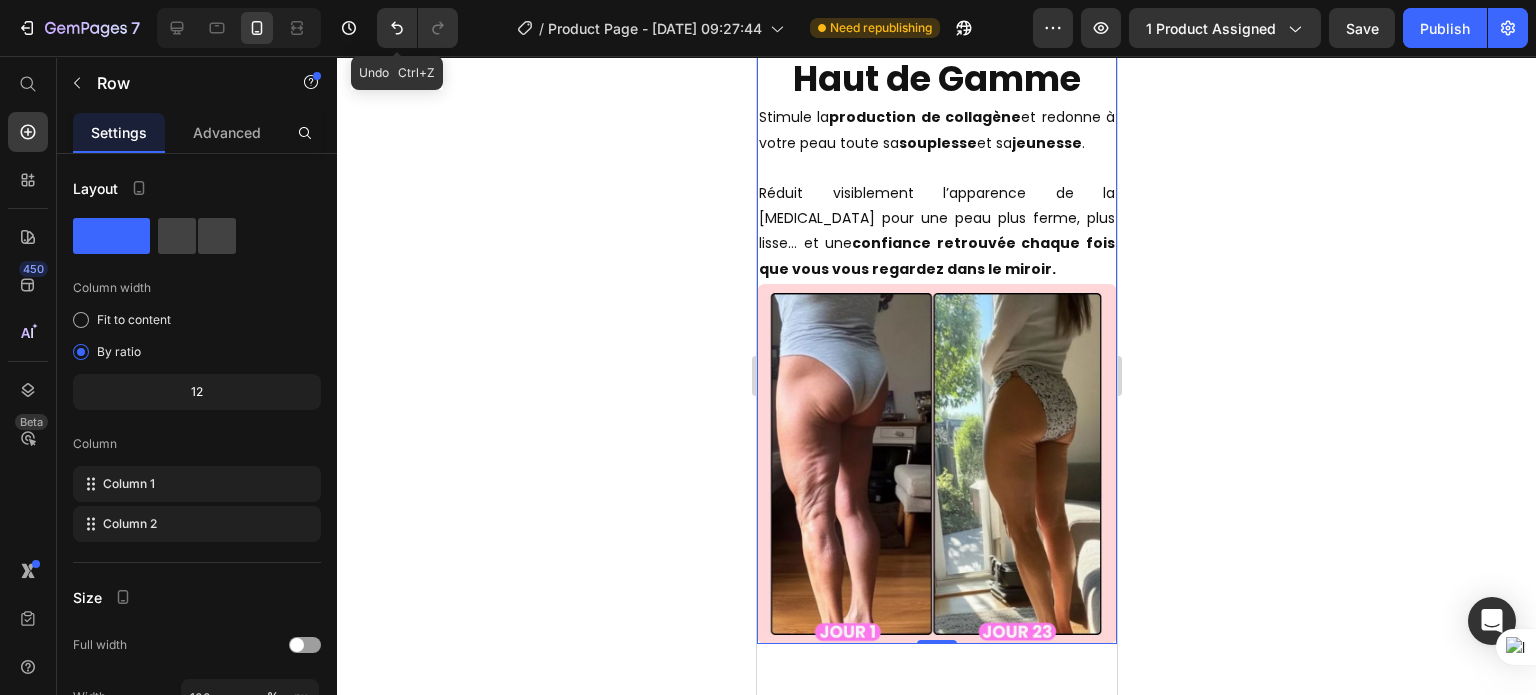 scroll, scrollTop: 5590, scrollLeft: 0, axis: vertical 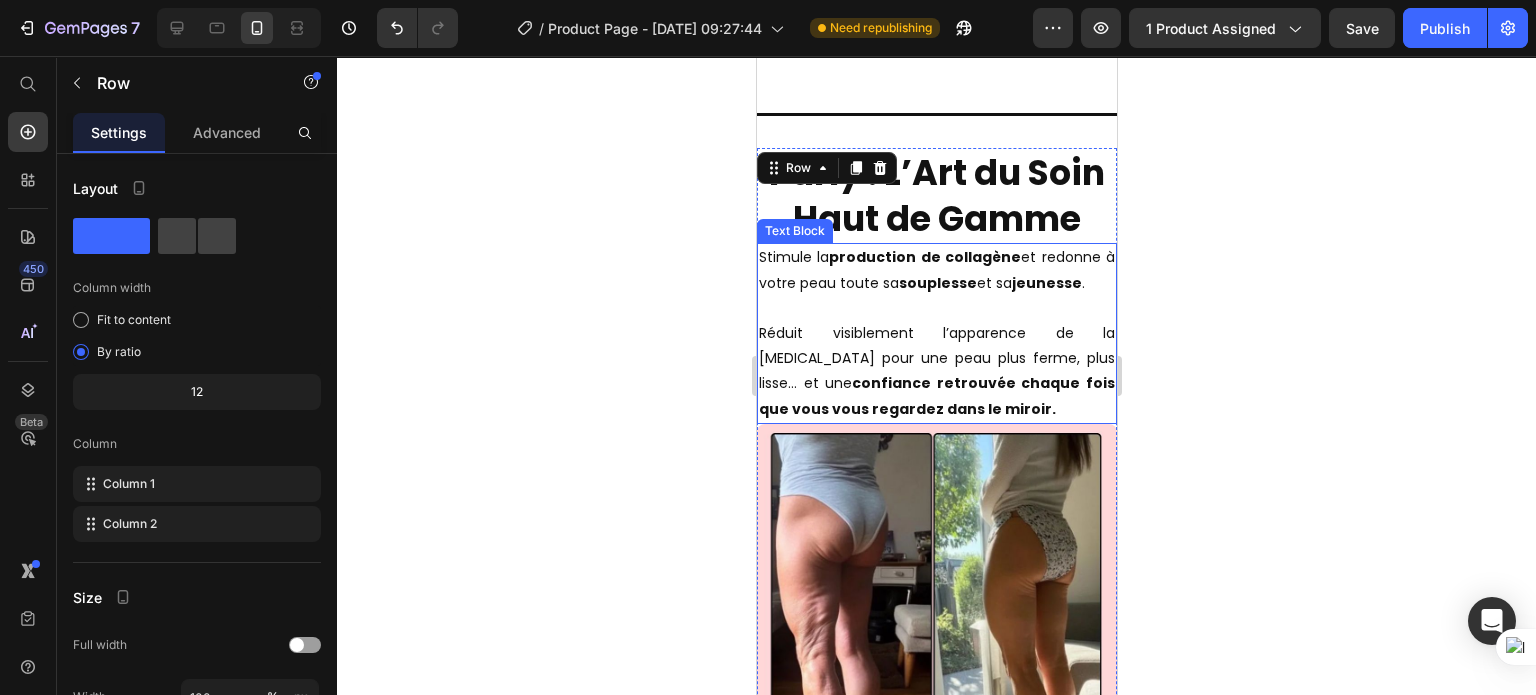 click 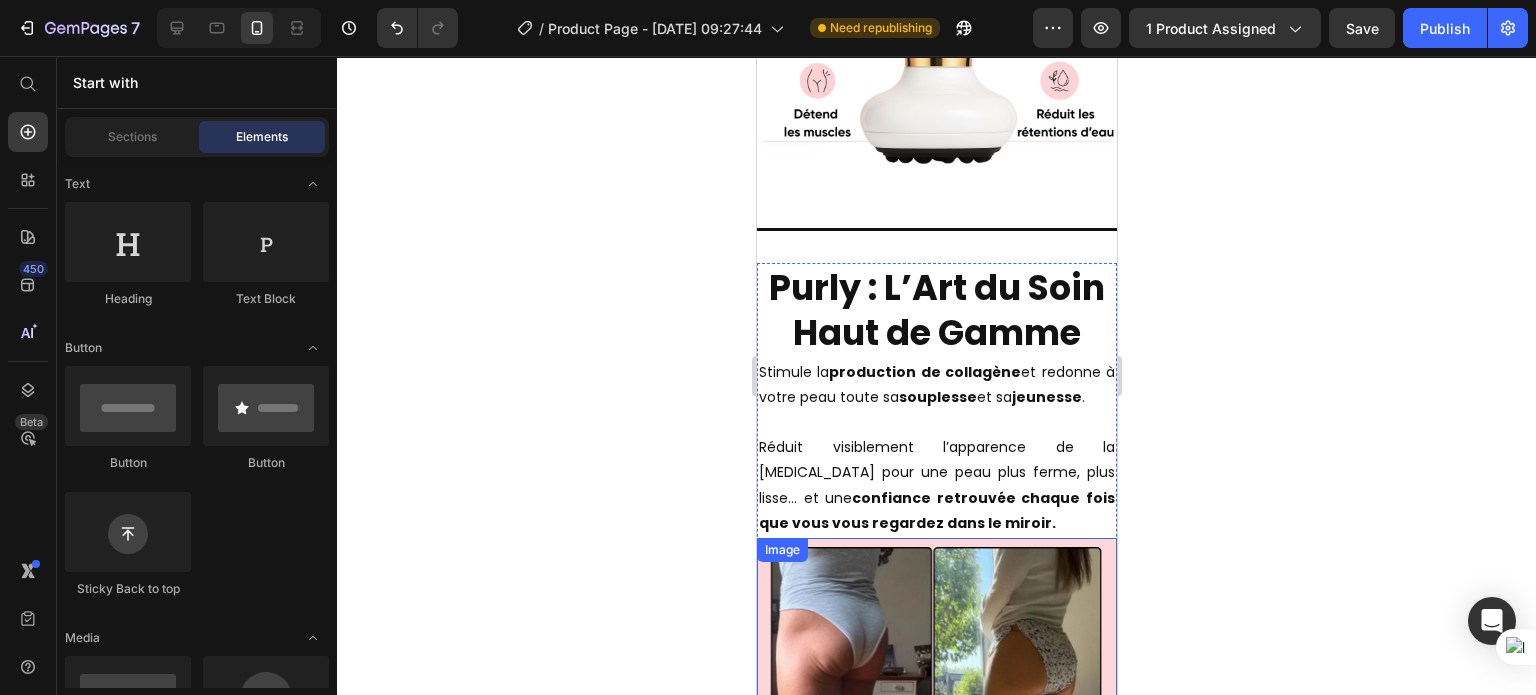 scroll, scrollTop: 5528, scrollLeft: 0, axis: vertical 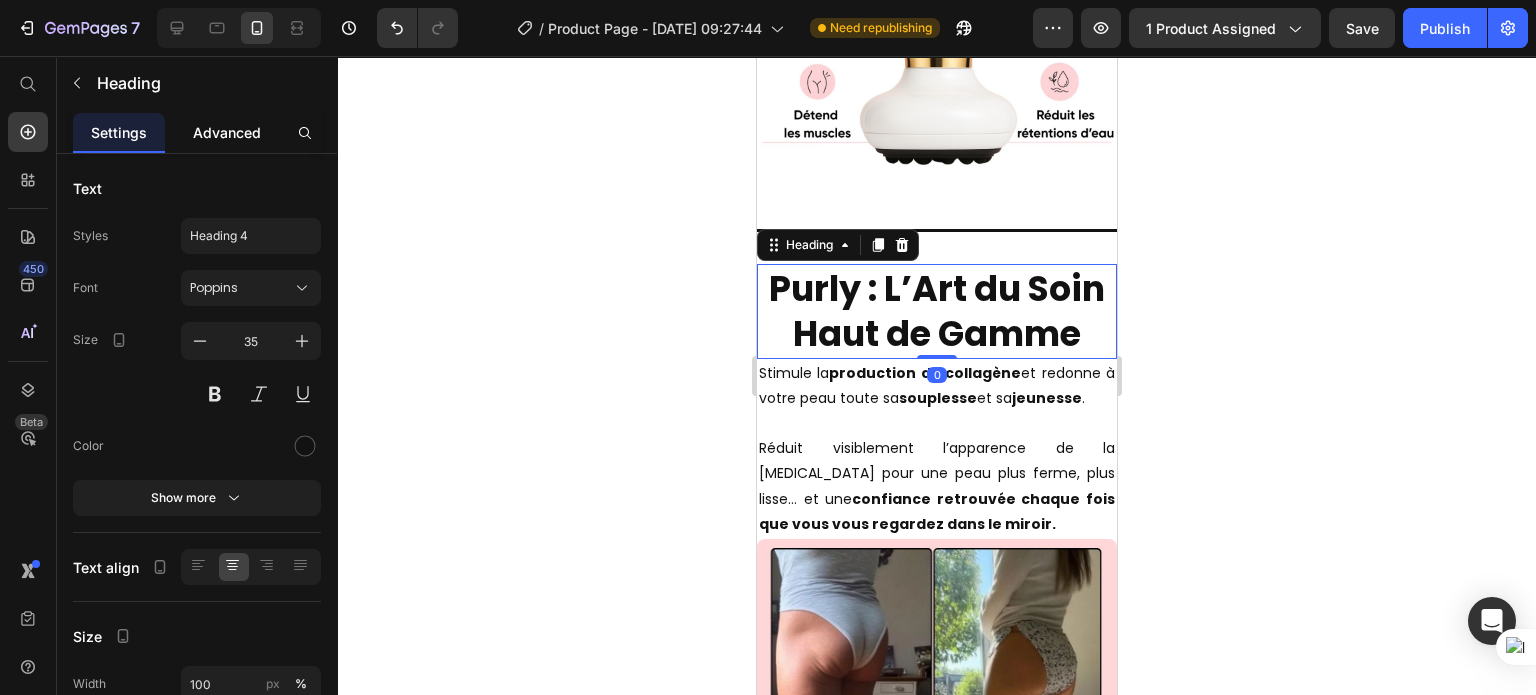 click on "Advanced" at bounding box center [227, 132] 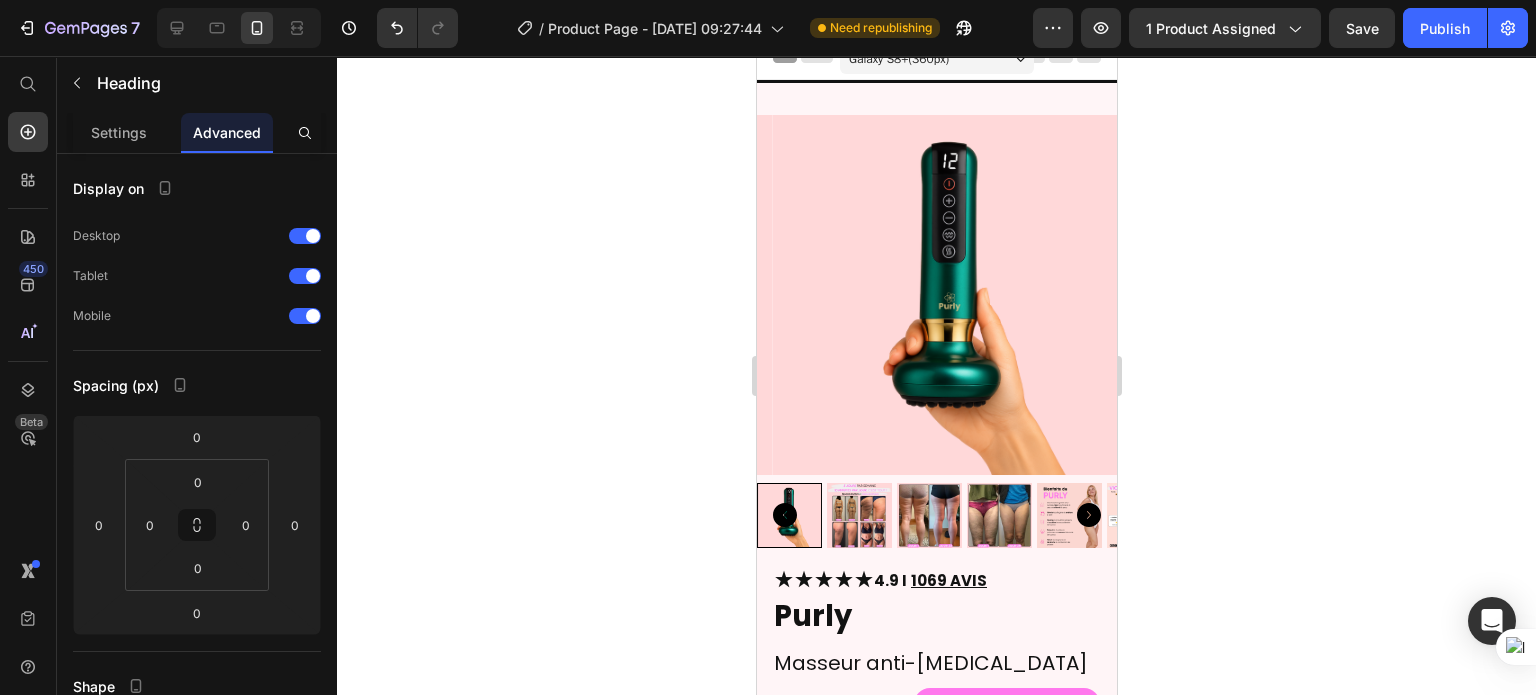 scroll, scrollTop: 0, scrollLeft: 0, axis: both 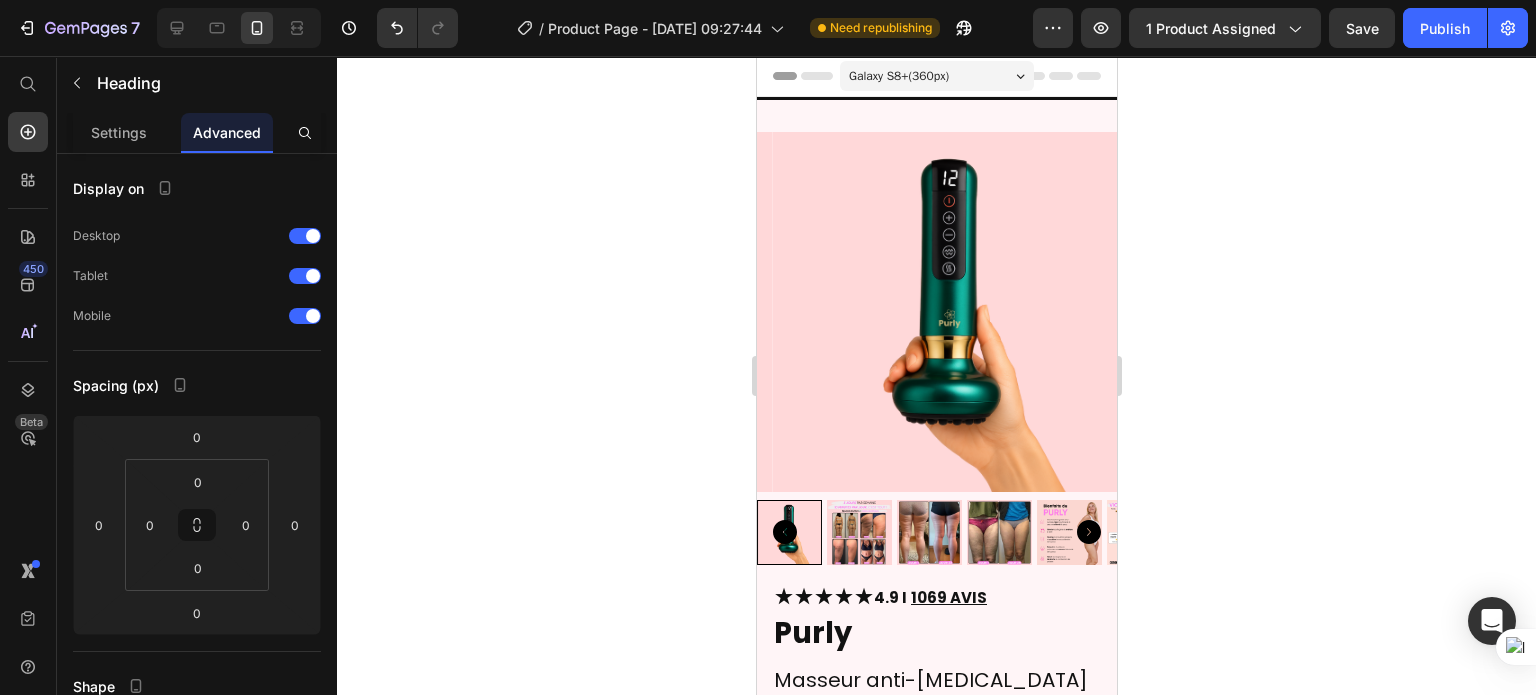 click on "Galaxy S8+  ( 360 px)" at bounding box center [936, 76] 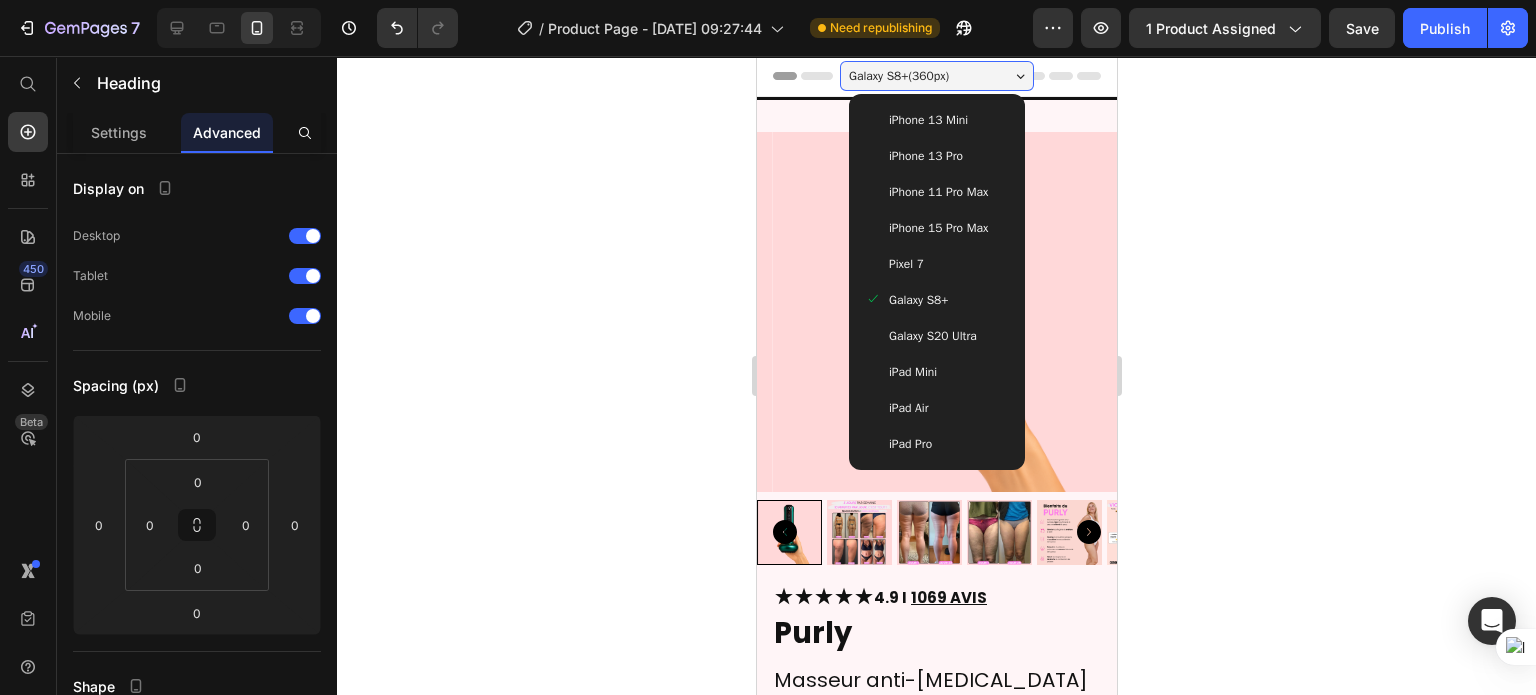click on "Galaxy S8+  ( 360 px)" at bounding box center [936, 76] 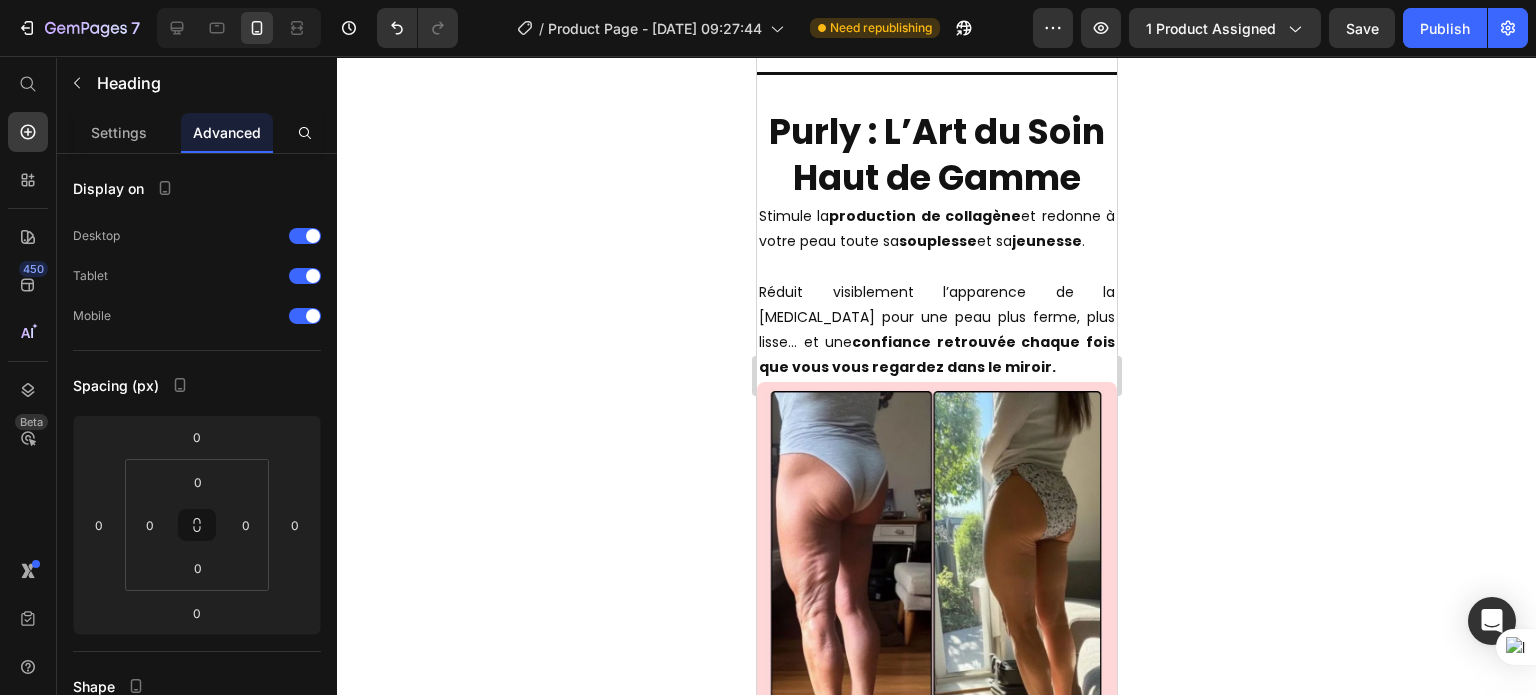 scroll, scrollTop: 6742, scrollLeft: 0, axis: vertical 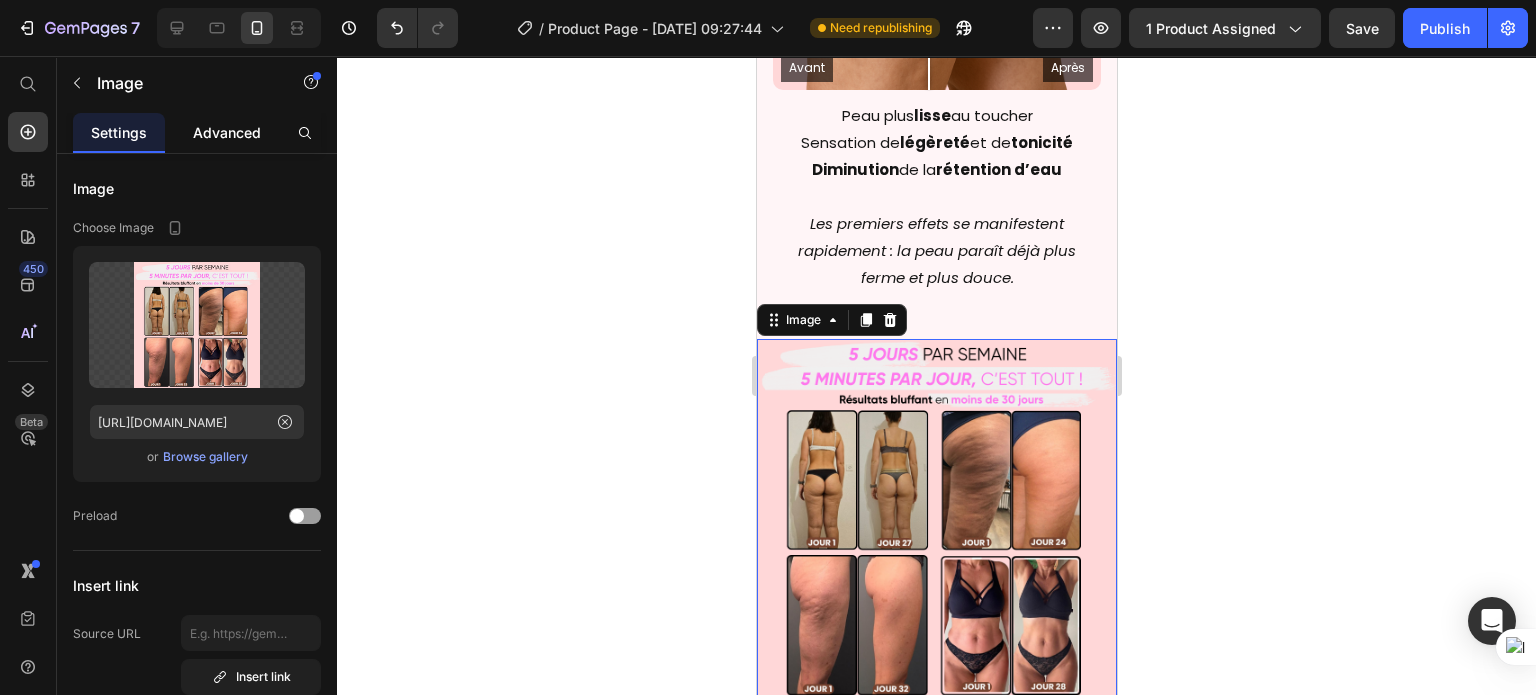 click on "Advanced" at bounding box center [227, 132] 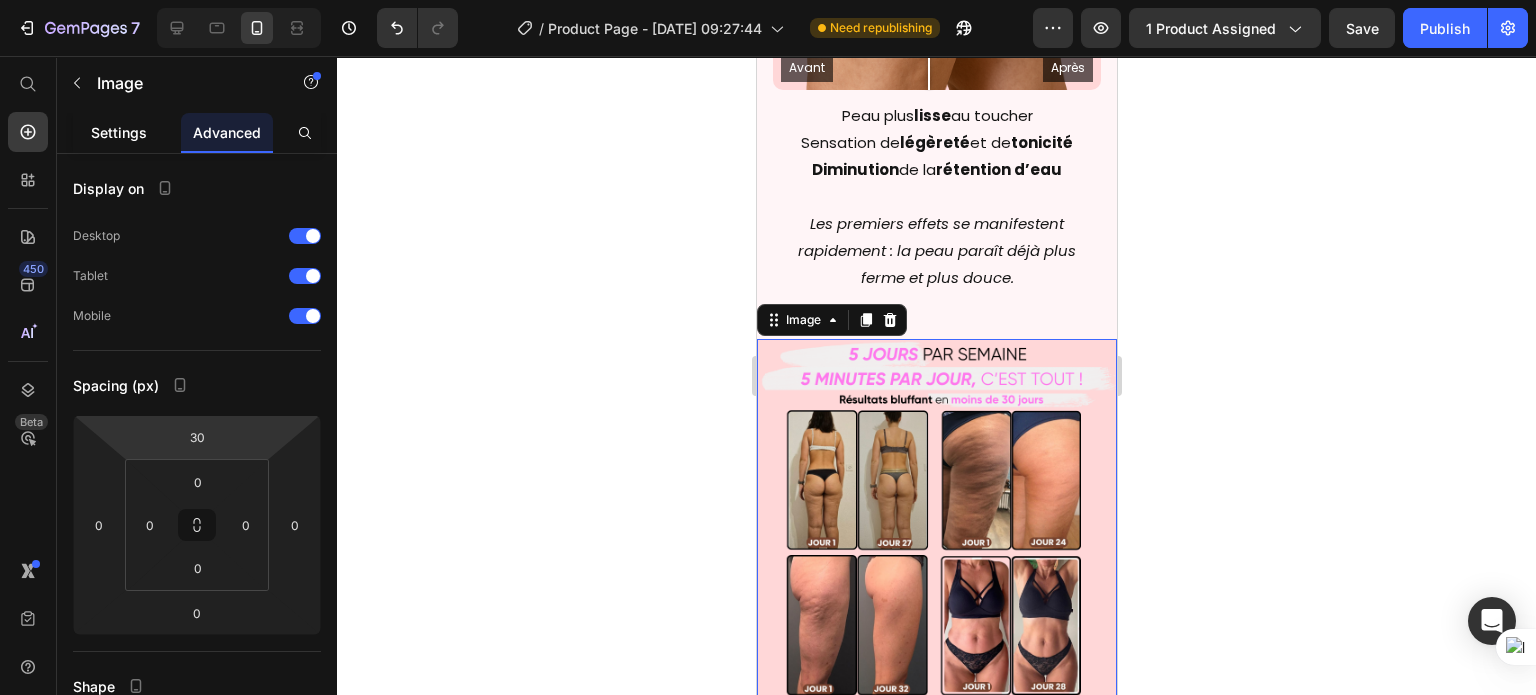 click on "Settings" at bounding box center [119, 132] 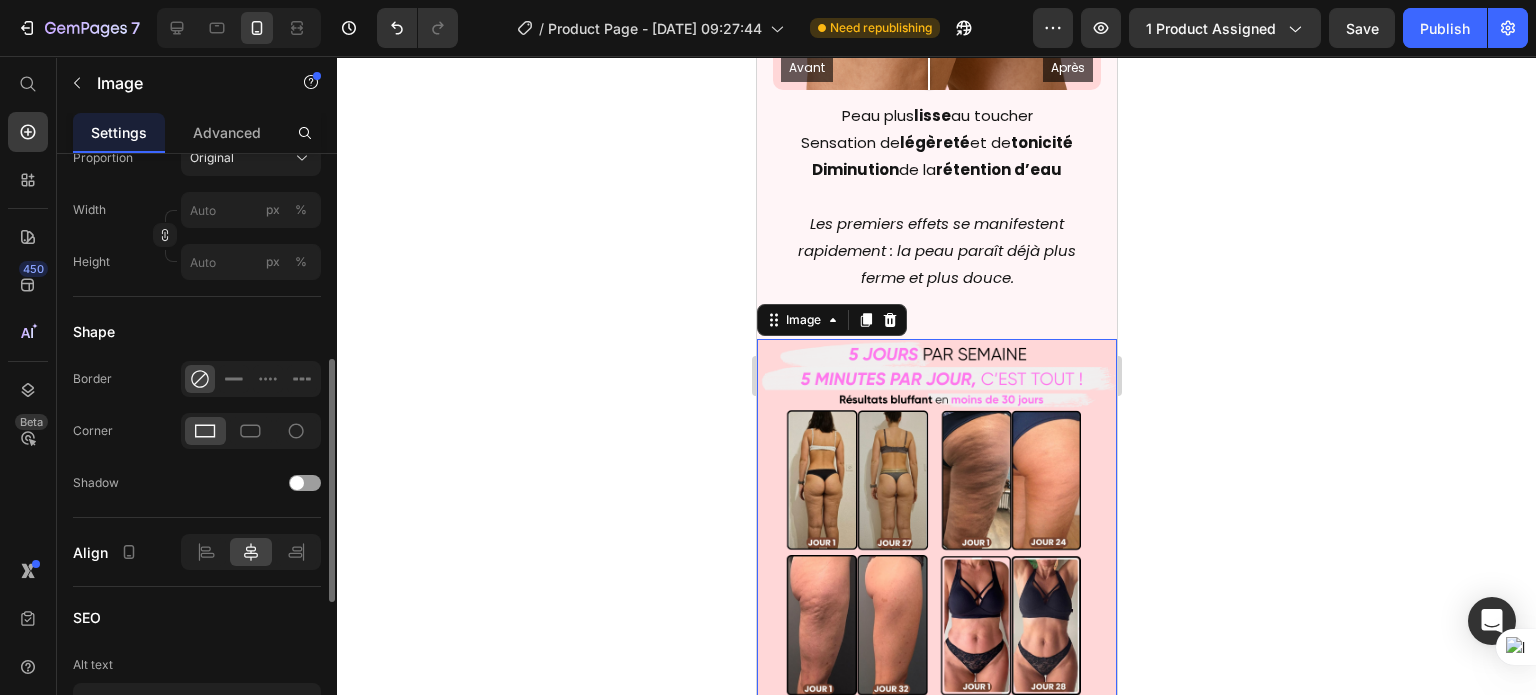 scroll, scrollTop: 639, scrollLeft: 0, axis: vertical 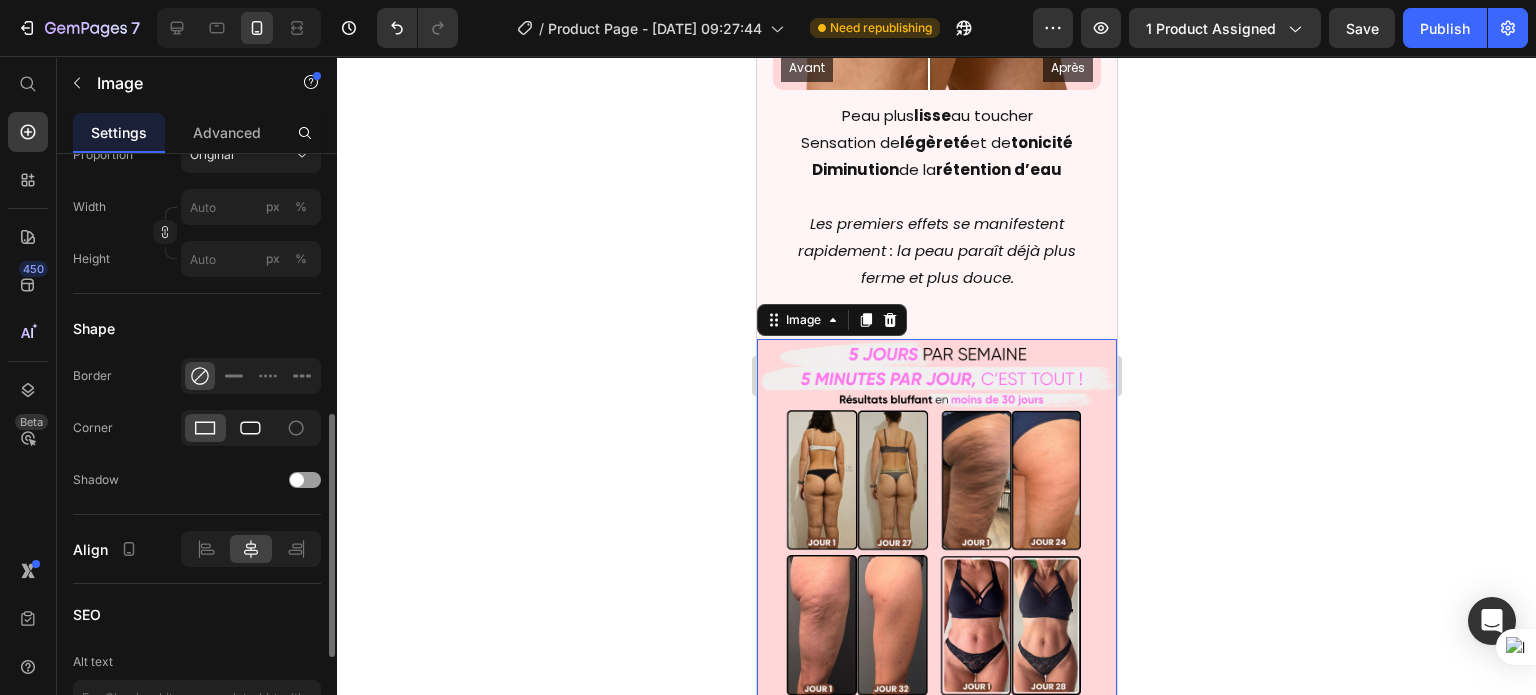 click 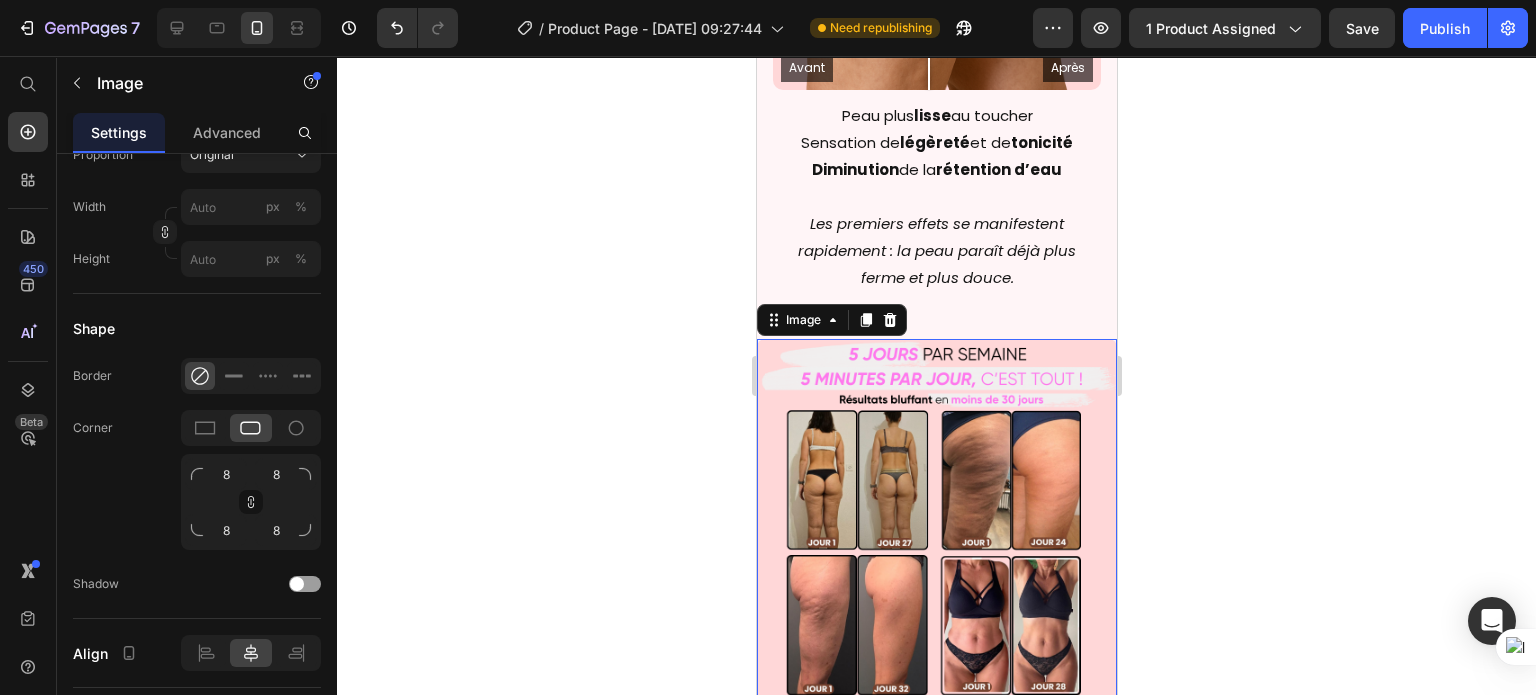 click 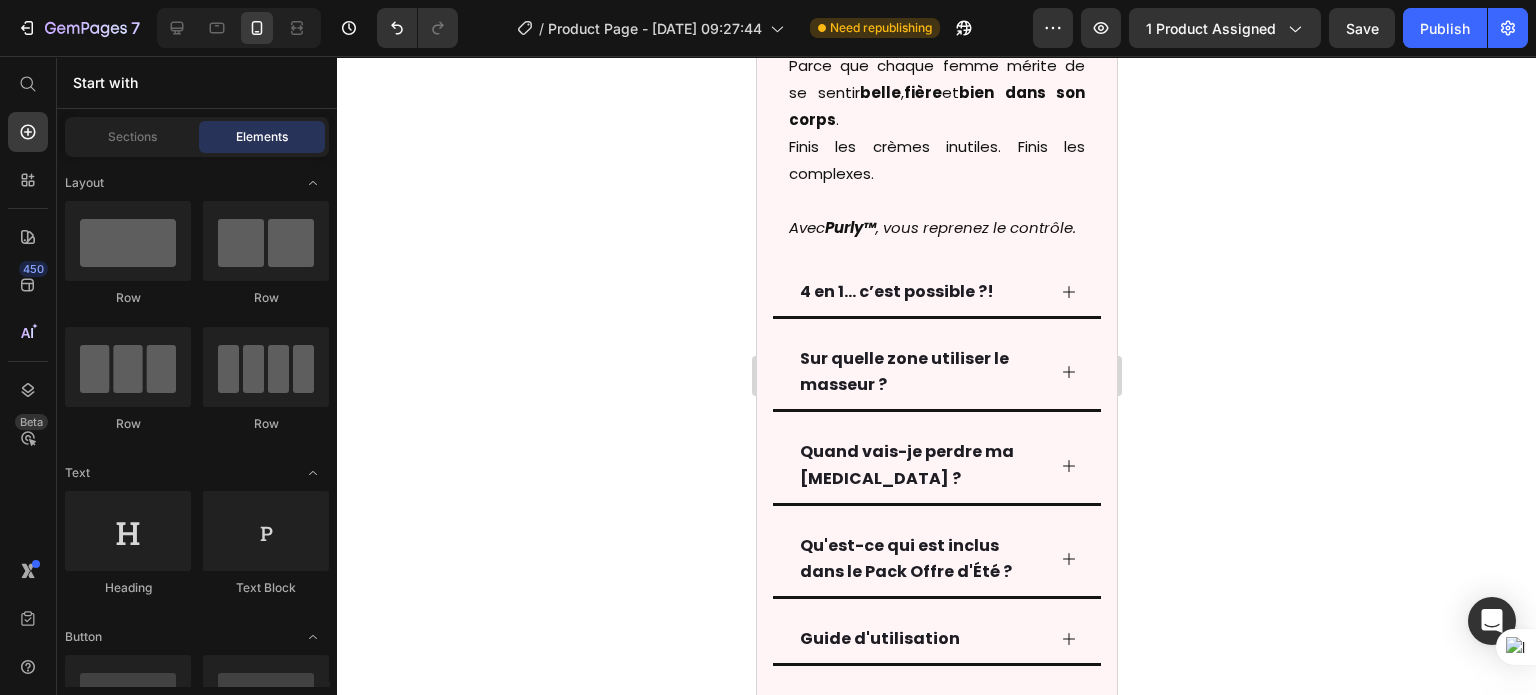 scroll, scrollTop: 2113, scrollLeft: 0, axis: vertical 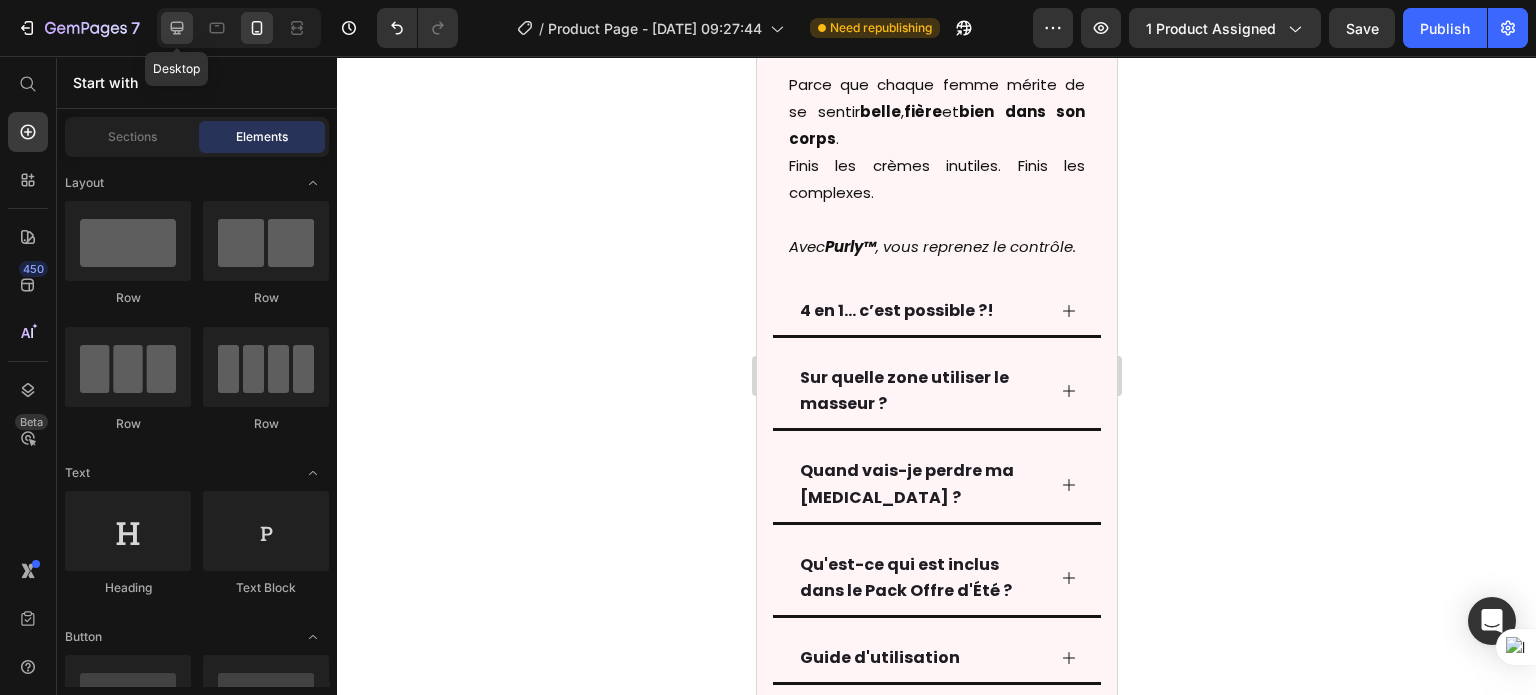 click 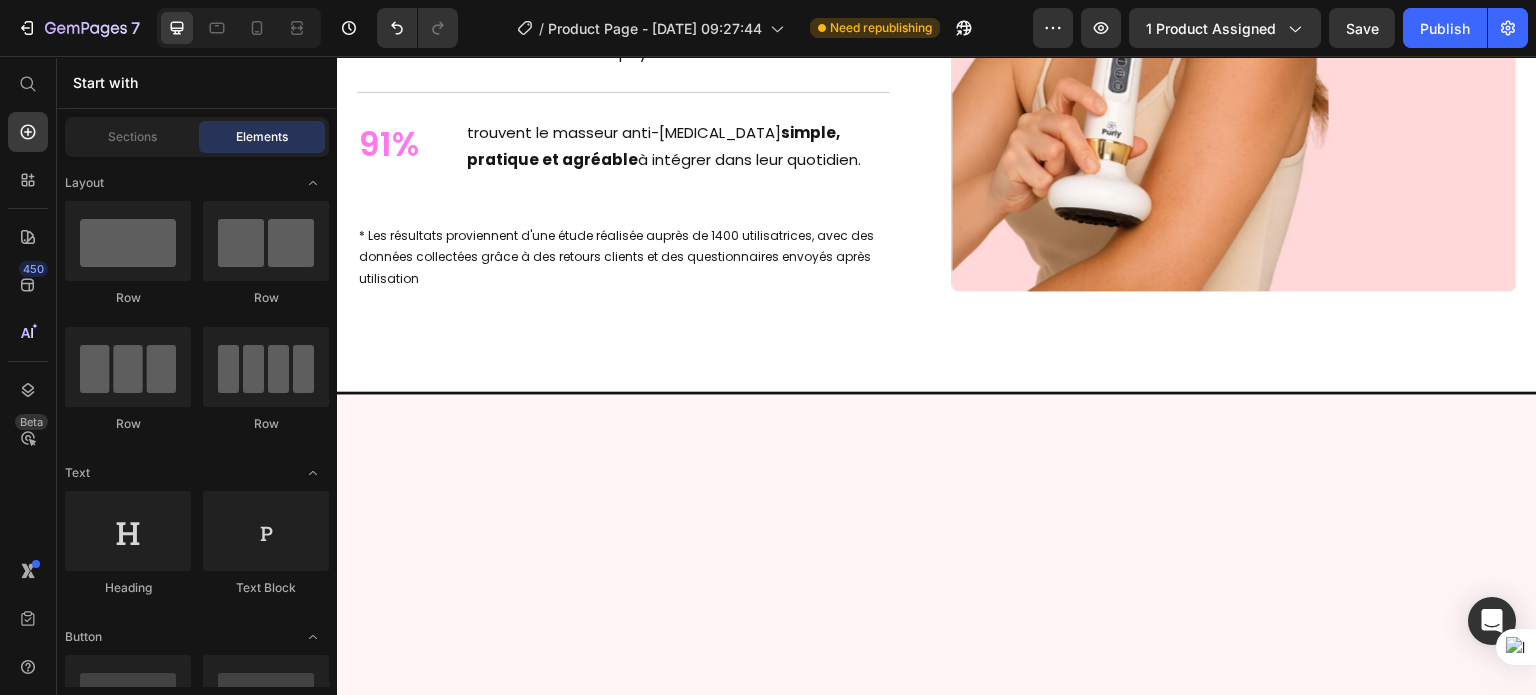 scroll, scrollTop: 5884, scrollLeft: 0, axis: vertical 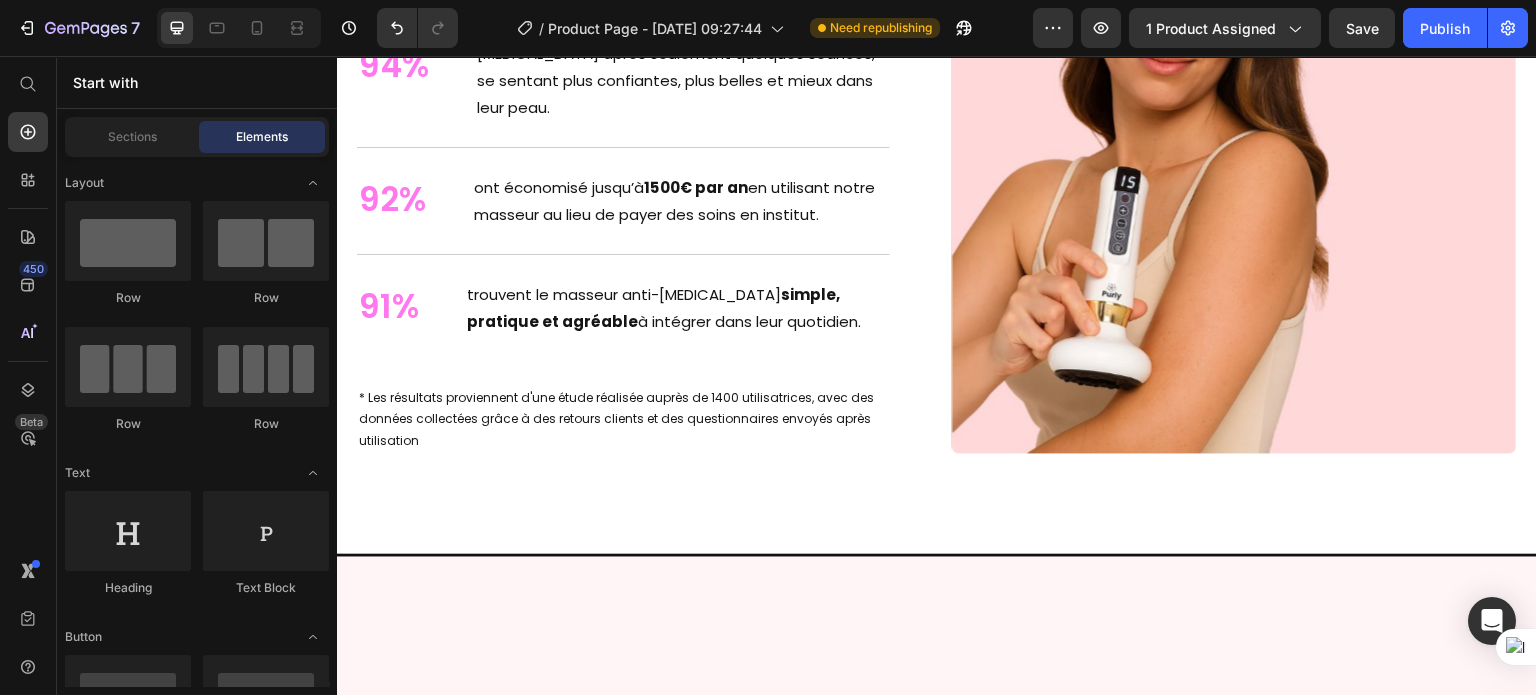 click on "Purly : L’Art du Soin Haut de Gamme" at bounding box center [635, -503] 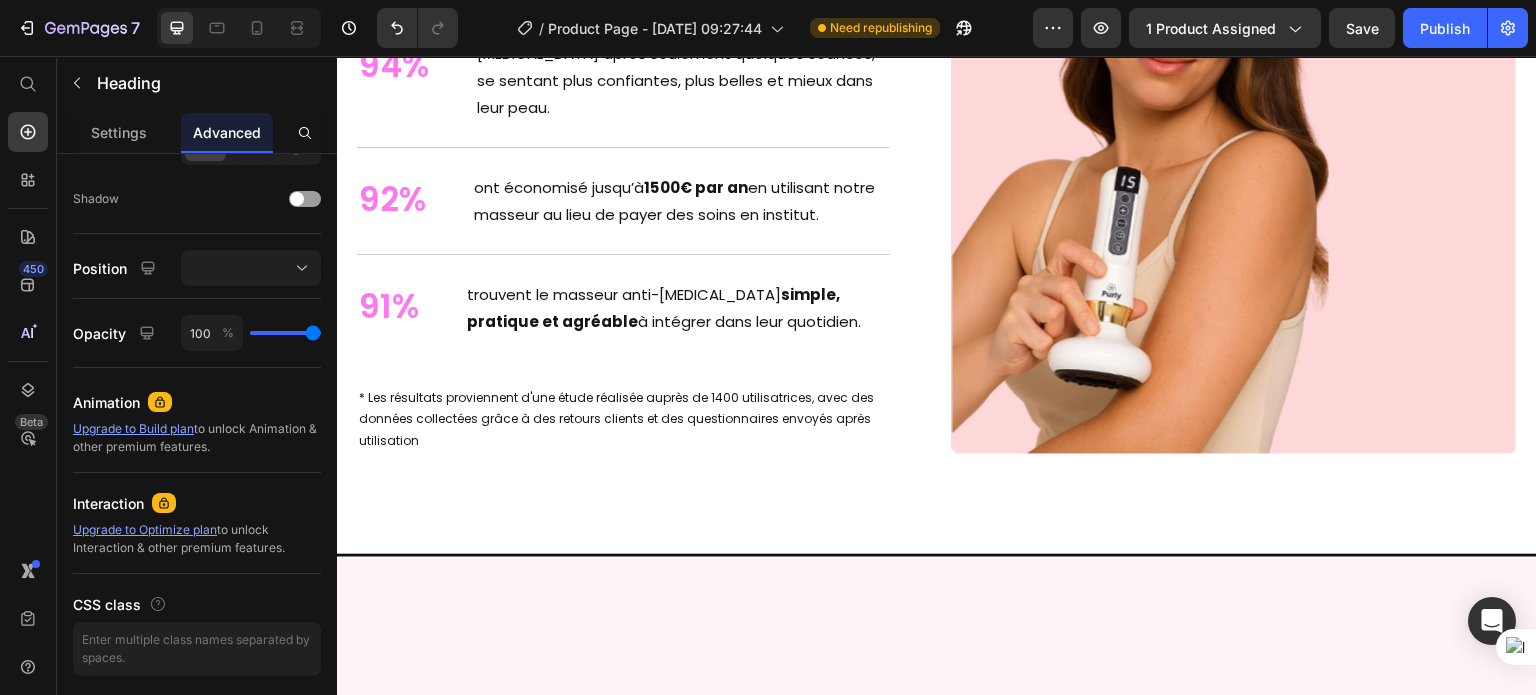 scroll, scrollTop: 0, scrollLeft: 0, axis: both 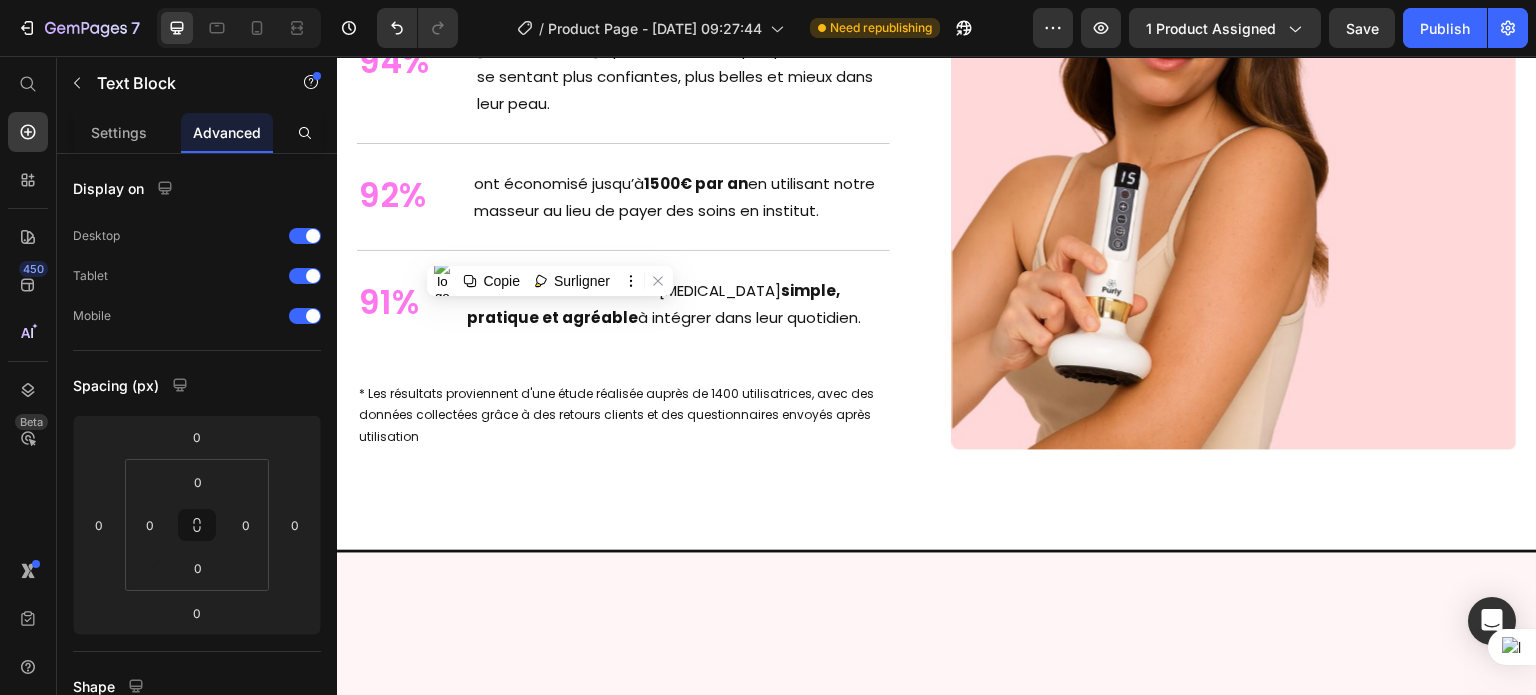 click on "Stimule la  production de collagène  et redonne à votre peau toute sa  souplesse  et sa  jeunesse ." at bounding box center (635, -430) 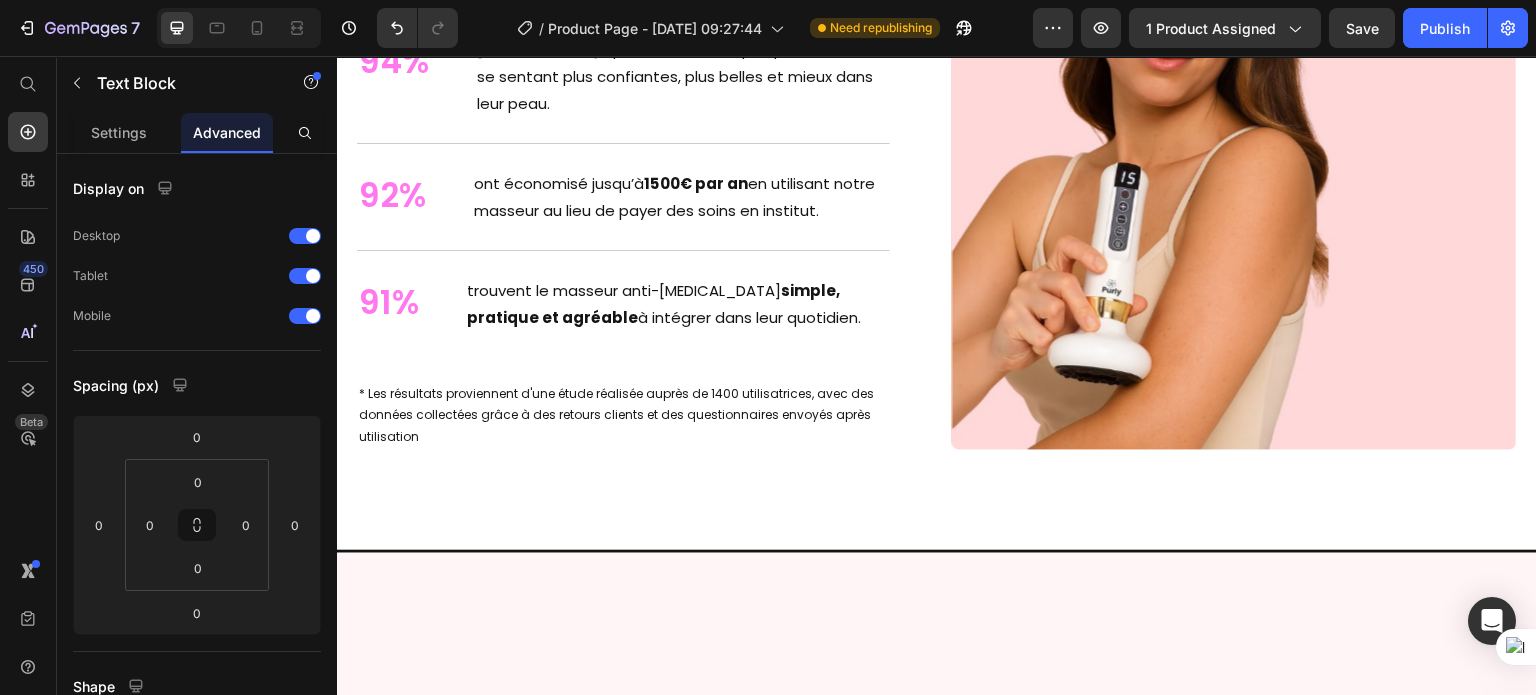 click on "Stimule la  production de collagène  et redonne à votre peau toute sa  souplesse  et sa  jeunesse ." at bounding box center [635, -430] 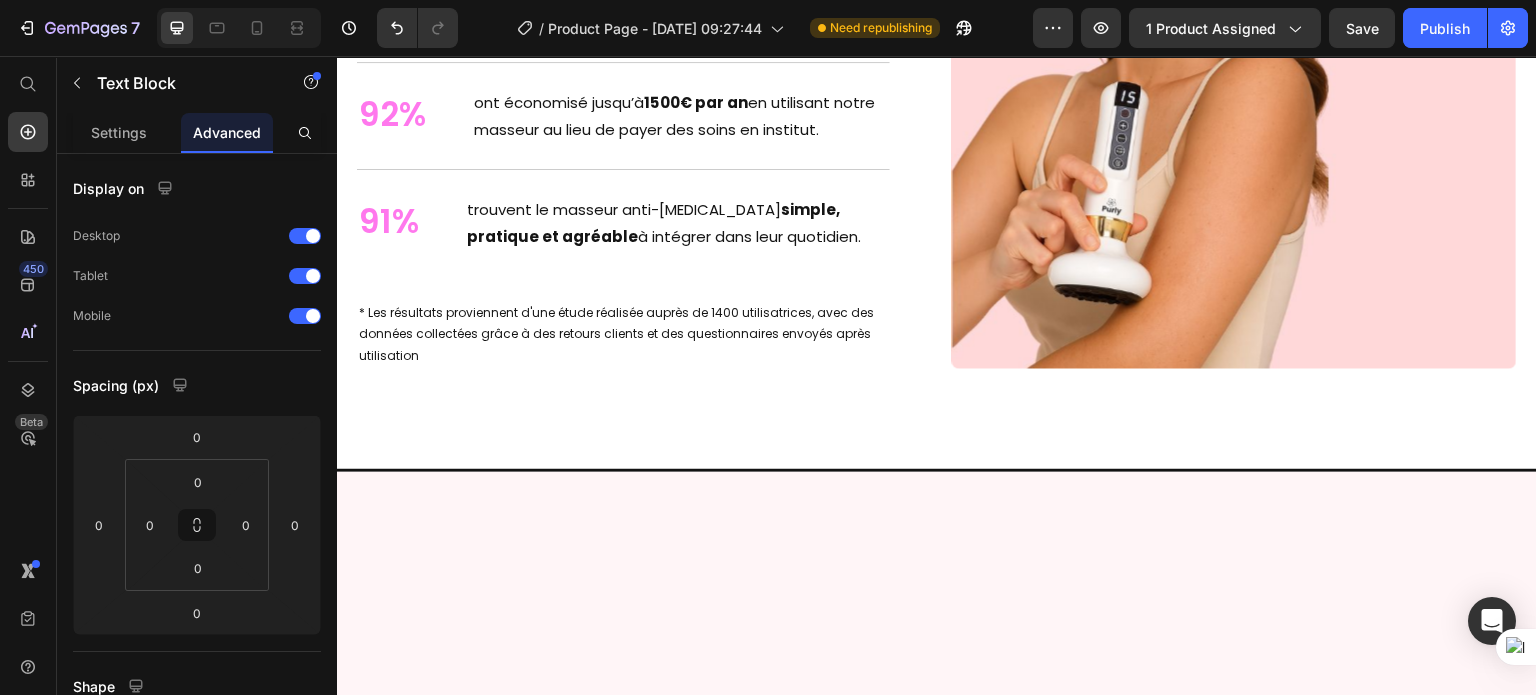 click on "[PERSON_NAME], 38 ans, [GEOGRAPHIC_DATA], assistante de direction" at bounding box center (626, -444) 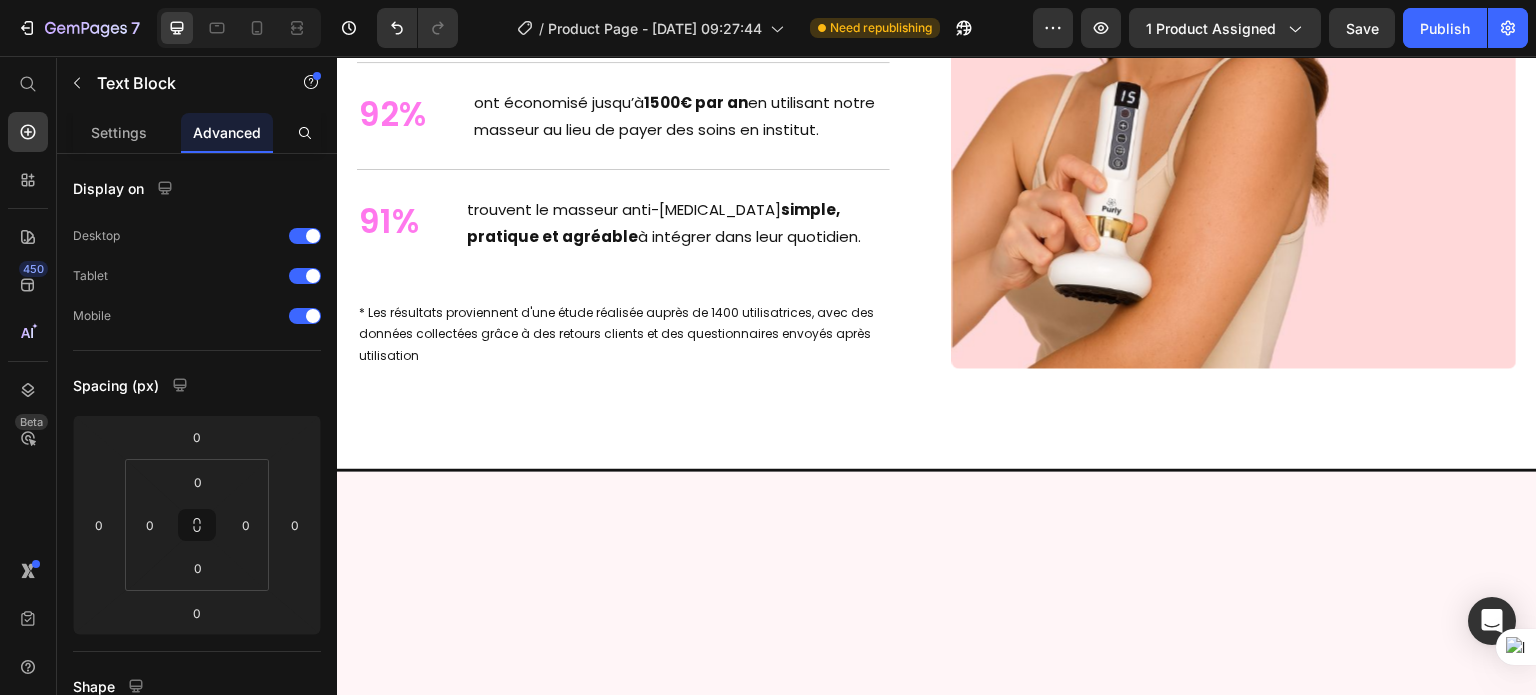 click on "[PERSON_NAME], 38 ans, de [GEOGRAPHIC_DATA], assistante de direction , a retrouvé des  cuisses lisses et fermes  en moins de  30 jours  grâce au  masseur anti-[MEDICAL_DATA] Purly™ ." at bounding box center [635, -417] 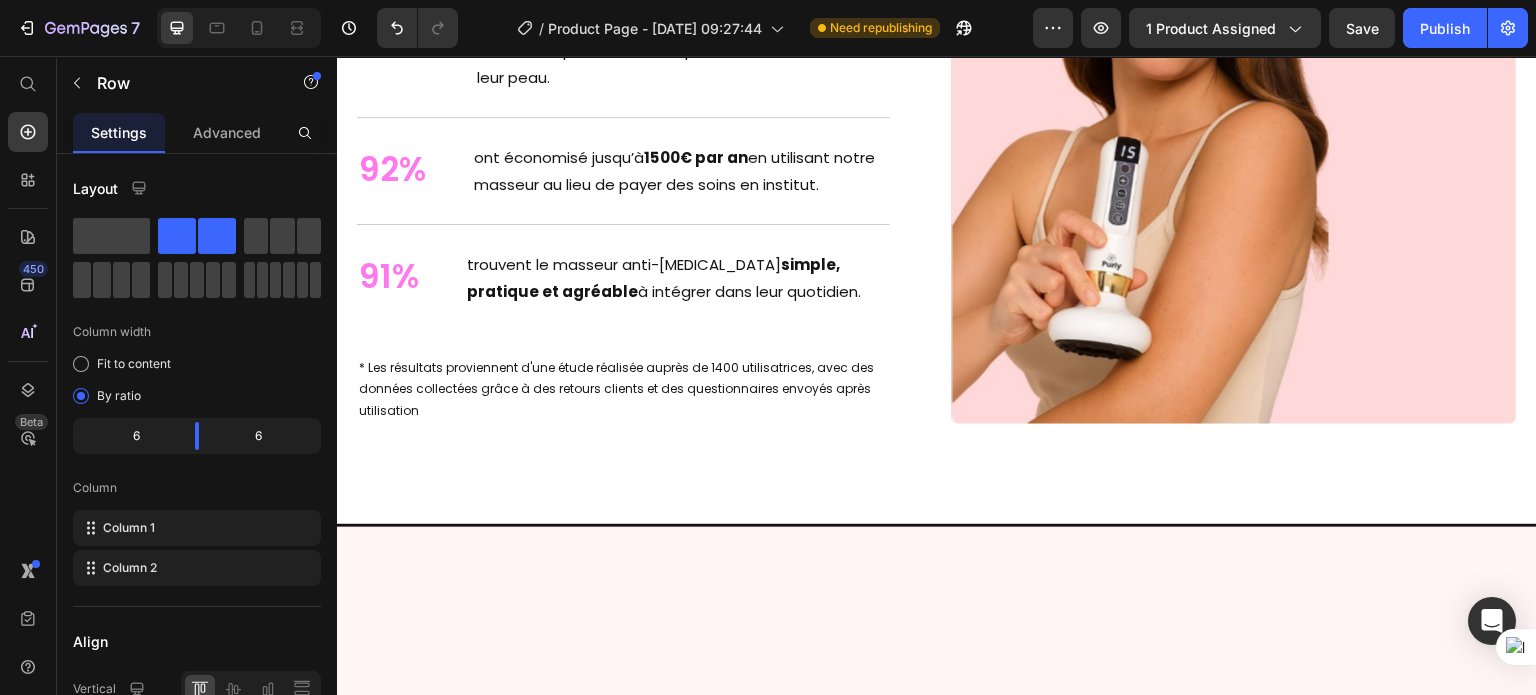 scroll, scrollTop: 5797, scrollLeft: 0, axis: vertical 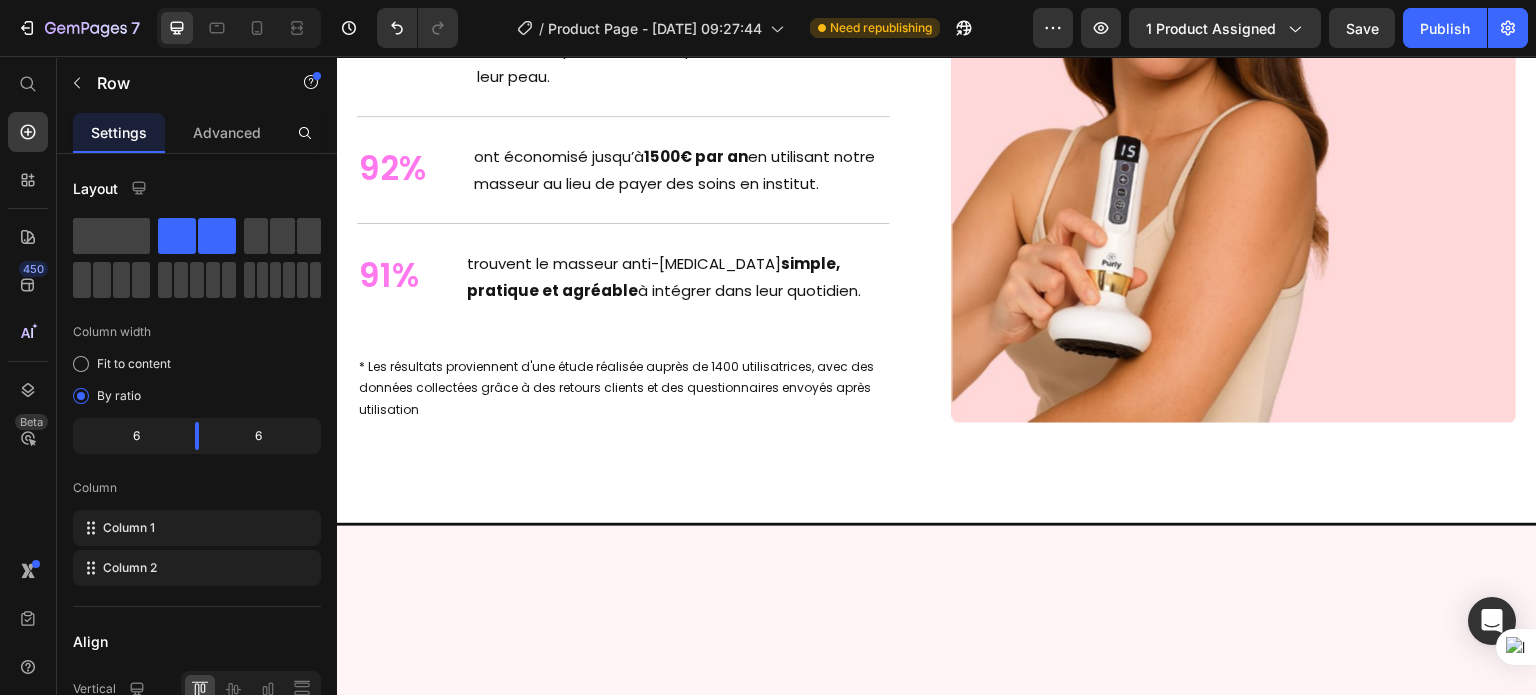 click on "[PERSON_NAME], 38 ans, de [GEOGRAPHIC_DATA], assistante de direction , a retrouvé des  cuisses lisses et fermes  en moins de  30 jours  grâce au  masseur anti-[MEDICAL_DATA] Purly™ ." at bounding box center [635, -417] 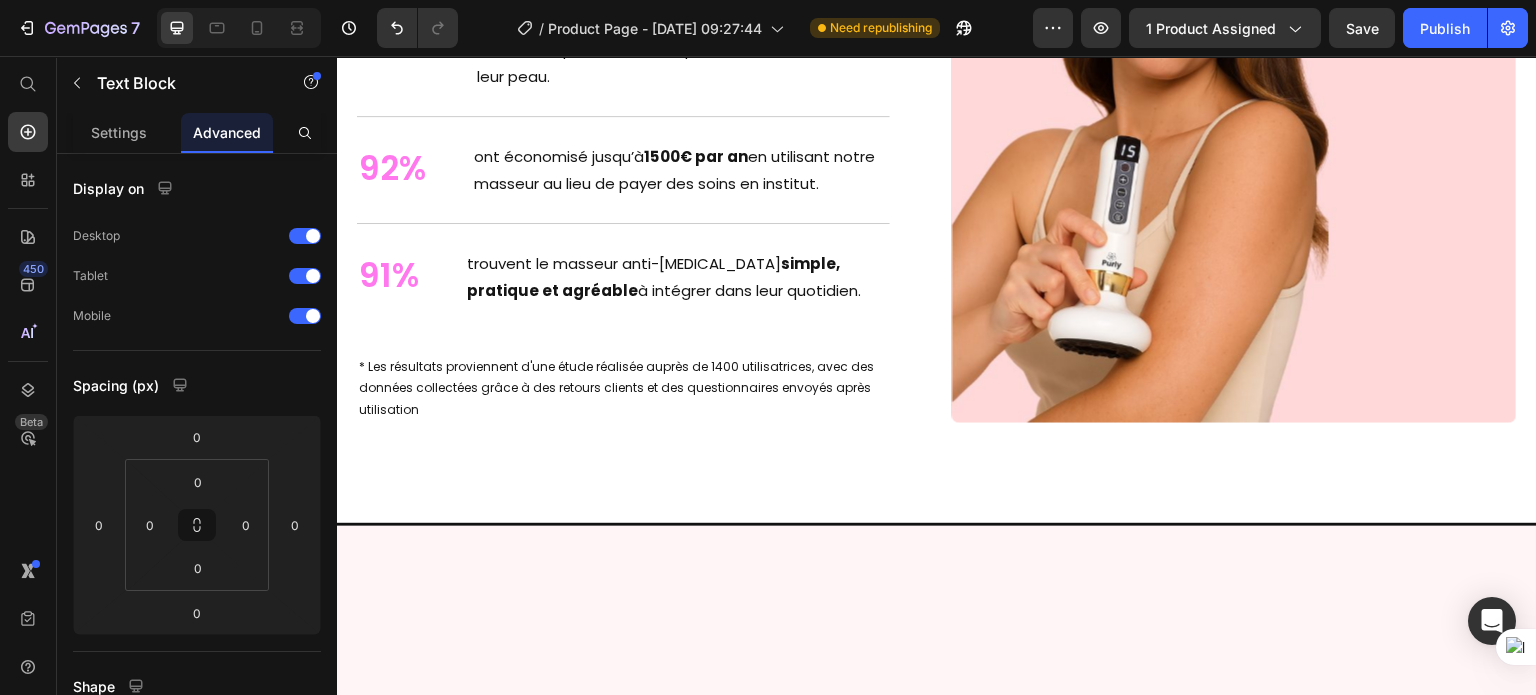 click on "[PERSON_NAME], 38 ans, de [GEOGRAPHIC_DATA], assistante de direction , a retrouvé des  cuisses lisses et fermes  en moins de  30 jours  grâce au  masseur anti-[MEDICAL_DATA] Purly™ ." at bounding box center (635, -417) 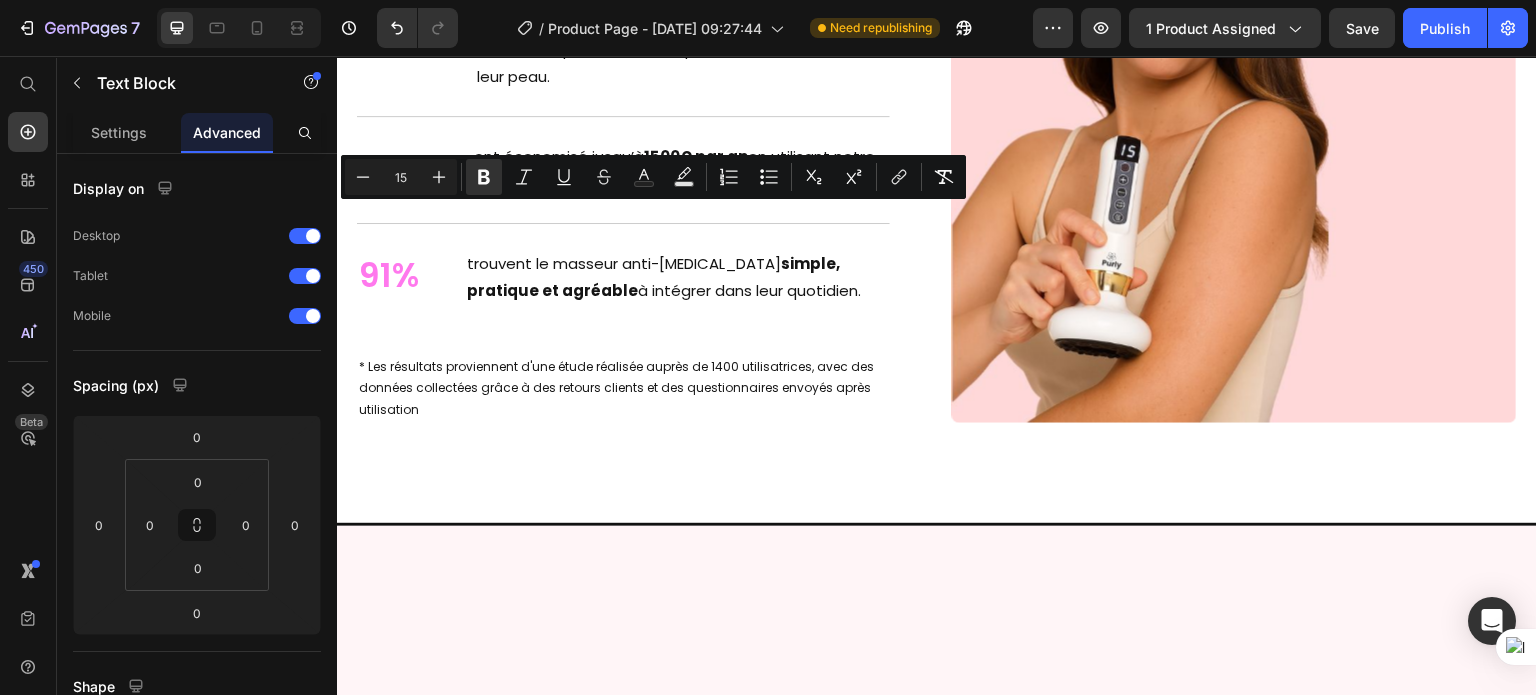 drag, startPoint x: 464, startPoint y: 275, endPoint x: 425, endPoint y: 267, distance: 39.812057 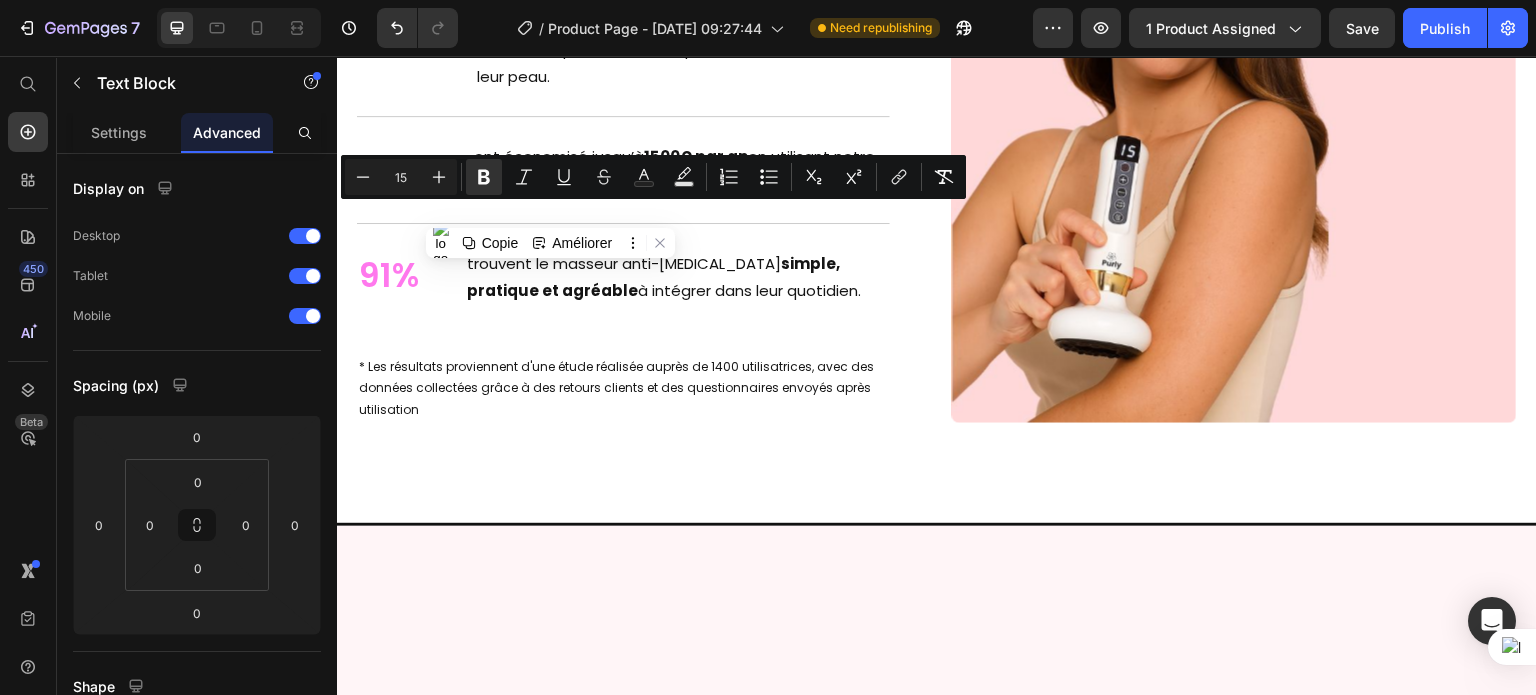 click on "masseur anti-[MEDICAL_DATA] Purly™" at bounding box center (514, -390) 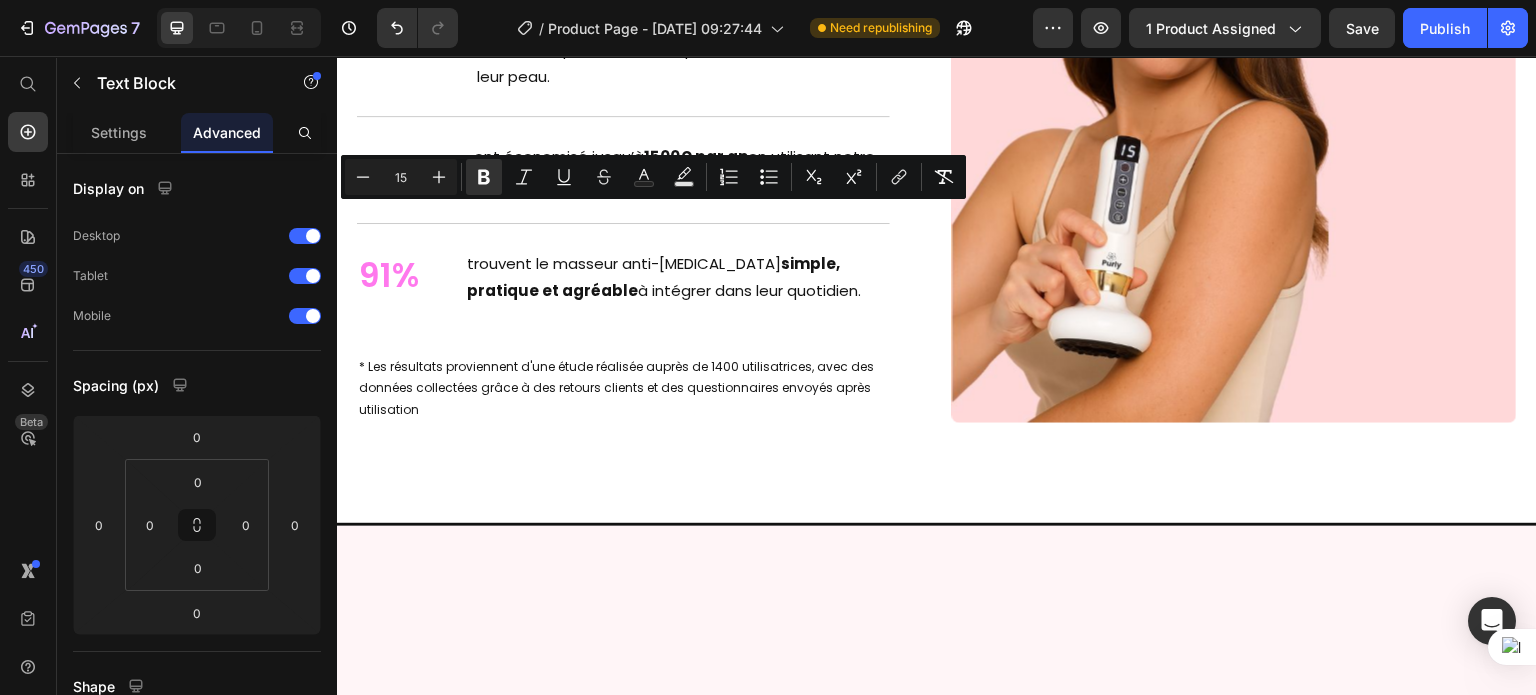 click on "[PERSON_NAME], 38 ans, de [GEOGRAPHIC_DATA], assistante de direction , a retrouvé des  cuisses lisses et fermes  en moins de  30 jours  grâce au  masseur anti-[MEDICAL_DATA] Purly™ ." at bounding box center [635, -417] 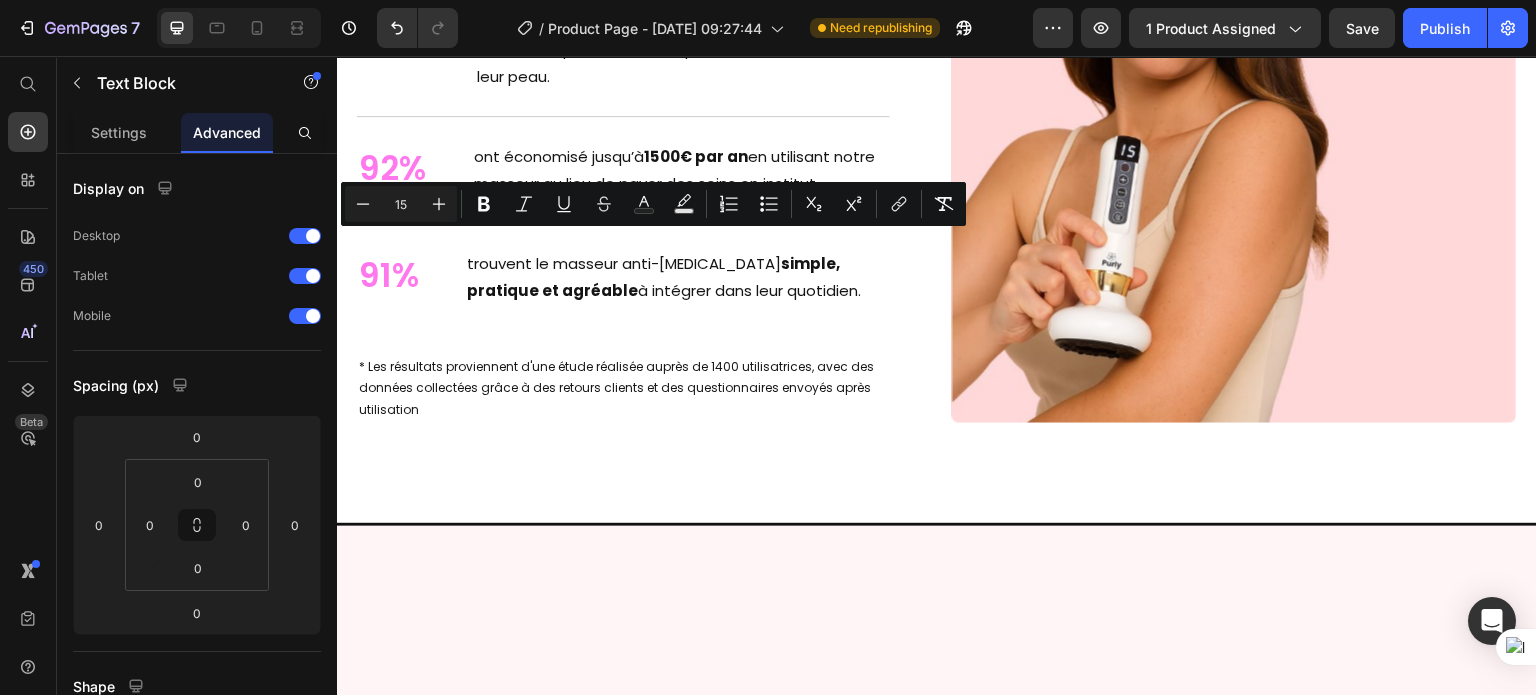 drag, startPoint x: 467, startPoint y: 271, endPoint x: 743, endPoint y: 239, distance: 277.84888 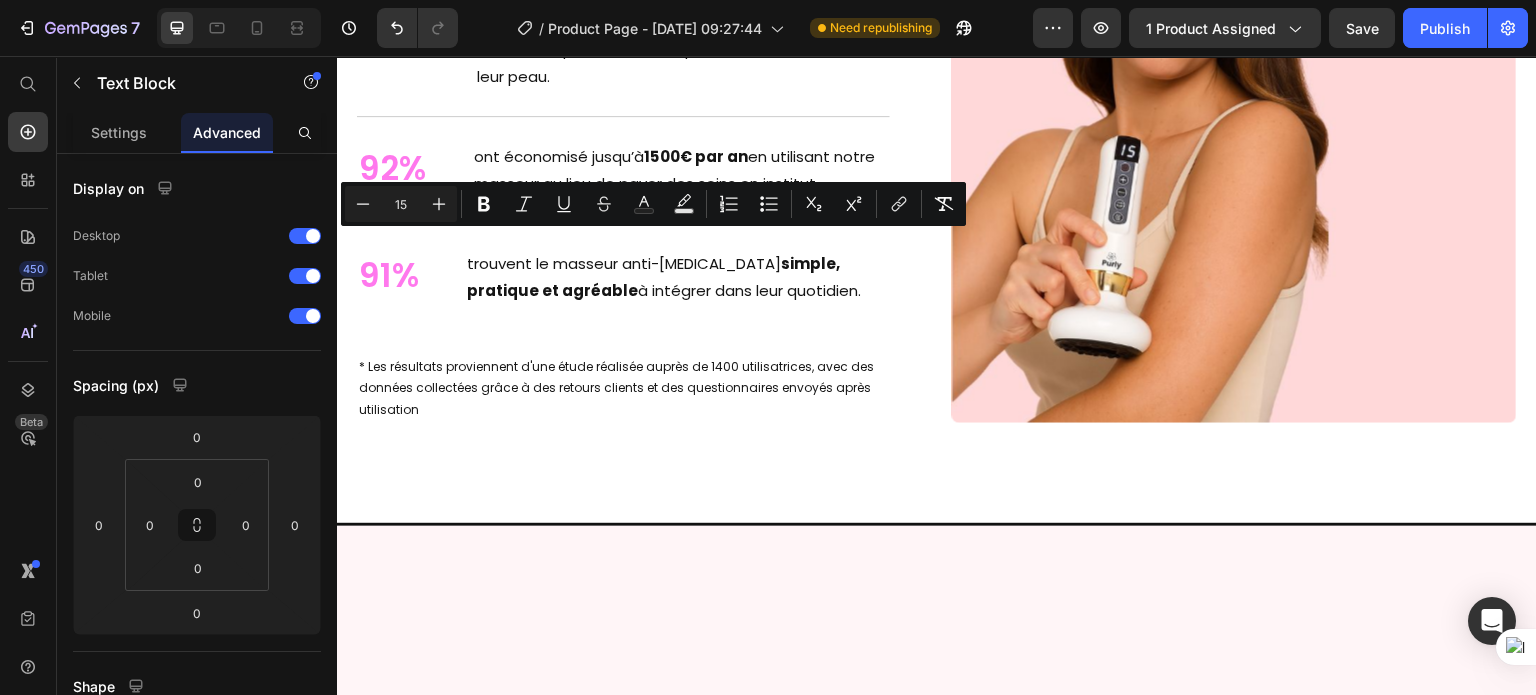 click on "[PERSON_NAME], 38 ans, de [GEOGRAPHIC_DATA], assistante de direction , a retrouvé des  cuisses lisses et fermes  en moins de  30 jours  grâce au  masseur anti-[MEDICAL_DATA] Purly™ ." at bounding box center [635, -417] 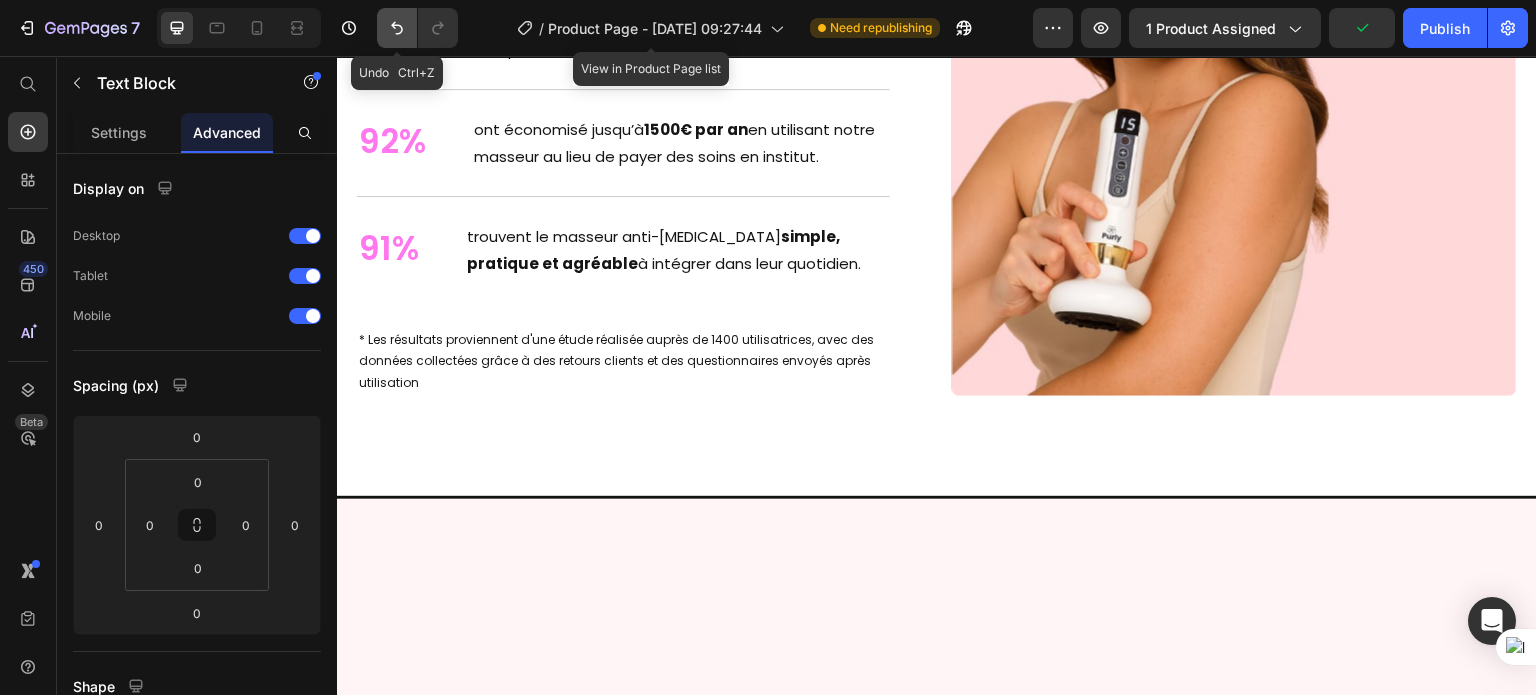 click 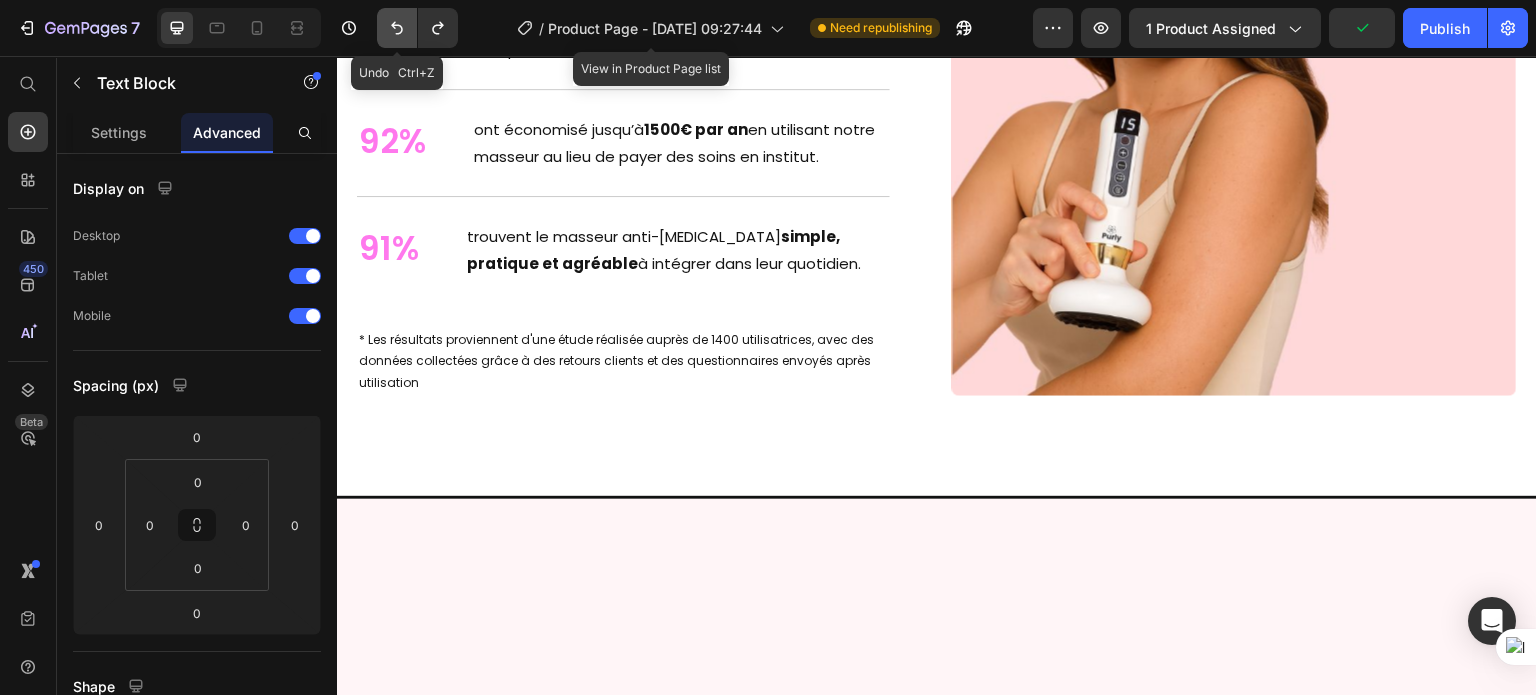 click 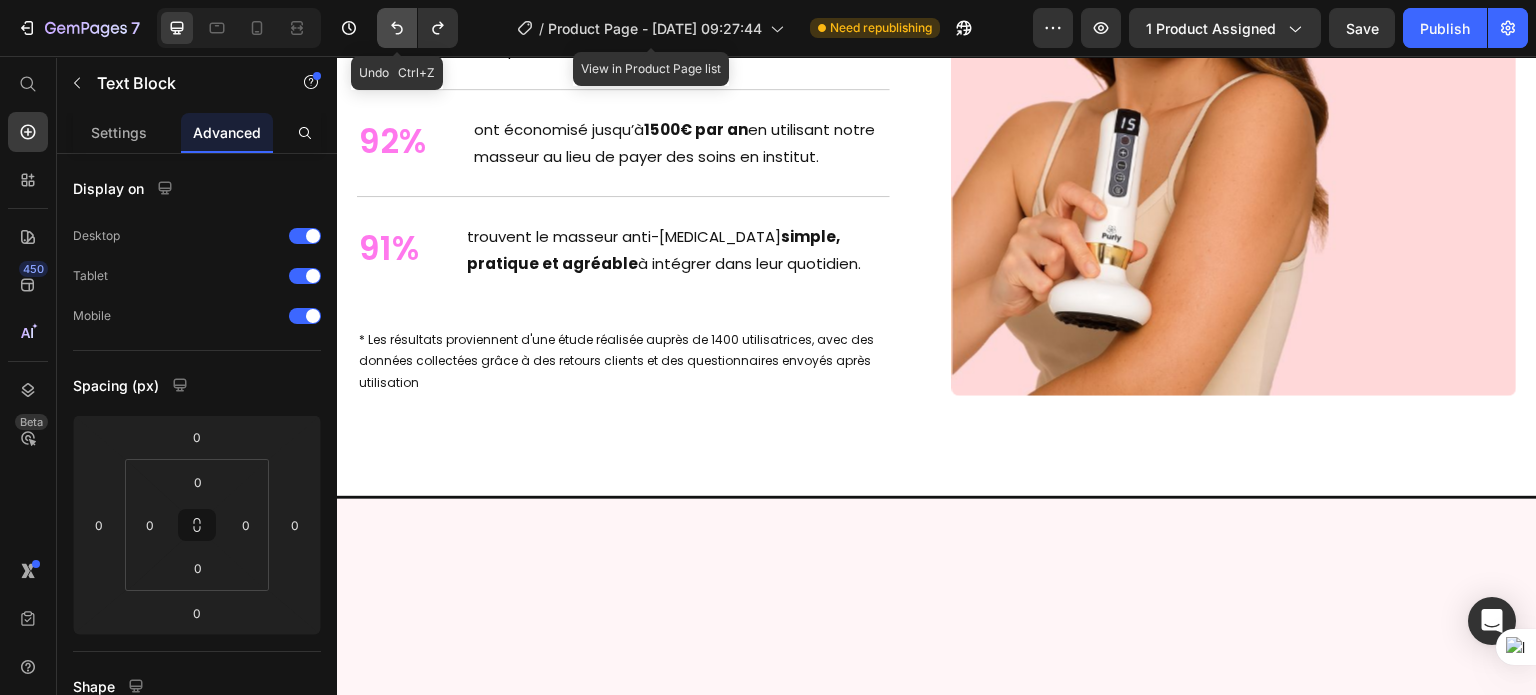 click 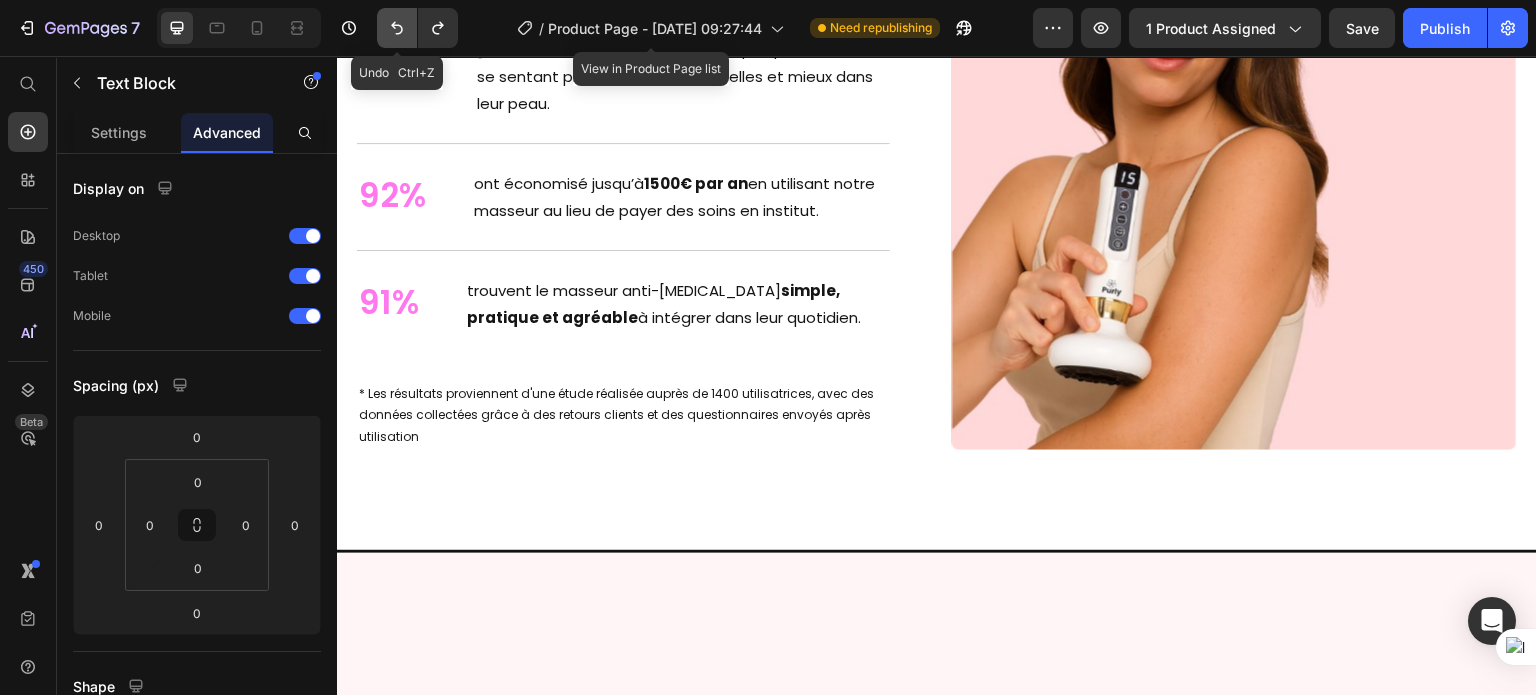 click 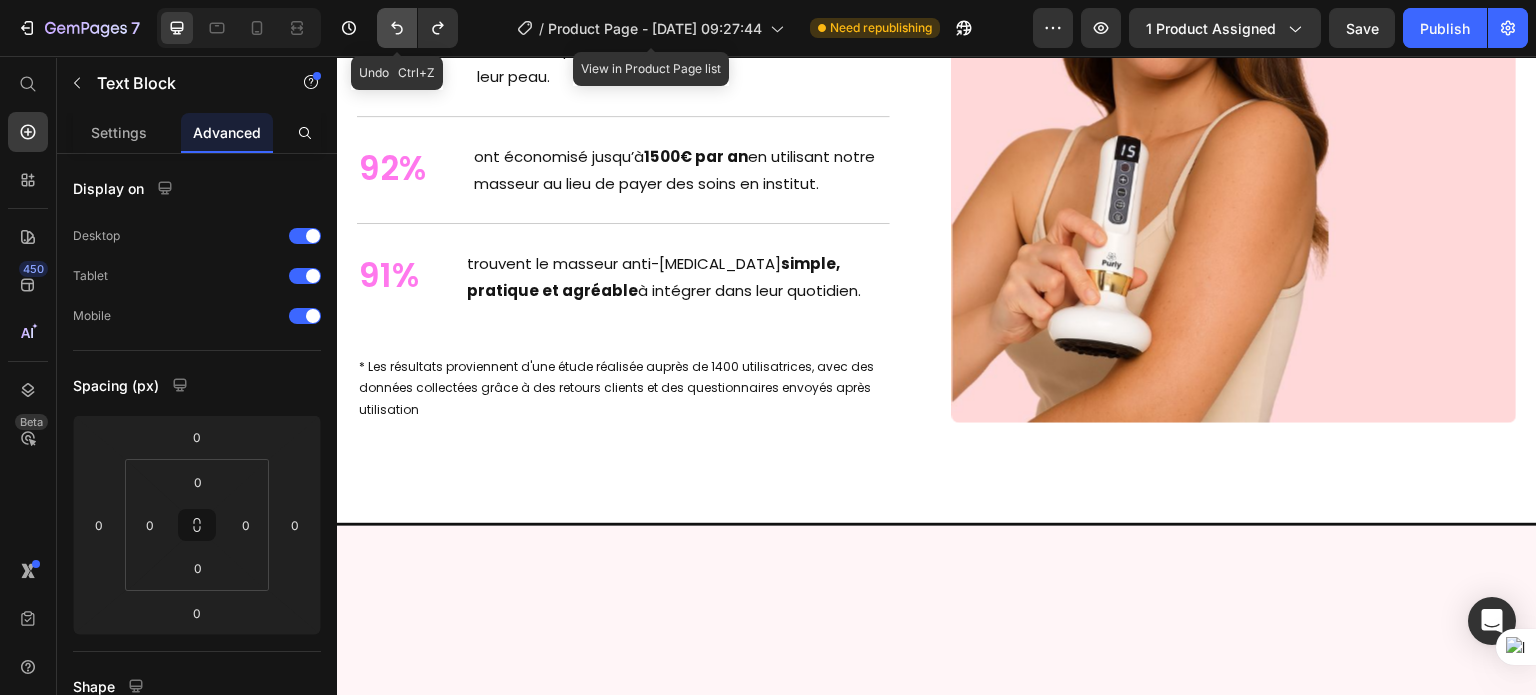 click 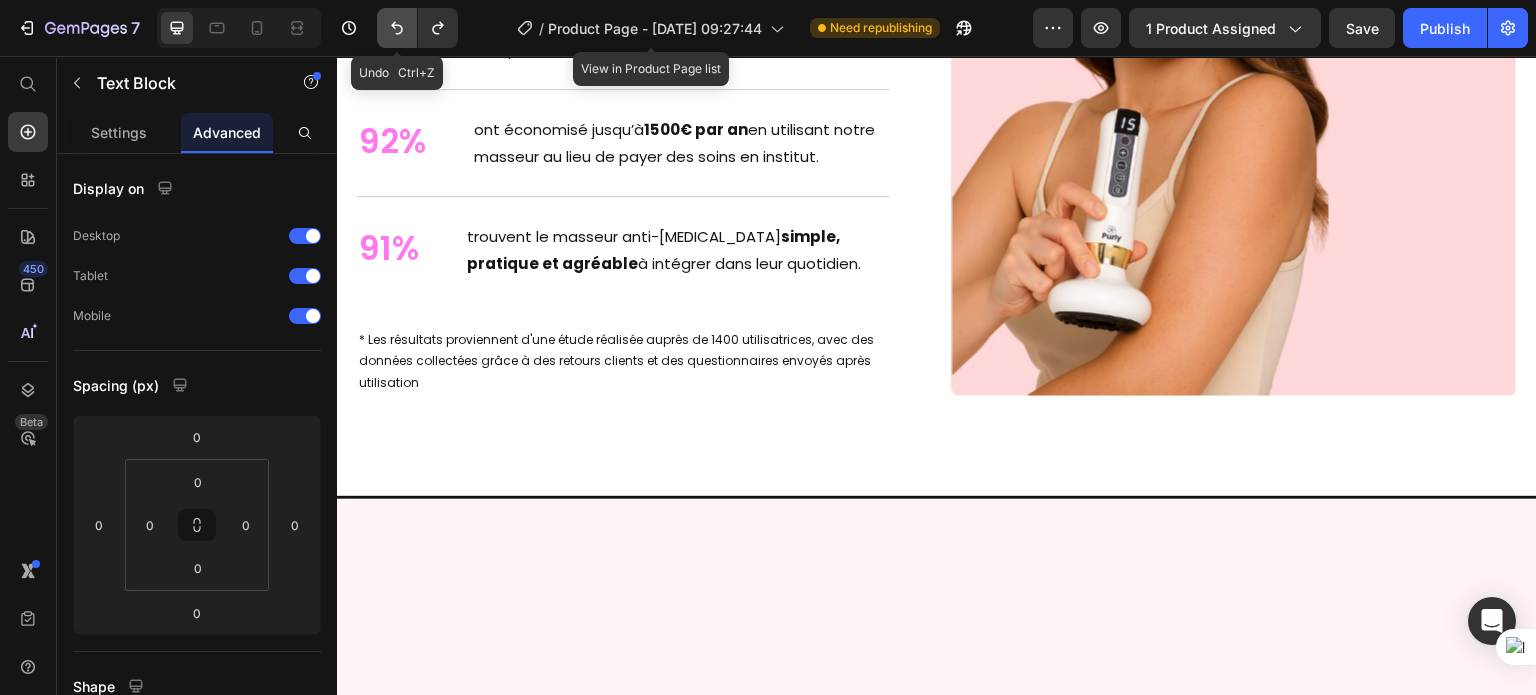 click 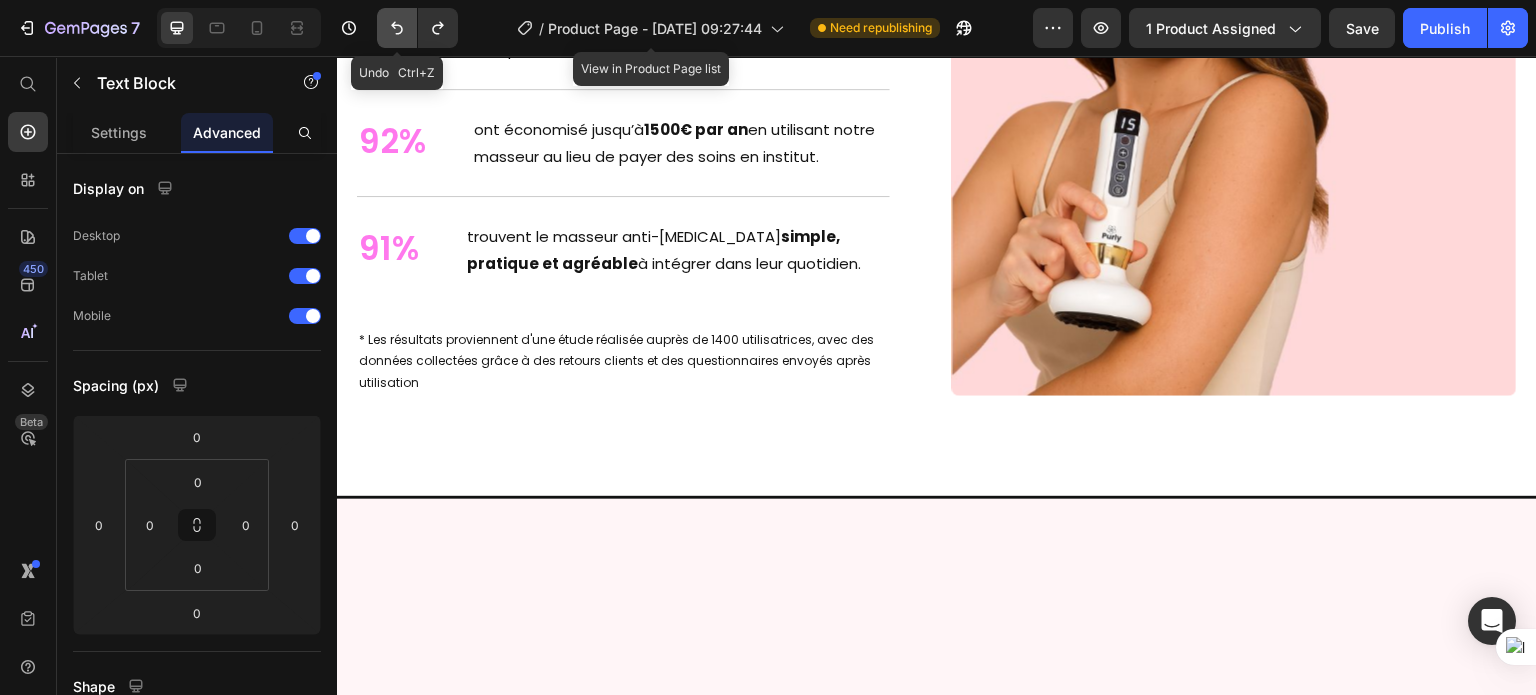click 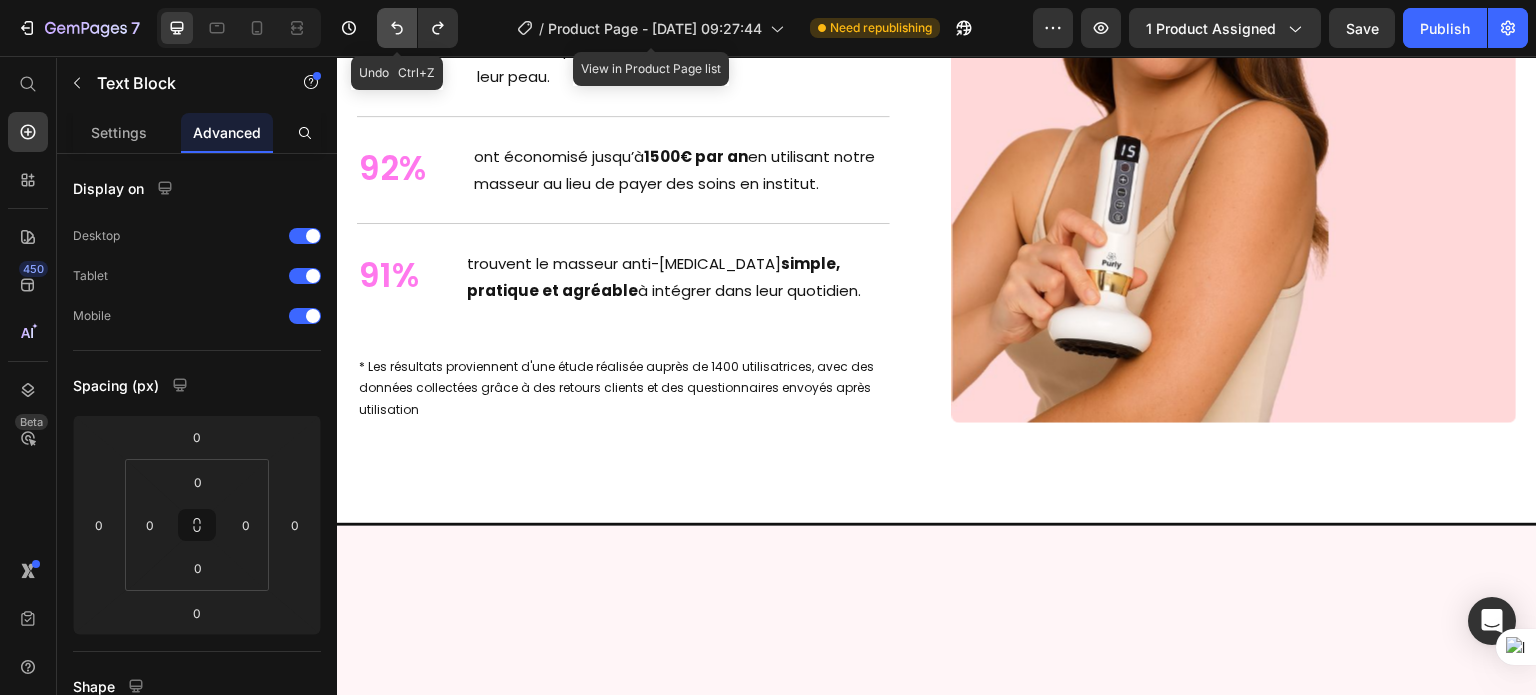 click 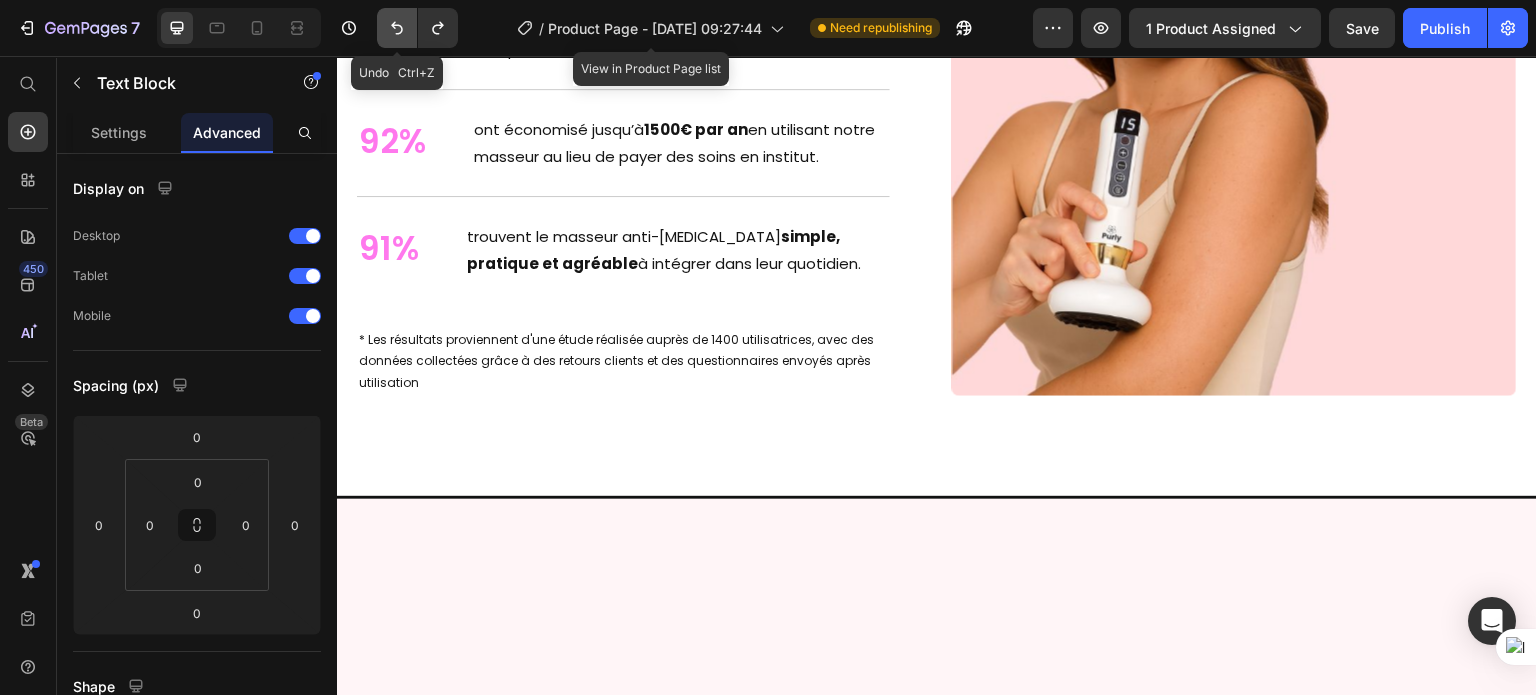 click 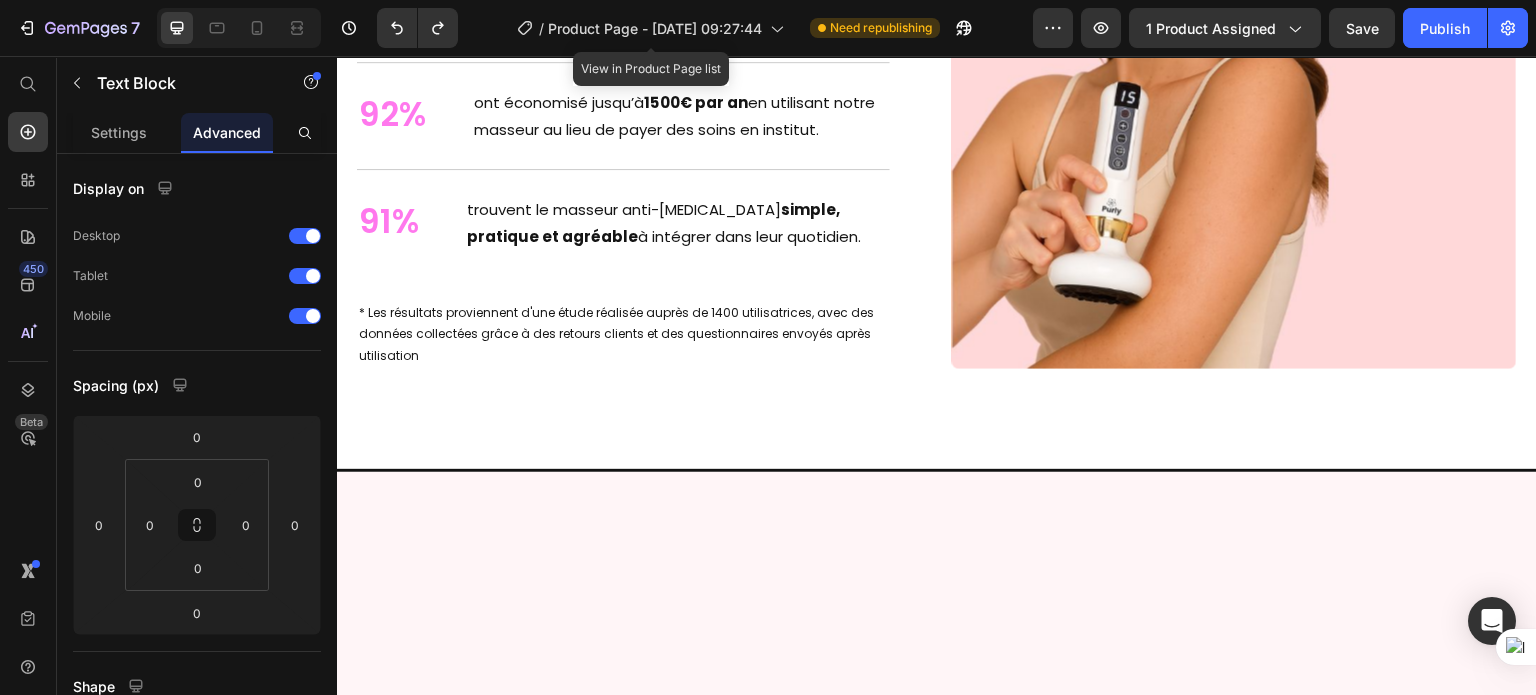 click on "[PERSON_NAME], 38 ans, de [GEOGRAPHIC_DATA], assistante de direction , a retrouvé des  cuisses lisses et fermes  en moins de  30 jours  grâce au  masseur anti-[MEDICAL_DATA] Purly™ ." at bounding box center [635, -417] 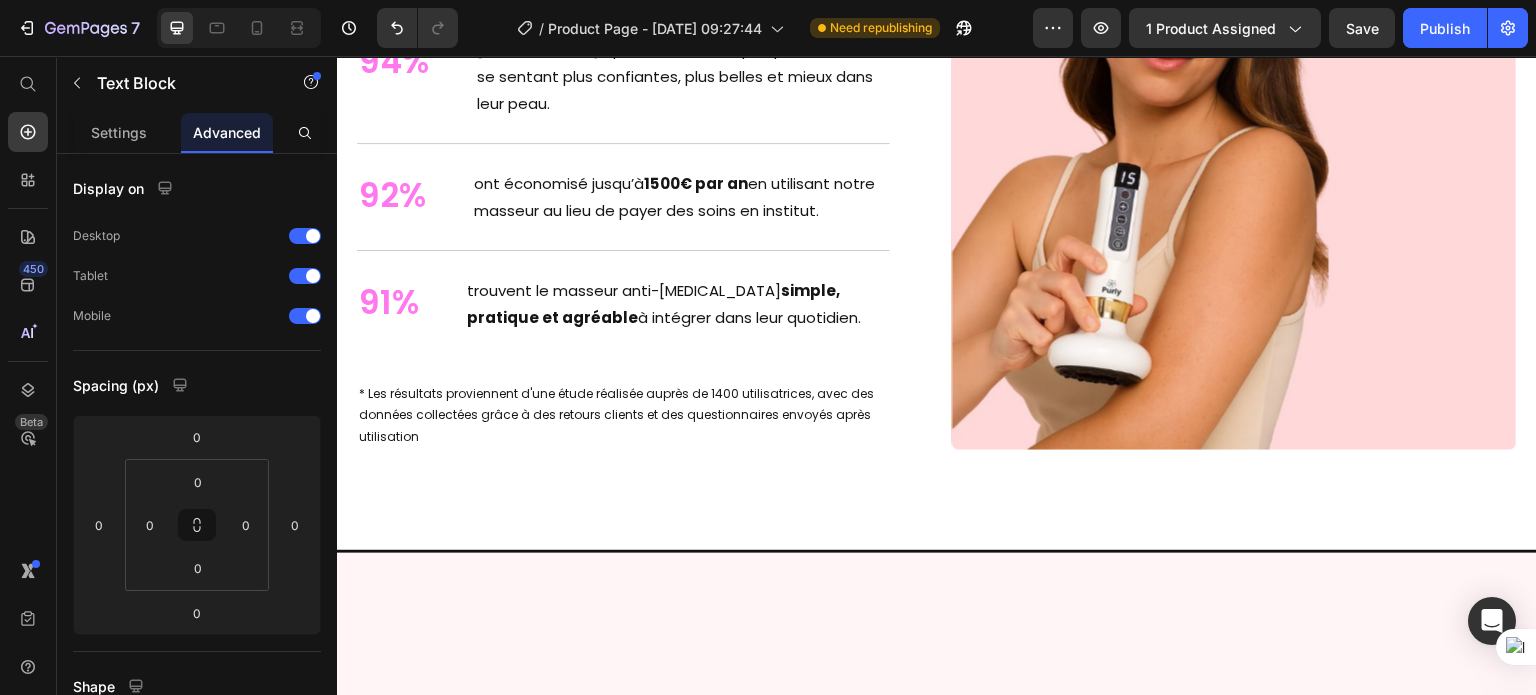 click on "[PERSON_NAME], 38 ans, de [GEOGRAPHIC_DATA], assistante de direction" at bounding box center [635, -430] 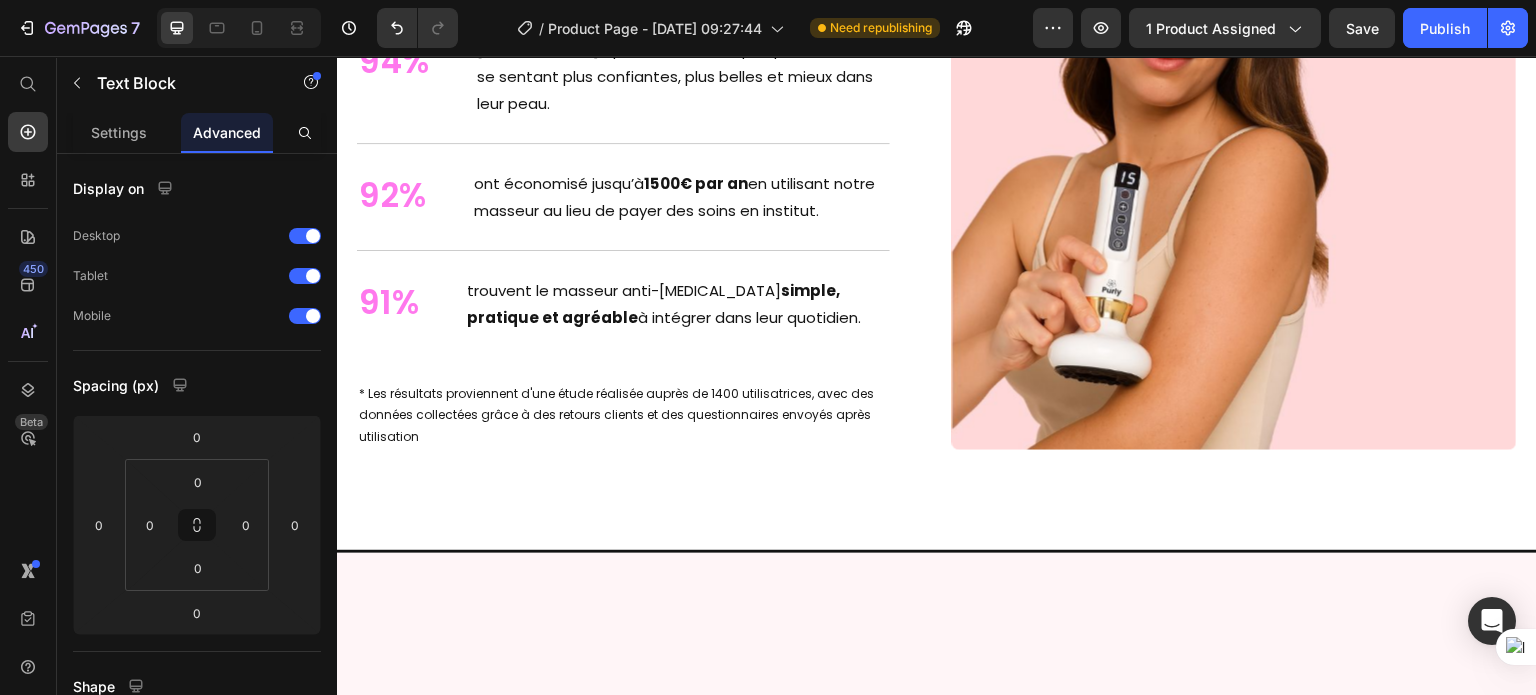 drag, startPoint x: 343, startPoint y: 216, endPoint x: 789, endPoint y: 211, distance: 446.028 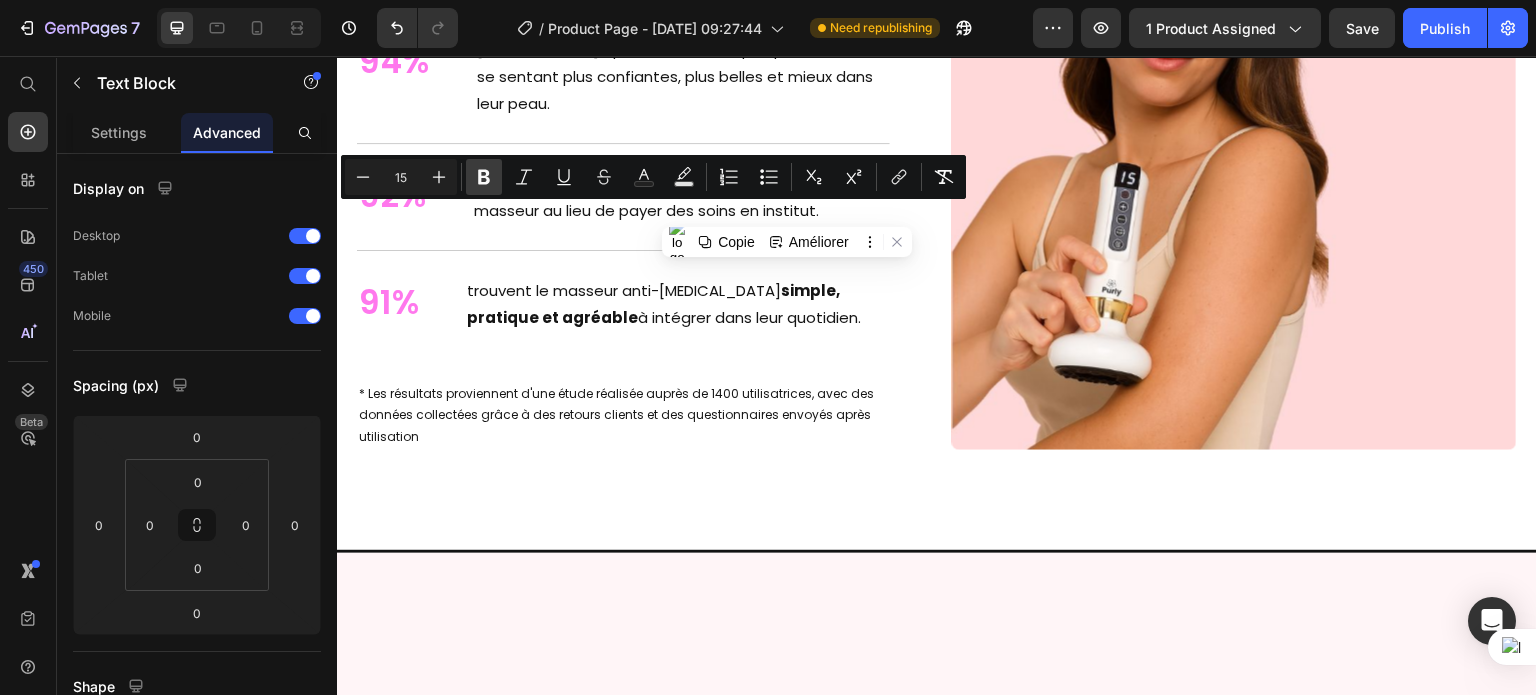 click 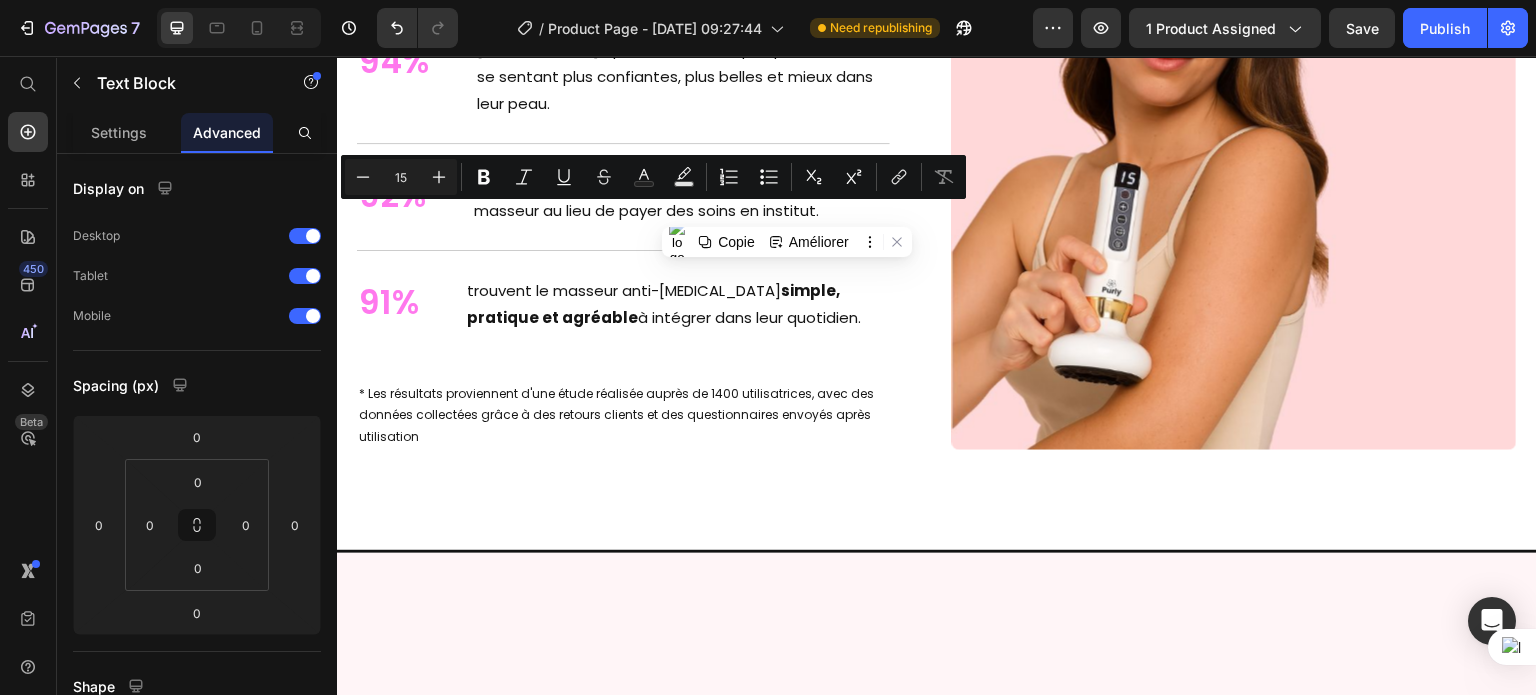 click on "Un Summer Body en 30 Jours — Même en Plein Été Heading [PERSON_NAME], 38 ans, de [GEOGRAPHIC_DATA], assistante de direction, a retrouvé des  cuisses lisses et fermes  en moins de  30 jours  grâce au  masseur anti-[MEDICAL_DATA] Purly™ . En seulement  10 minutes par jour , sa  [MEDICAL_DATA] s’est visiblement réduite Text Block   0" at bounding box center [635, -424] 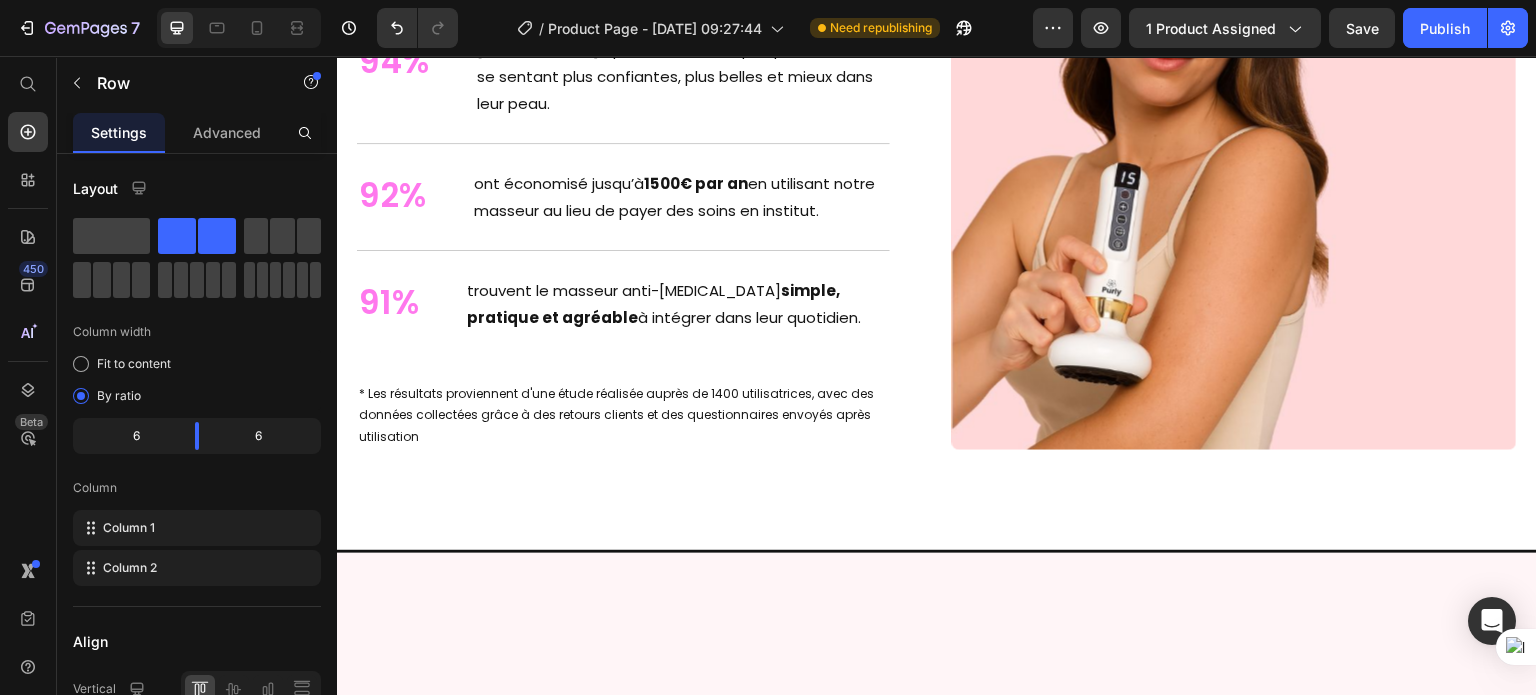 click on "Un Summer Body en 30 Jours — Même en Plein Été Heading [PERSON_NAME], 38 ans, de [GEOGRAPHIC_DATA], assistante de direction, a retrouvé des  cuisses lisses et fermes  en moins de  30 jours  grâce au  masseur anti-[MEDICAL_DATA] Purly™ . En seulement  10 minutes par jour , sa  [MEDICAL_DATA] s’est visiblement réduite.  Text Block   0" at bounding box center (635, -424) 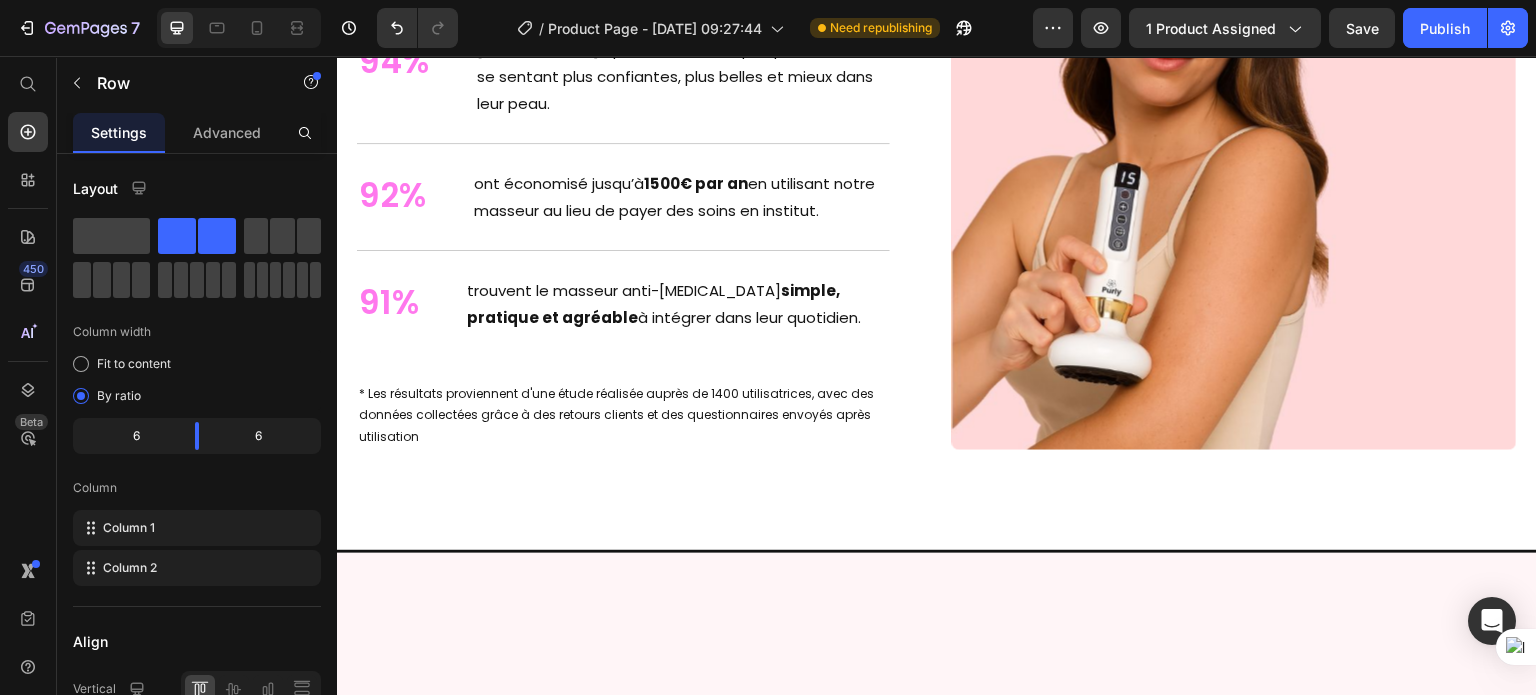 click on "Un Summer Body en 30 Jours — Même en Plein Été Heading [PERSON_NAME], 38 ans, de [GEOGRAPHIC_DATA], assistante de direction, a retrouvé des  cuisses lisses et fermes  en moins de  30 jours  grâce au  masseur anti-[MEDICAL_DATA] Purly™ . En seulement  10 minutes par jour , sa  [MEDICAL_DATA] s’est visiblement réduite.  Text Block" at bounding box center [635, -424] 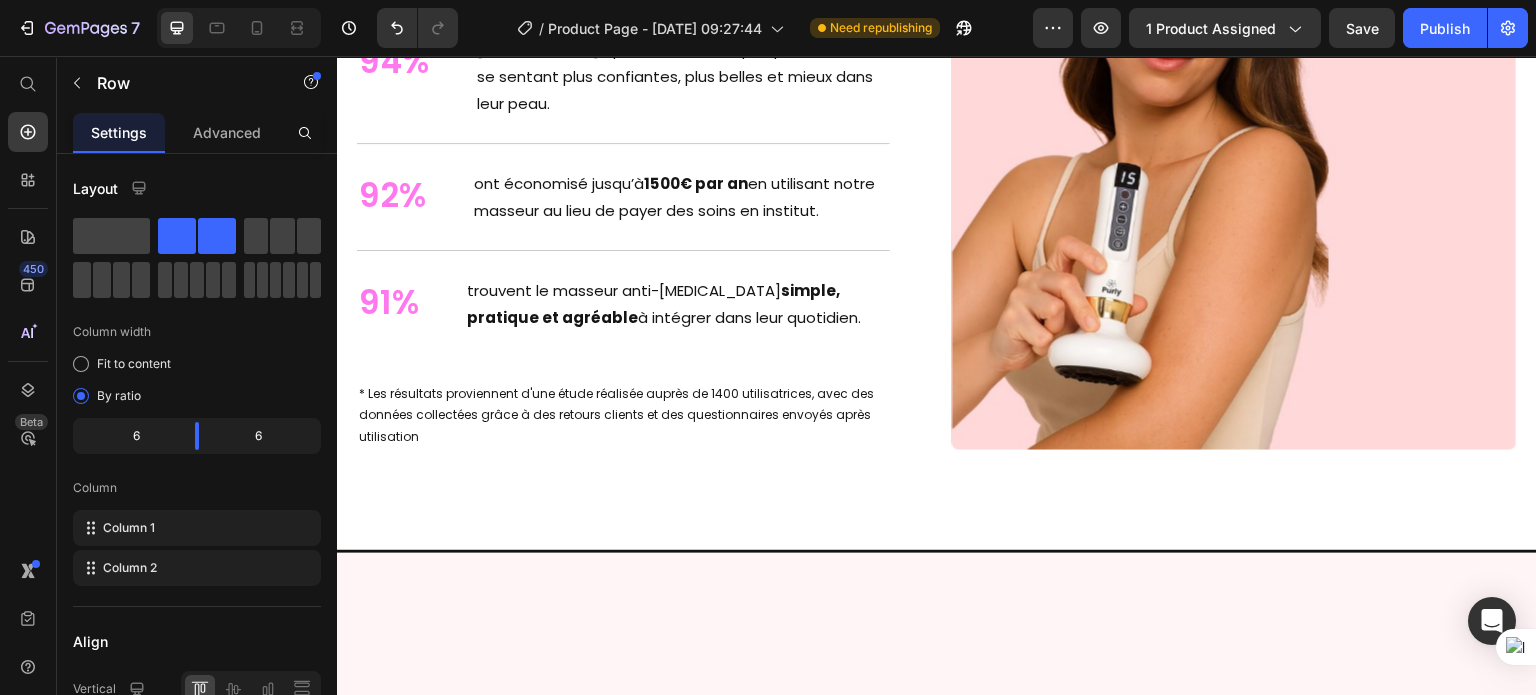scroll, scrollTop: 5677, scrollLeft: 0, axis: vertical 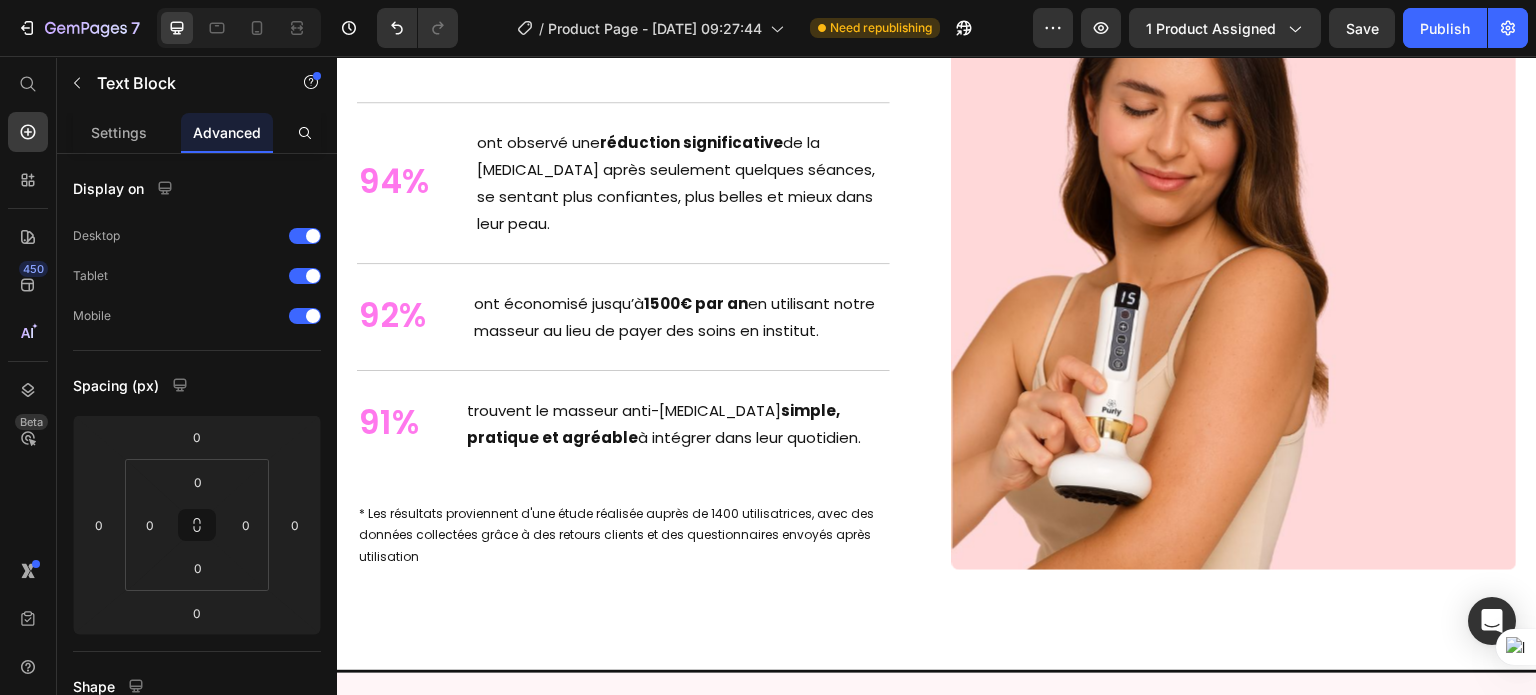 click on "Un Summer Body en 30 Jours — Même en Plein Été" at bounding box center [635, -387] 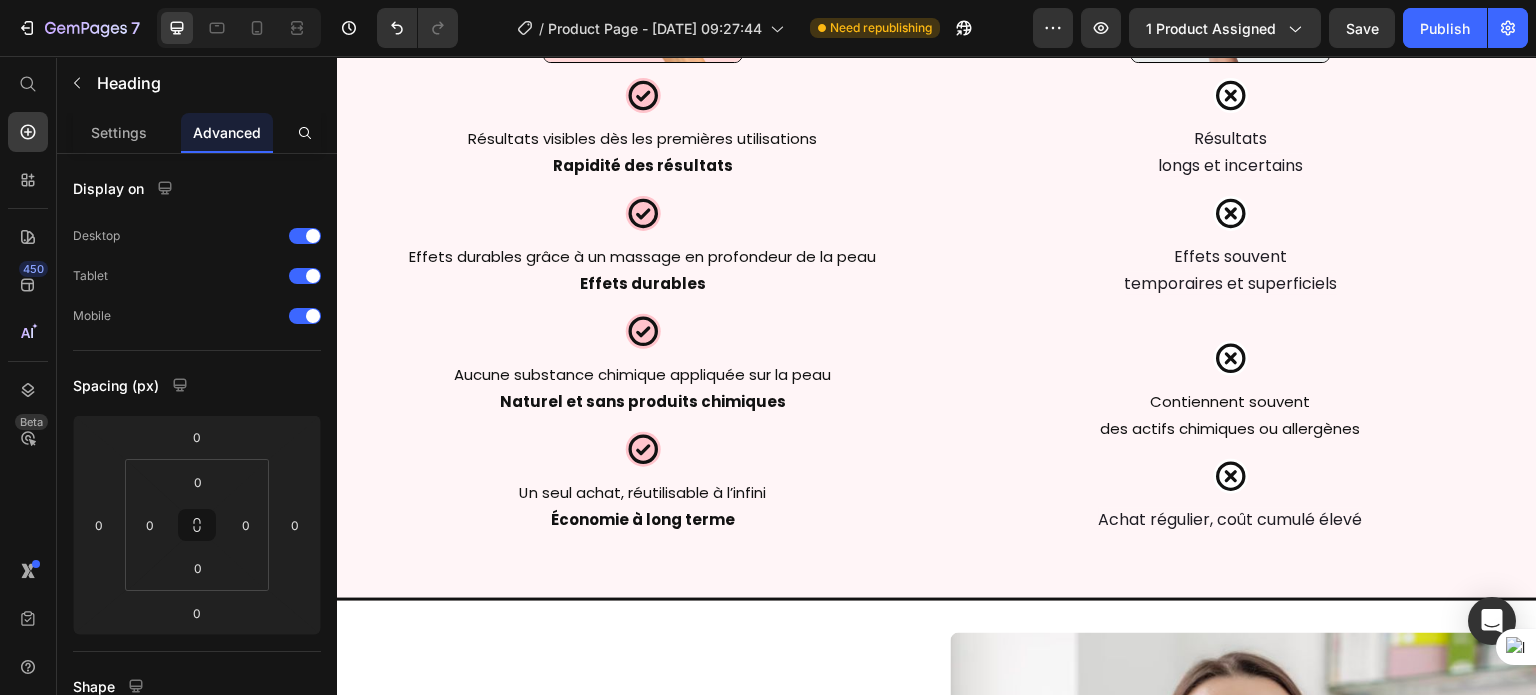 scroll, scrollTop: 8378, scrollLeft: 0, axis: vertical 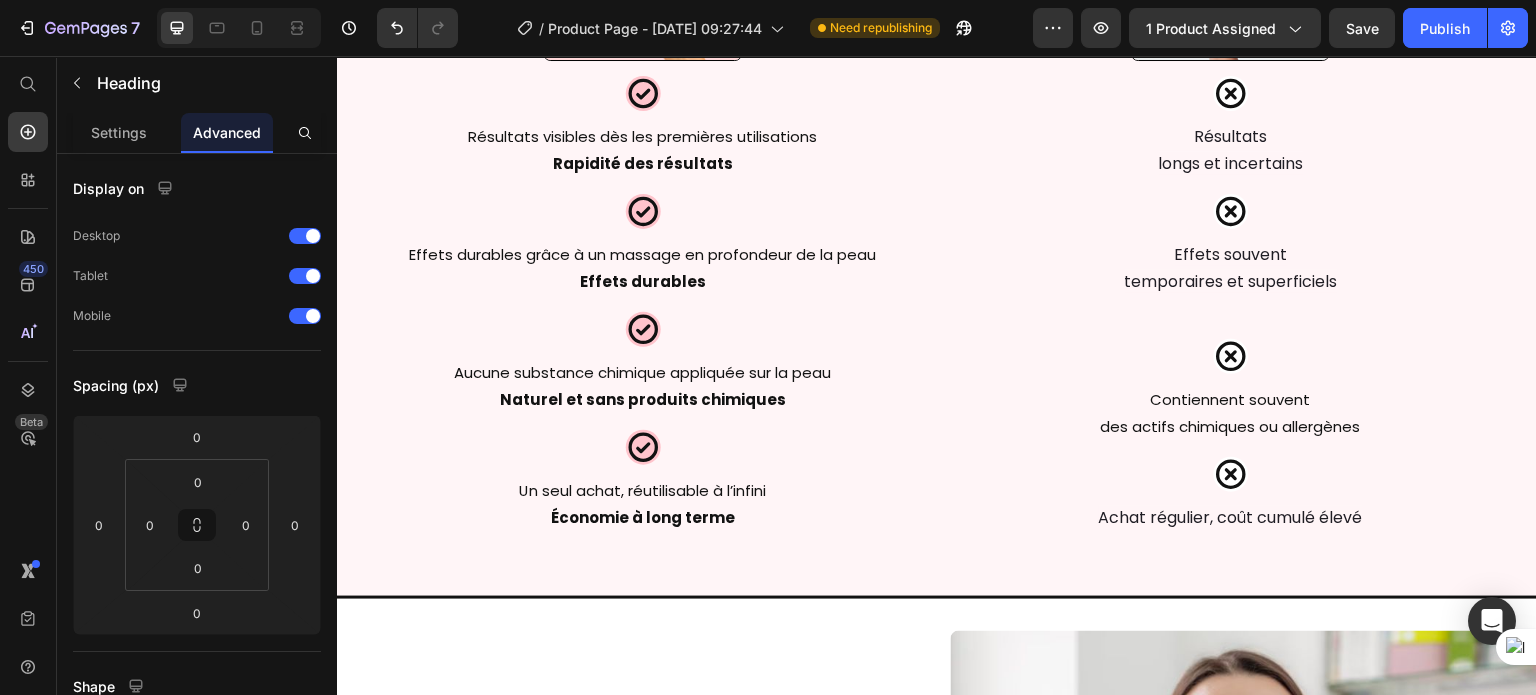 click on "Purly comparé aux..." at bounding box center [937, -236] 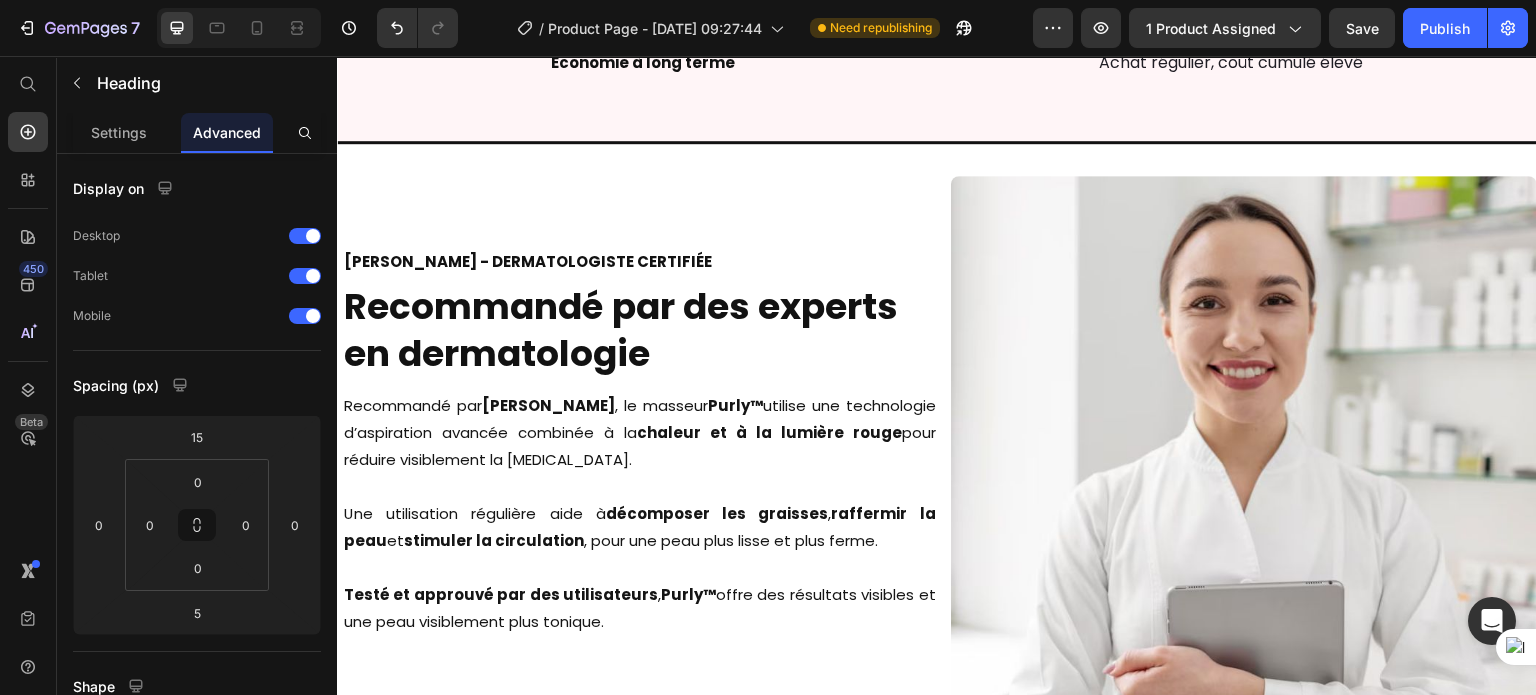scroll, scrollTop: 9273, scrollLeft: 0, axis: vertical 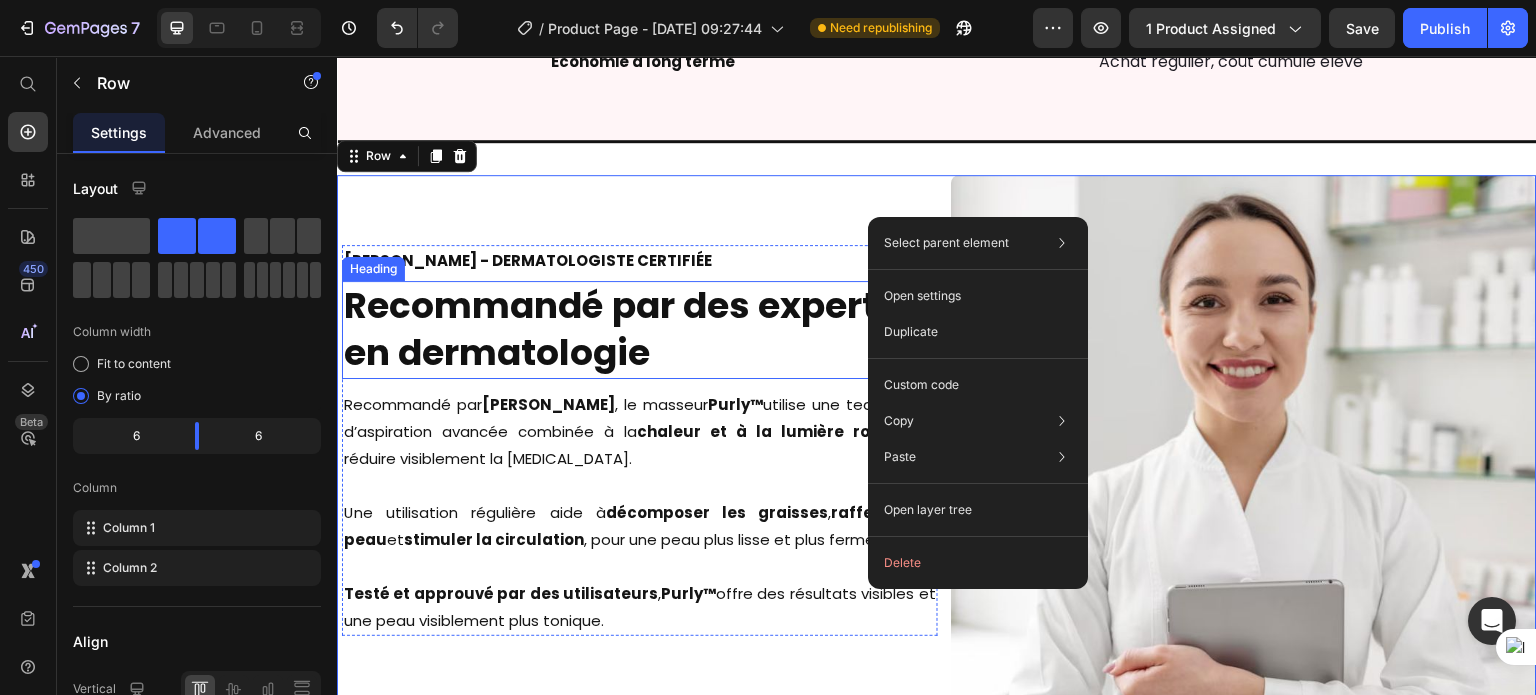 click on "Recommandé par des experts en dermatologie" at bounding box center (621, 329) 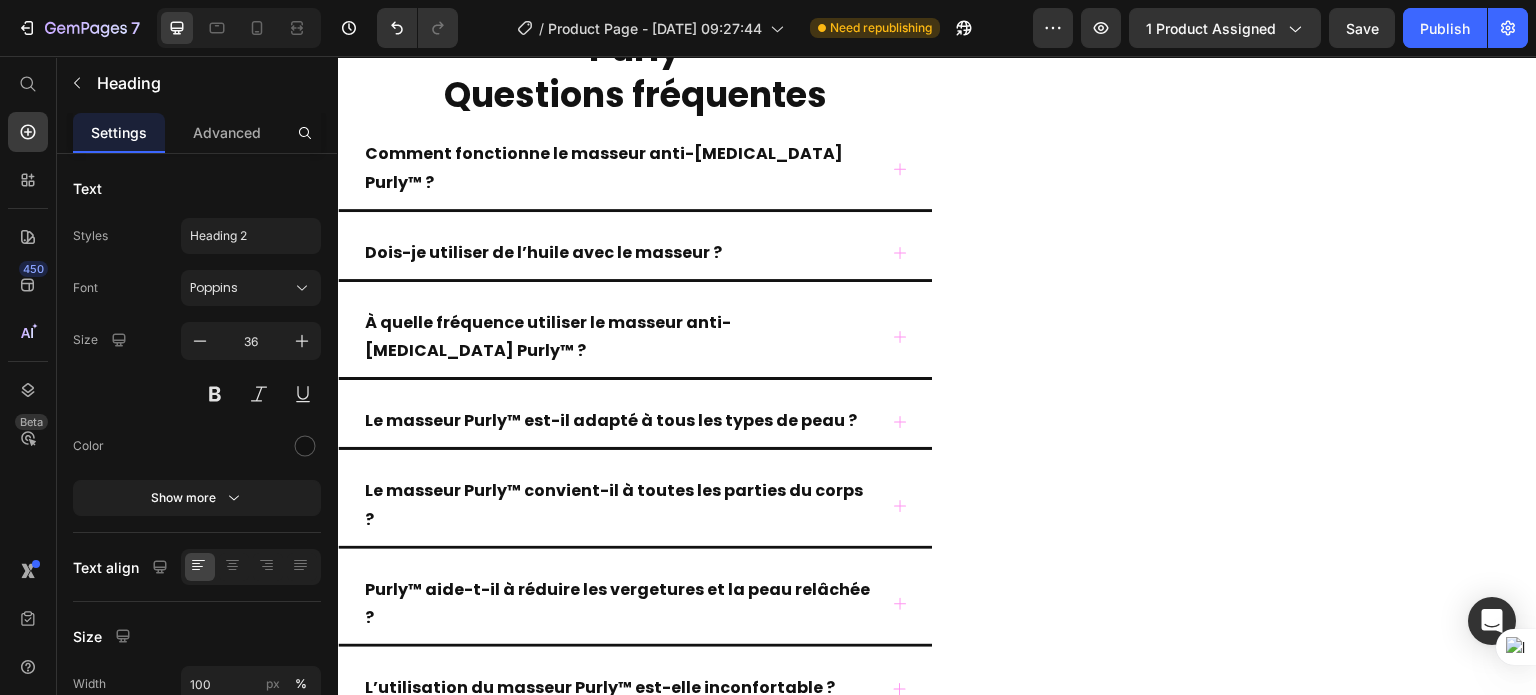 scroll, scrollTop: 9992, scrollLeft: 0, axis: vertical 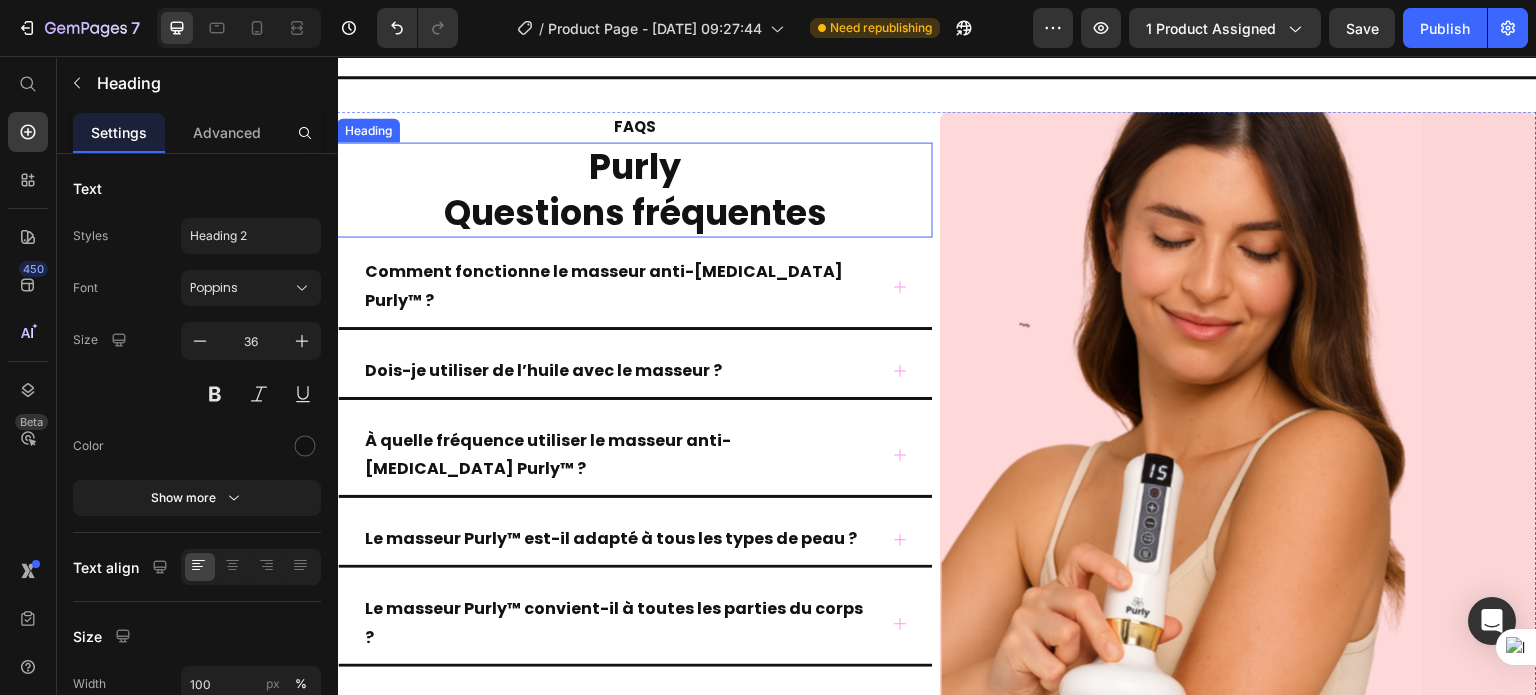 click on "Questions fréquentes" at bounding box center [635, 212] 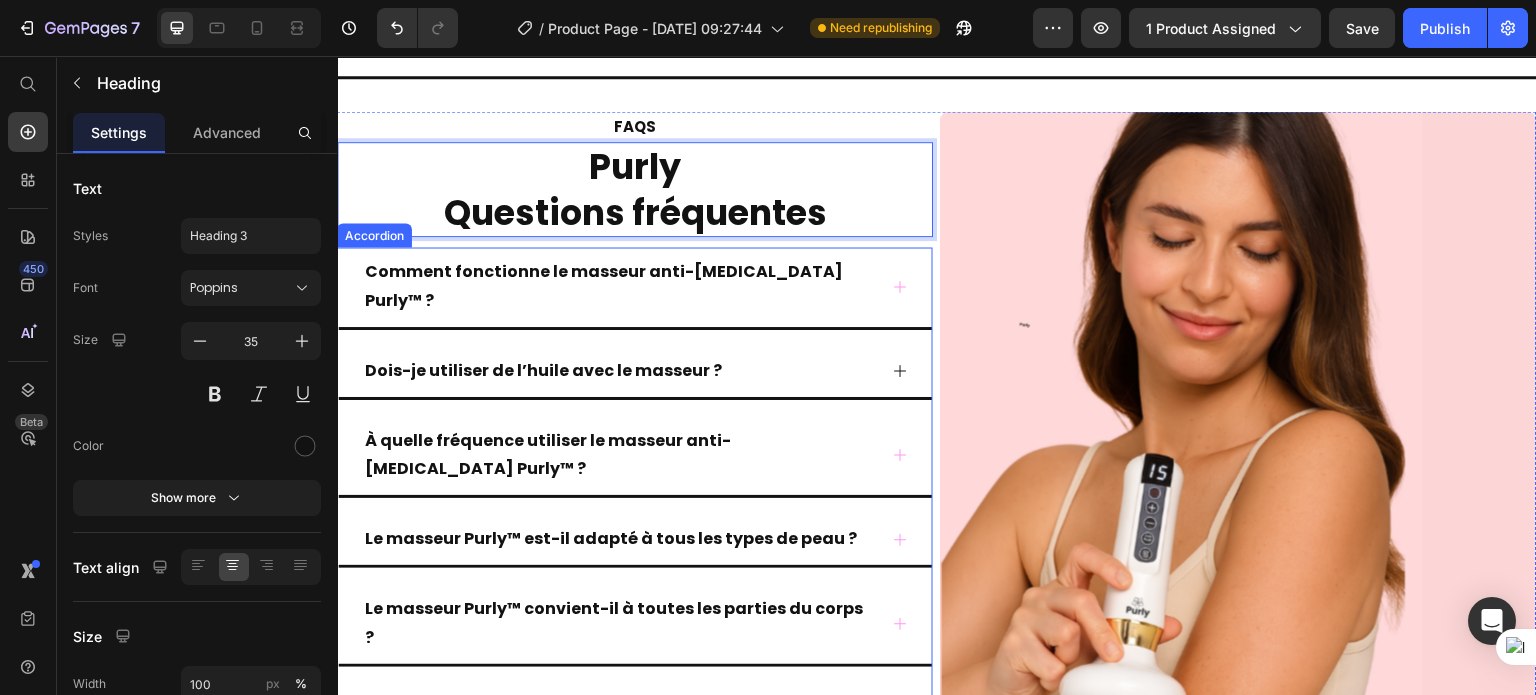 drag, startPoint x: 624, startPoint y: 366, endPoint x: 622, endPoint y: 311, distance: 55.03635 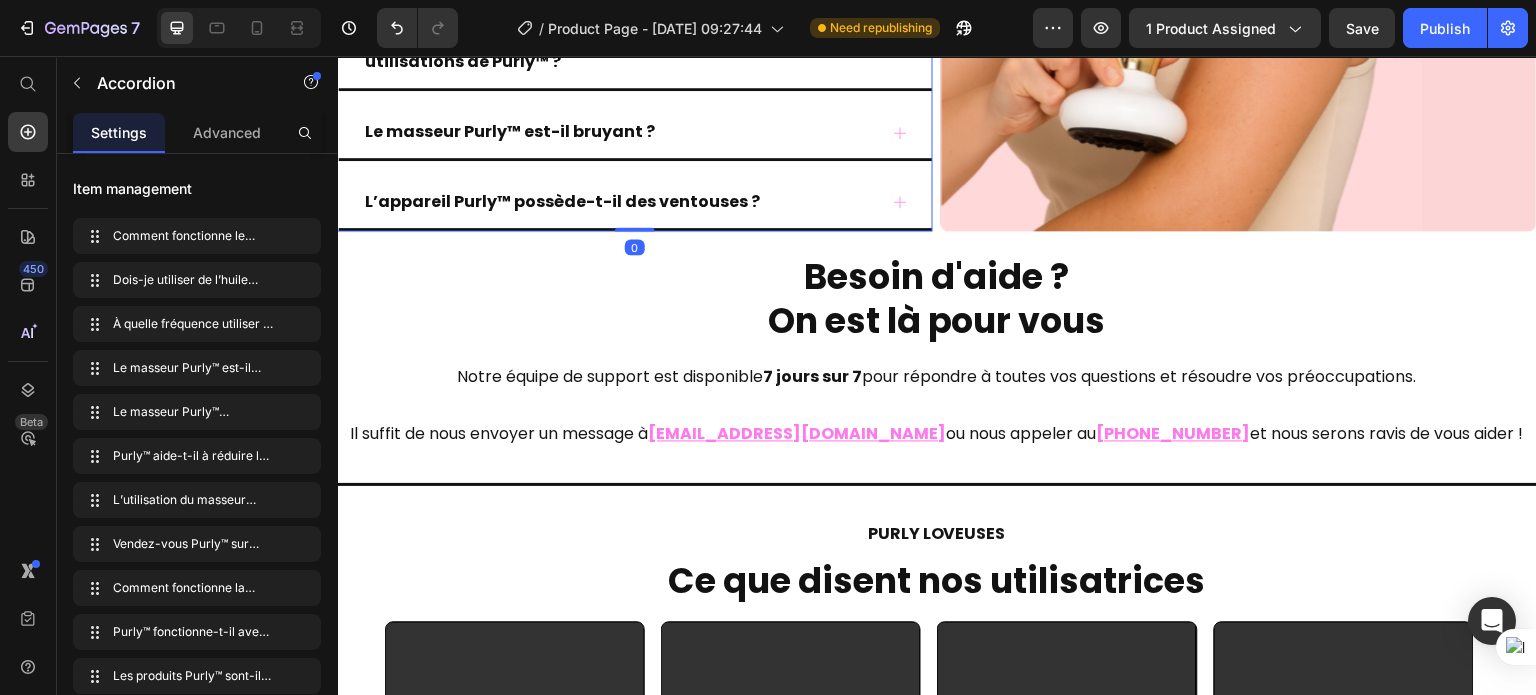 scroll, scrollTop: 11168, scrollLeft: 0, axis: vertical 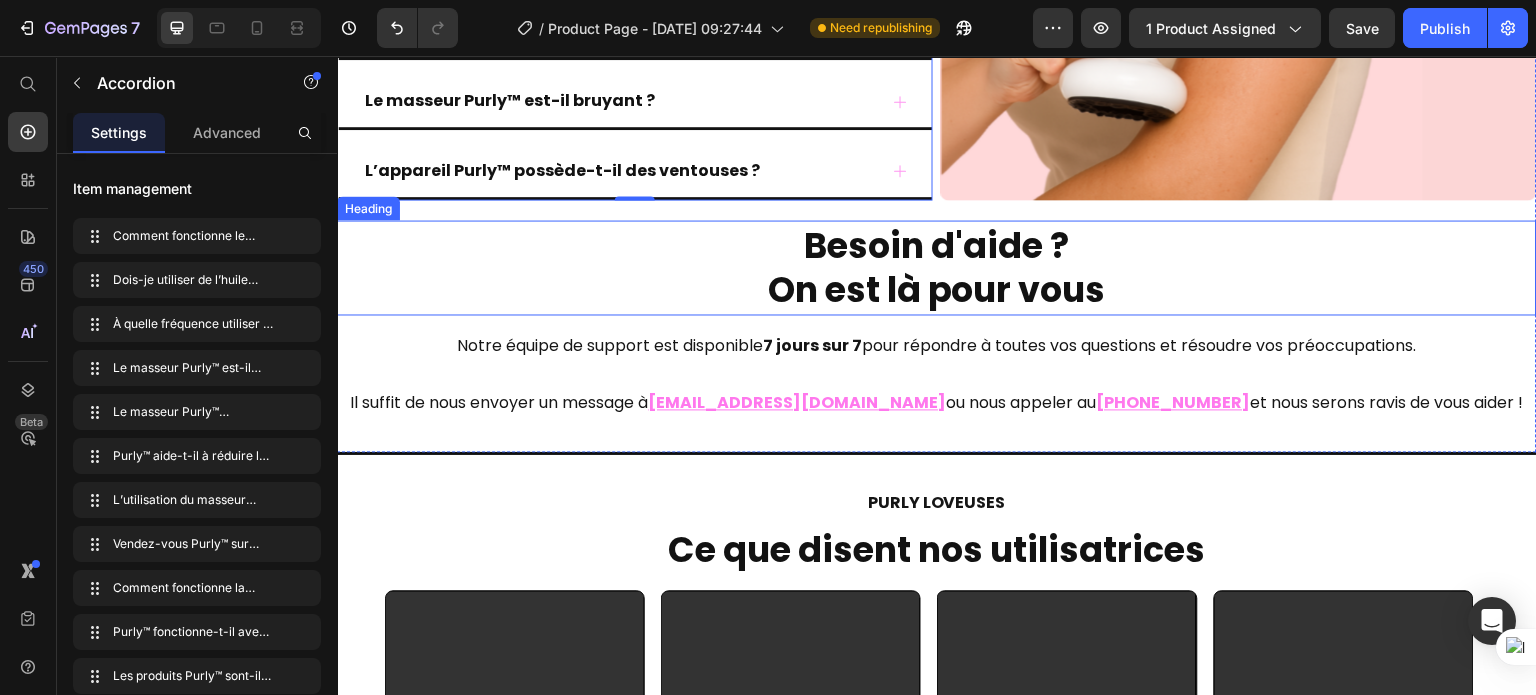 click on "Besoin d'aide ?" at bounding box center [937, 244] 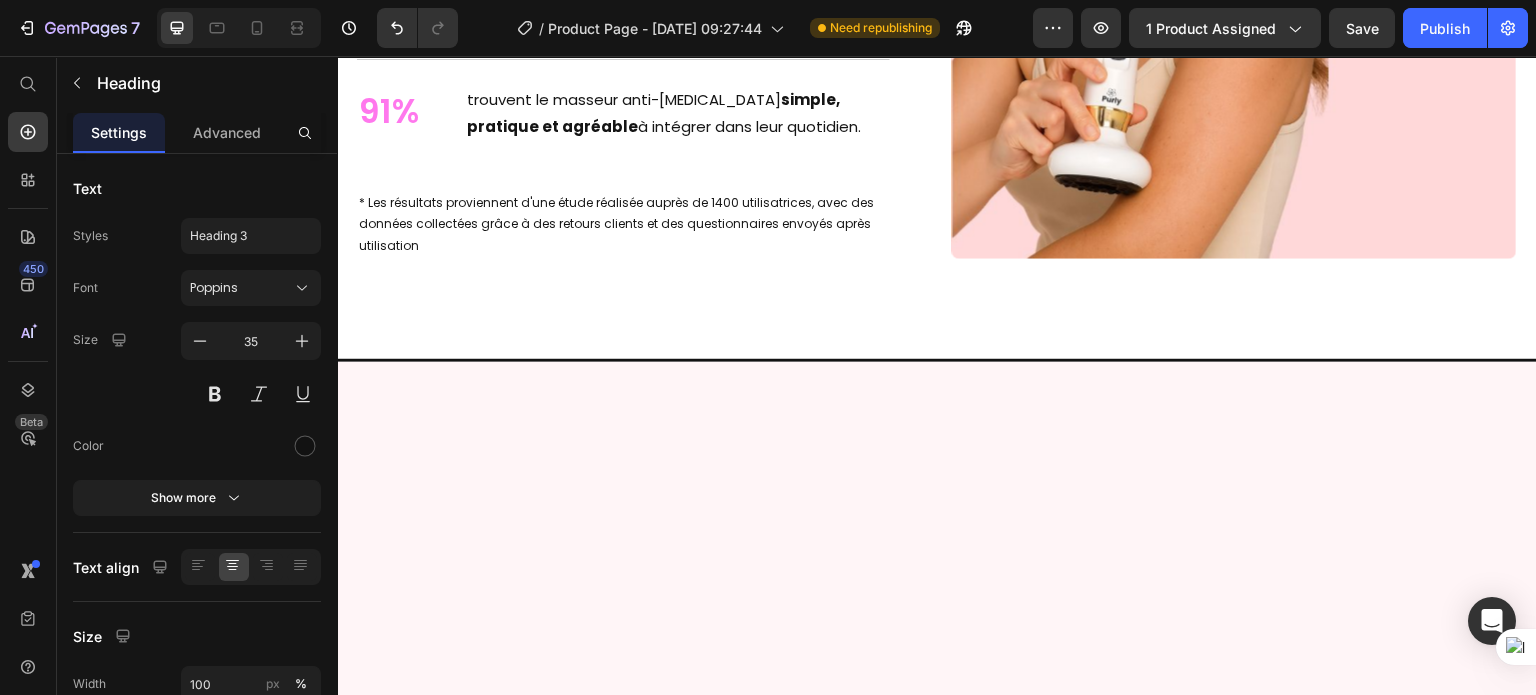 scroll, scrollTop: 5789, scrollLeft: 0, axis: vertical 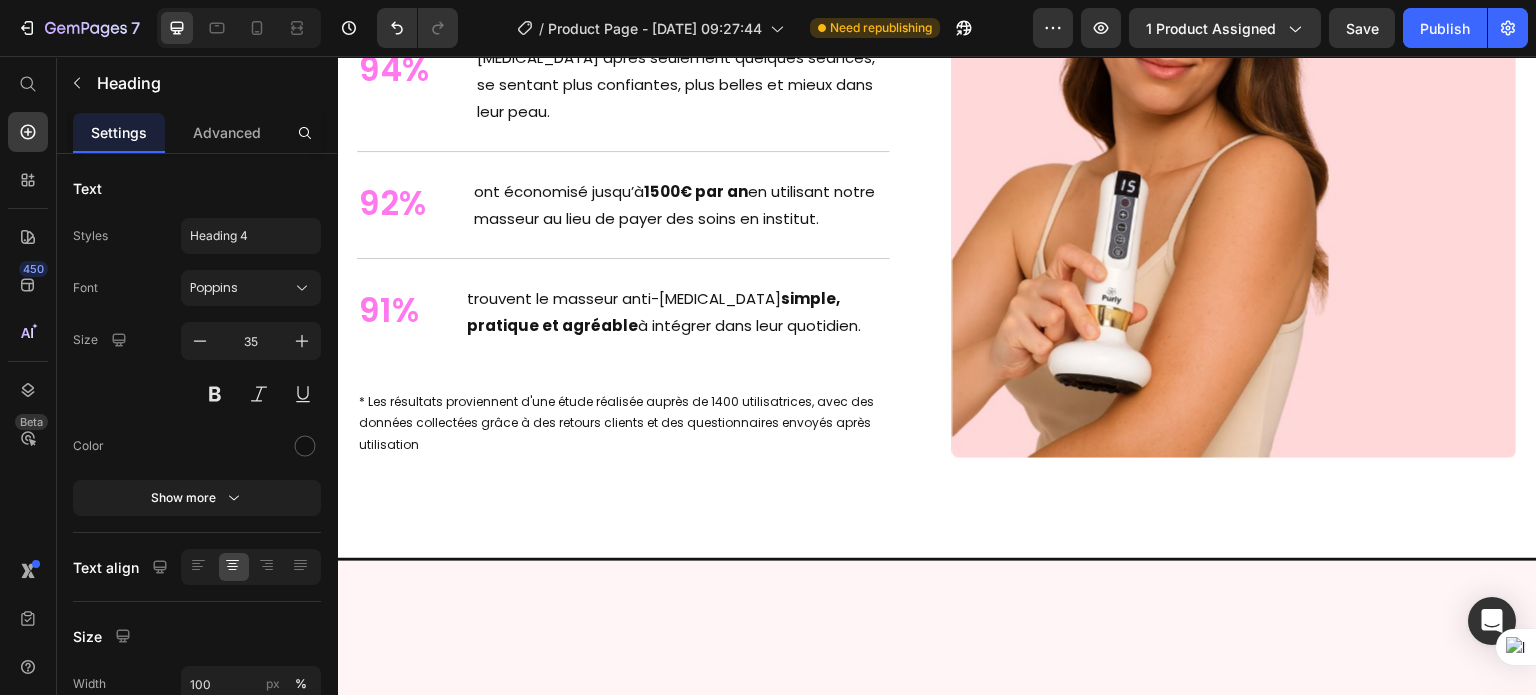 click on "Un Summer Body en 30 Jours — Même en Plein Été" at bounding box center (635, -499) 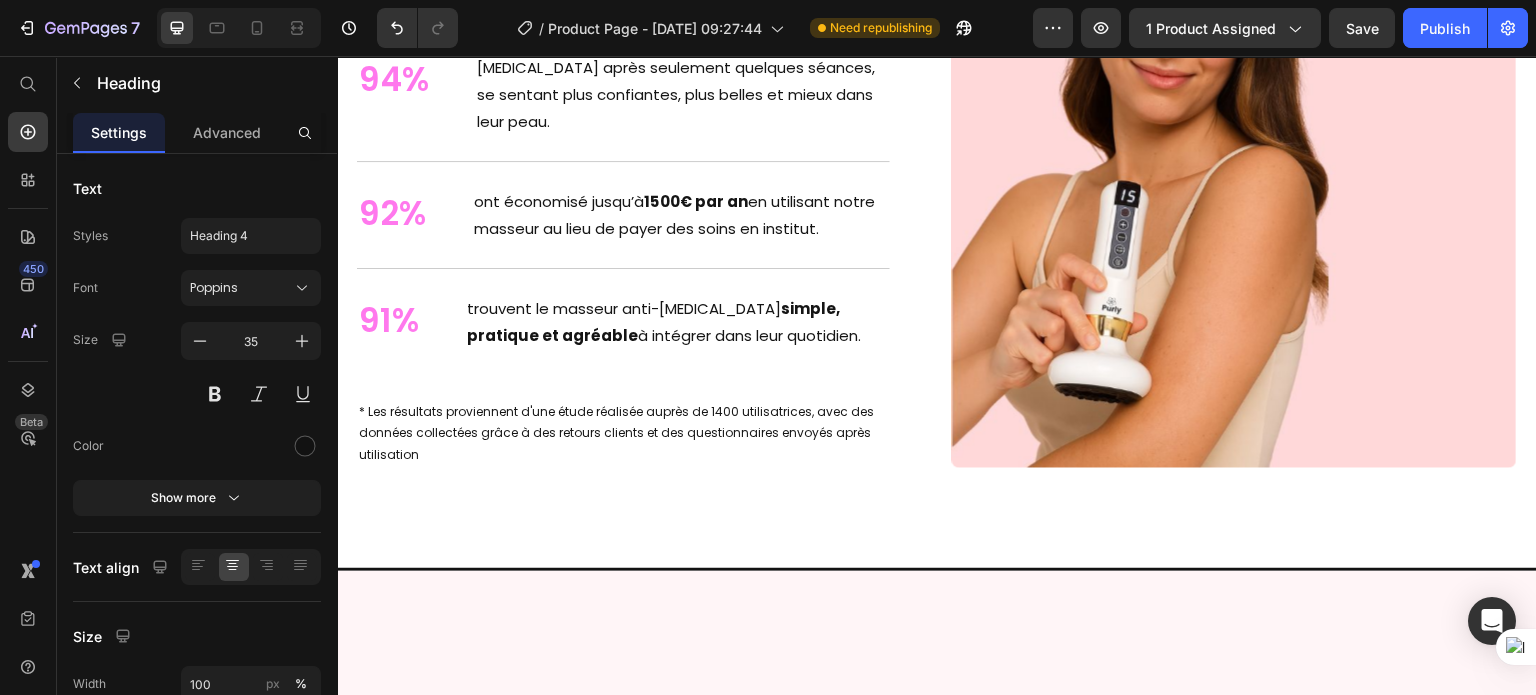 click on "Un Summer Body en 30 Jours — Même en Plein Été Heading   10 [PERSON_NAME], 38 ans, de [GEOGRAPHIC_DATA], assistante de direction, a retrouvé des  cuisses lisses et fermes  en moins de  30 jours  grâce au  masseur anti-[MEDICAL_DATA] Purly™ .   En seulement  10 minutes par jour , sa  [MEDICAL_DATA] s’est visiblement réduite.  Text Block" at bounding box center [635, -411] 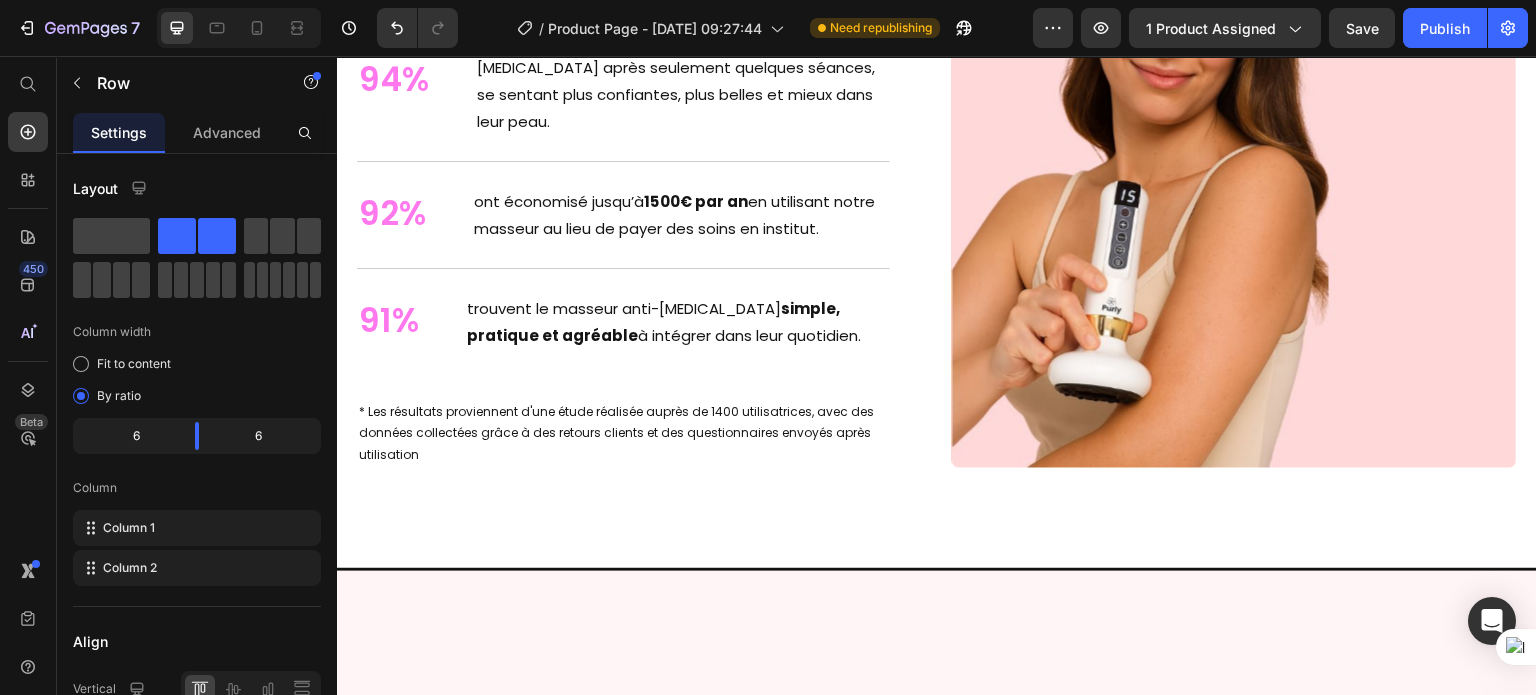 click on "En seulement  10 minutes par jour , sa  [MEDICAL_DATA] s’est visiblement réduite." at bounding box center (635, -304) 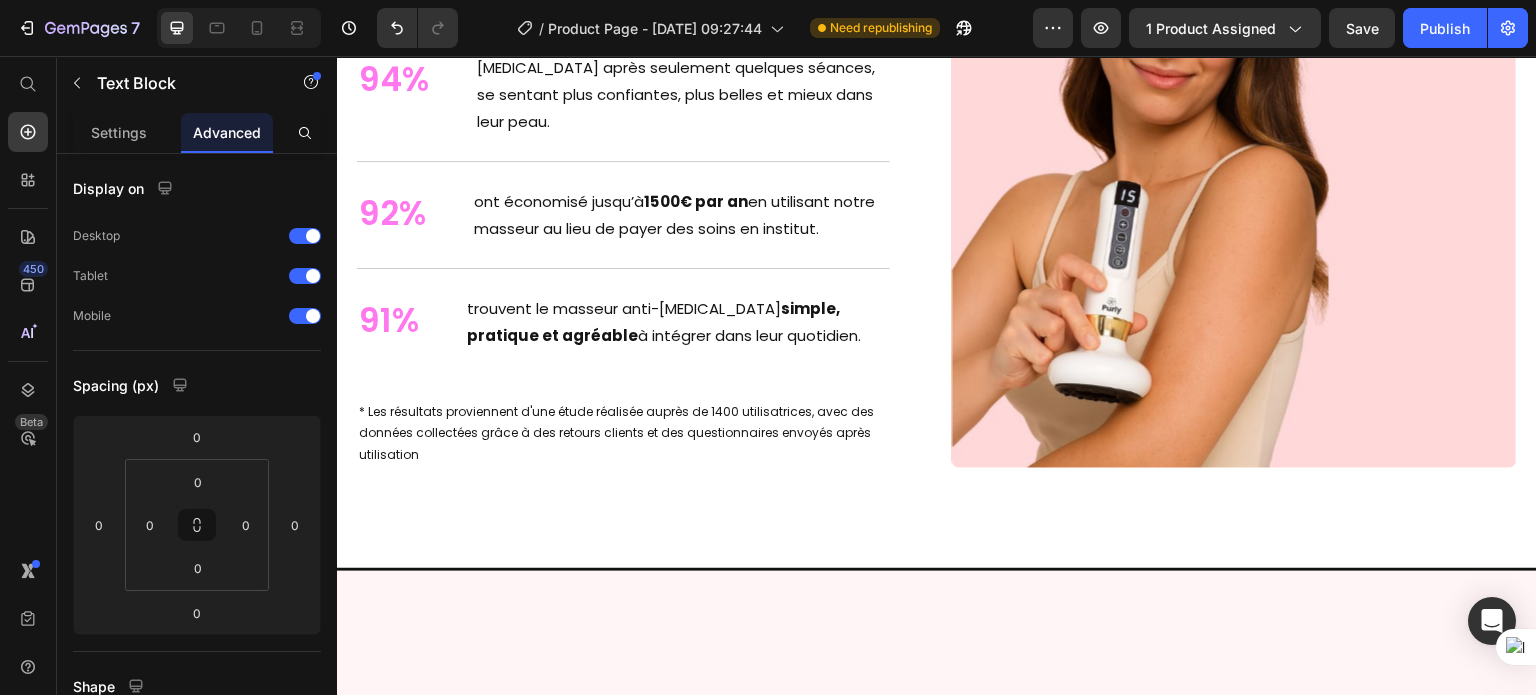 click on "En seulement  10 minutes par jour , sa  [MEDICAL_DATA] s’est visiblement réduite." at bounding box center [635, -304] 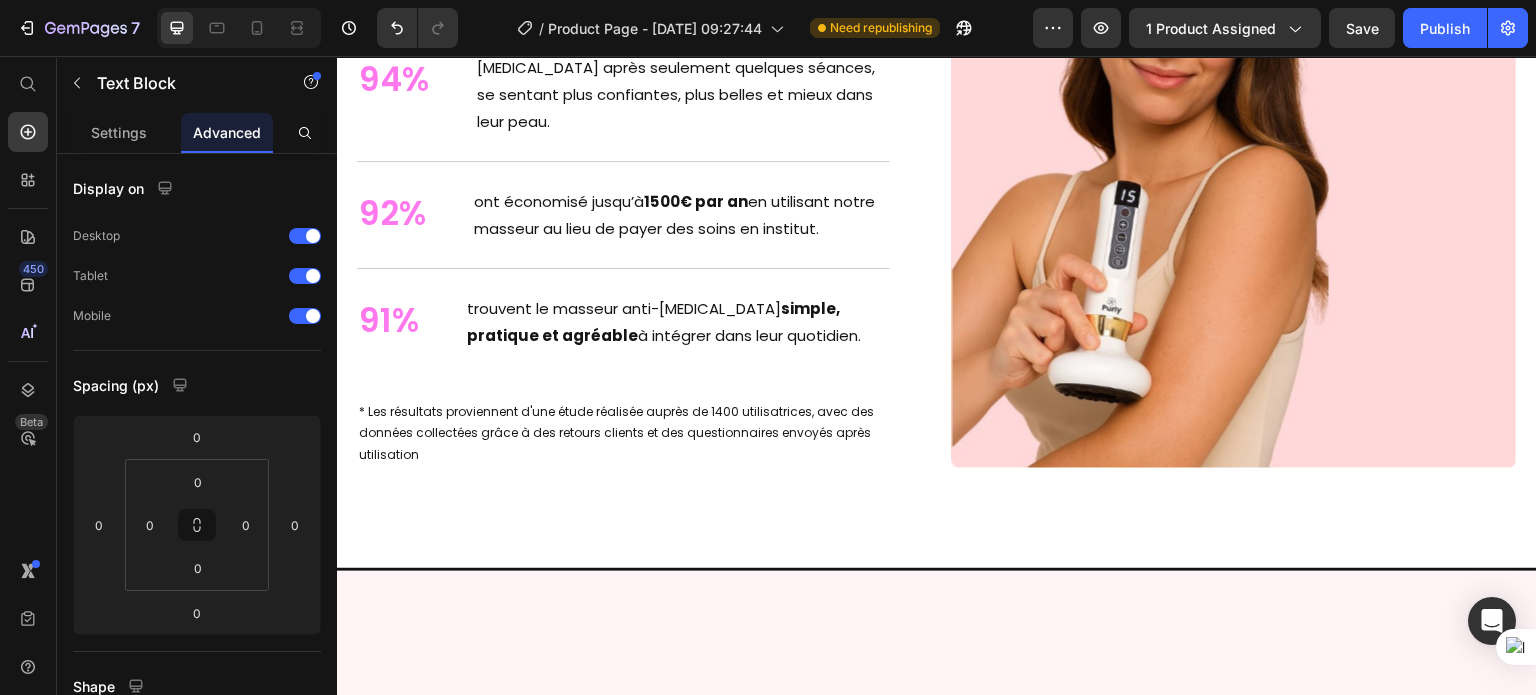 drag, startPoint x: 773, startPoint y: 376, endPoint x: 899, endPoint y: 341, distance: 130.7708 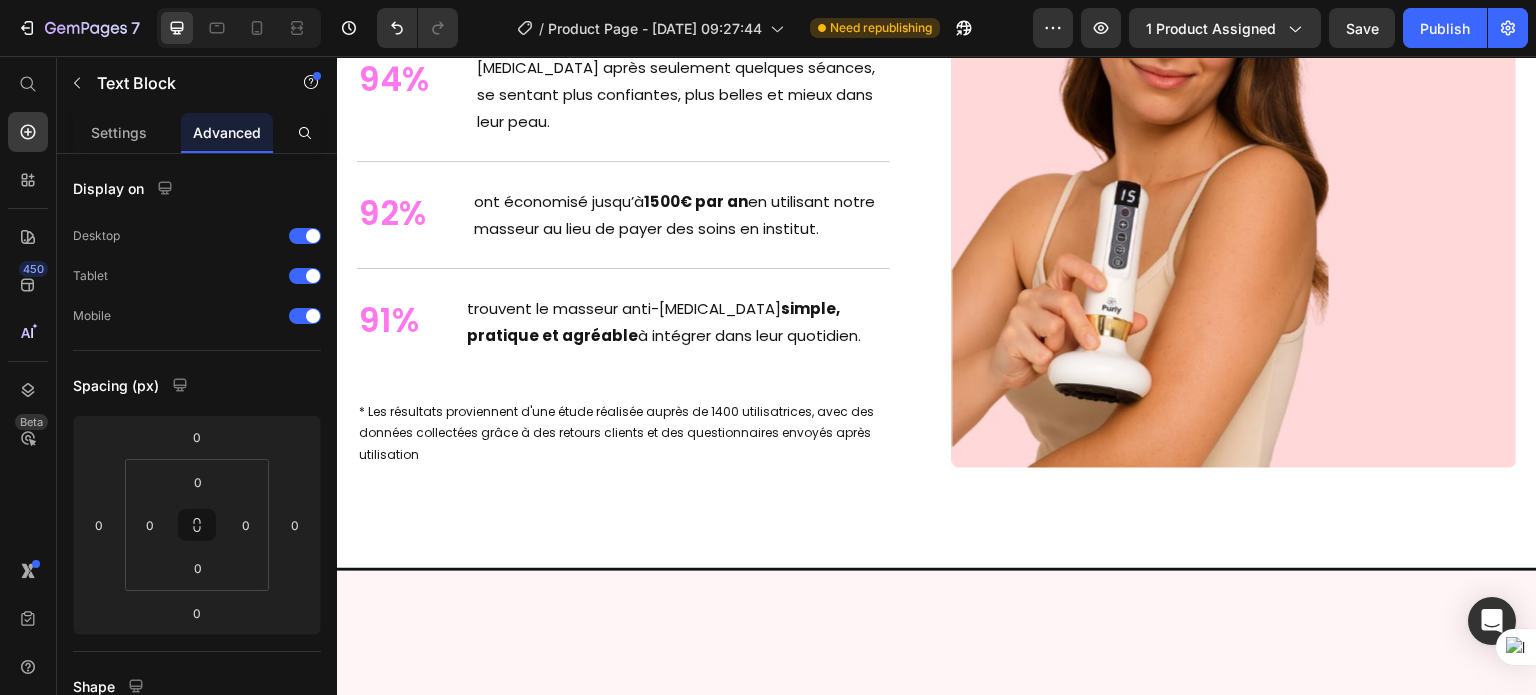 click on "En seulement  10 minutes par jour , sa  [MEDICAL_DATA] s’est visiblement réduite. Elle enfin retrouver le plaisir de s'habiller sans se cacher" at bounding box center (635, -304) 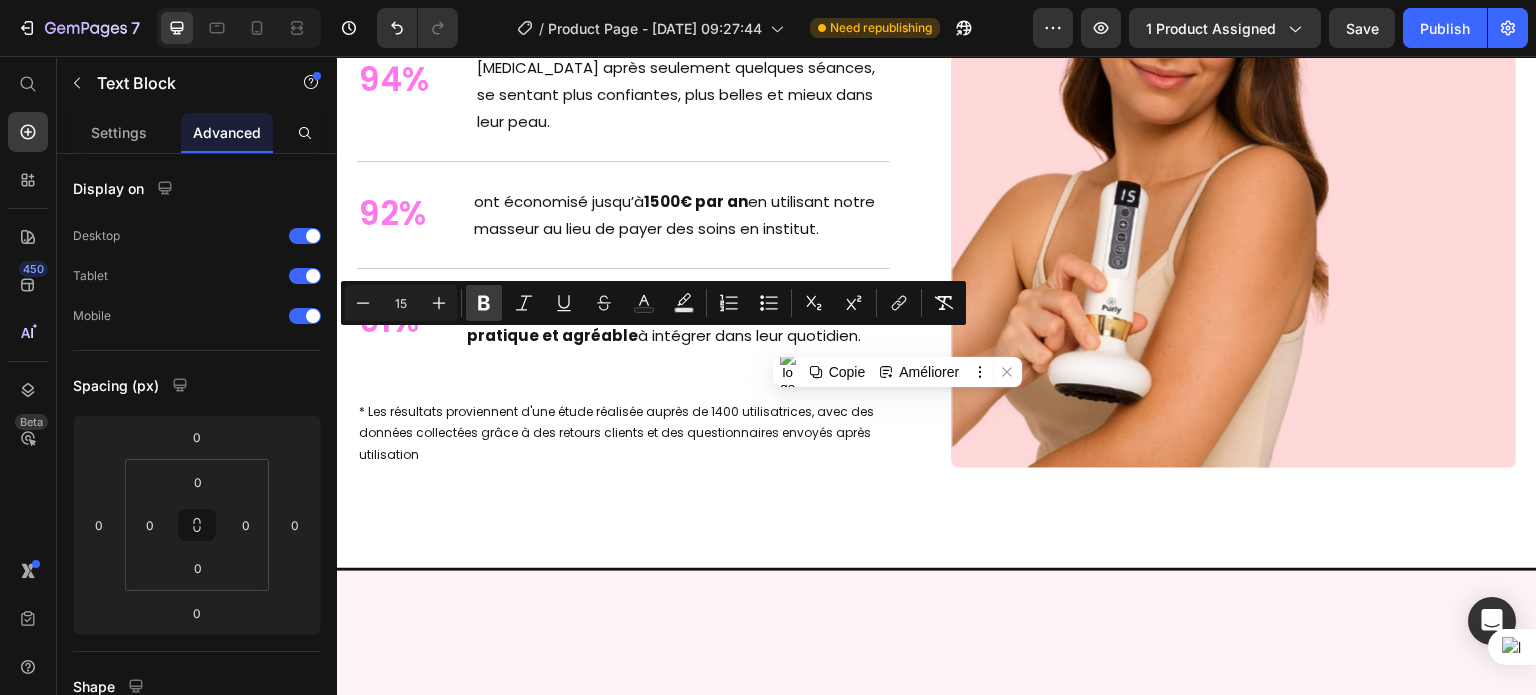 click 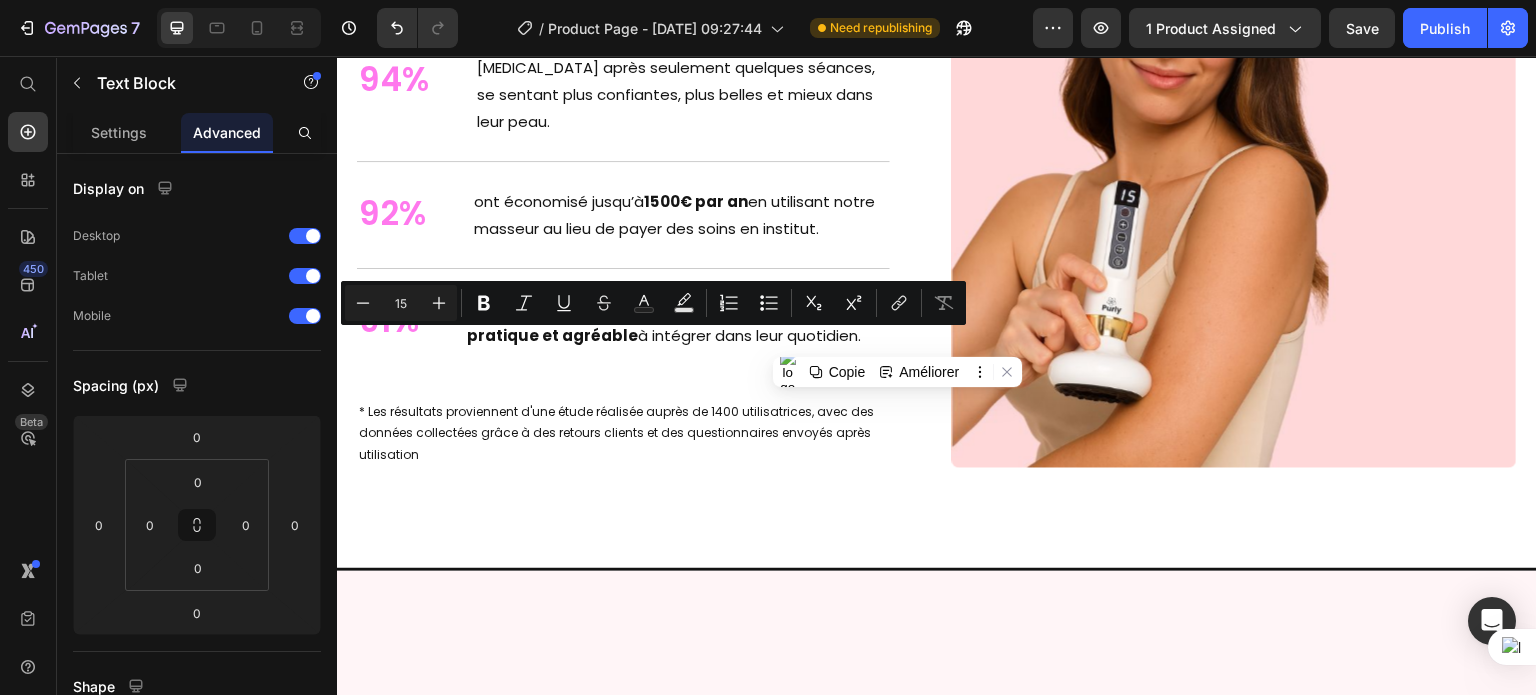 click on "Un Summer Body en 30 Jours — Même en Plein Été Heading [PERSON_NAME], 38 ans, de [GEOGRAPHIC_DATA], assistante de direction, a retrouvé des  cuisses lisses et fermes  en moins de  30 jours  grâce au  masseur anti-[MEDICAL_DATA] Purly™ . En seulement  10 minutes par jour , sa  [MEDICAL_DATA] s’est visiblement réduite.  Elle enfin retrouver le plaisir de s'habiller sans se cacher Text Block   0" at bounding box center (635, -411) 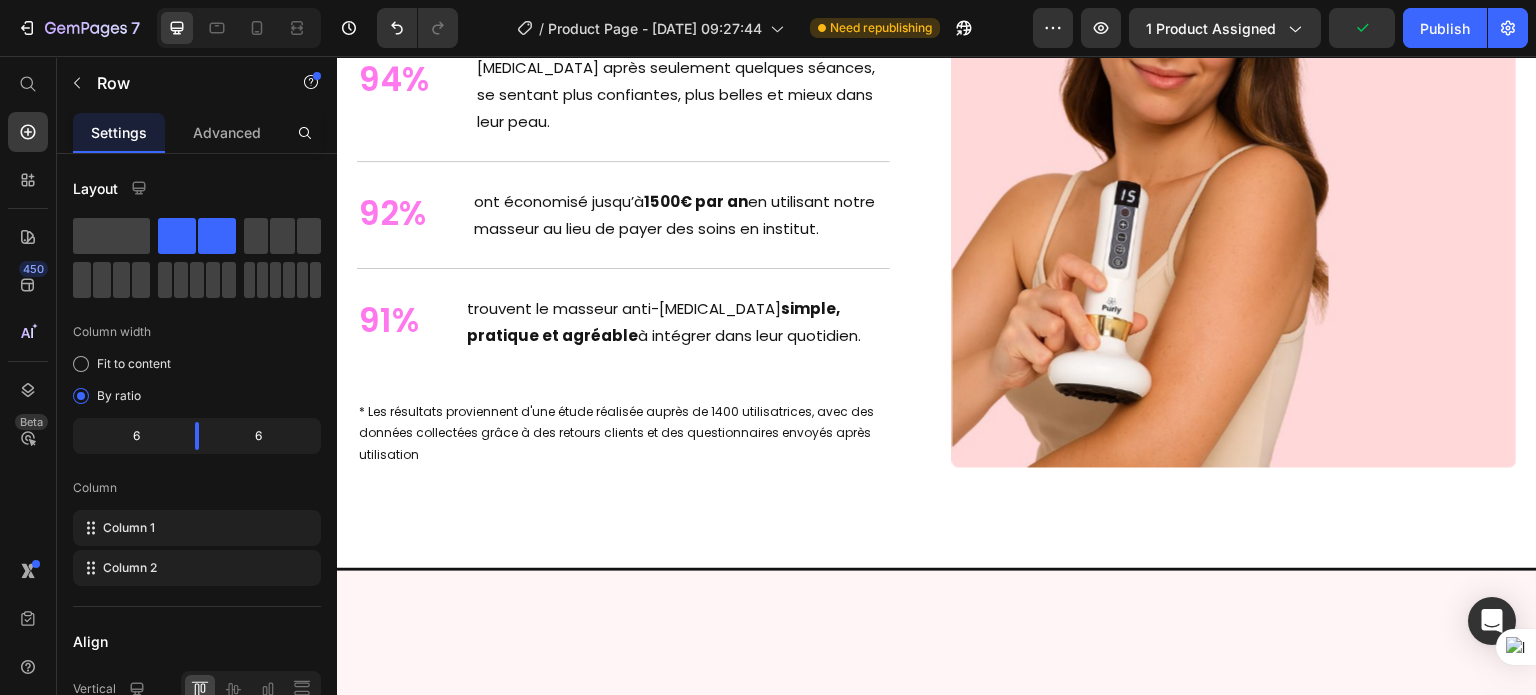click on "Un Summer Body en 30 Jours — Même en Plein Été Heading [PERSON_NAME], 38 ans, de [GEOGRAPHIC_DATA], assistante de direction, a retrouvé des  cuisses lisses et fermes  en moins de  30 jours  grâce au  masseur anti-[MEDICAL_DATA] Purly™ . En seulement  10 minutes par jour , sa  [MEDICAL_DATA] s’est visiblement réduite.  Elle enfin retrouver le plaisir de s'habiller sans se cacher Text Block" at bounding box center (635, -411) 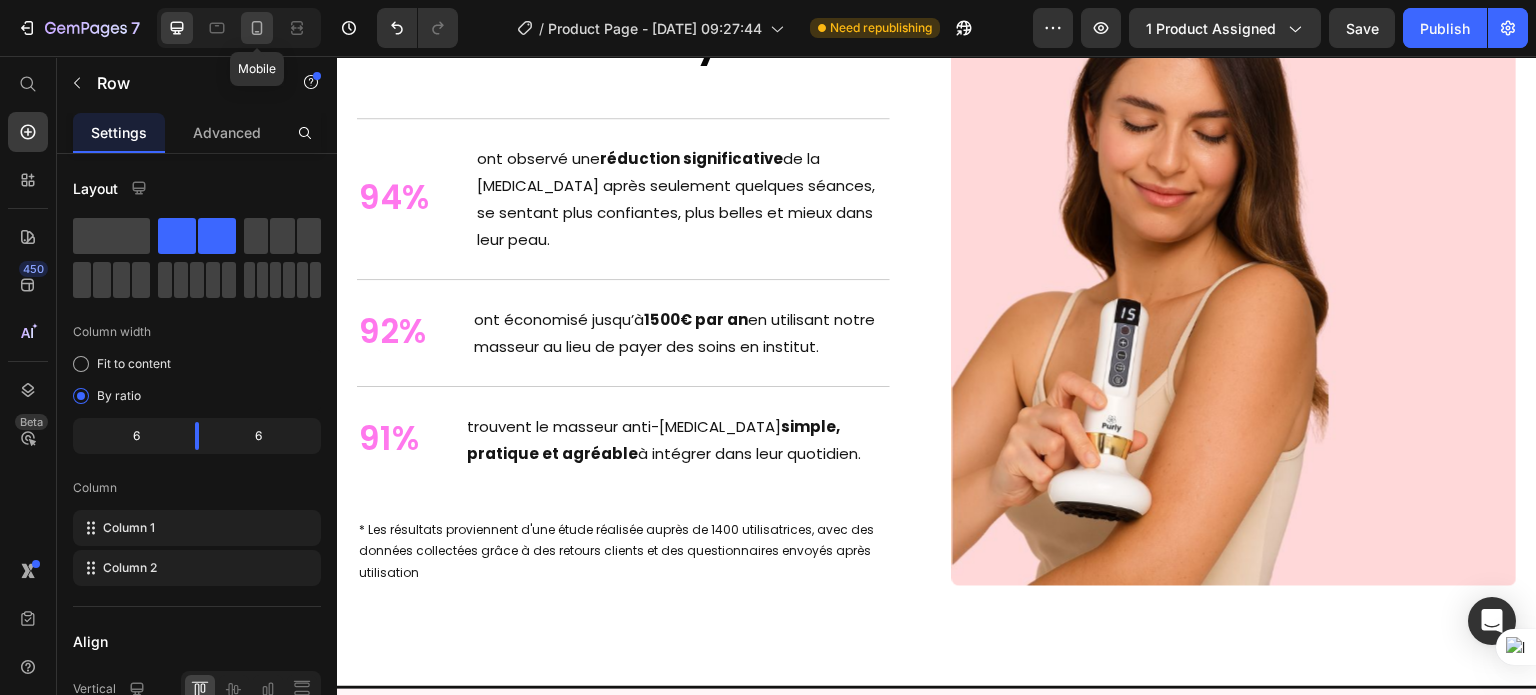 click 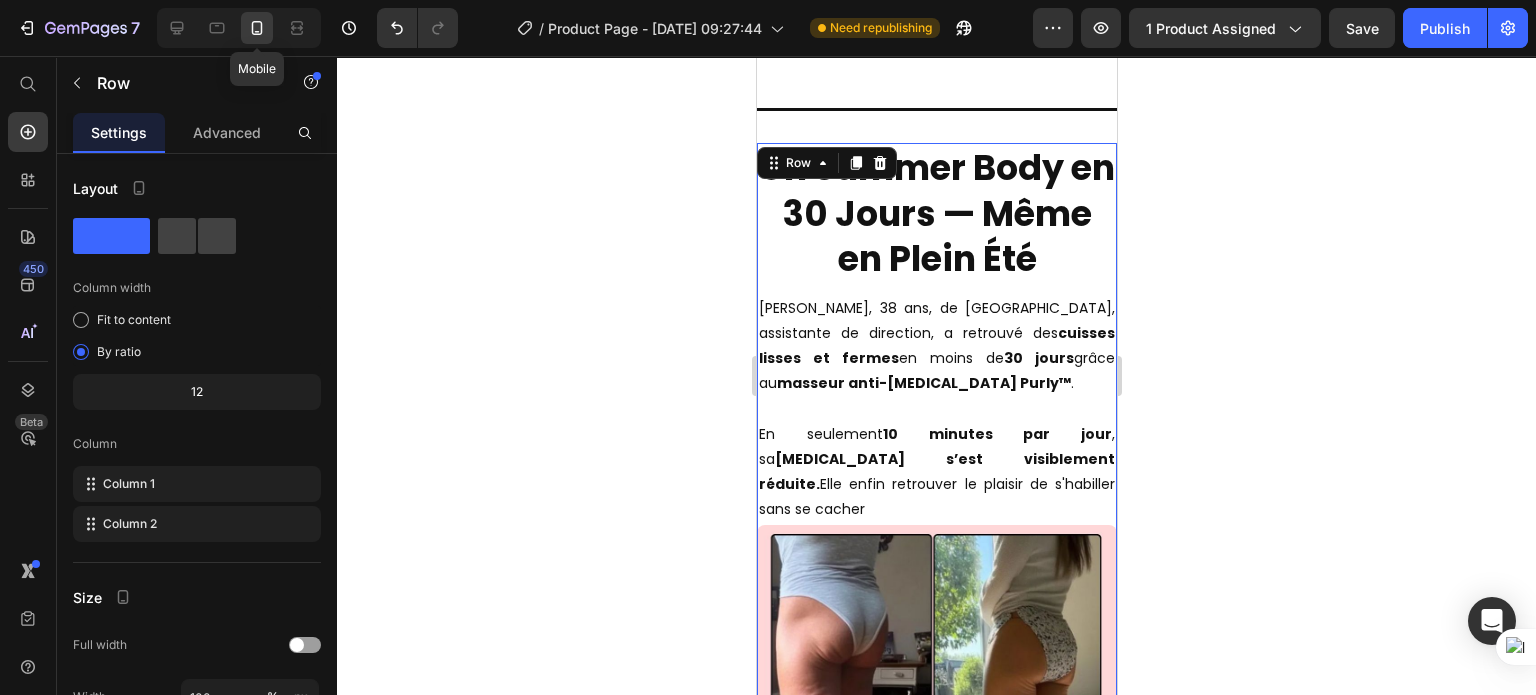 scroll, scrollTop: 5590, scrollLeft: 0, axis: vertical 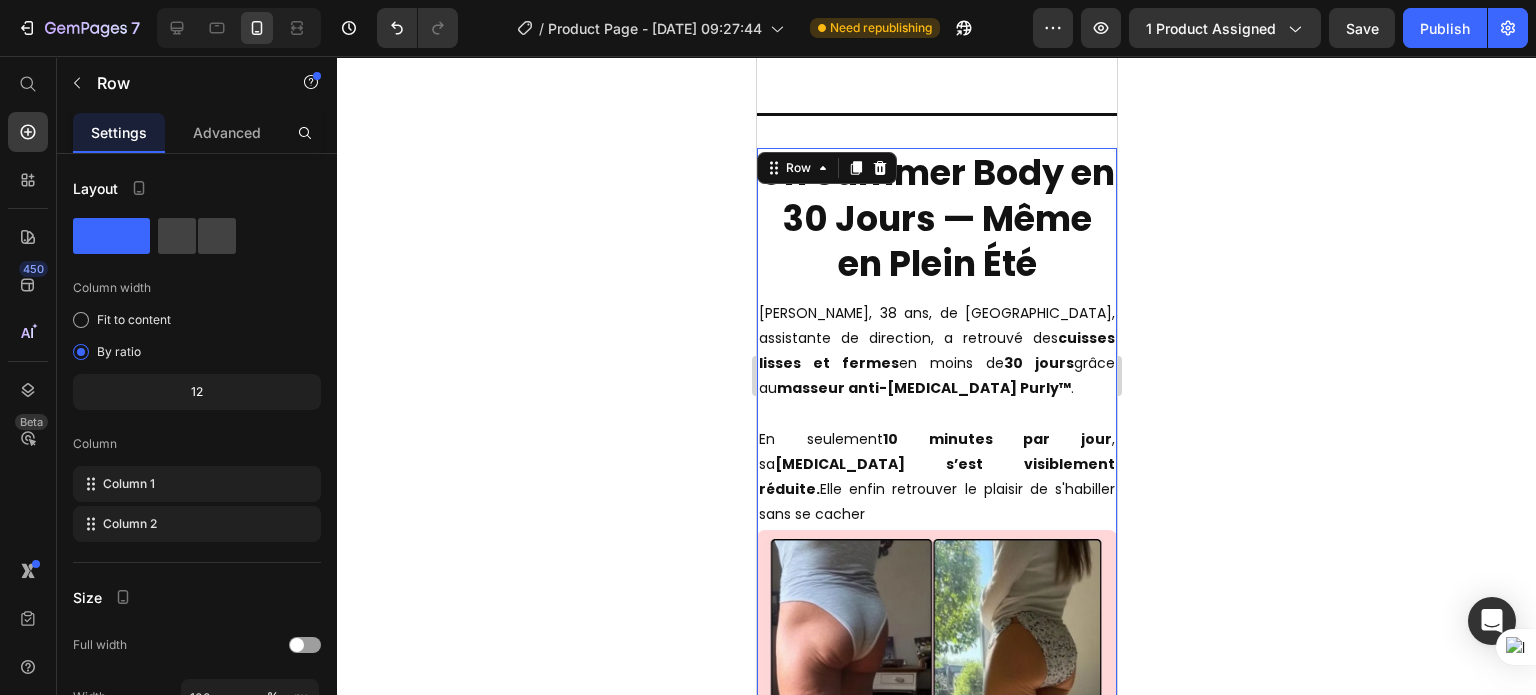 click 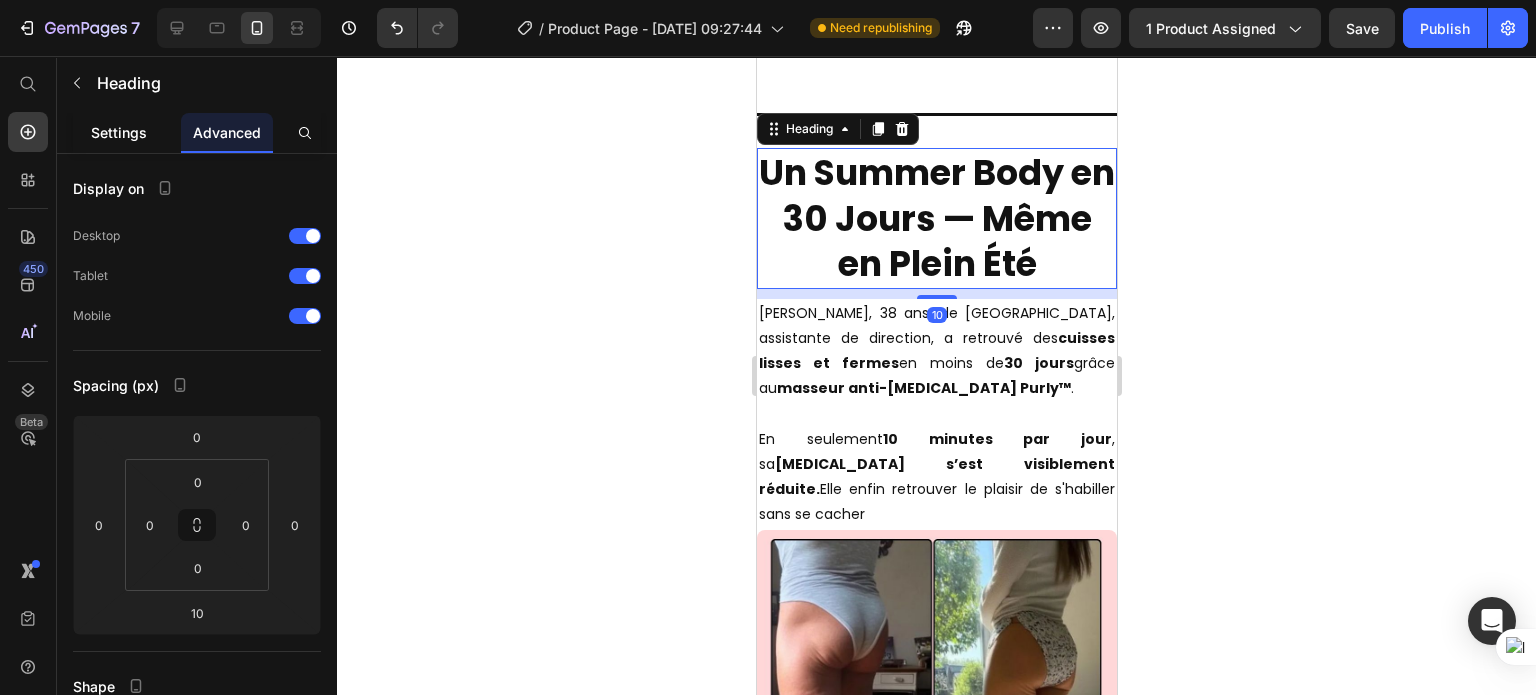 click on "Settings" 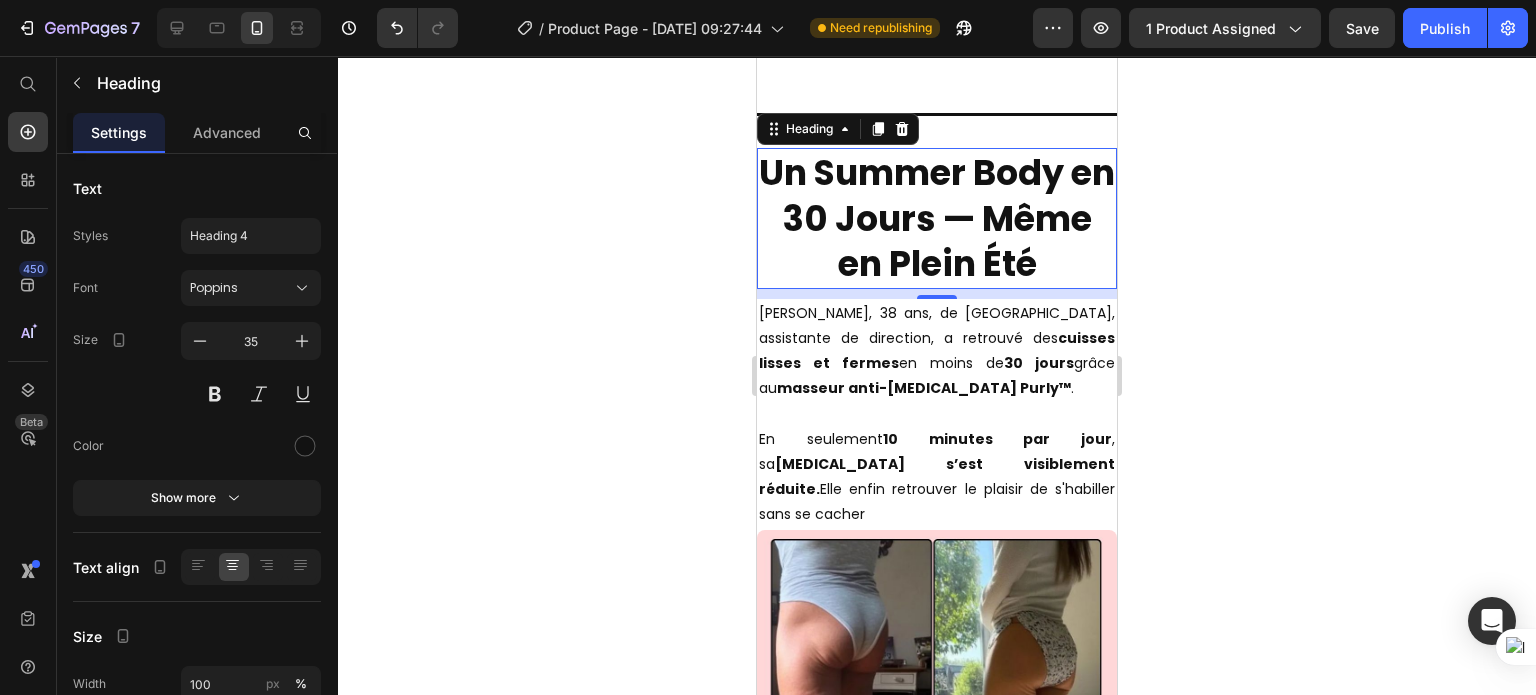 click 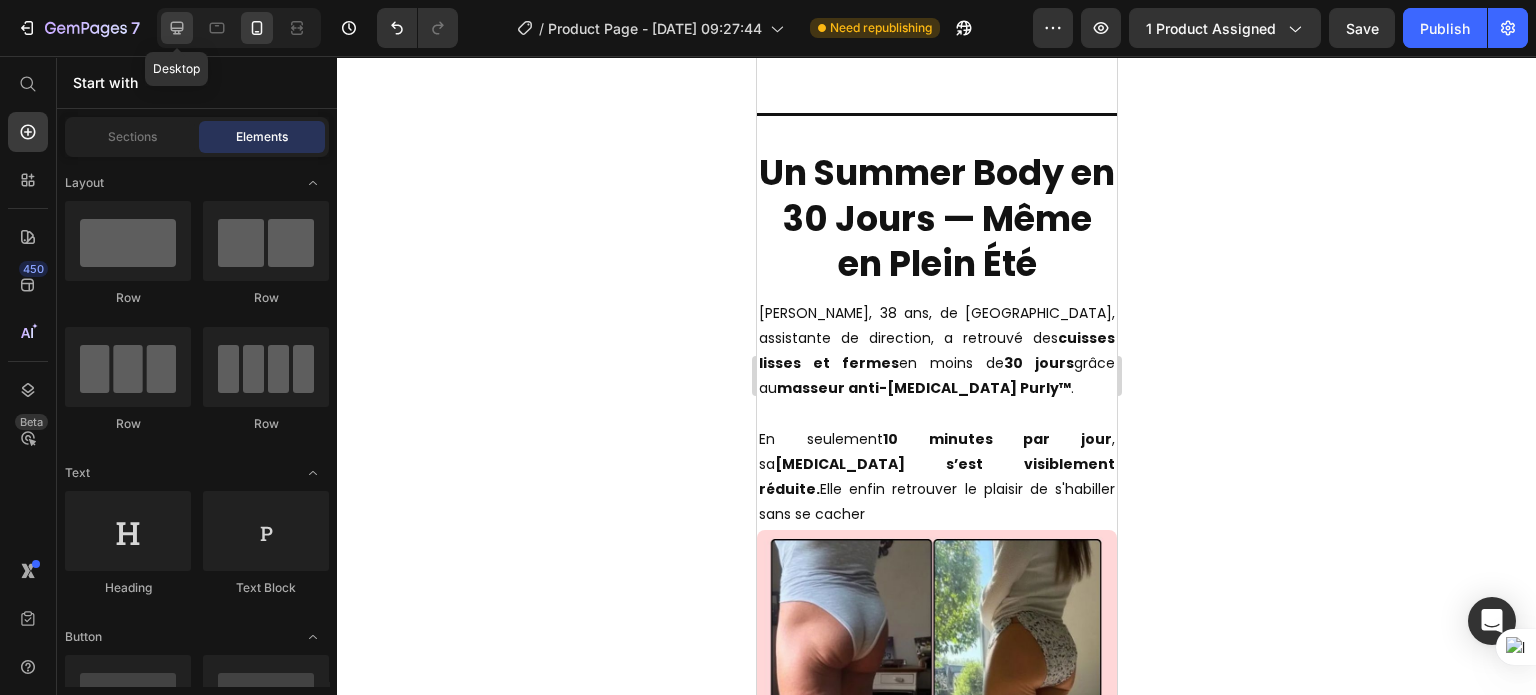 click 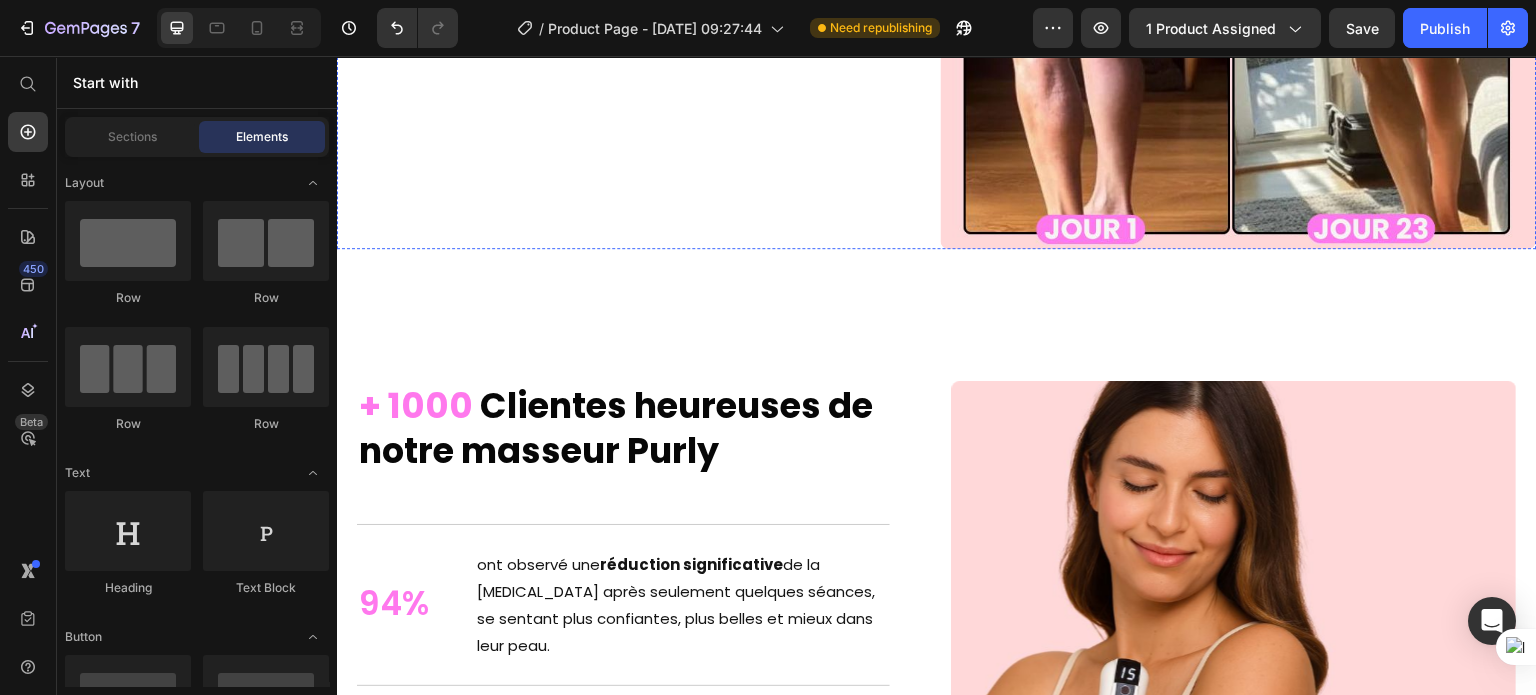 click on "En seulement  10 minutes par jour , sa  [MEDICAL_DATA] s’est visiblement réduite.  Elle enfin retrouver le plaisir de s'habiller sans se cacher" at bounding box center [635, -105] 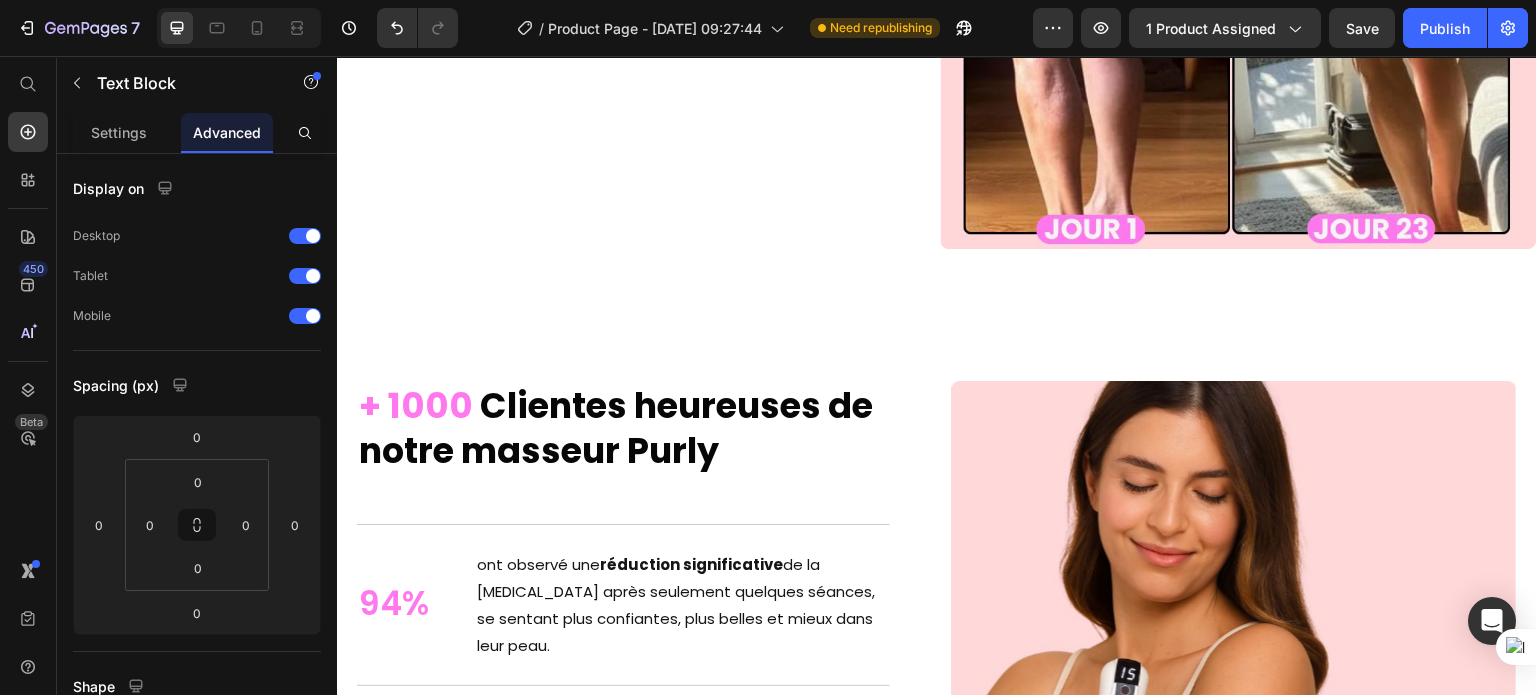 click on "[MEDICAL_DATA] s’est visiblement réduite." at bounding box center (635, -105) 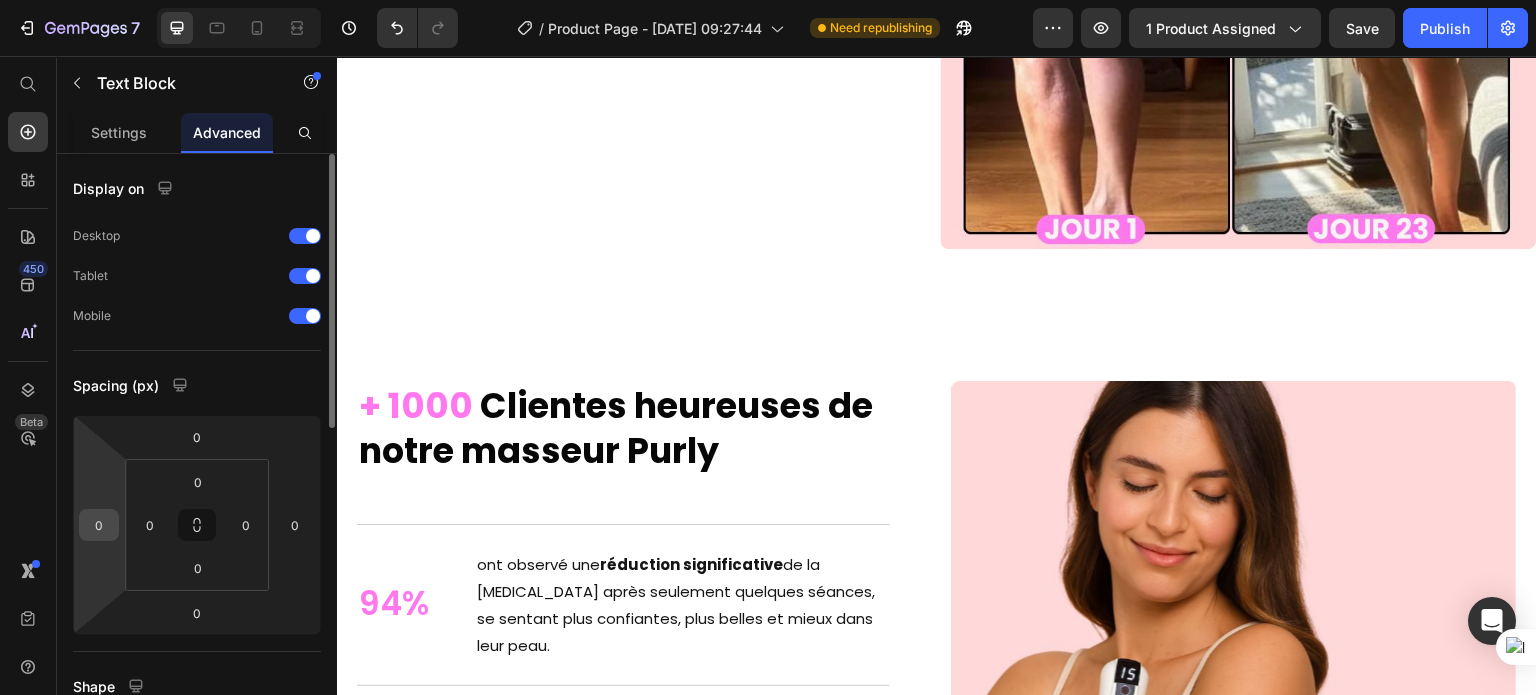 click on "0" at bounding box center [99, 525] 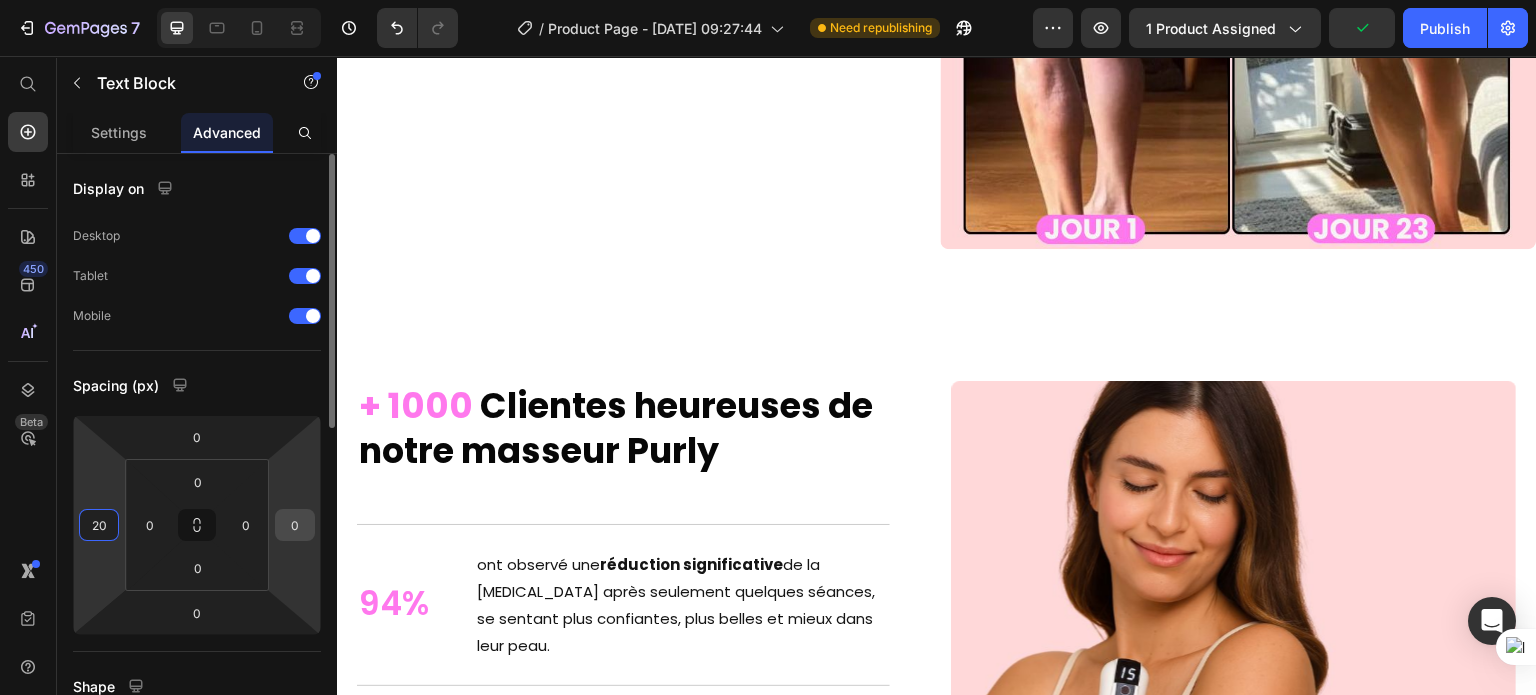 type on "20" 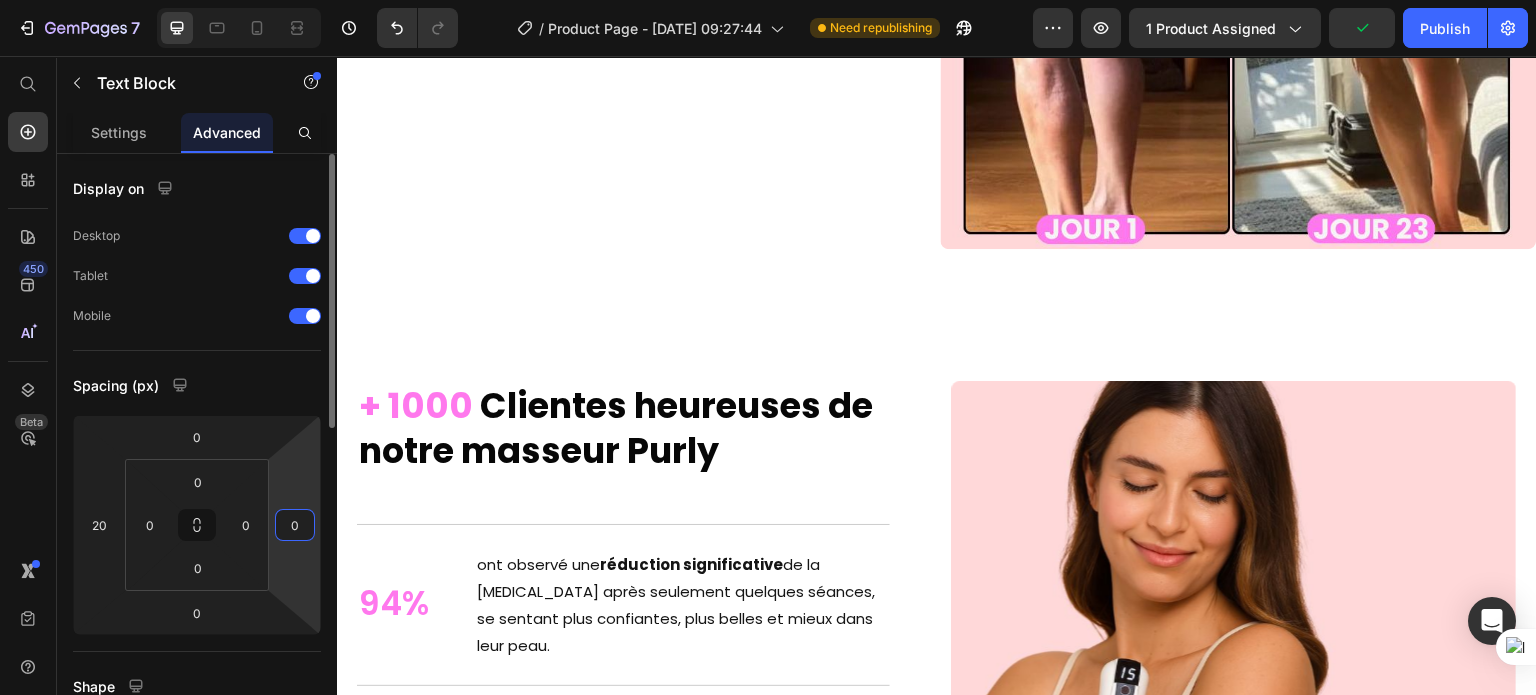 click on "0" at bounding box center [295, 525] 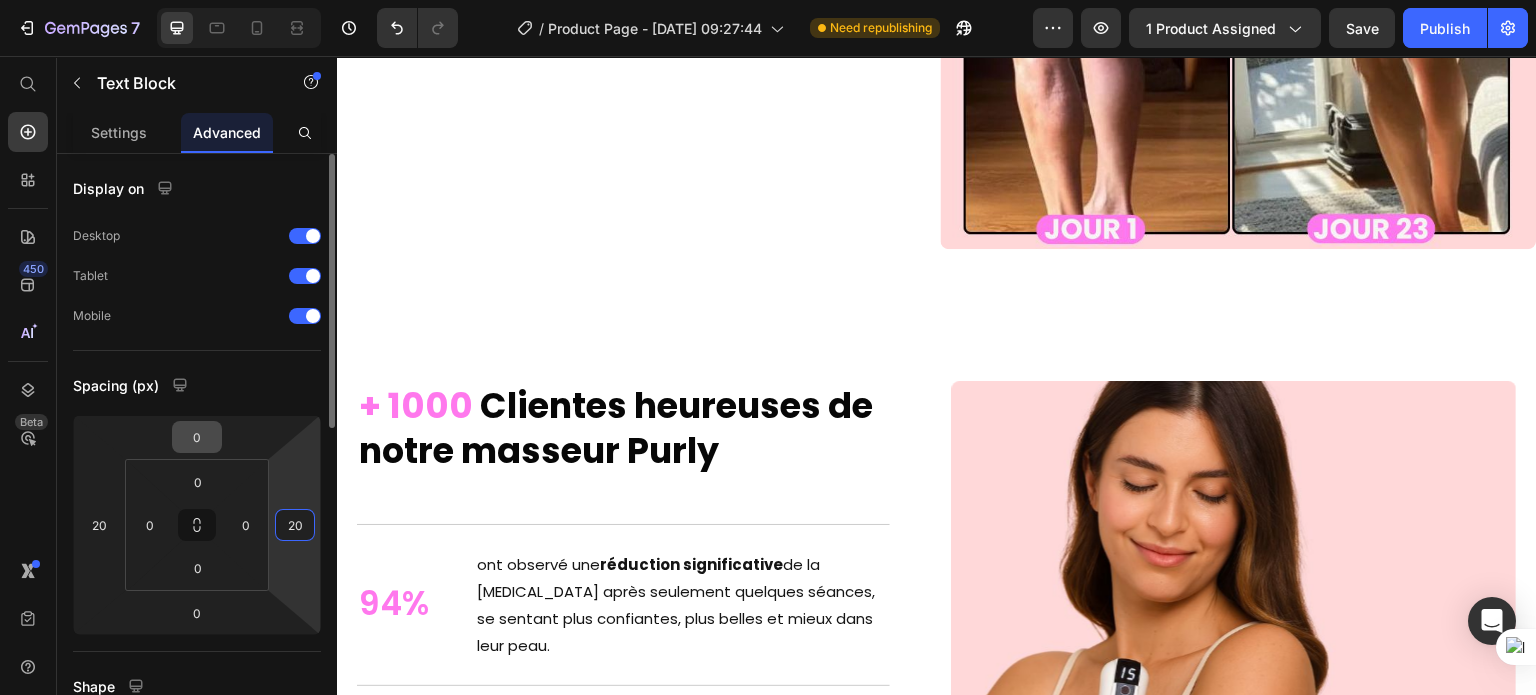 type on "20" 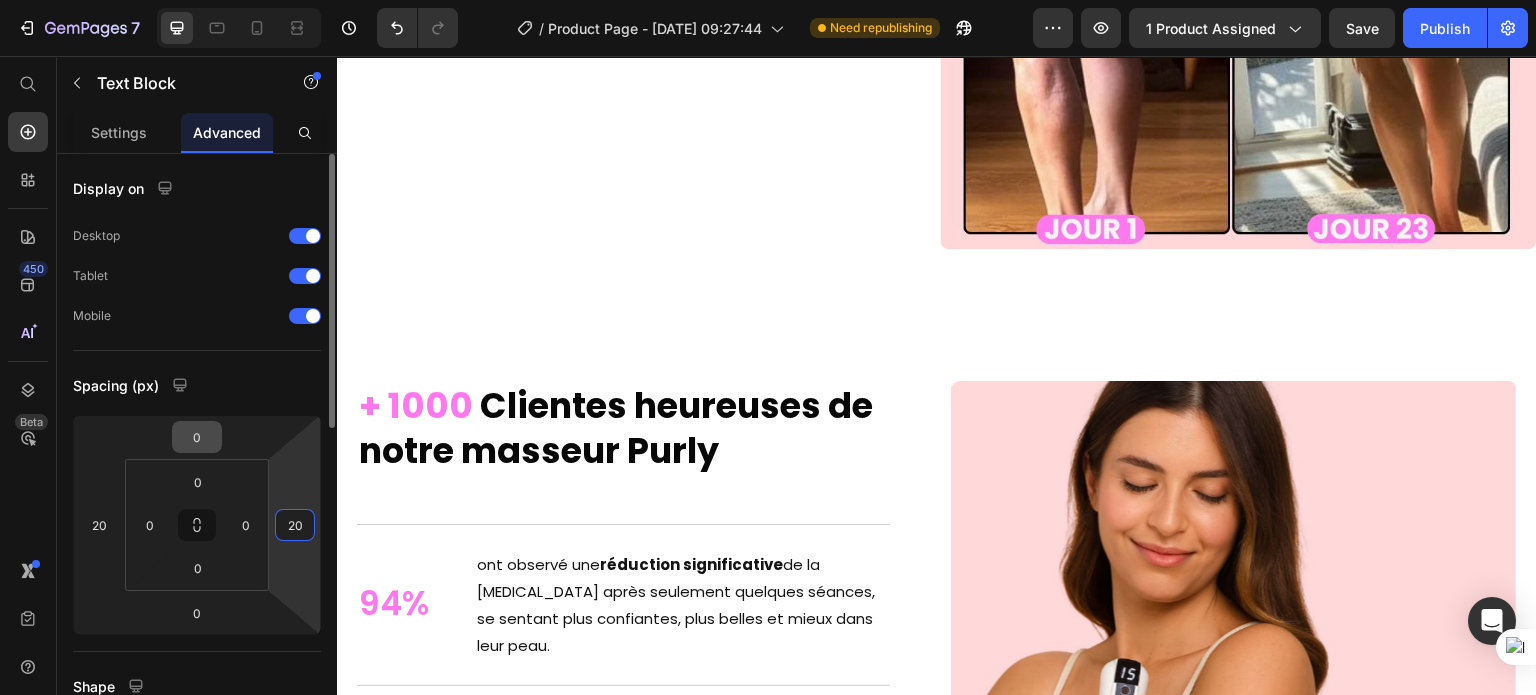 click on "7   /  Product Page - [DATE] 09:27:44 Need republishing Preview 1 product assigned  Save   Publish  450 Beta Start with Sections Elements Hero Section Product Detail Brands Trusted Badges Guarantee Product Breakdown How to use Testimonials Compare Bundle FAQs Social Proof Brand Story Product List Collection Blog List Contact Sticky Add to Cart Custom Footer Browse Library 450 Layout
Row
Row
Row
Row Text
Heading
Text Block Button
Button
Button
Sticky Back to top Media
Image" at bounding box center (768, 0) 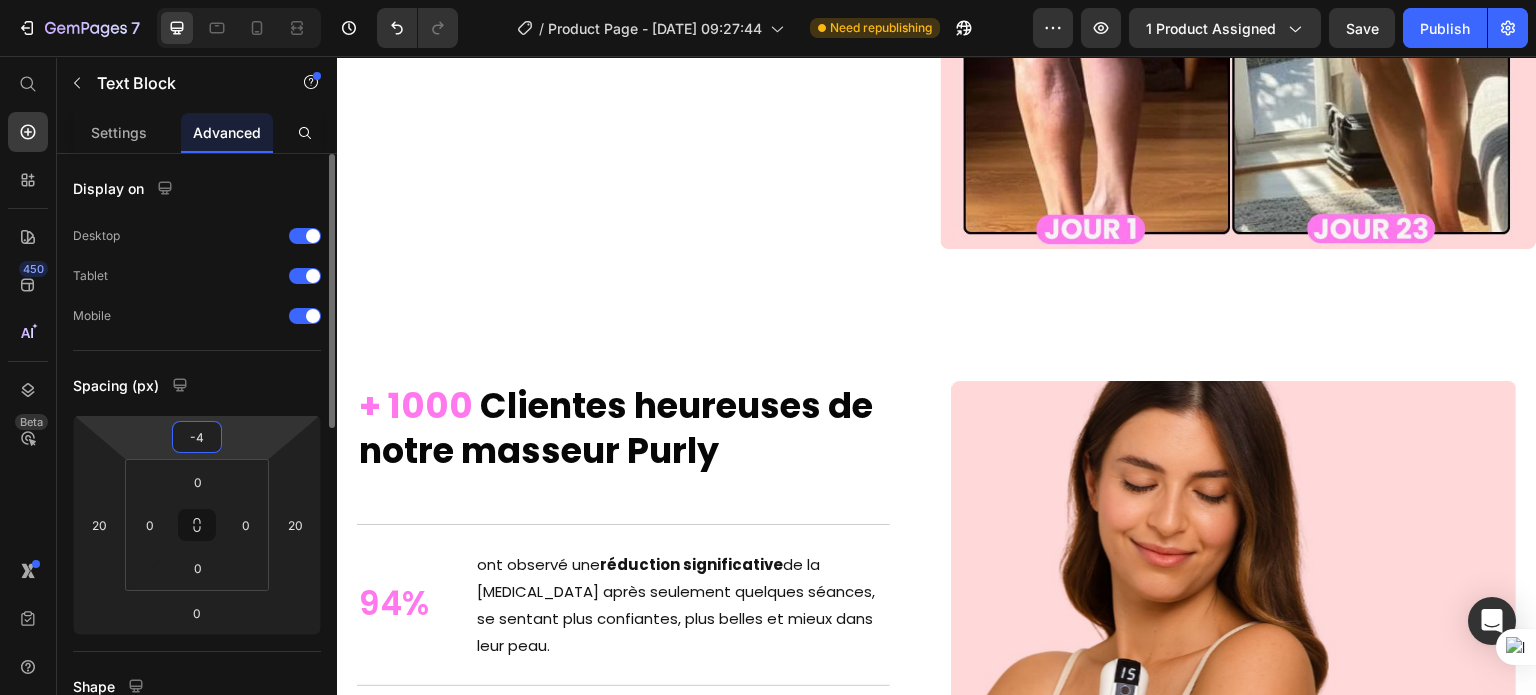 click on "-4" at bounding box center (197, 437) 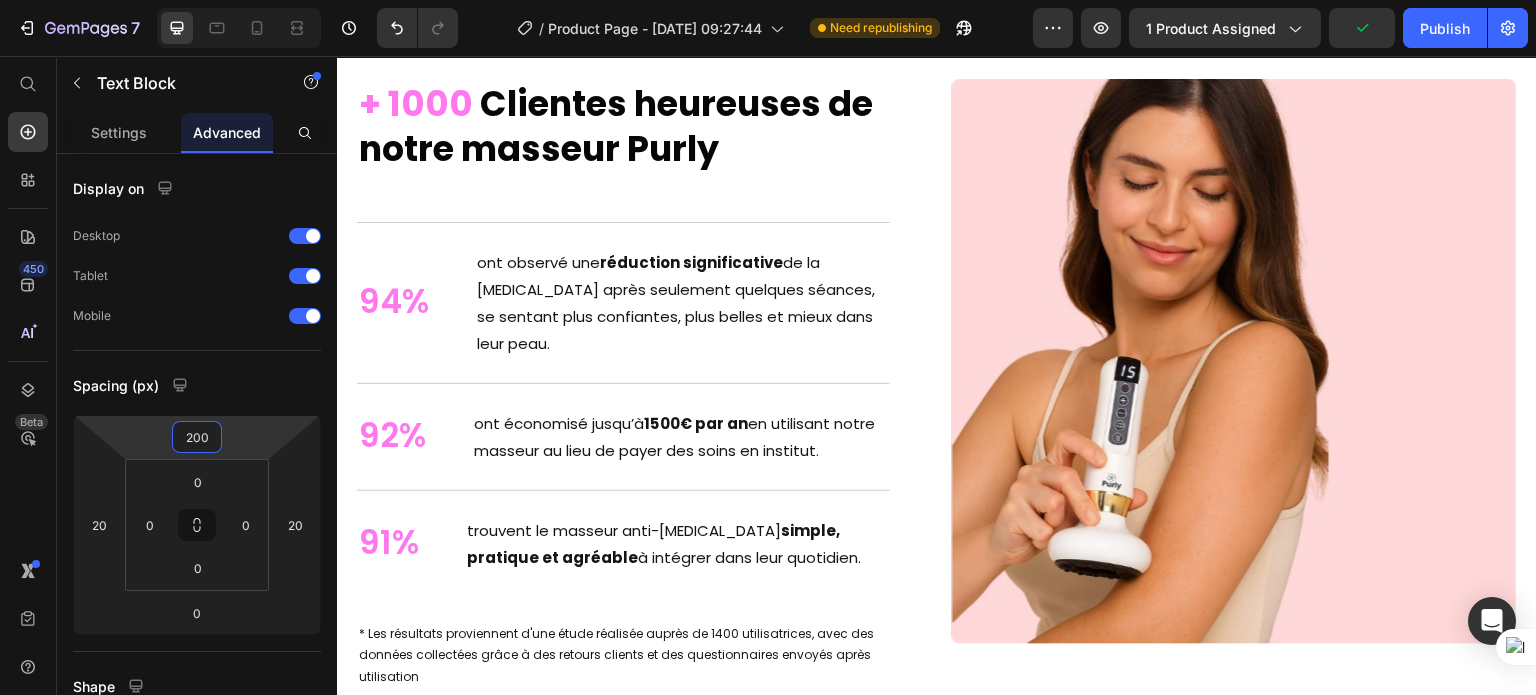 scroll, scrollTop: 5880, scrollLeft: 0, axis: vertical 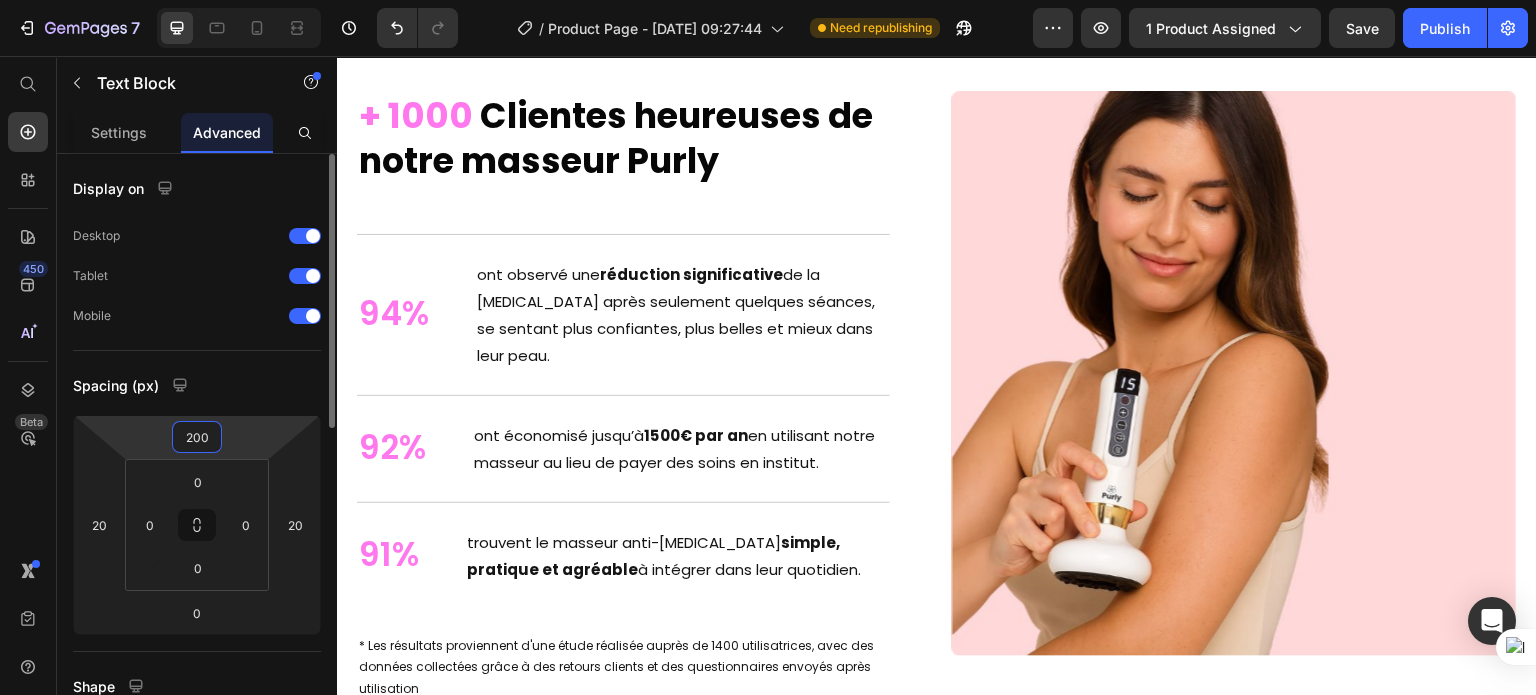 click on "200" at bounding box center [197, 437] 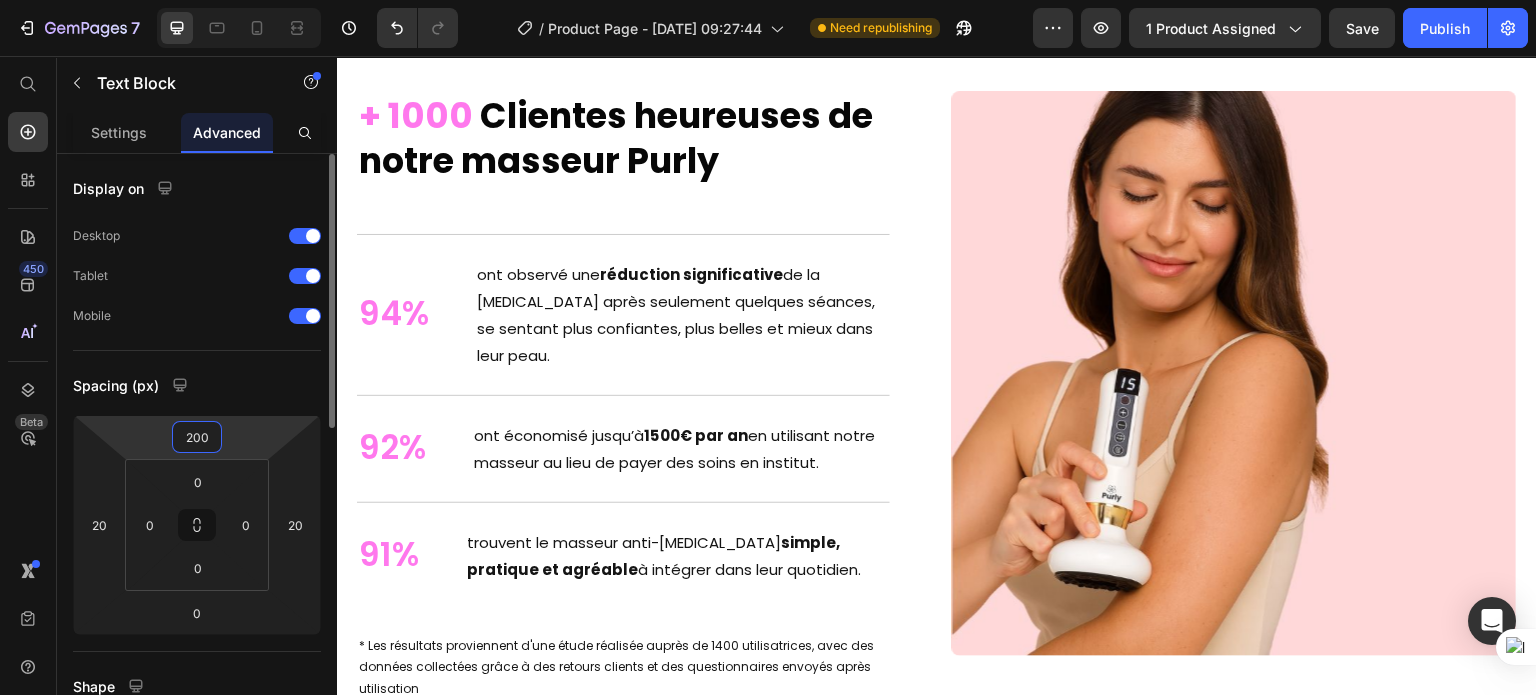 click on "200" at bounding box center [197, 437] 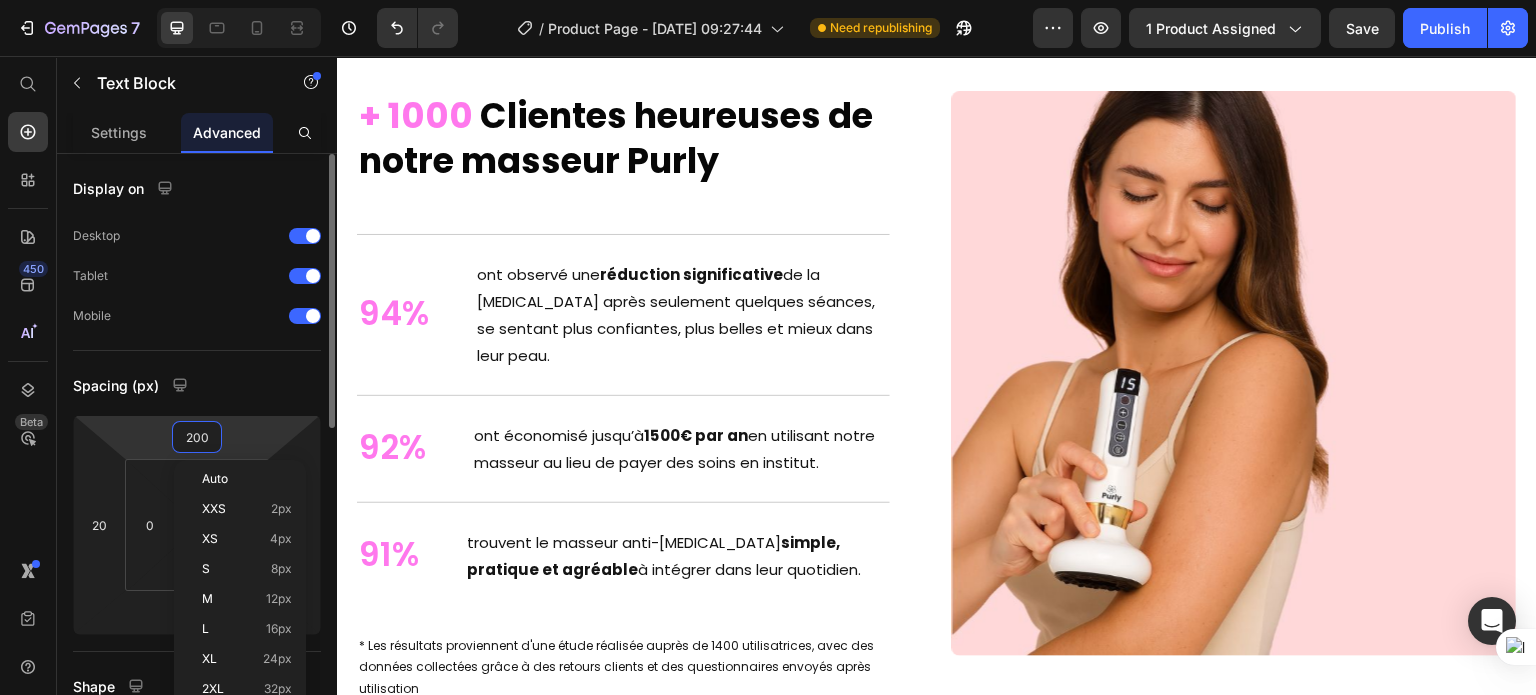 type on "0" 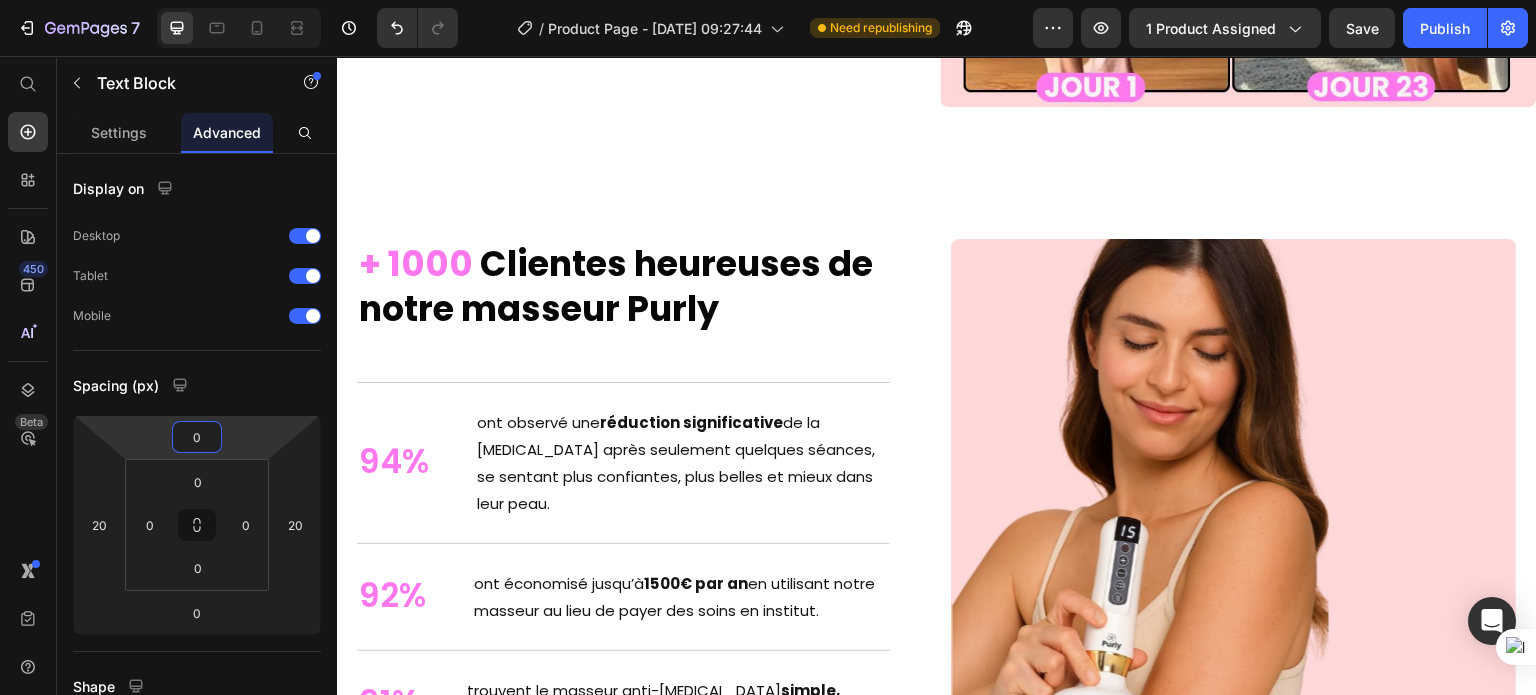 scroll, scrollTop: 5733, scrollLeft: 0, axis: vertical 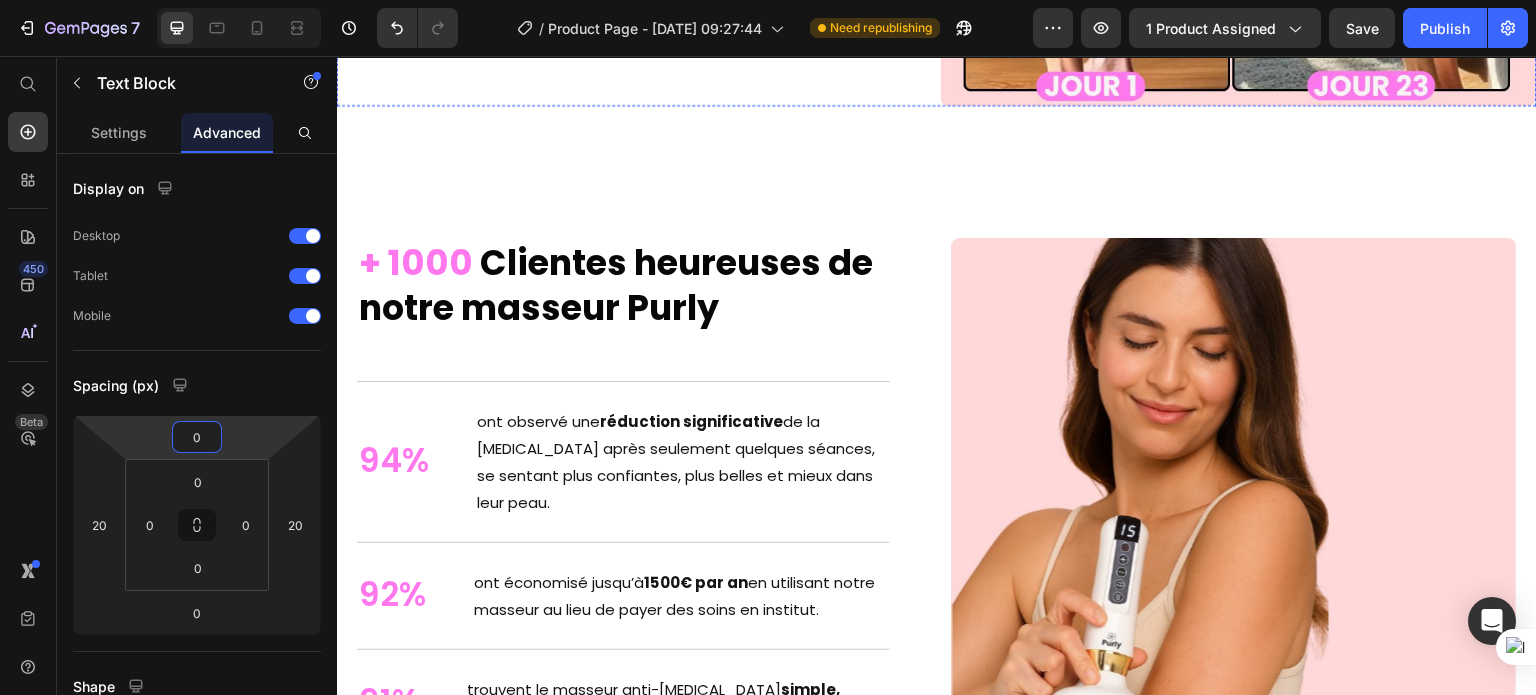 click on "Un Summer Body en 30 Jours — Même en Plein Été" at bounding box center (635, -443) 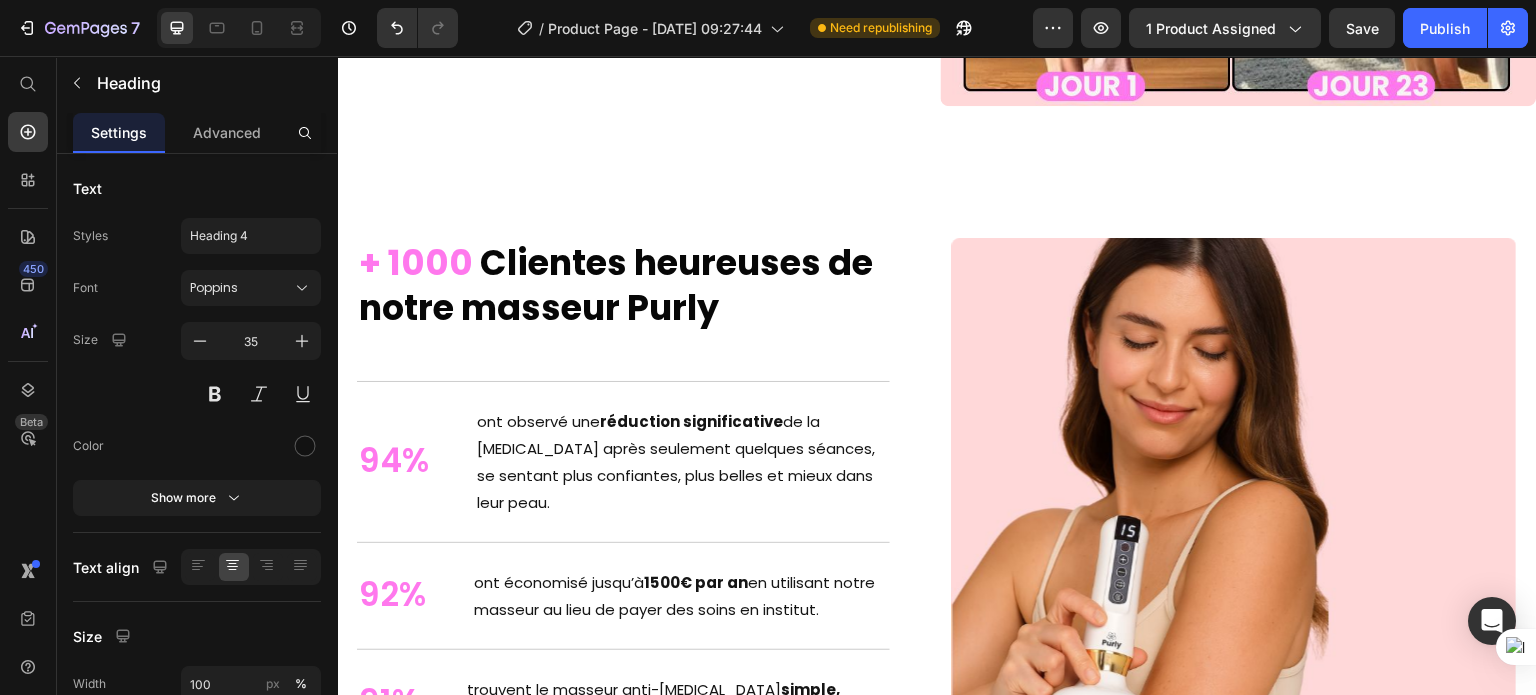 click on "Heading" at bounding box center (389, -509) 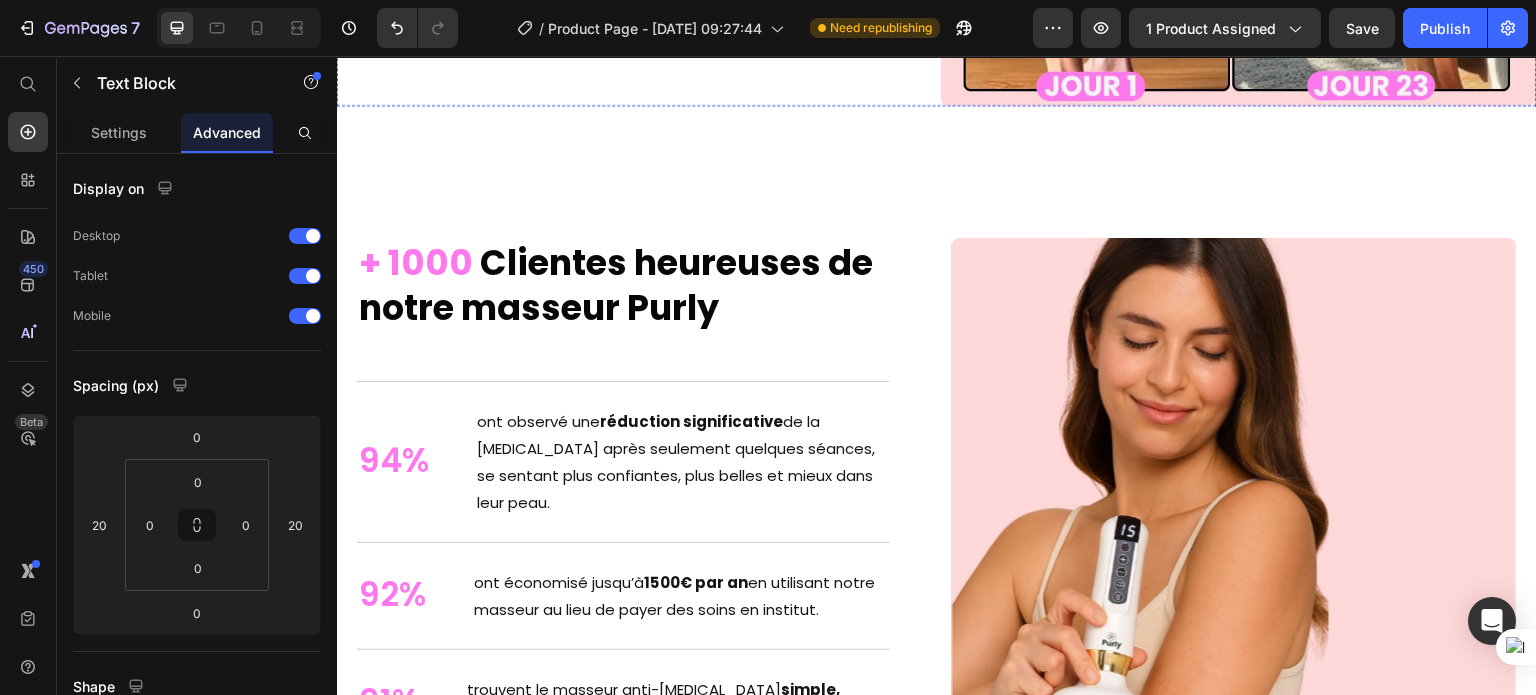 click on "[PERSON_NAME] a enfin retrouver le plaisir de s'habiller sans se cacher" at bounding box center (635, -208) 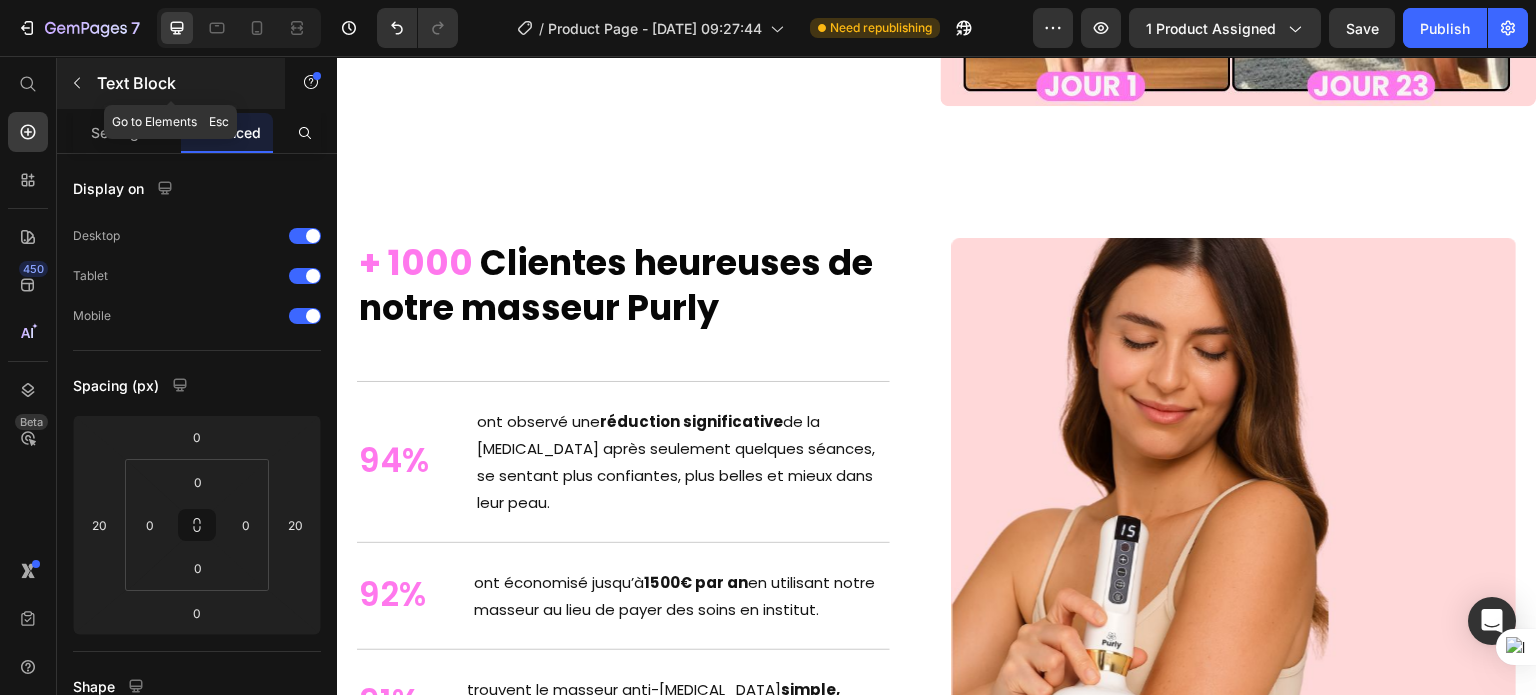 click 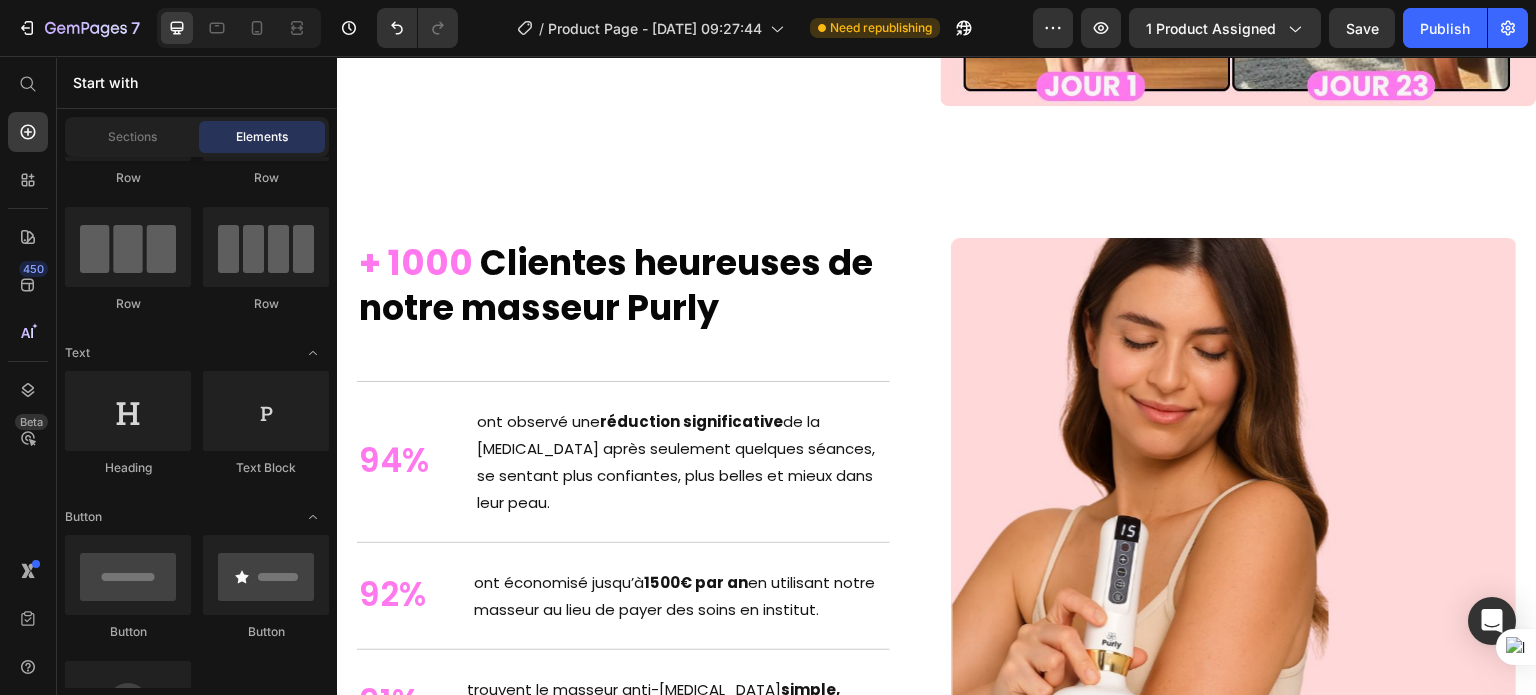 scroll, scrollTop: 0, scrollLeft: 0, axis: both 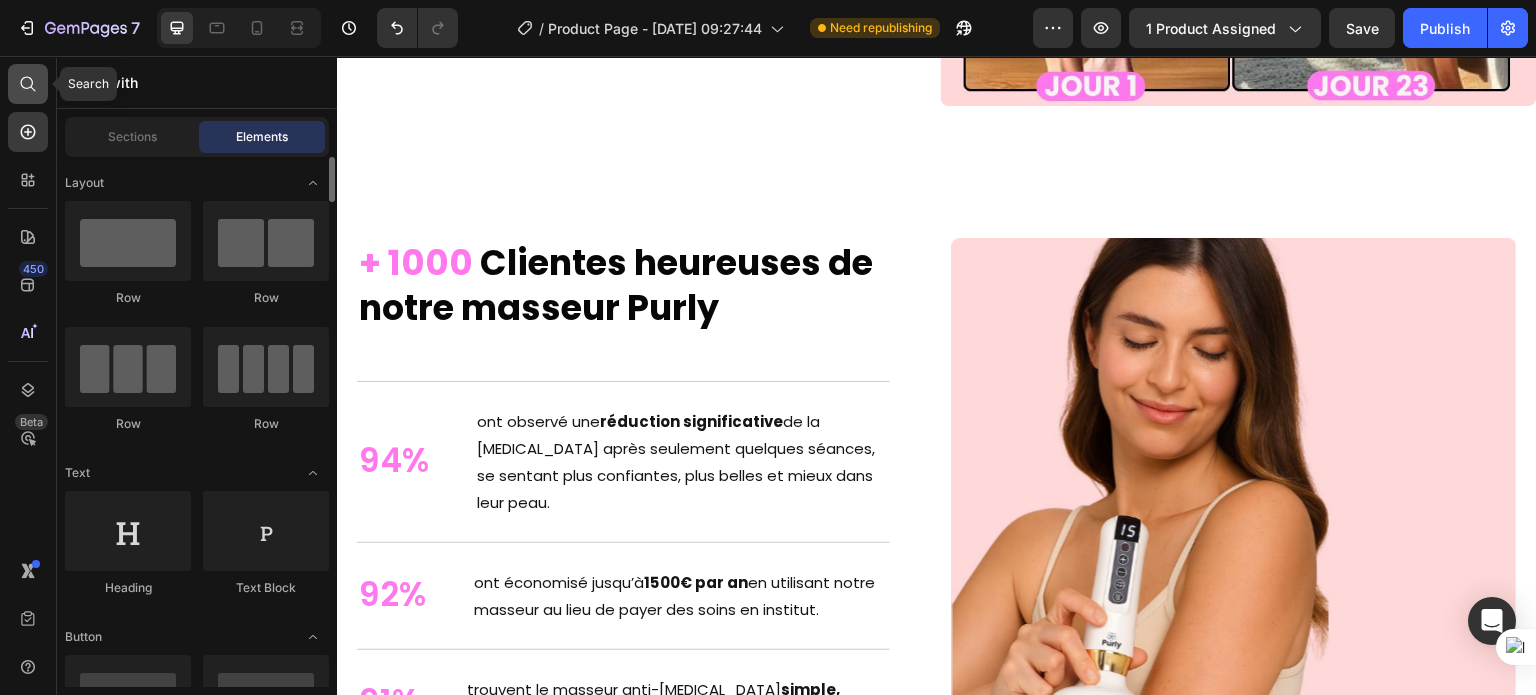 click 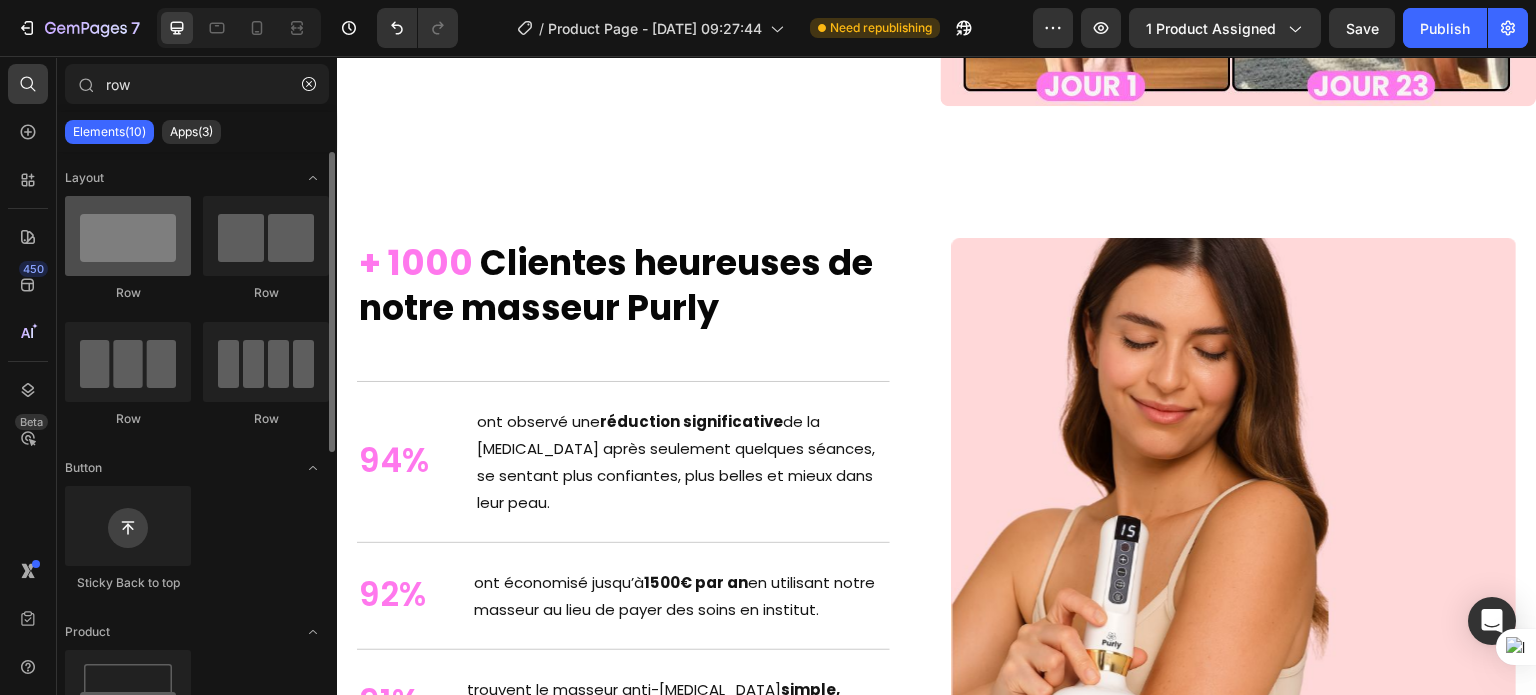 type on "row" 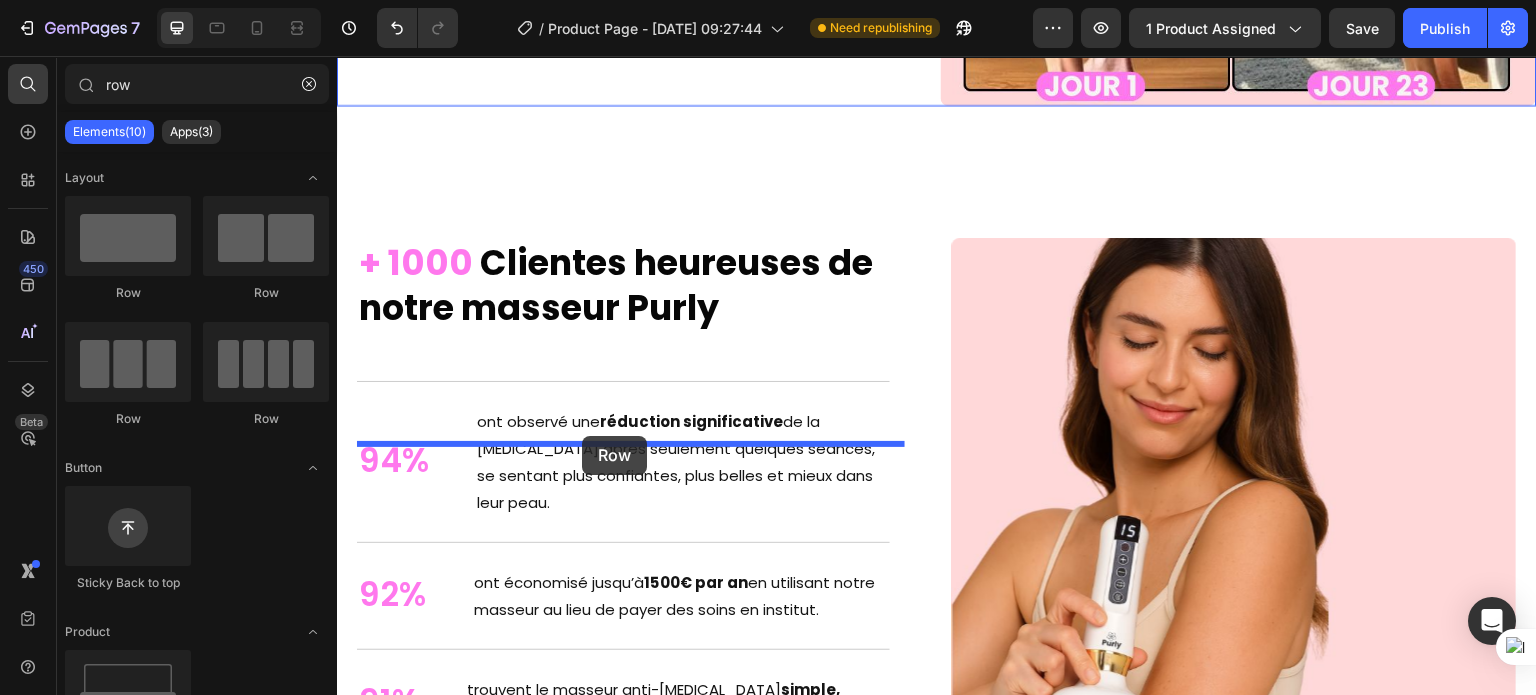 drag, startPoint x: 484, startPoint y: 286, endPoint x: 582, endPoint y: 436, distance: 179.17589 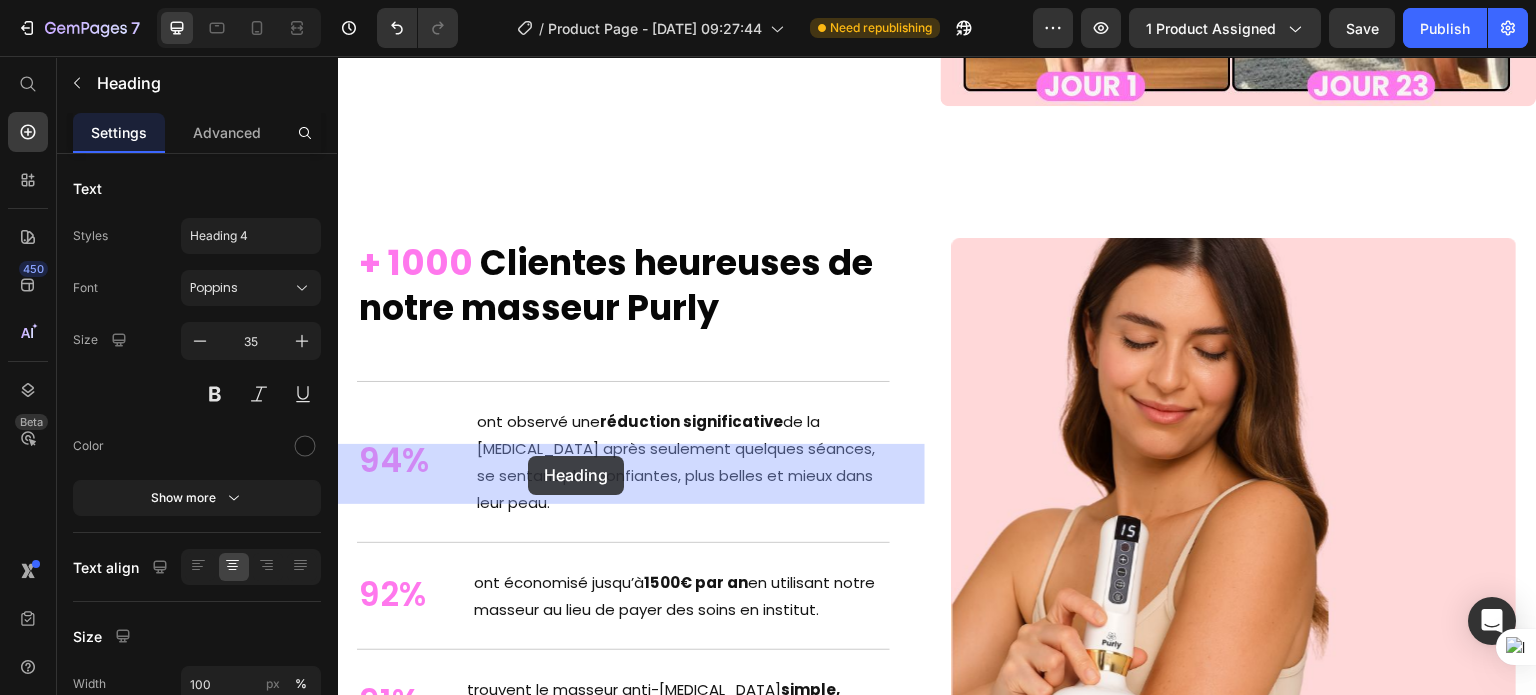 drag, startPoint x: 375, startPoint y: 167, endPoint x: 528, endPoint y: 456, distance: 327.00153 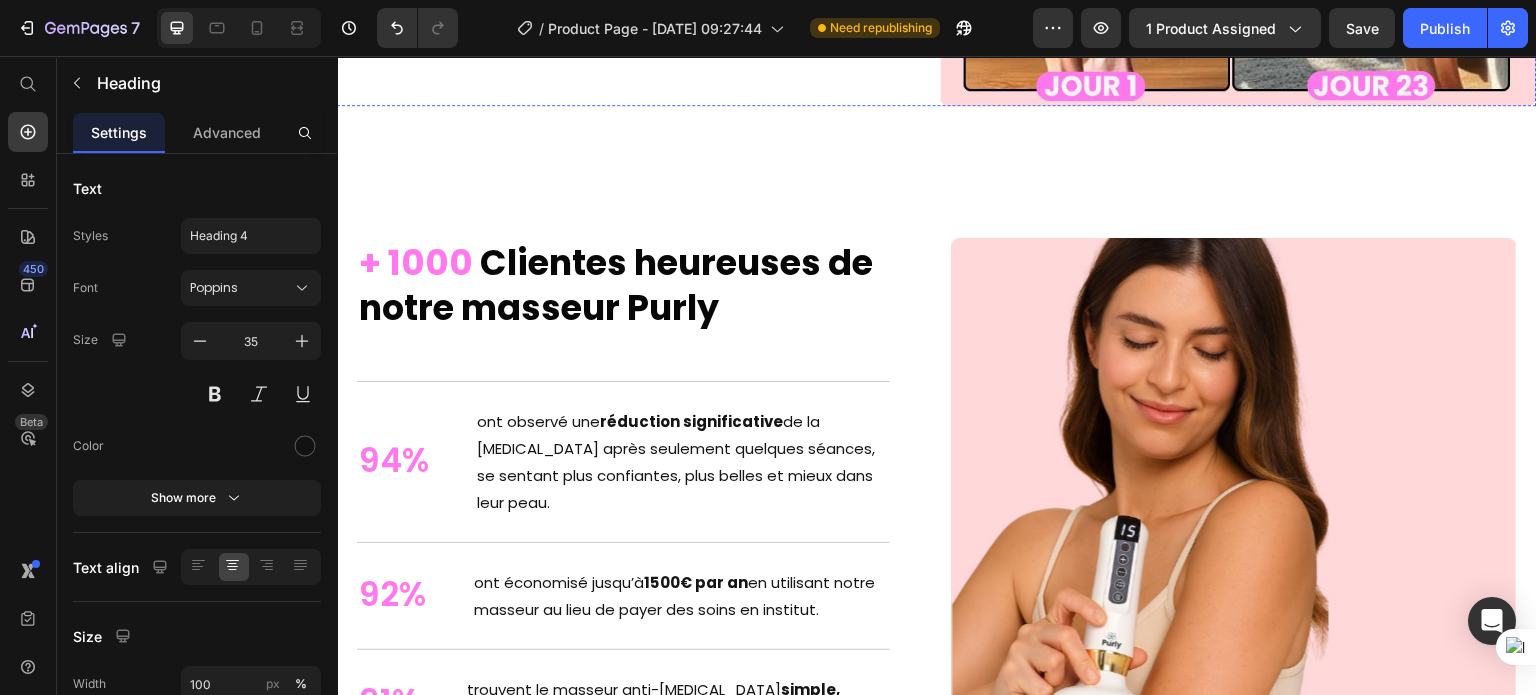click on "[PERSON_NAME], 38 ans, de [GEOGRAPHIC_DATA], assistante de direction, a retrouvé des  cuisses lisses et fermes  en moins de  30 jours  grâce au  masseur anti-[MEDICAL_DATA] Purly™ ." at bounding box center (635, -448) 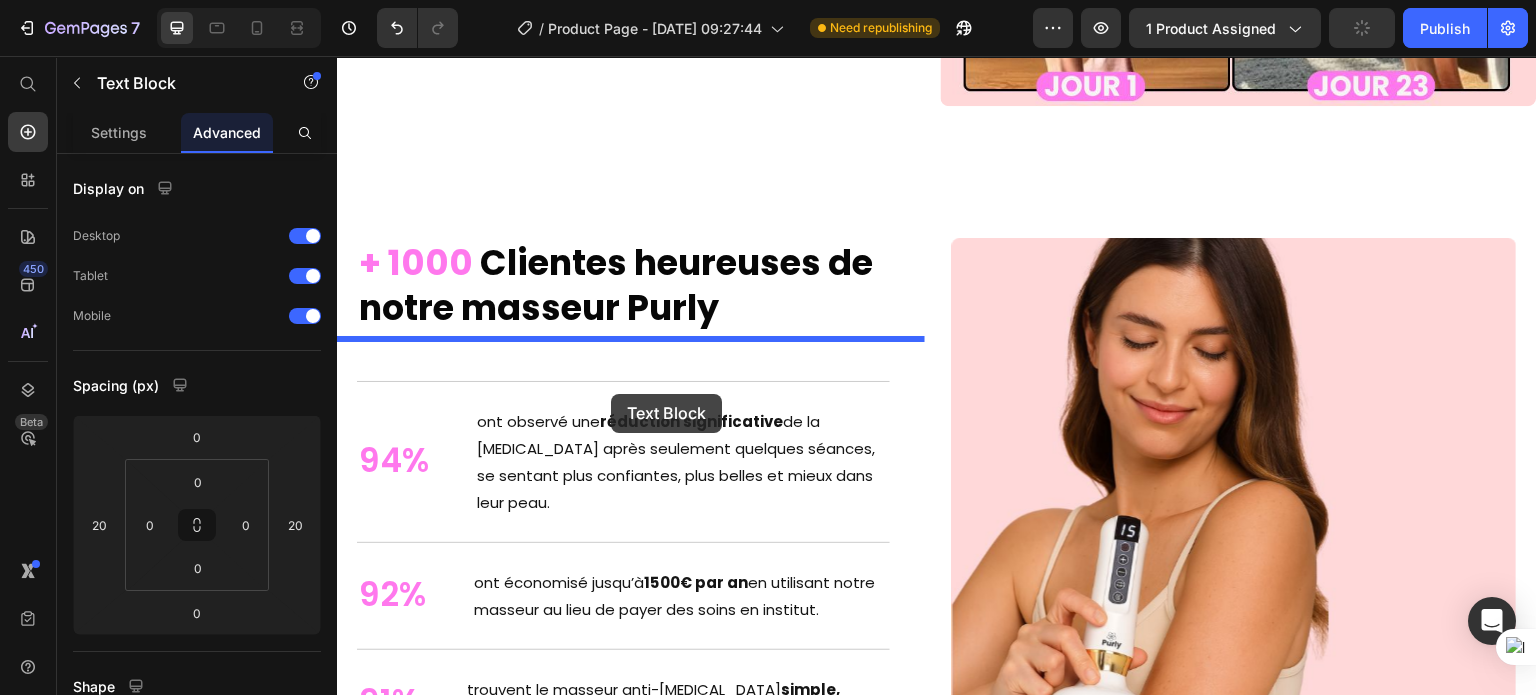 drag, startPoint x: 388, startPoint y: 154, endPoint x: 611, endPoint y: 396, distance: 329.079 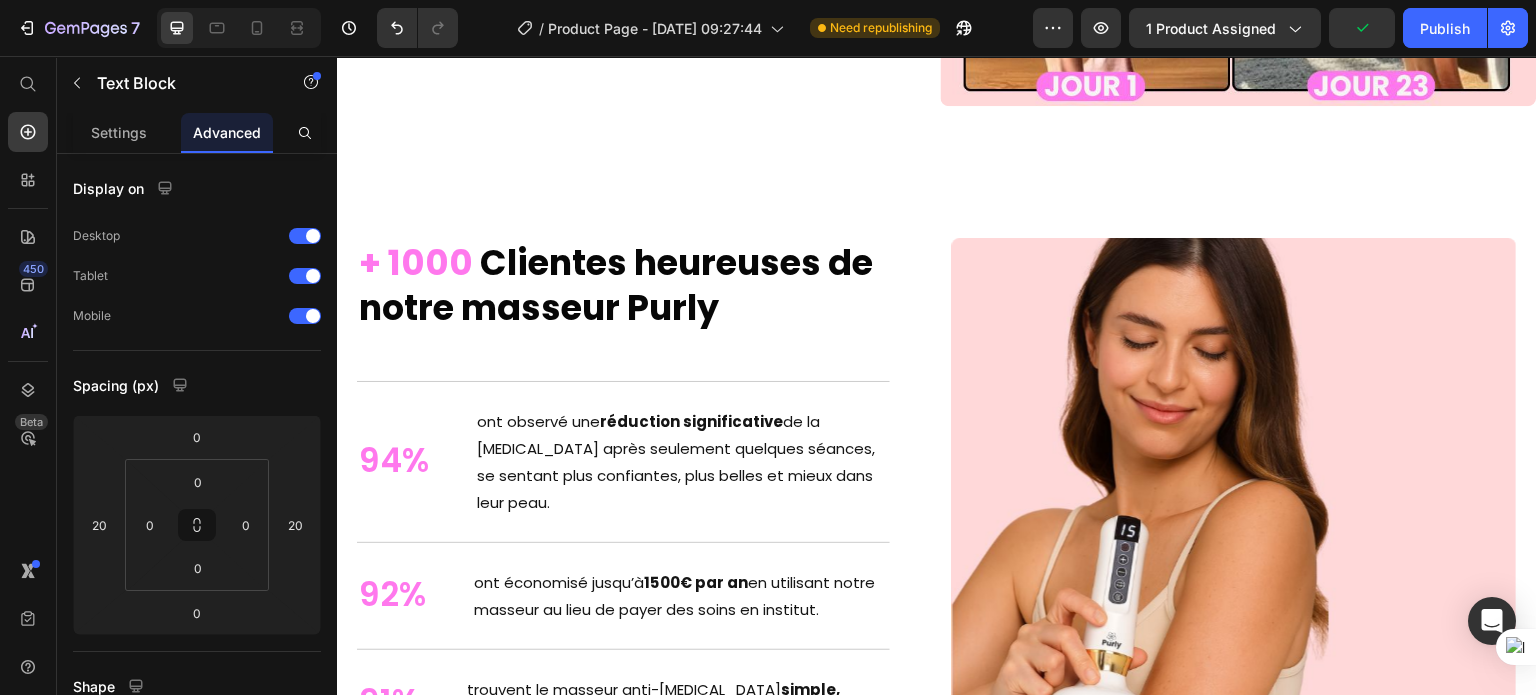 click on "Text Block" at bounding box center (416, -404) 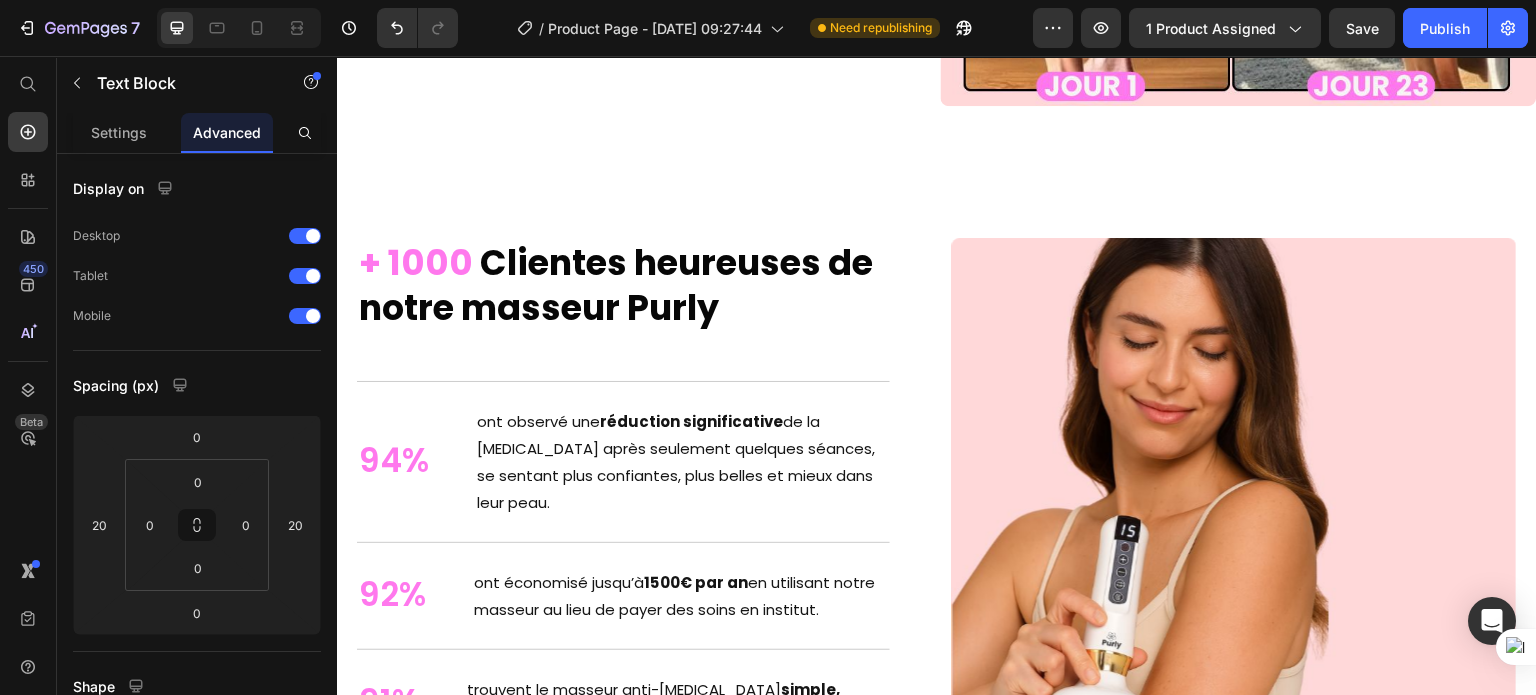 click on "Row 1 col" at bounding box center (396, -439) 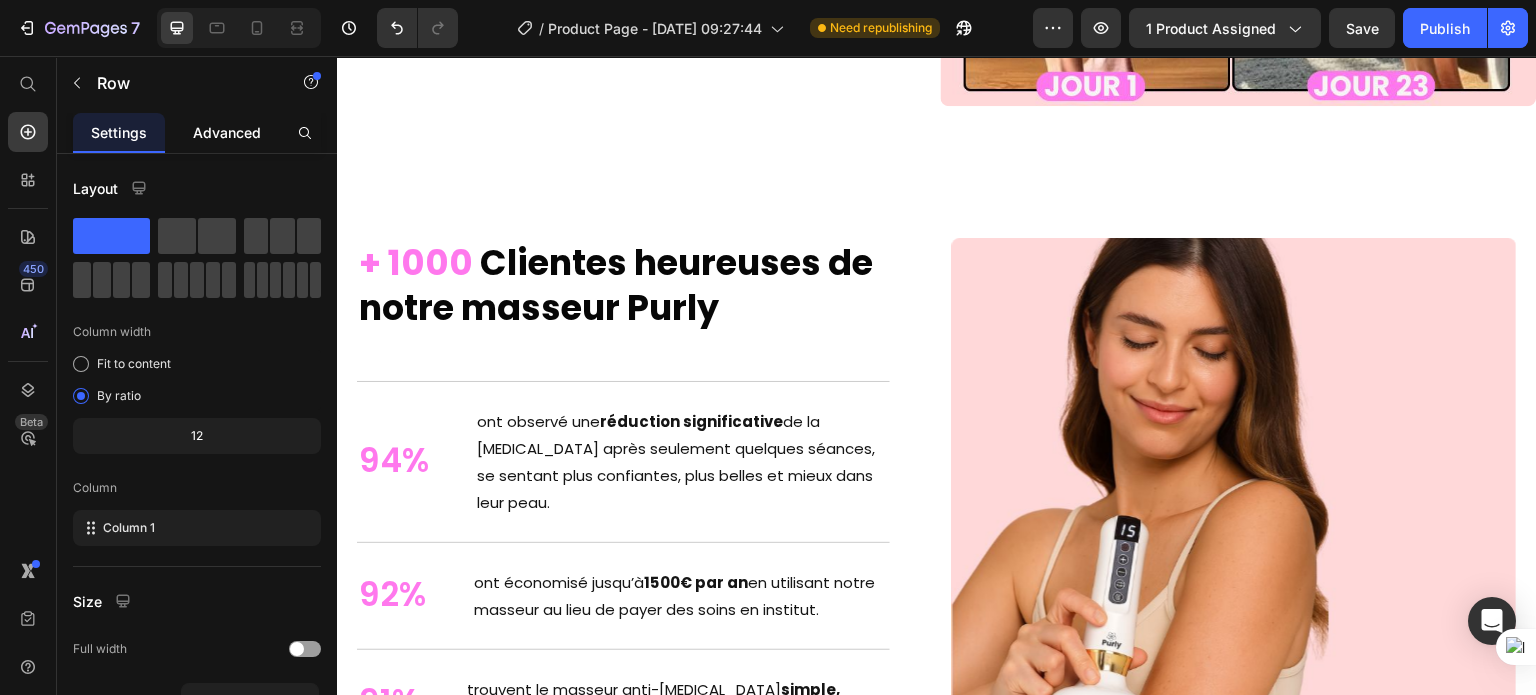click on "Advanced" at bounding box center (227, 132) 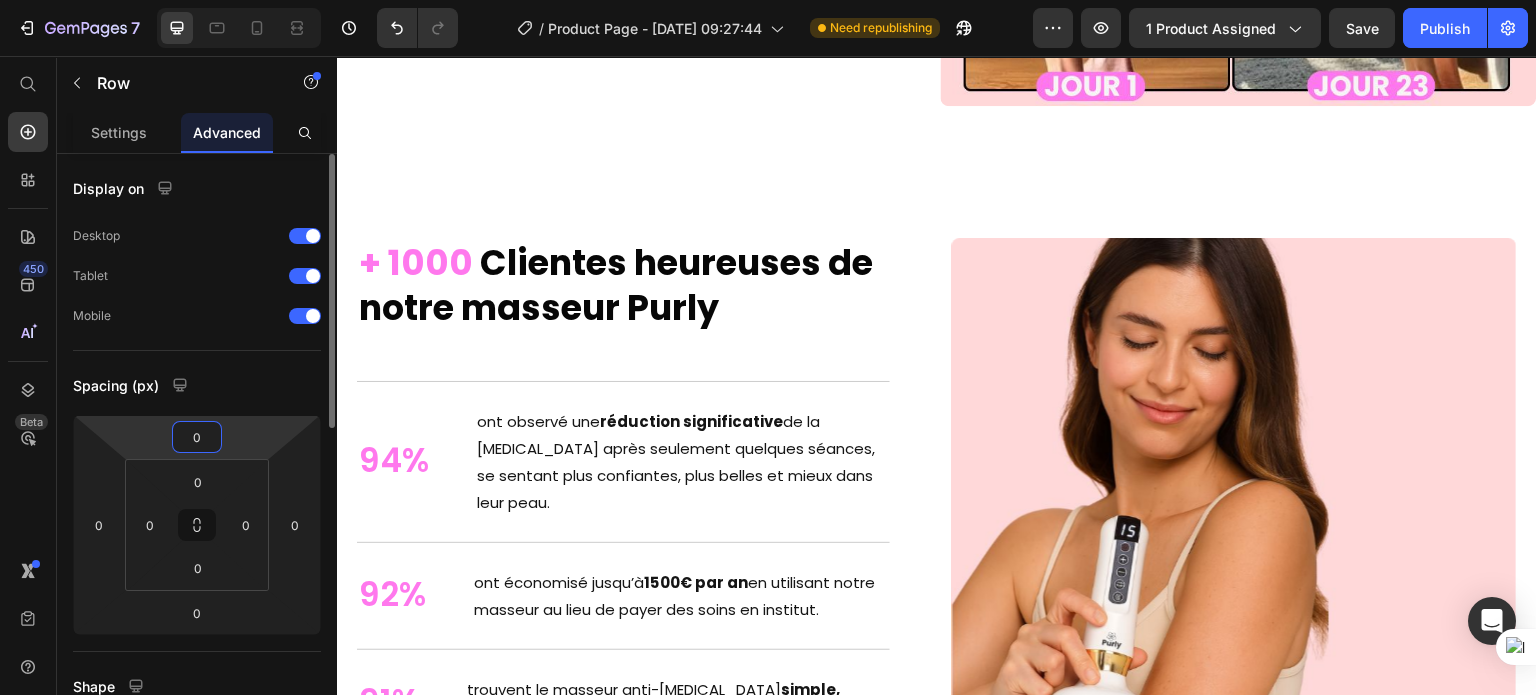 click on "0" at bounding box center (197, 437) 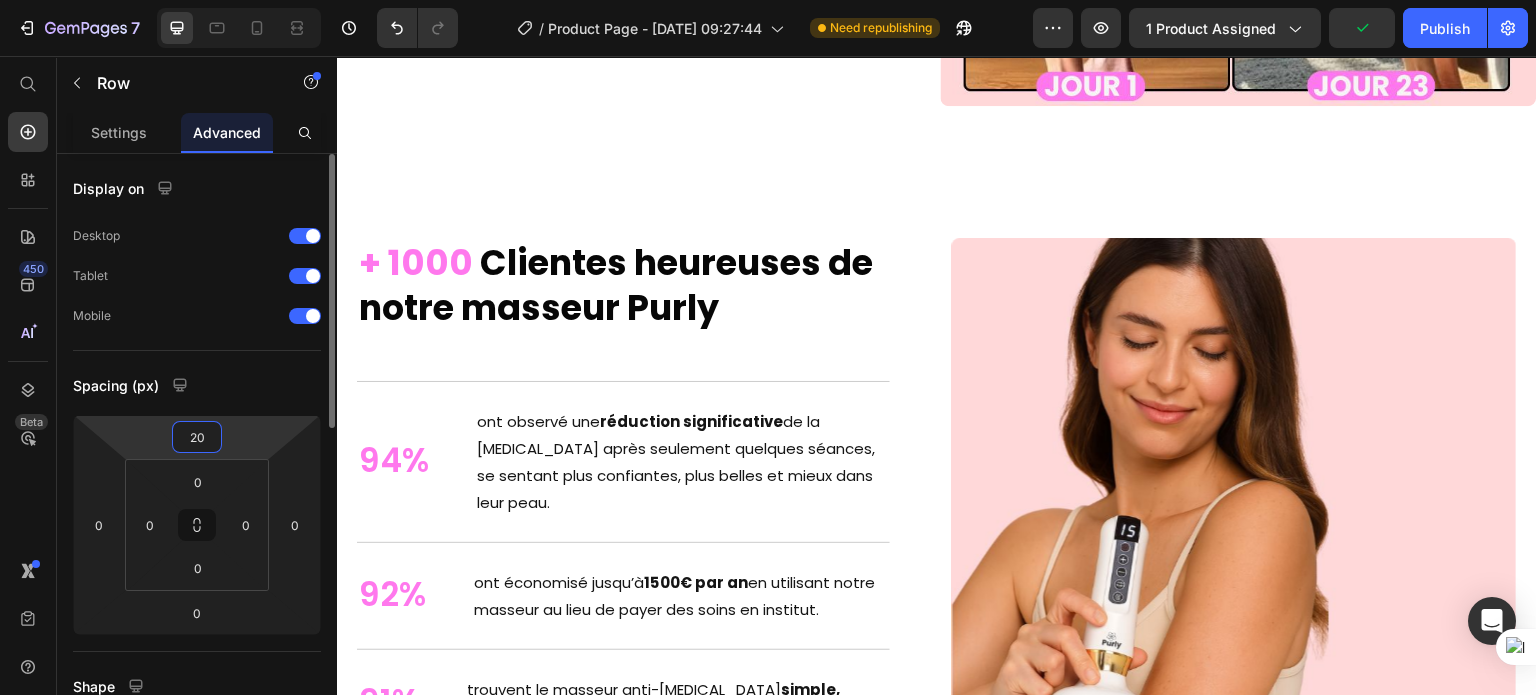 type on "200" 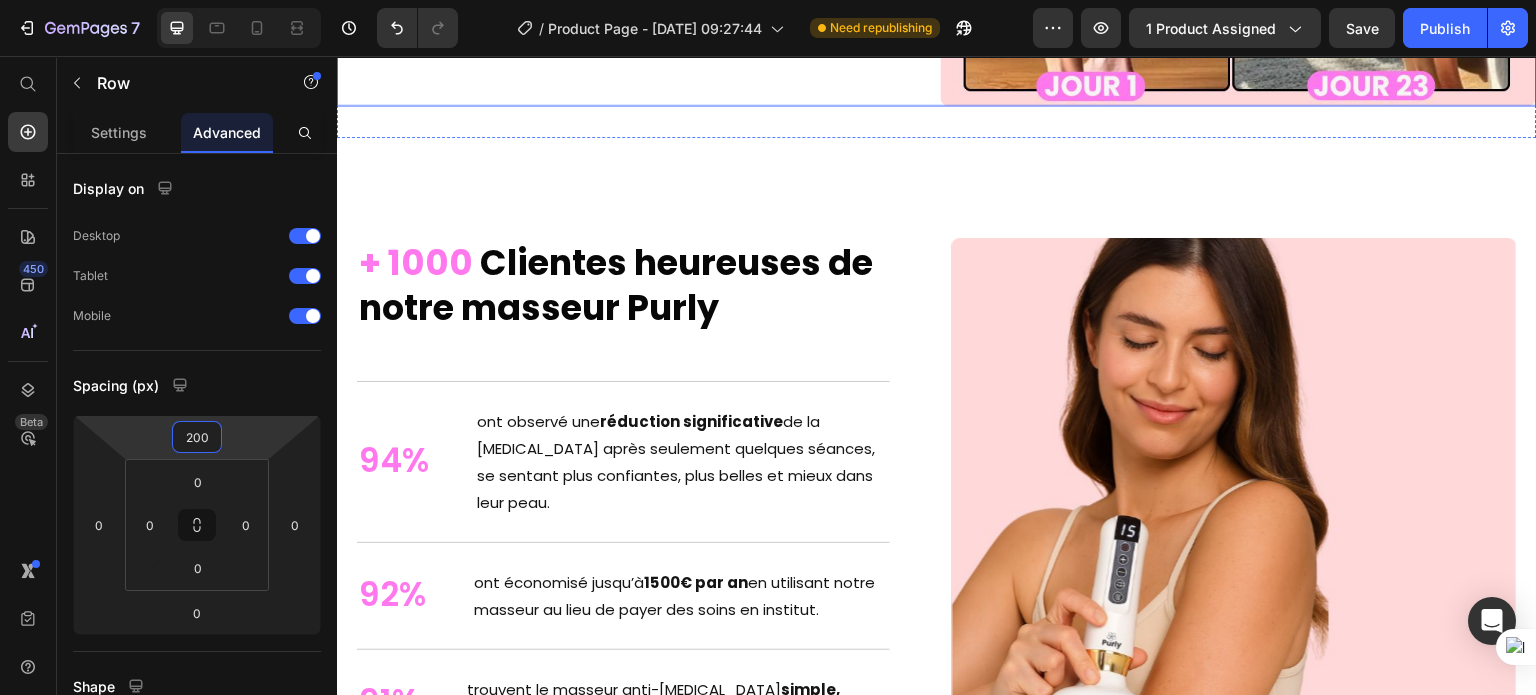 click on "Un Summer Body en 30 Jours — Même en Plein Été Heading [PERSON_NAME], 38 ans, de [GEOGRAPHIC_DATA], assistante de direction, a retrouvé des  cuisses lisses et fermes  en moins de  30 jours  grâce au  masseur anti-[MEDICAL_DATA] Purly™ .   En seulement  10 minutes par jour , sa  [MEDICAL_DATA] s’est visiblement réduite.  Elle a enfin retrouver le plaisir de s'habiller sans se cacher Text Block Row   0" at bounding box center (635, -192) 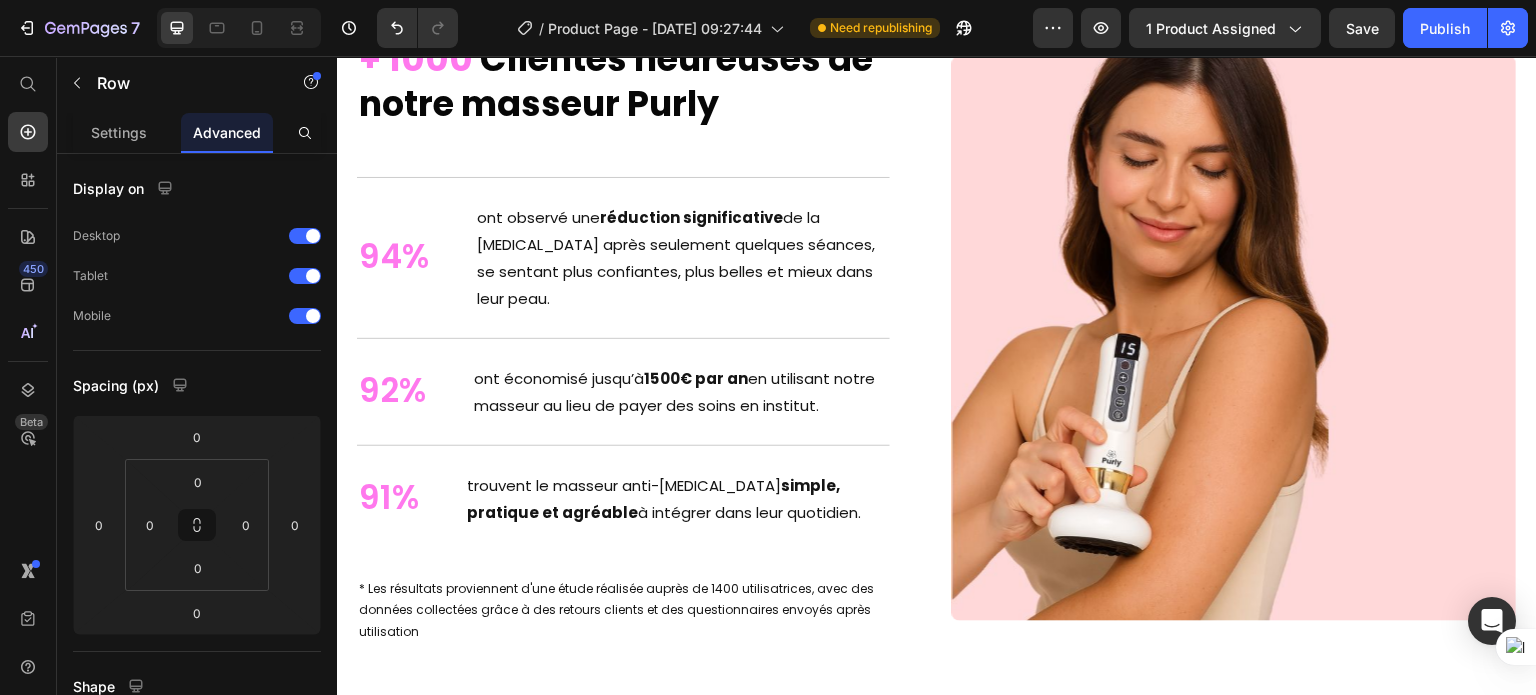 scroll, scrollTop: 5941, scrollLeft: 0, axis: vertical 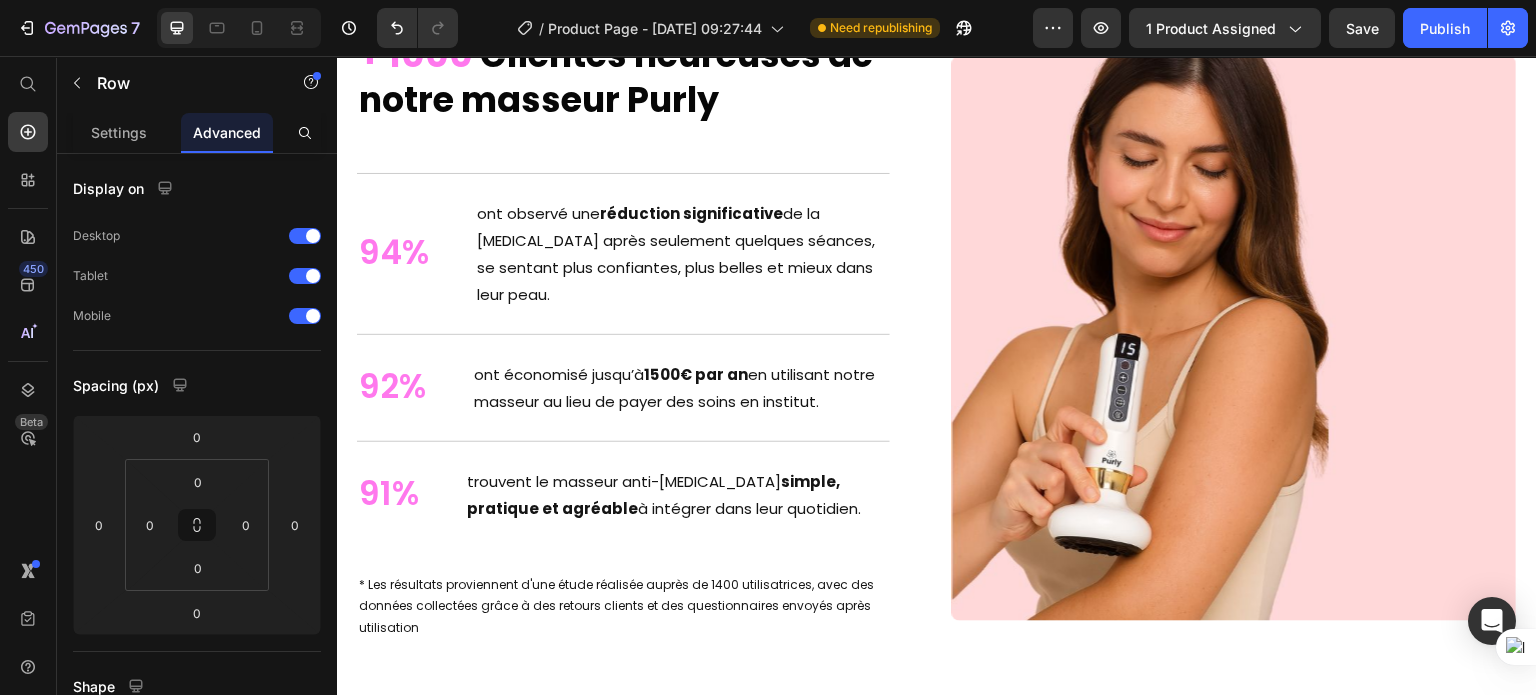 click on "[PERSON_NAME] a enfin retrouver le plaisir de s'habiller sans se cacher" at bounding box center [635, -216] 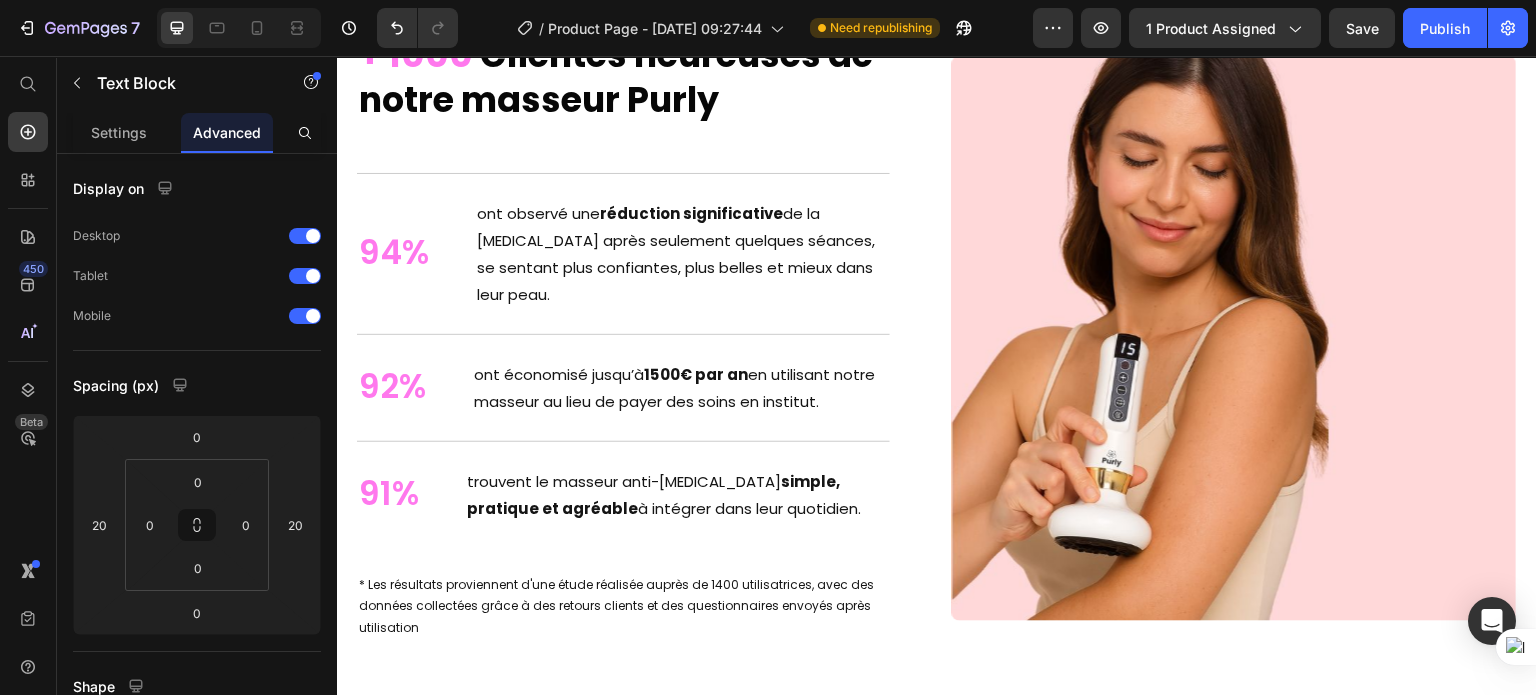 click on "Text Block" at bounding box center (416, -412) 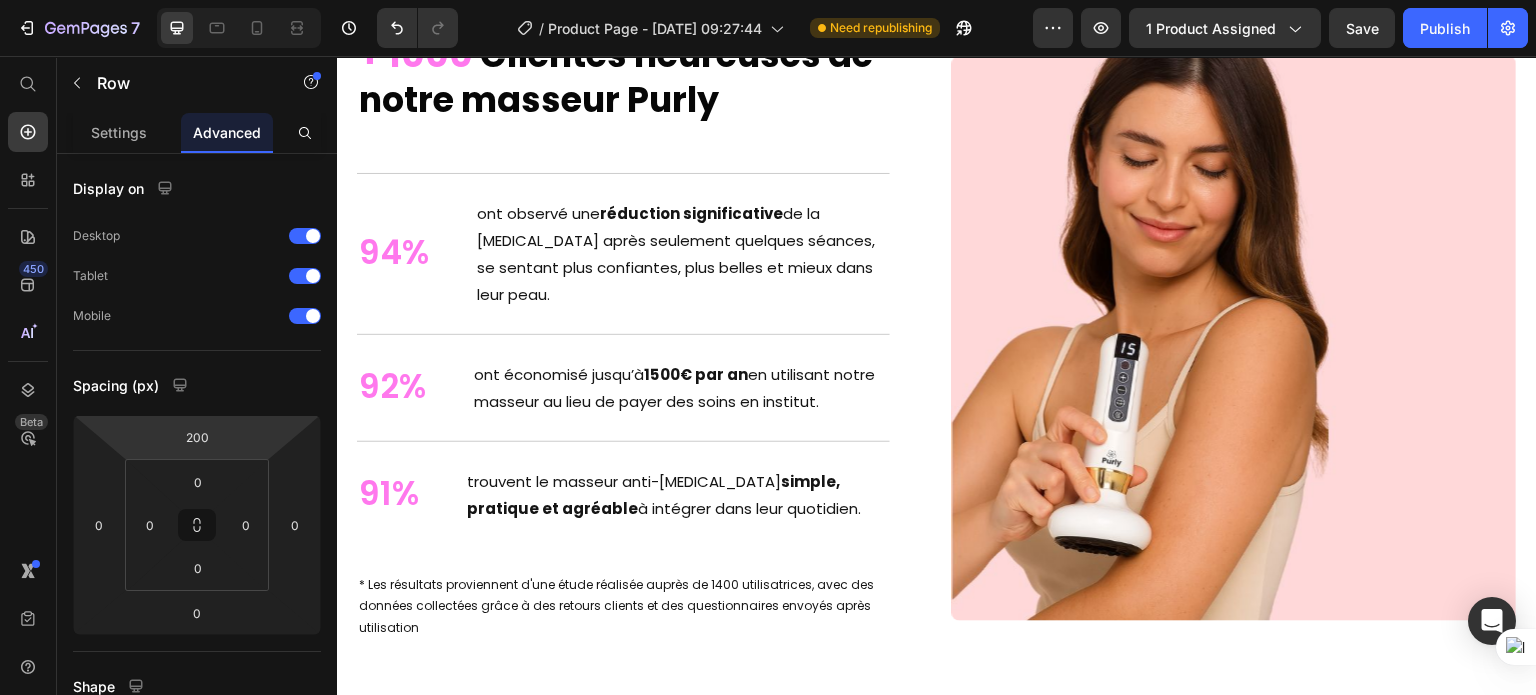 click on "7   /  Product Page - [DATE] 09:27:44 Need republishing Preview 1 product assigned  Save   Publish  450 Beta Start with Sections Elements Hero Section Product Detail Brands Trusted Badges Guarantee Product Breakdown How to use Testimonials Compare Bundle FAQs Social Proof Brand Story Product List Collection Blog List Contact Sticky Add to Cart Custom Footer Browse Library 450 Layout
Row
Row
Row
Row Text
Heading
Text Block Button
Button
Button
Sticky Back to top Media
Image" at bounding box center (768, 0) 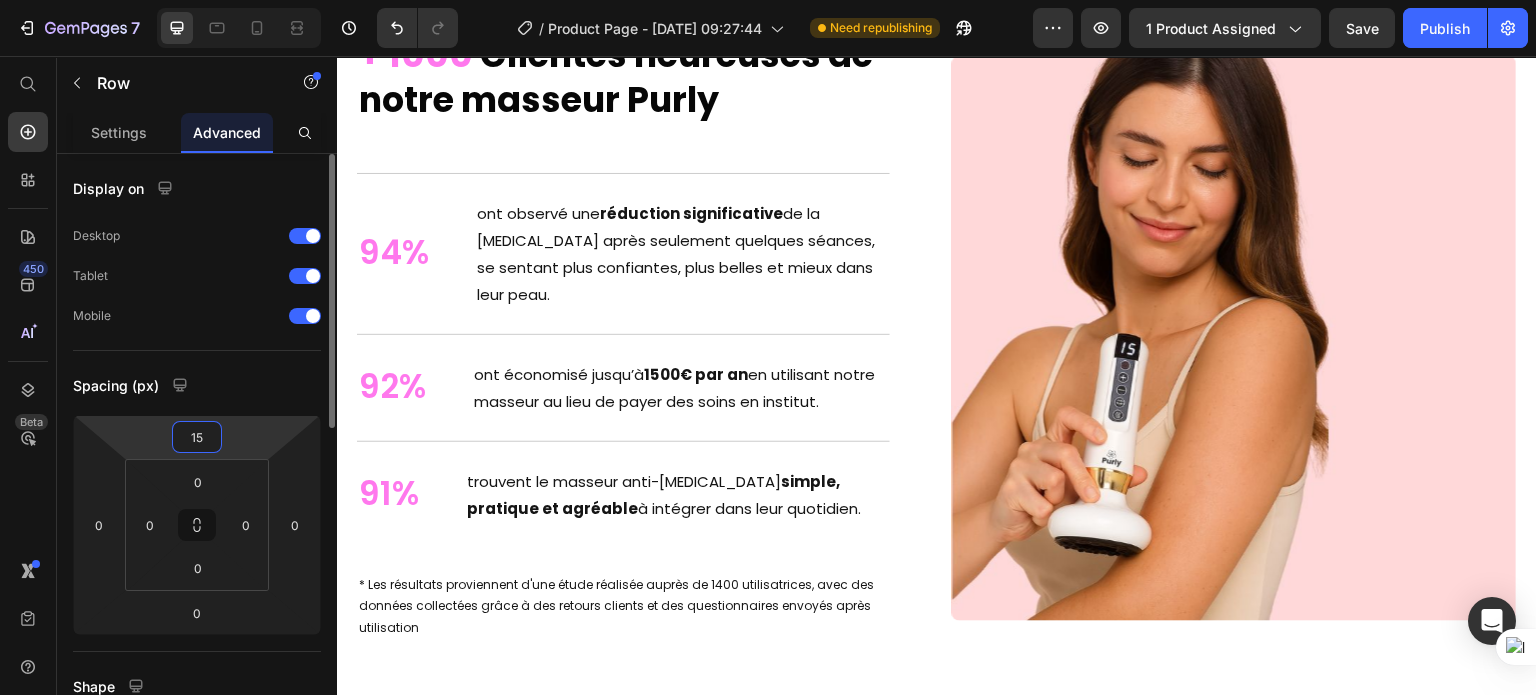 type on "150" 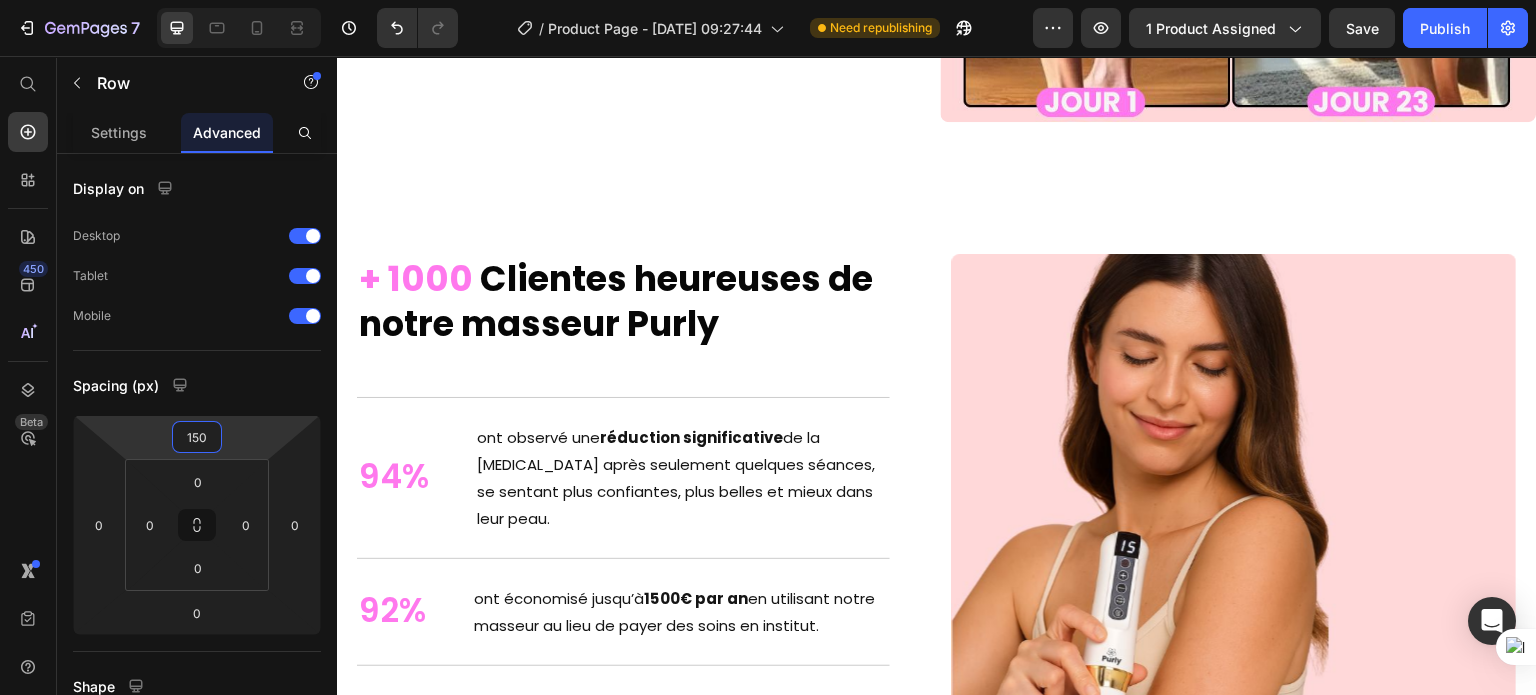 scroll, scrollTop: 5710, scrollLeft: 0, axis: vertical 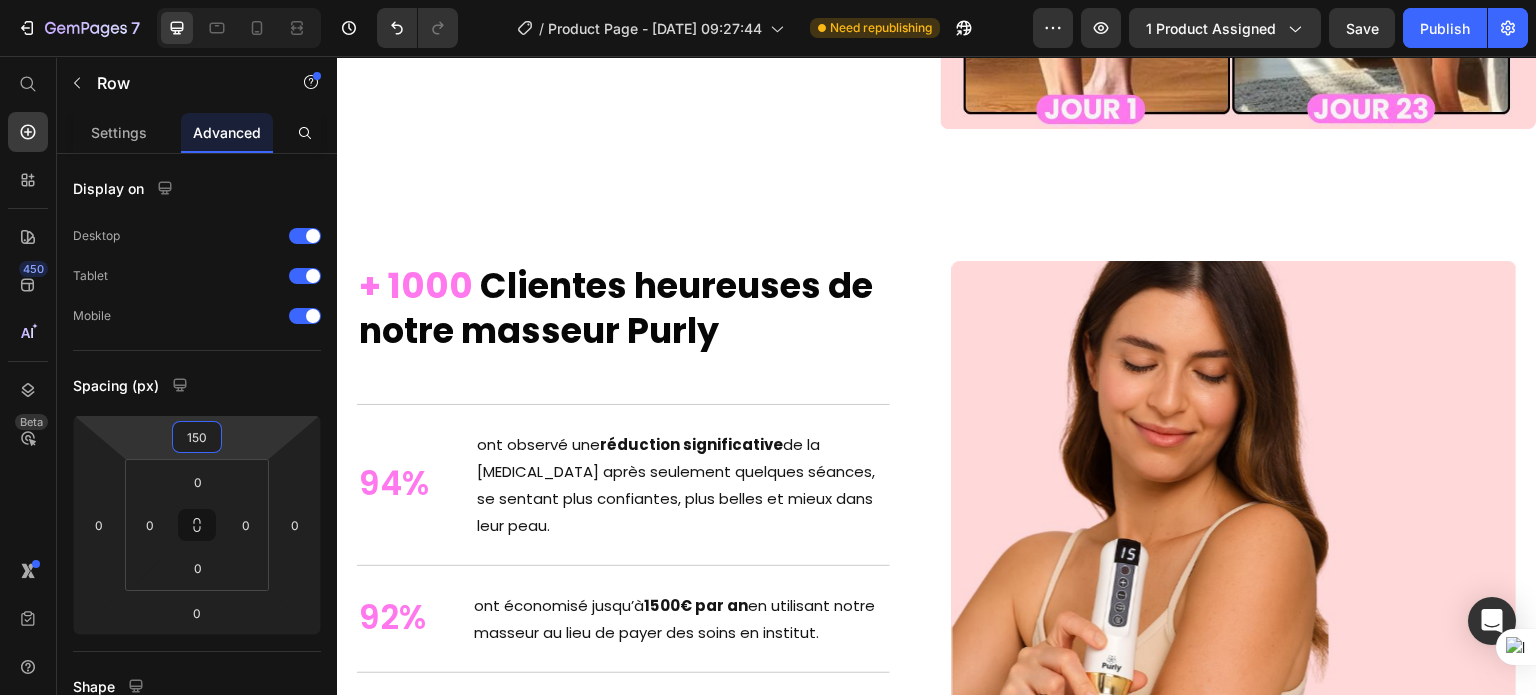 click on "Un Summer Body en 30 Jours — Même en Plein Été Heading [PERSON_NAME], 38 ans, de [GEOGRAPHIC_DATA], assistante de direction, a retrouvé des  cuisses lisses et fermes  en moins de  30 jours  grâce au  masseur anti-[MEDICAL_DATA] Purly™ .   En seulement  10 minutes par jour , sa  [MEDICAL_DATA] s’est visiblement réduite.  Elle a enfin retrouver le plaisir de s'habiller sans se cacher Text Block Row   0" at bounding box center (635, -169) 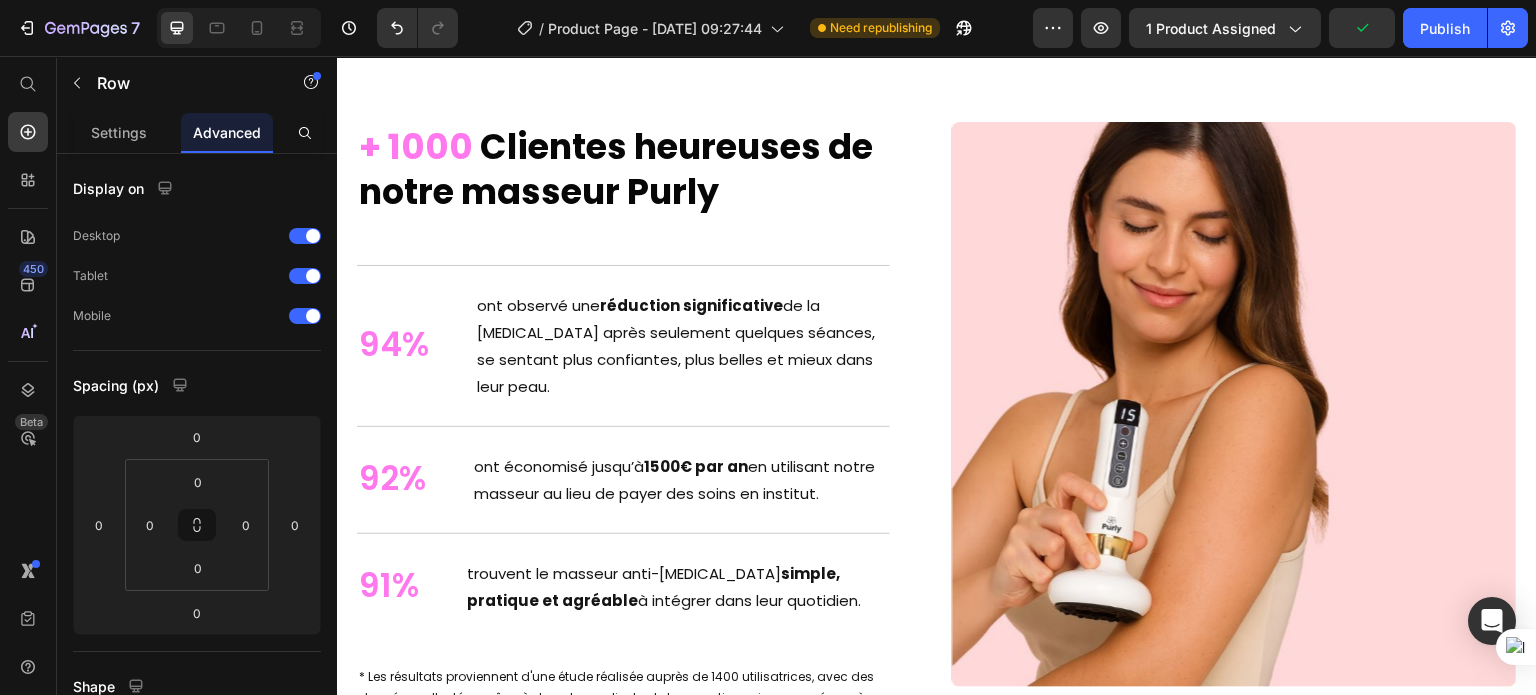 scroll, scrollTop: 5850, scrollLeft: 0, axis: vertical 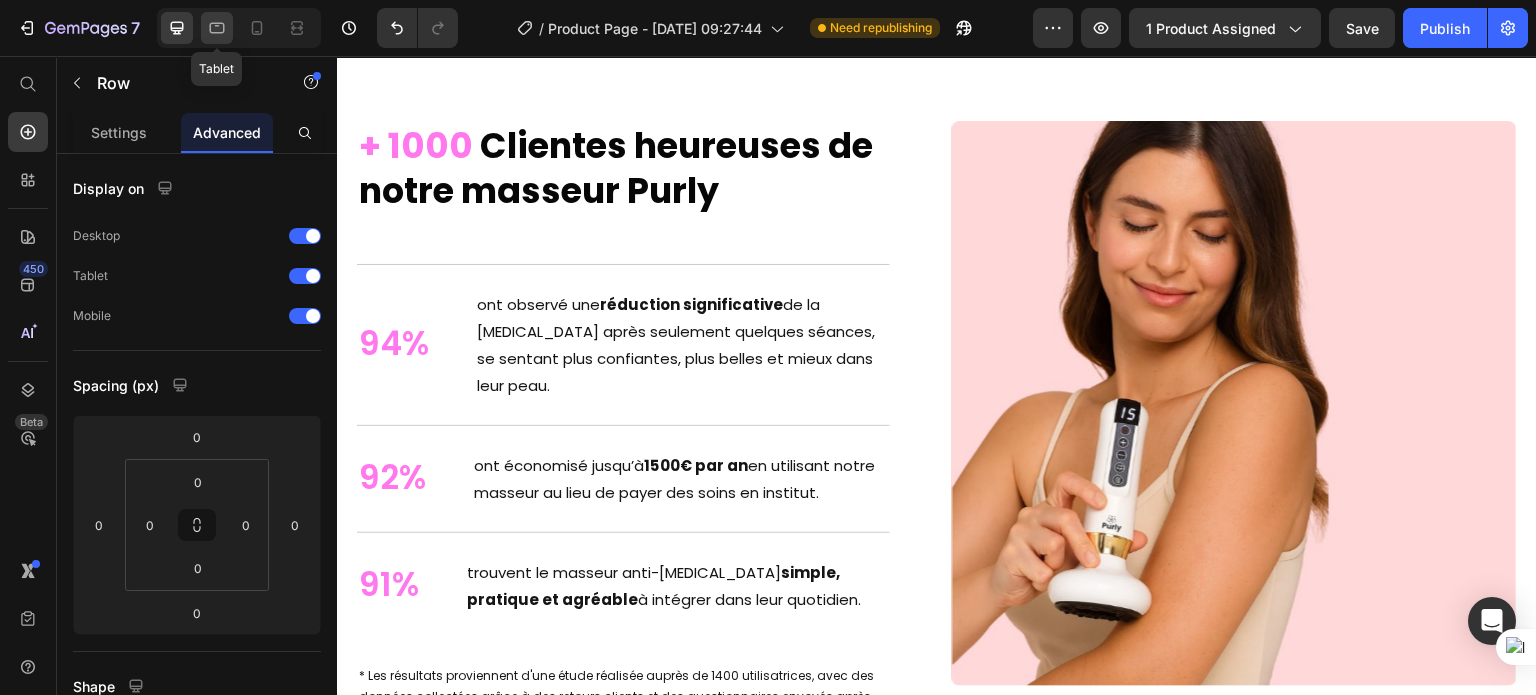 click 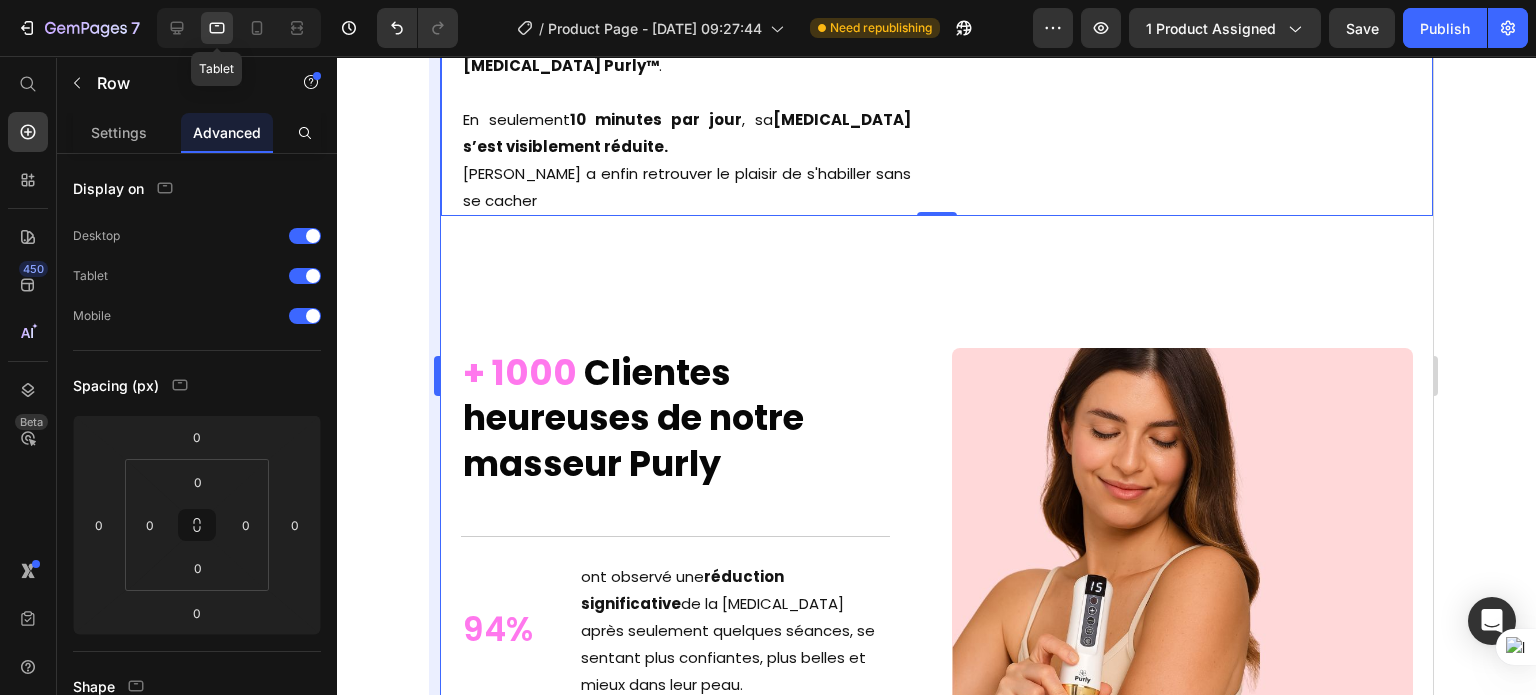 scroll, scrollTop: 5665, scrollLeft: 0, axis: vertical 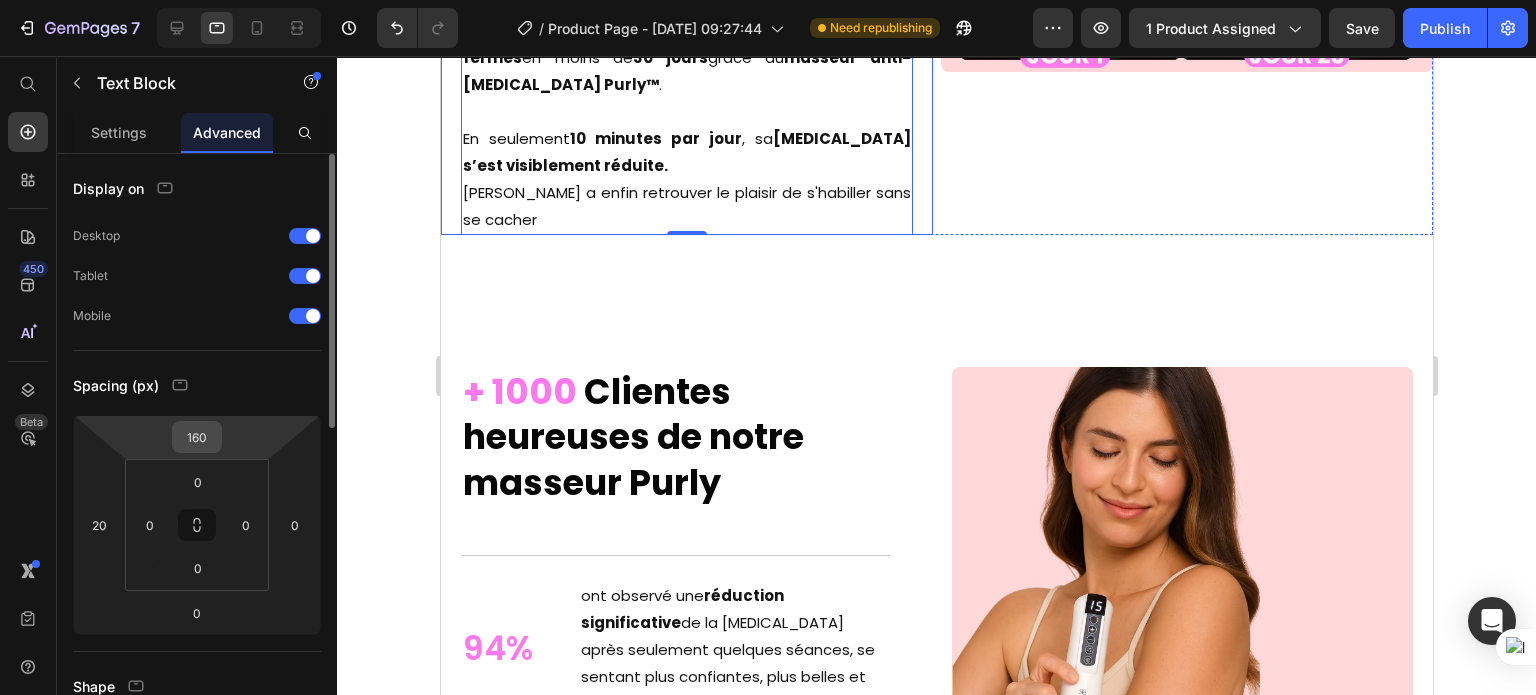 click on "160" at bounding box center (197, 437) 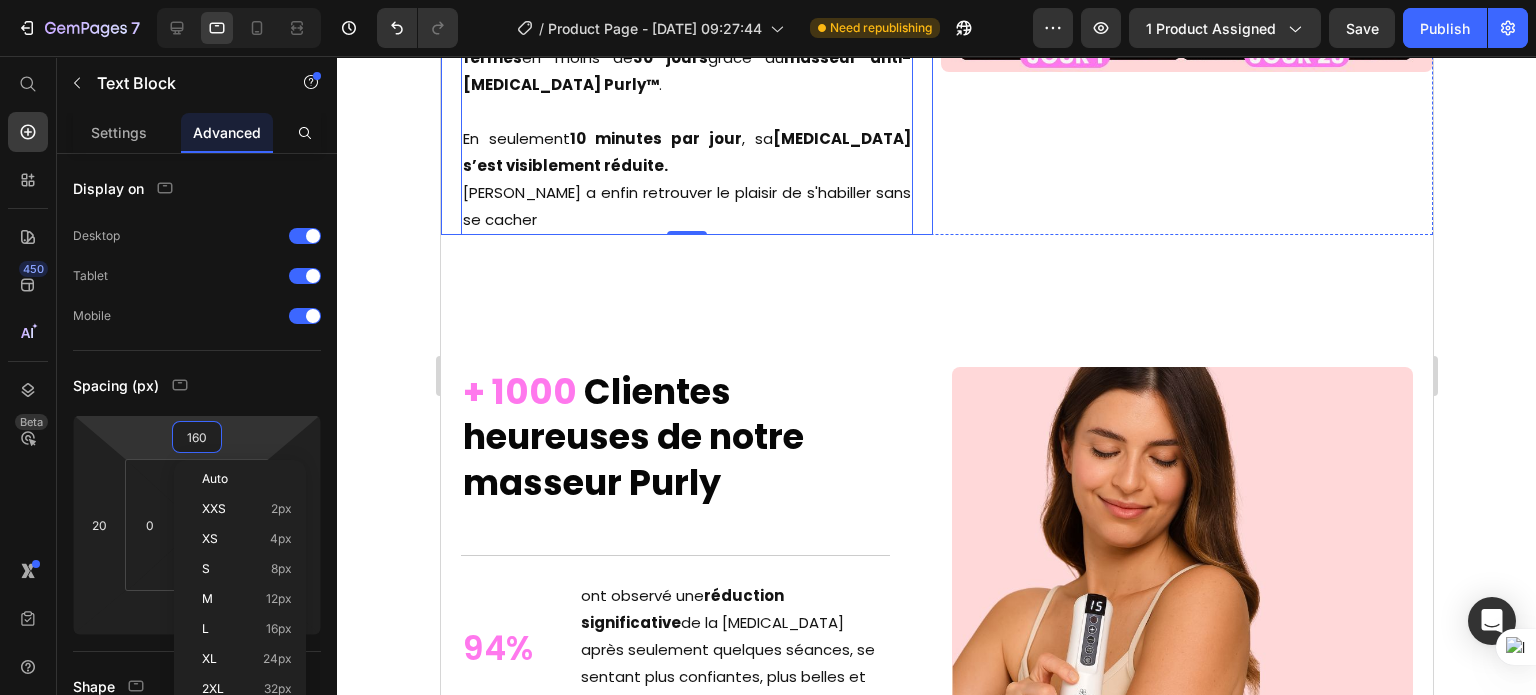 click on "Un Summer Body en 30 Jours — Même en Plein Été Heading [PERSON_NAME], 38 ans, de [GEOGRAPHIC_DATA], assistante de direction, a retrouvé des  cuisses lisses et fermes  en moins de  30 jours  grâce au  masseur anti-[MEDICAL_DATA] Purly™ .   En seulement  10 minutes par jour , sa  [MEDICAL_DATA] s’est visiblement réduite.  Elle a enfin retrouver le plaisir de s'habiller sans se cacher Text Block   0" at bounding box center [686, -18] 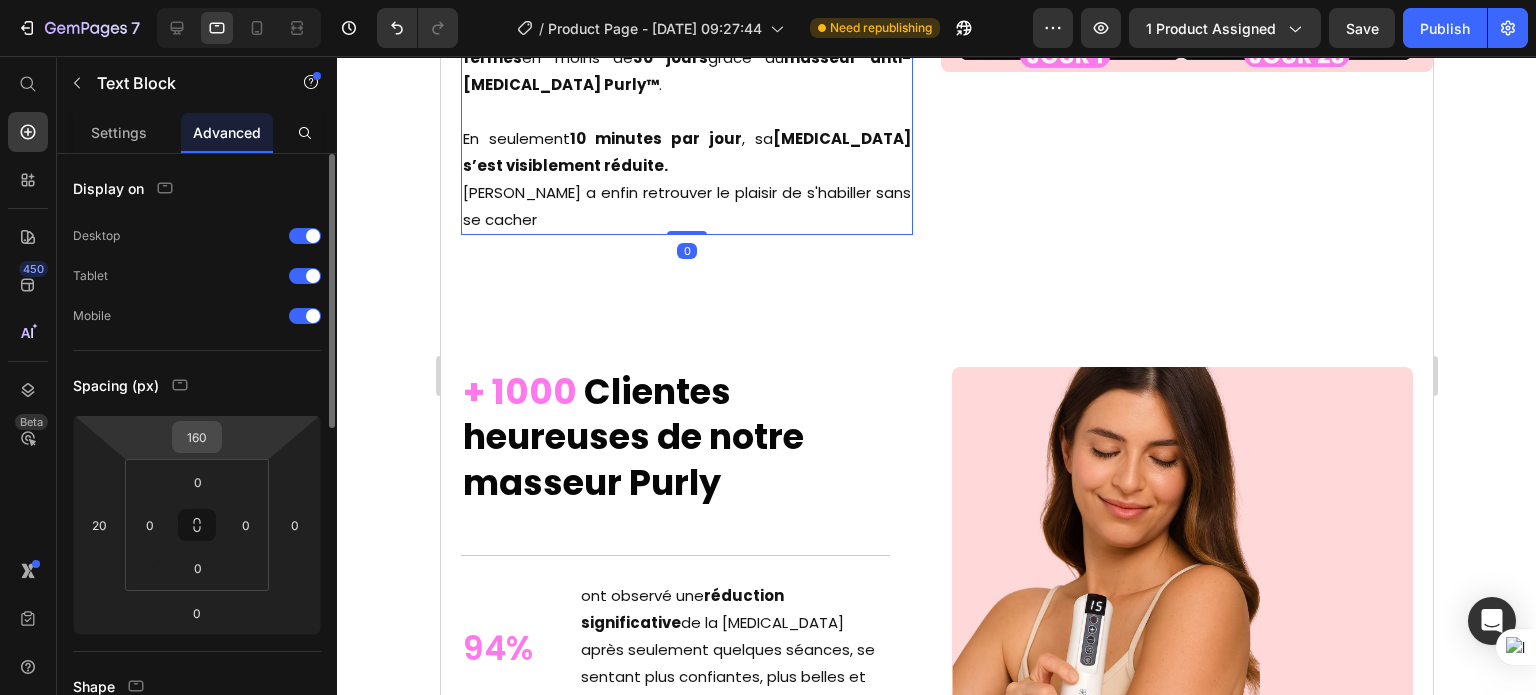 click on "160" at bounding box center [197, 437] 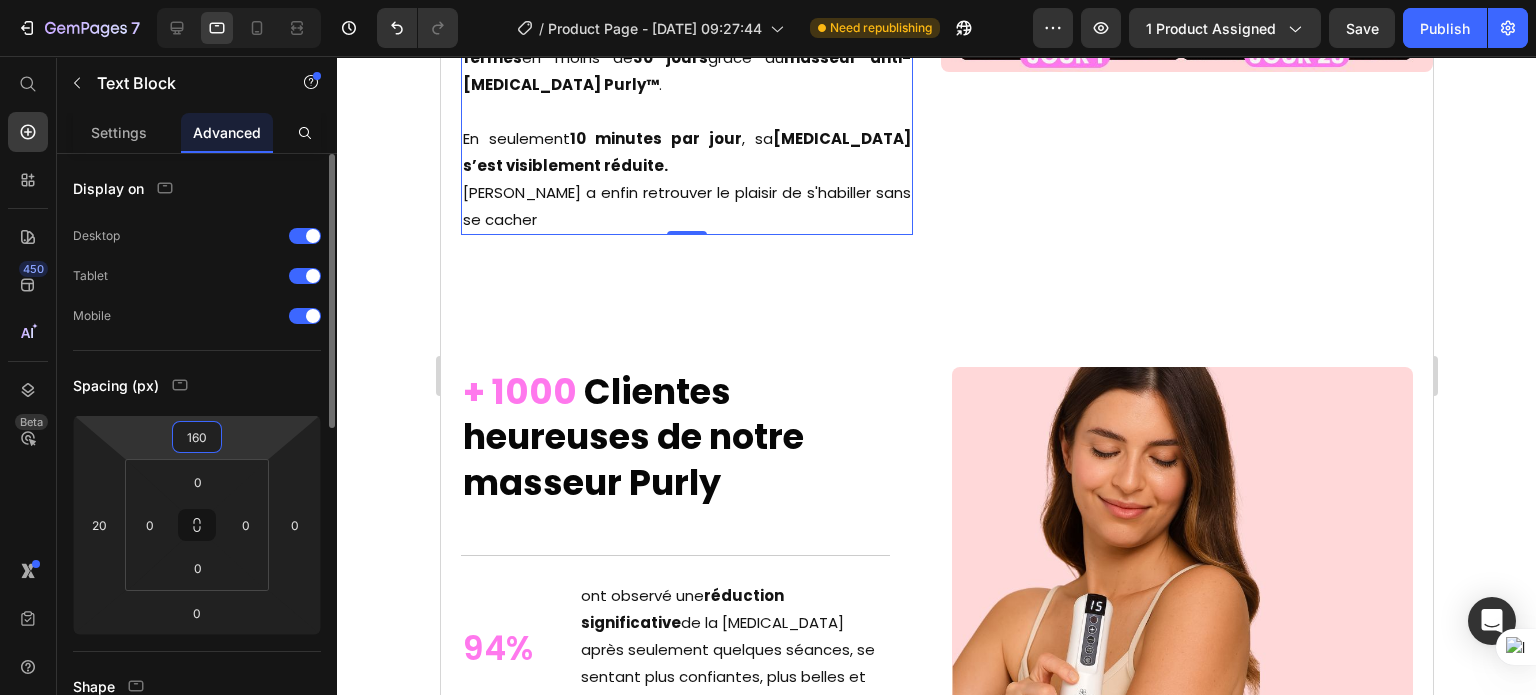 click on "160" at bounding box center [197, 437] 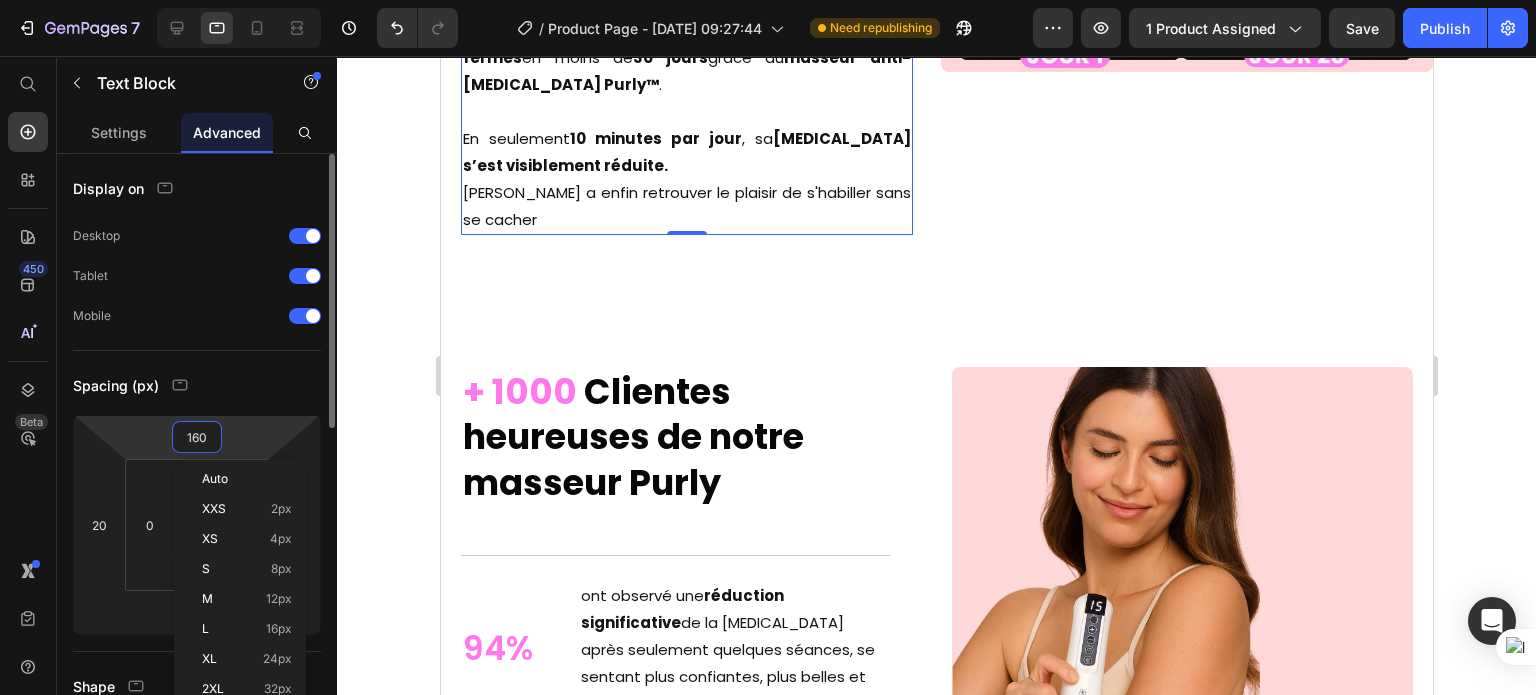 type on "0" 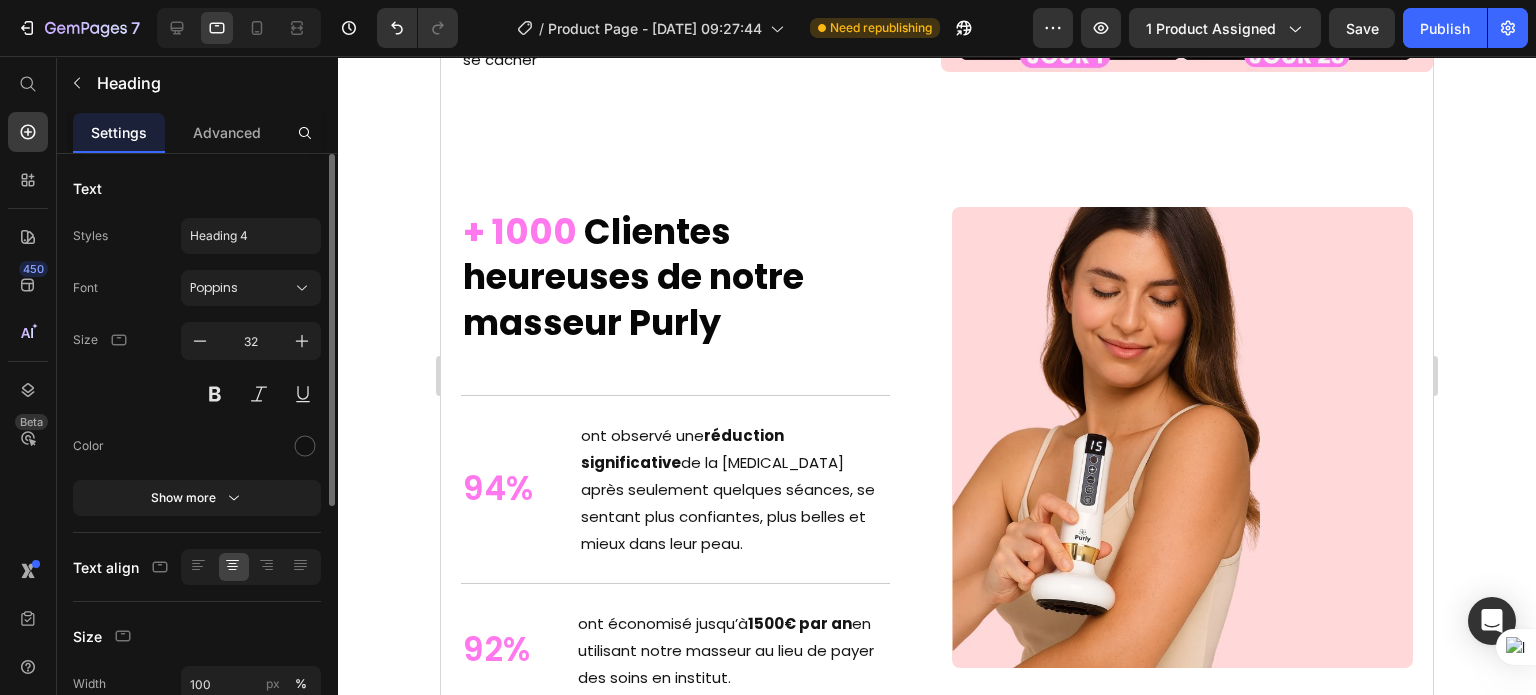 click on "Un Summer Body en 30 Jours — Même en Plein Été" at bounding box center (686, -227) 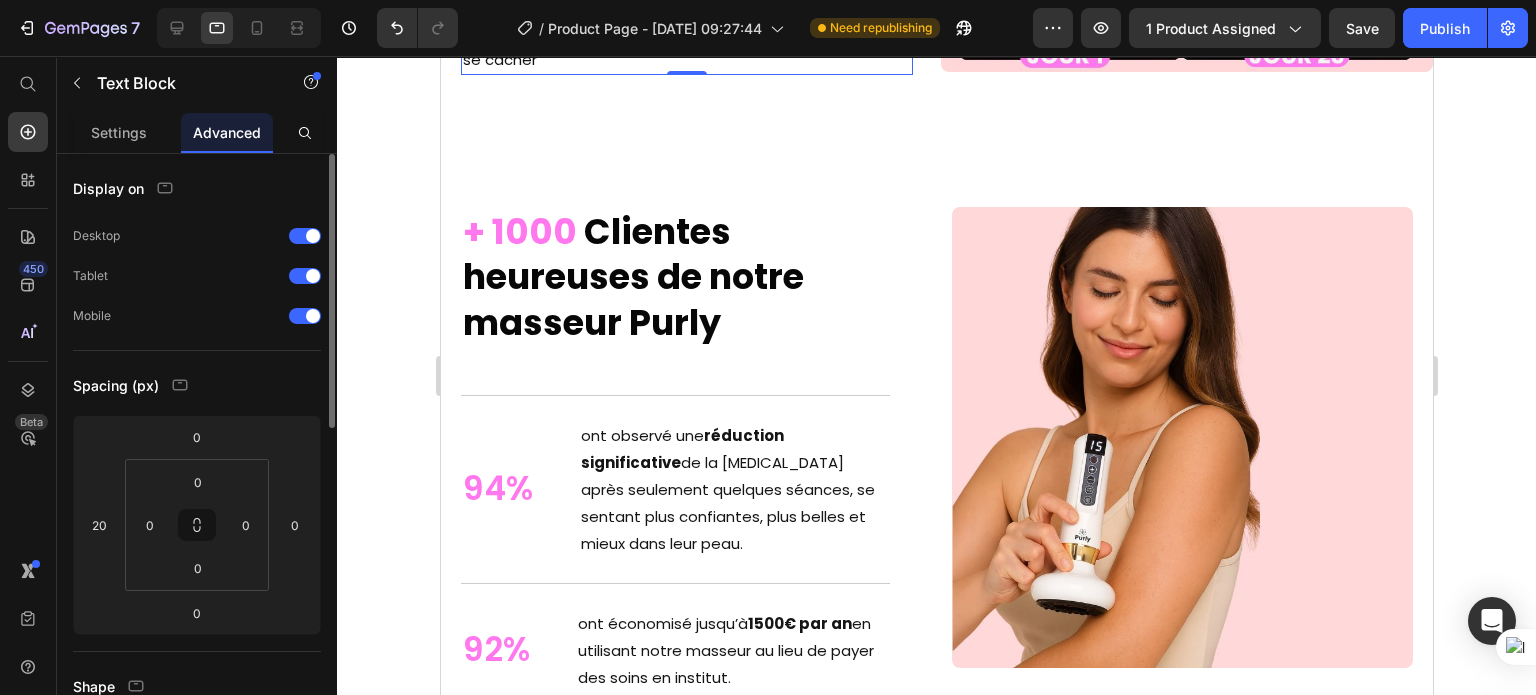 click on "Text Block" at bounding box center (519, -191) 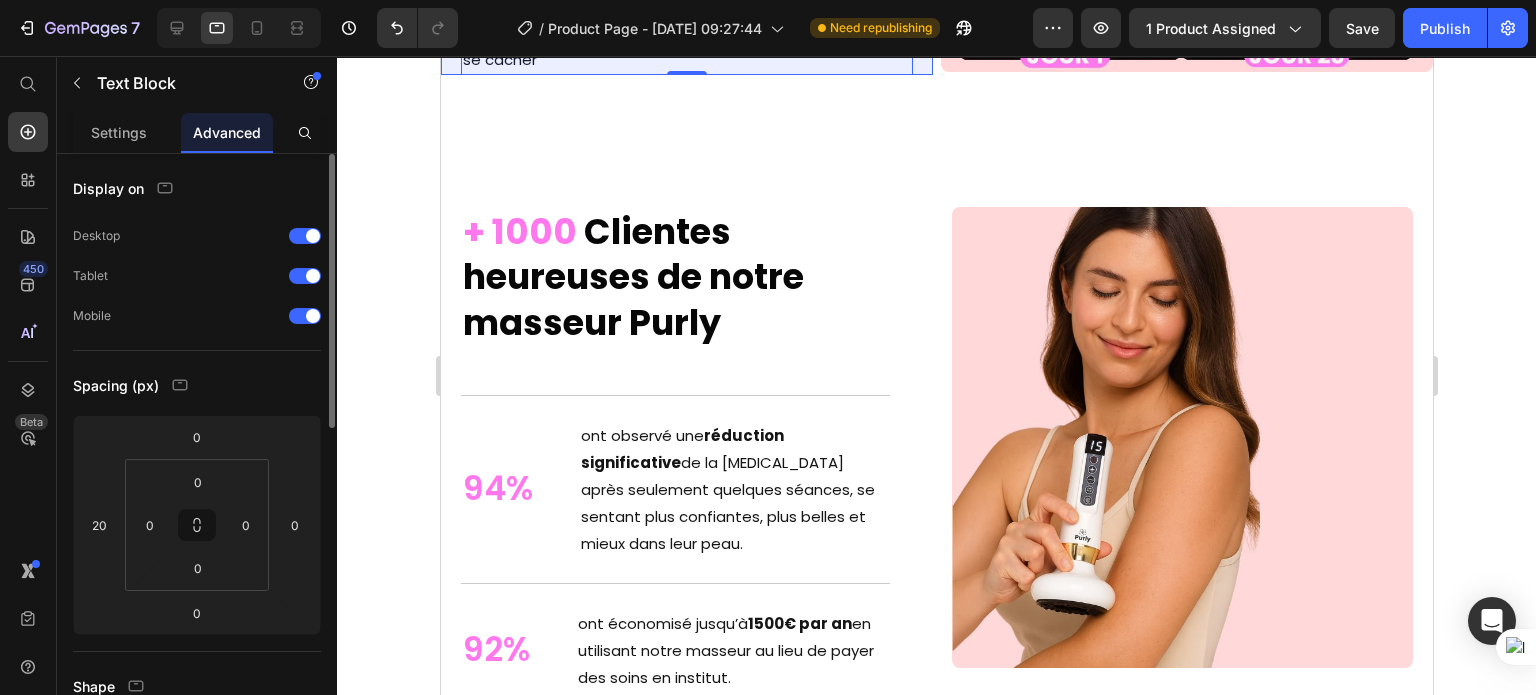 click on "Row 1 col" at bounding box center [499, -226] 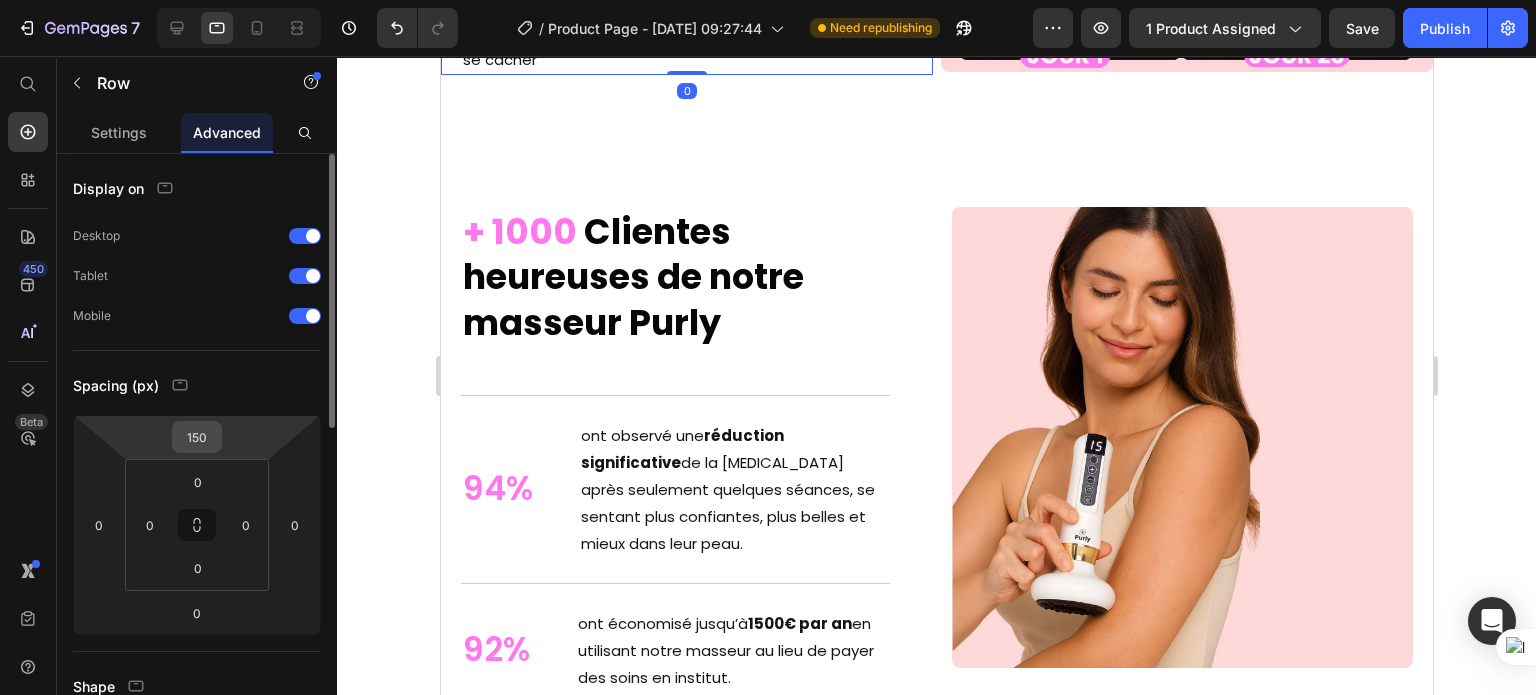 click on "150" at bounding box center (197, 437) 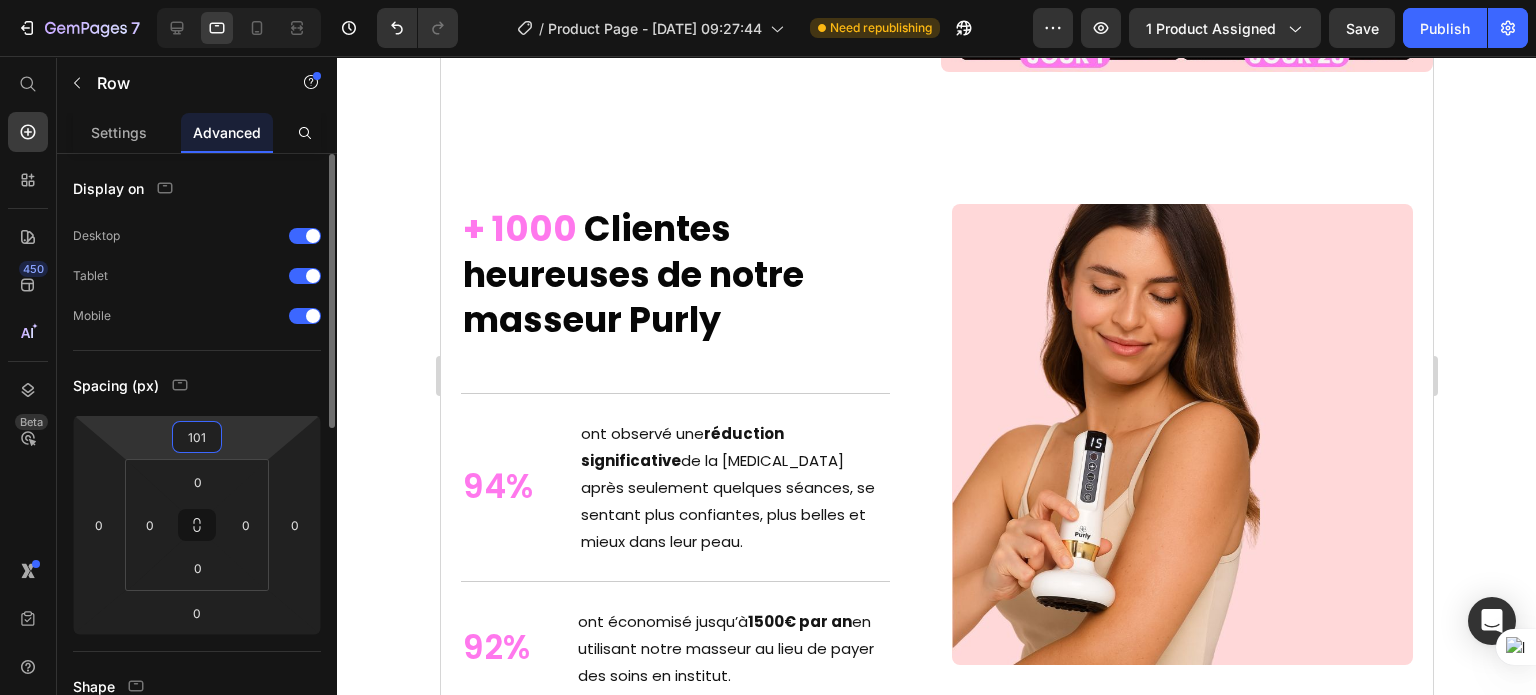 type on "100" 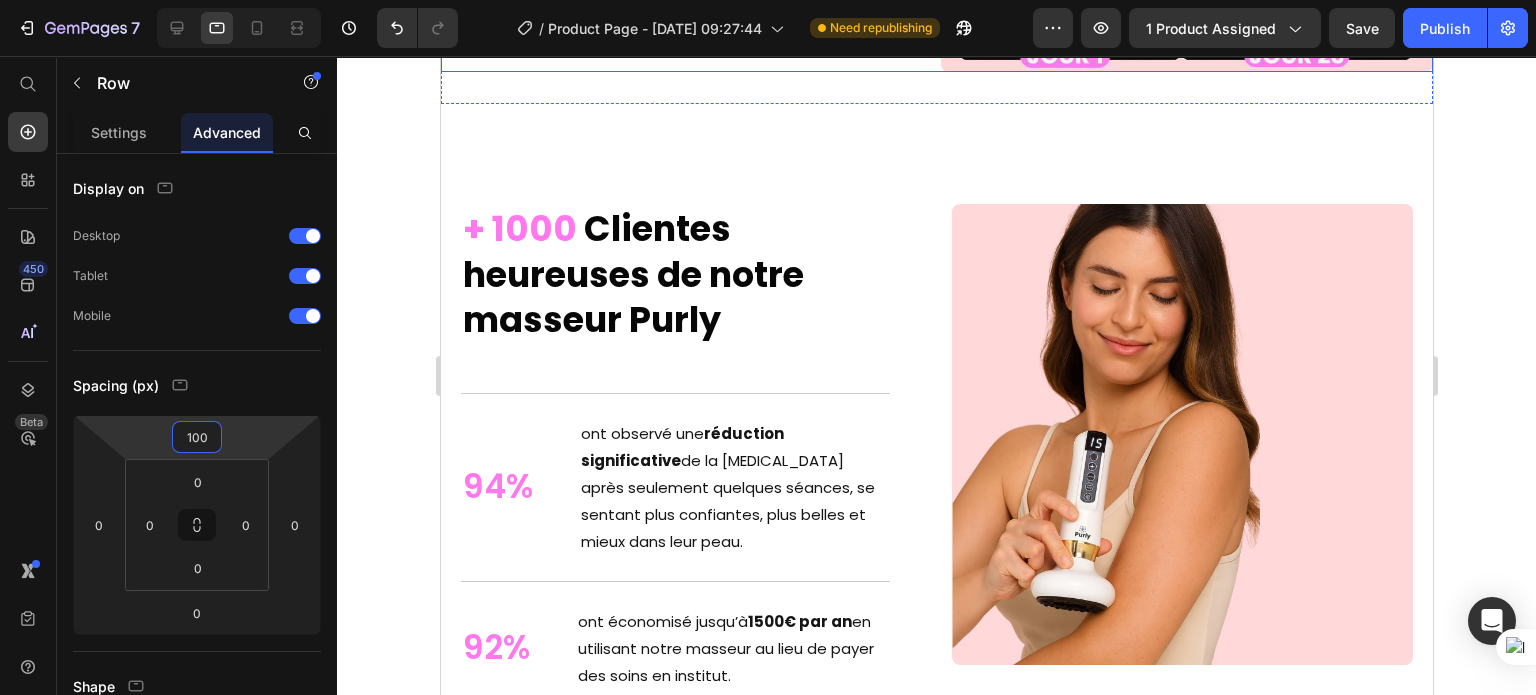 click on "Un Summer Body en 30 Jours — Même en Plein Été Heading [PERSON_NAME], 38 ans, de [GEOGRAPHIC_DATA], assistante de direction, a retrouvé des  cuisses lisses et fermes  en moins de  30 jours  grâce au  masseur anti-[MEDICAL_DATA] Purly™ .   En seulement  10 minutes par jour , sa  [MEDICAL_DATA] s’est visiblement réduite.  Elle a enfin retrouver le plaisir de s'habiller sans se cacher Text Block Row   0" at bounding box center (686, -174) 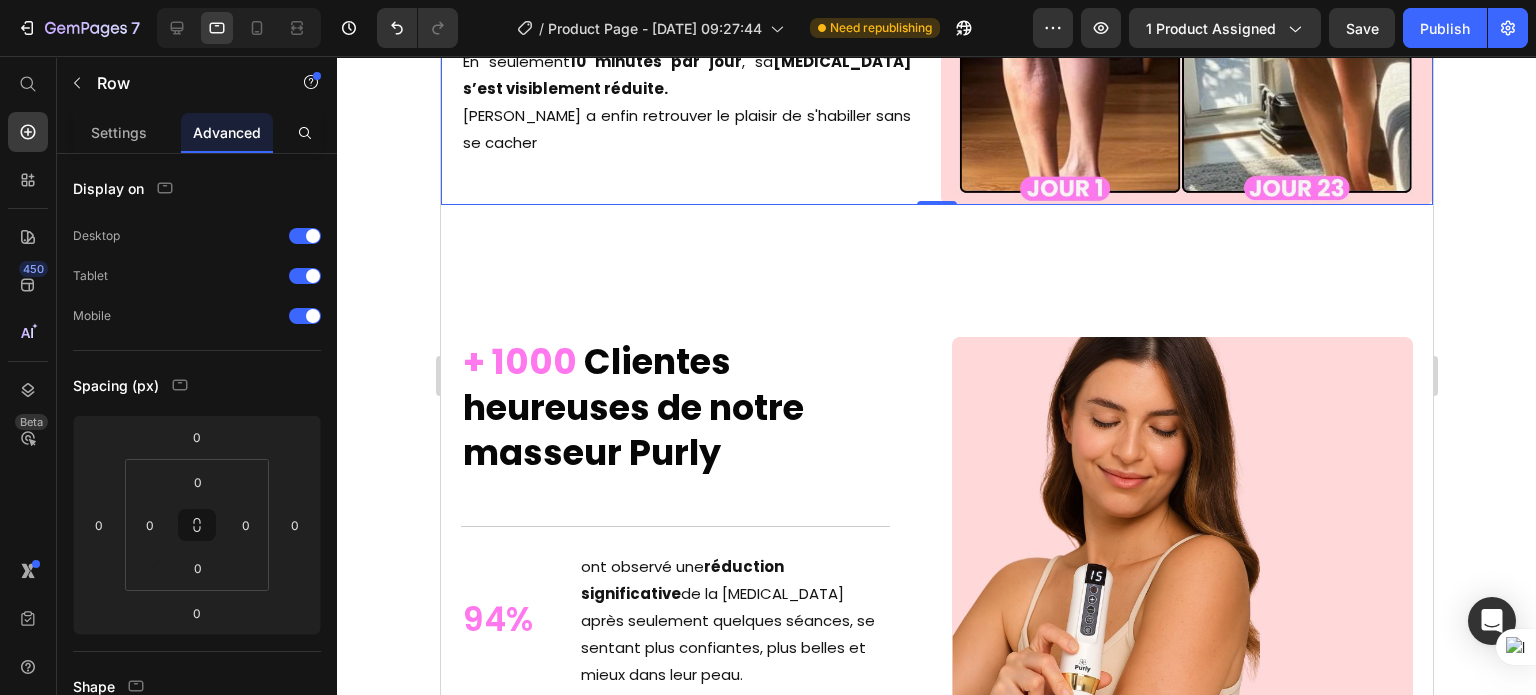 scroll, scrollTop: 5530, scrollLeft: 0, axis: vertical 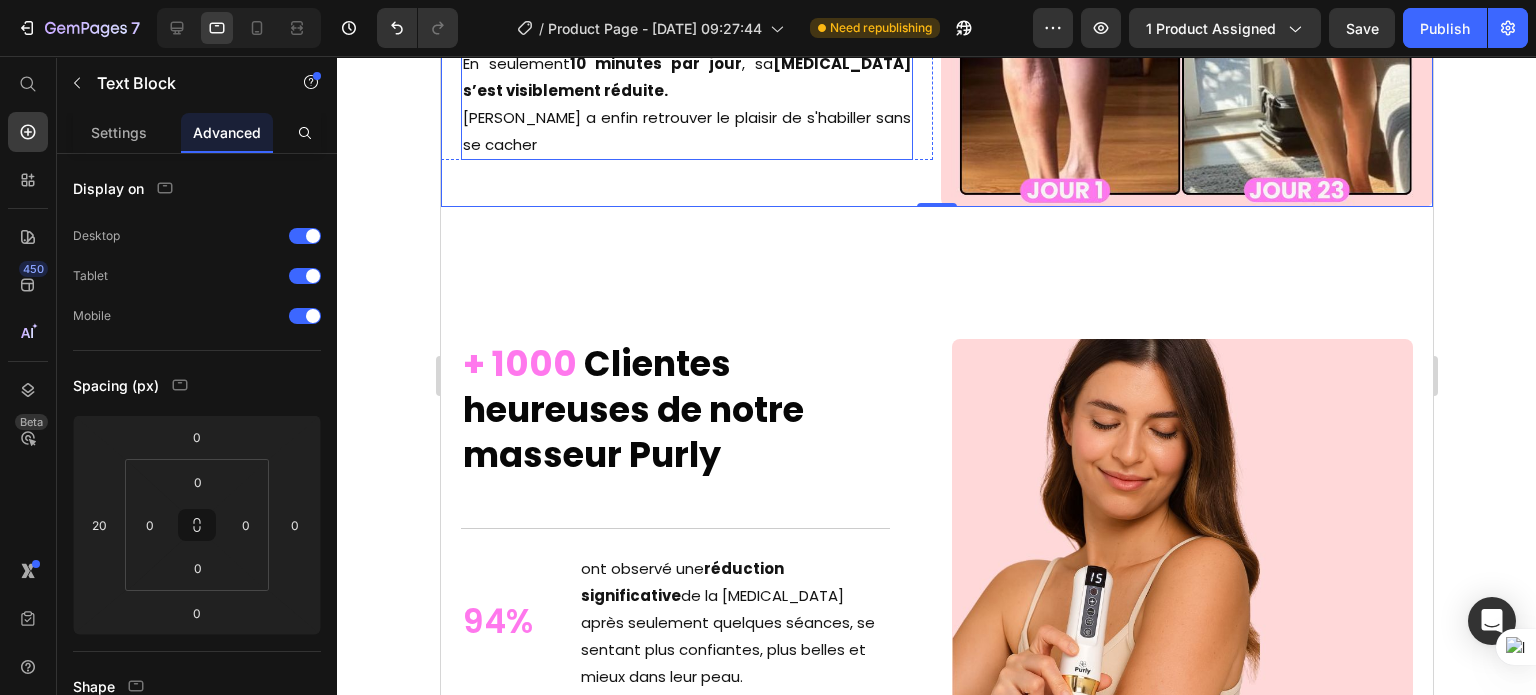 click on "[PERSON_NAME] a enfin retrouver le plaisir de s'habiller sans se cacher" at bounding box center [686, 131] 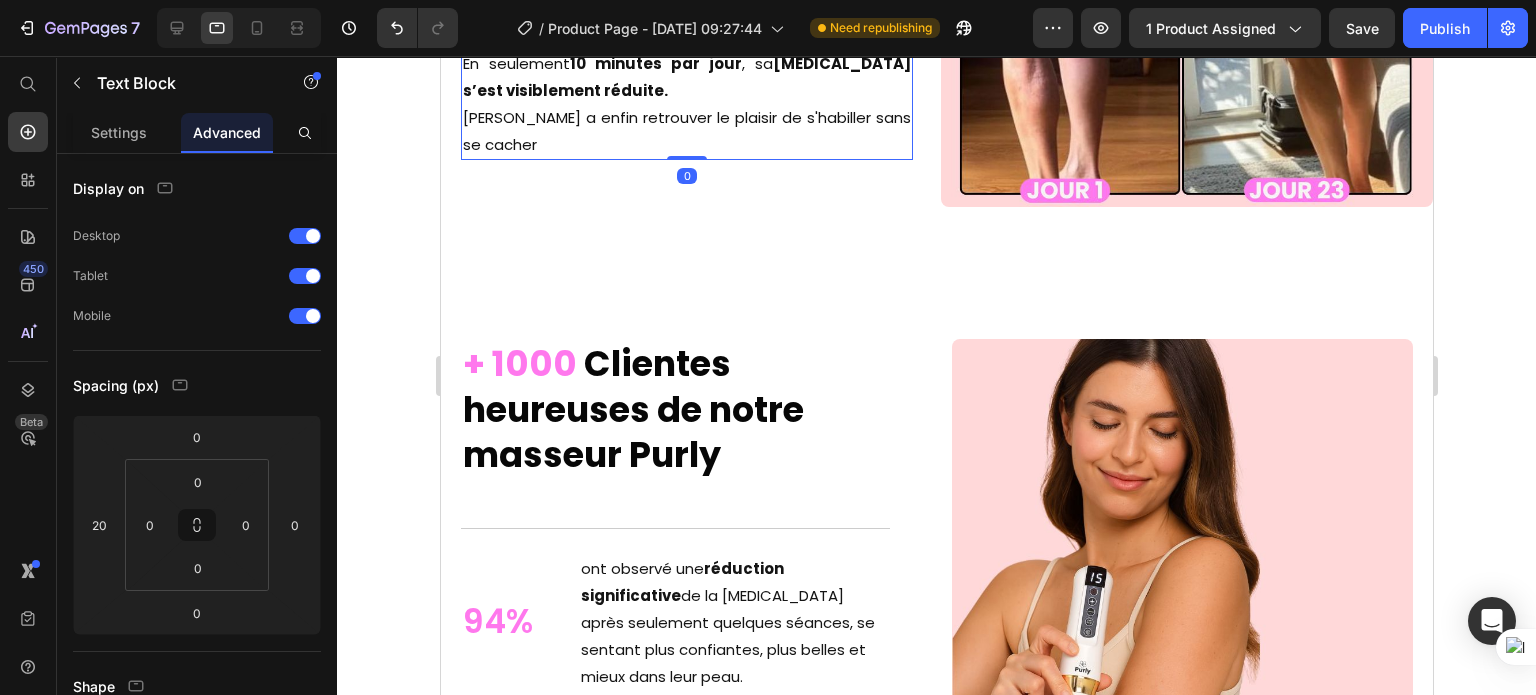 click on "[PERSON_NAME] a enfin retrouver le plaisir de s'habiller sans se cacher" at bounding box center (686, 131) 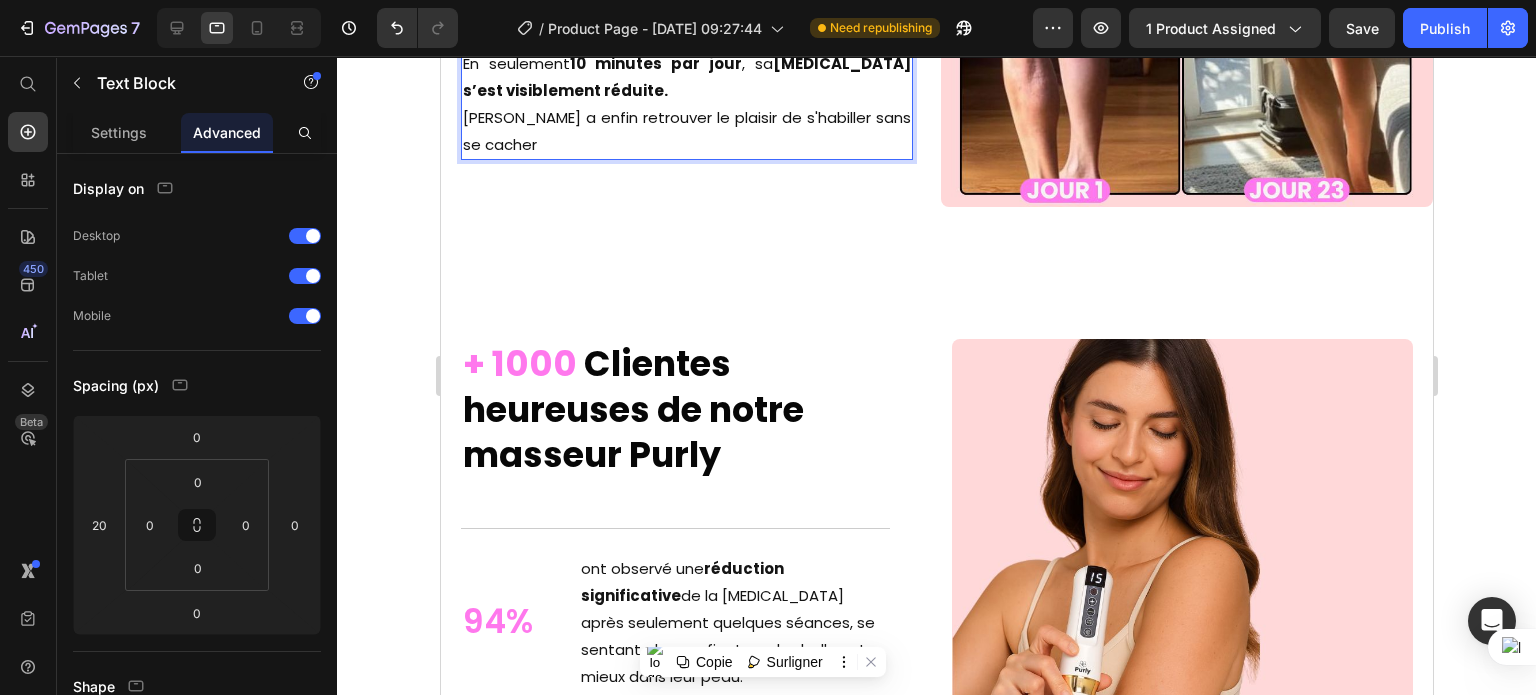 click on "[PERSON_NAME] a enfin retrouver le plaisir de s'habiller sans se cacher" at bounding box center (686, 131) 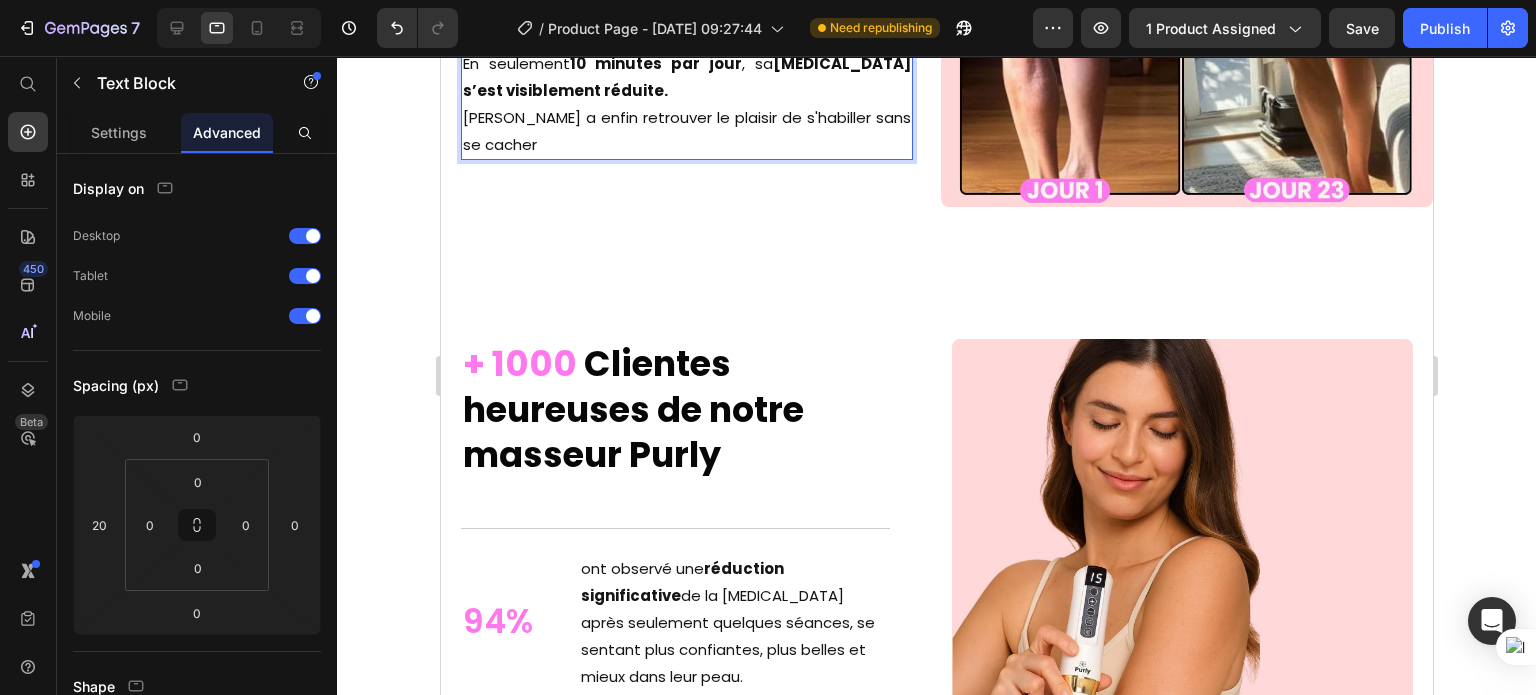 click on "[PERSON_NAME] a enfin retrouver le plaisir de s'habiller sans se cacher" at bounding box center [686, 131] 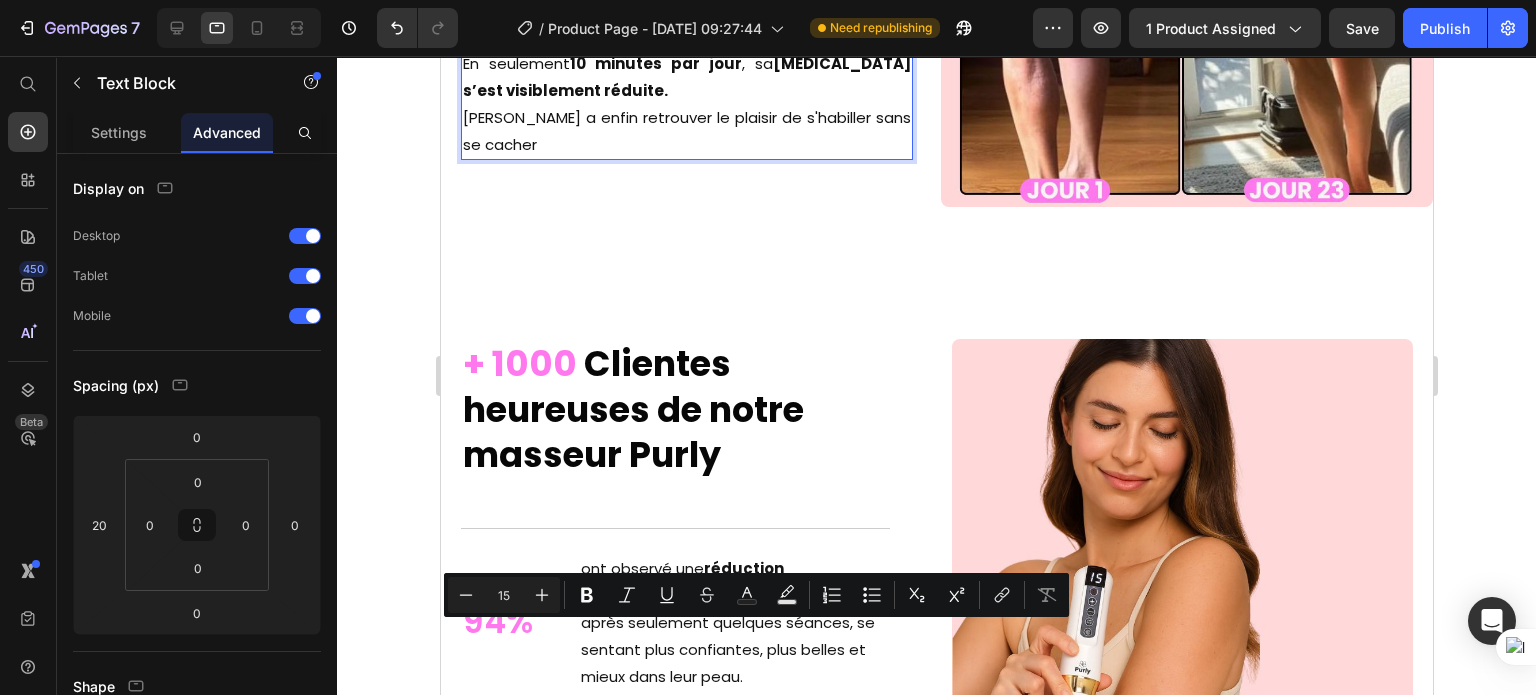 click on "[PERSON_NAME] a enfin retrouver le plaisir de s'habiller sans se cacher" at bounding box center (686, 131) 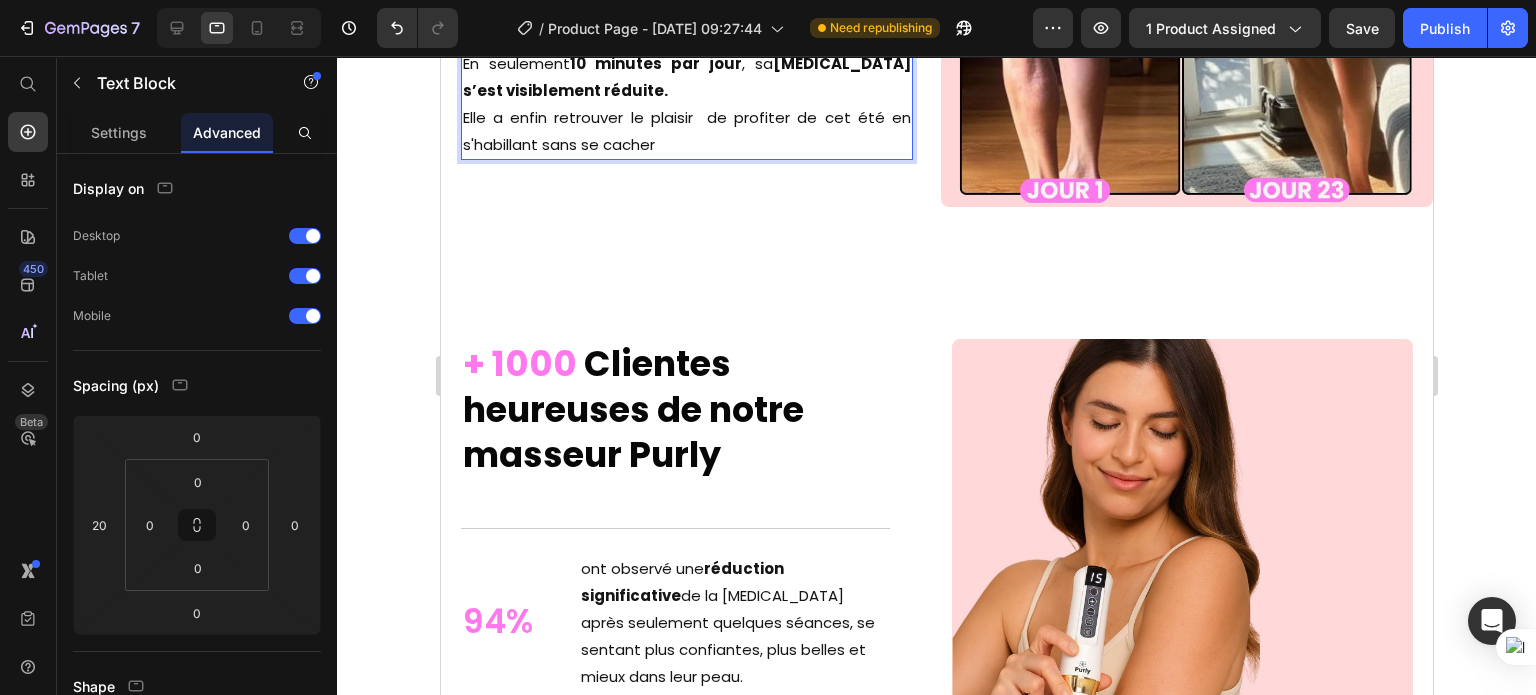 click on "Elle a enfin retrouver le plaisir  de profiter de cet été en s'habillant sans se cacher" at bounding box center [686, 131] 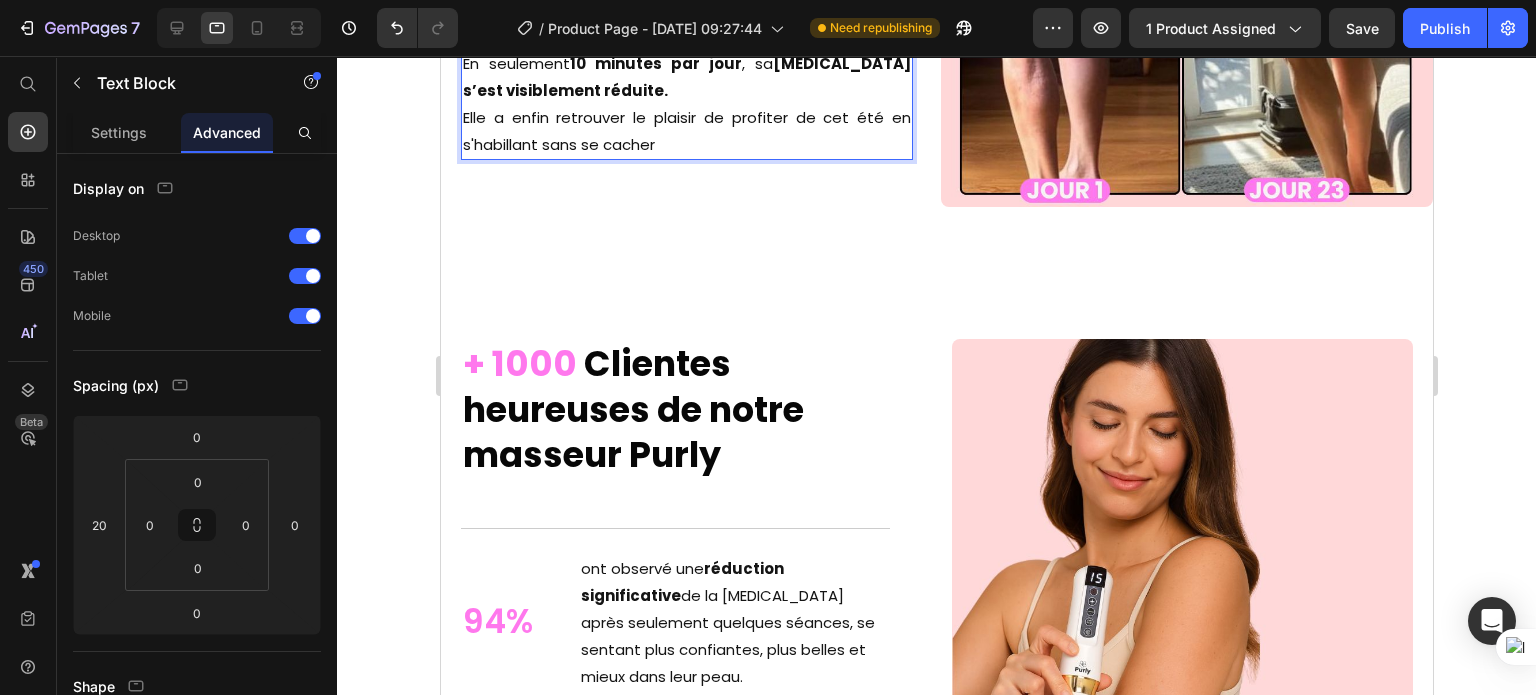 click on "Elle a enfin retrouver le plaisir de profiter de cet été en s'habillant sans se cacher" at bounding box center [686, 131] 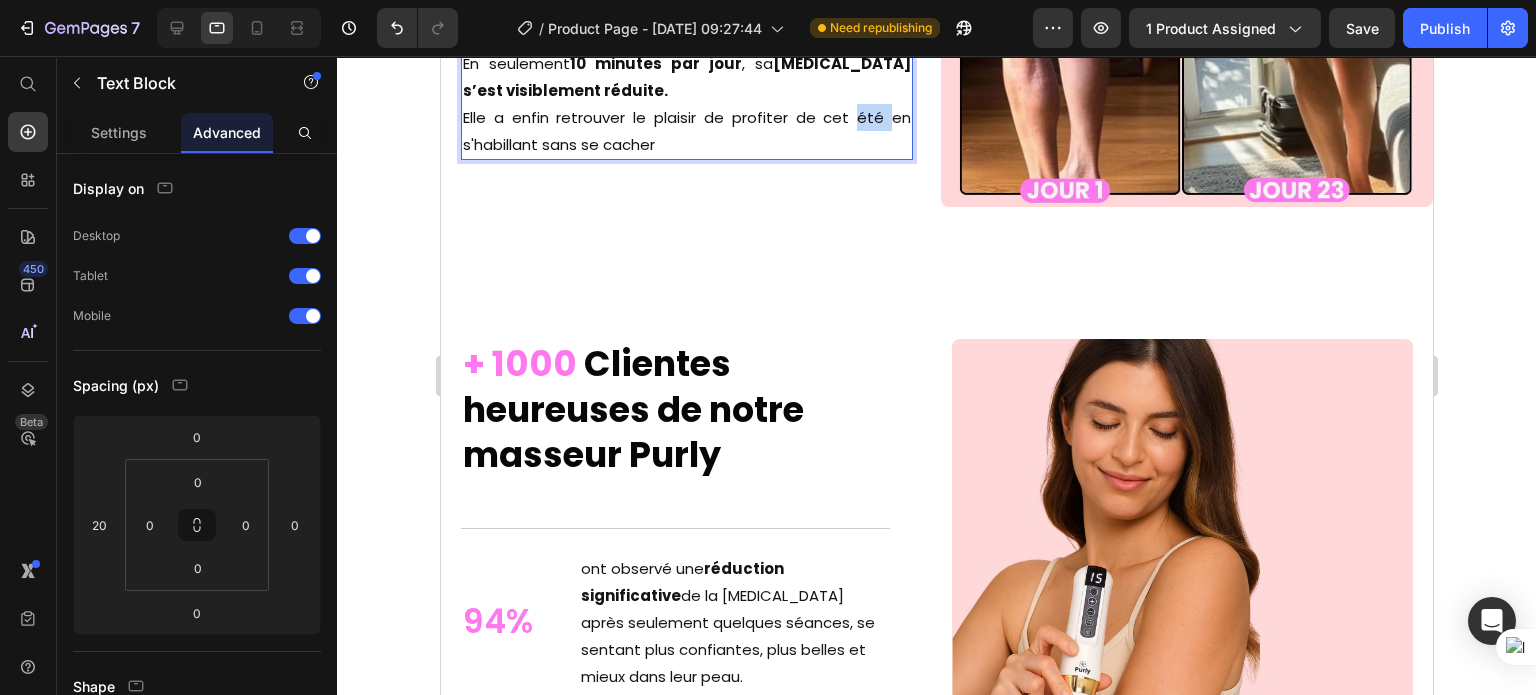click on "Elle a enfin retrouver le plaisir de profiter de cet été en s'habillant sans se cacher" at bounding box center (686, 131) 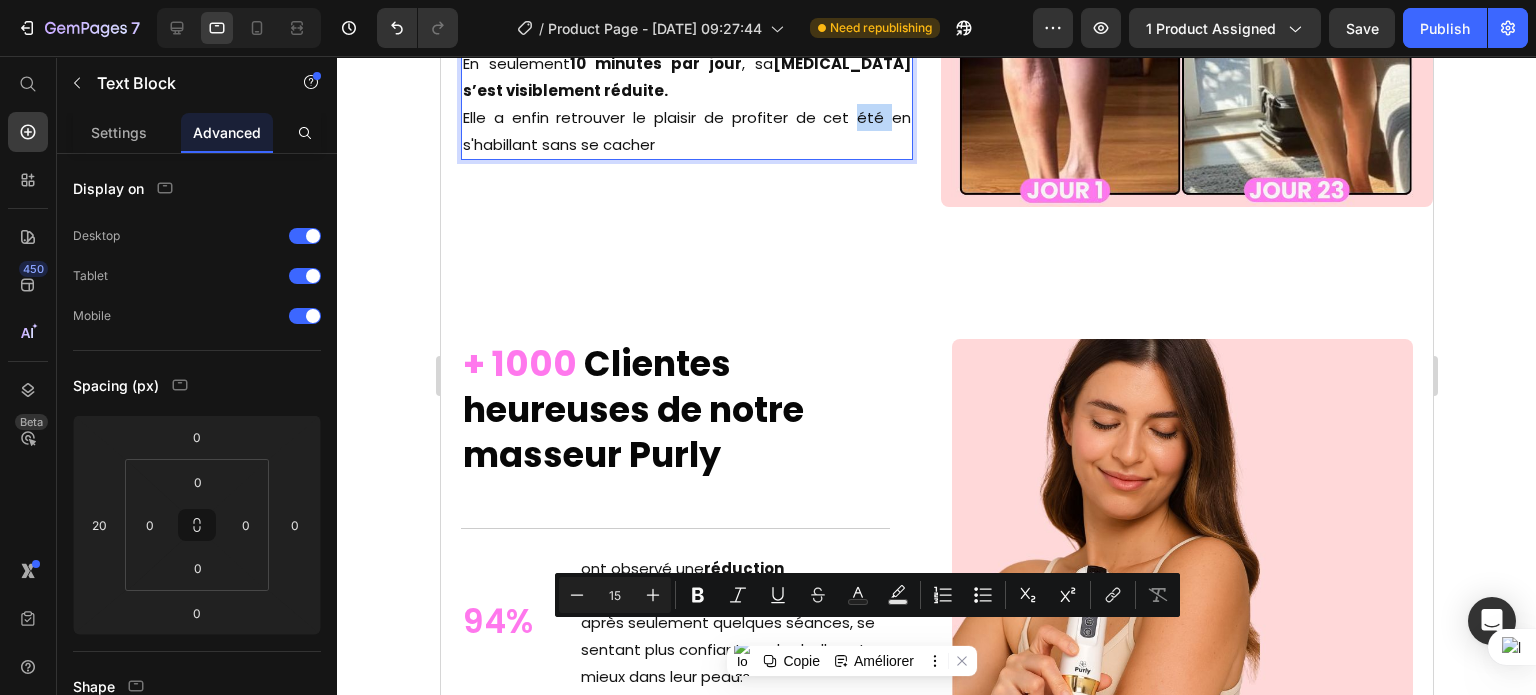 click on "Elle a enfin retrouver le plaisir de profiter de cet été en s'habillant sans se cacher" at bounding box center [686, 131] 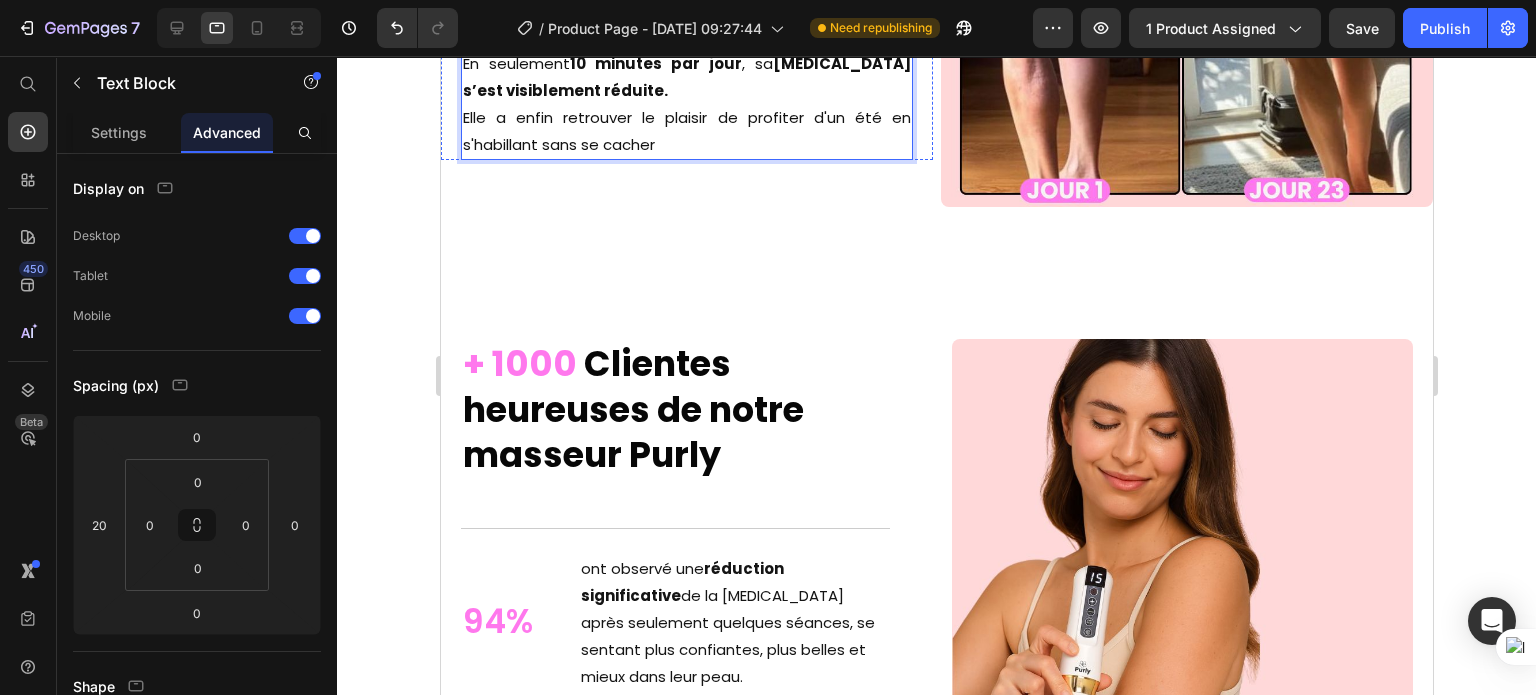 click on "Un Summer Body en 30 Jours — Même en Plein Été" at bounding box center [686, -142] 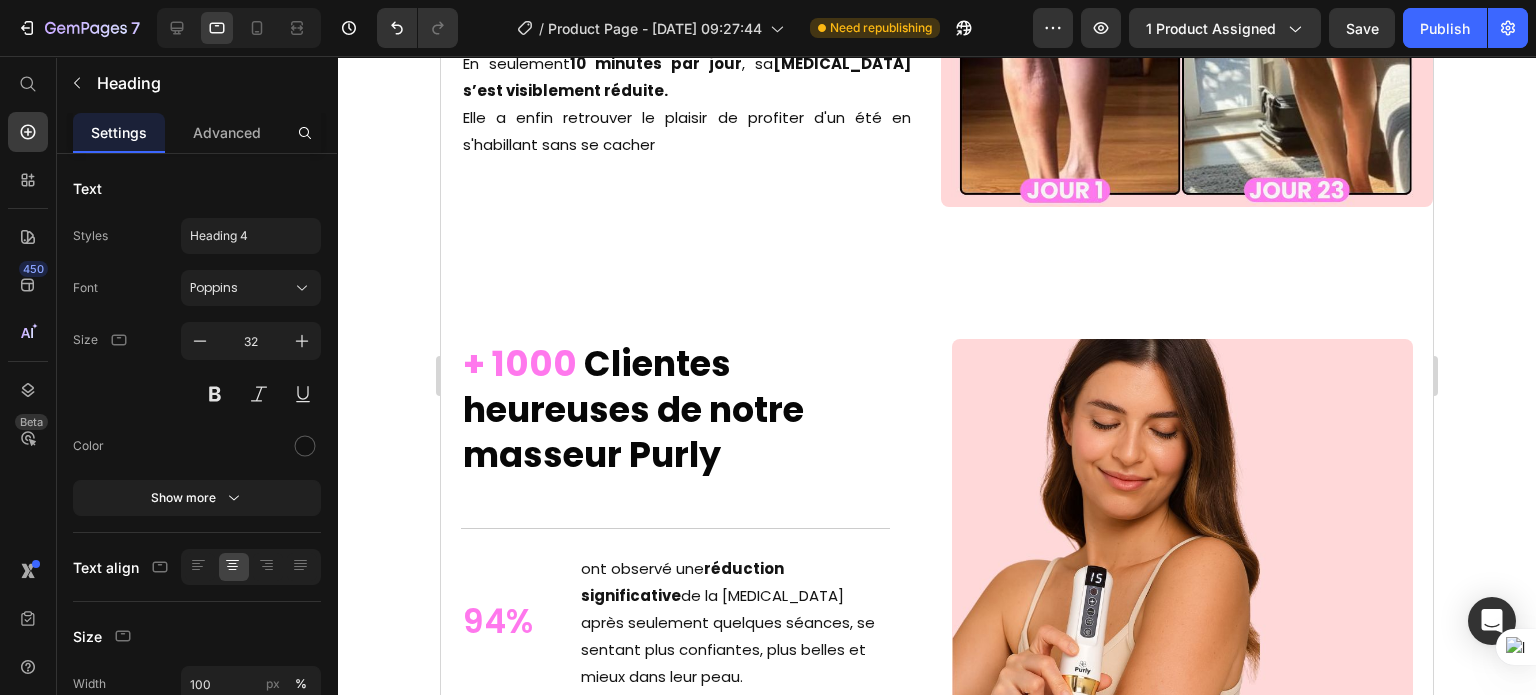 click on "Un Summer Body en 30 Jours — Même en Plein Été" at bounding box center (686, -142) 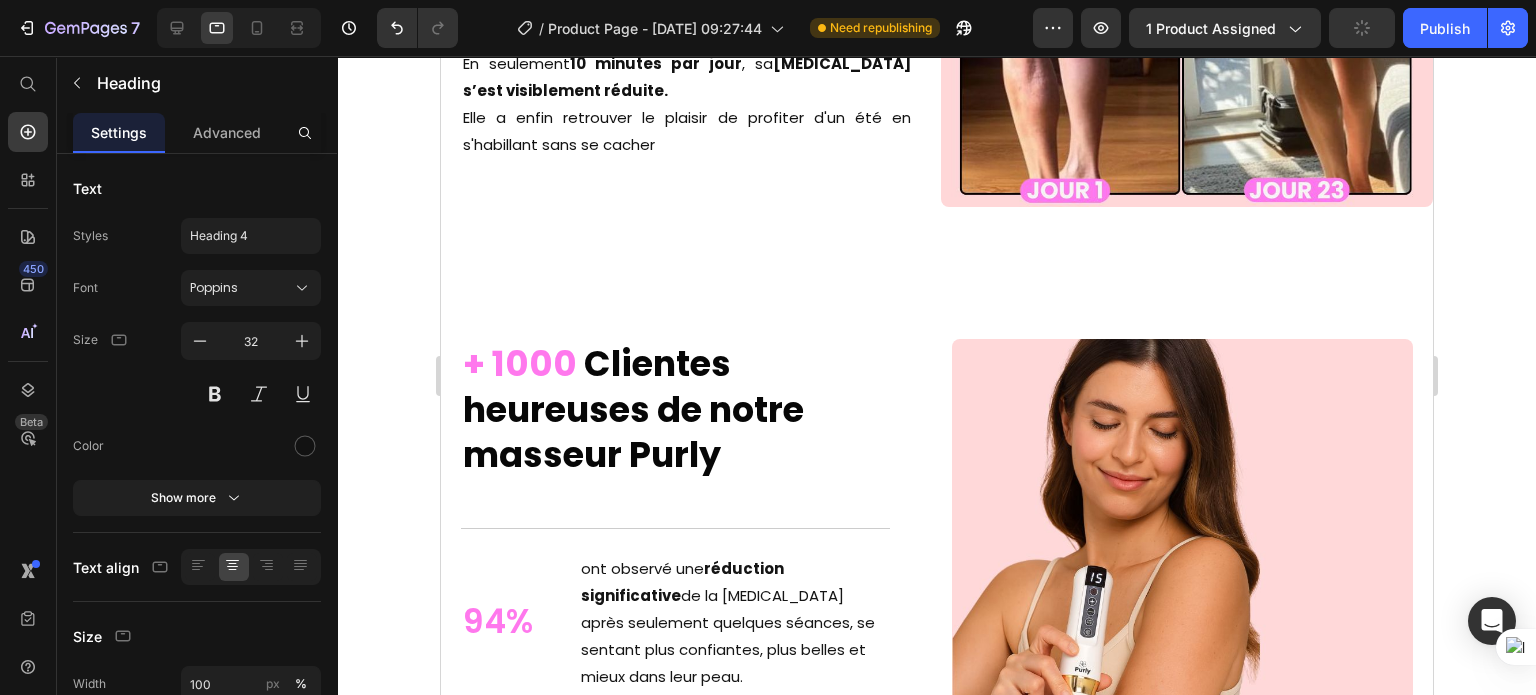 click on "Un Summer Body en 30 Jours — Même en Plein Été" at bounding box center (686, -142) 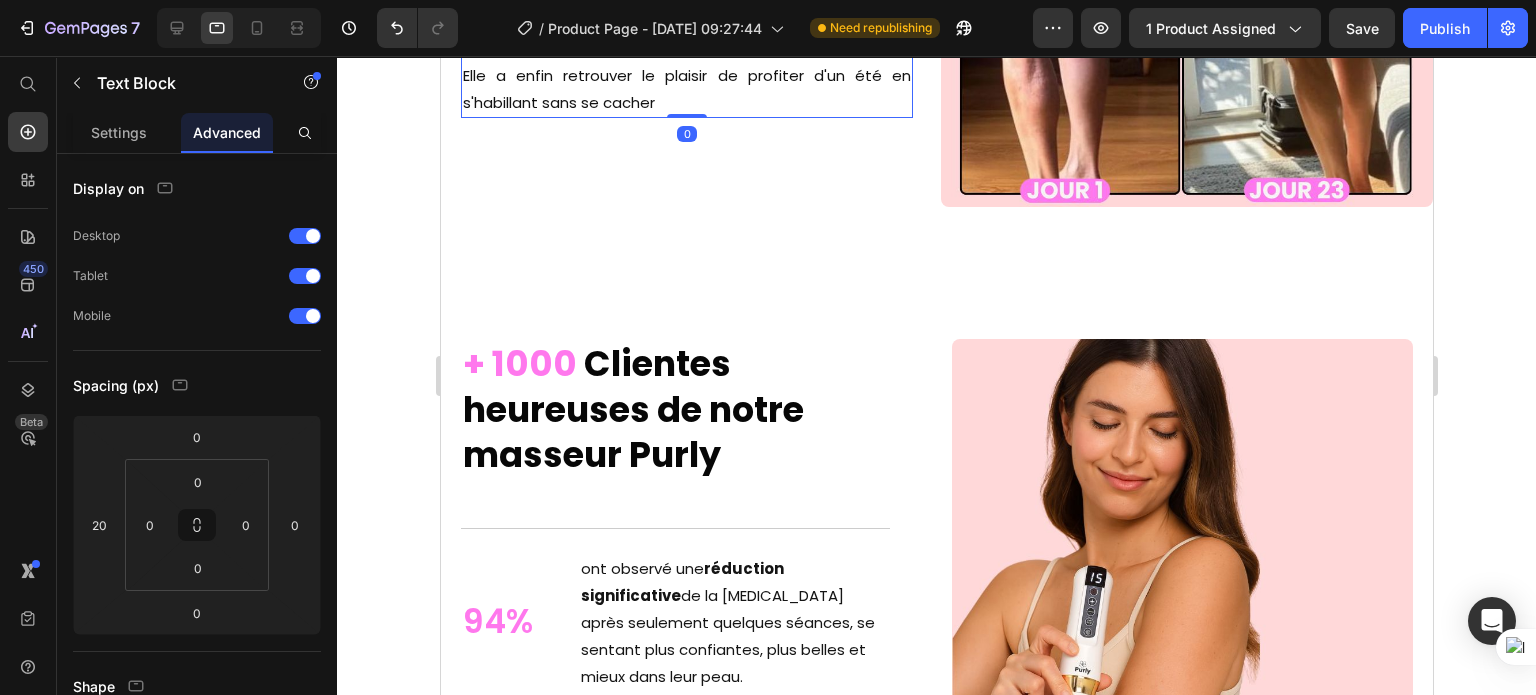 click on "Elle a enfin retrouver le plaisir de profiter d'un été en s'habillant sans se cacher" at bounding box center [686, 89] 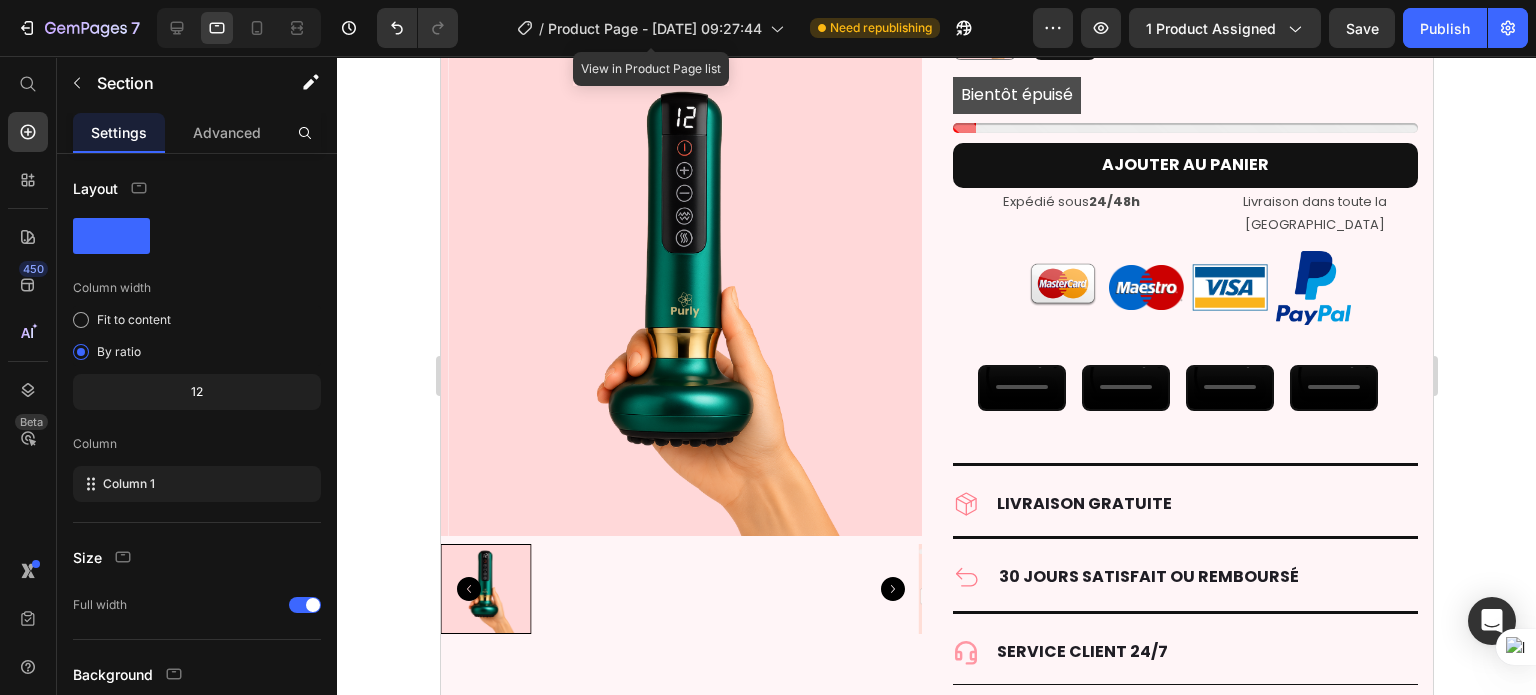 scroll, scrollTop: 460, scrollLeft: 0, axis: vertical 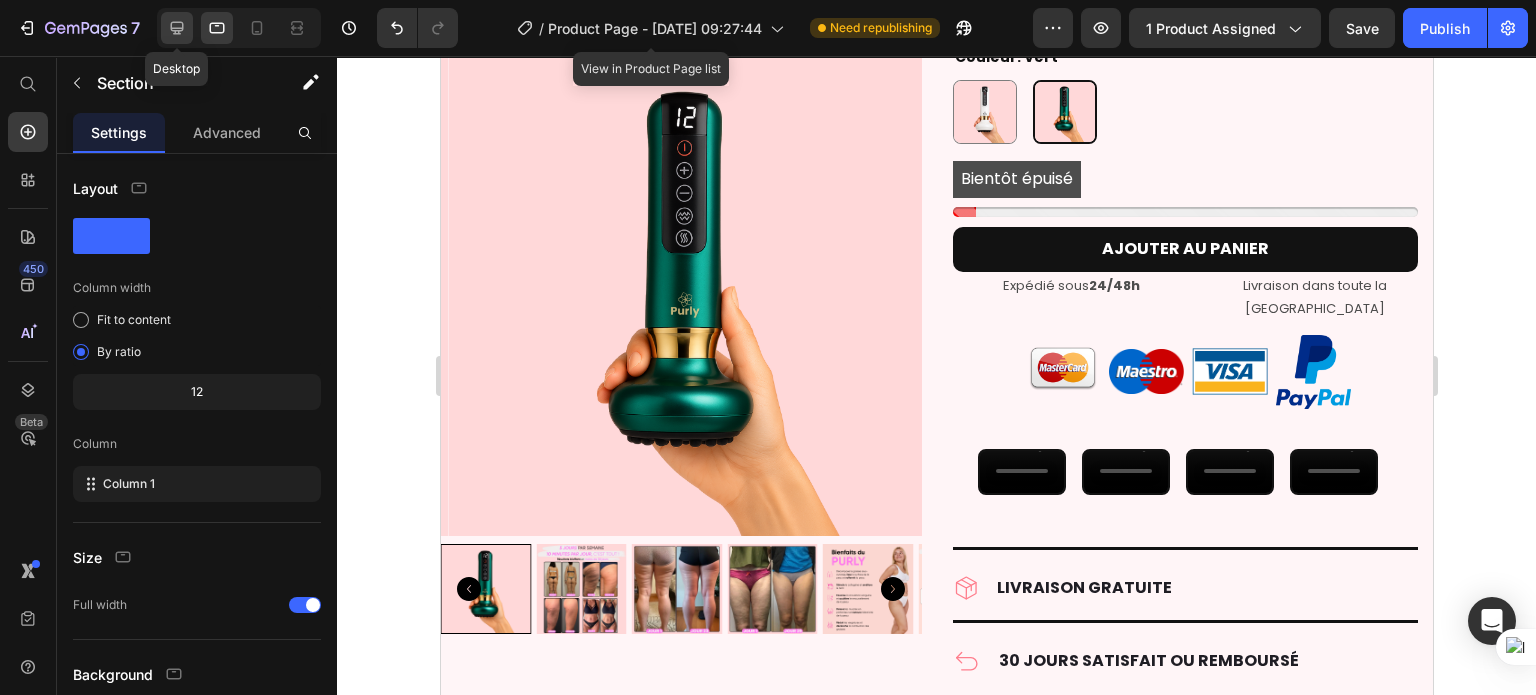 click 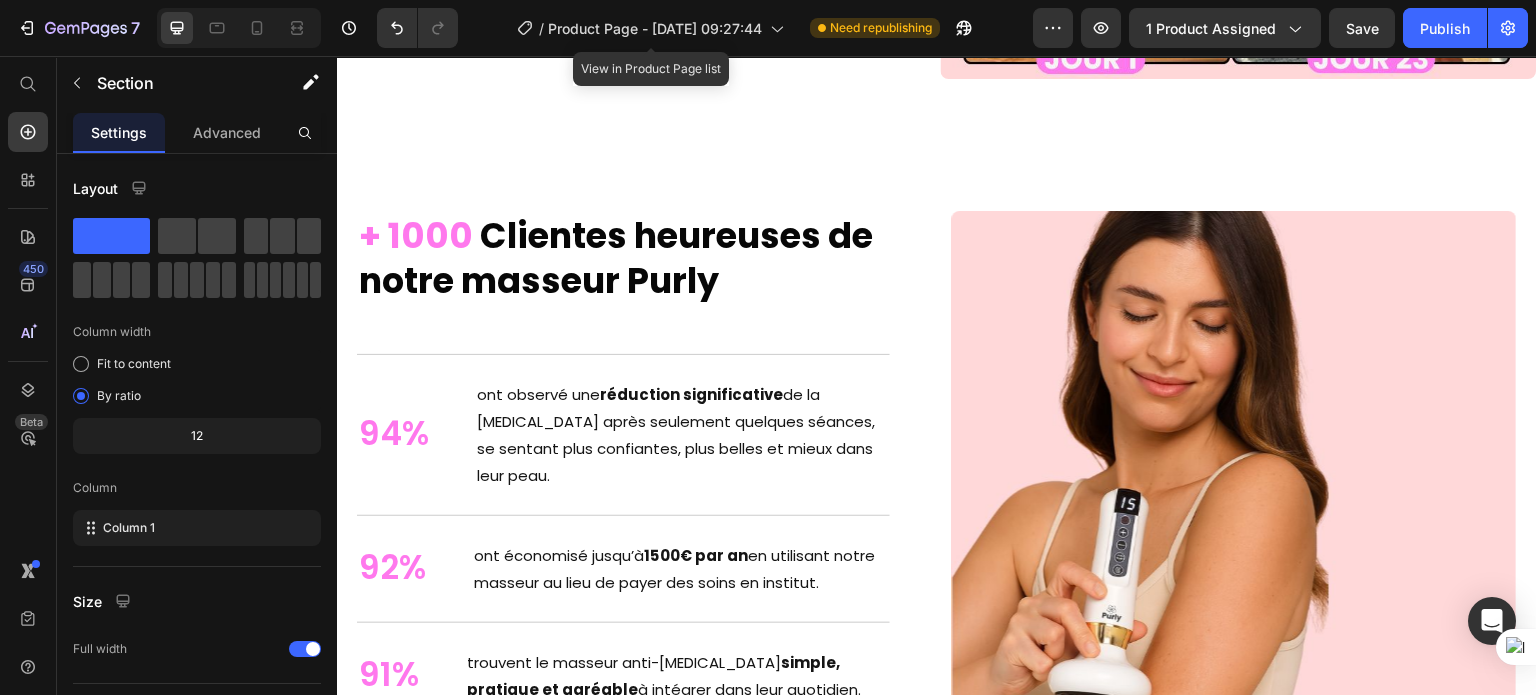 scroll, scrollTop: 5937, scrollLeft: 0, axis: vertical 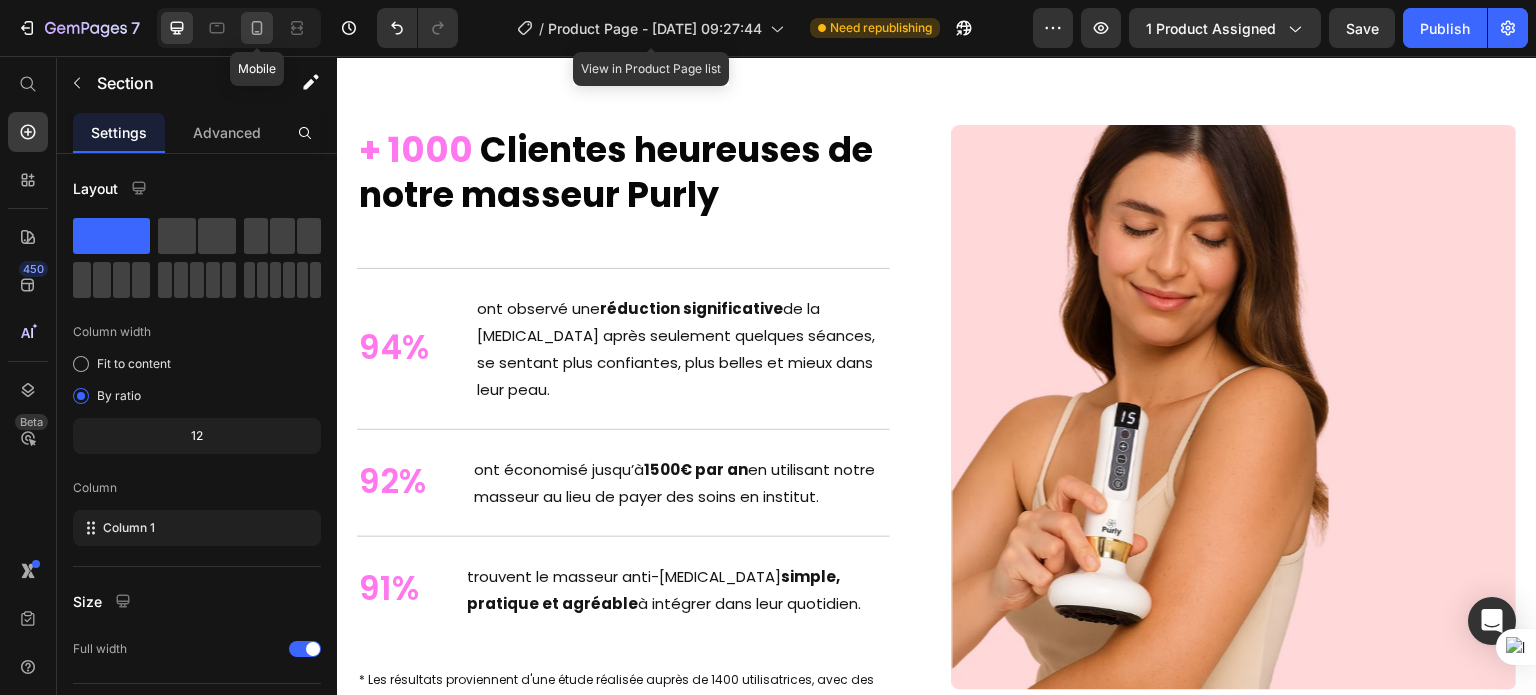 click 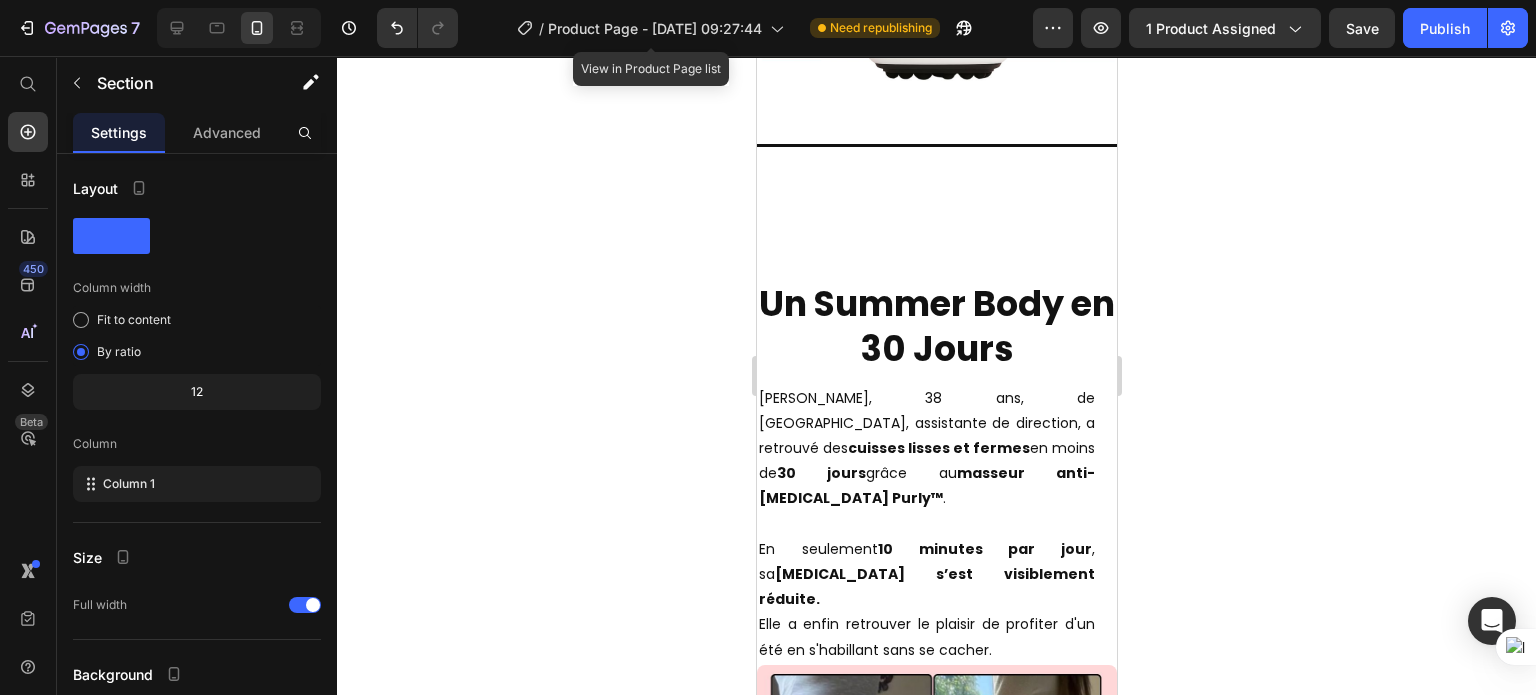 scroll, scrollTop: 5702, scrollLeft: 0, axis: vertical 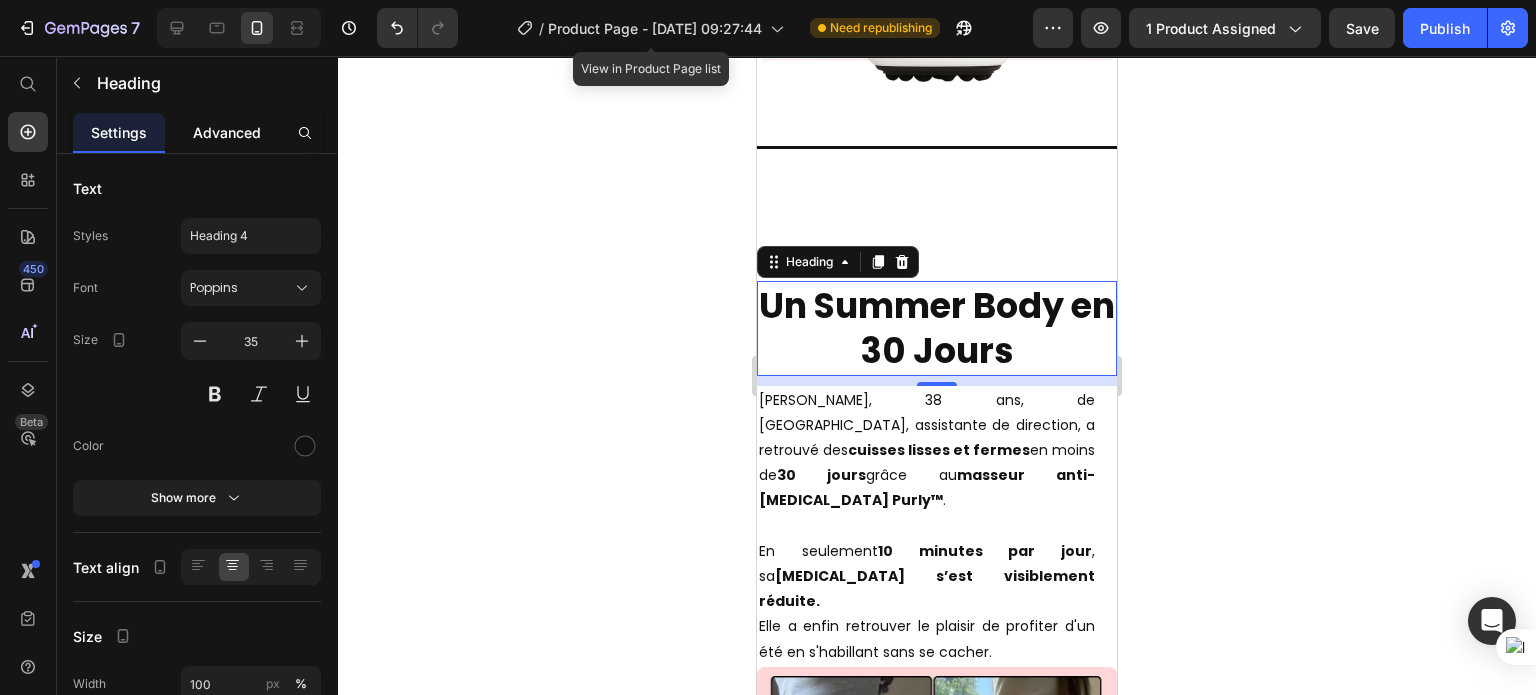 click on "Advanced" at bounding box center (227, 132) 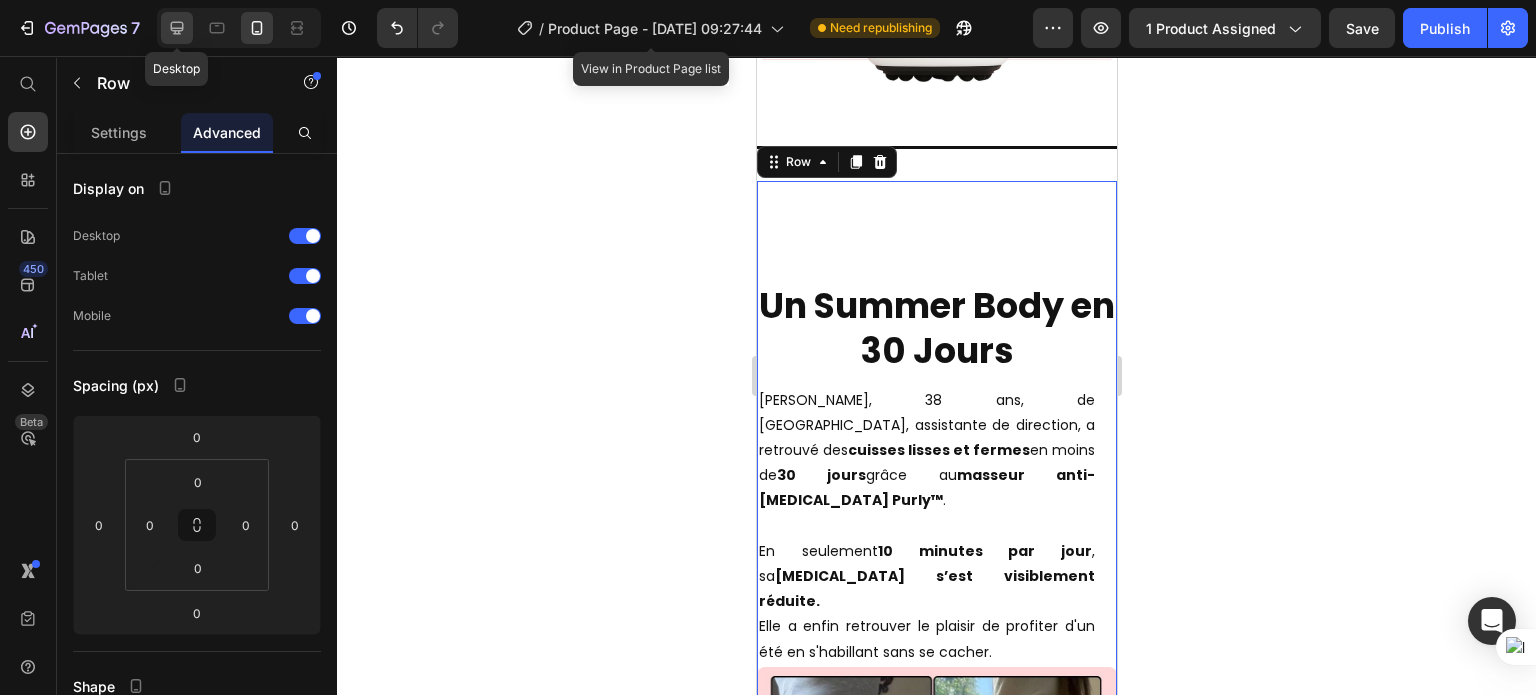 click 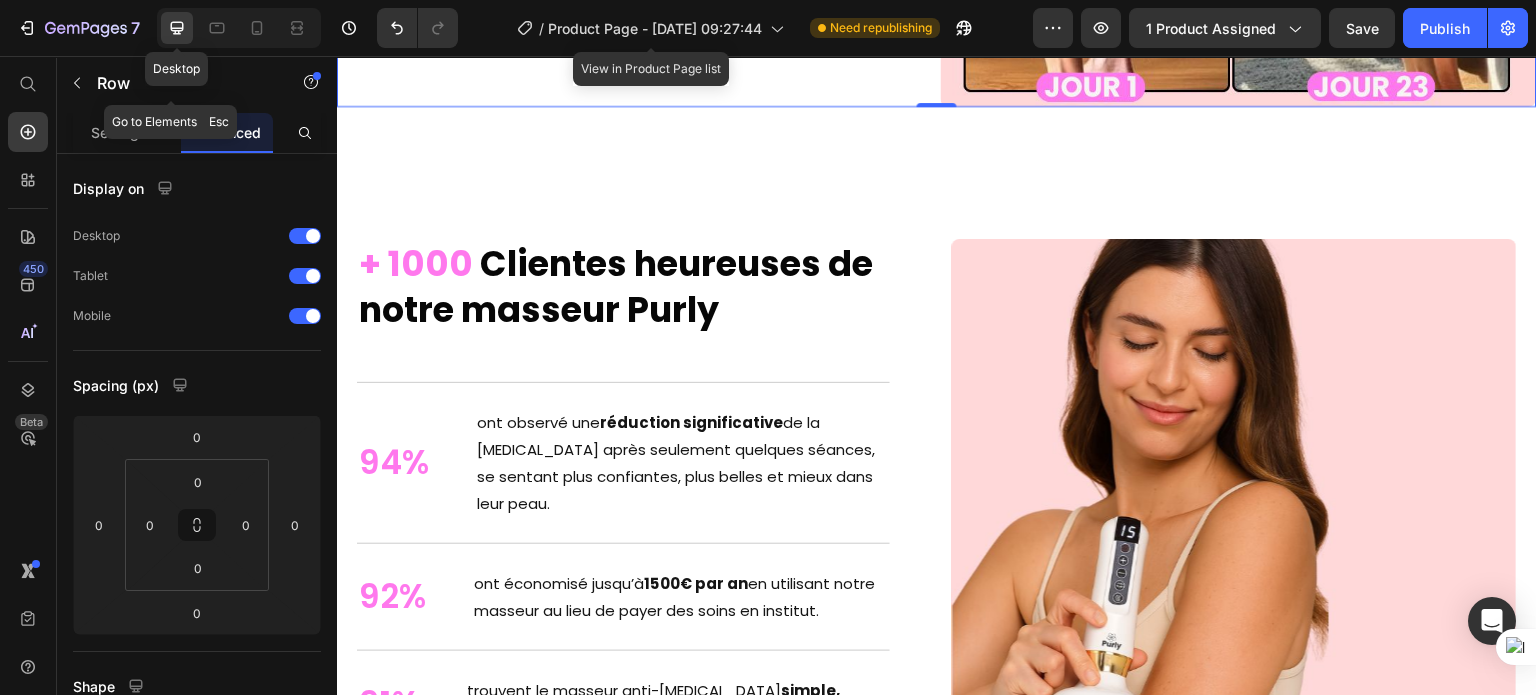 scroll, scrollTop: 5924, scrollLeft: 0, axis: vertical 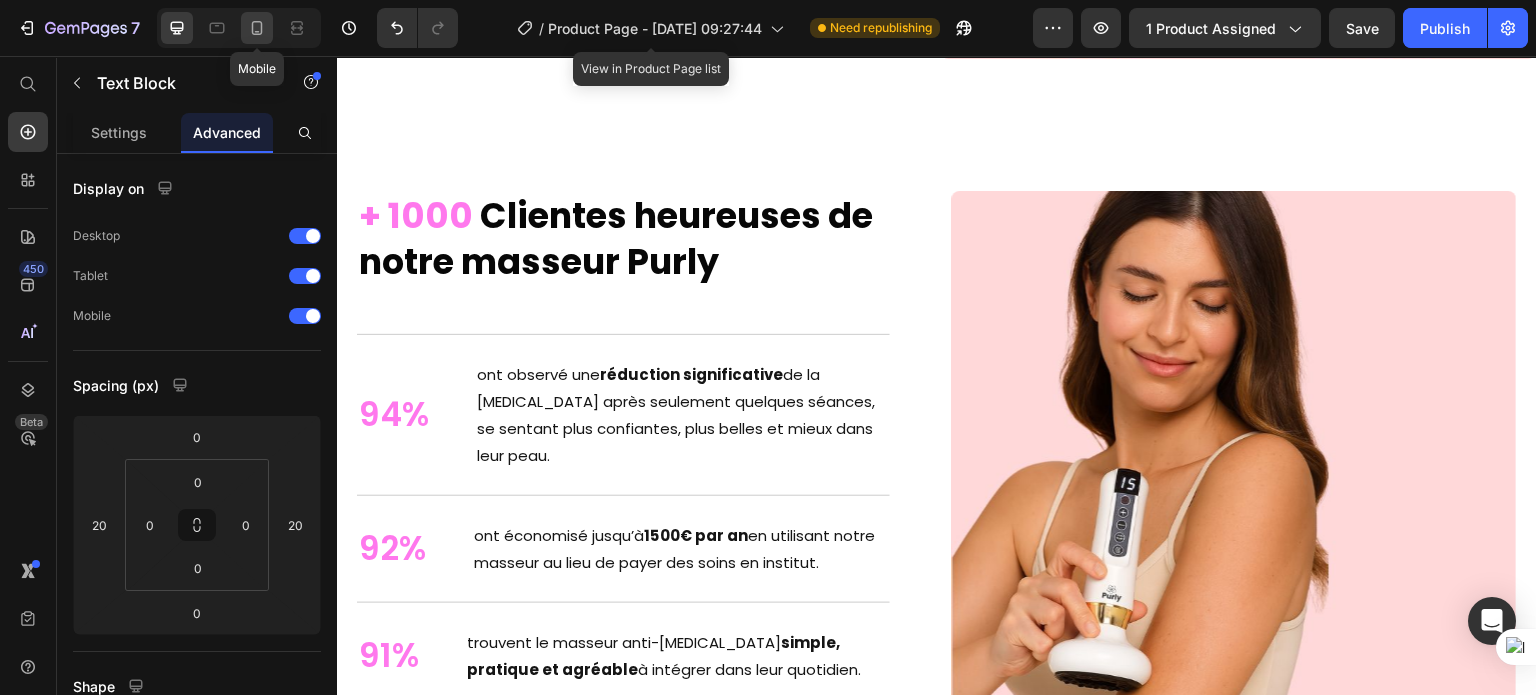 click 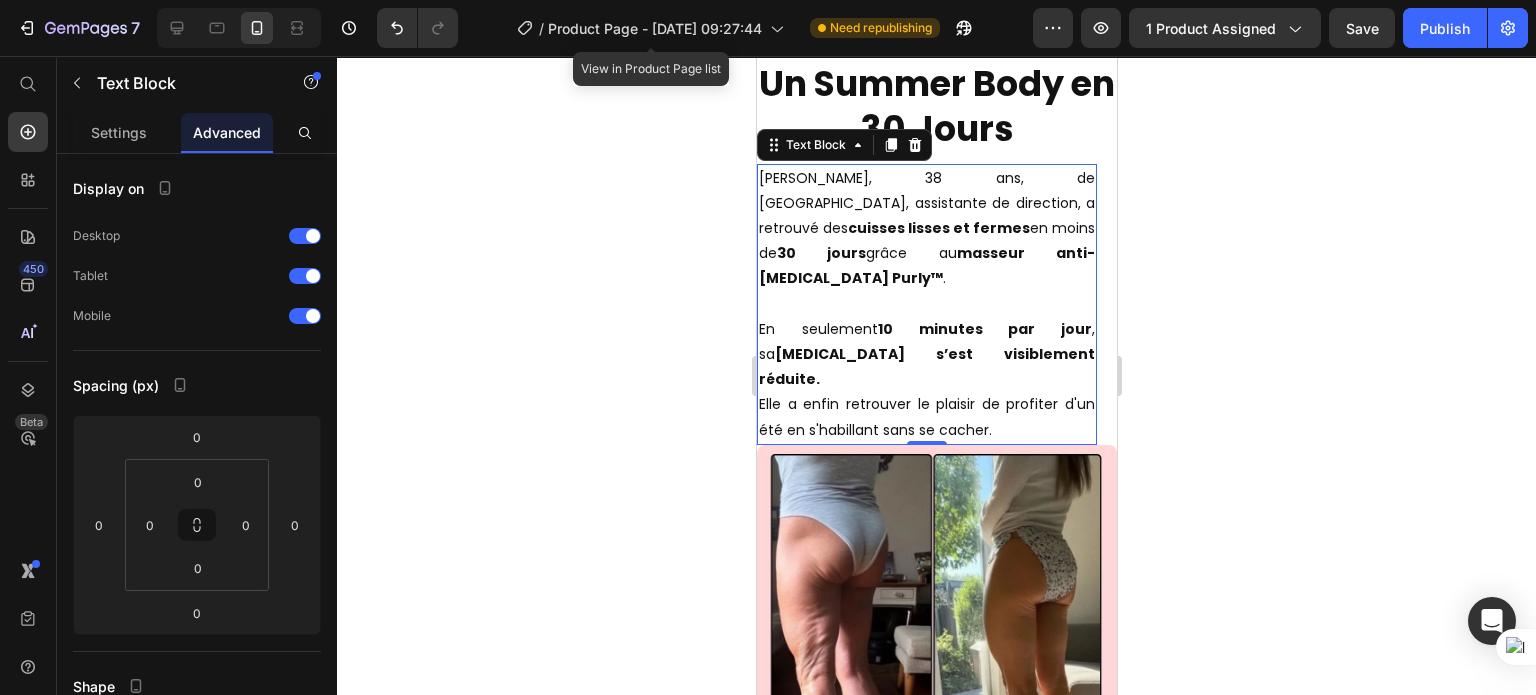 scroll, scrollTop: 5939, scrollLeft: 0, axis: vertical 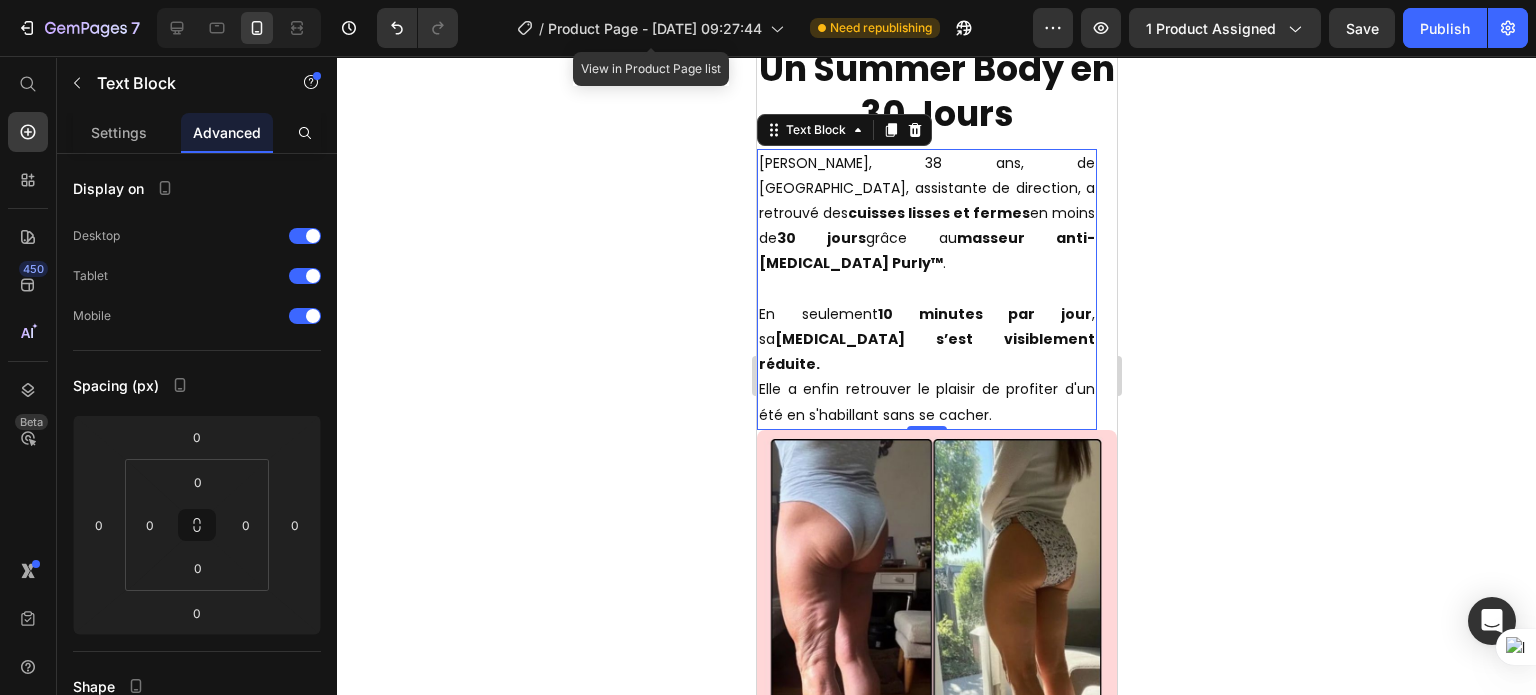 click on "En seulement  10 minutes par jour , sa  cellulite s’est visiblement réduite." at bounding box center [926, 340] 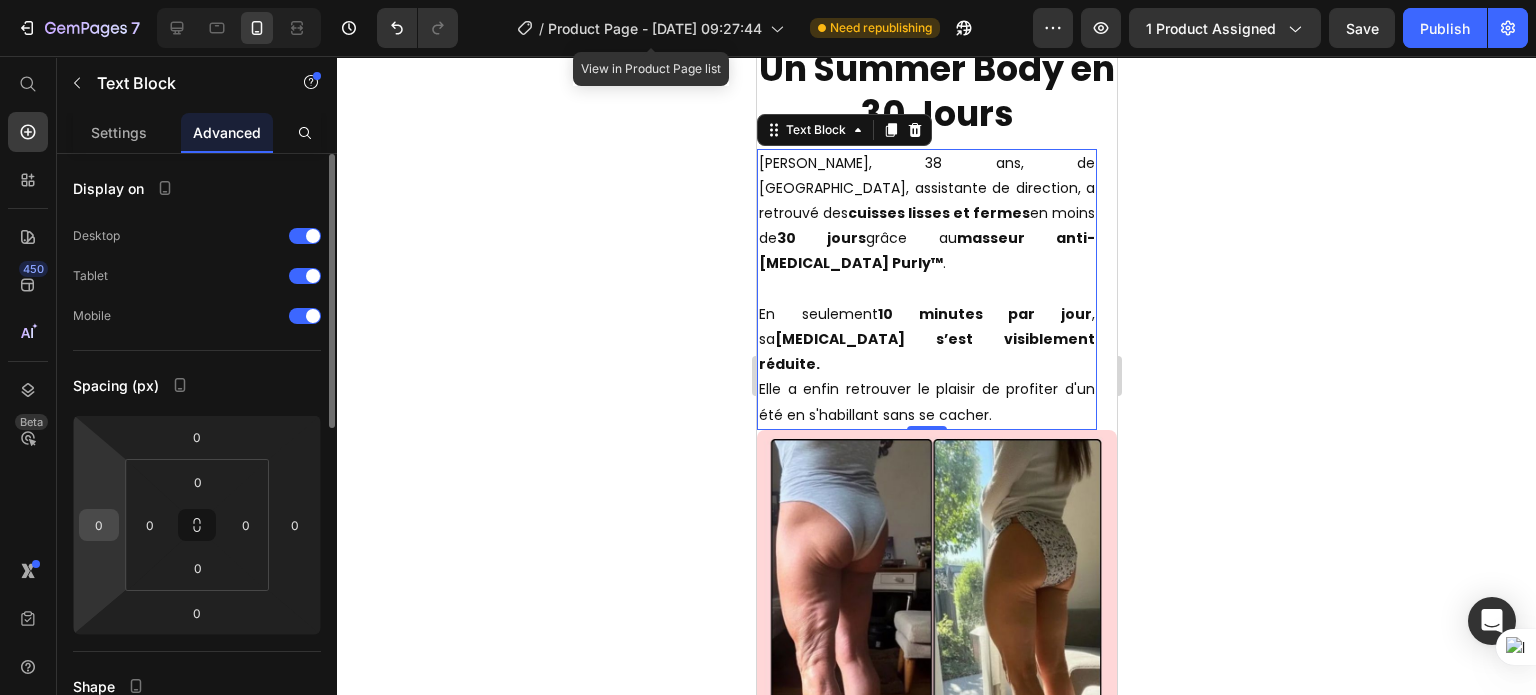 click on "0" at bounding box center (99, 525) 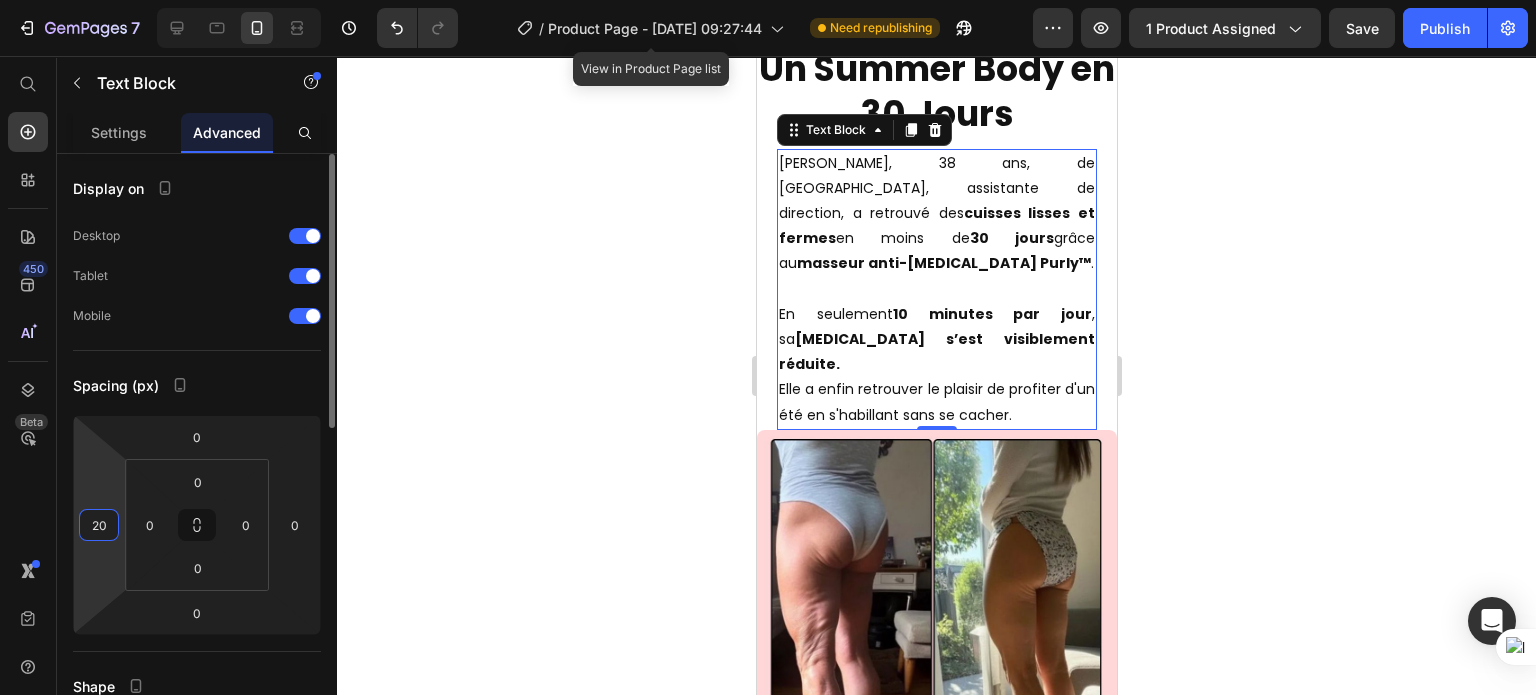 type on "2" 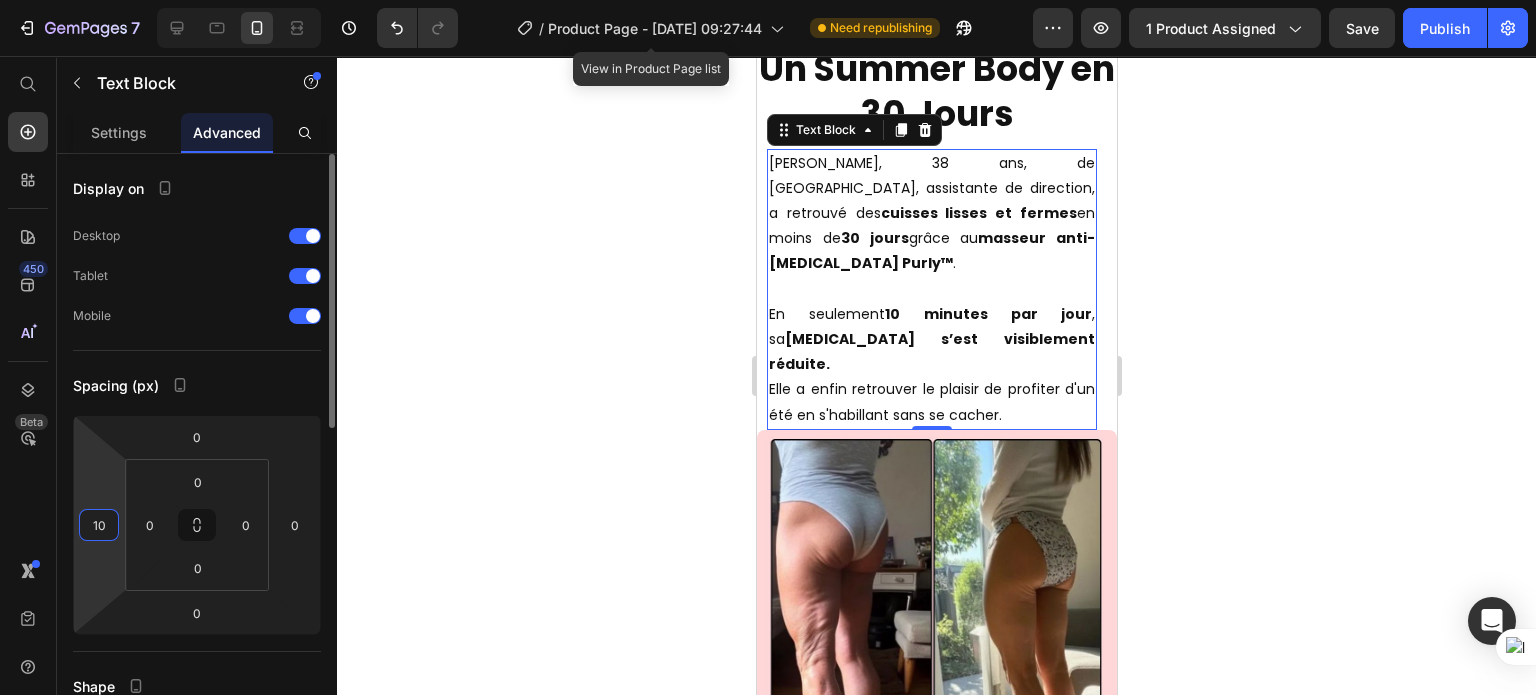 type on "10" 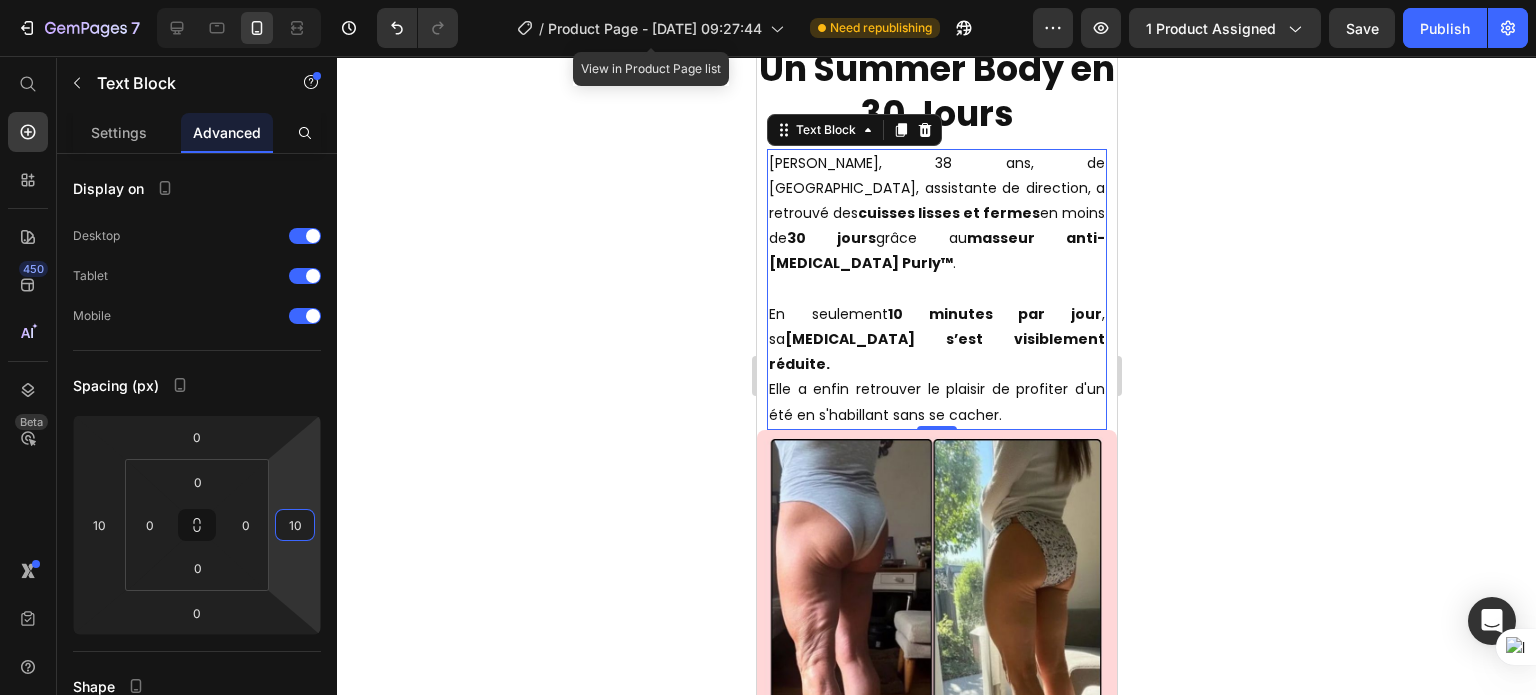 type on "10" 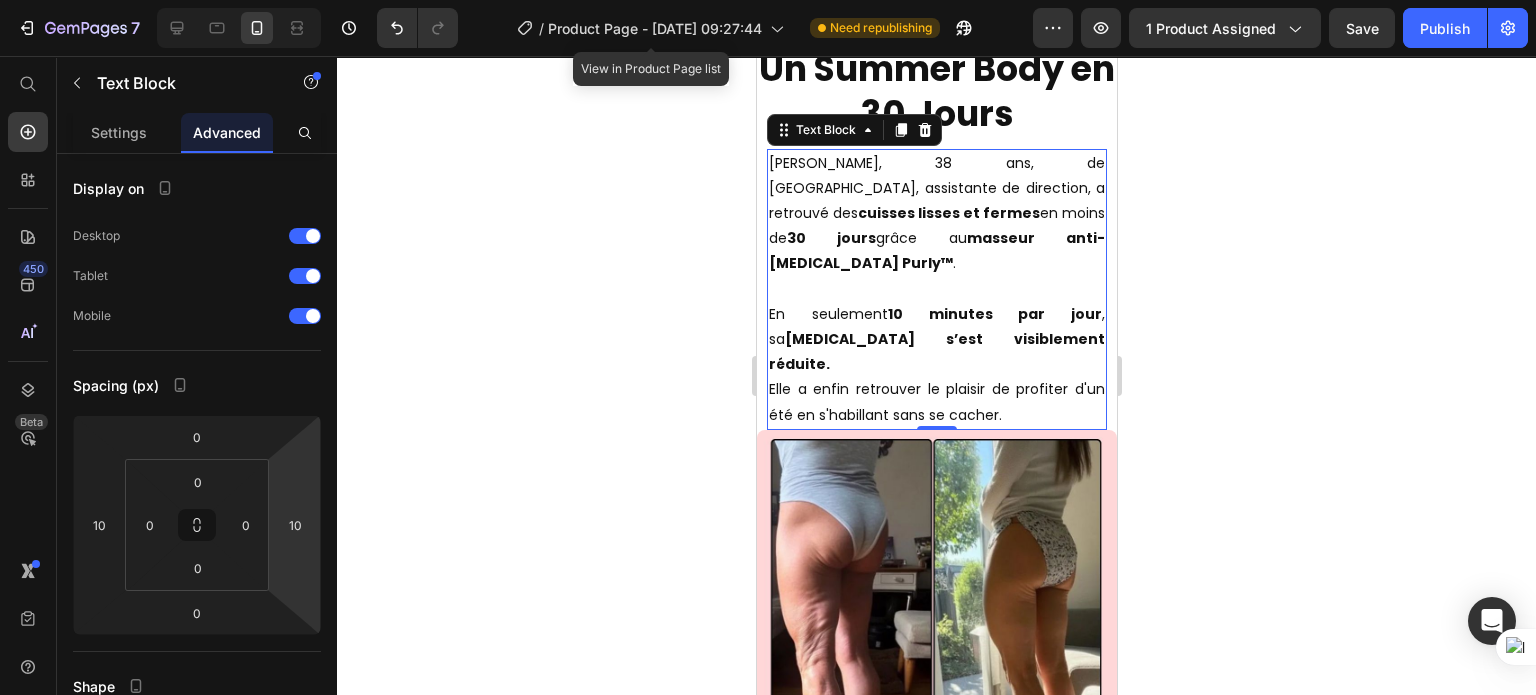 click 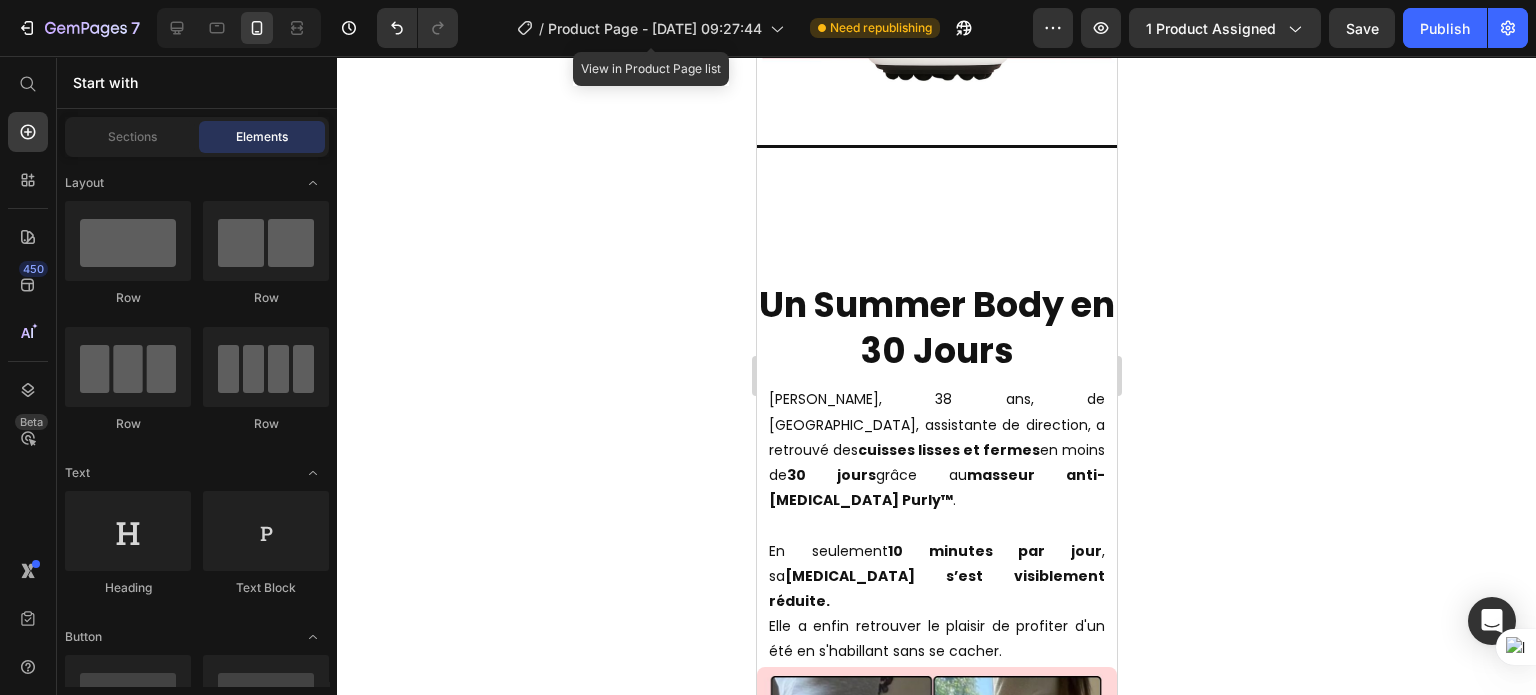 scroll, scrollTop: 6022, scrollLeft: 0, axis: vertical 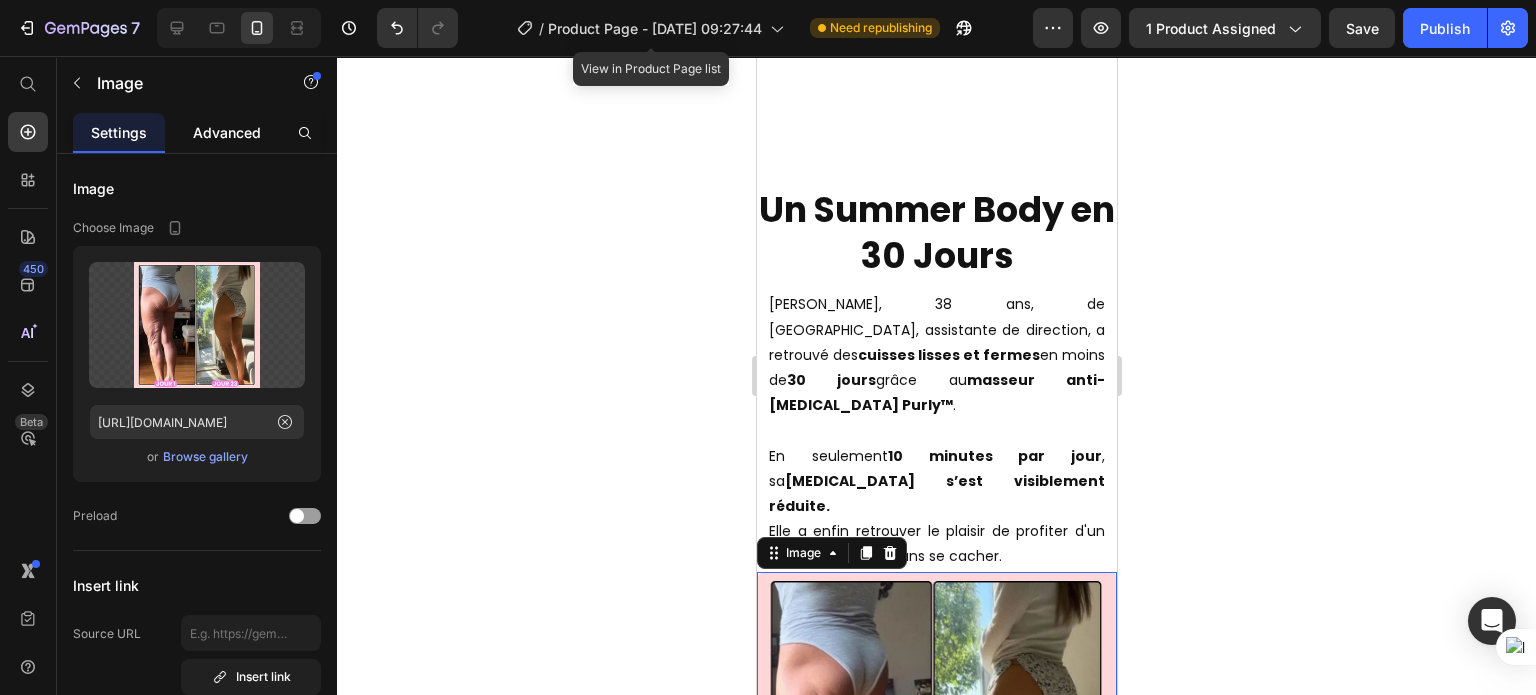 click on "Advanced" at bounding box center [227, 132] 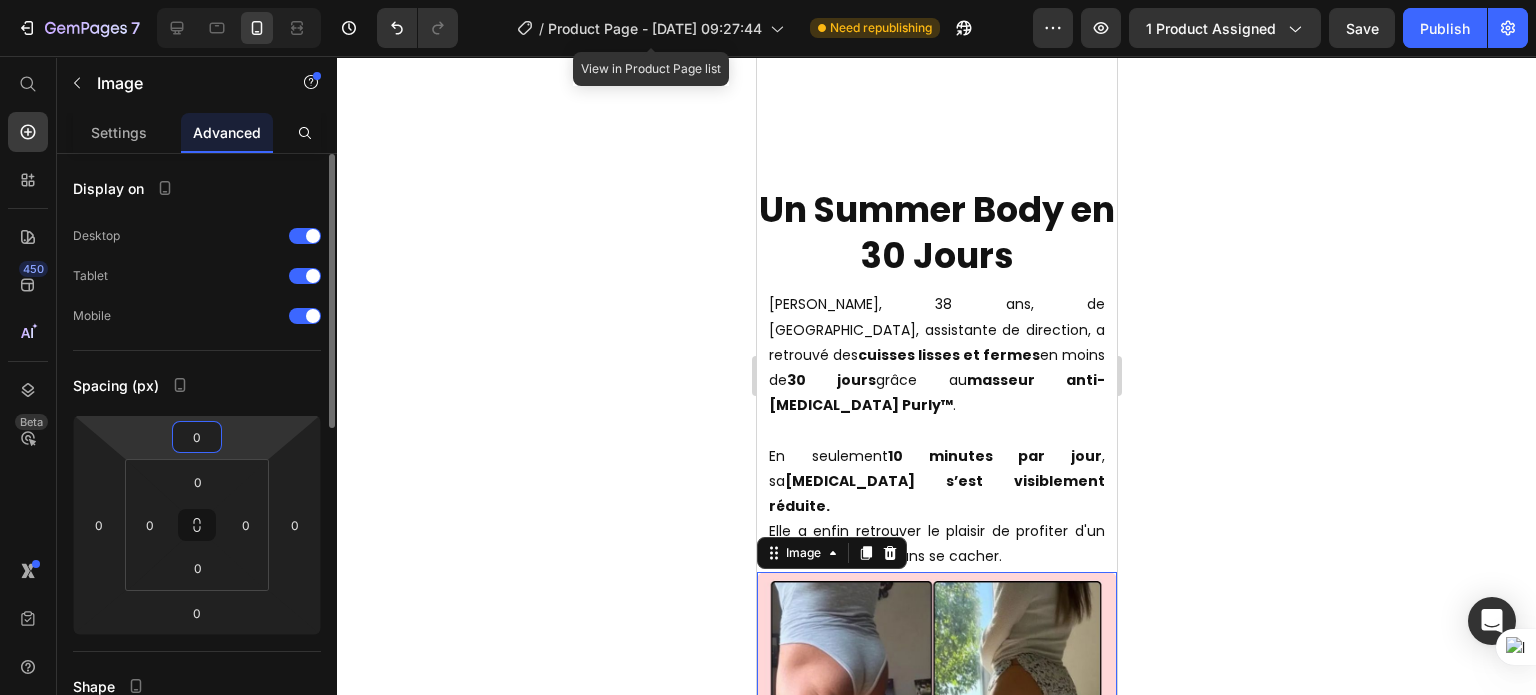 click on "0" at bounding box center [197, 437] 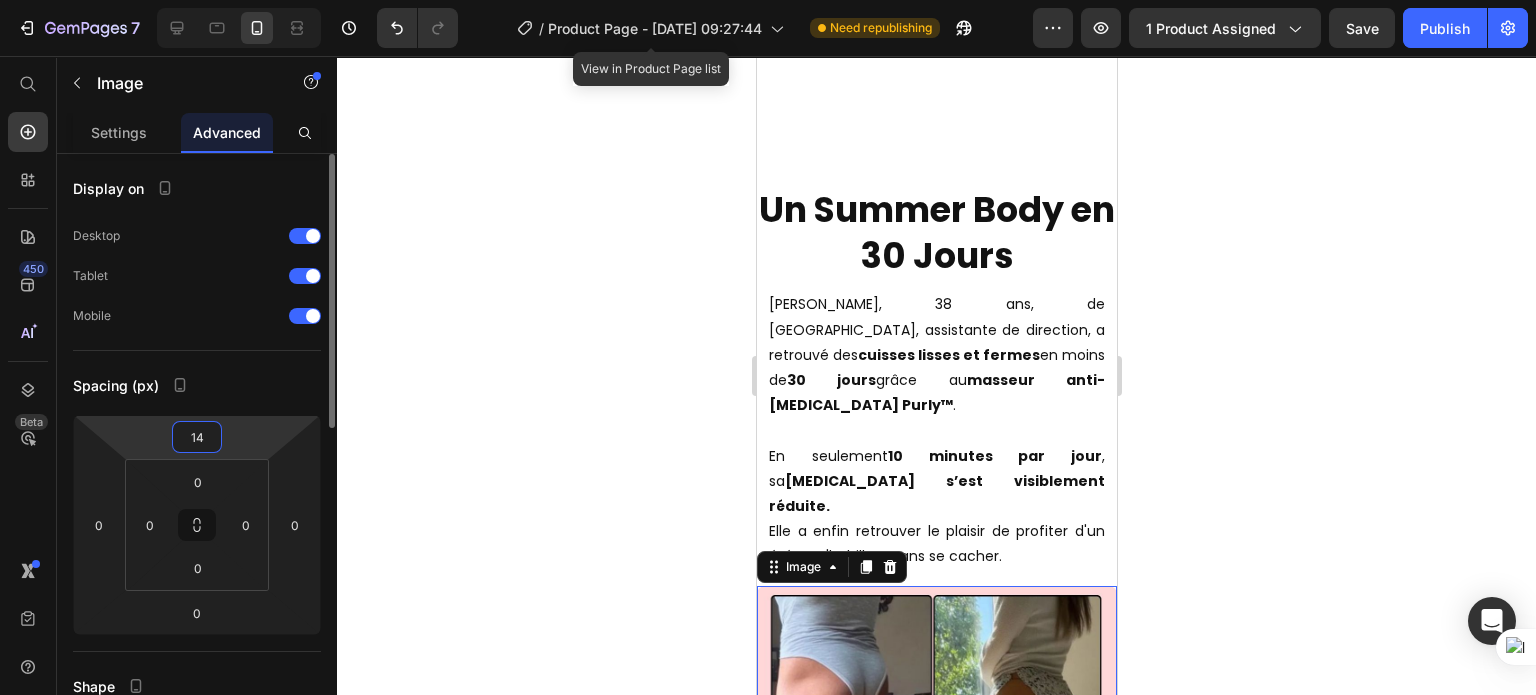 type on "15" 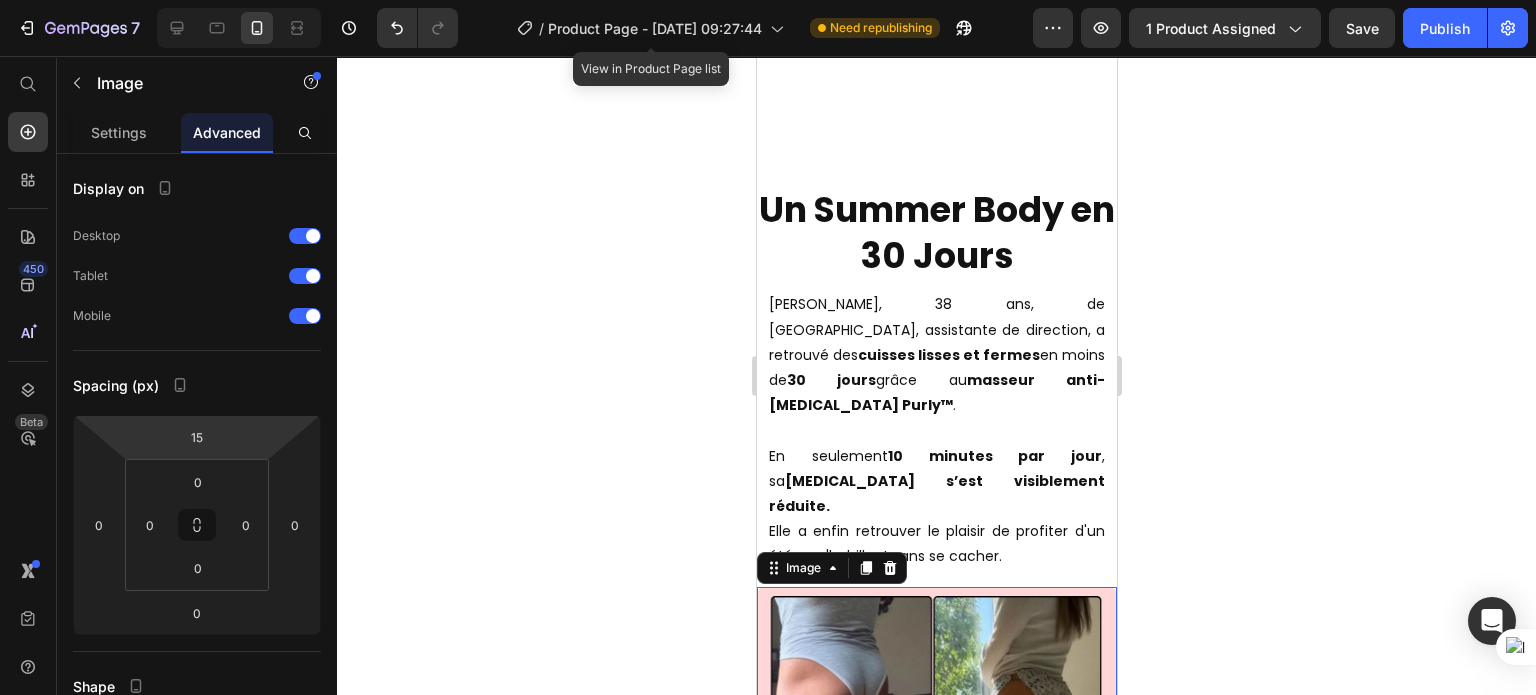 click 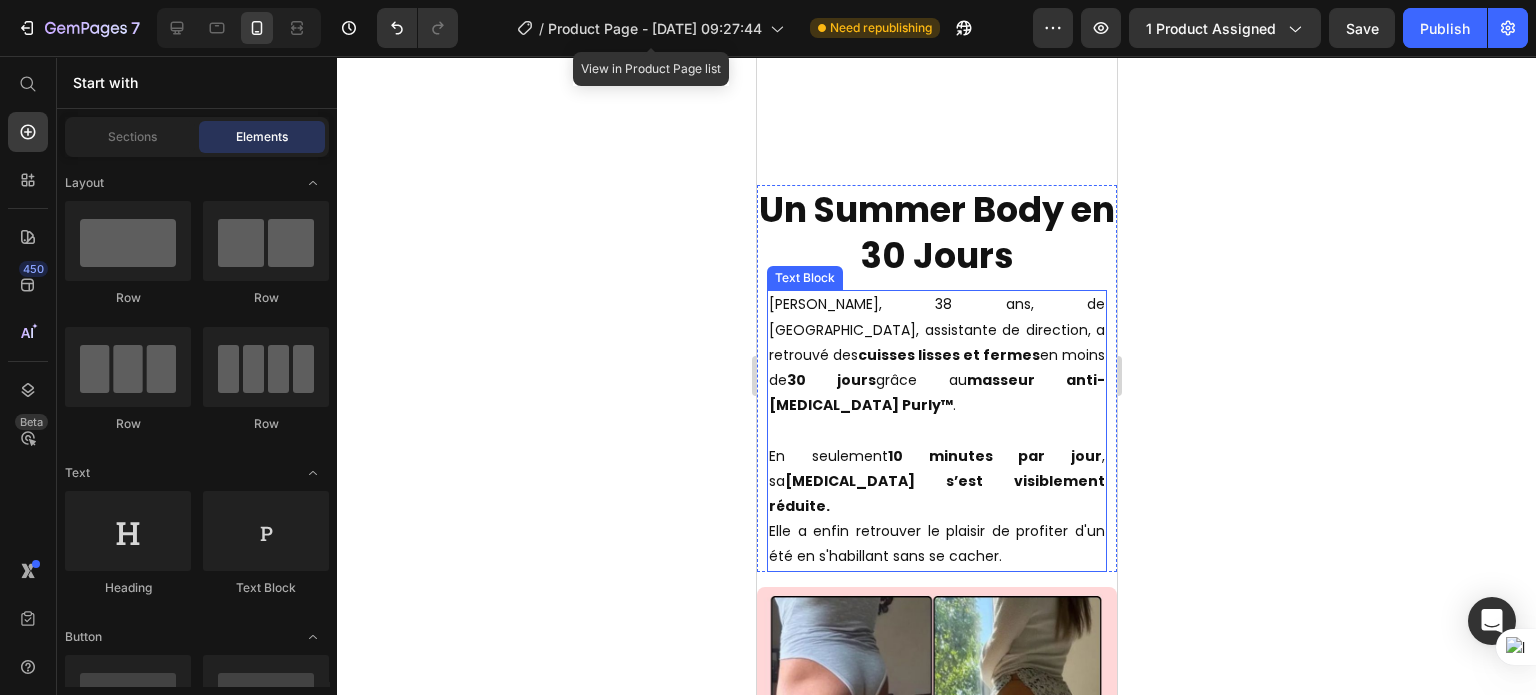 scroll, scrollTop: 5812, scrollLeft: 0, axis: vertical 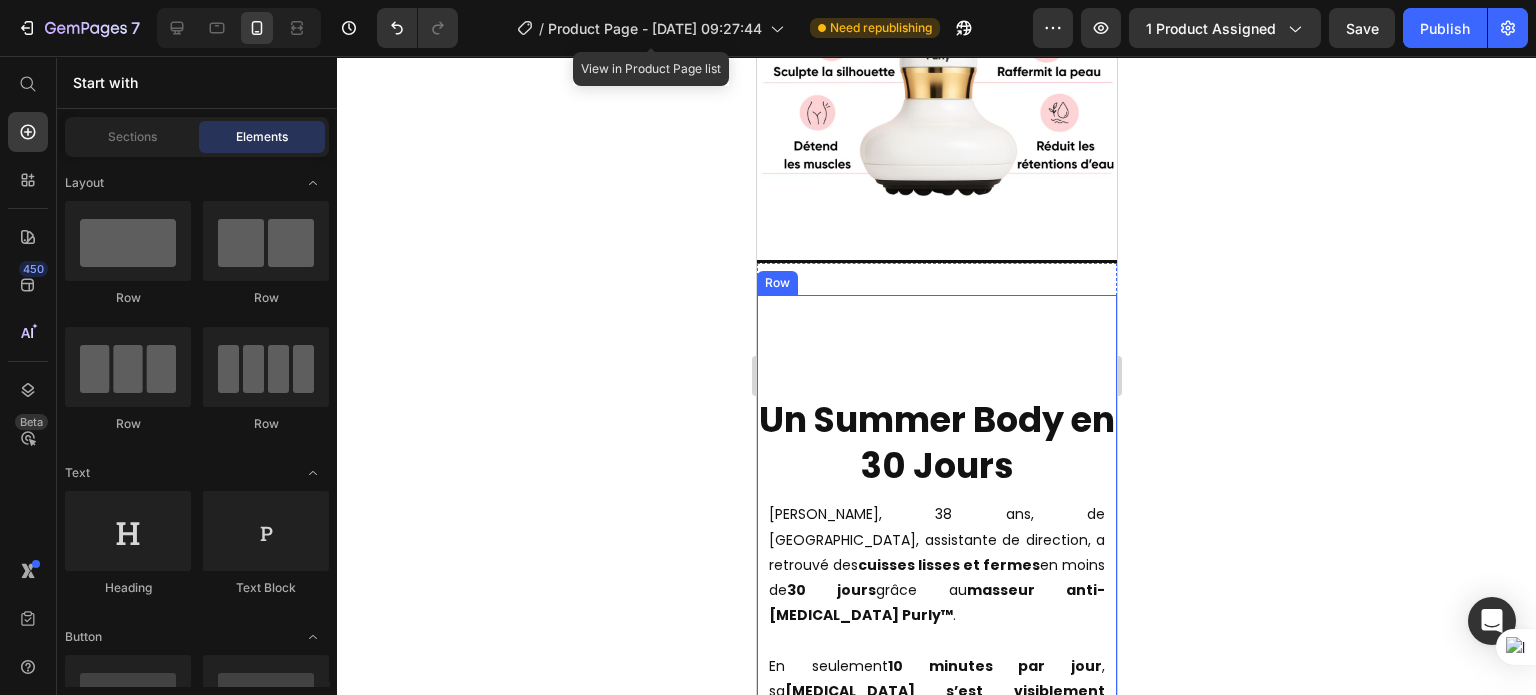 click on "Un Summer Body en 30 Jours Heading Samantha, 38 ans, de Nantes, assistante de direction, a retrouvé des  cuisses lisses et fermes  en moins de  30 jours  grâce au  masseur anti-cellulite Purly™ .   En seulement  10 minutes par jour , sa  cellulite s’est visiblement réduite.  Elle a enfin retrouver le plaisir de profiter d'un été en s'habillant sans se cacher. Text Block Row" at bounding box center [936, 538] 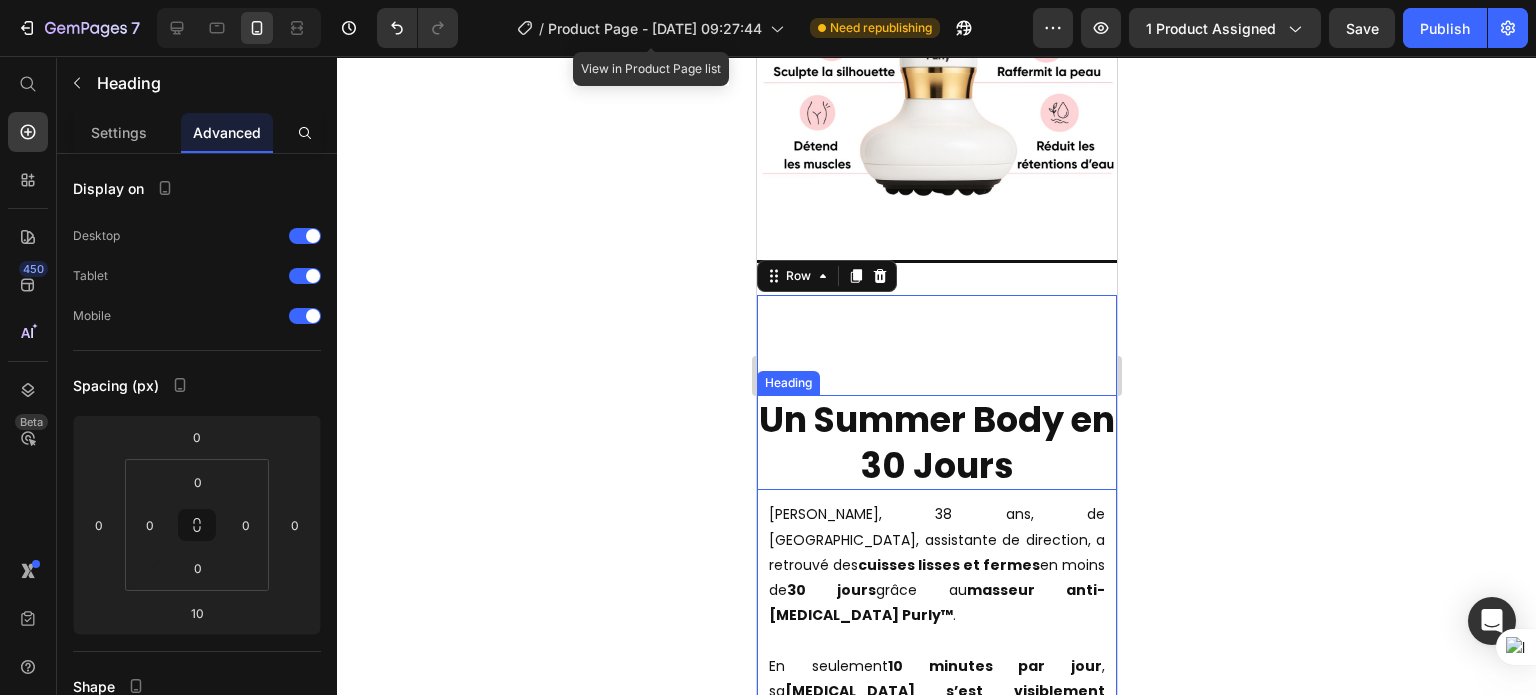 click on "Un Summer Body en 30 Jours" at bounding box center [936, 442] 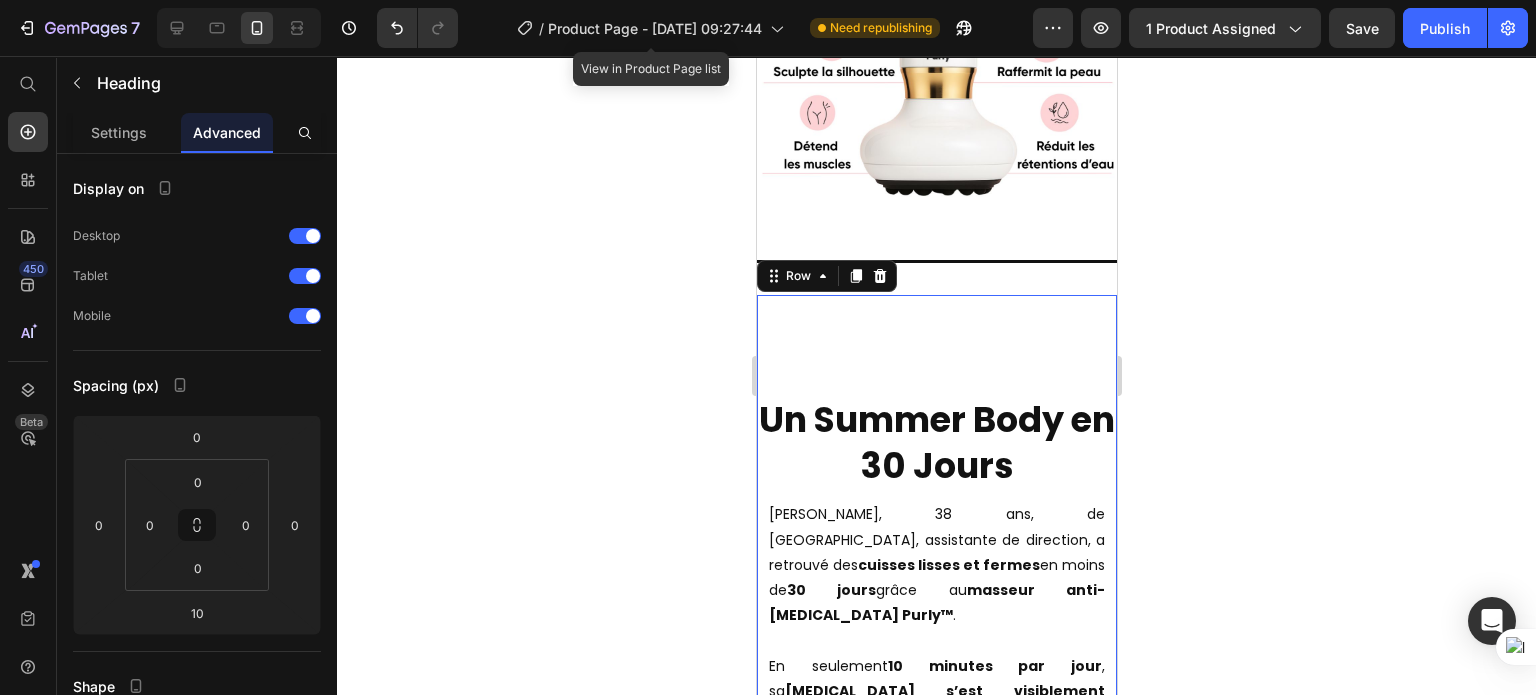 click on "Un Summer Body en 30 Jours Heading Samantha, 38 ans, de Nantes, assistante de direction, a retrouvé des  cuisses lisses et fermes  en moins de  30 jours  grâce au  masseur anti-cellulite Purly™ .   En seulement  10 minutes par jour , sa  cellulite s’est visiblement réduite.  Elle a enfin retrouver le plaisir de profiter d'un été en s'habillant sans se cacher. Text Block Row" at bounding box center (936, 538) 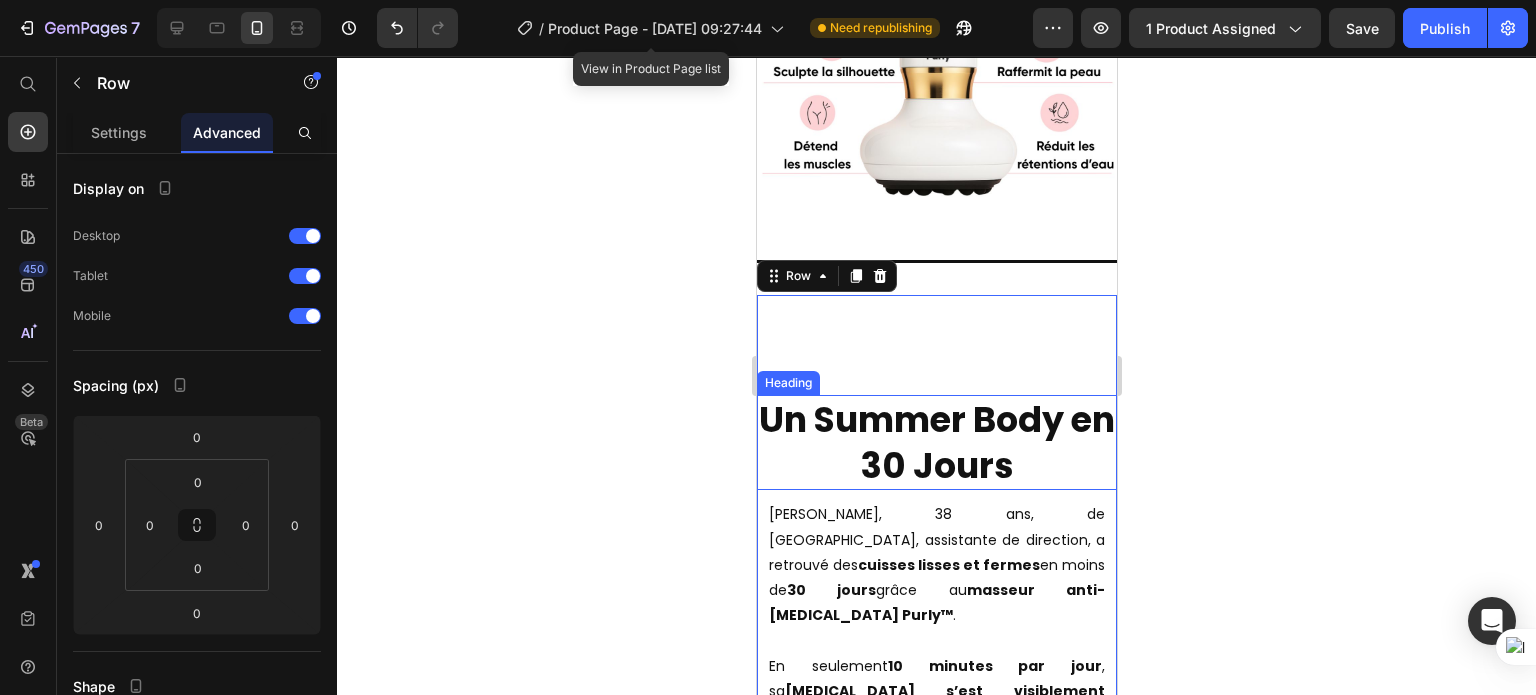 click on "Un Summer Body en 30 Jours" at bounding box center (936, 442) 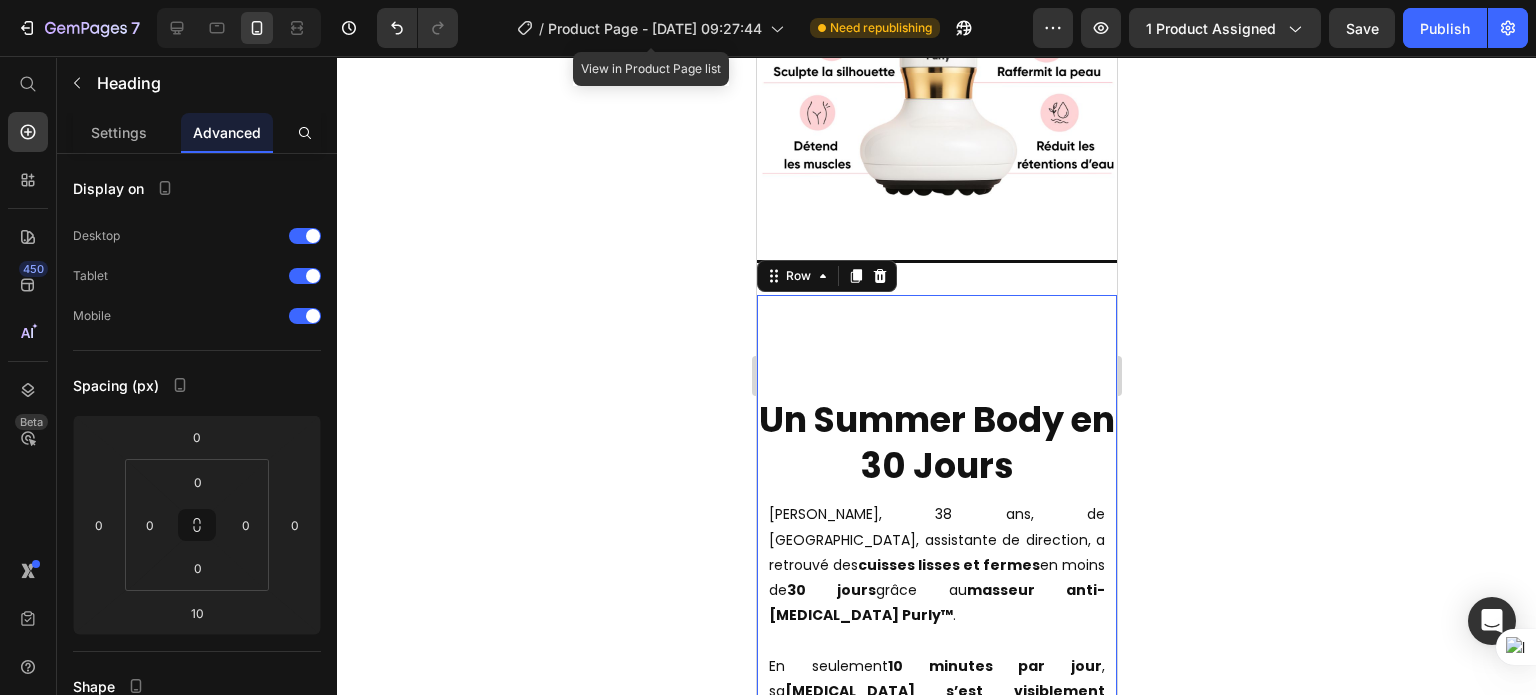 click on "Un Summer Body en 30 Jours Heading Samantha, 38 ans, de Nantes, assistante de direction, a retrouvé des  cuisses lisses et fermes  en moins de  30 jours  grâce au  masseur anti-cellulite Purly™ .   En seulement  10 minutes par jour , sa  cellulite s’est visiblement réduite.  Elle a enfin retrouver le plaisir de profiter d'un été en s'habillant sans se cacher. Text Block Row" at bounding box center [936, 538] 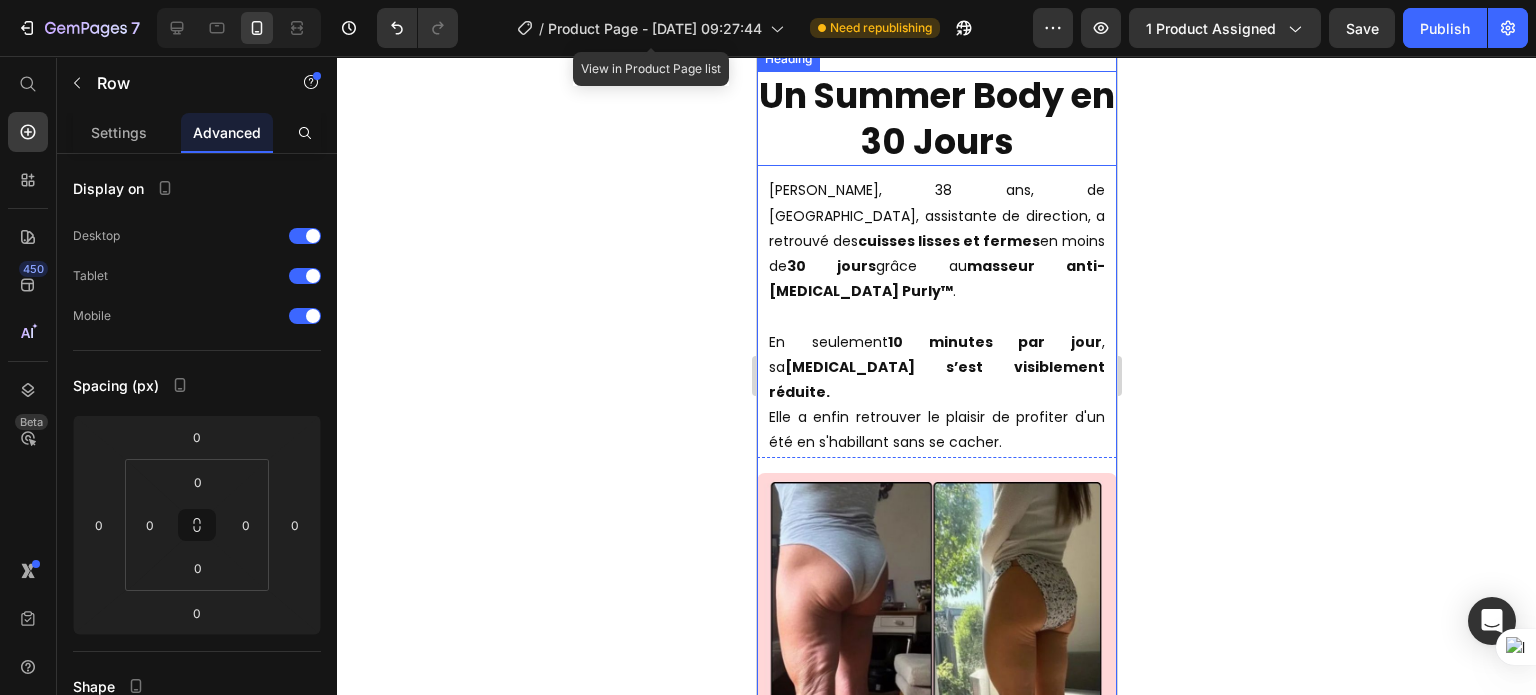 scroll, scrollTop: 5942, scrollLeft: 0, axis: vertical 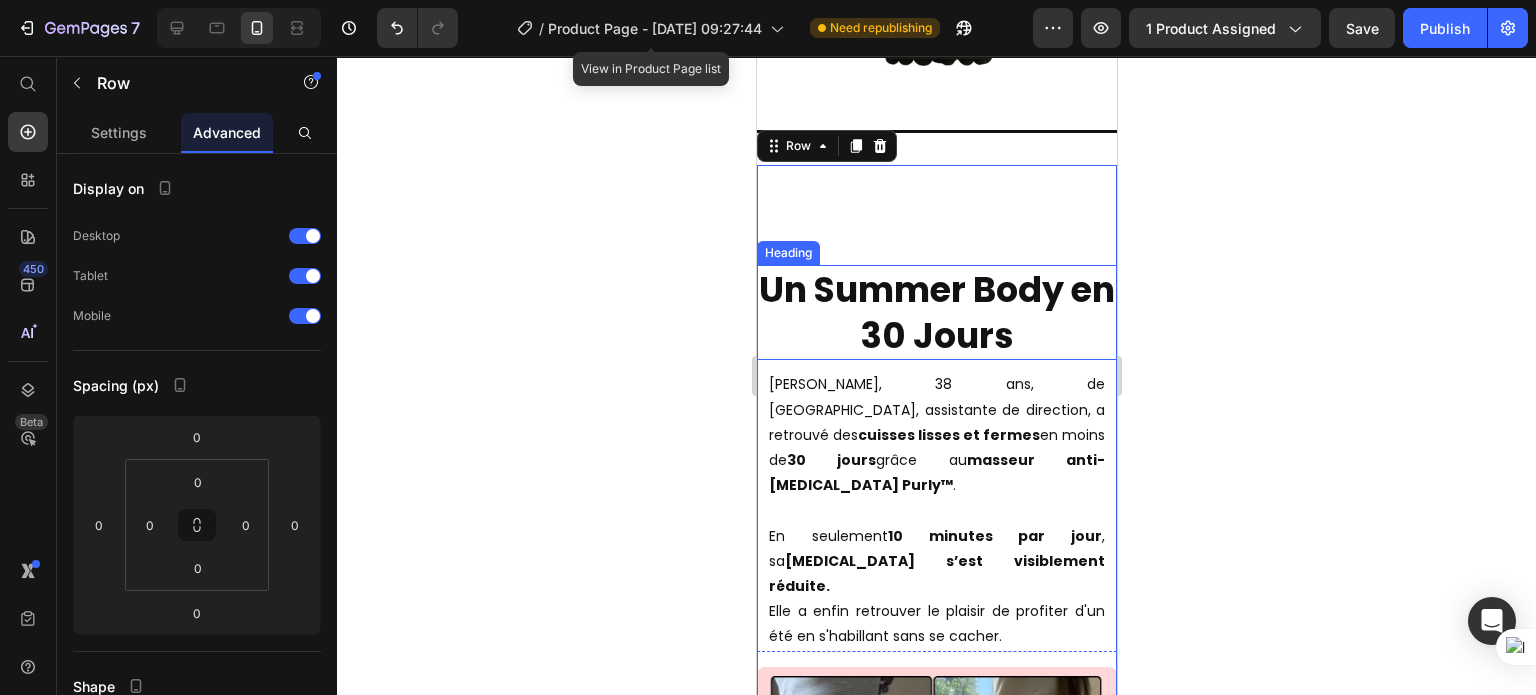 click on "Un Summer Body en 30 Jours" at bounding box center [936, 312] 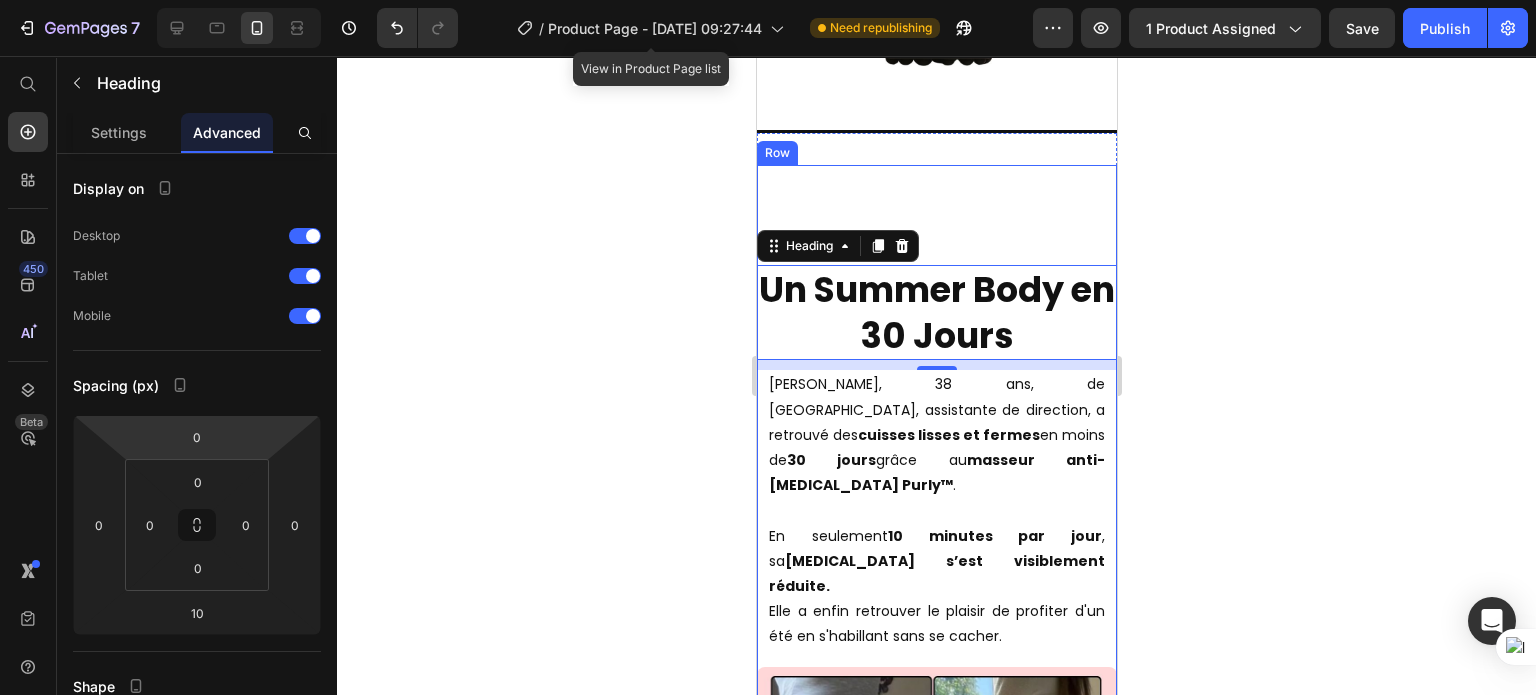 click on "Un Summer Body en 30 Jours Heading   10 Samantha, 38 ans, de Nantes, assistante de direction, a retrouvé des  cuisses lisses et fermes  en moins de  30 jours  grâce au  masseur anti-cellulite Purly™ .   En seulement  10 minutes par jour , sa  cellulite s’est visiblement réduite.  Elle a enfin retrouver le plaisir de profiter d'un été en s'habillant sans se cacher. Text Block Row" at bounding box center (936, 408) 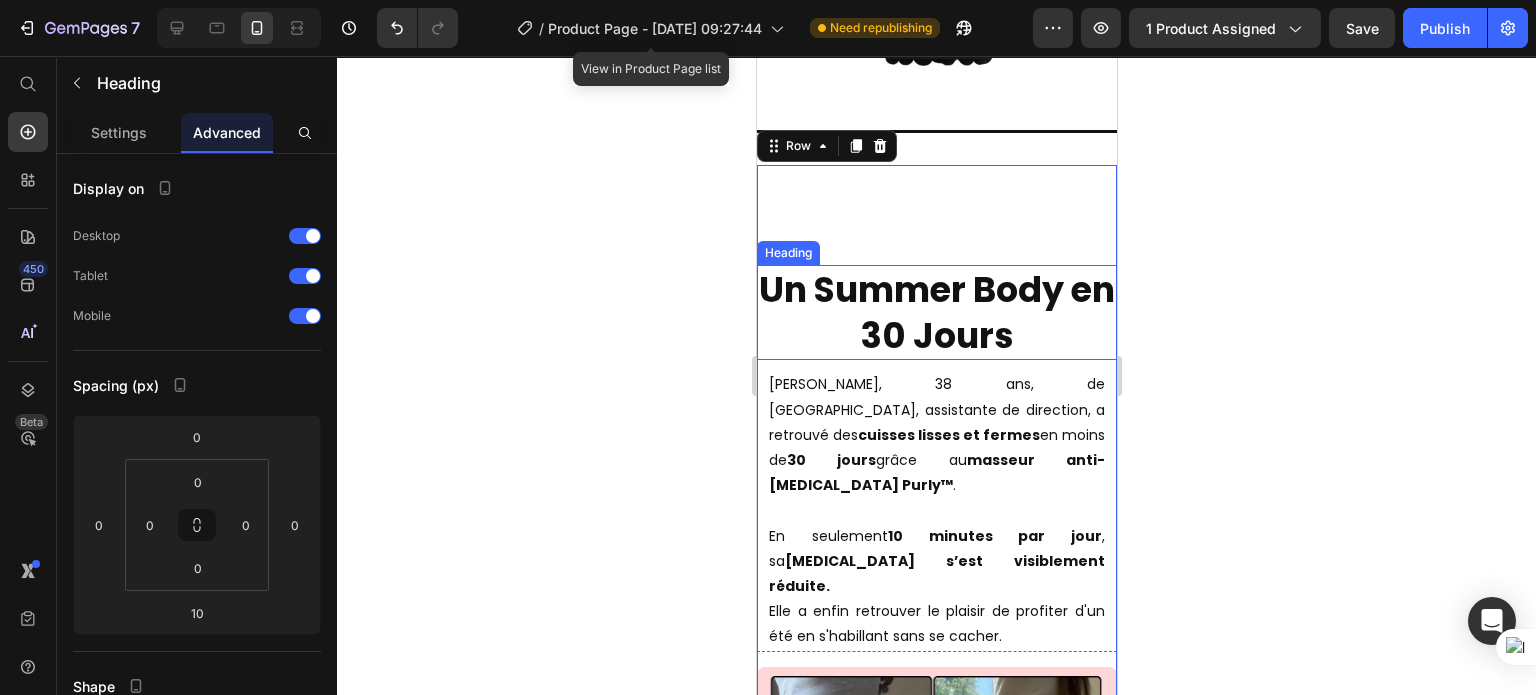 click on "Un Summer Body en 30 Jours" at bounding box center [936, 312] 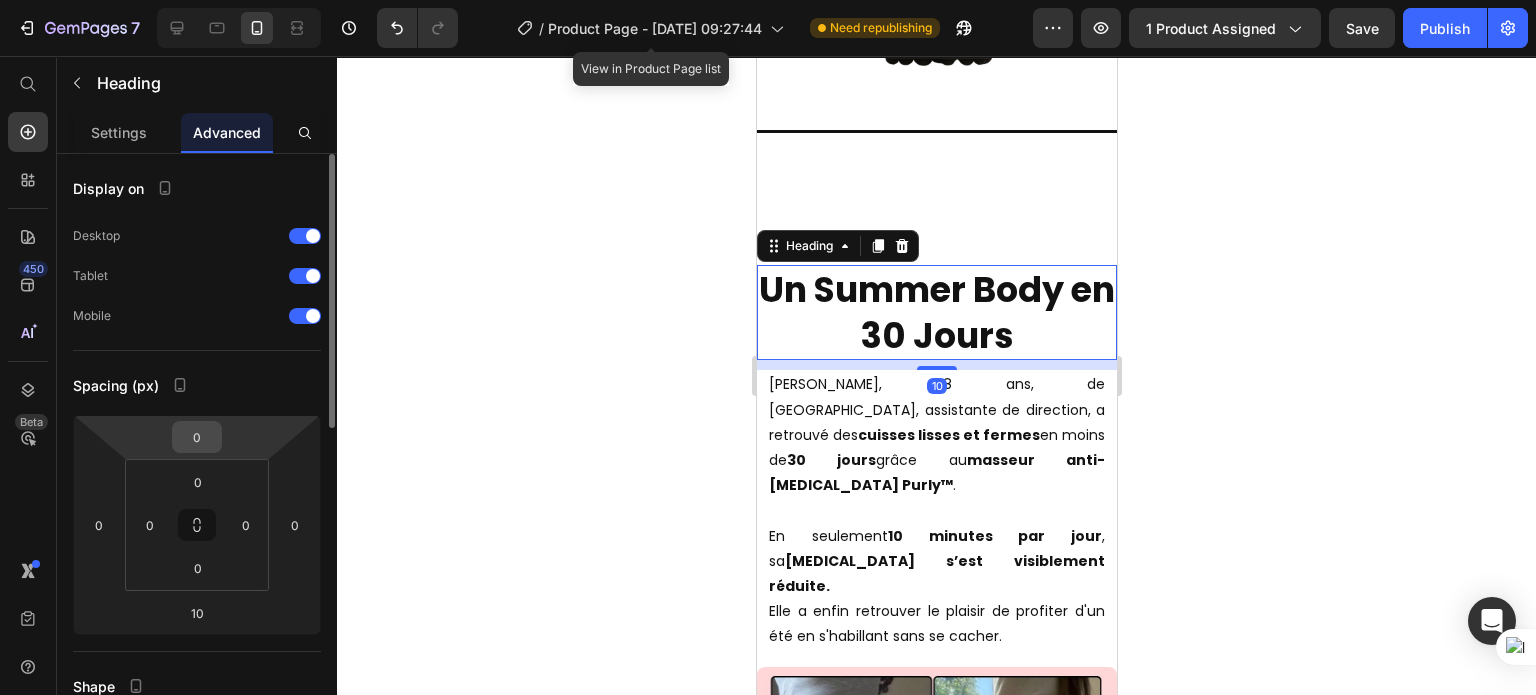 click on "0" at bounding box center (197, 437) 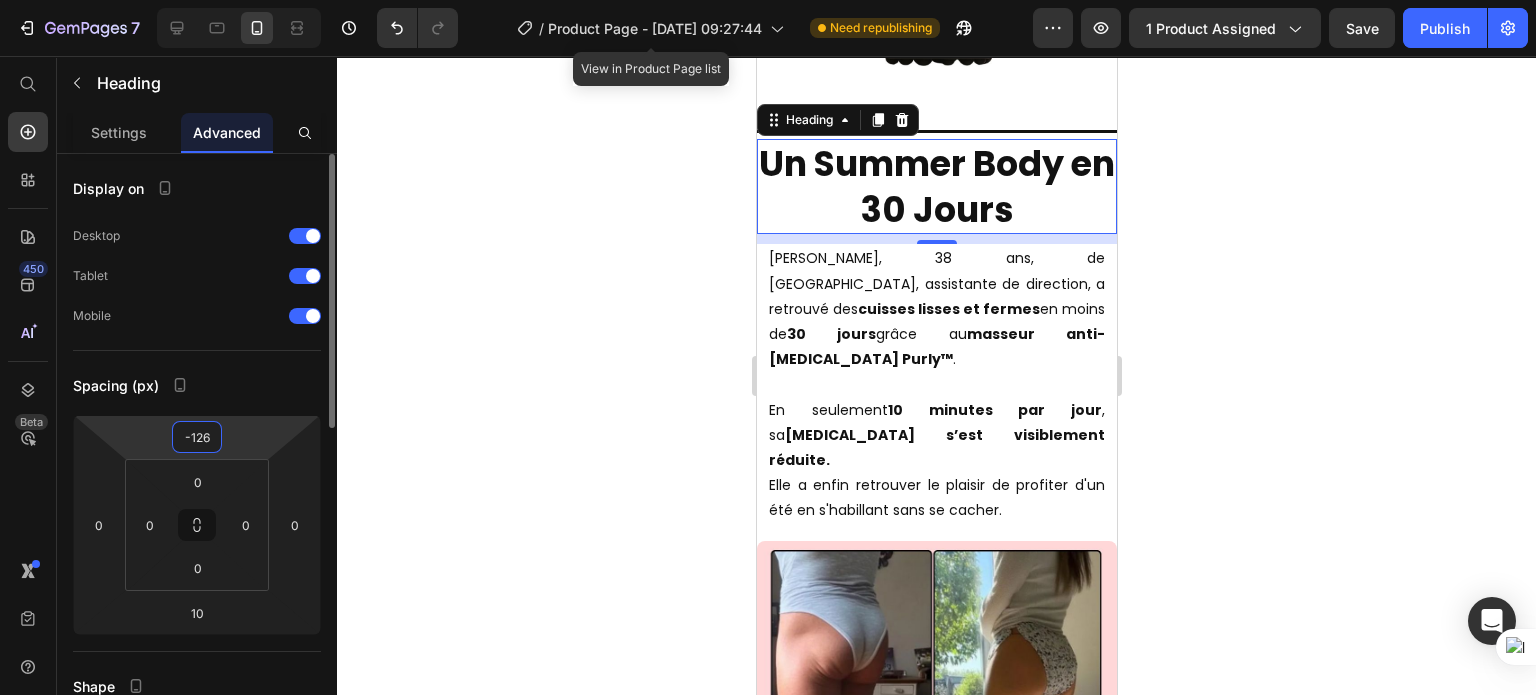 type on "-125" 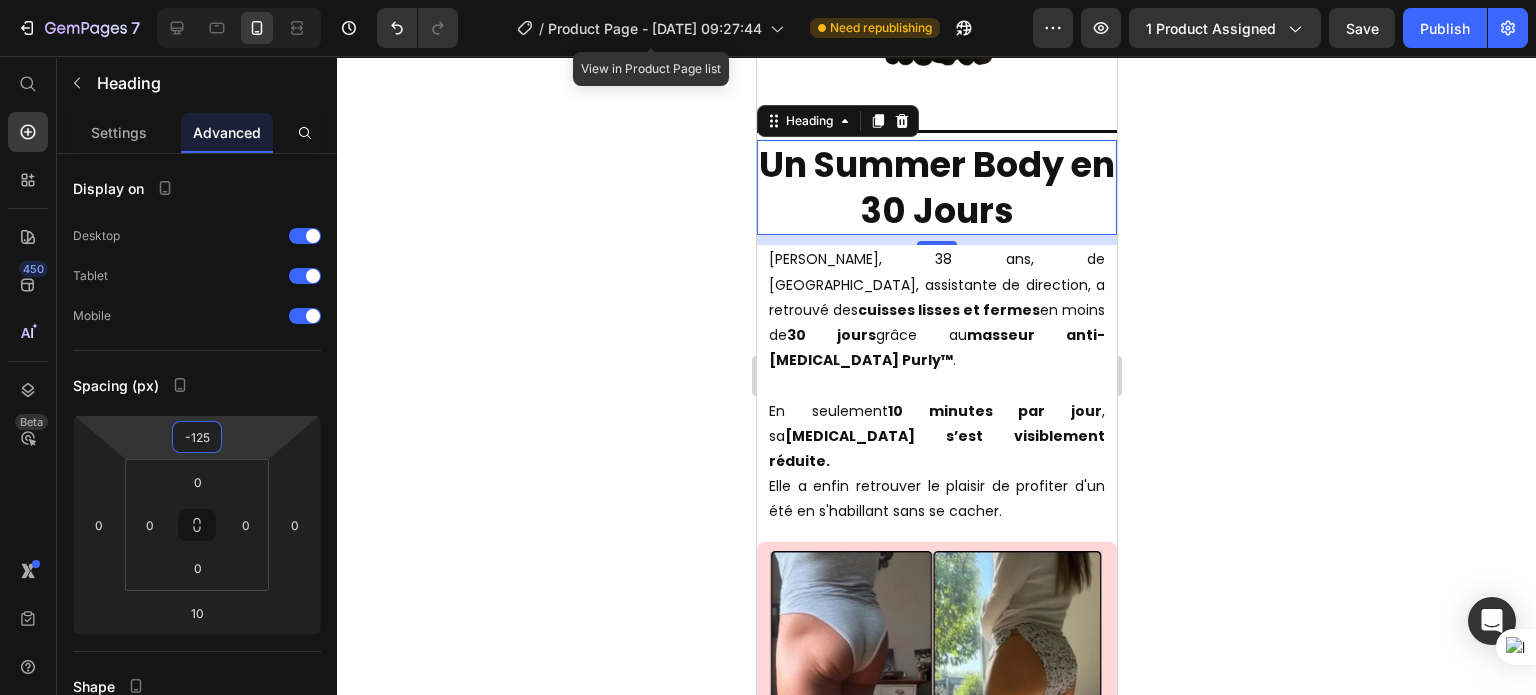 click 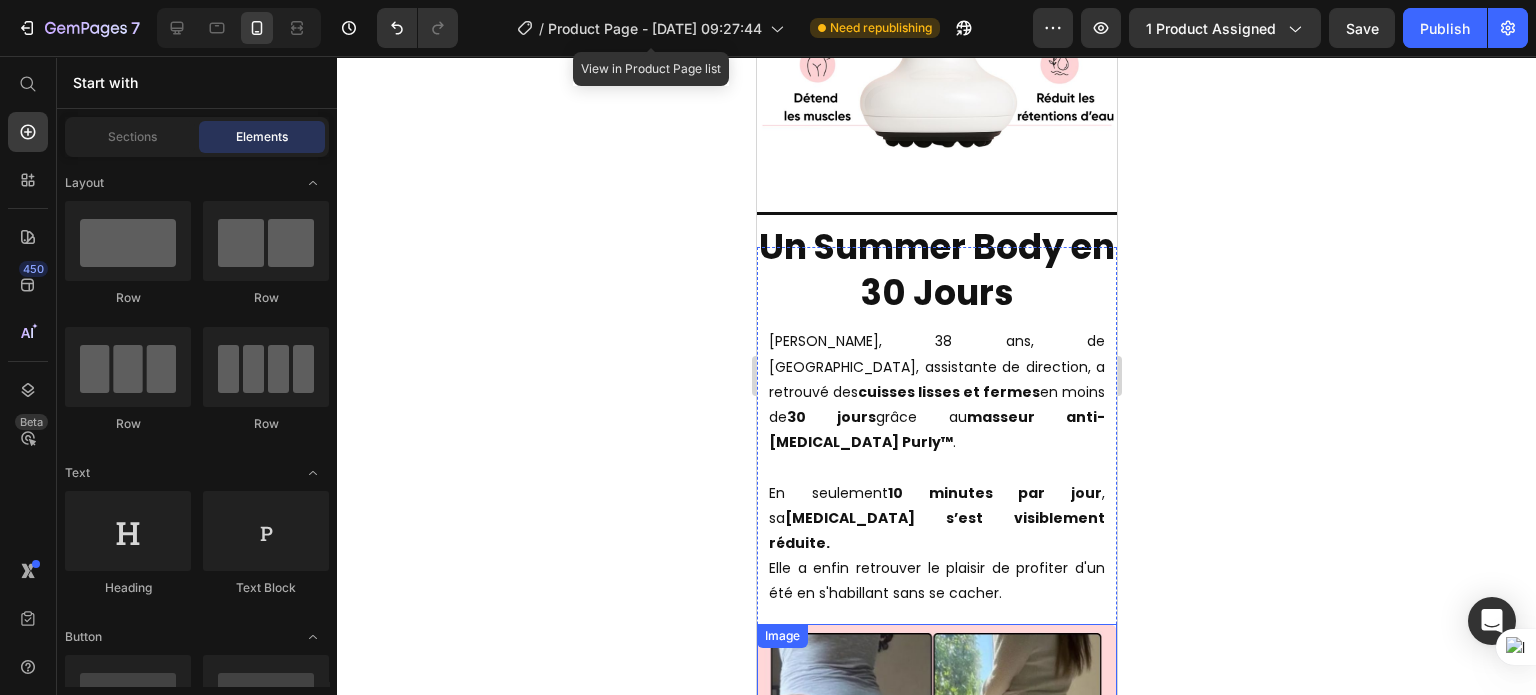 scroll, scrollTop: 5861, scrollLeft: 0, axis: vertical 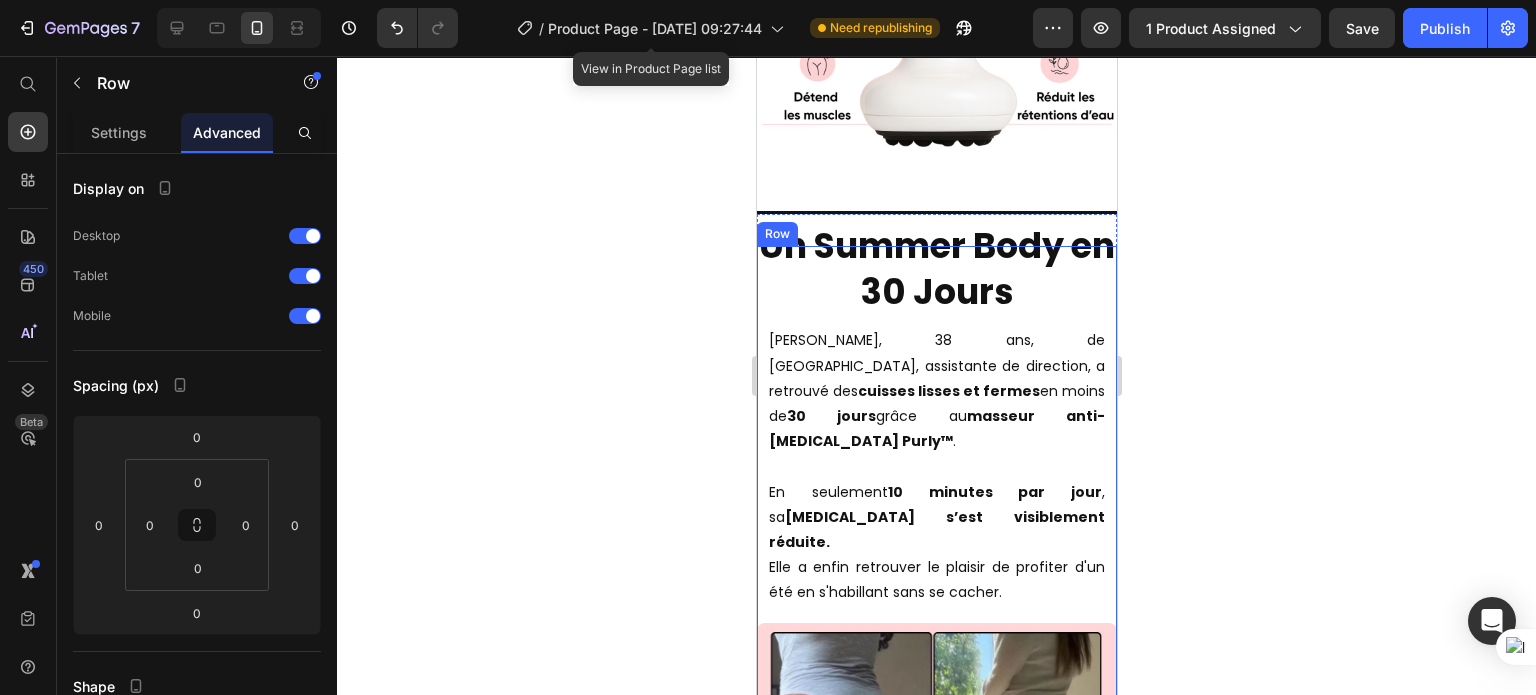 click on "Un Summer Body en 30 Jours Heading Samantha, 38 ans, de Nantes, assistante de direction, a retrouvé des  cuisses lisses et fermes  en moins de  30 jours  grâce au  masseur anti-cellulite Purly™ .   En seulement  10 minutes par jour , sa  cellulite s’est visiblement réduite.  Elle a enfin retrouver le plaisir de profiter d'un été en s'habillant sans se cacher. Text Block Row" at bounding box center (936, 426) 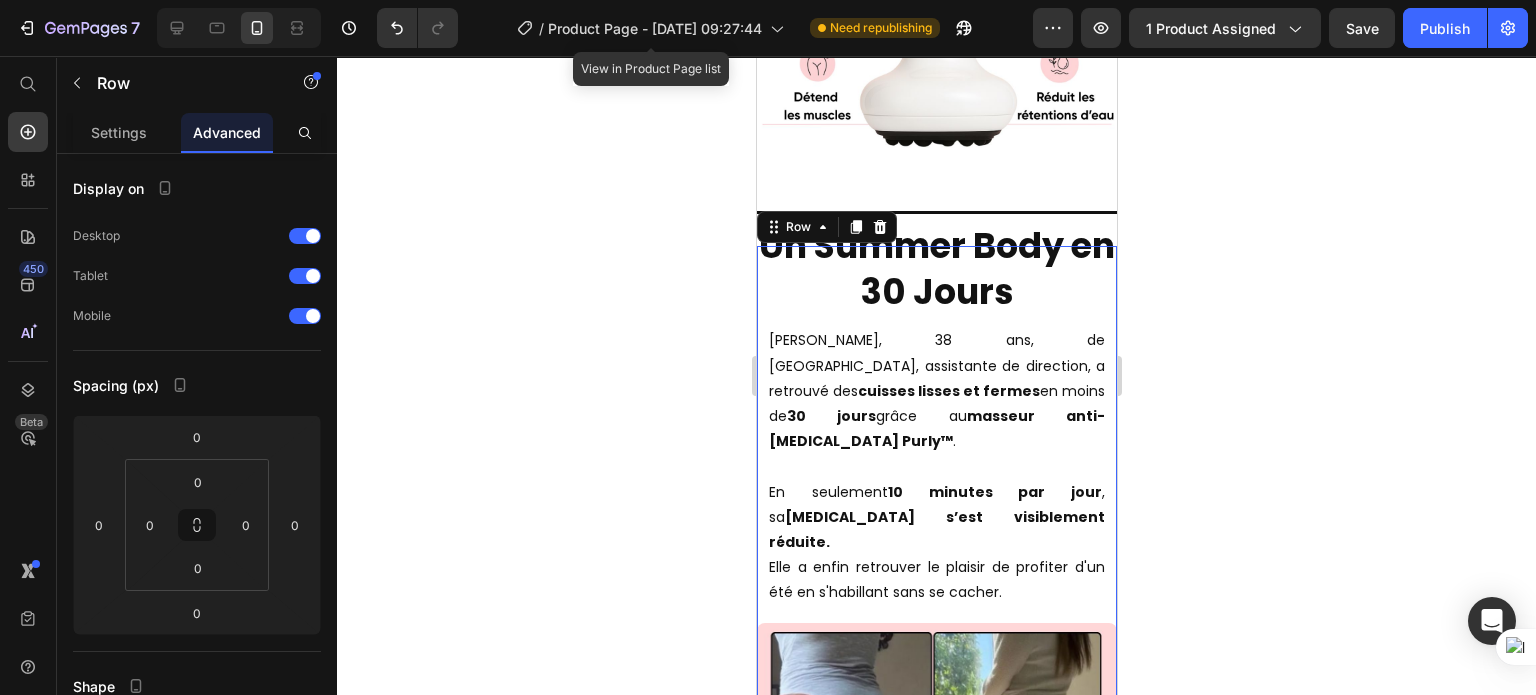 click 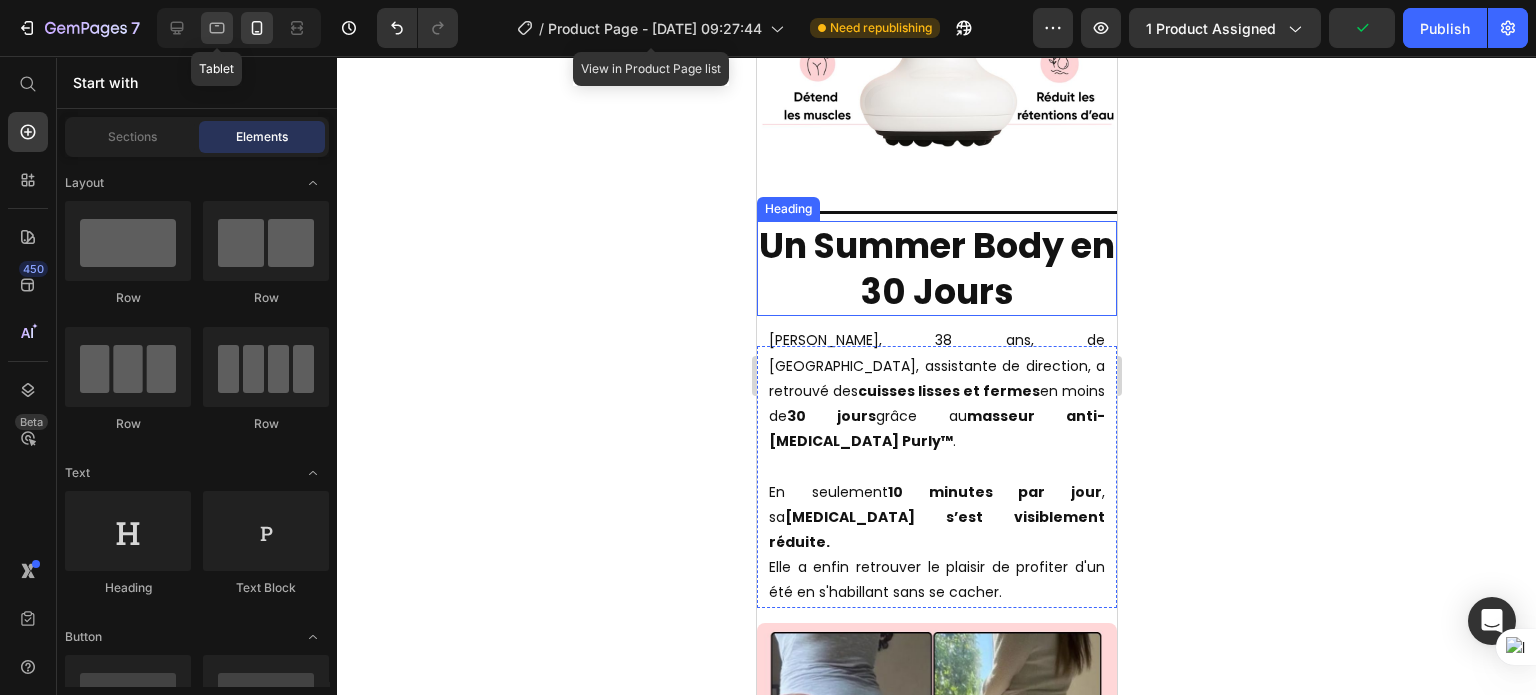 click 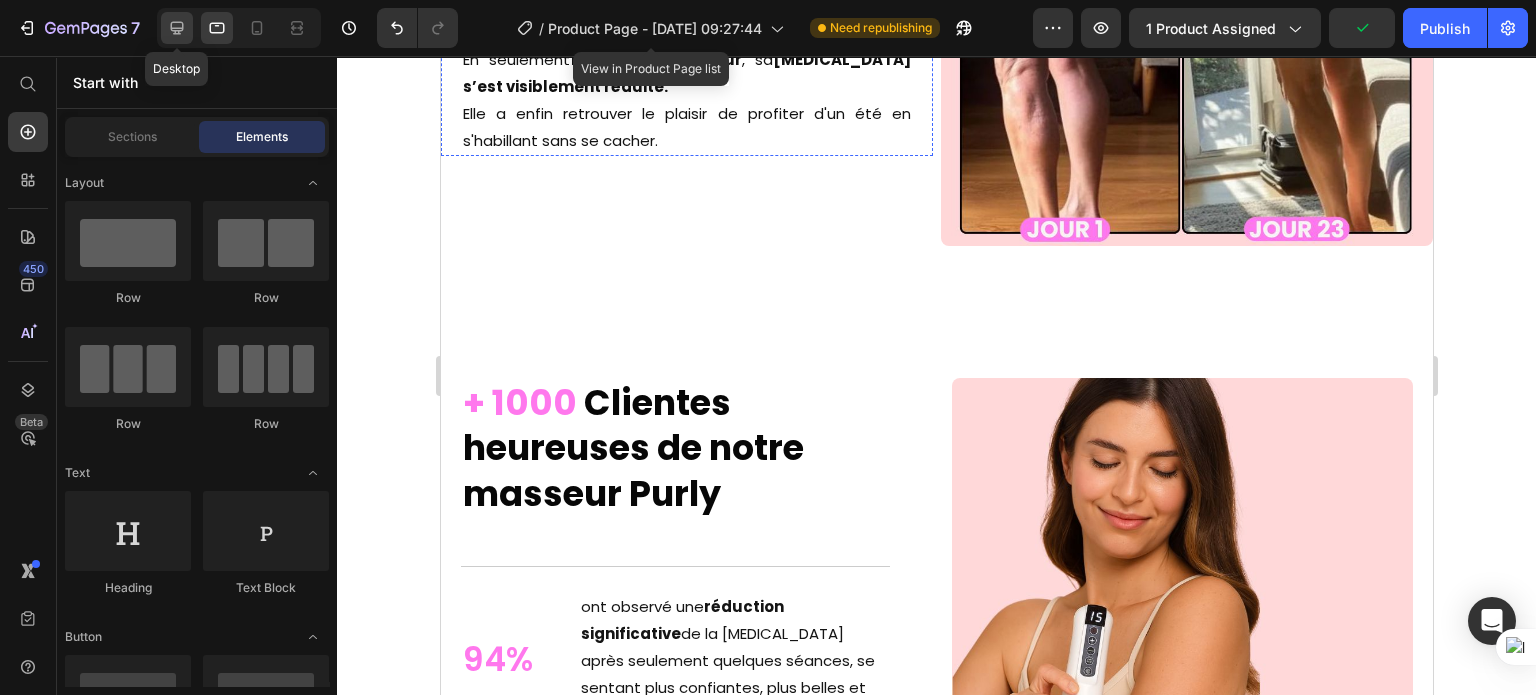 click 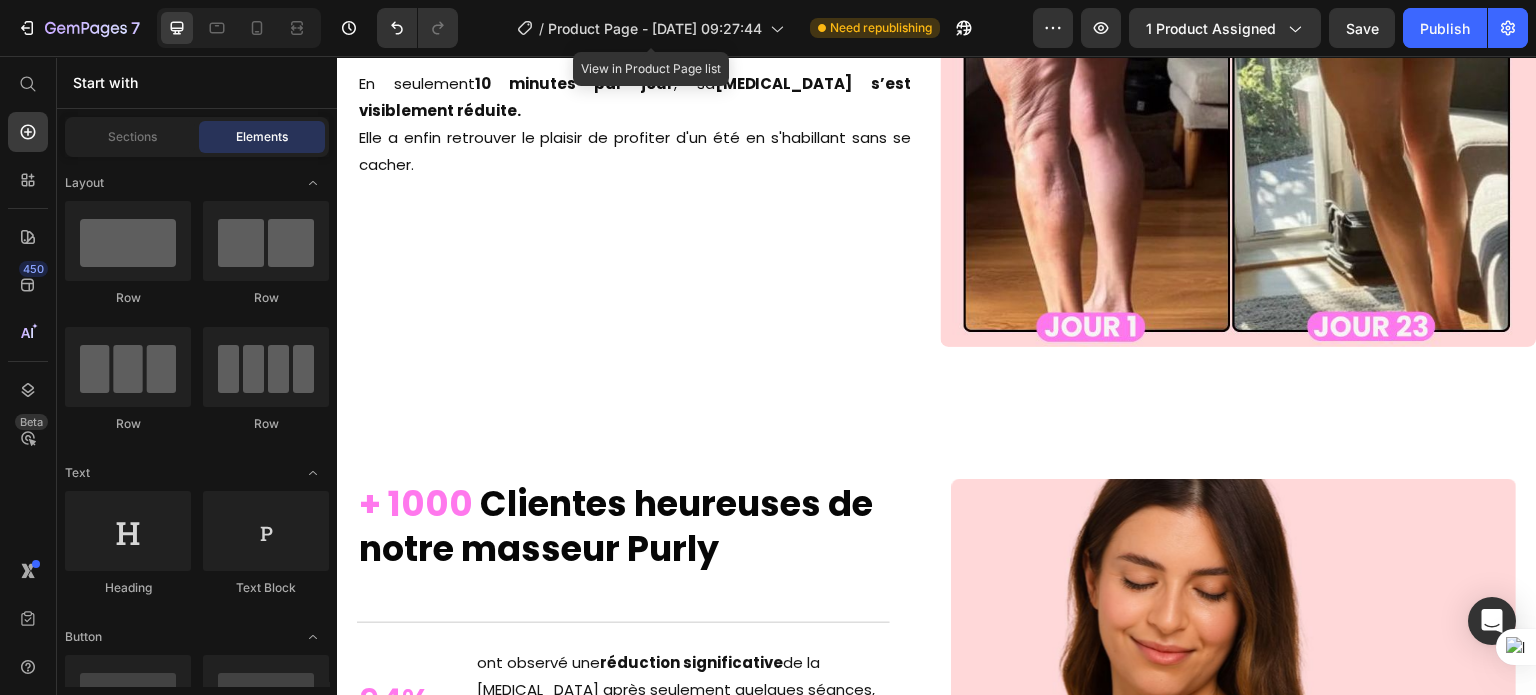 scroll, scrollTop: 5972, scrollLeft: 0, axis: vertical 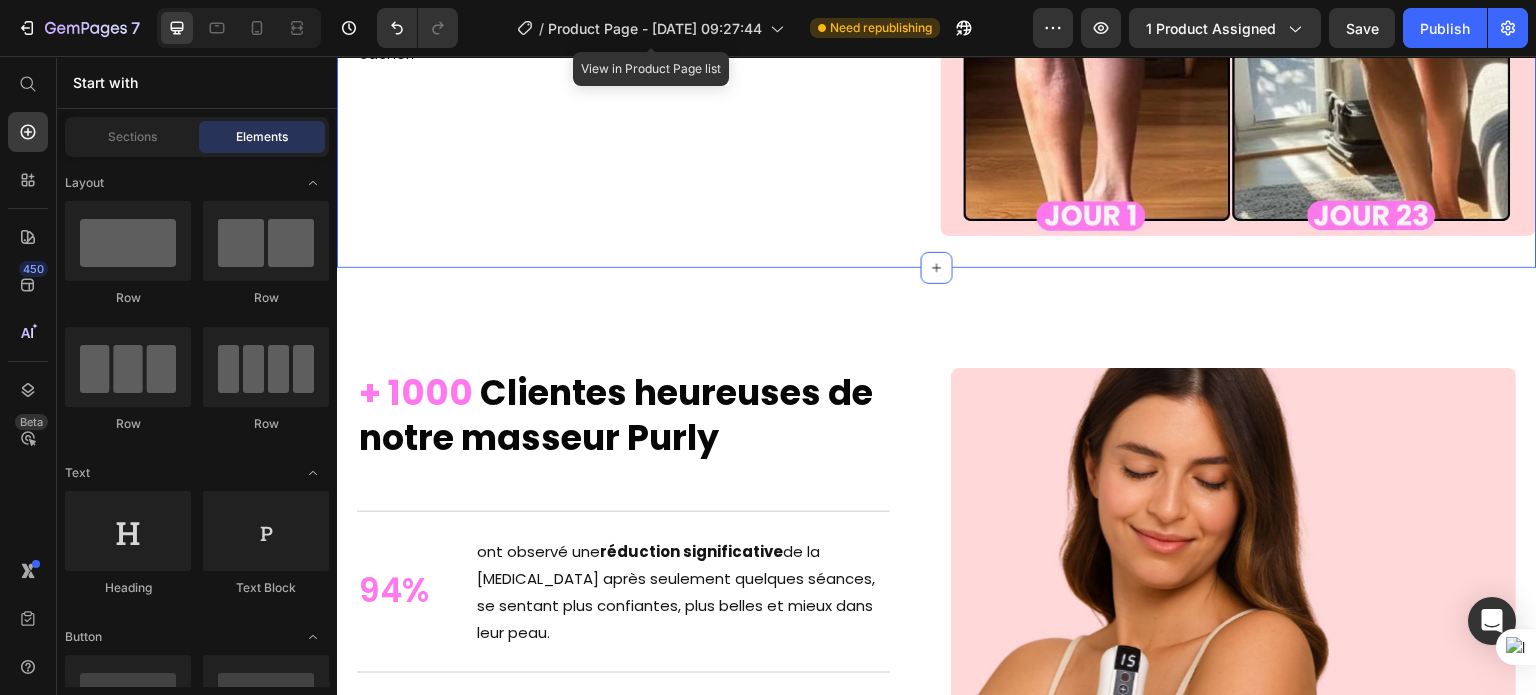 click on "Un Summer Body en 30 Jours Heading Samantha, 38 ans, de Nantes, assistante de direction, a retrouvé des  cuisses lisses et fermes  en moins de  30 jours  grâce au  masseur anti-cellulite Purly™ .   En seulement  10 minutes par jour , sa  cellulite s’est visiblement réduite.  Elle a enfin retrouver le plaisir de profiter d'un été en s'habillant sans se cacher. Text Block Row Image Row Section 6" at bounding box center [937, -62] 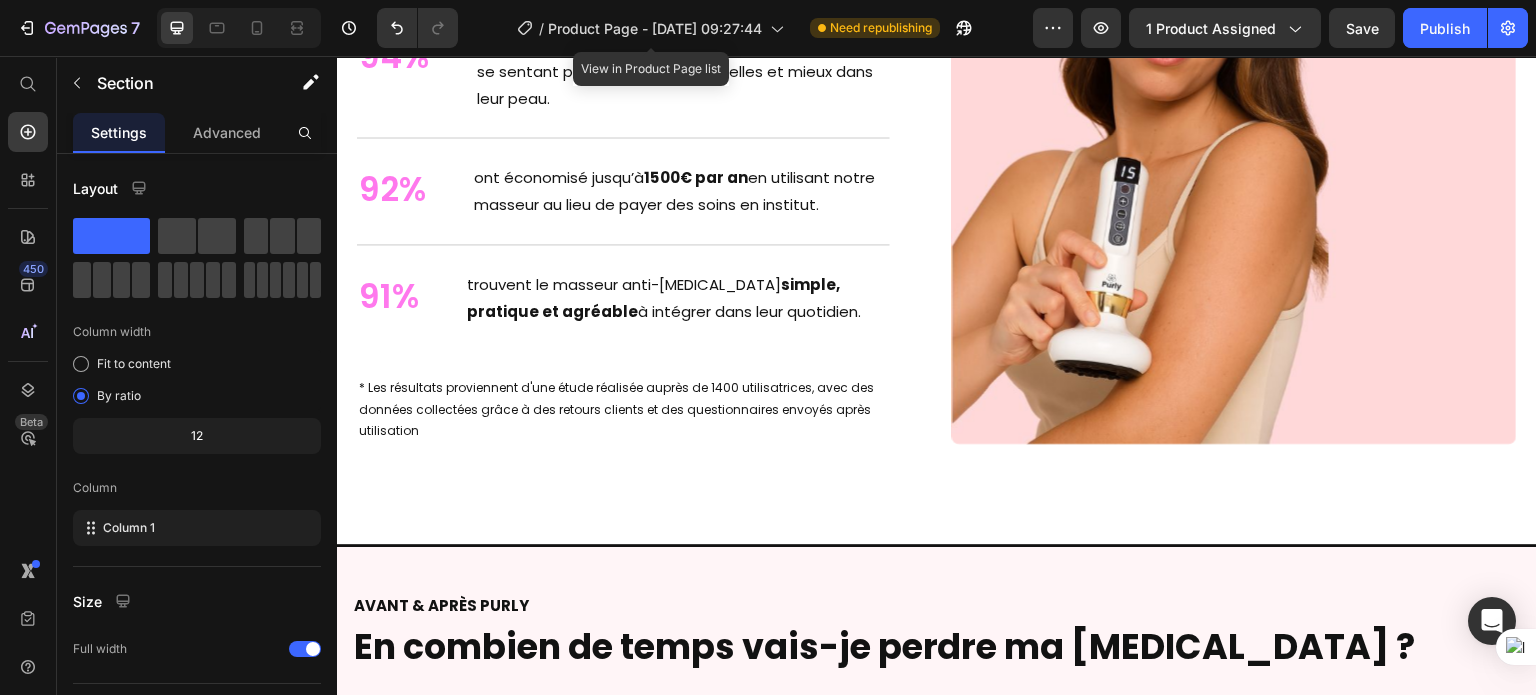 scroll, scrollTop: 6508, scrollLeft: 0, axis: vertical 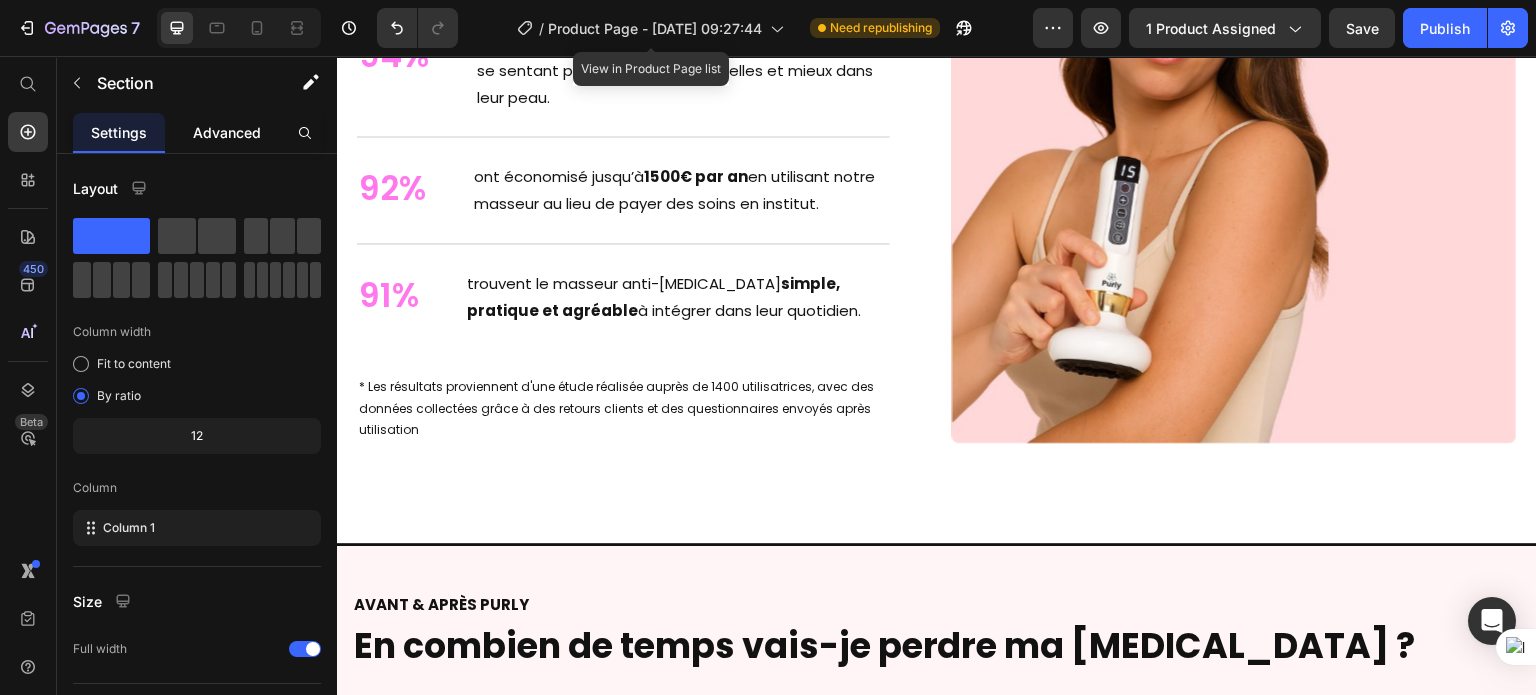 click on "Advanced" at bounding box center [227, 132] 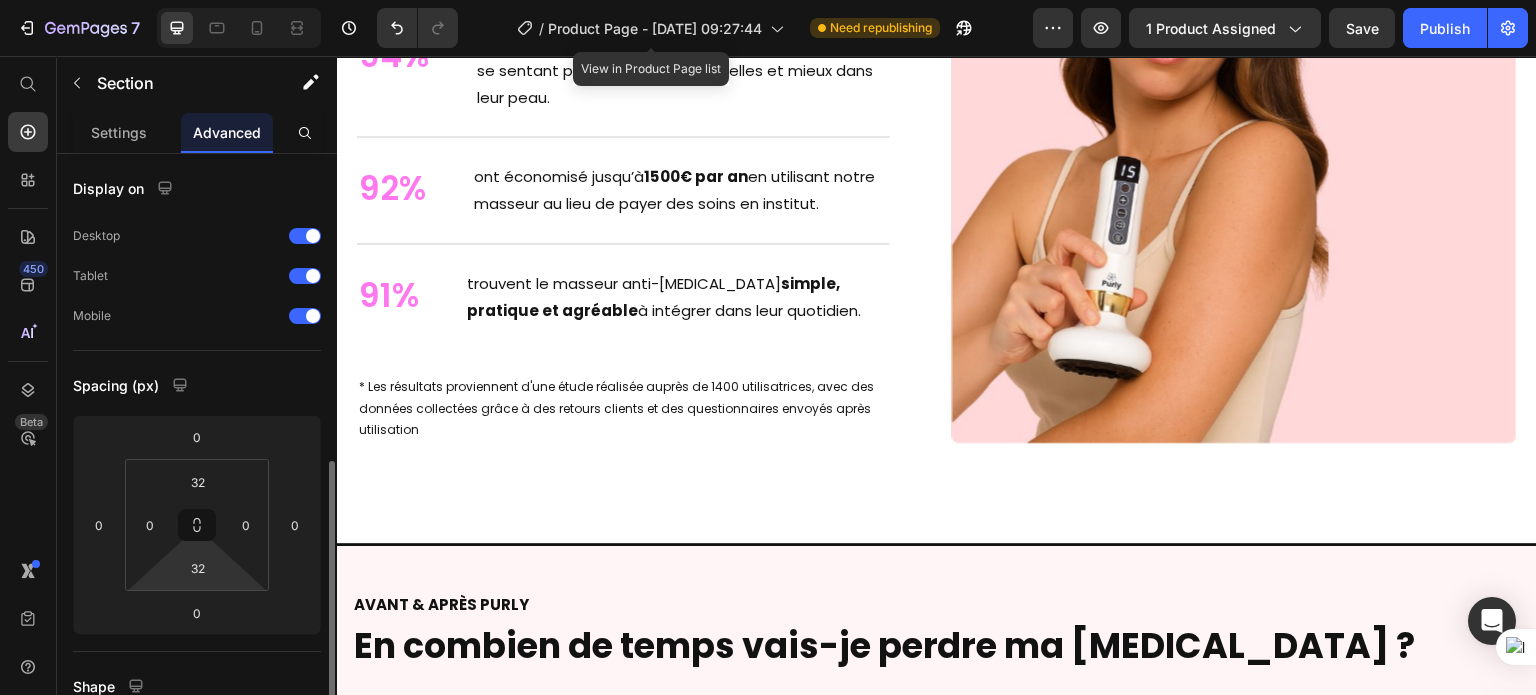 scroll, scrollTop: 244, scrollLeft: 0, axis: vertical 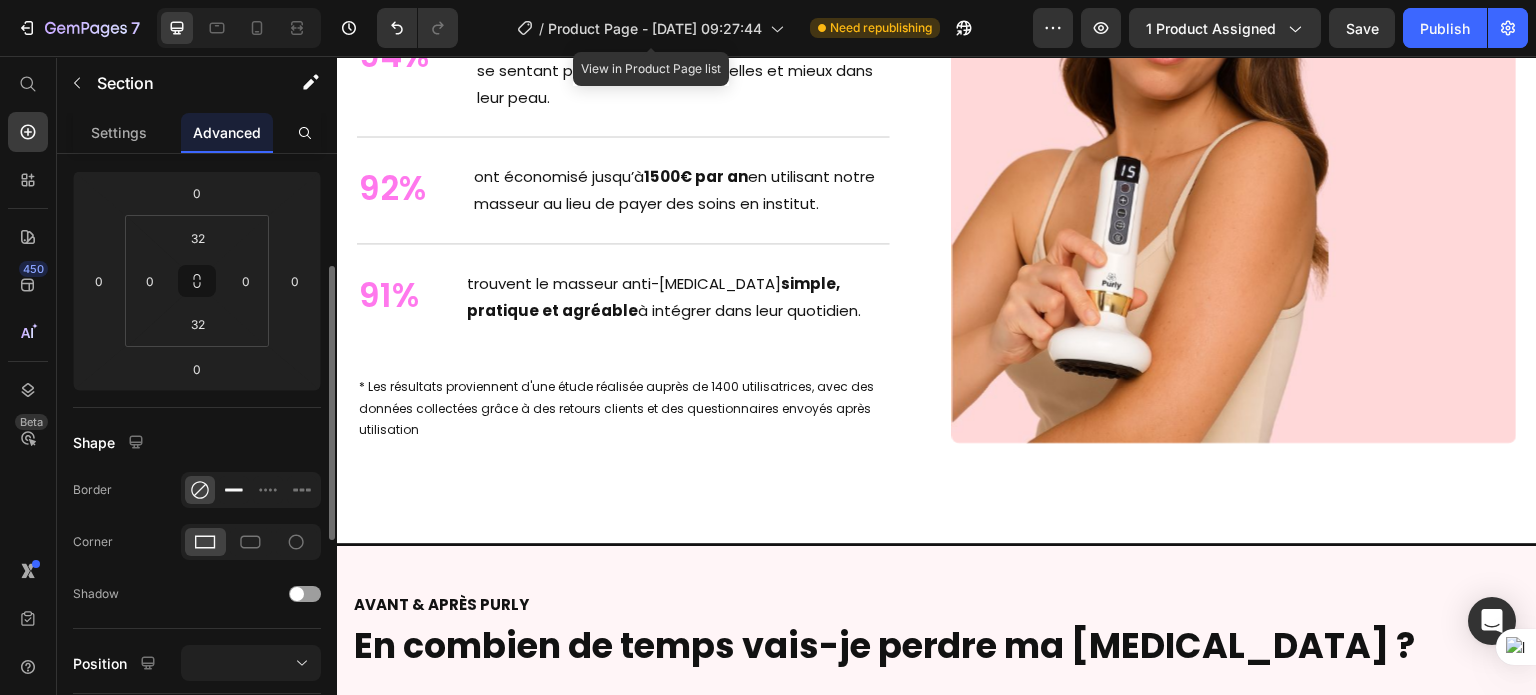 click 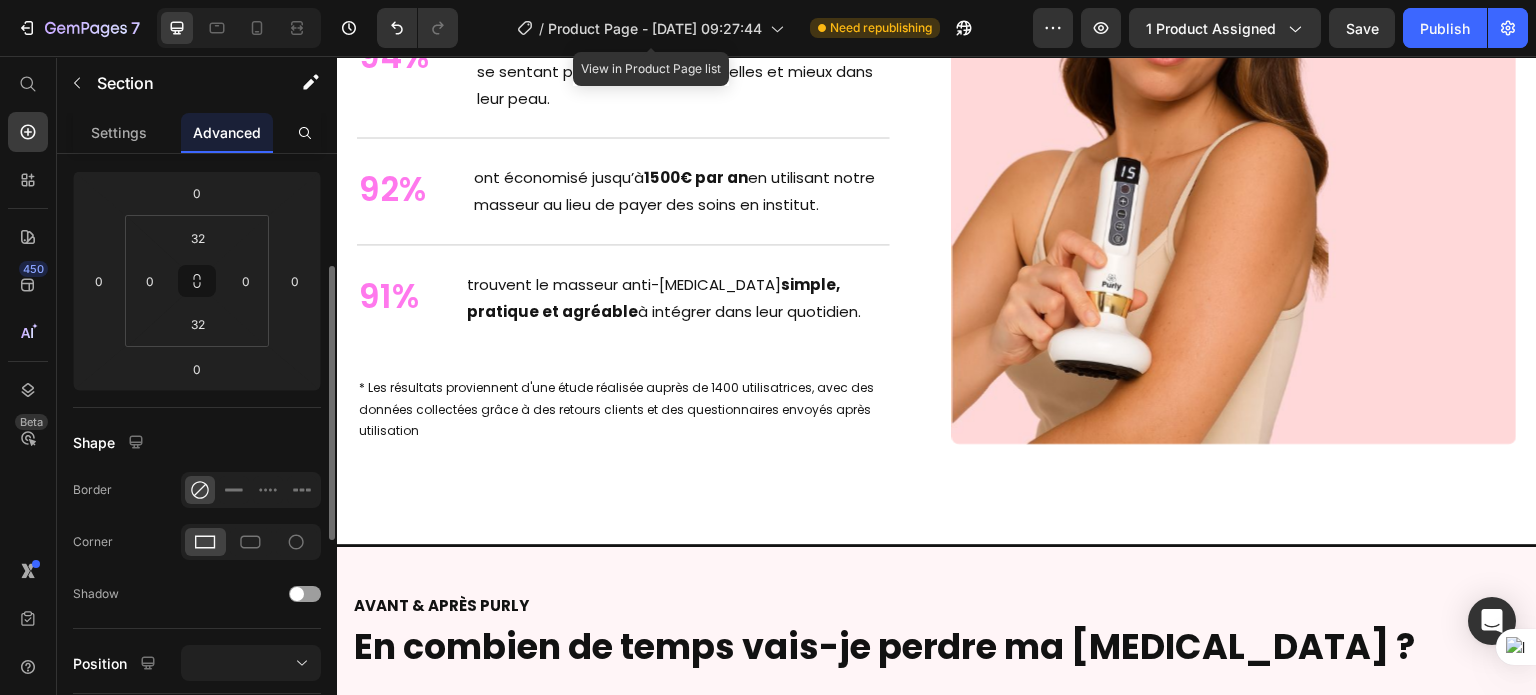 scroll, scrollTop: 6508, scrollLeft: 0, axis: vertical 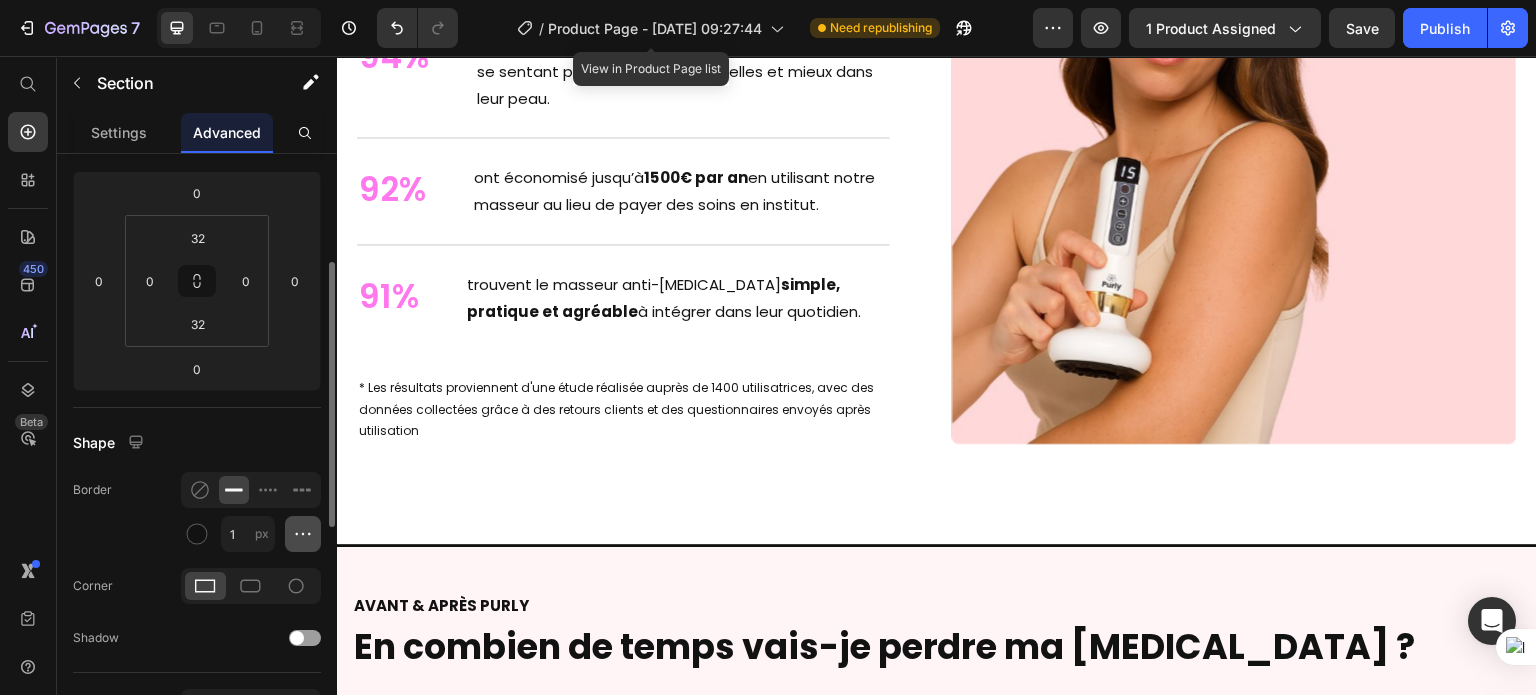 click 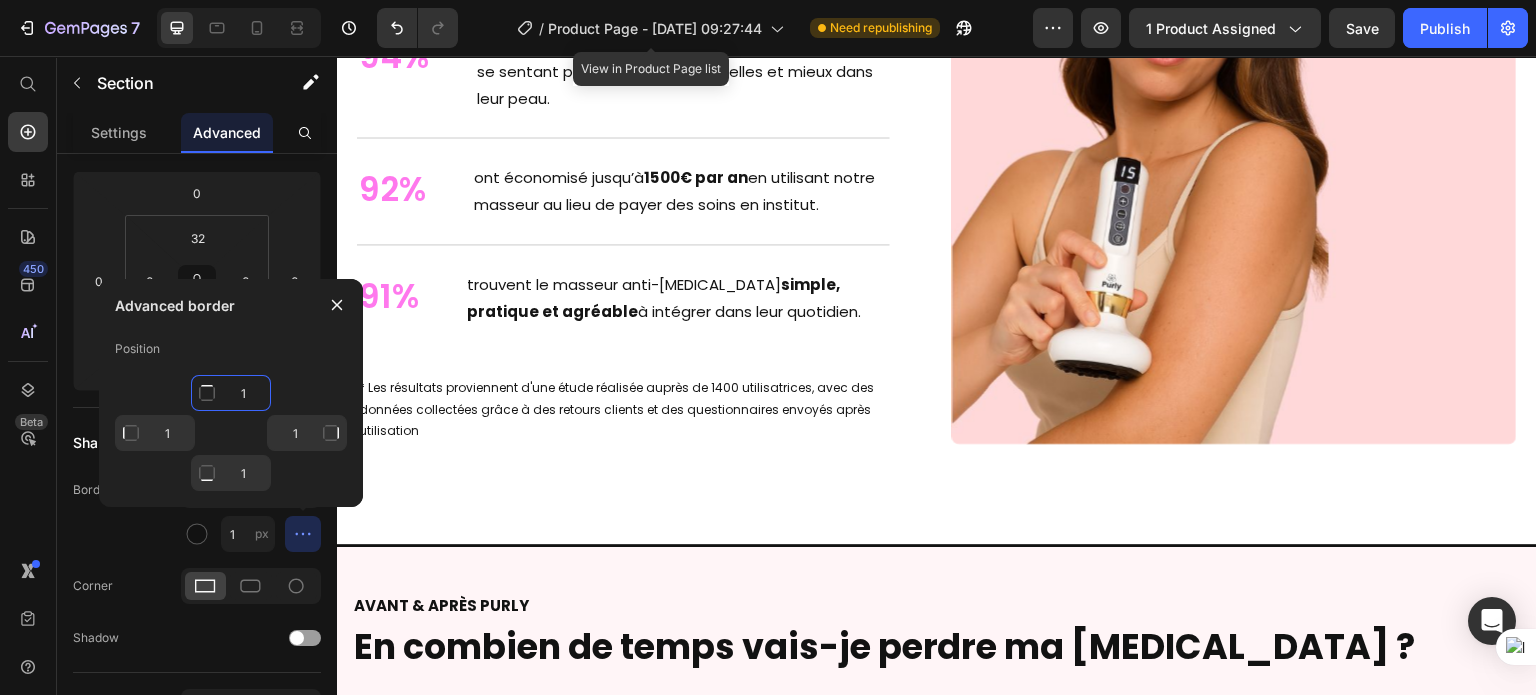 click on "1" 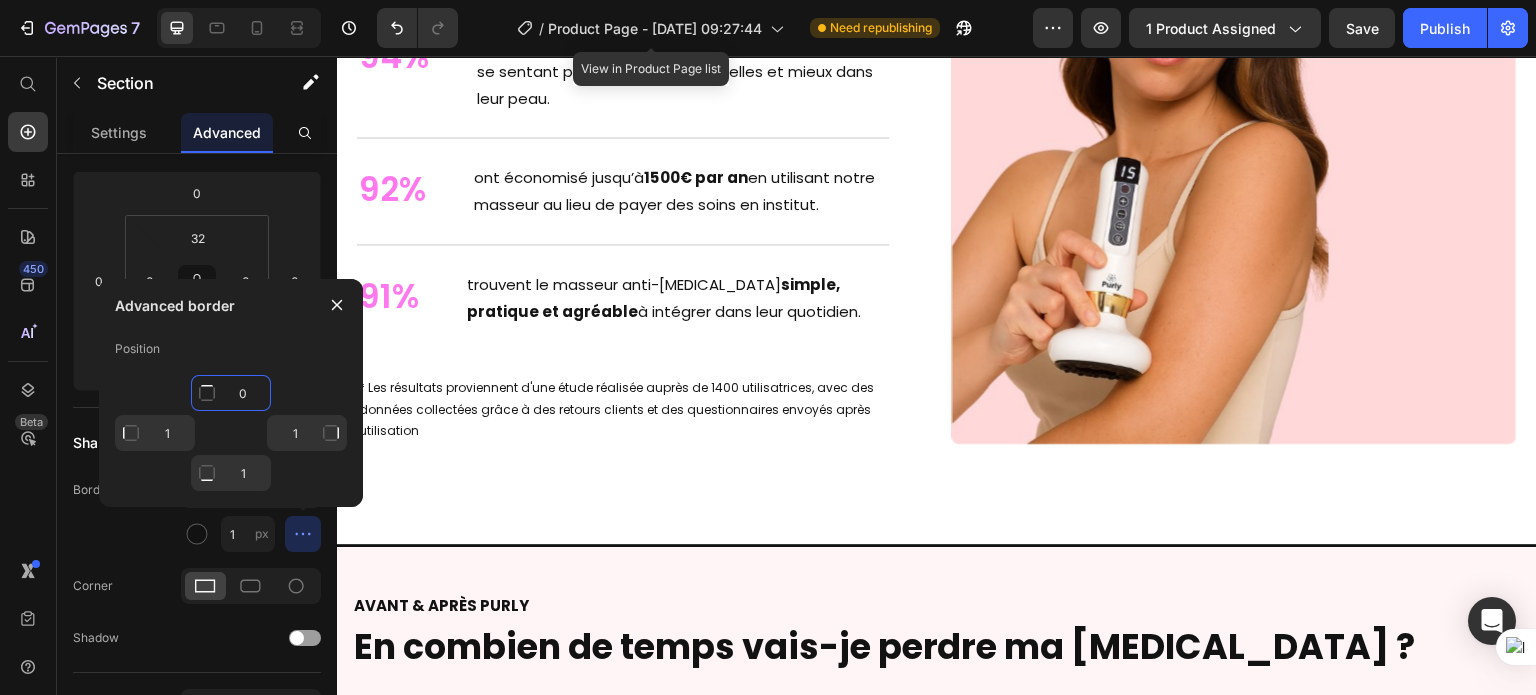 scroll, scrollTop: 6508, scrollLeft: 0, axis: vertical 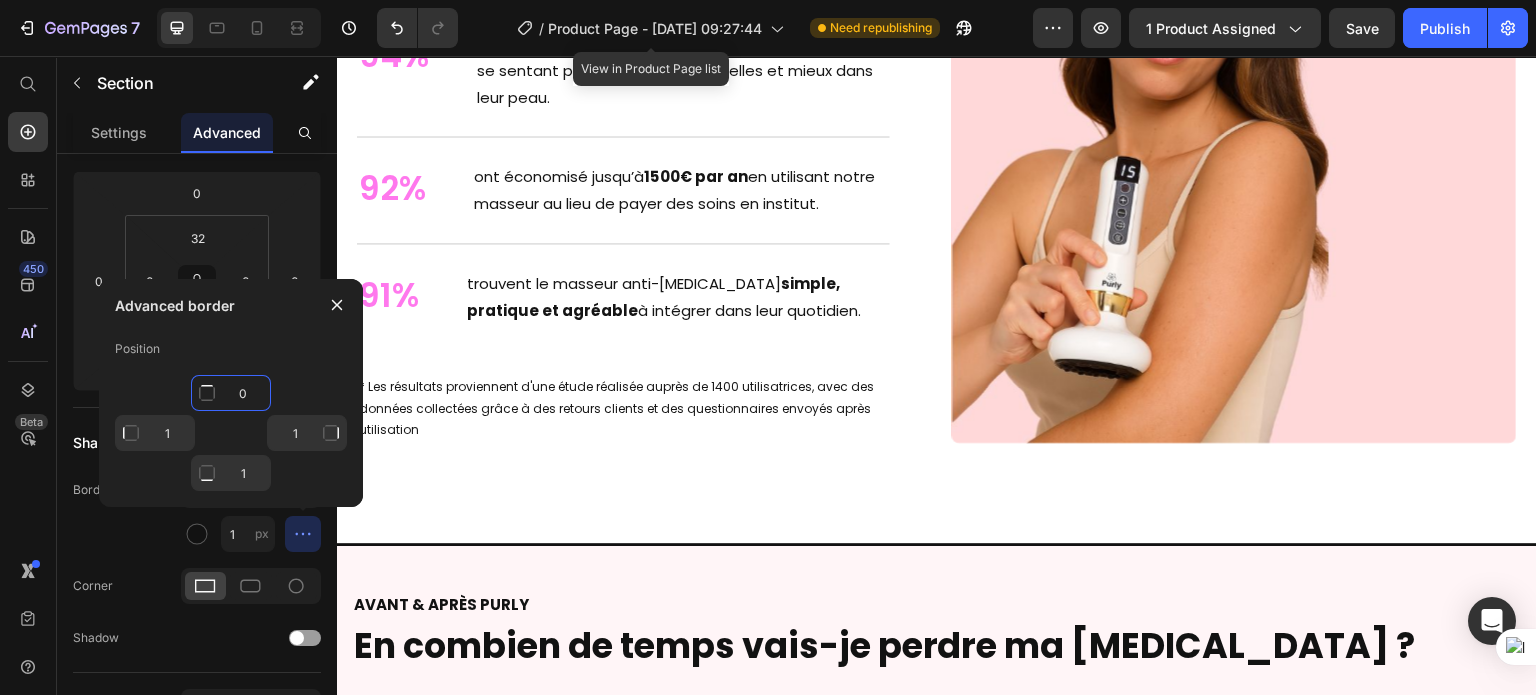type on "0" 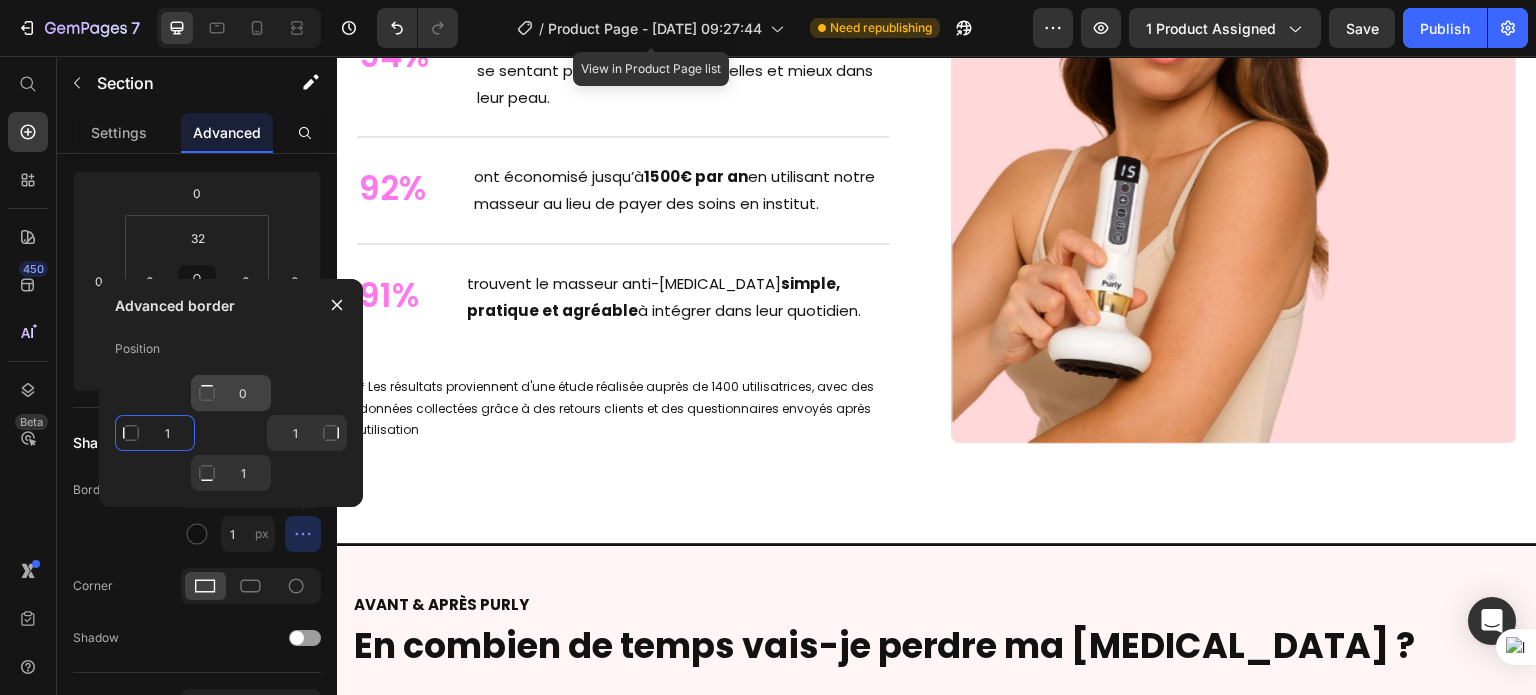 type on "Mixed" 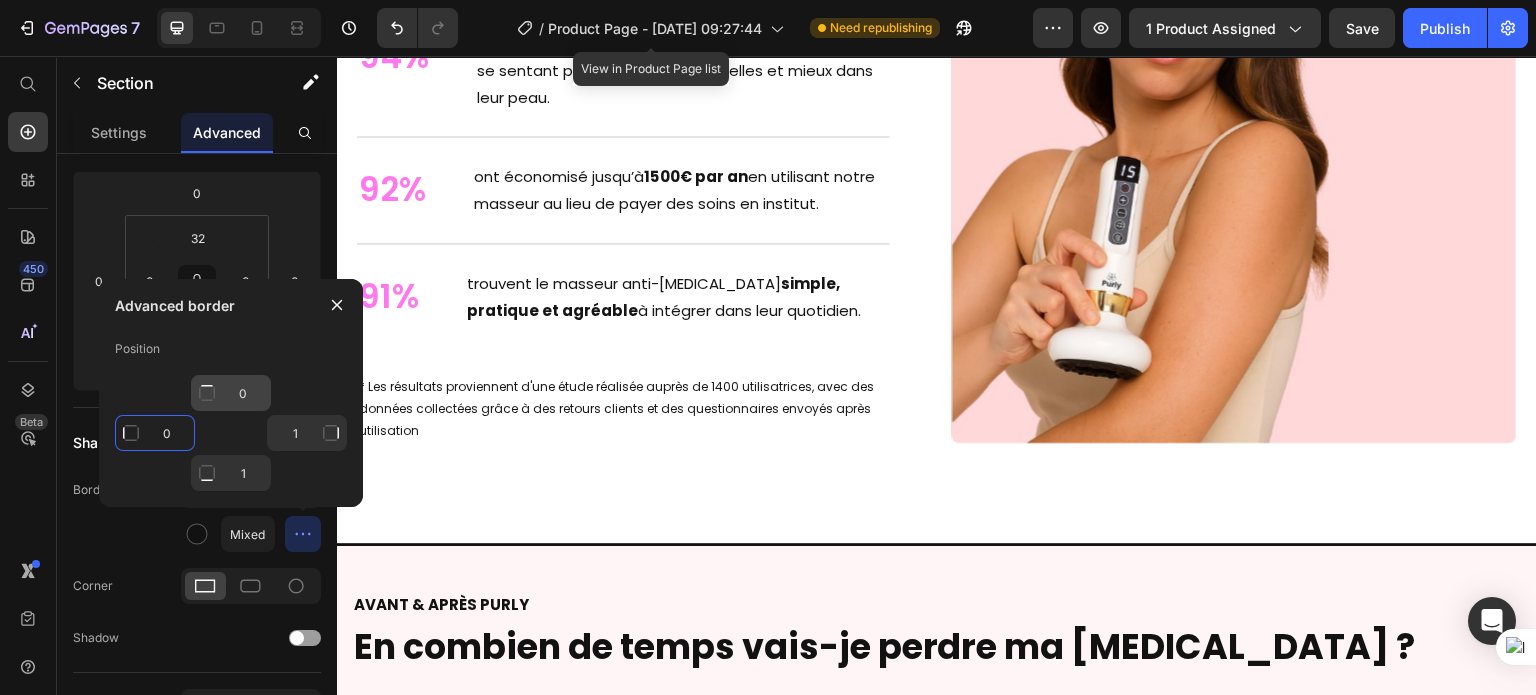 type on "0" 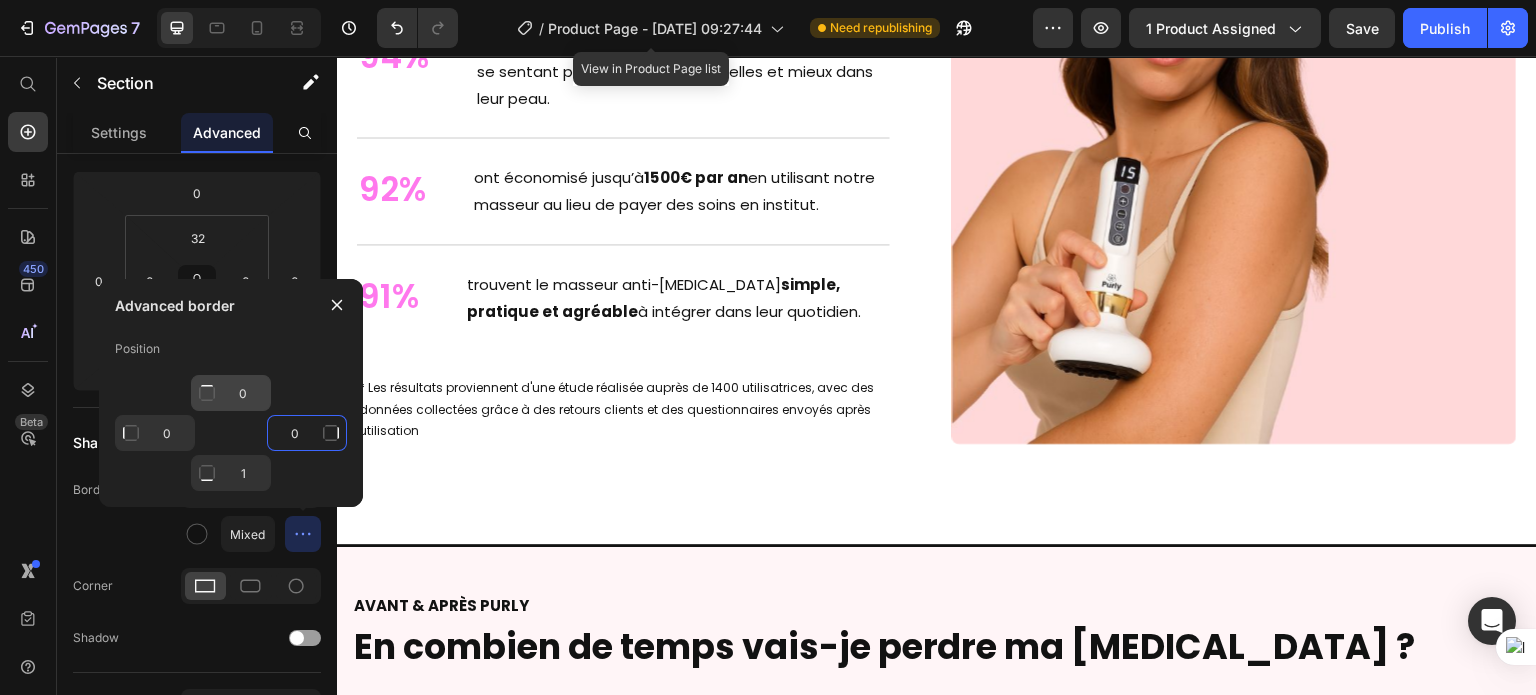 type on "0" 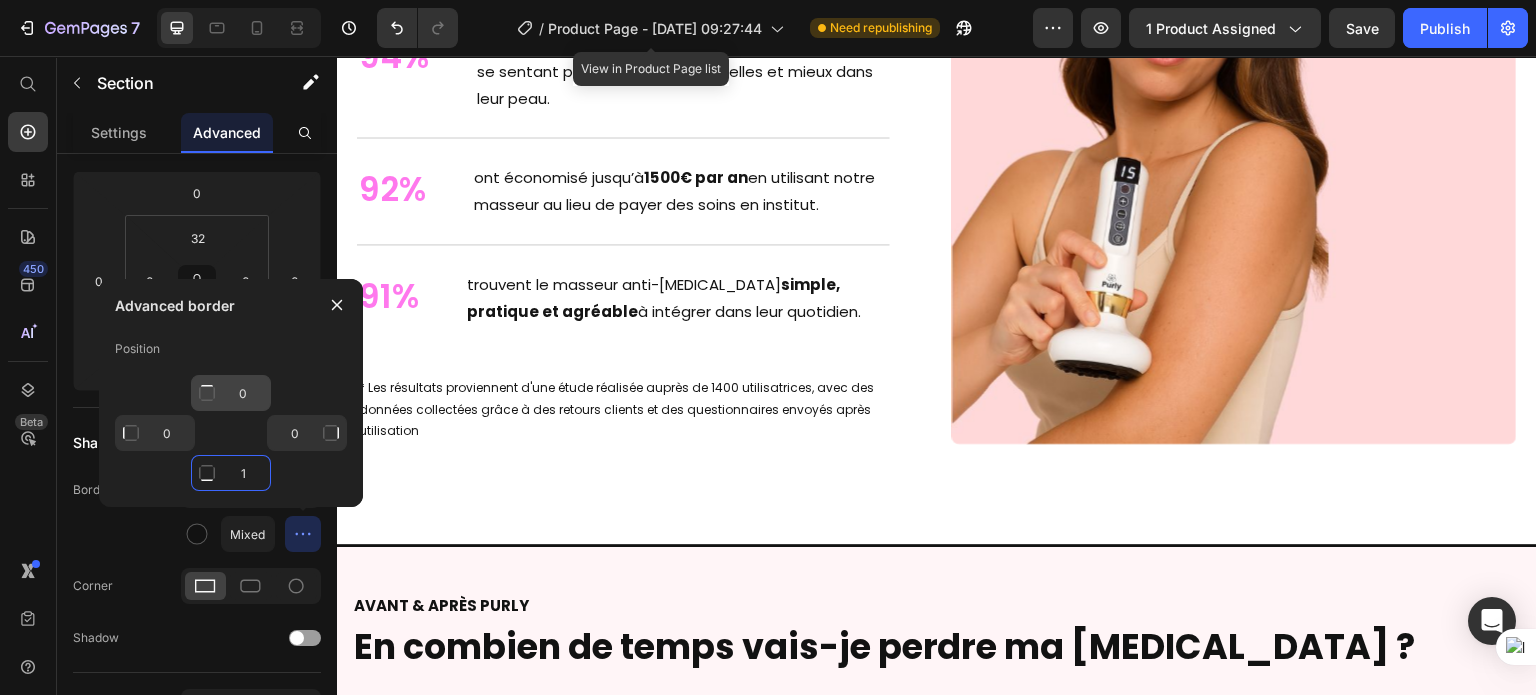 type on "3" 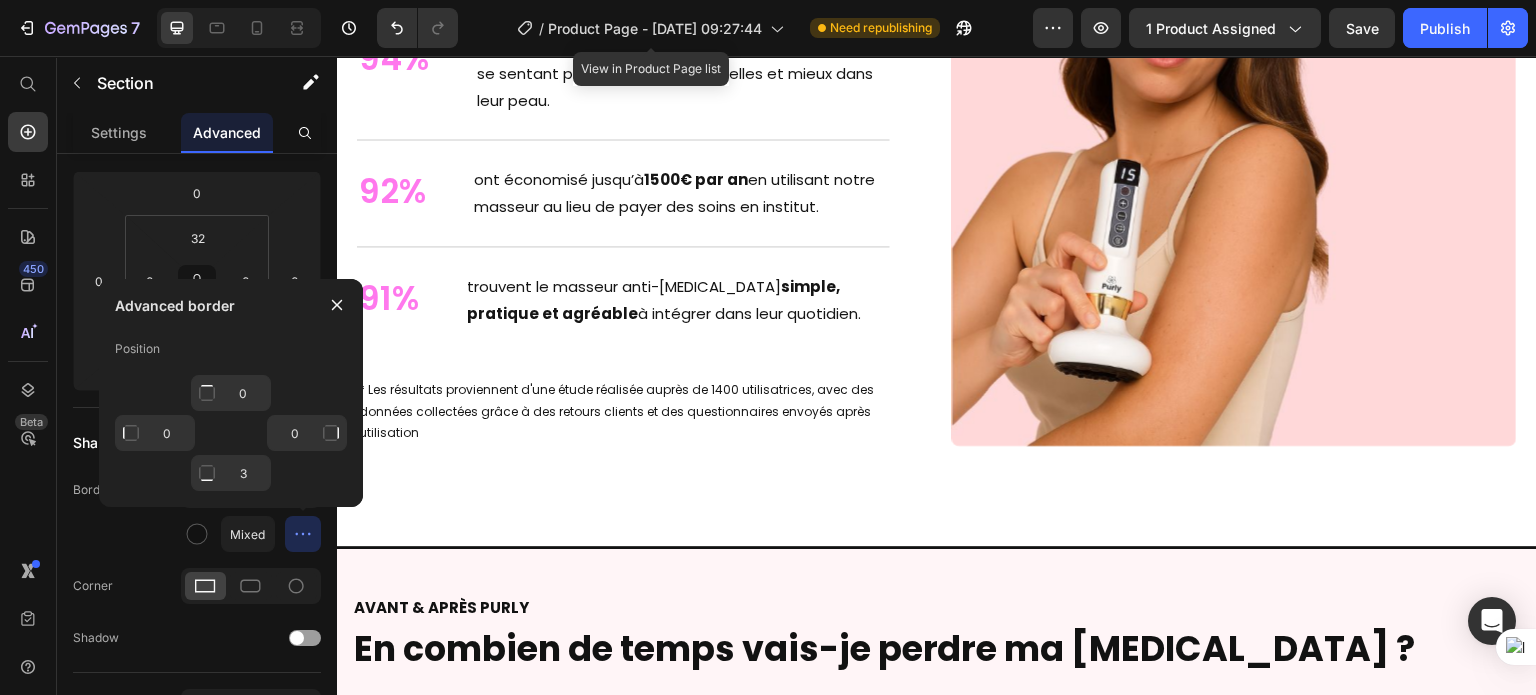 click on "Un Summer Body en 30 Jours Heading Samantha, 38 ans, de Nantes, assistante de direction, a retrouvé des  cuisses lisses et fermes  en moins de  30 jours  grâce au  masseur anti-cellulite Purly™ .   En seulement  10 minutes par jour , sa  cellulite s’est visiblement réduite.  Elle a enfin retrouver le plaisir de profiter d'un été en s'habillant sans se cacher. Text Block Row" at bounding box center (635, -598) 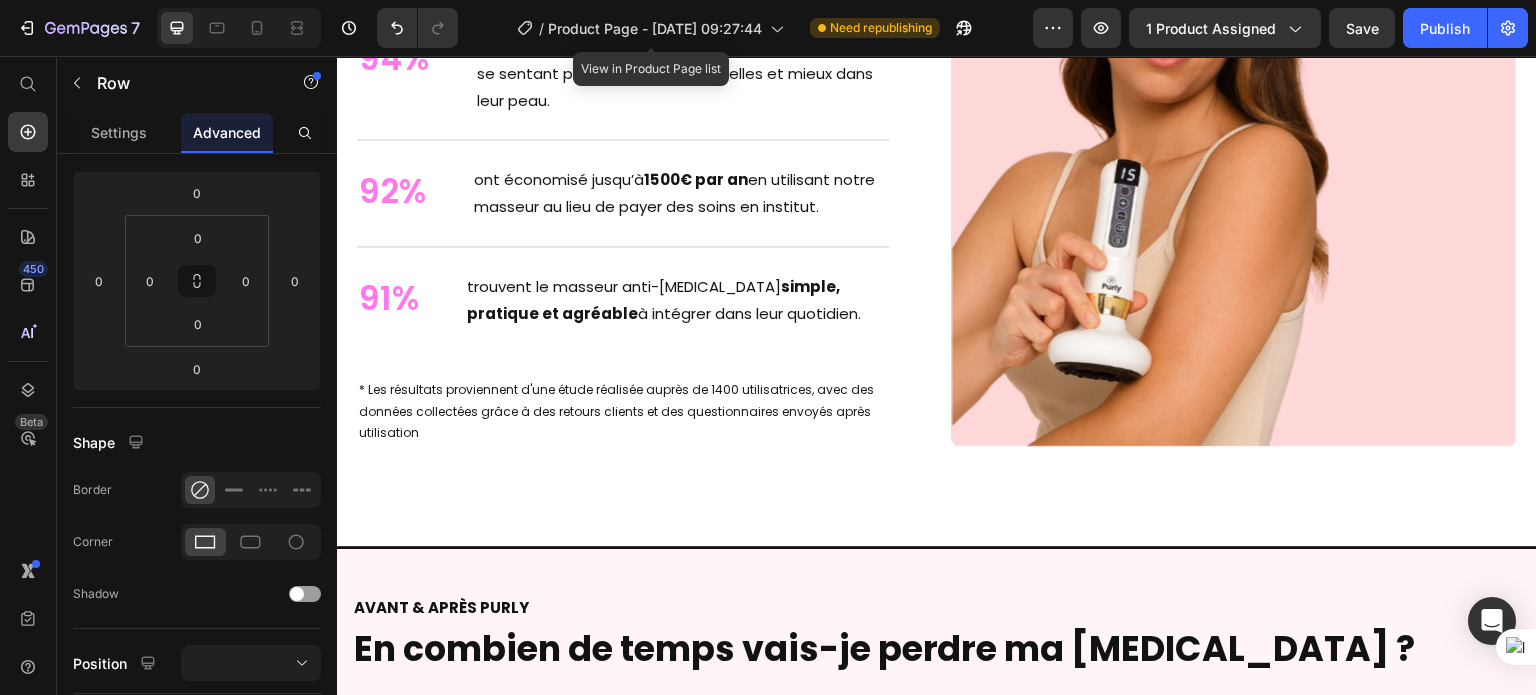 scroll, scrollTop: 0, scrollLeft: 0, axis: both 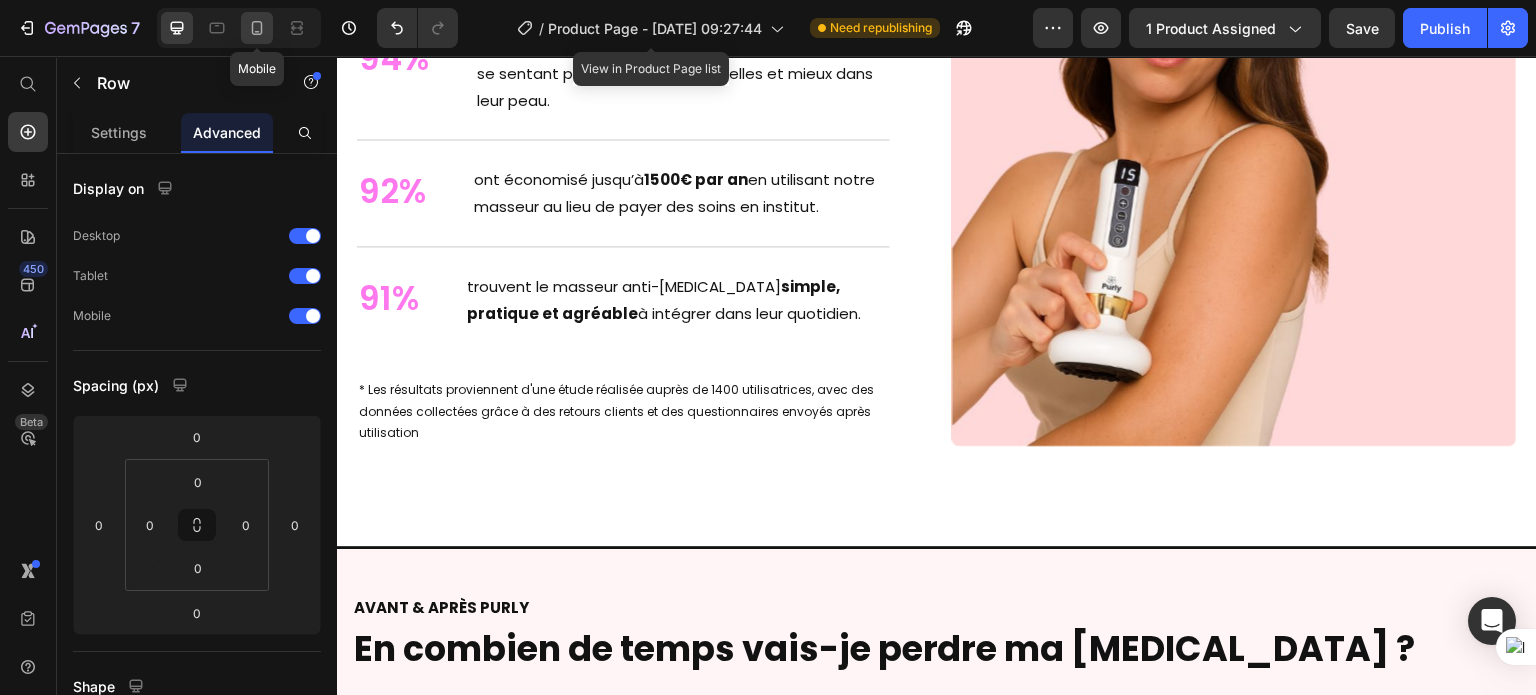 click 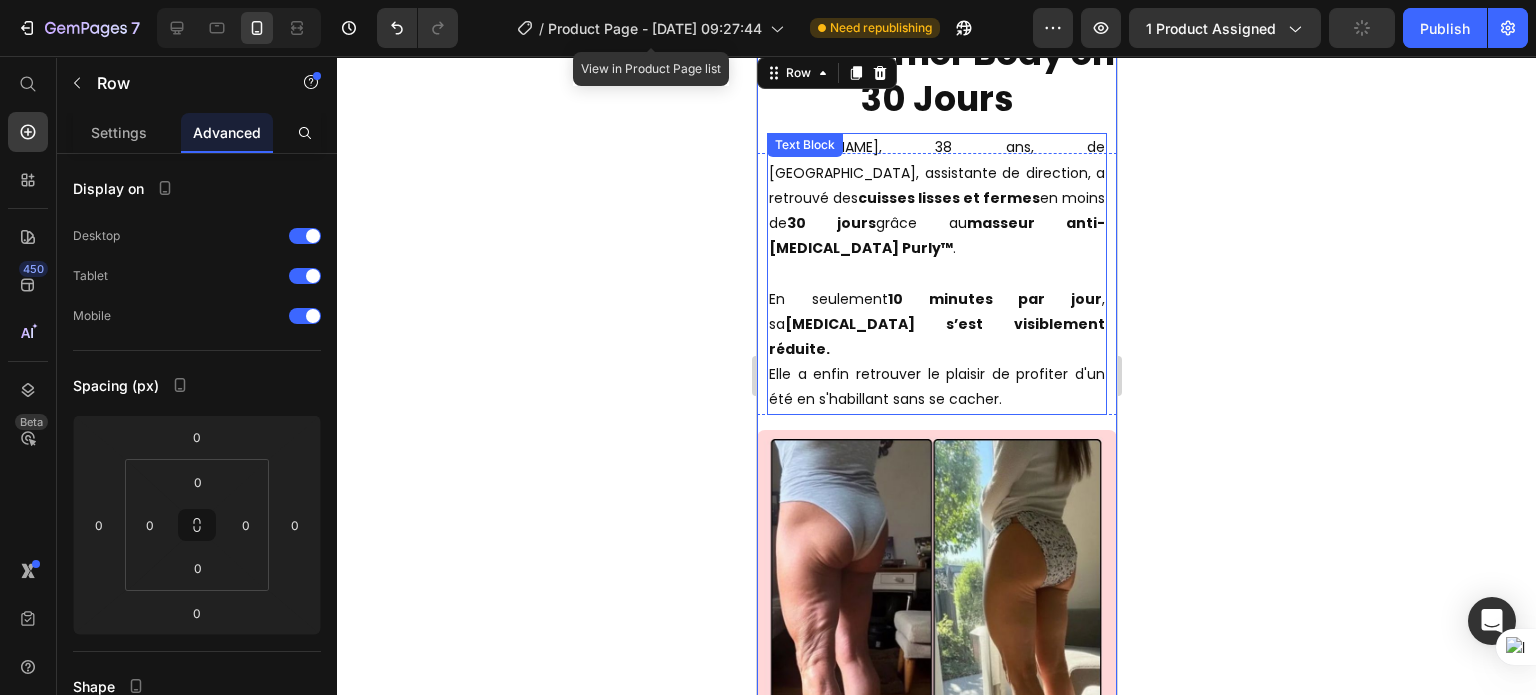 scroll, scrollTop: 5948, scrollLeft: 0, axis: vertical 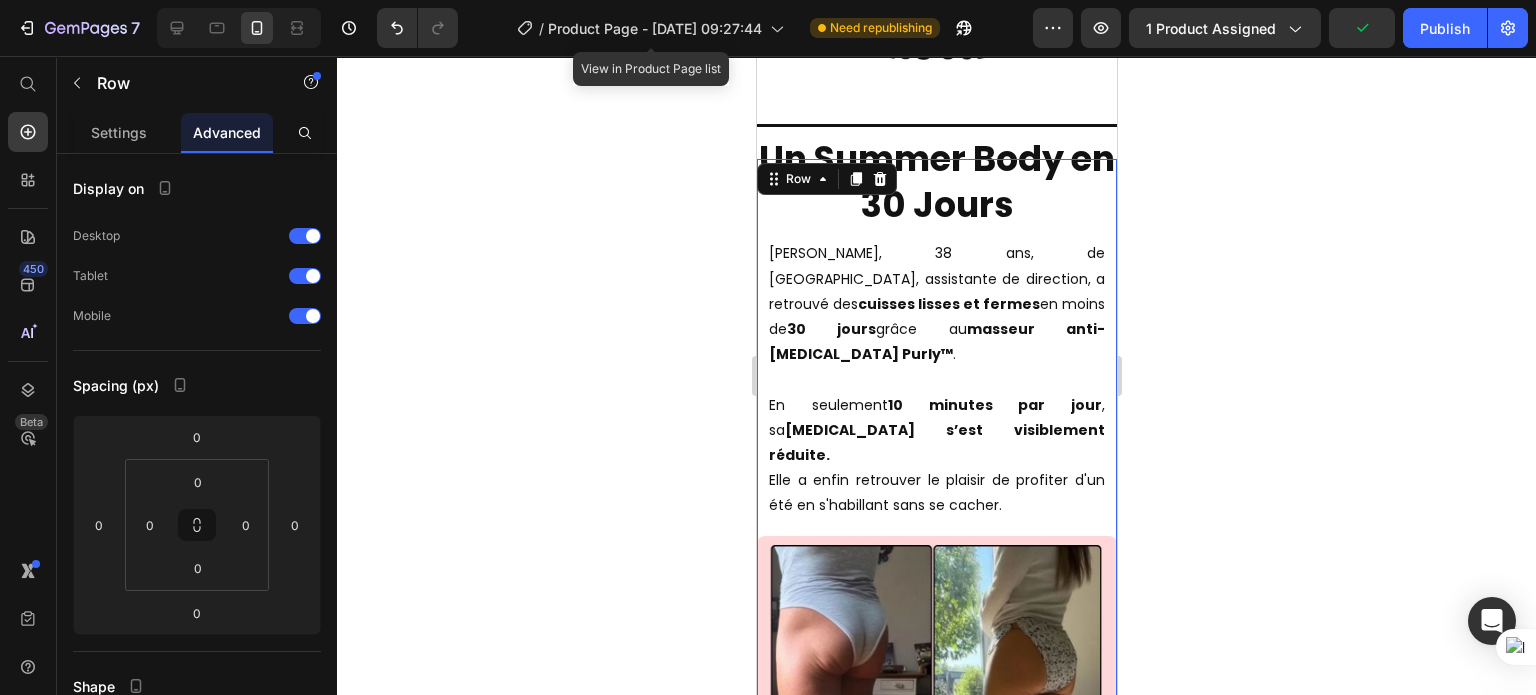 click 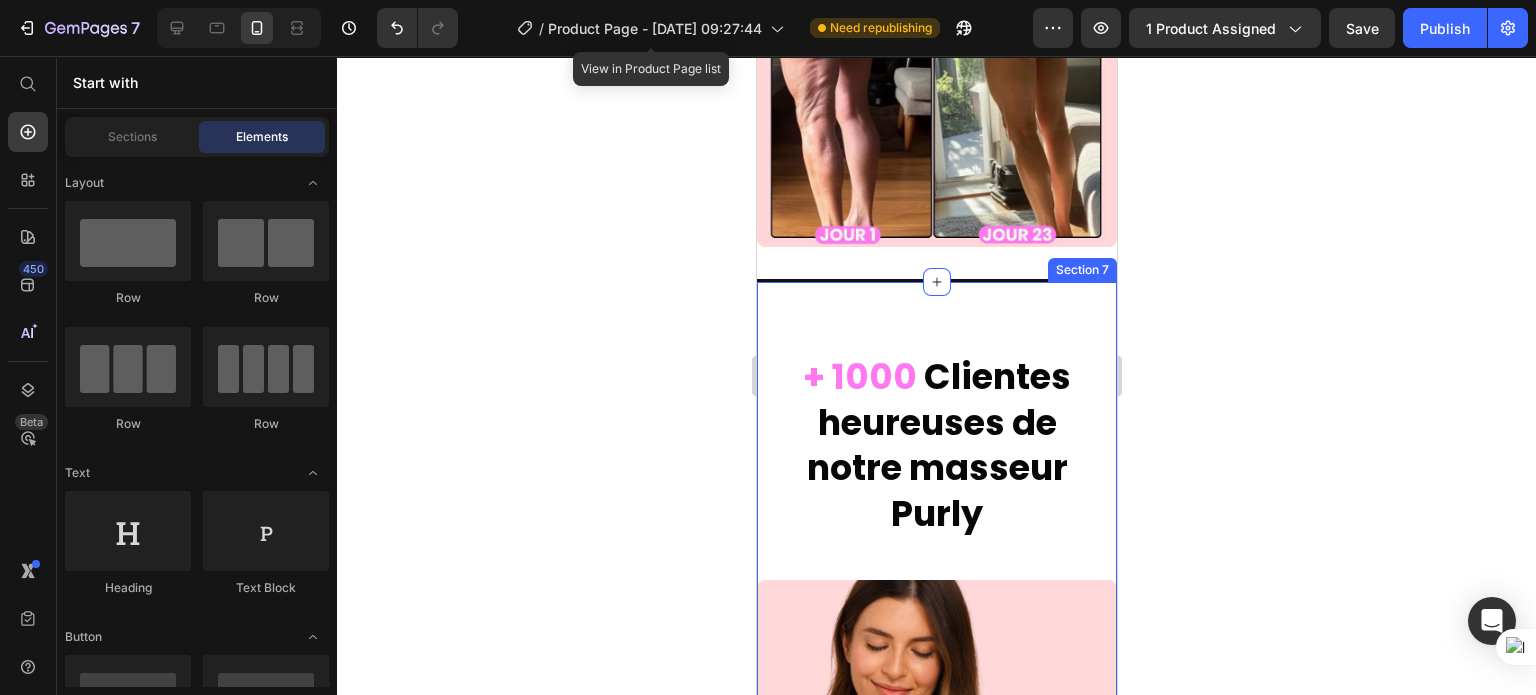 scroll, scrollTop: 6526, scrollLeft: 0, axis: vertical 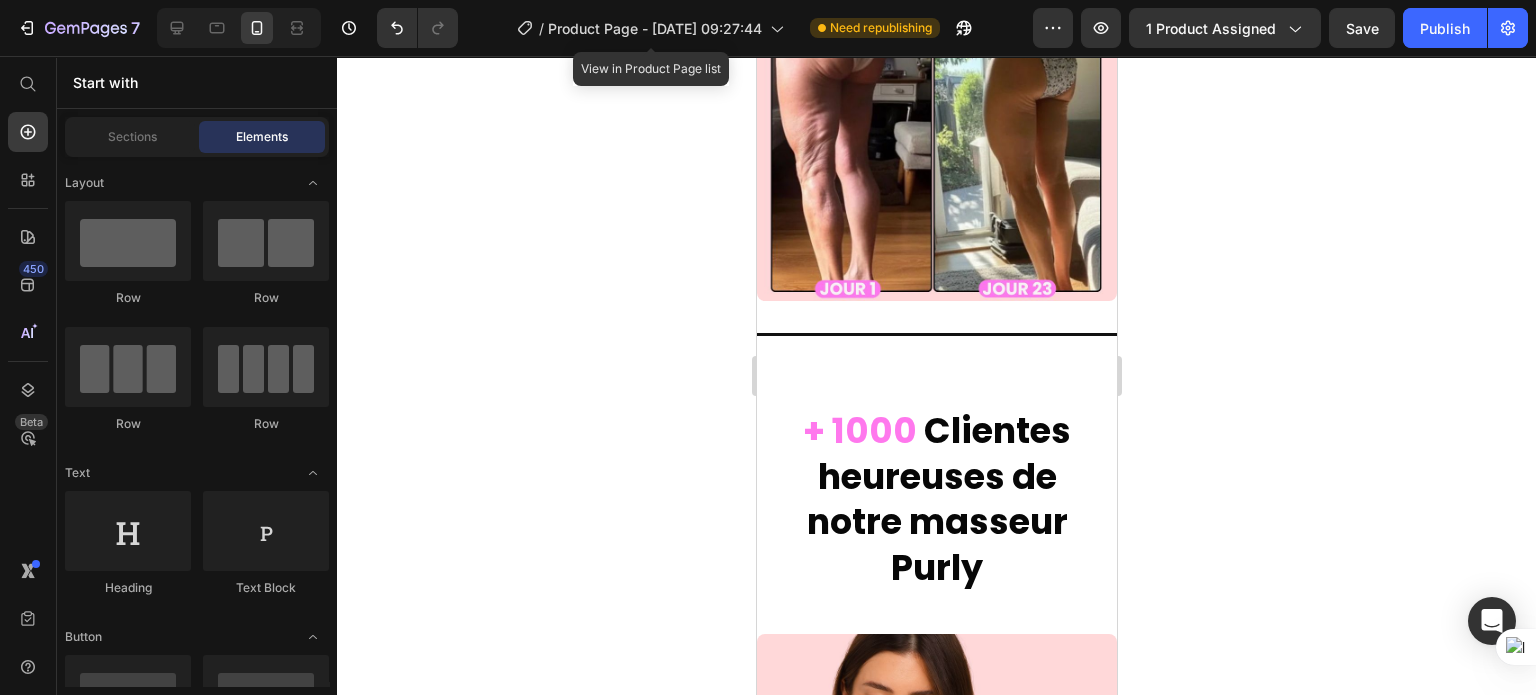 click 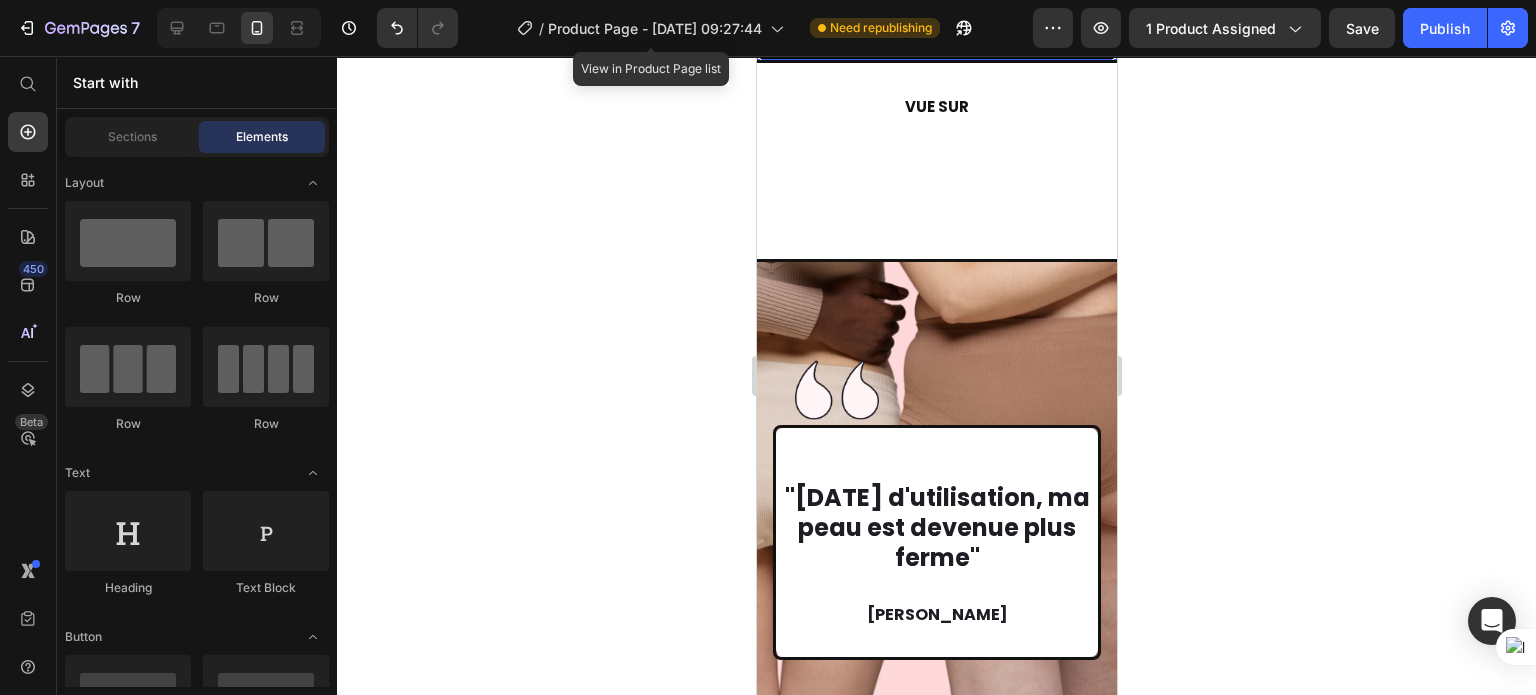 scroll, scrollTop: 3911, scrollLeft: 0, axis: vertical 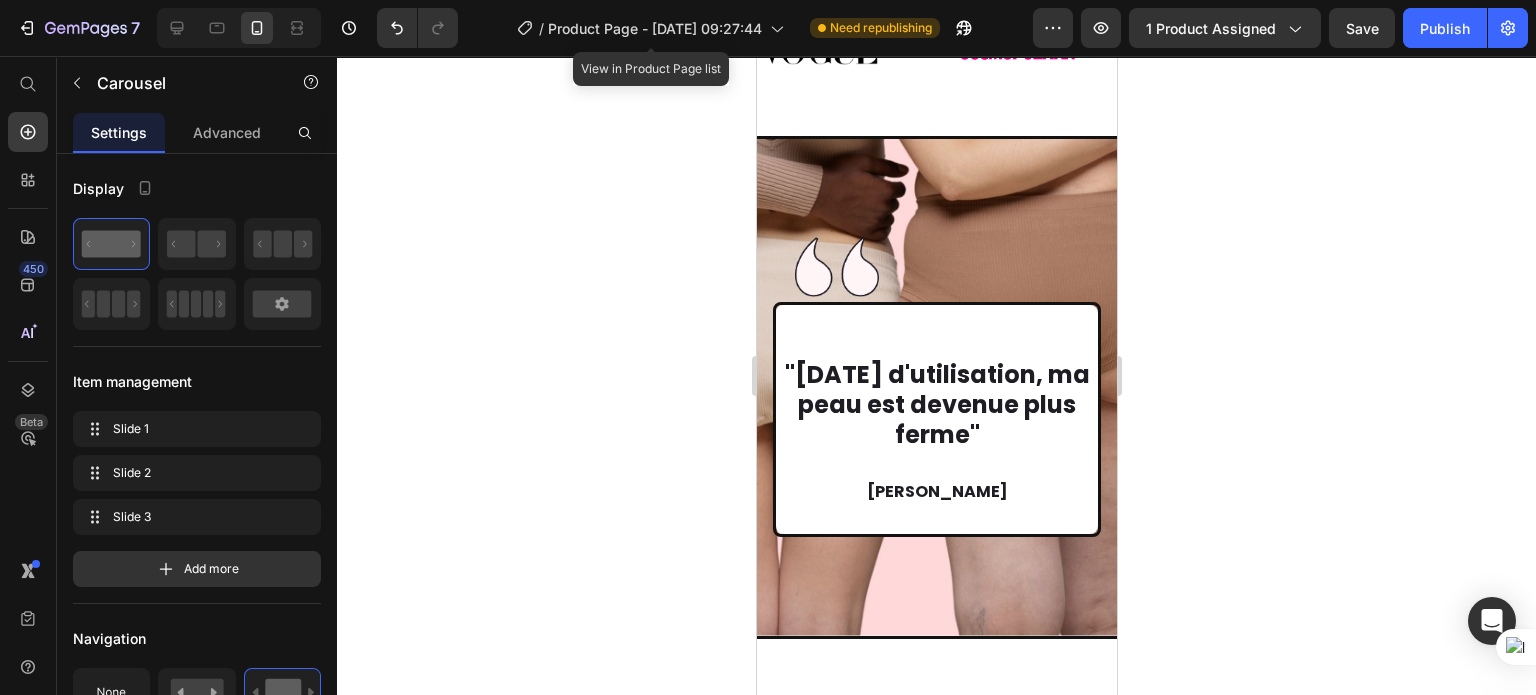click 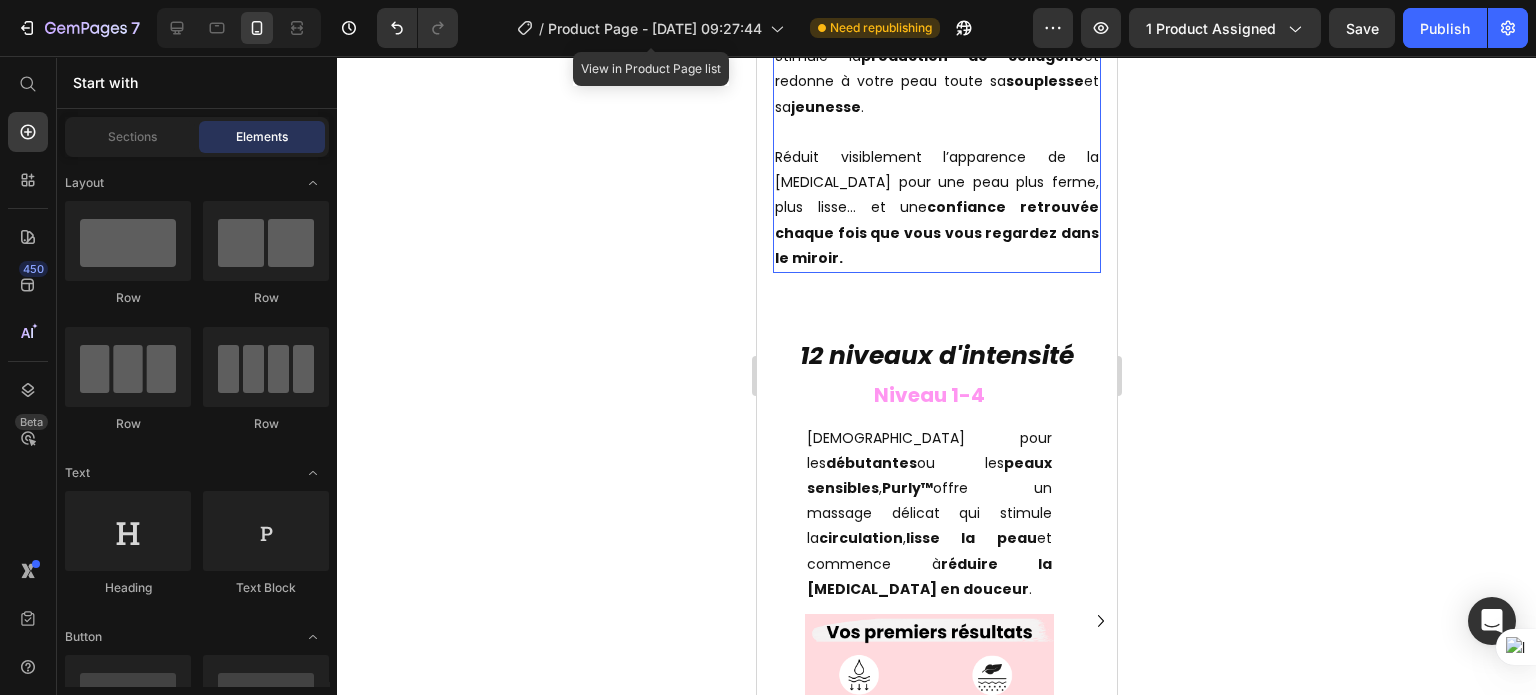 scroll, scrollTop: 3944, scrollLeft: 0, axis: vertical 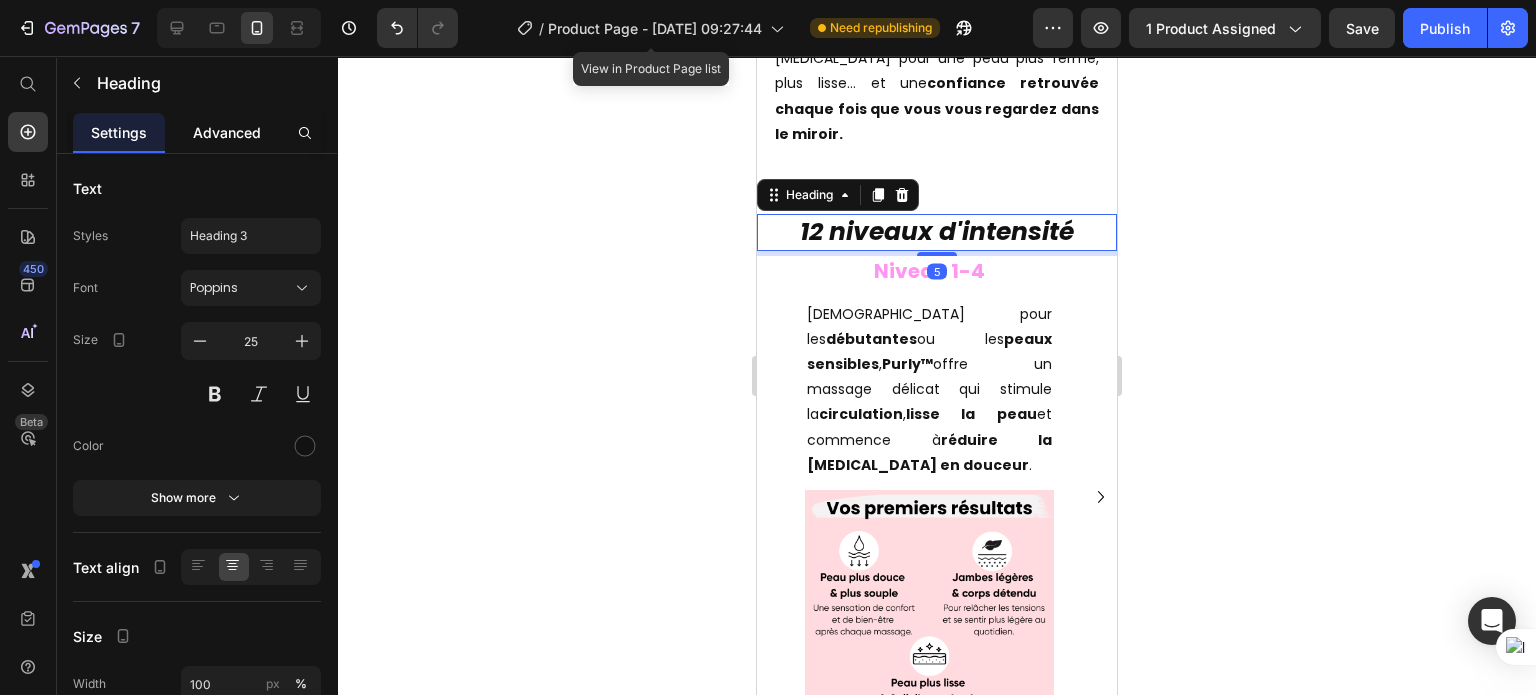click on "Advanced" at bounding box center (227, 132) 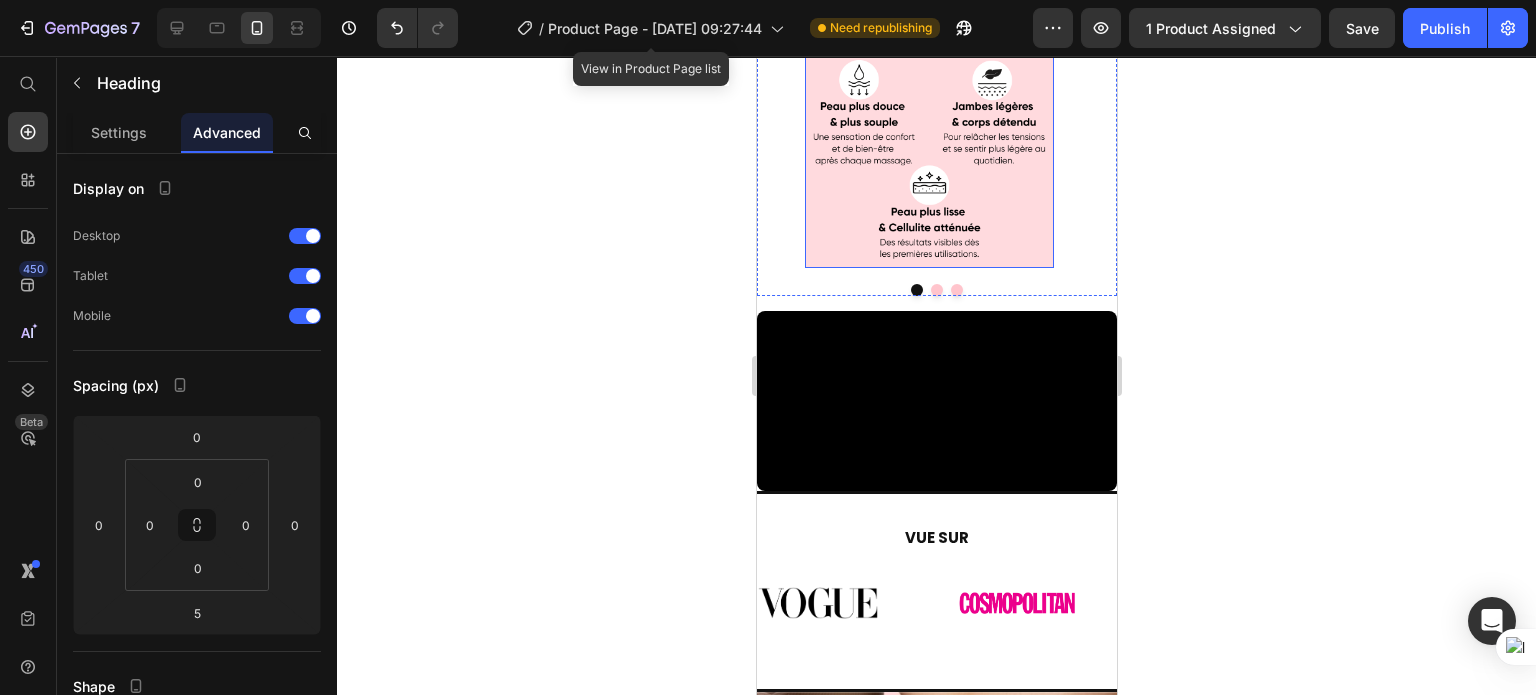 scroll, scrollTop: 4420, scrollLeft: 0, axis: vertical 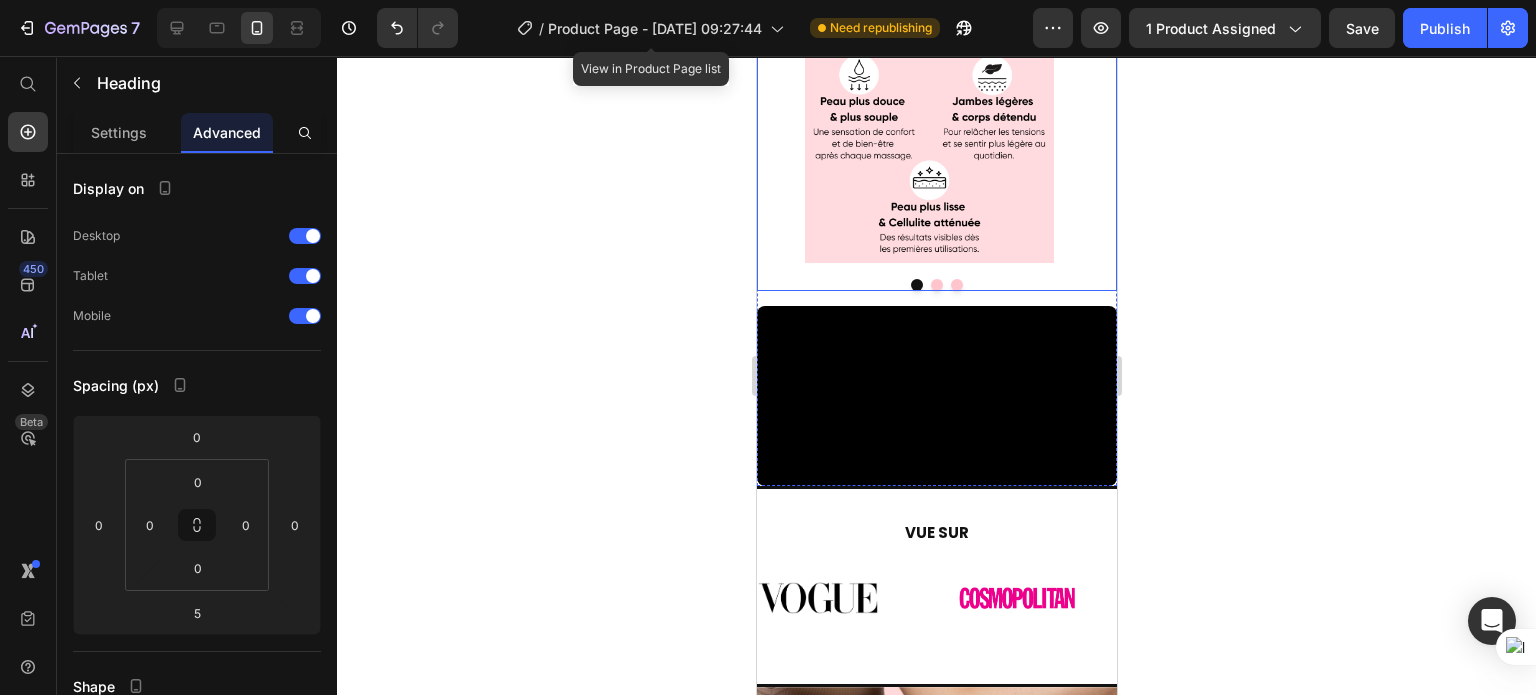 click on "Niveau 1-4 Heading Idéal pour les  débutantes  ou les  peaux sensibles ,  Purly™  offre un massage délicat qui stimule la  circulation ,  lisse la peau  et commence à  réduire la cellulite en douceur . Text Block Image" at bounding box center (928, 21) 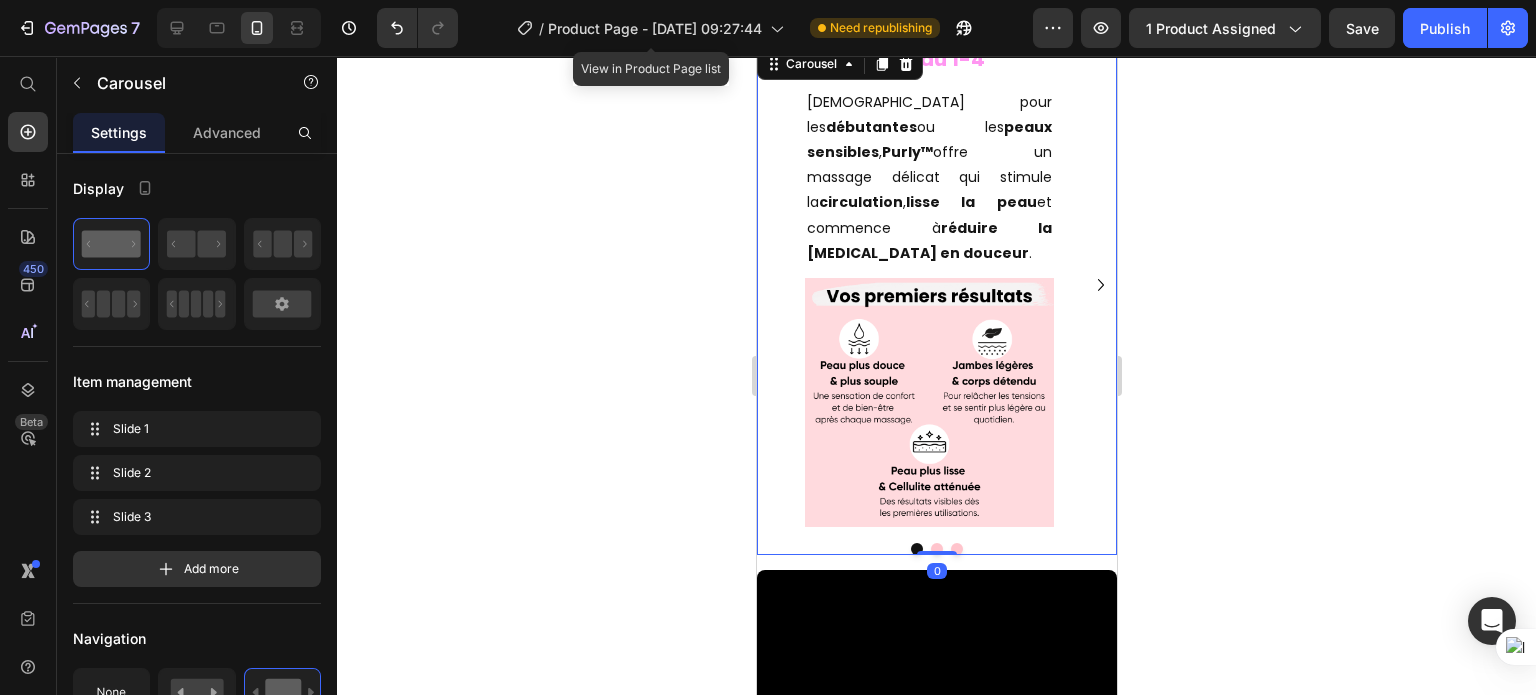 scroll, scrollTop: 4124, scrollLeft: 0, axis: vertical 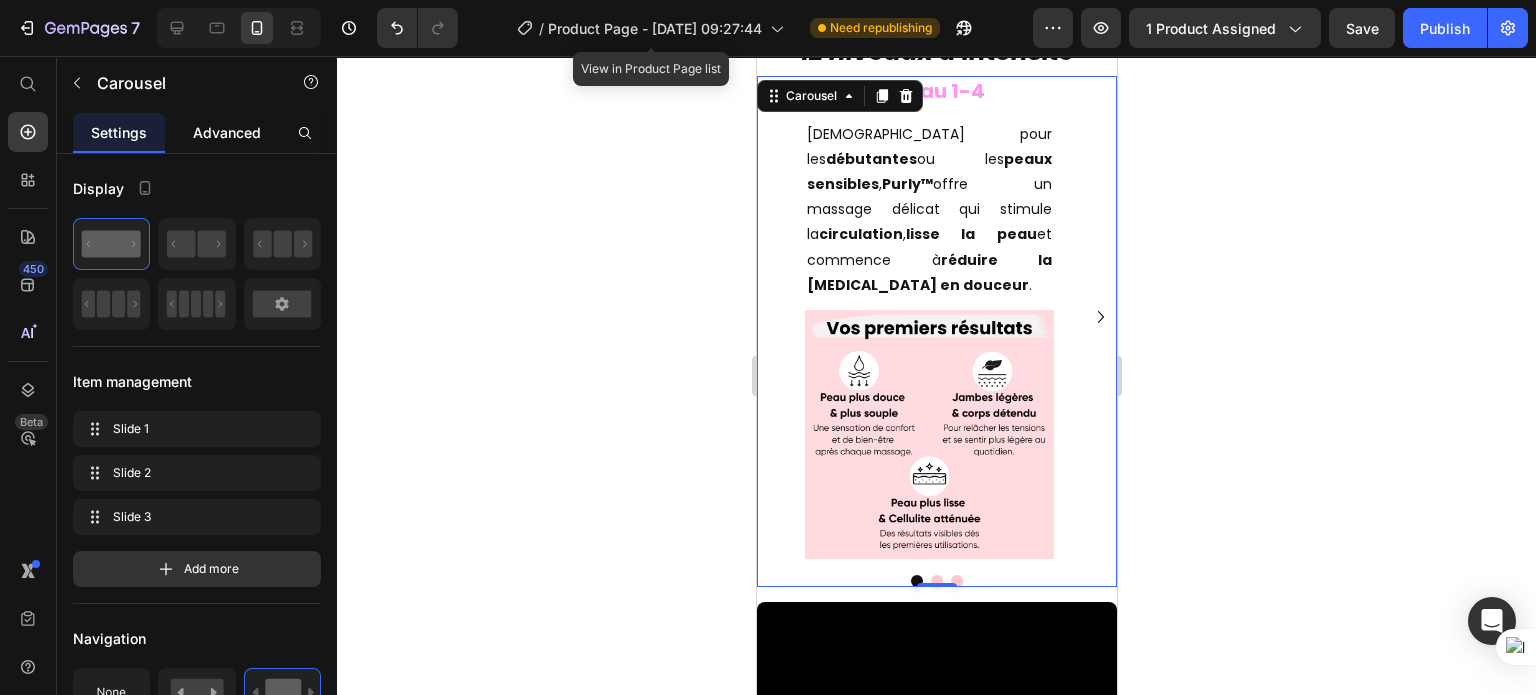 click on "Advanced" at bounding box center (227, 132) 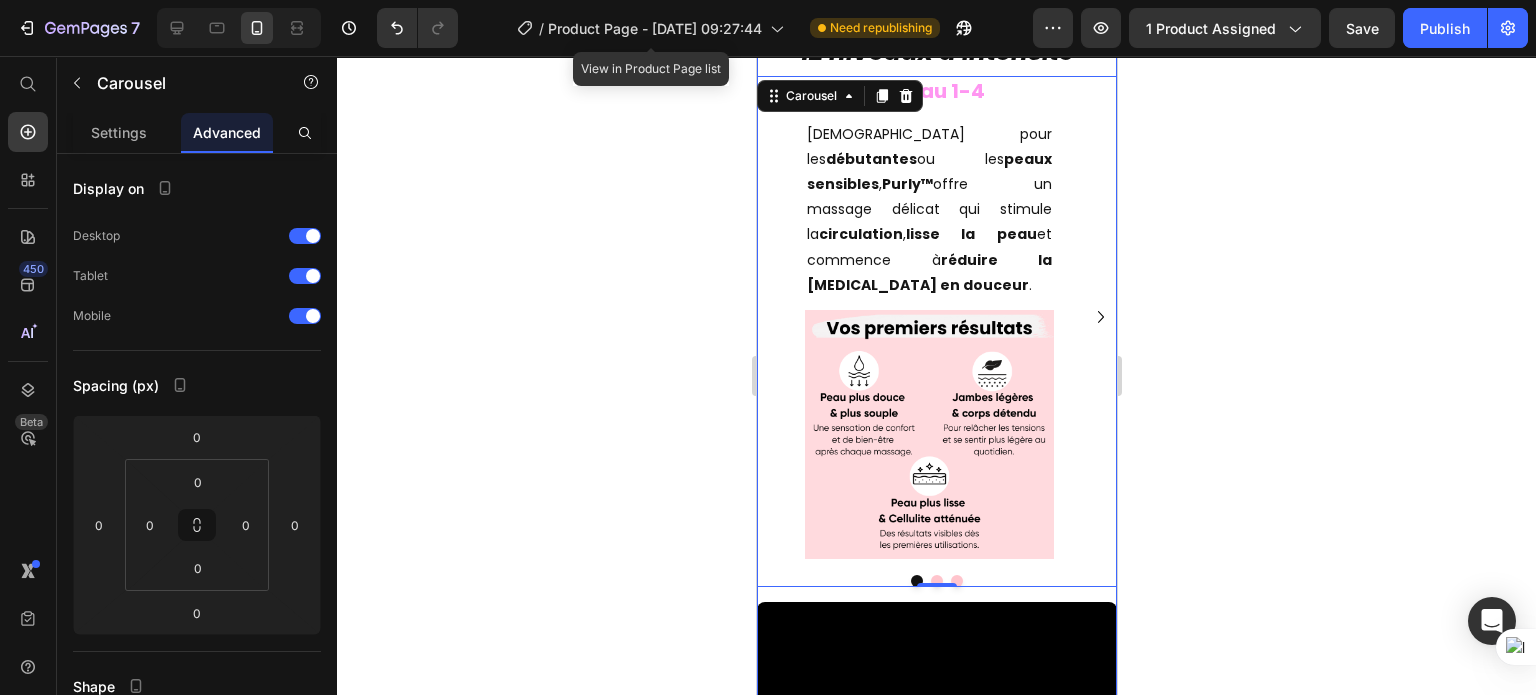 click on "4 technologies en 1 Heading Lumière Rouge Chaleur Thérapeutique Aspiration par Ventouse Massage Gua Sha Image Stimule la  production de collagène  et redonne à votre peau toute sa  souplesse  et sa  jeunesse . Réduit visiblement l’apparence de la cellulite pour une peau plus ferme, plus lisse… et une  confiance retrouvée chaque fois que vous vous regardez dans le miroir. Text Block Row Video Stimule la  circulation sanguine , accélère la  combustion des graisses  et aide à r éduire l'apparence de la cellulite. Un véritable  moment de bien-être , où vous sentez votre corps se libérer et votre peau se raffermir  sans effort ni douleur. Text Block Row Image Active le  drainage lymphatique  et aide à lisser la peau en profondeur. Une sensation de  légèreté immédiate , un corps plus sculpté, et cette petite fierté de voir votre silhouette se transformer  jour après jour . Text Block Row Image Élimine les  toxines , améliore la  texture de la peau  et affine les contours. Une peau plus" at bounding box center [936, 158] 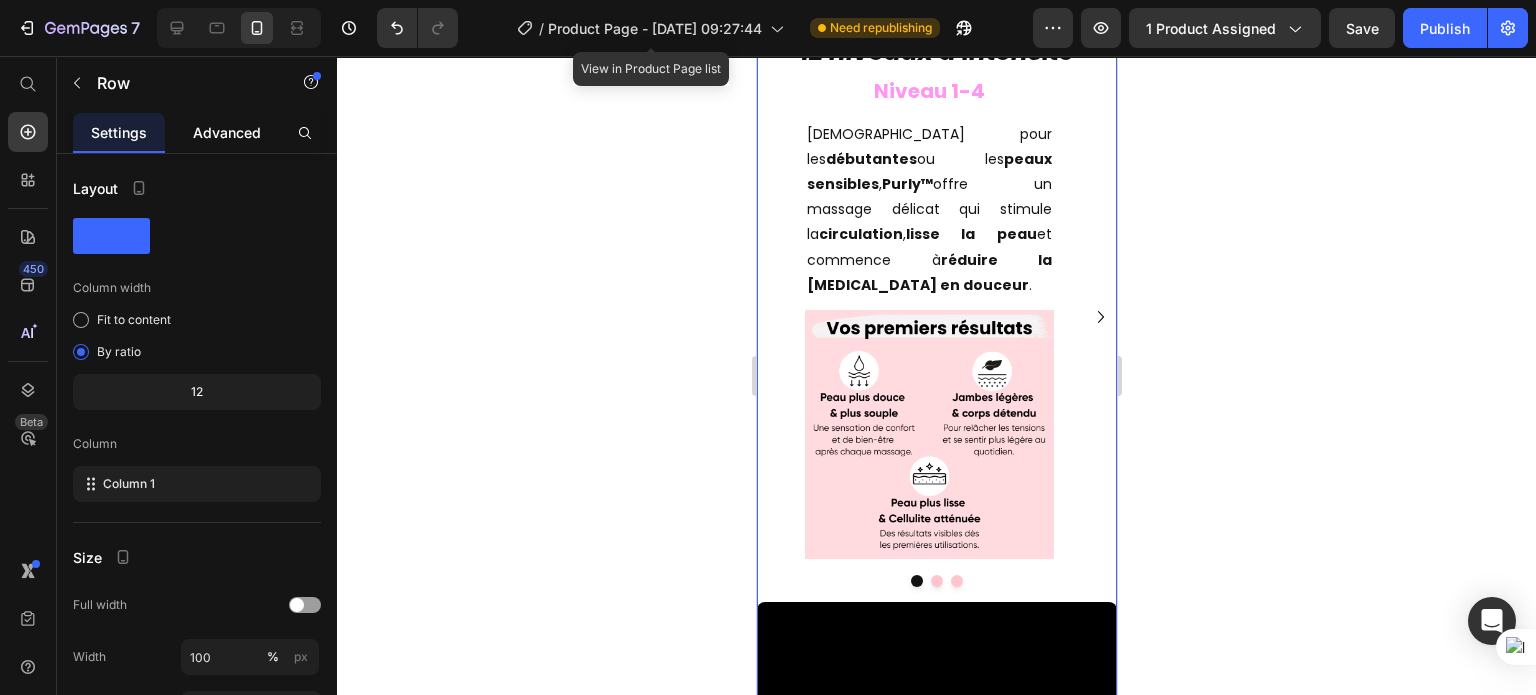 click on "Advanced" at bounding box center (227, 132) 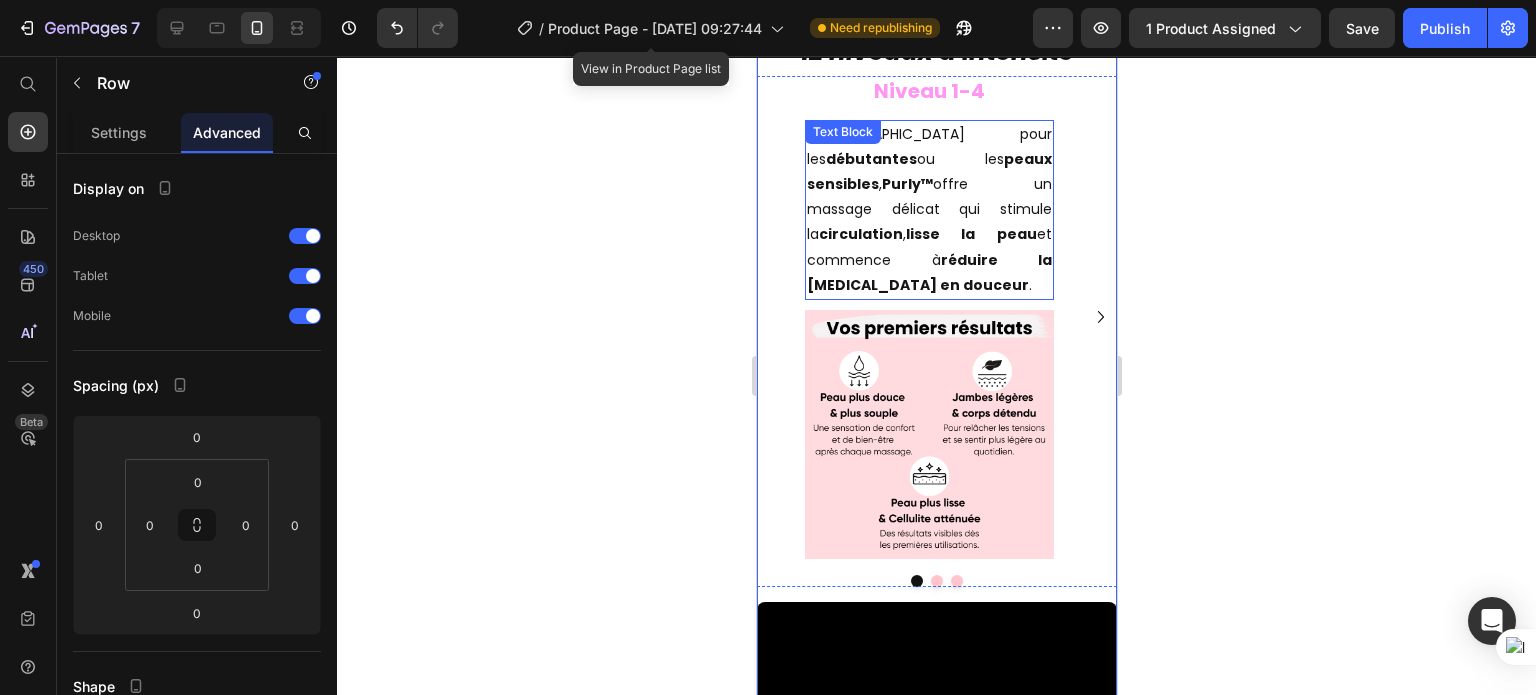 scroll, scrollTop: 4360, scrollLeft: 0, axis: vertical 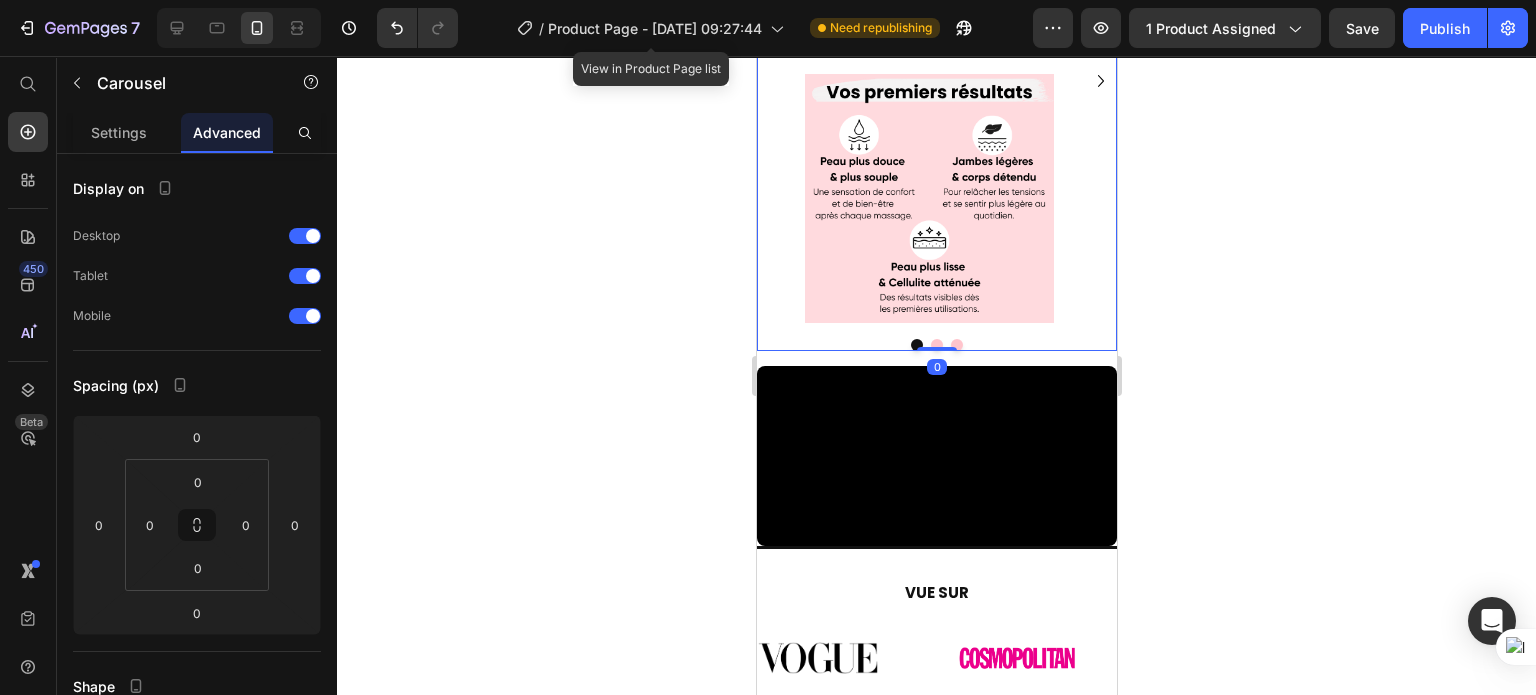 click on "Niveau 1-4 Heading Idéal pour les  débutantes  ou les  peaux sensibles ,  Purly™  offre un massage délicat qui stimule la  circulation ,  lisse la peau  et commence à  réduire la cellulite en douceur . Text Block Image" at bounding box center [928, 81] 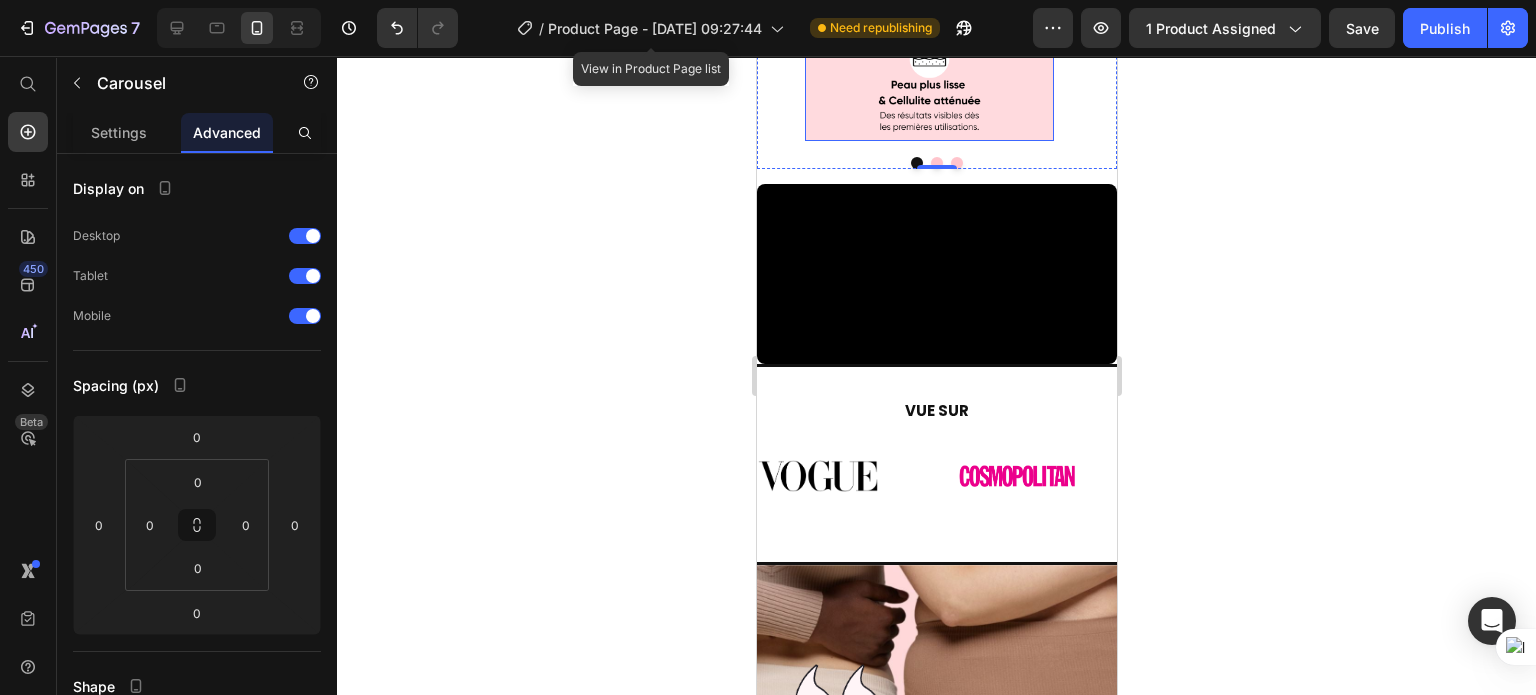 scroll, scrollTop: 4543, scrollLeft: 0, axis: vertical 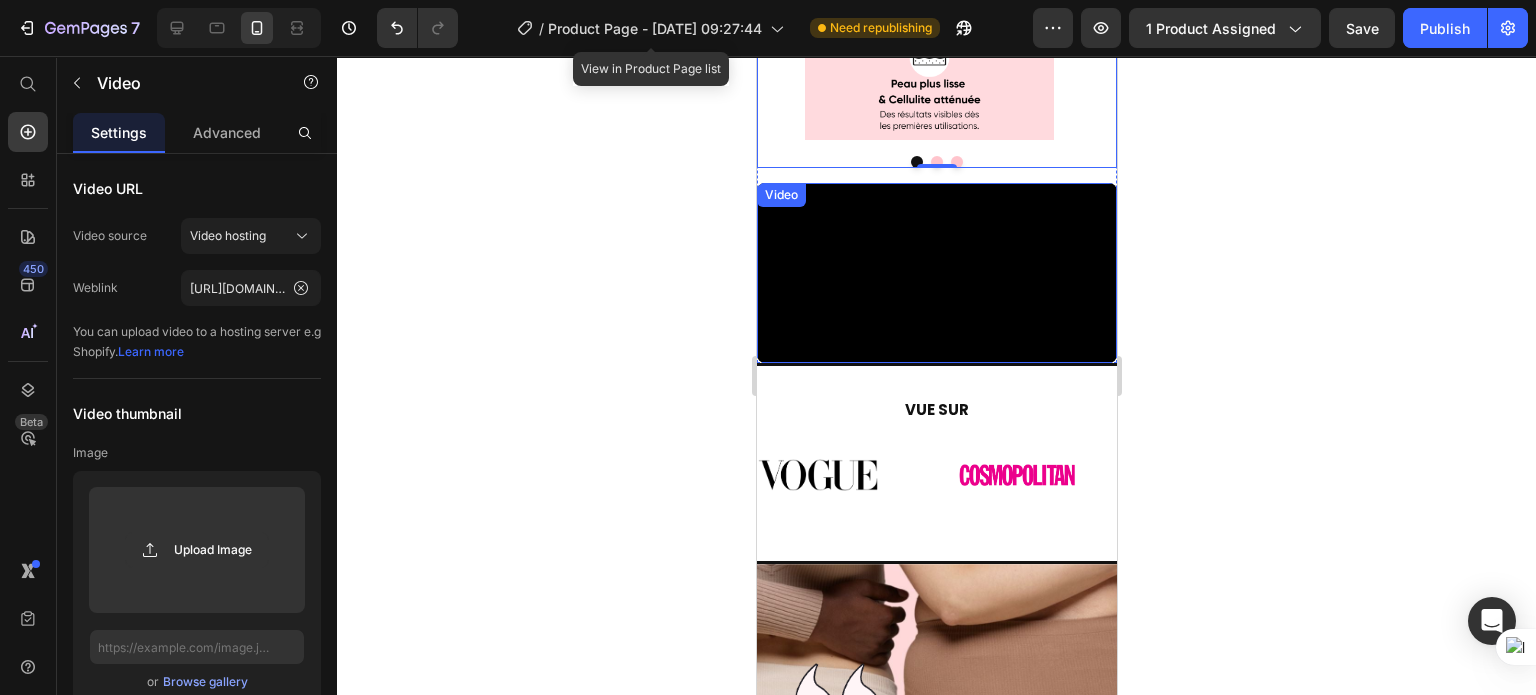 click at bounding box center [936, 273] 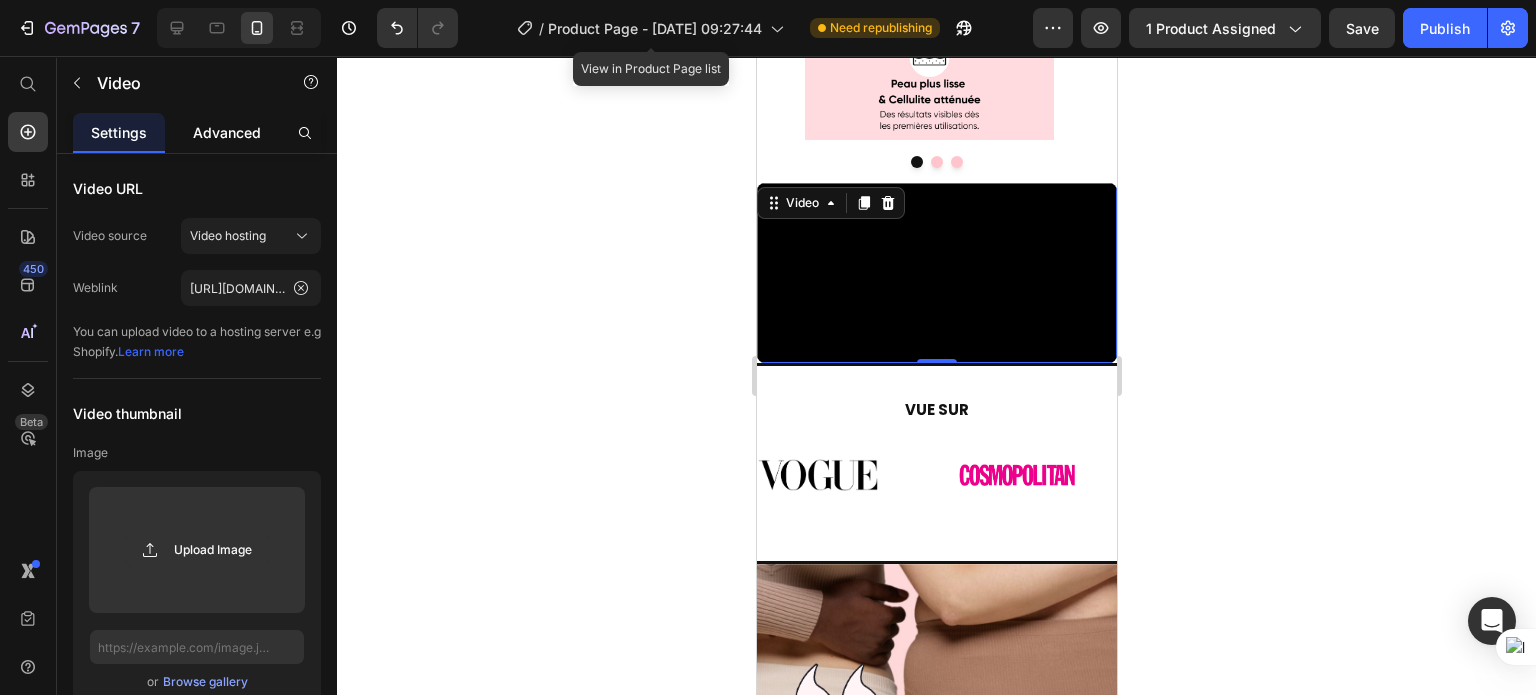 click on "Advanced" 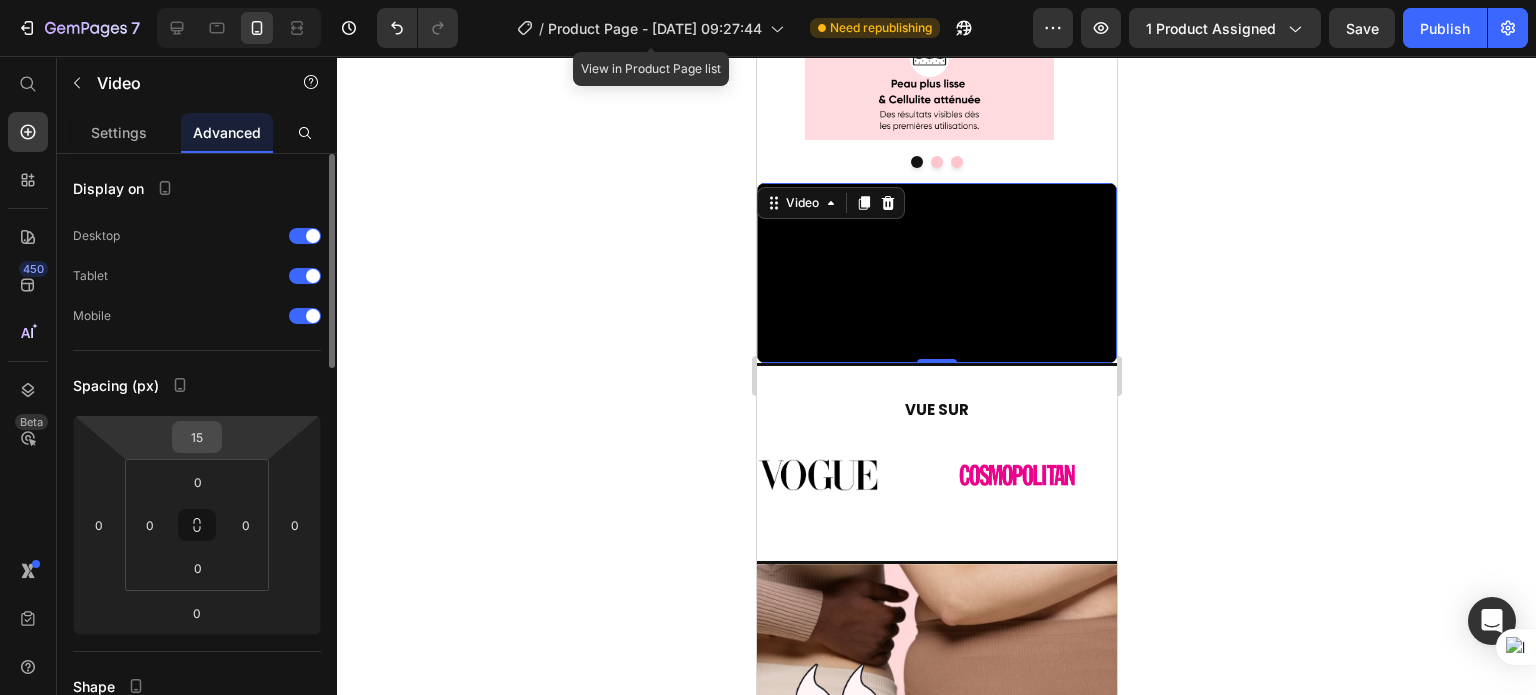 click on "15" at bounding box center [197, 437] 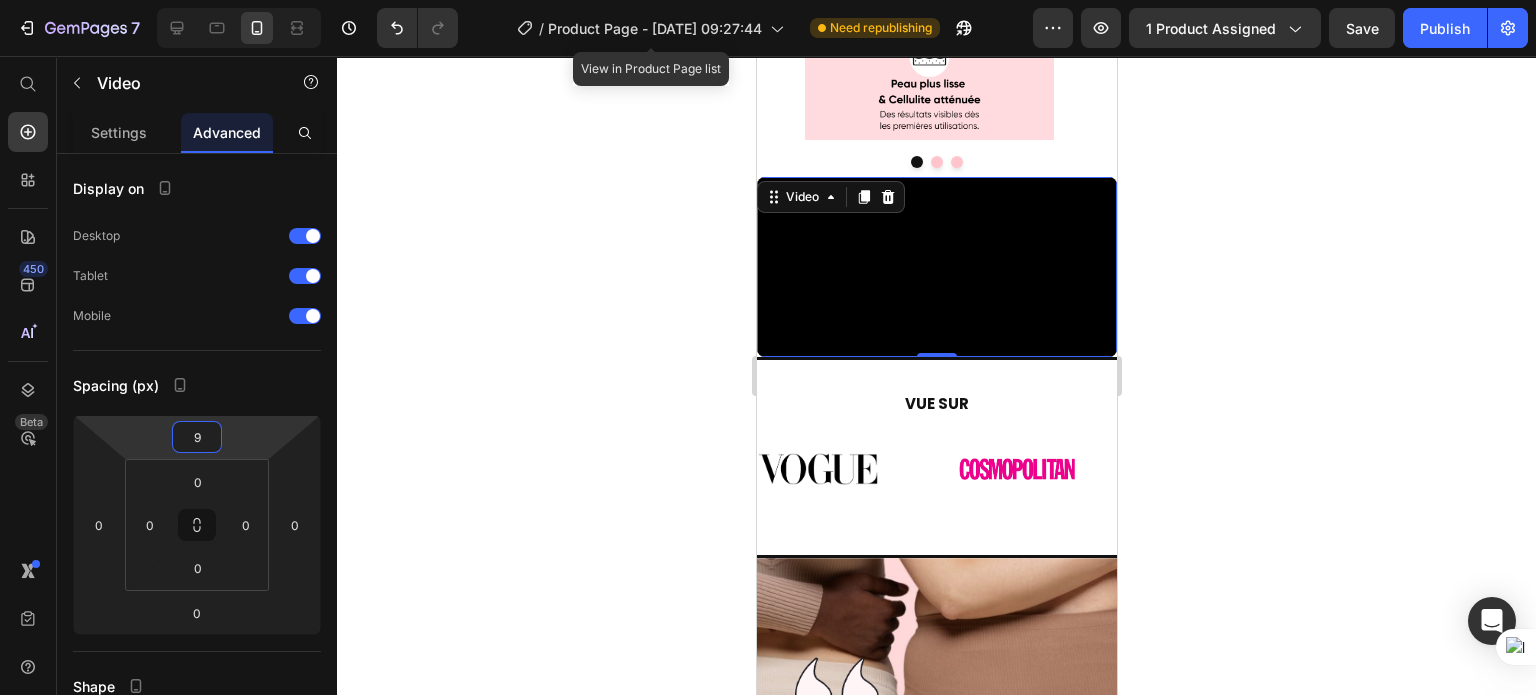 type on "10" 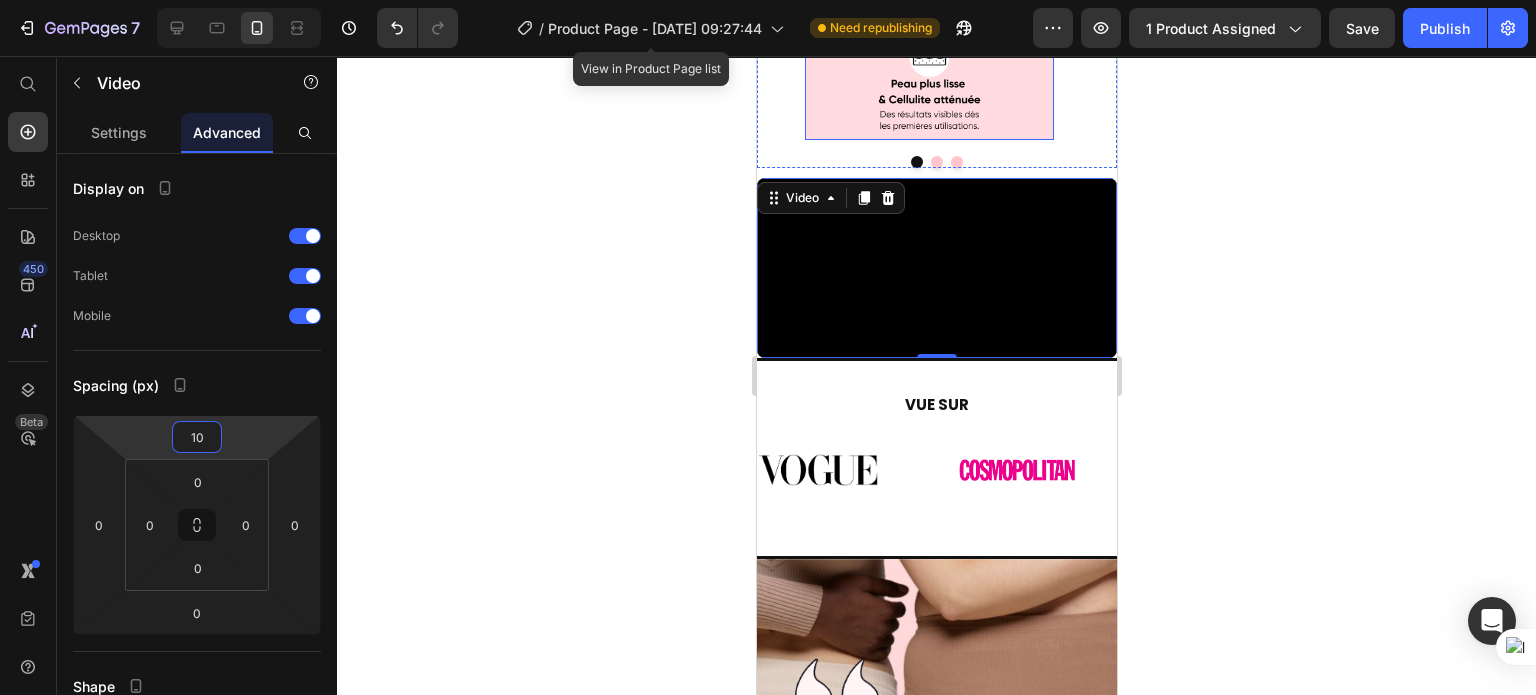 scroll, scrollTop: 4906, scrollLeft: 0, axis: vertical 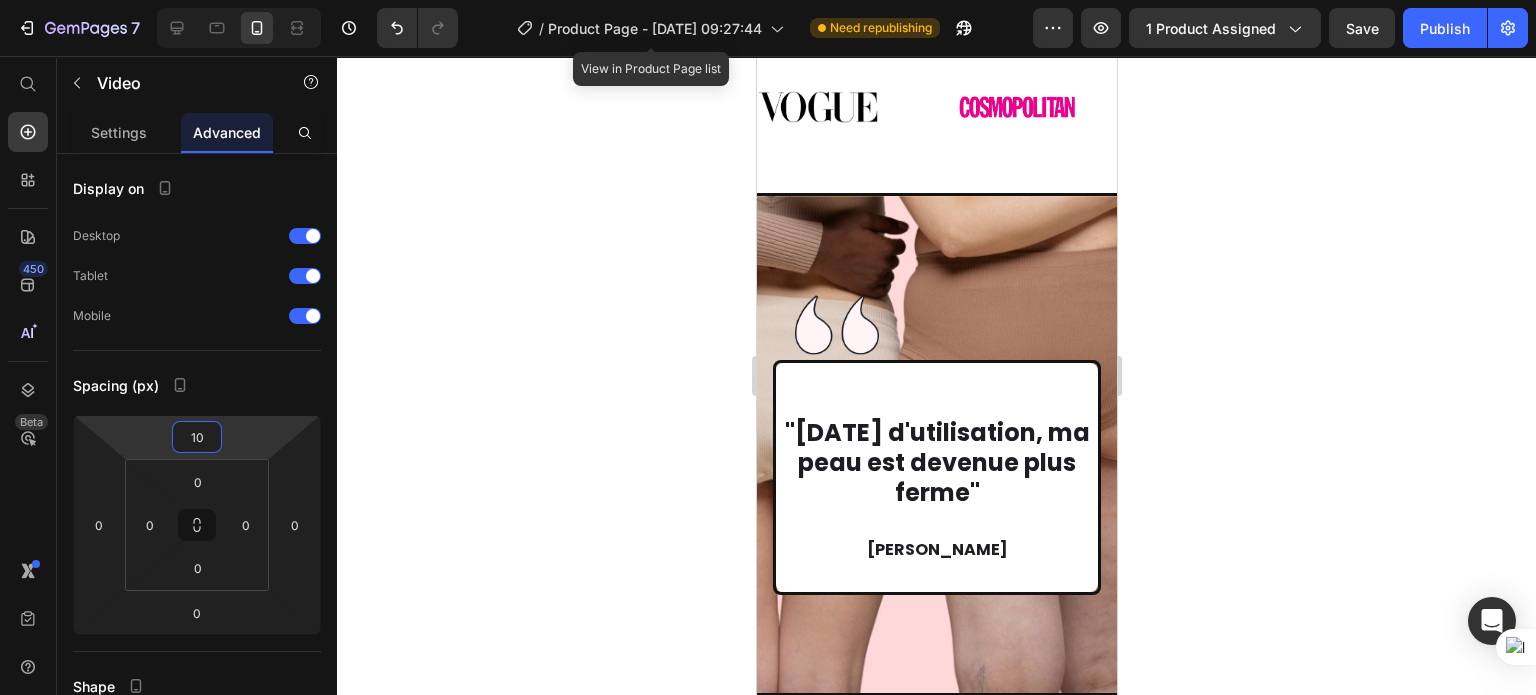 click 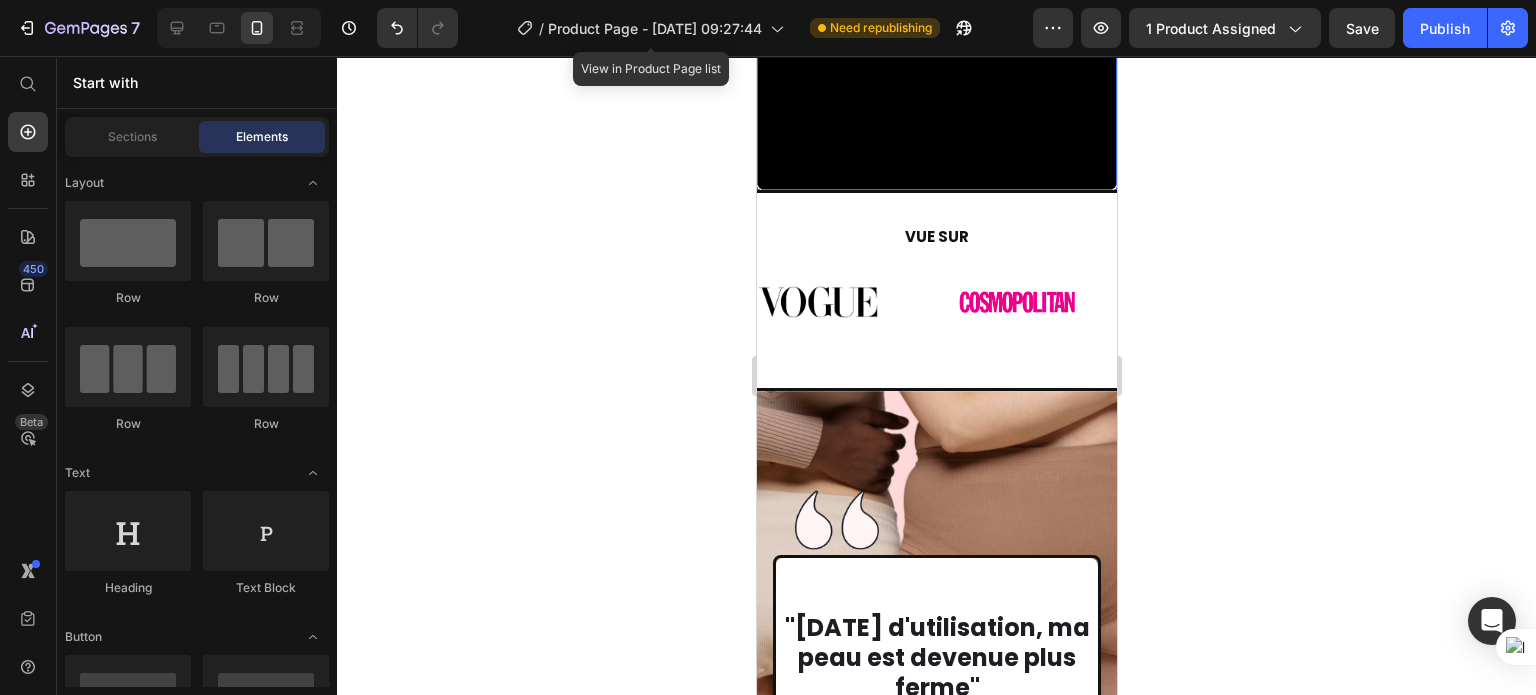 scroll, scrollTop: 4710, scrollLeft: 0, axis: vertical 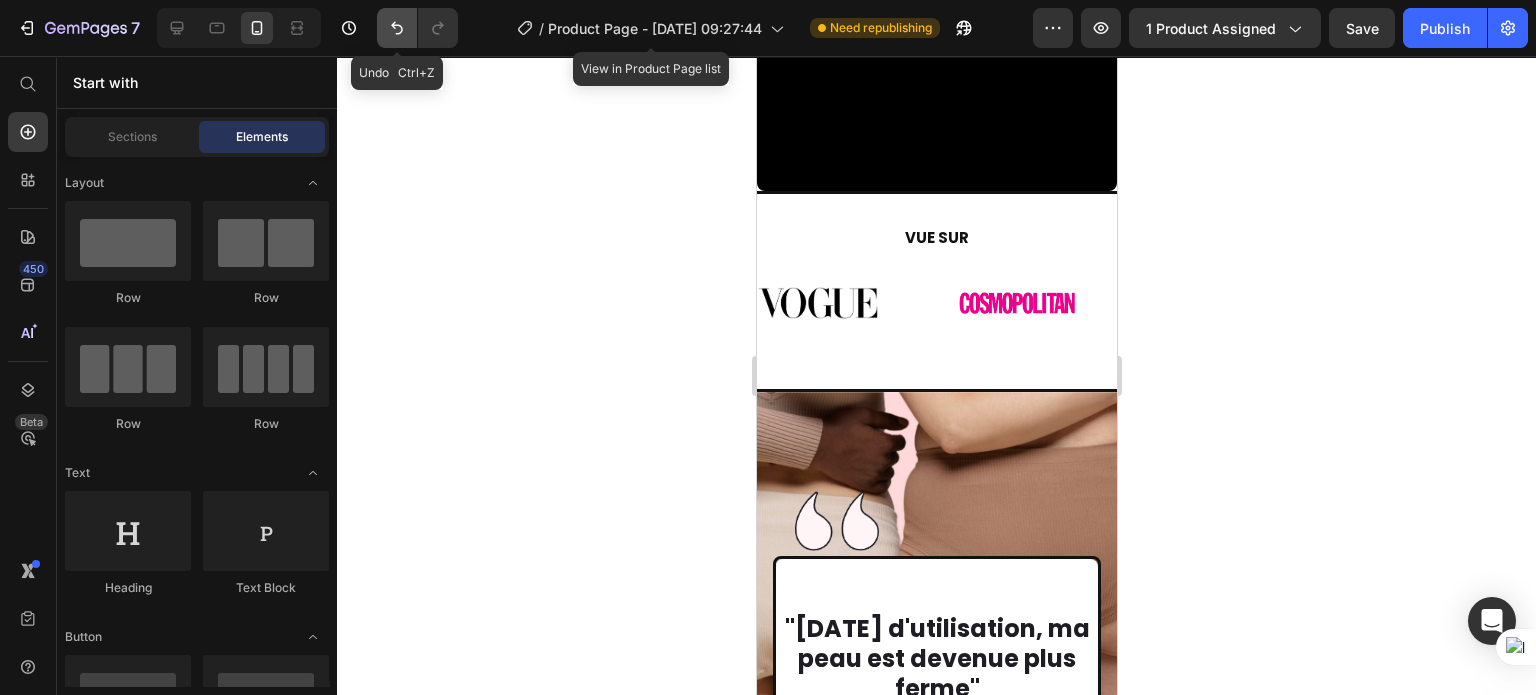 click 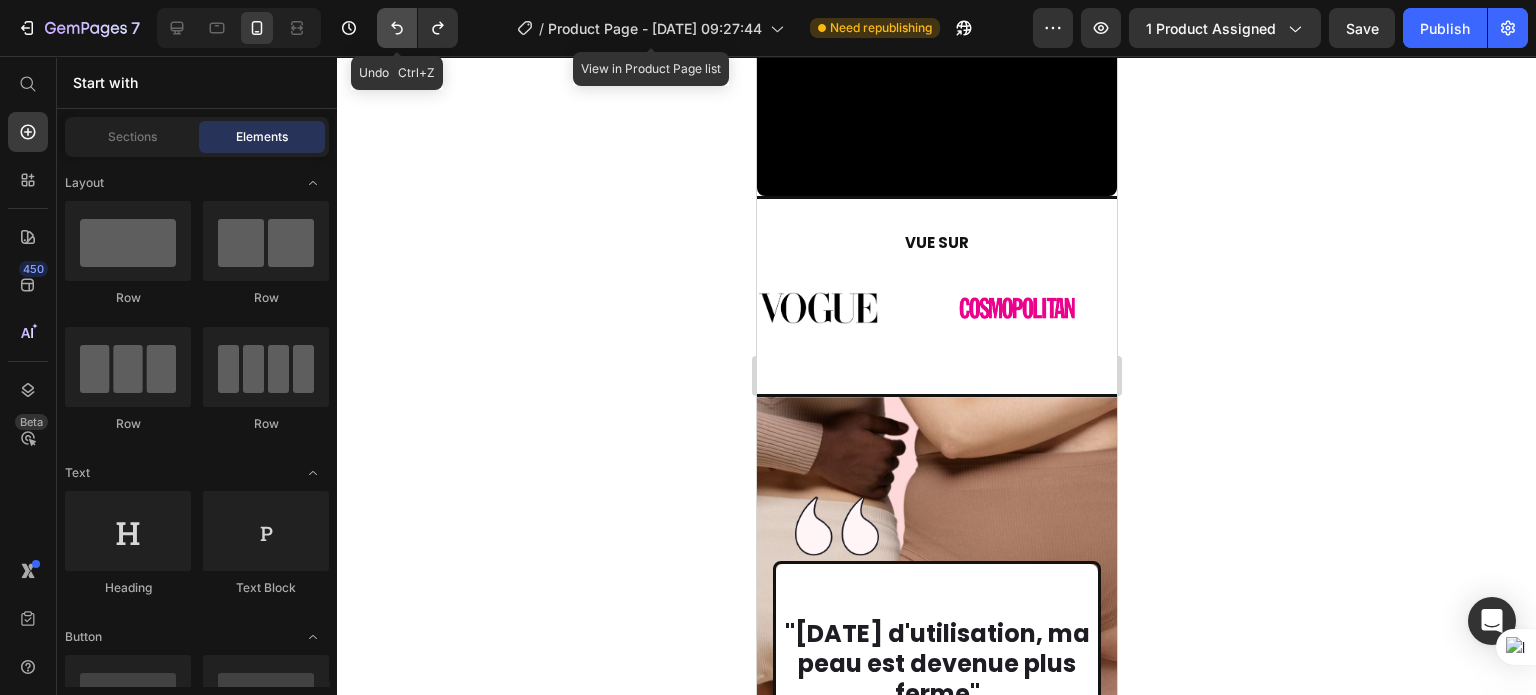 click 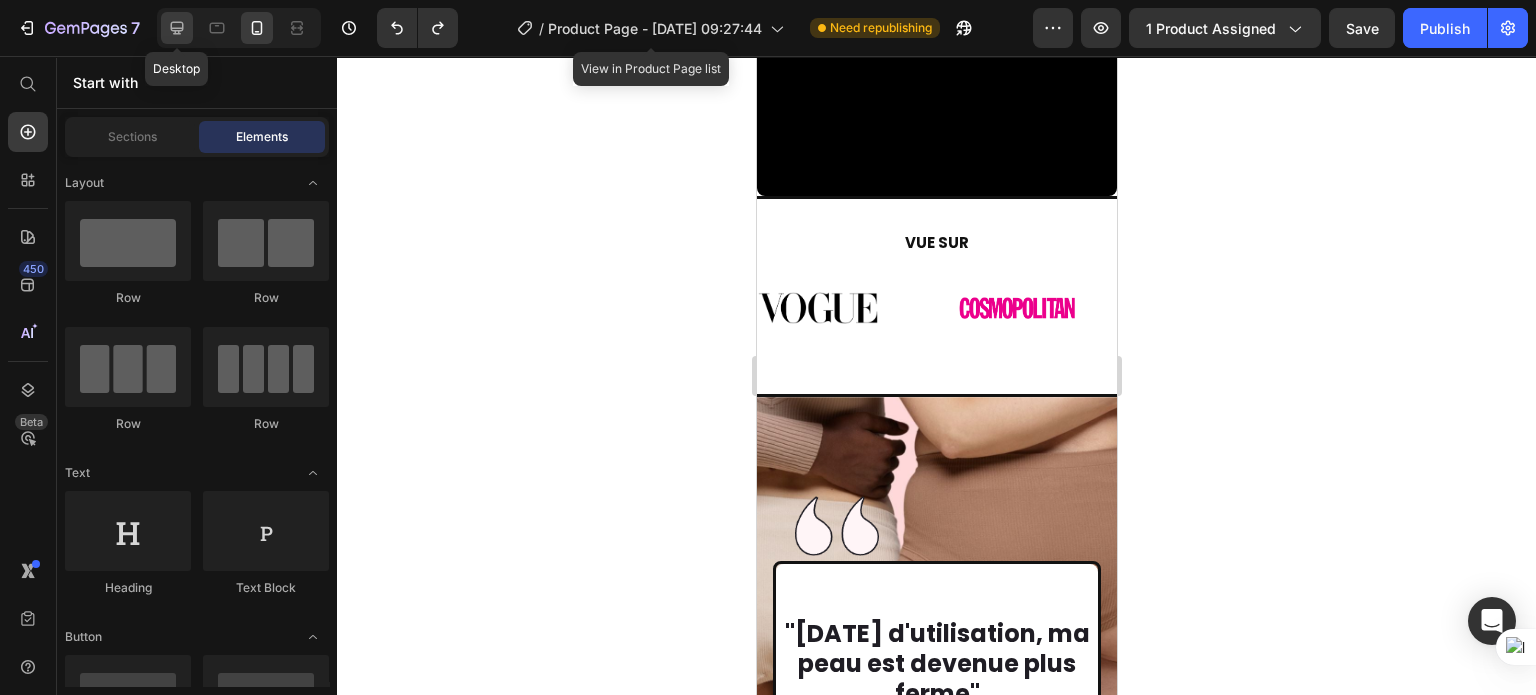 click 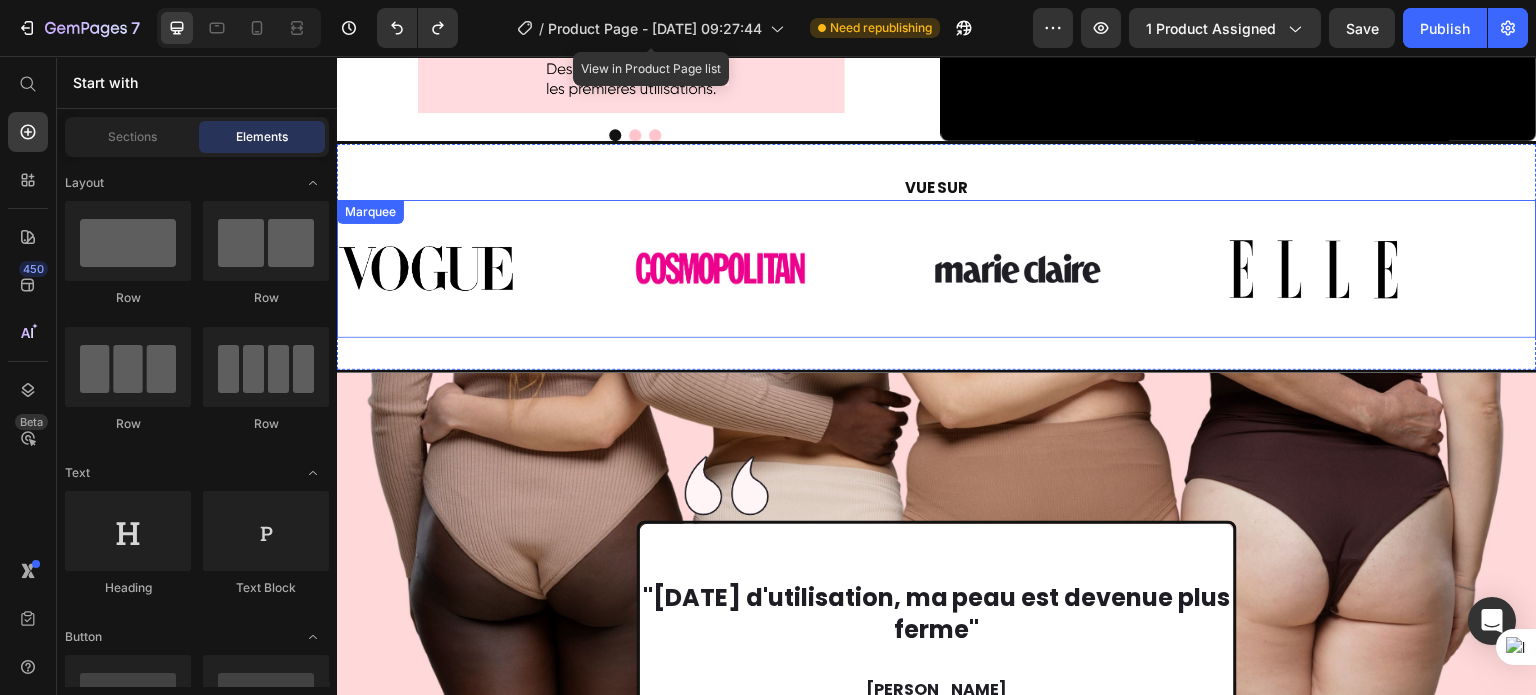 click on "Image Image Image Image Image Image Image Image Marquee" at bounding box center (937, 269) 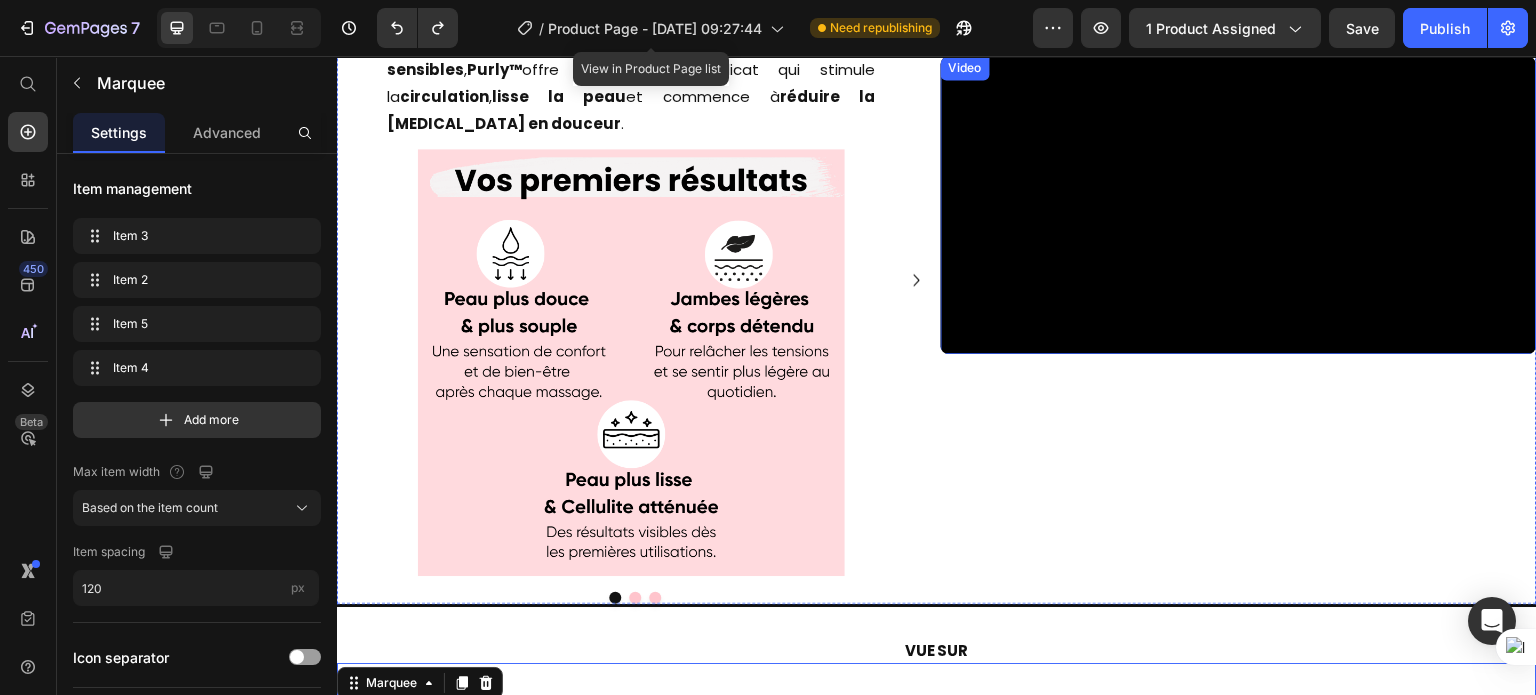 scroll, scrollTop: 4226, scrollLeft: 0, axis: vertical 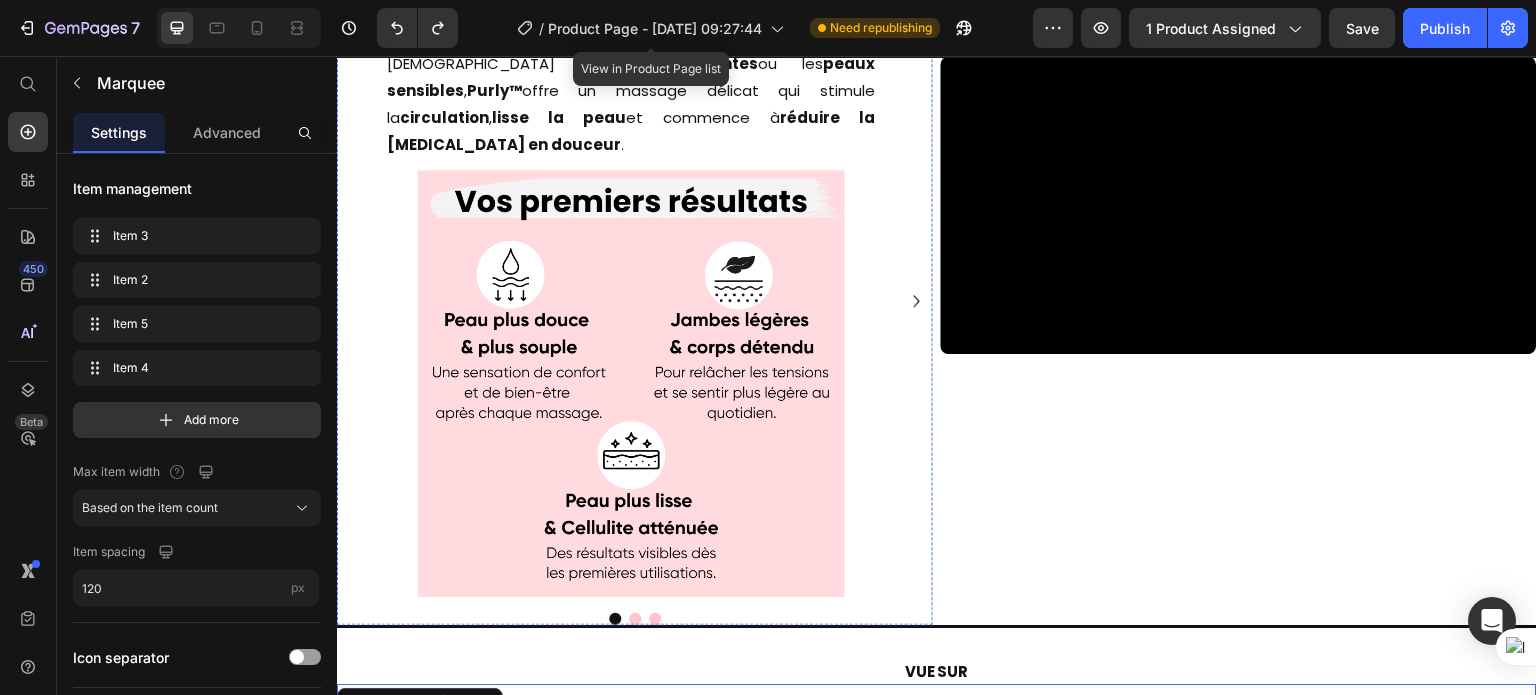 click on "Niveau 1-4" at bounding box center (631, 19) 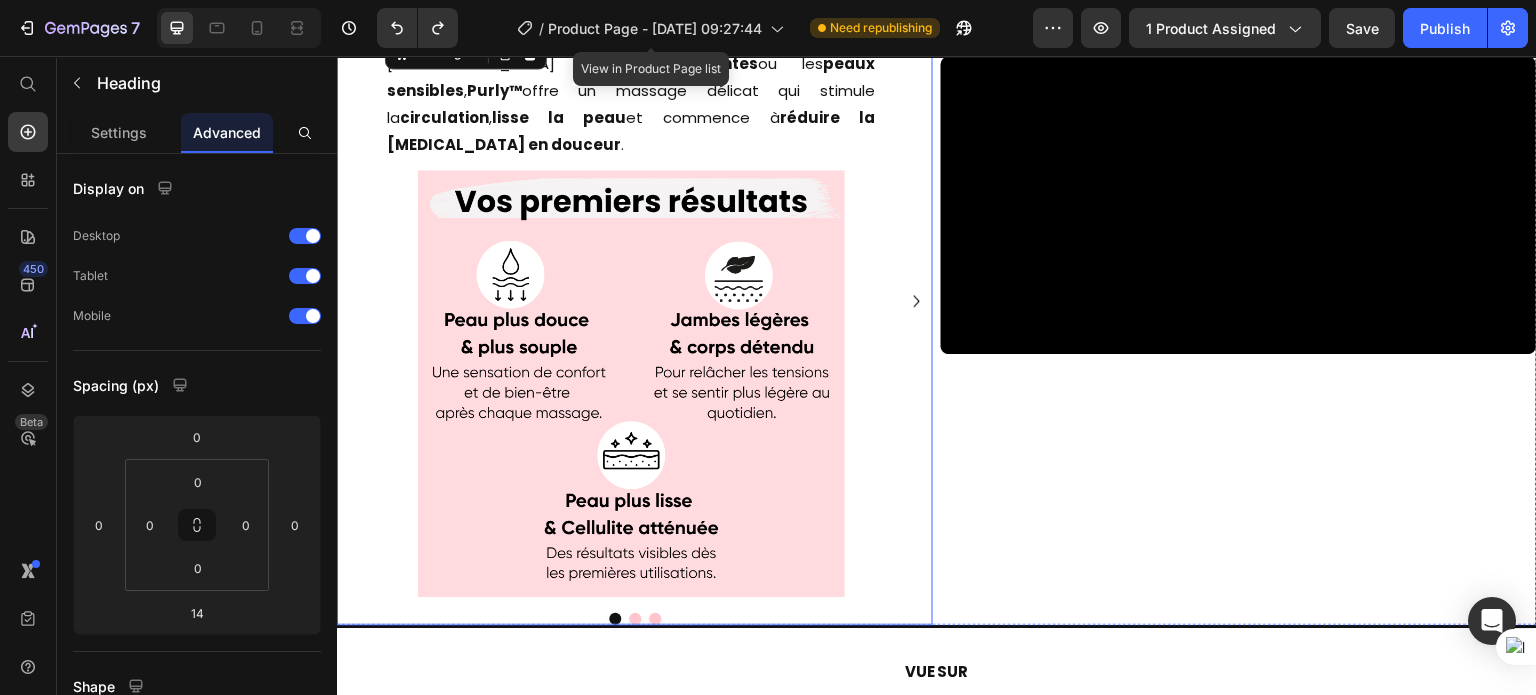 click on "Carousel" at bounding box center [370, -8] 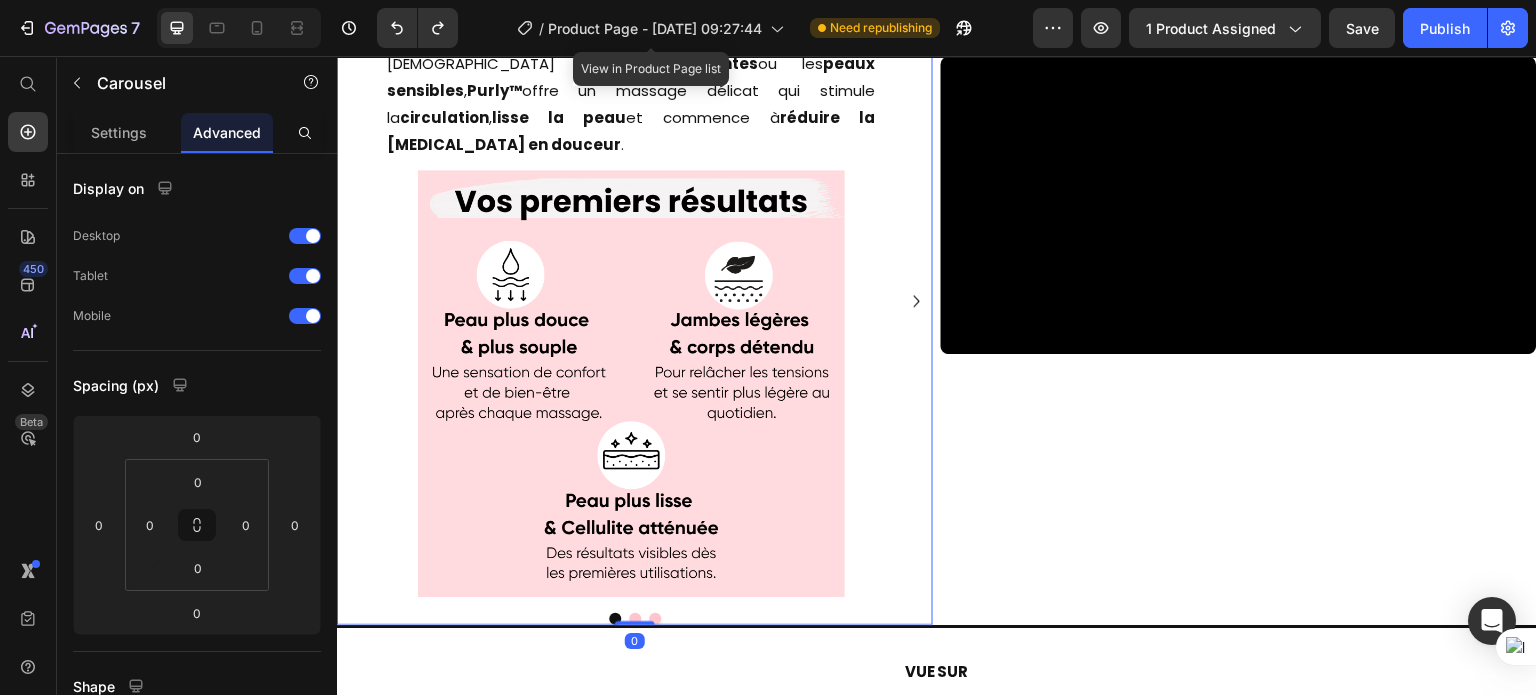 click on "Carousel" at bounding box center [391, -15] 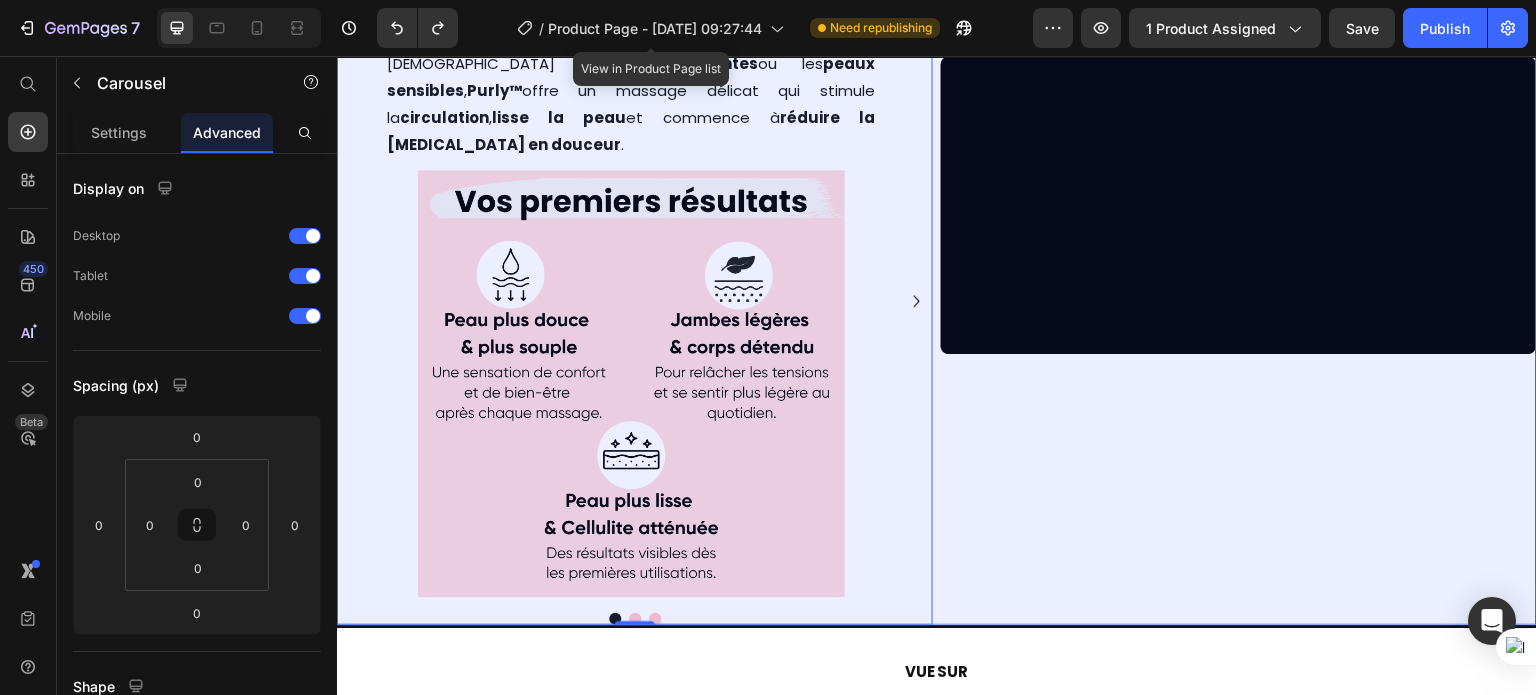 click on "Row 2 cols" at bounding box center (380, -50) 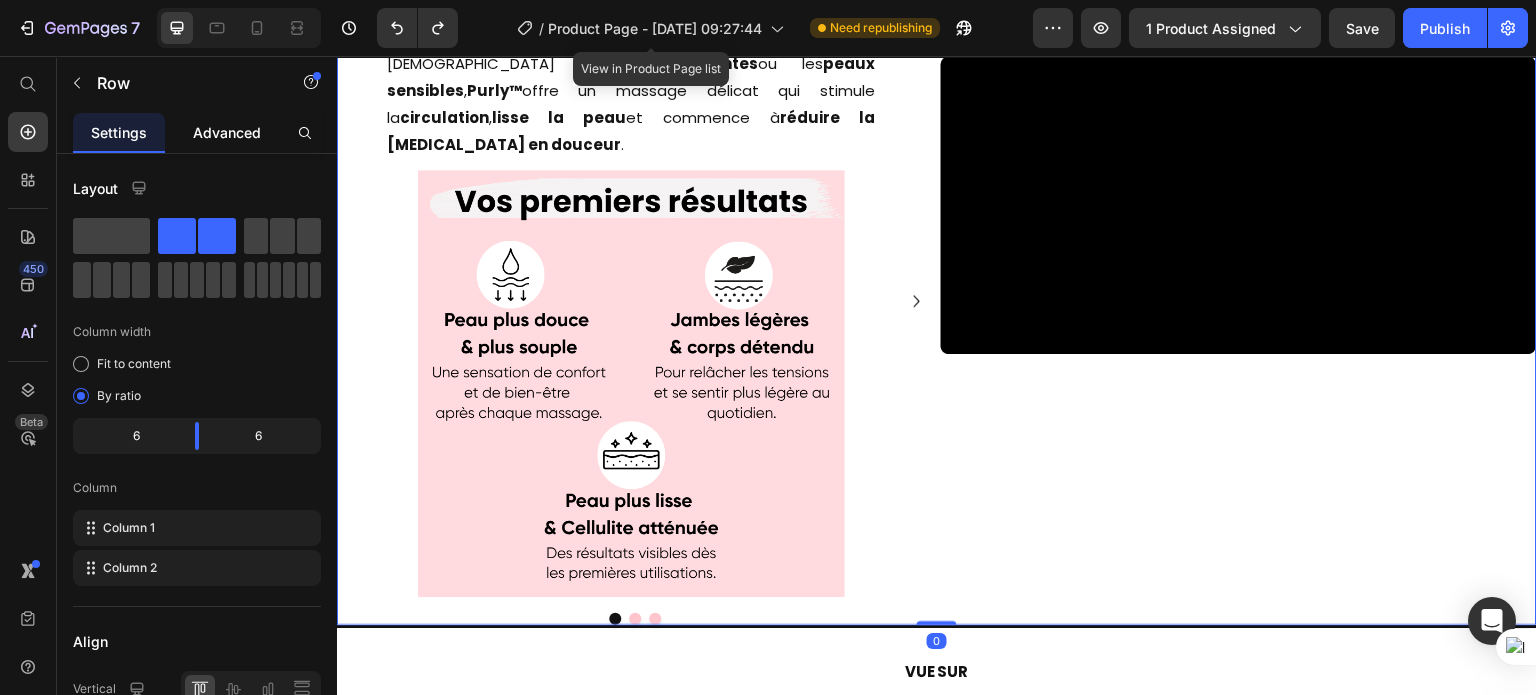 click on "Advanced" 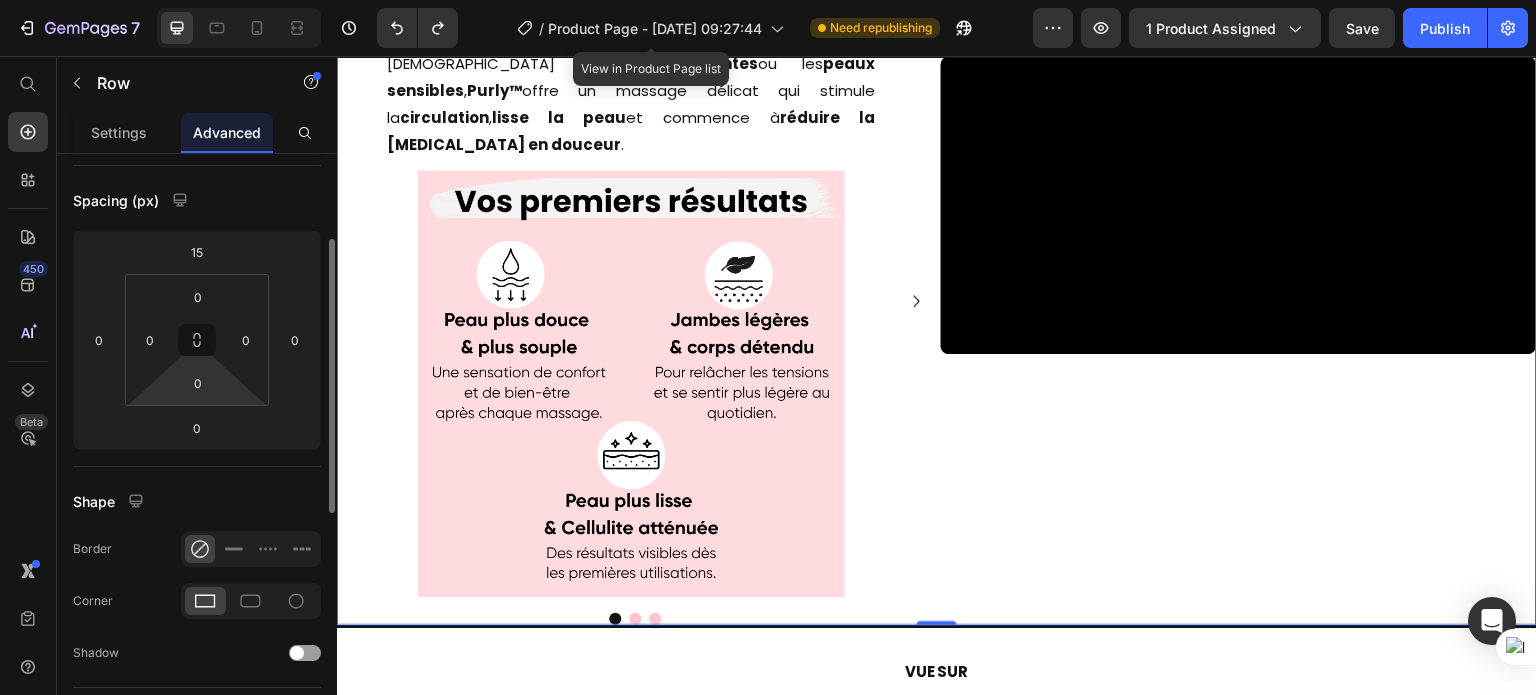 scroll, scrollTop: 277, scrollLeft: 0, axis: vertical 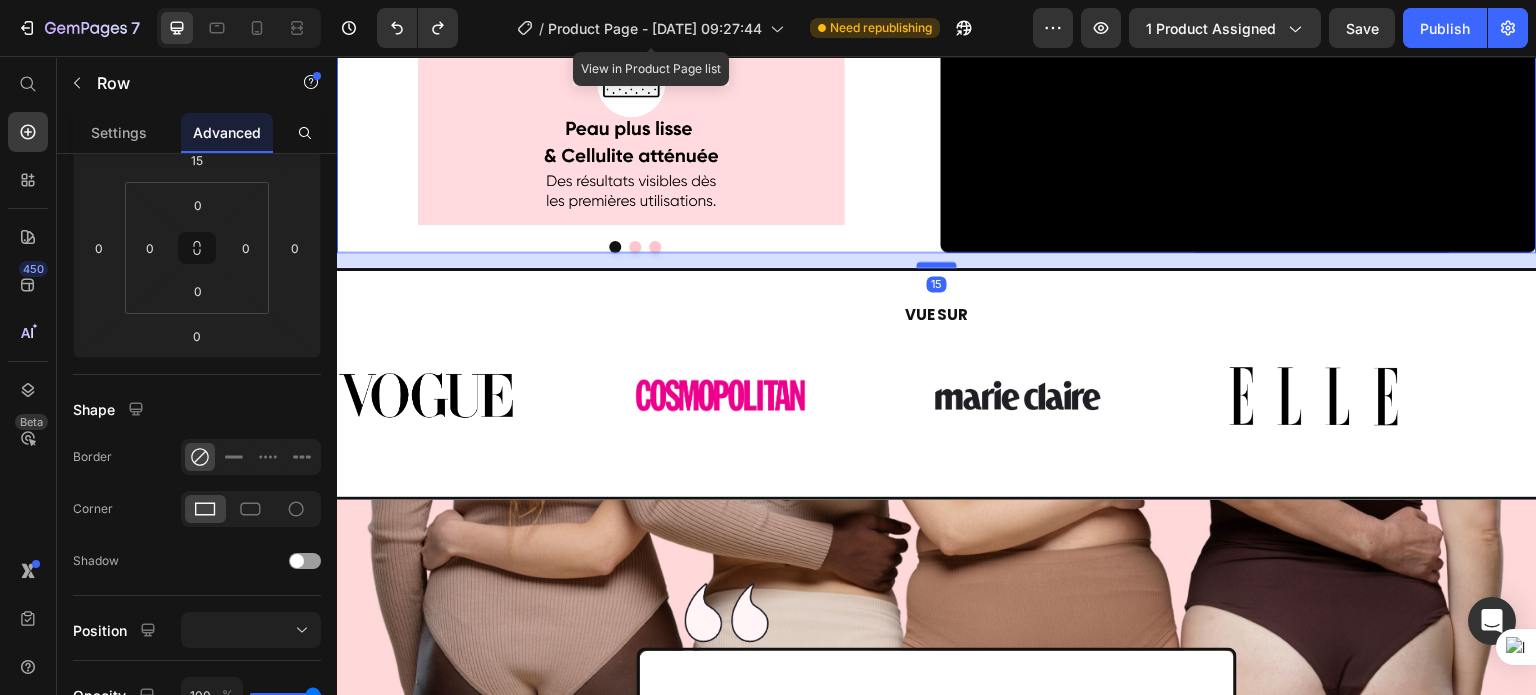 drag, startPoint x: 914, startPoint y: 509, endPoint x: 918, endPoint y: 524, distance: 15.524175 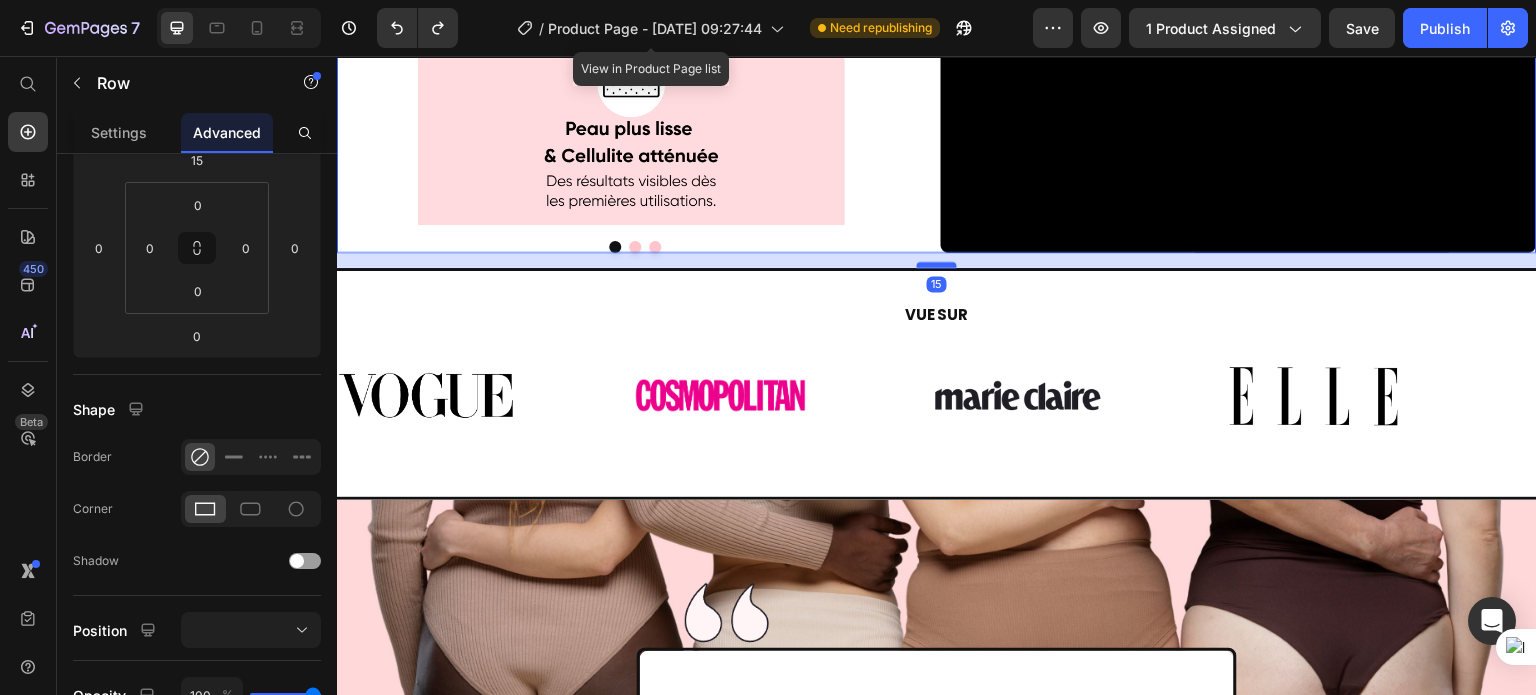 click at bounding box center [937, 265] 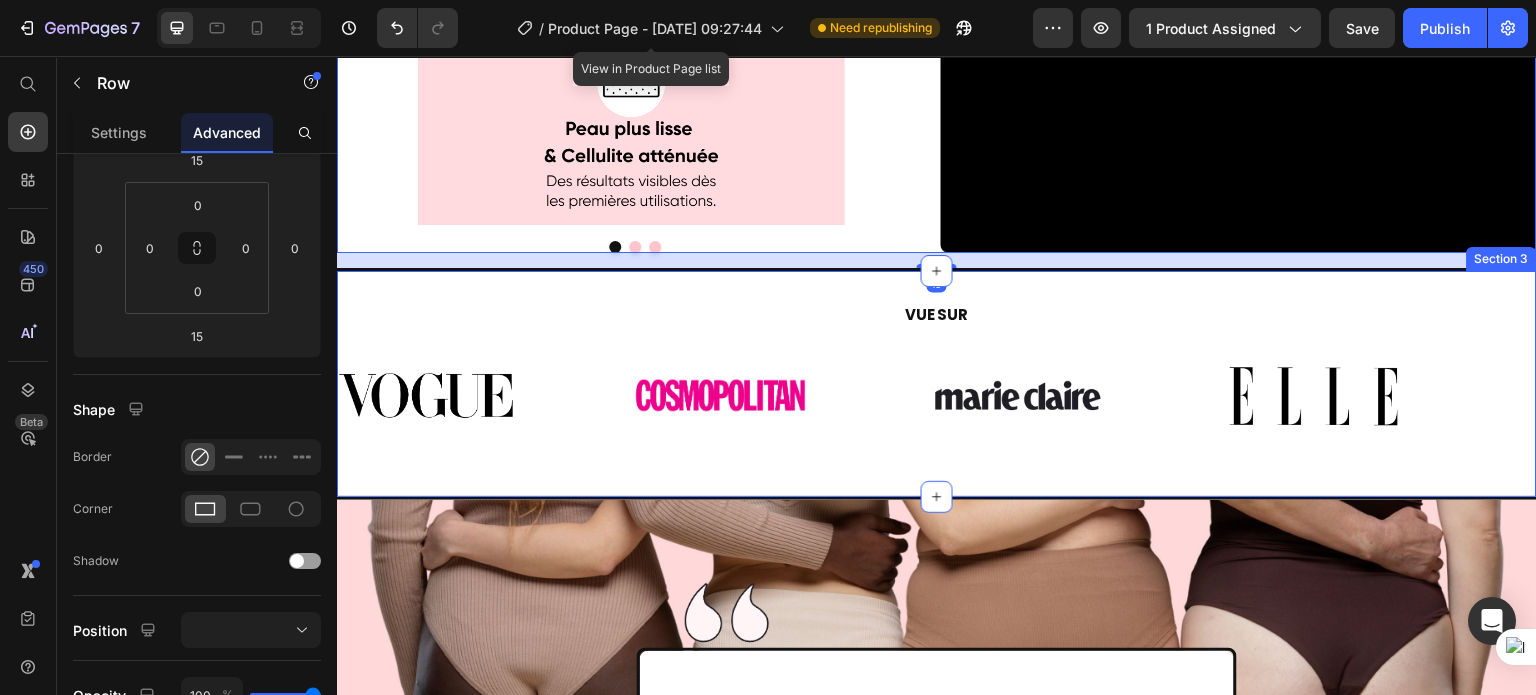 click on "VUE SUR Heading Image Image Image Image Image Image Image Image Marquee Section 3" at bounding box center [937, 384] 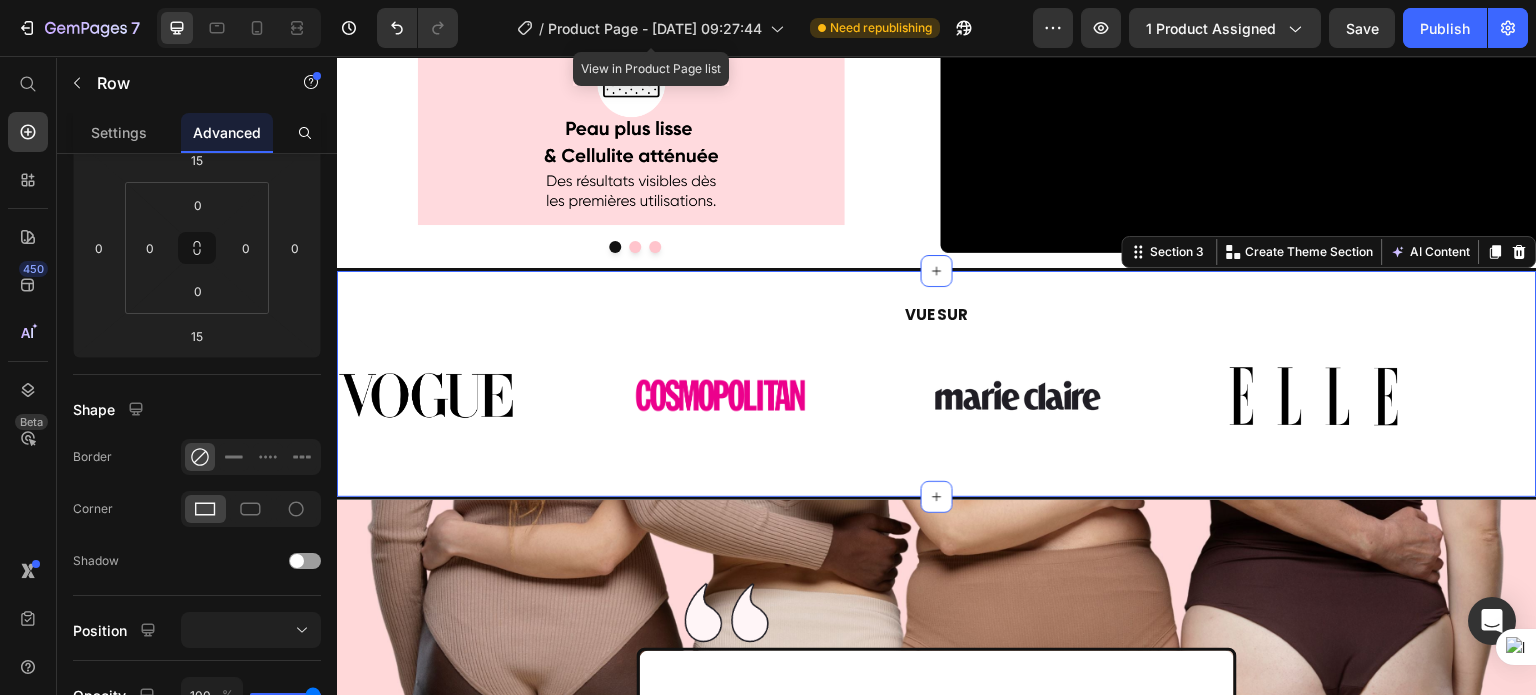 scroll, scrollTop: 0, scrollLeft: 0, axis: both 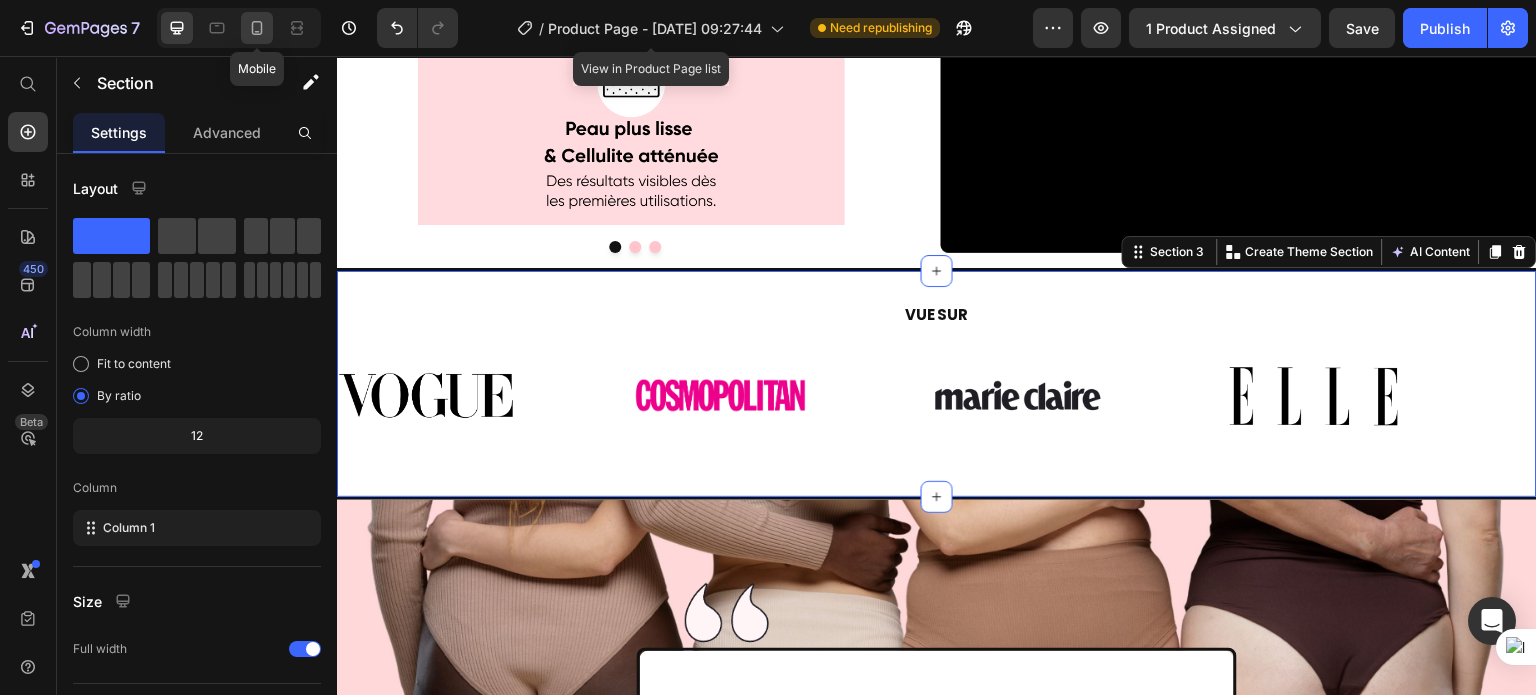 click 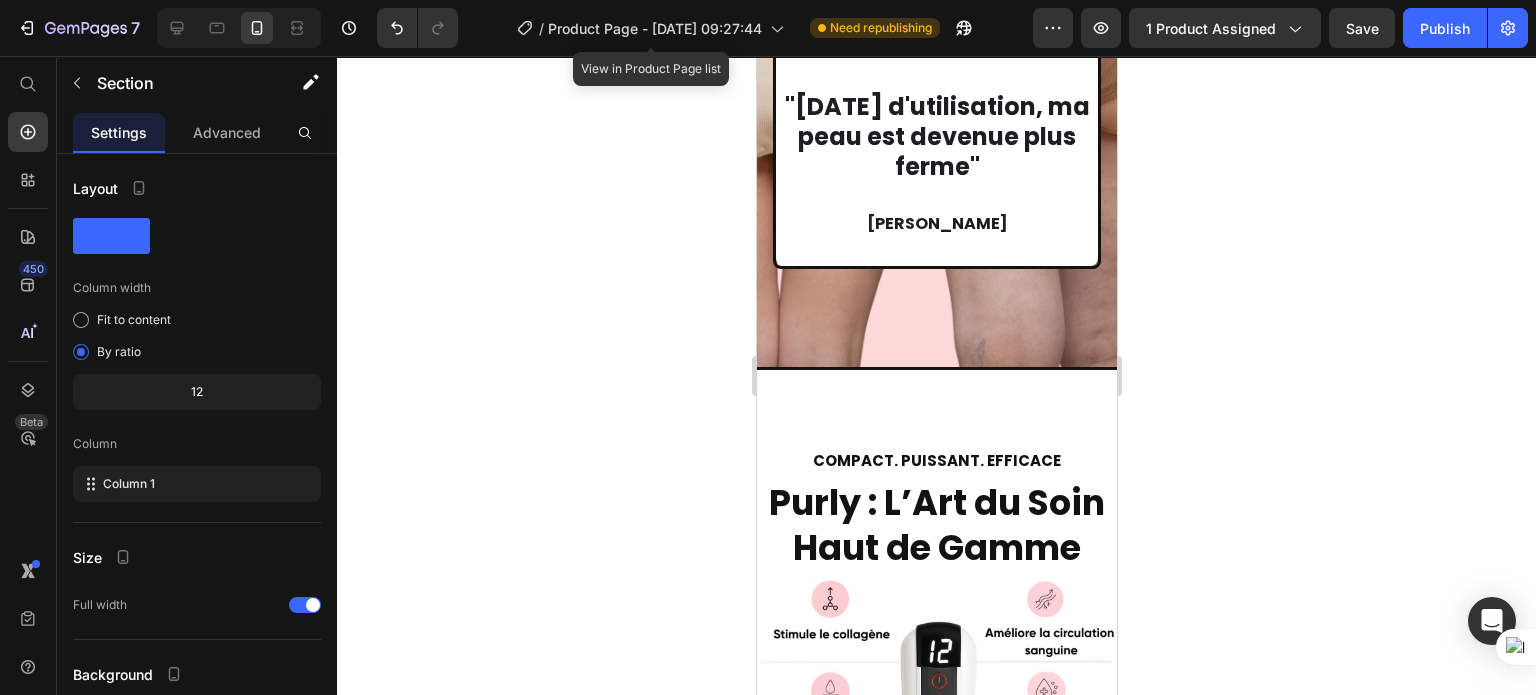 scroll, scrollTop: 5096, scrollLeft: 0, axis: vertical 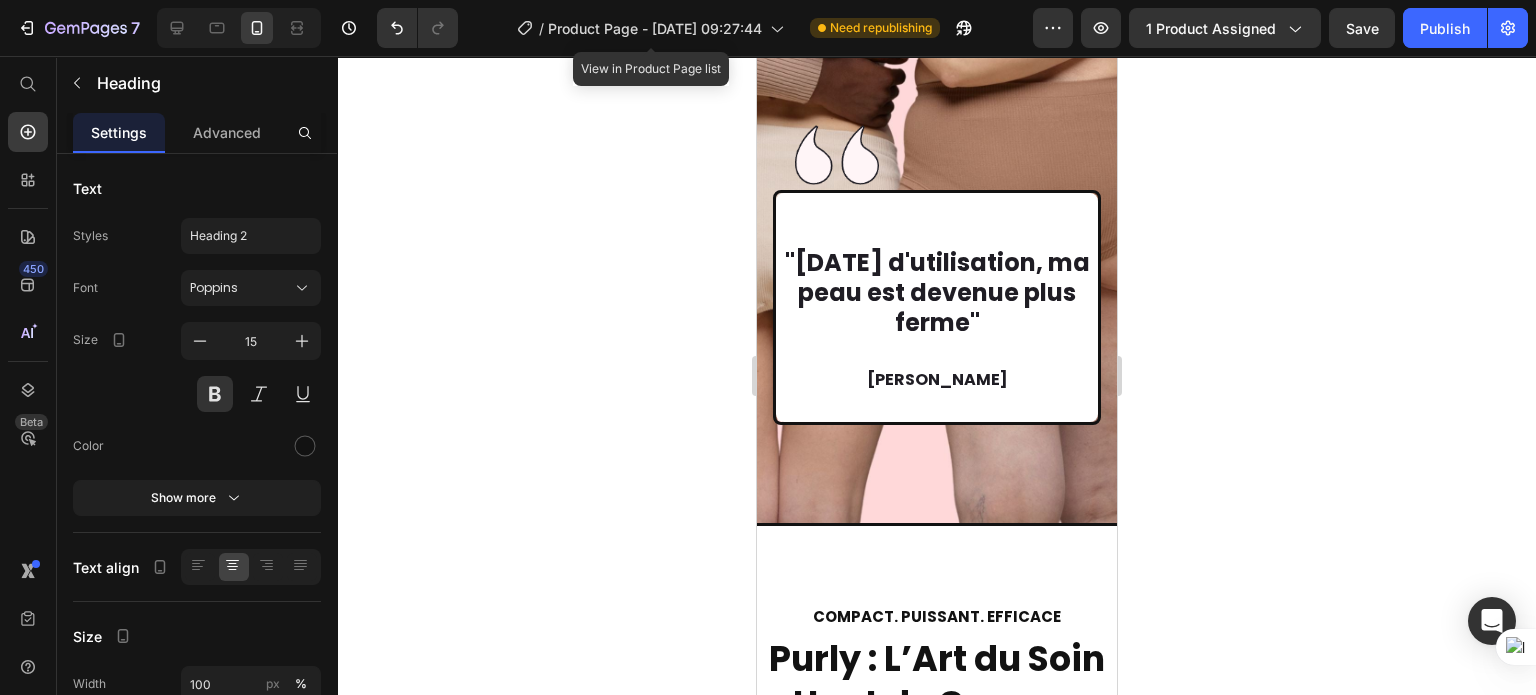 click on "VUE SUR" at bounding box center [936, -128] 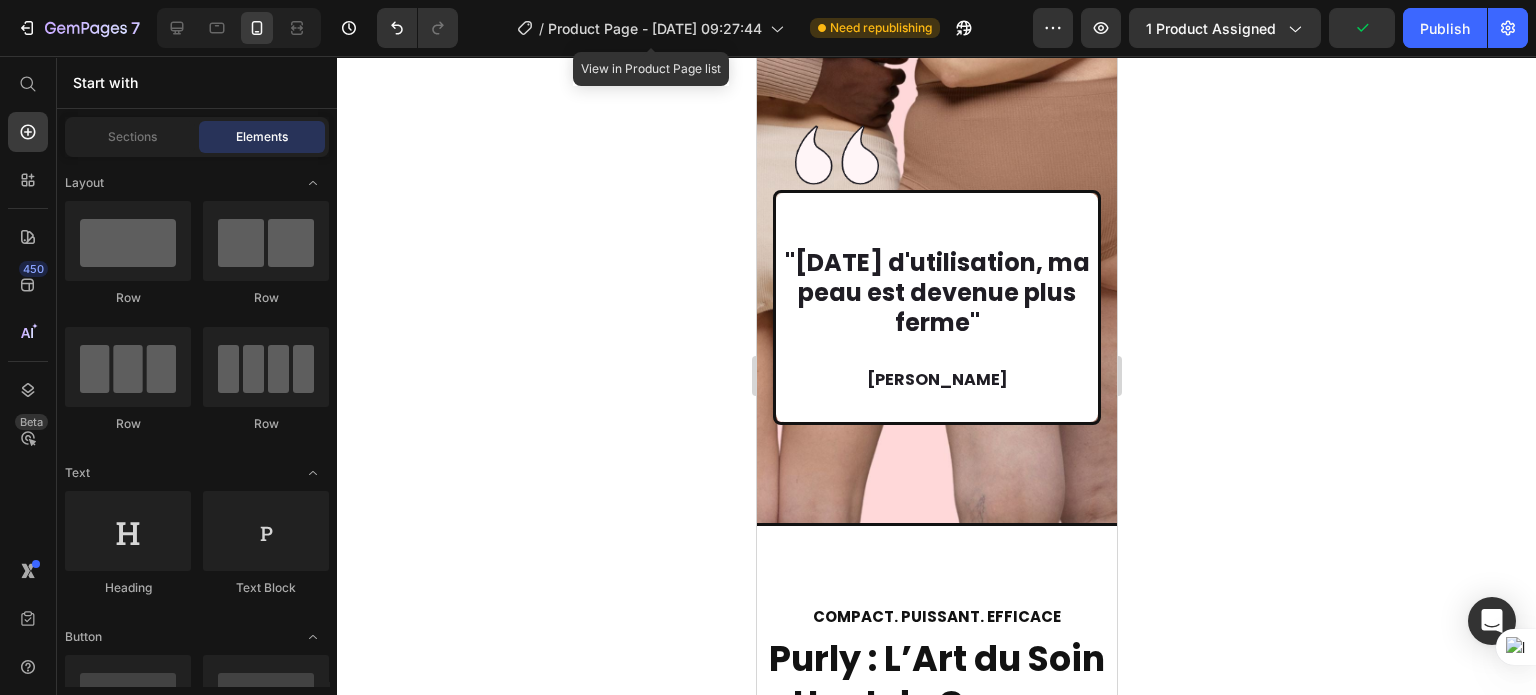 click on "VUE SUR Heading Image Image Image Image Image Image Image Image Marquee Section 3" at bounding box center (936, -74) 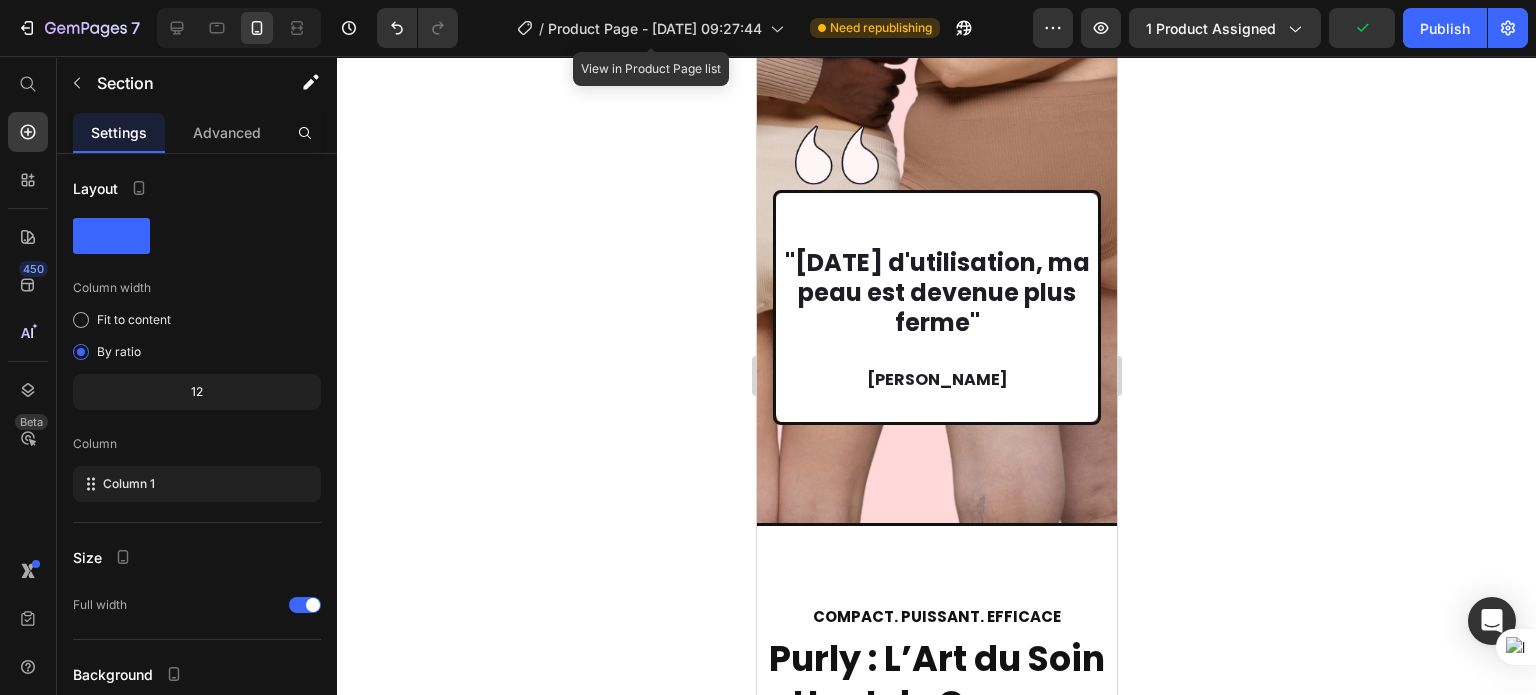 click 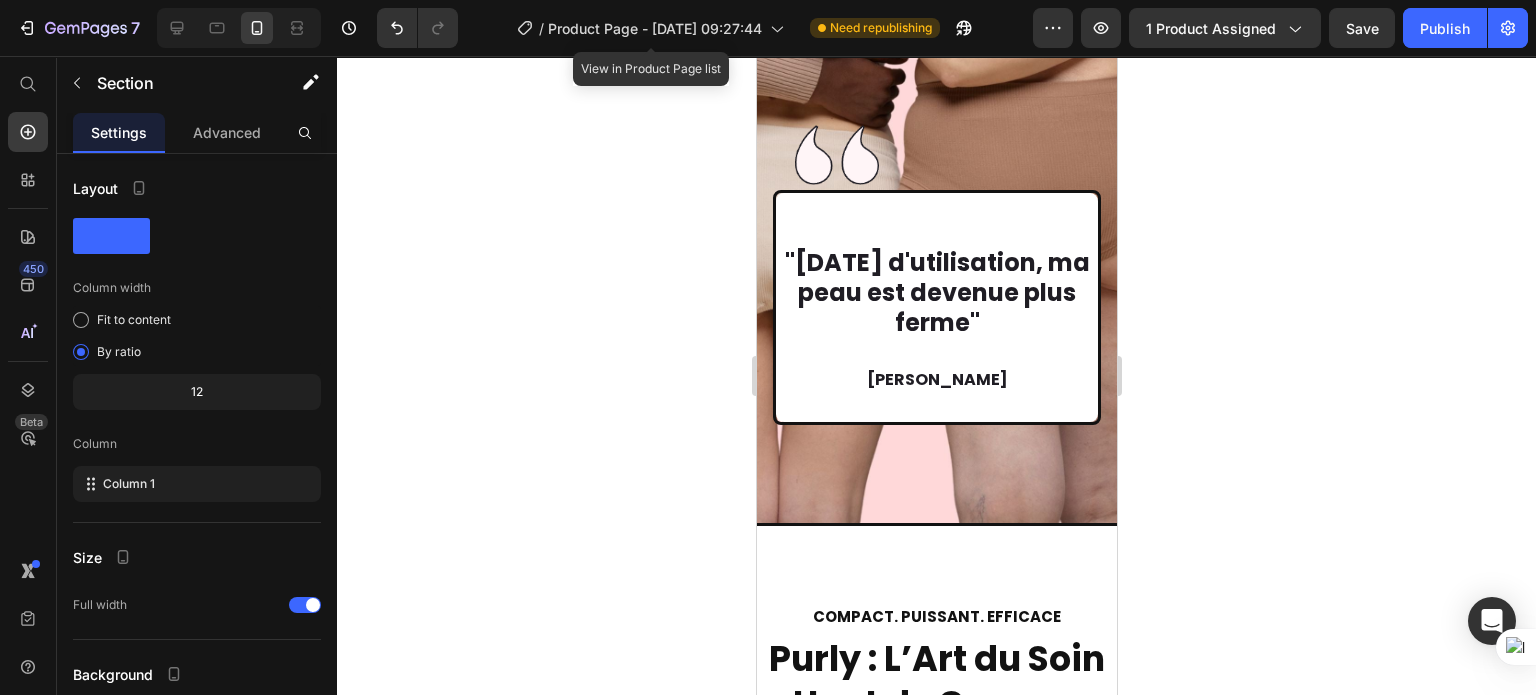 click on "VUE SUR Heading Image Image Image Image Image Image Image Image Marquee Section 3" at bounding box center (936, -74) 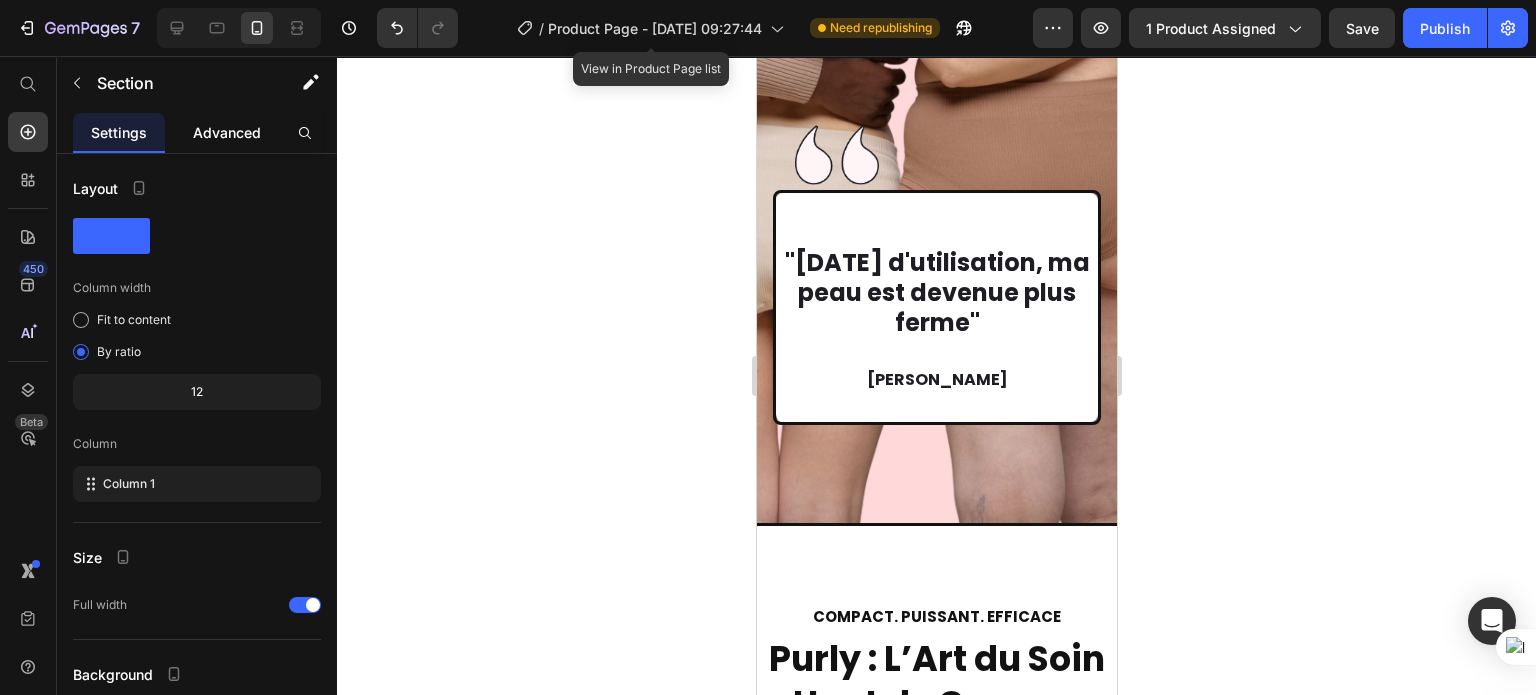 click on "Advanced" at bounding box center (227, 132) 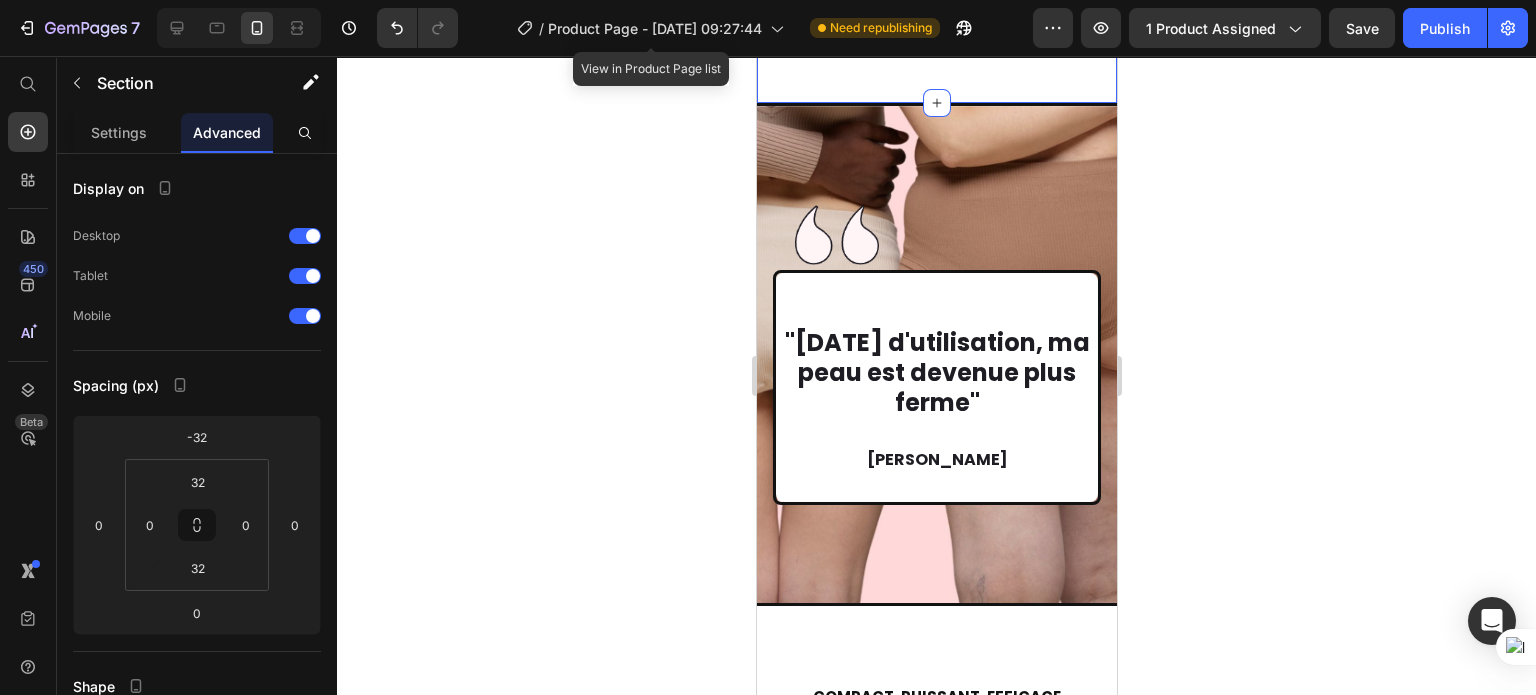 scroll, scrollTop: 5012, scrollLeft: 0, axis: vertical 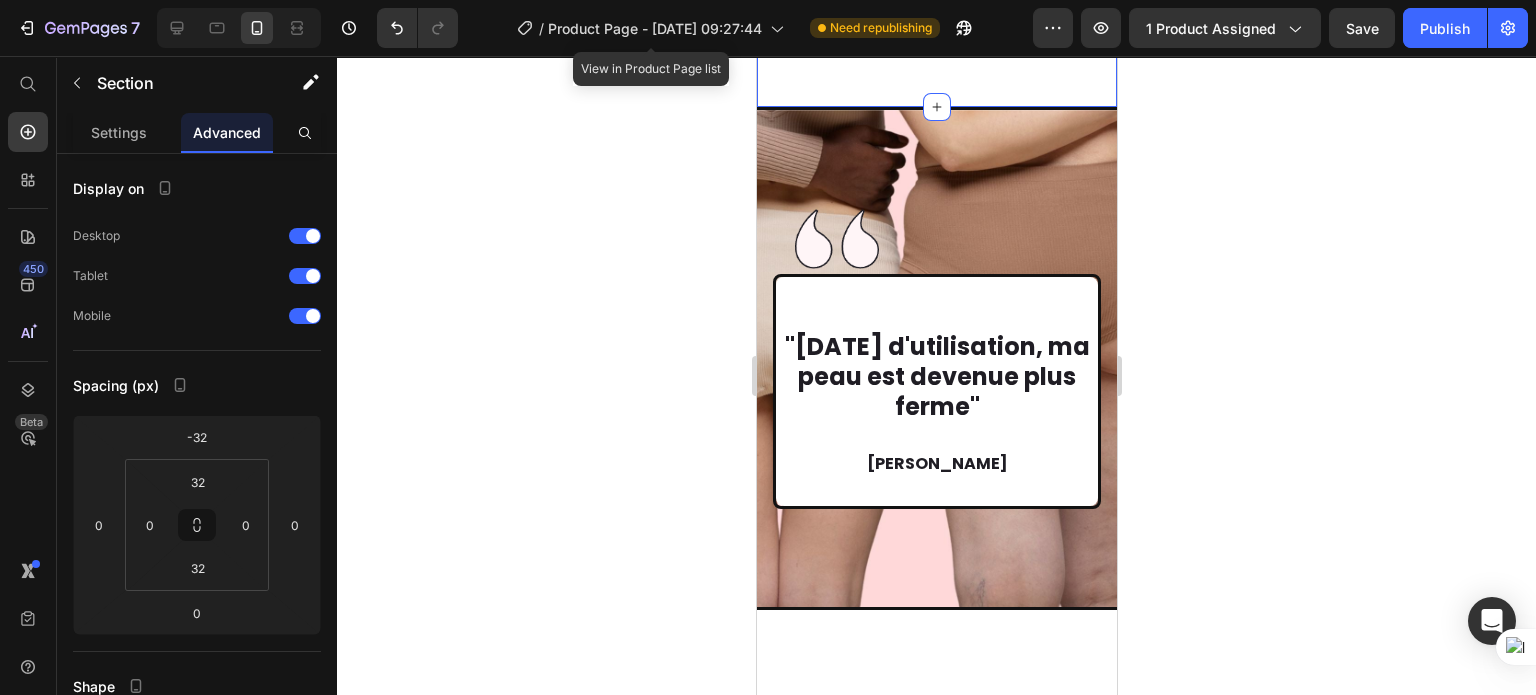 click 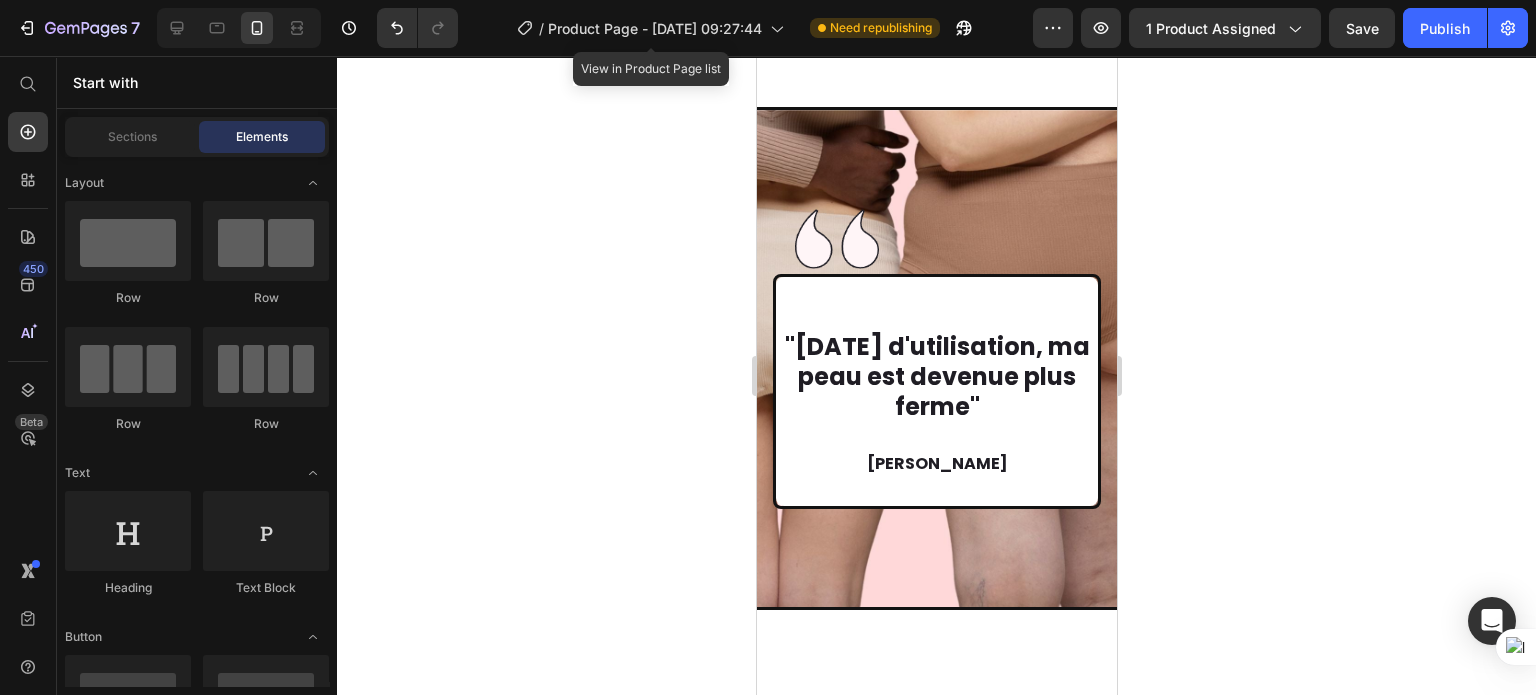 click at bounding box center (936, -196) 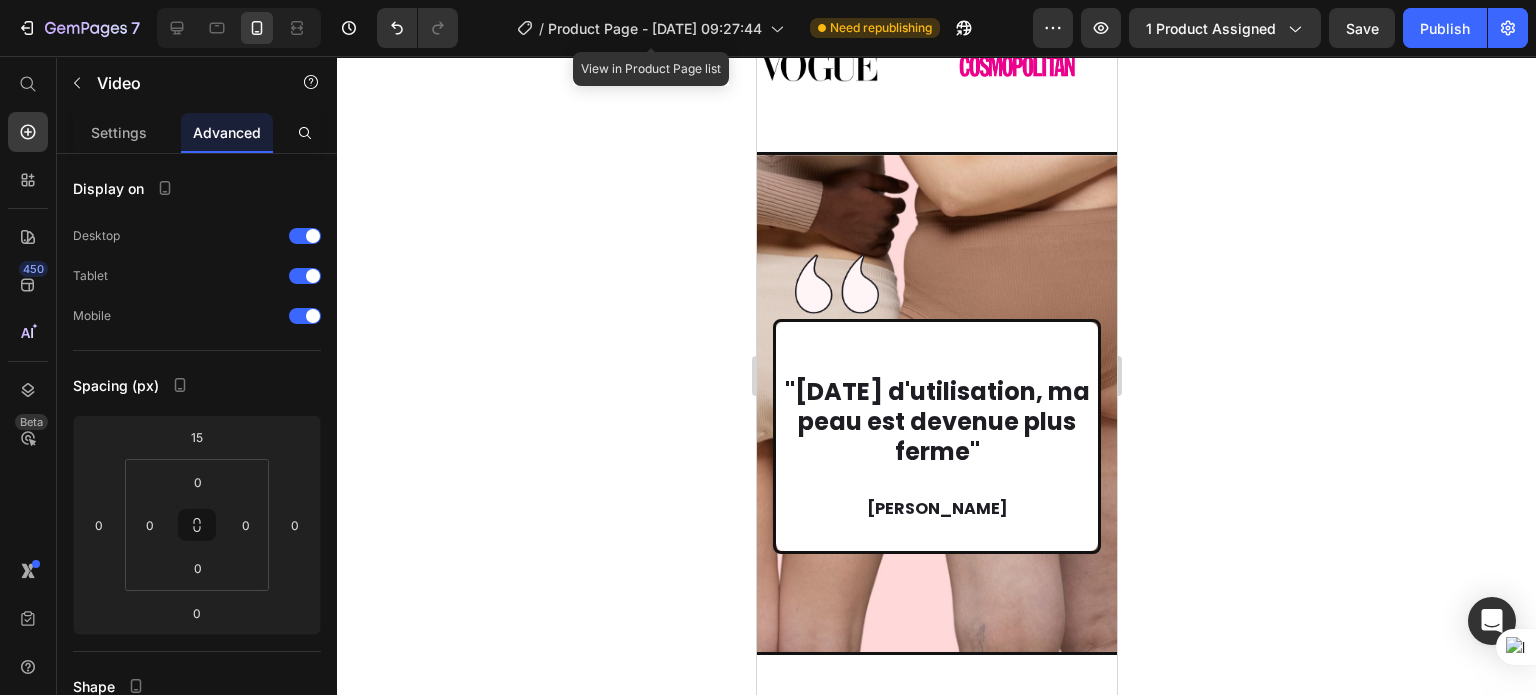 scroll, scrollTop: 4976, scrollLeft: 0, axis: vertical 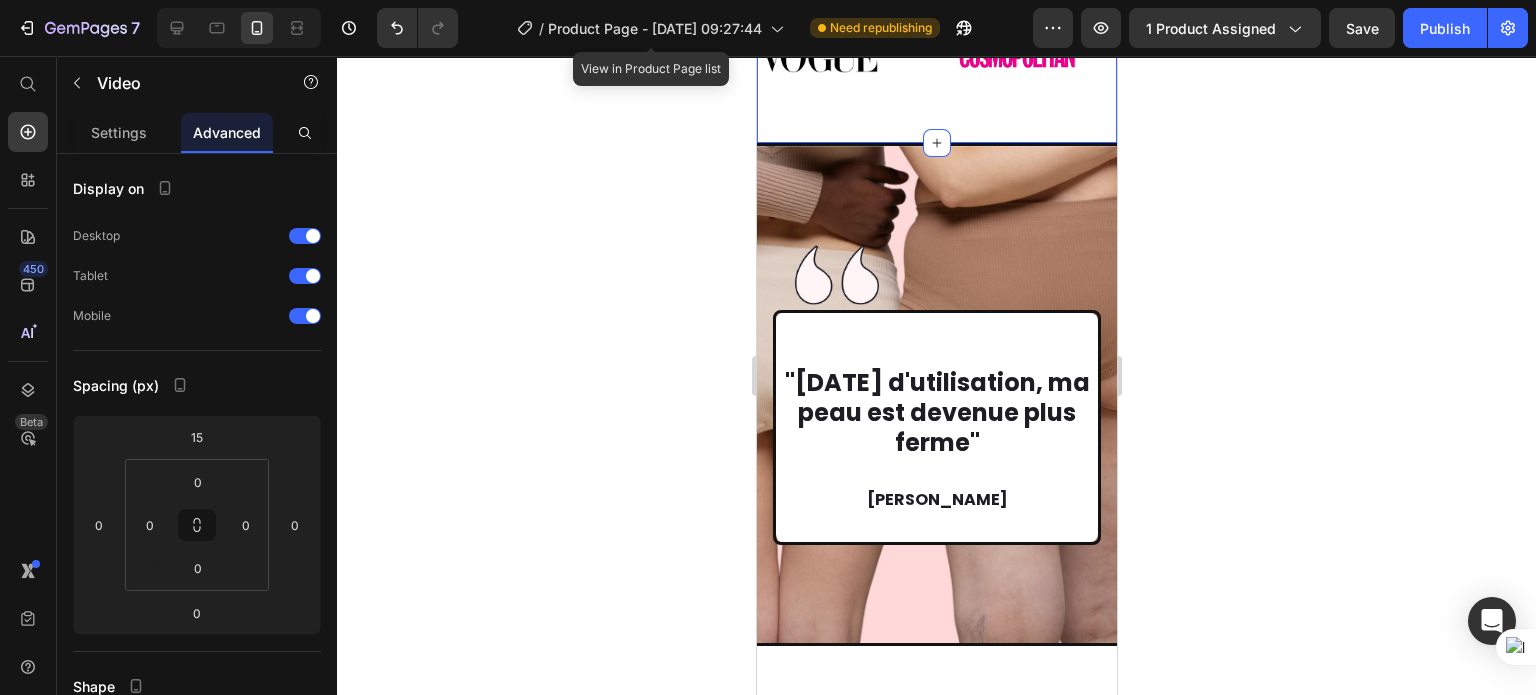 click on "VUE SUR Heading Image Image Image Image Image Image Image Image Marquee Section 3" at bounding box center [936, 46] 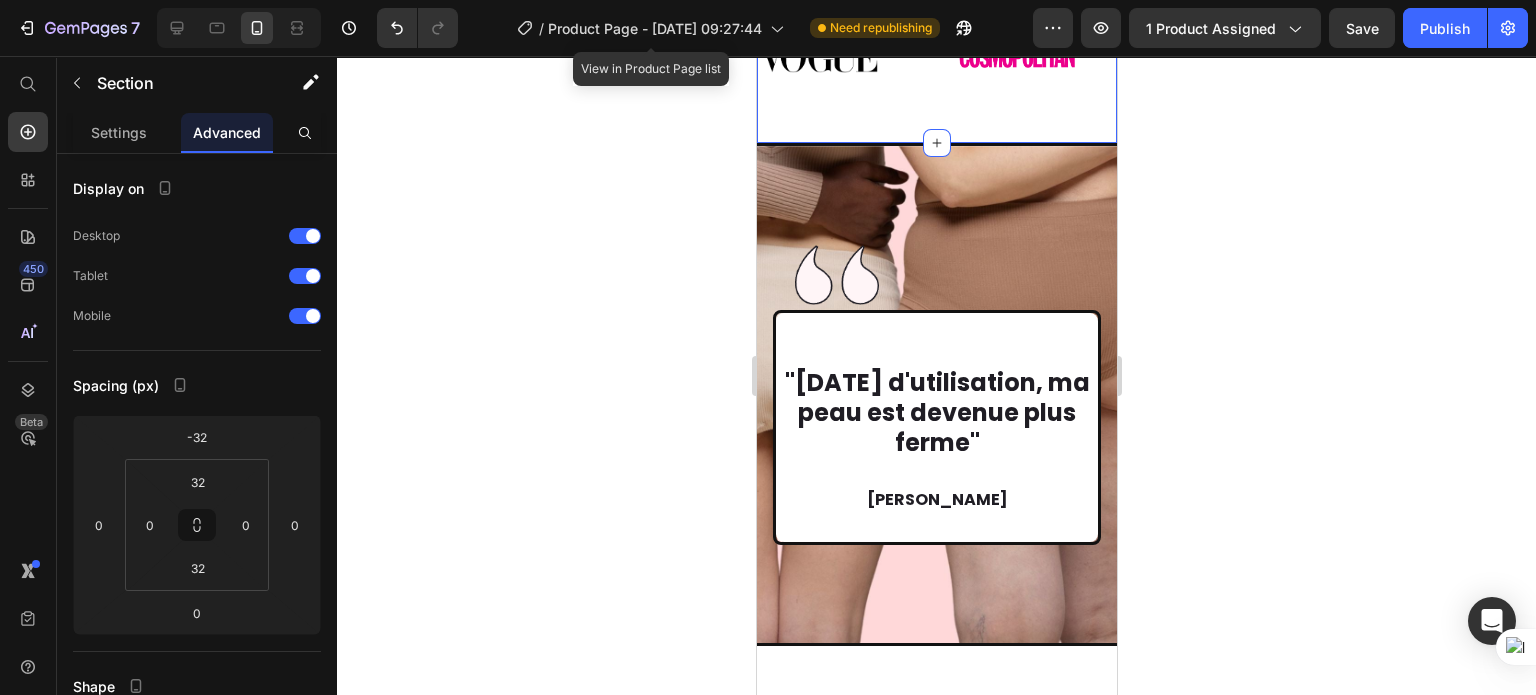 click 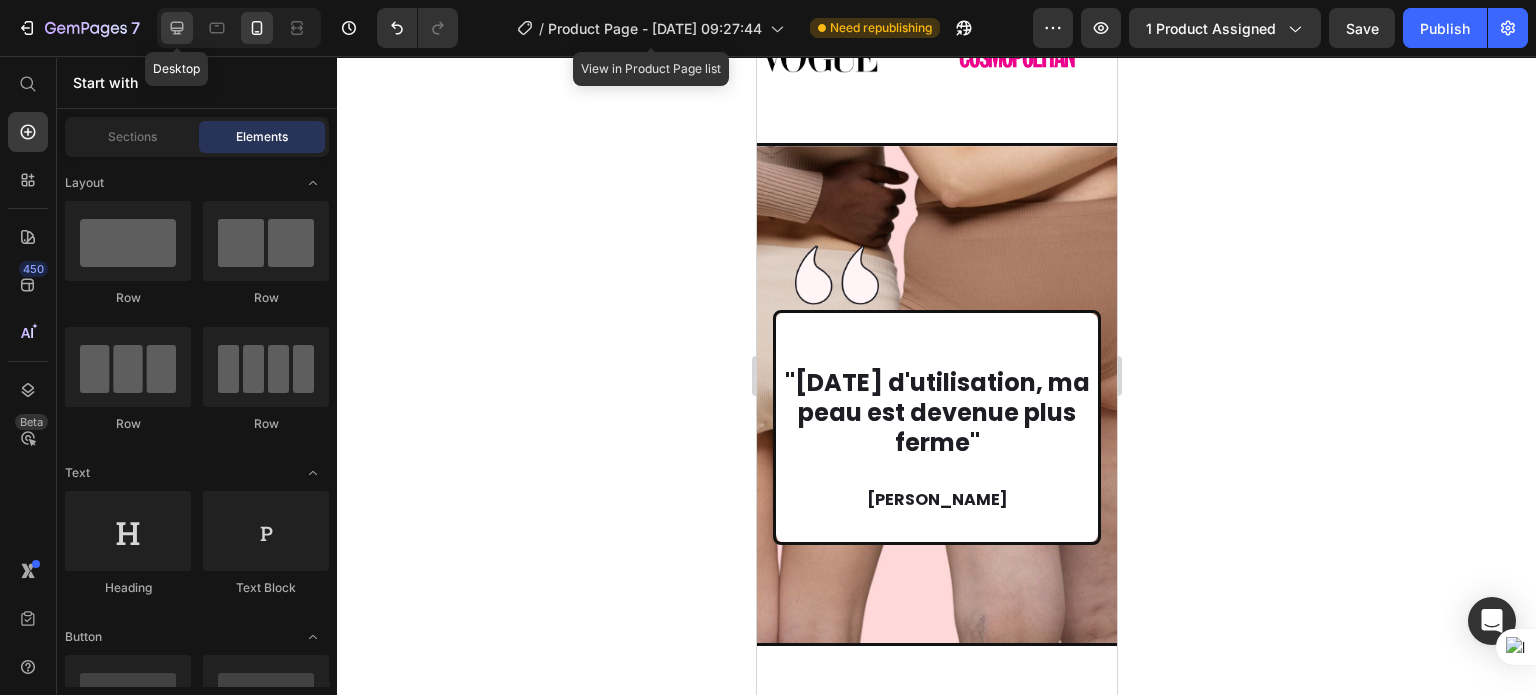 click 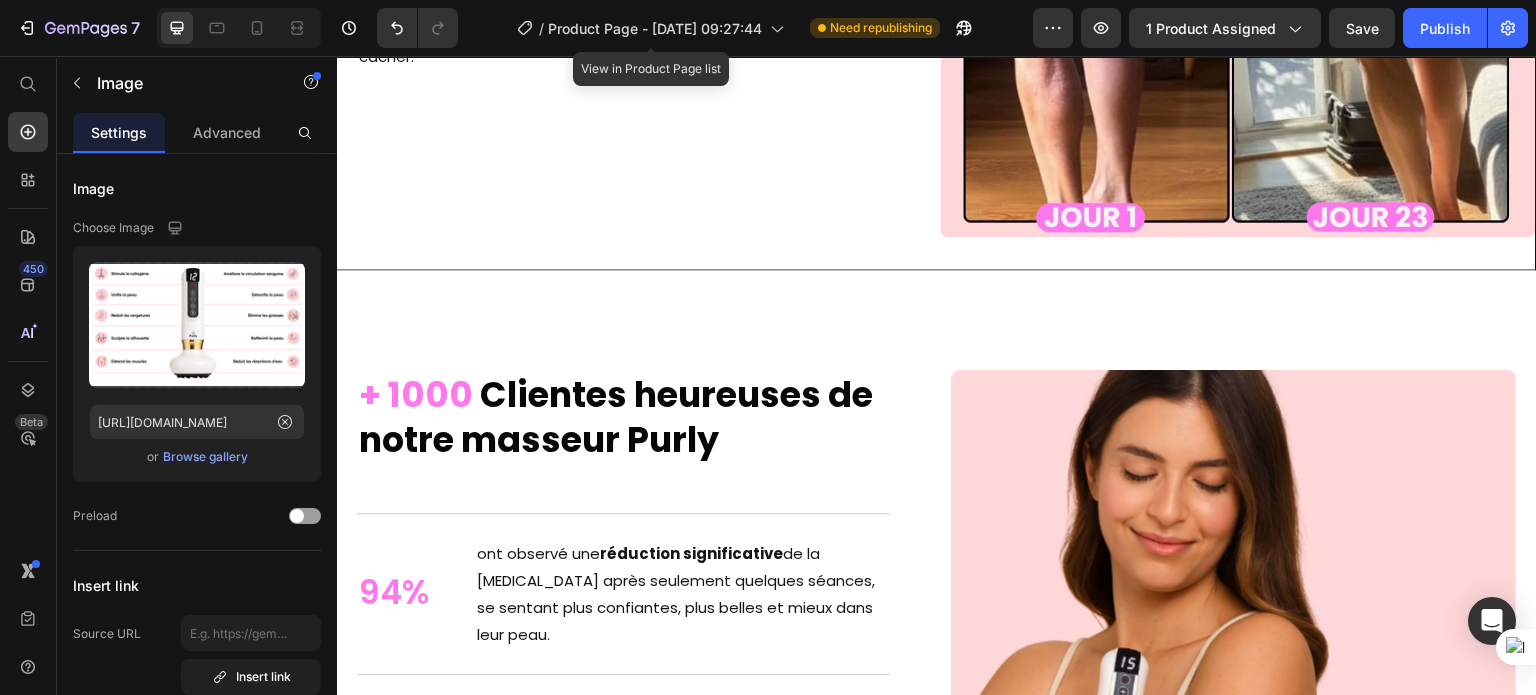 scroll, scrollTop: 6395, scrollLeft: 0, axis: vertical 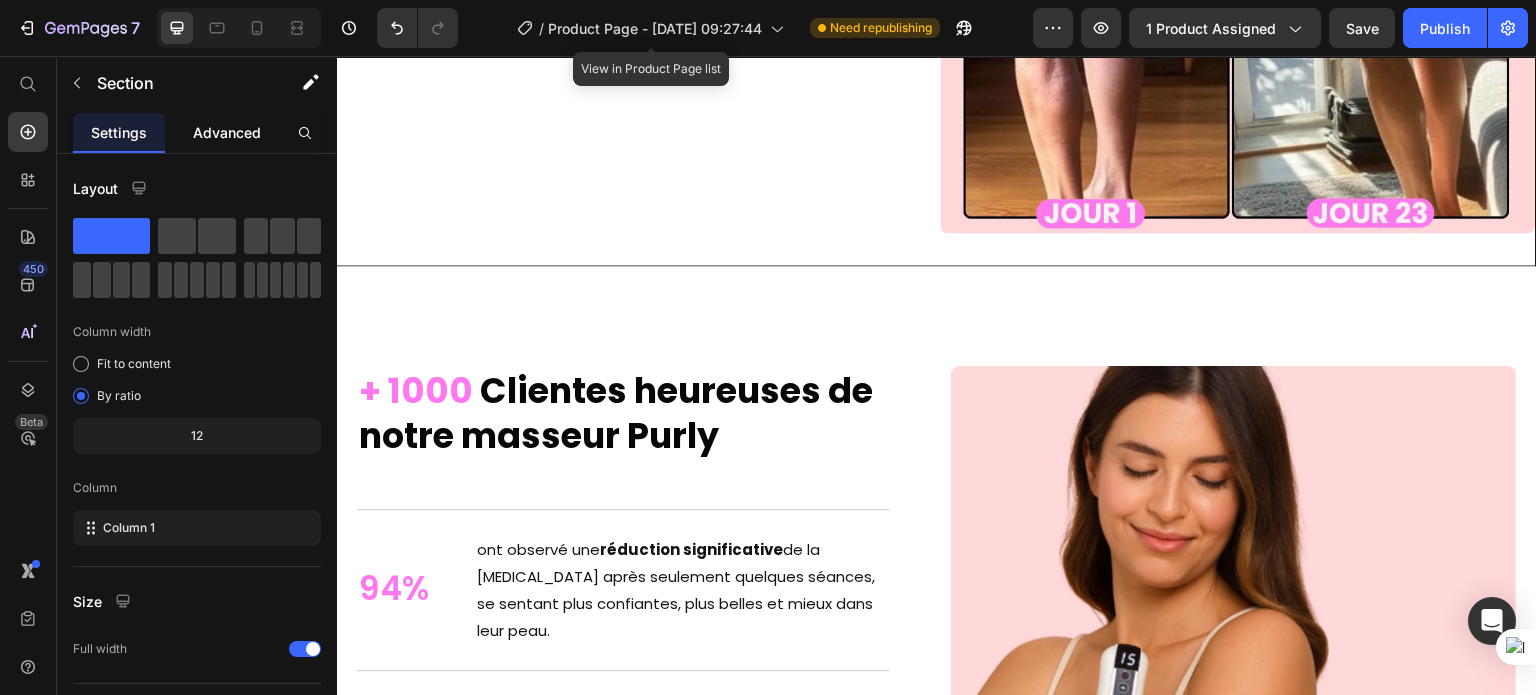 click on "Advanced" at bounding box center [227, 132] 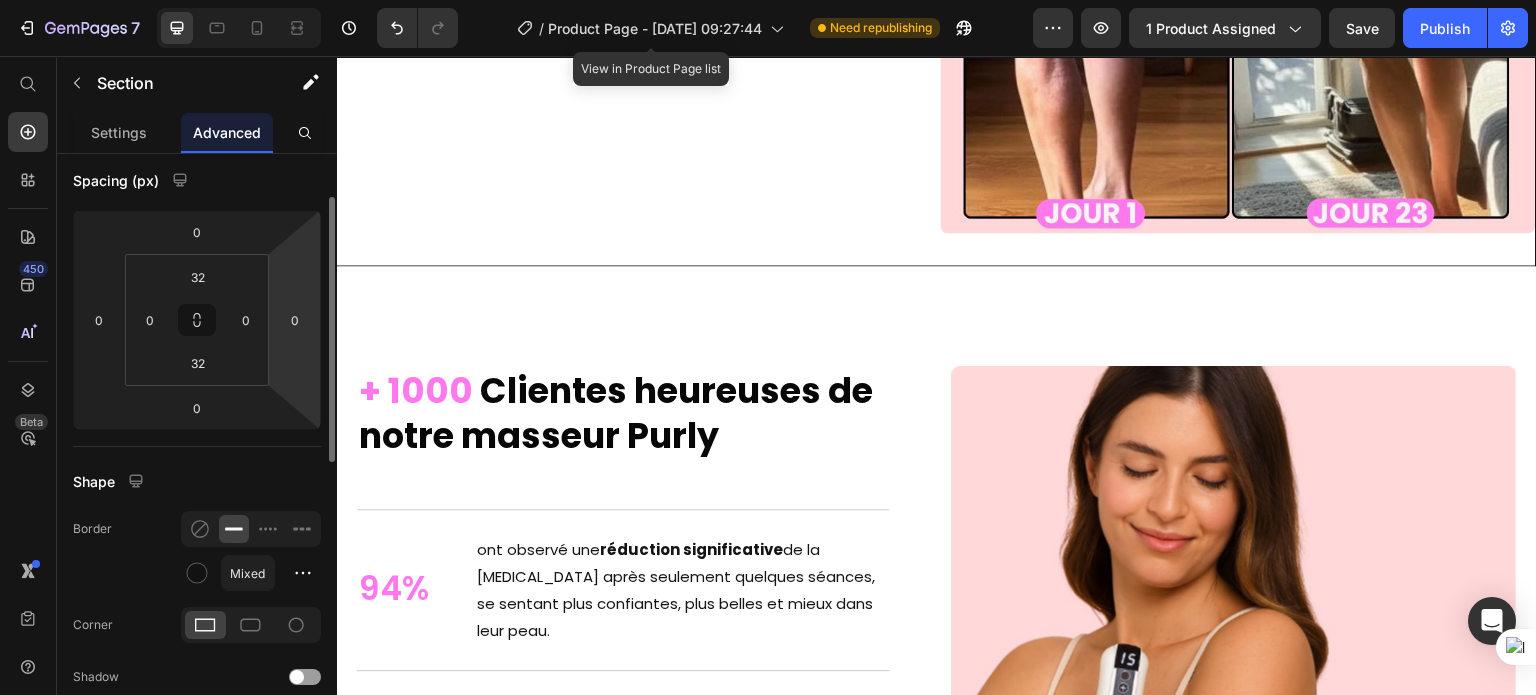 scroll, scrollTop: 206, scrollLeft: 0, axis: vertical 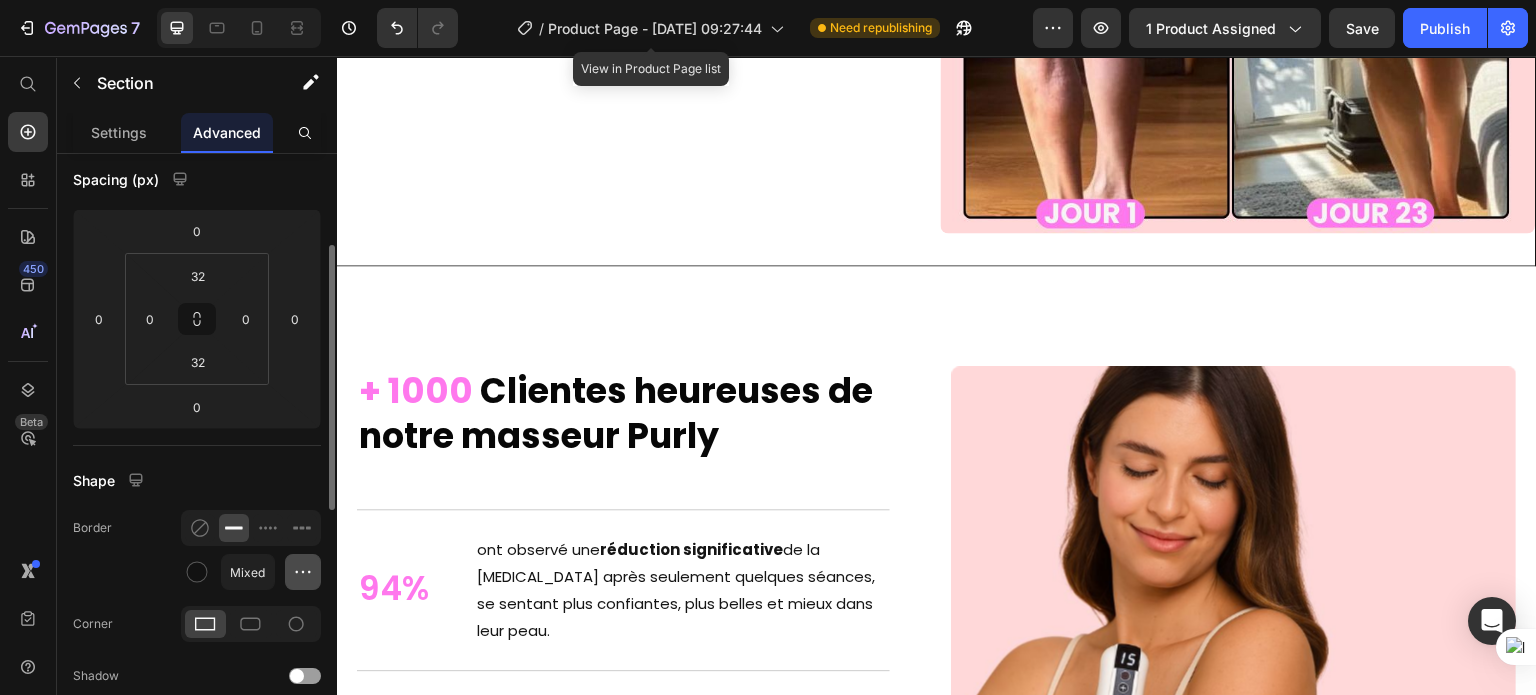 click 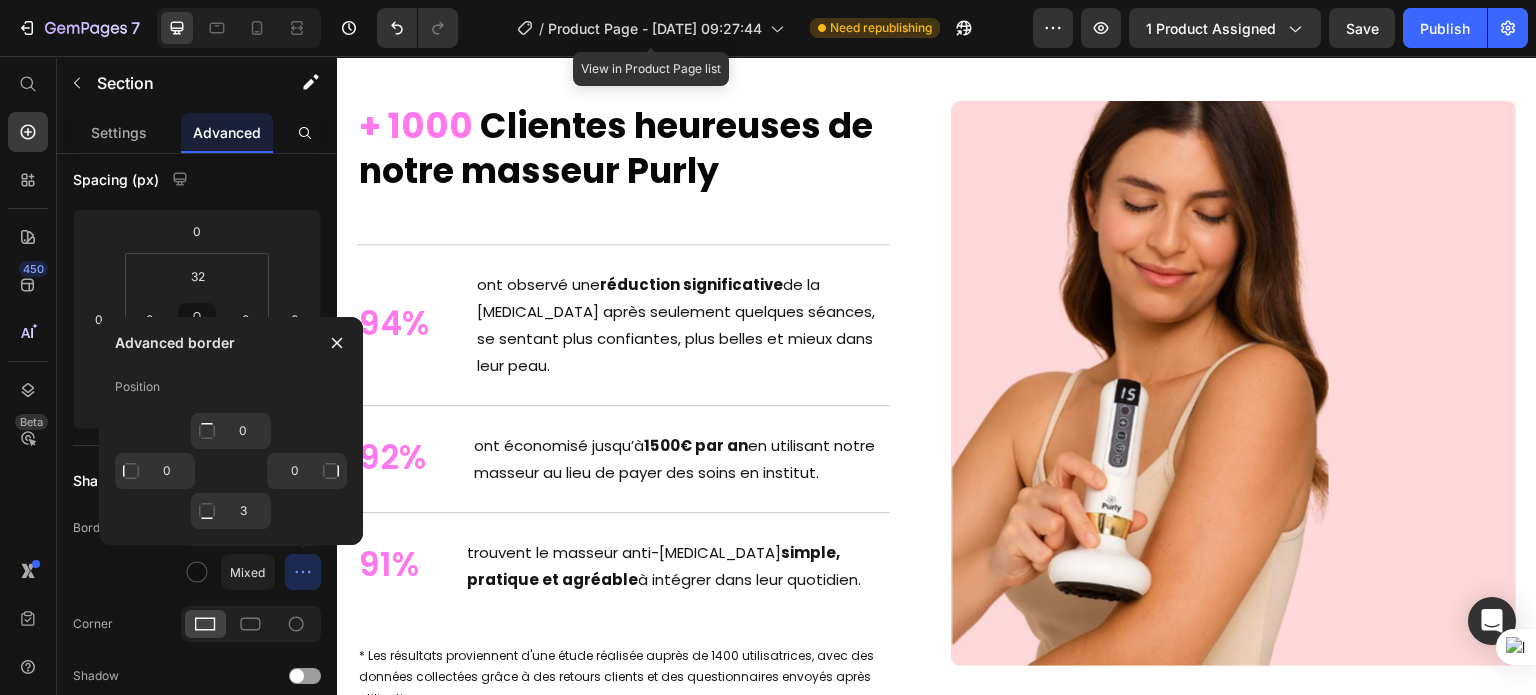 scroll, scrollTop: 6755, scrollLeft: 0, axis: vertical 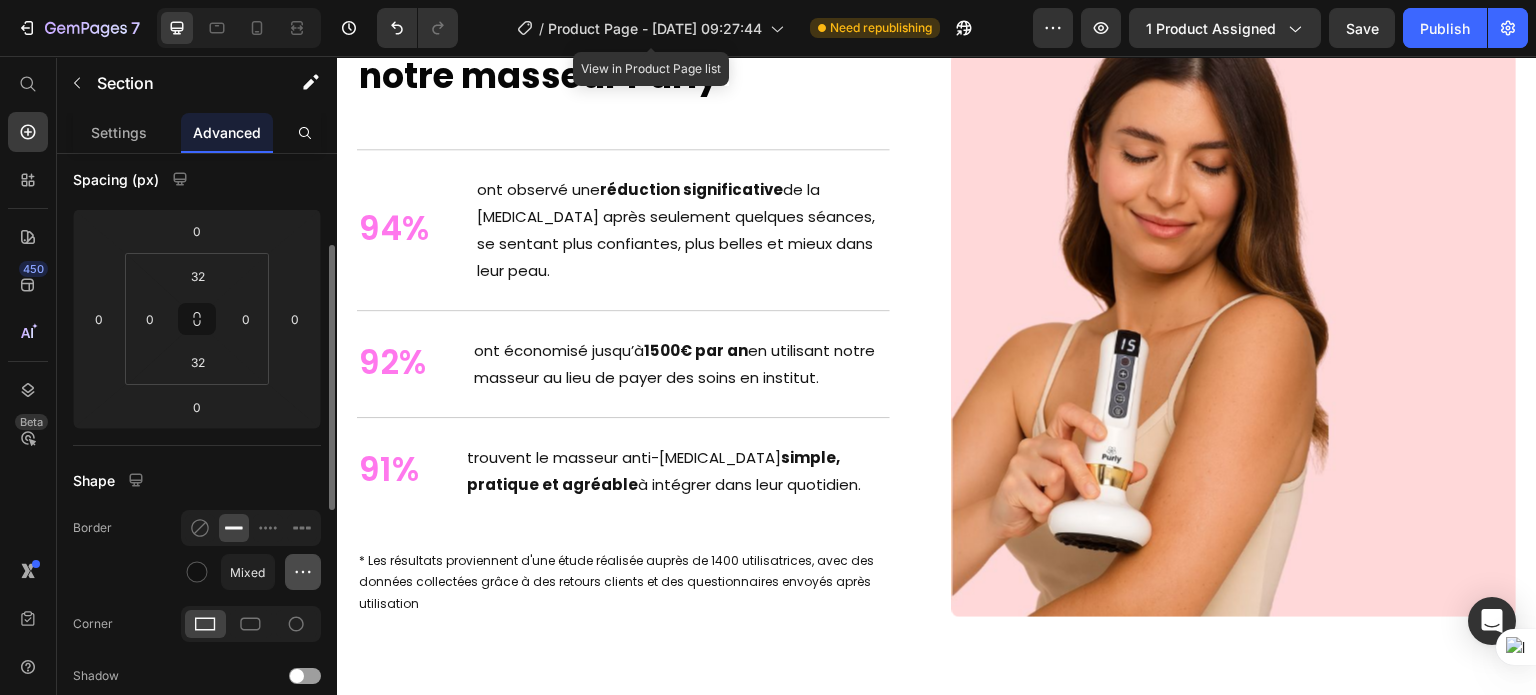 click 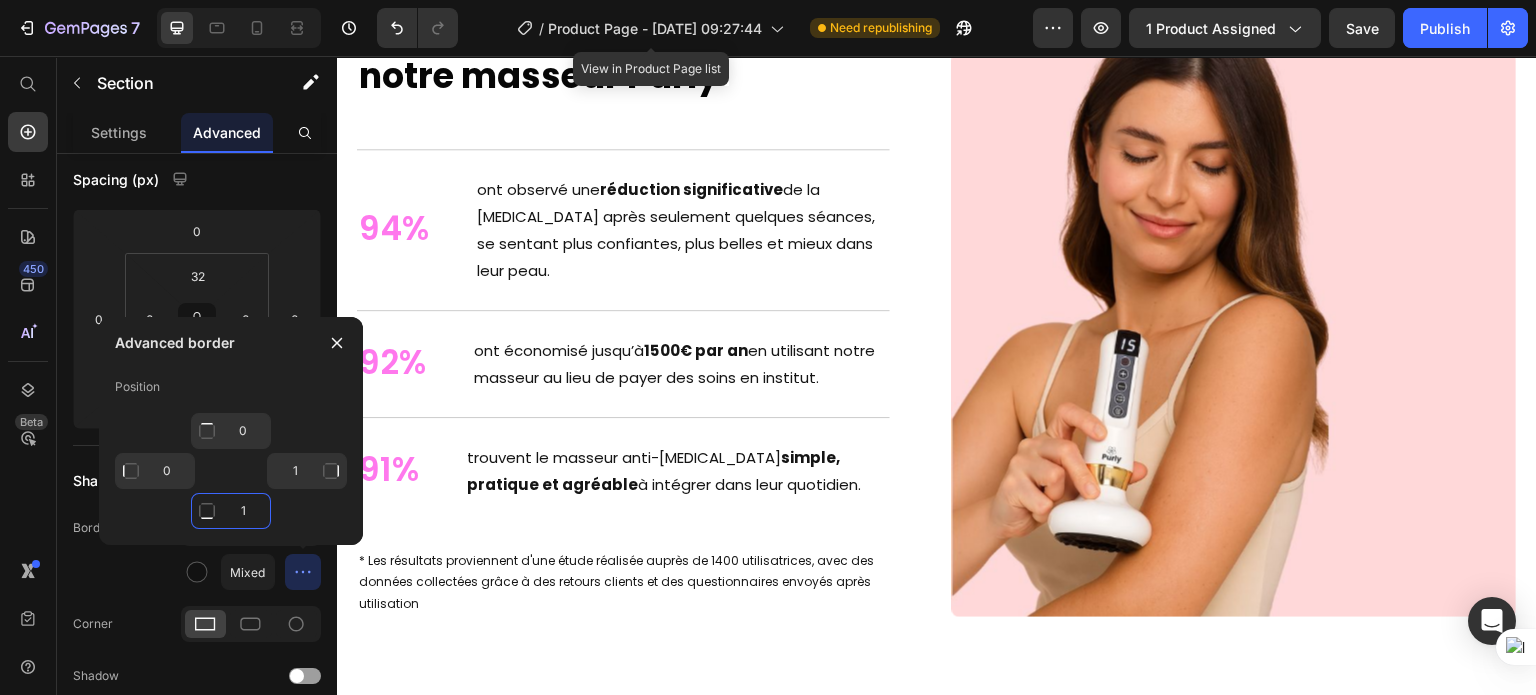 click on "1" 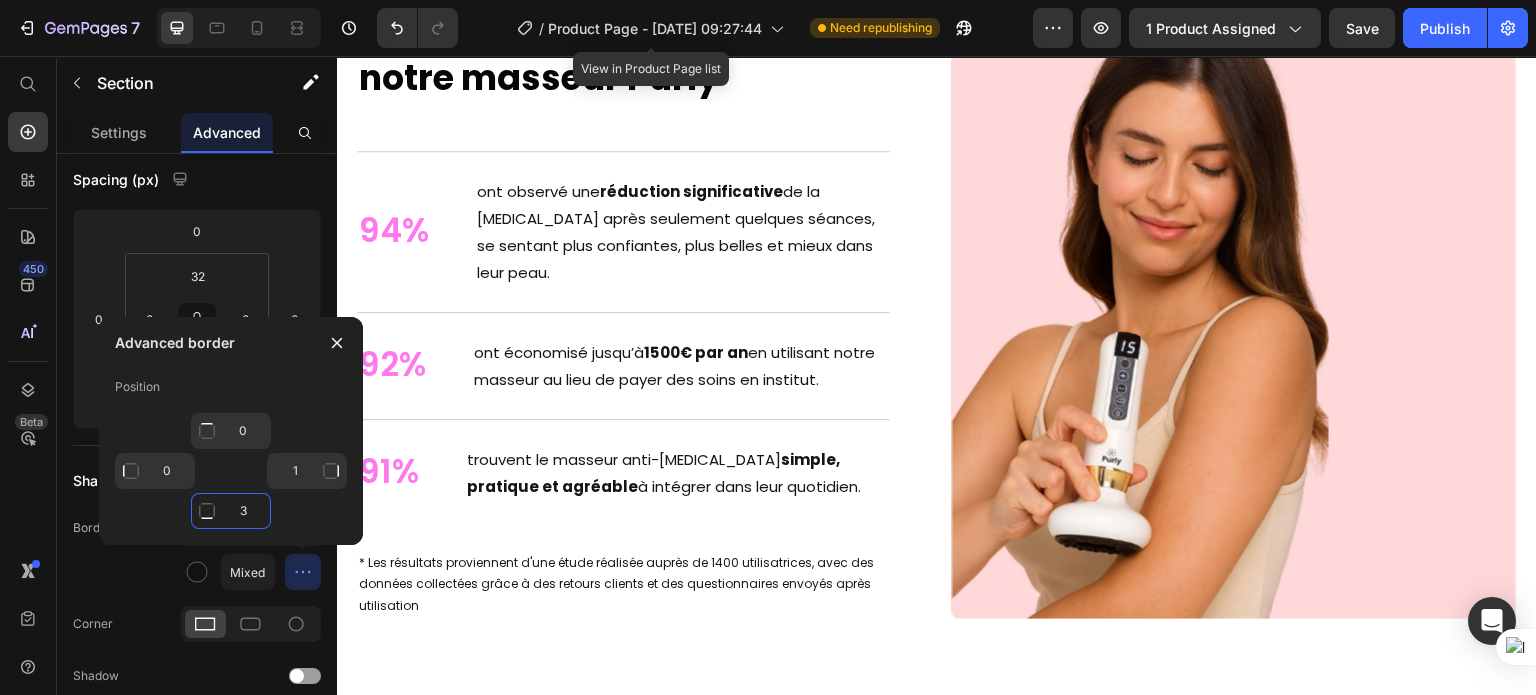 type on "3" 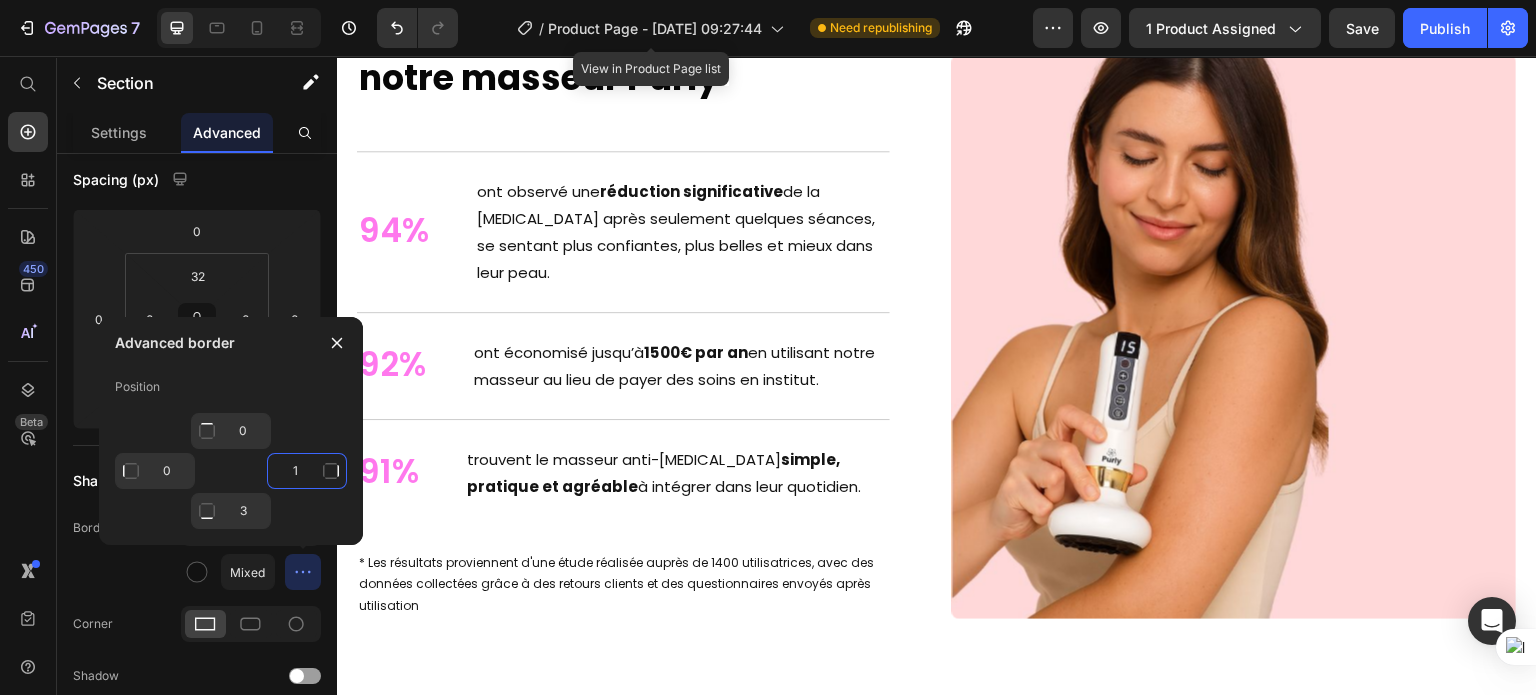 click on "1" 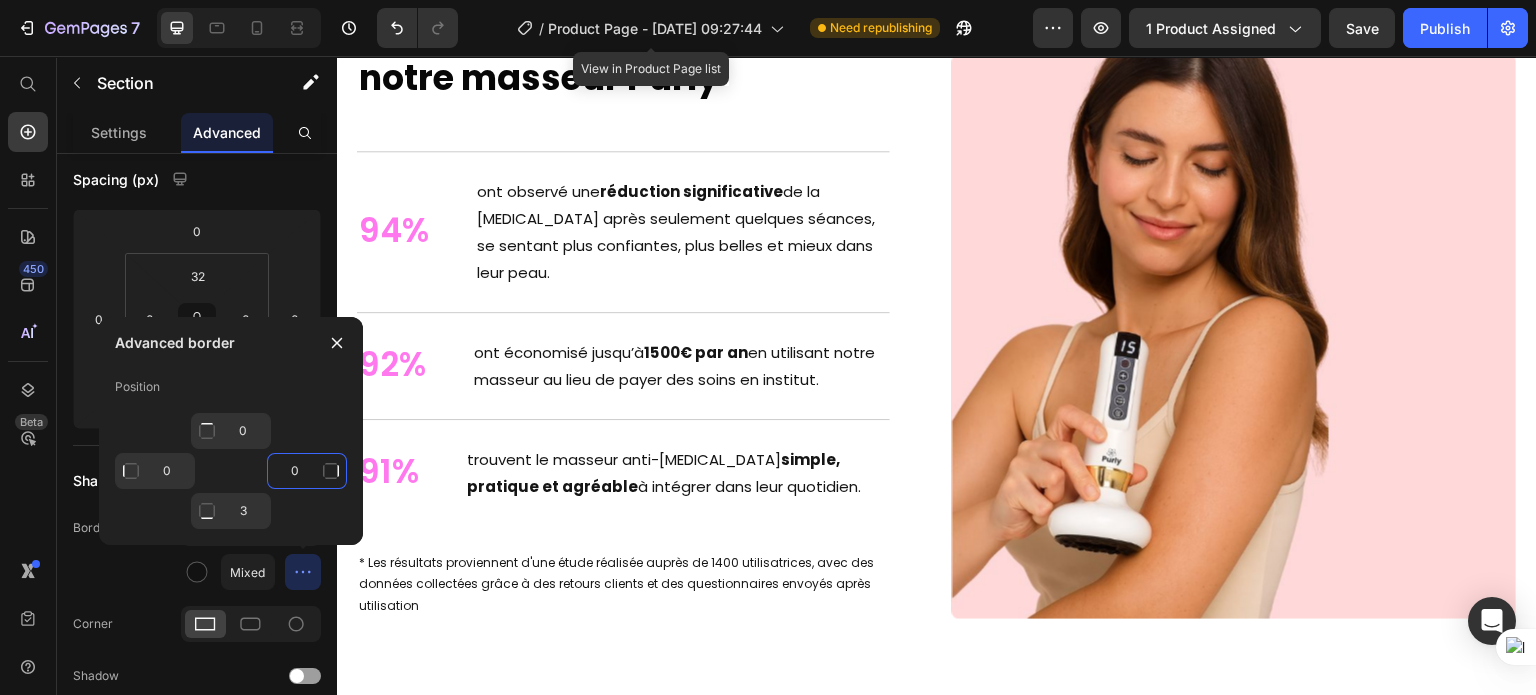 type on "0" 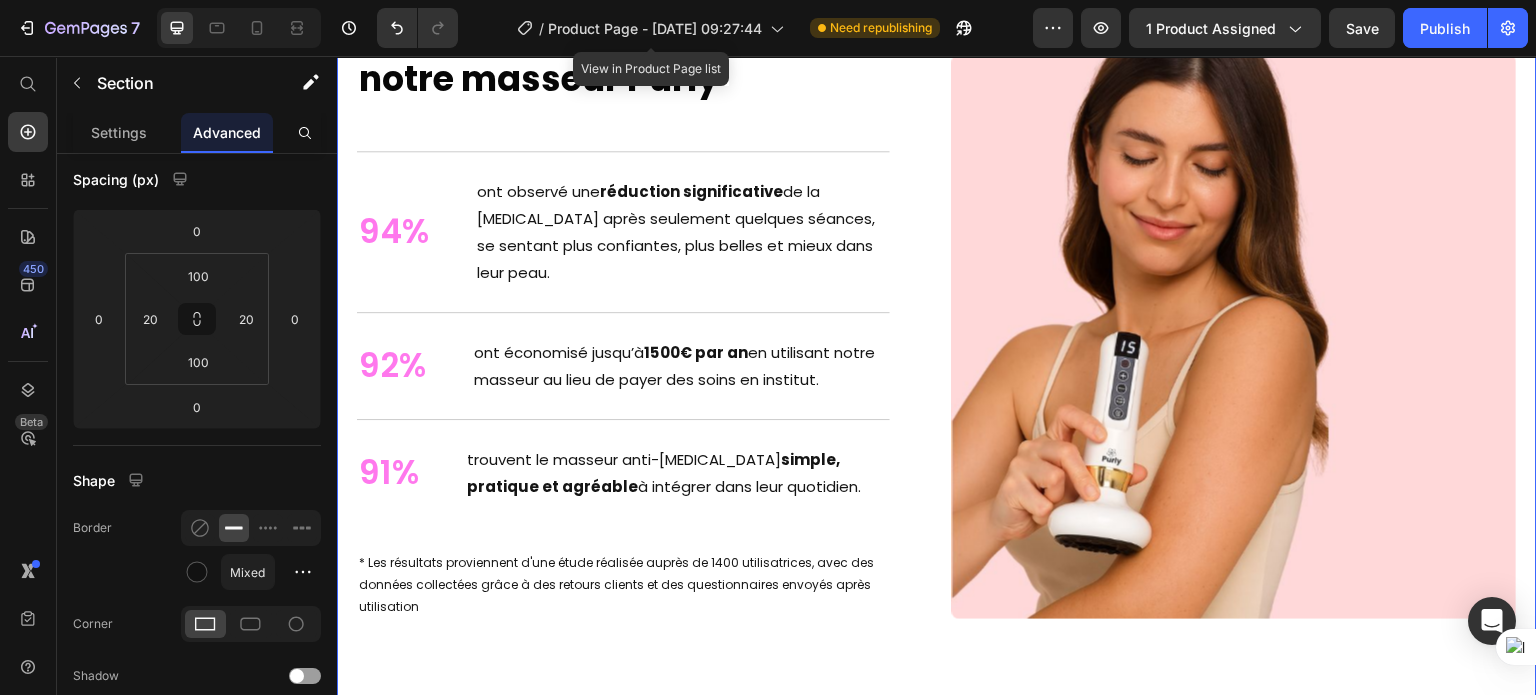 click on "+ 1000   Clientes heureuses de notre masseur Purly Heading + 1000   Clientes heureuses de notre masseur Purly Heading 94% Text Block ont observé une  réduction significative  de la cellulite après seulement quelques séances, se sentant plus confiantes, plus belles et mieux dans leur peau. Text Block Row 92% Text Block ont économisé jusqu’à  1500€ par an  en utilisant notre masseur au lieu de payer des soins en institut. Text Block Row 91% Text Block trouvent le masseur anti-cellulite  simple, pratique et agréable  à intégrer dans leur quotidien. Text Block Row * Les résultats proviennent d'une étude réalisée auprès de 1400 utilisatrices, avec des données collectées grâce à des retours clients et des questionnaires envoyés après utilisation Text Block Row Image Row Section 7   You can create reusable sections Create Theme Section AI Content Write with GemAI What would you like to describe here? Tone and Voice Persuasive Product Show more Generate" at bounding box center (937, 315) 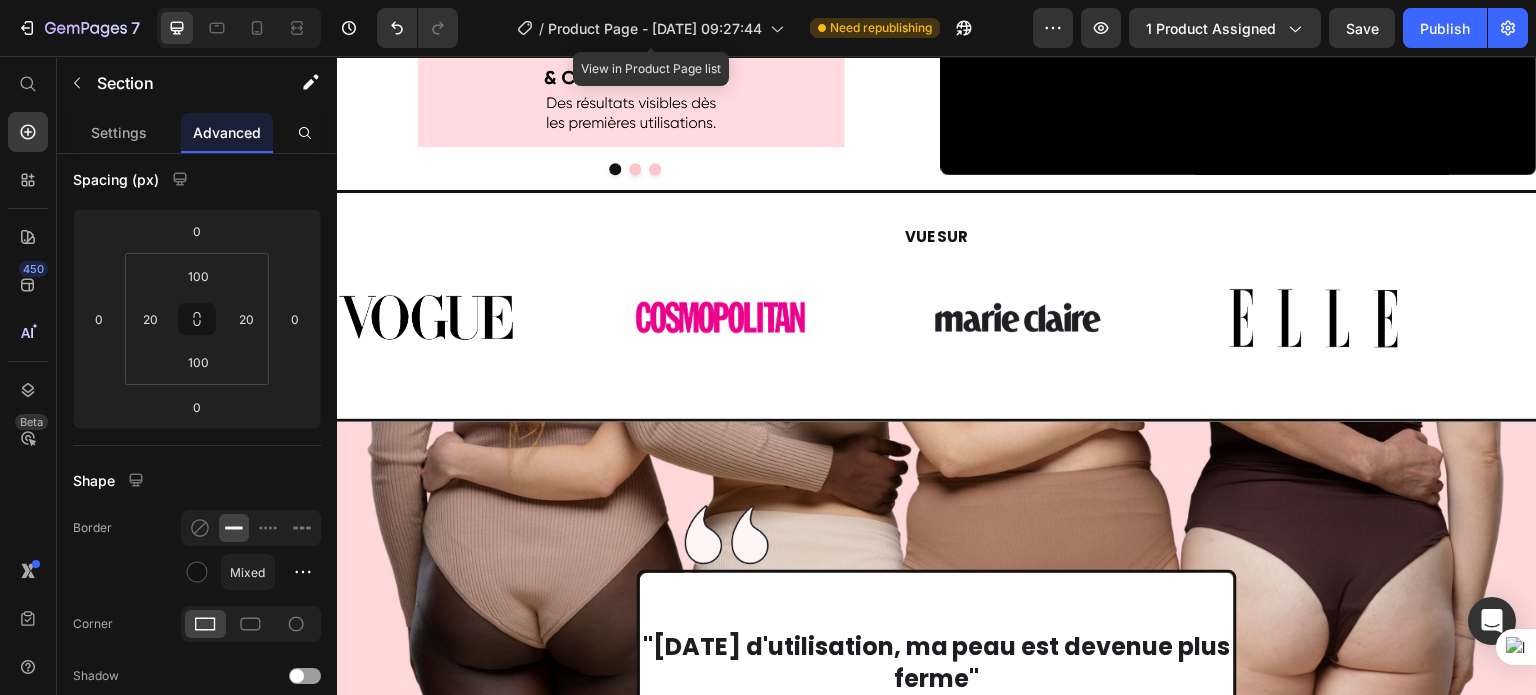scroll, scrollTop: 4676, scrollLeft: 0, axis: vertical 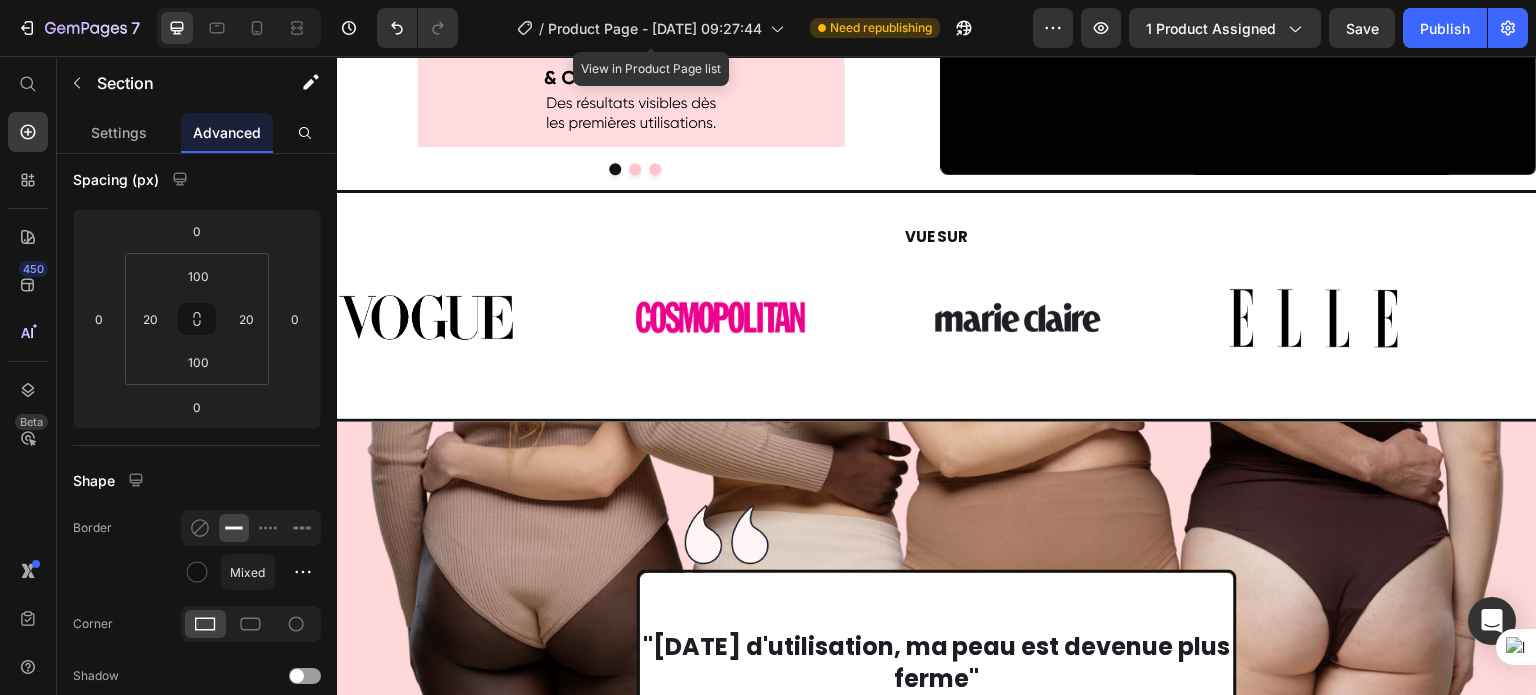 click at bounding box center [631, -67] 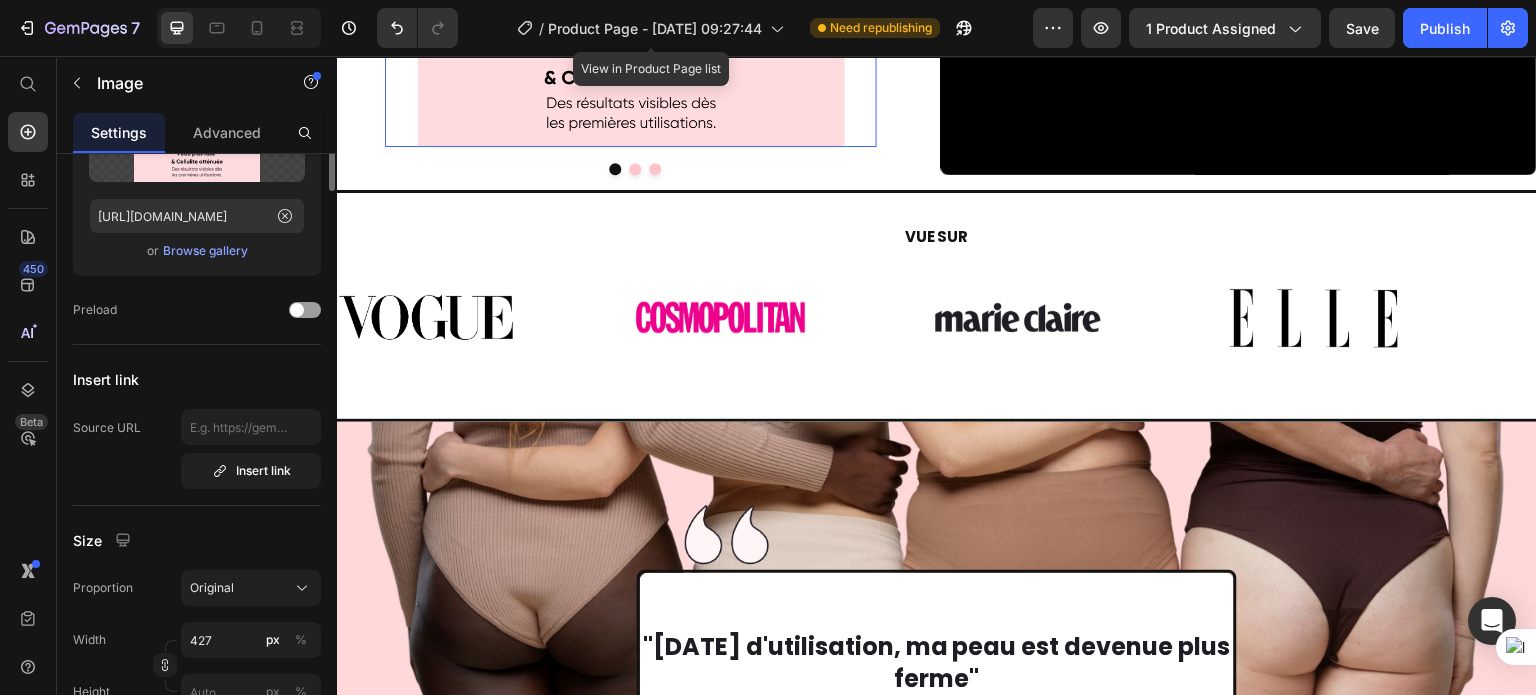 scroll, scrollTop: 0, scrollLeft: 0, axis: both 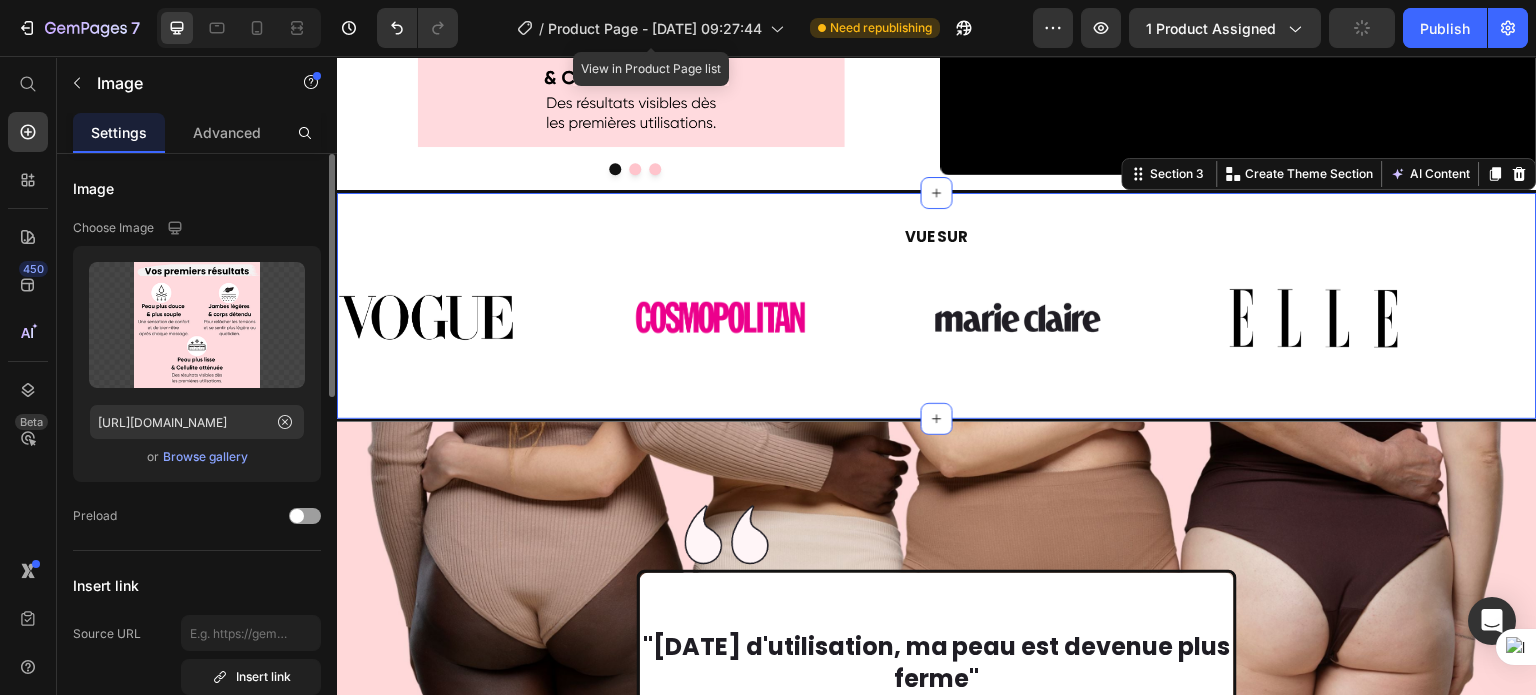 click on "VUE SUR Heading Image Image Image Image Image Image Image Image Marquee Section 3   You can create reusable sections Create Theme Section AI Content Write with GemAI What would you like to describe here? Tone and Voice Persuasive Product Show more Generate" at bounding box center (937, 306) 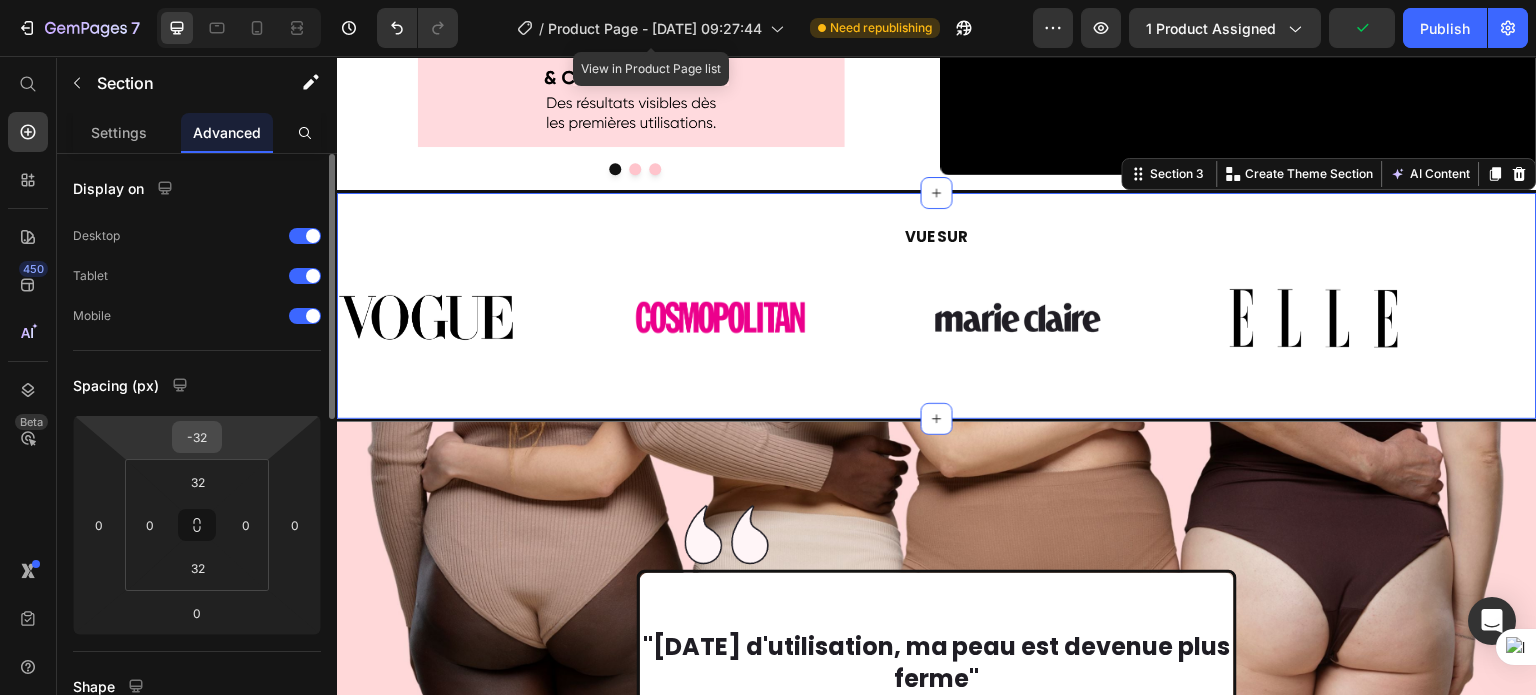 click on "-32" at bounding box center (197, 437) 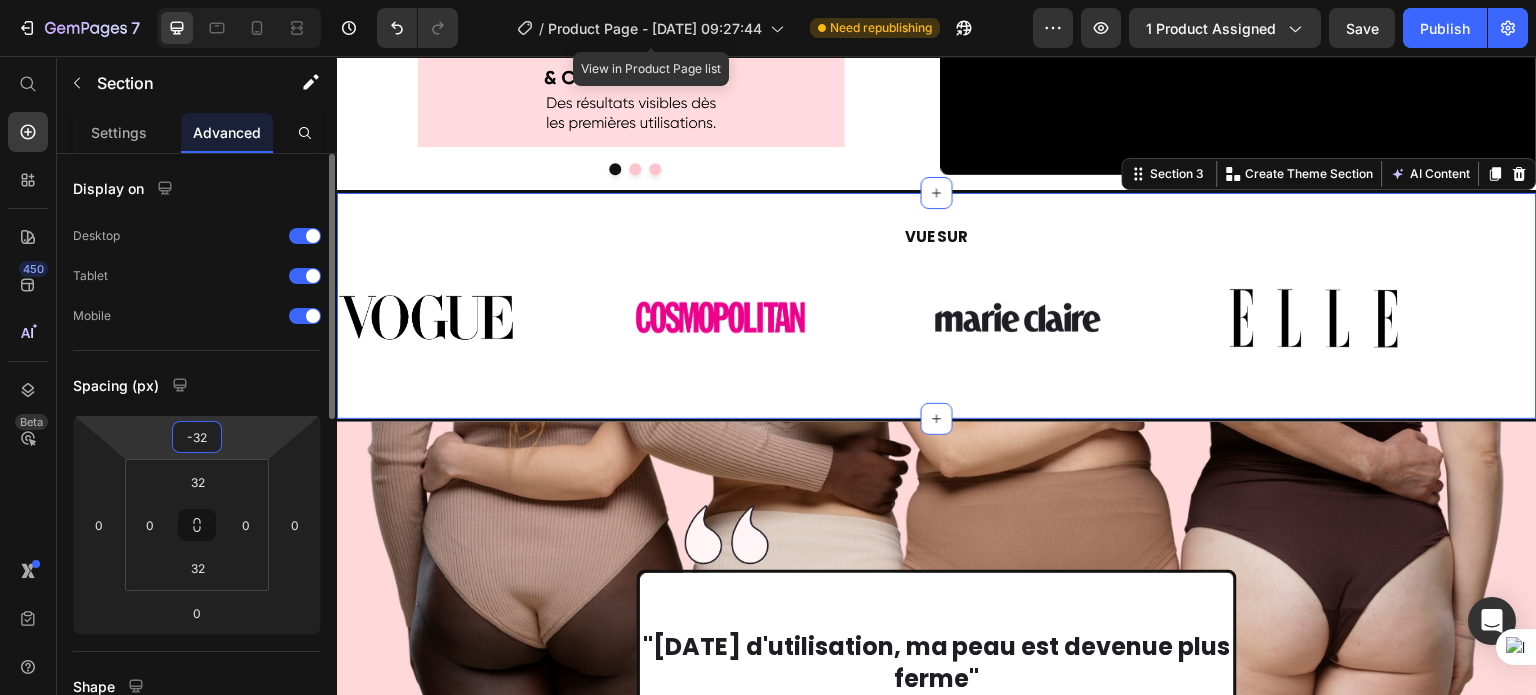 click on "-32" at bounding box center [197, 437] 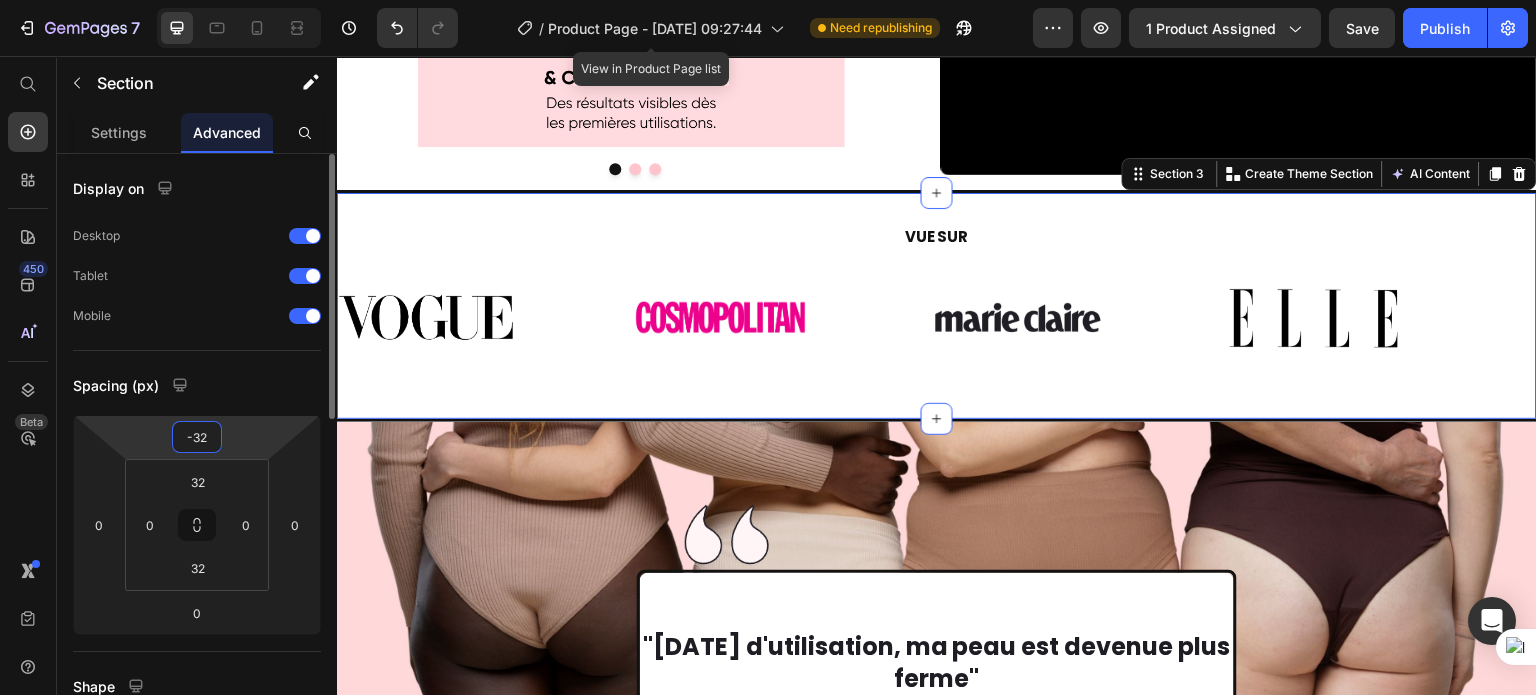 type on "0" 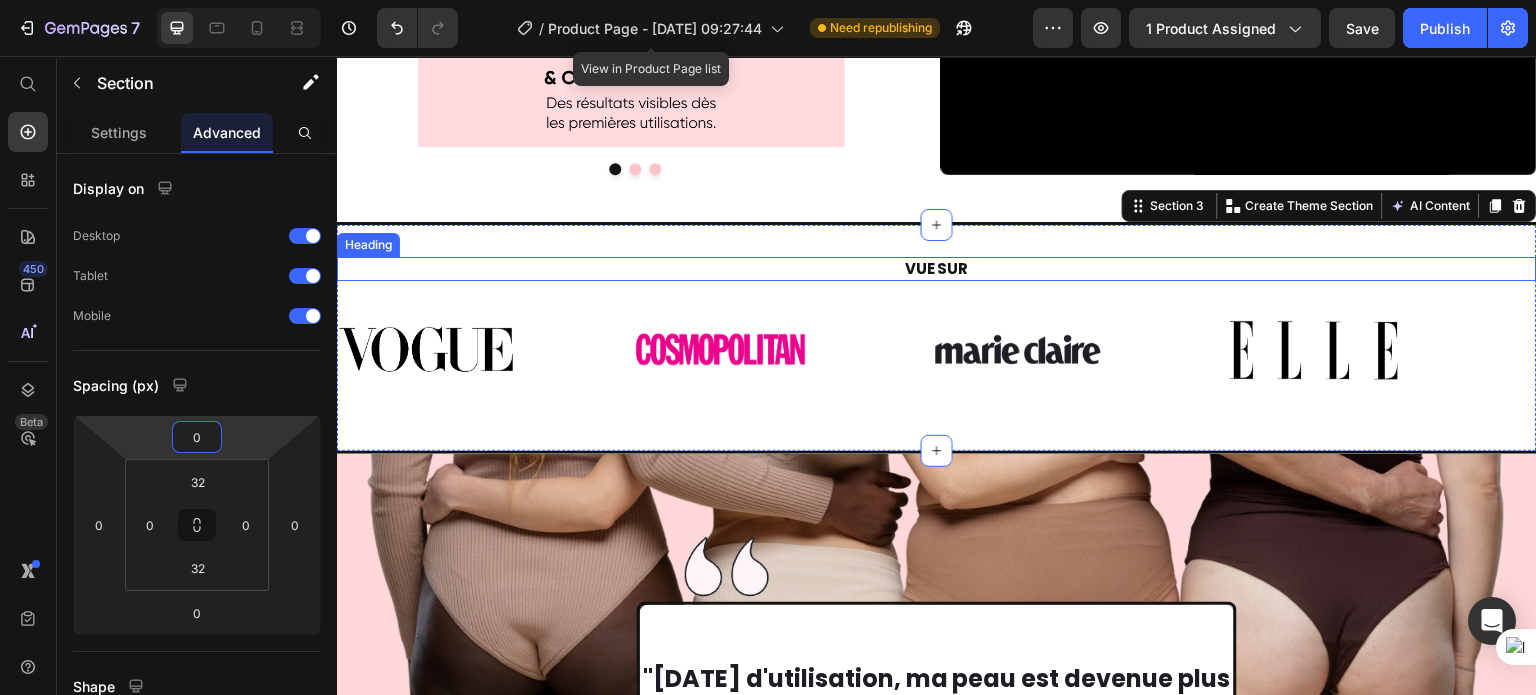 scroll, scrollTop: 4800, scrollLeft: 0, axis: vertical 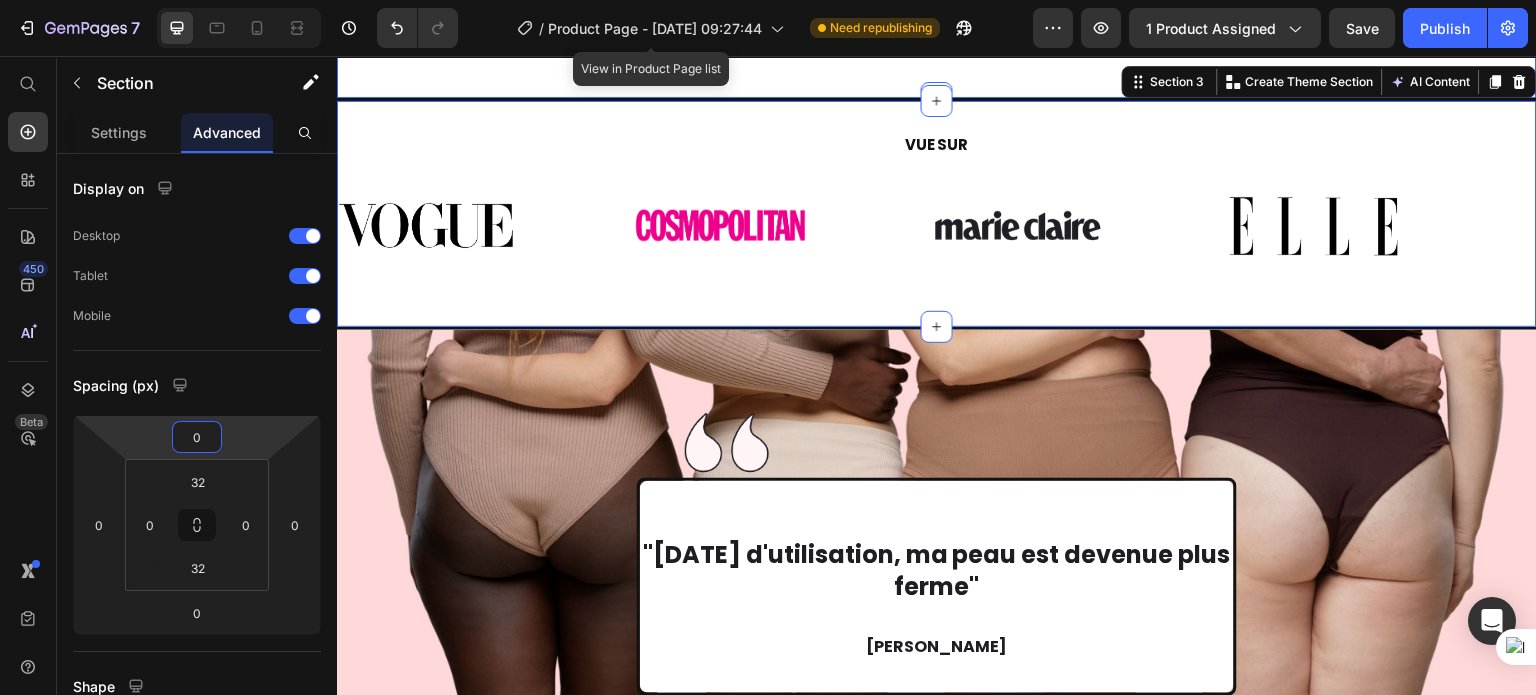 click on "PURLY EN ACTION Text Block Libérez-vous de la [MEDICAL_DATA] Heading 4 technologies en 1 Heading Lumière Rouge Chaleur Thérapeutique Aspiration par Ventouse Massage [MEDICAL_DATA] Image Stimule la  production de collagène  et redonne à votre peau toute sa  souplesse  et sa  jeunesse . Réduit visiblement l’apparence de la [MEDICAL_DATA] pour une peau plus ferme, plus lisse… et une  confiance retrouvée chaque fois que vous vous regardez dans le miroir. Text Block Row Video Stimule la  circulation sanguine , accélère la  combustion des graisses  et aide à r [PERSON_NAME] l'apparence de la [MEDICAL_DATA]. Un véritable  moment de bien-être , où vous sentez votre corps se libérer et votre peau se raffermir  sans effort ni douleur. Text Block Row Image Active le  drainage lymphatique  et aide à lisser la peau en profondeur. Une sensation de  légèreté immédiate , un corps plus sculpté, et cette petite fierté de voir votre silhouette se transformer  jour après jour . Text Block Row Image Élimine les  toxines saine Row" at bounding box center [937, -606] 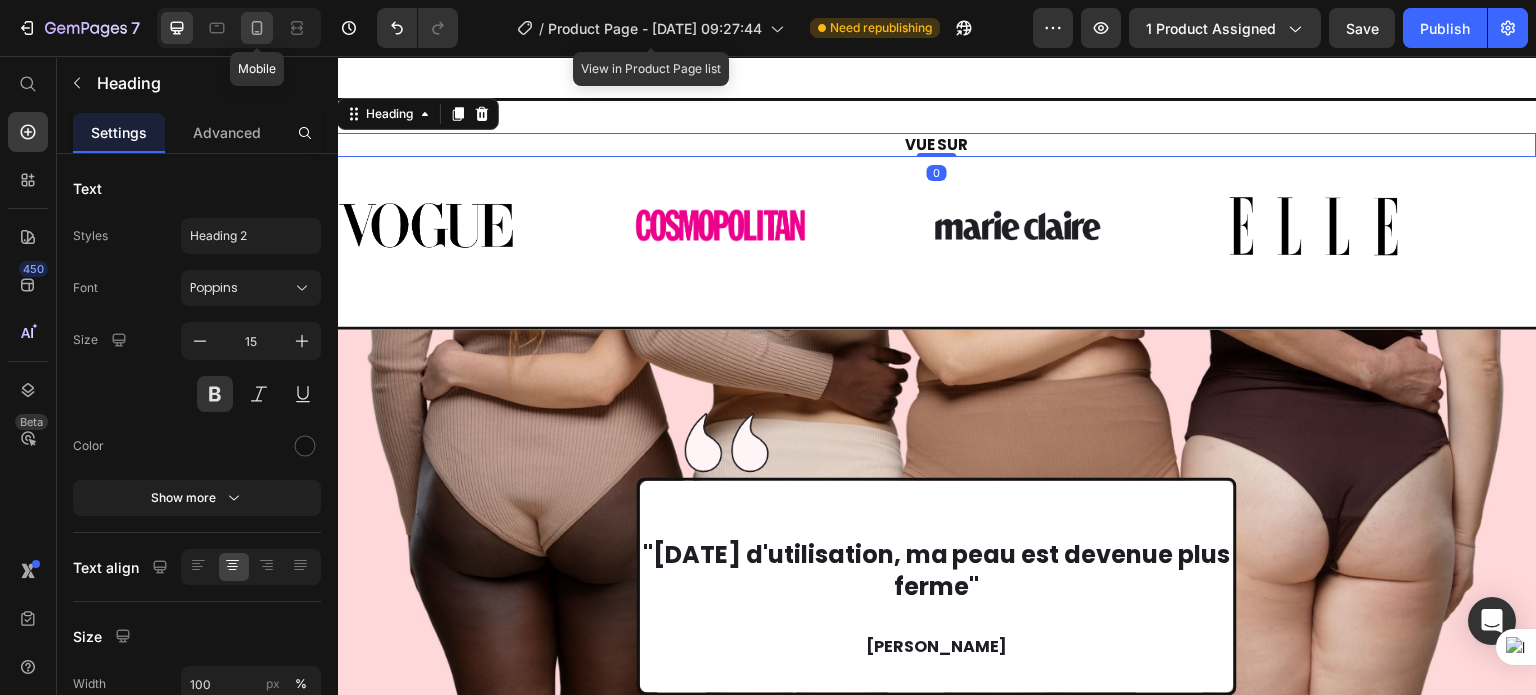 click 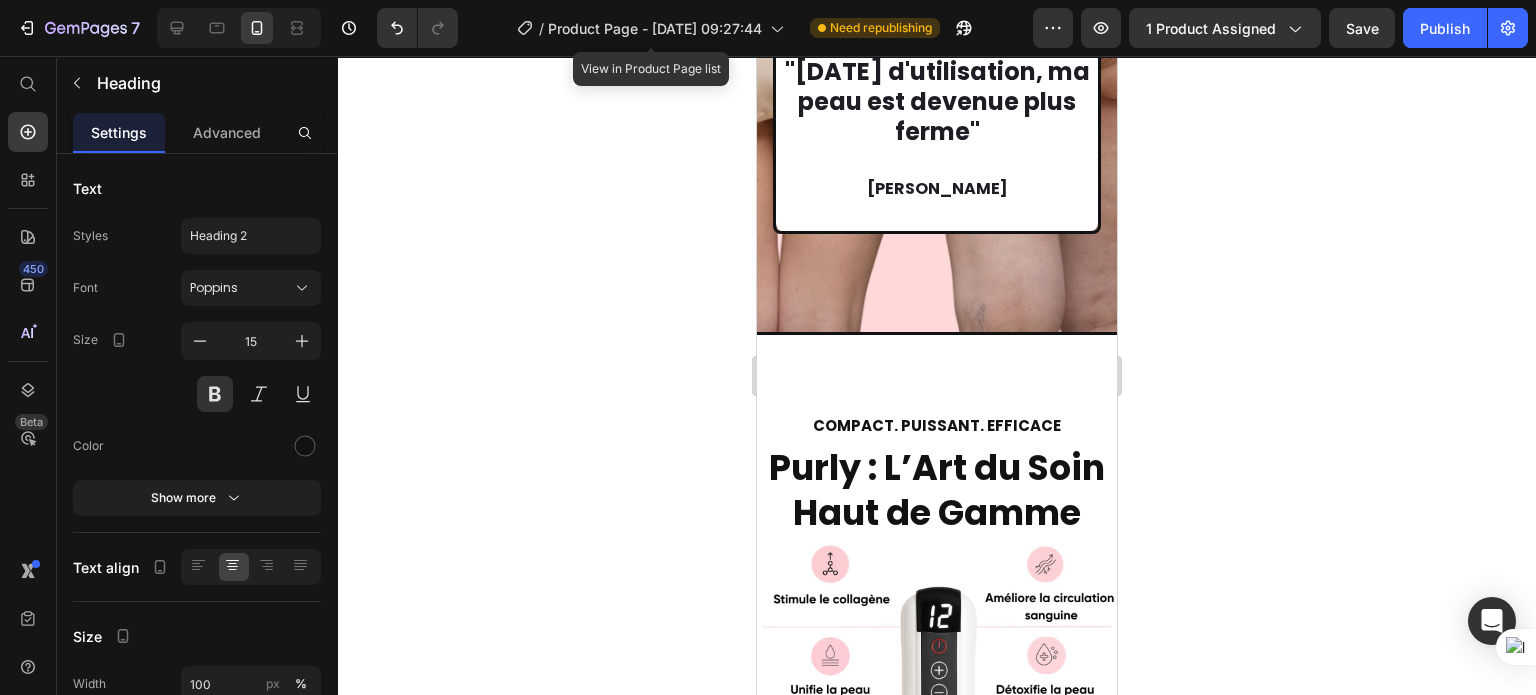 scroll, scrollTop: 5163, scrollLeft: 0, axis: vertical 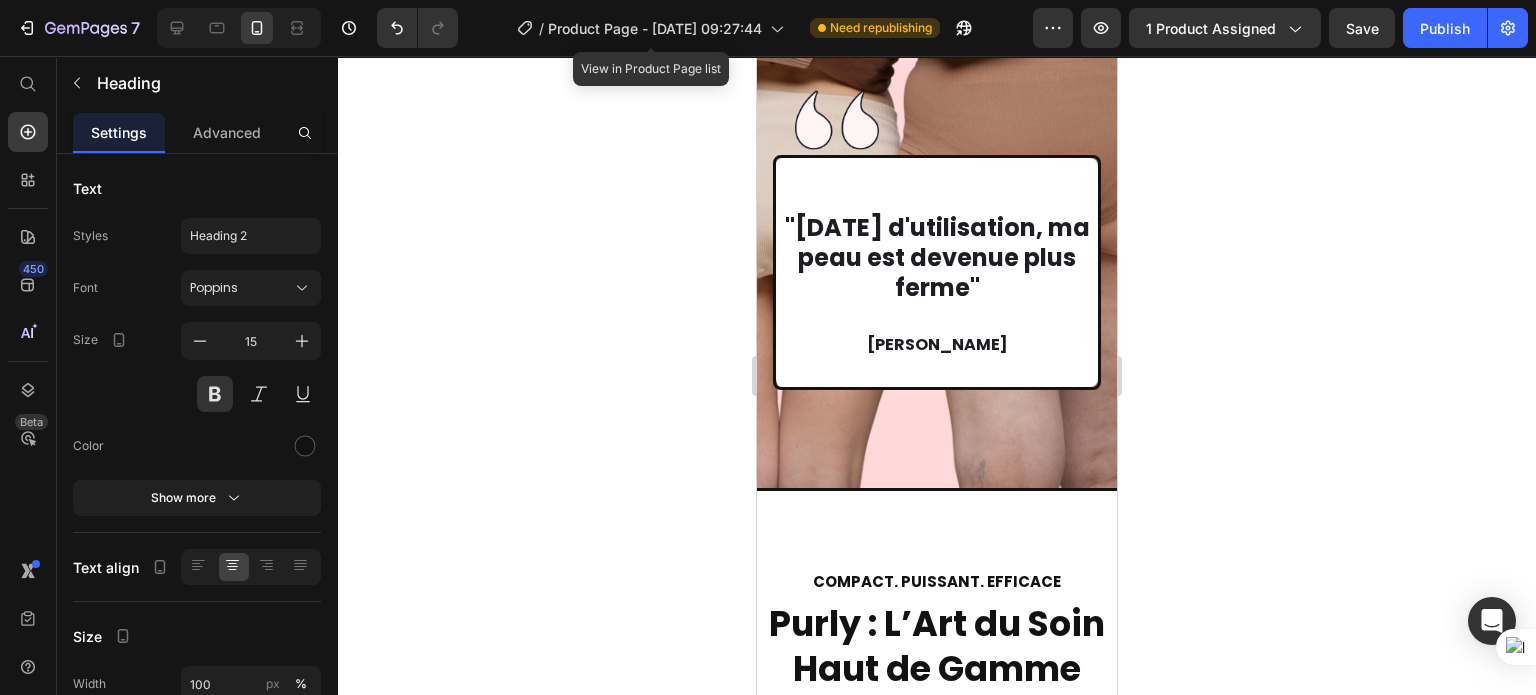 click 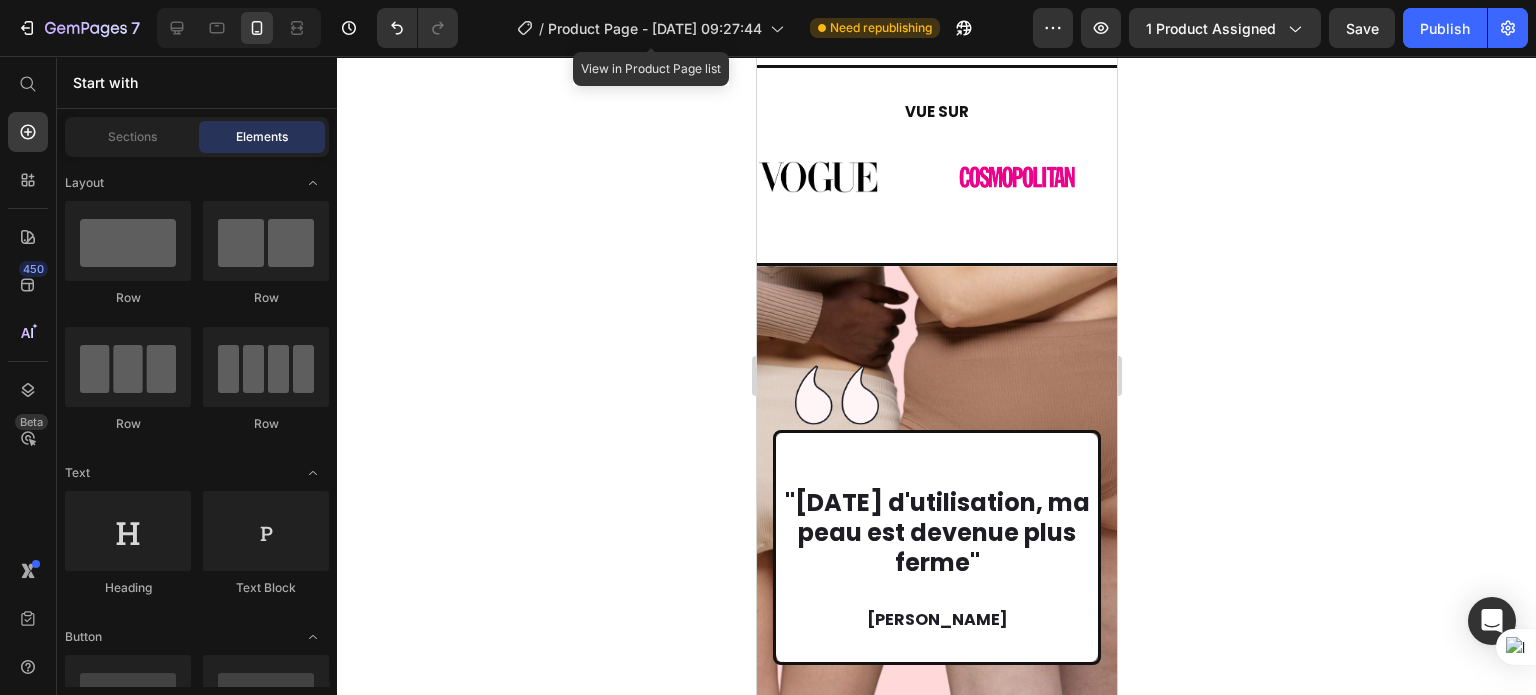 scroll, scrollTop: 4887, scrollLeft: 0, axis: vertical 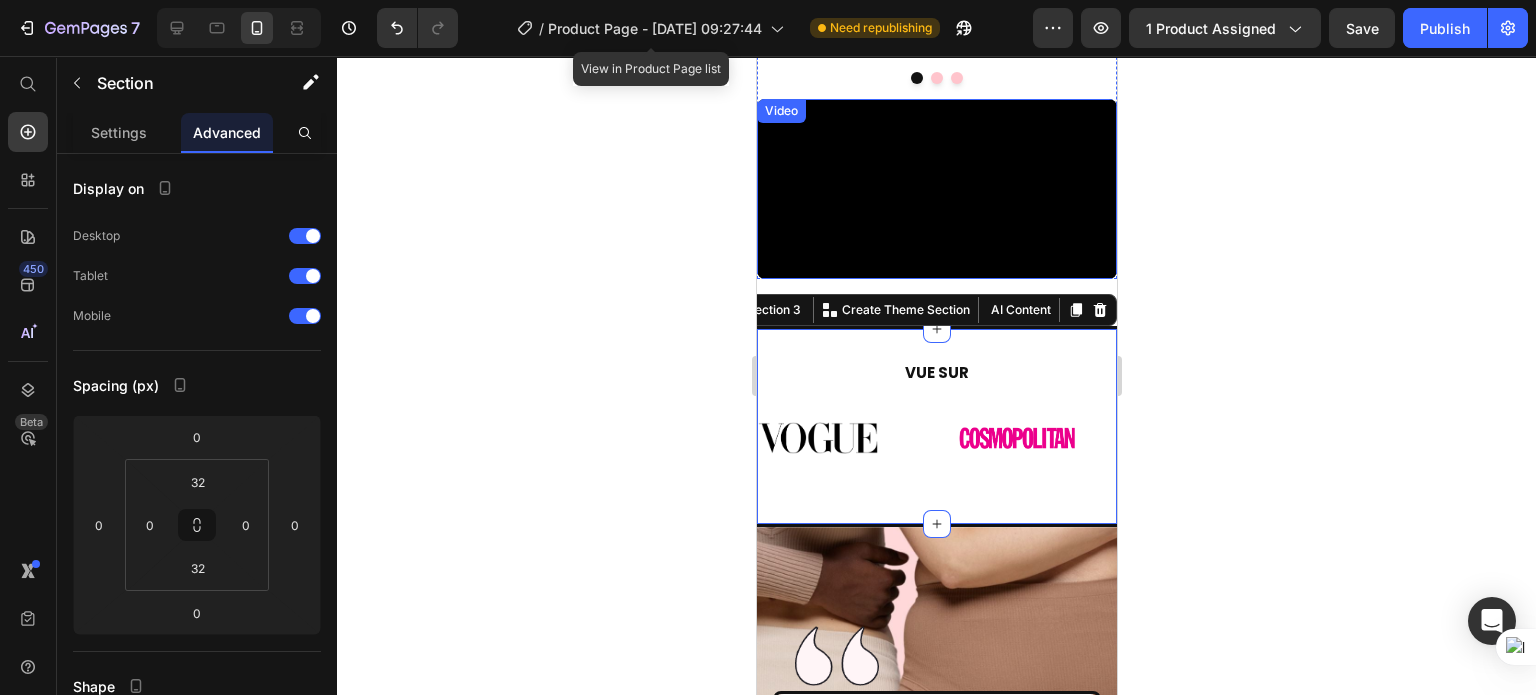 click at bounding box center (936, 189) 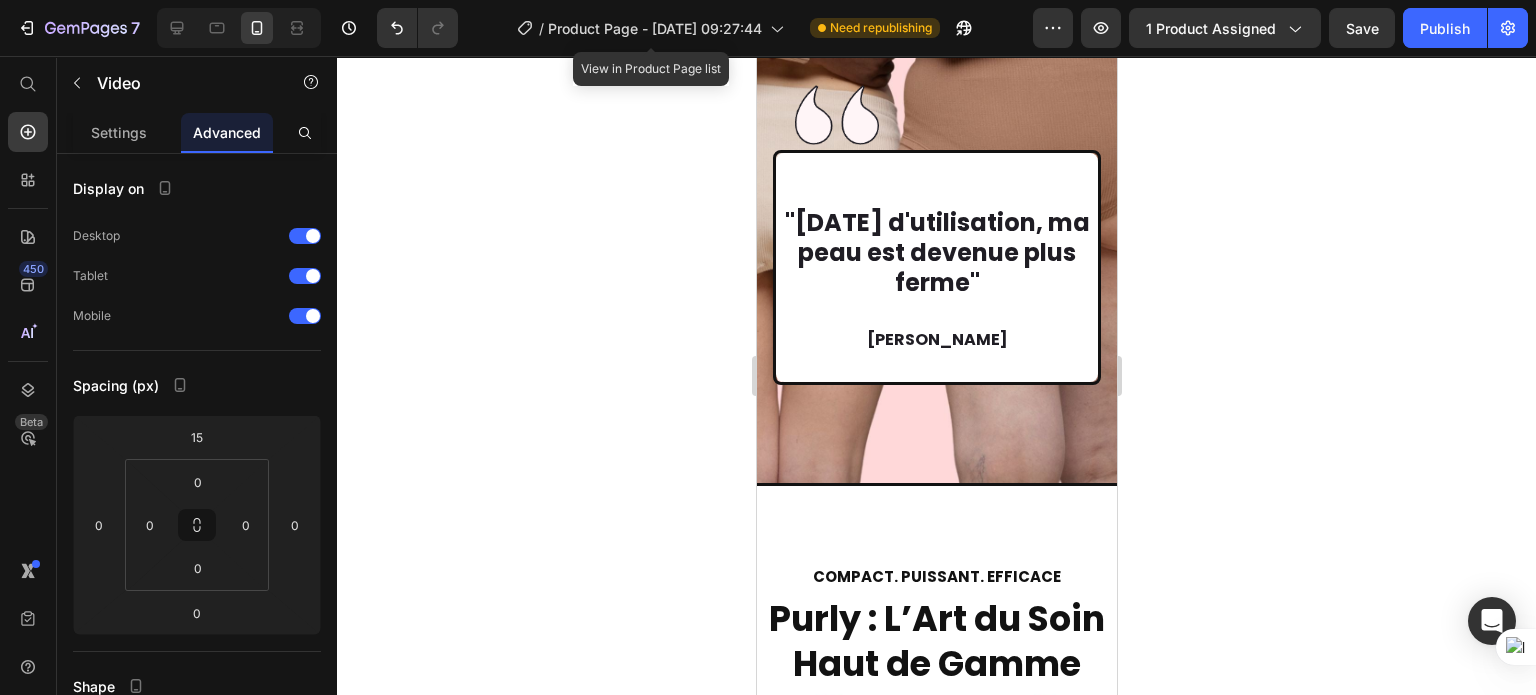scroll, scrollTop: 5168, scrollLeft: 0, axis: vertical 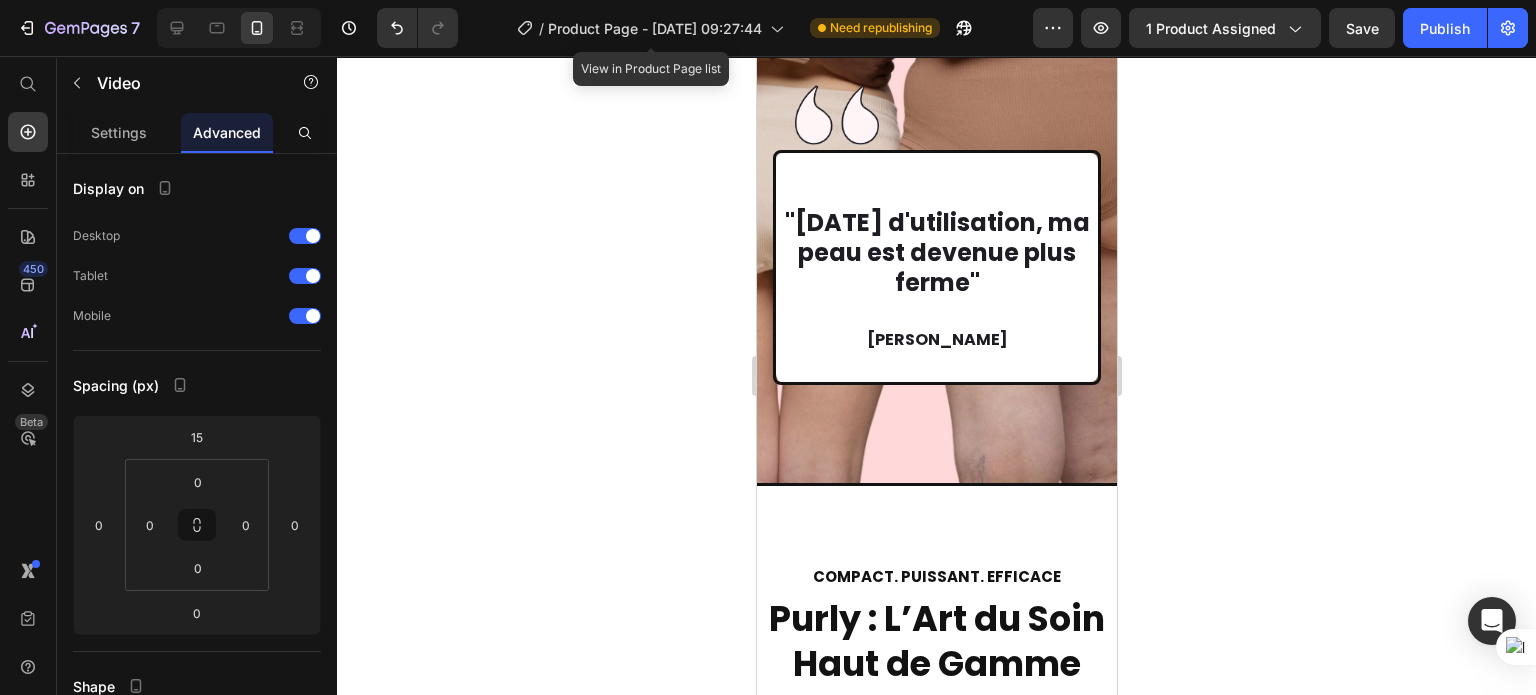 drag, startPoint x: 929, startPoint y: 190, endPoint x: 927, endPoint y: 166, distance: 24.083189 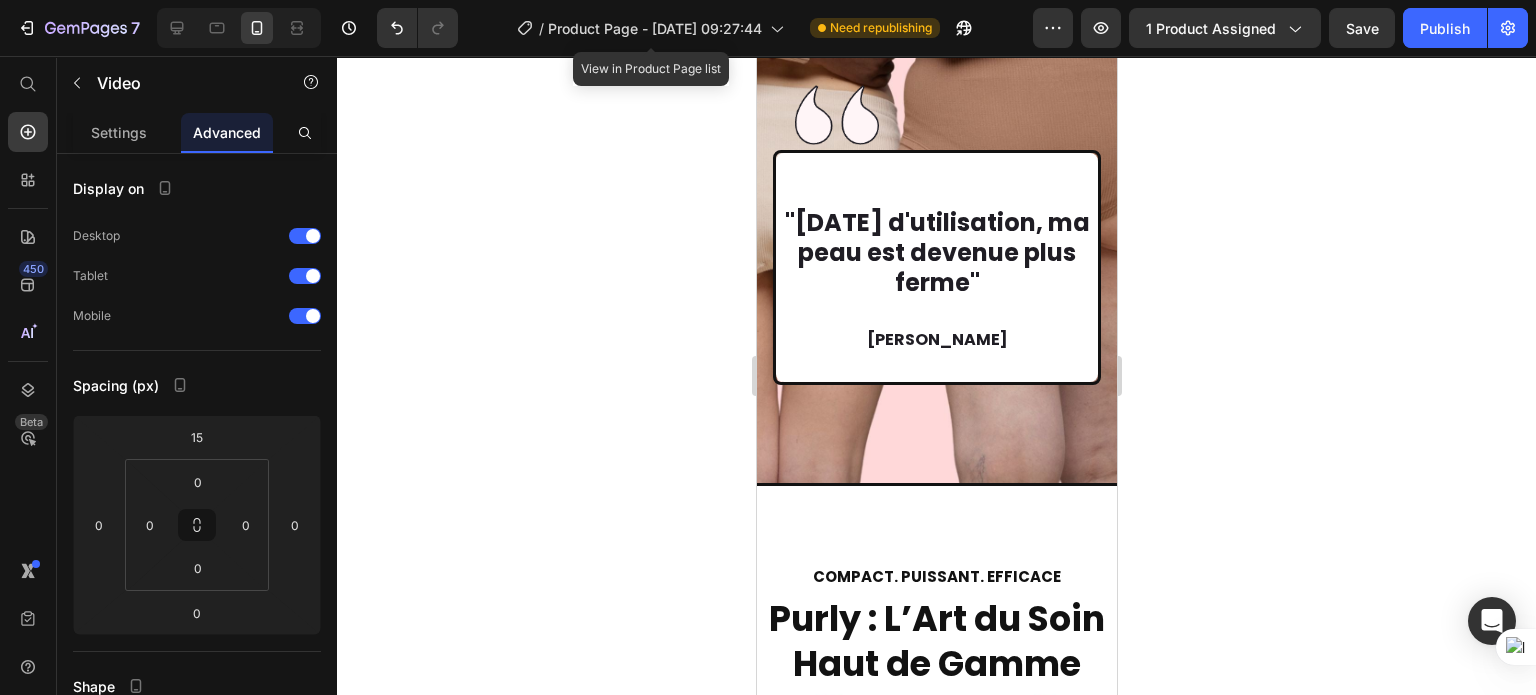 click on "Video   0" at bounding box center (936, -352) 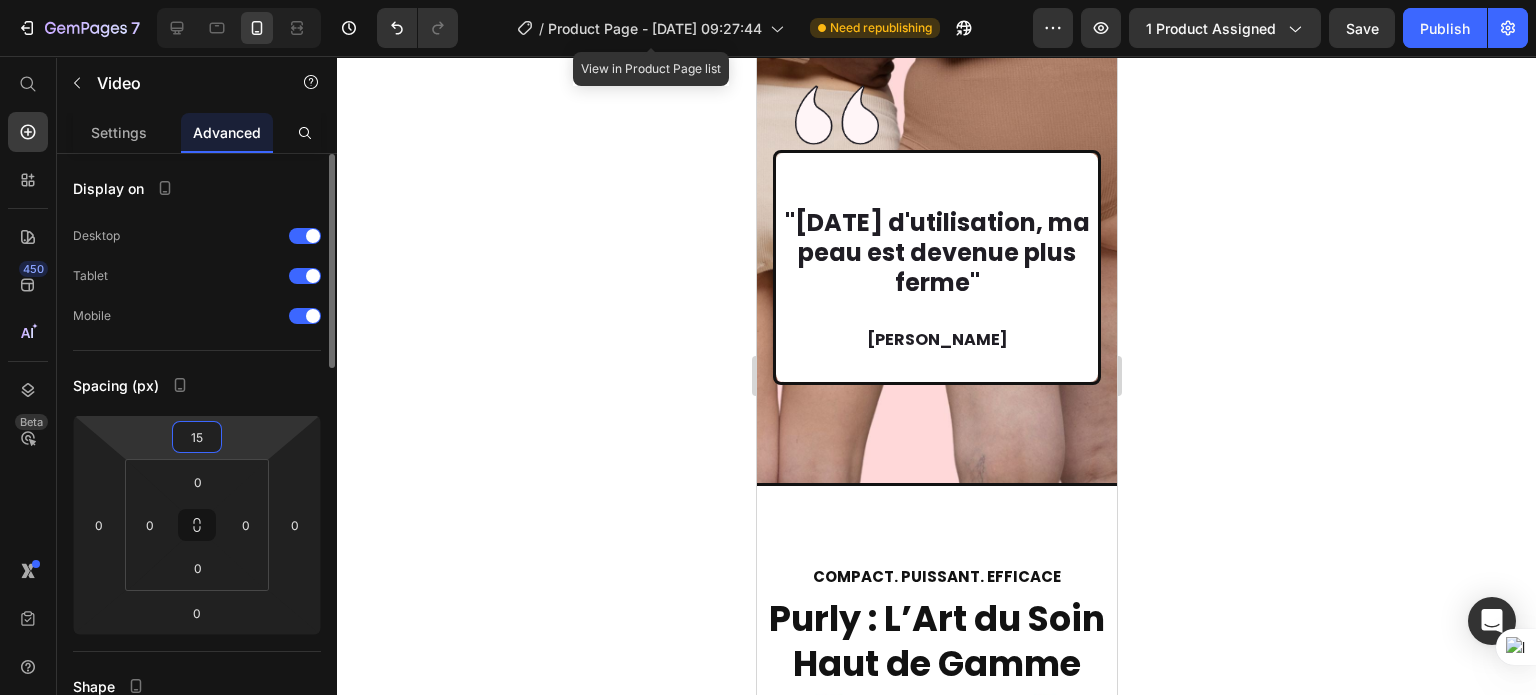 click on "15" at bounding box center [197, 437] 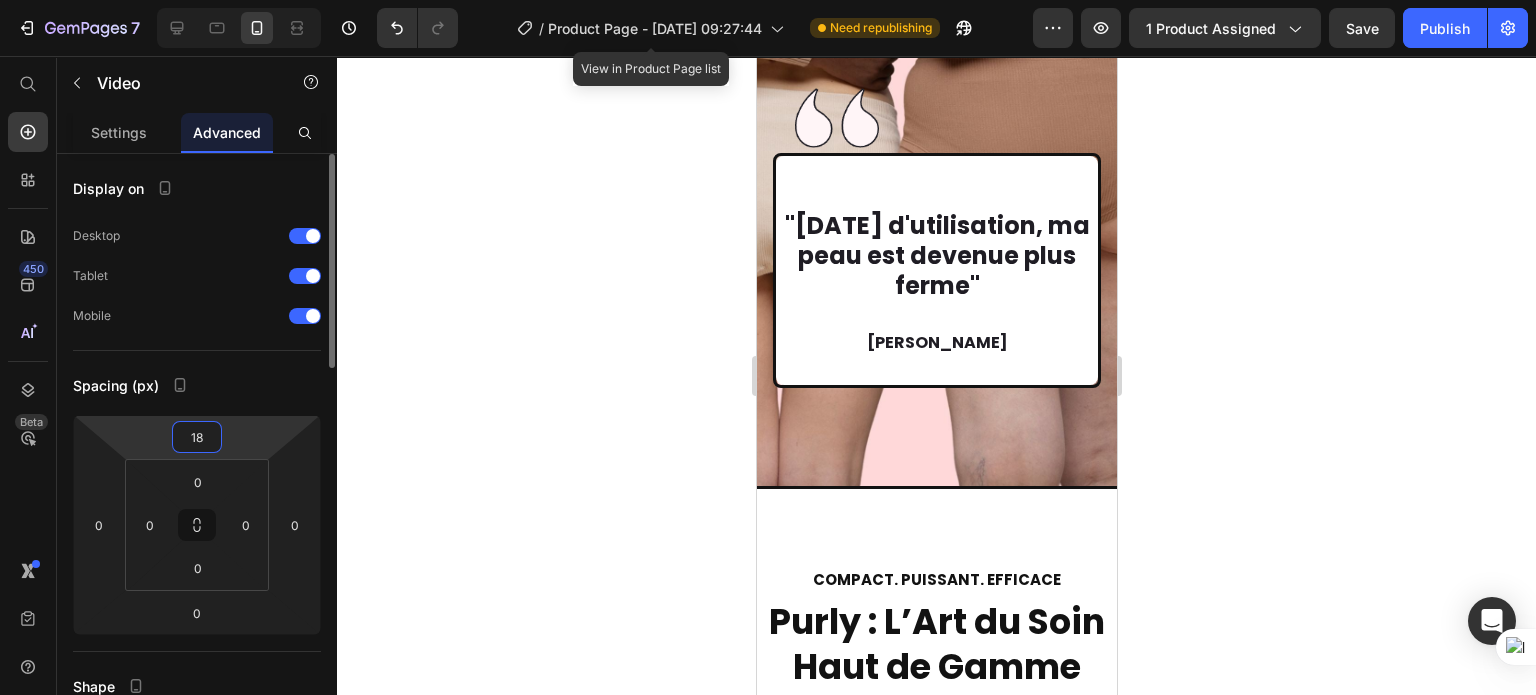 type on "19" 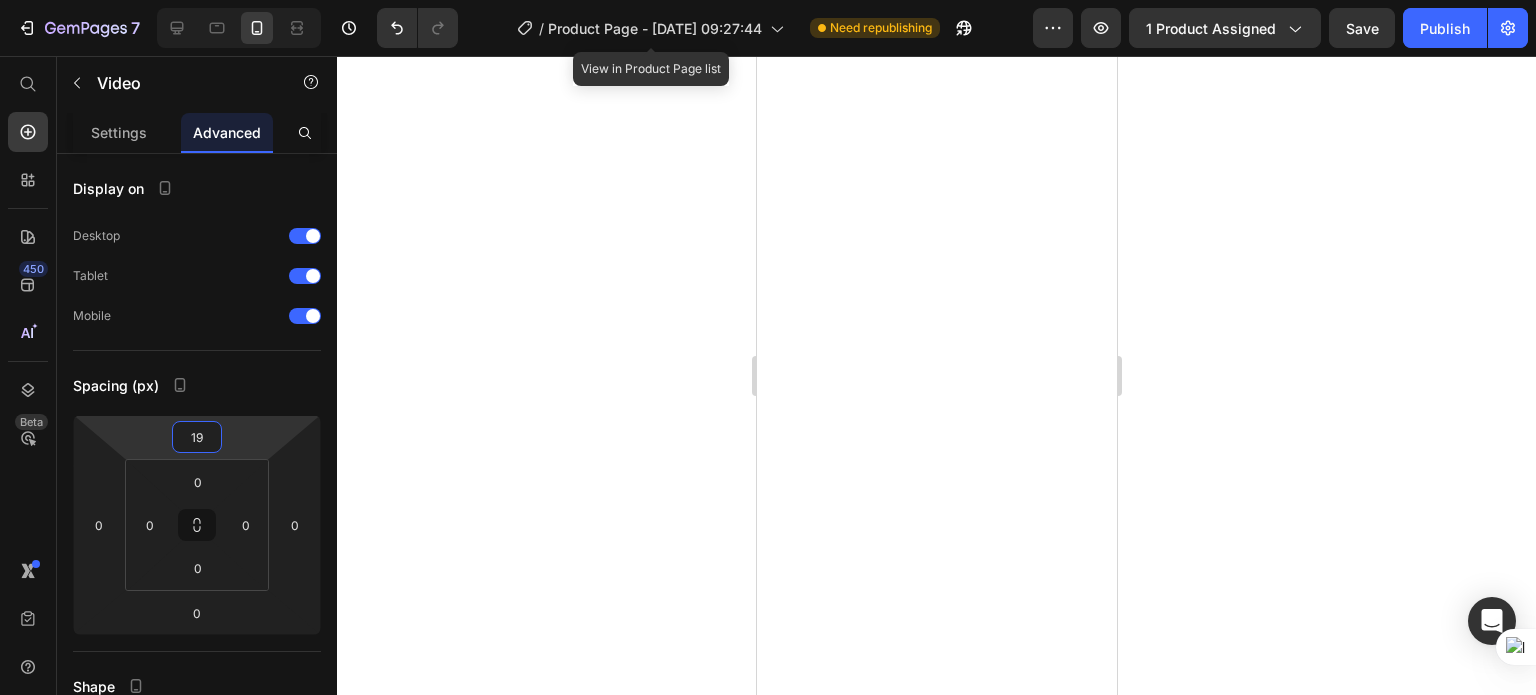 scroll, scrollTop: 0, scrollLeft: 0, axis: both 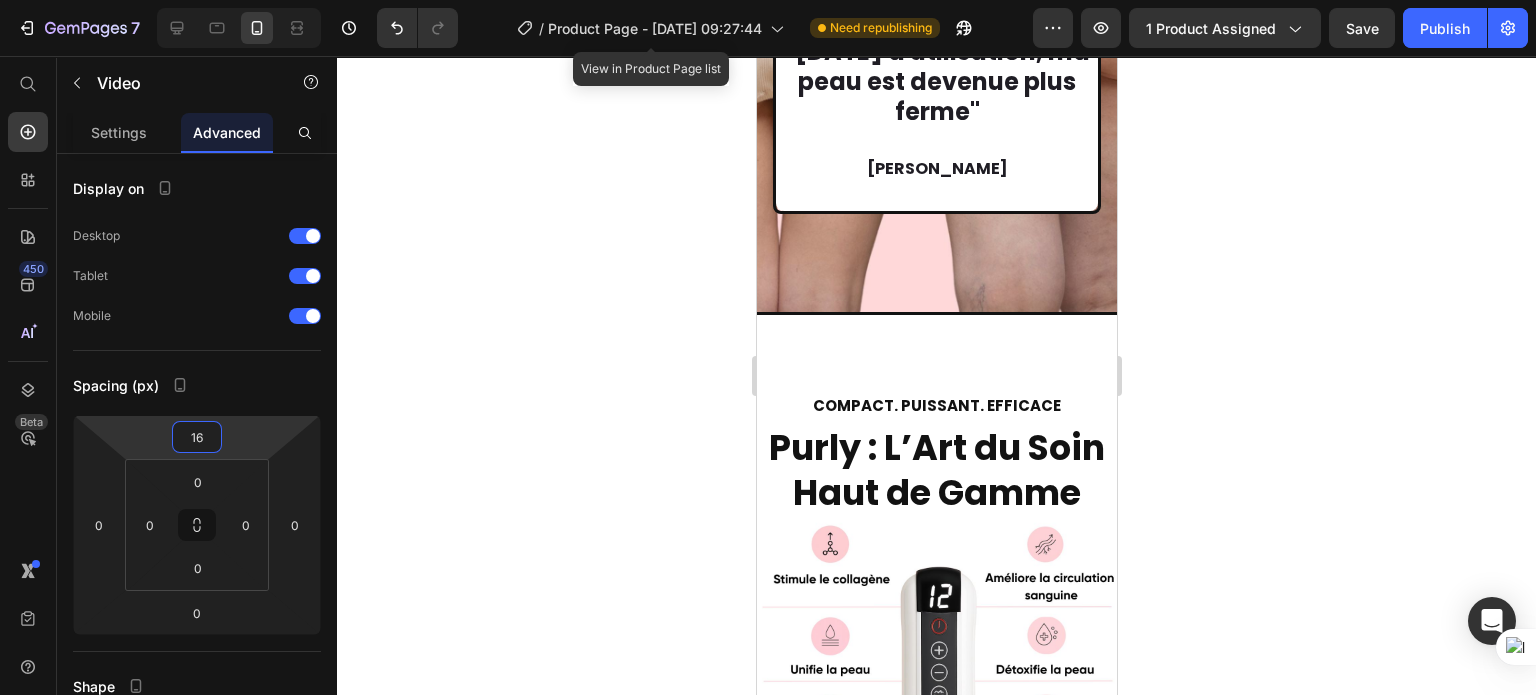 type on "15" 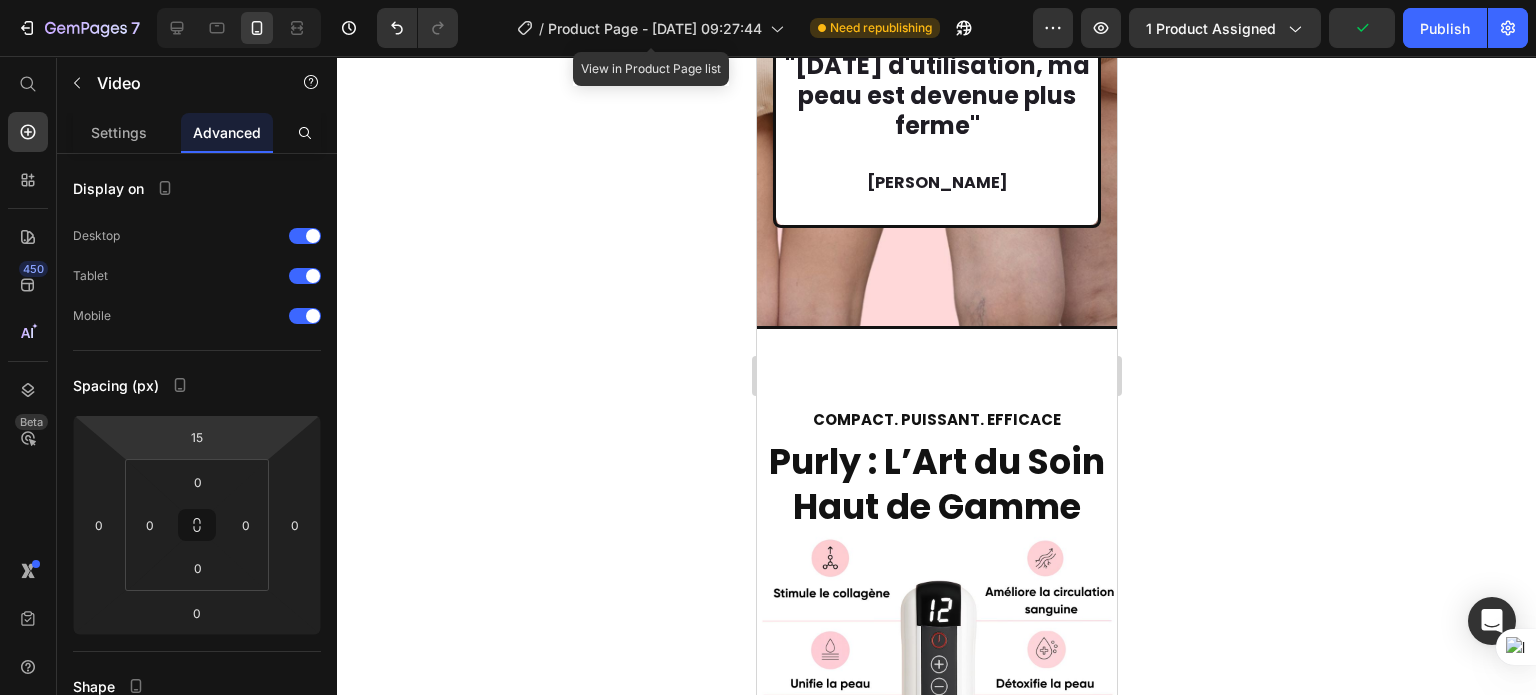 drag, startPoint x: 934, startPoint y: 191, endPoint x: 938, endPoint y: 209, distance: 18.439089 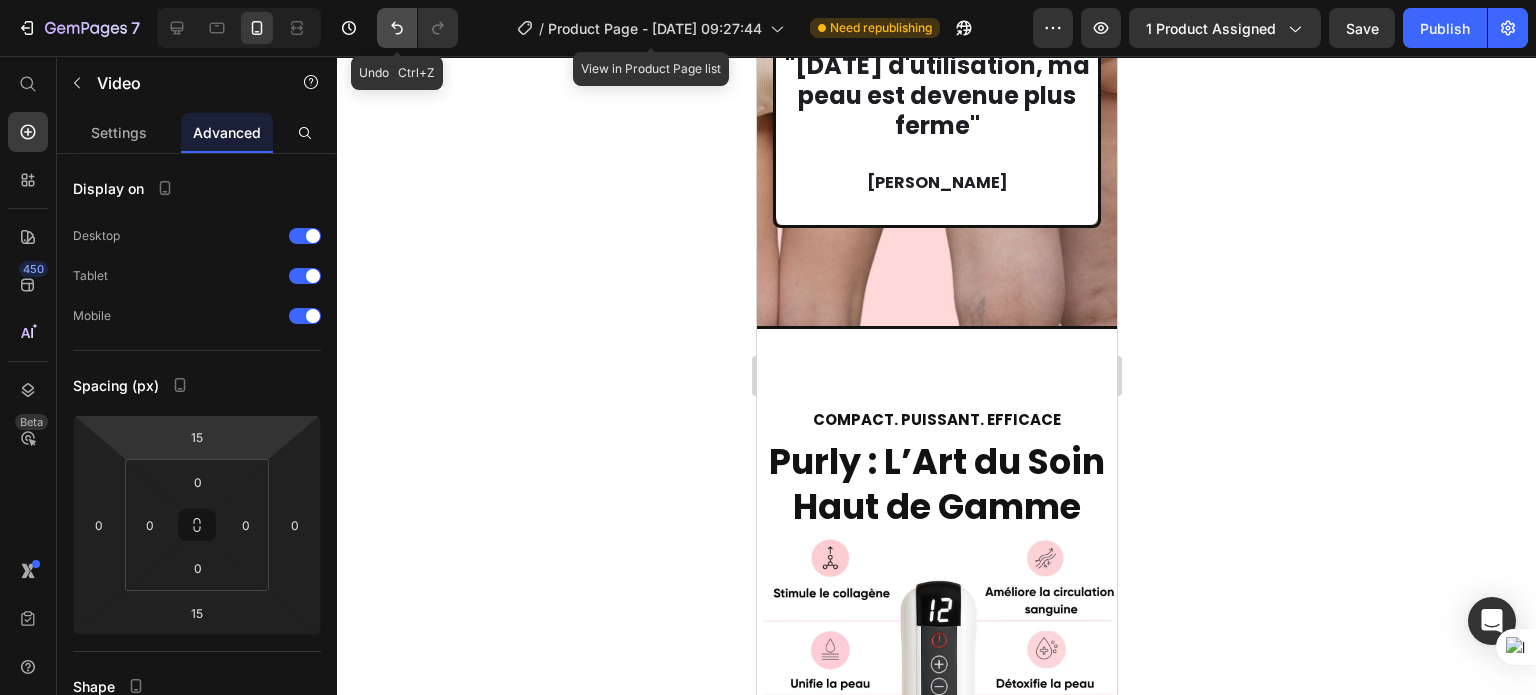click 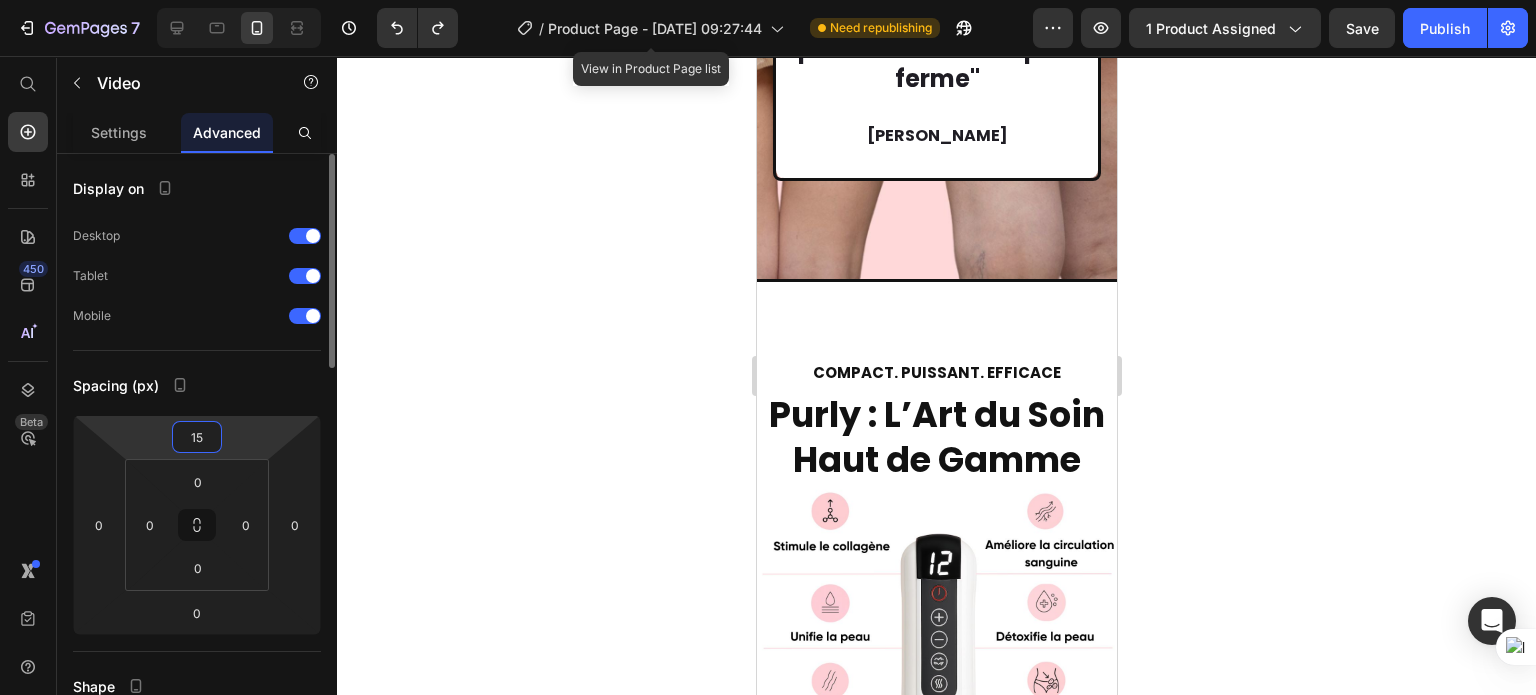 click on "15" at bounding box center (197, 437) 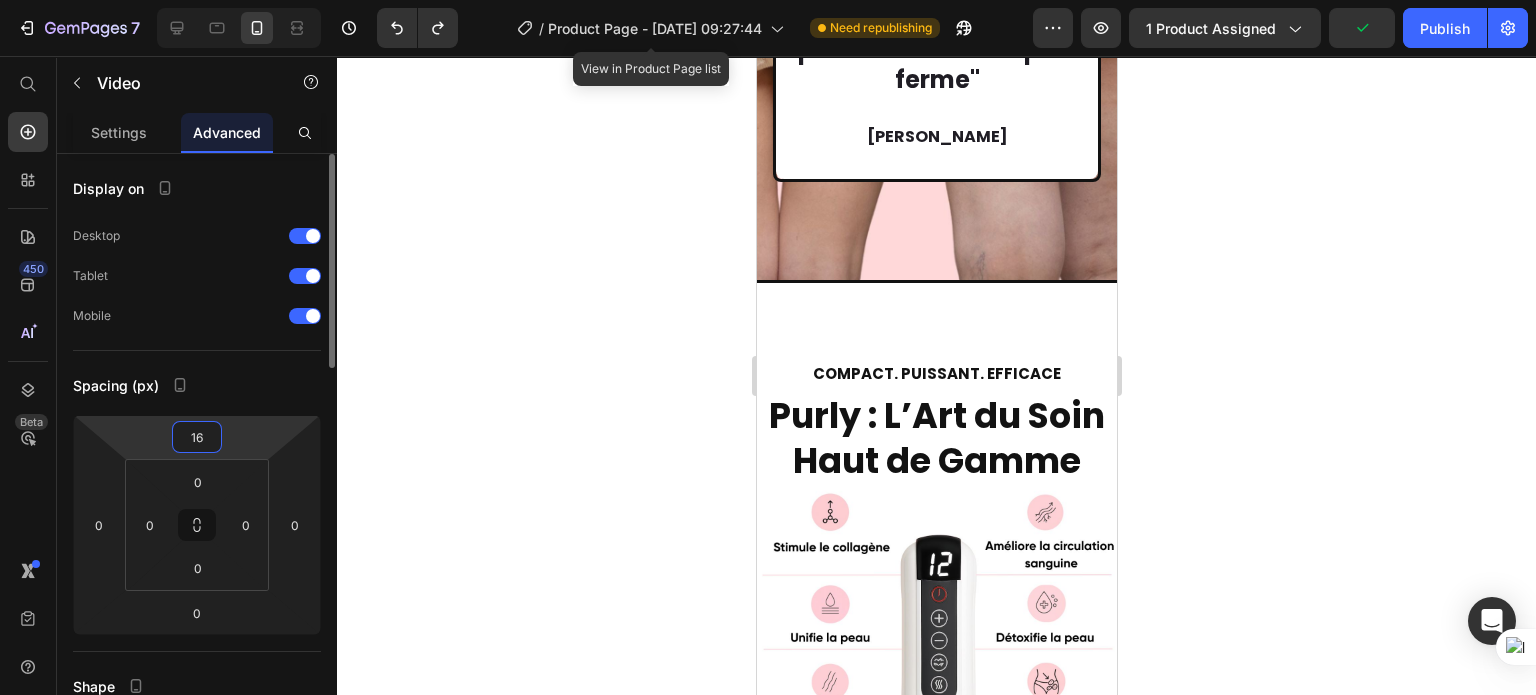 type on "15" 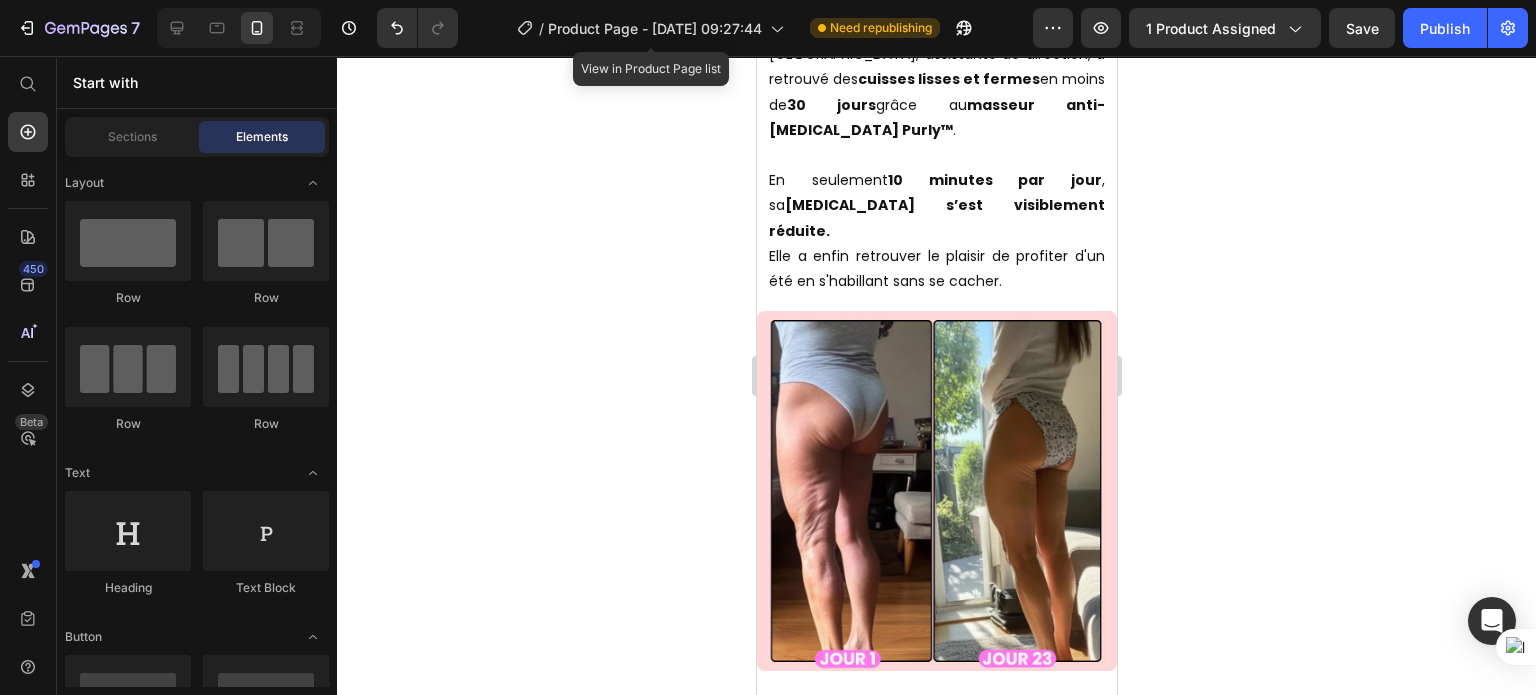 scroll, scrollTop: 7002, scrollLeft: 0, axis: vertical 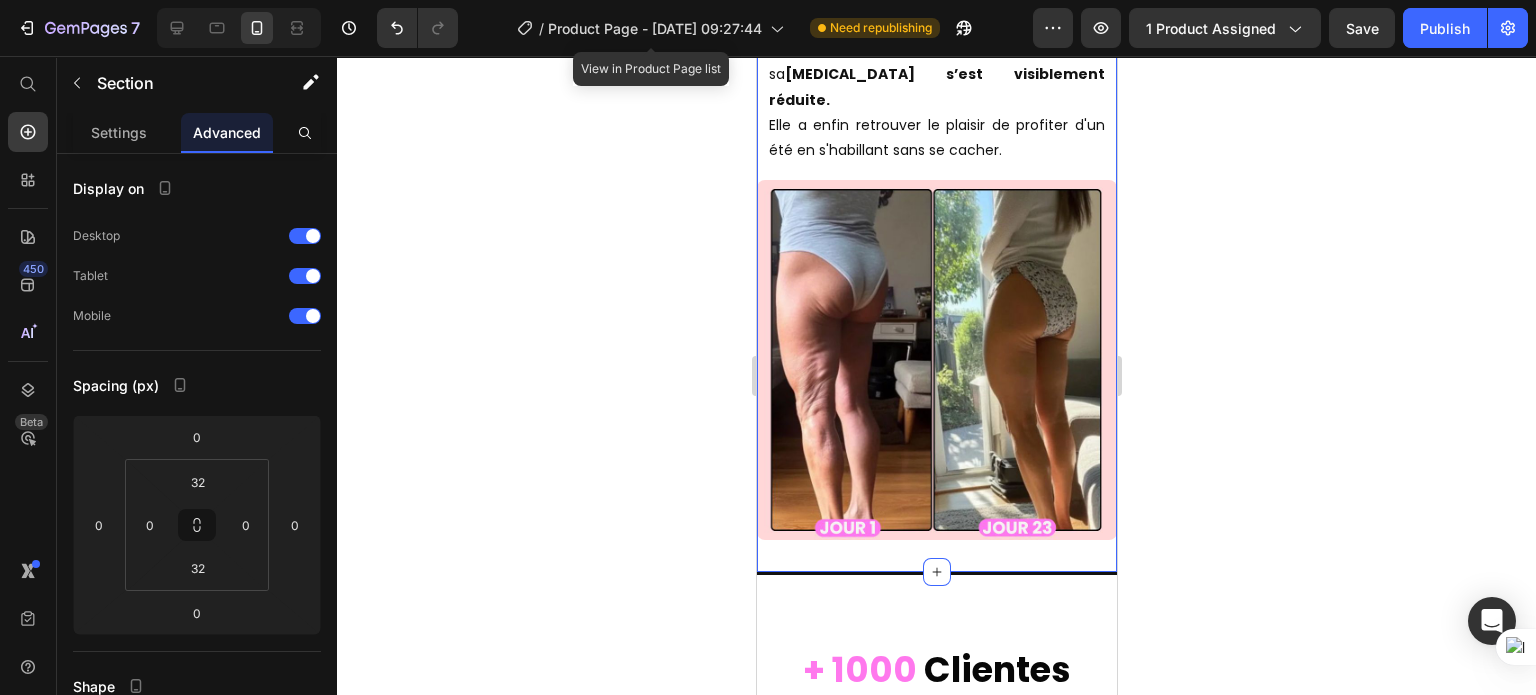 click on "Un Summer Body en 30 Jours Heading [PERSON_NAME], 38 ans, de [GEOGRAPHIC_DATA], assistante de direction, a retrouvé des  cuisses lisses et fermes  en moins de  30 jours  grâce au  masseur anti-[MEDICAL_DATA] Purly™ .   En seulement  10 minutes par jour , sa  [MEDICAL_DATA] s’est visiblement réduite.  Elle a enfin retrouver le plaisir de profiter d'un été en s'habillant sans se cacher. Text Block Row Image Row Section 6   You can create reusable sections Create Theme Section AI Content Write with GemAI What would you like to describe here? Tone and Voice Persuasive Product Purly Show more Generate" at bounding box center (936, 173) 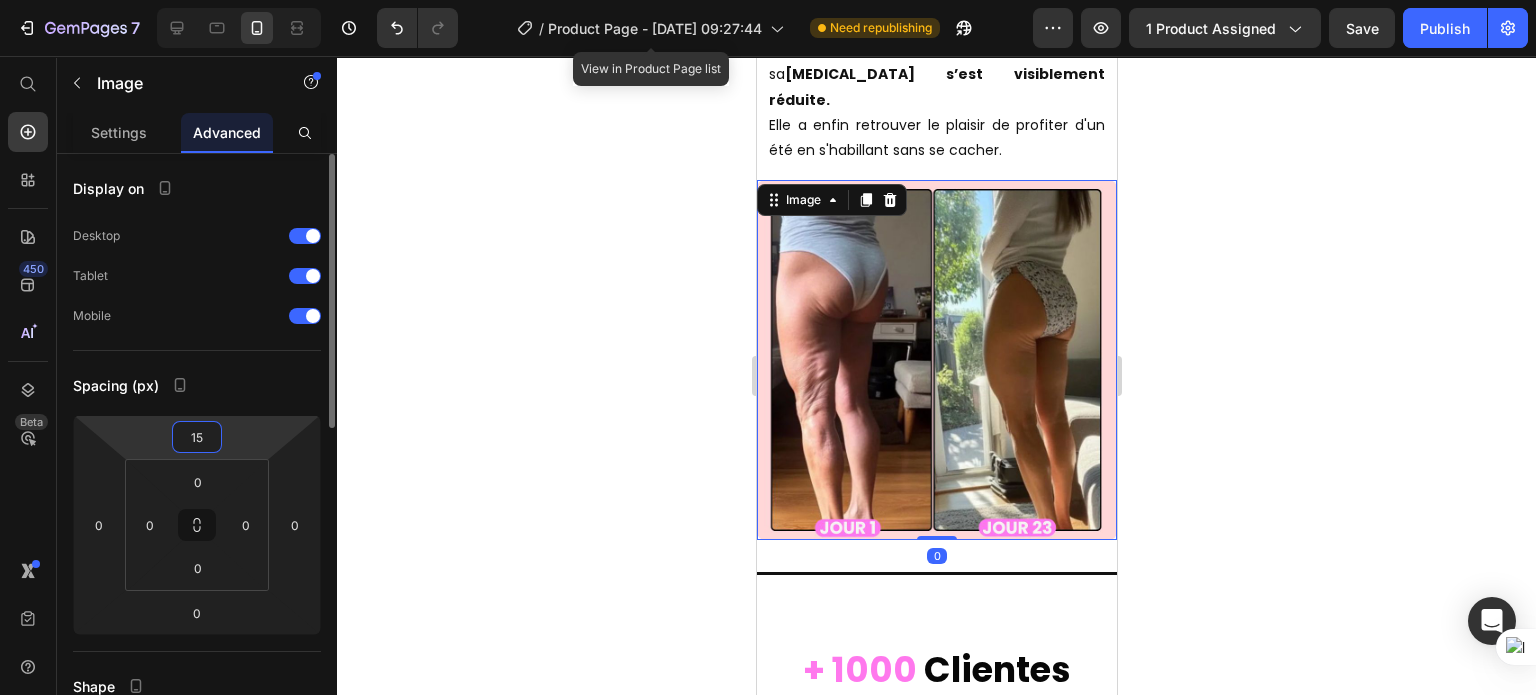 click on "15" at bounding box center (197, 437) 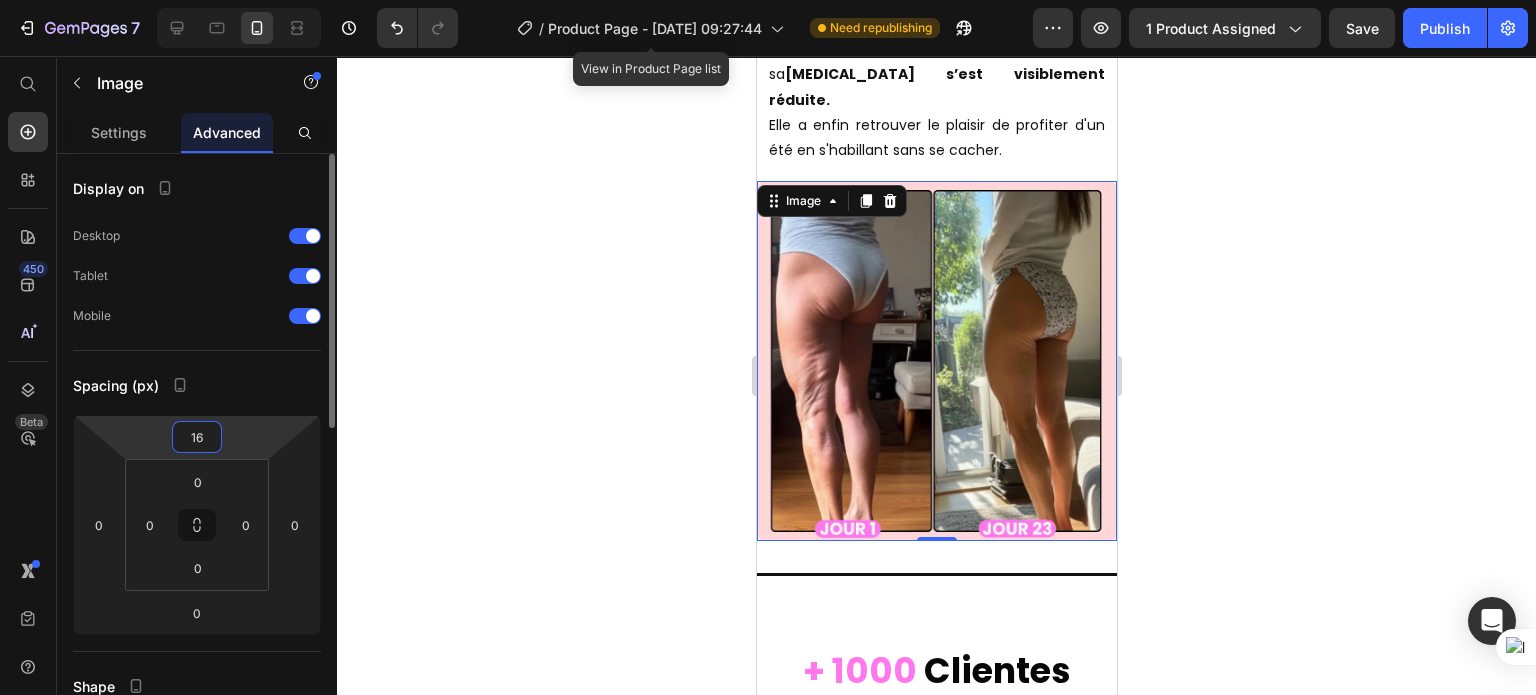 type on "15" 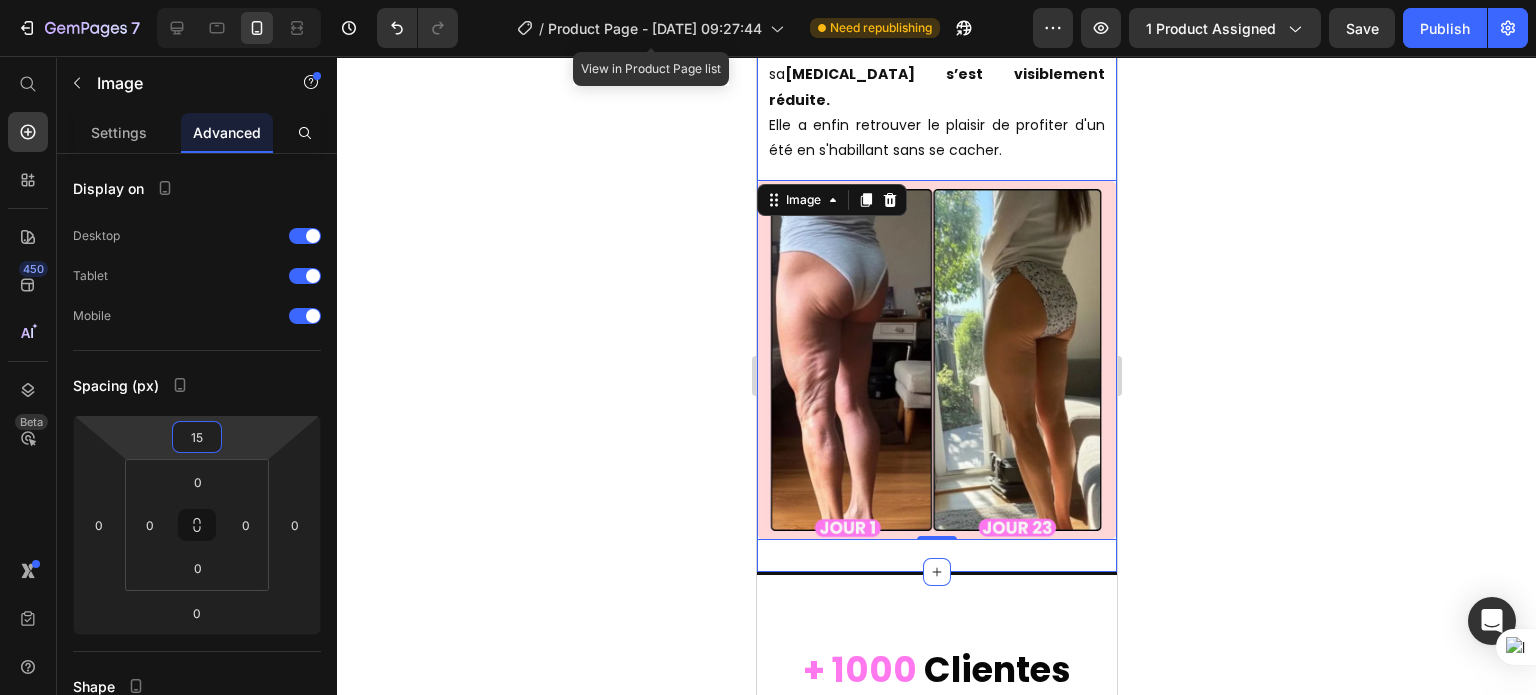 click on "Un Summer Body en 30 Jours Heading [PERSON_NAME], 38 ans, de [GEOGRAPHIC_DATA], assistante de direction, a retrouvé des  cuisses lisses et fermes  en moins de  30 jours  grâce au  masseur anti-[MEDICAL_DATA] Purly™ .   En seulement  10 minutes par jour , sa  [MEDICAL_DATA] s’est visiblement réduite.  Elle a enfin retrouver le plaisir de profiter d'un été en s'habillant sans se cacher. Text Block Row Image   0 Row Section 6" at bounding box center [936, 173] 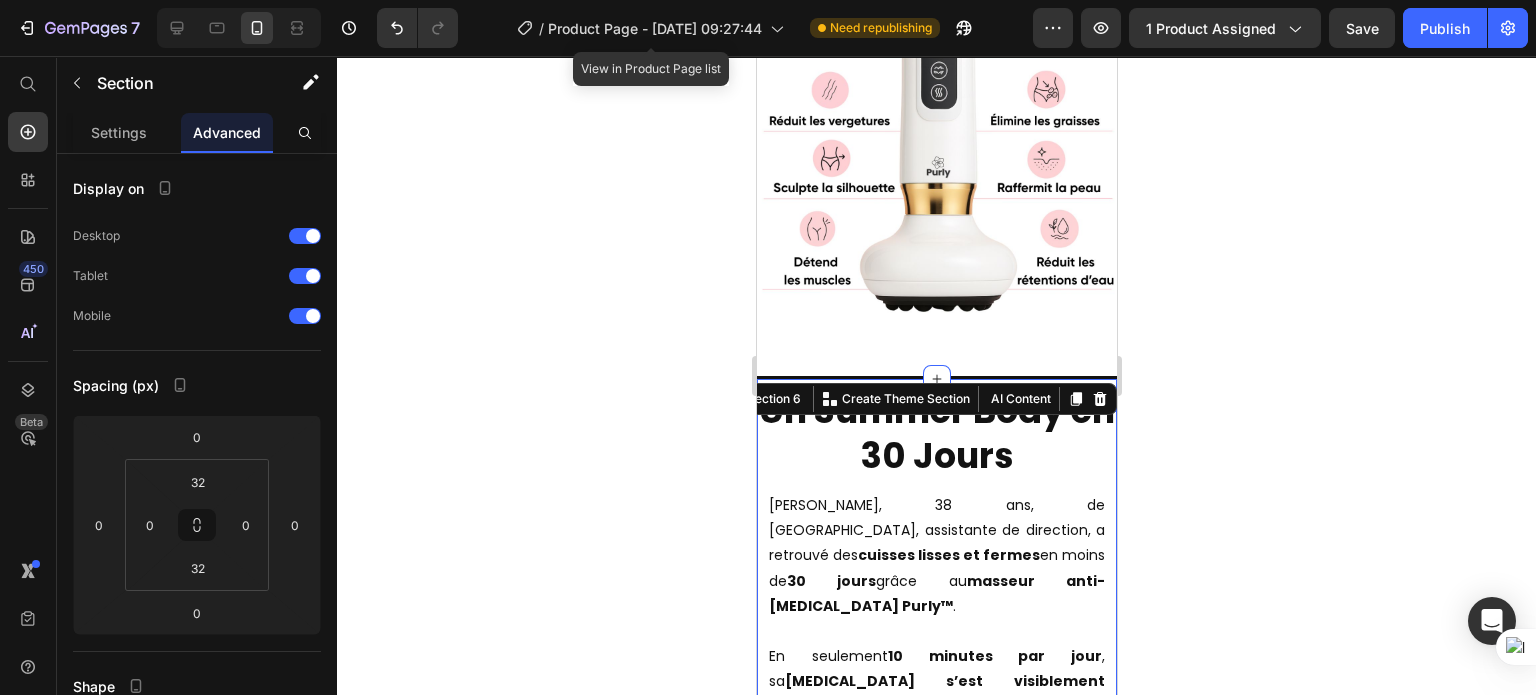 scroll, scrollTop: 6394, scrollLeft: 0, axis: vertical 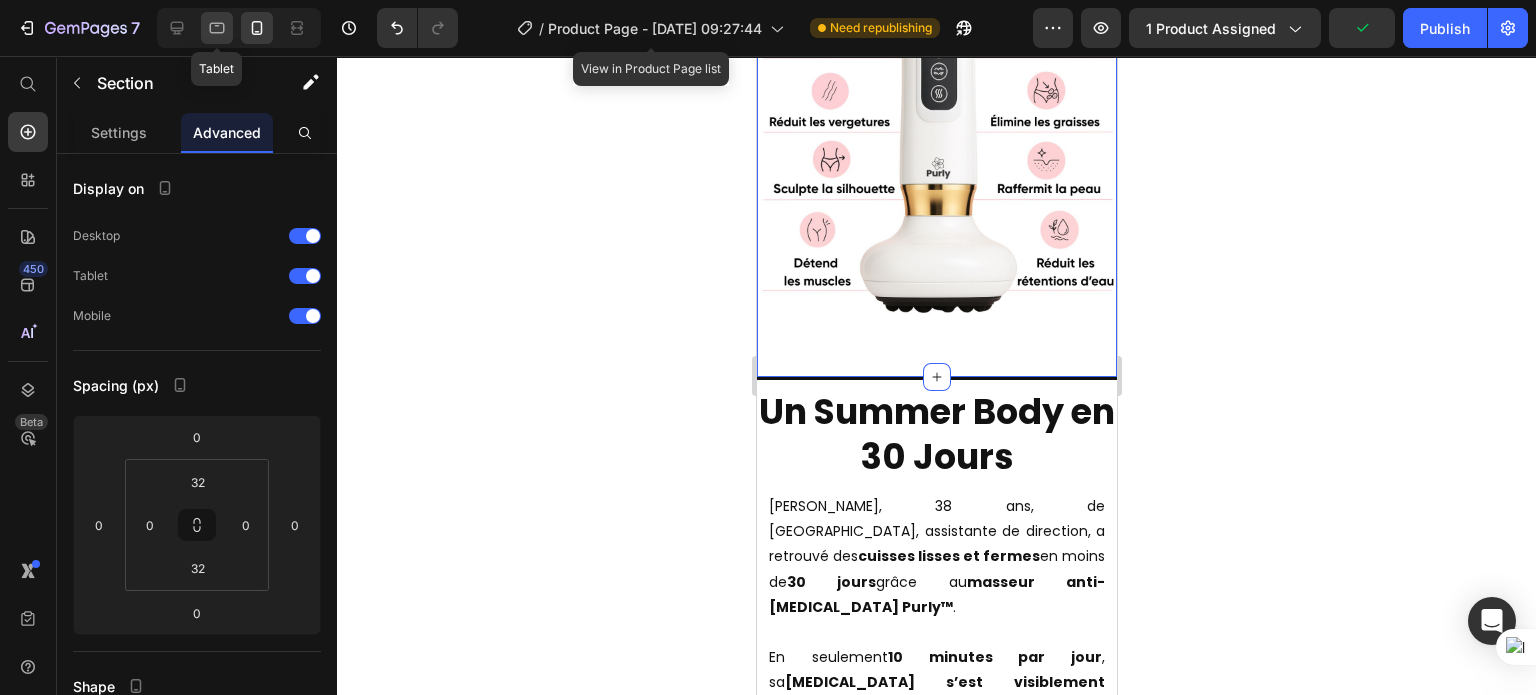 click 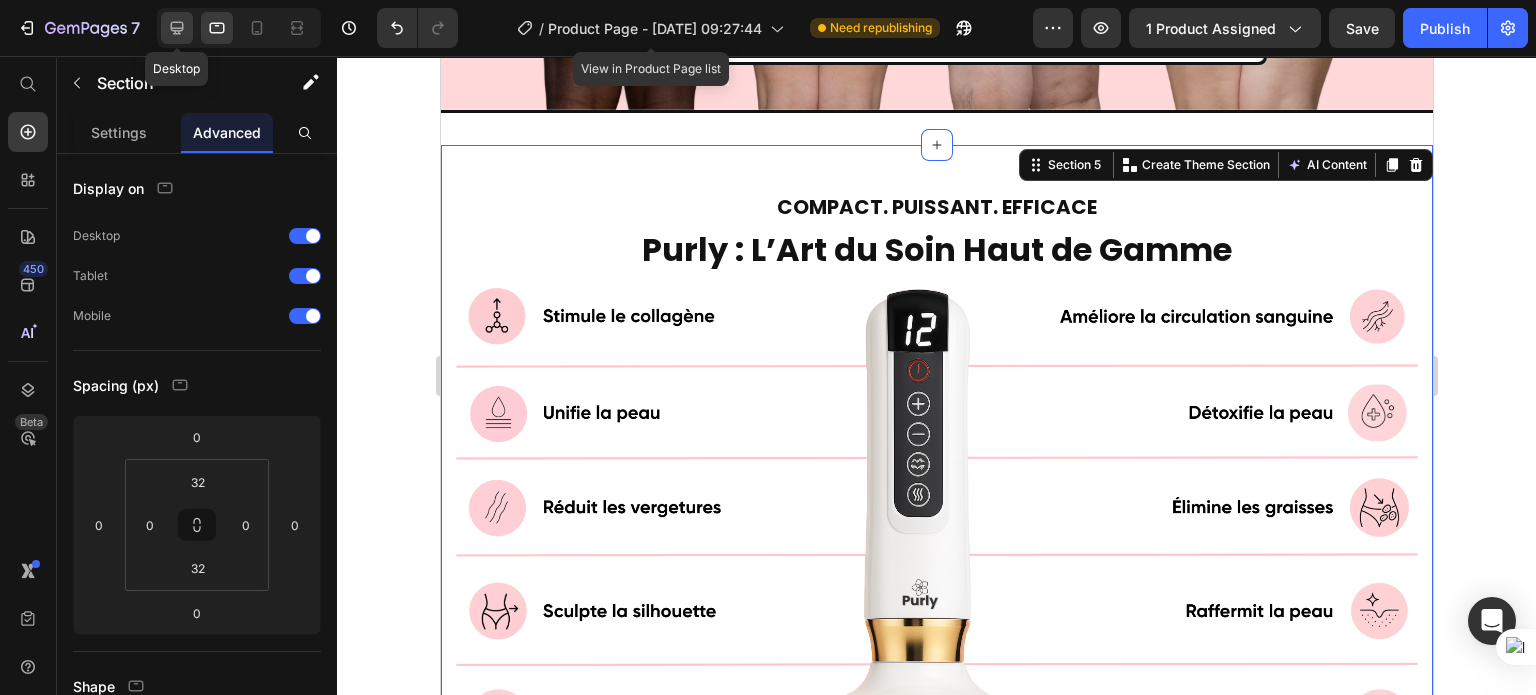 click 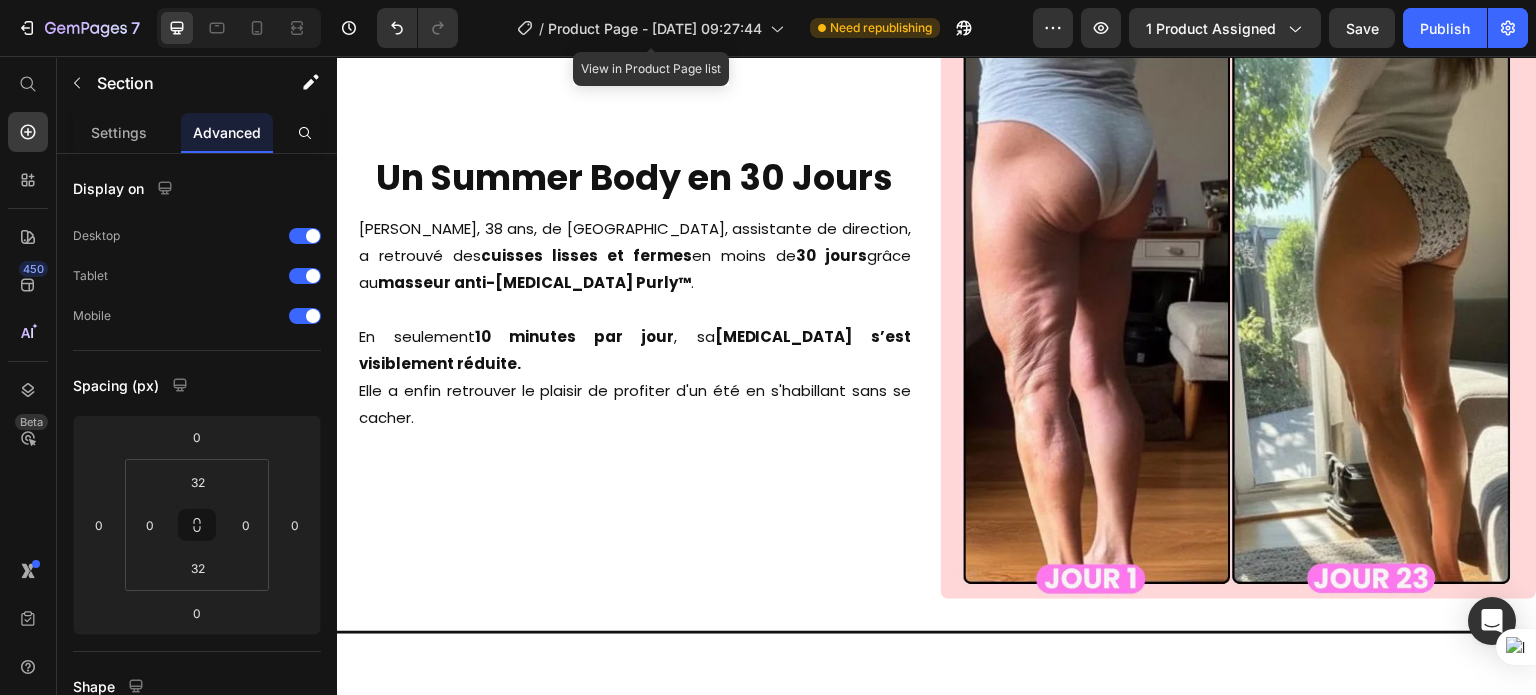 scroll, scrollTop: 7039, scrollLeft: 0, axis: vertical 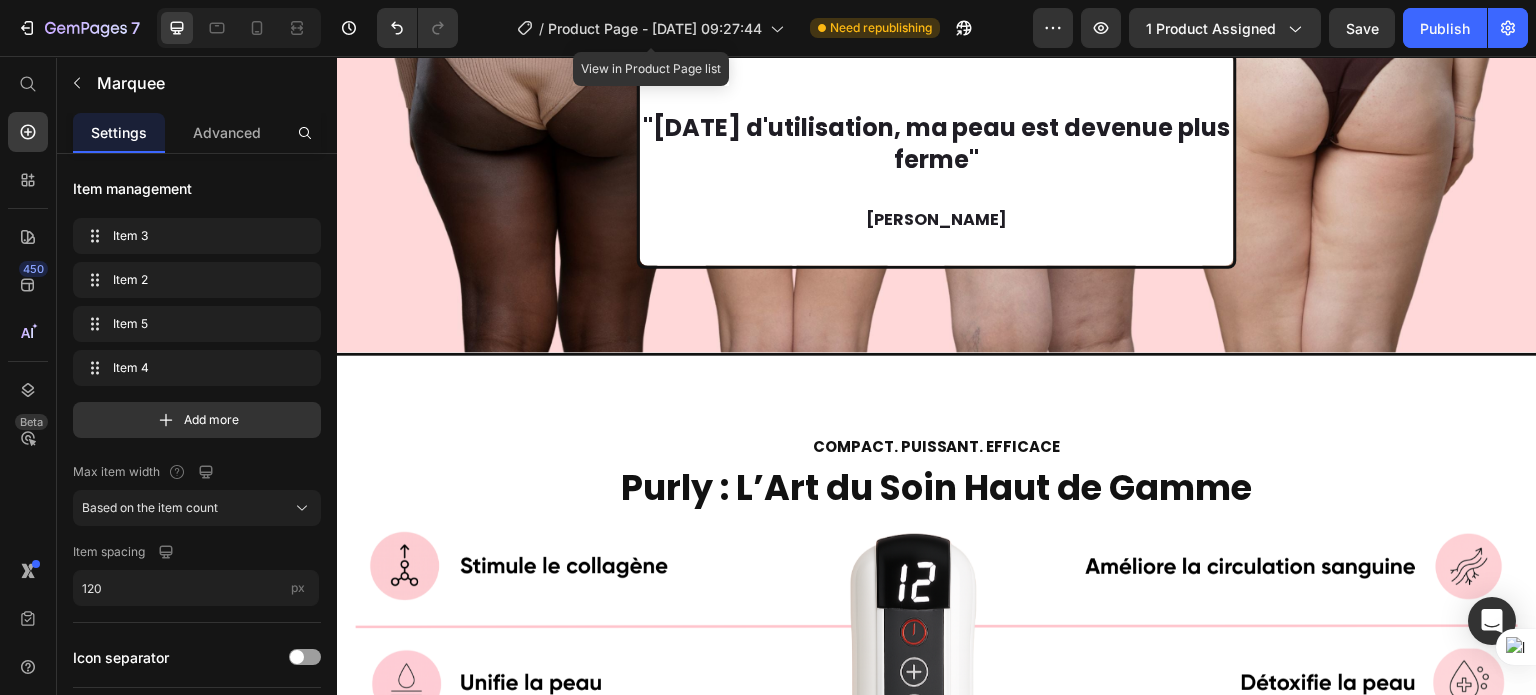 click on "PURLY EN ACTION Text Block Libérez-vous de la [MEDICAL_DATA] Heading 4 technologies en 1 Heading Lumière Rouge Chaleur Thérapeutique Aspiration par Ventouse Massage [MEDICAL_DATA] Image Stimule la  production de collagène  et redonne à votre peau toute sa  souplesse  et sa  jeunesse . Réduit visiblement l’apparence de la [MEDICAL_DATA] pour une peau plus ferme, plus lisse… et une  confiance retrouvée chaque fois que vous vous regardez dans le miroir. Text Block Row Video Stimule la  circulation sanguine , accélère la  combustion des graisses  et aide à r [PERSON_NAME] l'apparence de la [MEDICAL_DATA]. Un véritable  moment de bien-être , où vous sentez votre corps se libérer et votre peau se raffermir  sans effort ni douleur. Text Block Row Image Active le  drainage lymphatique  et aide à lisser la peau en profondeur. Une sensation de  légèreté immédiate , un corps plus sculpté, et cette petite fierté de voir votre silhouette se transformer  jour après jour . Text Block Row Image Élimine les  toxines saine Row" at bounding box center (937, 1797) 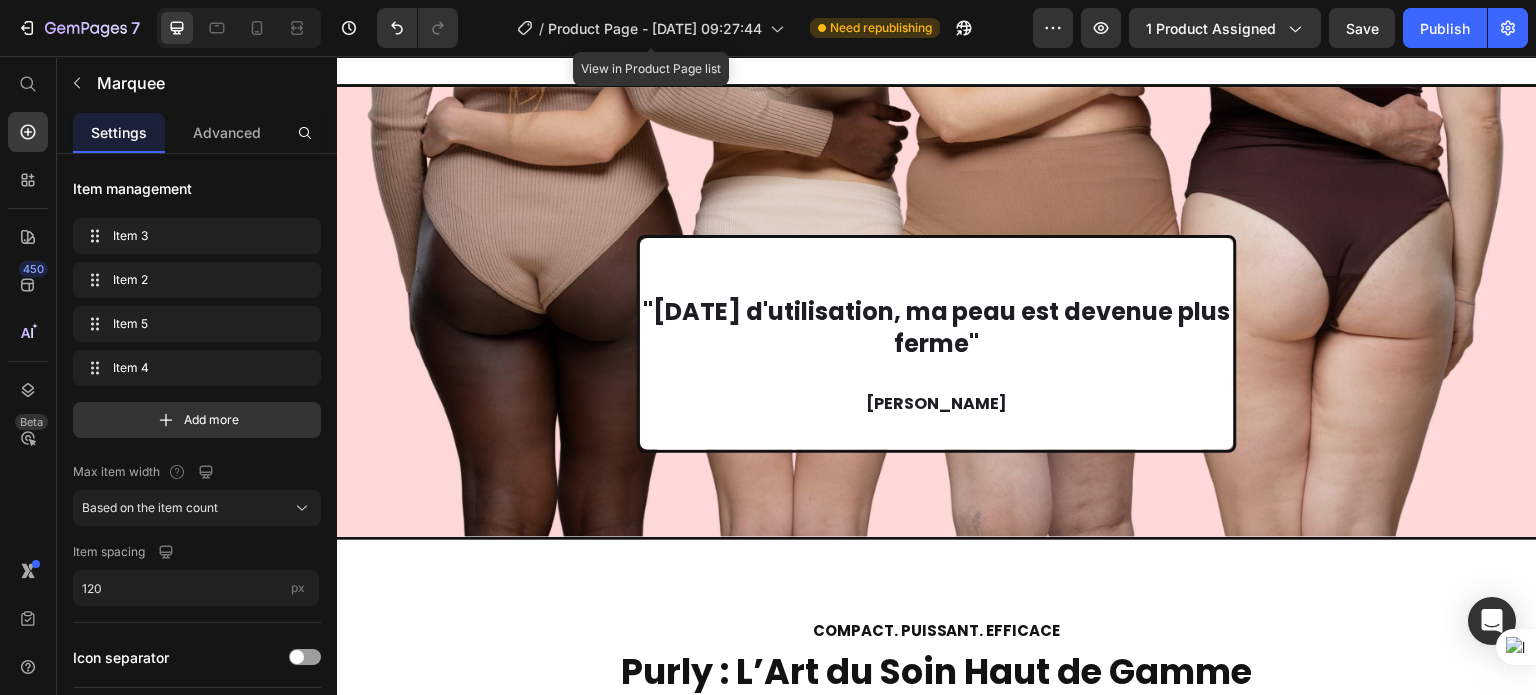 scroll, scrollTop: 4688, scrollLeft: 0, axis: vertical 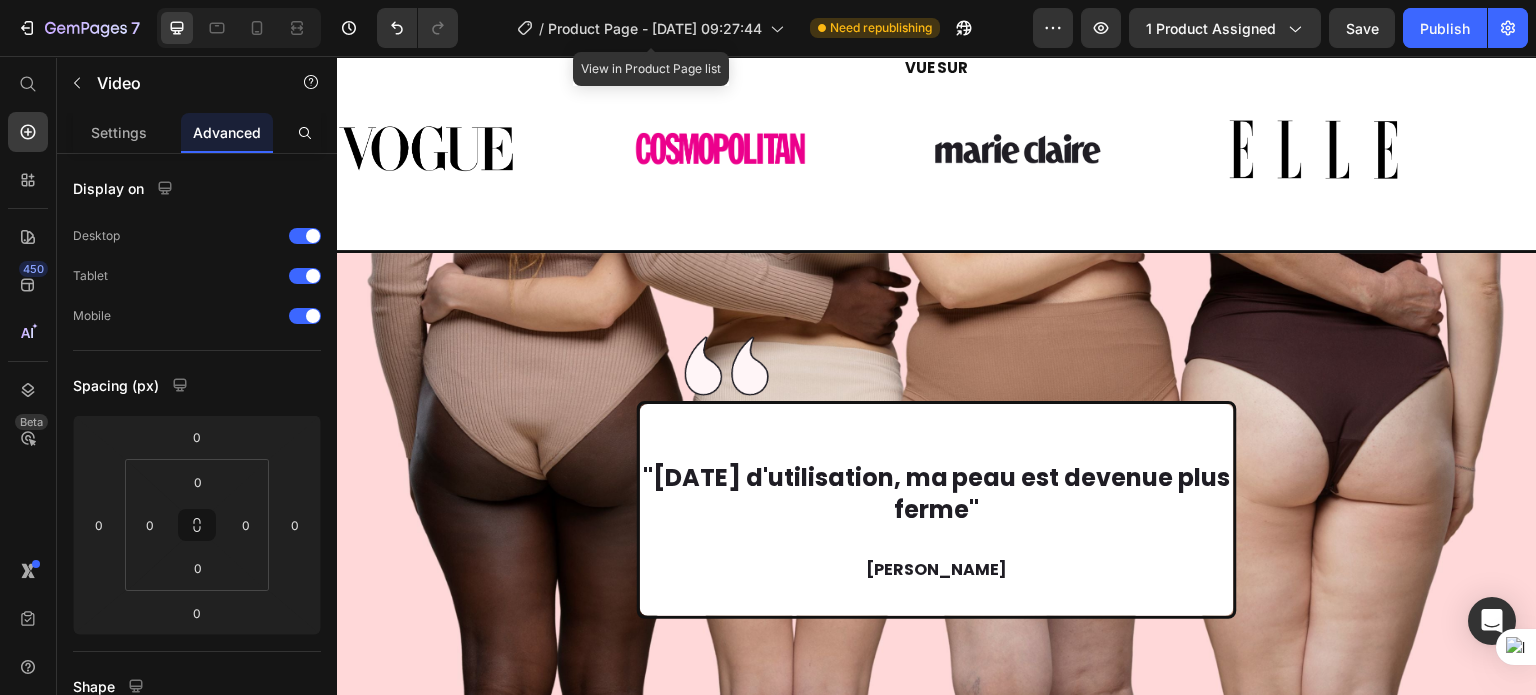 drag, startPoint x: 1231, startPoint y: 586, endPoint x: 1233, endPoint y: 545, distance: 41.04875 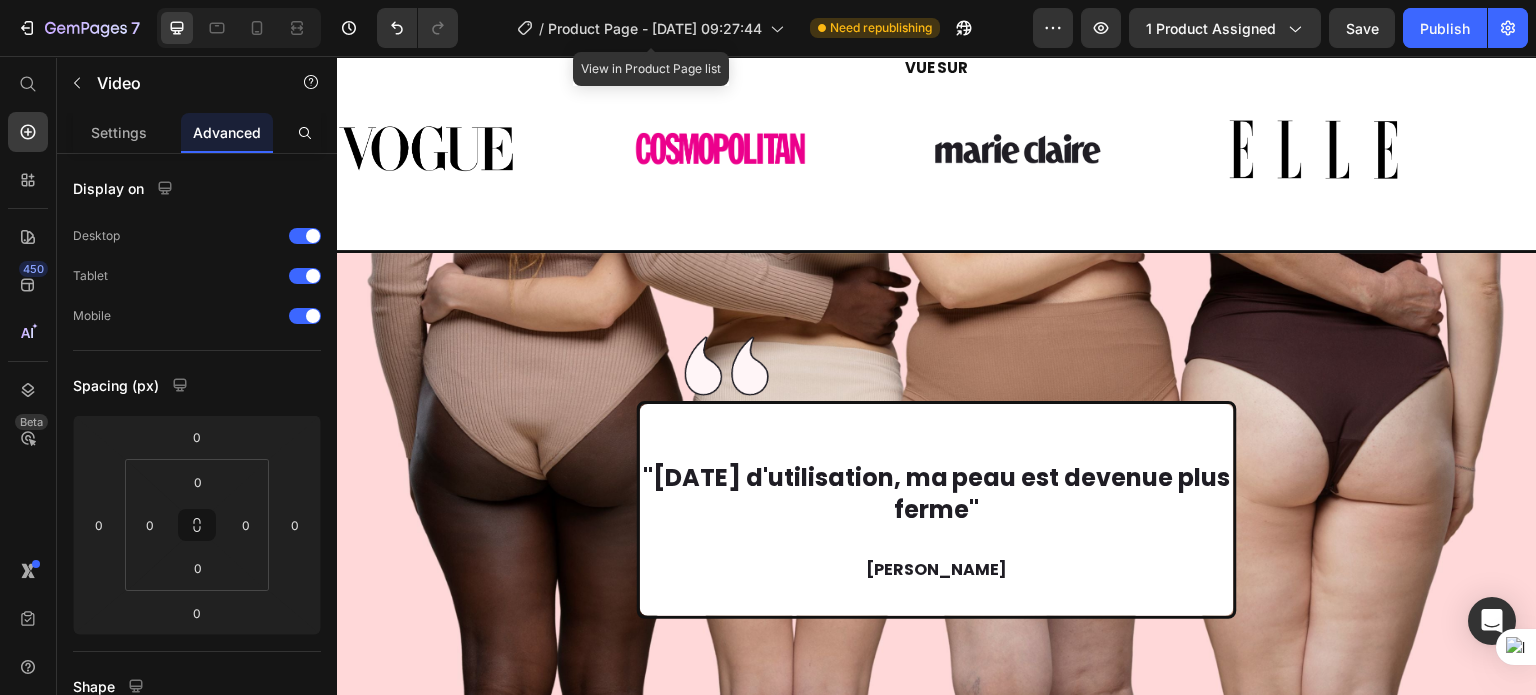 click on "Video   0" at bounding box center [1239, -143] 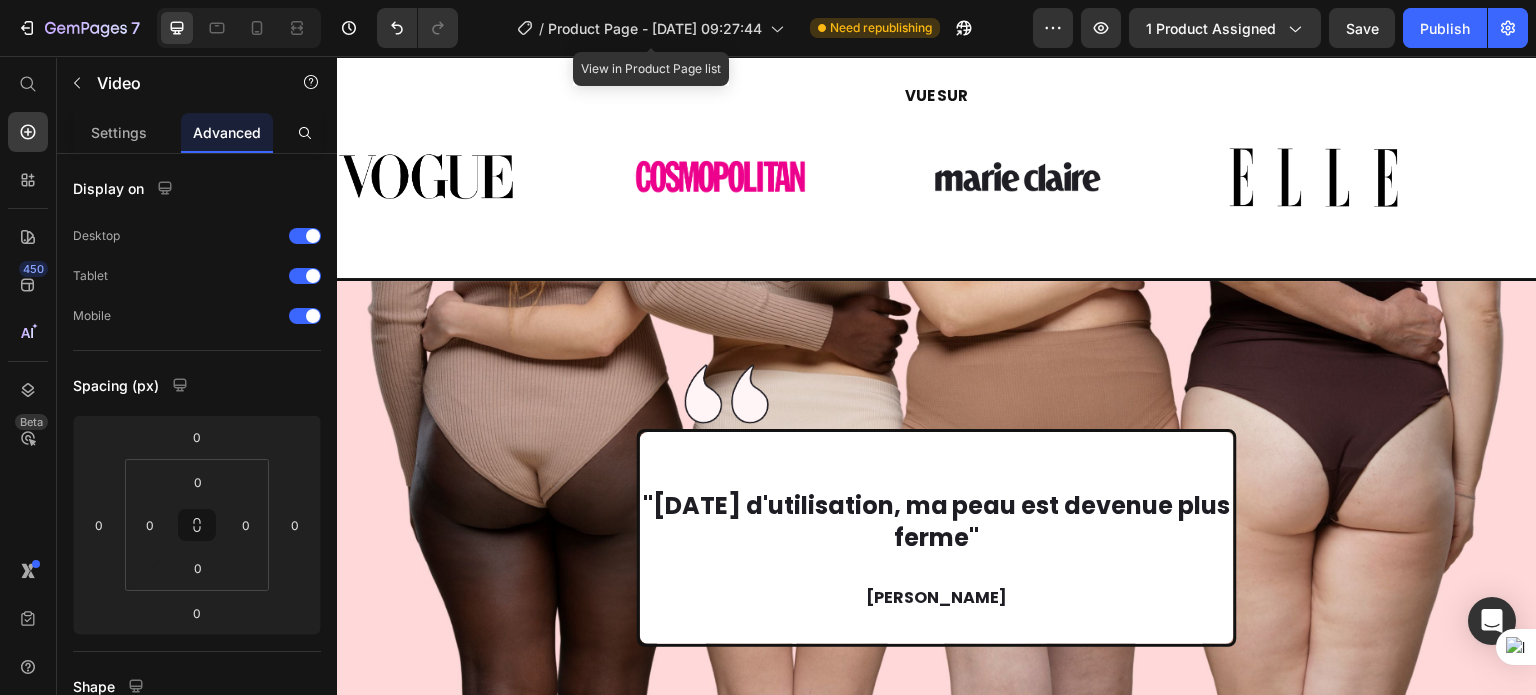 drag, startPoint x: 1228, startPoint y: 585, endPoint x: 1235, endPoint y: 613, distance: 28.86174 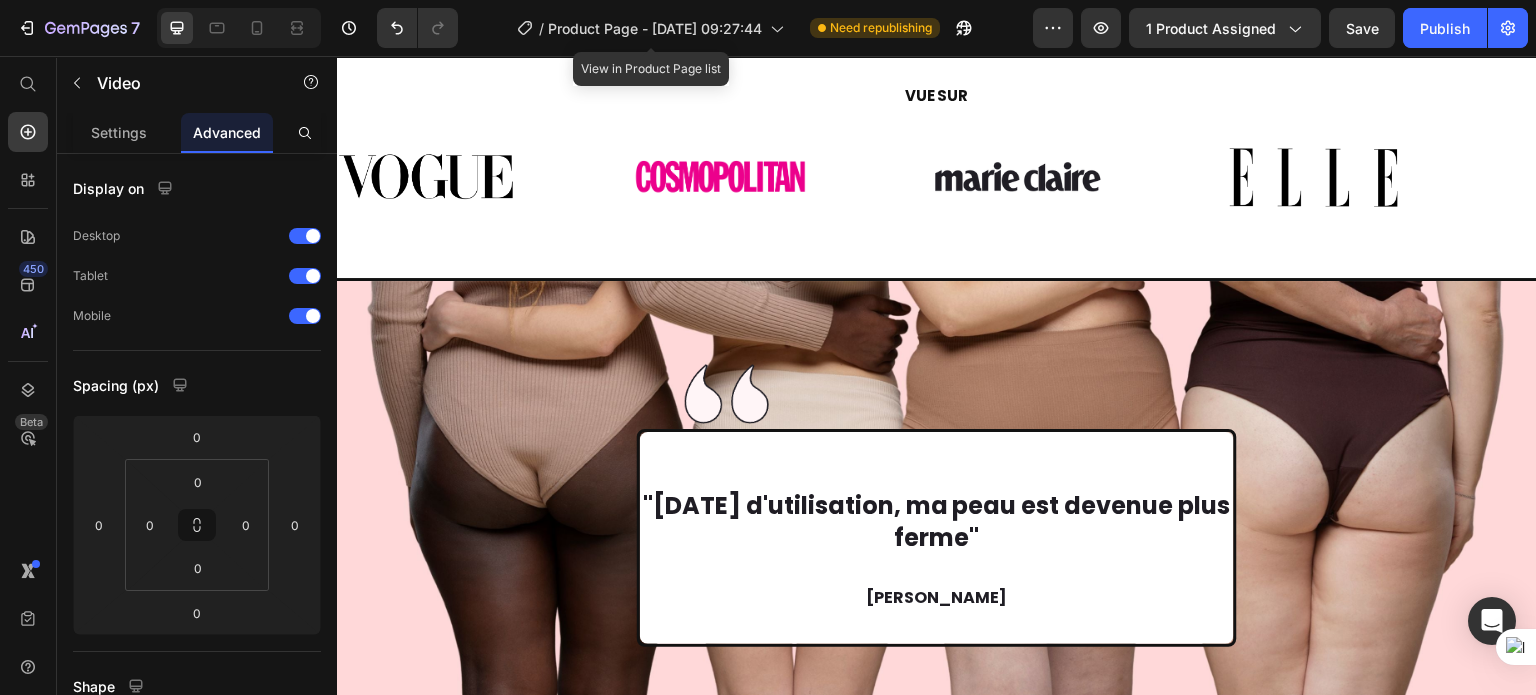 click on "PURLY EN ACTION Text Block Libérez-vous de la [MEDICAL_DATA] Heading 4 technologies en 1 Heading Lumière Rouge Chaleur Thérapeutique Aspiration par Ventouse Massage [MEDICAL_DATA] Image Stimule la  production de collagène  et redonne à votre peau toute sa  souplesse  et sa  jeunesse . Réduit visiblement l’apparence de la [MEDICAL_DATA] pour une peau plus ferme, plus lisse… et une  confiance retrouvée chaque fois que vous vous regardez dans le miroir. Text Block Row Video Stimule la  circulation sanguine , accélère la  combustion des graisses  et aide à r [PERSON_NAME] l'apparence de la [MEDICAL_DATA]. Un véritable  moment de bien-être , où vous sentez votre corps se libérer et votre peau se raffermir  sans effort ni douleur. Text Block Row Image Active le  drainage lymphatique  et aide à lisser la peau en profondeur. Une sensation de  légèreté immédiate , un corps plus sculpté, et cette petite fierté de voir votre silhouette se transformer  jour après jour . Text Block Row Image Élimine les  toxines saine Row" at bounding box center (937, 2158) 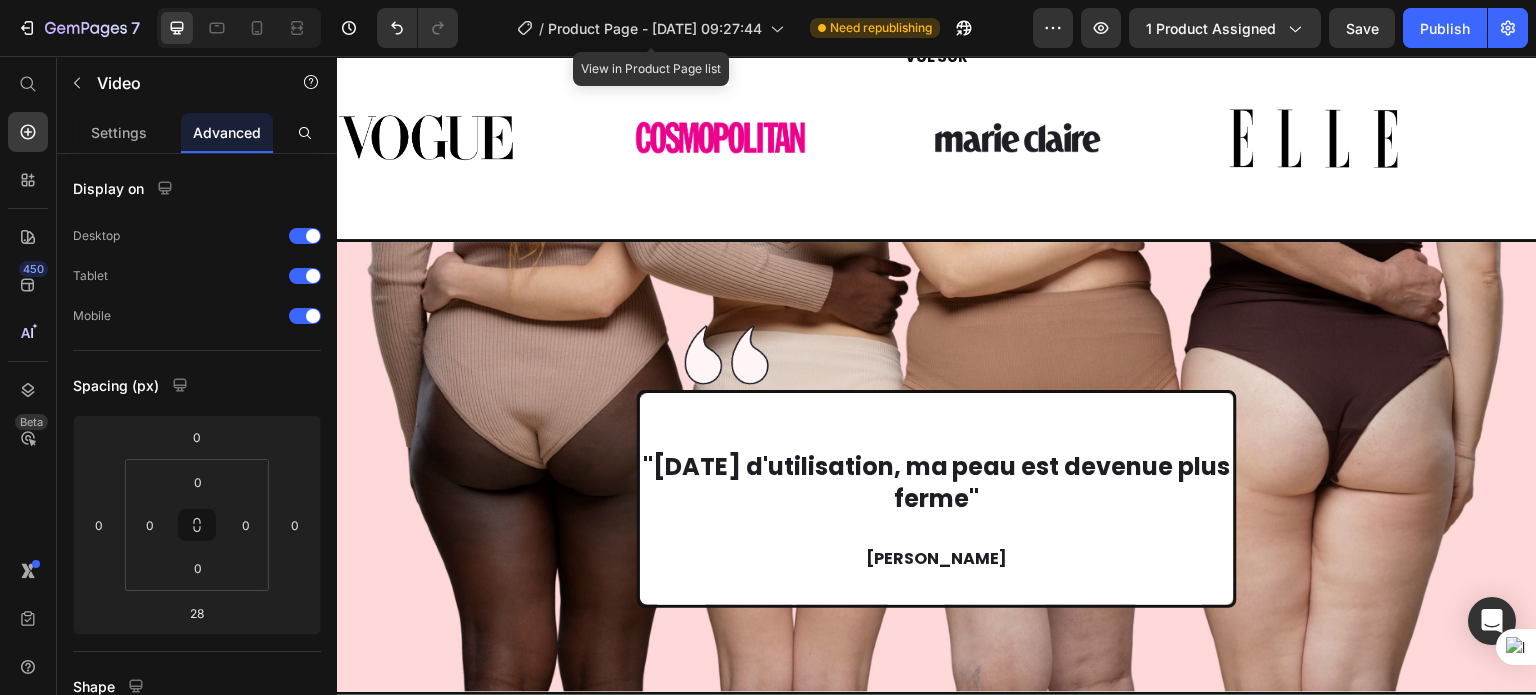 scroll, scrollTop: 4642, scrollLeft: 0, axis: vertical 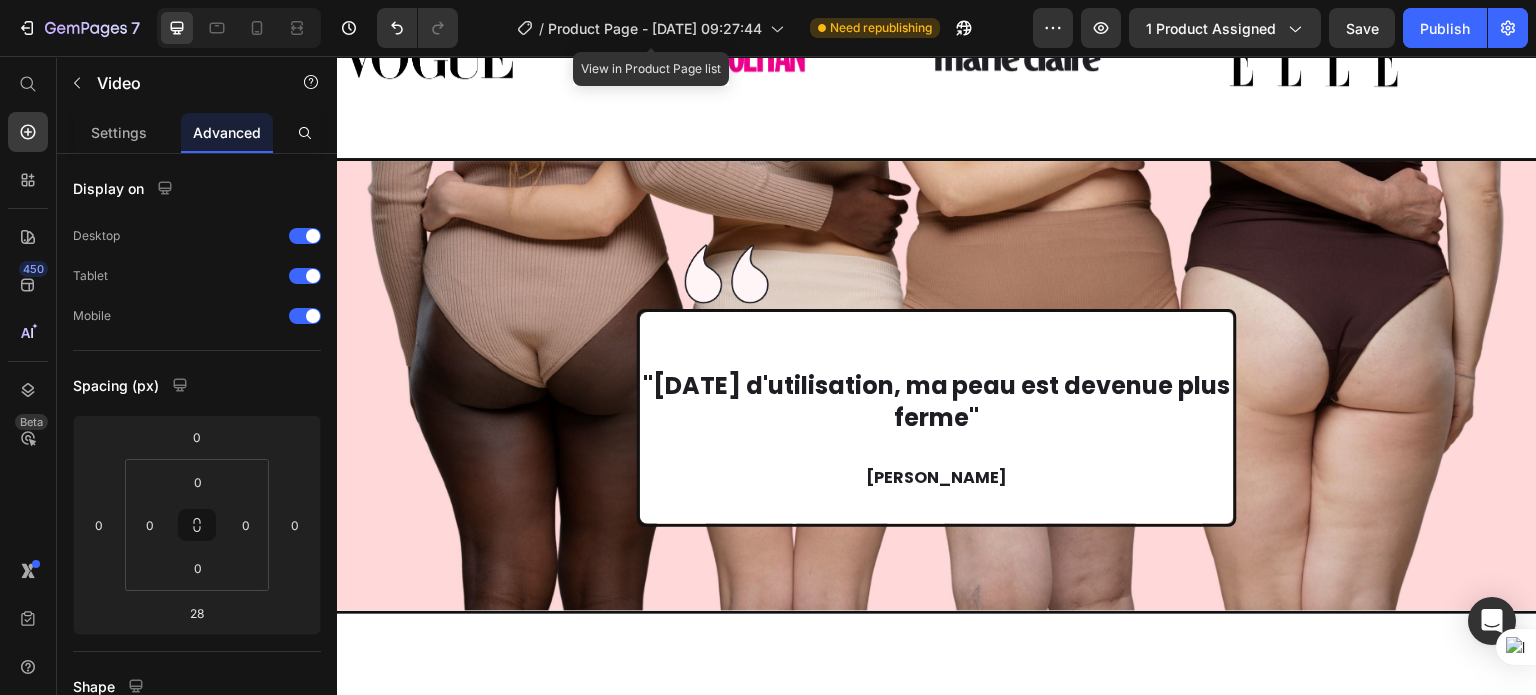 click at bounding box center [1239, -263] 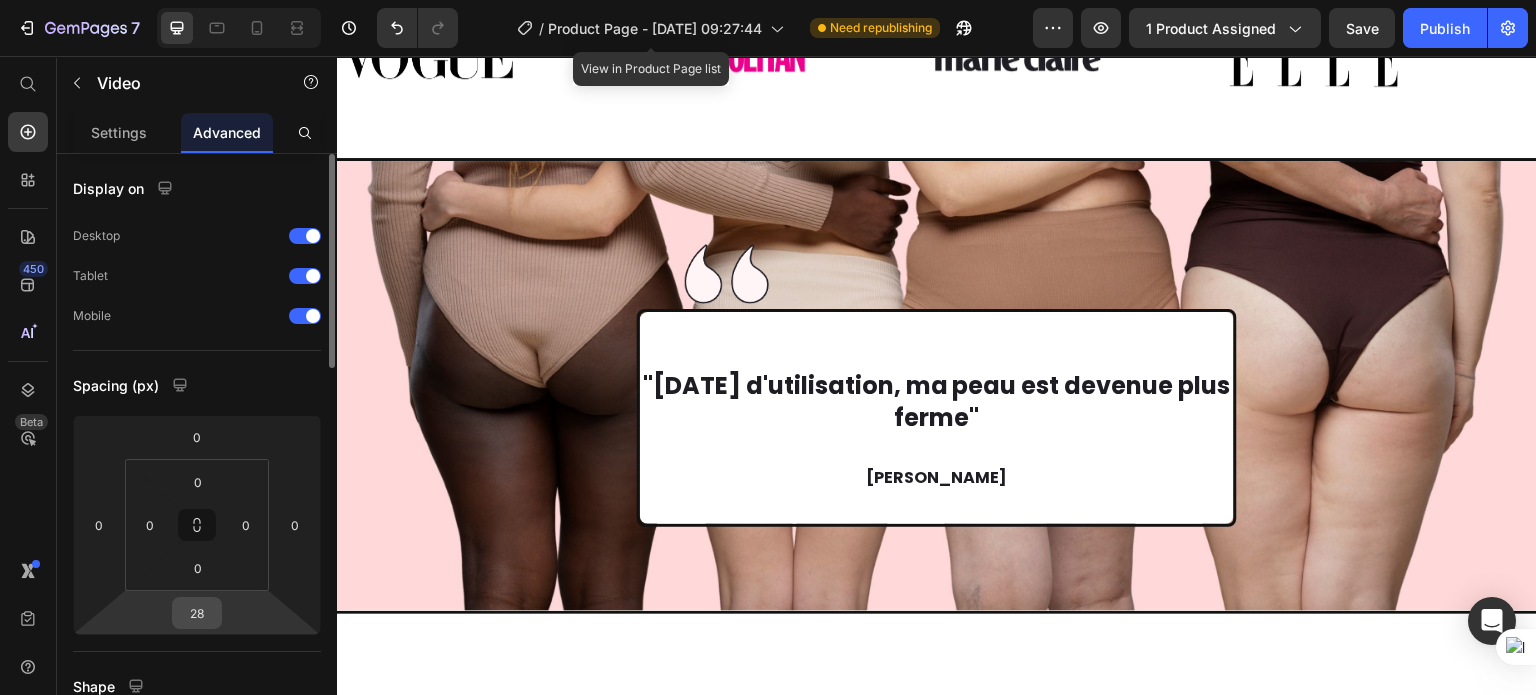 click on "28" at bounding box center [197, 613] 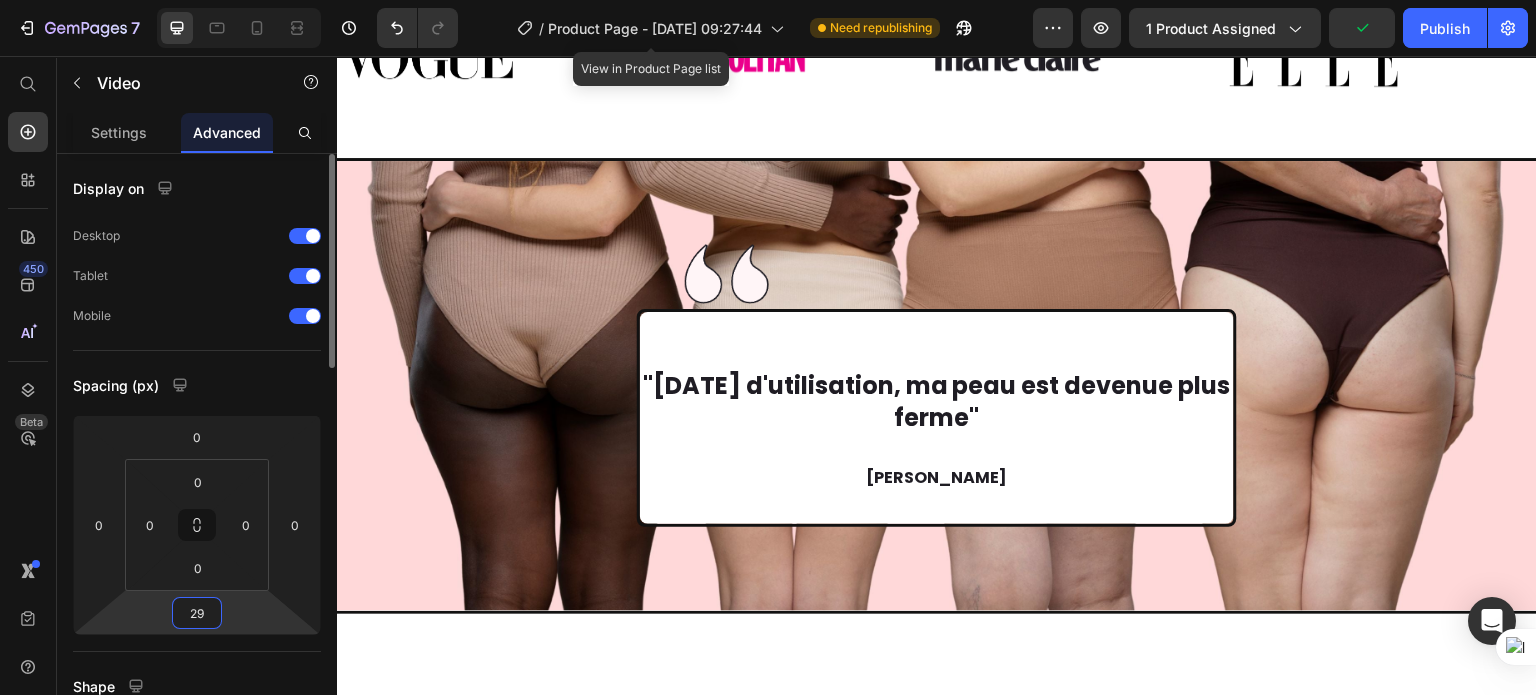 type on "30" 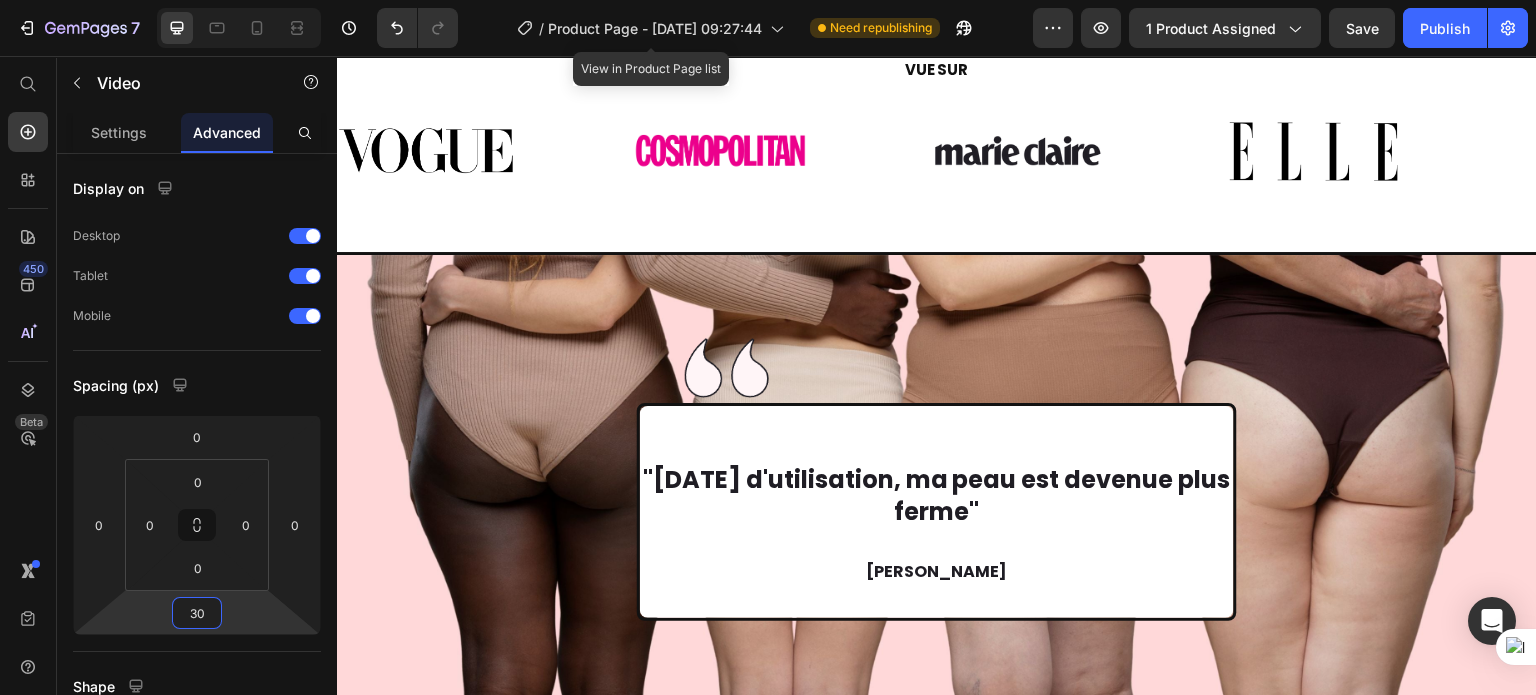 scroll, scrollTop: 4492, scrollLeft: 0, axis: vertical 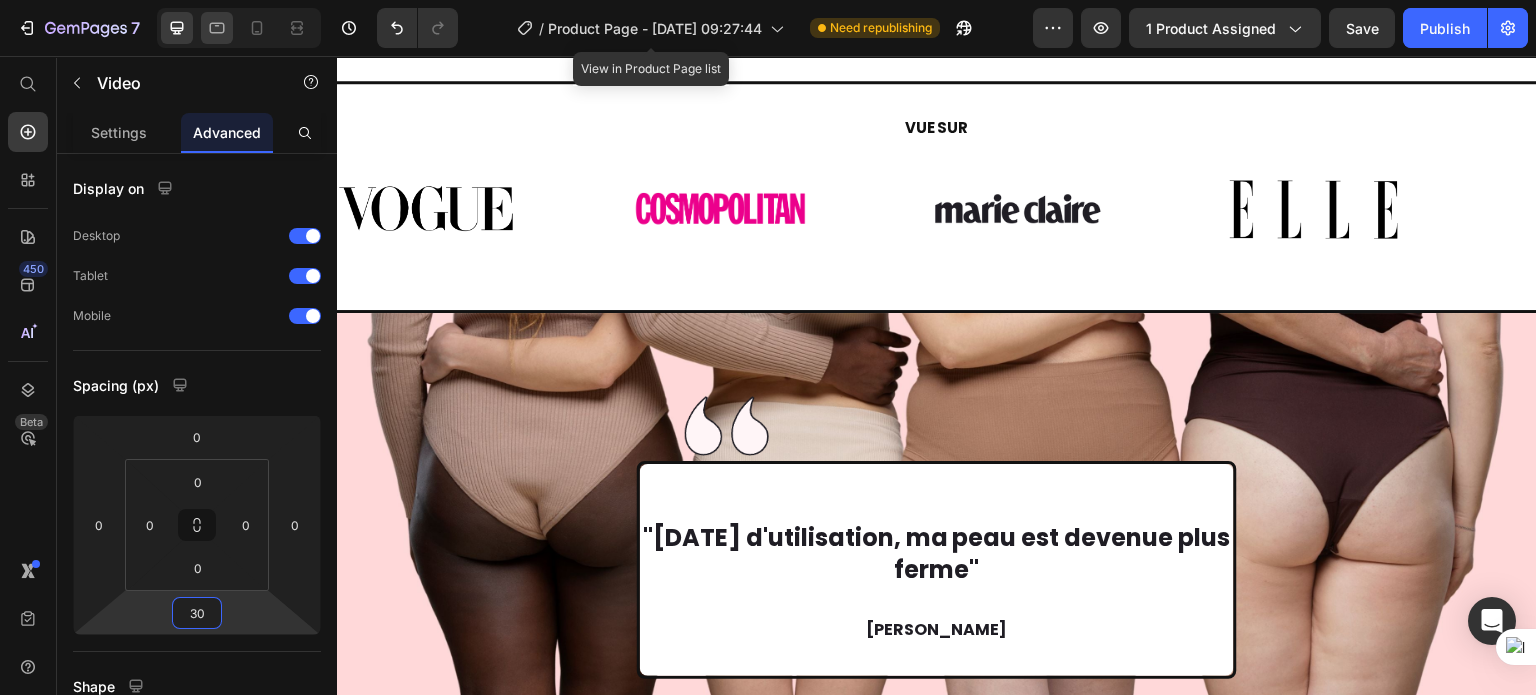 click 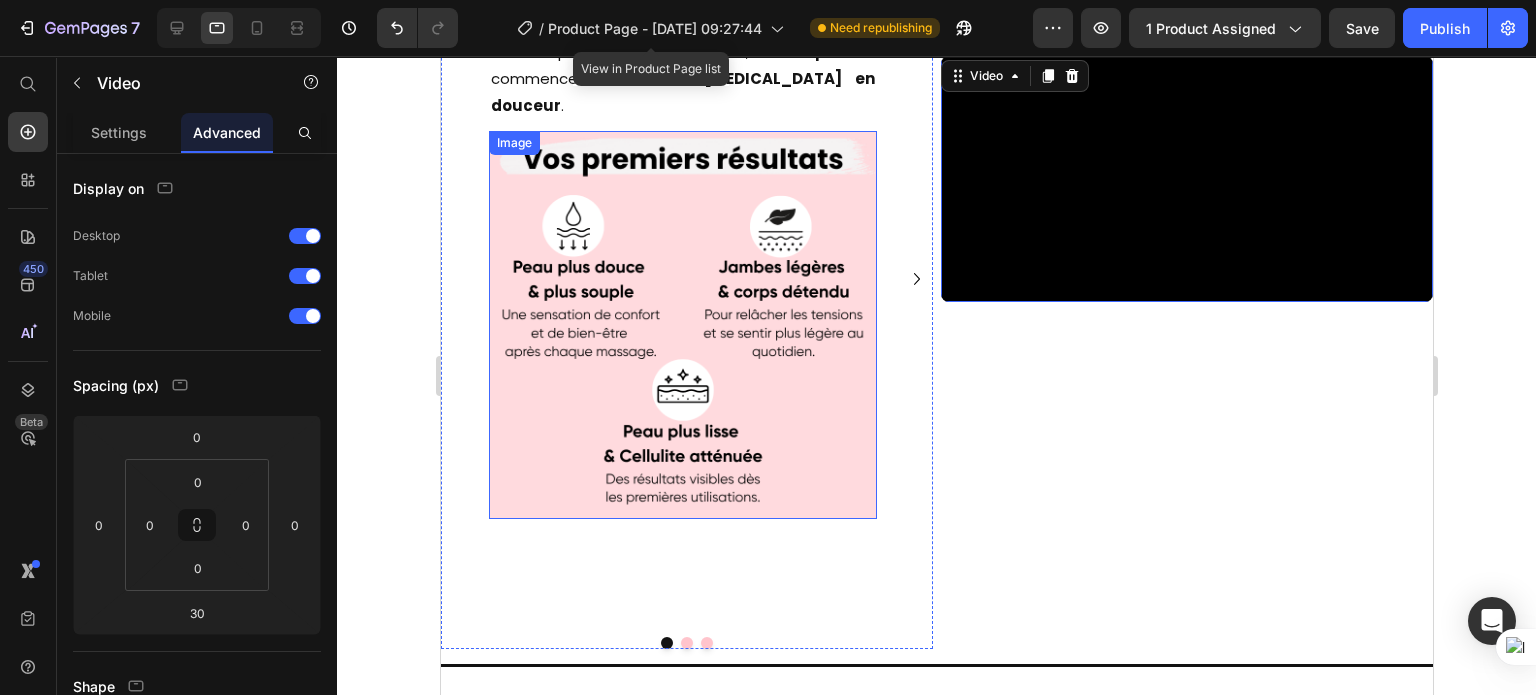 scroll, scrollTop: 4265, scrollLeft: 0, axis: vertical 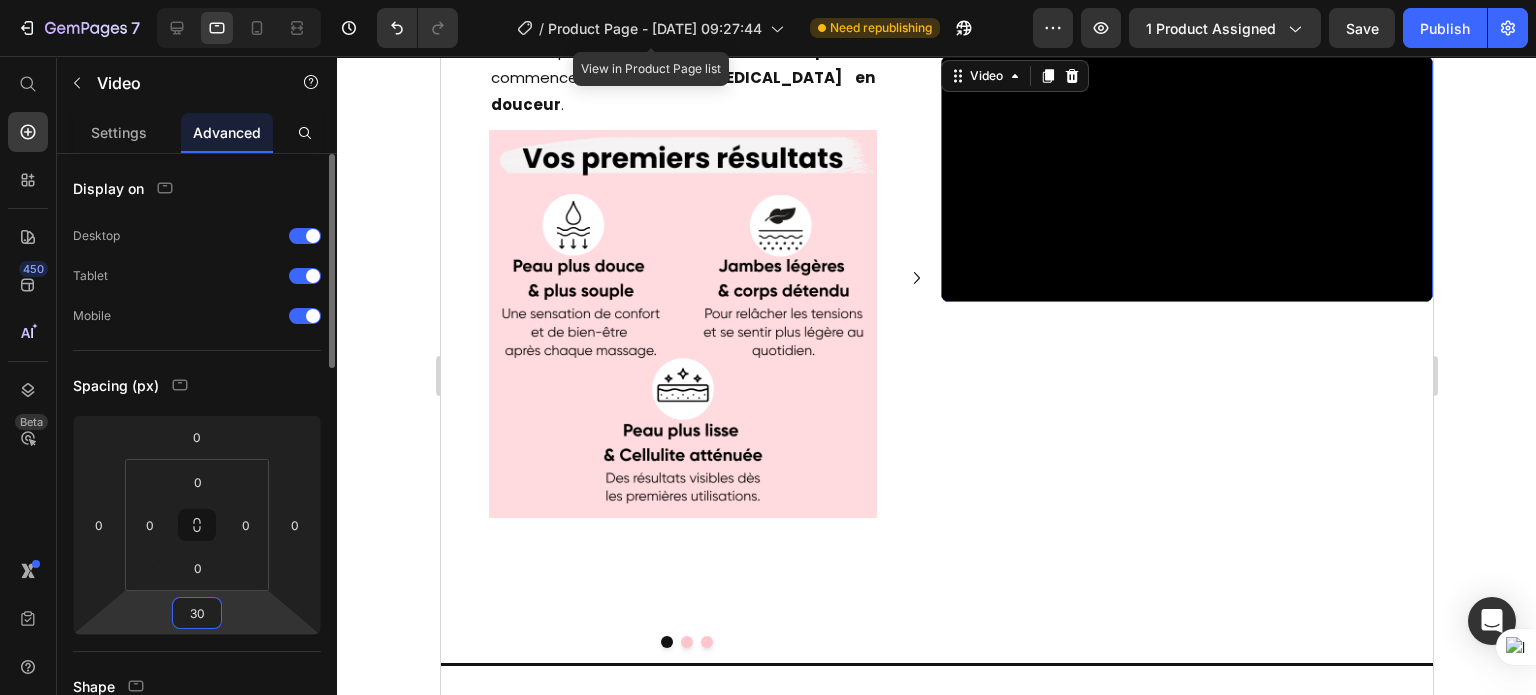 click on "30" at bounding box center [197, 613] 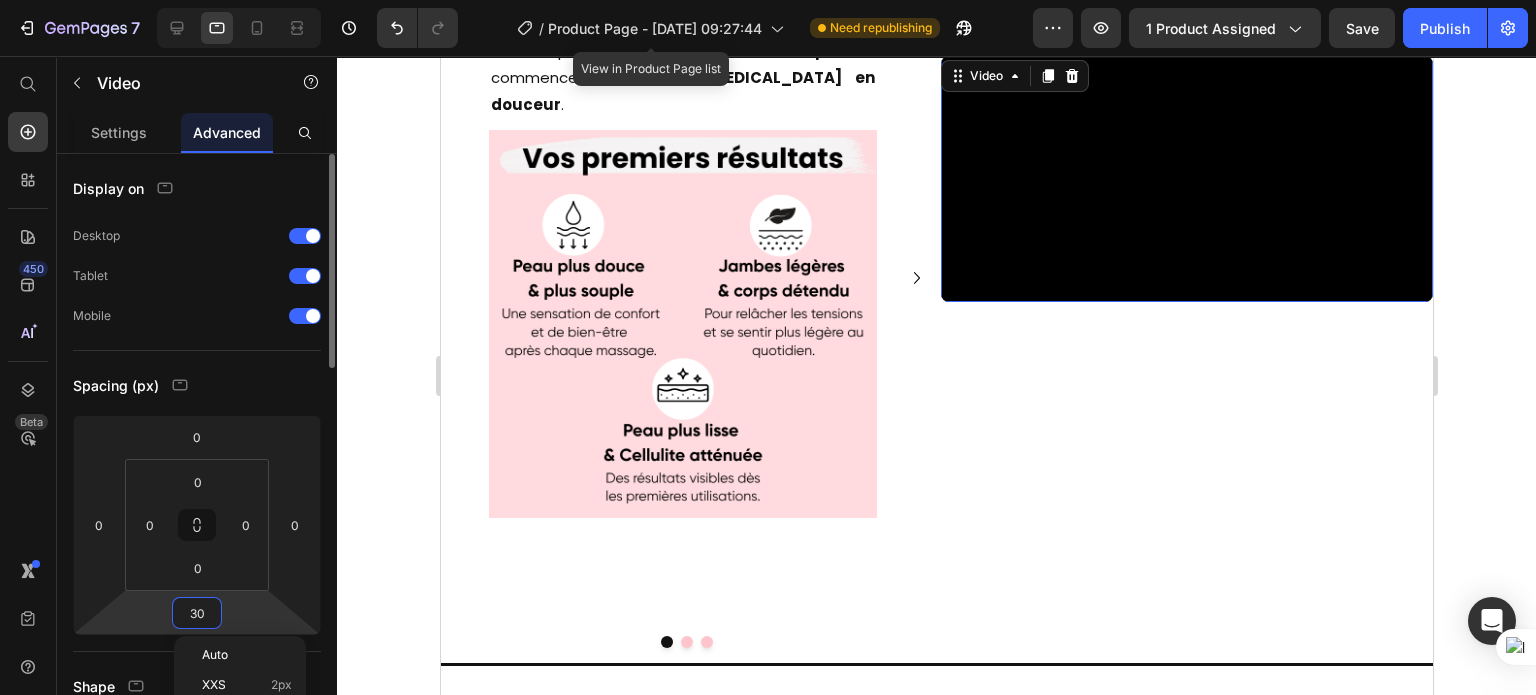 type on "0" 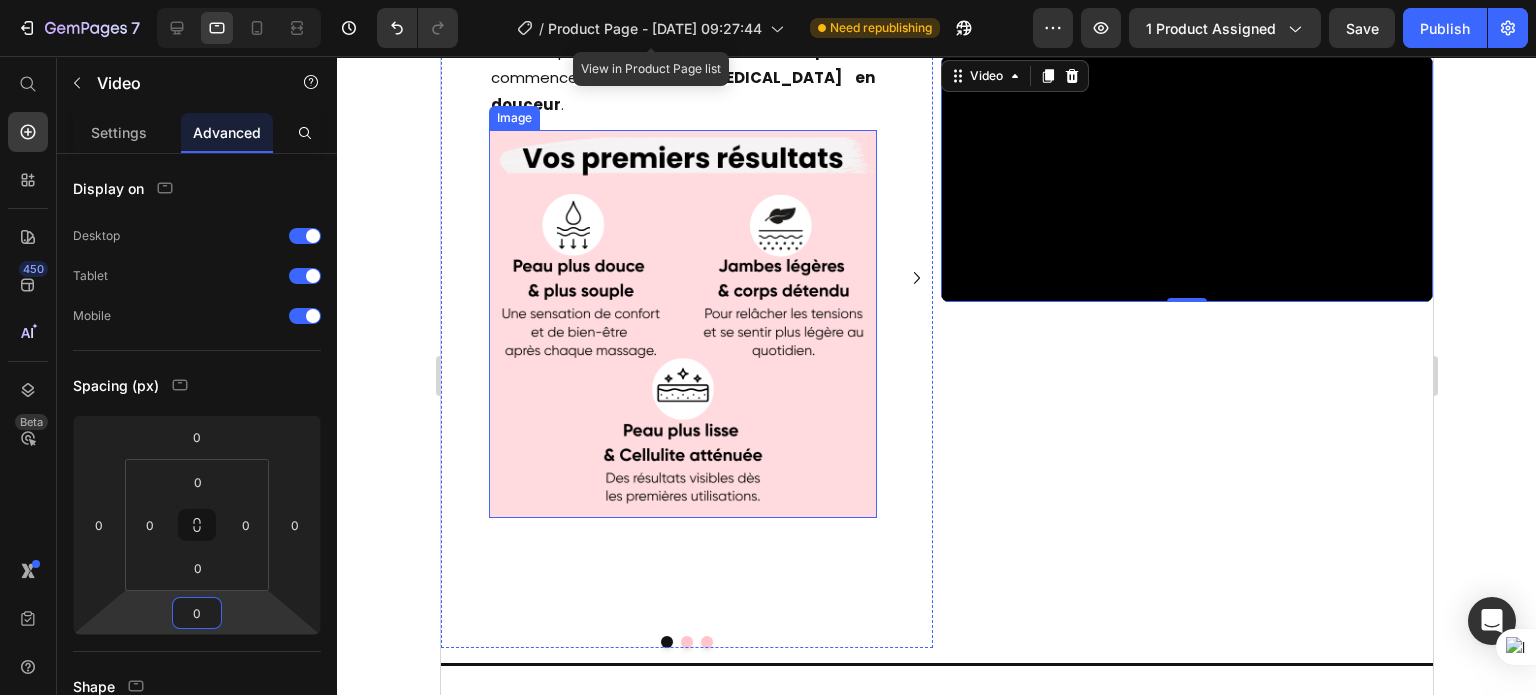 click at bounding box center (682, 324) 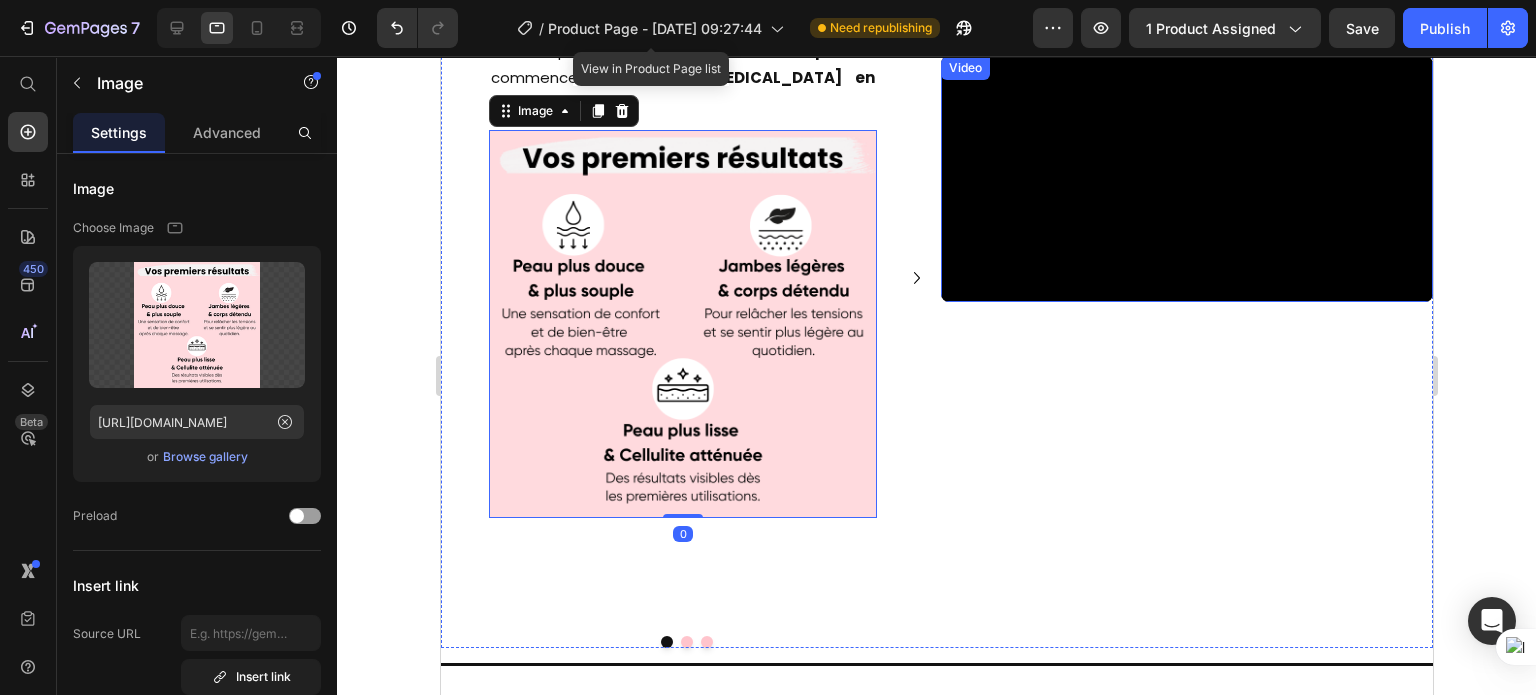 click at bounding box center [1186, 179] 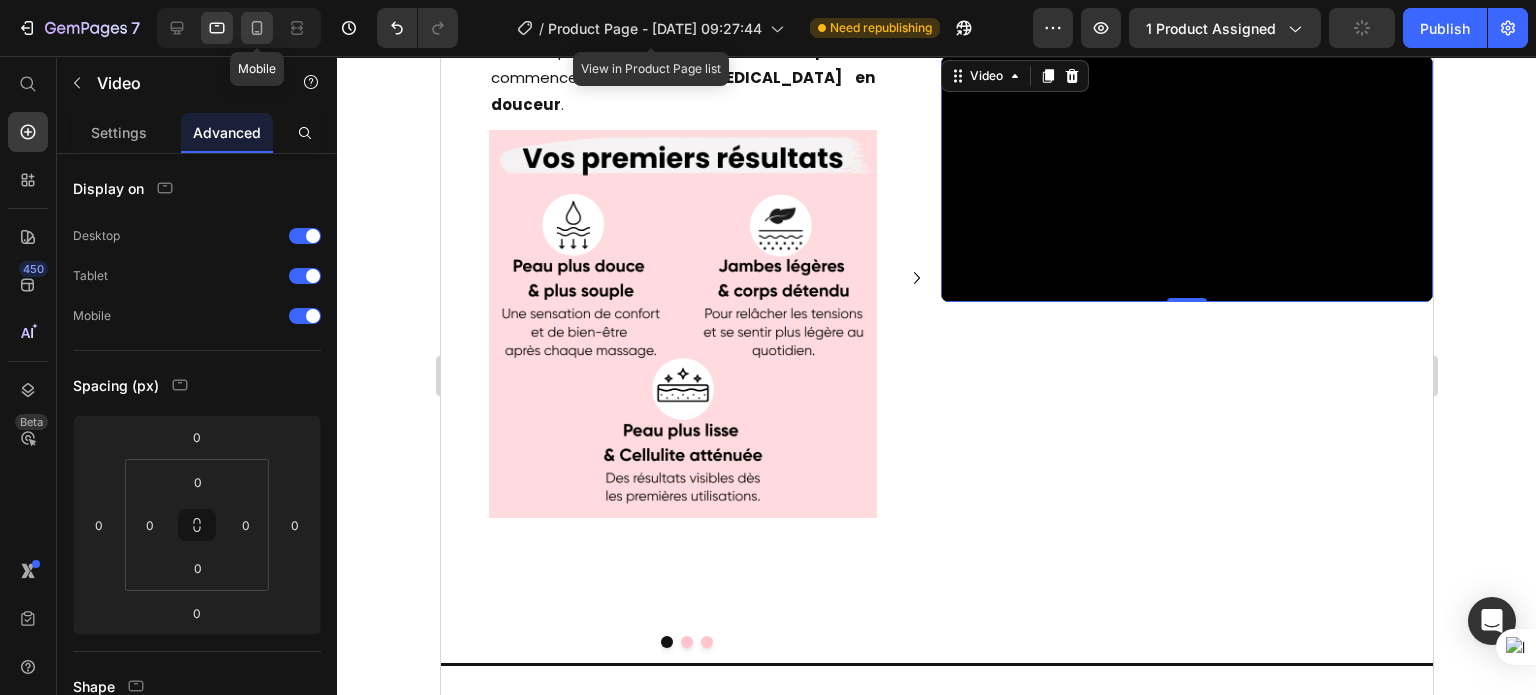 click 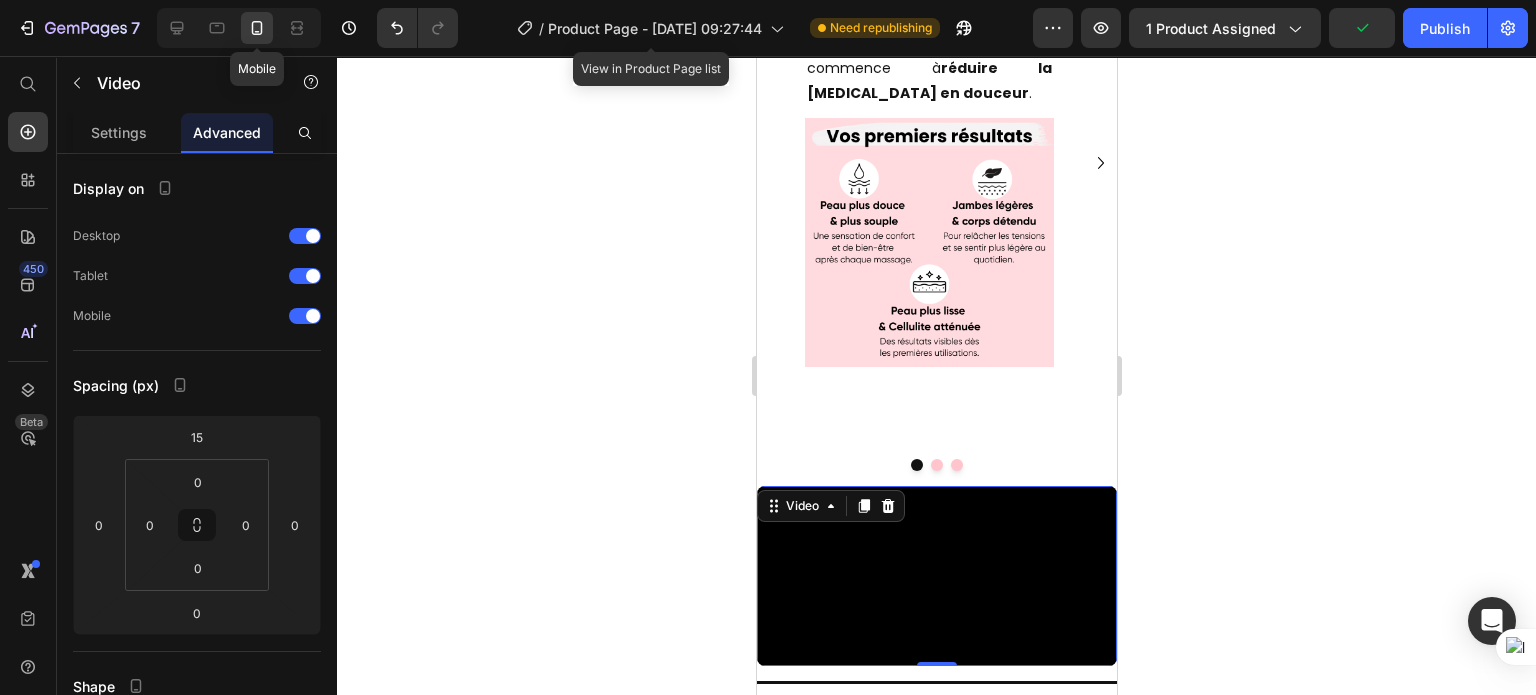 scroll, scrollTop: 4892, scrollLeft: 0, axis: vertical 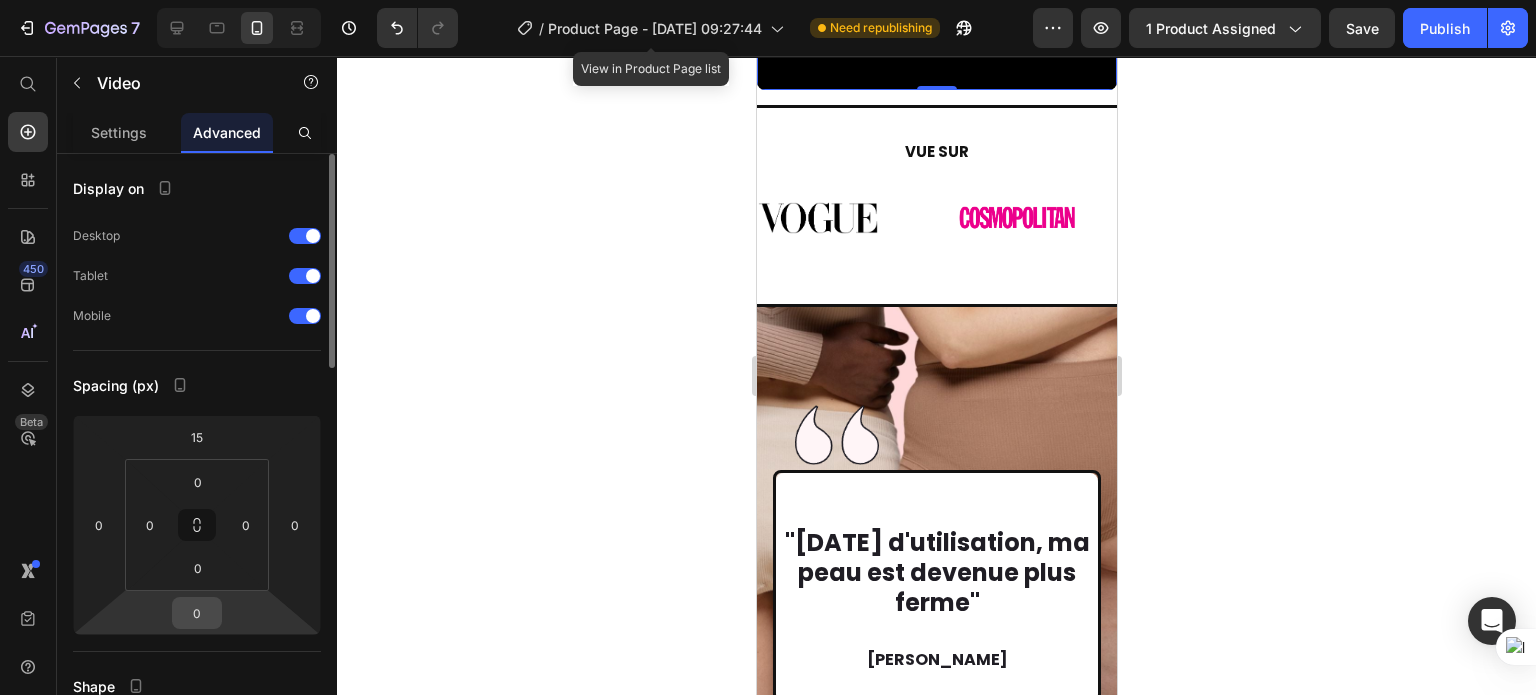 click on "0" at bounding box center [197, 613] 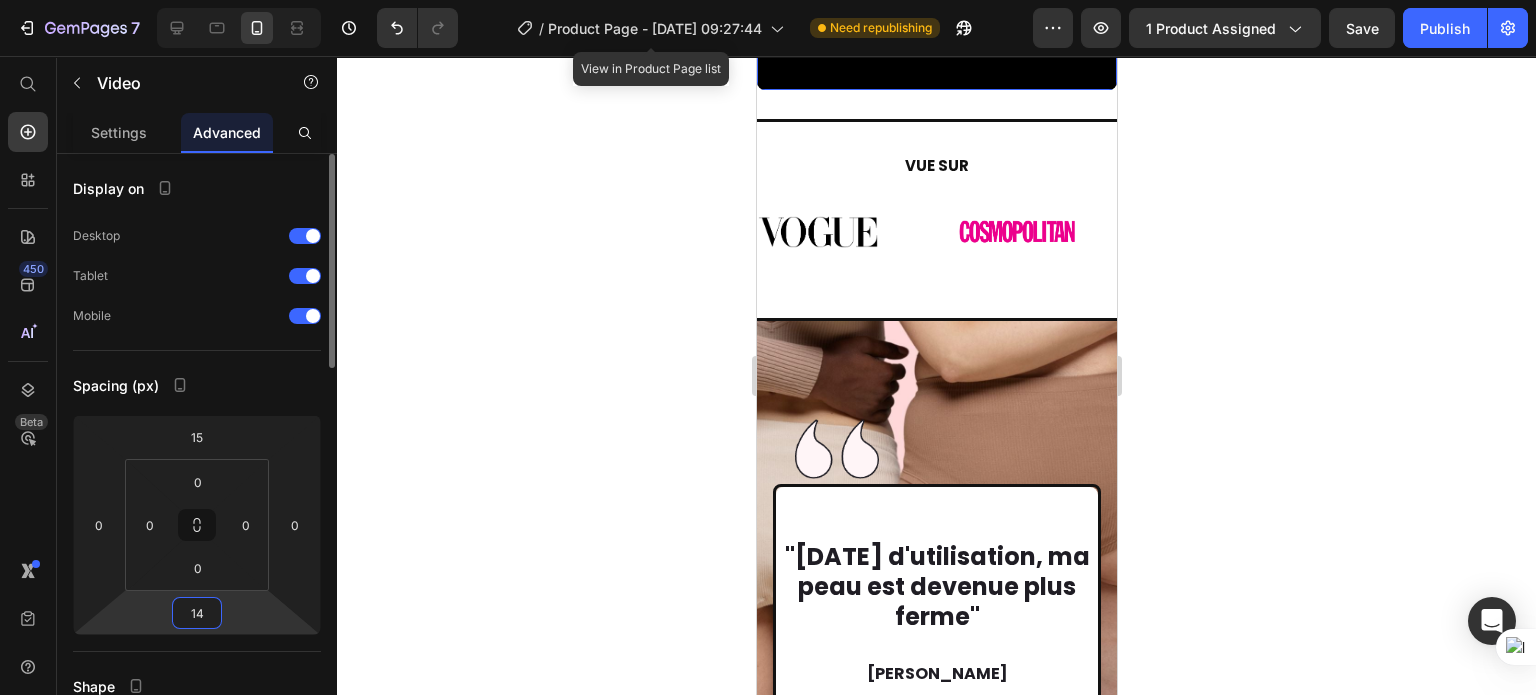 type on "15" 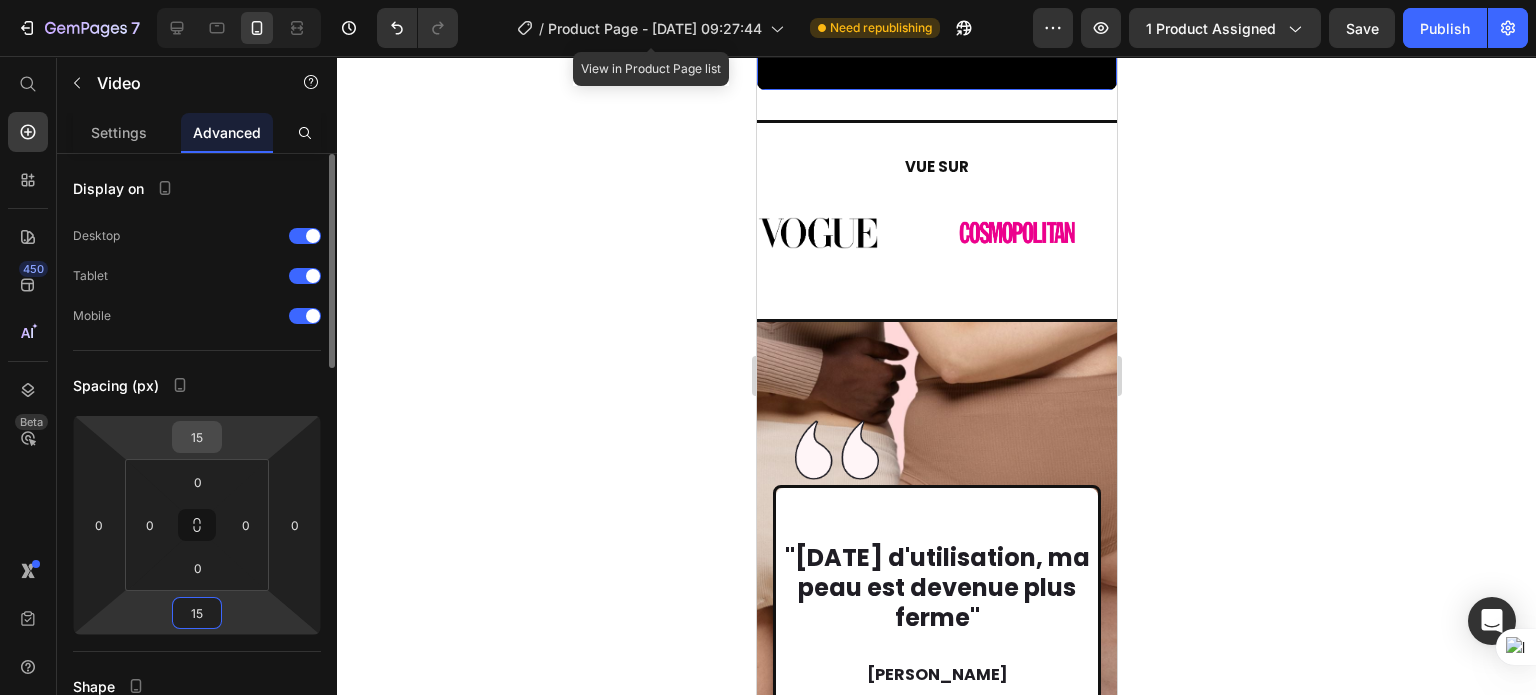 click on "15" at bounding box center [197, 437] 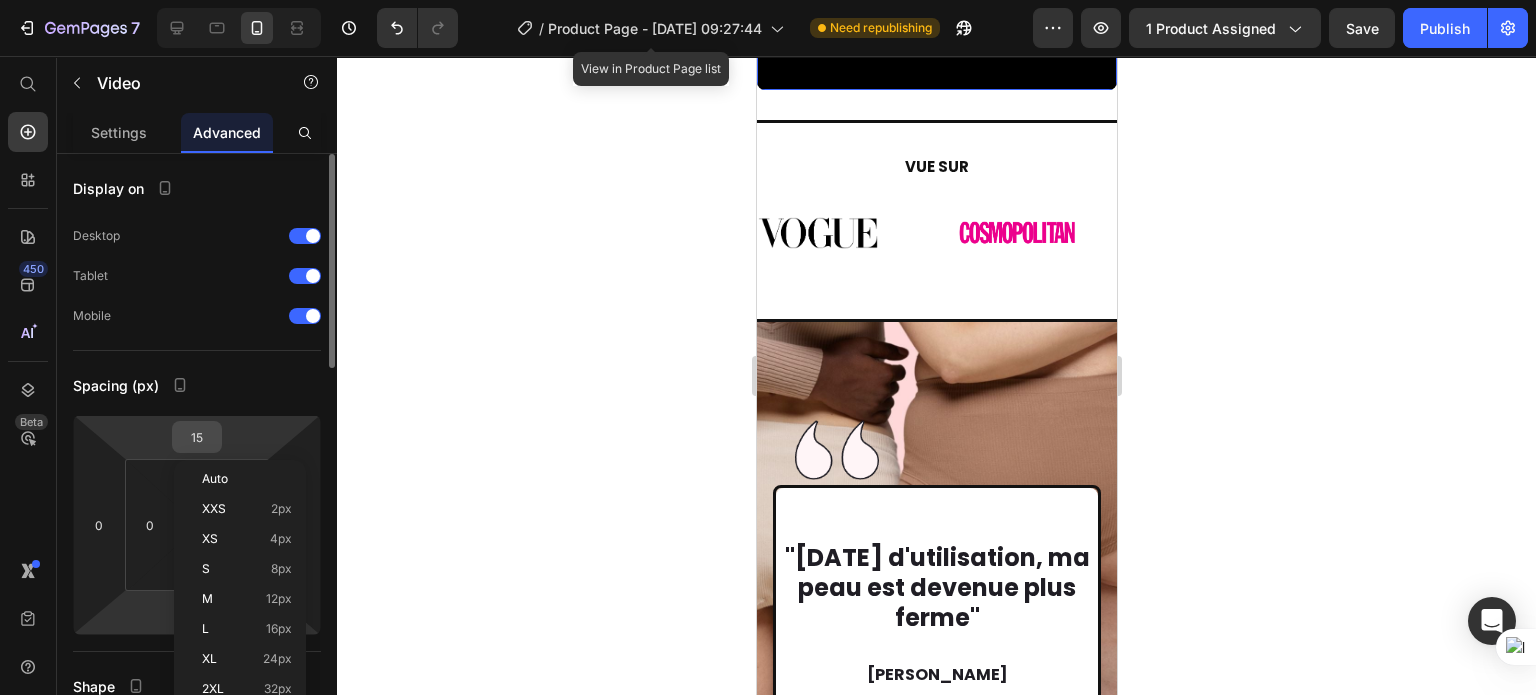 click on "15" at bounding box center (197, 437) 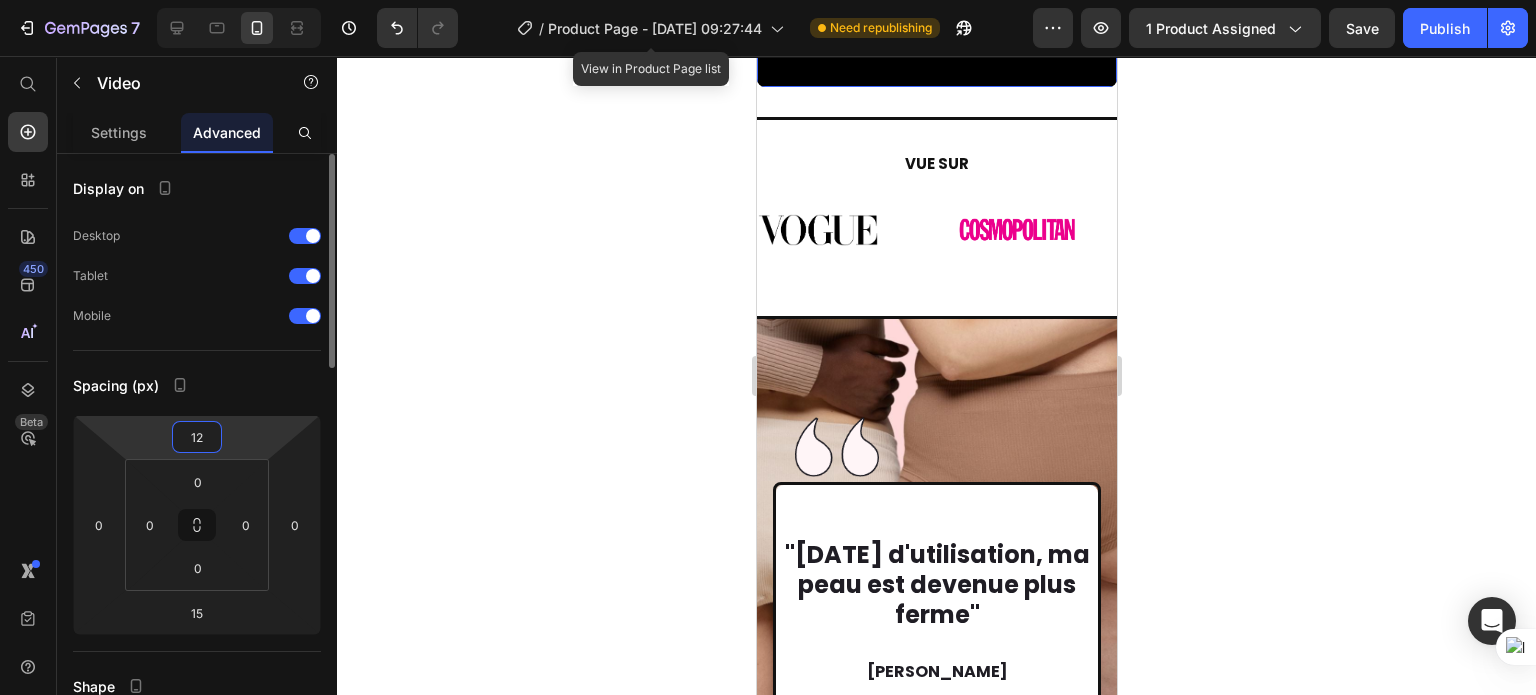 click on "12" at bounding box center (197, 437) 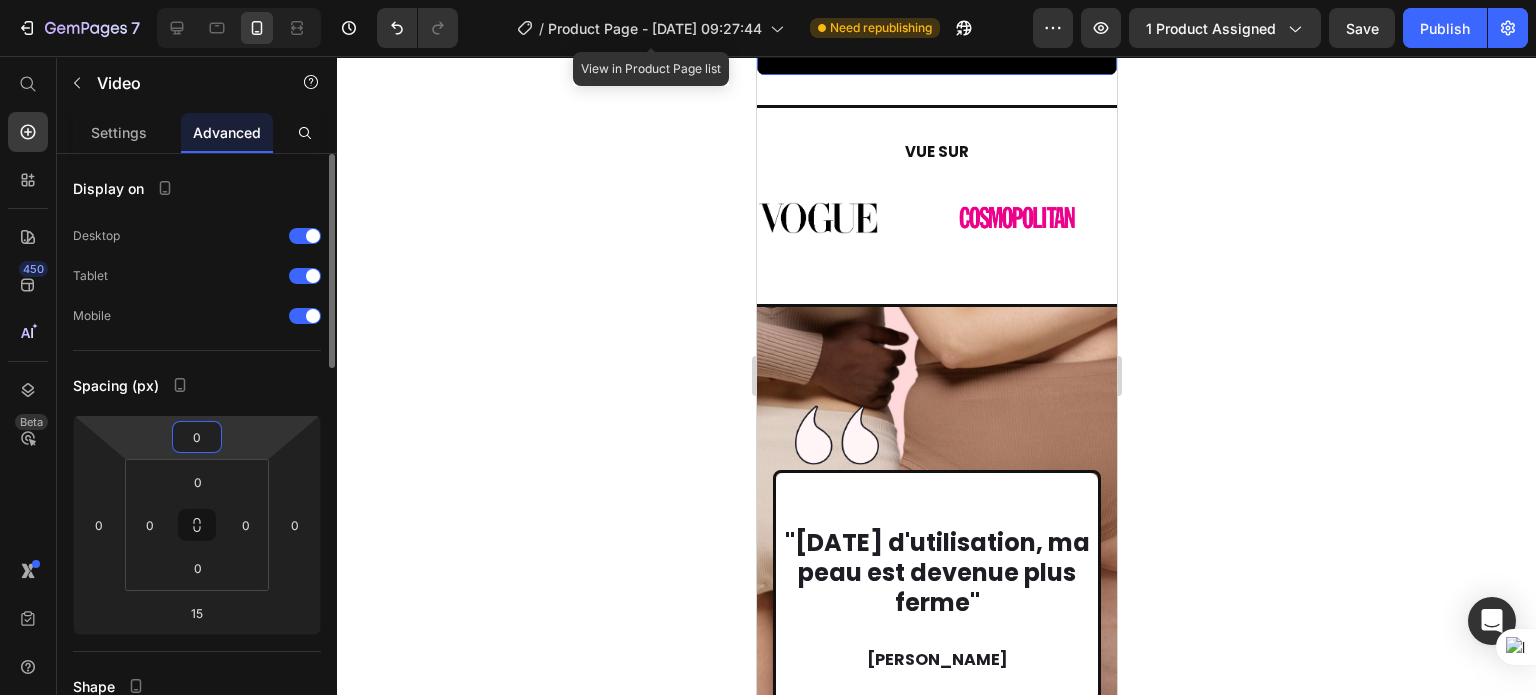 click on "0" at bounding box center [197, 437] 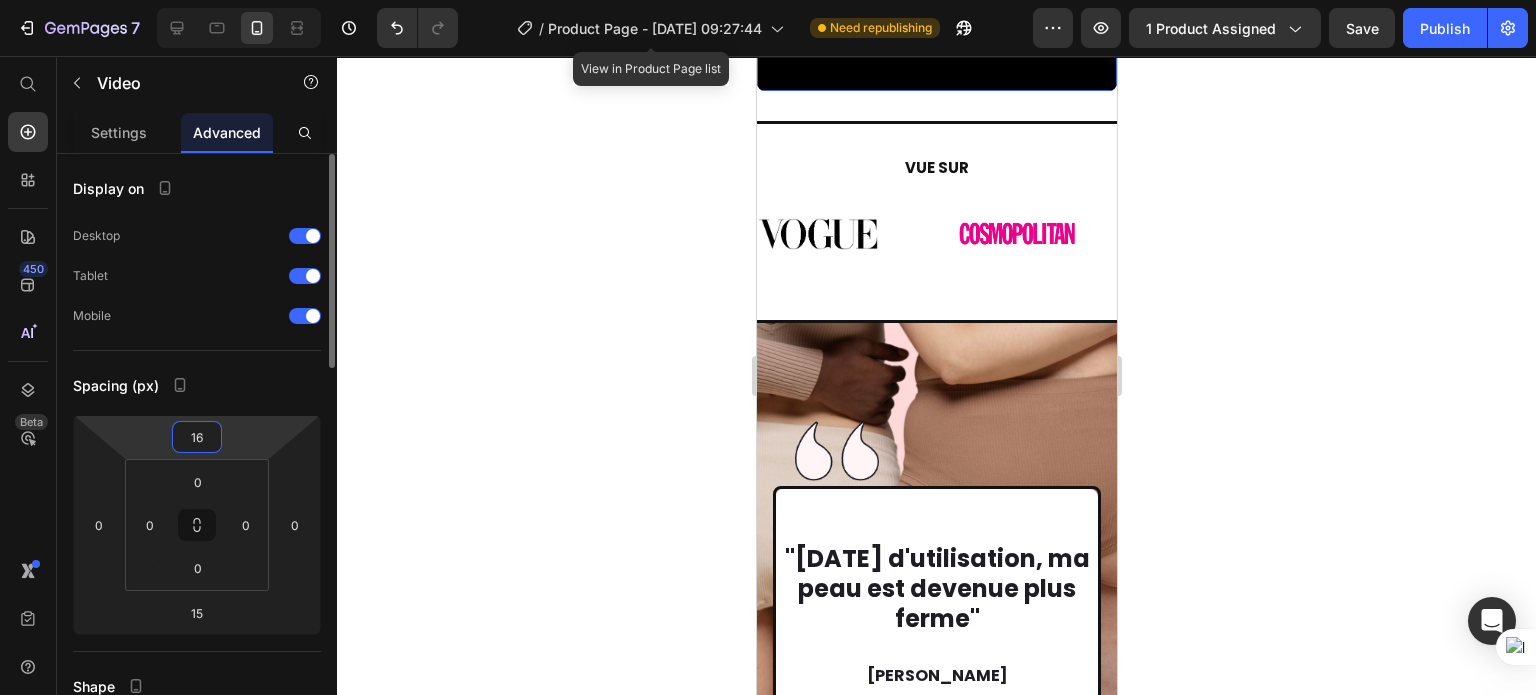 type on "15" 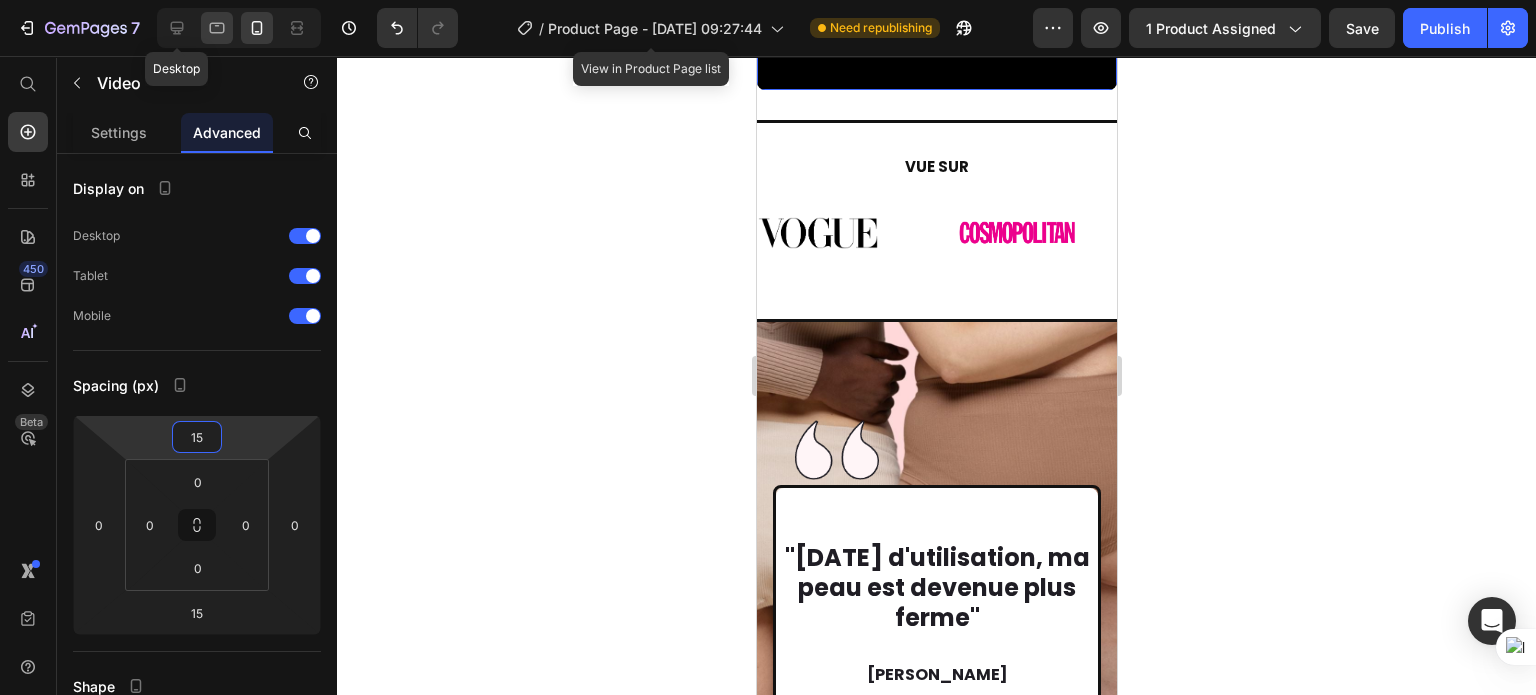 click 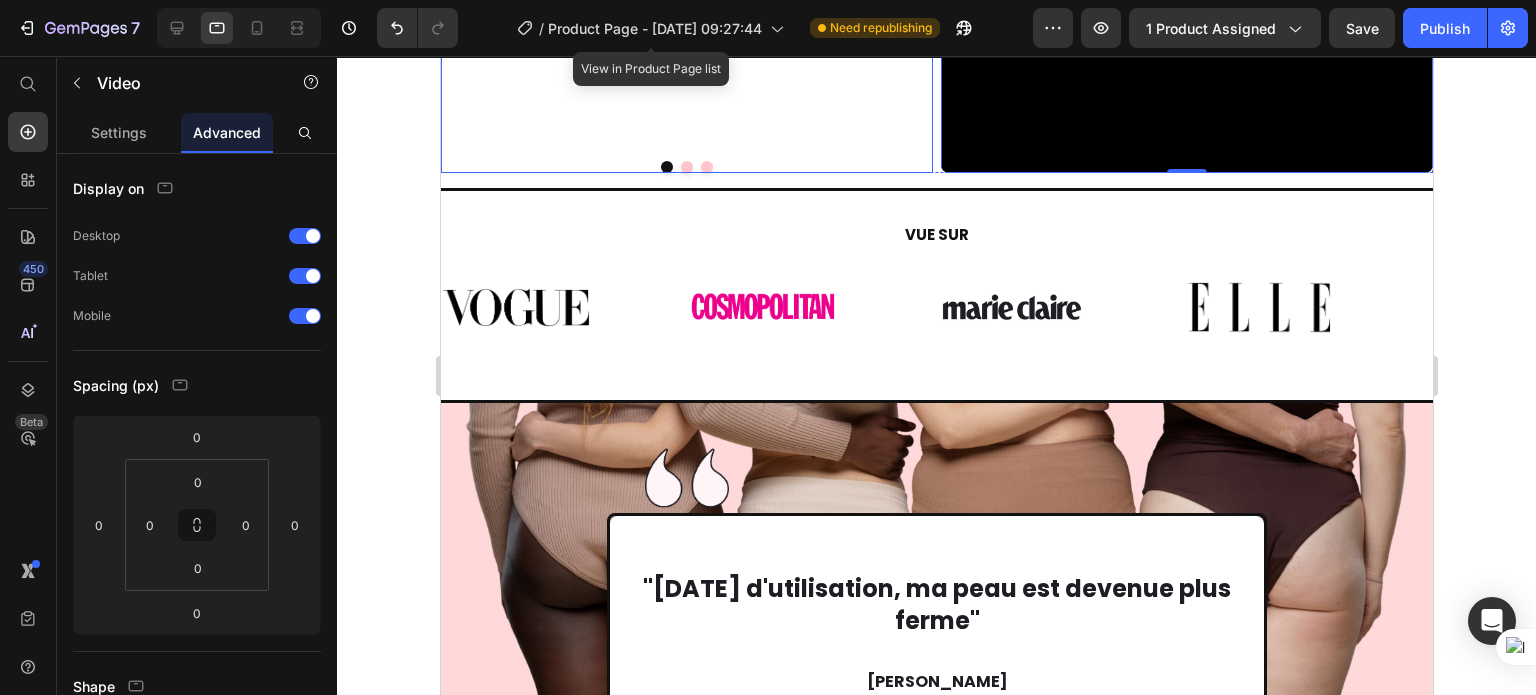 scroll, scrollTop: 4444, scrollLeft: 0, axis: vertical 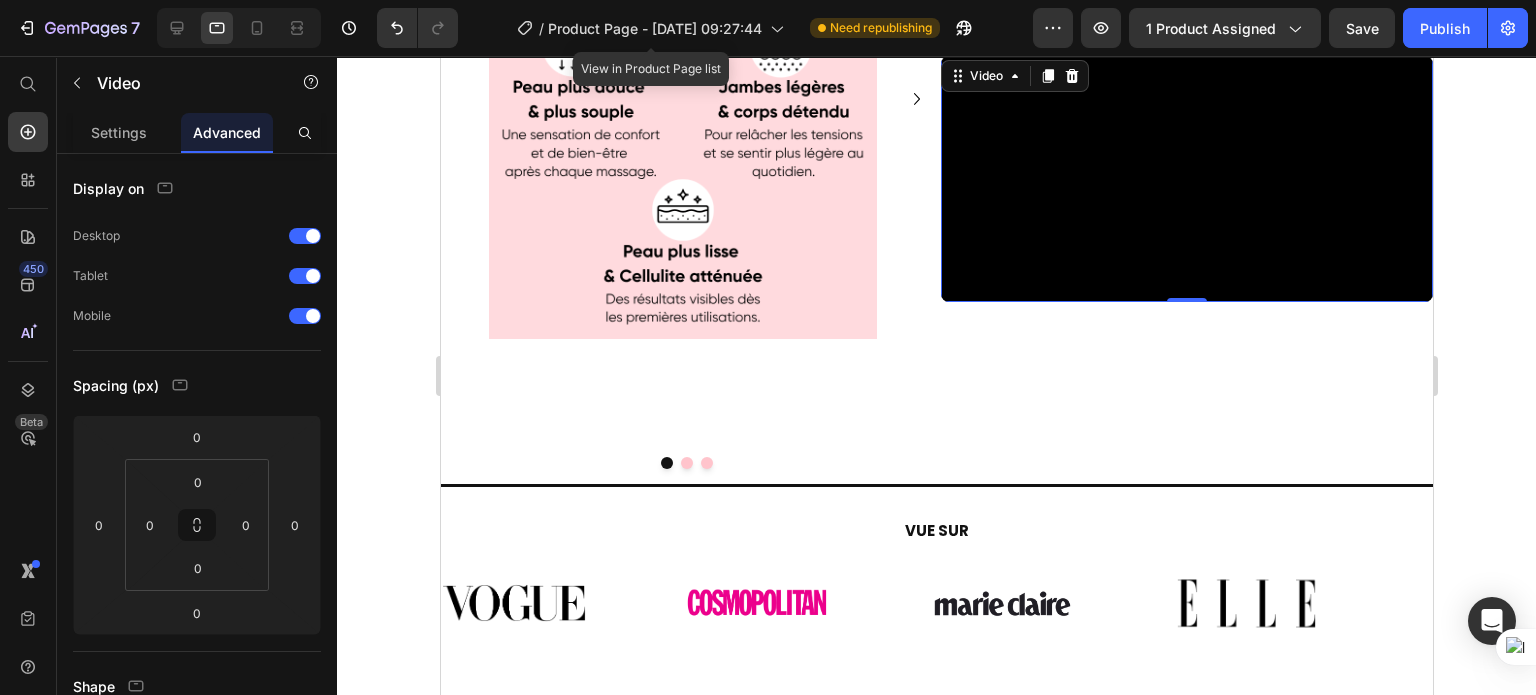 click at bounding box center (1186, 179) 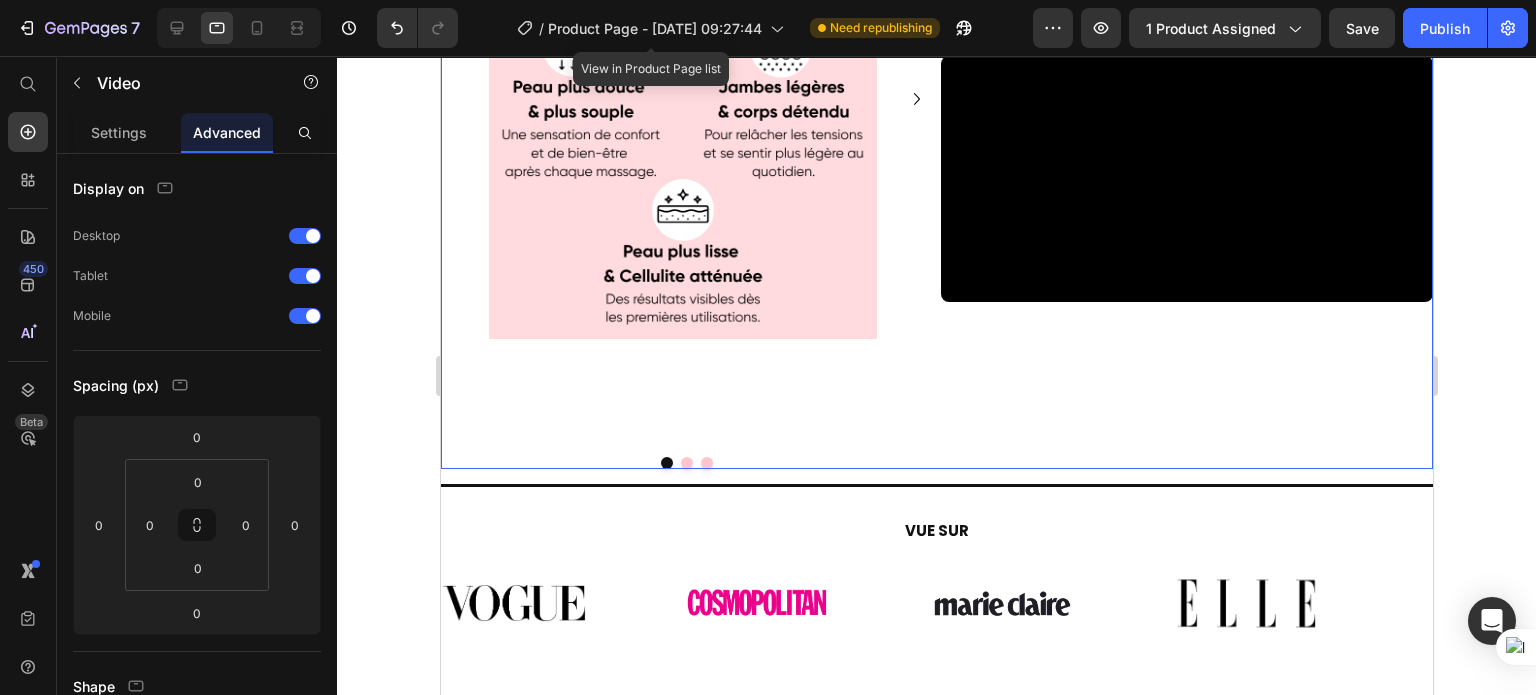 click on "Video" at bounding box center (1186, 113) 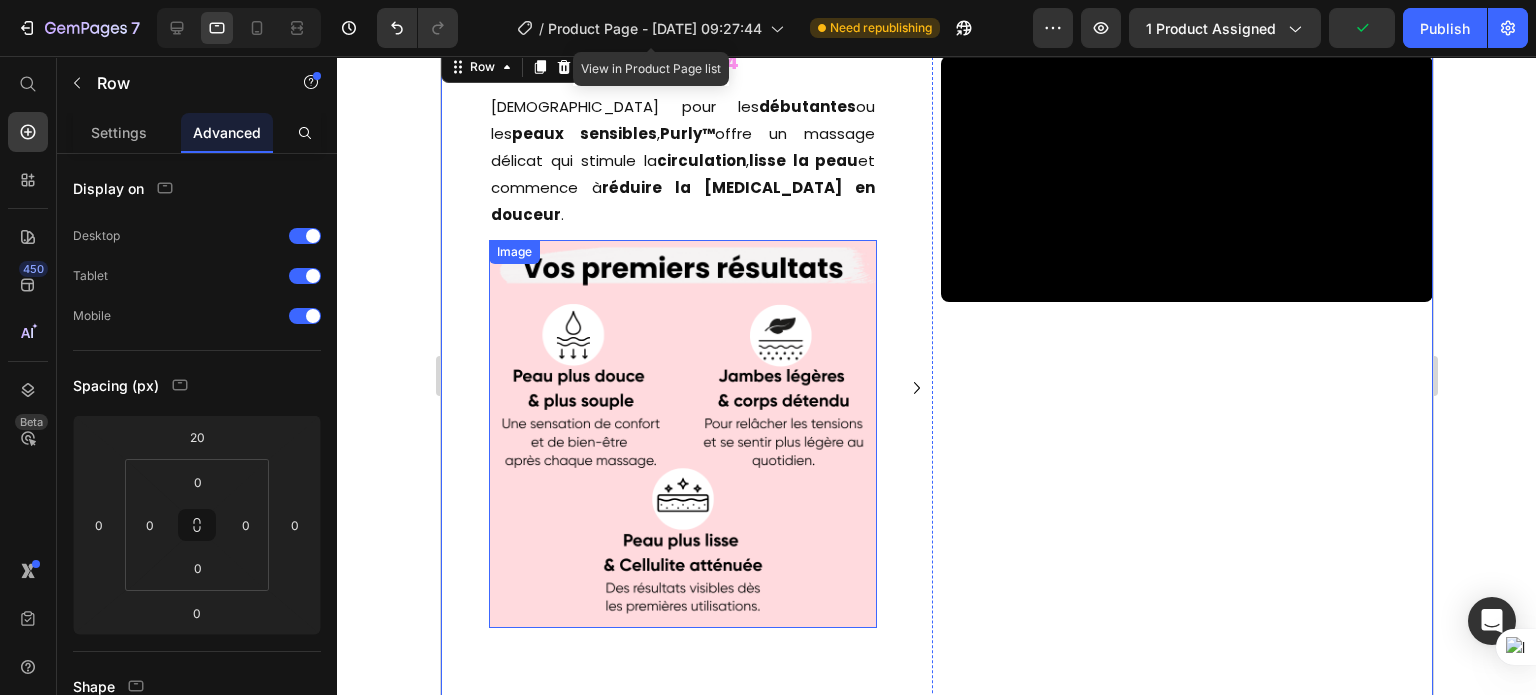 scroll, scrollTop: 3967, scrollLeft: 0, axis: vertical 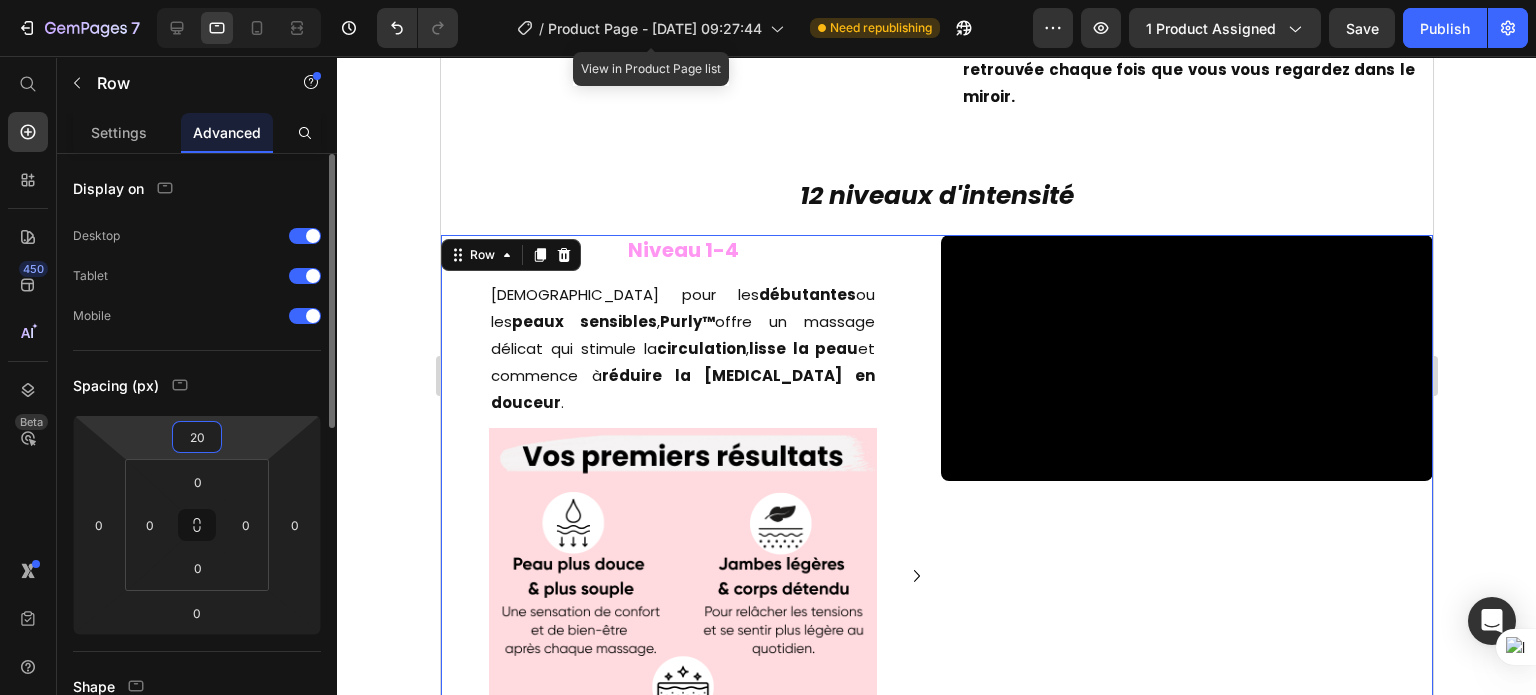 click on "20" at bounding box center (197, 437) 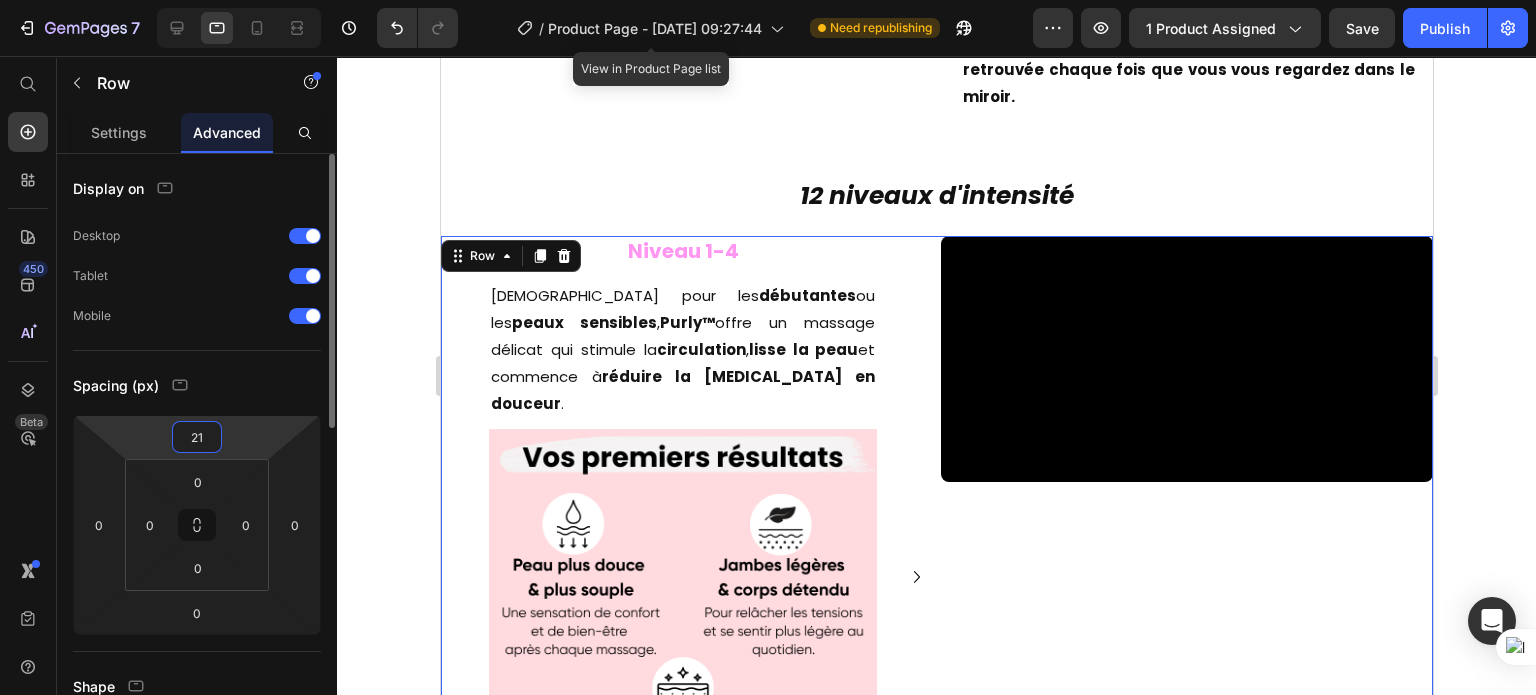 type on "20" 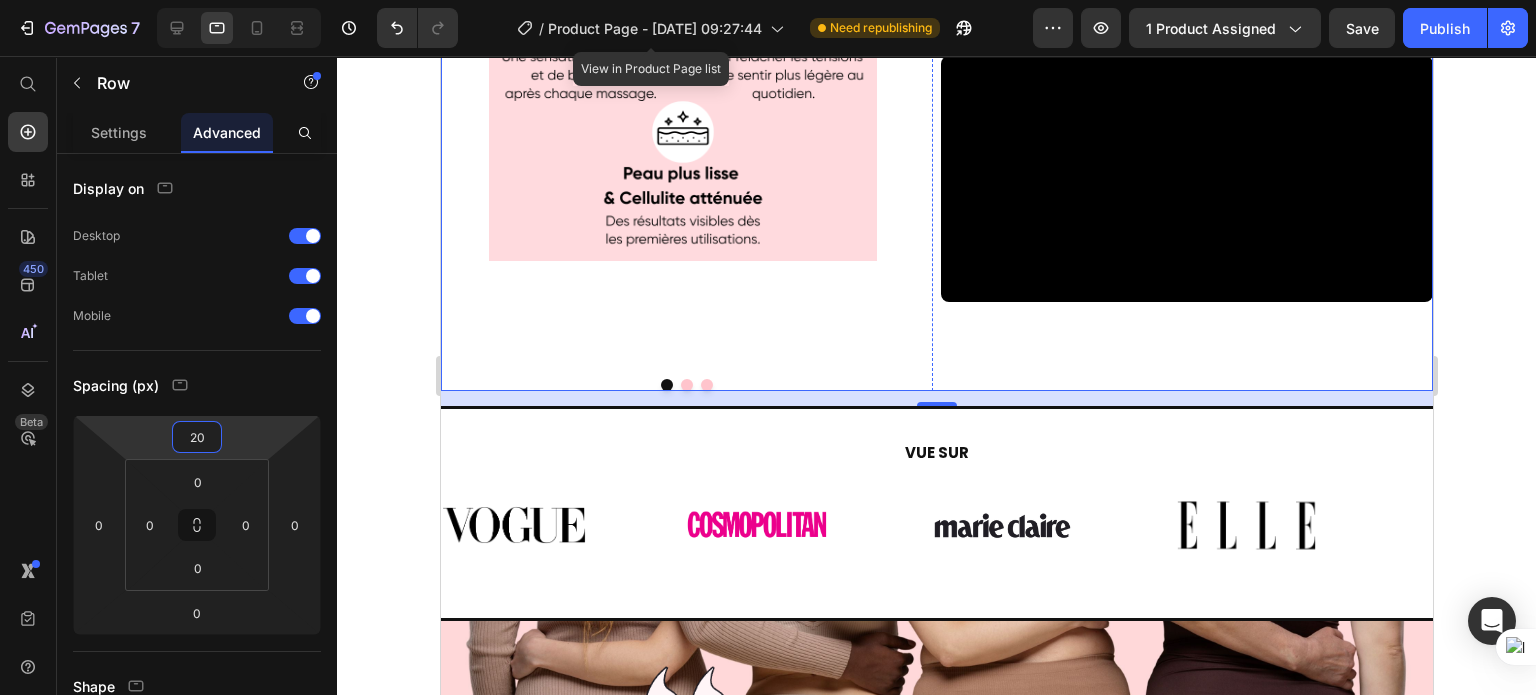 scroll, scrollTop: 4554, scrollLeft: 0, axis: vertical 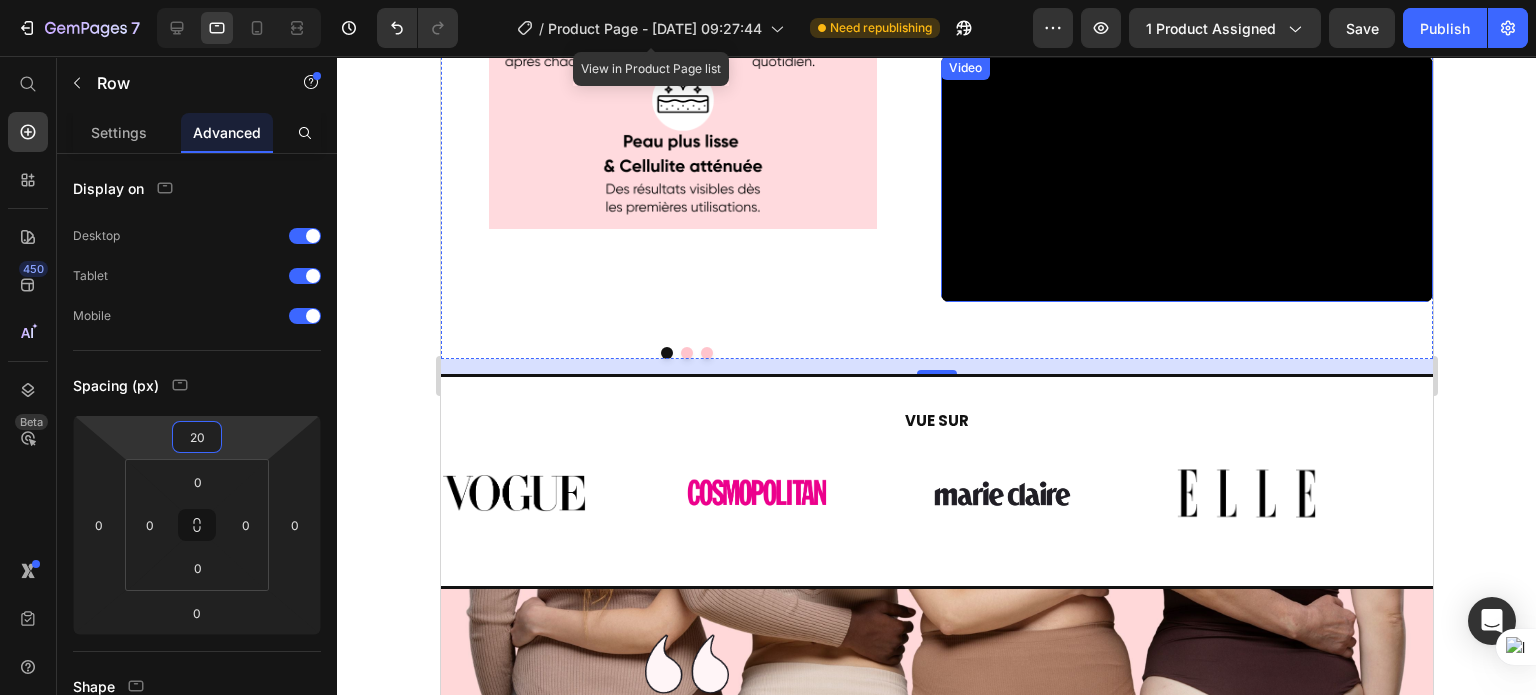 click at bounding box center [1186, 179] 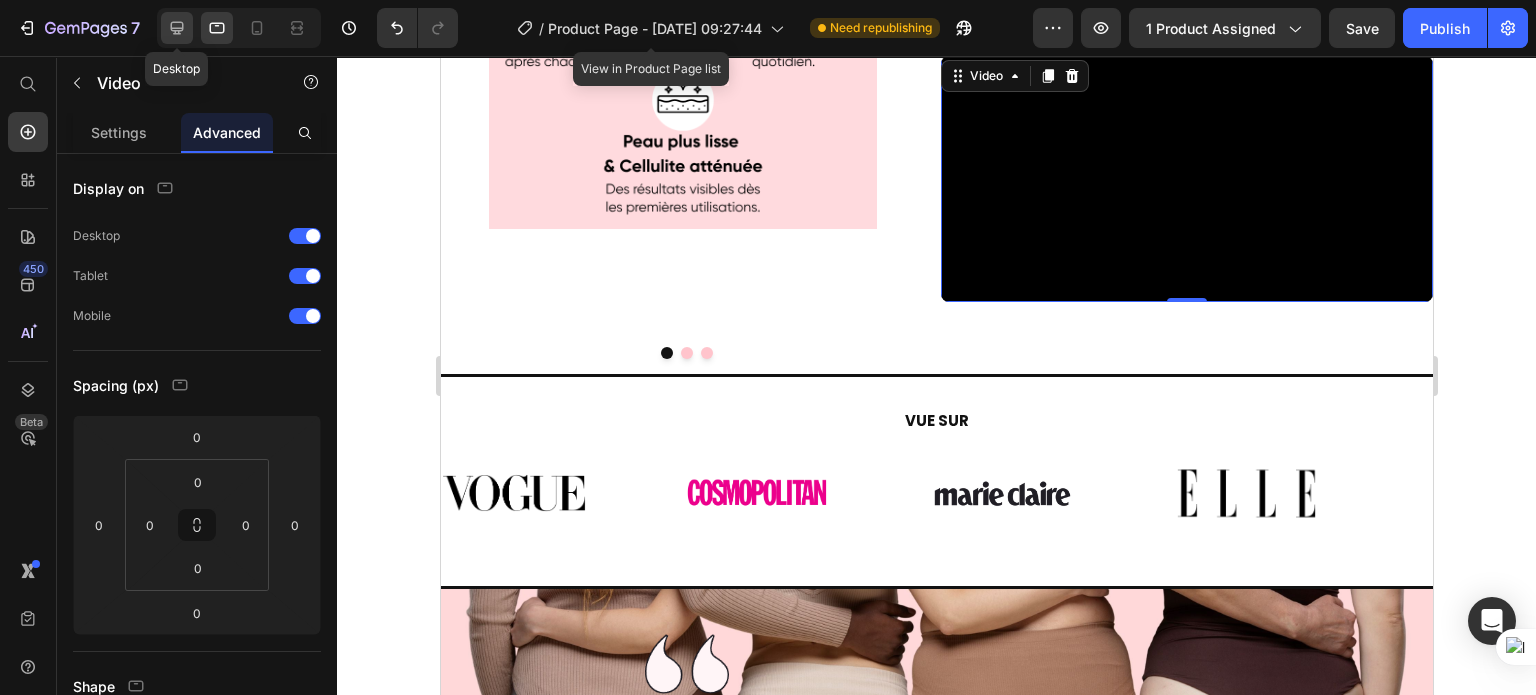 click 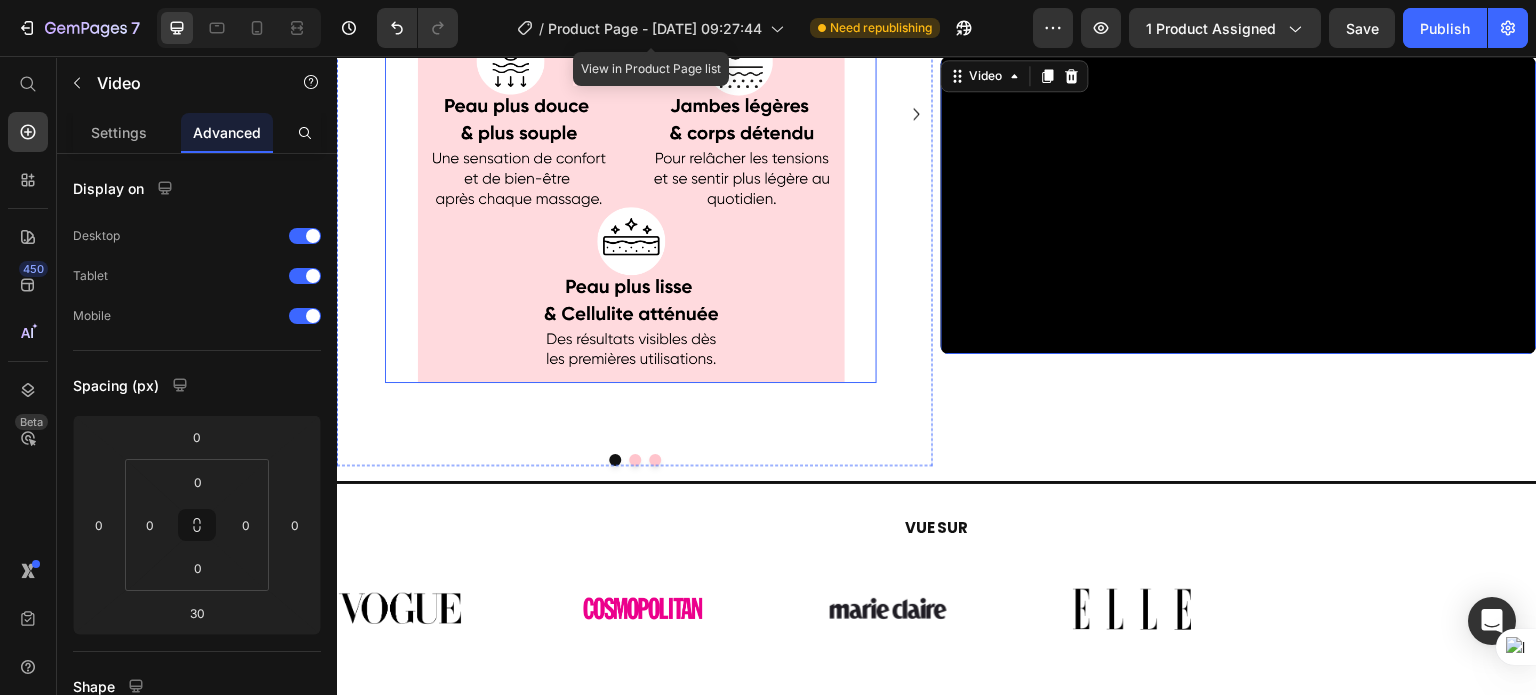 scroll, scrollTop: 4366, scrollLeft: 0, axis: vertical 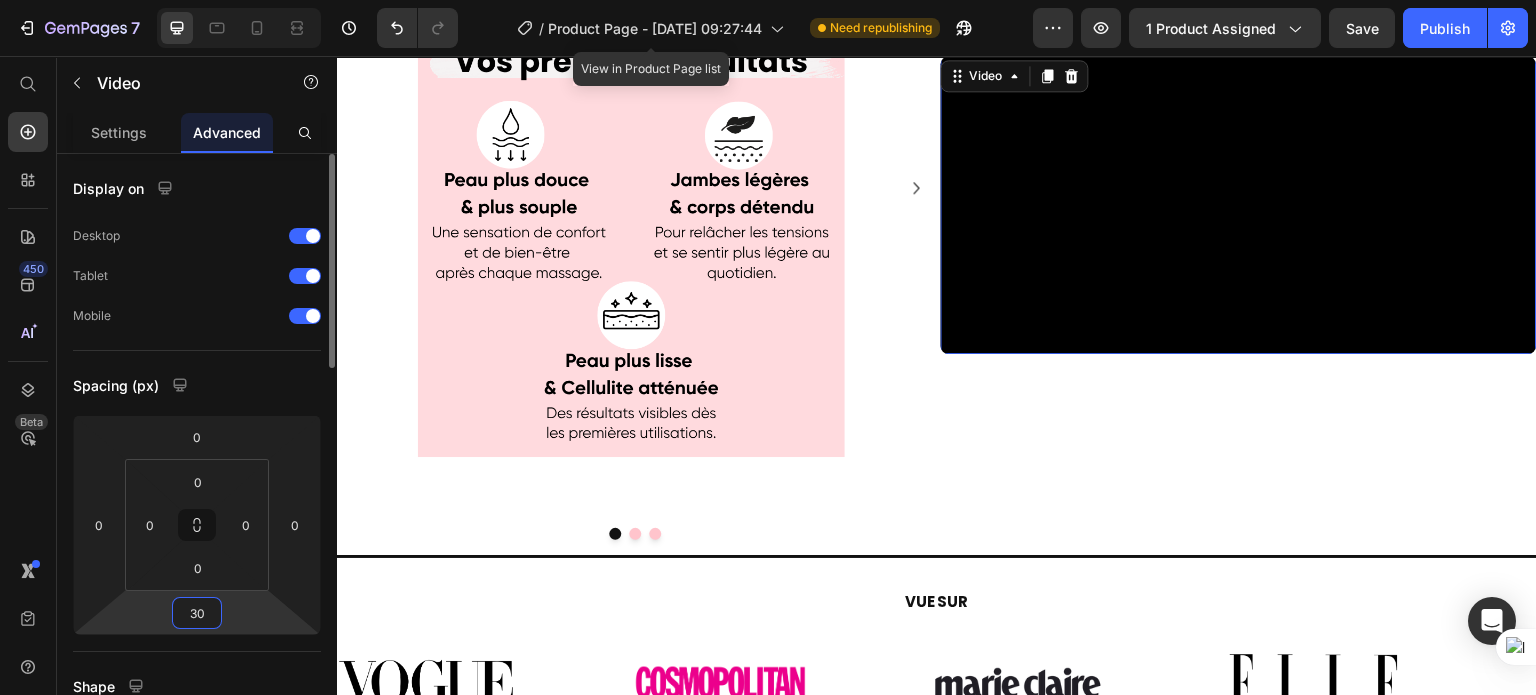 click on "30" at bounding box center [197, 613] 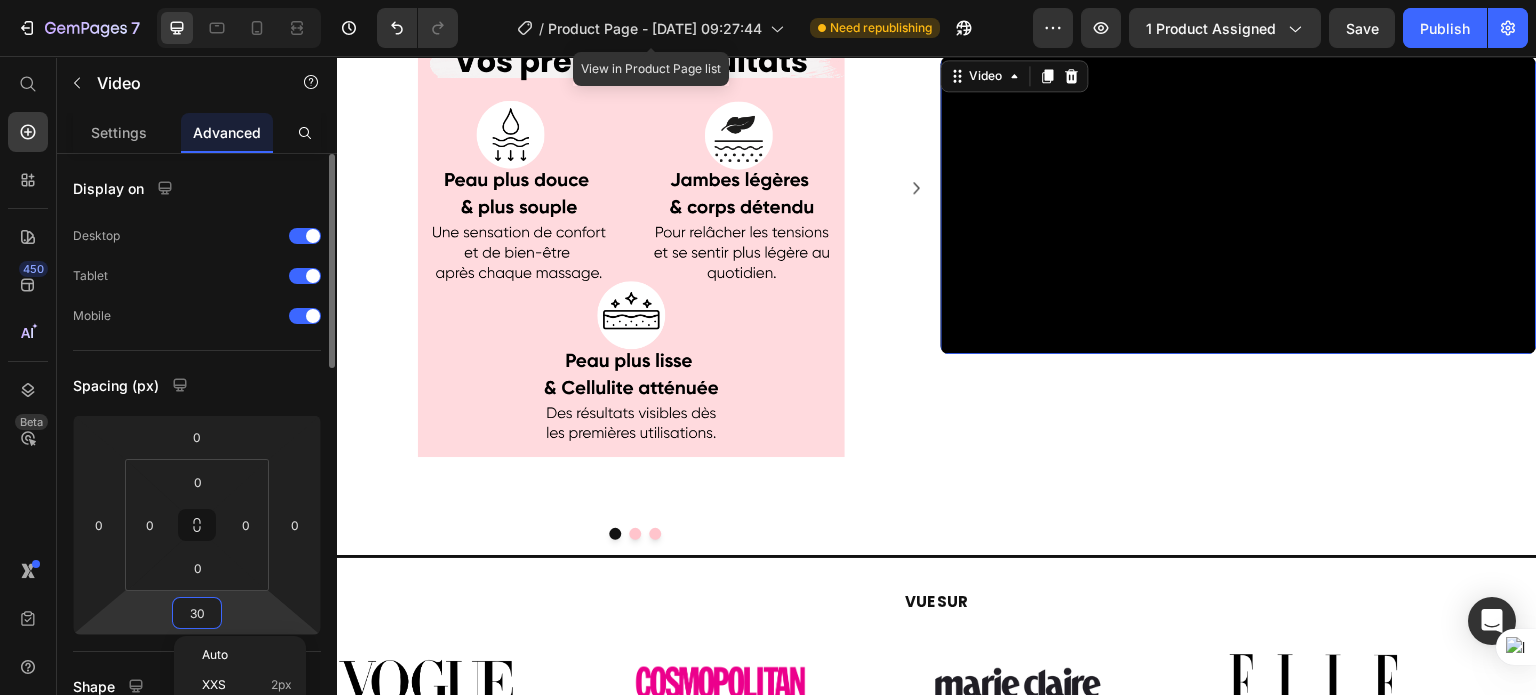 type on "0" 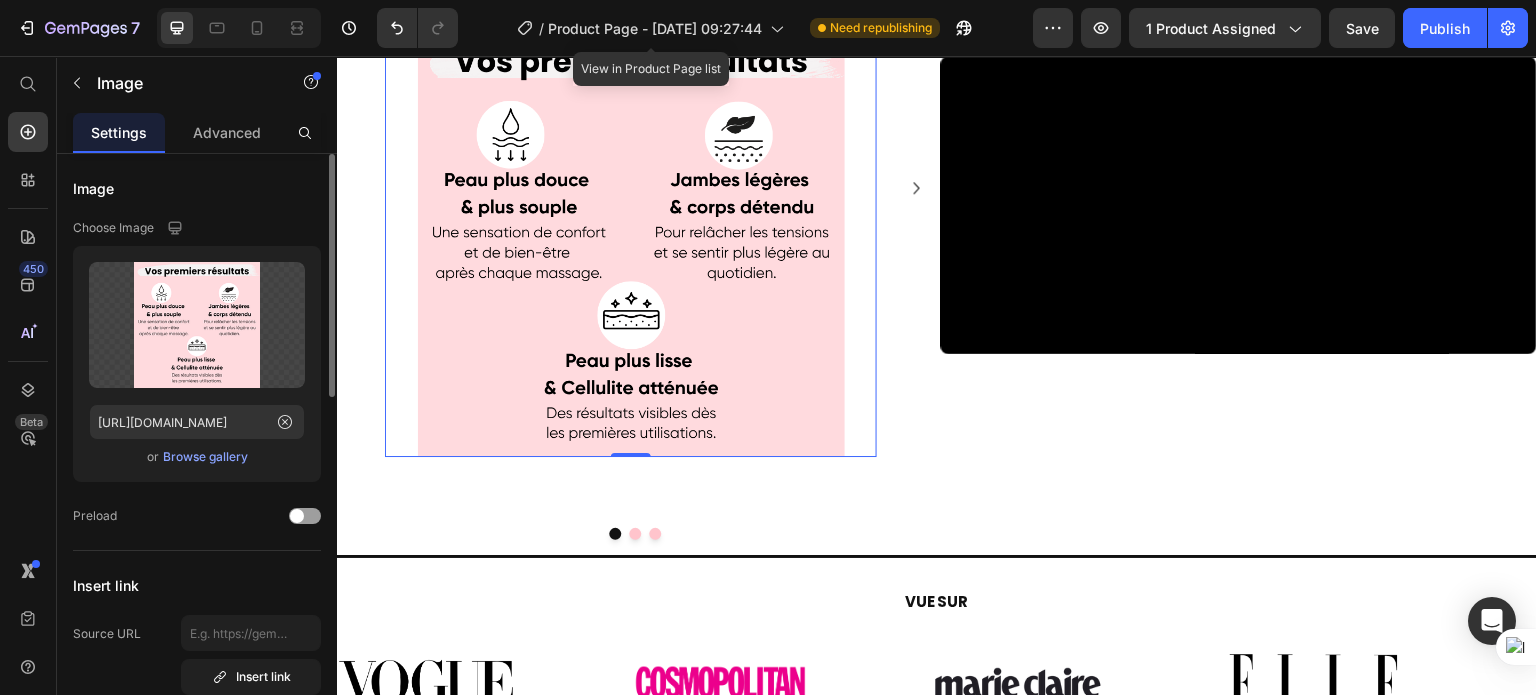 click at bounding box center [631, 243] 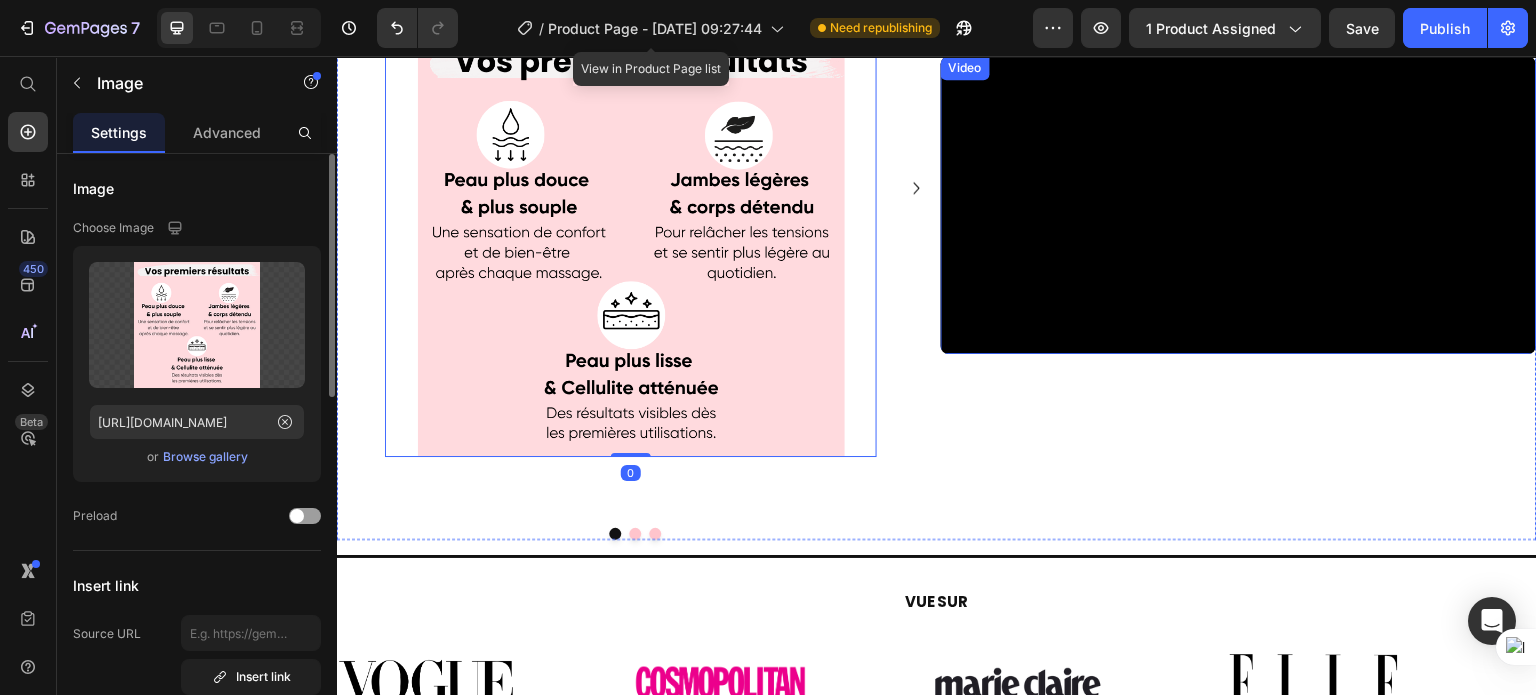 click at bounding box center (1239, 205) 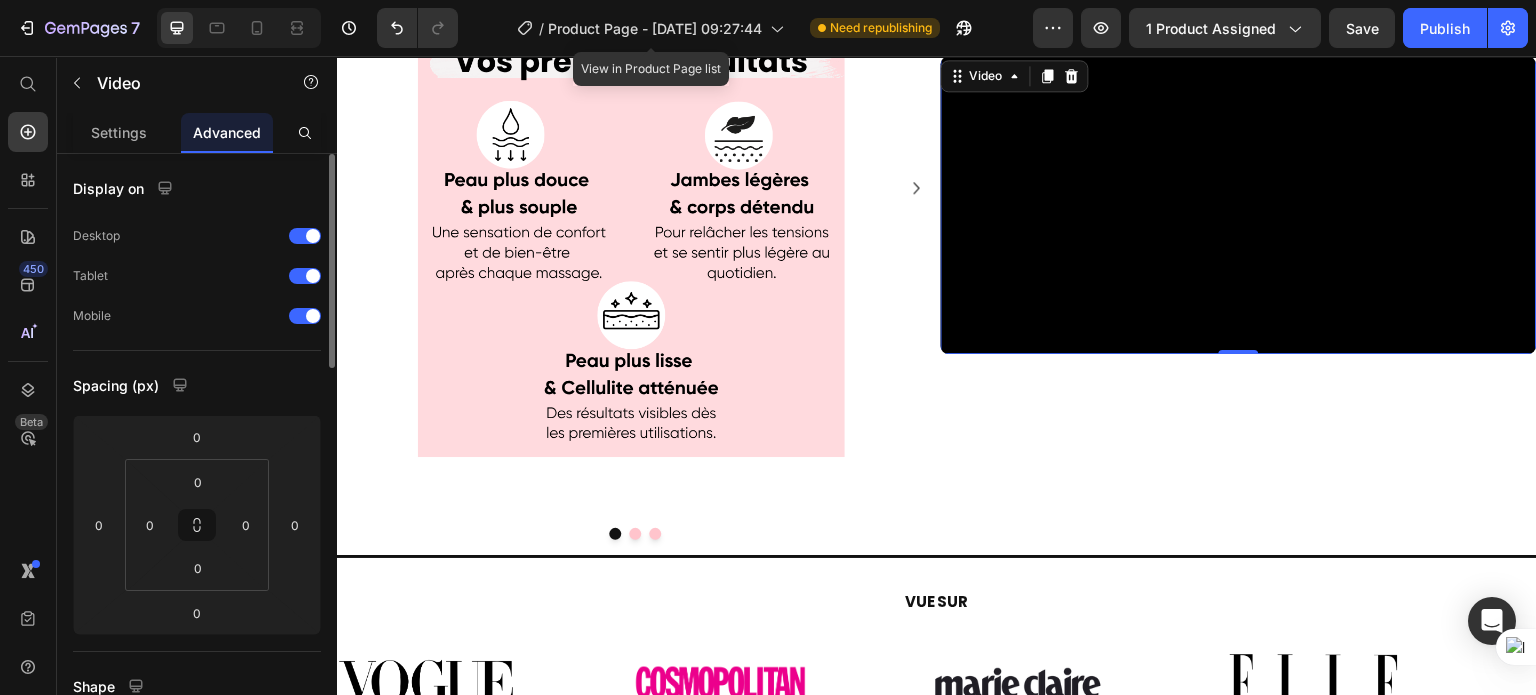 click at bounding box center [1239, 205] 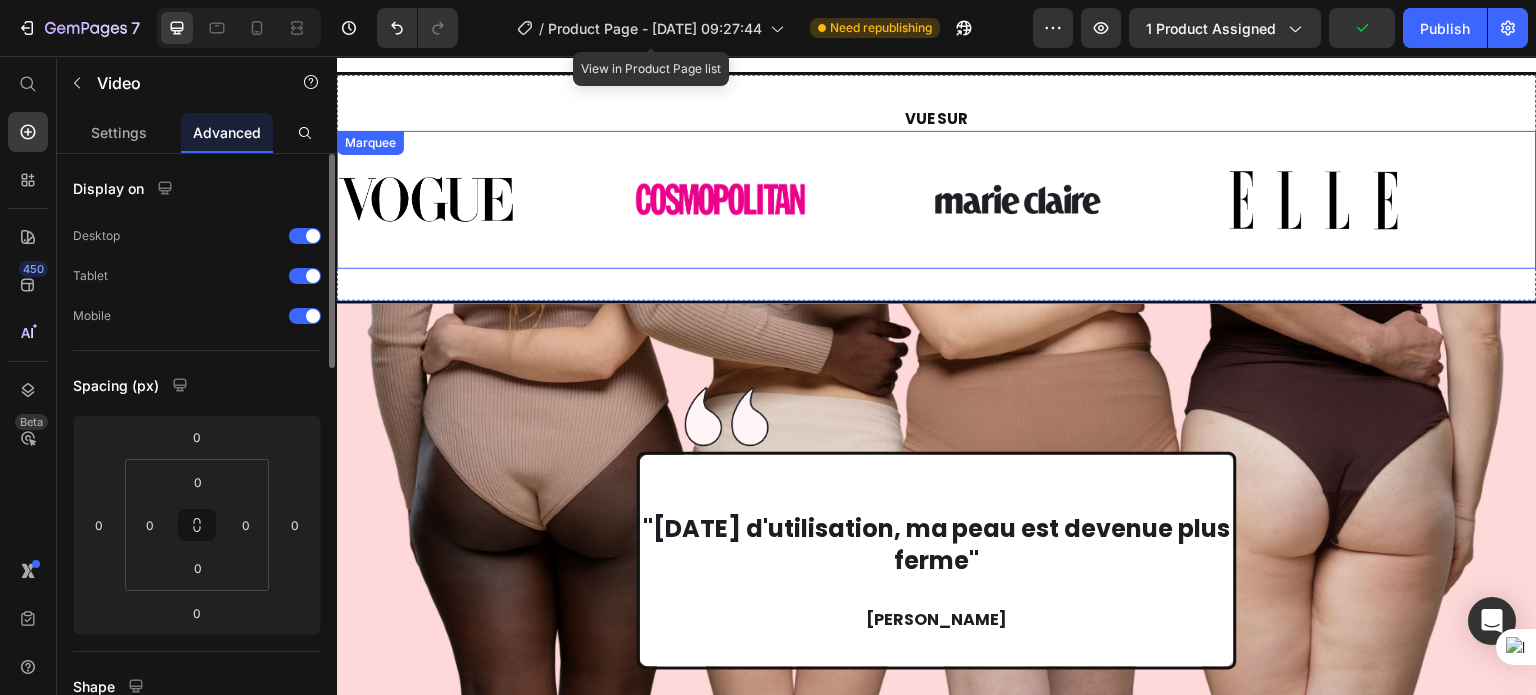 scroll, scrollTop: 4745, scrollLeft: 0, axis: vertical 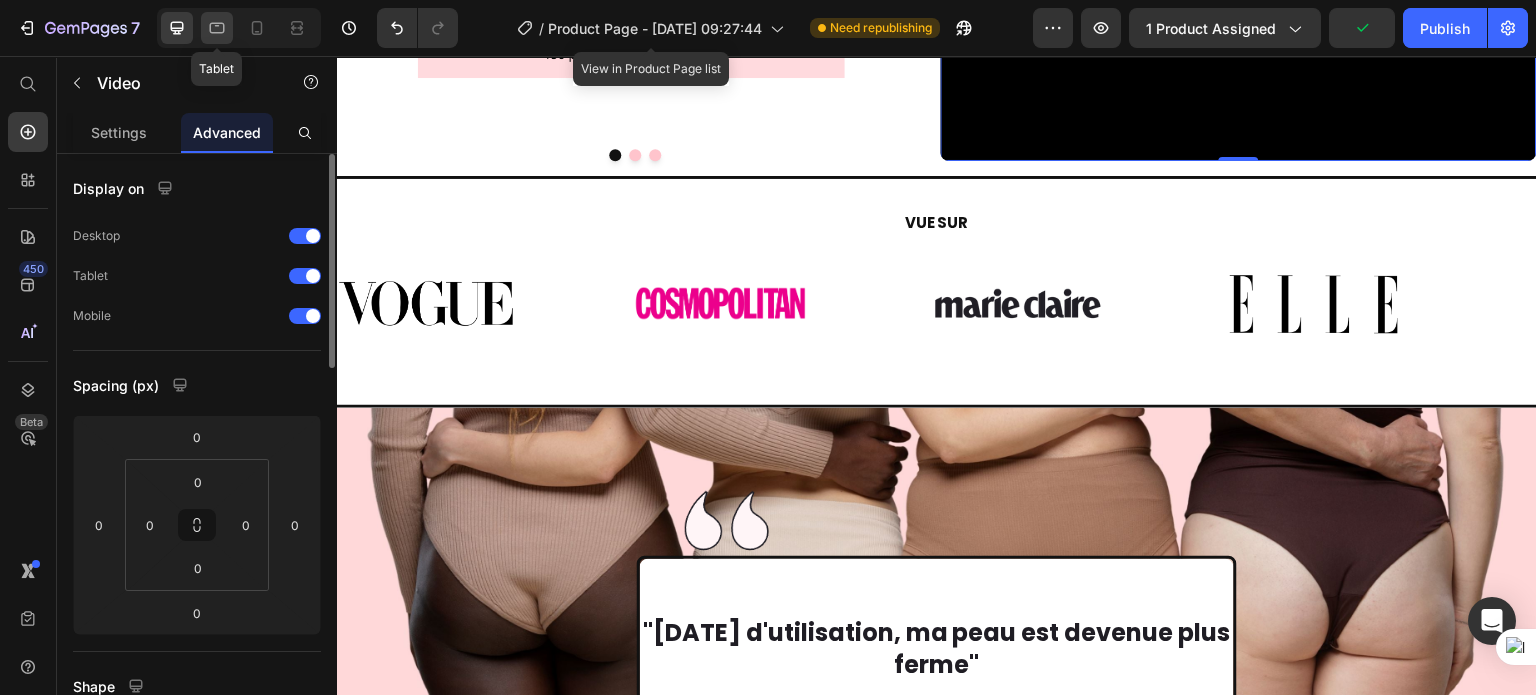 click 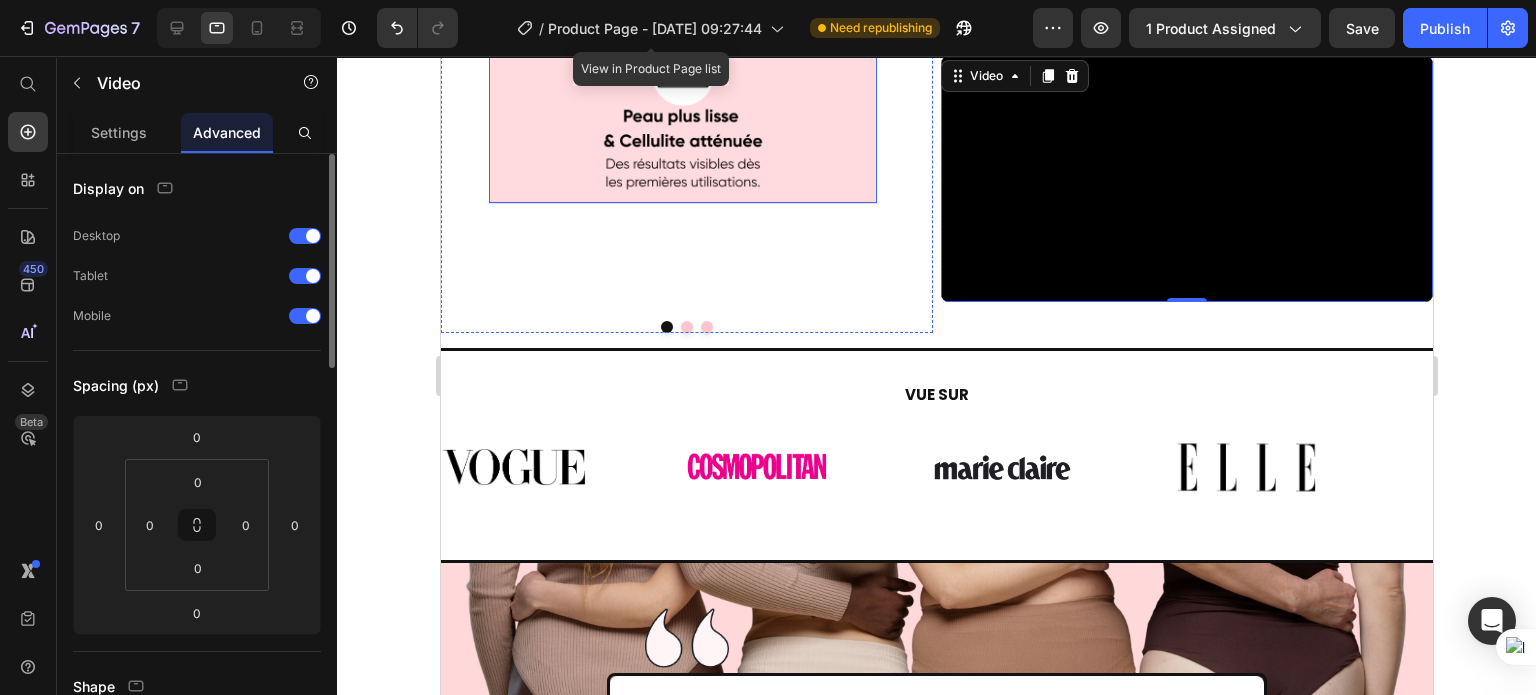 scroll, scrollTop: 4581, scrollLeft: 0, axis: vertical 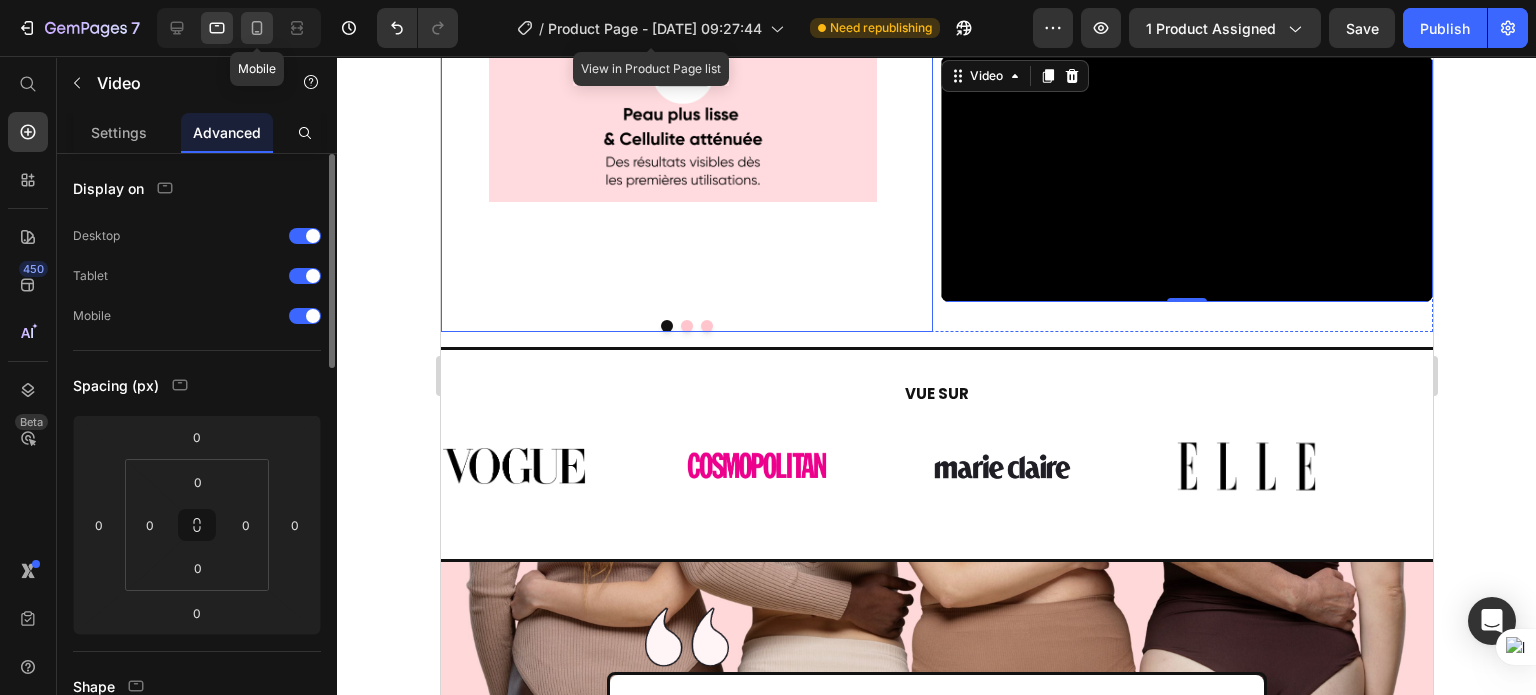 click 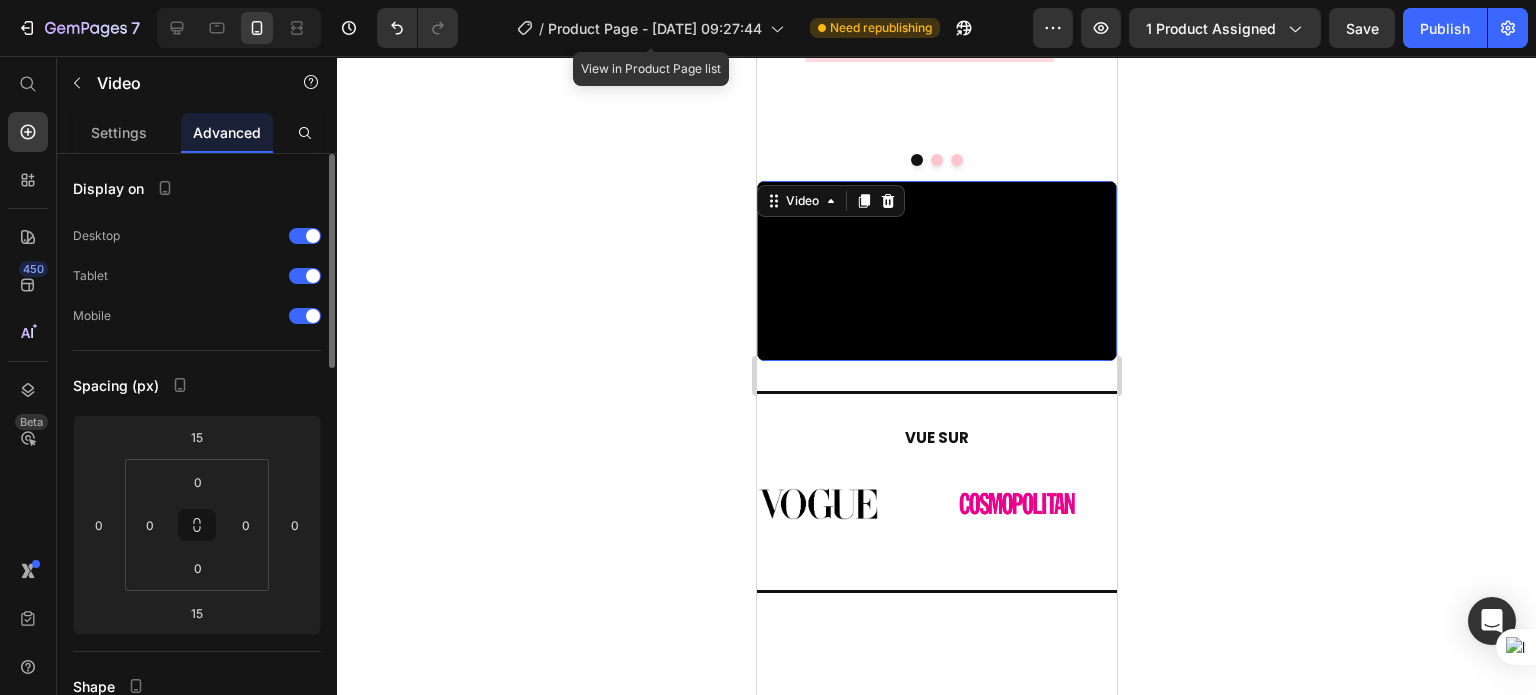 scroll, scrollTop: 4252, scrollLeft: 0, axis: vertical 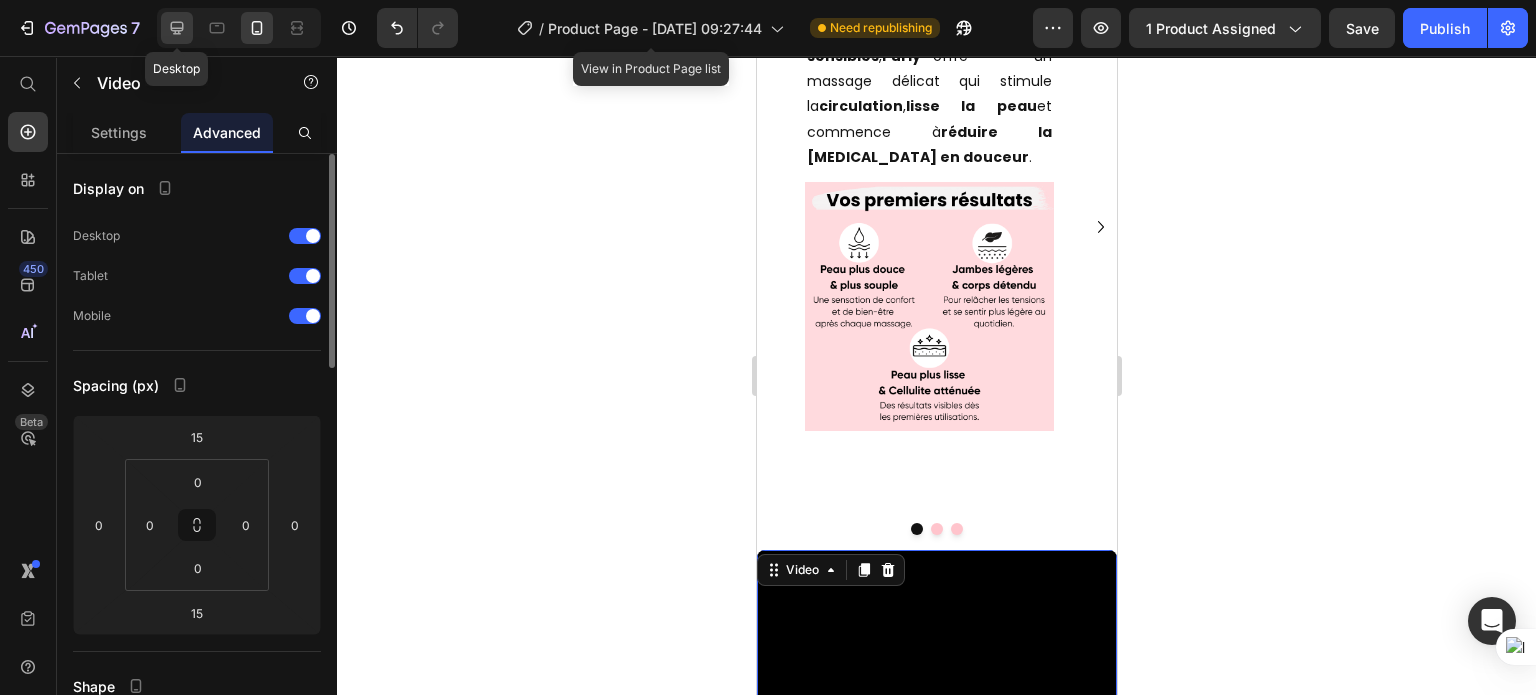 click 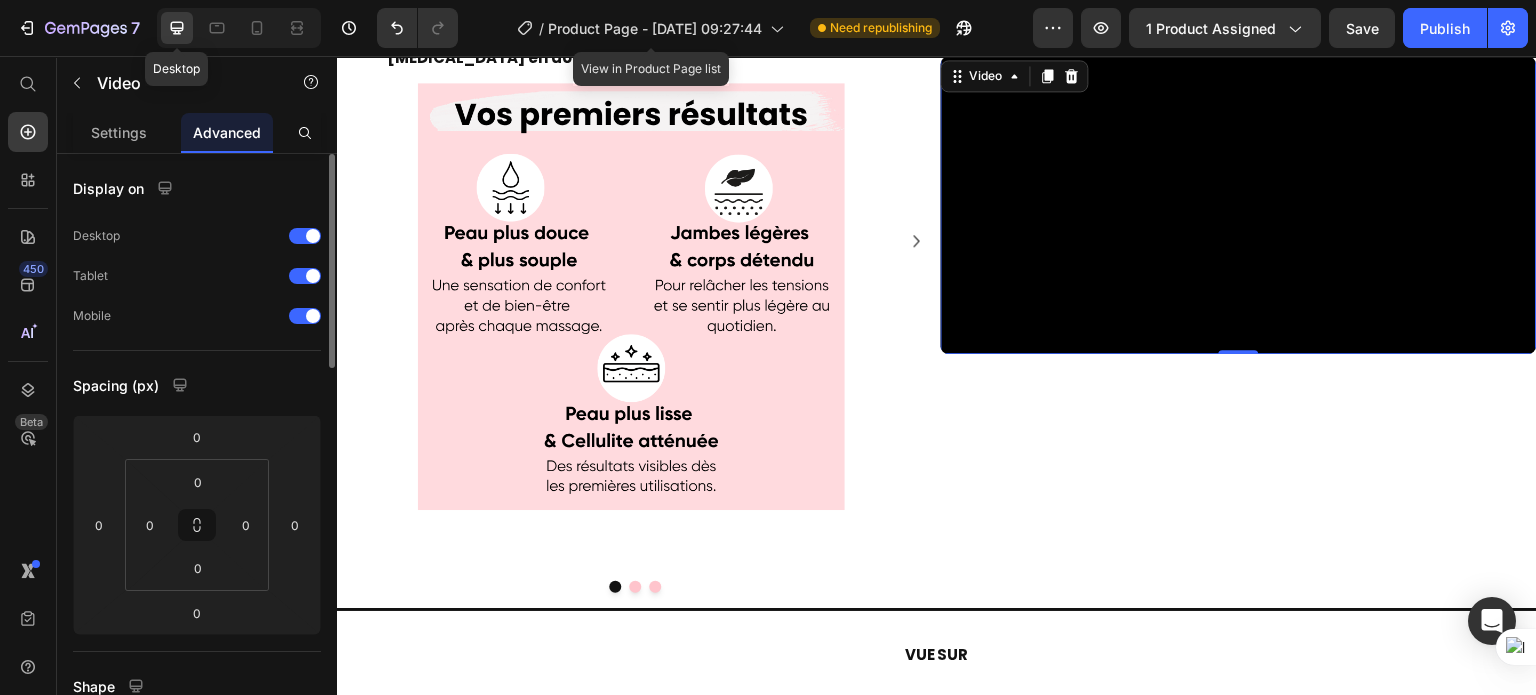 scroll, scrollTop: 4308, scrollLeft: 0, axis: vertical 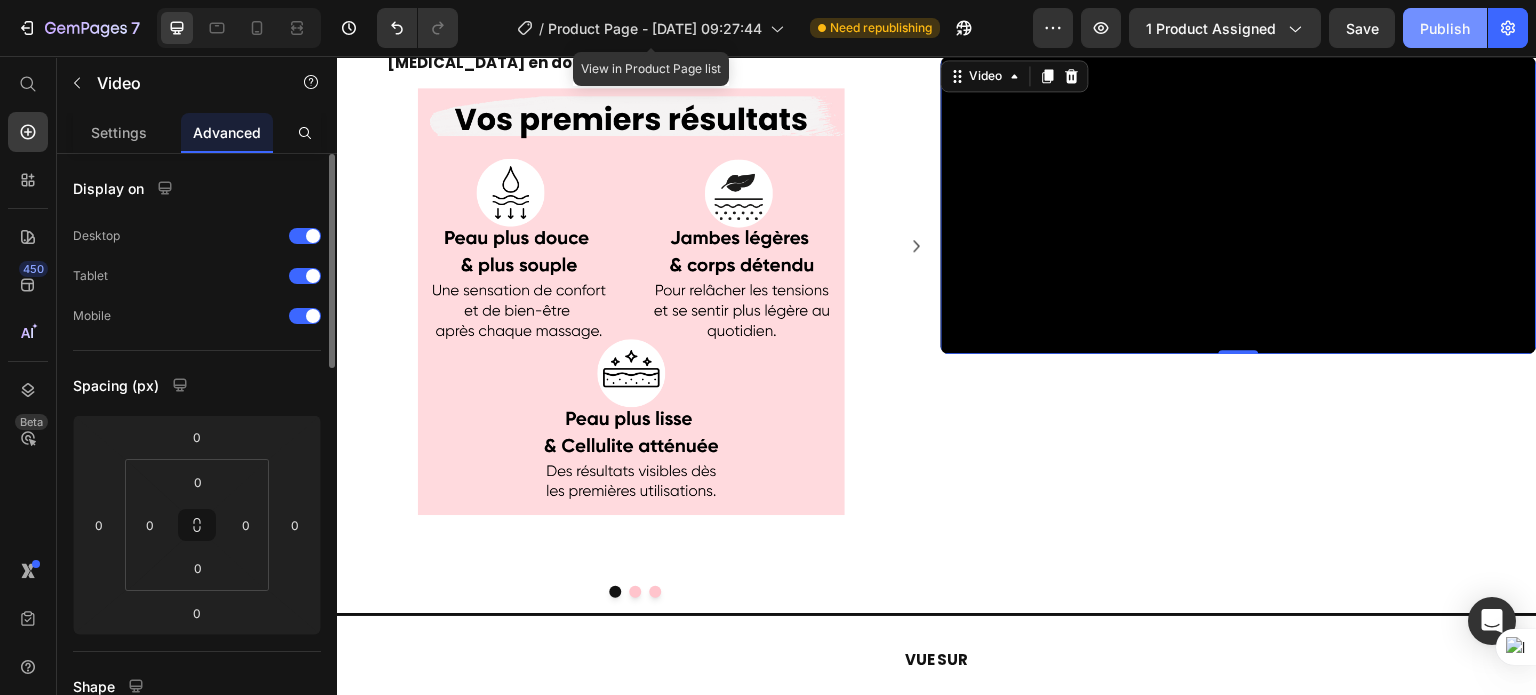 click on "Publish" at bounding box center (1445, 28) 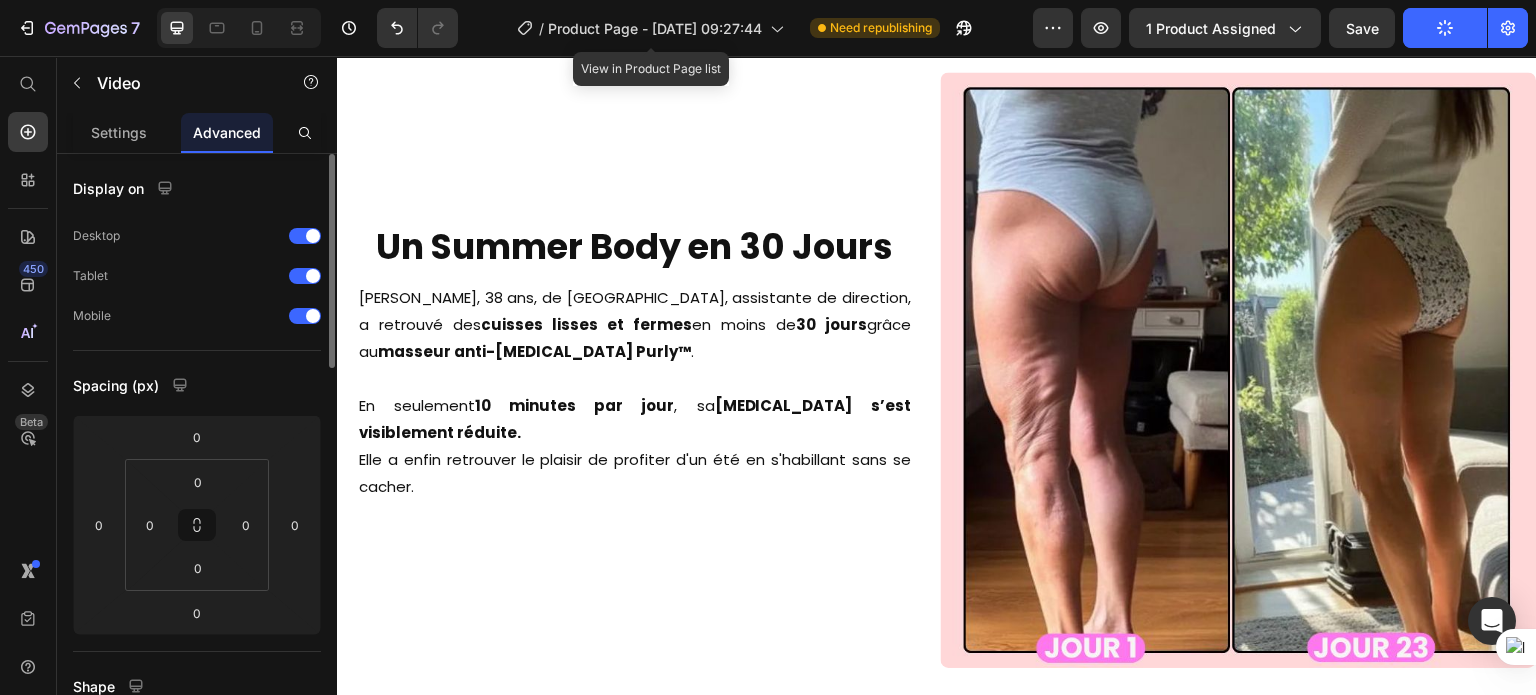 scroll, scrollTop: 6739, scrollLeft: 0, axis: vertical 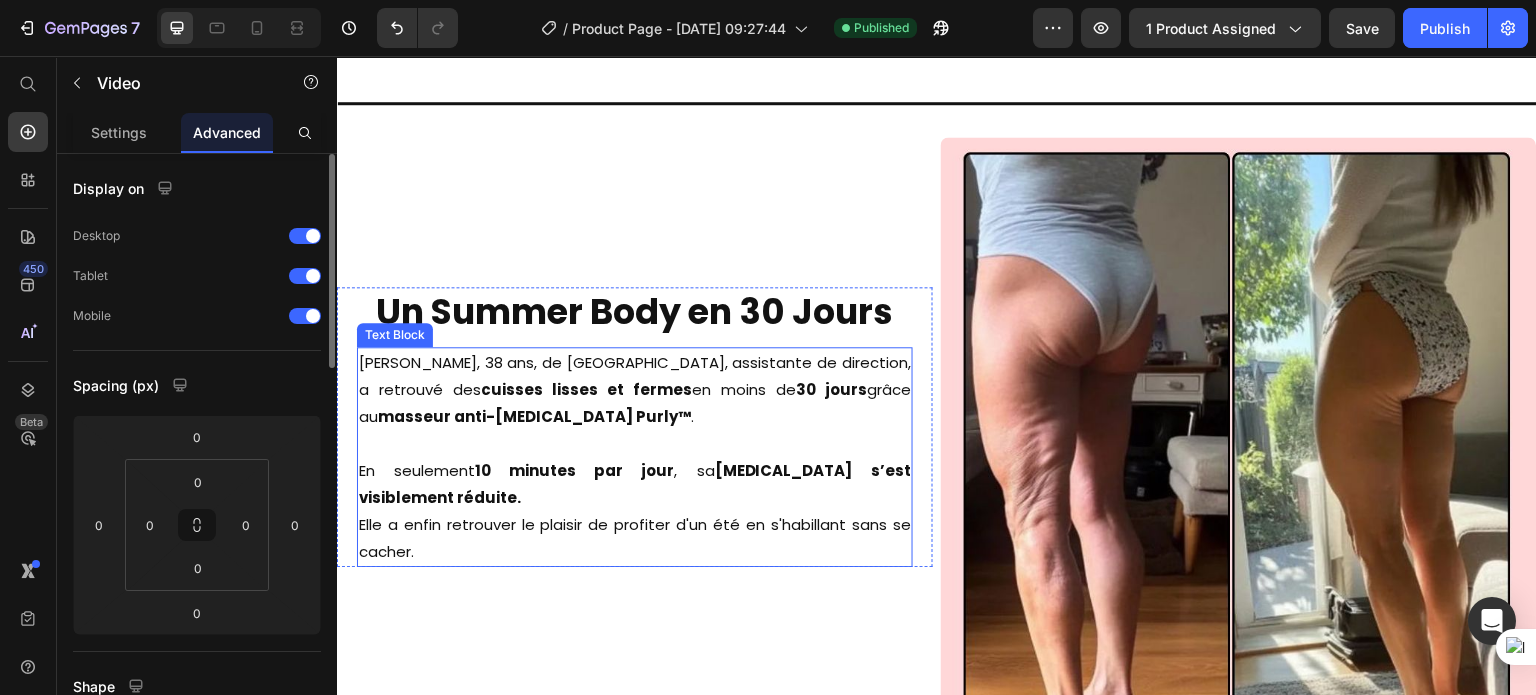 click on "Elle a enfin retrouver le plaisir de profiter d'un été en s'habillant sans se cacher." at bounding box center [635, 538] 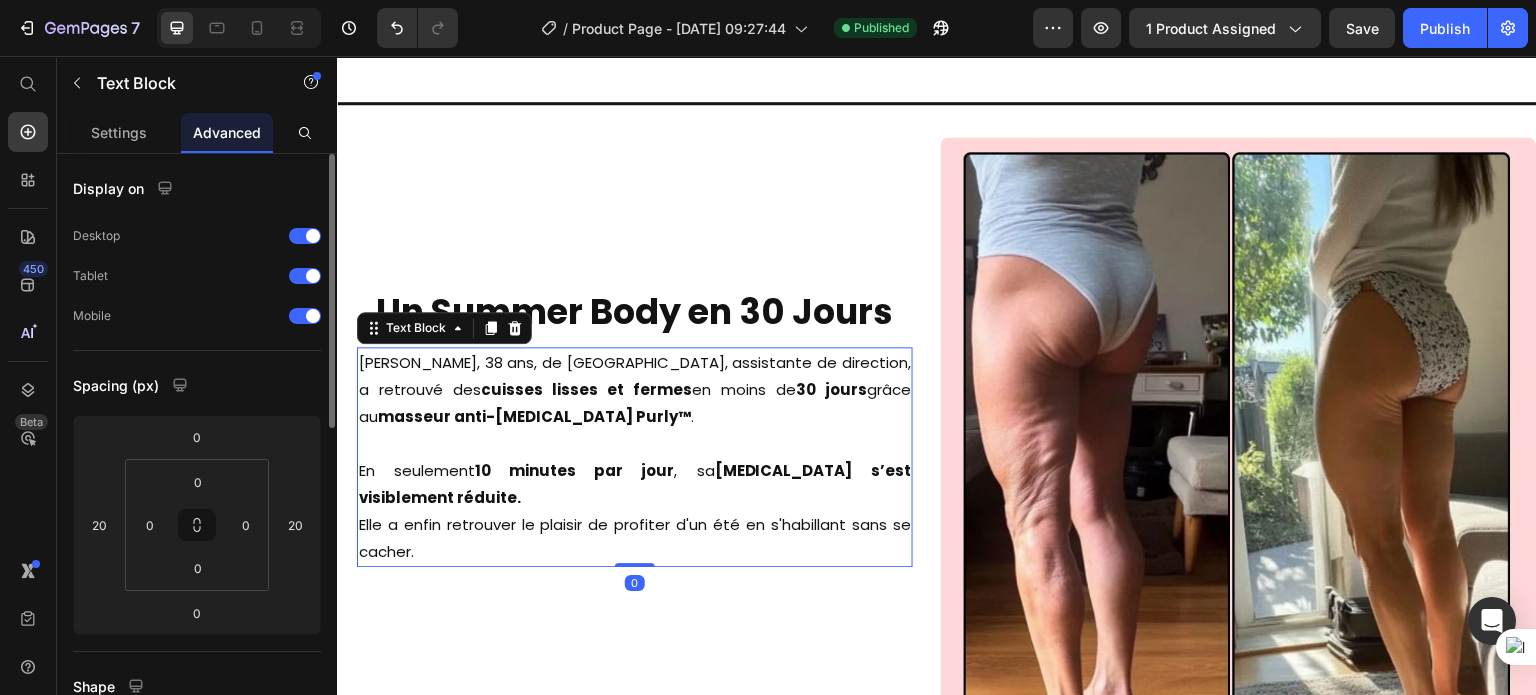 click on "Elle a enfin retrouver le plaisir de profiter d'un été en s'habillant sans se cacher." at bounding box center (635, 538) 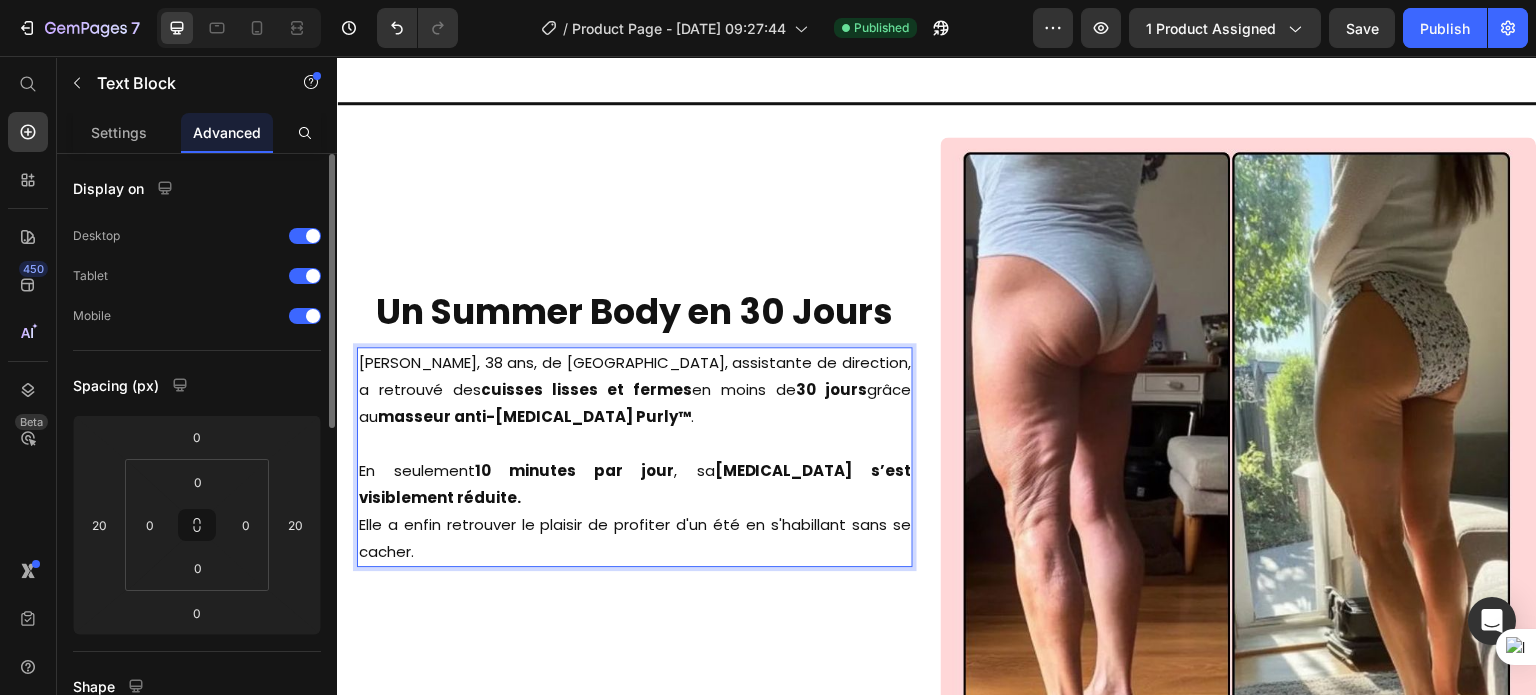 click on "Elle a enfin retrouver le plaisir de profiter d'un été en s'habillant sans se cacher." at bounding box center (635, 538) 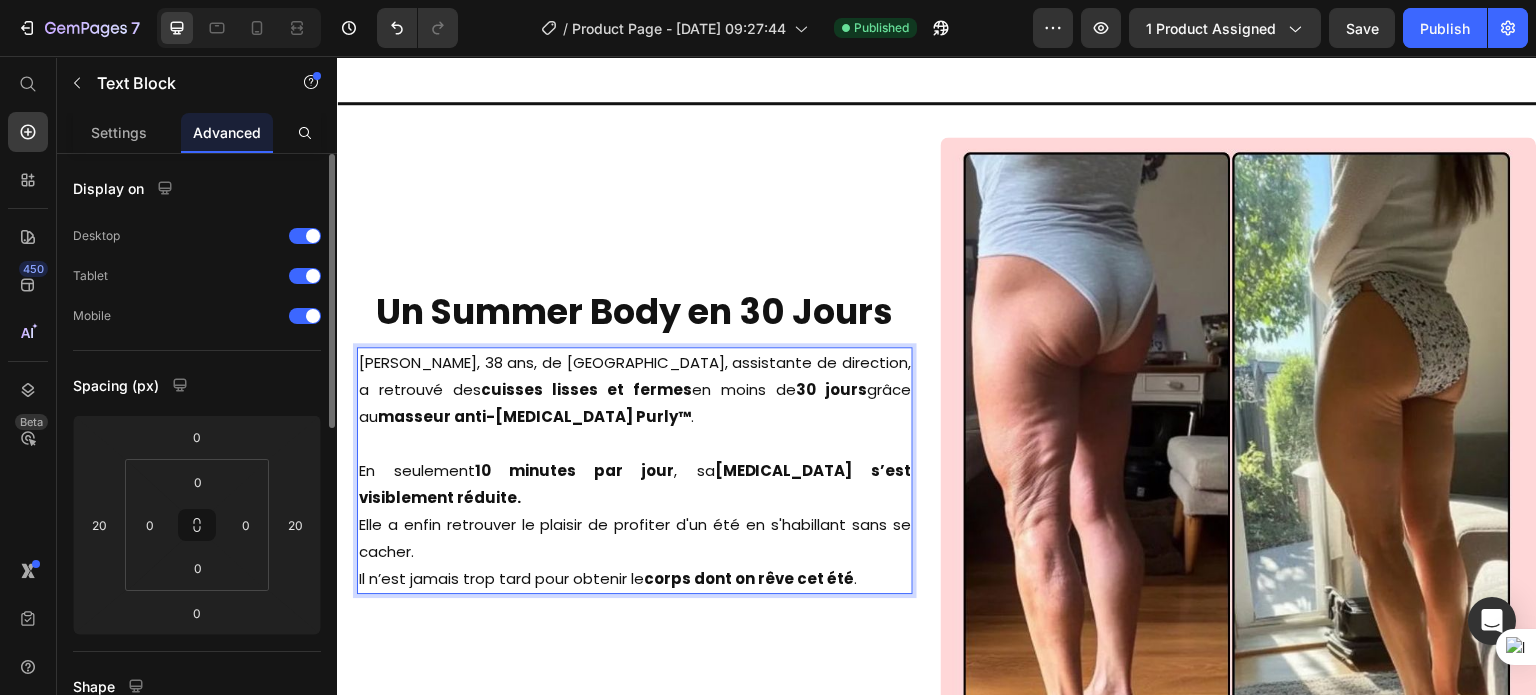 click on "Il n’est jamais trop tard pour obtenir le  corps dont on rêve cet été ." at bounding box center (635, 578) 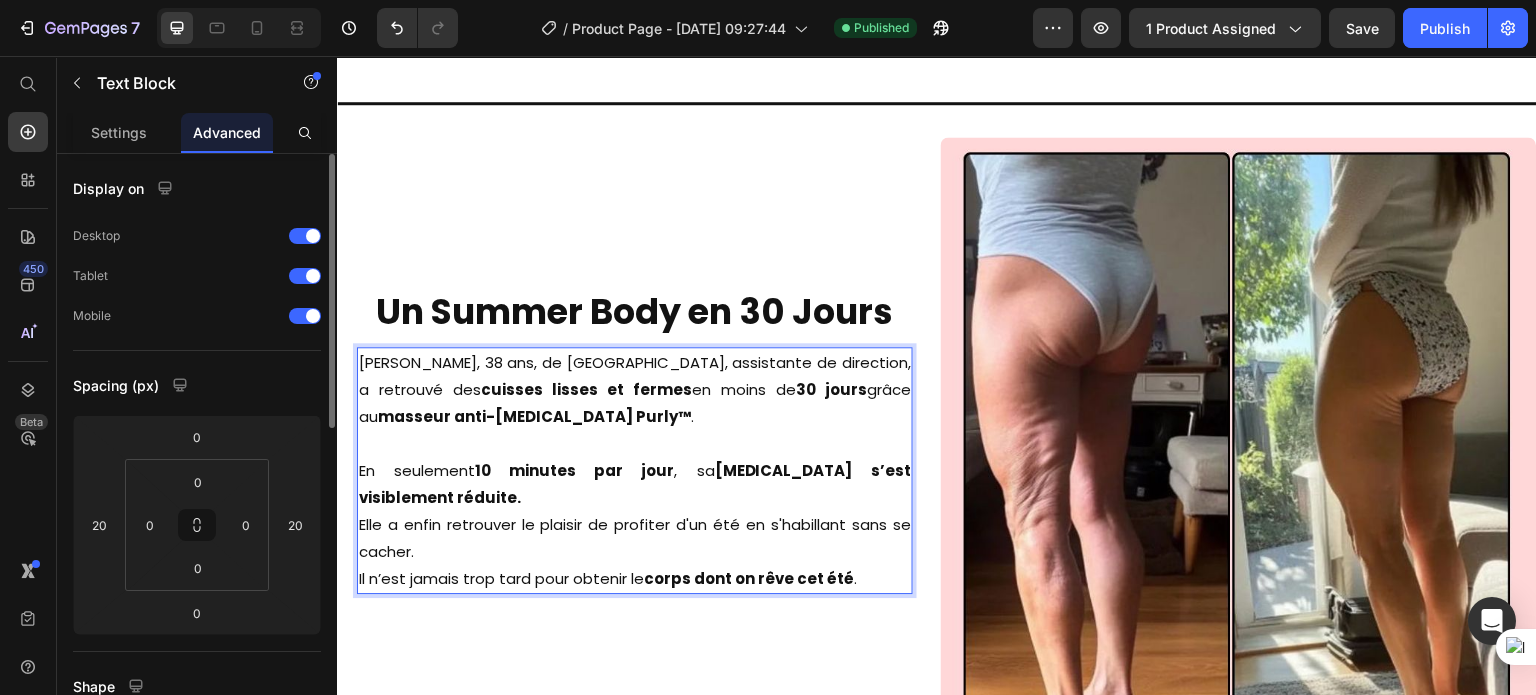 click on "Elle a enfin retrouver le plaisir de profiter d'un été en s'habillant sans se cacher." at bounding box center (635, 538) 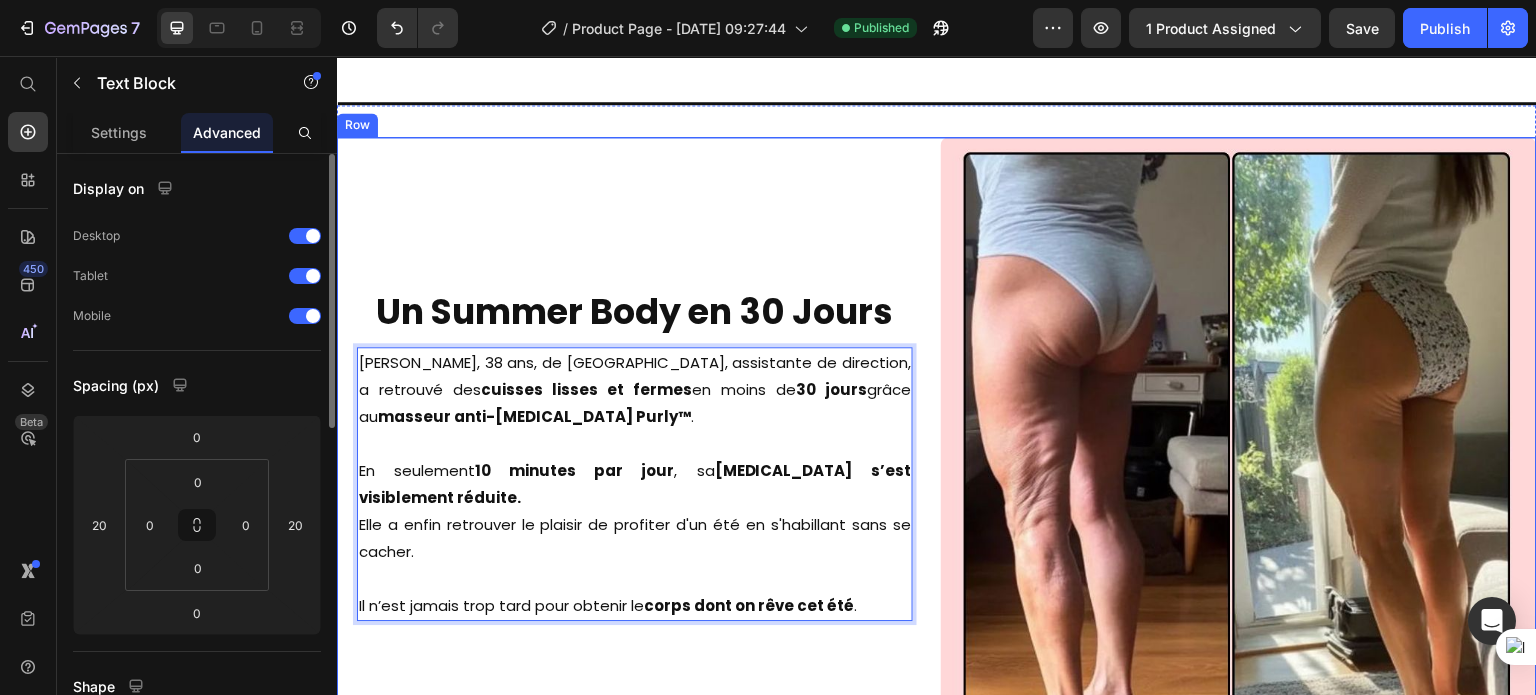 click on "Un Summer Body en 30 Jours Heading [PERSON_NAME], 38 ans, de [GEOGRAPHIC_DATA], assistante de direction, a retrouvé des  cuisses lisses et fermes  en moins de  30 jours  grâce au  masseur anti-[MEDICAL_DATA] Purly™ . En seulement  10 minutes par jour , sa  [MEDICAL_DATA] s’est visiblement réduite.  Elle a enfin retrouver le plaisir de profiter d'un été en s'habillant sans se cacher. Il n’est jamais trop tard pour obtenir le  corps dont on rêve cet été . Text Block   0 Row" at bounding box center (635, 435) 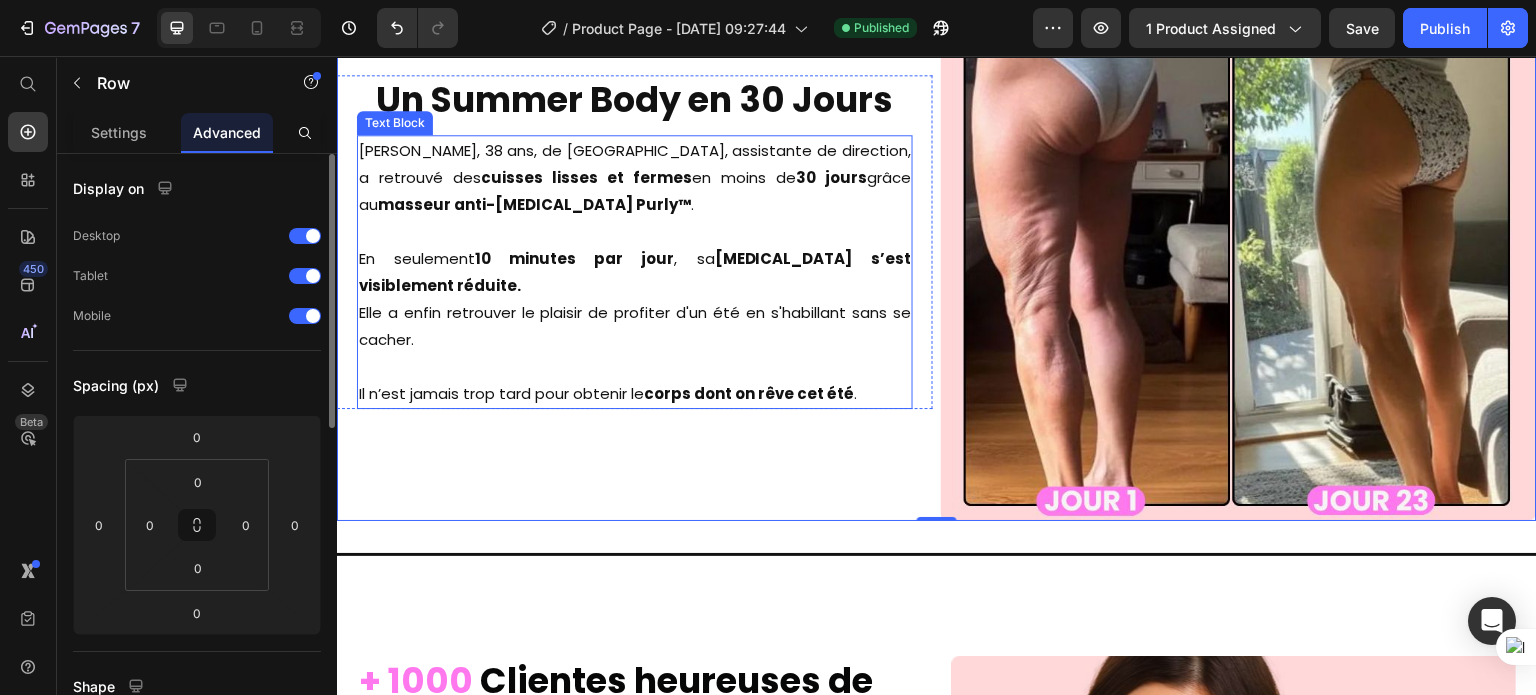 scroll, scrollTop: 6603, scrollLeft: 0, axis: vertical 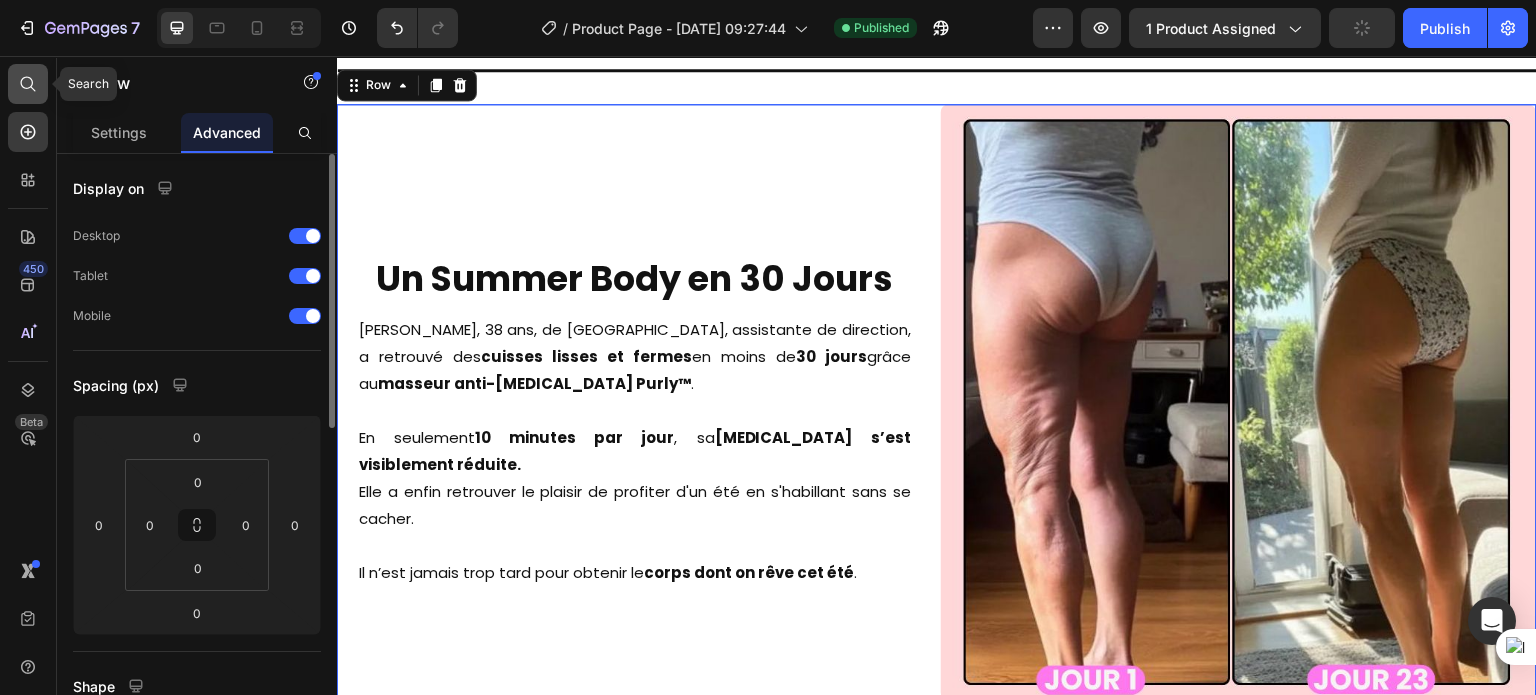 click 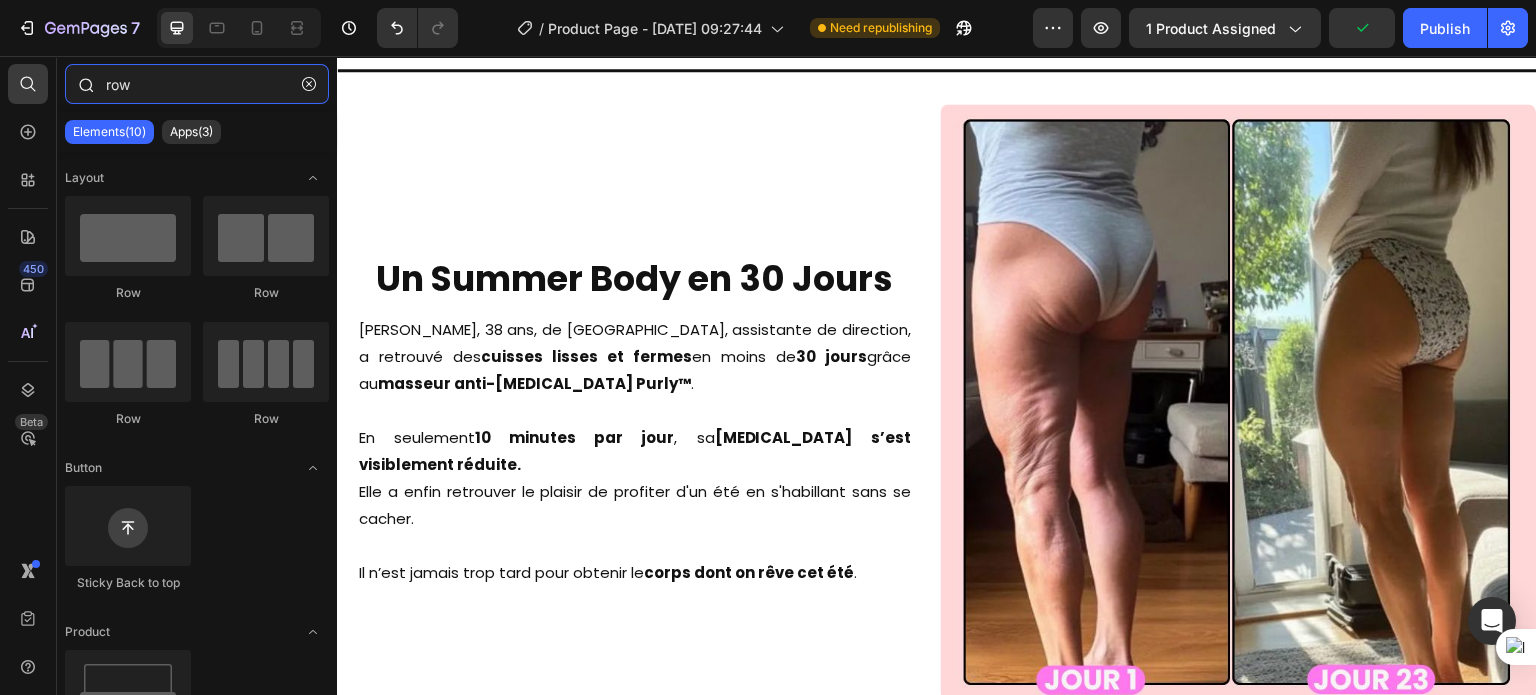 click on "row" at bounding box center (197, 84) 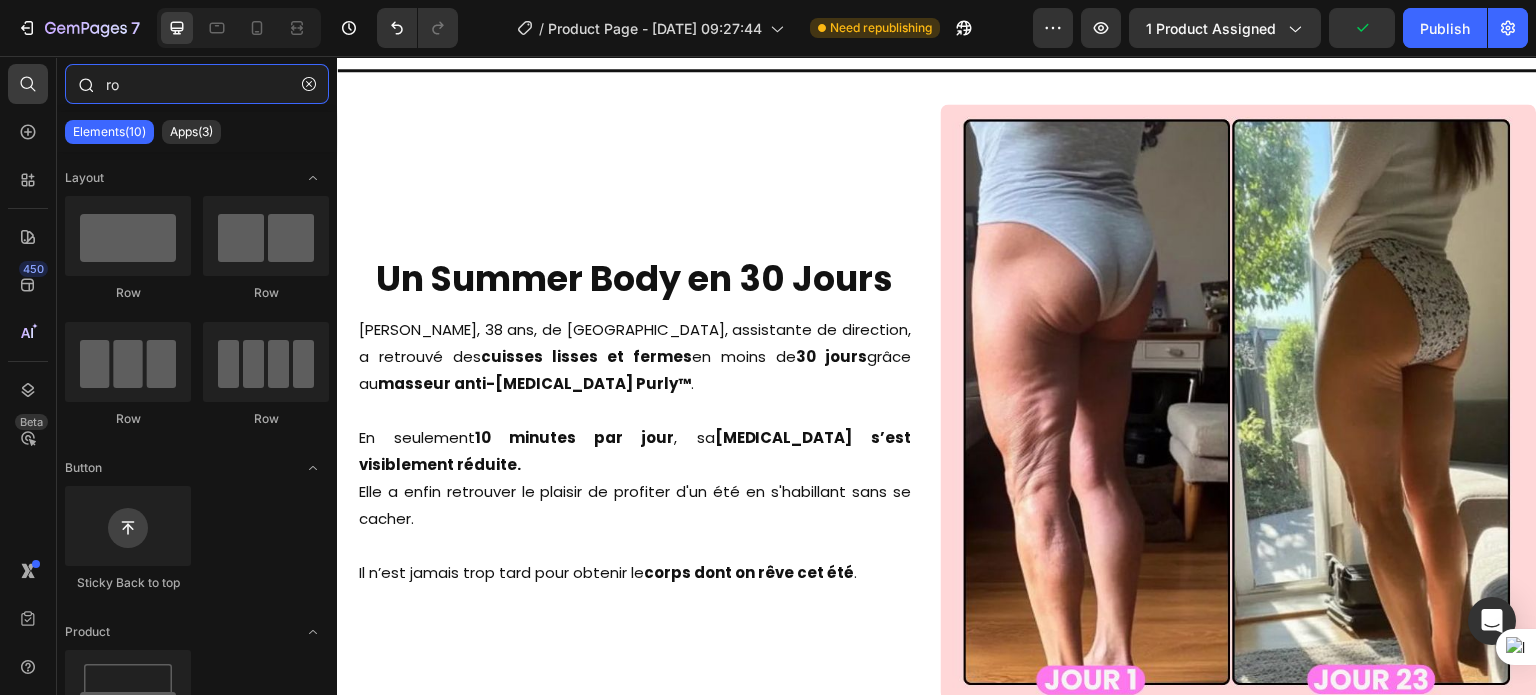 type on "r" 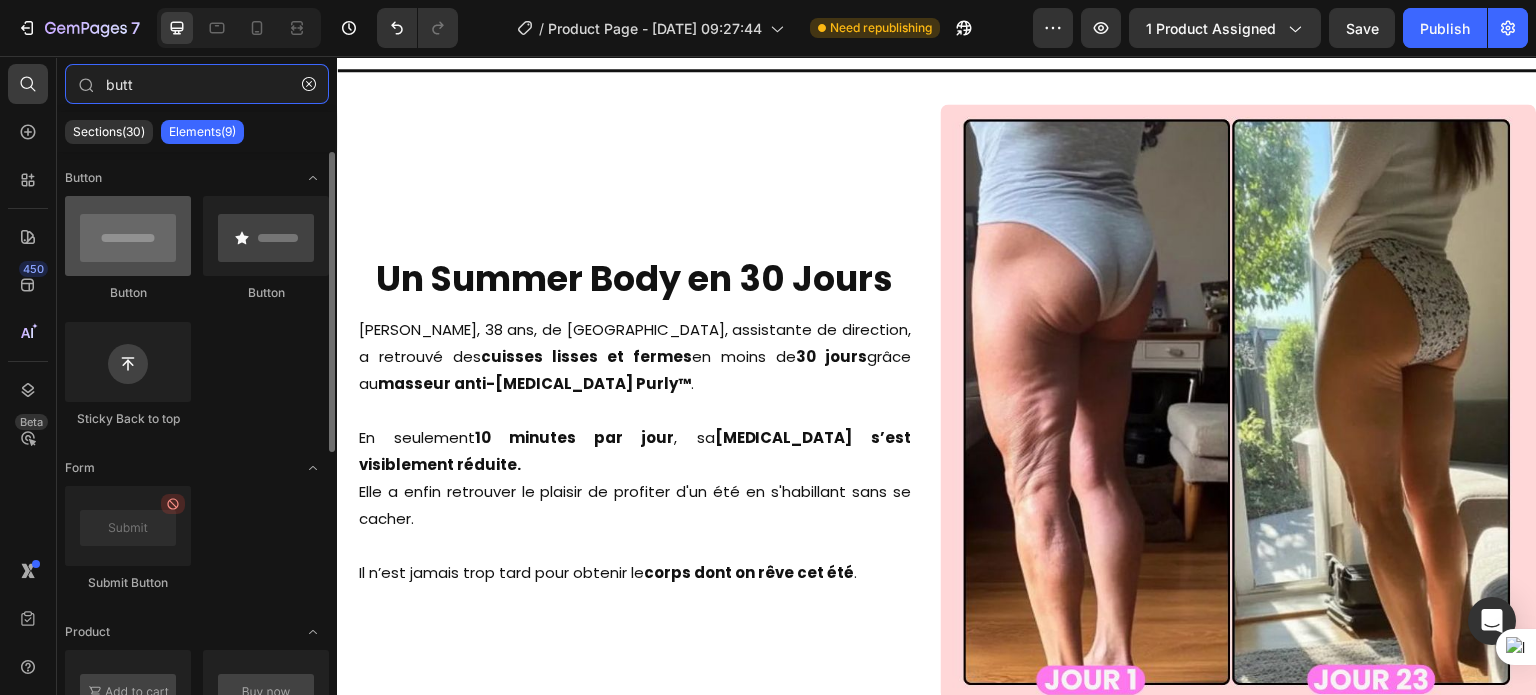 type on "butt" 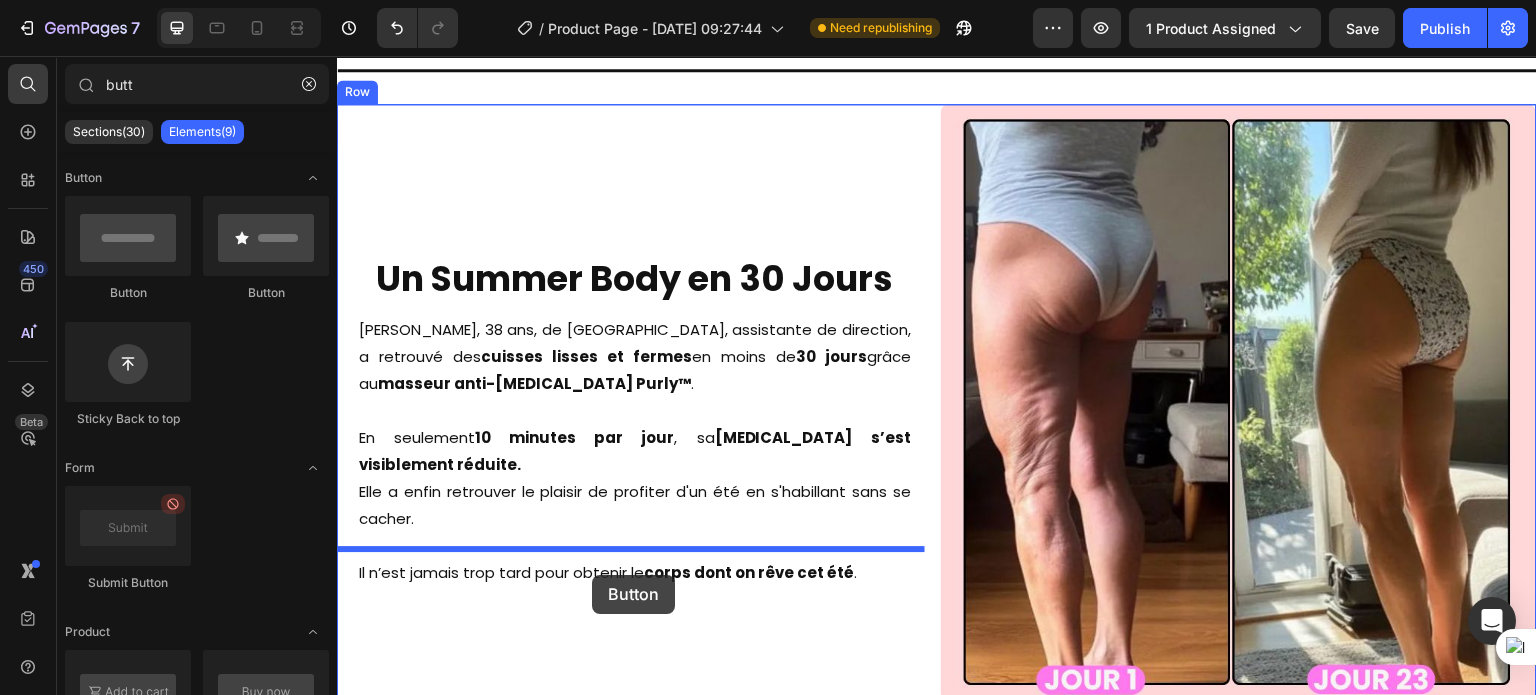 drag, startPoint x: 512, startPoint y: 295, endPoint x: 592, endPoint y: 573, distance: 289.28186 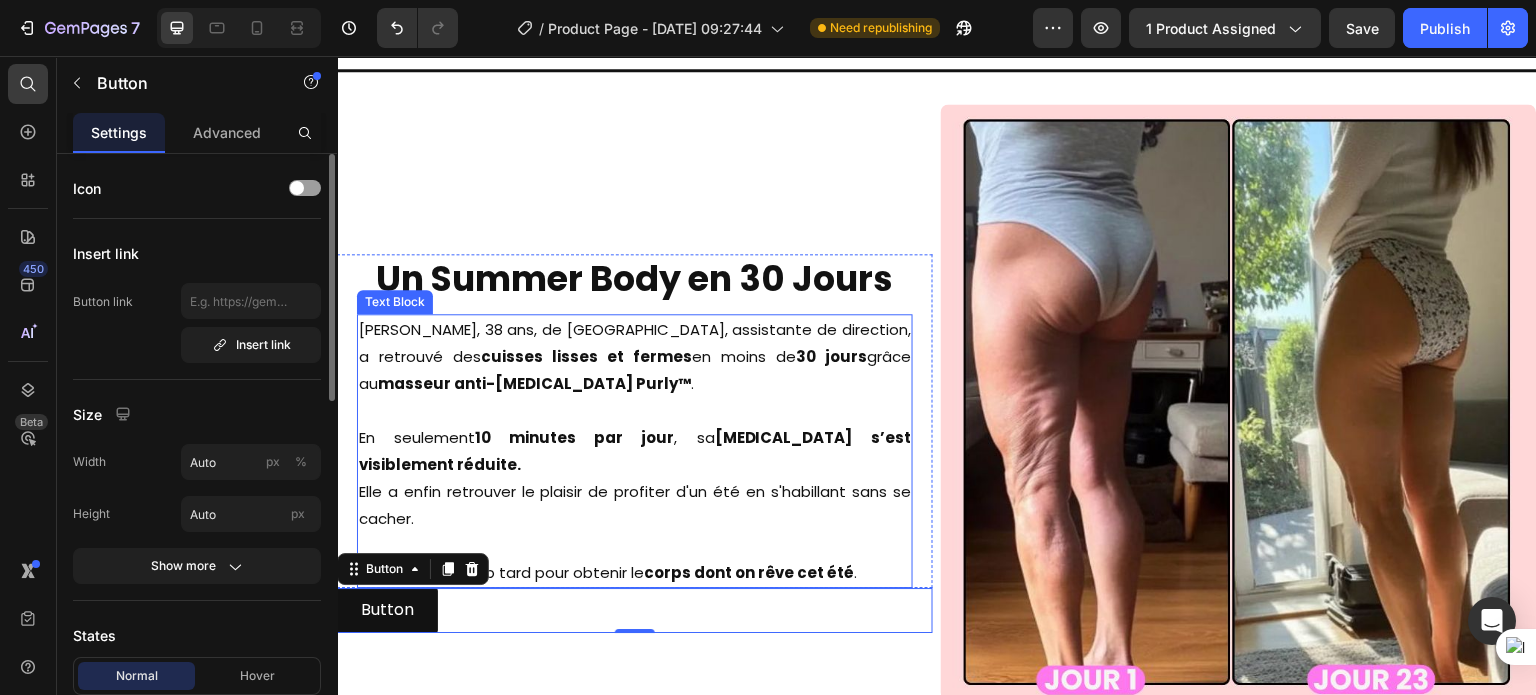 scroll, scrollTop: 6760, scrollLeft: 0, axis: vertical 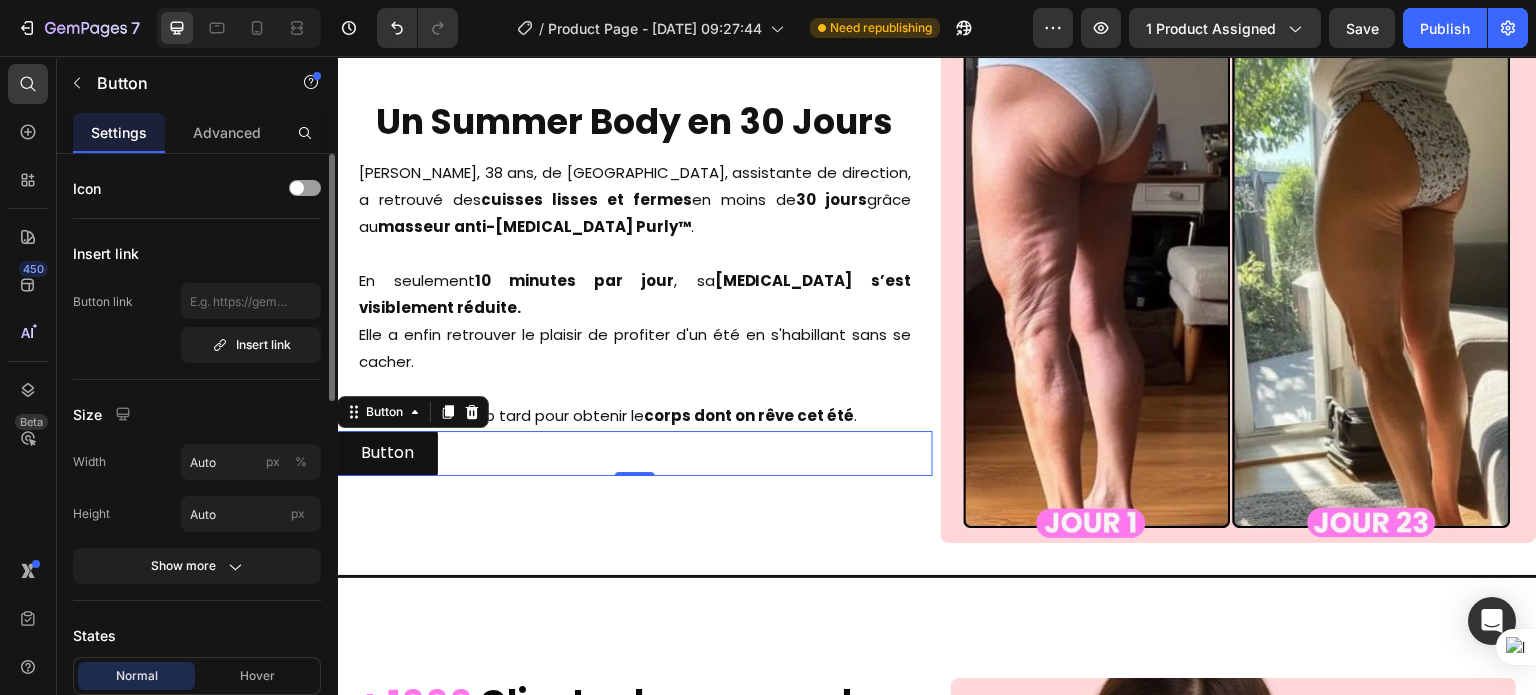 click on "Button Button   0" at bounding box center [635, 453] 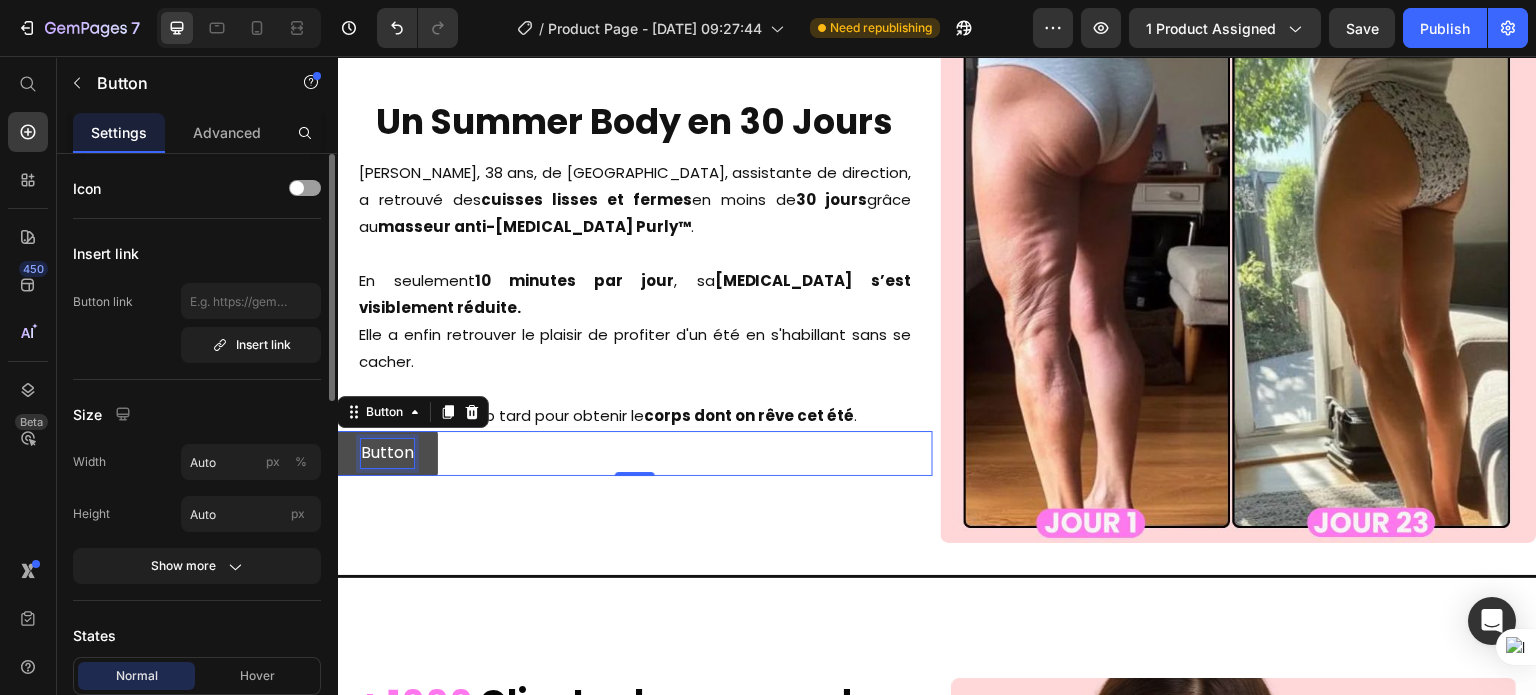 click on "Button" at bounding box center [387, 453] 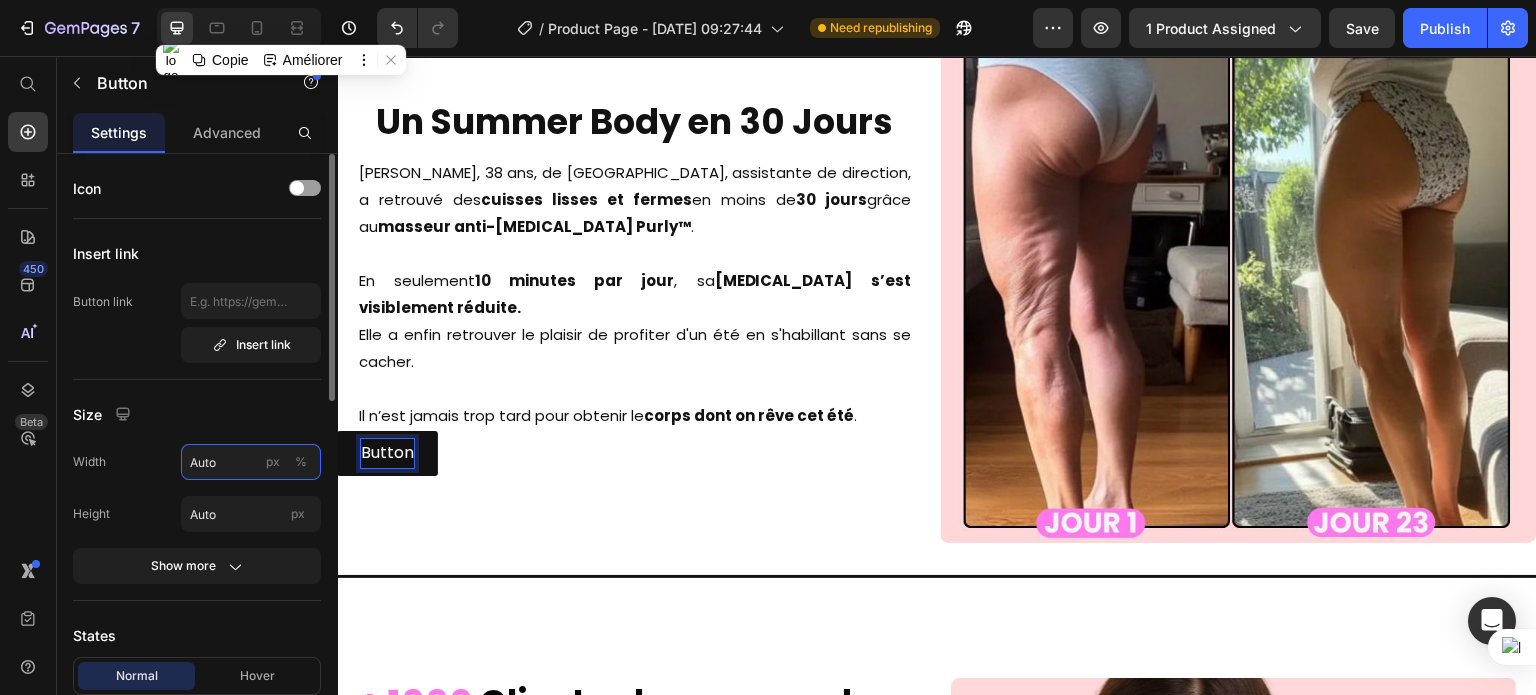 click on "Auto" at bounding box center (251, 462) 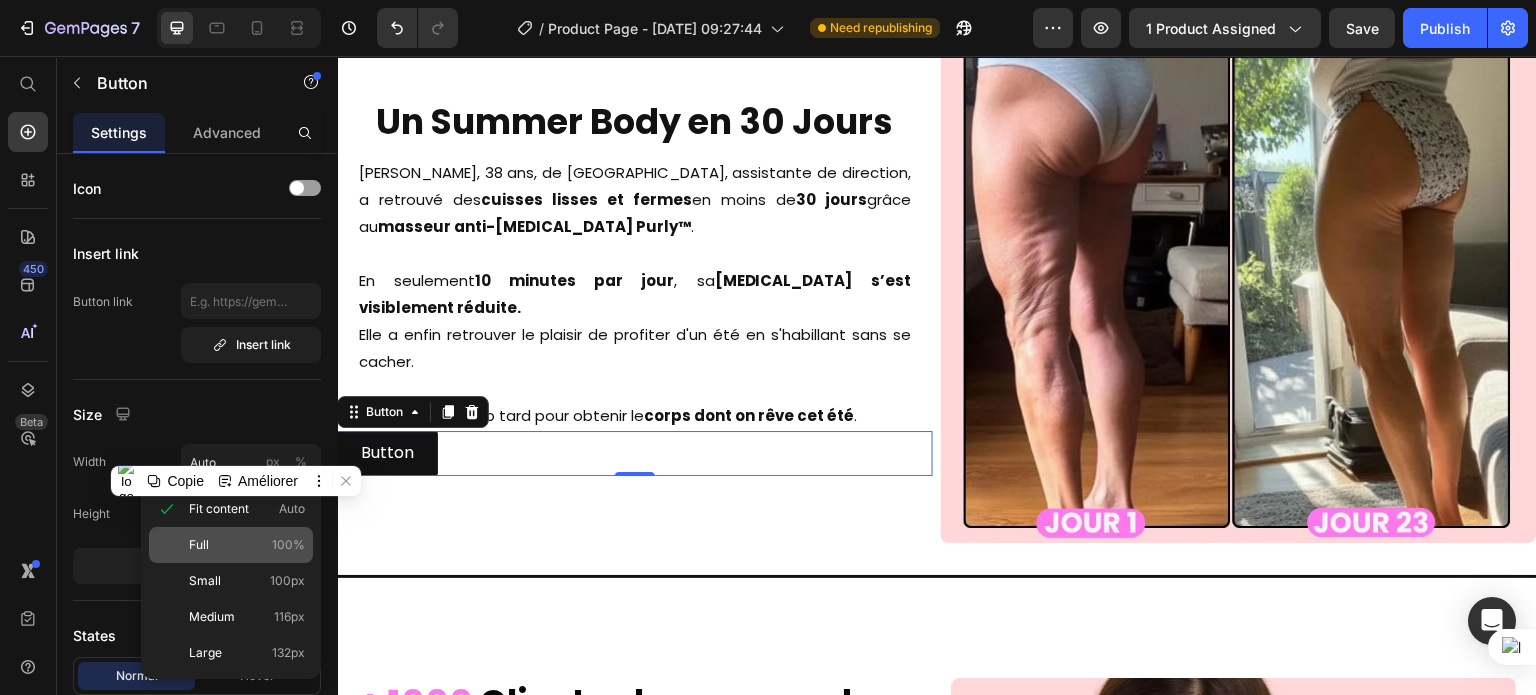 click on "Full 100%" 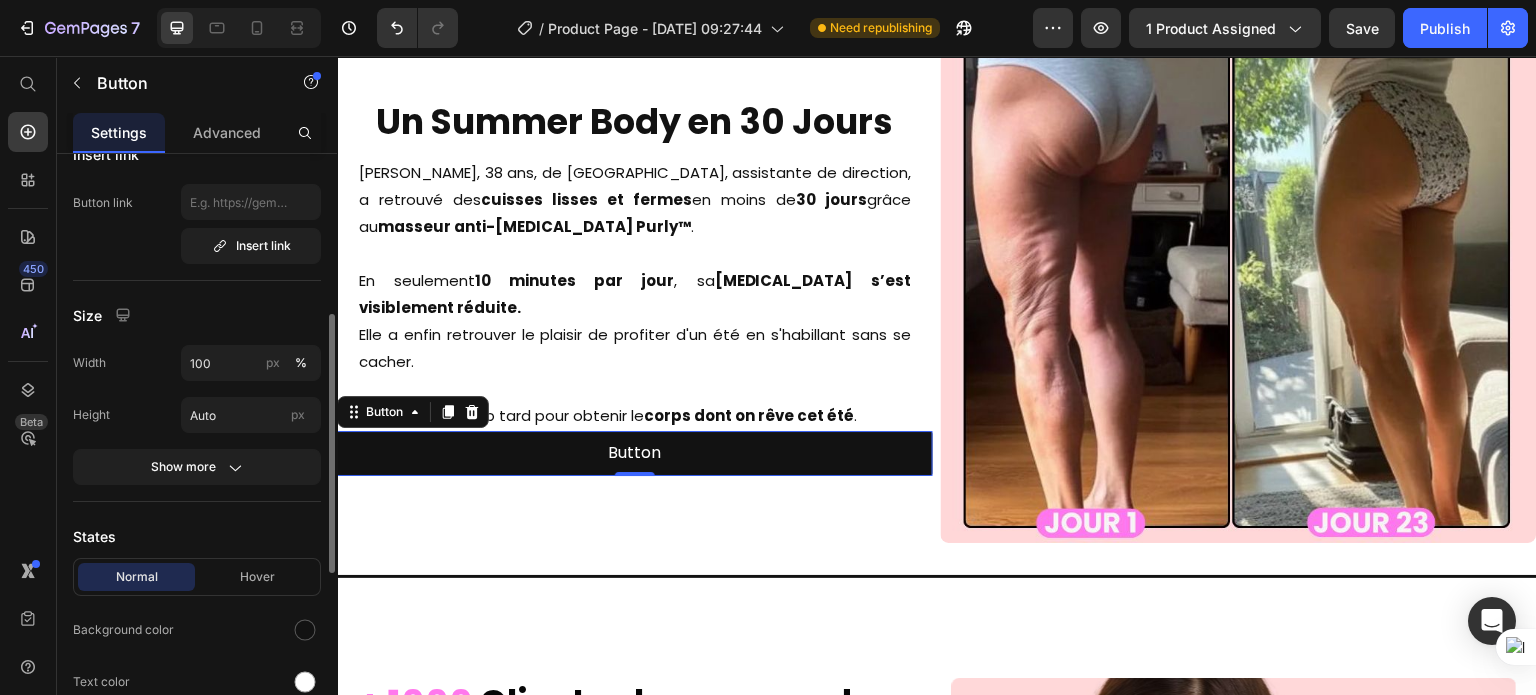 scroll, scrollTop: 187, scrollLeft: 0, axis: vertical 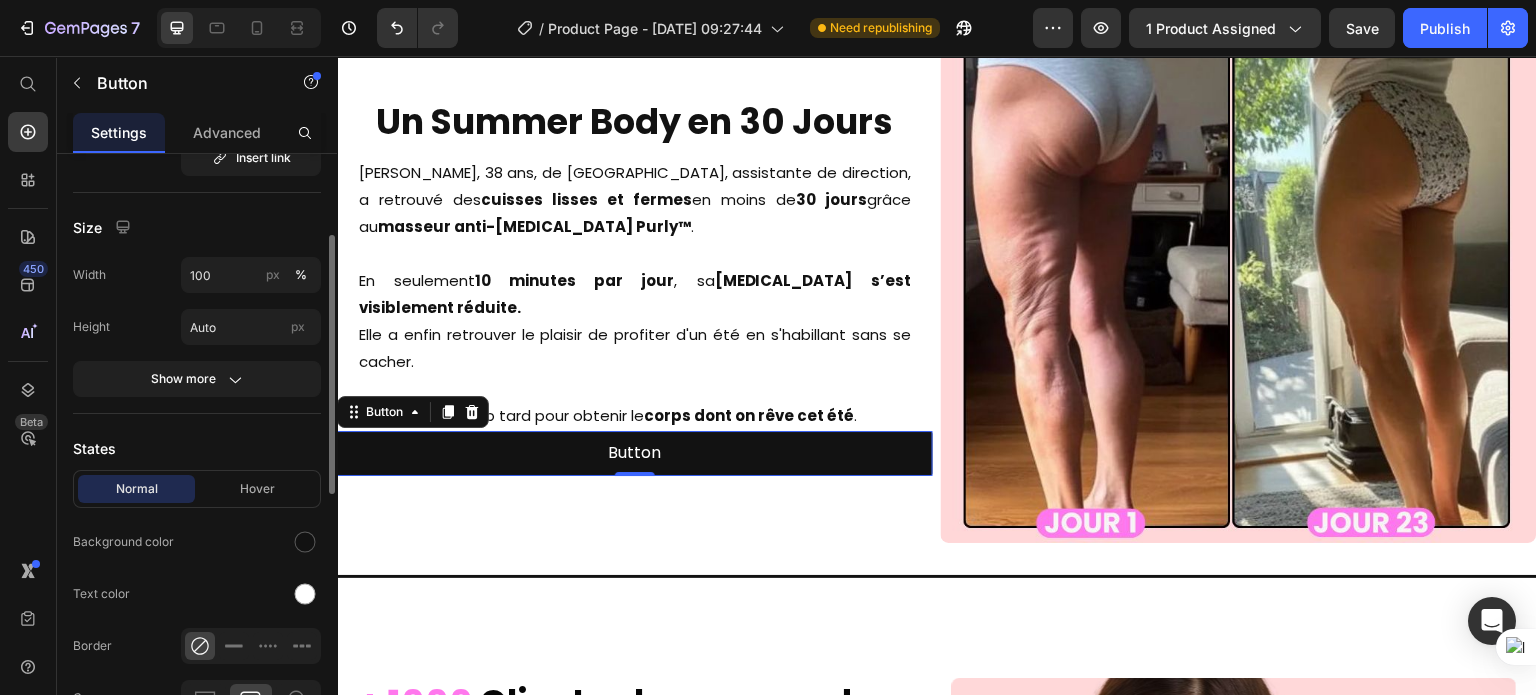 click 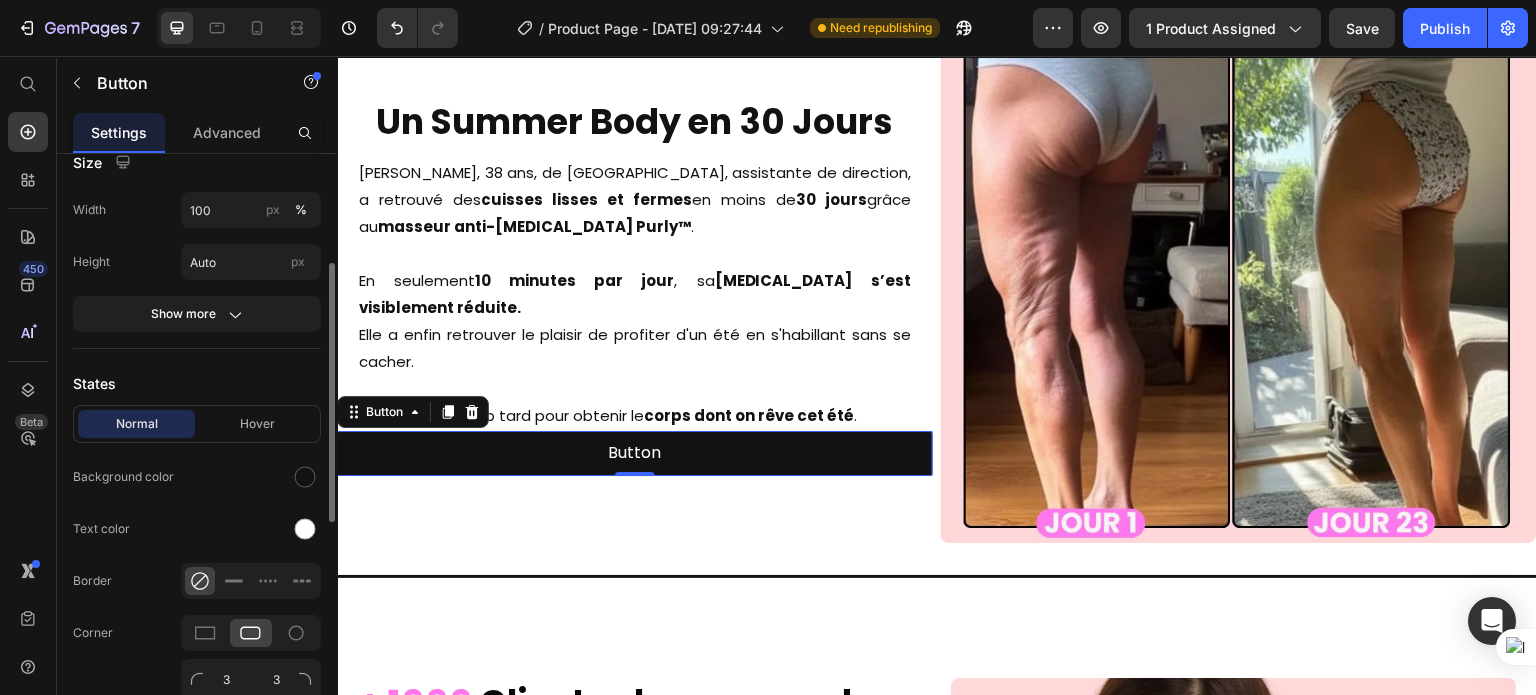 scroll, scrollTop: 252, scrollLeft: 0, axis: vertical 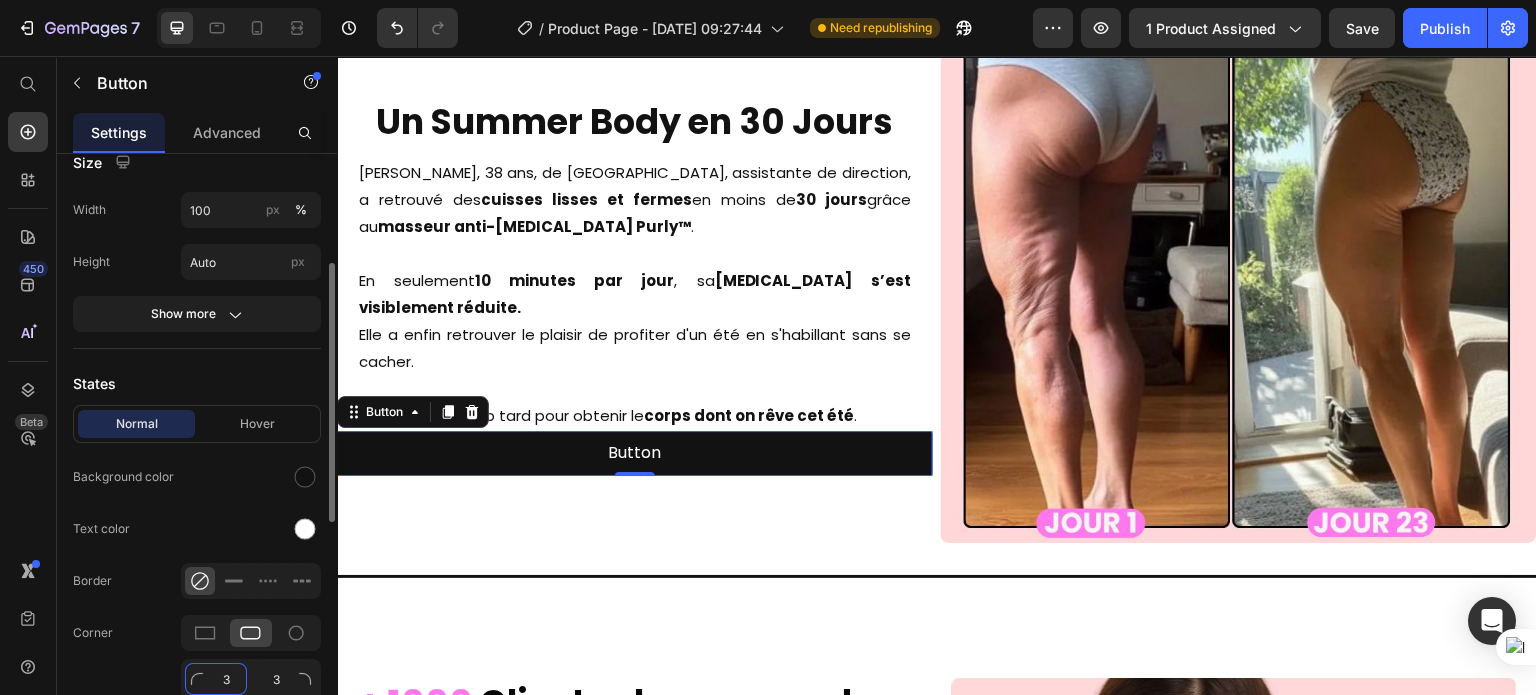 click on "3" 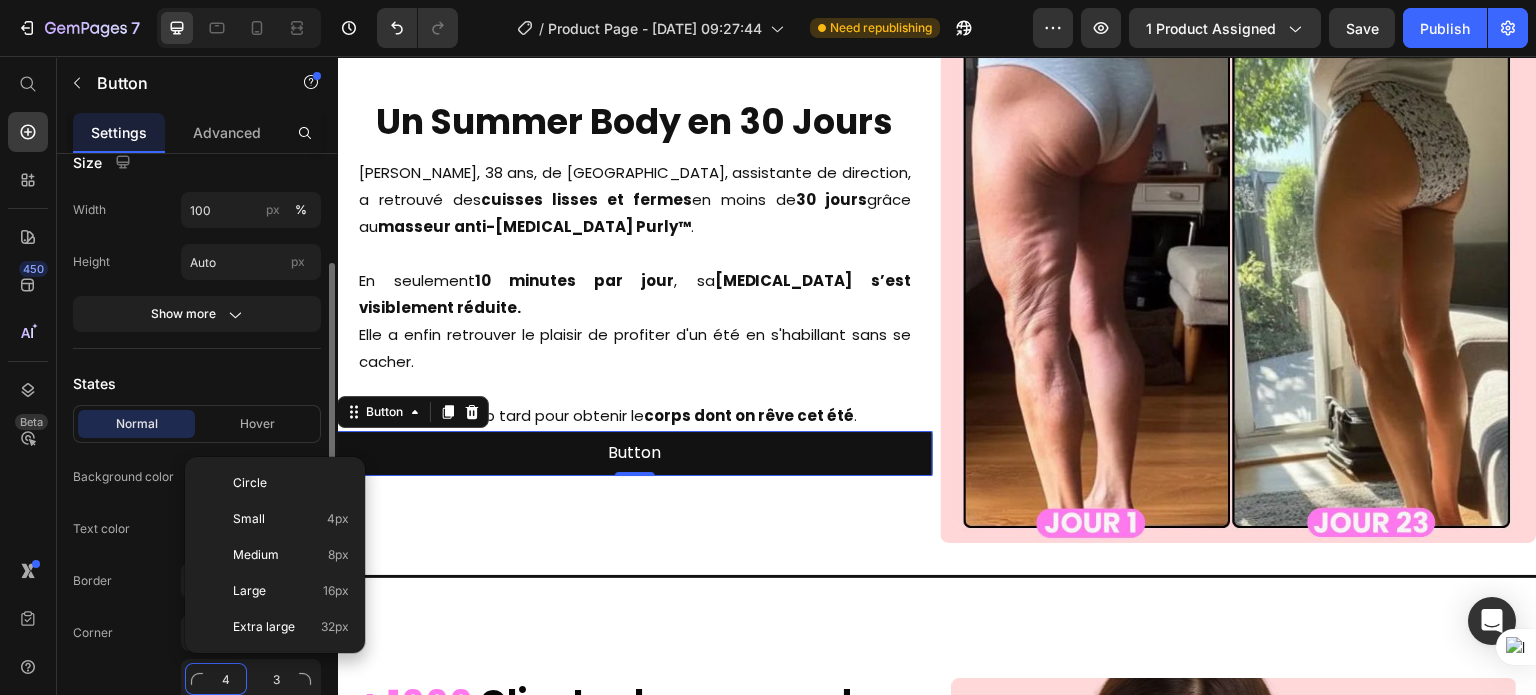 type on "5" 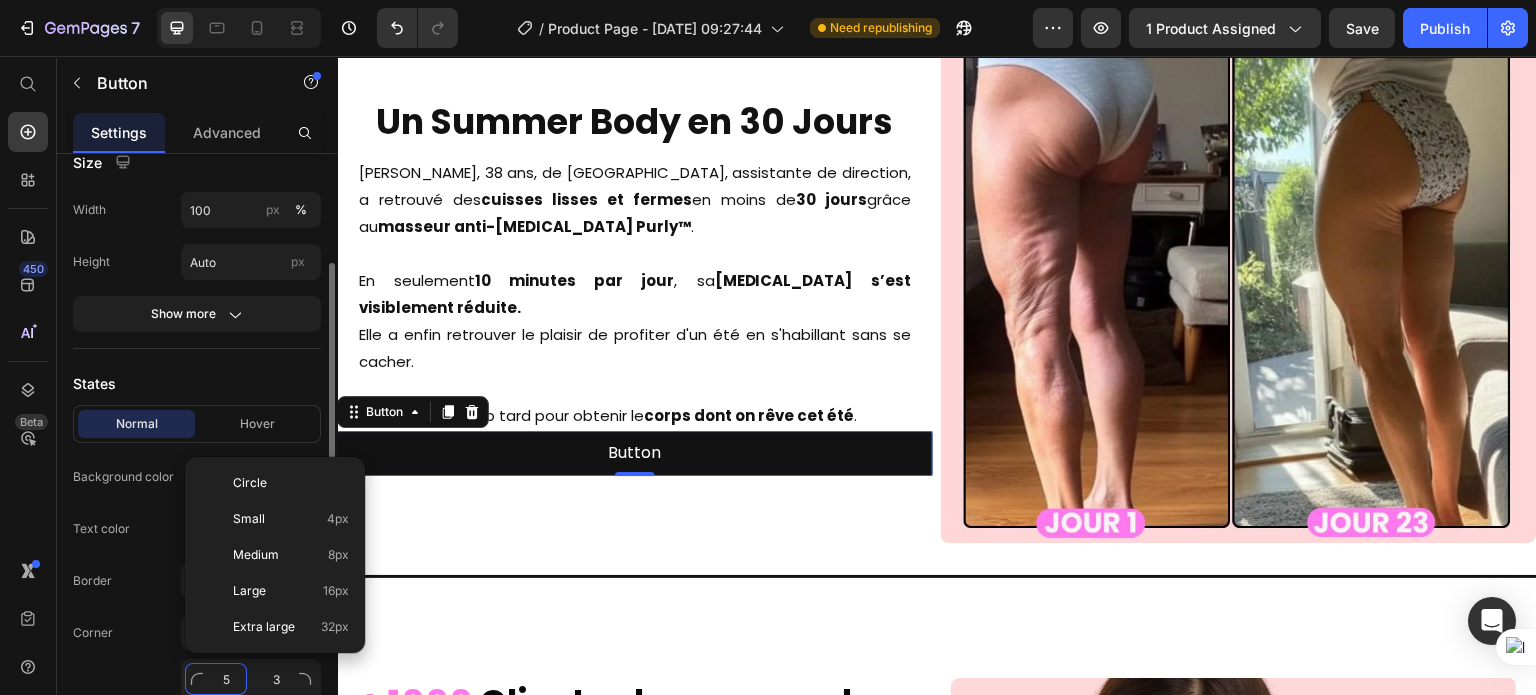 type on "5" 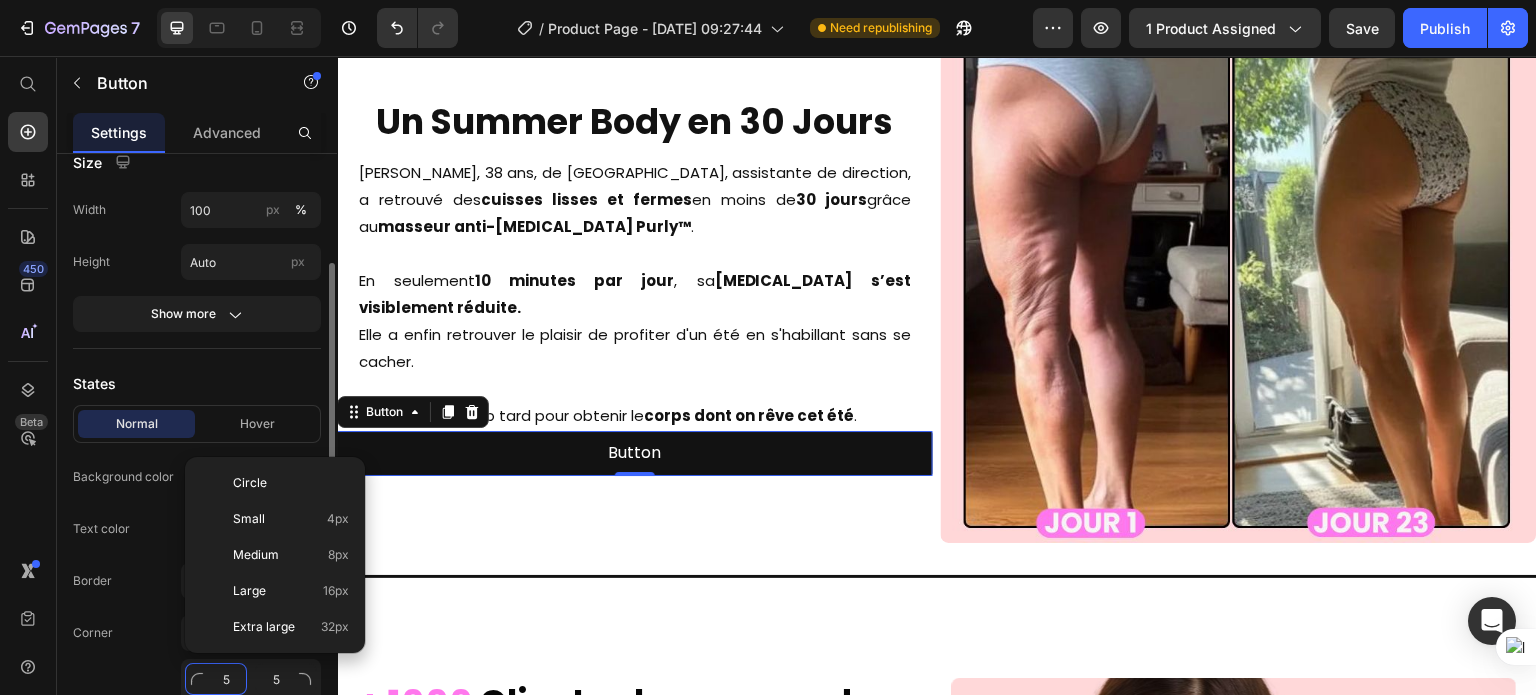 type on "6" 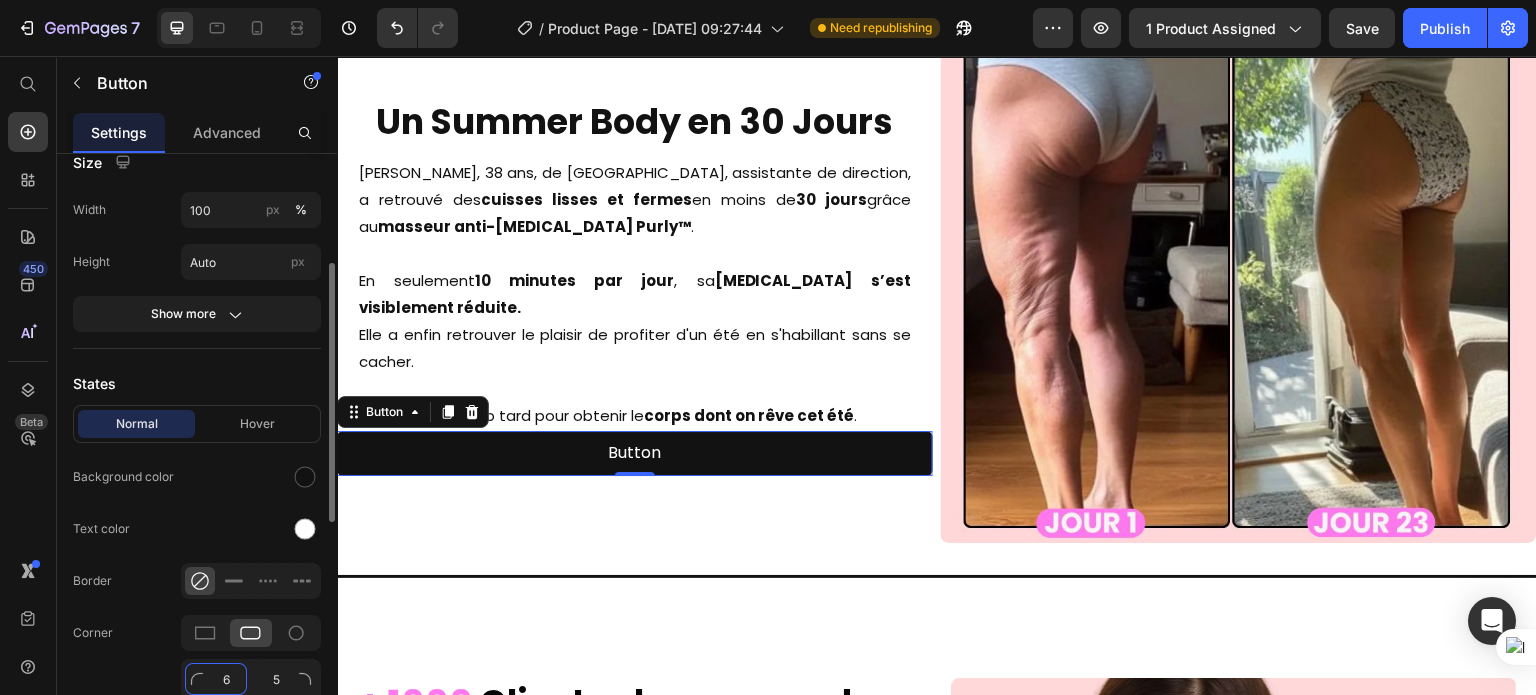 type on "6" 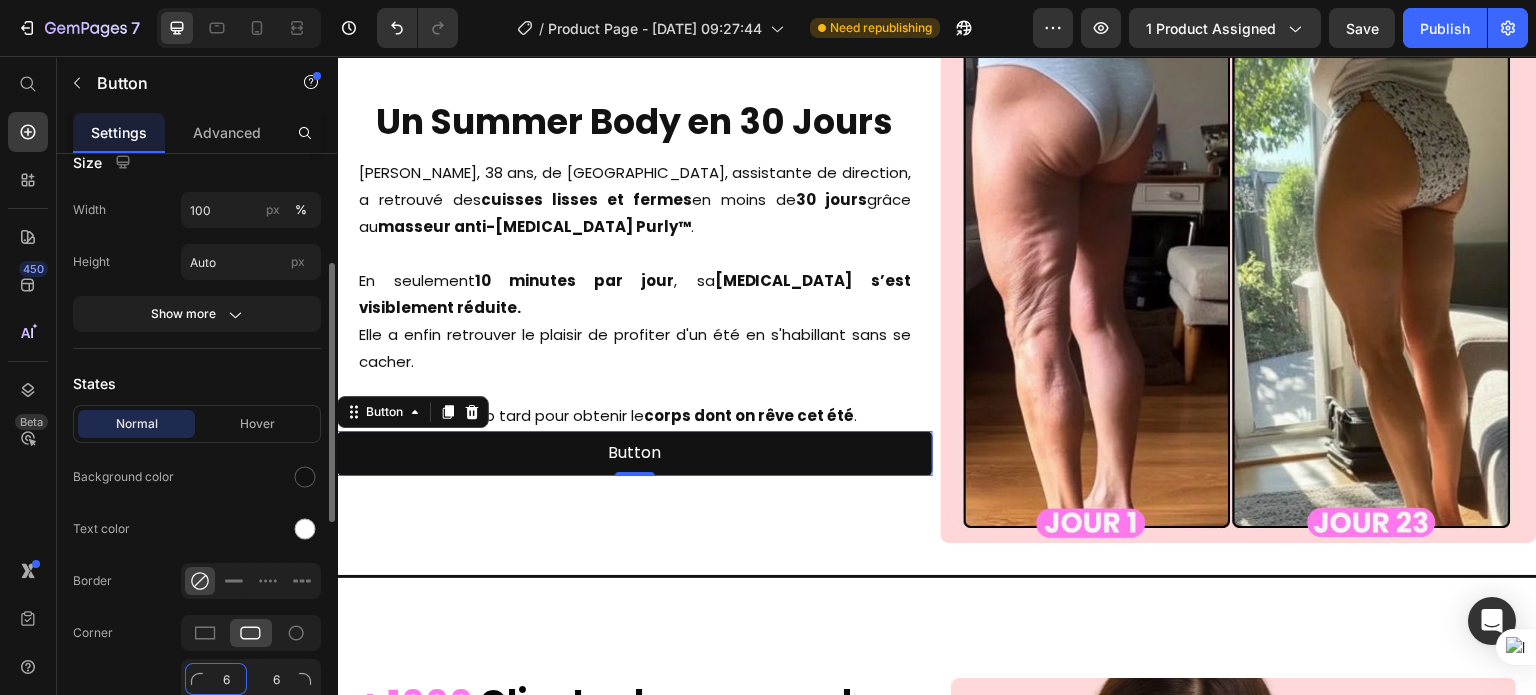 type on "7" 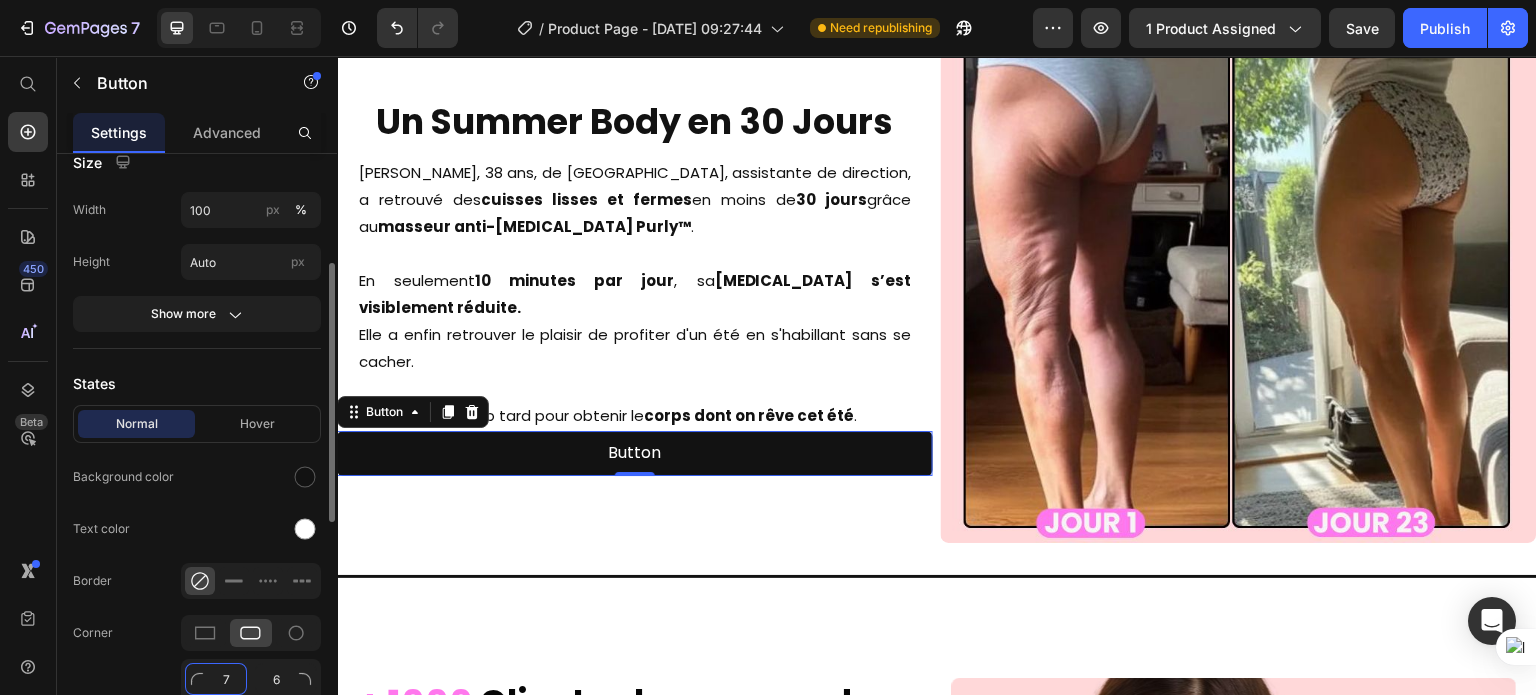 type on "7" 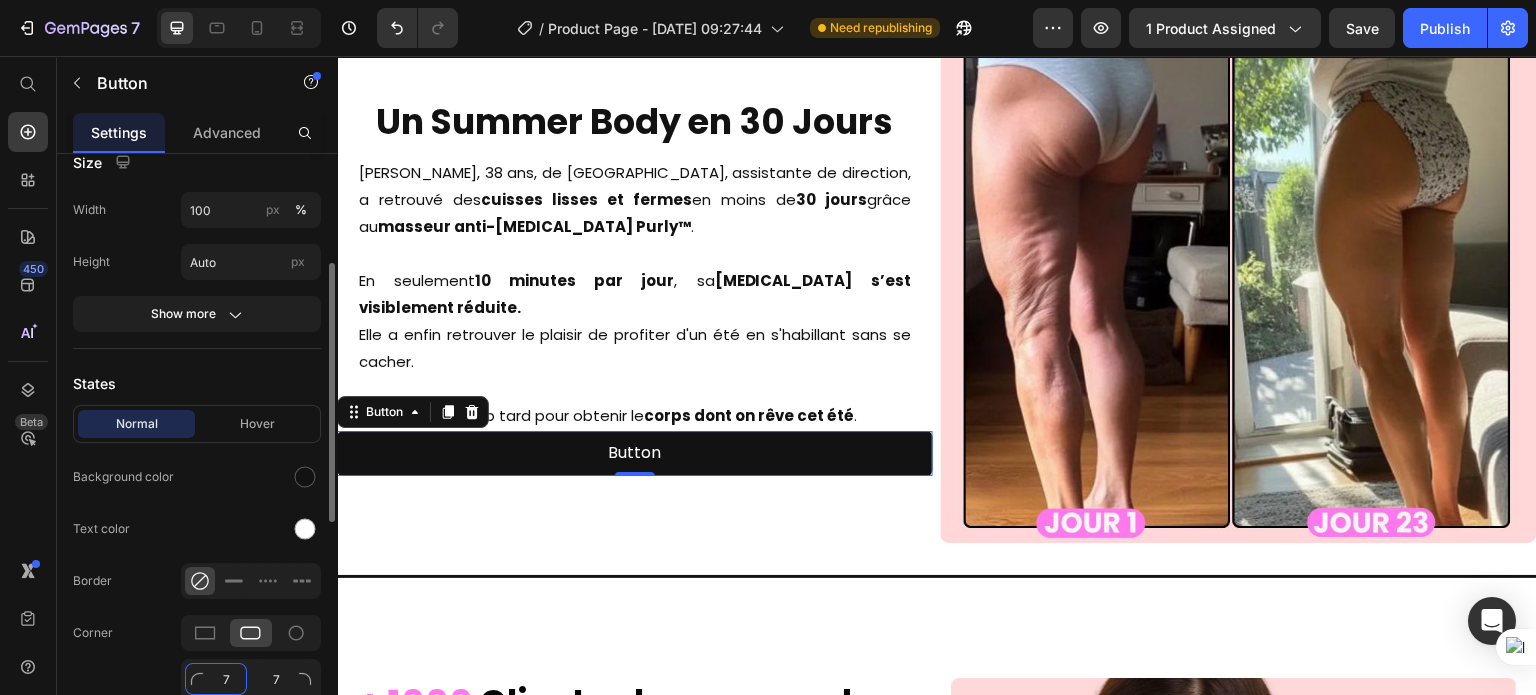 type on "8" 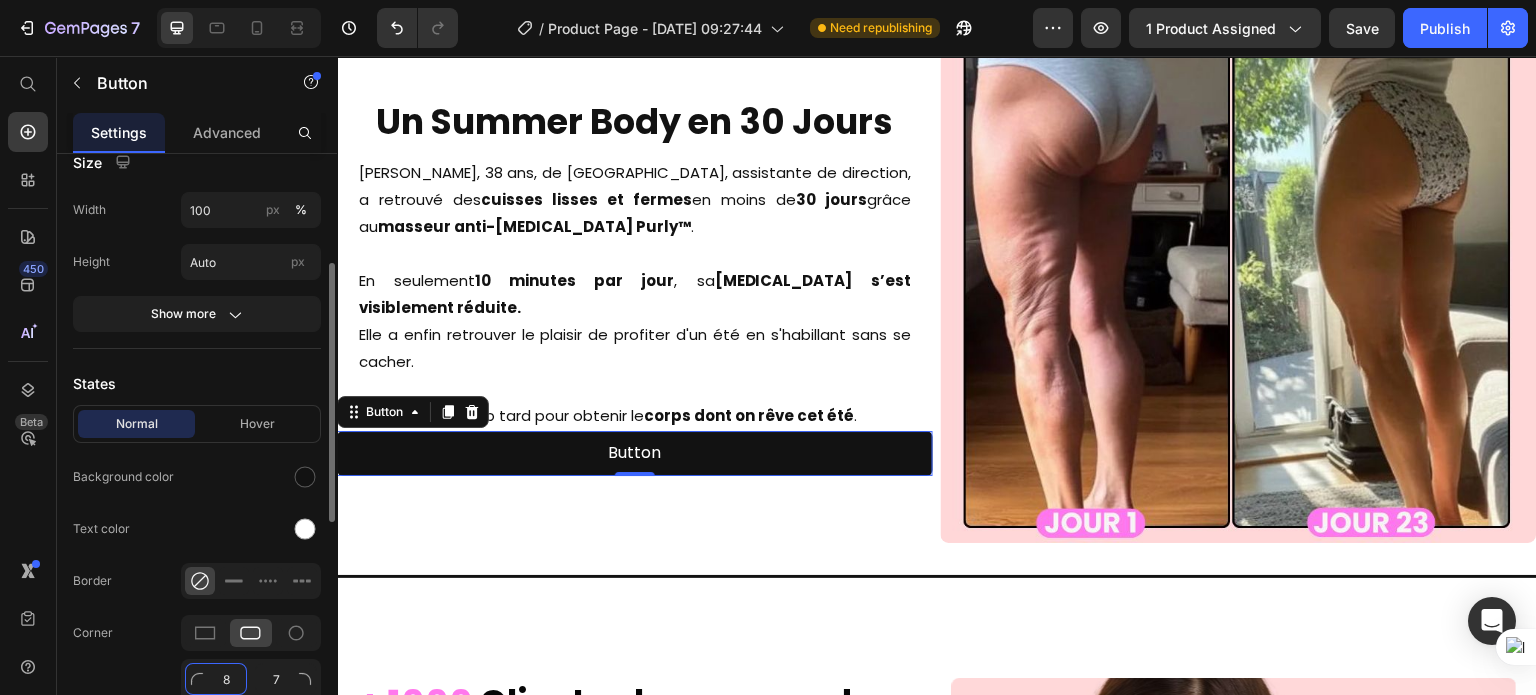 type on "8" 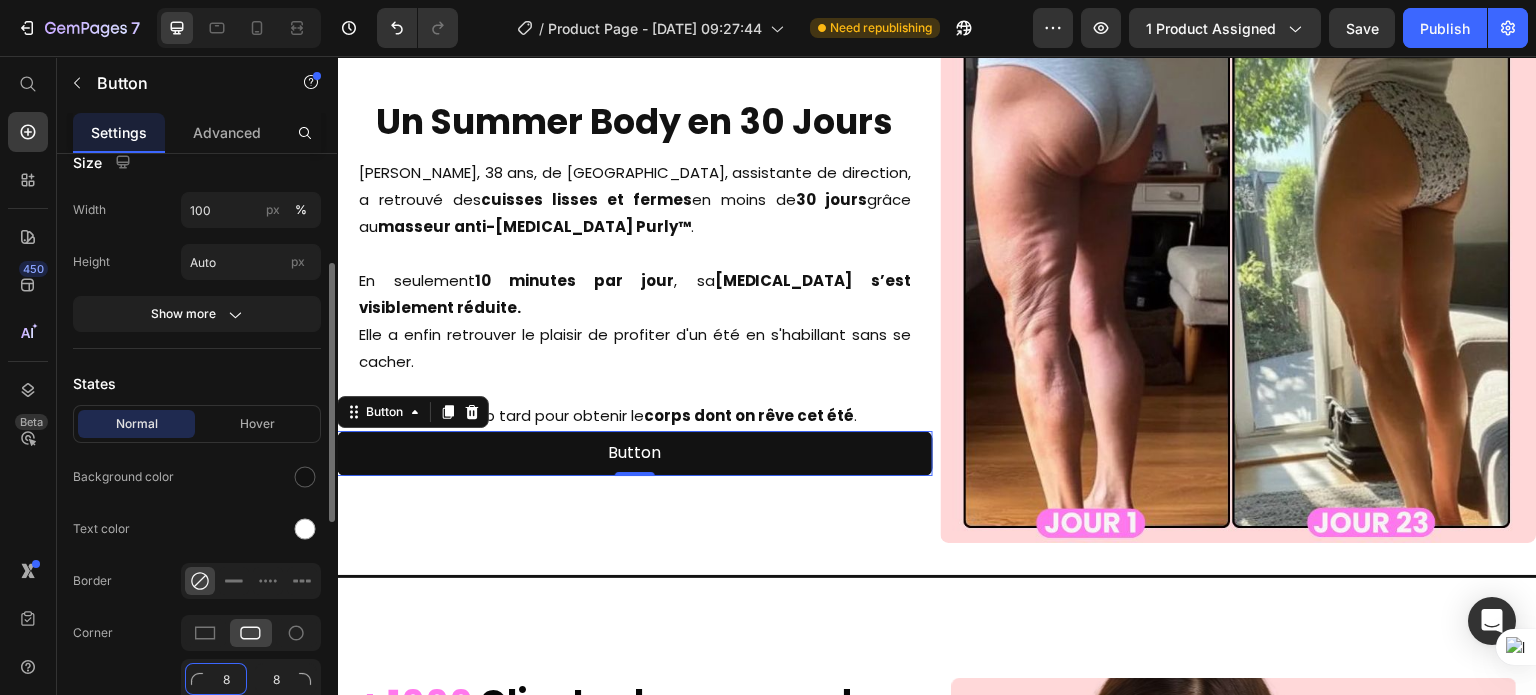 type on "9" 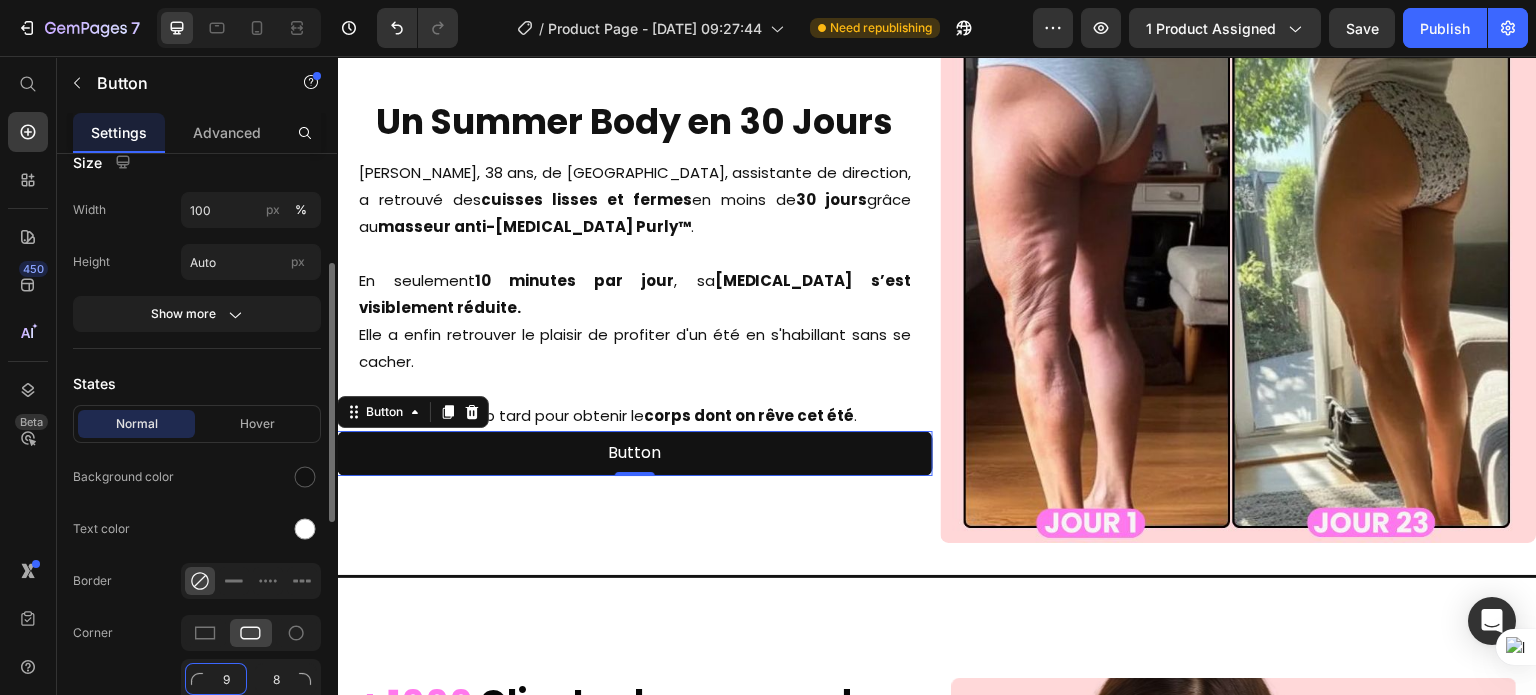 type on "9" 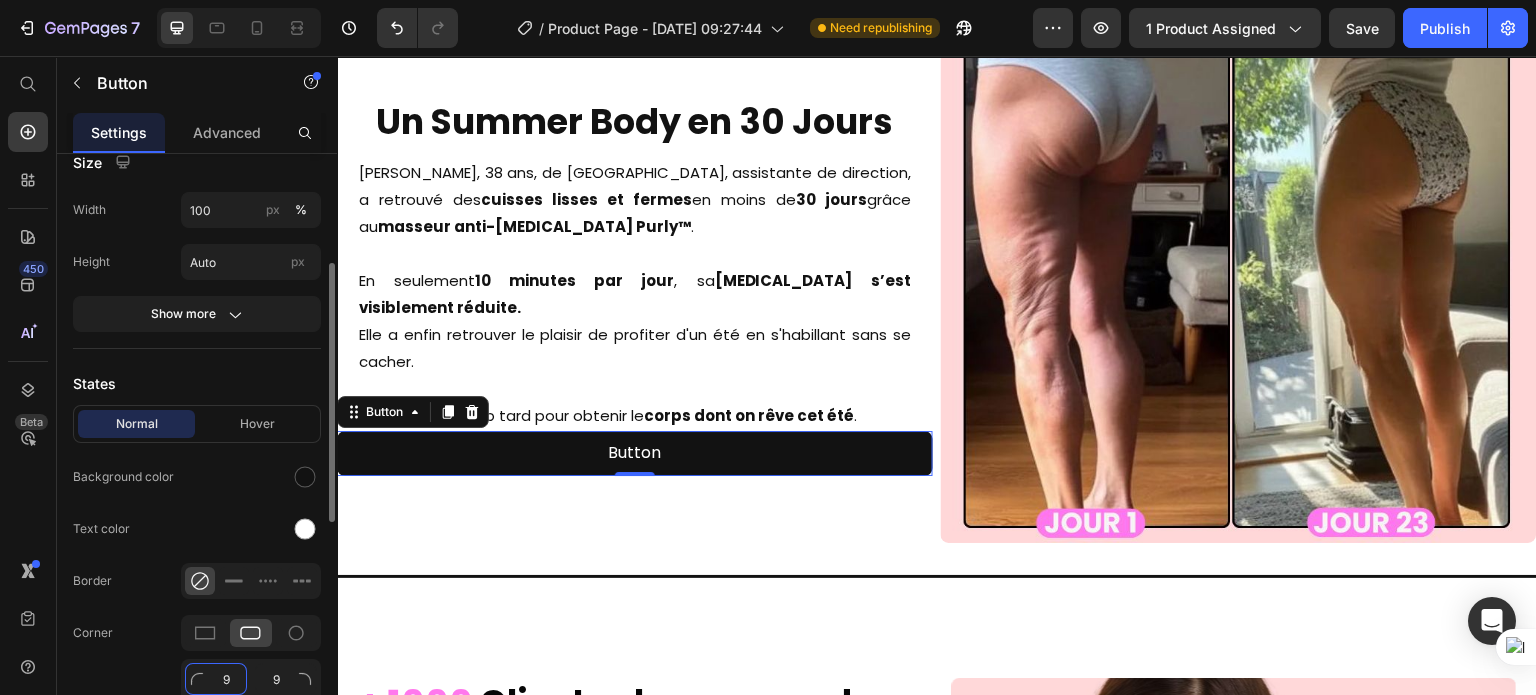 type on "10" 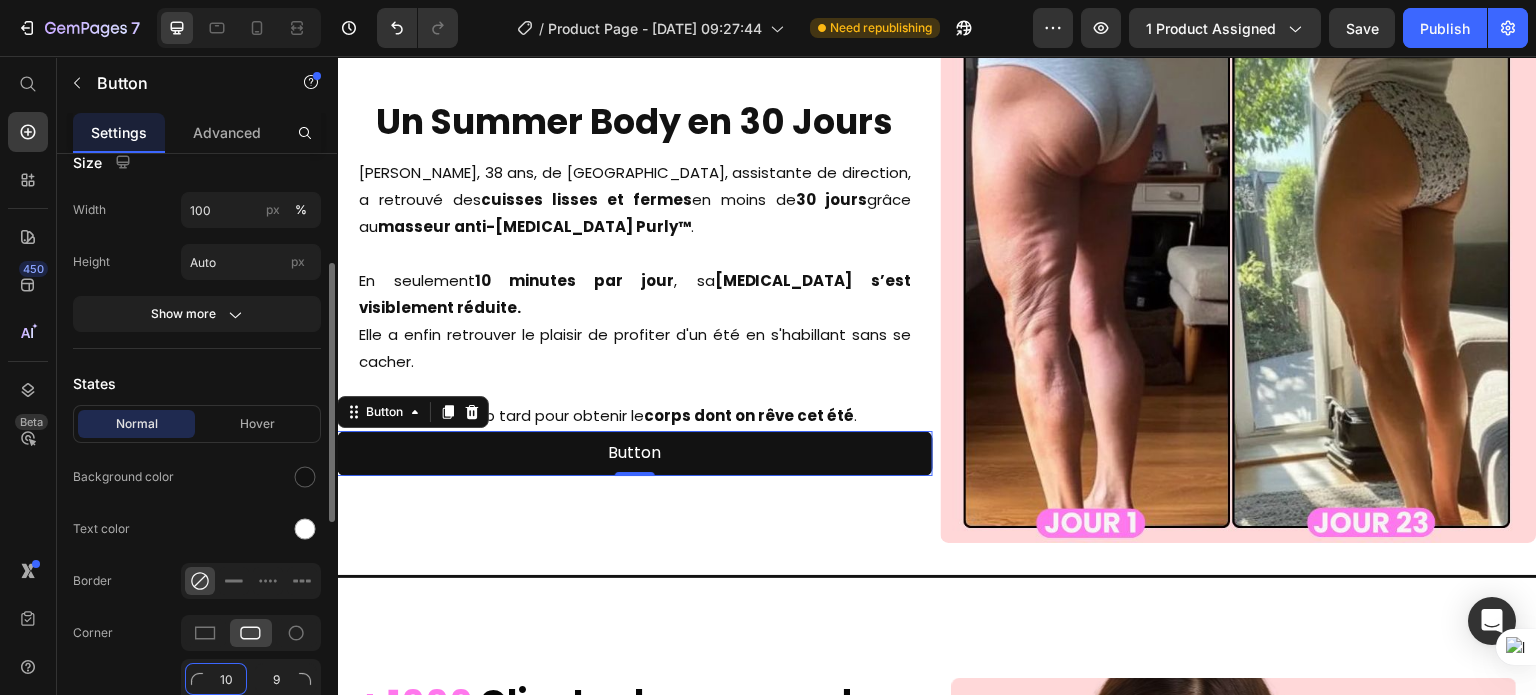 type on "10" 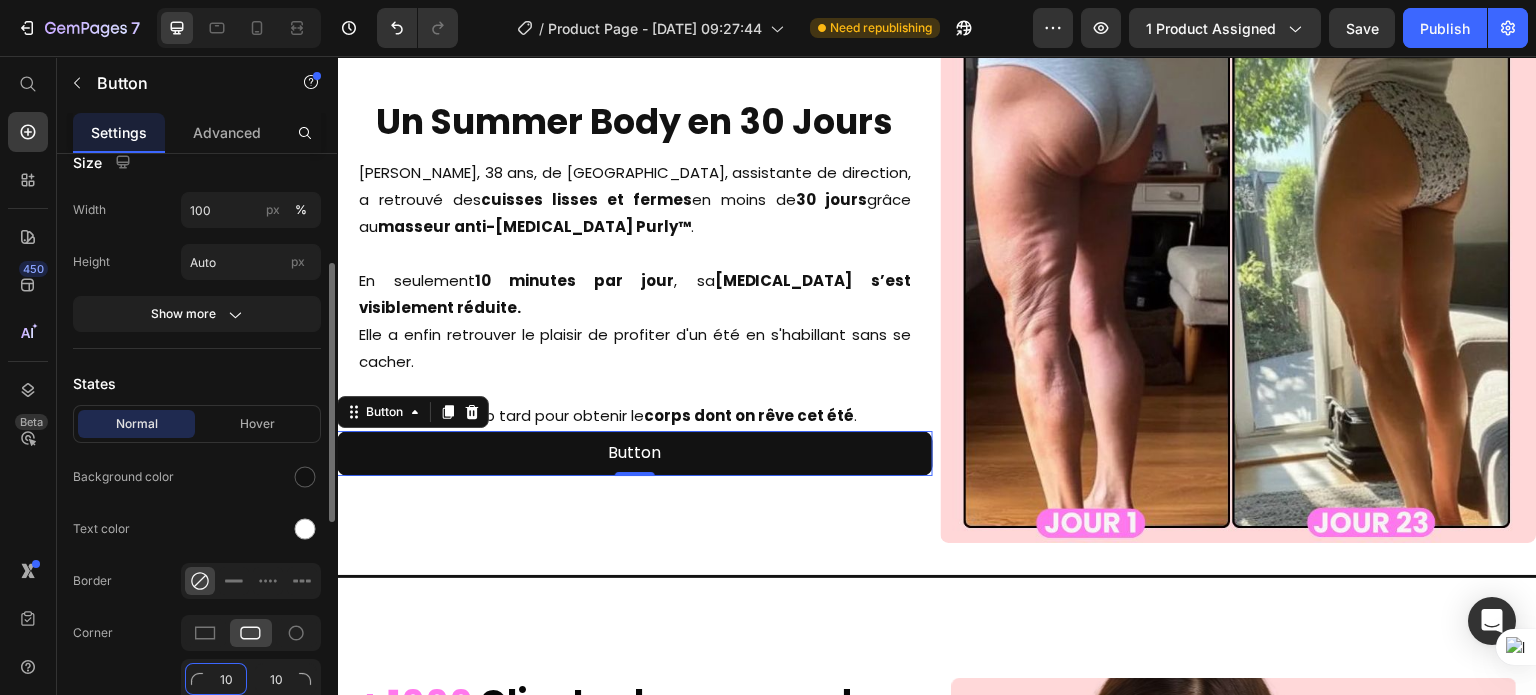 type on "9" 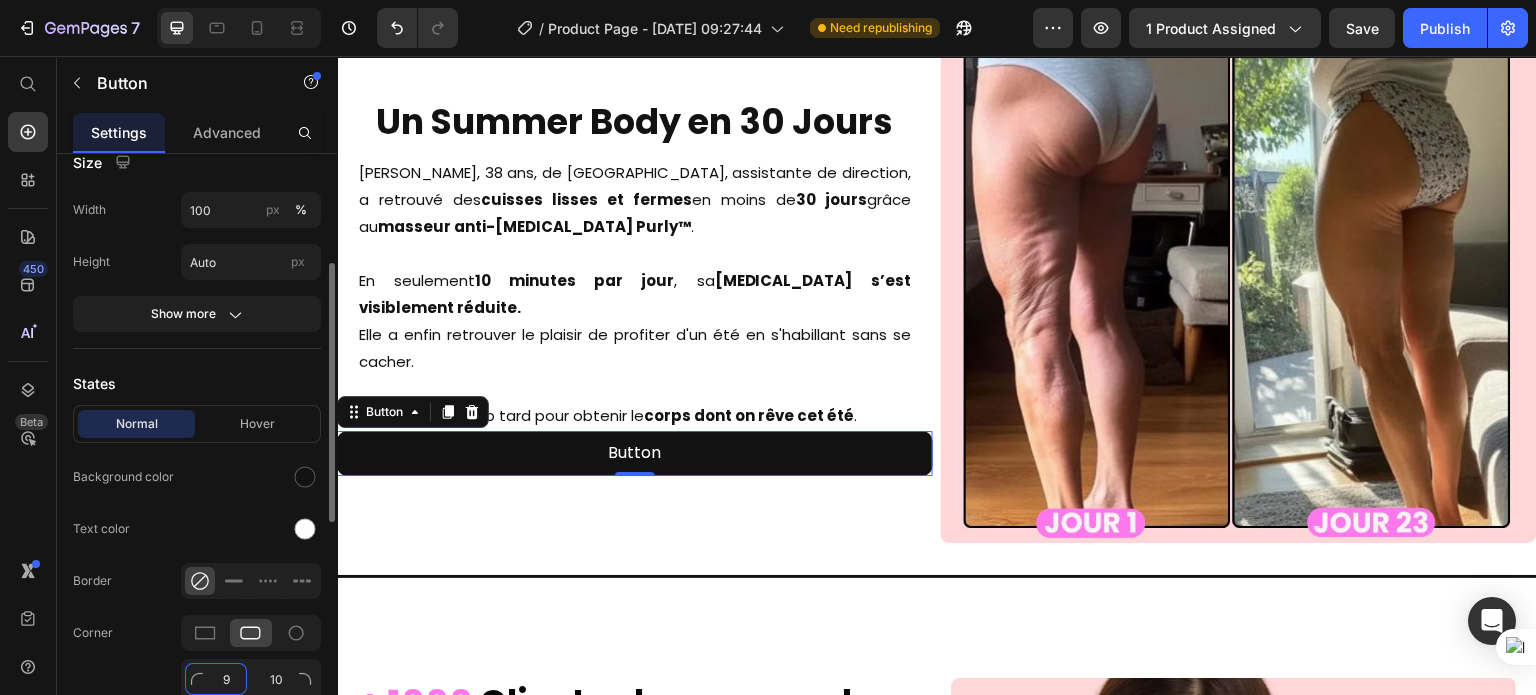 type on "9" 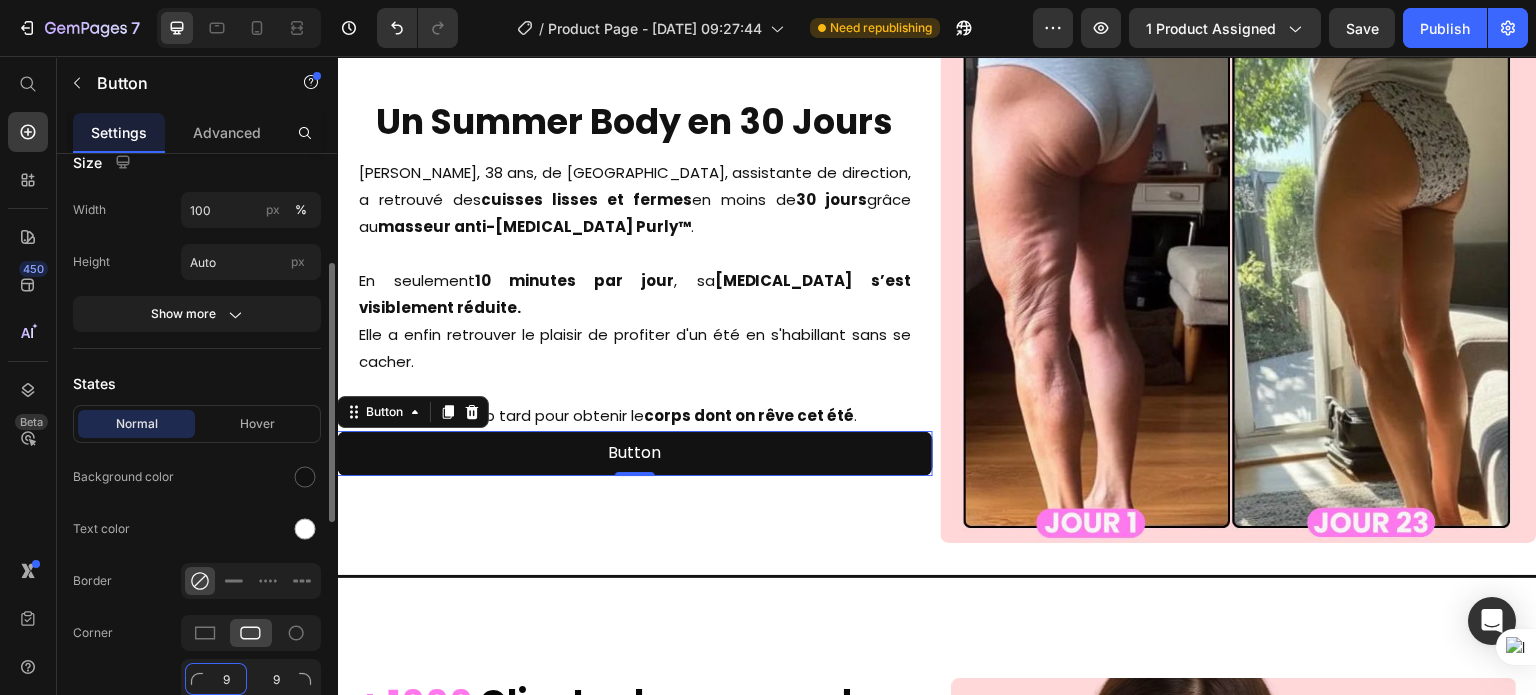 type on "10" 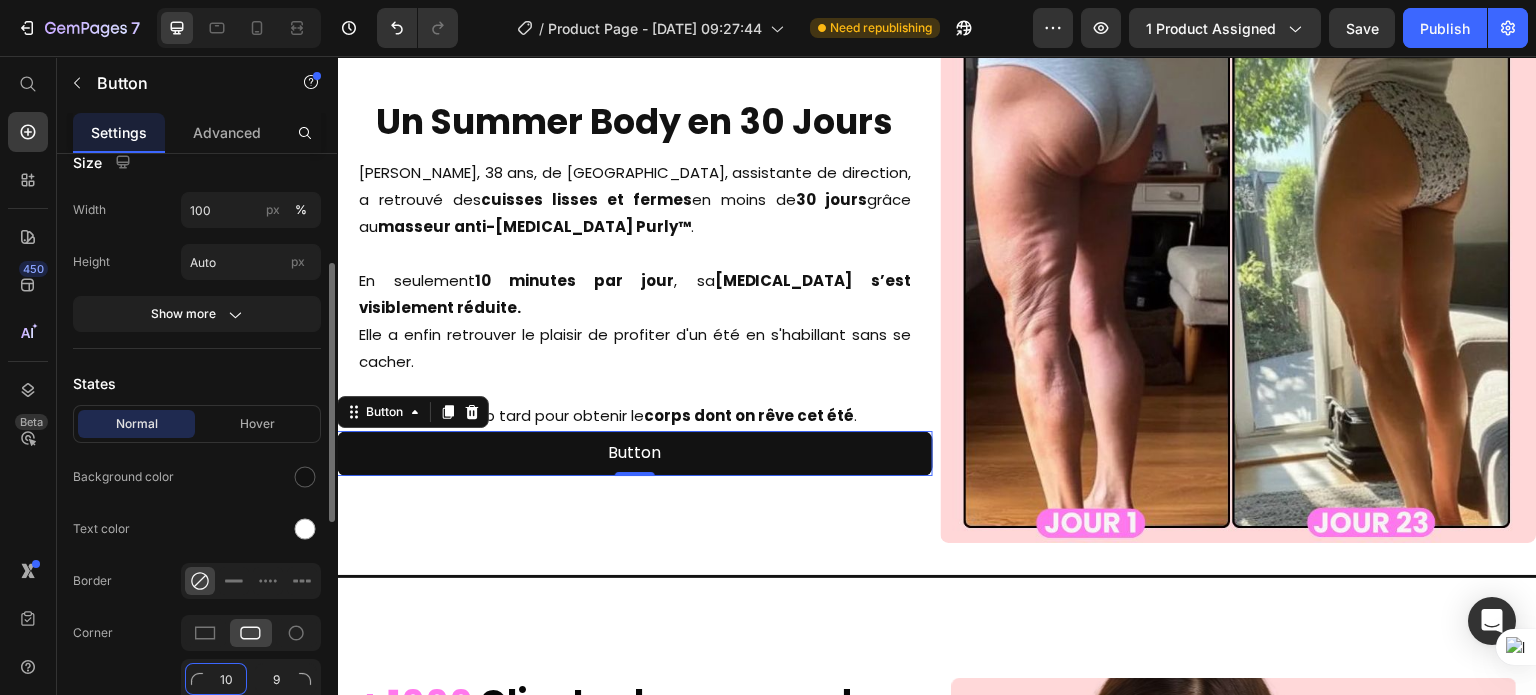 type on "10" 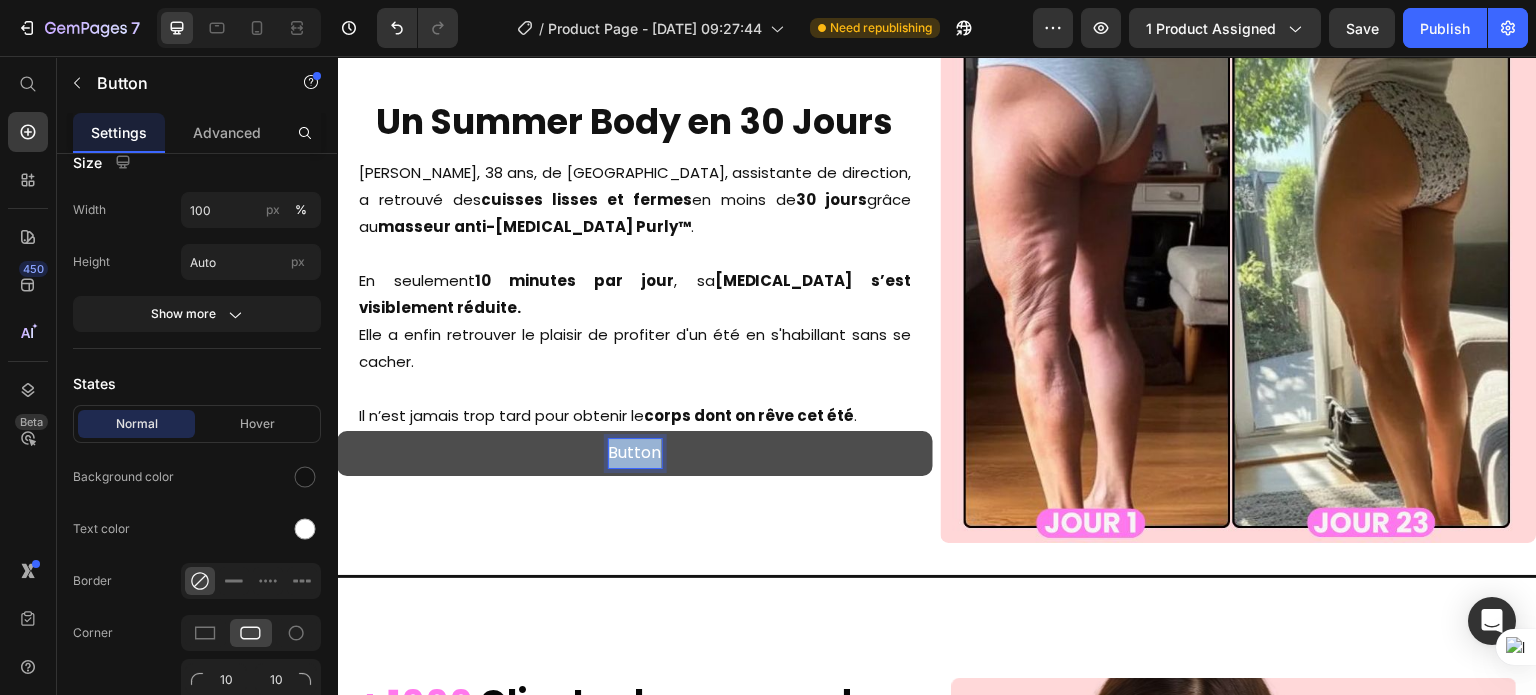 click on "Button" at bounding box center (635, 453) 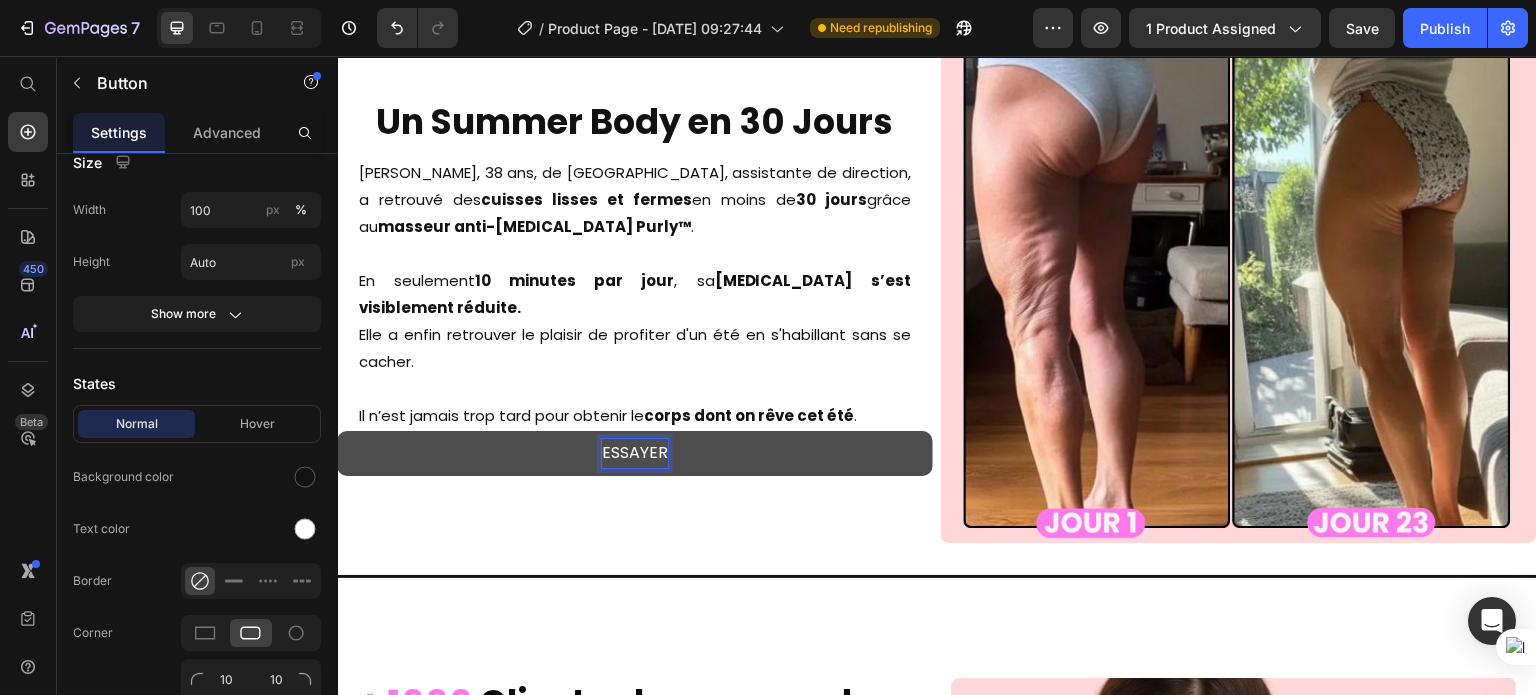 click on "ESSAYER" at bounding box center (635, 453) 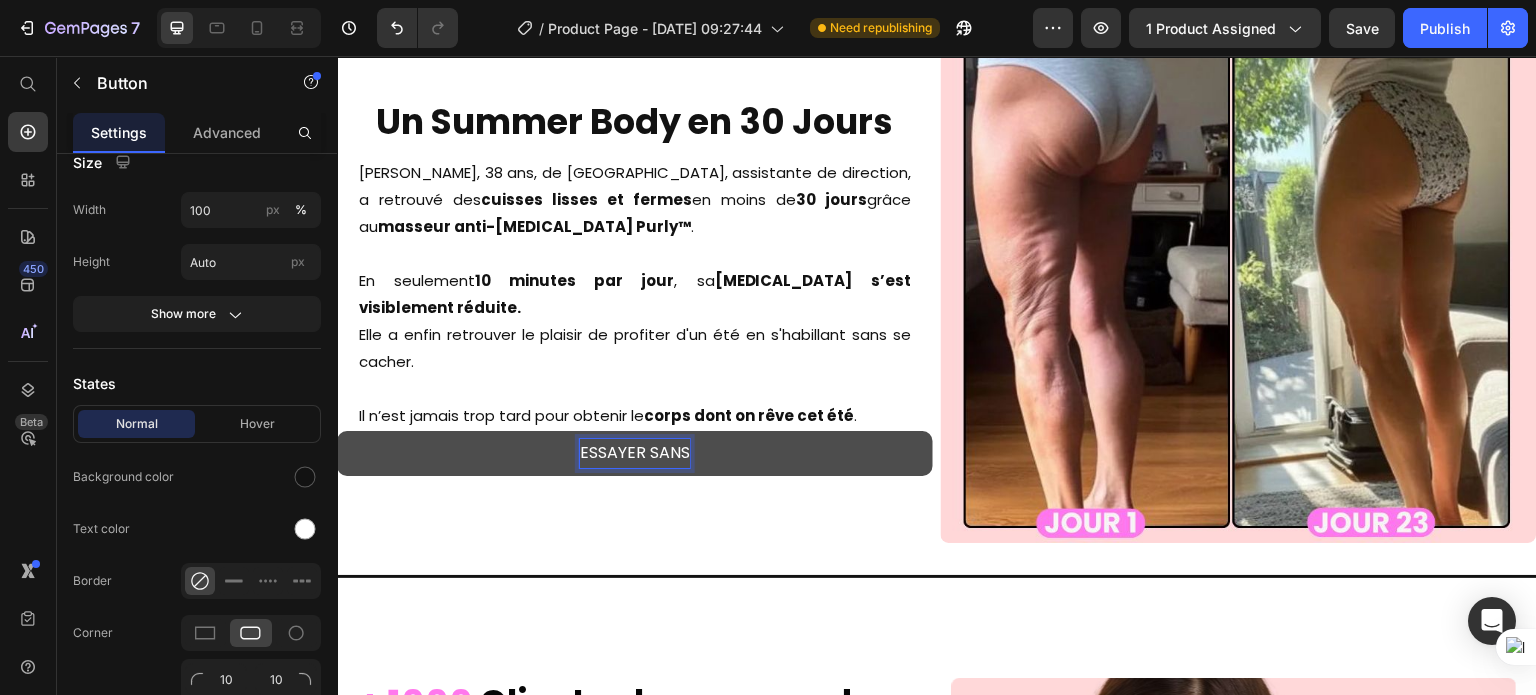 click on "ESSAYER SANS" at bounding box center (635, 453) 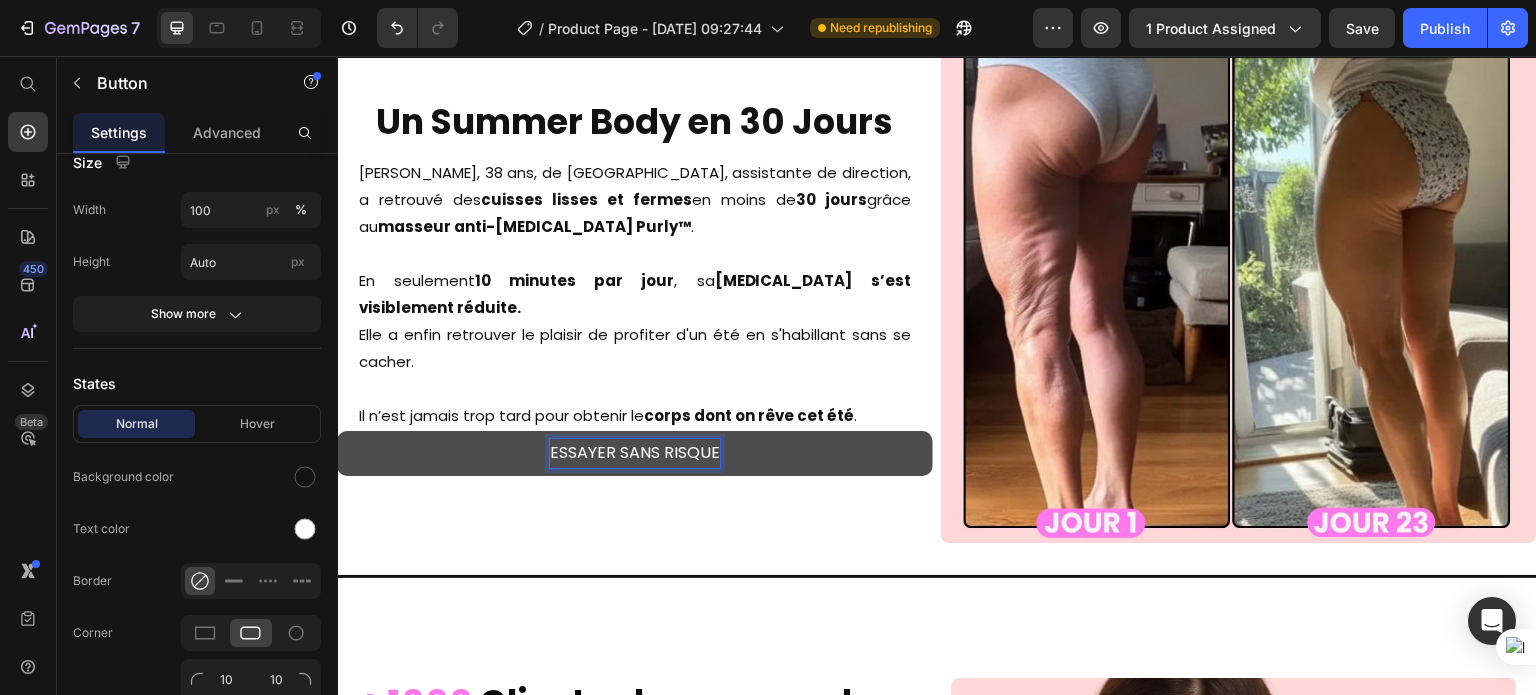 click on "ESSAYER SANS RISQUE" at bounding box center [635, 453] 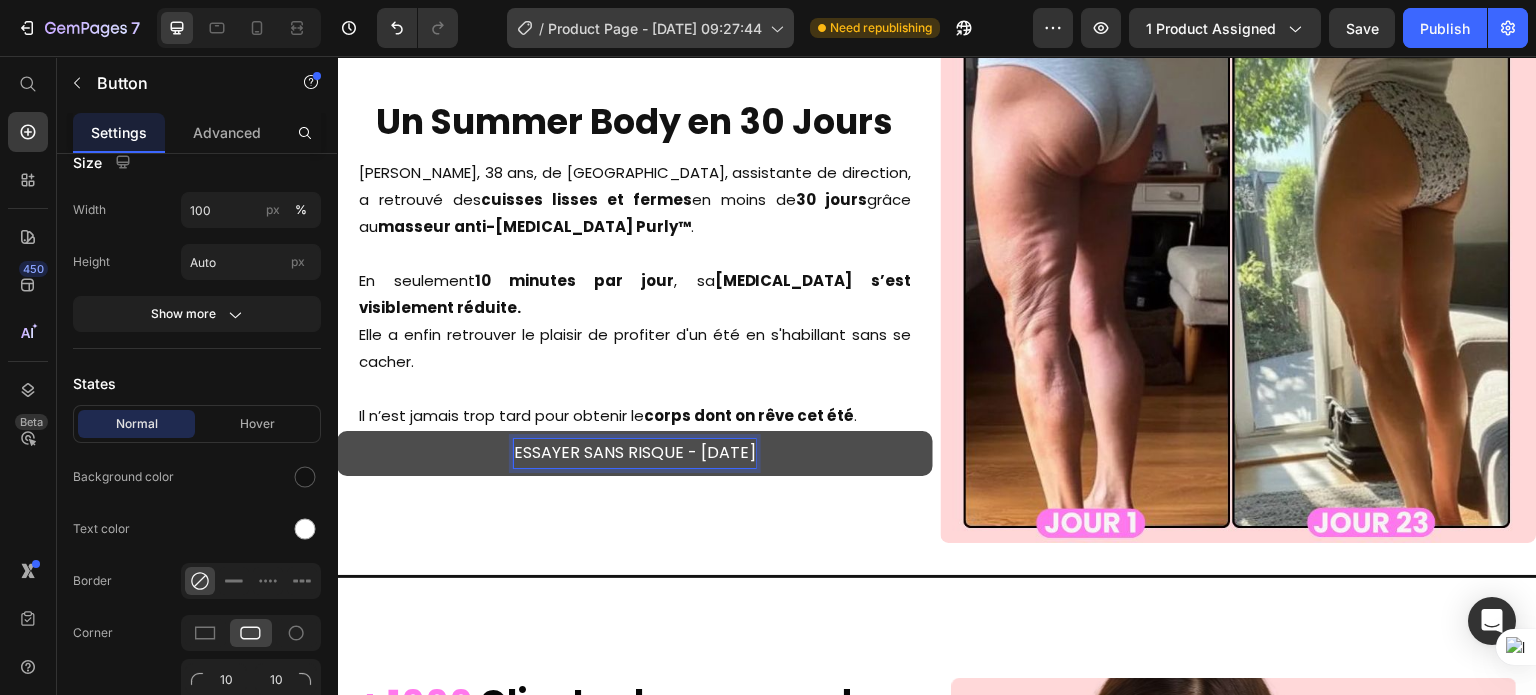 click on "ESSAYER SANS RISQUE - [DATE]" at bounding box center [635, 453] 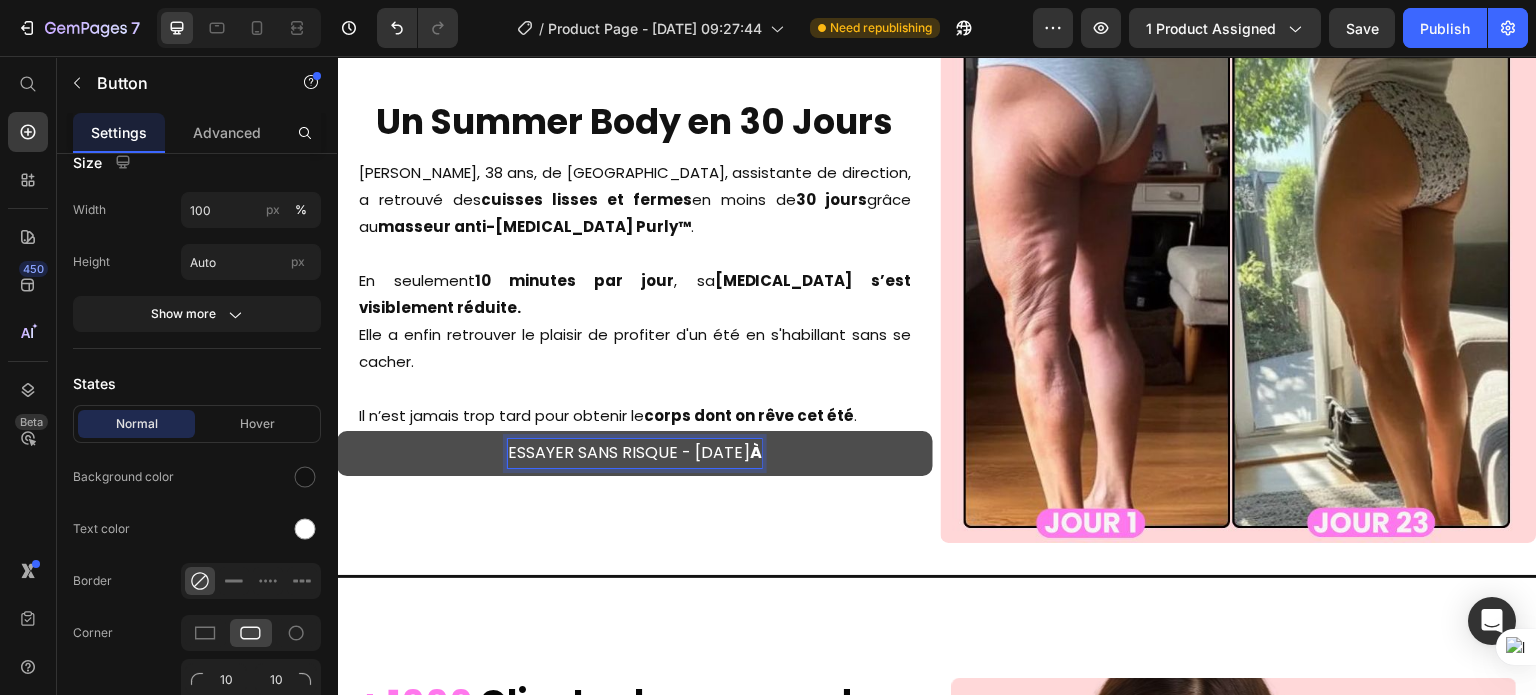 click on "ESSAYER SANS RISQUE - [DATE]  À" at bounding box center (635, 453) 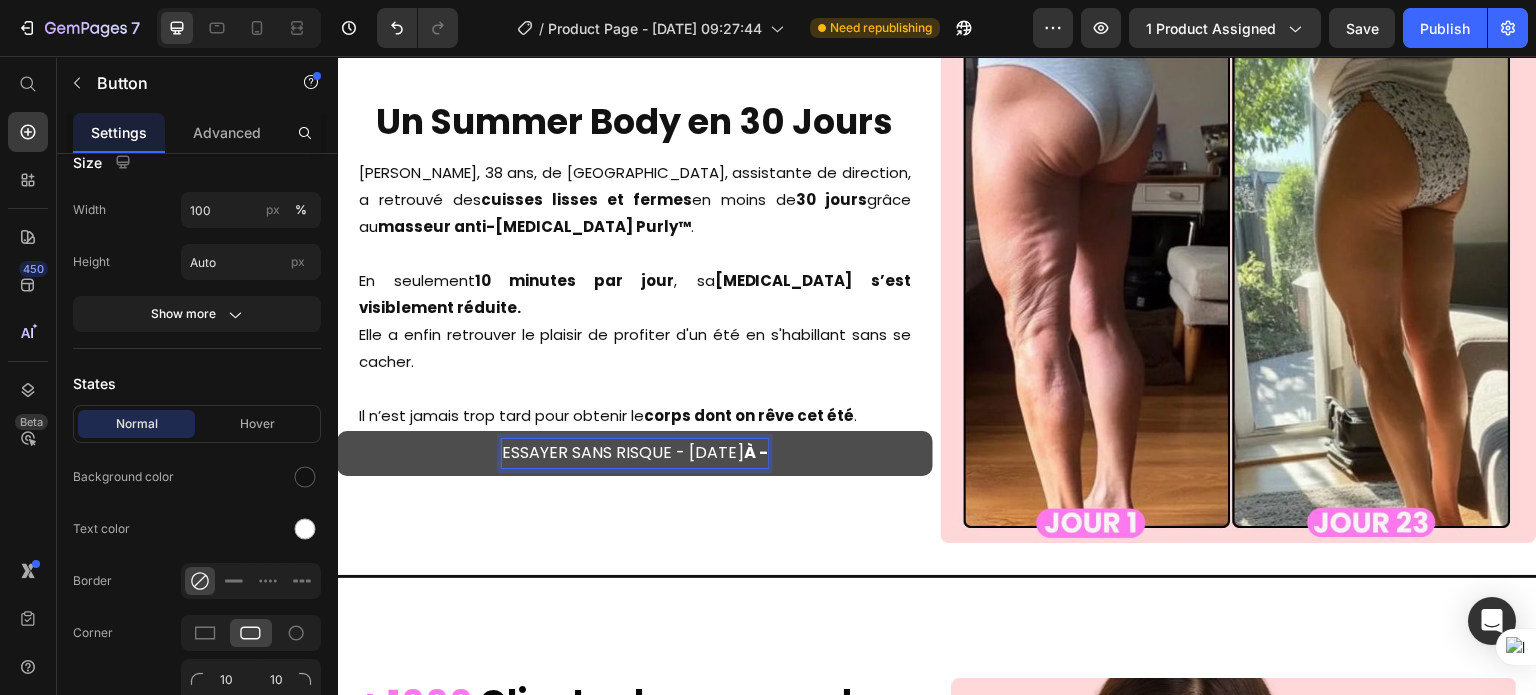 click on "ESSAYER SANS RISQUE - [DATE]  À -" at bounding box center (635, 453) 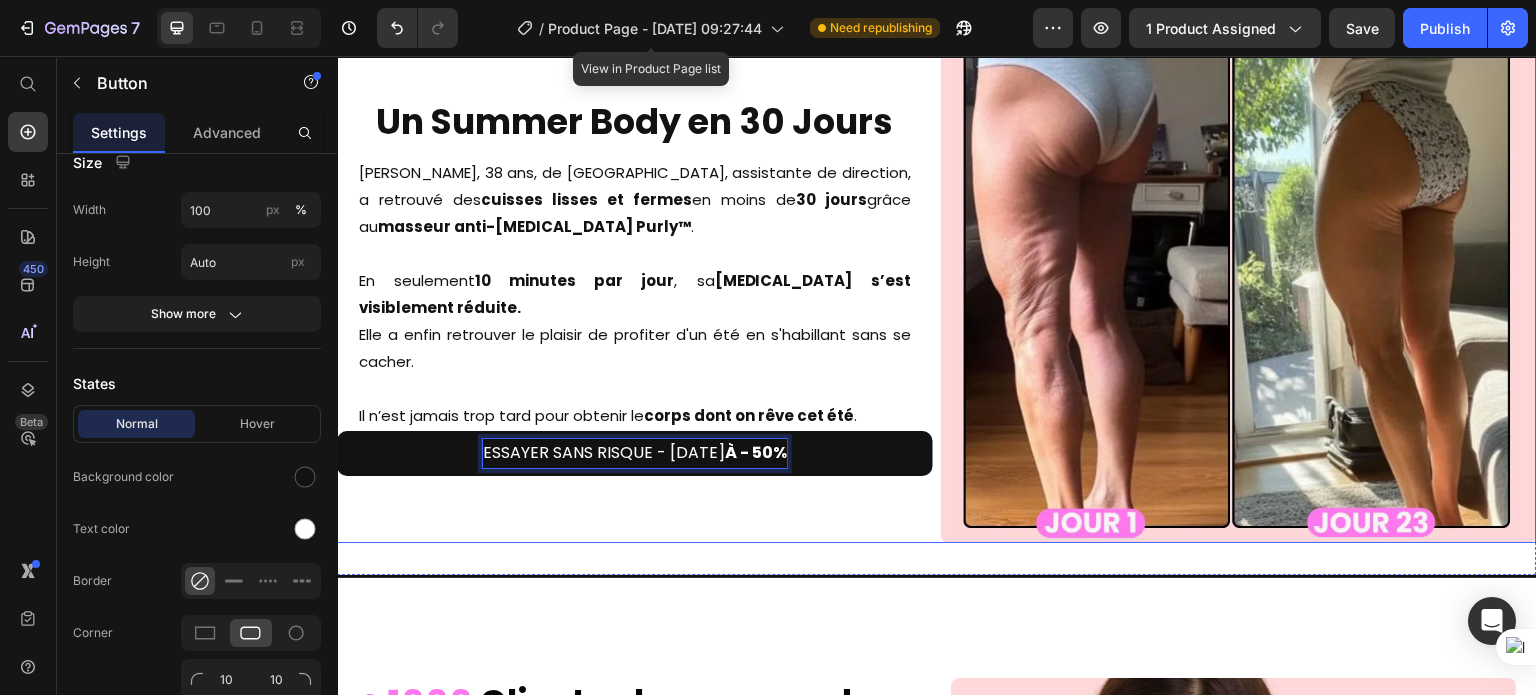 click on "Un Summer Body en 30 Jours Heading [PERSON_NAME], 38 ans, de [GEOGRAPHIC_DATA], assistante de direction, a retrouvé des  cuisses lisses et fermes  en moins de  30 jours  grâce au  masseur anti-[MEDICAL_DATA] Purly™ . En seulement  10 minutes par jour , sa  [MEDICAL_DATA] s’est visiblement réduite.  Elle a enfin retrouver le plaisir de profiter d'un été en s'habillant sans se cacher. Il n’est jamais trop tard pour obtenir le  corps dont on rêve cet été . Text Block Row ESSAYER SANS RISQUE - [DATE]  À - 50% Button   0" at bounding box center [635, 245] 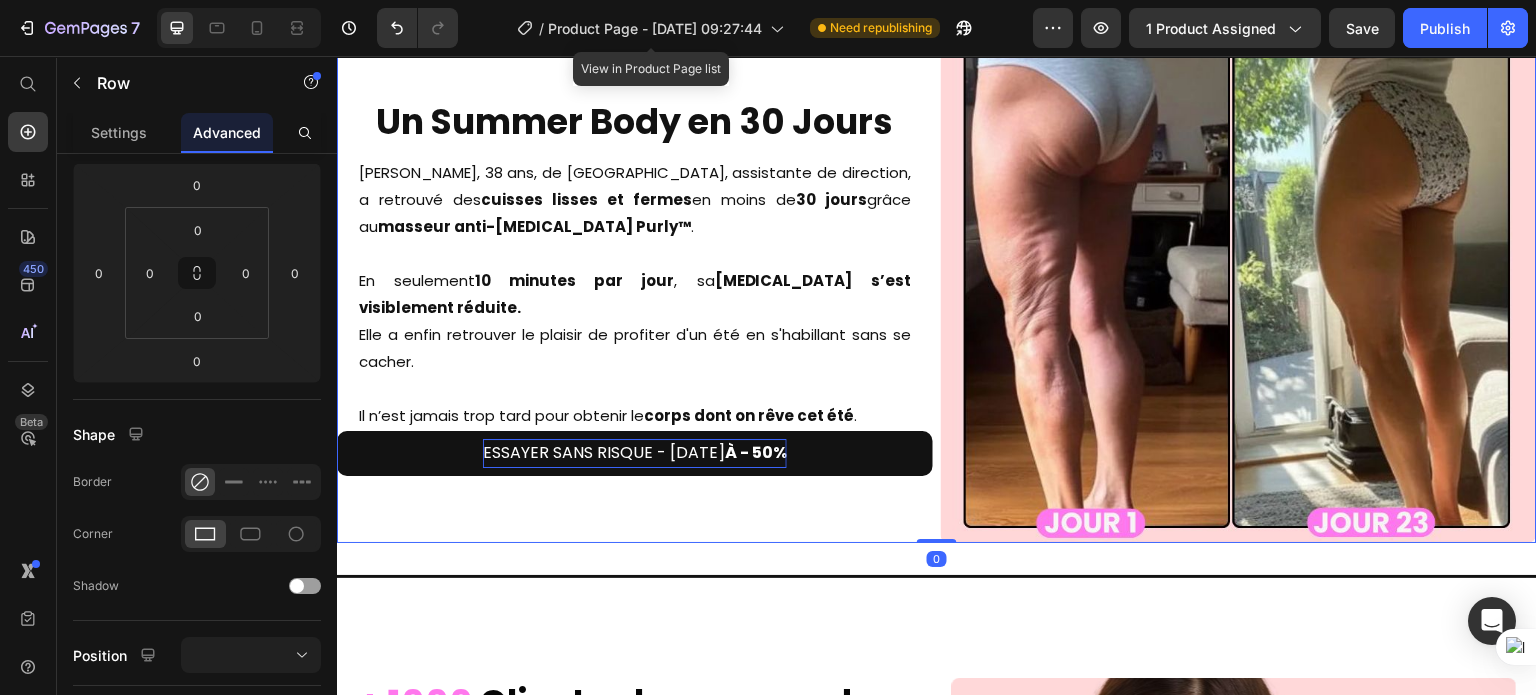 scroll, scrollTop: 0, scrollLeft: 0, axis: both 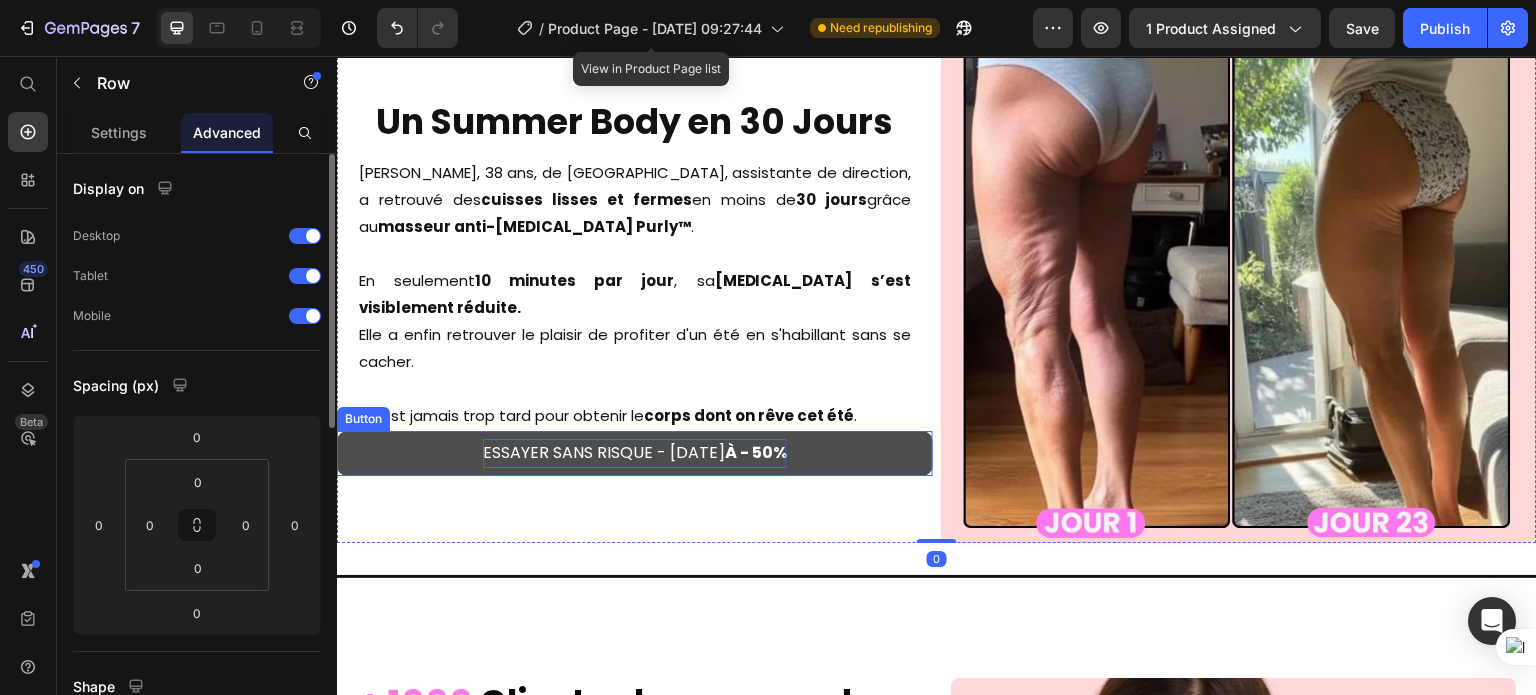 click on "ESSAYER SANS RISQUE - [DATE]  À - 50%" at bounding box center [635, 453] 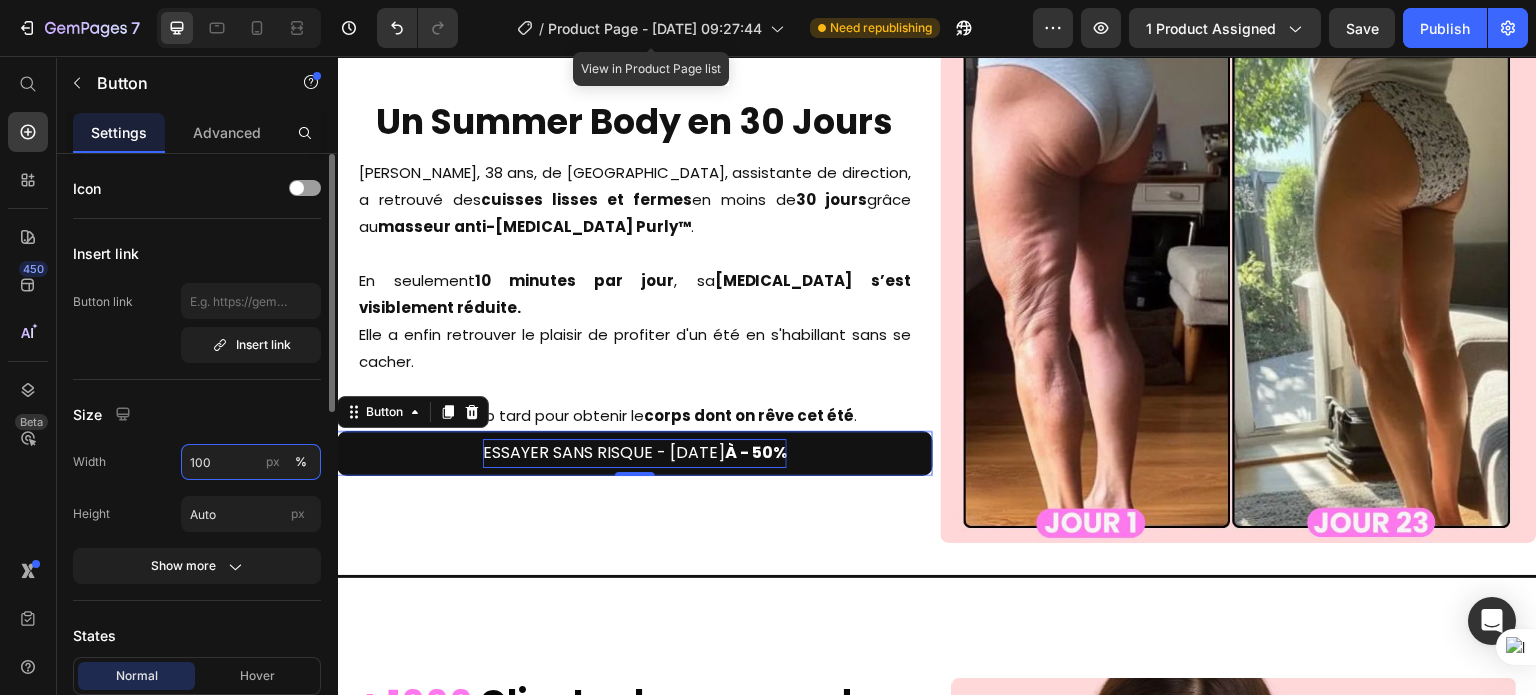 click on "100" at bounding box center [251, 462] 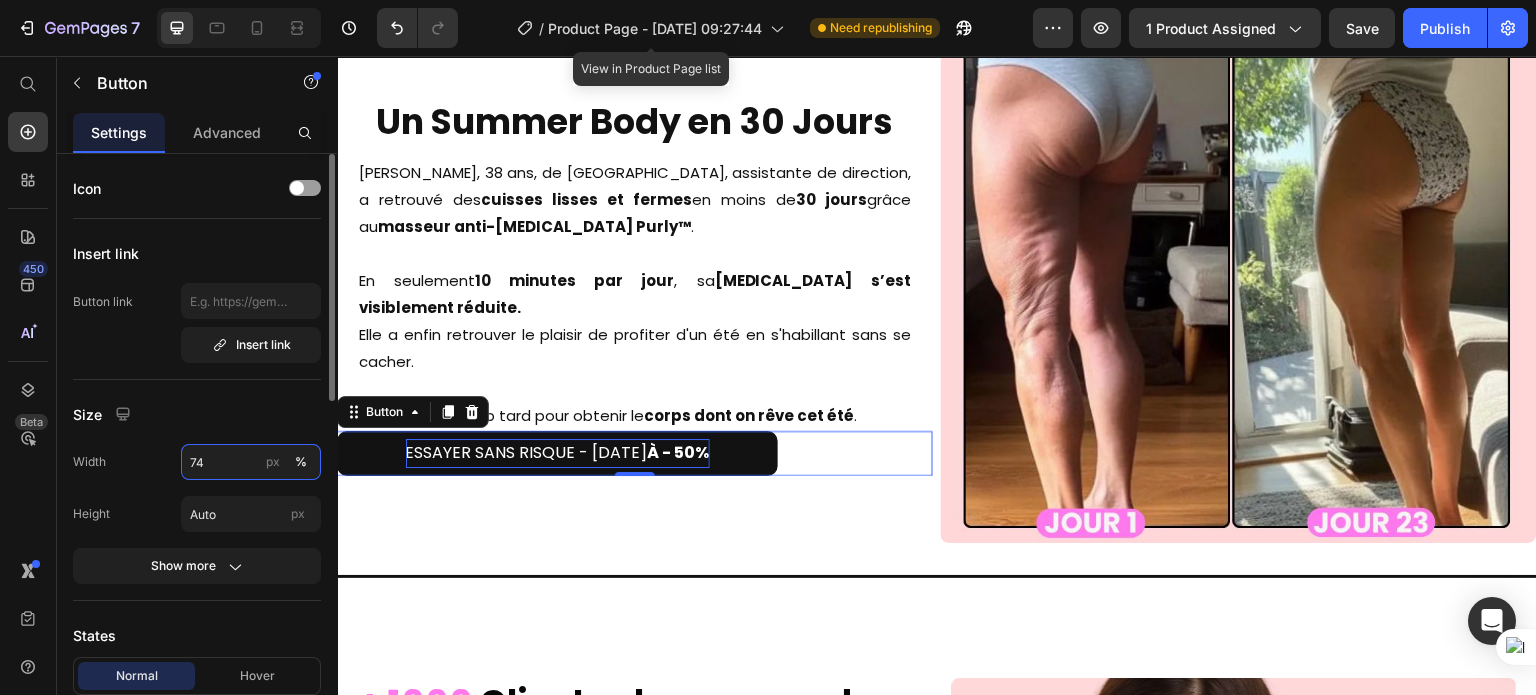 type on "75" 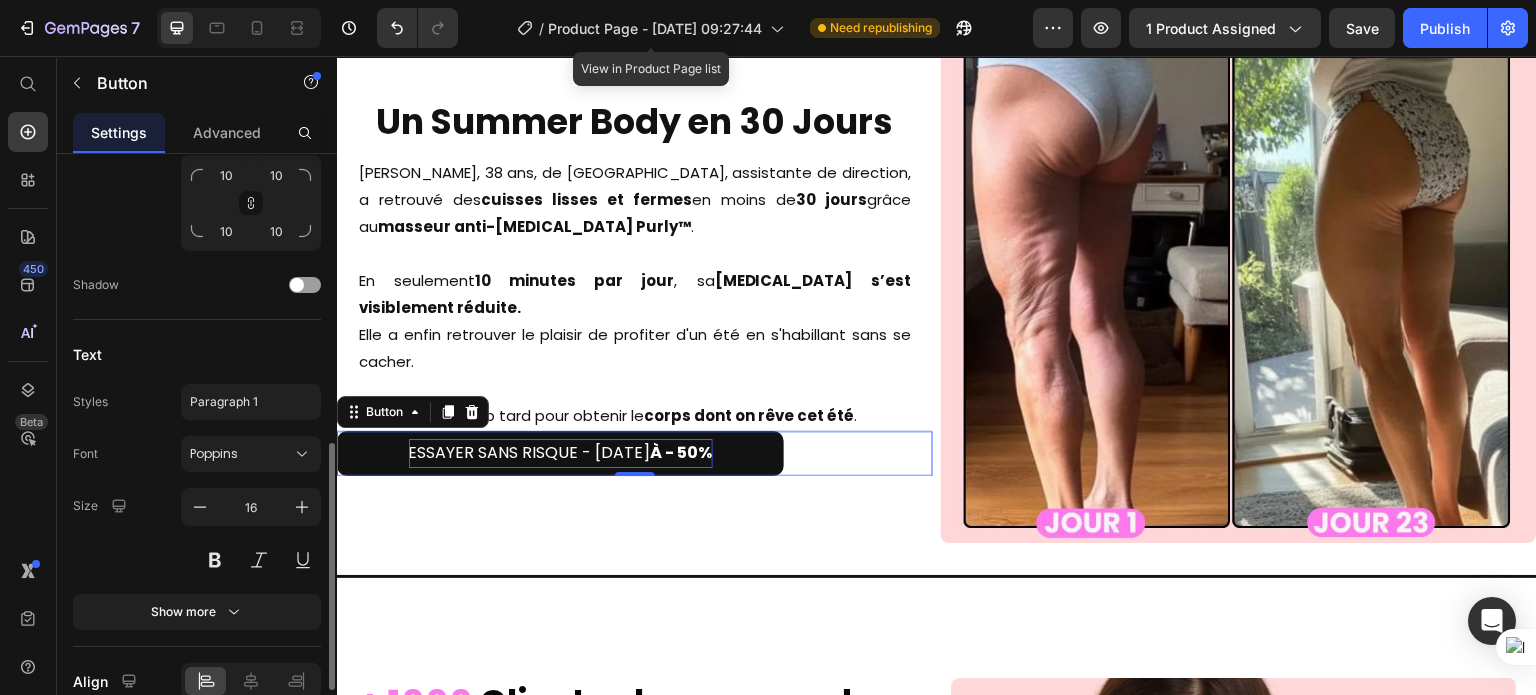 scroll, scrollTop: 844, scrollLeft: 0, axis: vertical 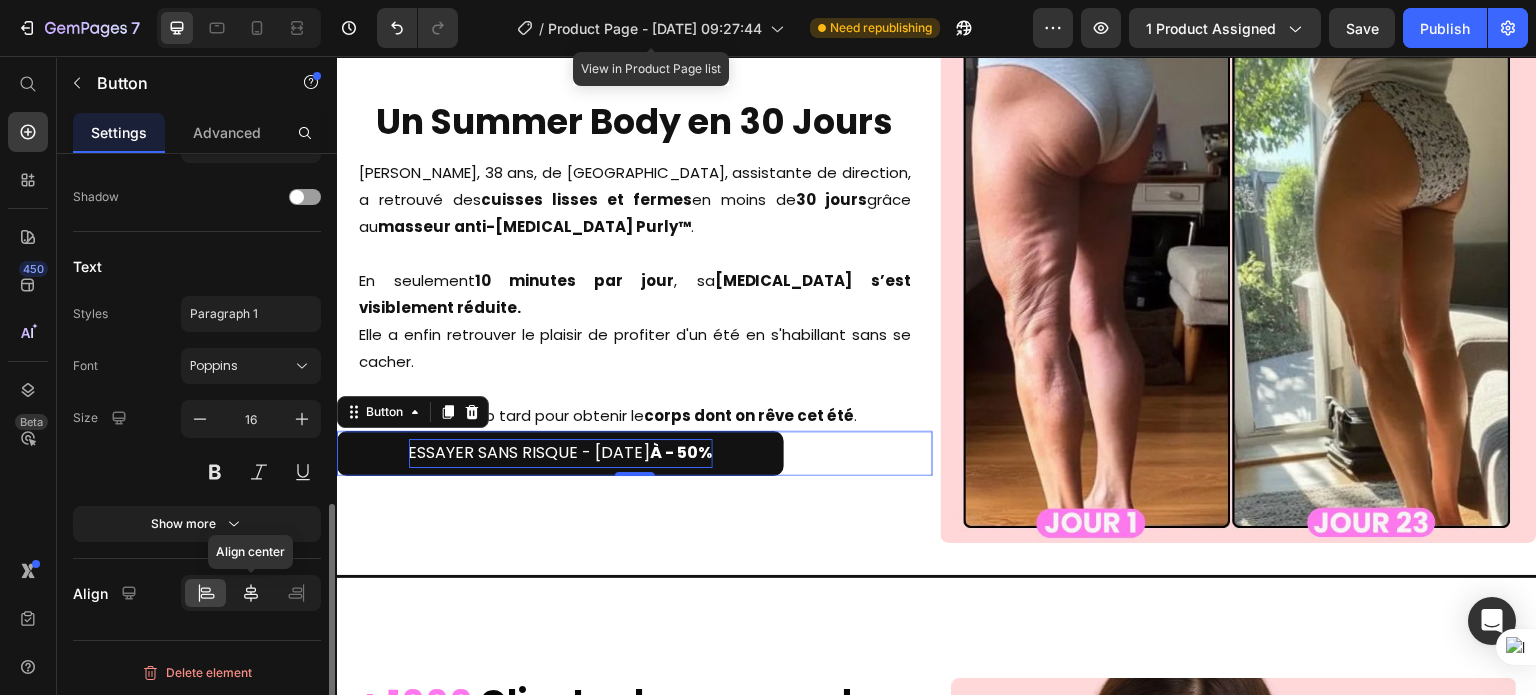 click 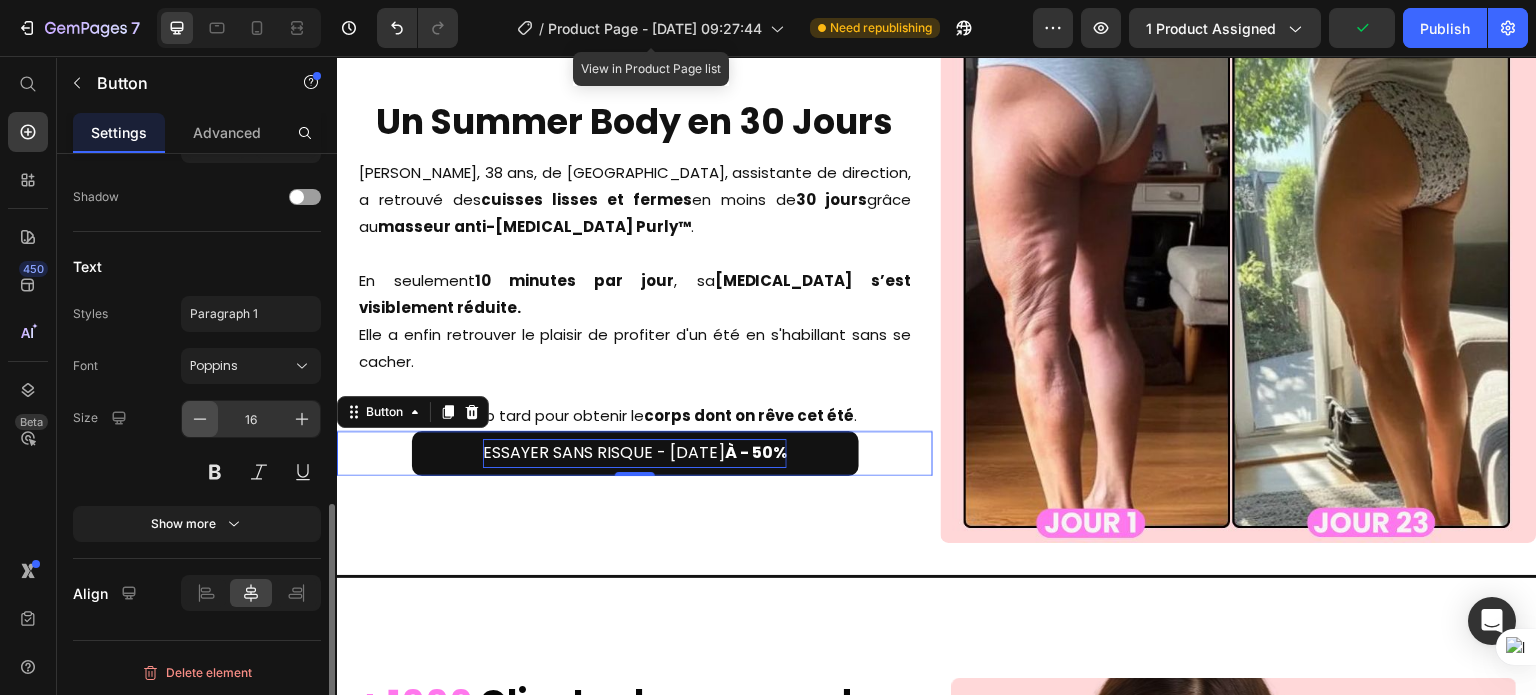 click 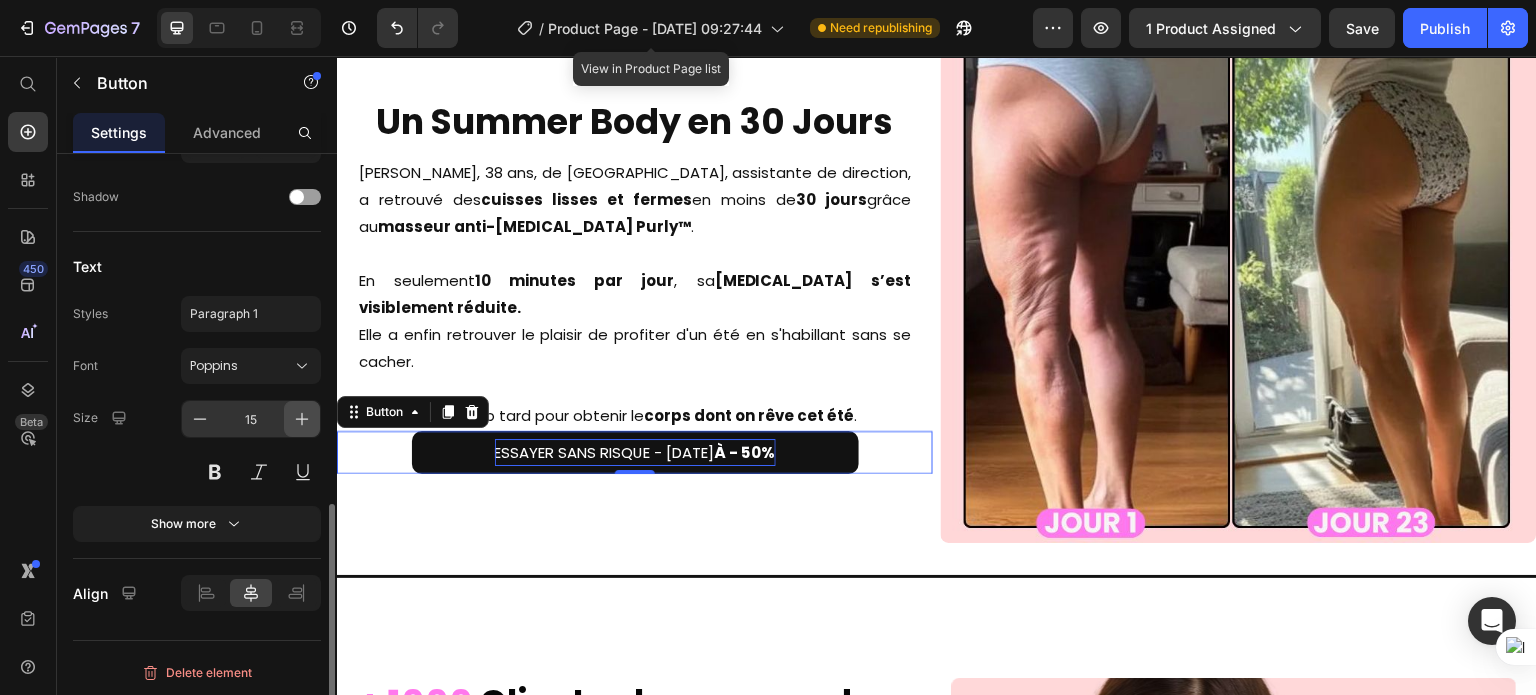 click at bounding box center (302, 419) 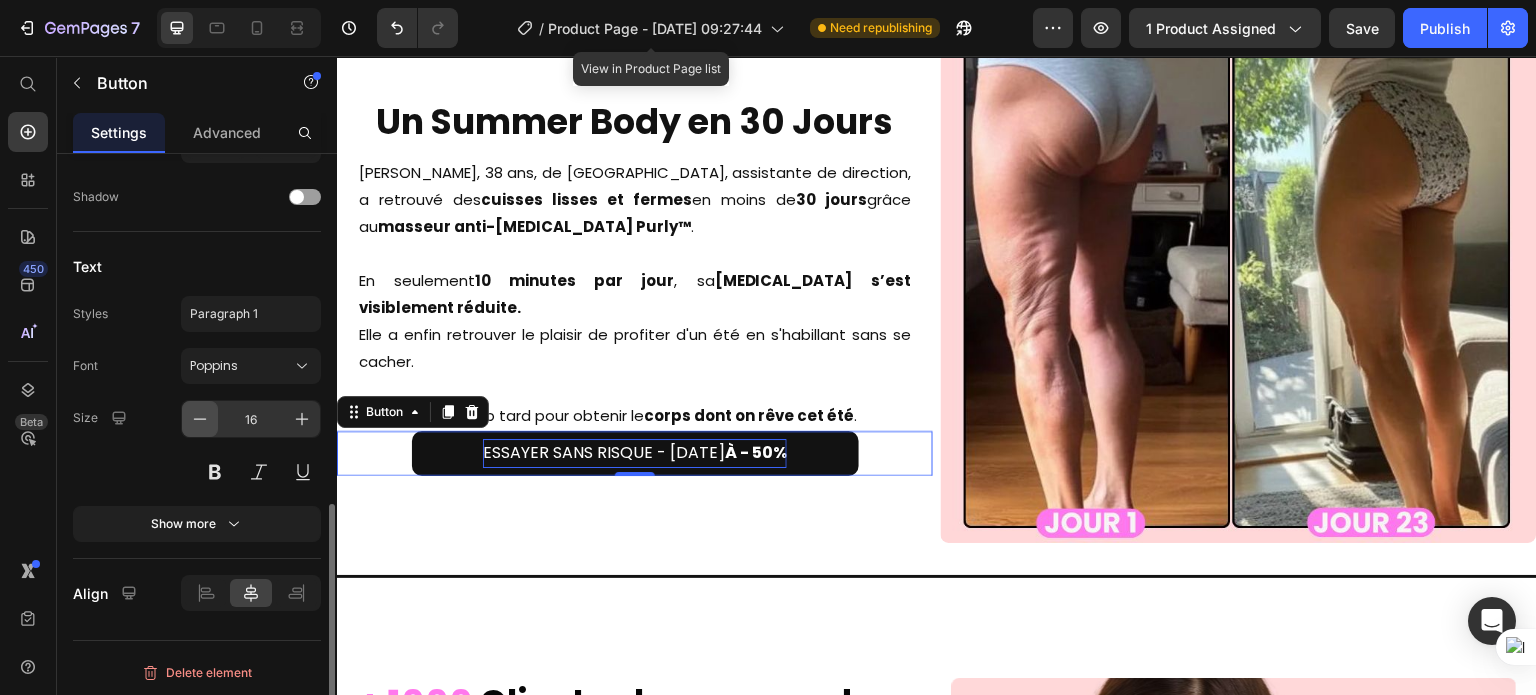 click 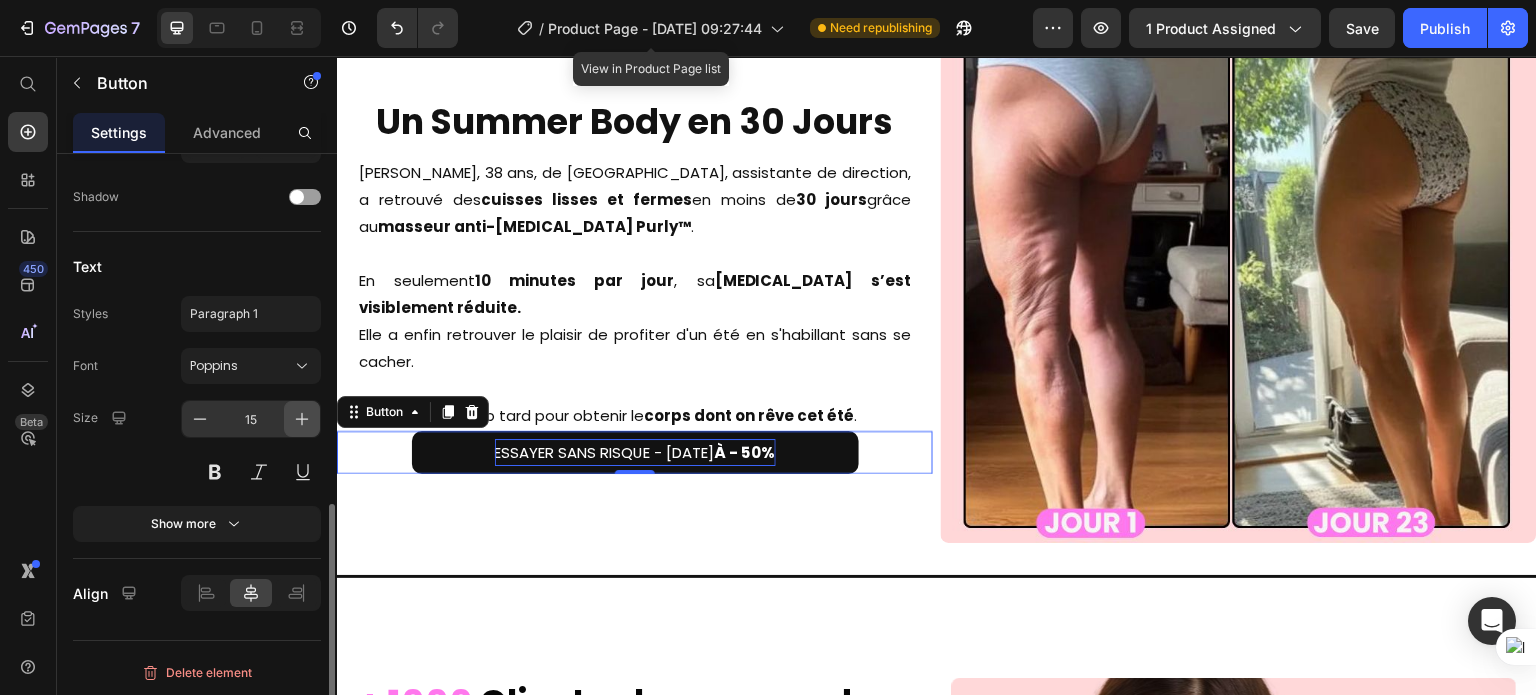 click 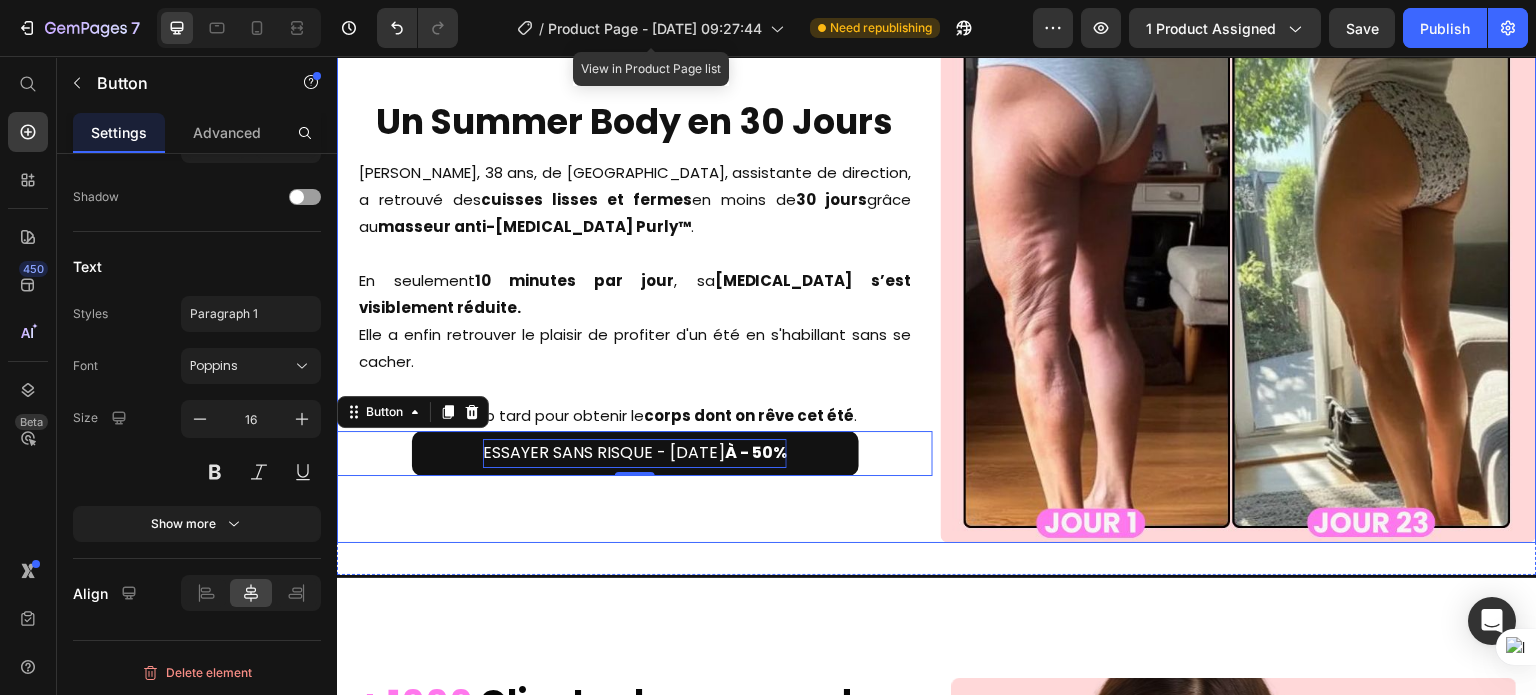 click on "Un Summer Body en 30 Jours Heading [PERSON_NAME], 38 ans, de [GEOGRAPHIC_DATA], assistante de direction, a retrouvé des  cuisses lisses et fermes  en moins de  30 jours  grâce au  masseur anti-[MEDICAL_DATA] Purly™ . En seulement  10 minutes par jour , sa  [MEDICAL_DATA] s’est visiblement réduite.  Elle a enfin retrouver le plaisir de profiter d'un été en s'habillant sans se cacher. Il n’est jamais trop tard pour obtenir le  corps dont on rêve cet été . Text Block Row ESSAYER SANS RISQUE - [DATE]  À - 50% Button   0" at bounding box center [635, 245] 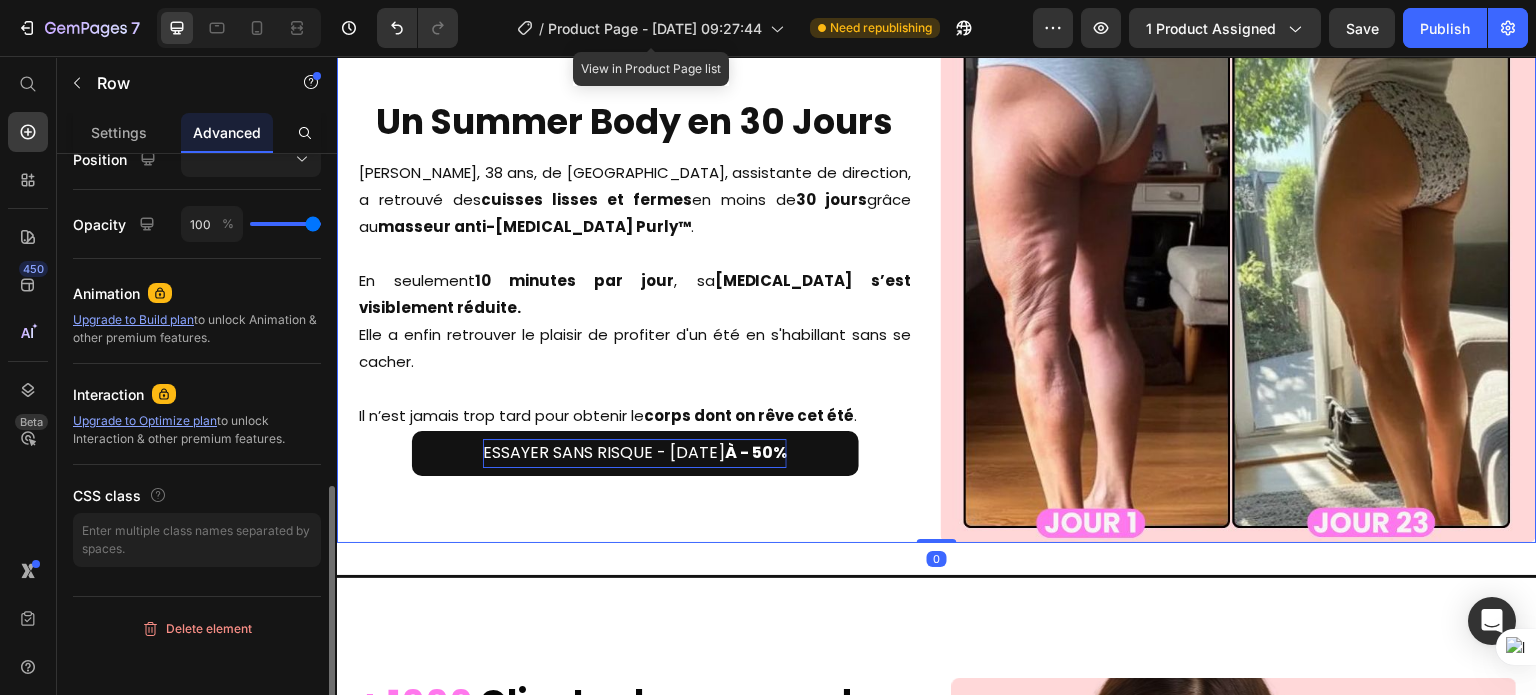 scroll, scrollTop: 0, scrollLeft: 0, axis: both 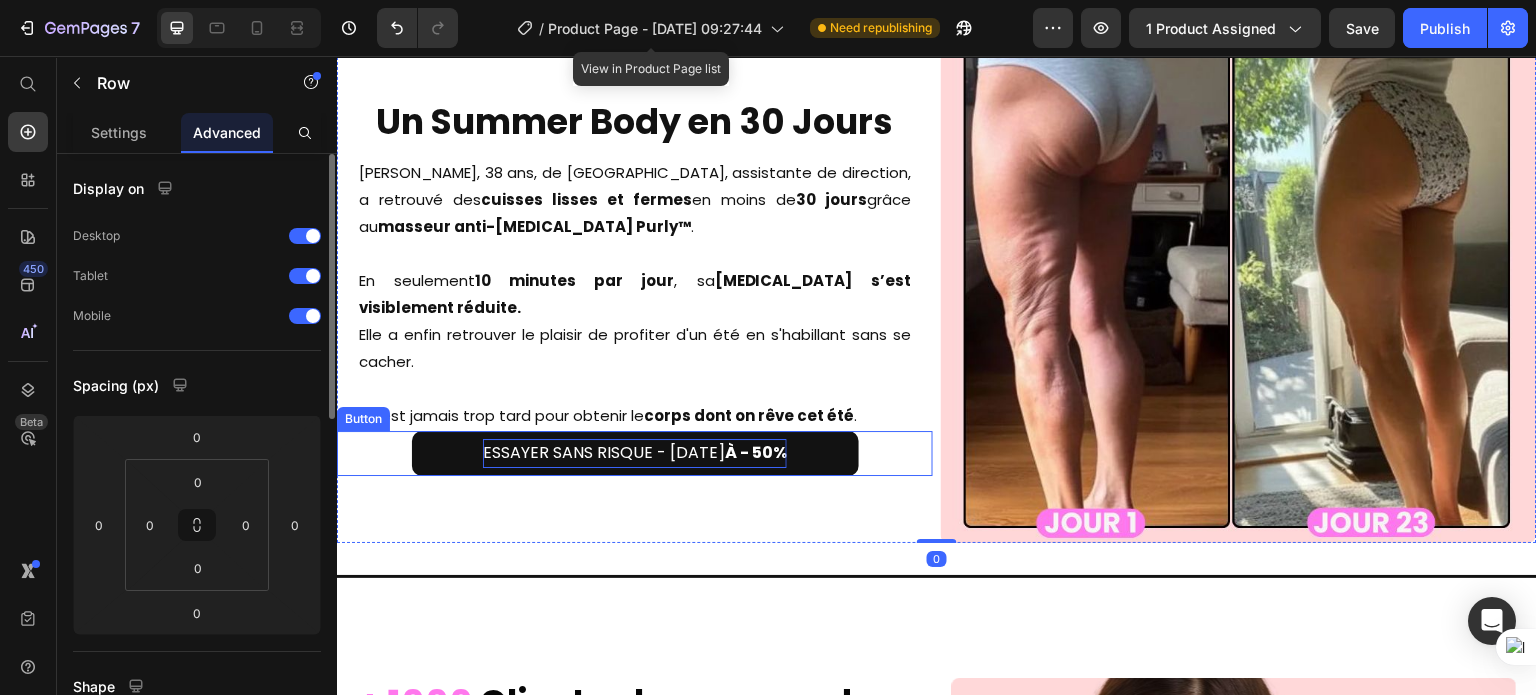 click on "ESSAYER SANS RISQUE - [DATE]  À - 50%" at bounding box center [635, 453] 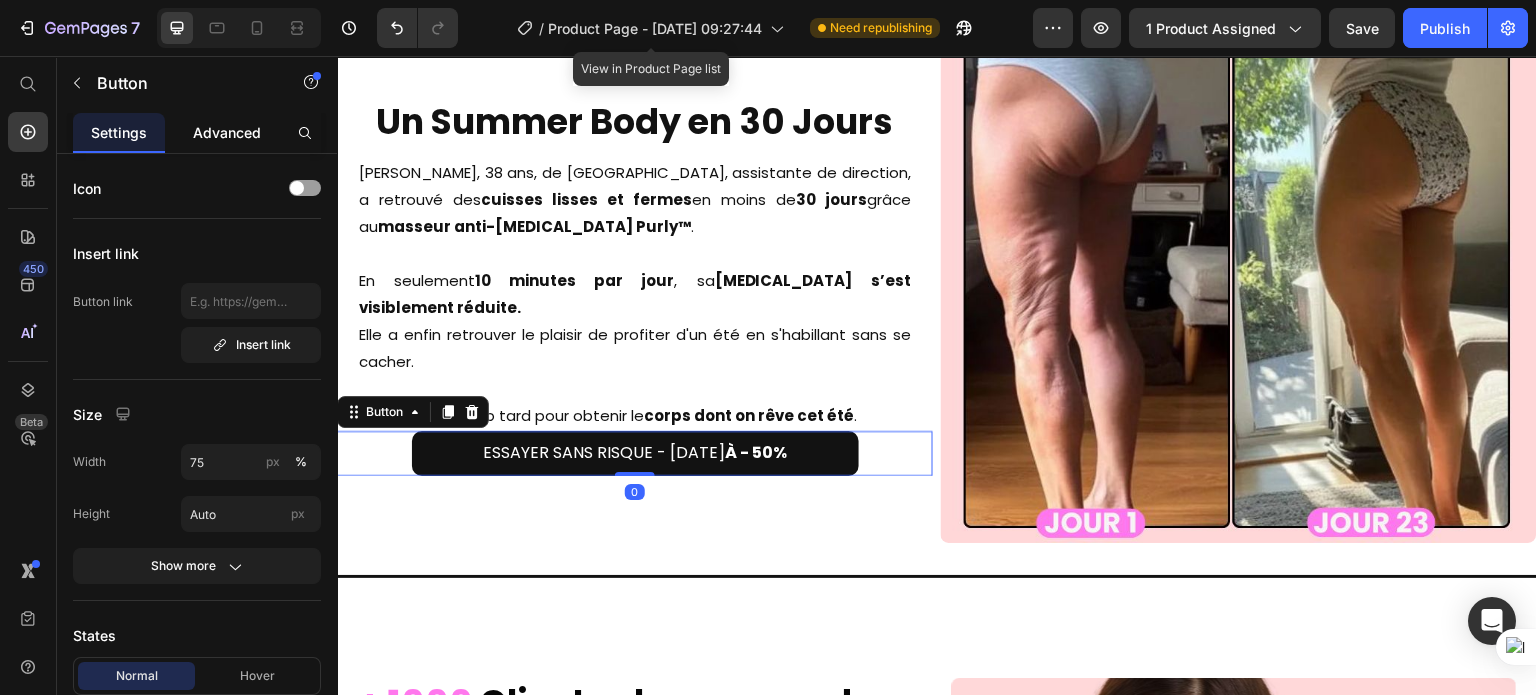 click on "Advanced" at bounding box center [227, 132] 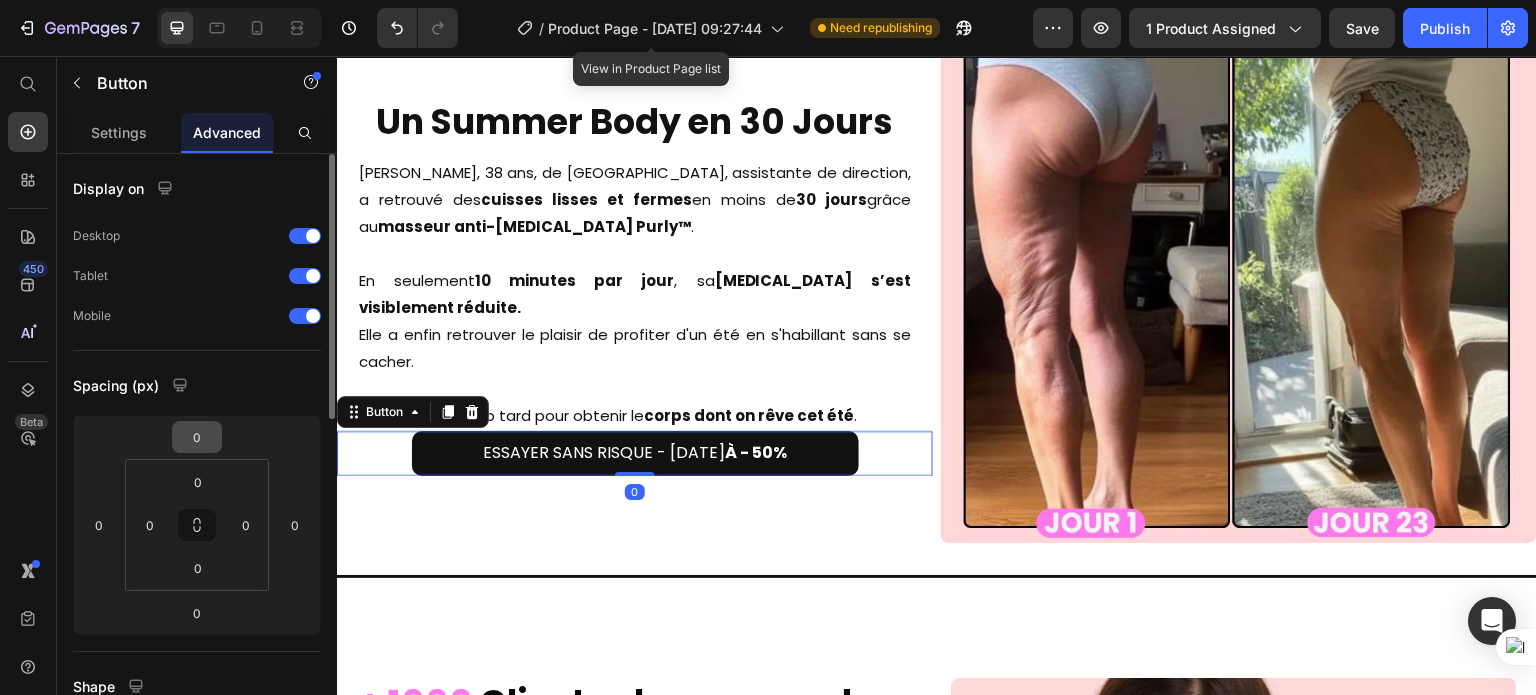 click on "0" at bounding box center [197, 437] 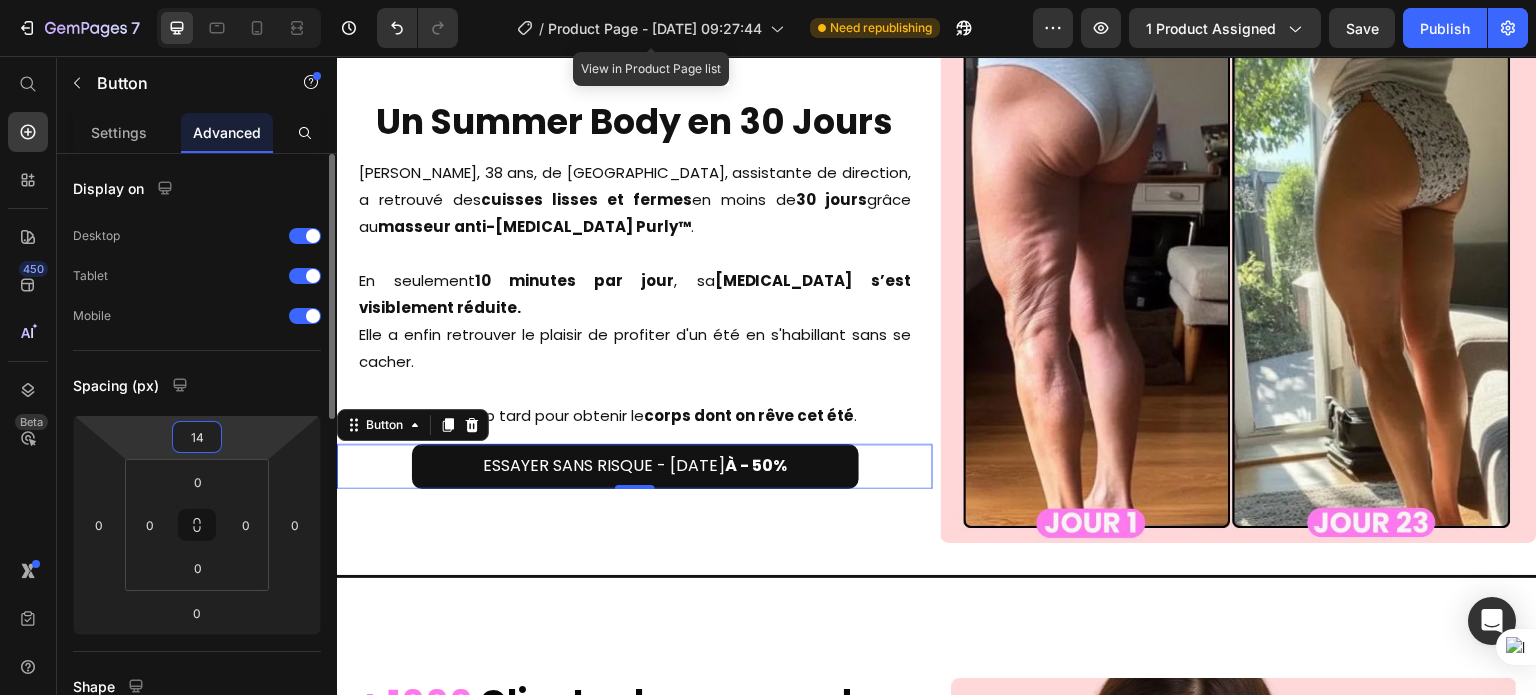 type on "15" 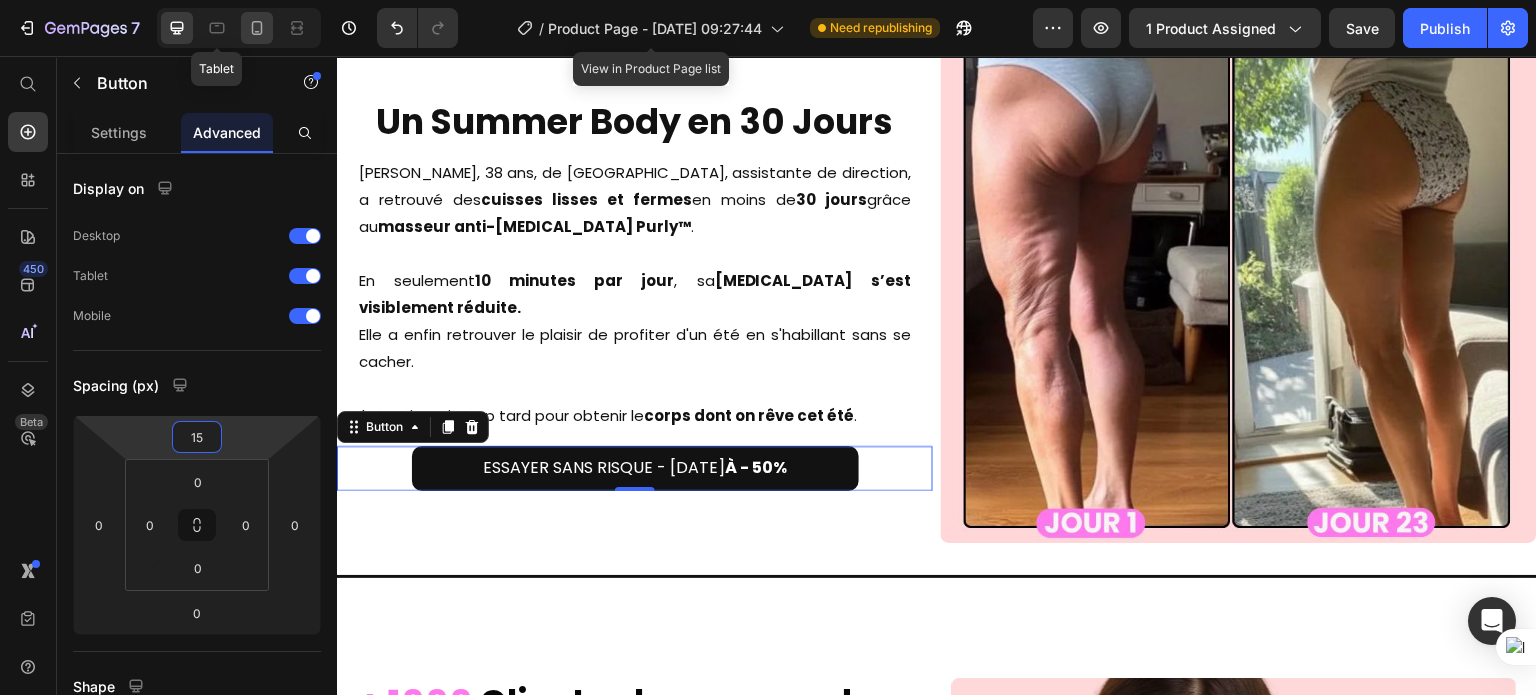click 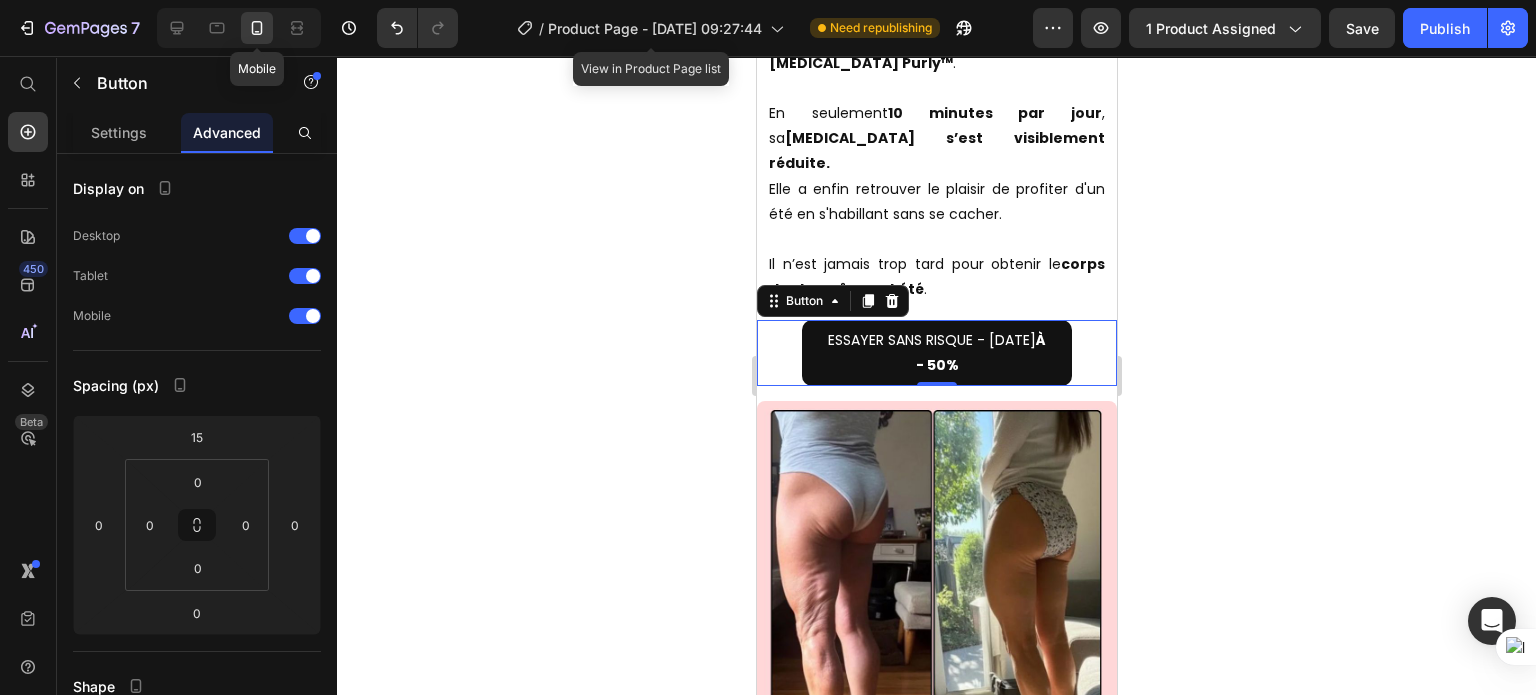 scroll, scrollTop: 6611, scrollLeft: 0, axis: vertical 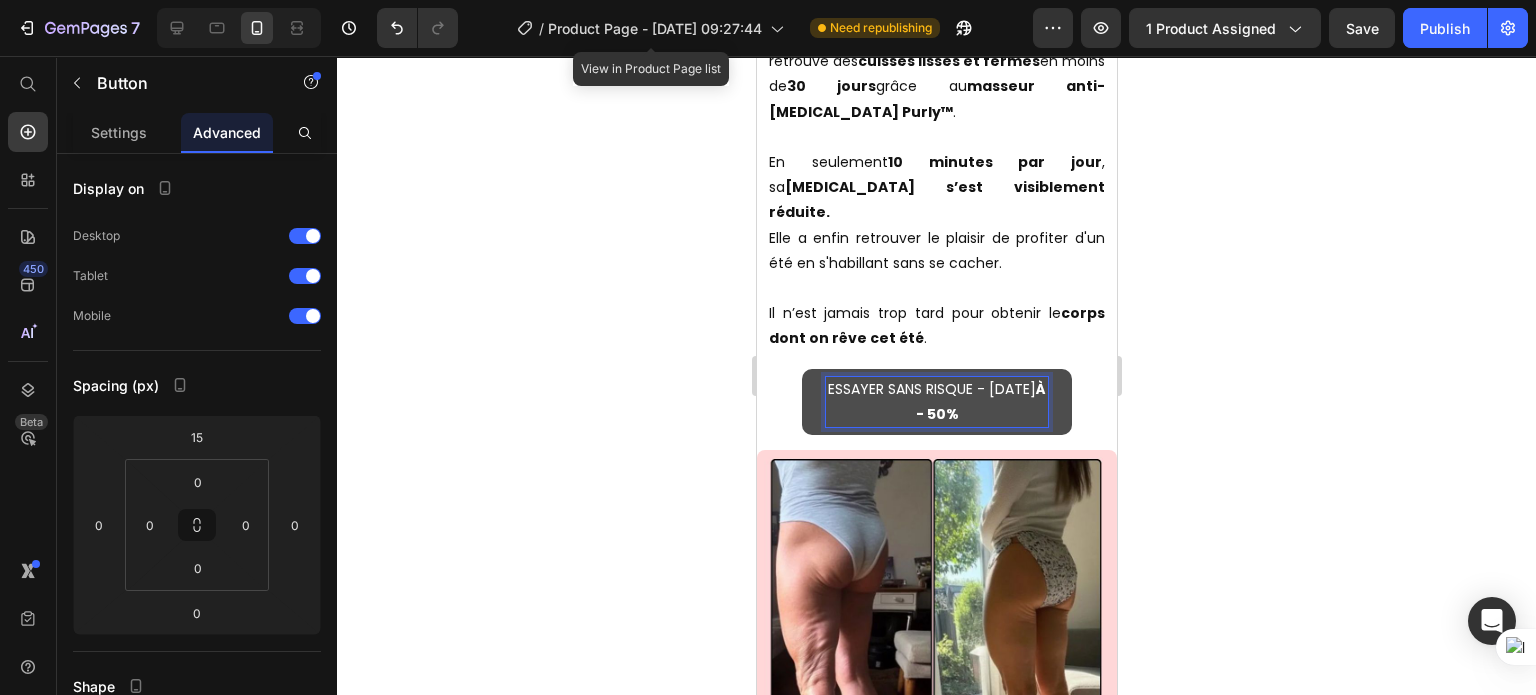 click 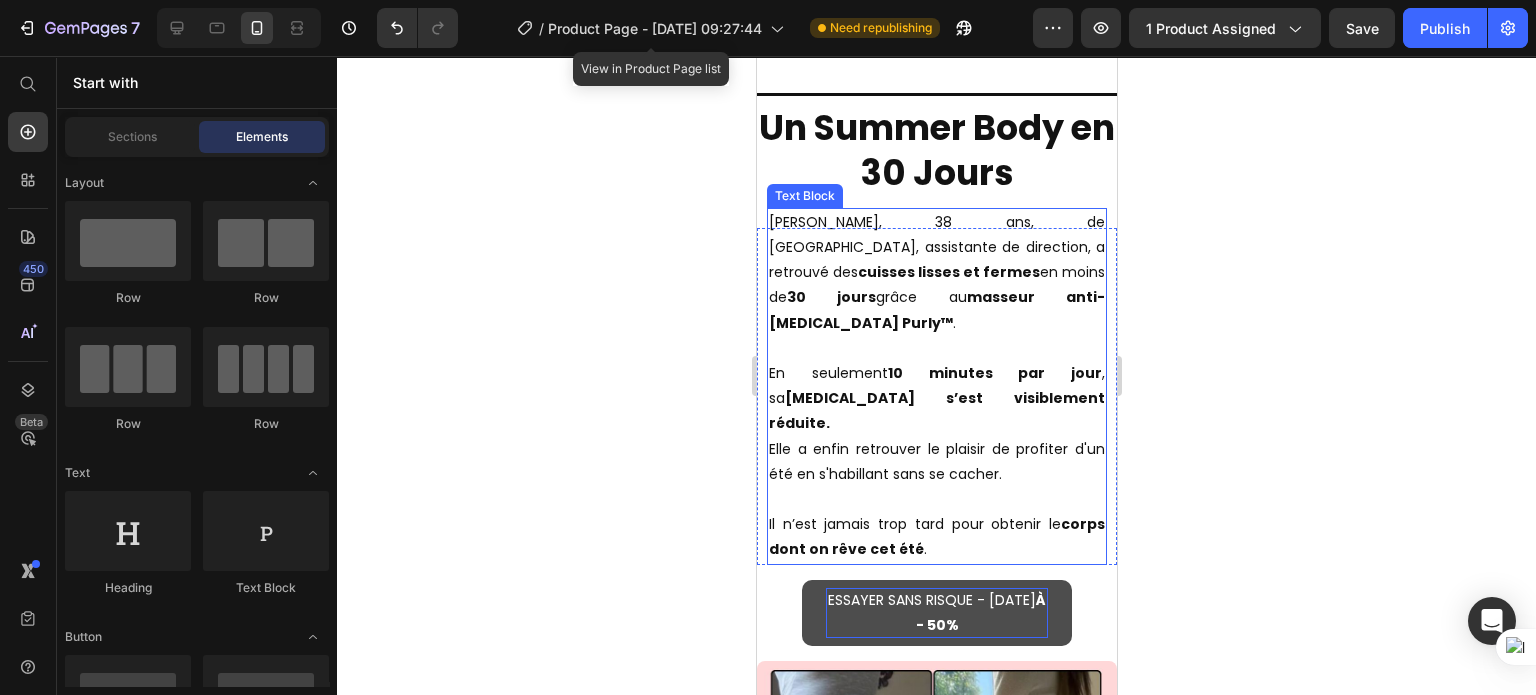 scroll, scrollTop: 6400, scrollLeft: 0, axis: vertical 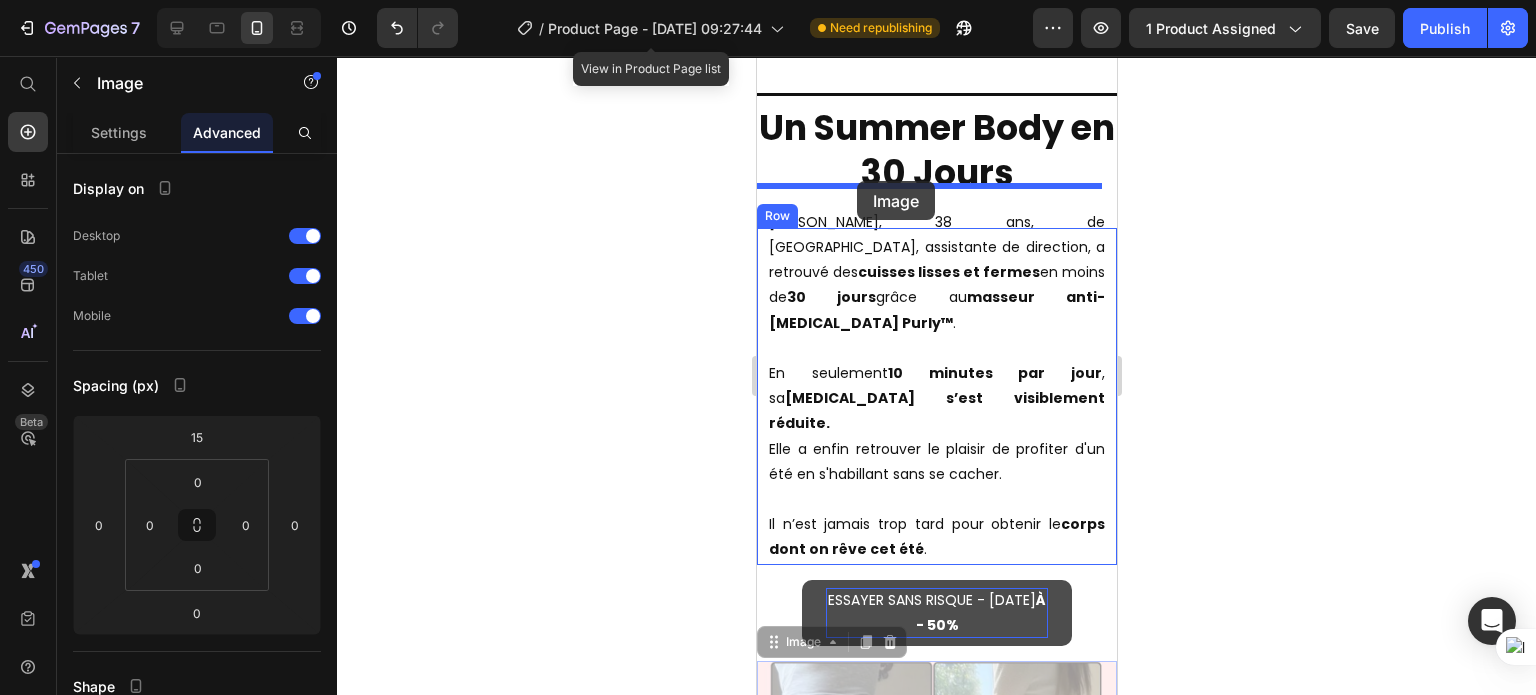 drag, startPoint x: 782, startPoint y: 584, endPoint x: 857, endPoint y: 174, distance: 416.8033 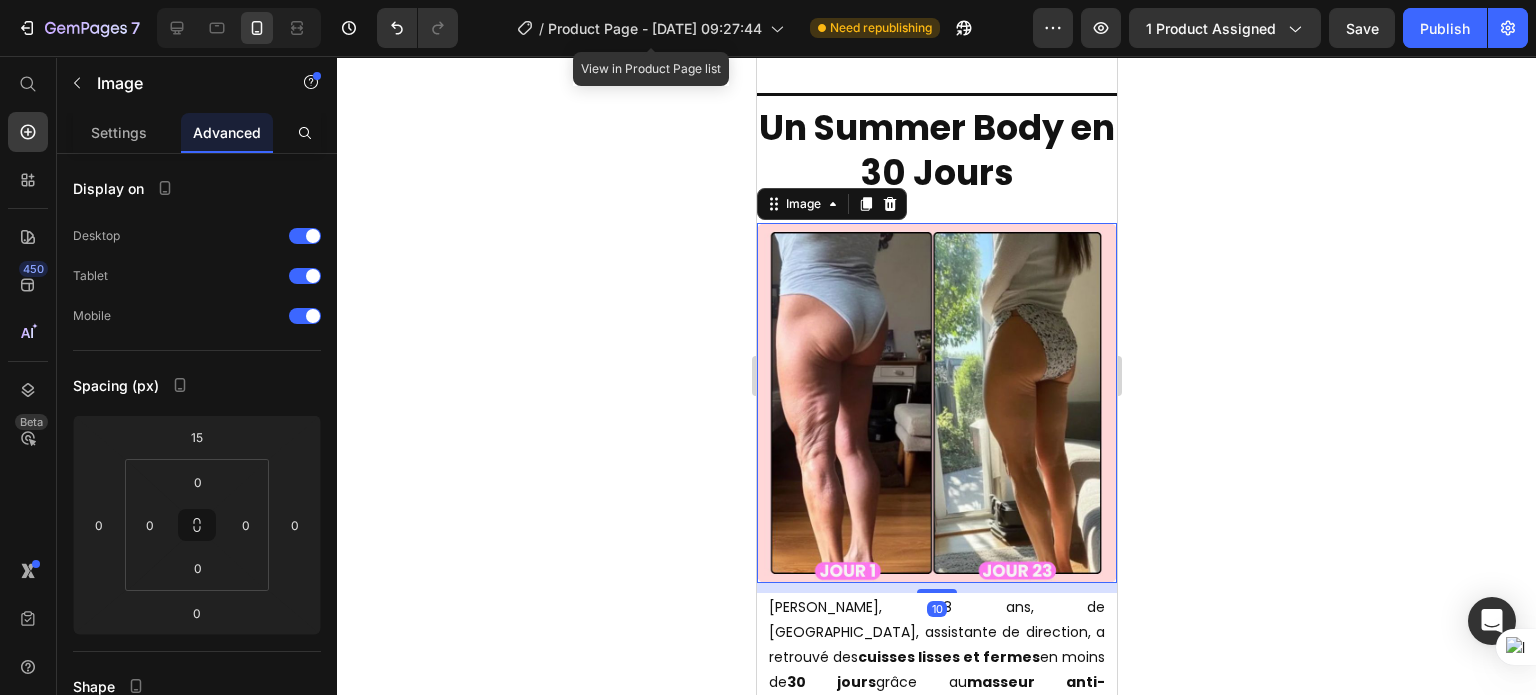 click 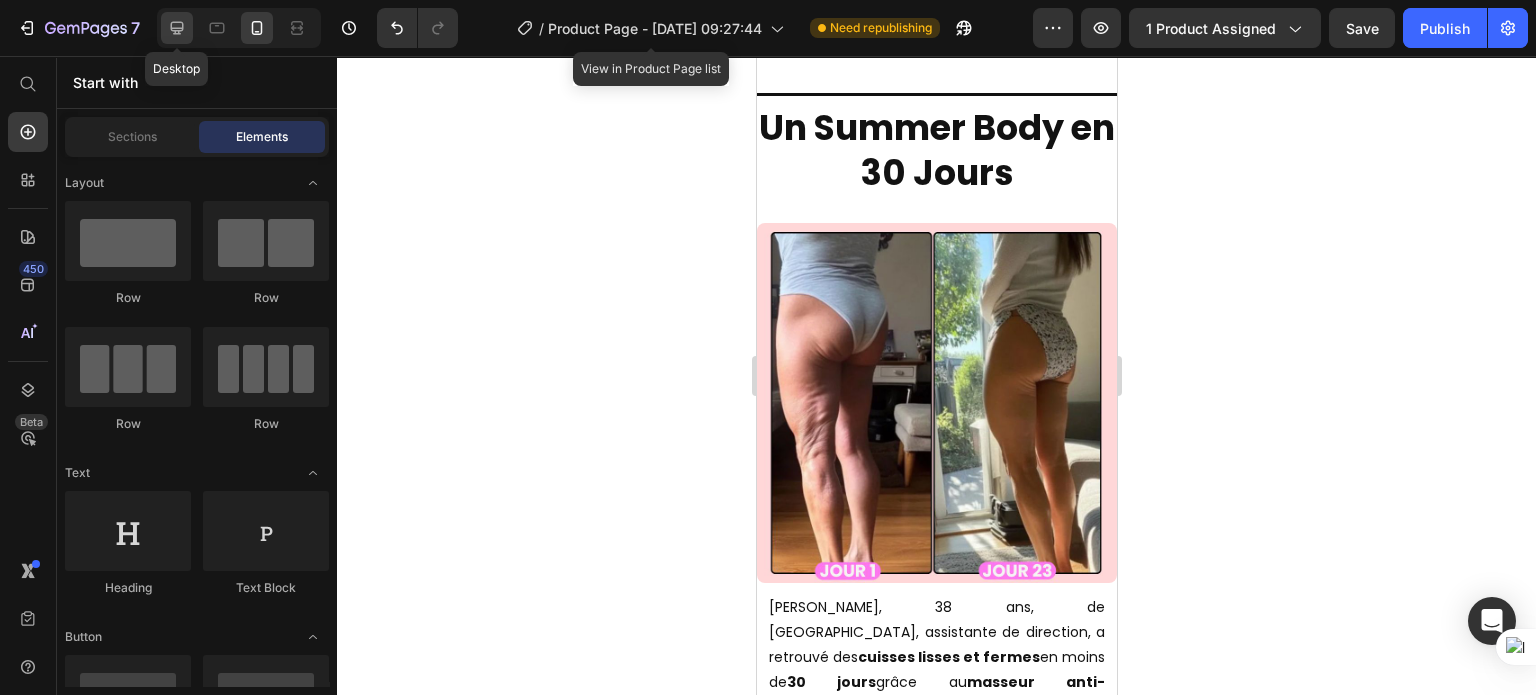 click 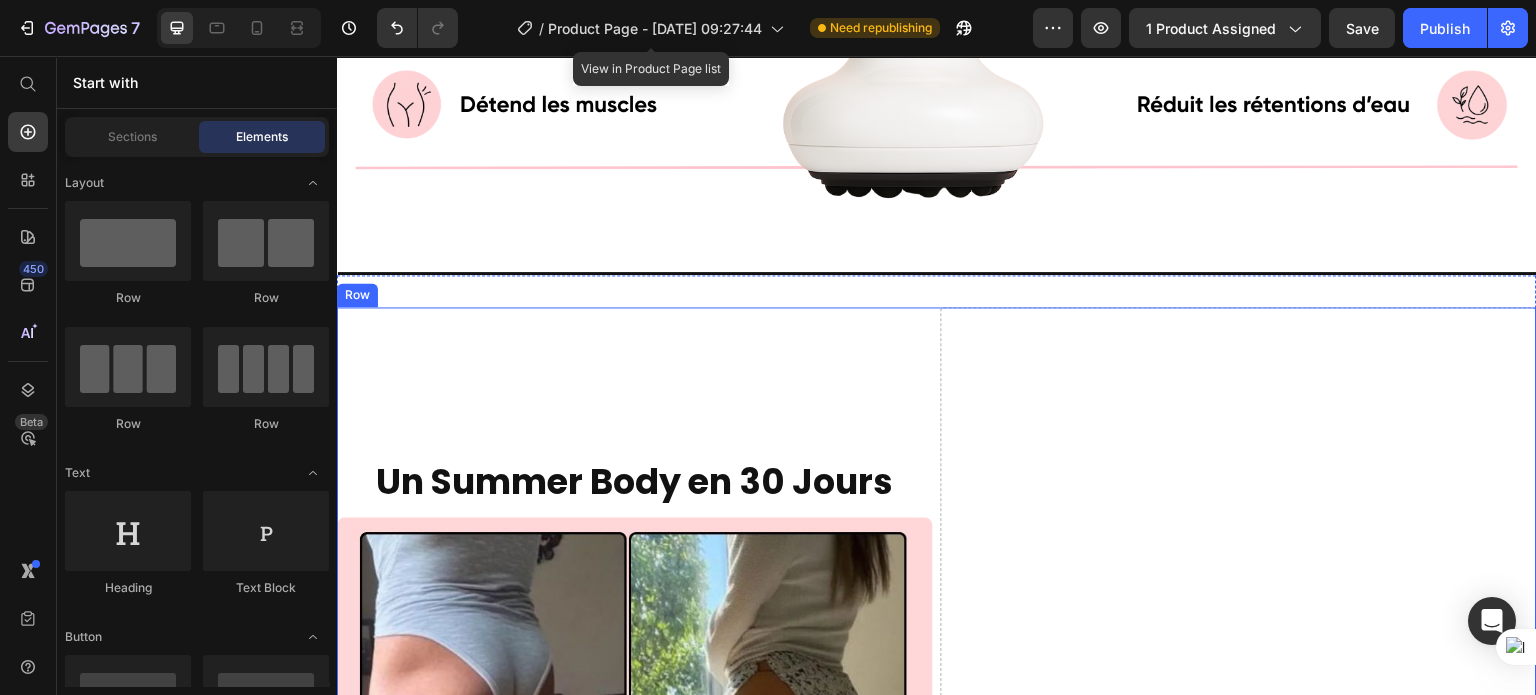 scroll, scrollTop: 6628, scrollLeft: 0, axis: vertical 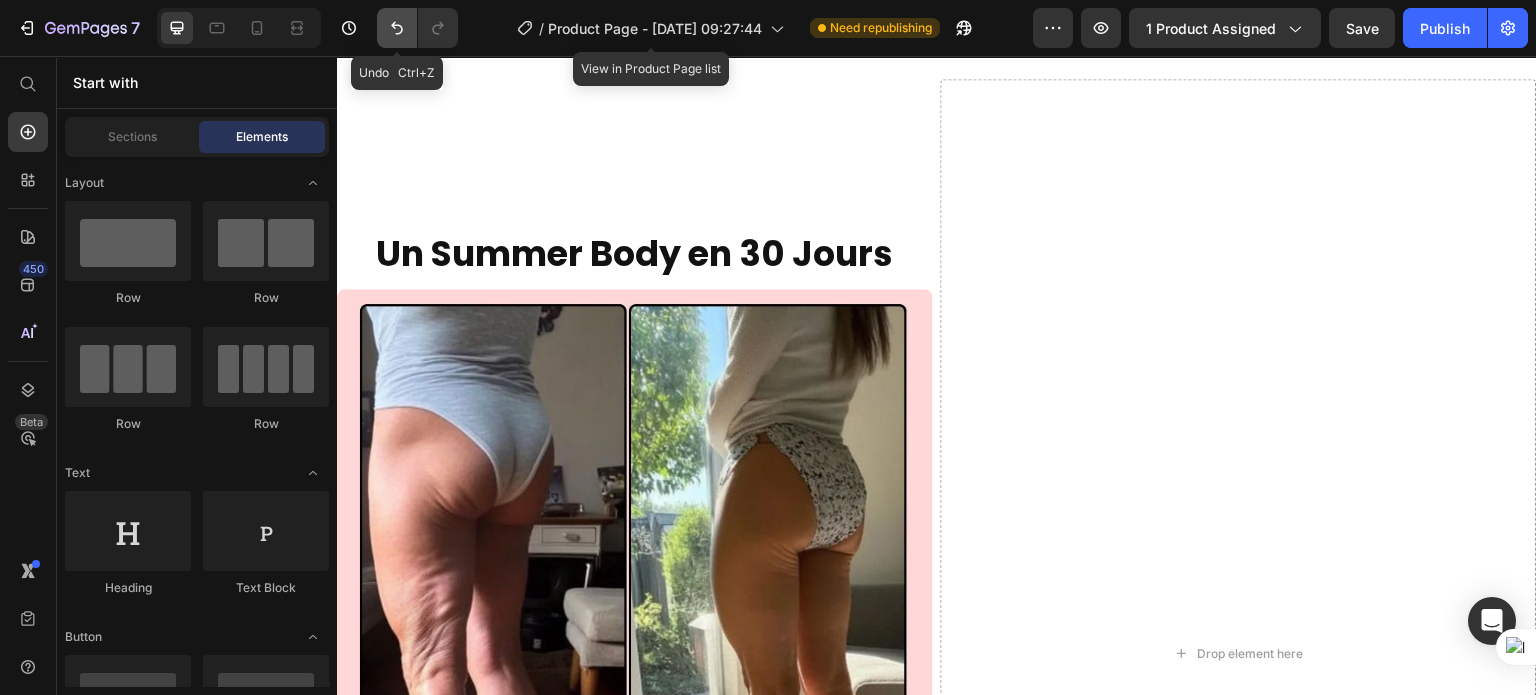 click 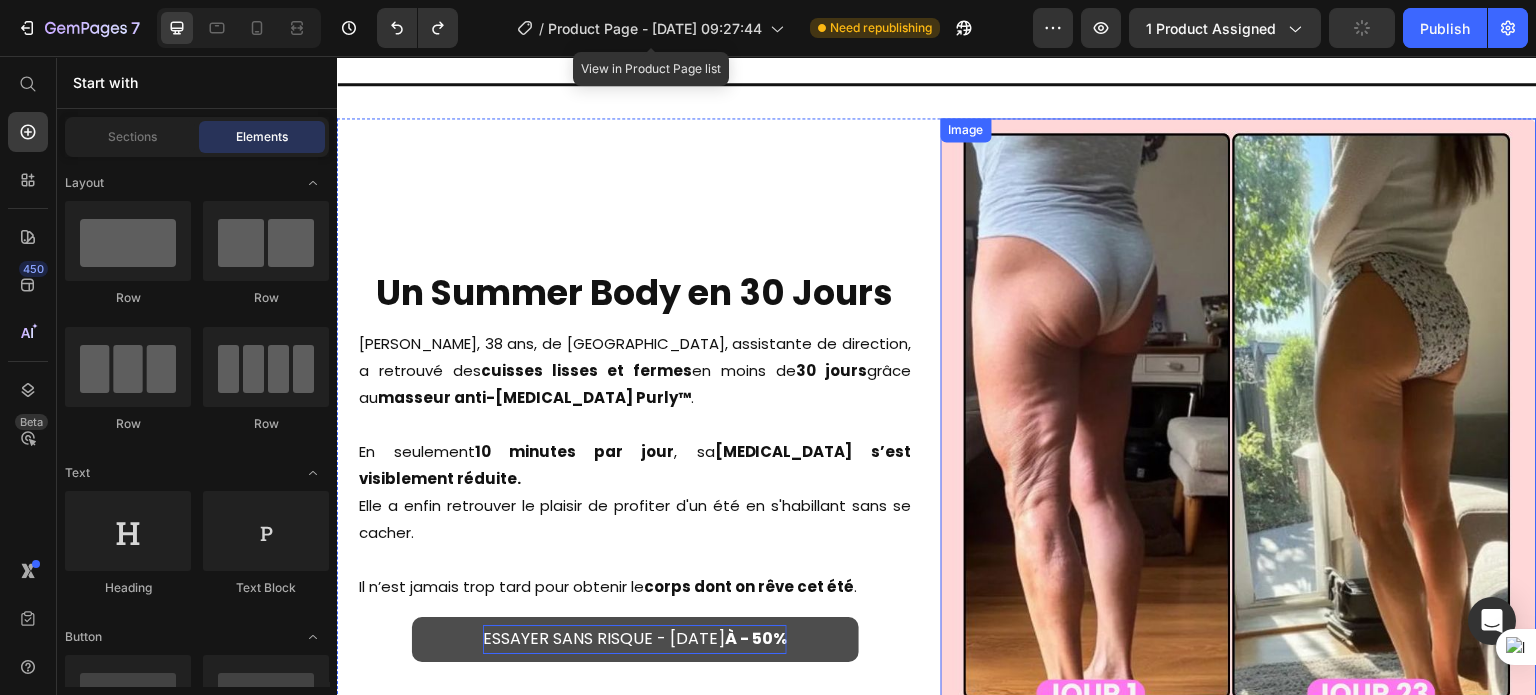 scroll, scrollTop: 6549, scrollLeft: 0, axis: vertical 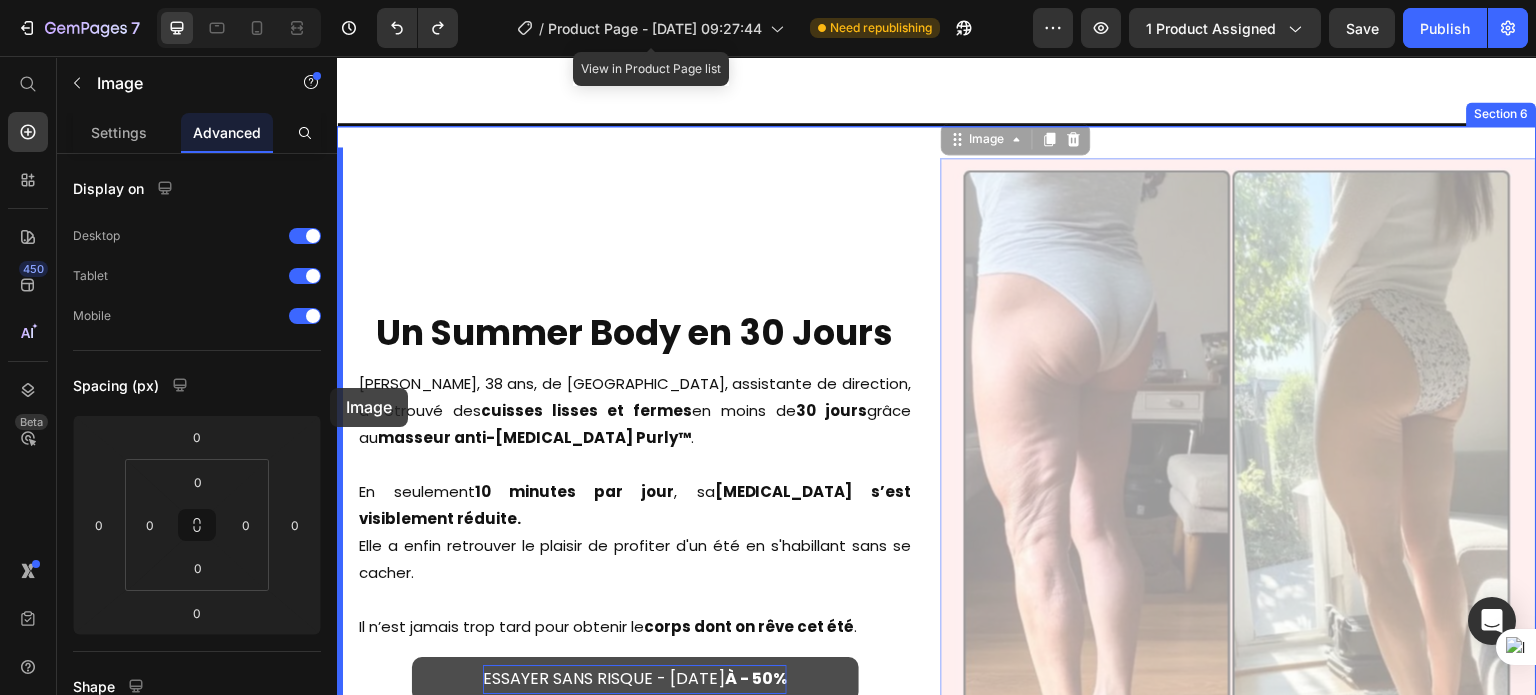 drag, startPoint x: 958, startPoint y: 140, endPoint x: 330, endPoint y: 388, distance: 675.19476 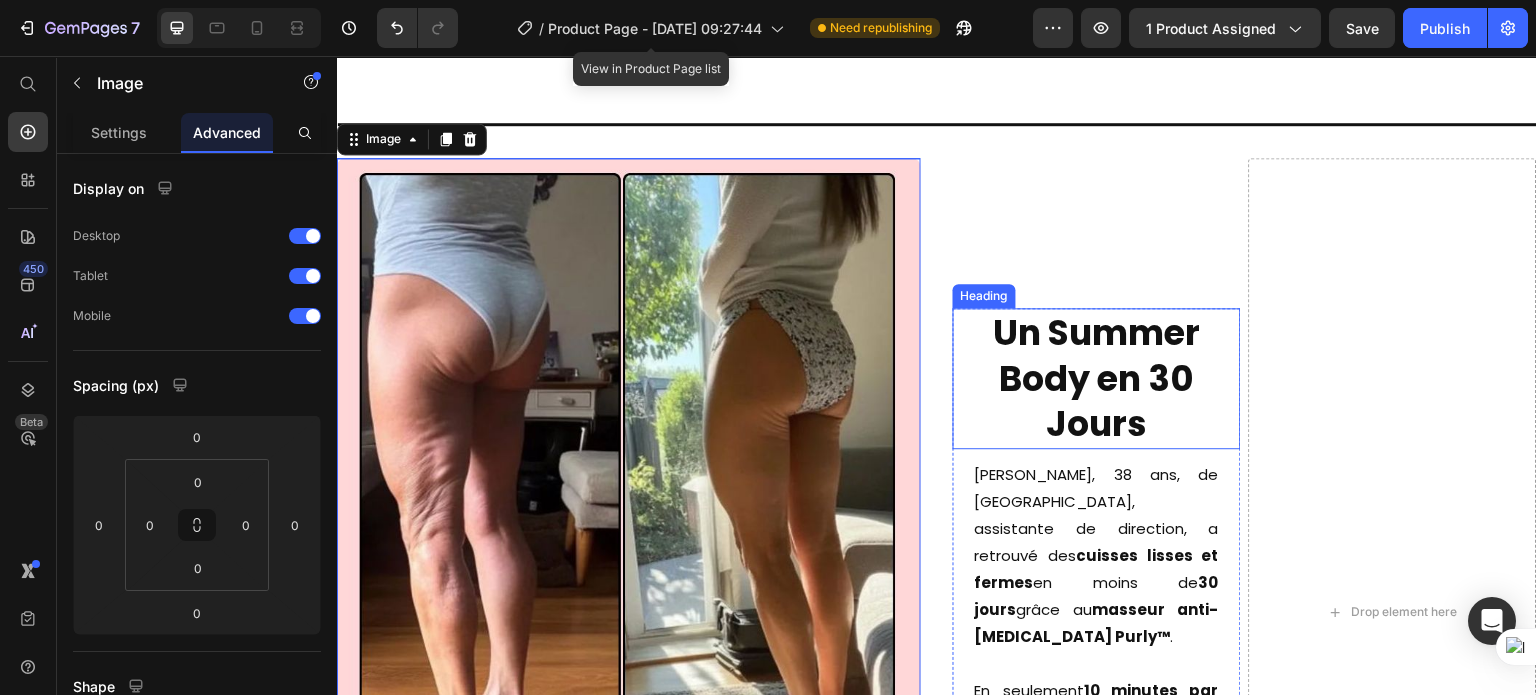 scroll, scrollTop: 6717, scrollLeft: 0, axis: vertical 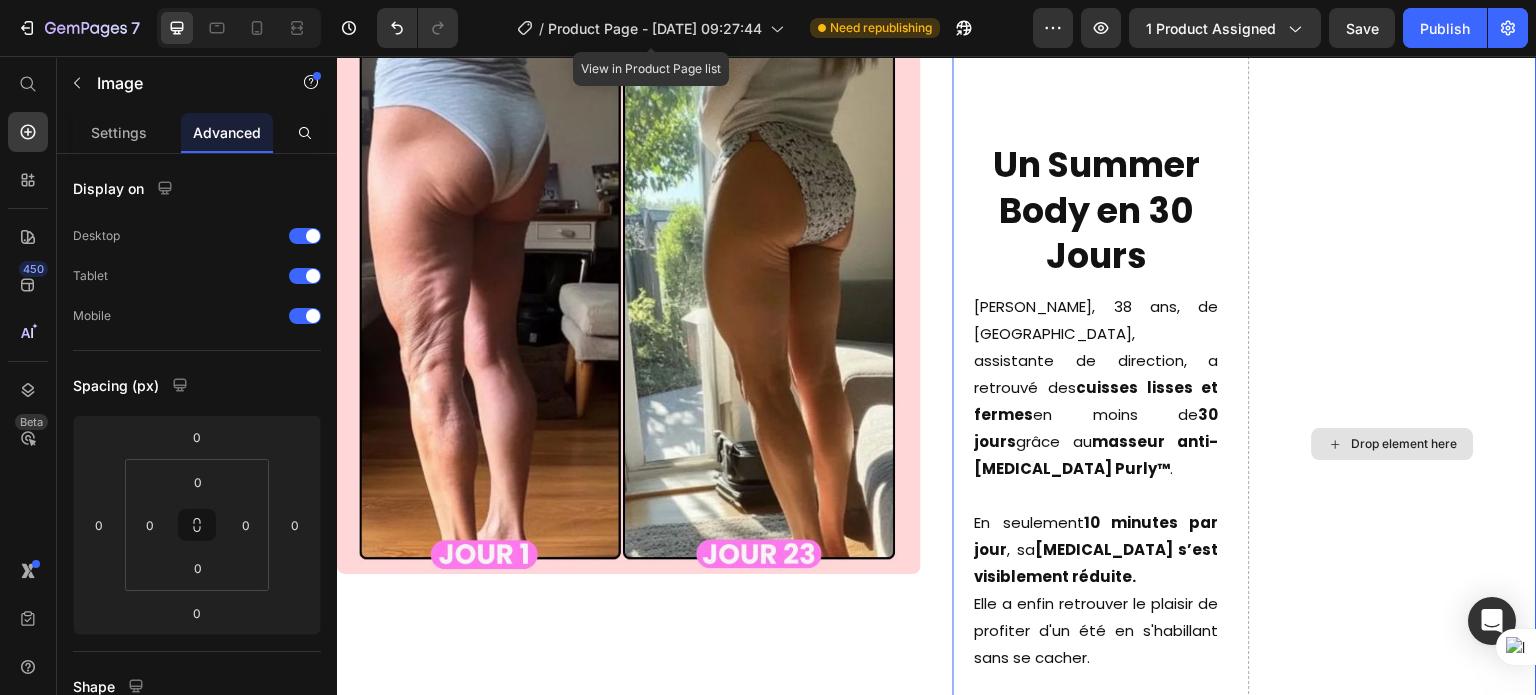 click on "Drop element here" at bounding box center (1393, 444) 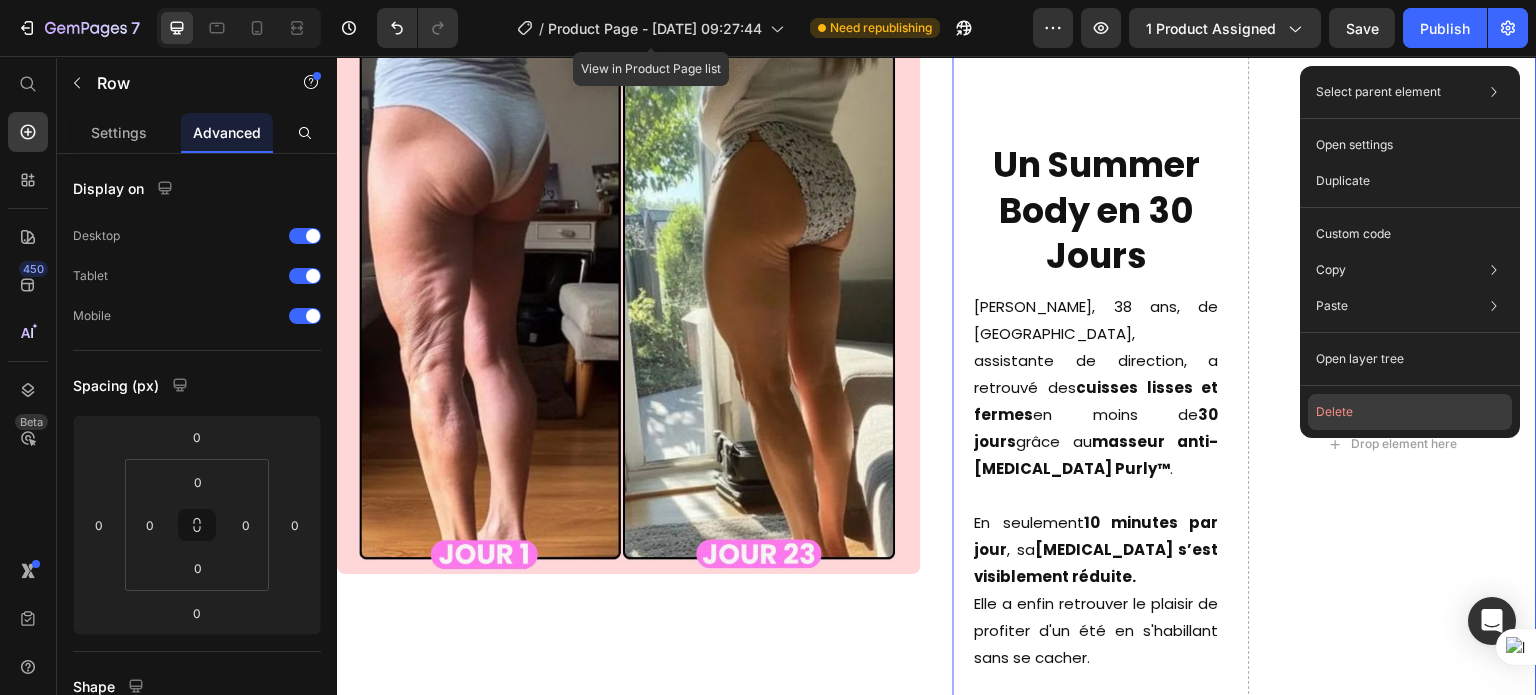 click on "Delete" 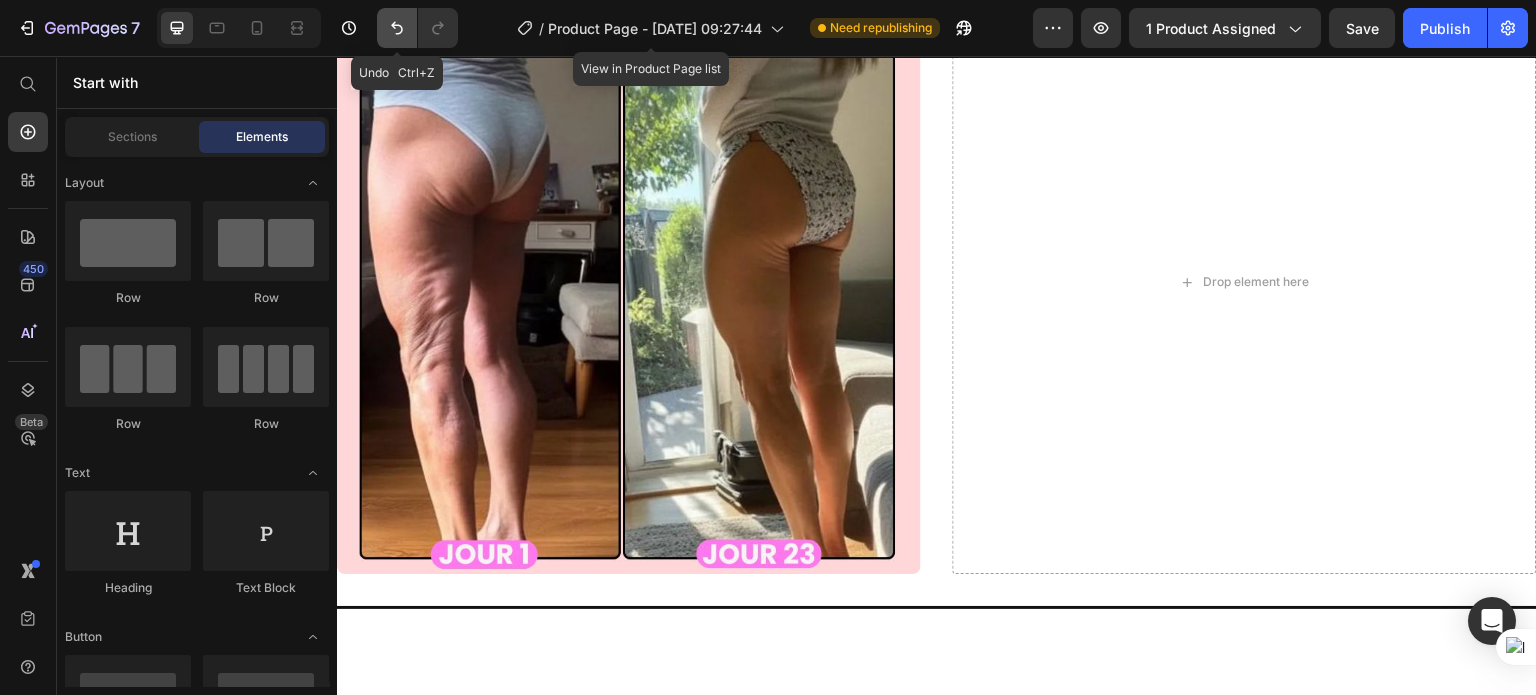 click 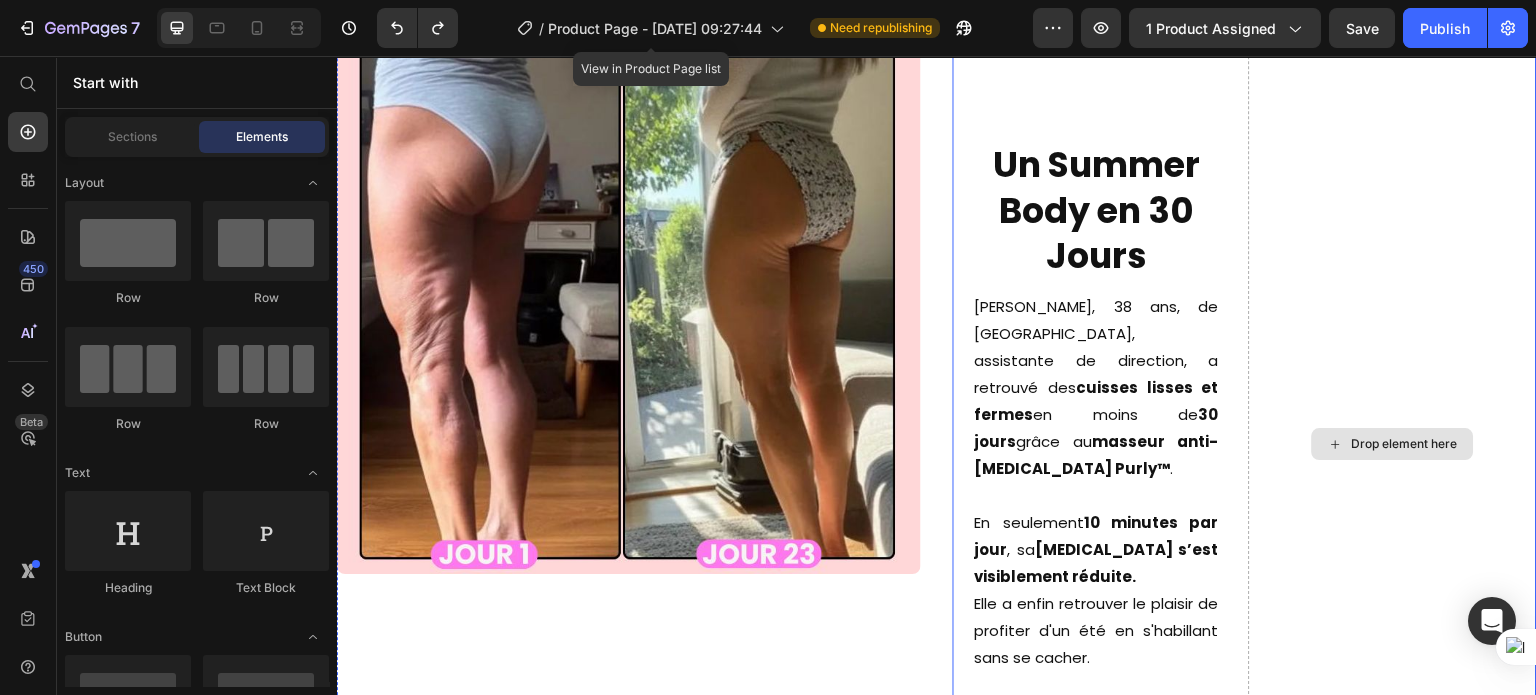 click on "Drop element here" at bounding box center [1393, 444] 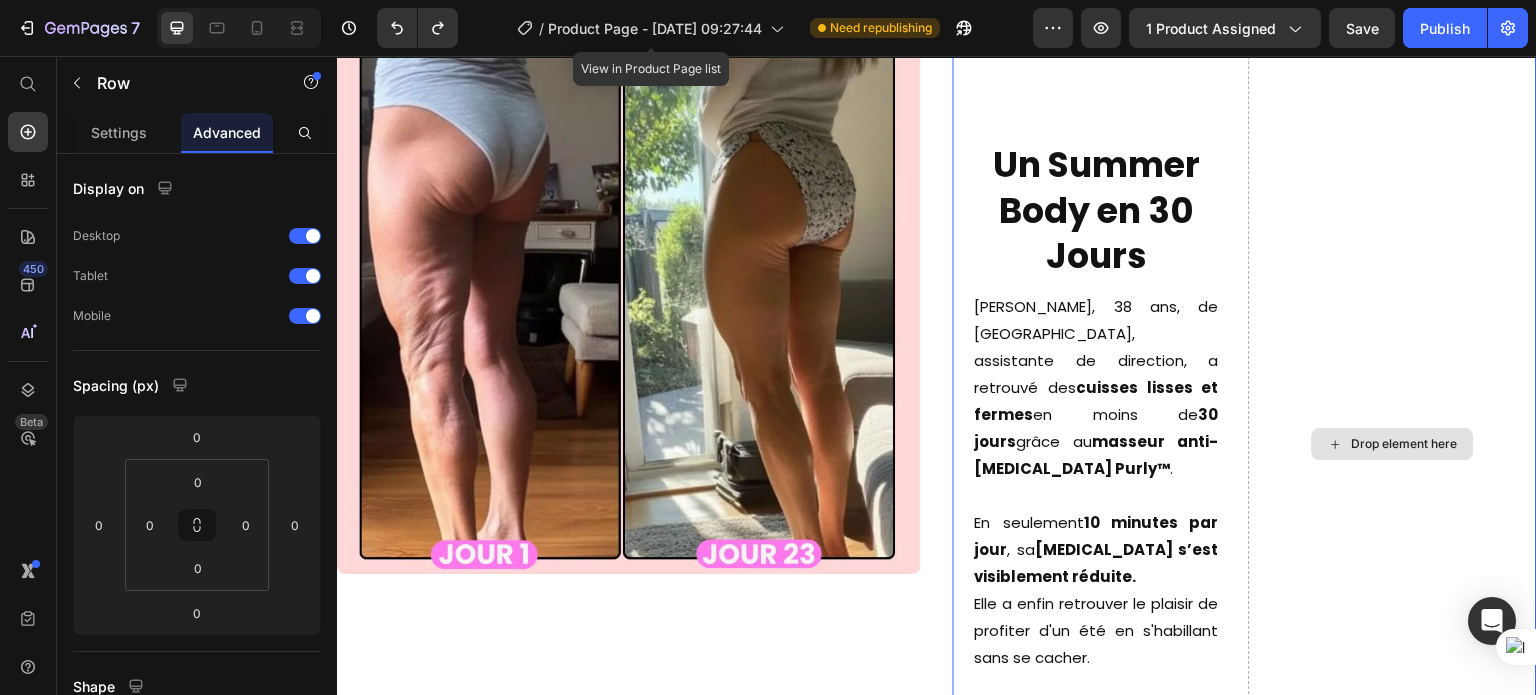 scroll, scrollTop: 6469, scrollLeft: 0, axis: vertical 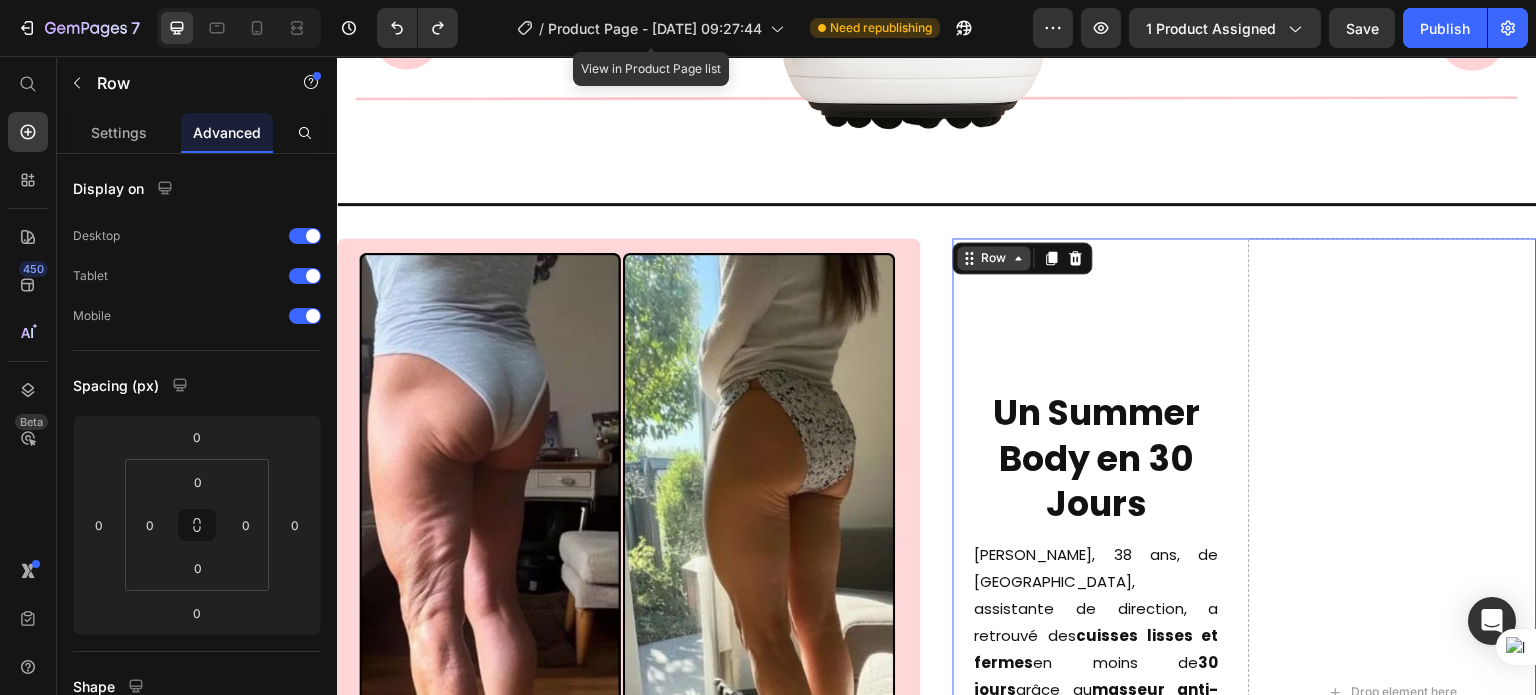 click 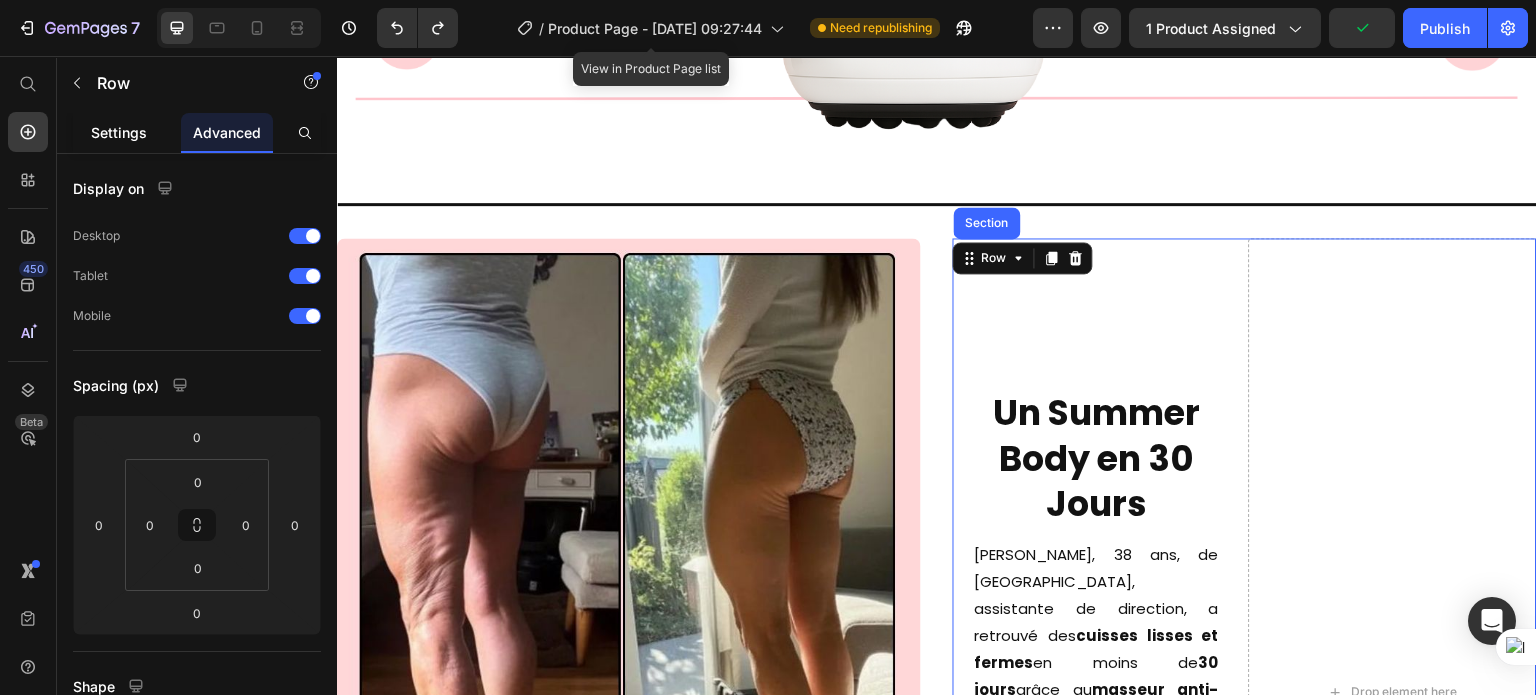 click on "Settings" at bounding box center (119, 132) 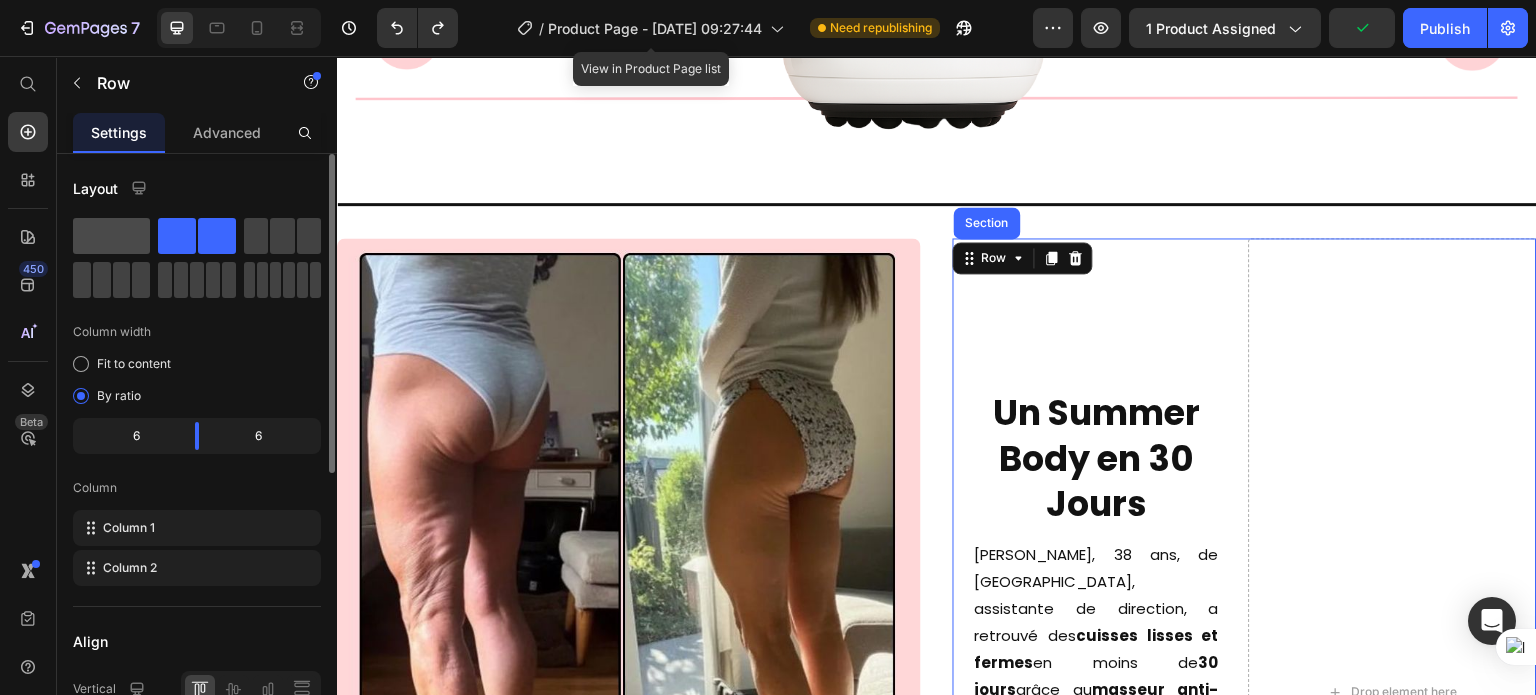 click 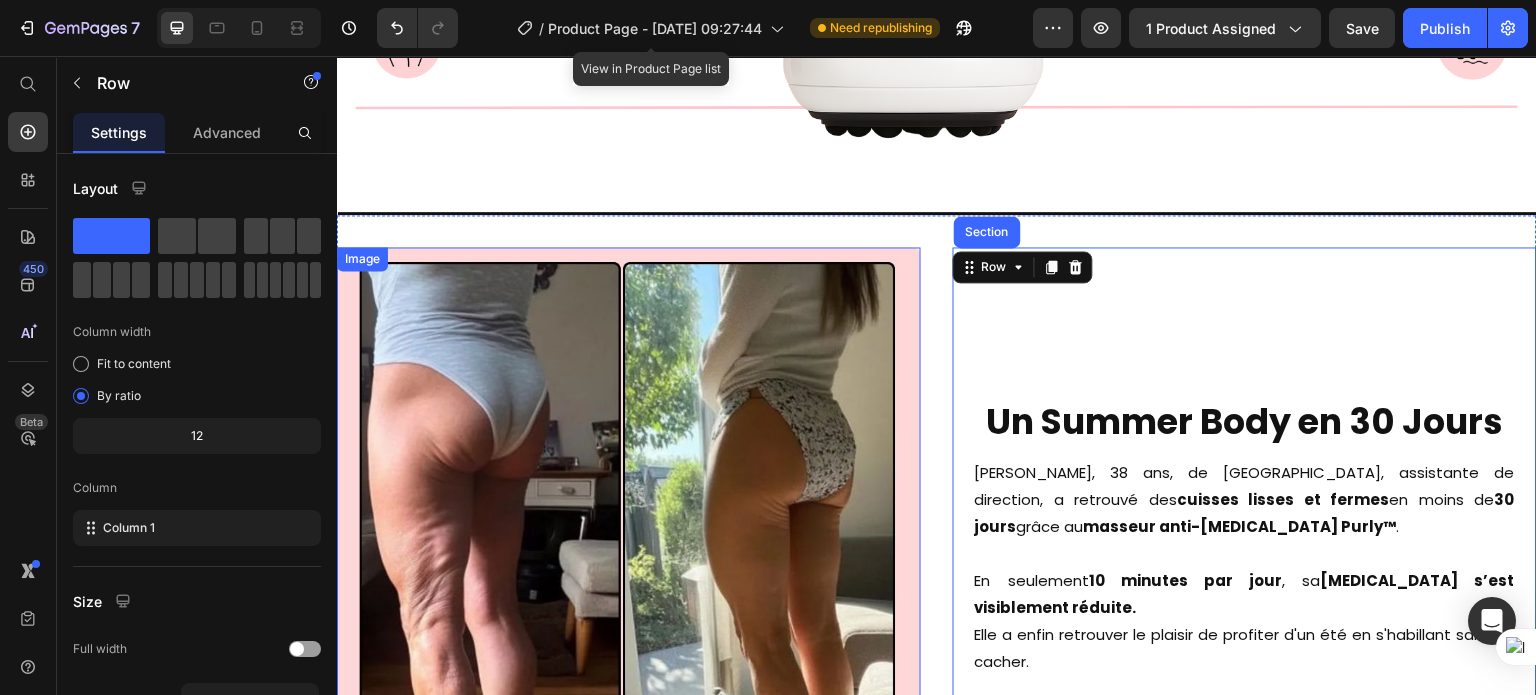 scroll, scrollTop: 6445, scrollLeft: 0, axis: vertical 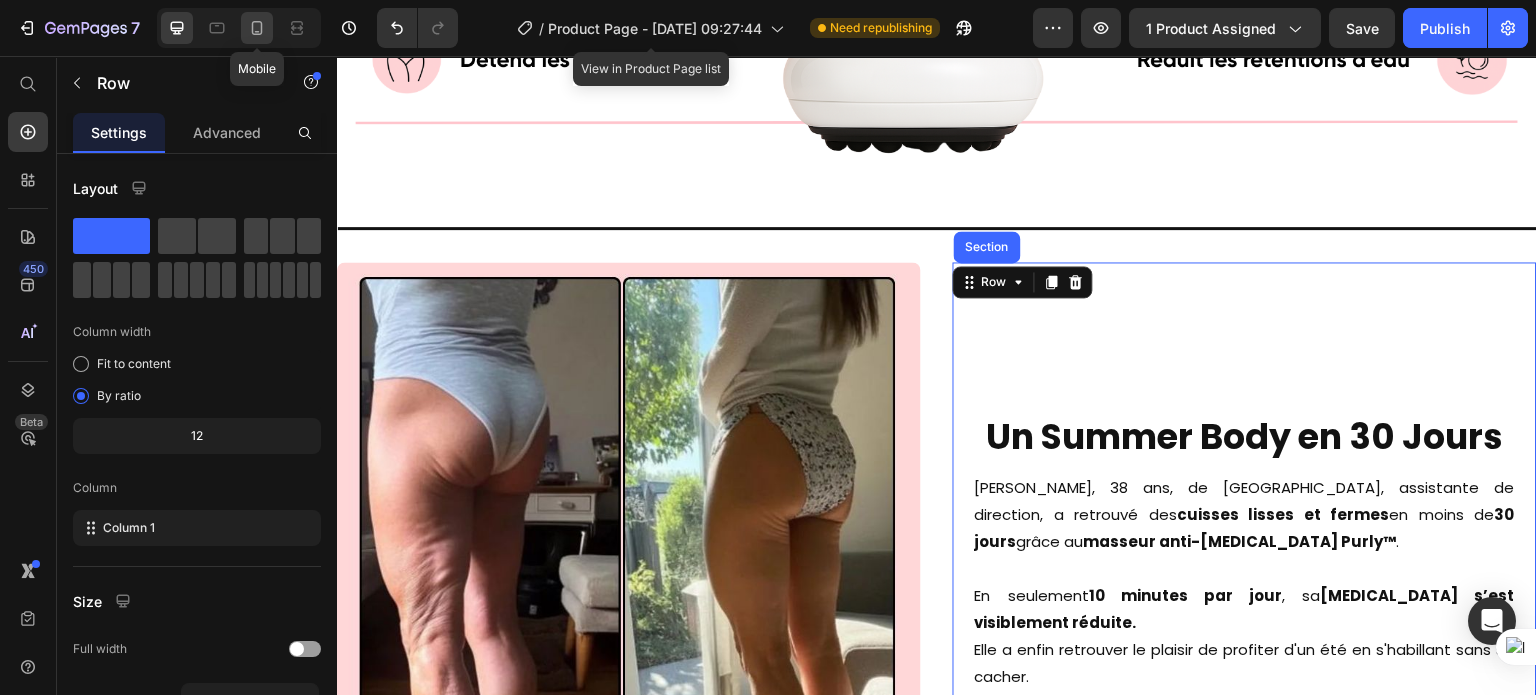 click 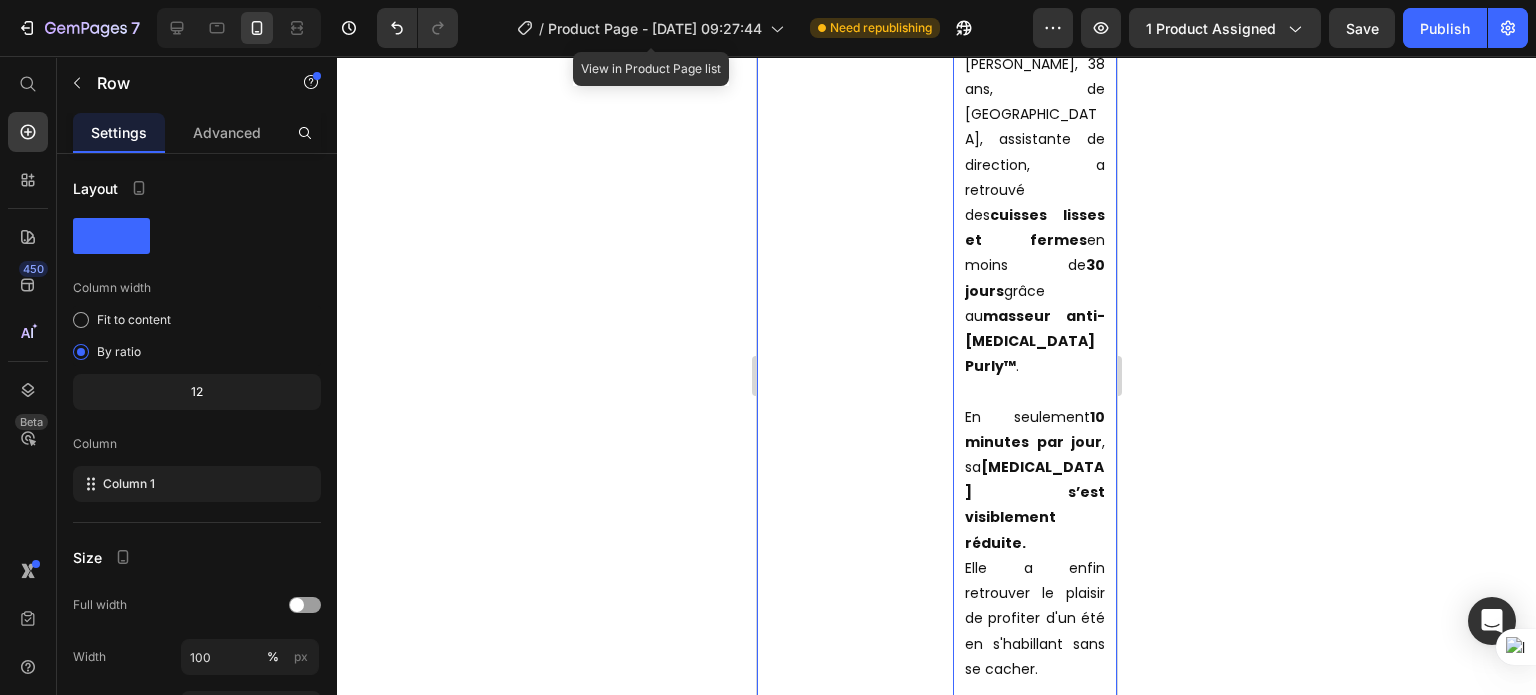 scroll, scrollTop: 6283, scrollLeft: 0, axis: vertical 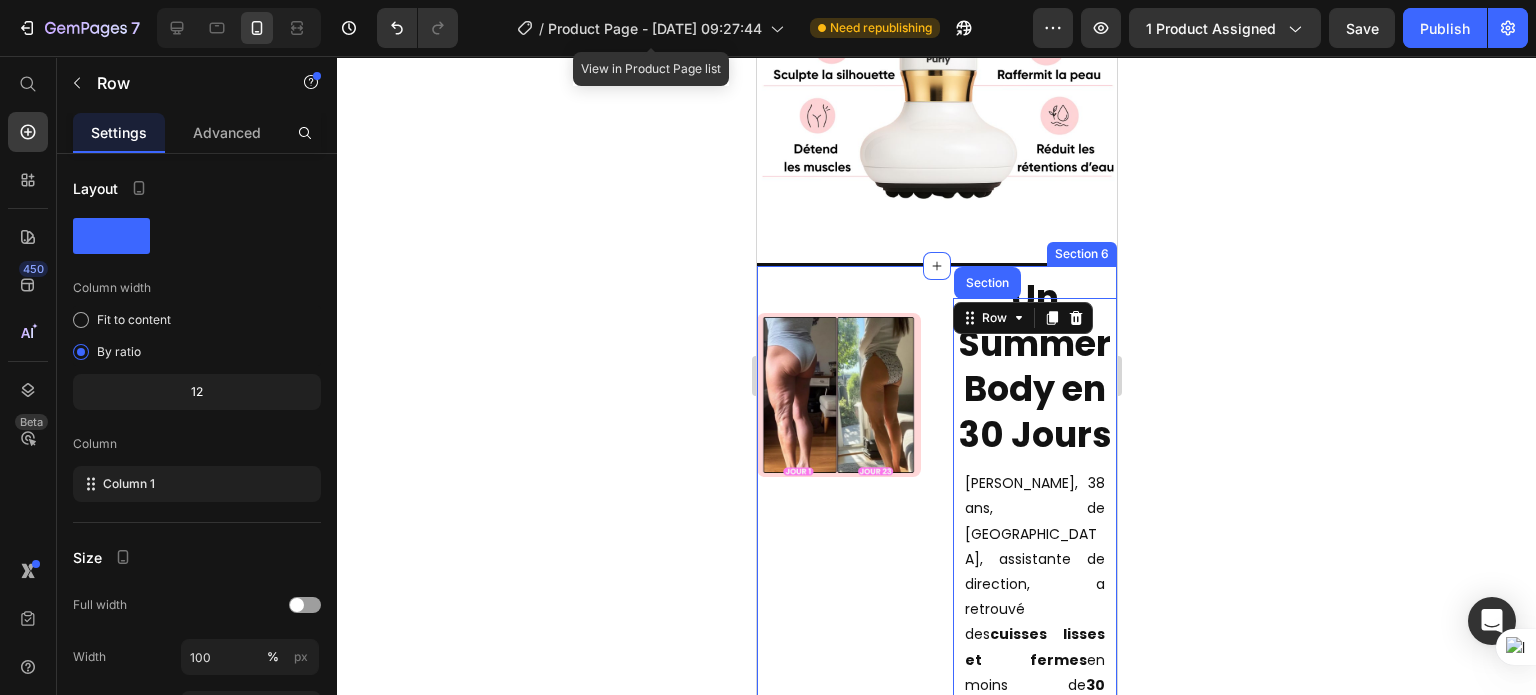 click on "Image" at bounding box center [838, 842] 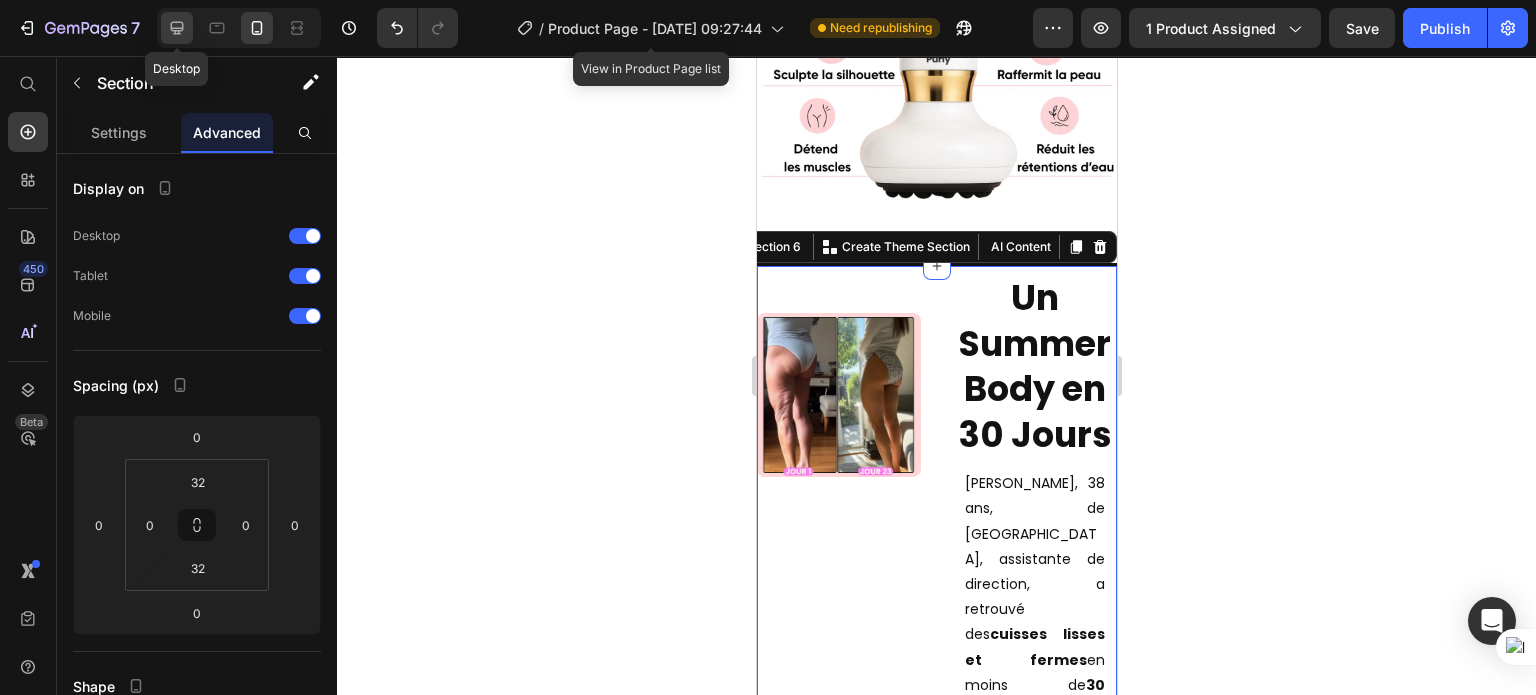 click 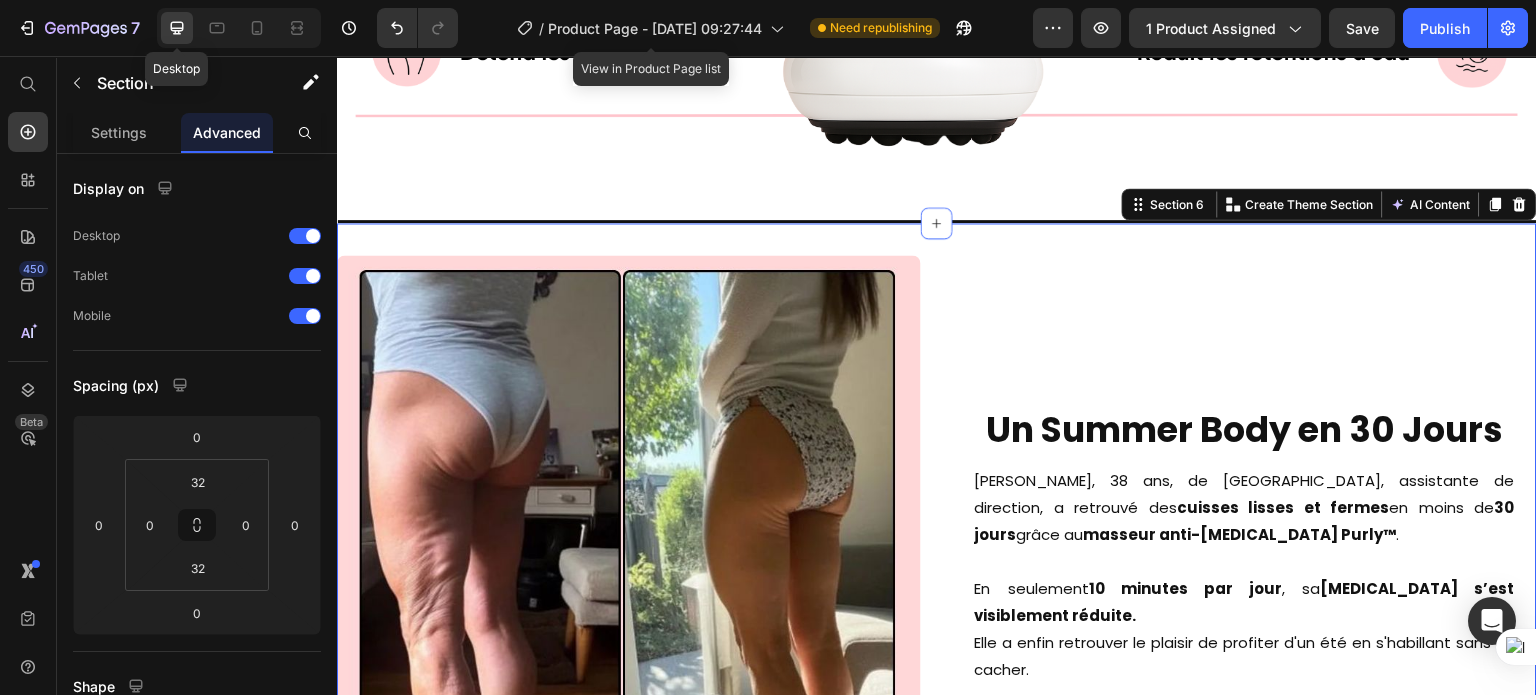 scroll, scrollTop: 6537, scrollLeft: 0, axis: vertical 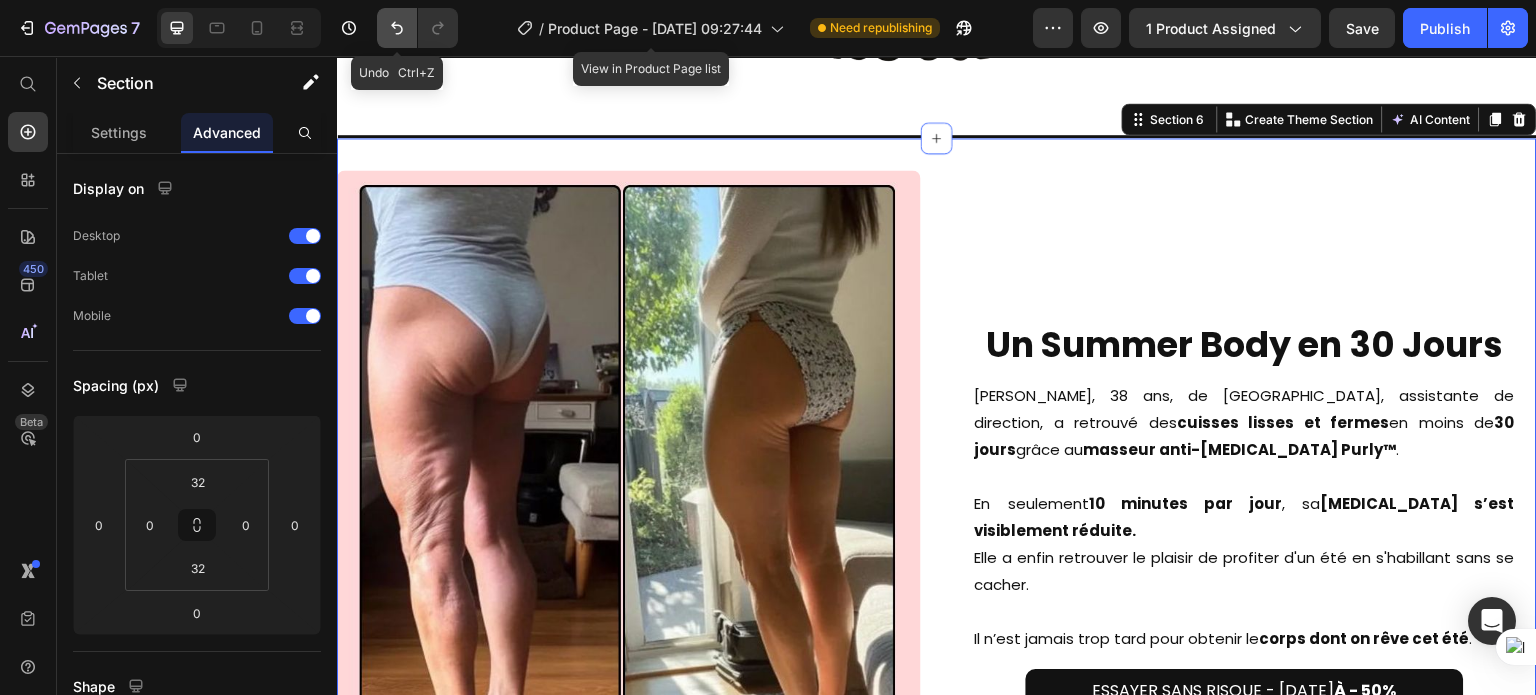 click 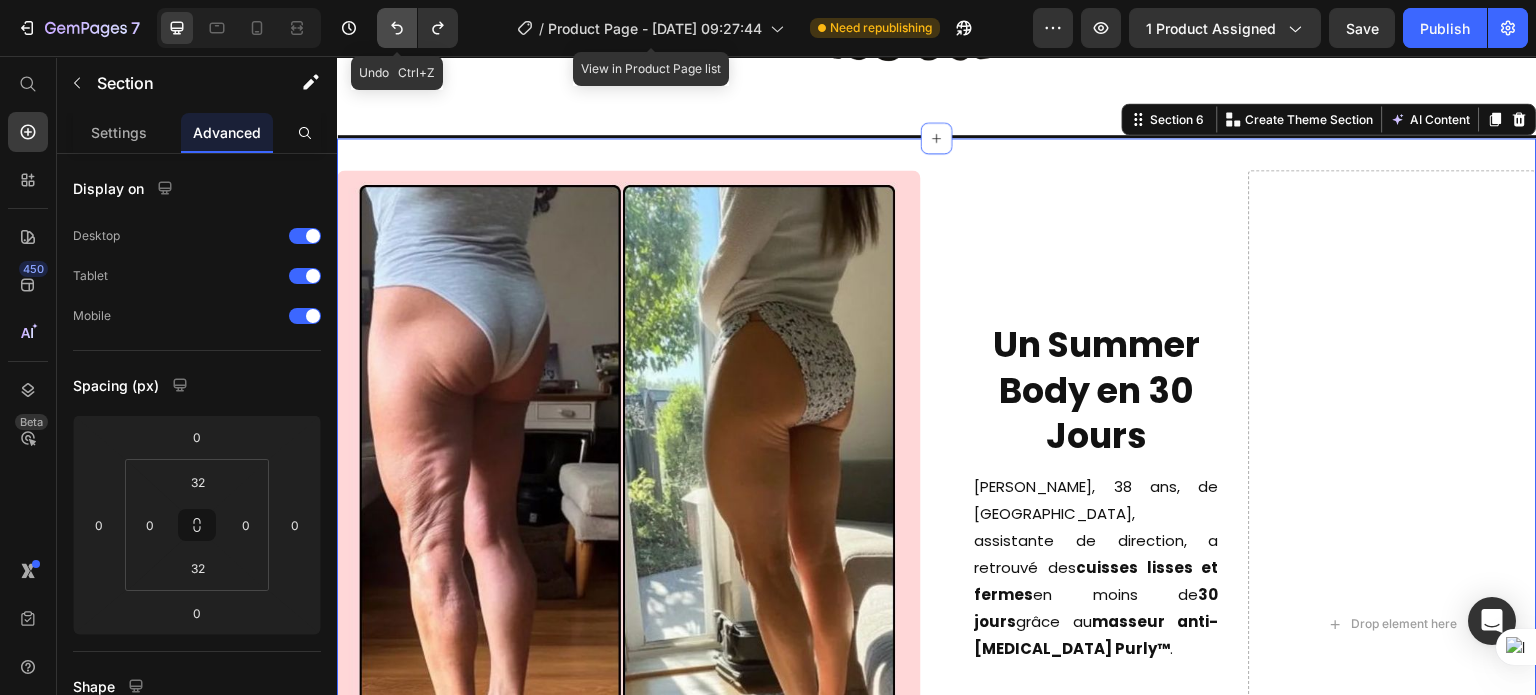 click 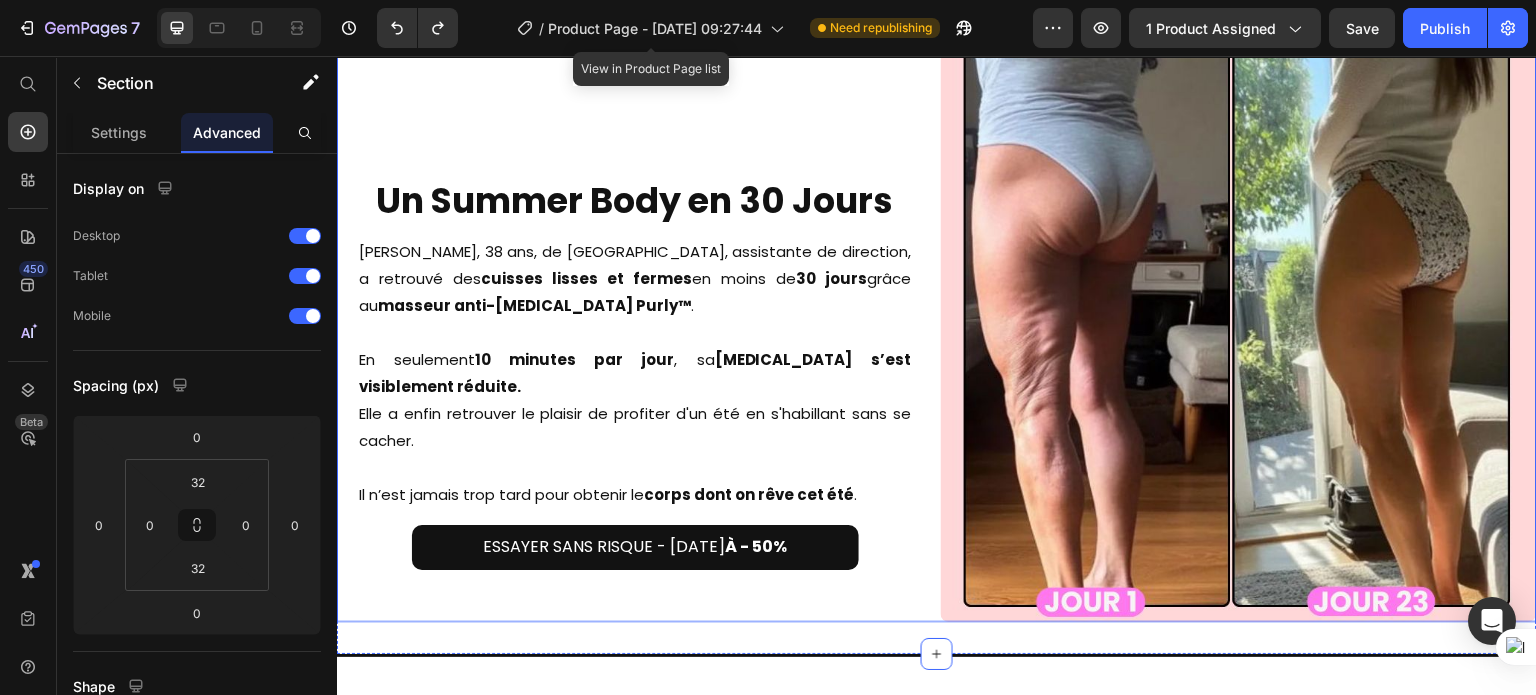 scroll, scrollTop: 6691, scrollLeft: 0, axis: vertical 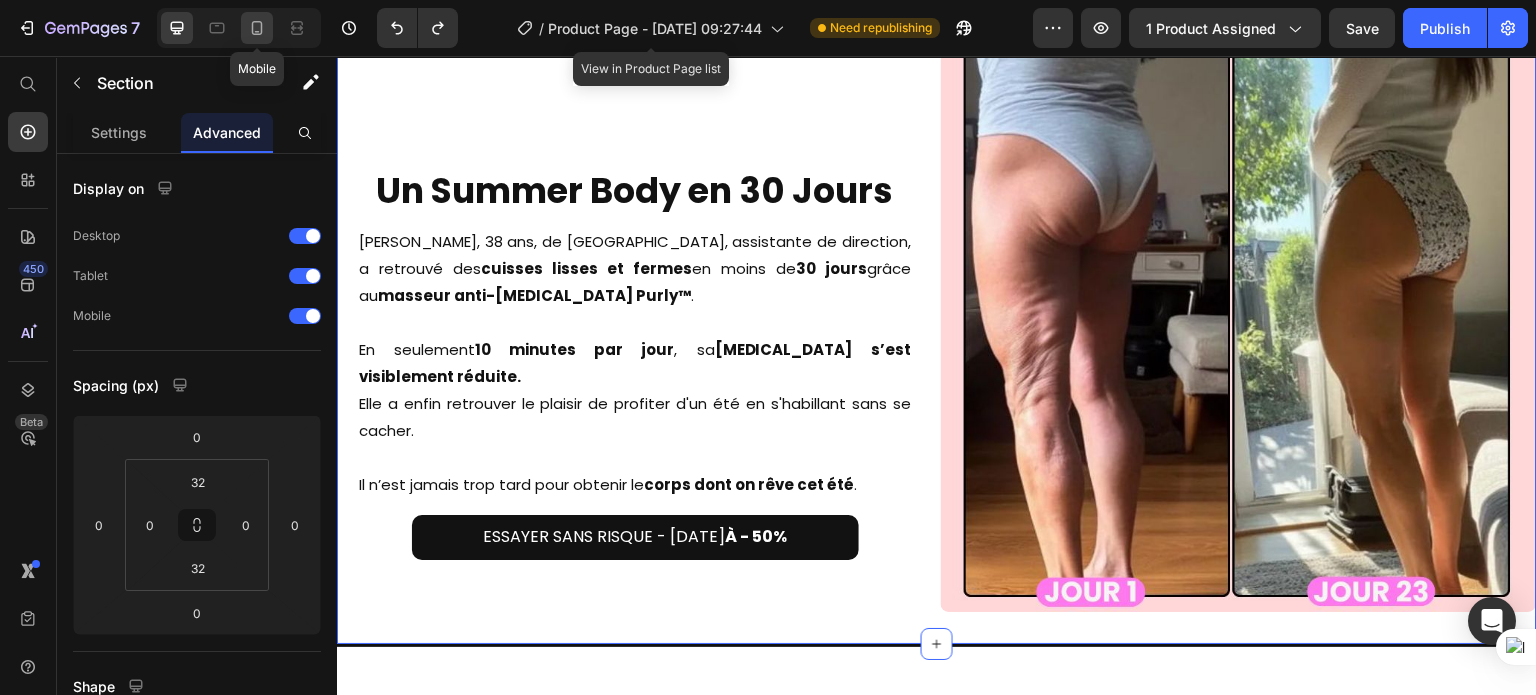 click 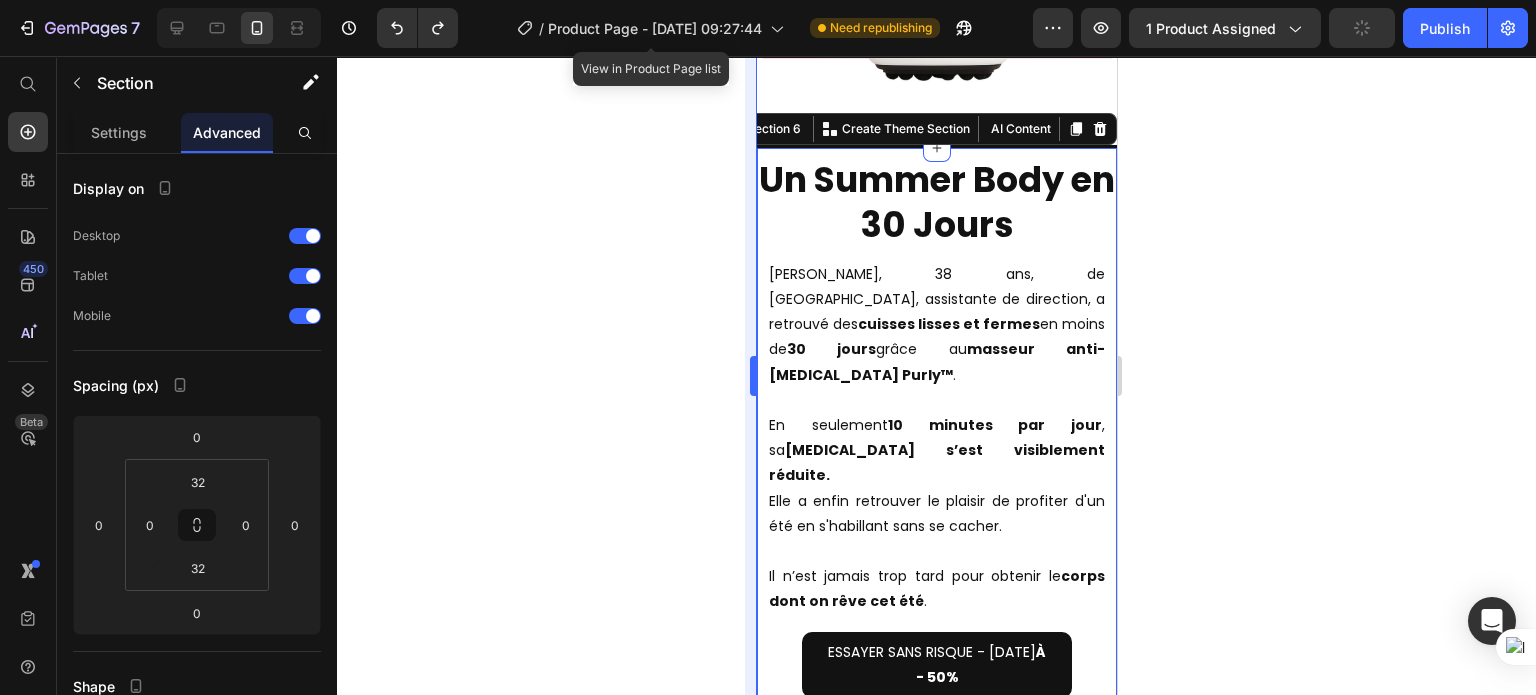 scroll, scrollTop: 6348, scrollLeft: 0, axis: vertical 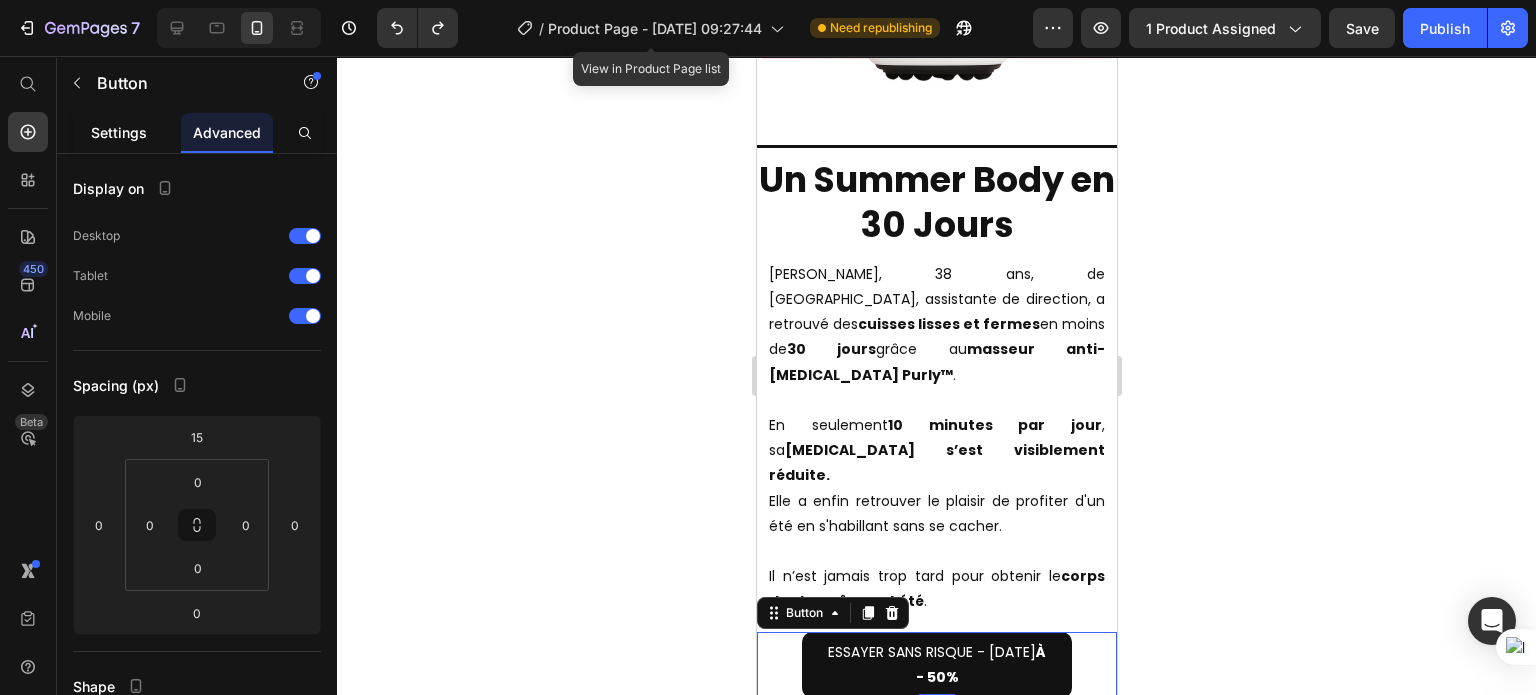 click on "Settings" at bounding box center (119, 132) 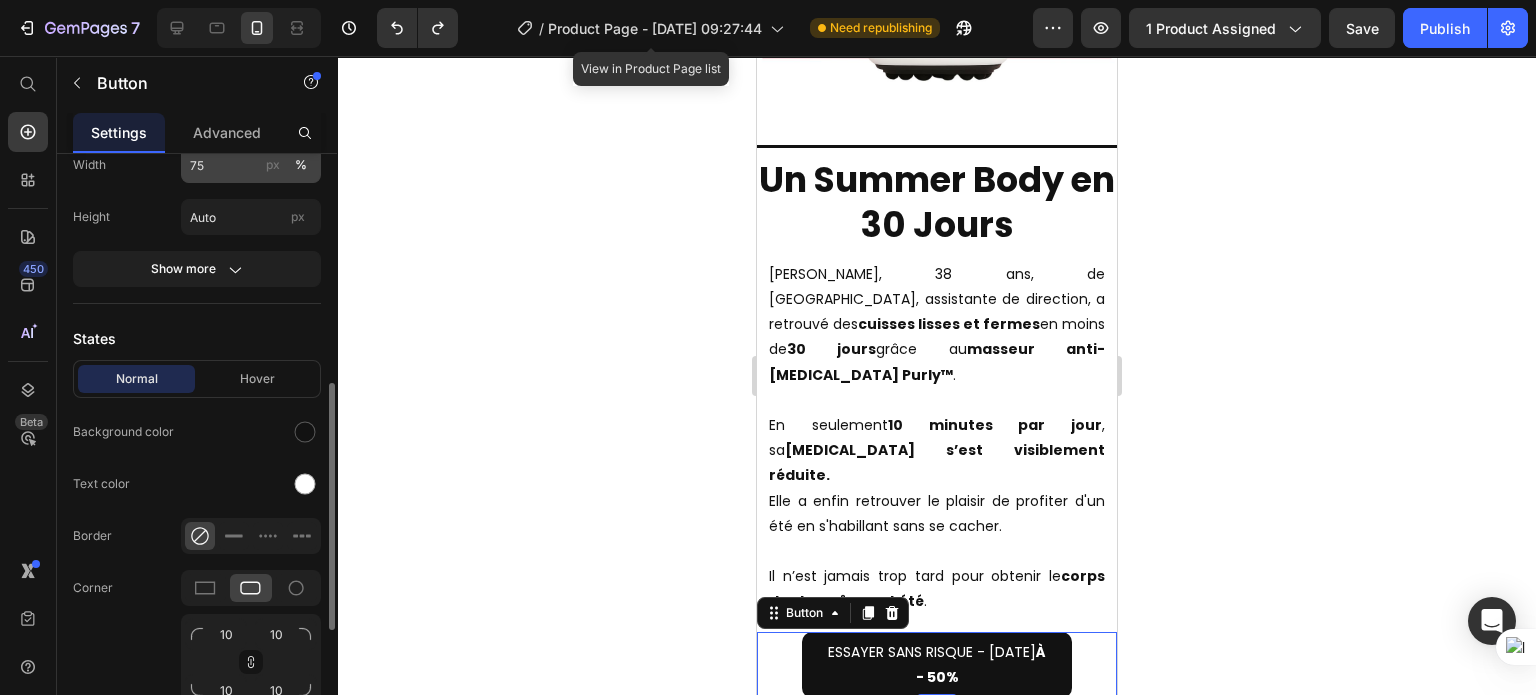 scroll, scrollTop: 384, scrollLeft: 0, axis: vertical 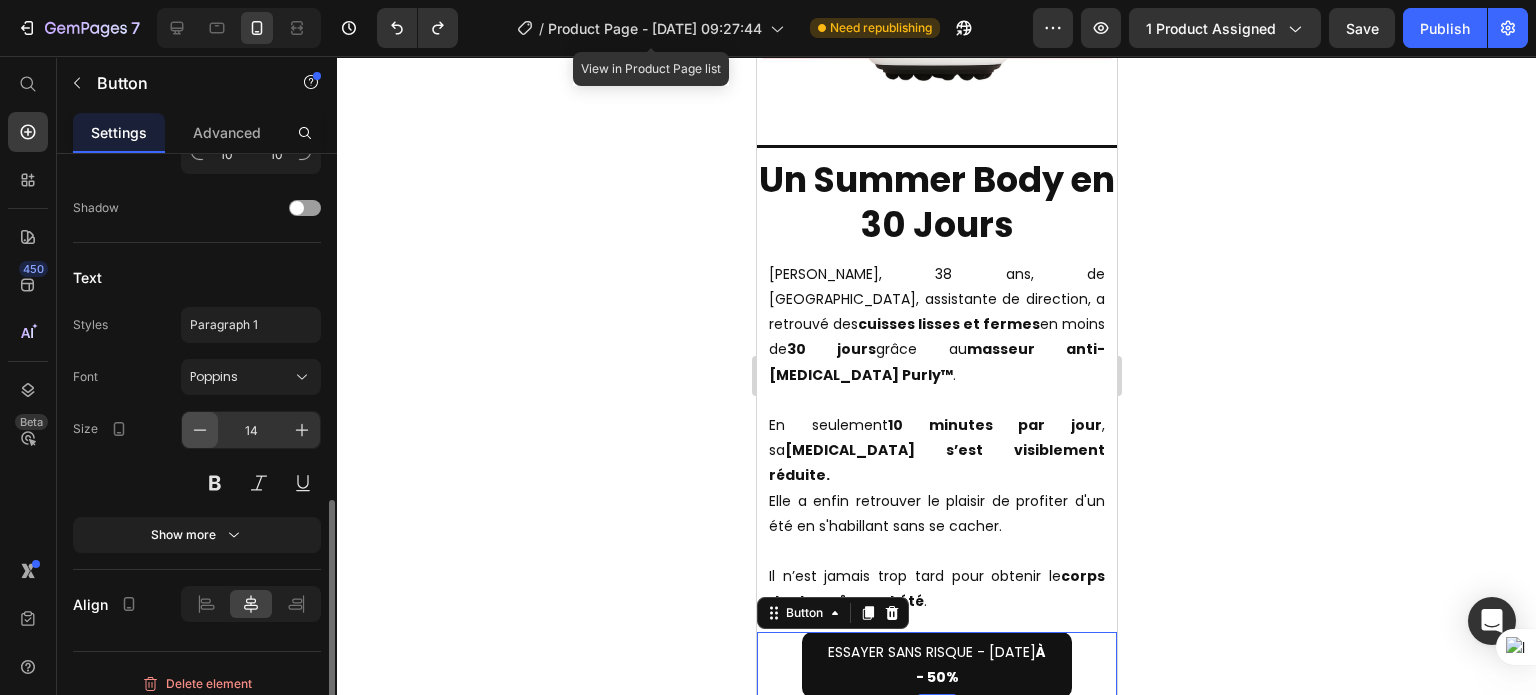 click 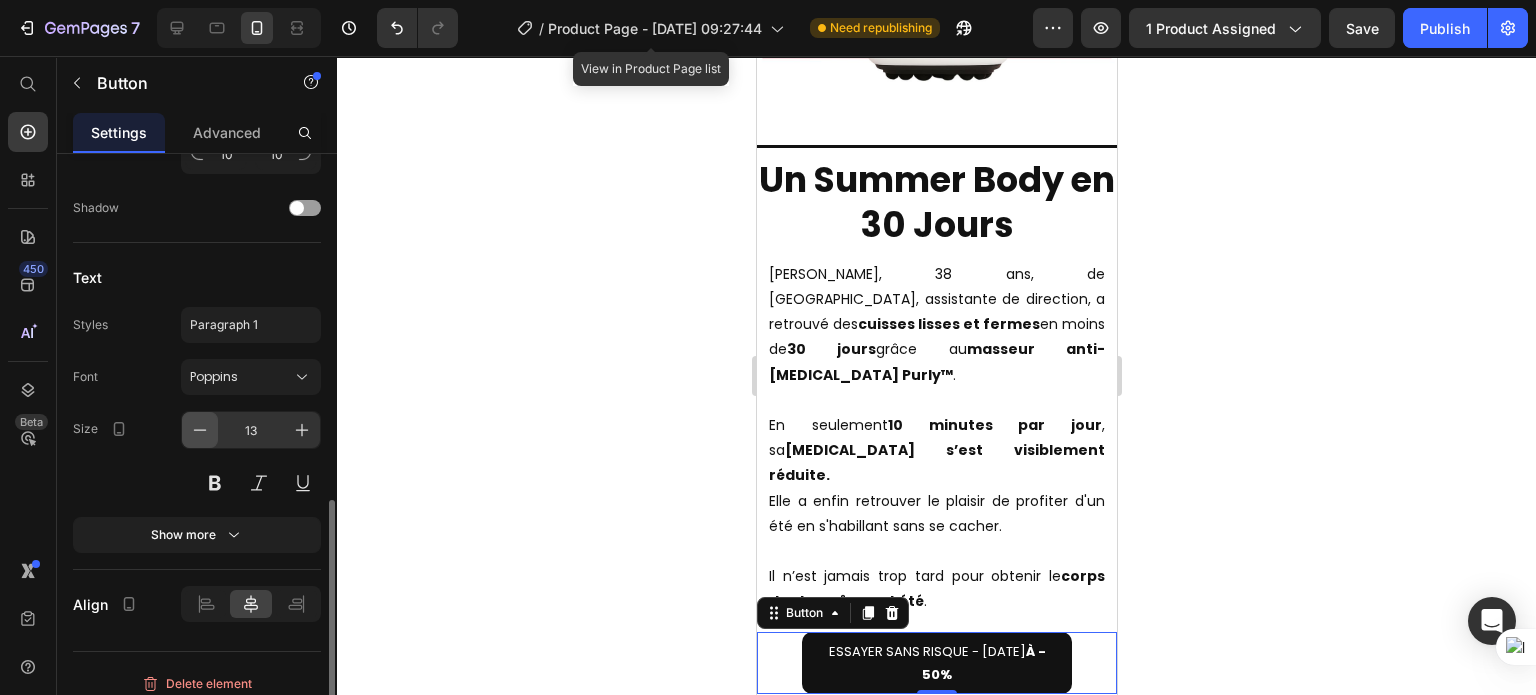 click 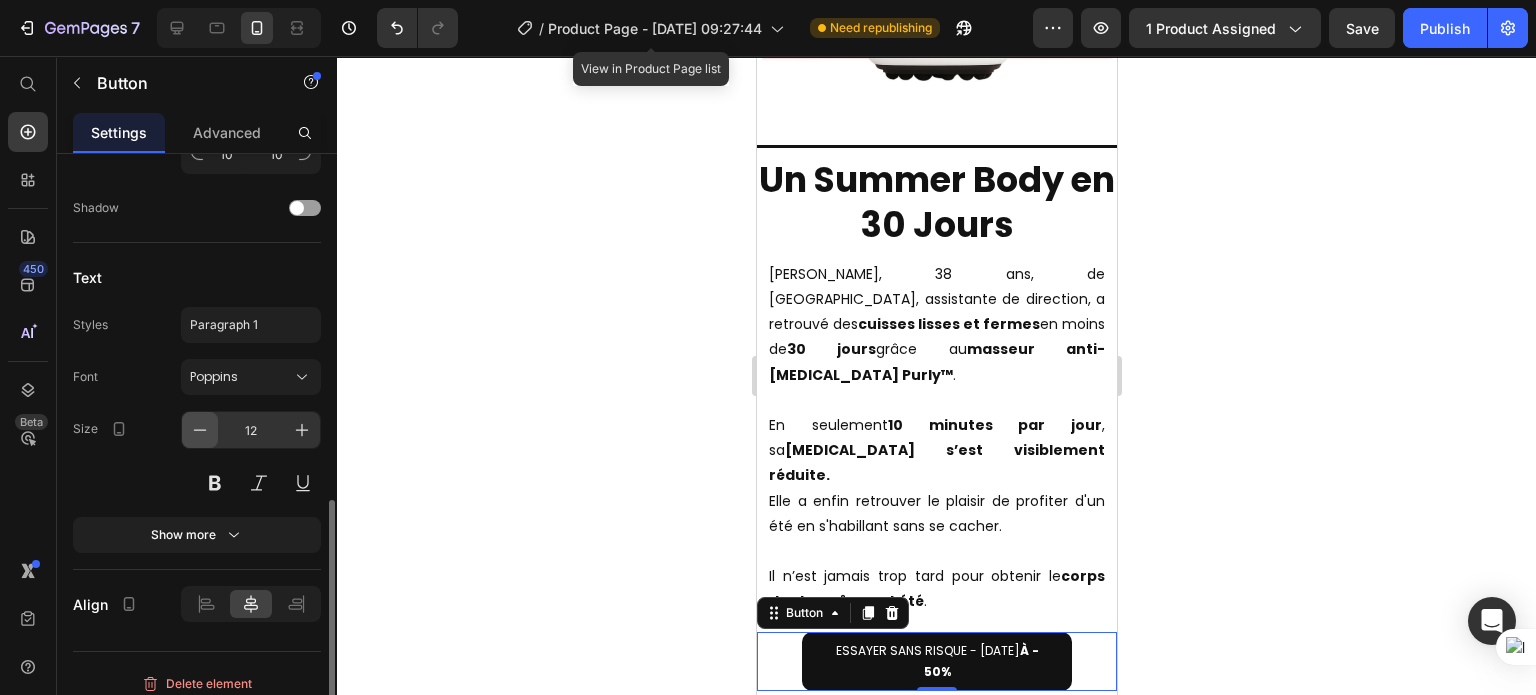 click 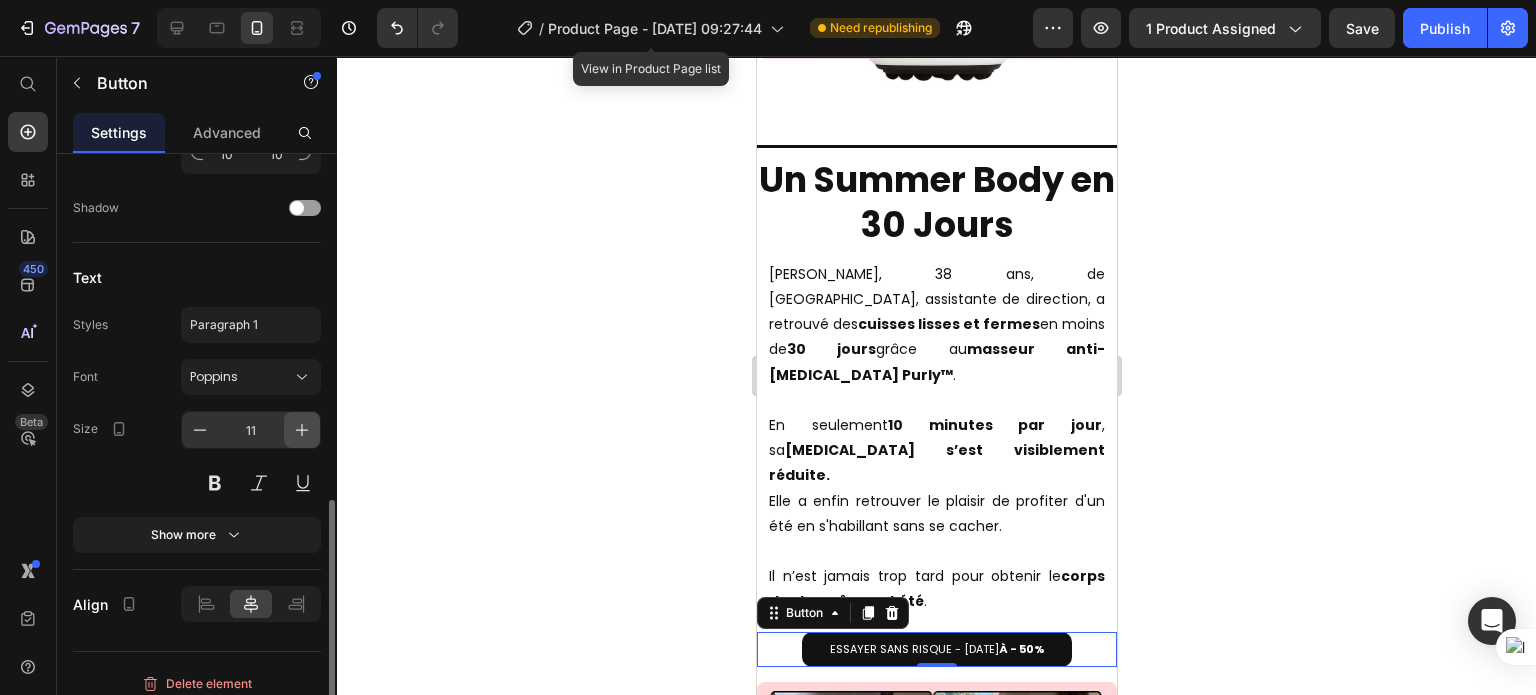 click at bounding box center (302, 430) 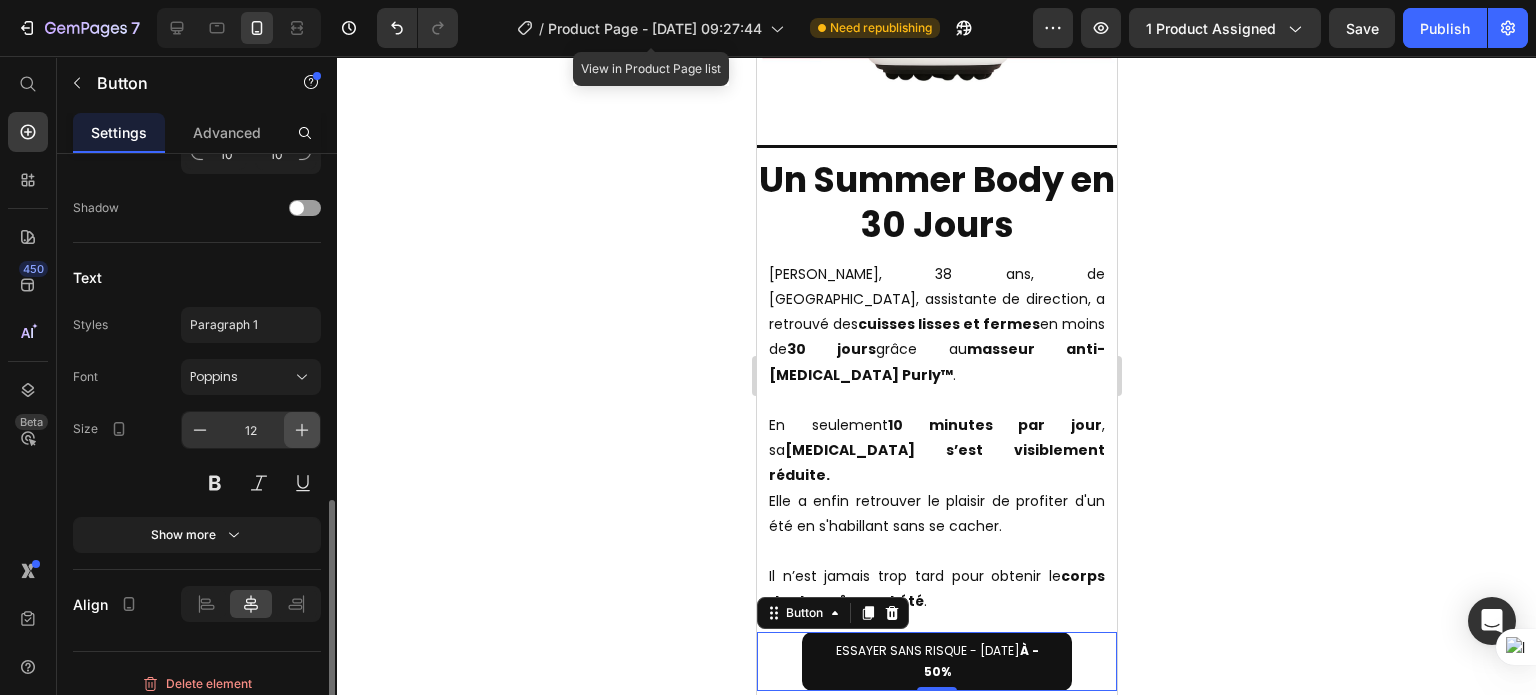 click at bounding box center [302, 430] 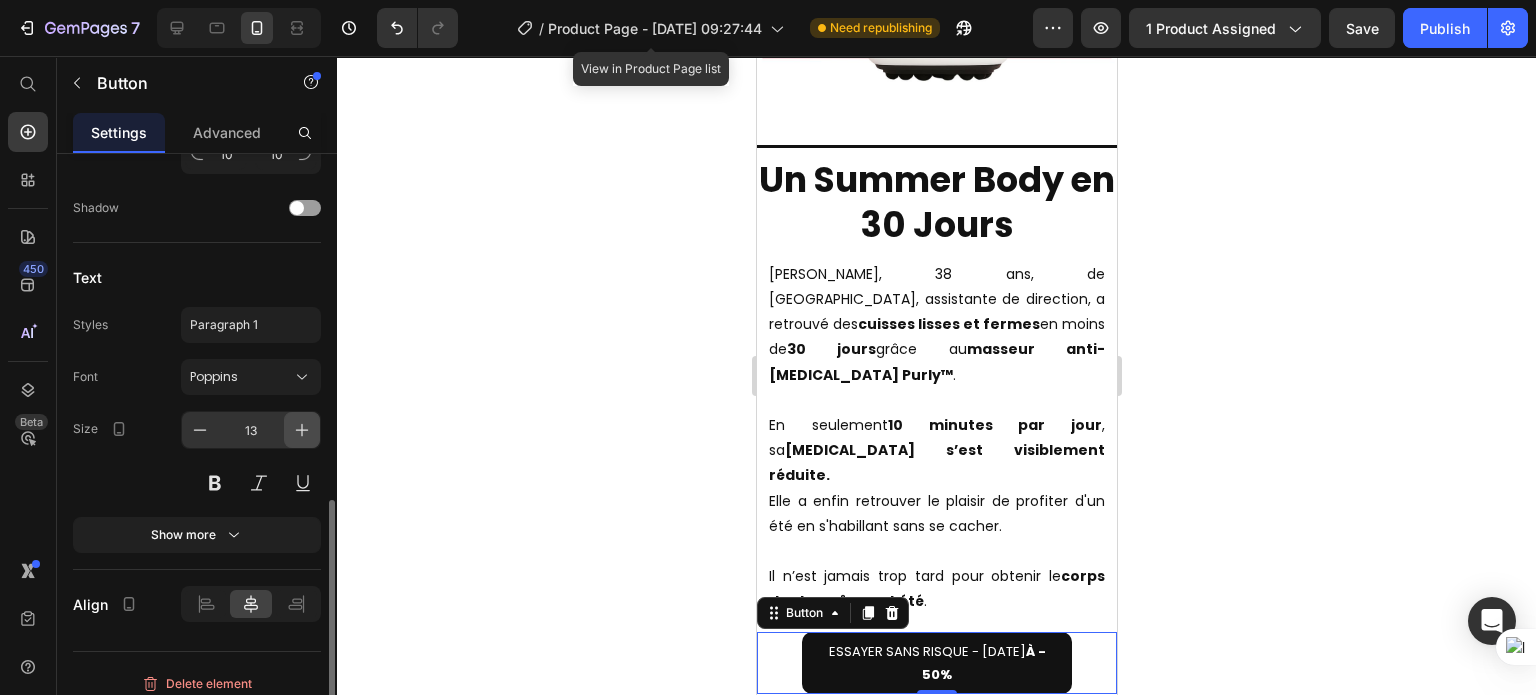 click at bounding box center (302, 430) 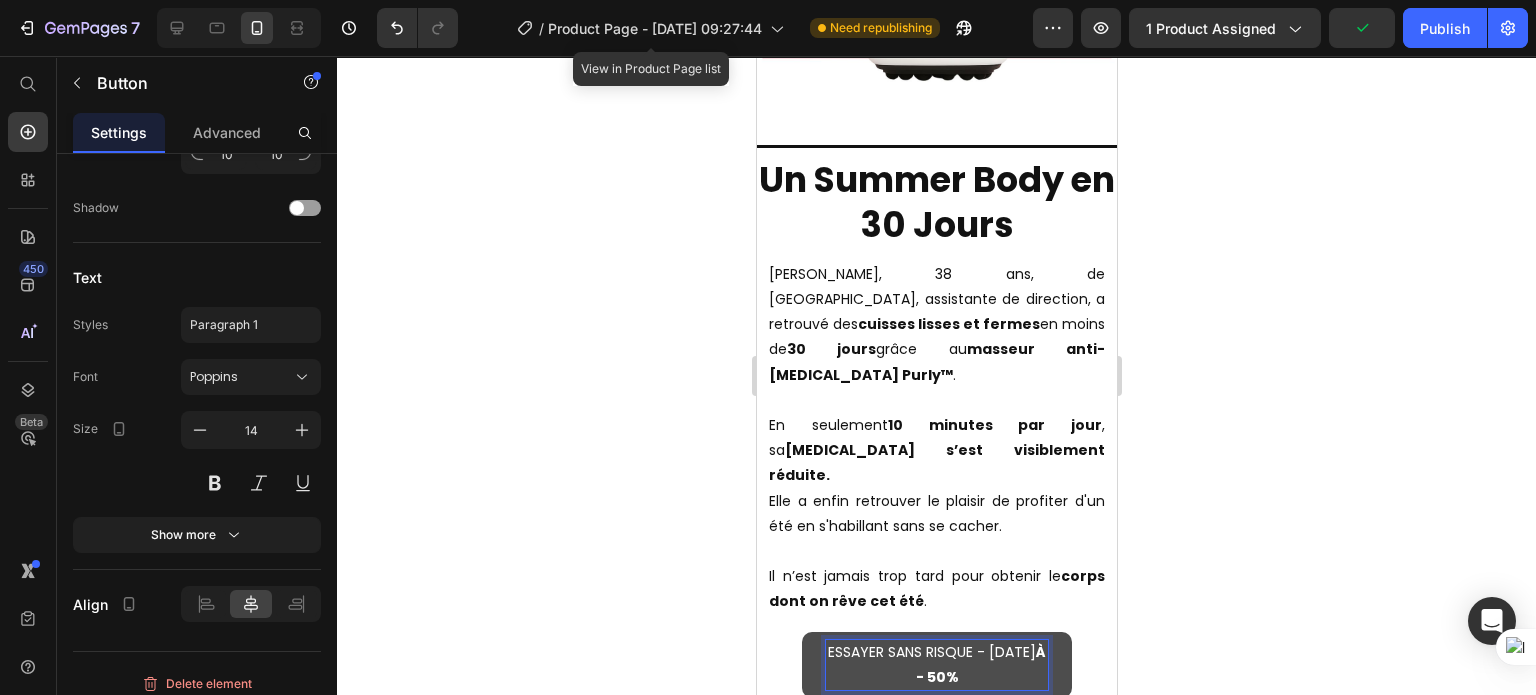 click on "ESSAYER SANS RISQUE - [DATE]  À - 50%" at bounding box center [936, 665] 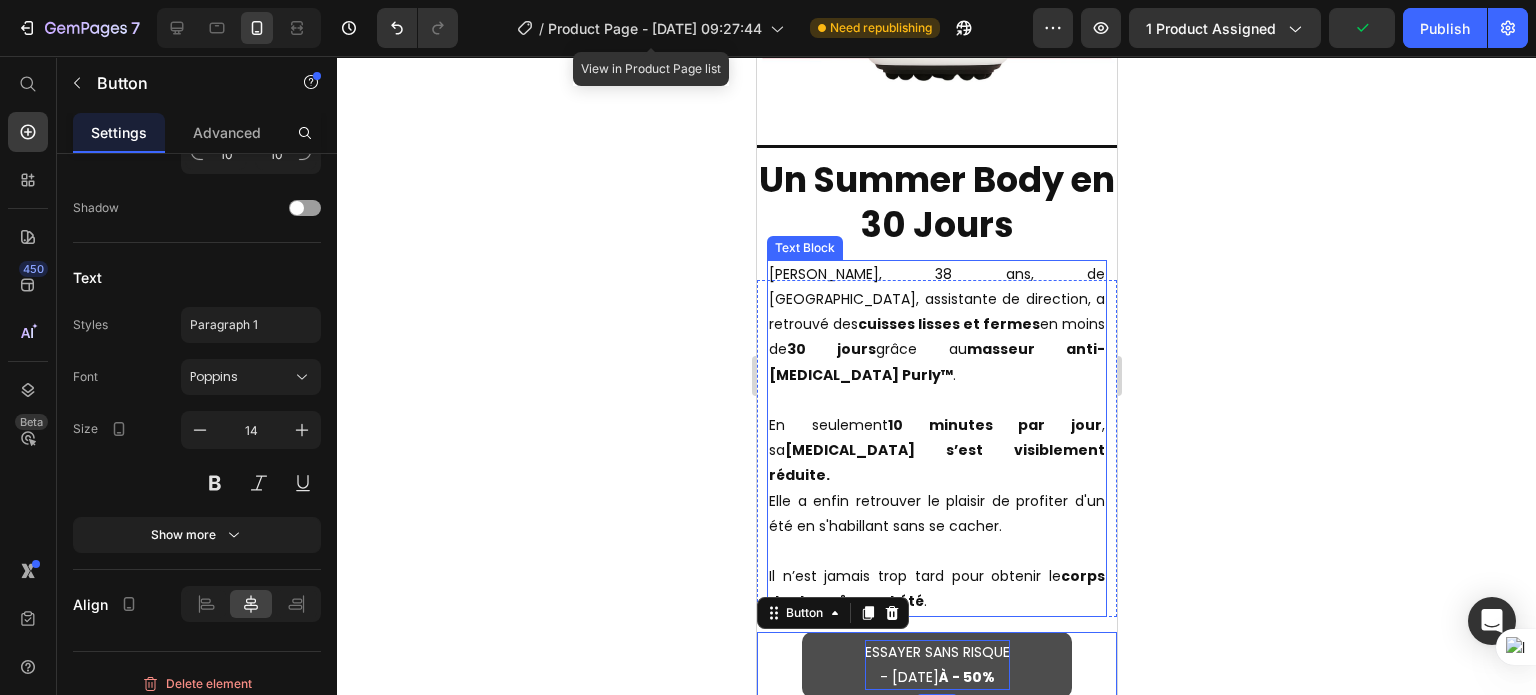 click 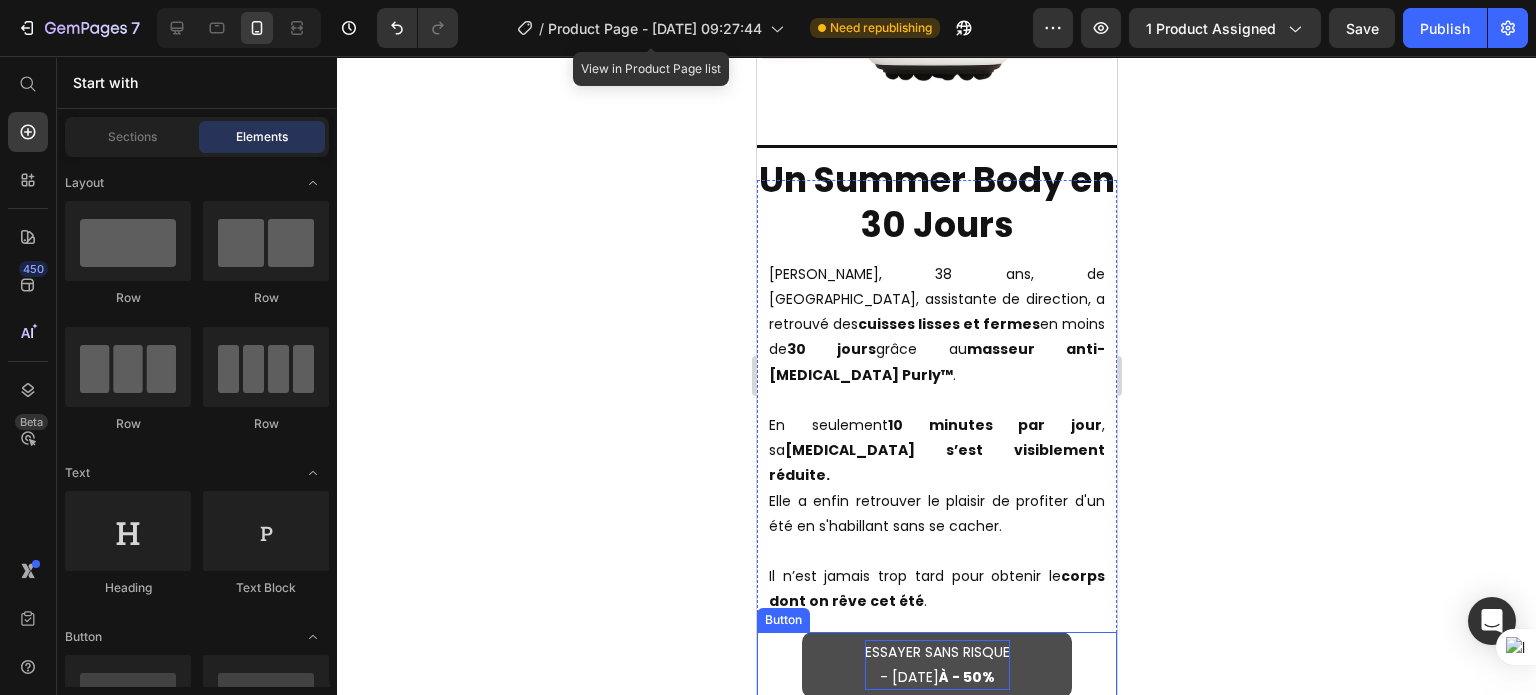 click on "ESSAYER SANS RISQUE  - [DATE]  À - 50%" at bounding box center [936, 665] 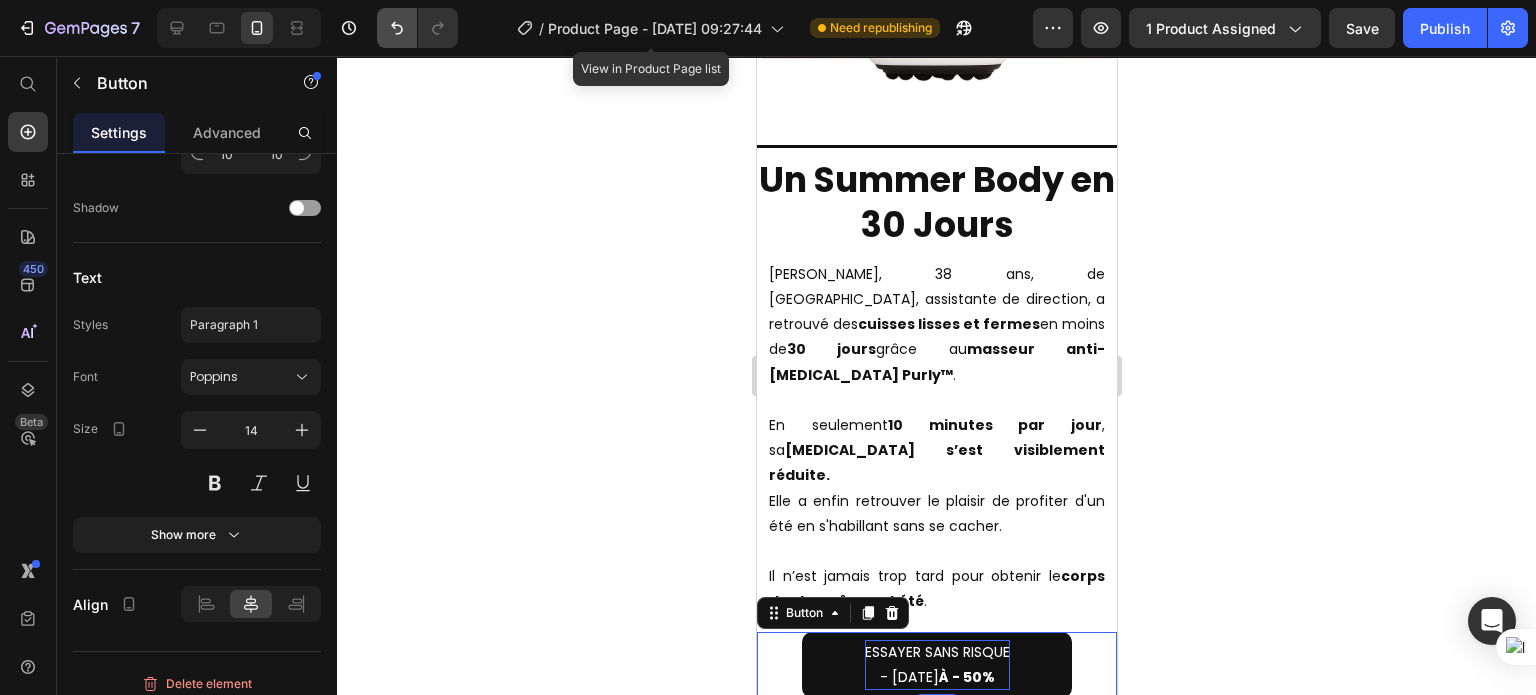 click 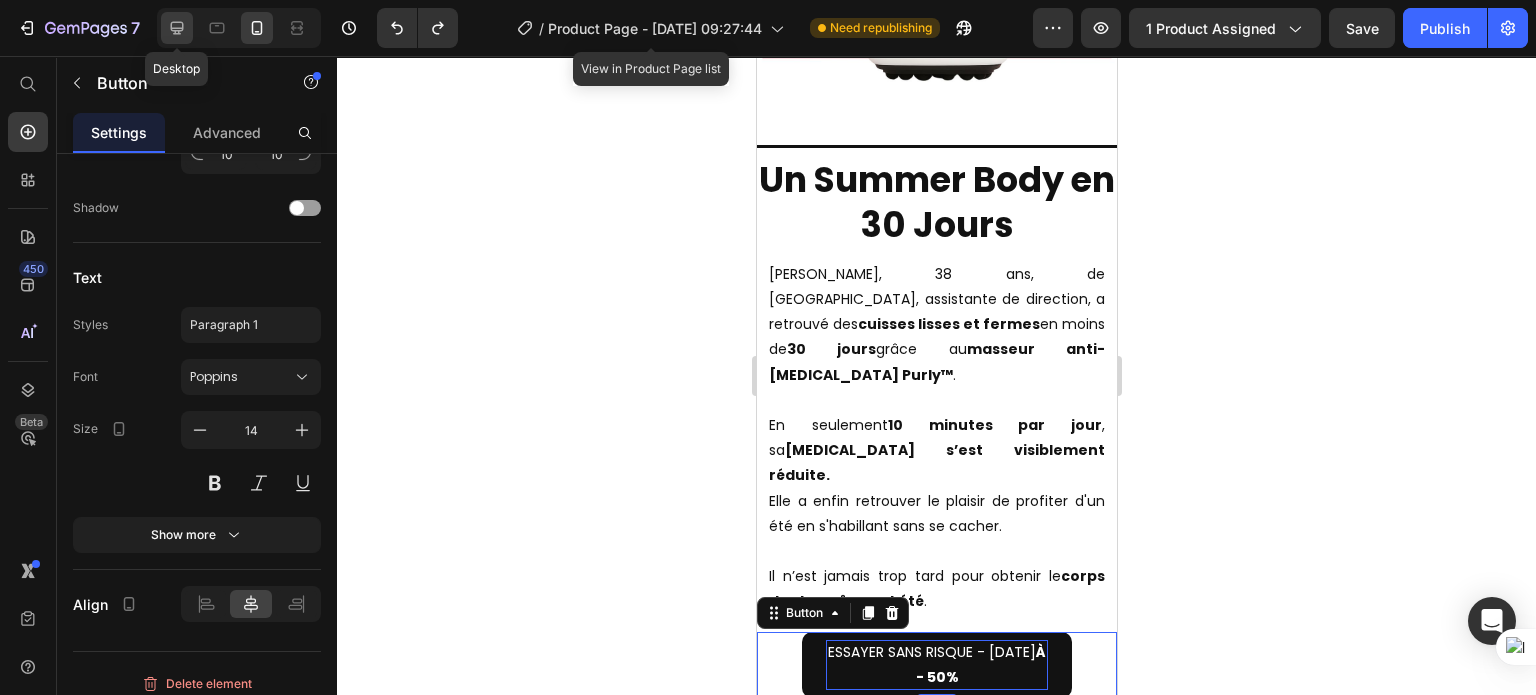 click 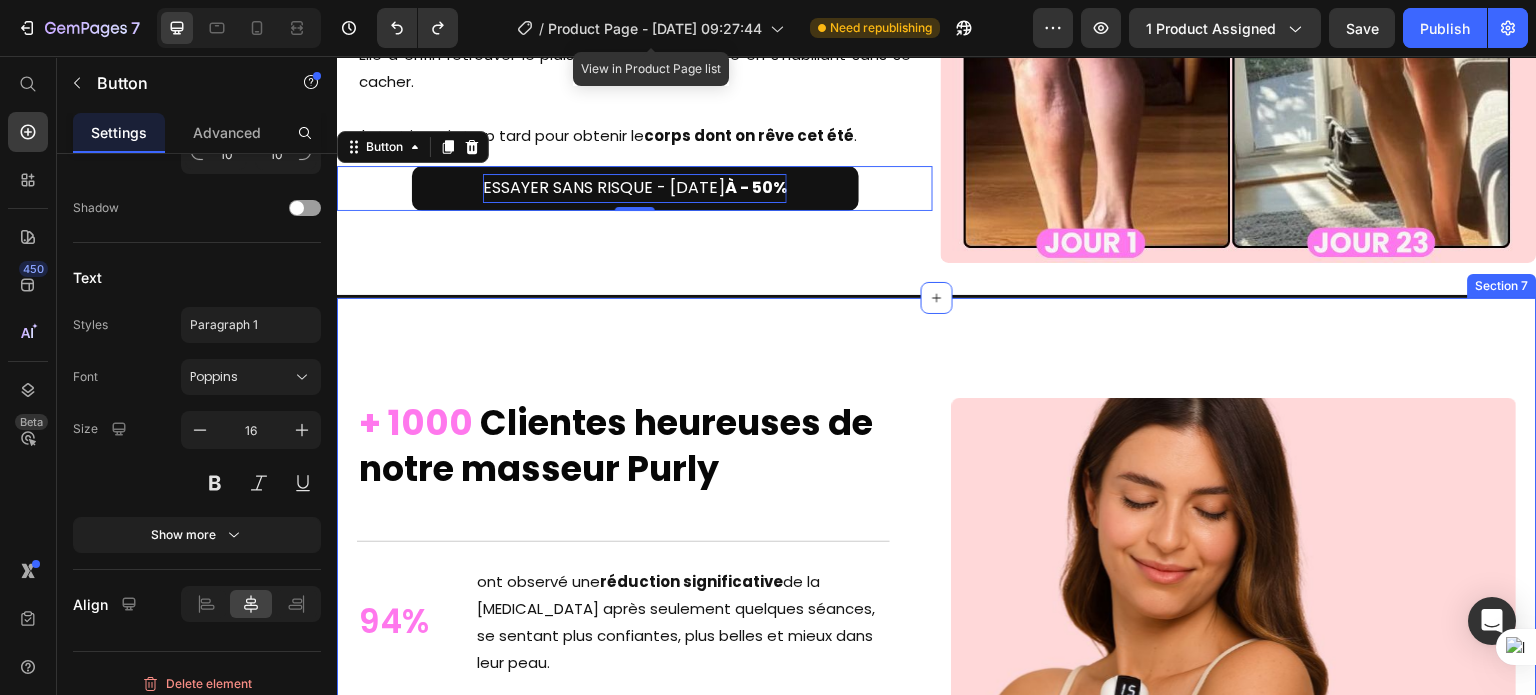 scroll, scrollTop: 6748, scrollLeft: 0, axis: vertical 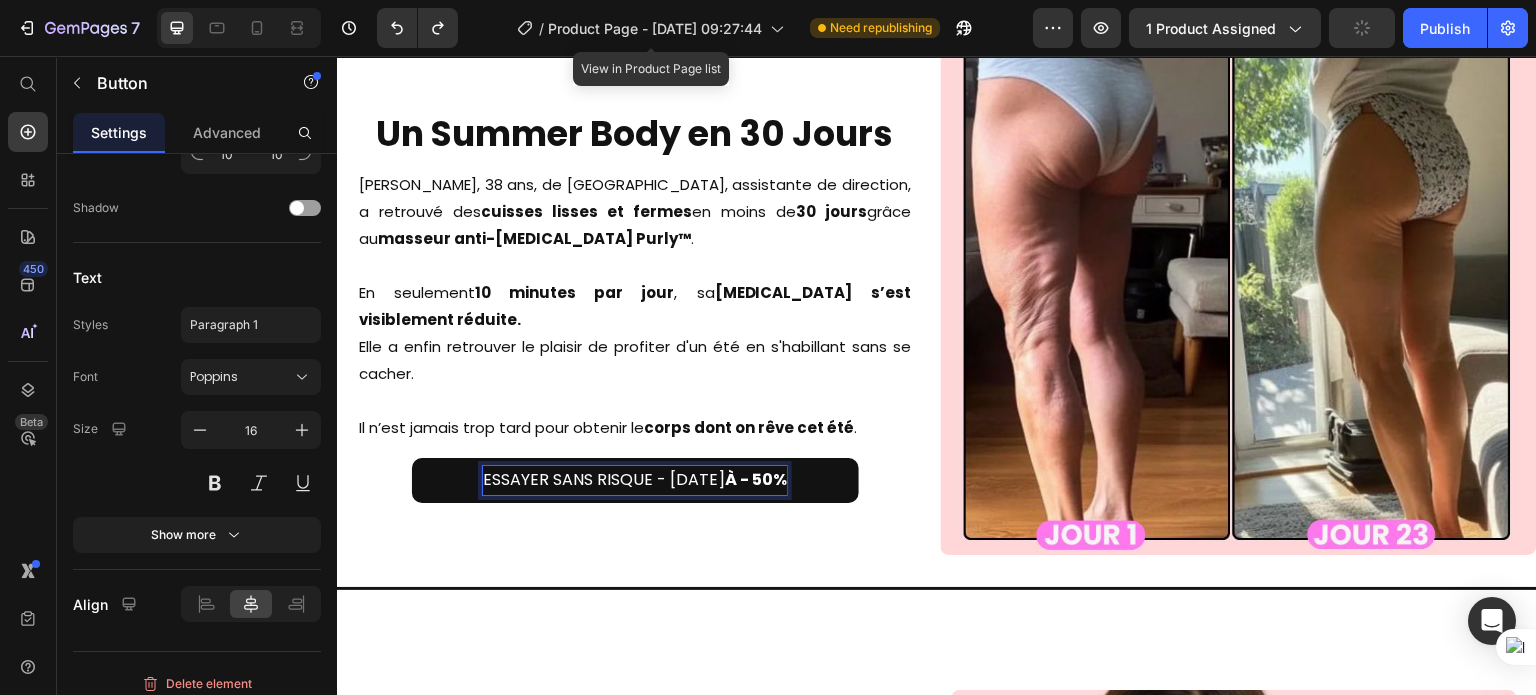 click on "Un Summer Body en 30 Jours Heading [PERSON_NAME], 38 ans, de [GEOGRAPHIC_DATA], assistante de direction, a retrouvé des  cuisses lisses et fermes  en moins de  30 jours  grâce au  masseur anti-[MEDICAL_DATA] Purly™ .   En seulement  10 minutes par jour , sa  [MEDICAL_DATA] s’est visiblement réduite.  Elle a enfin retrouver le plaisir de profiter d'un été en s'habillant sans se cacher.   Il n’est jamais trop tard pour obtenir le  corps dont on rêve cet été . Text Block Row ESSAYER SANS RISQUE - [DATE]  À - 50% Button   0" at bounding box center (635, 257) 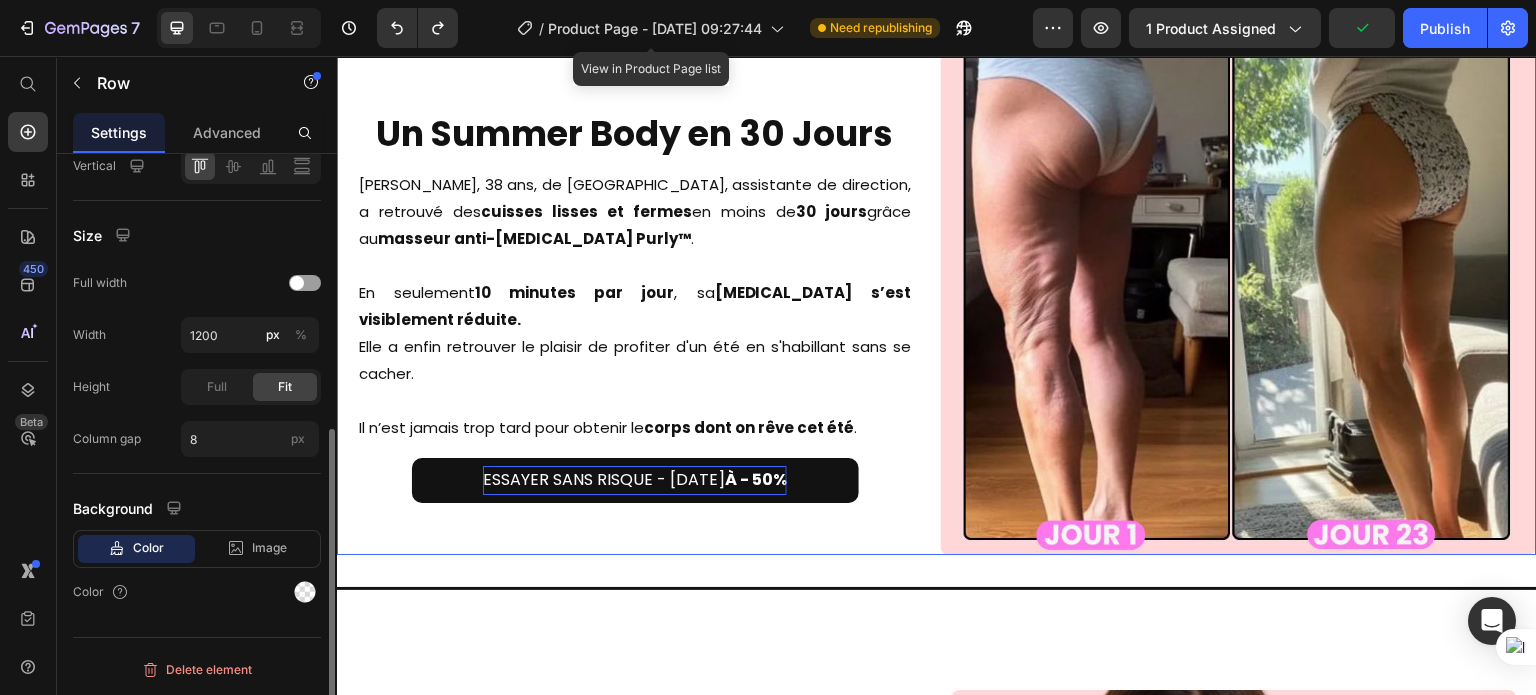 click on "Un Summer Body en 30 Jours Heading [PERSON_NAME], 38 ans, de [GEOGRAPHIC_DATA], assistante de direction, a retrouvé des  cuisses lisses et fermes  en moins de  30 jours  grâce au  masseur anti-[MEDICAL_DATA] Purly™ .   En seulement  10 minutes par jour , sa  [MEDICAL_DATA] s’est visiblement réduite.  Elle a enfin retrouver le plaisir de profiter d'un été en s'habillant sans se cacher.   Il n’est jamais trop tard pour obtenir le  corps dont on rêve cet été . Text Block Row ESSAYER SANS RISQUE - [DATE]  À - 50% Button   0" at bounding box center [635, 257] 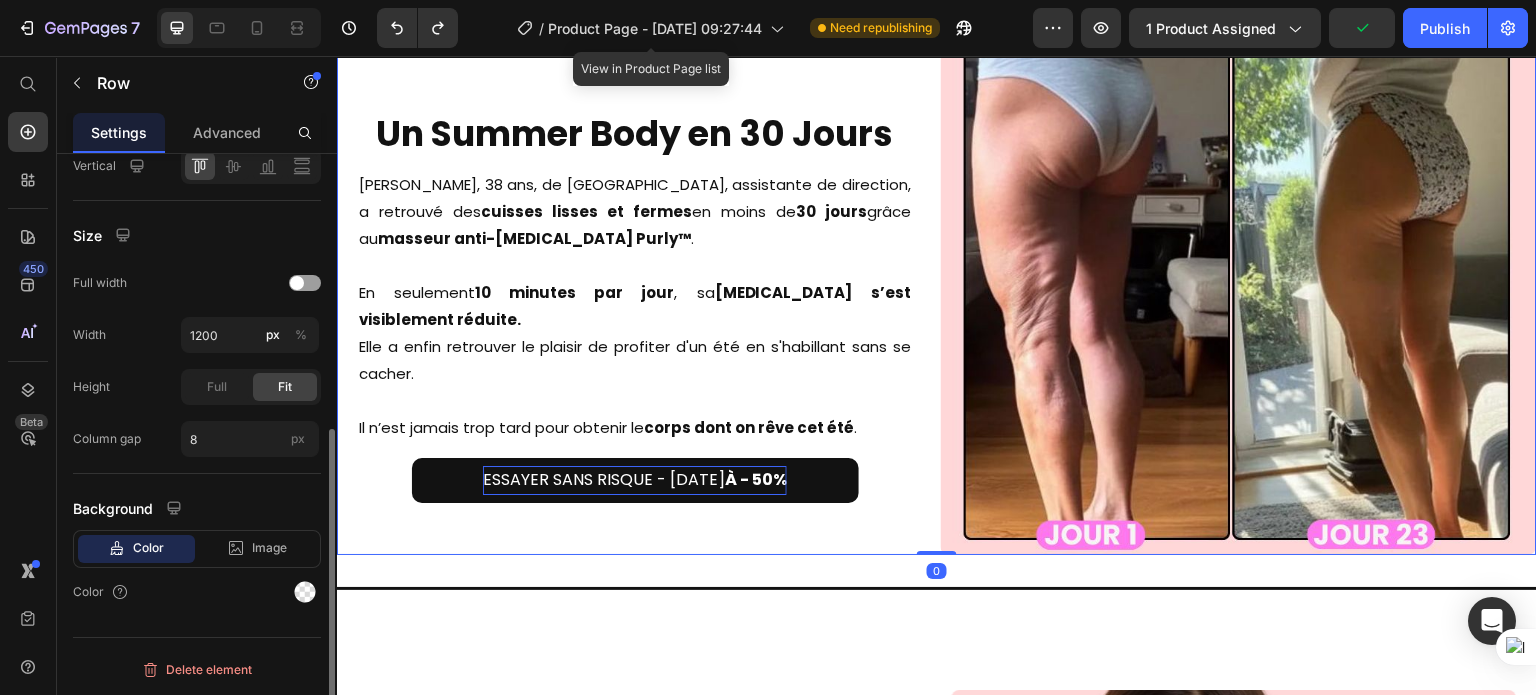 scroll, scrollTop: 0, scrollLeft: 0, axis: both 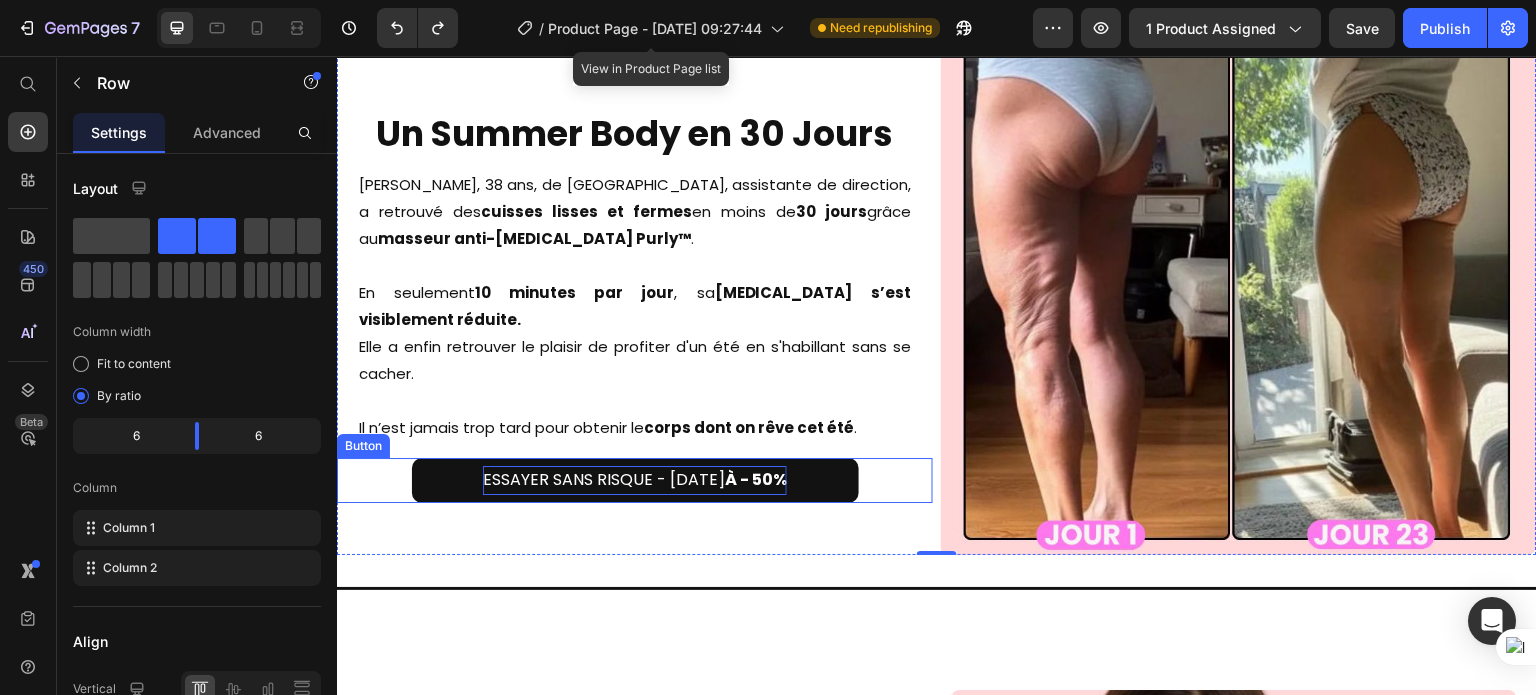 click on "À - 50%" at bounding box center [756, 479] 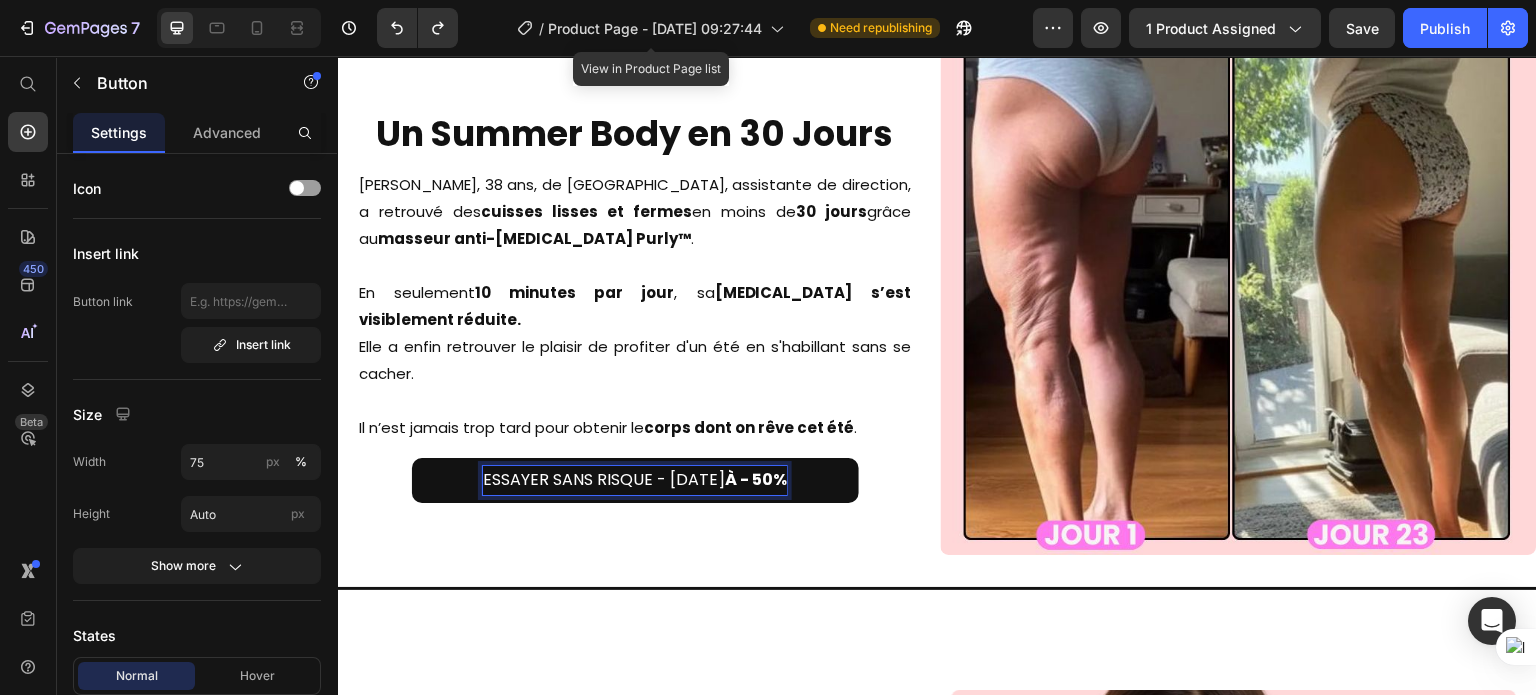 click on "ESSAYER SANS RISQUE - [DATE]  À - 50%" at bounding box center (635, 480) 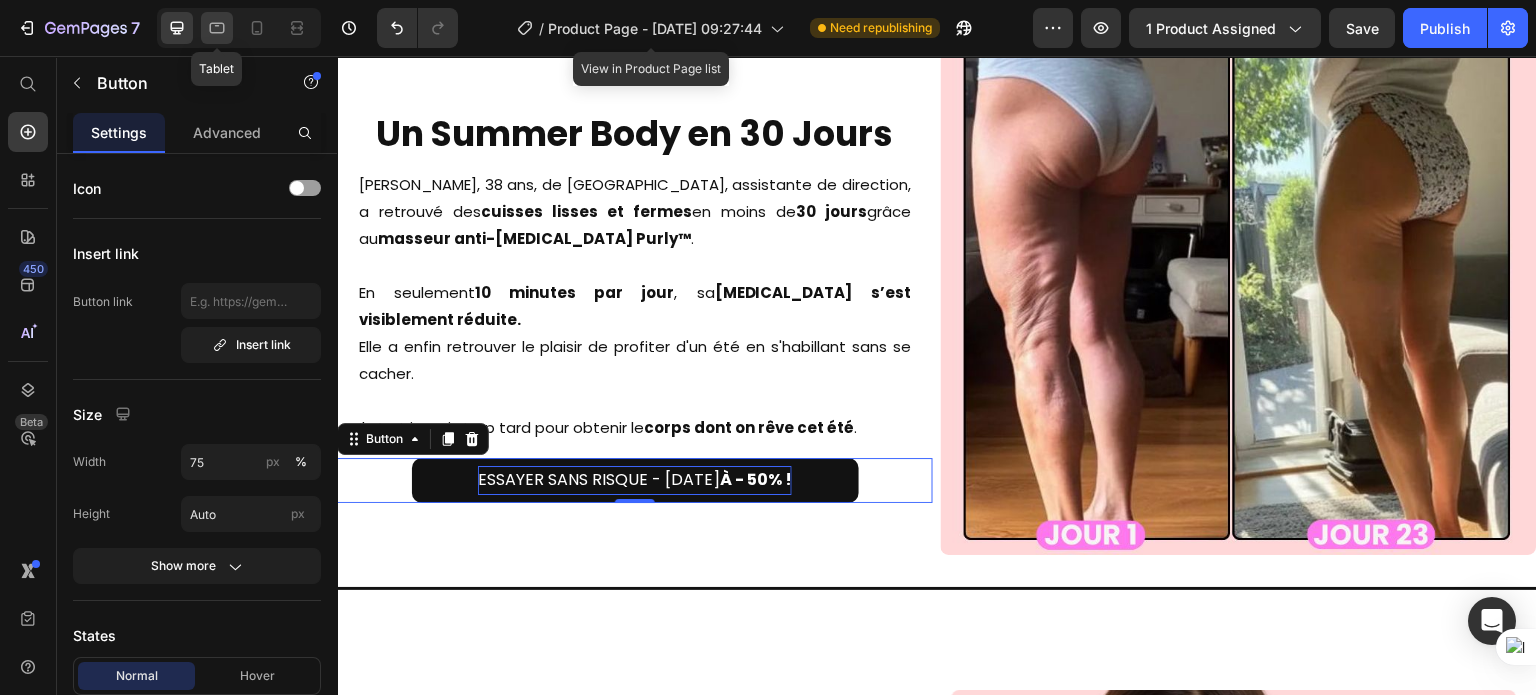 click 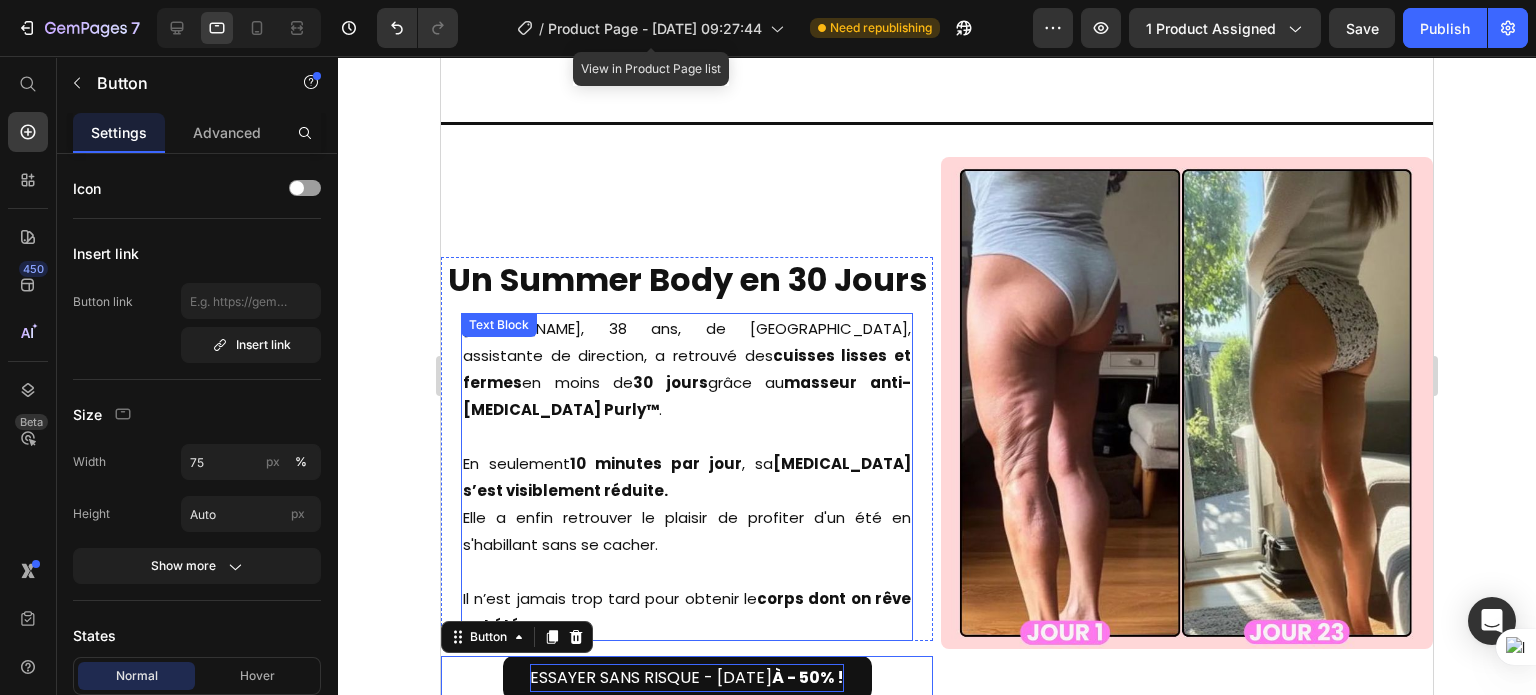 scroll, scrollTop: 6435, scrollLeft: 0, axis: vertical 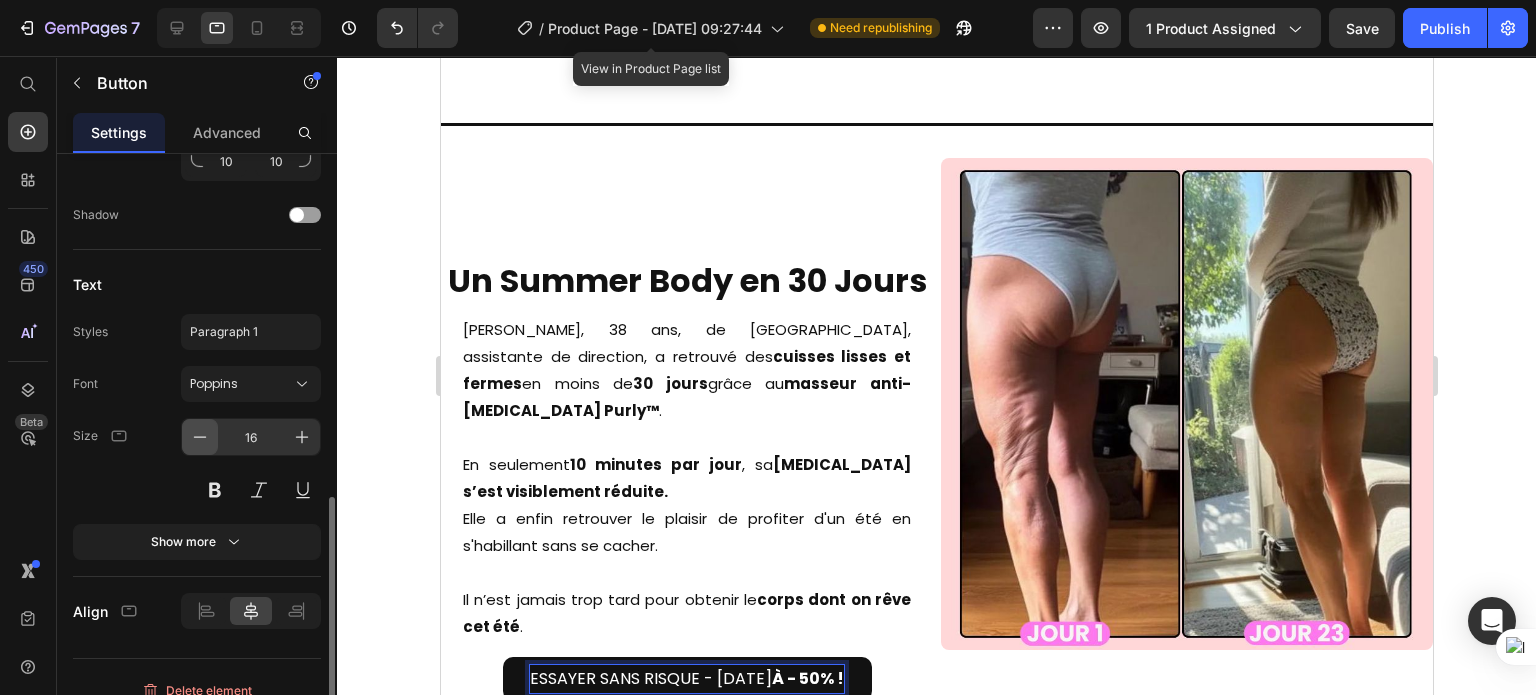 click at bounding box center (200, 437) 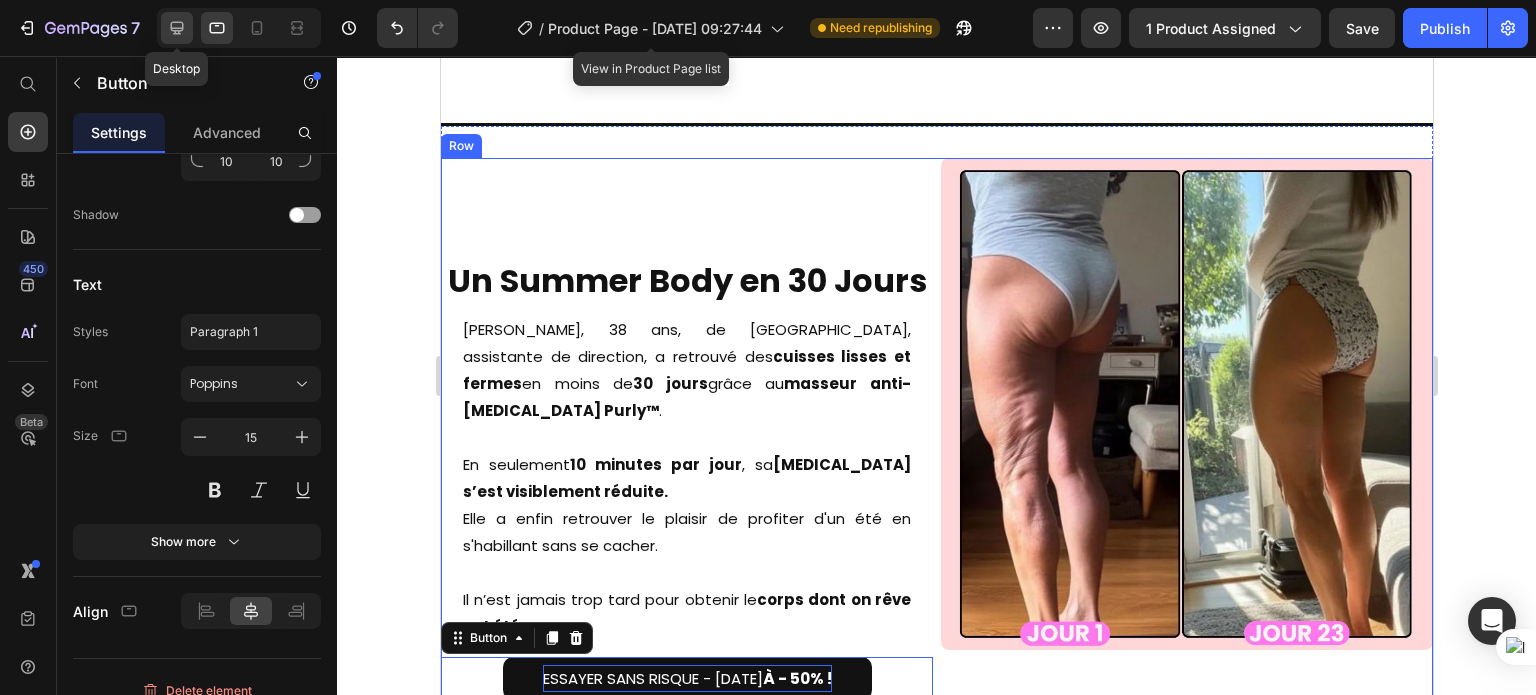 click 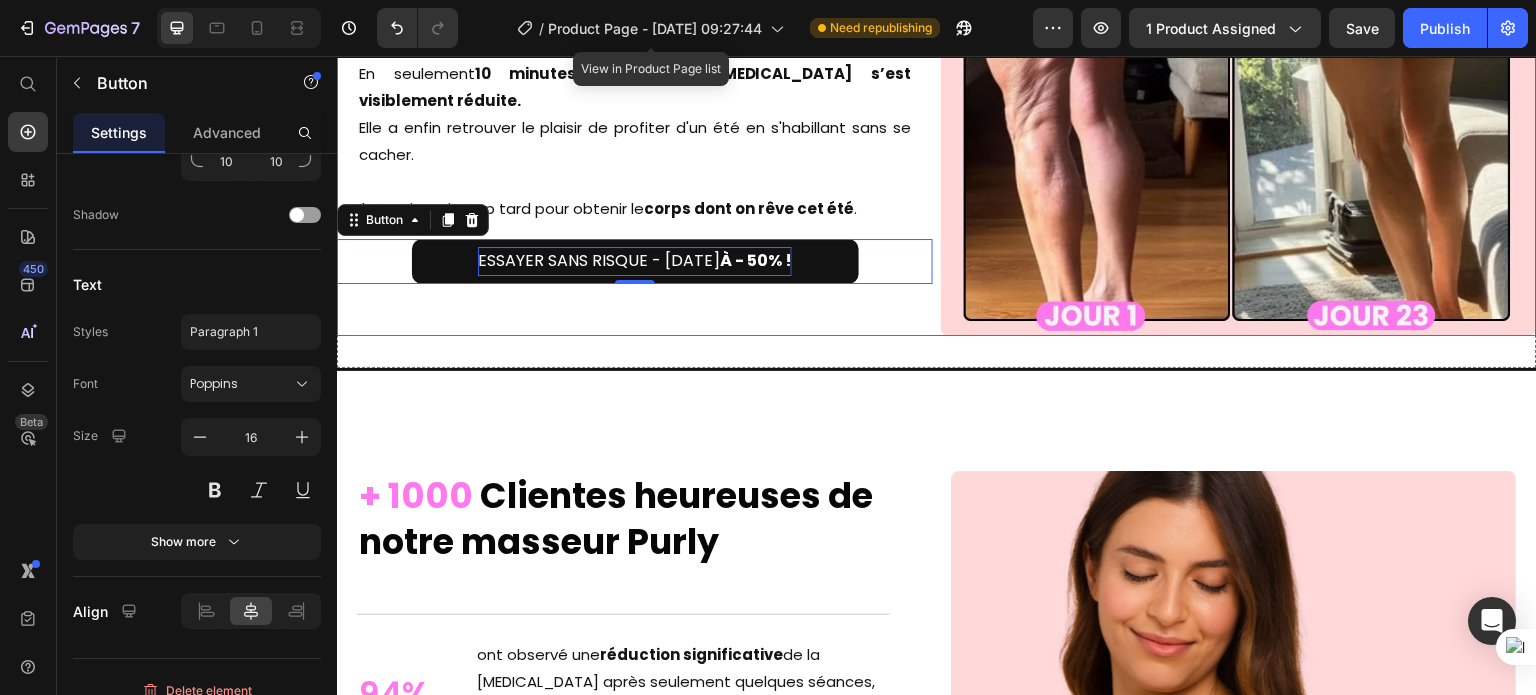 scroll, scrollTop: 7040, scrollLeft: 0, axis: vertical 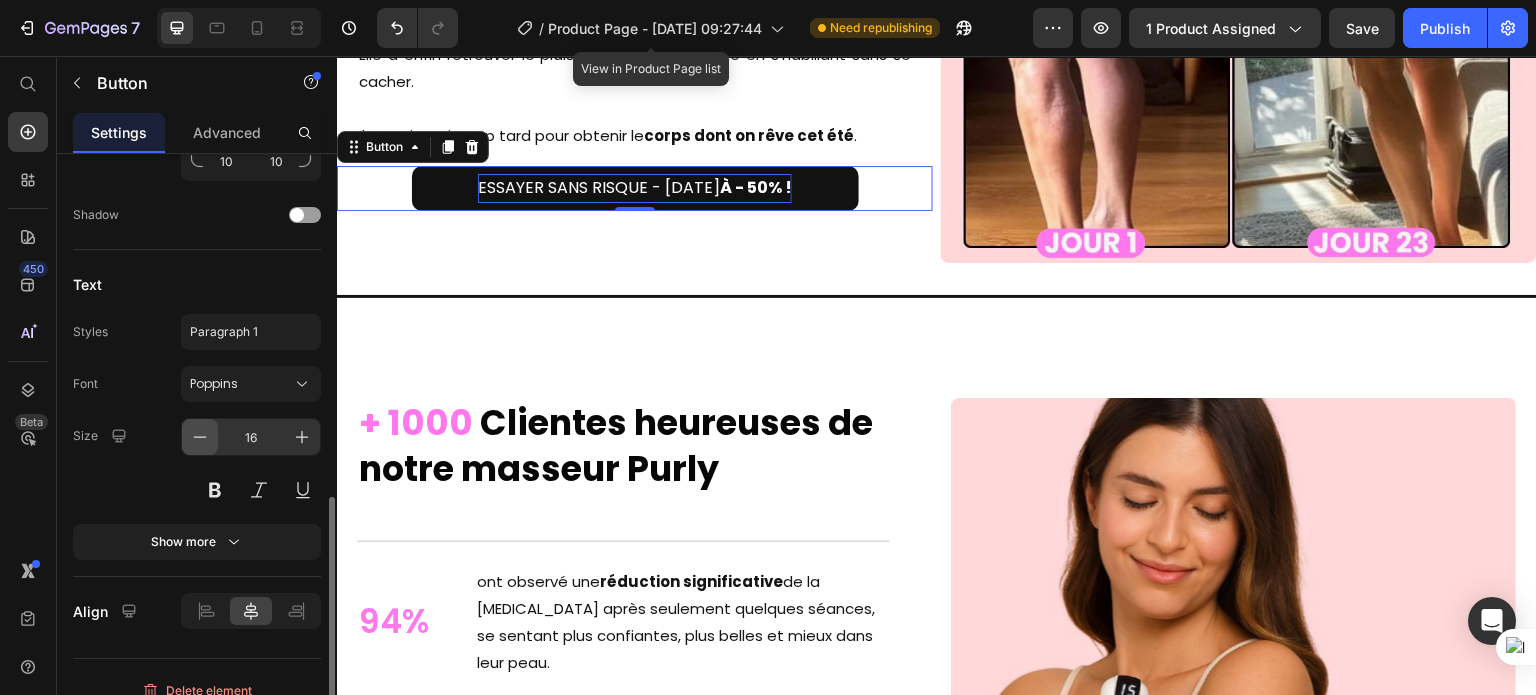 click 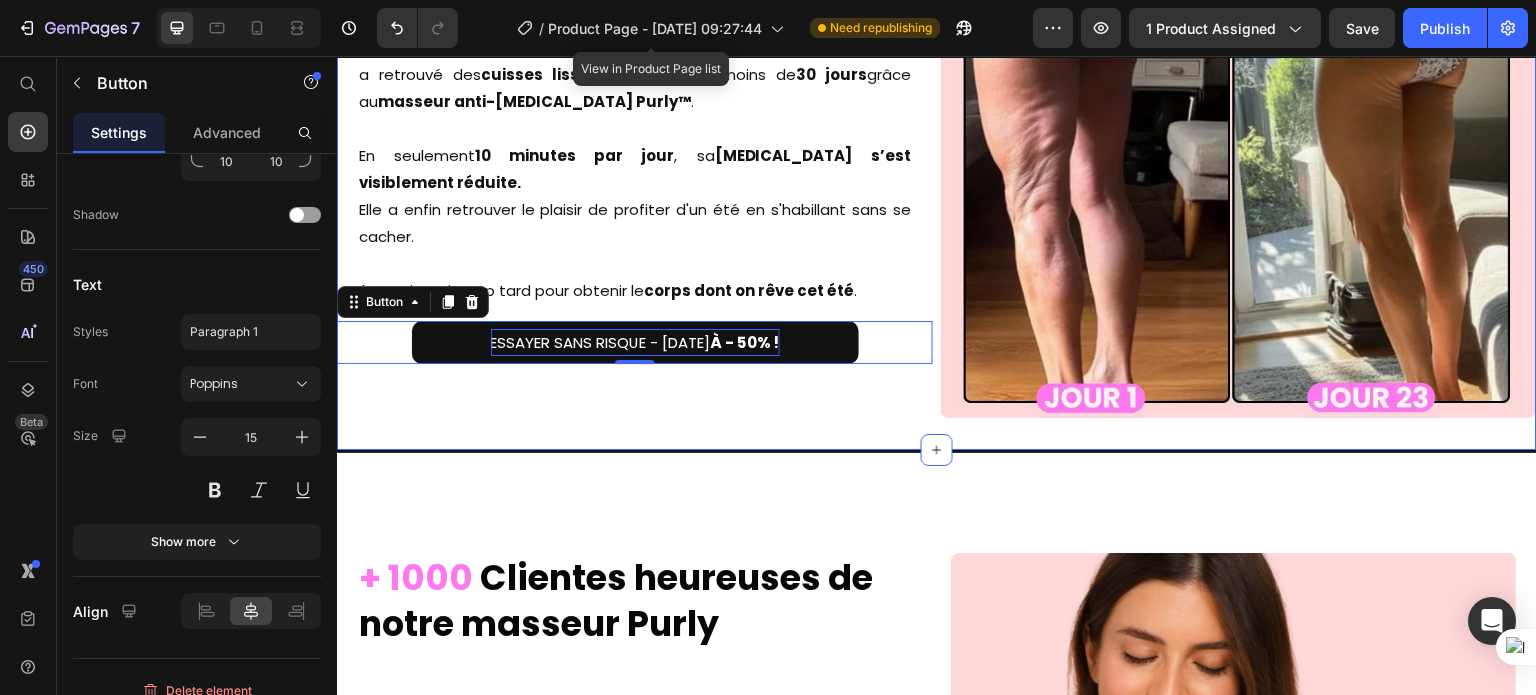 scroll, scrollTop: 6878, scrollLeft: 0, axis: vertical 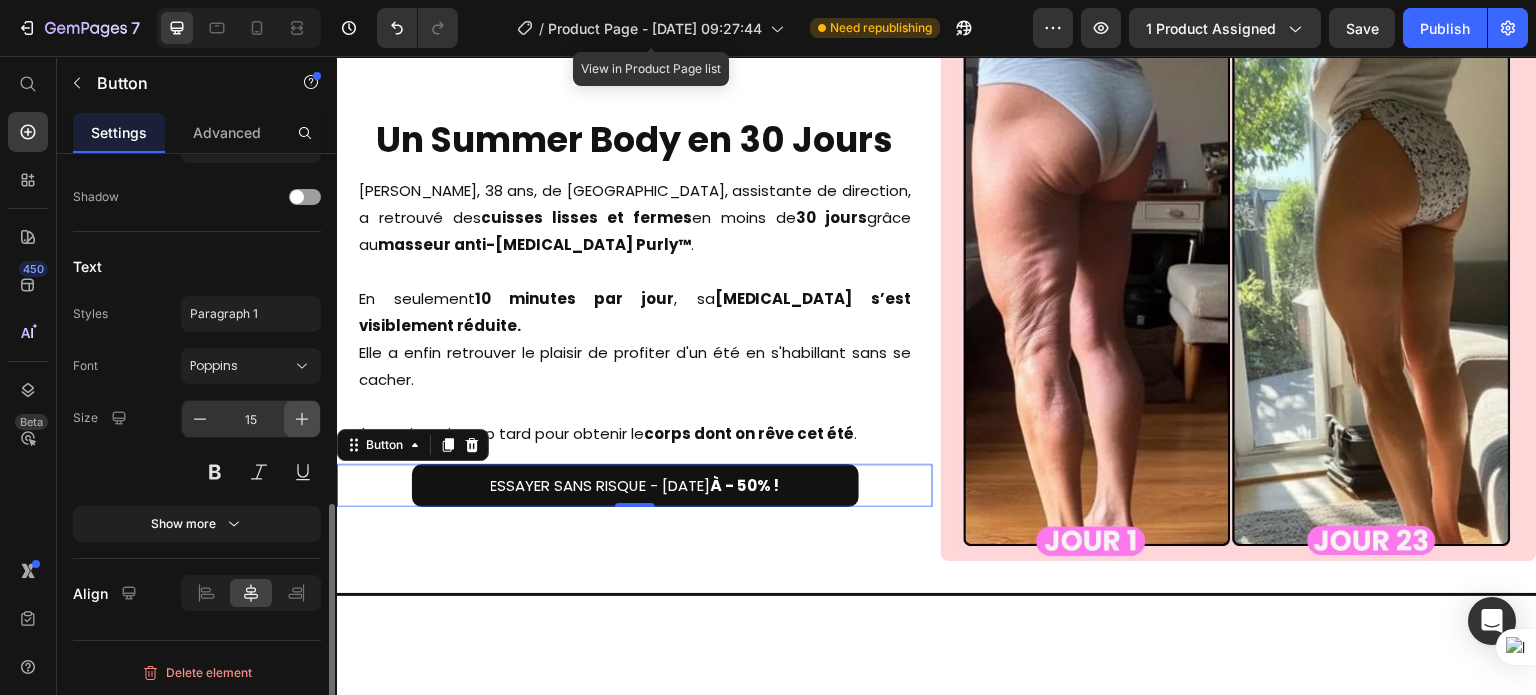 click 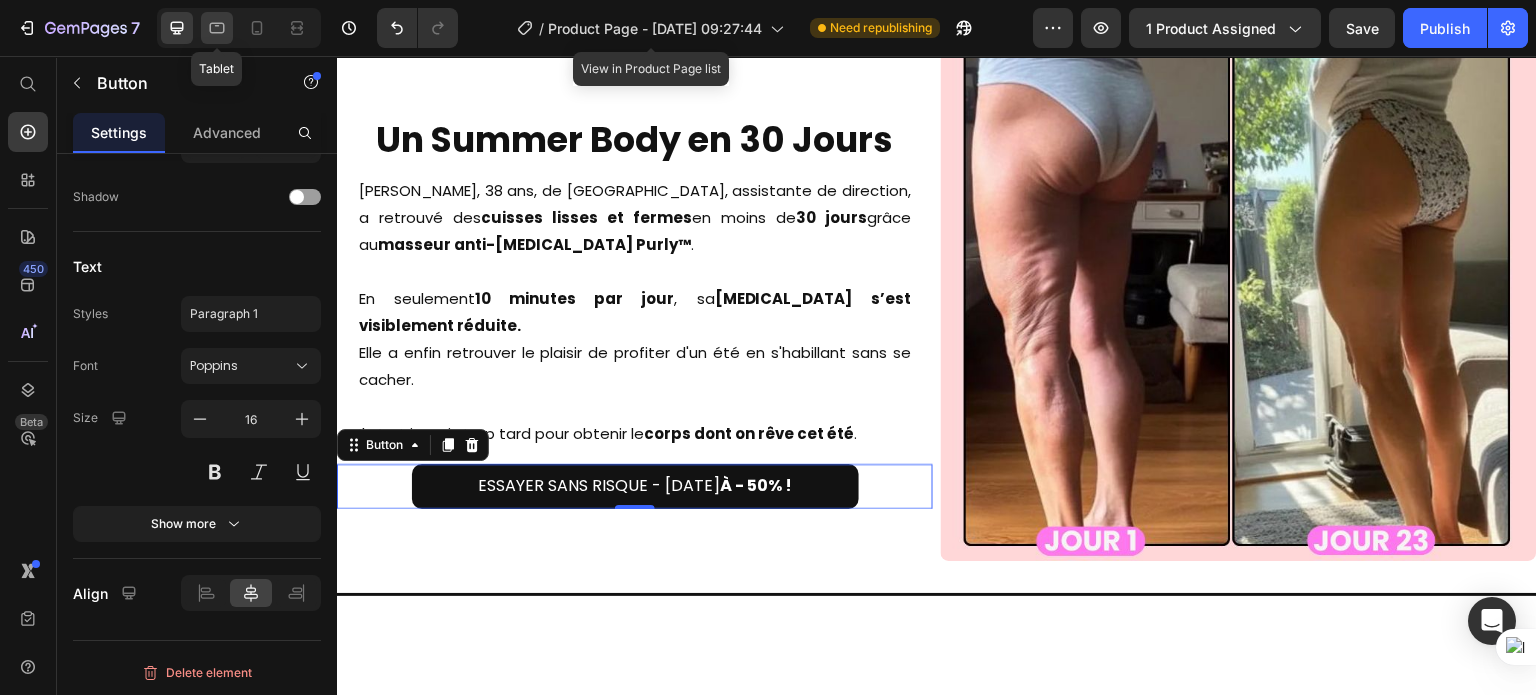 click 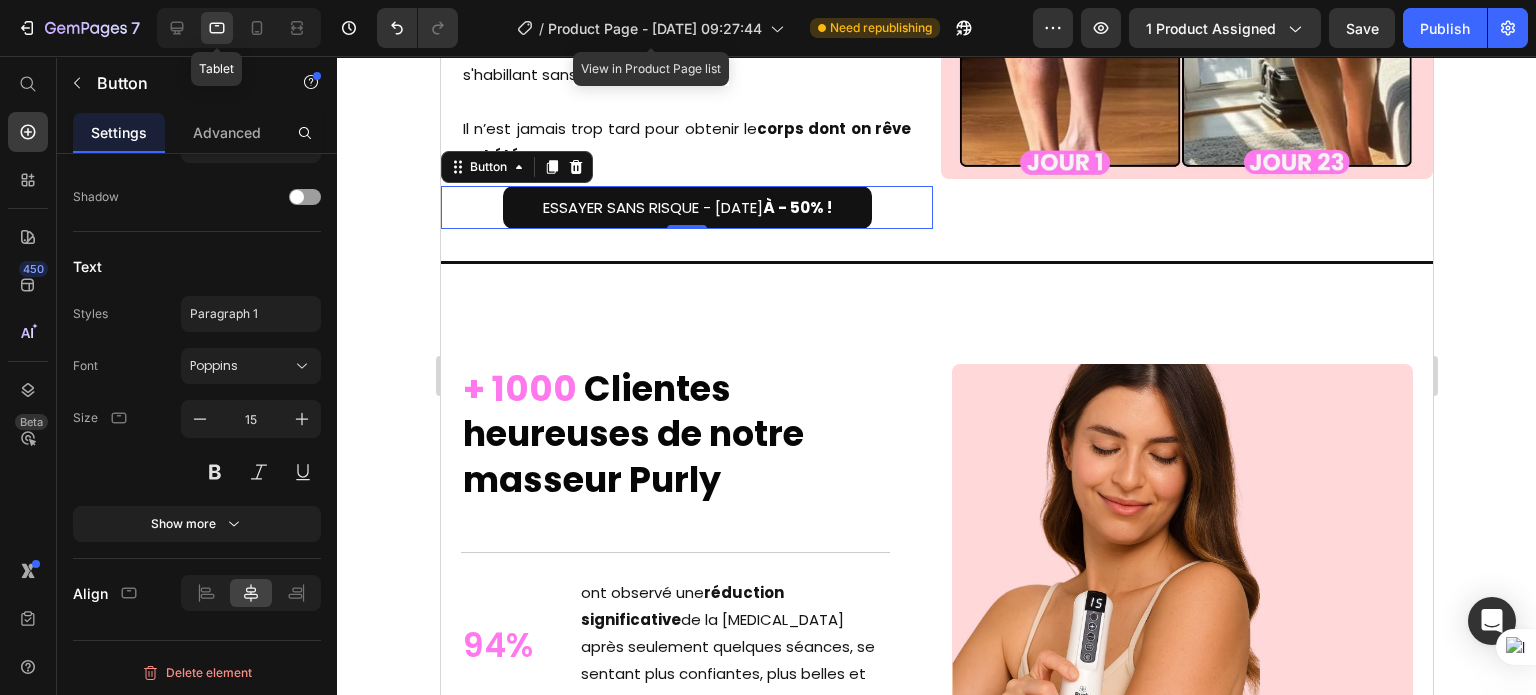 scroll, scrollTop: 6927, scrollLeft: 0, axis: vertical 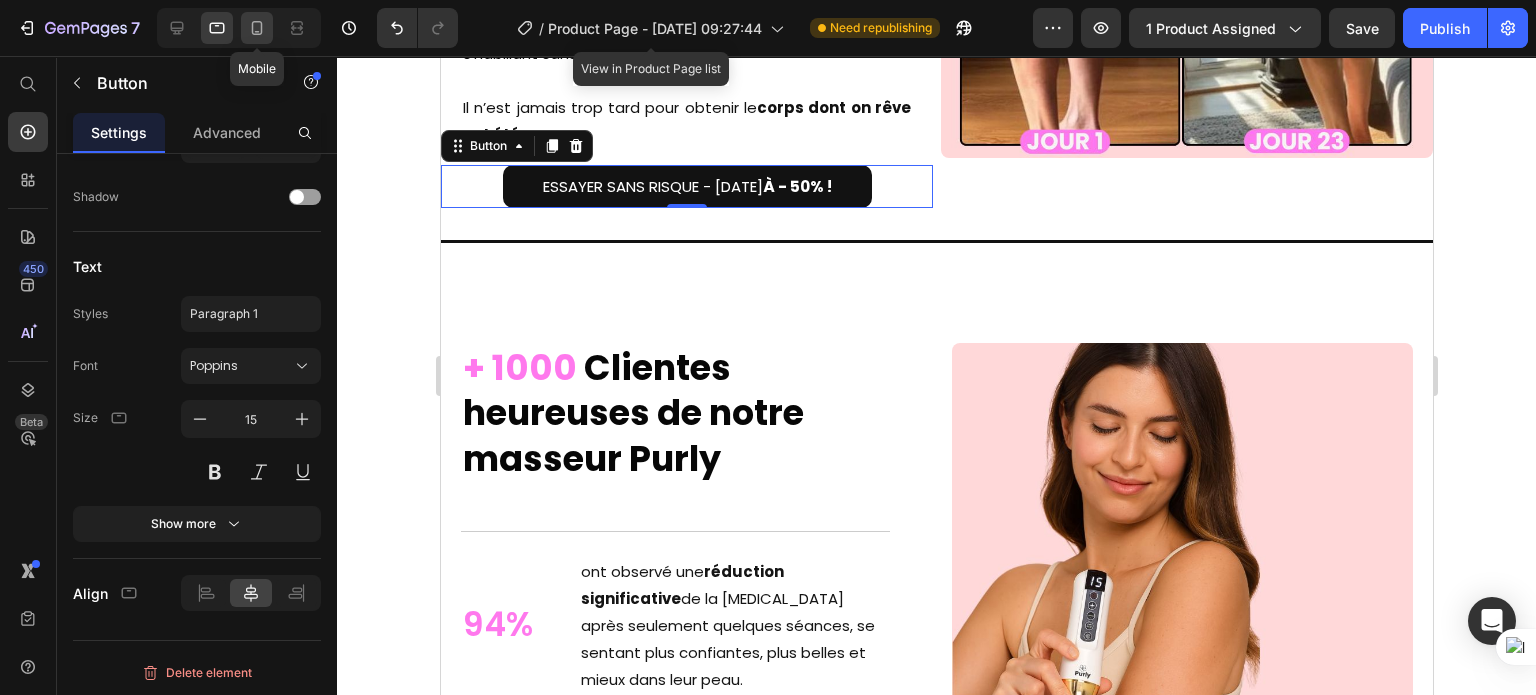 click 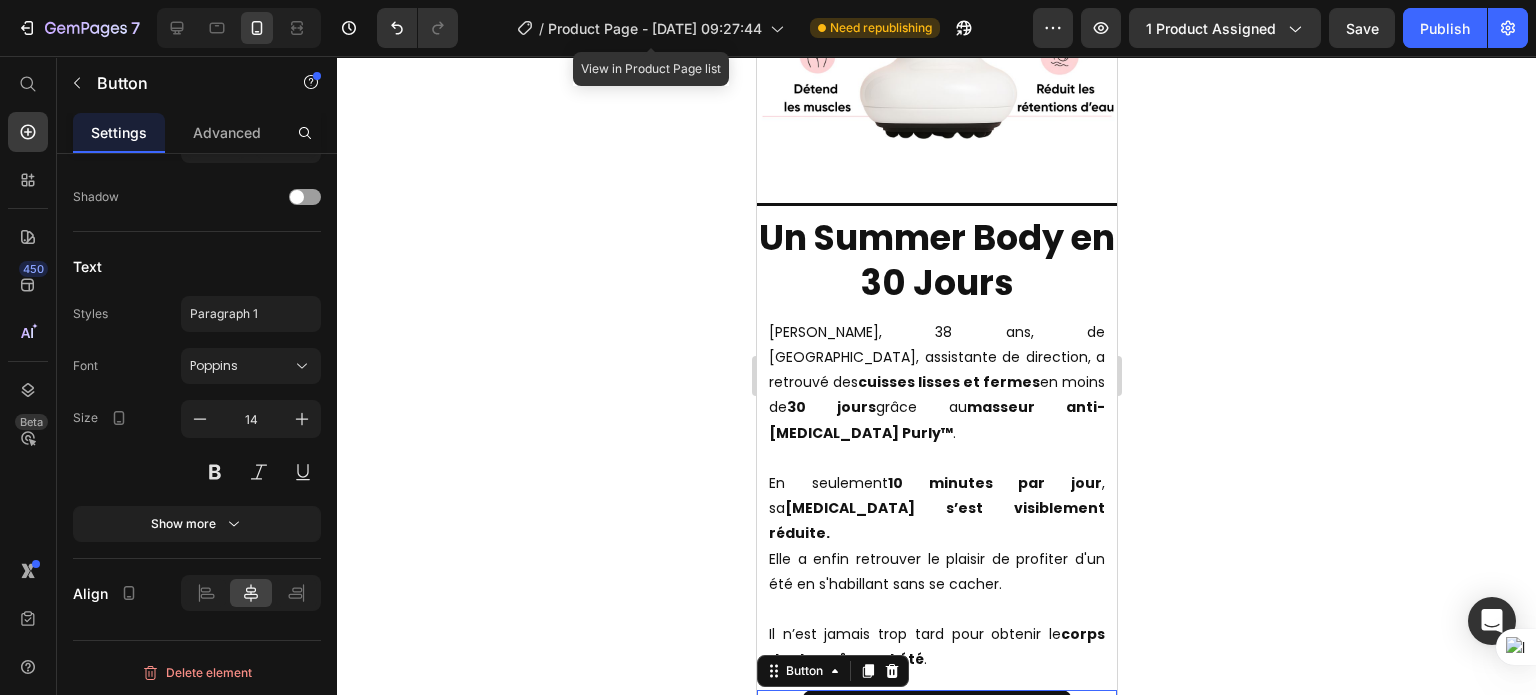 scroll, scrollTop: 6289, scrollLeft: 0, axis: vertical 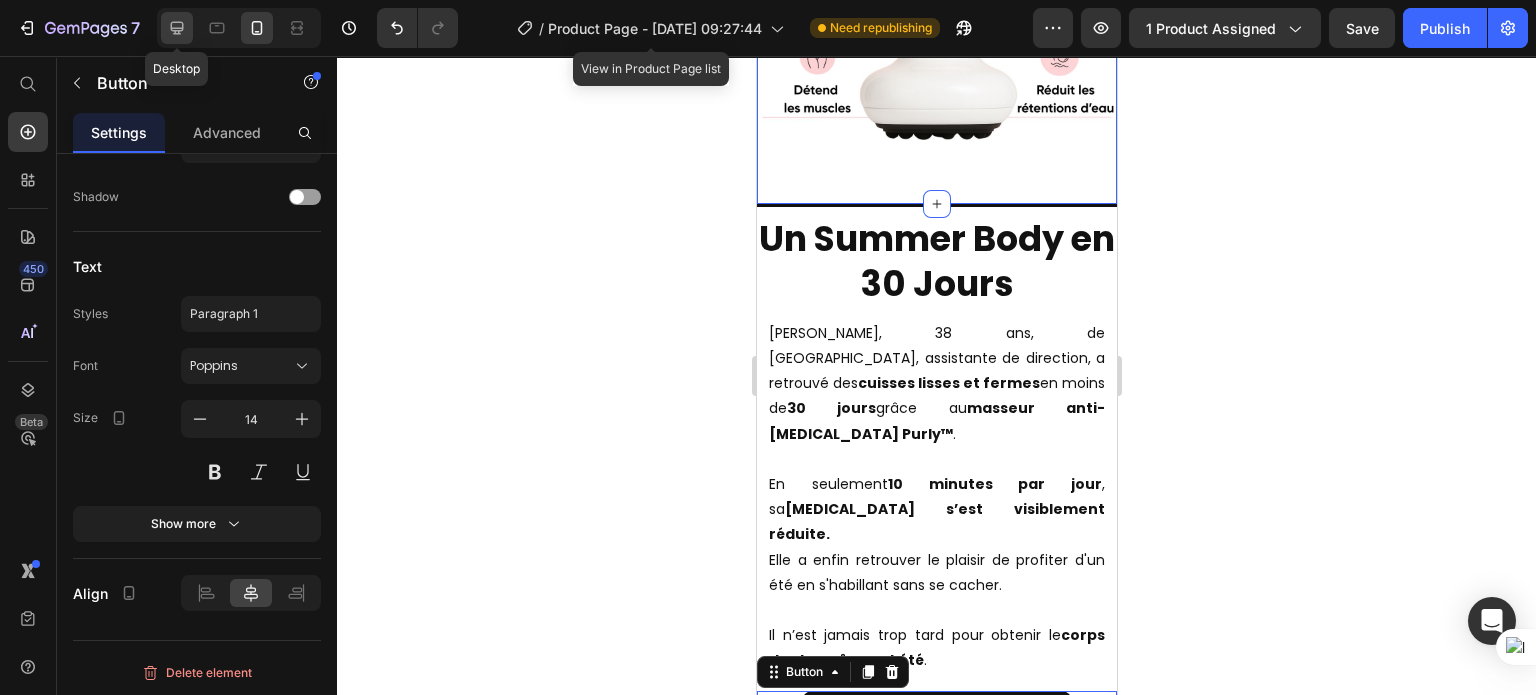 click 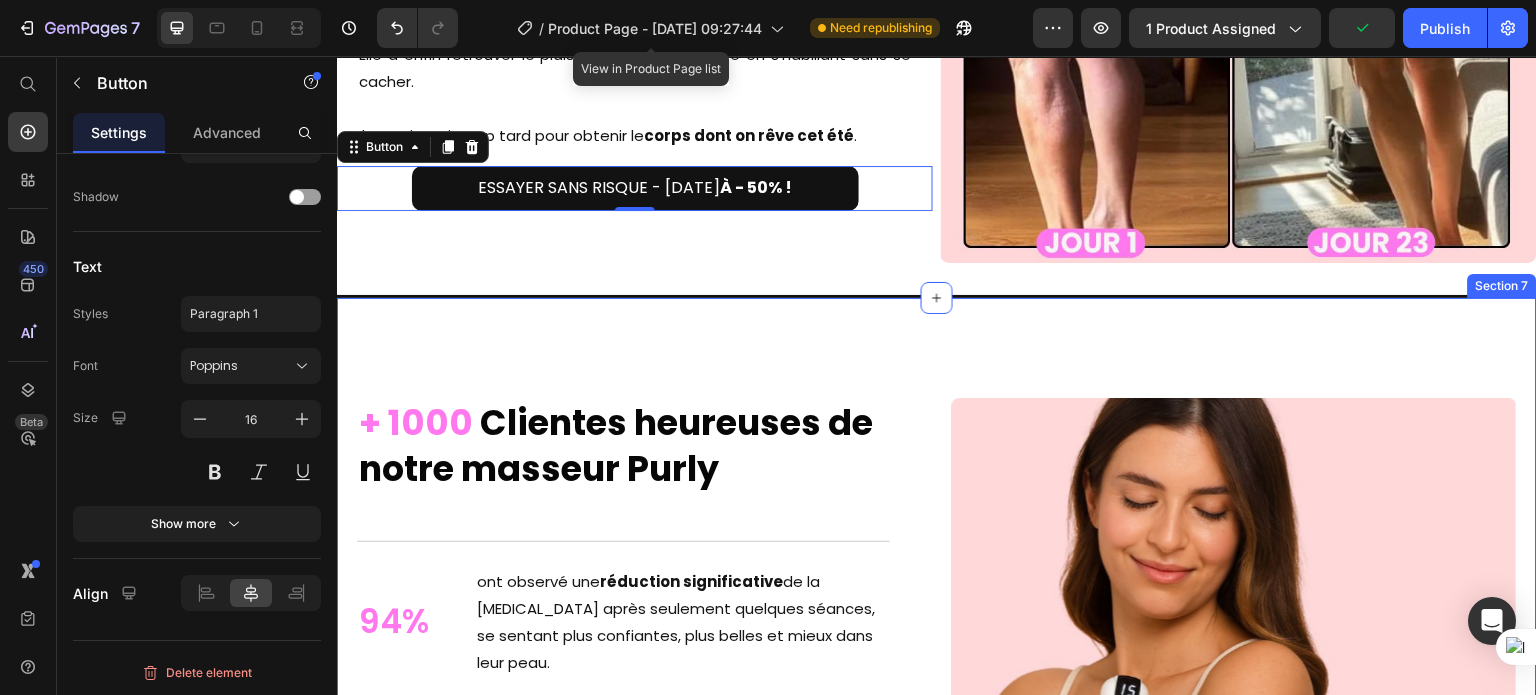 scroll, scrollTop: 6916, scrollLeft: 0, axis: vertical 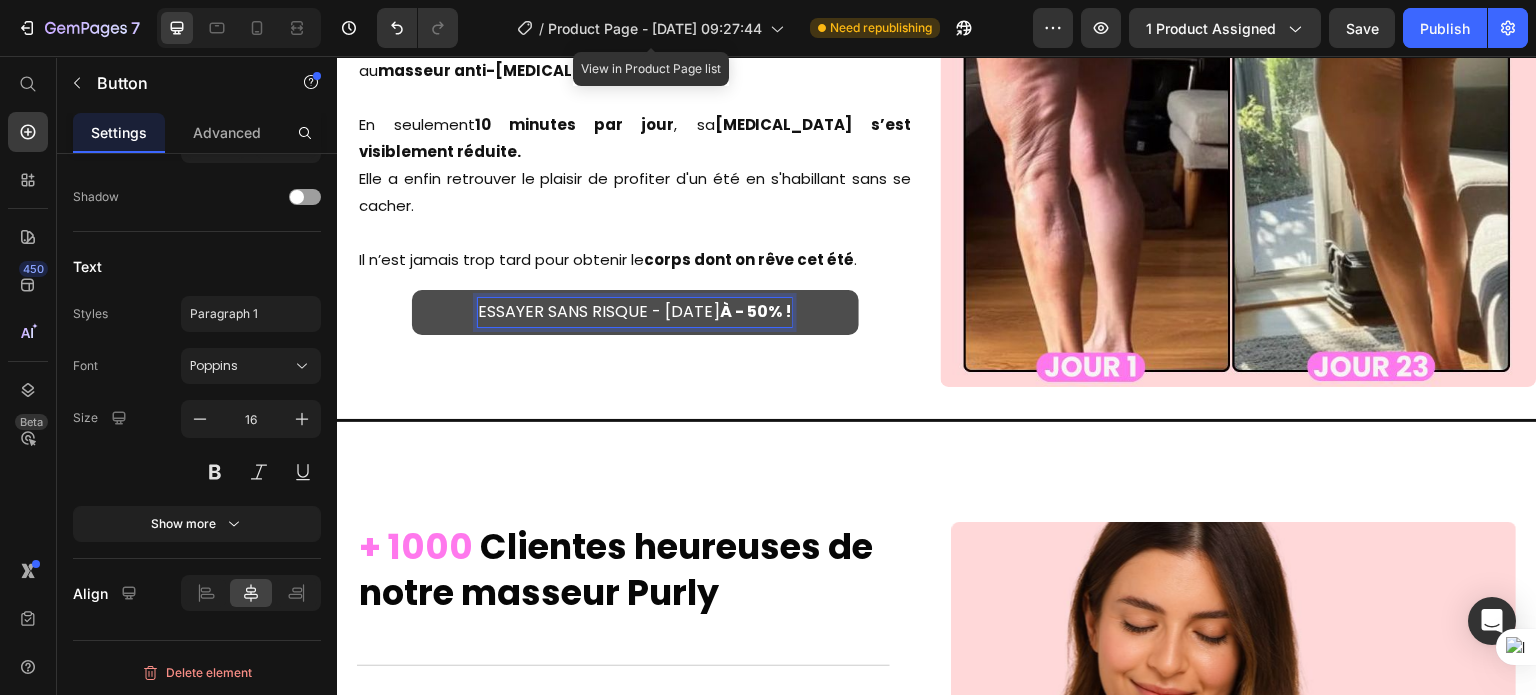 click on "ESSAYER SANS RISQUE - [DATE]  À - 50% !" at bounding box center (635, 312) 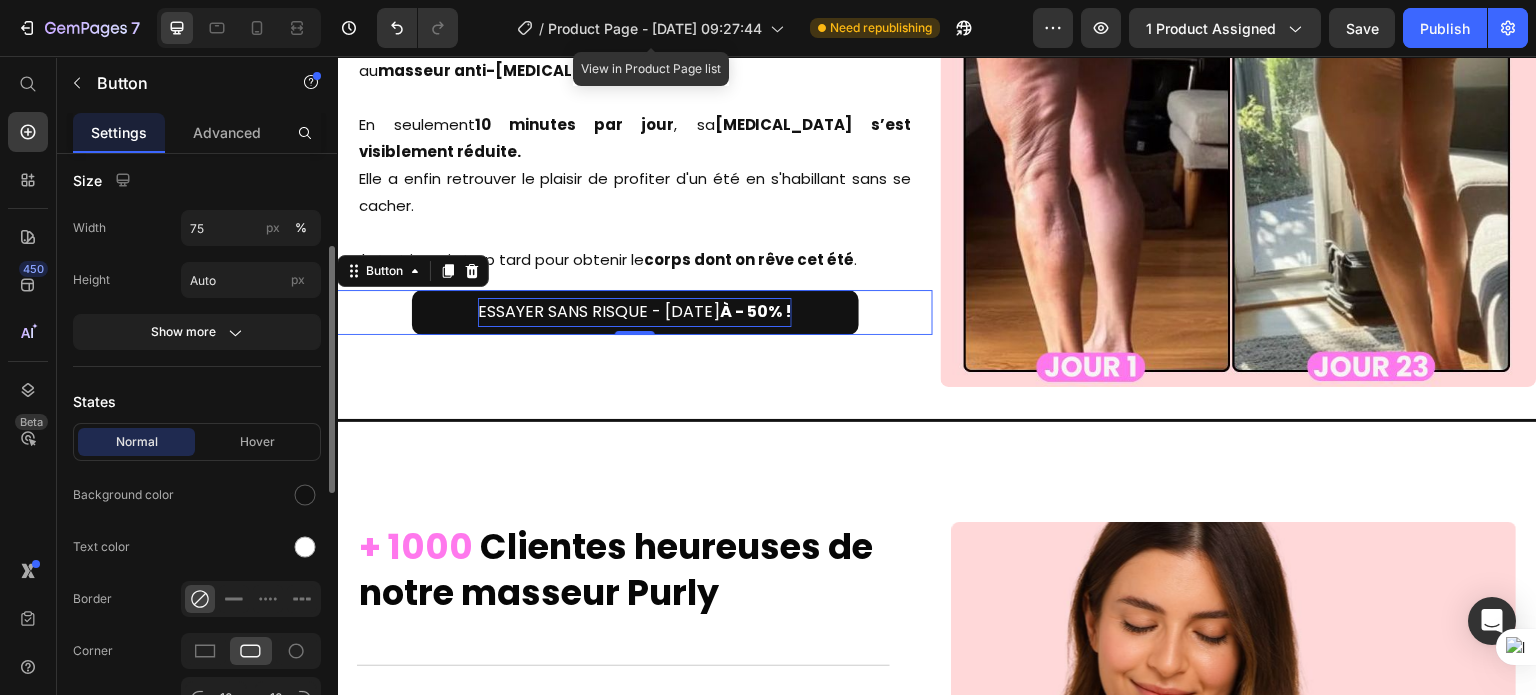 scroll, scrollTop: 228, scrollLeft: 0, axis: vertical 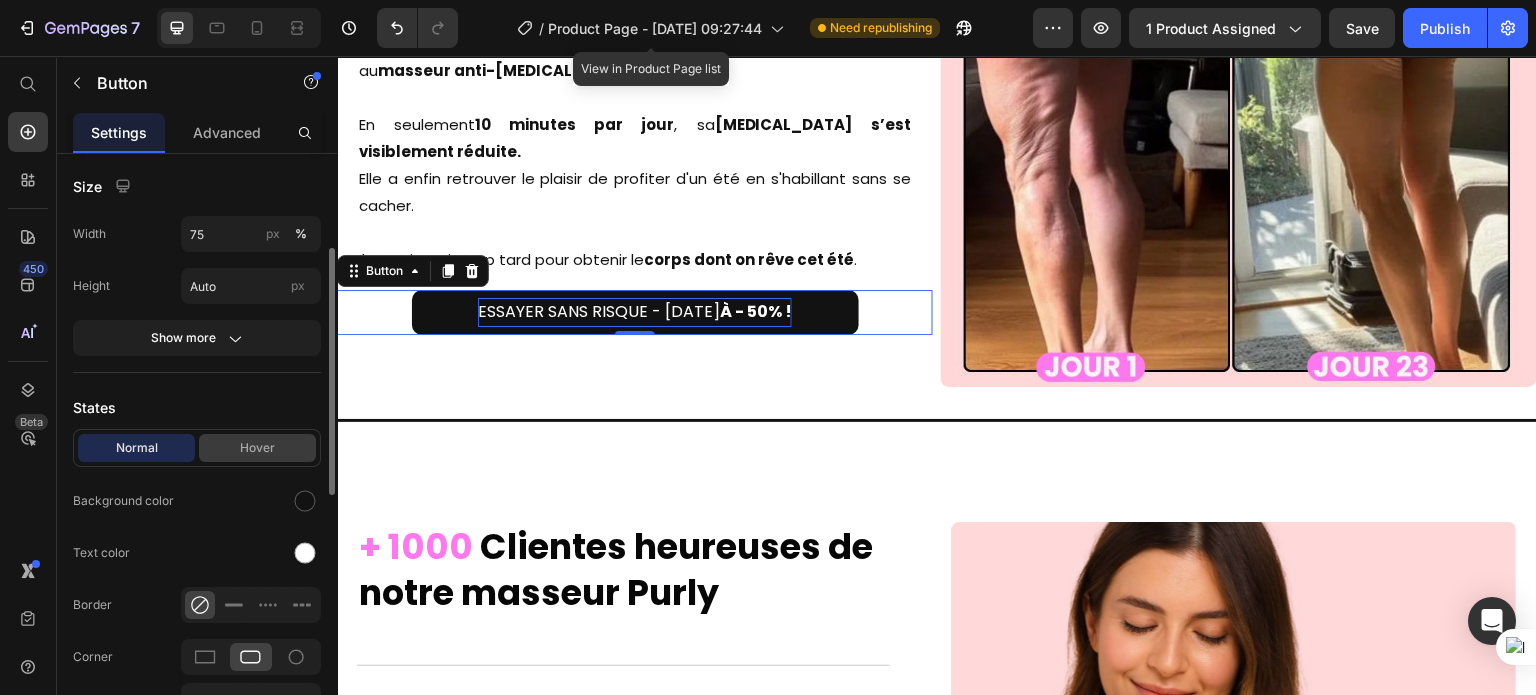 click on "Hover" at bounding box center (257, 448) 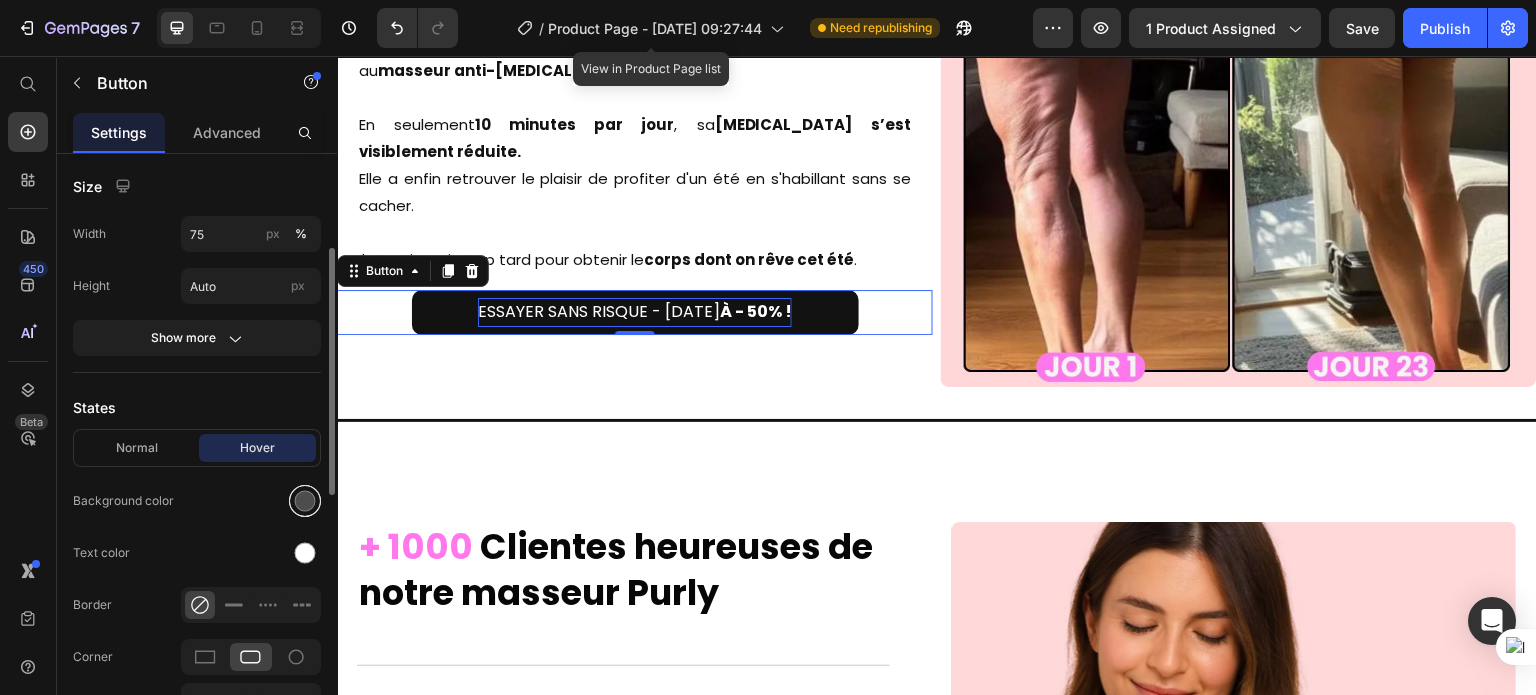 click at bounding box center (305, 501) 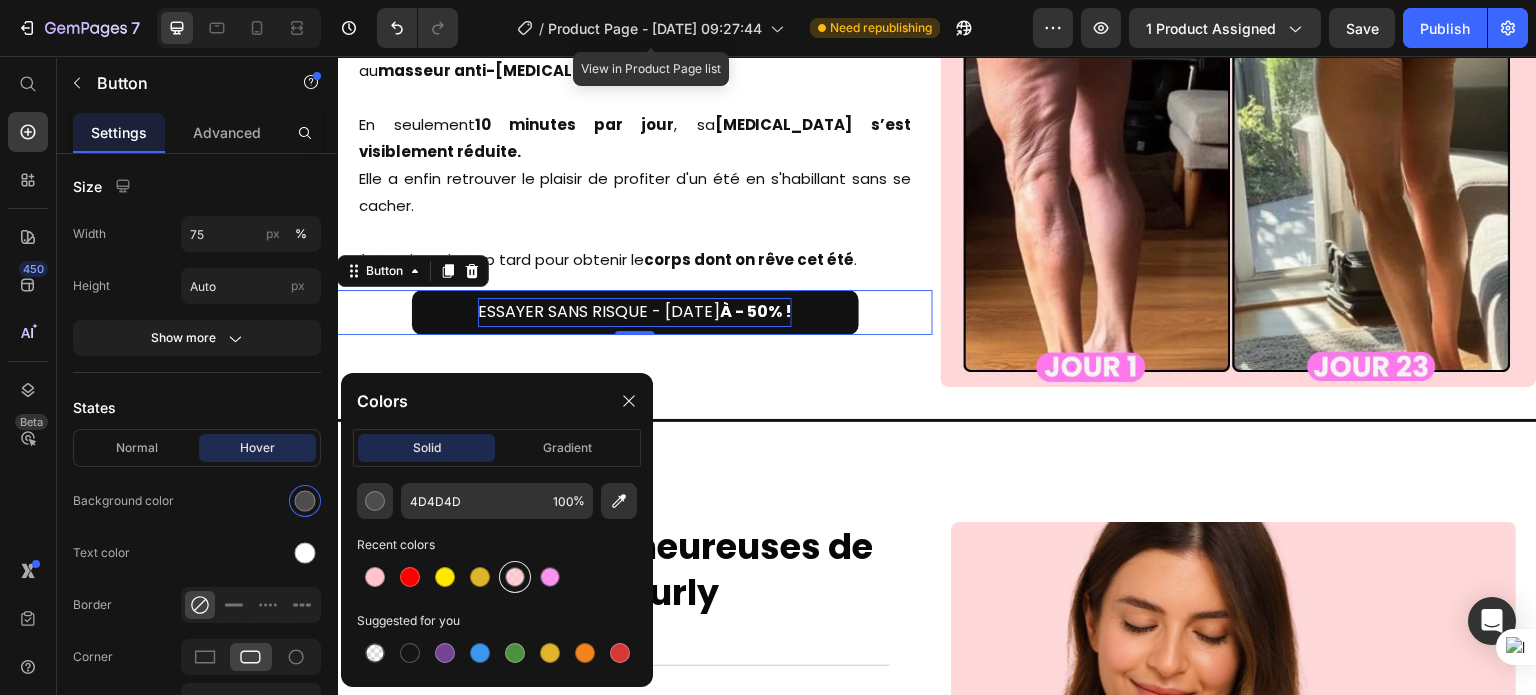 click at bounding box center (515, 577) 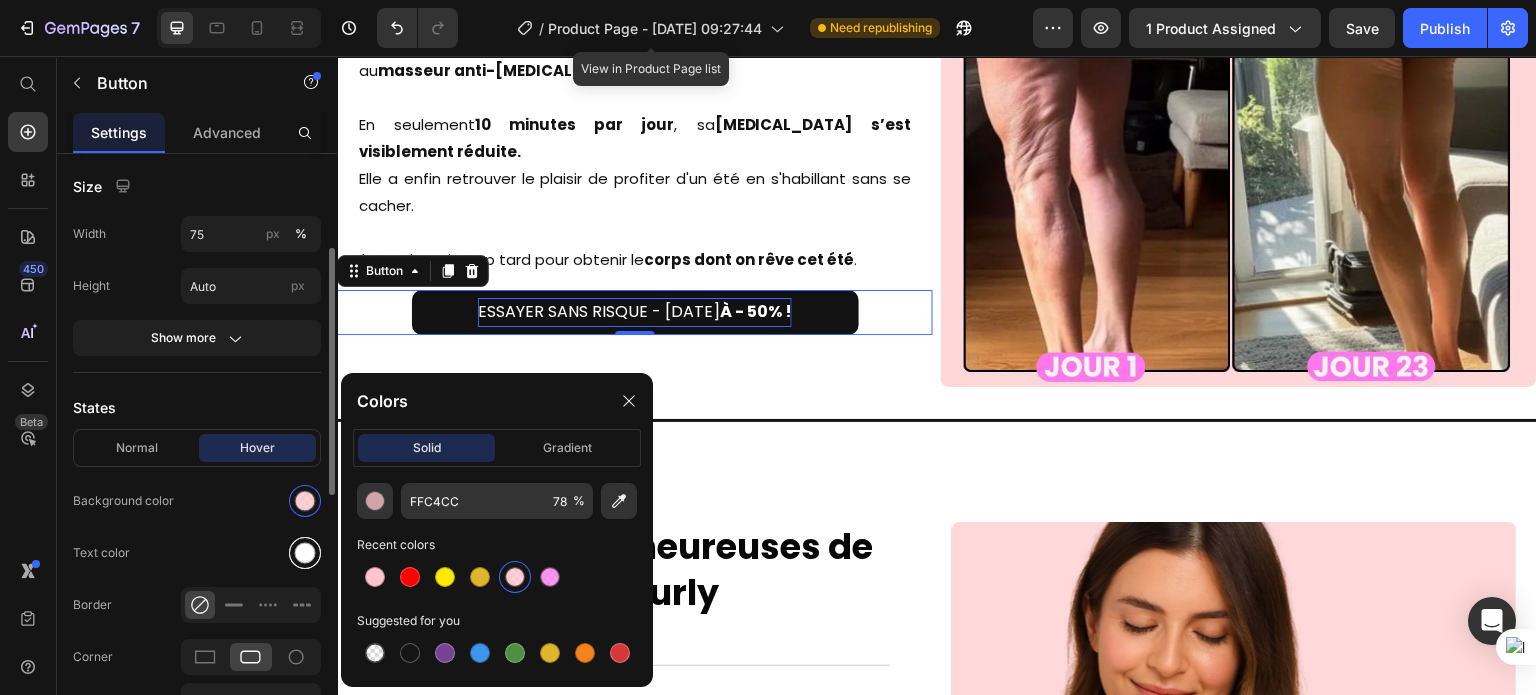click at bounding box center (305, 553) 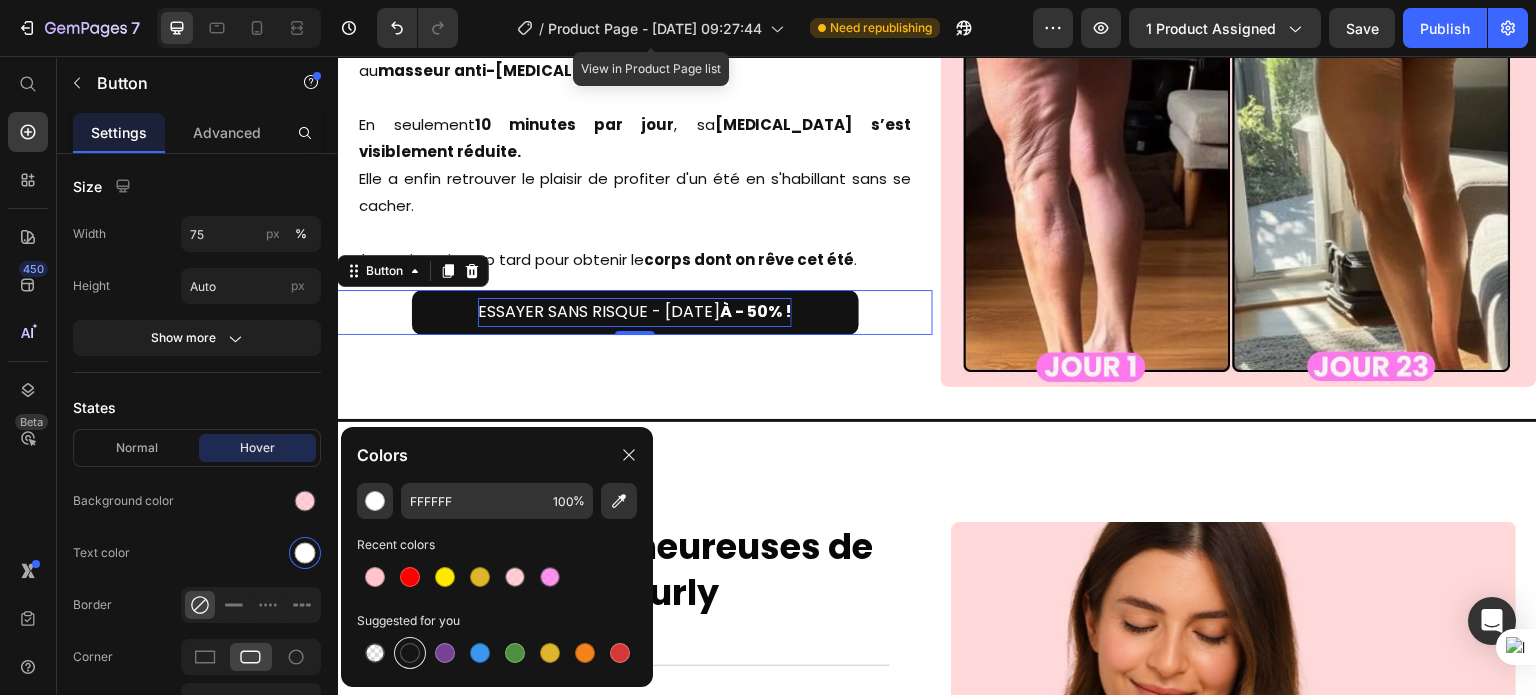 click at bounding box center [410, 653] 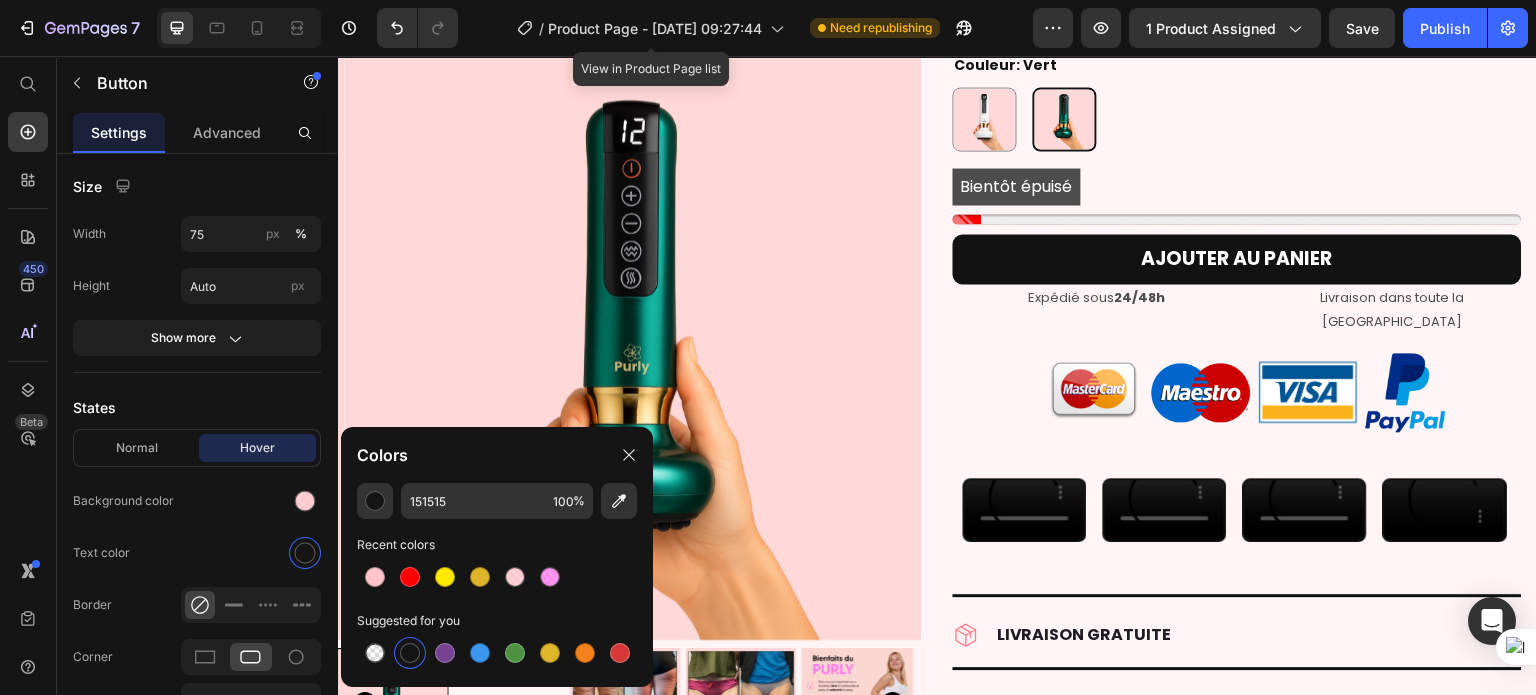 scroll, scrollTop: 296, scrollLeft: 0, axis: vertical 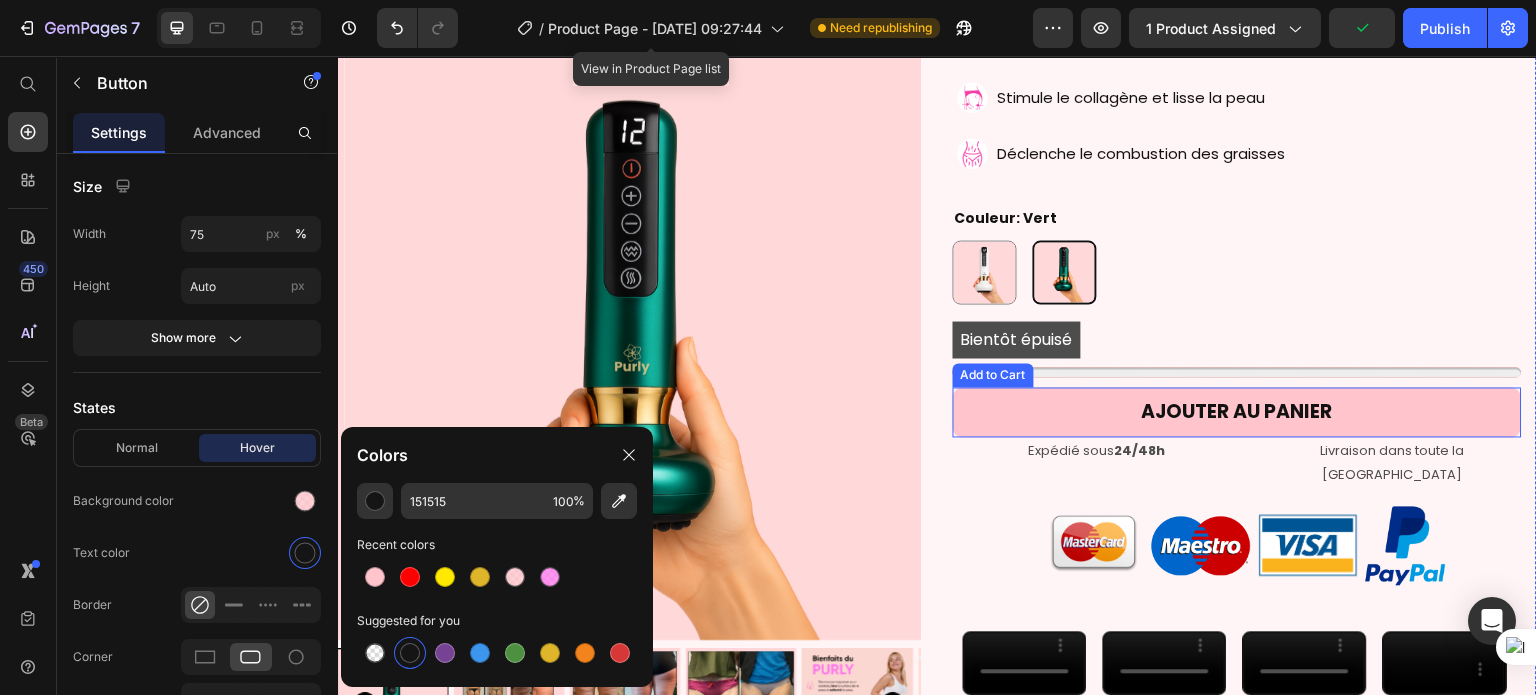 click on "AJOUTER AU PANIER" at bounding box center (1237, 412) 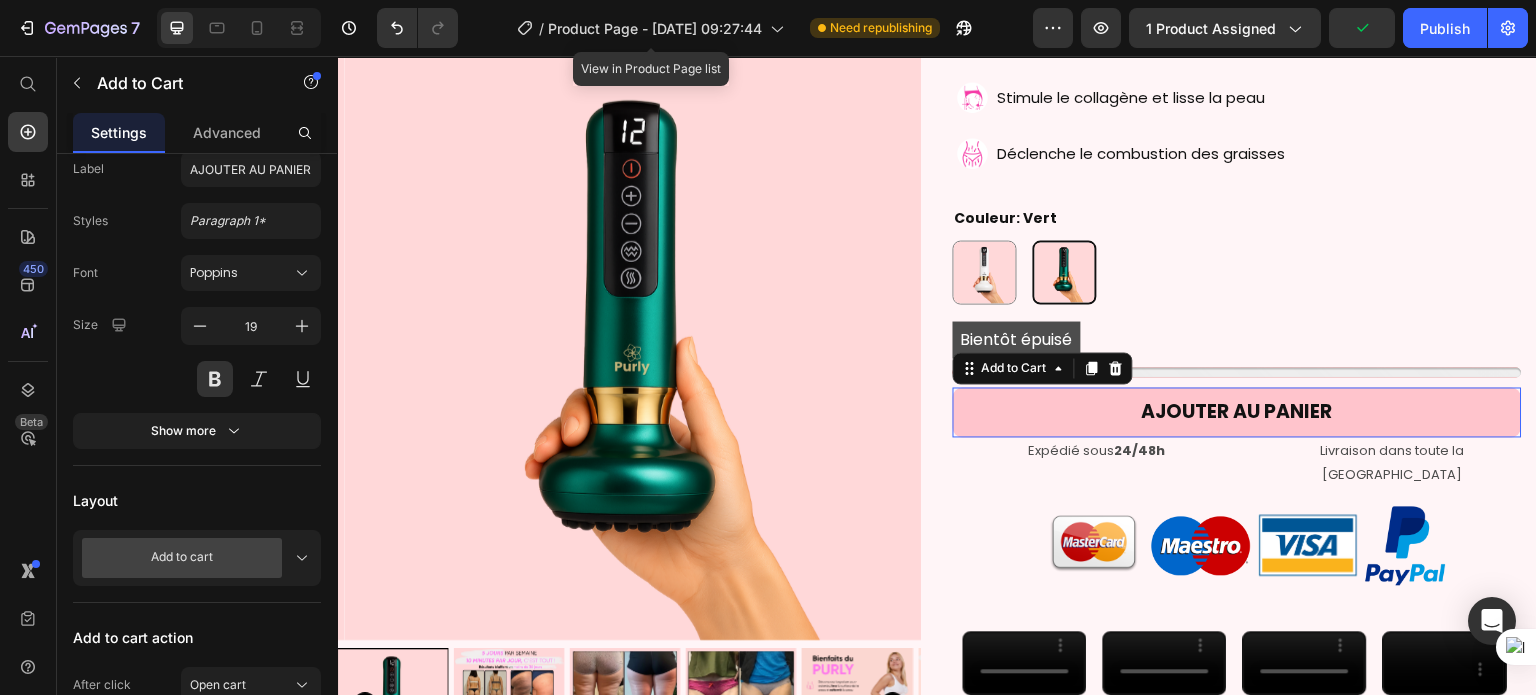 scroll, scrollTop: 0, scrollLeft: 0, axis: both 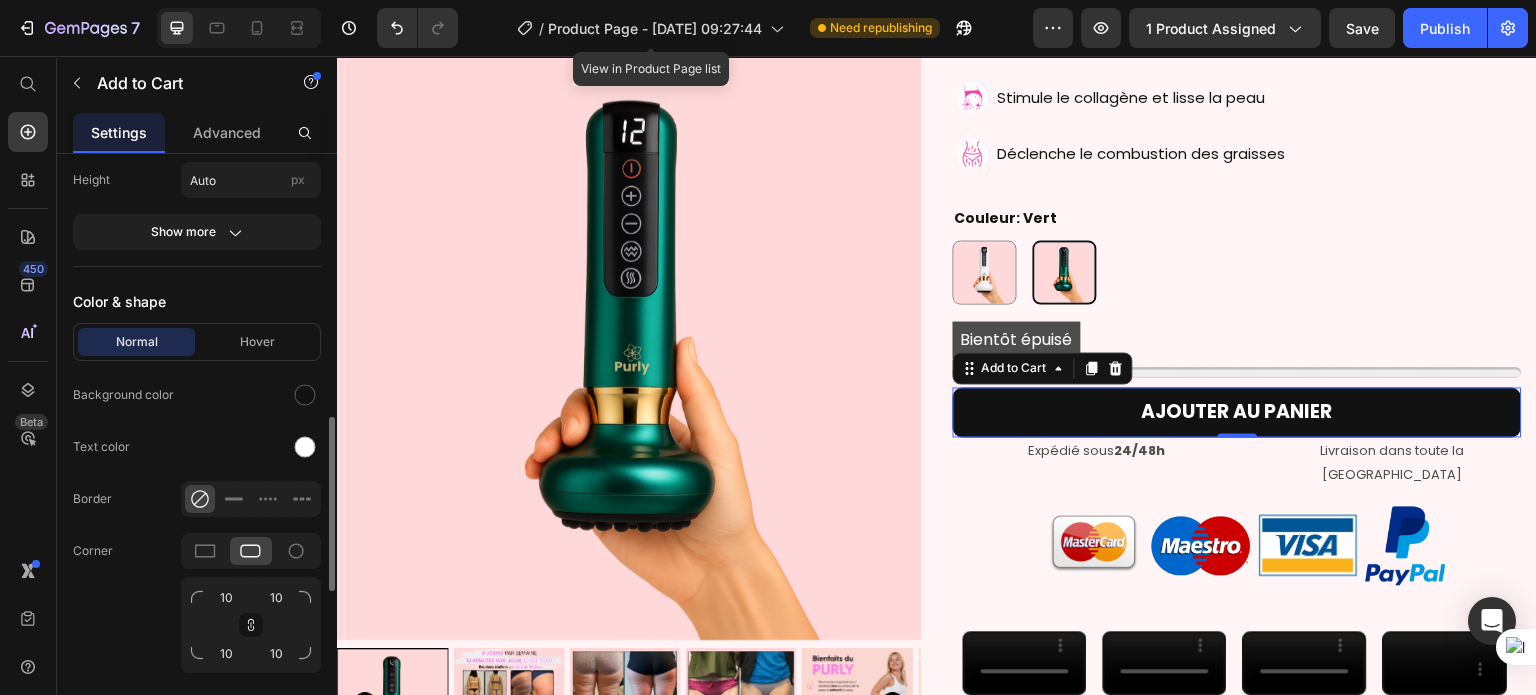 click on "Background color" at bounding box center (123, 395) 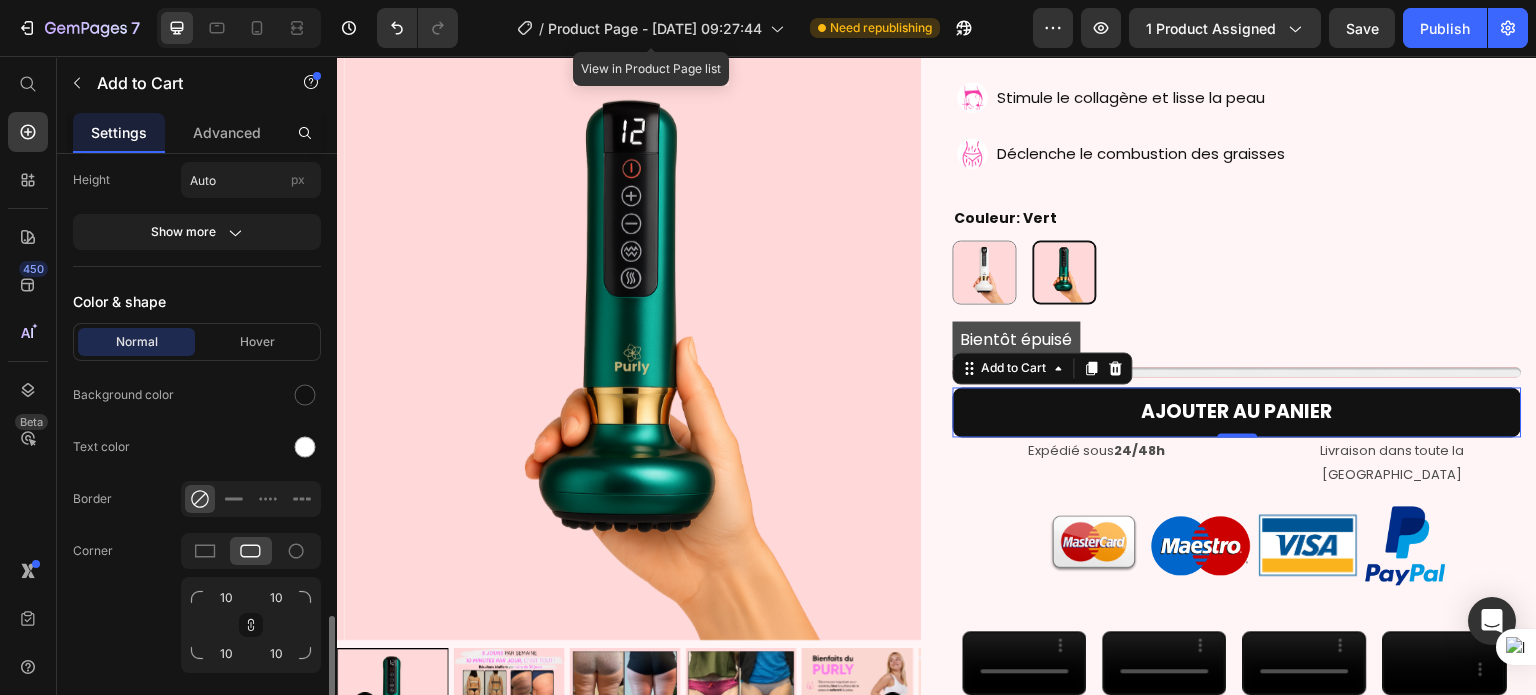 scroll, scrollTop: 1056, scrollLeft: 0, axis: vertical 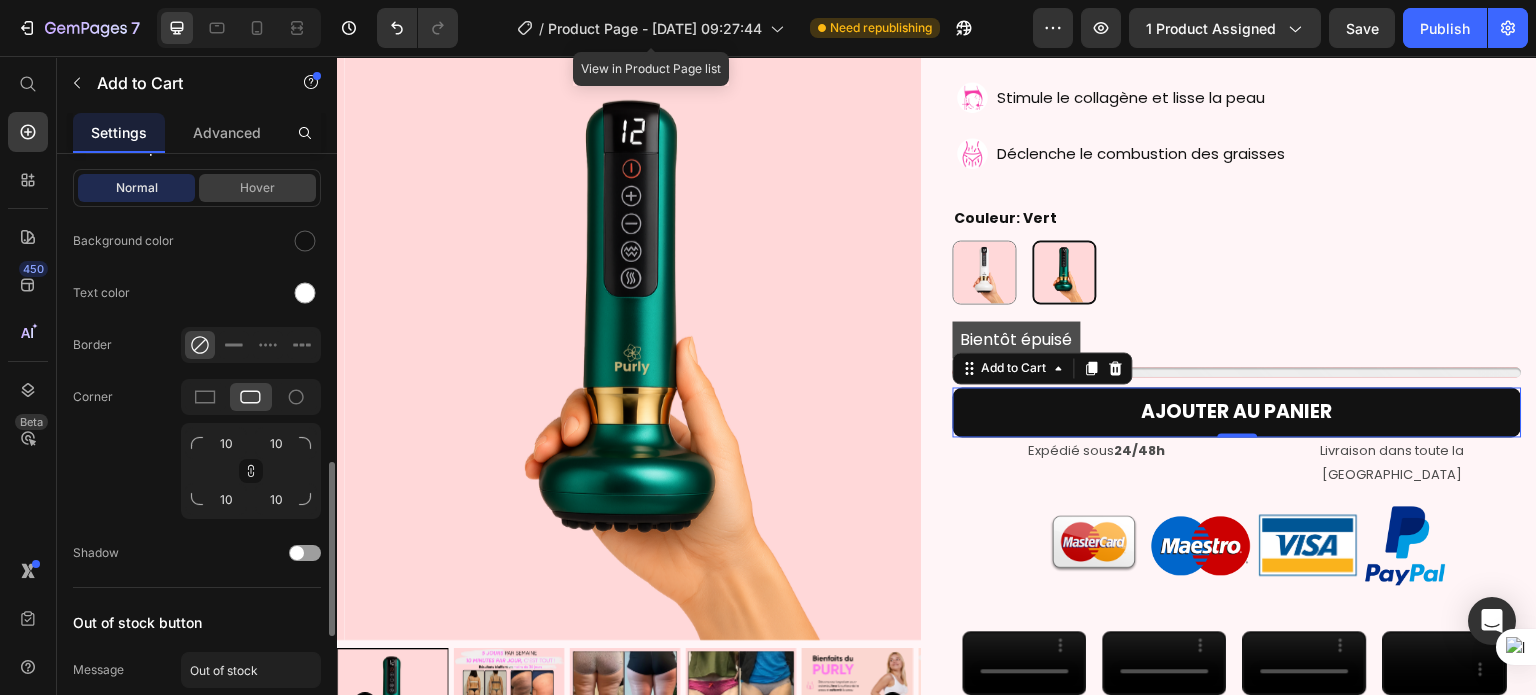 click on "Hover" at bounding box center (257, 188) 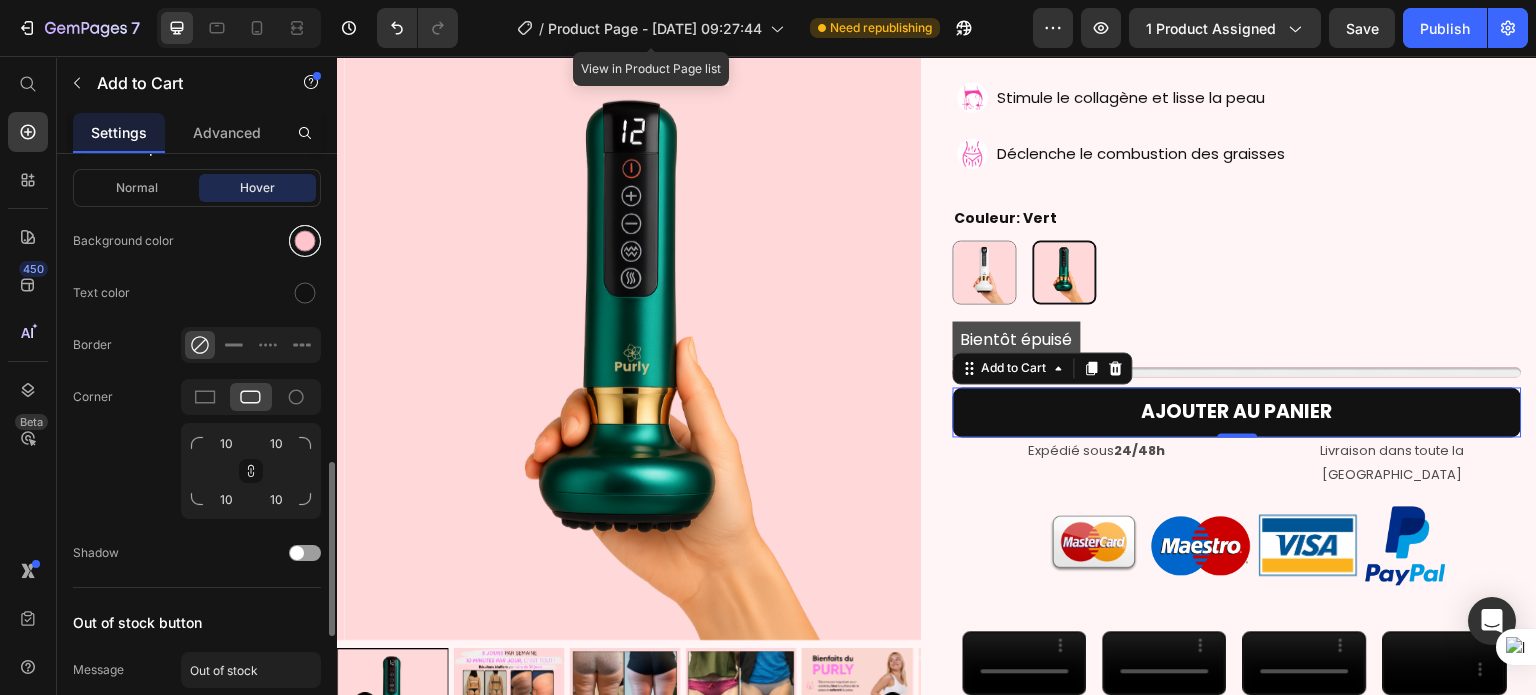 click at bounding box center (305, 241) 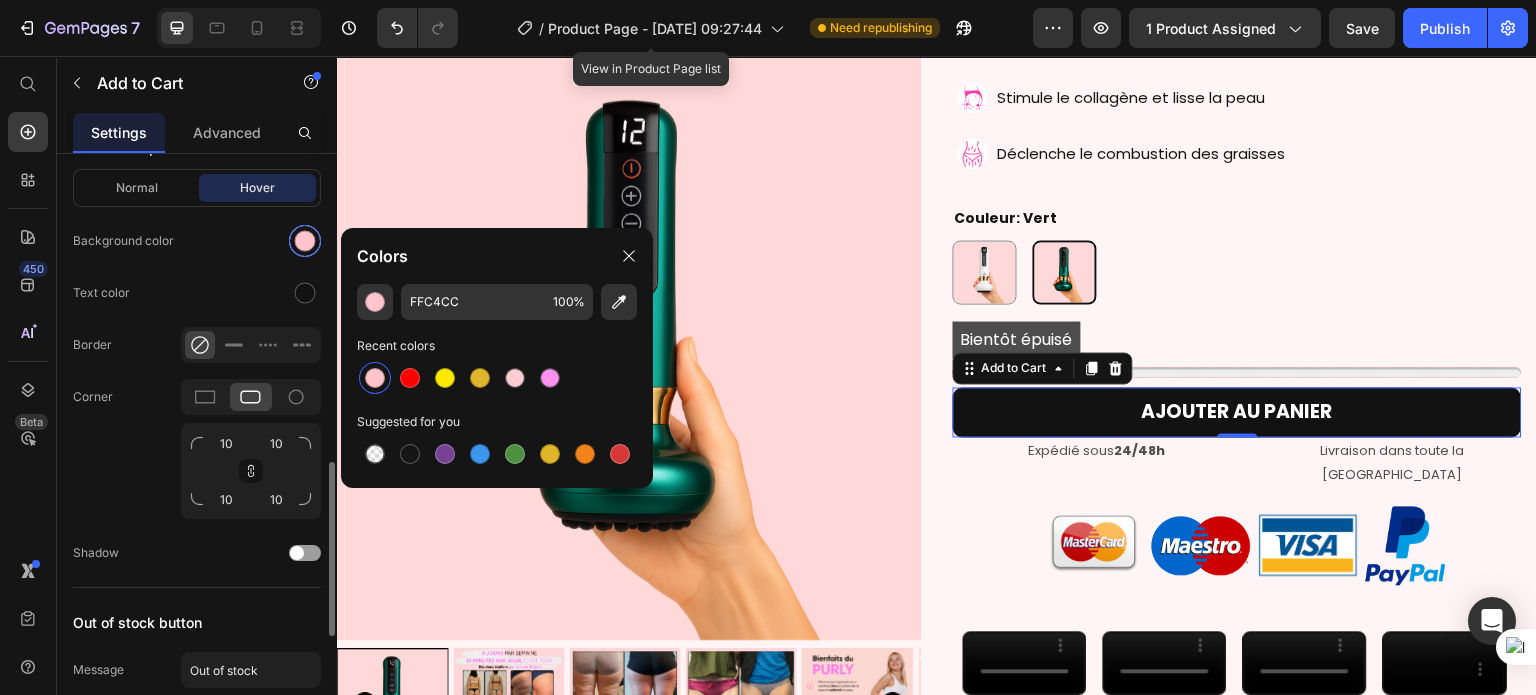 click at bounding box center [305, 241] 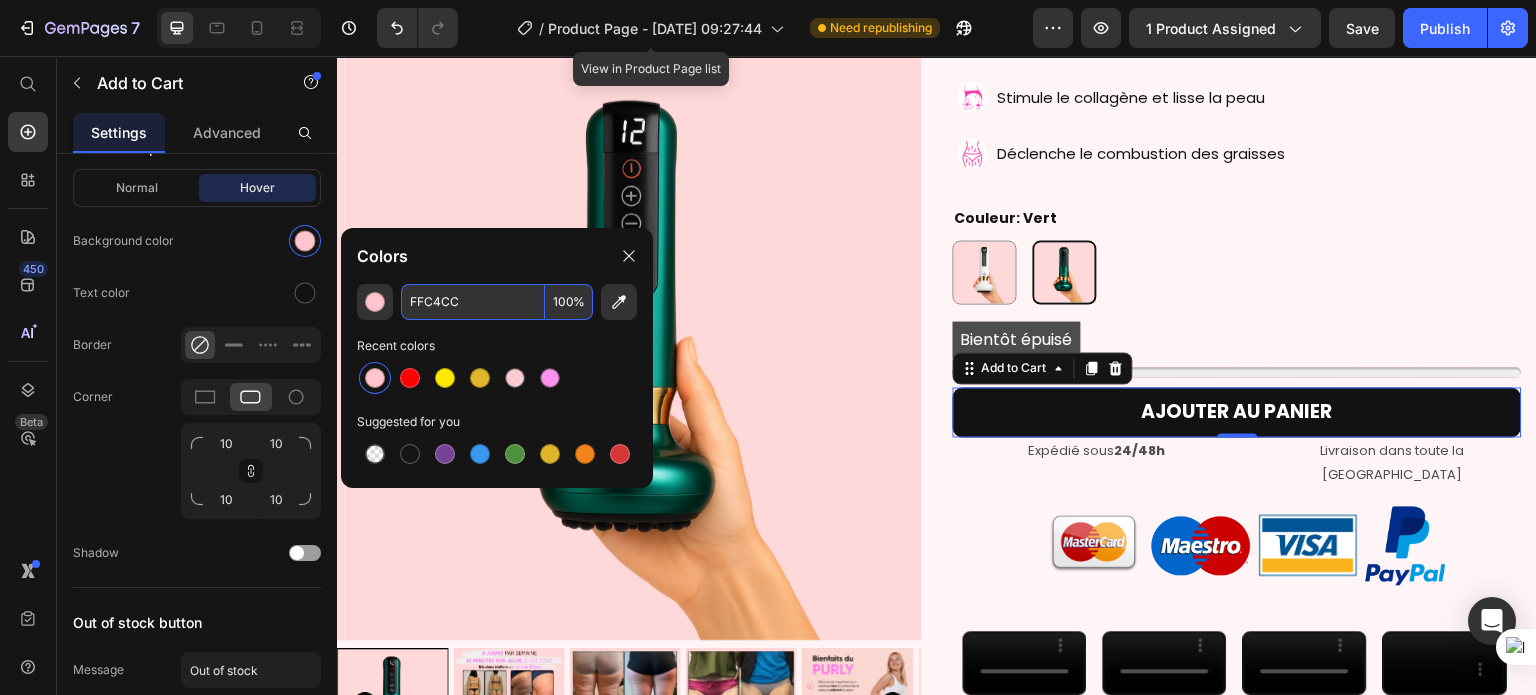 click on "FFC4CC" at bounding box center (473, 302) 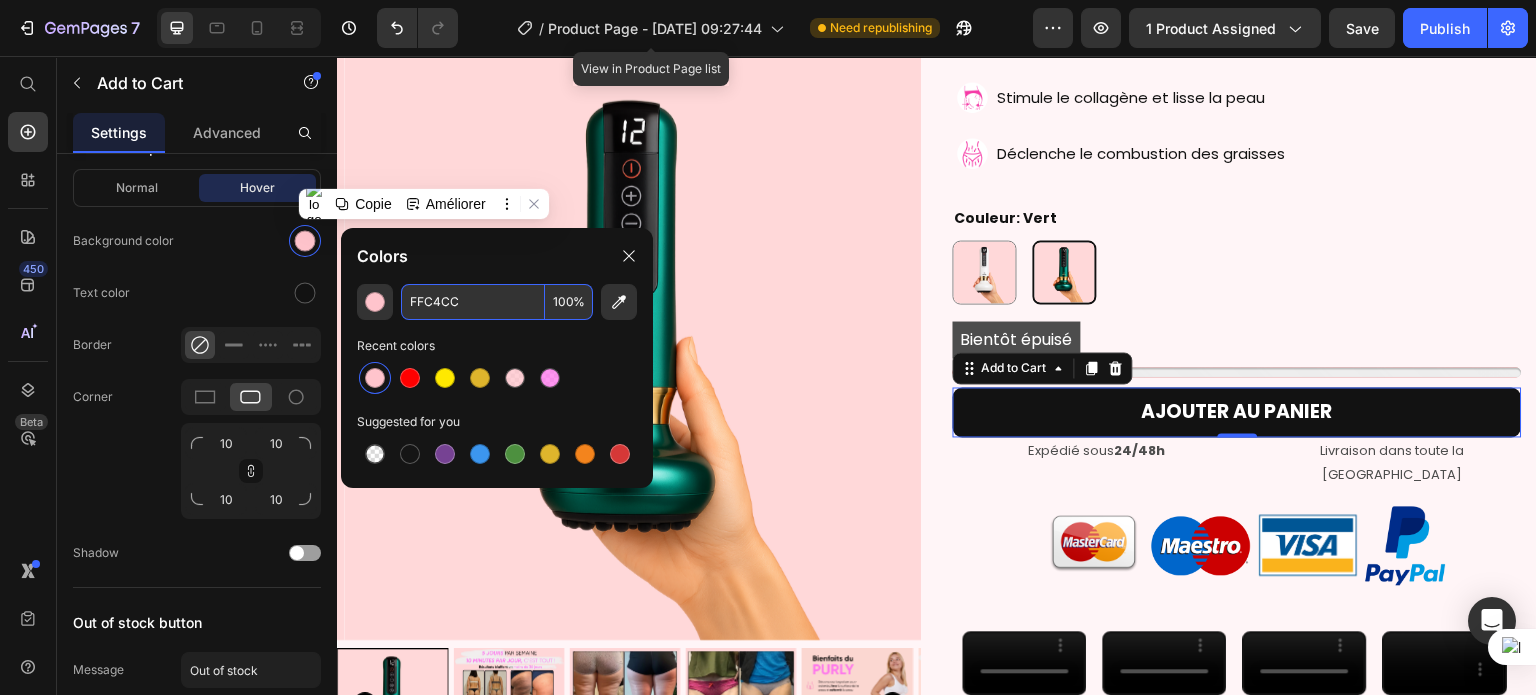 click on "FFC4CC" at bounding box center [473, 302] 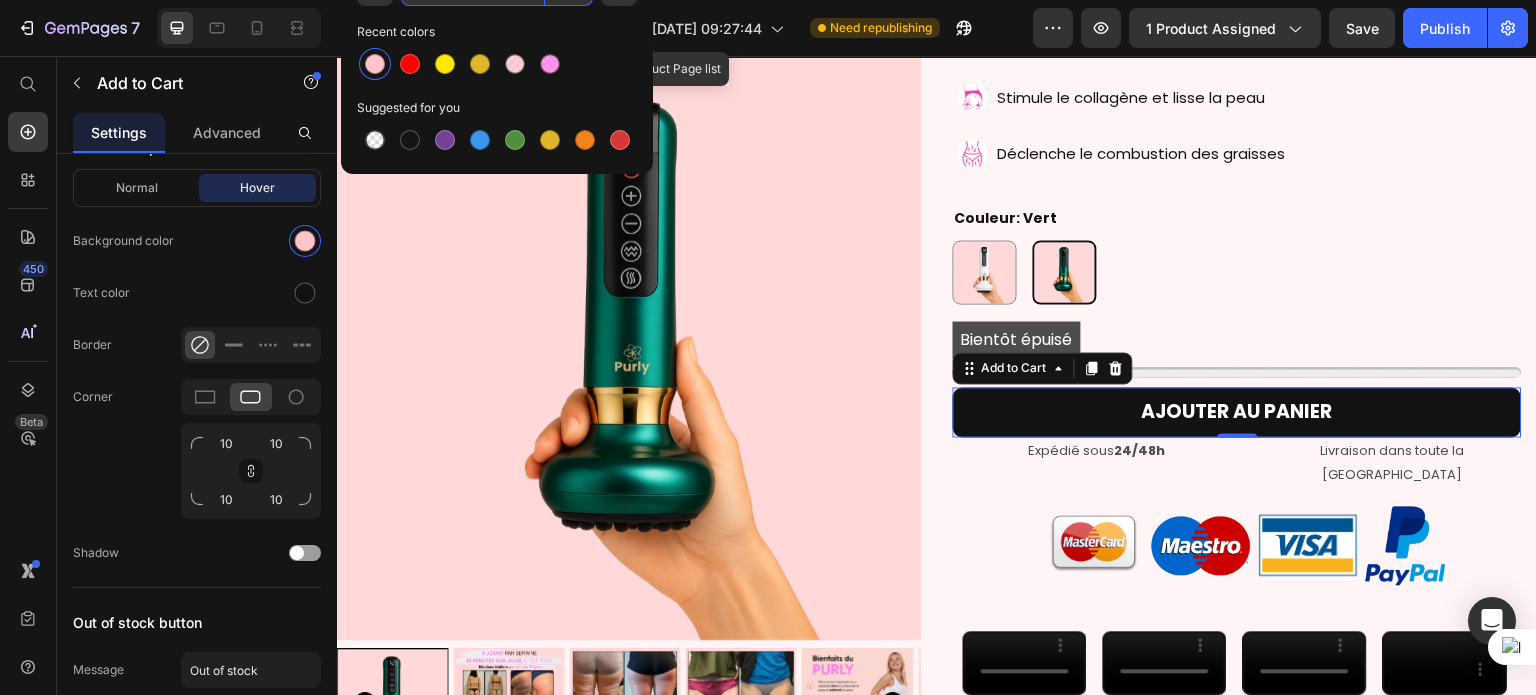 scroll, scrollTop: 1449, scrollLeft: 0, axis: vertical 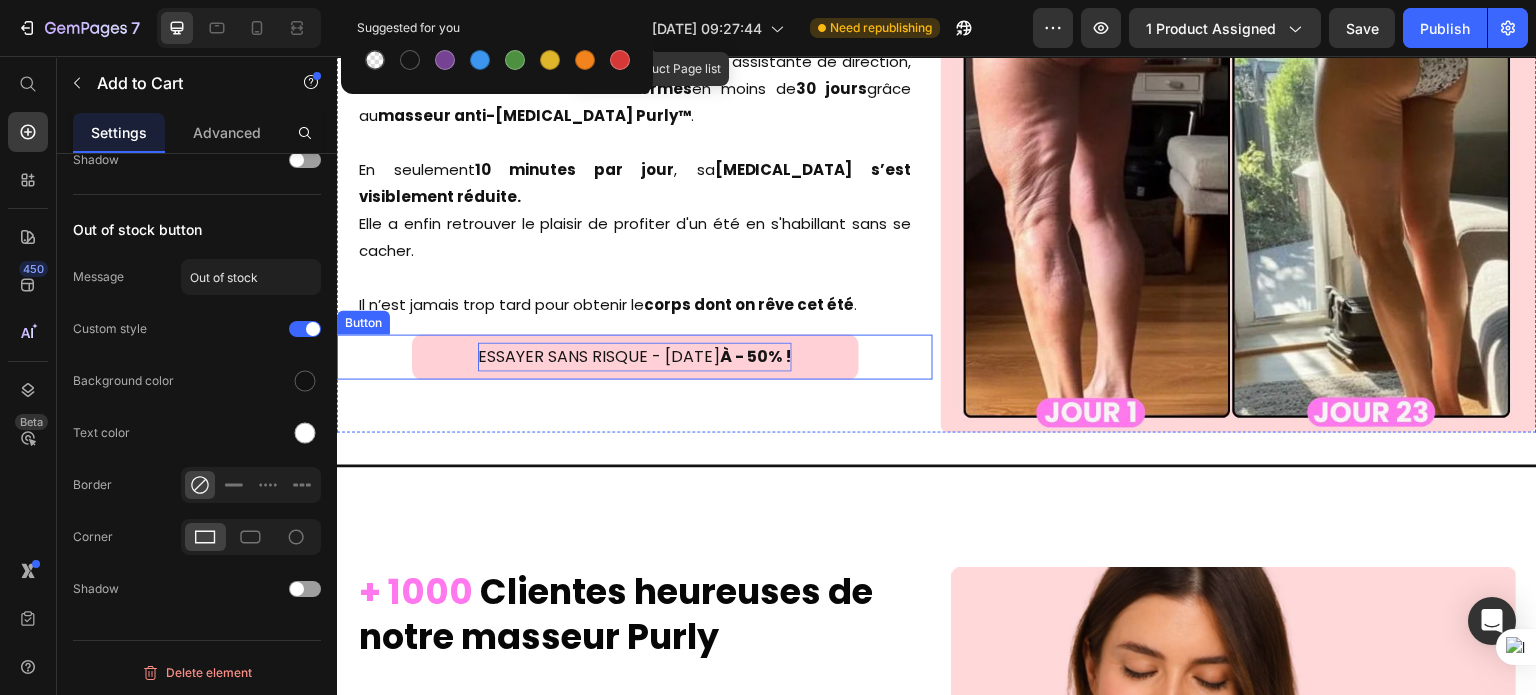 click on "ESSAYER SANS RISQUE - [DATE]  À - 50% !" at bounding box center (635, 357) 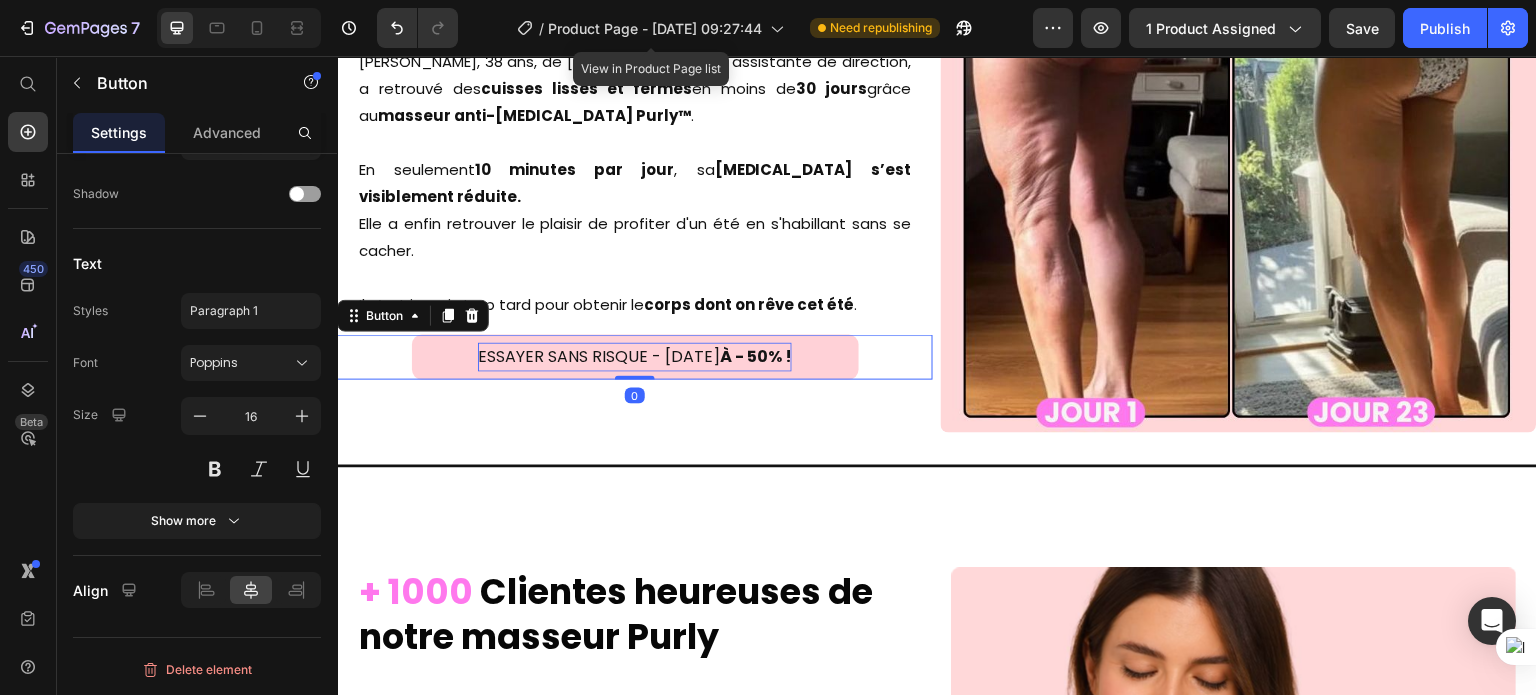 scroll, scrollTop: 0, scrollLeft: 0, axis: both 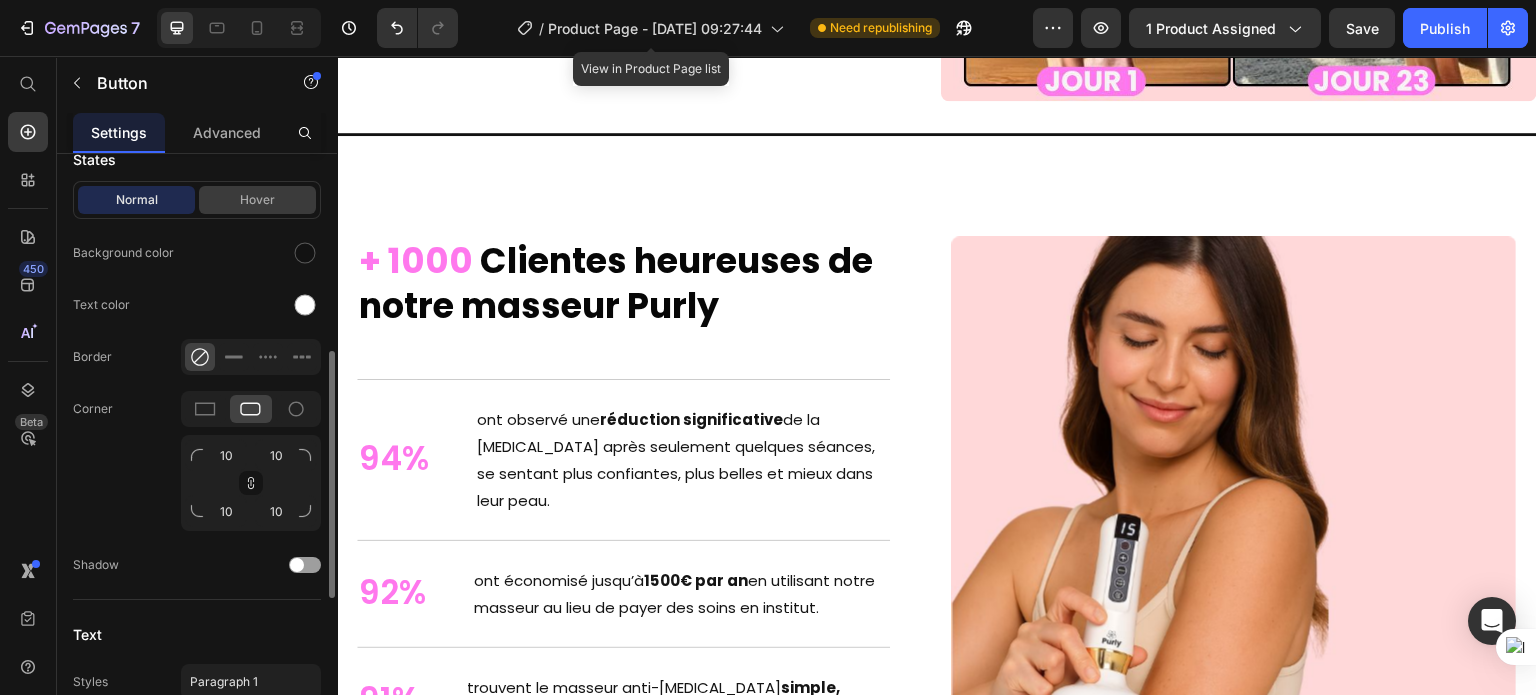 click on "Hover" at bounding box center [257, 200] 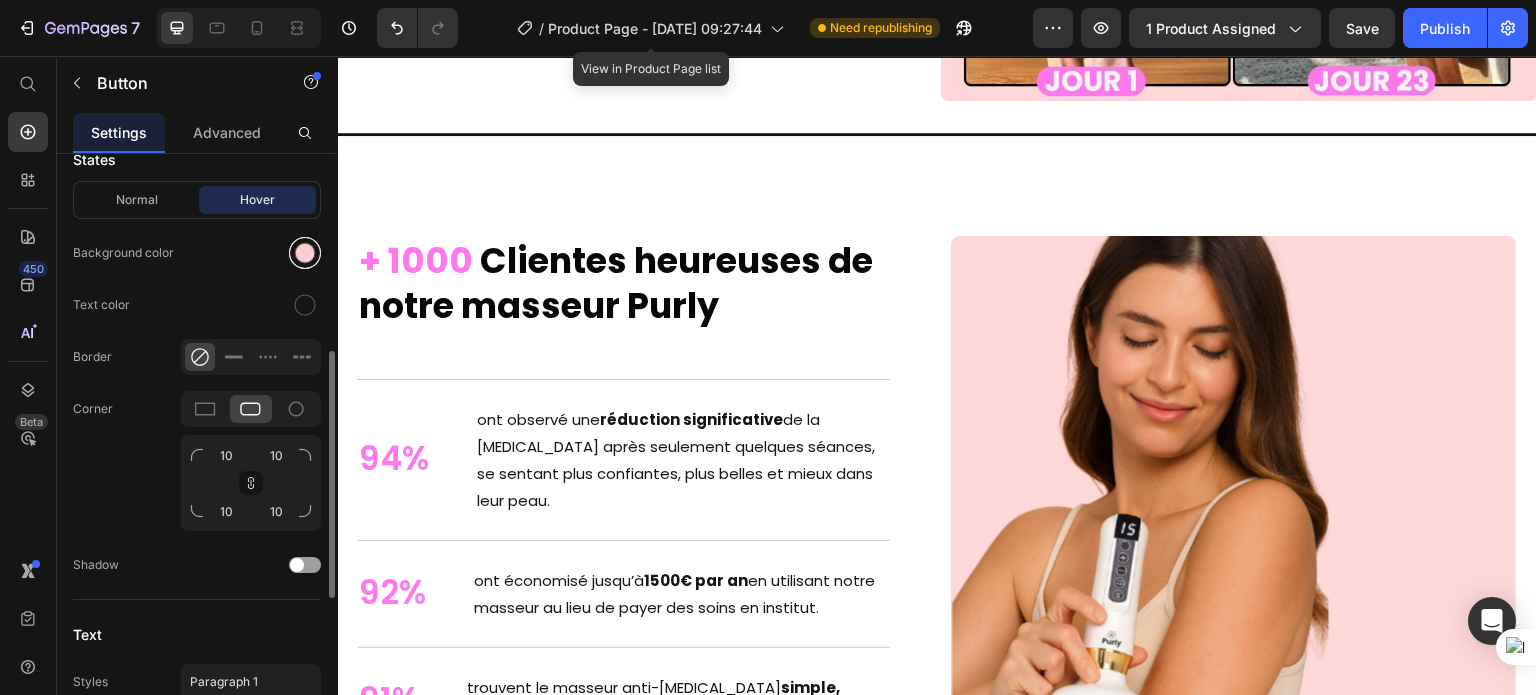 click at bounding box center (305, 253) 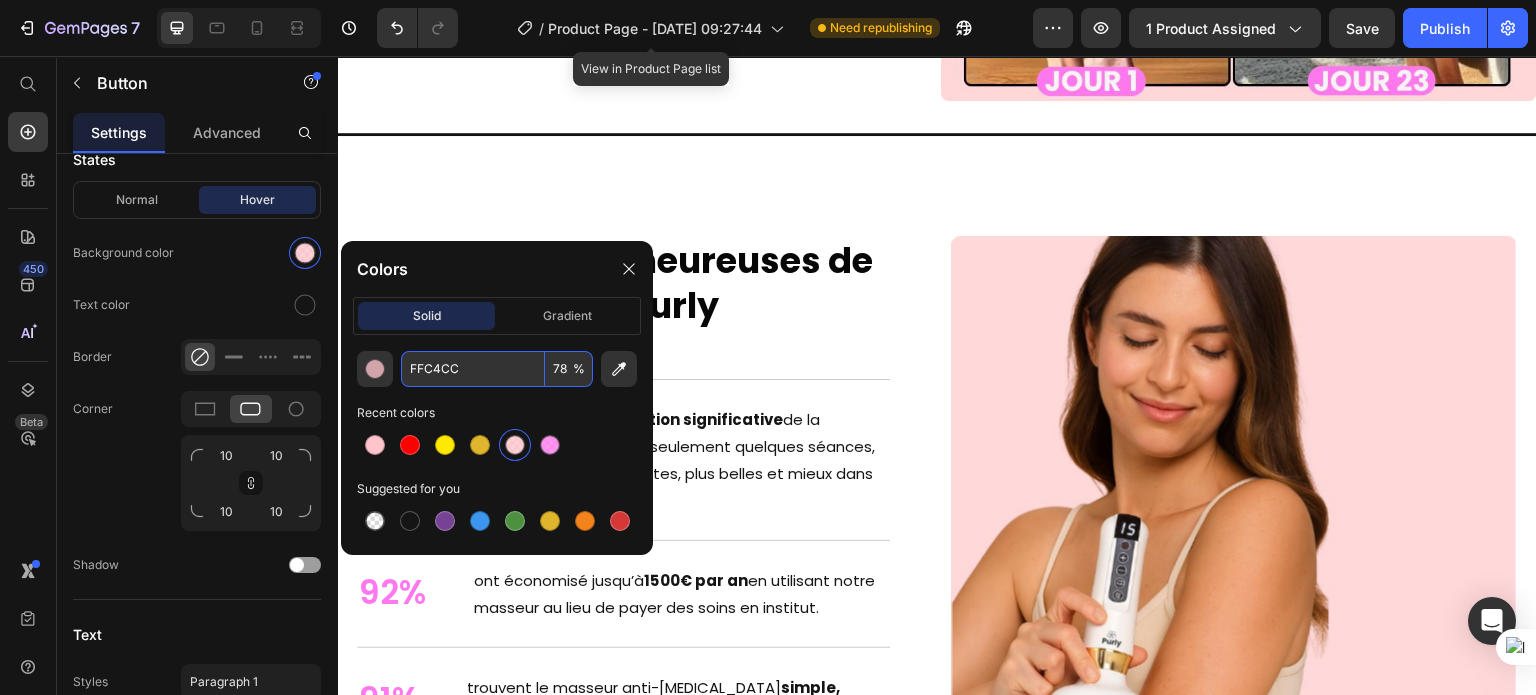 click on "FFC4CC" at bounding box center (473, 369) 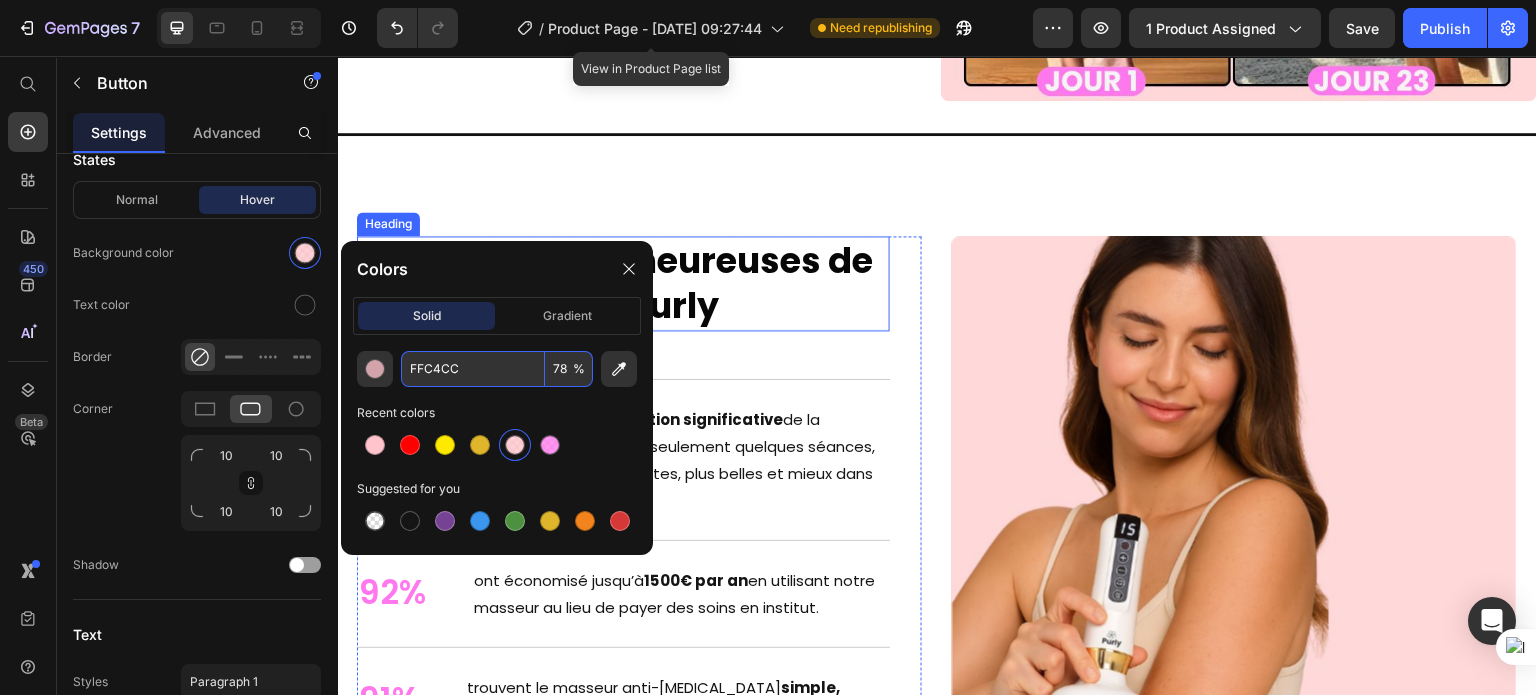 click on "Clientes heureuses de notre masseur Purly" at bounding box center [616, 283] 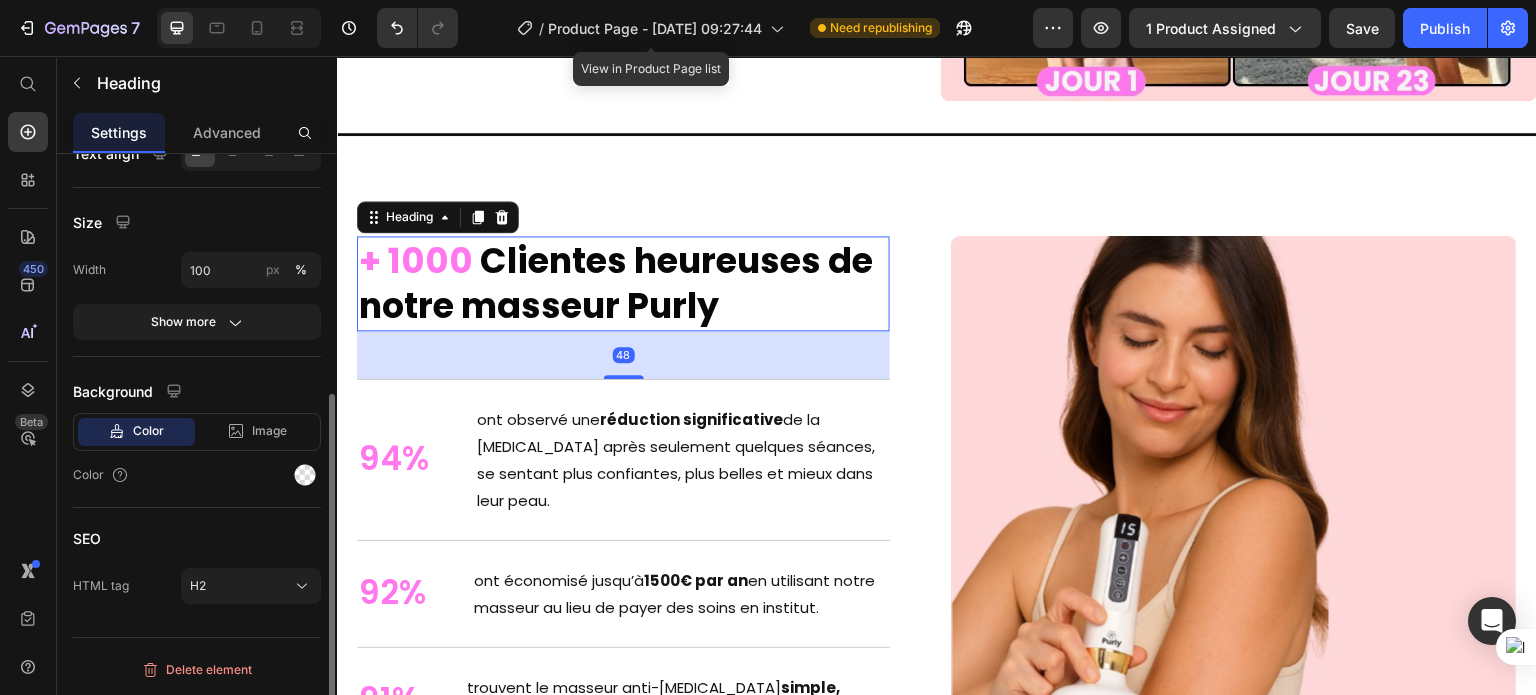 scroll, scrollTop: 0, scrollLeft: 0, axis: both 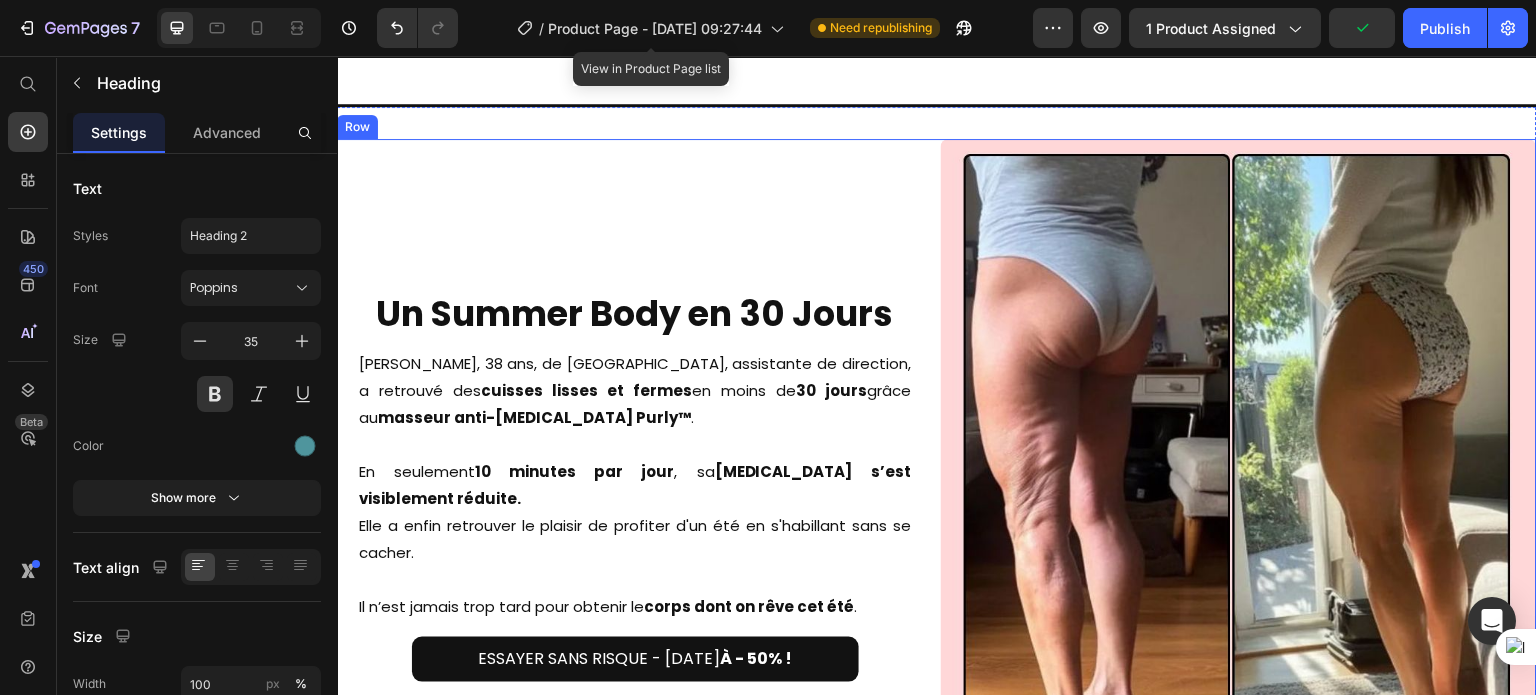 click on "Un Summer Body en 30 Jours Heading [PERSON_NAME], 38 ans, de [GEOGRAPHIC_DATA], assistante de direction, a retrouvé des  cuisses lisses et fermes  en moins de  30 jours  grâce au  masseur anti-[MEDICAL_DATA] Purly™ .   En seulement  10 minutes par jour , sa  [MEDICAL_DATA] s’est visiblement réduite.  Elle a enfin retrouver le plaisir de profiter d'un été en s'habillant sans se cacher.   Il n’est jamais trop tard pour obtenir le  corps dont on rêve cet été . Text Block Row ESSAYER SANS RISQUE - [DATE]  À - 50% ! Button" at bounding box center (635, 437) 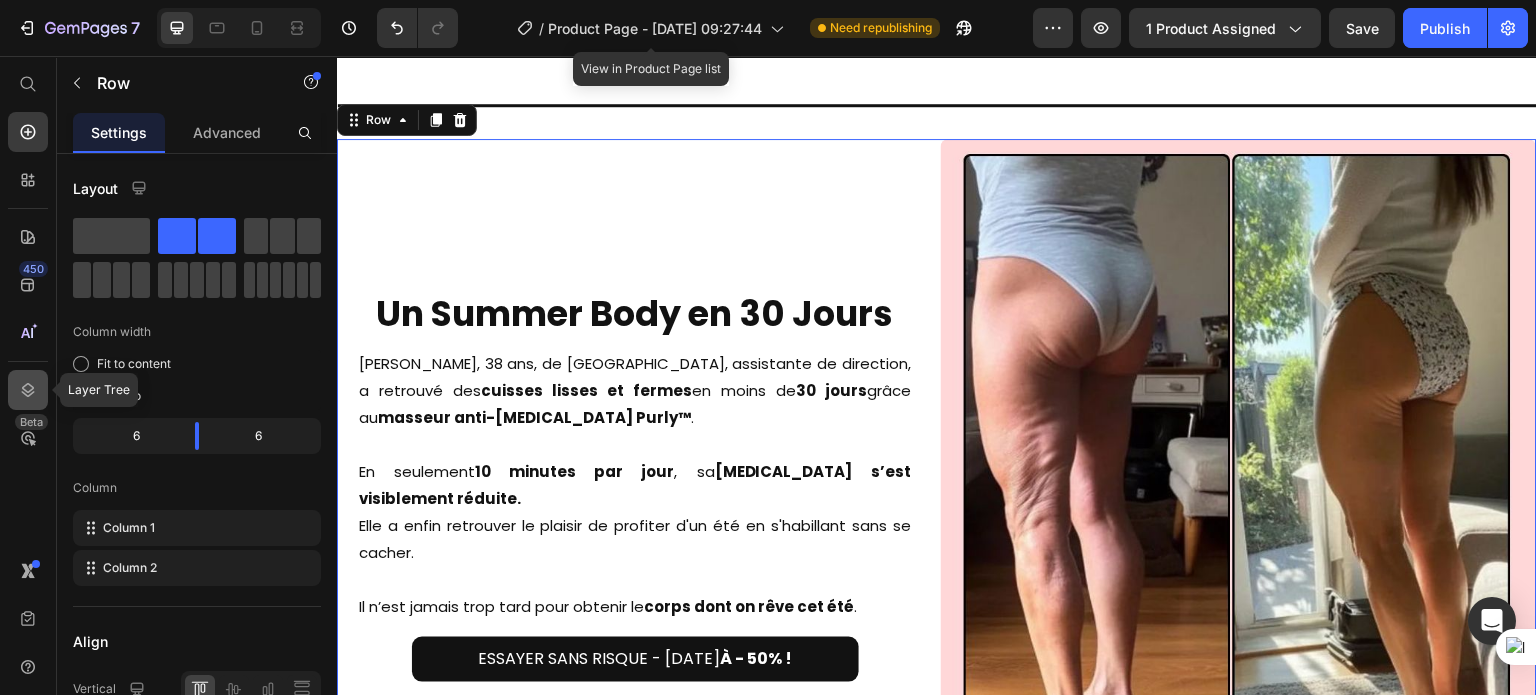 click 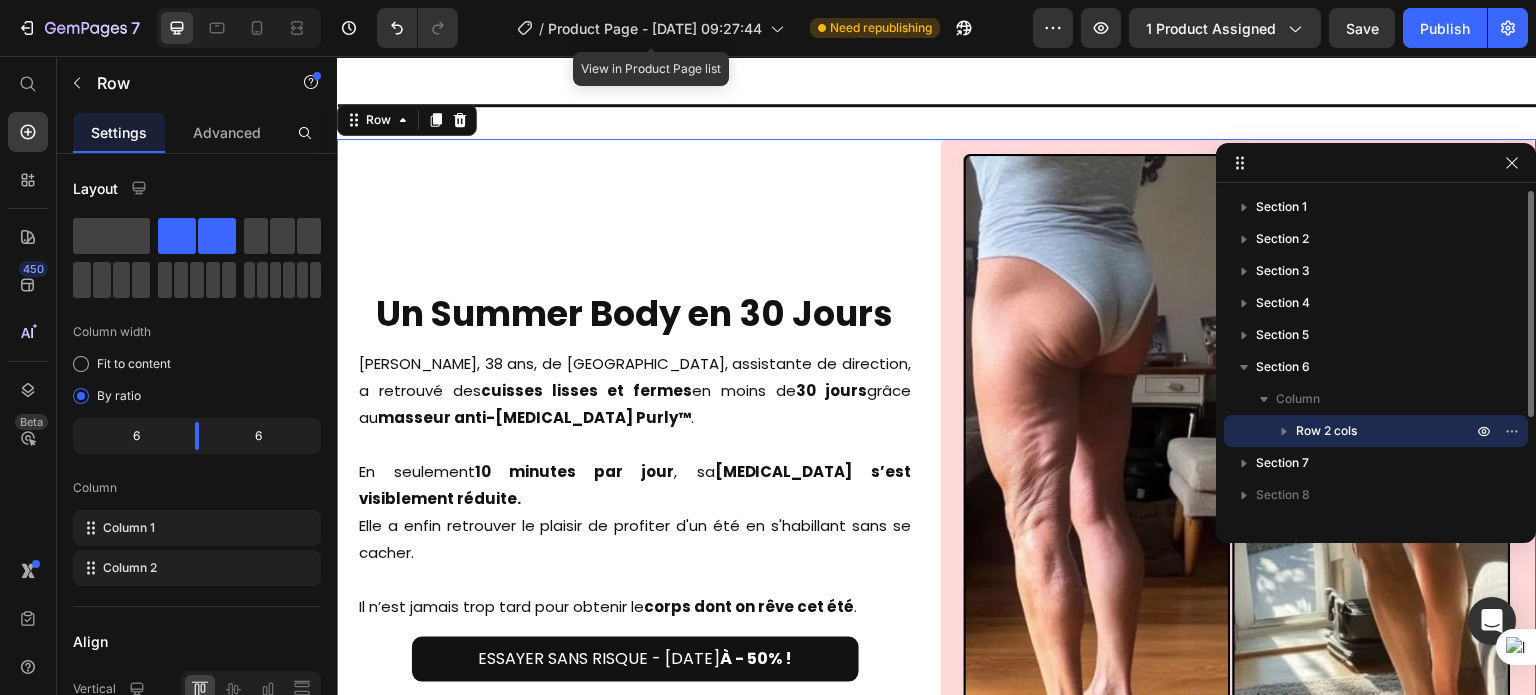 click 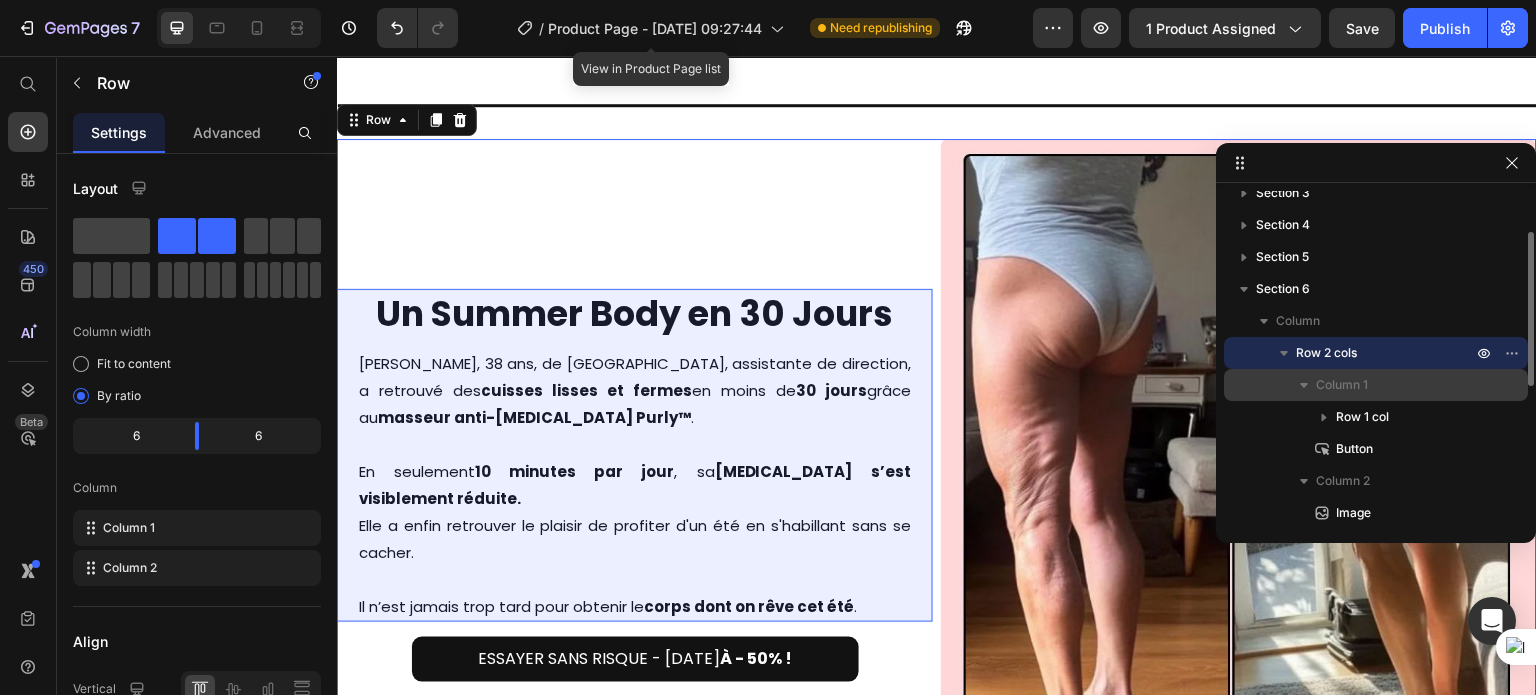 scroll, scrollTop: 83, scrollLeft: 0, axis: vertical 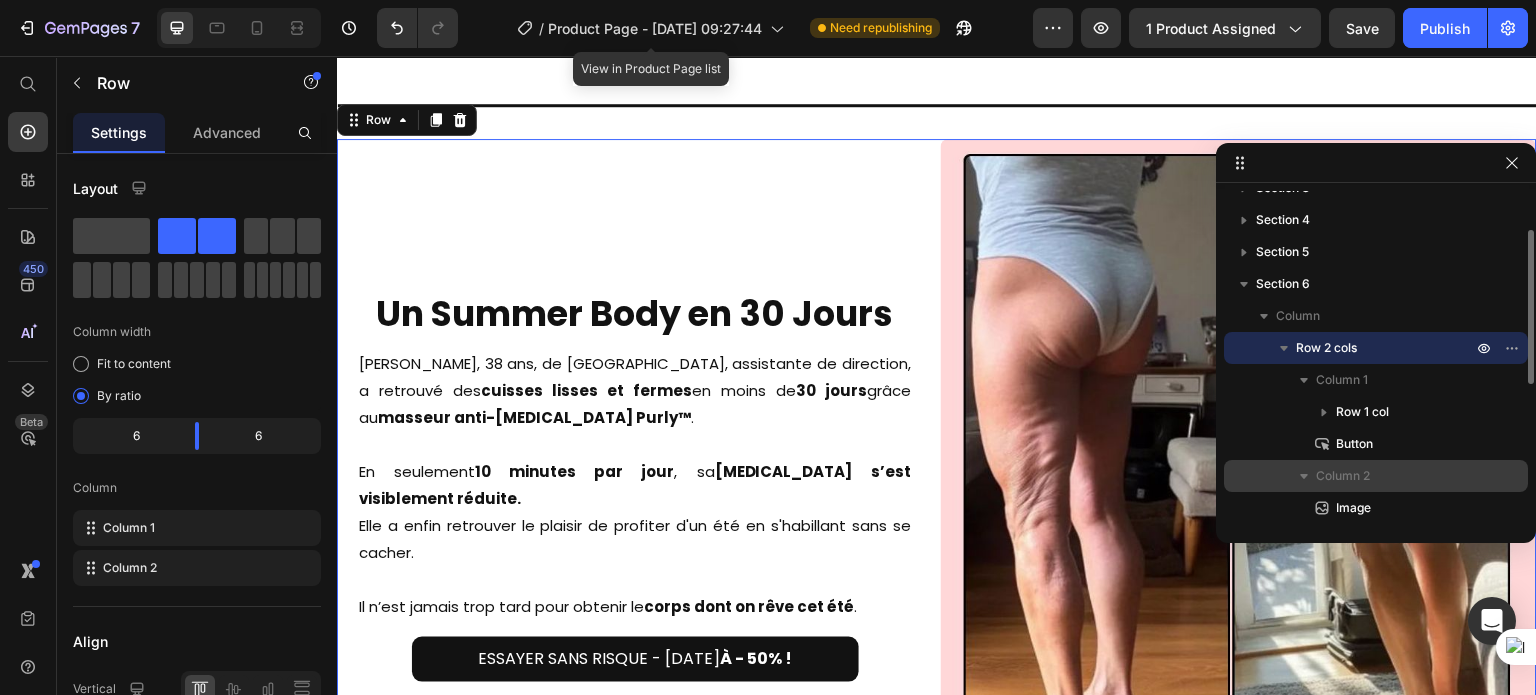 click on "Column 2" at bounding box center (1343, 476) 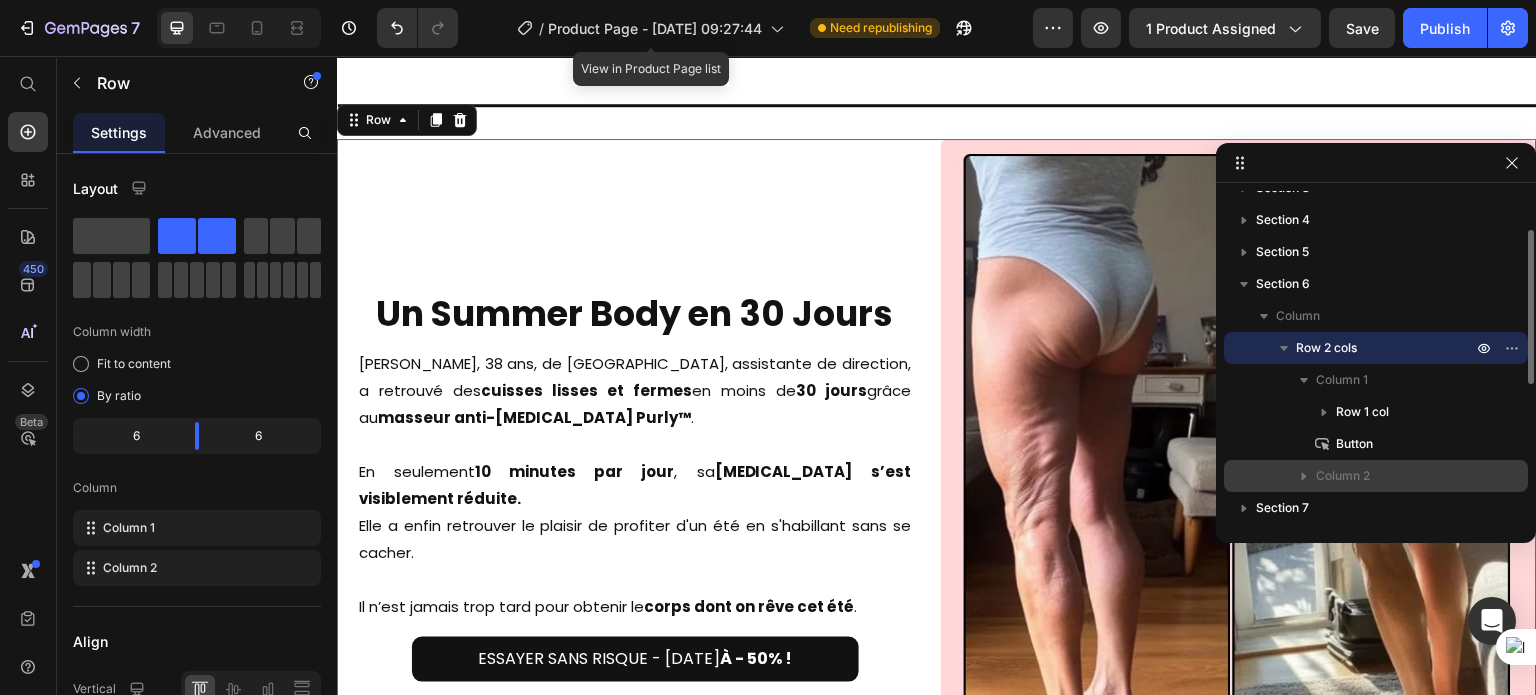 click on "Column 2" at bounding box center (1343, 476) 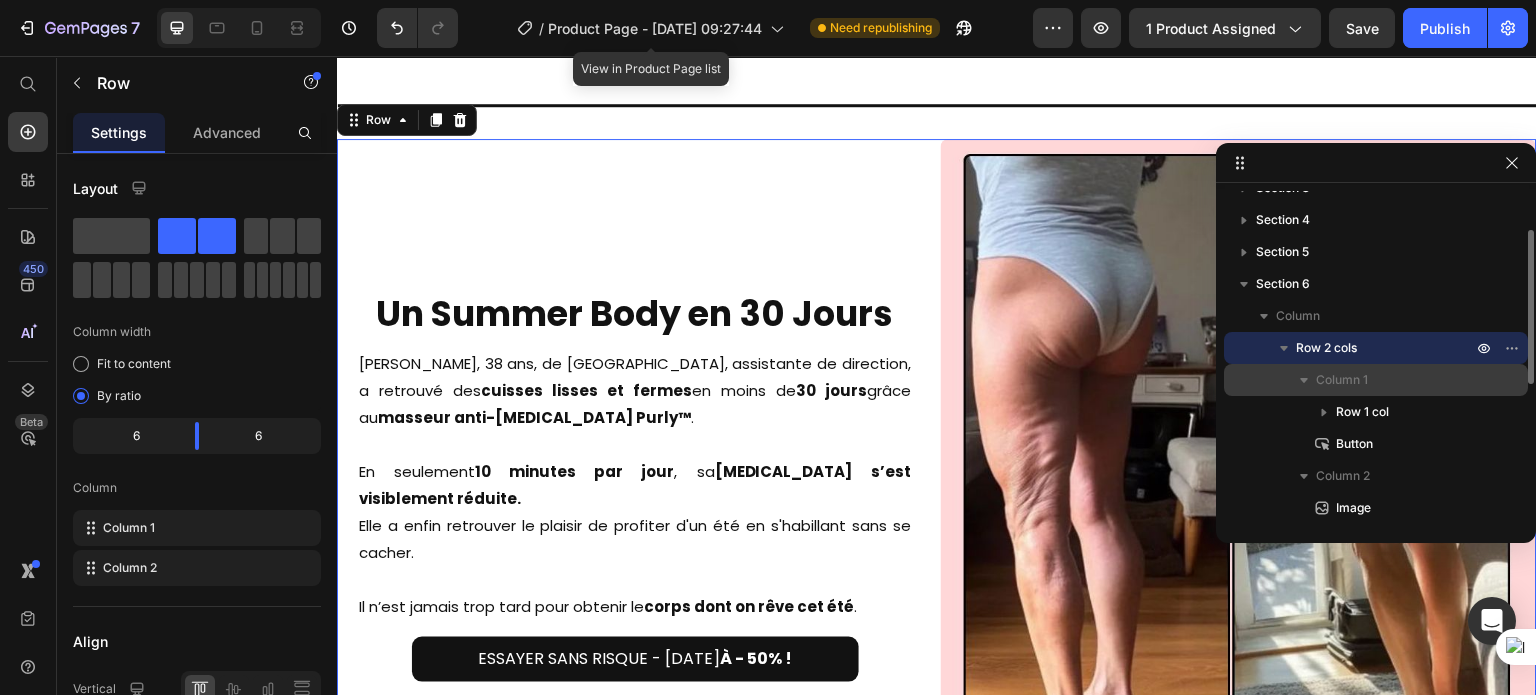 drag, startPoint x: 1319, startPoint y: 476, endPoint x: 1327, endPoint y: 370, distance: 106.30146 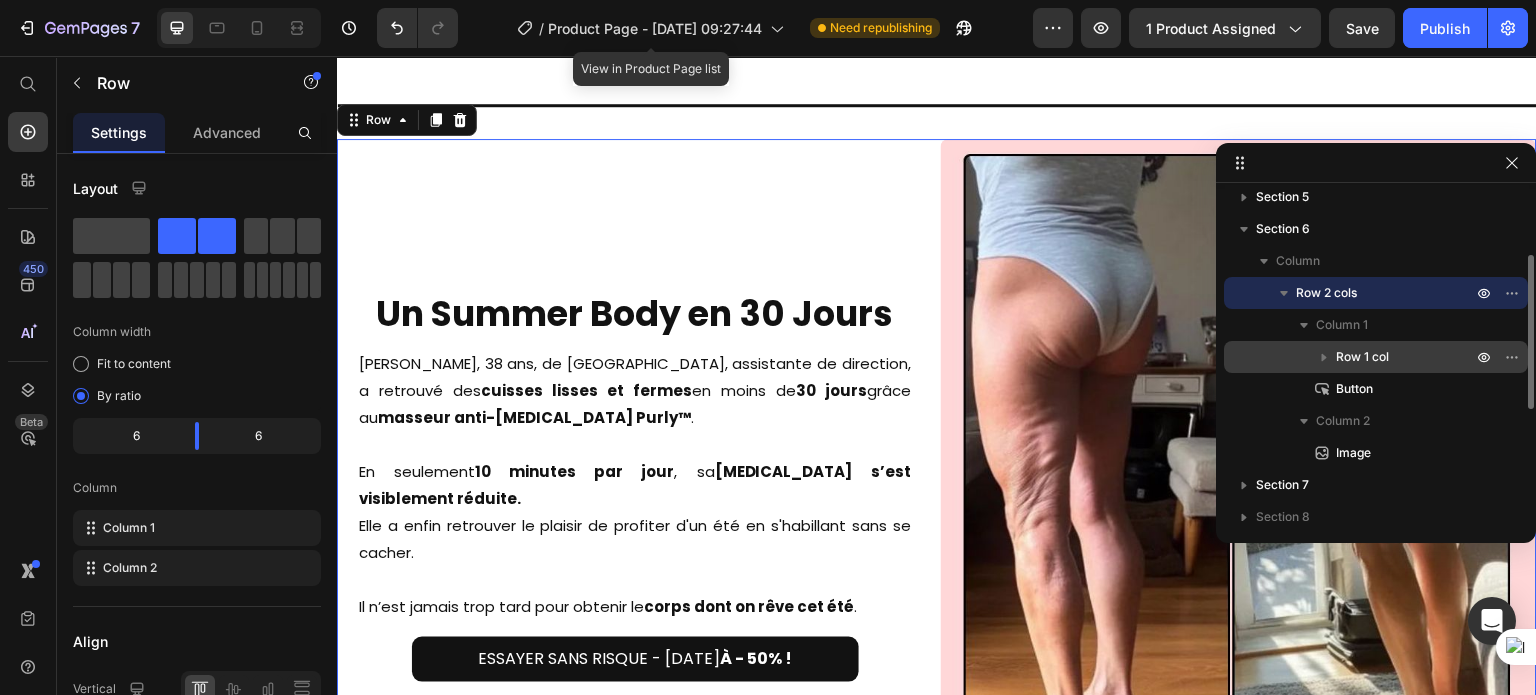 scroll, scrollTop: 139, scrollLeft: 0, axis: vertical 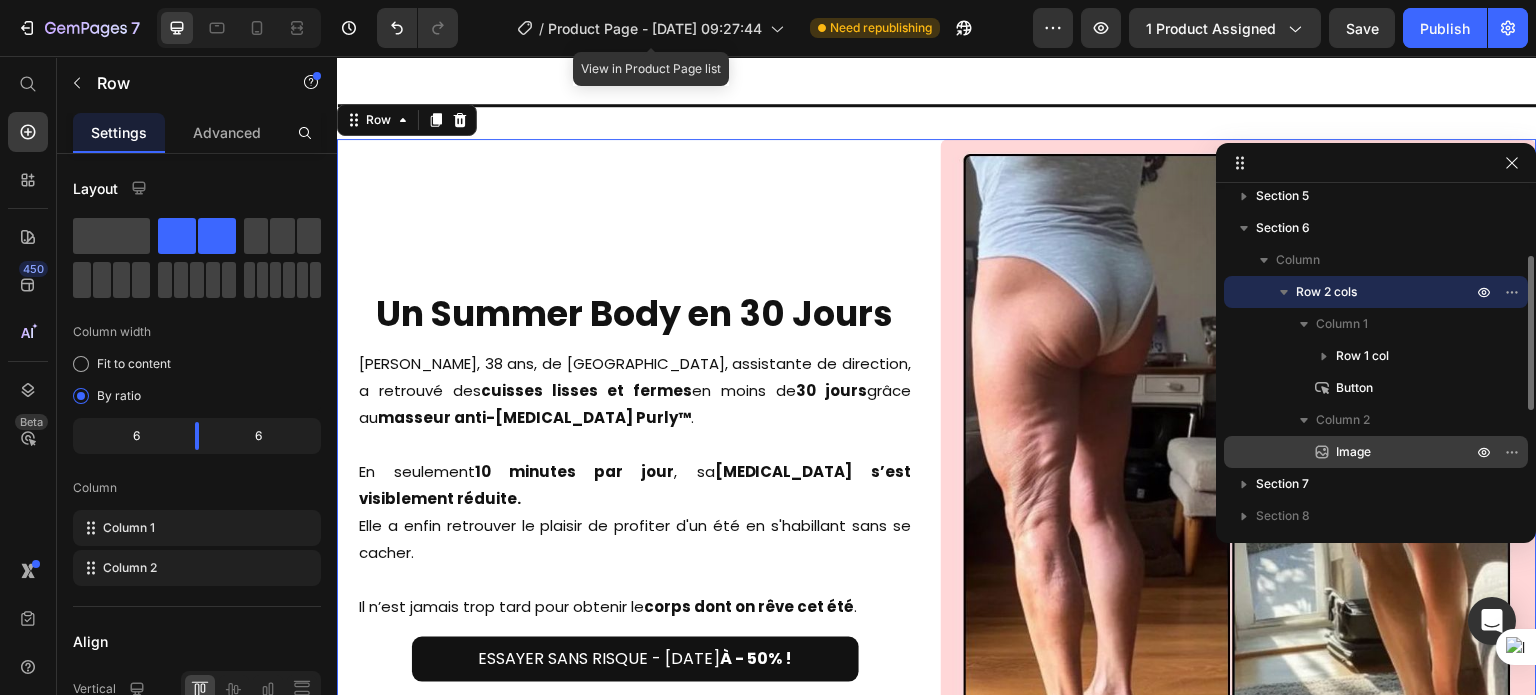 drag, startPoint x: 1351, startPoint y: 455, endPoint x: 1374, endPoint y: 438, distance: 28.600698 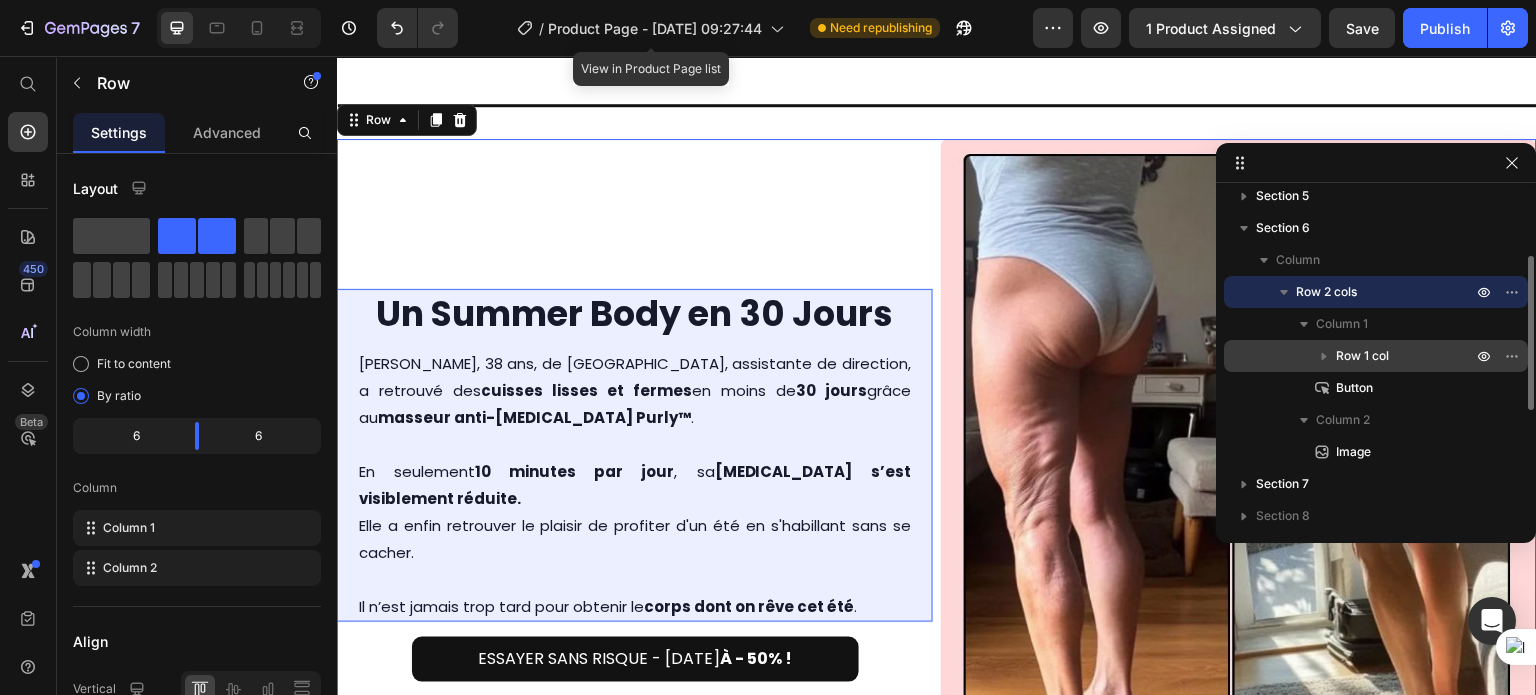 drag, startPoint x: 1346, startPoint y: 327, endPoint x: 1348, endPoint y: 360, distance: 33.06055 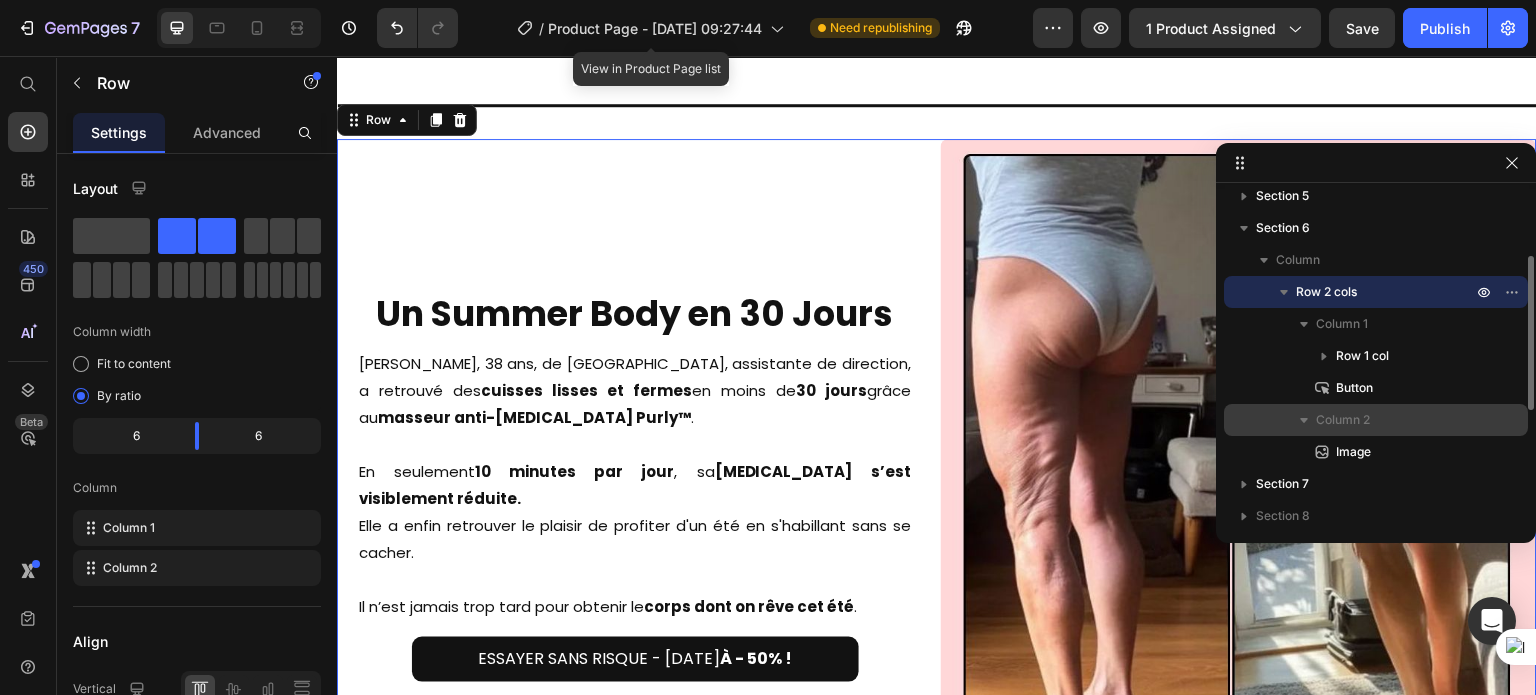 click on "Column 2" at bounding box center [1343, 420] 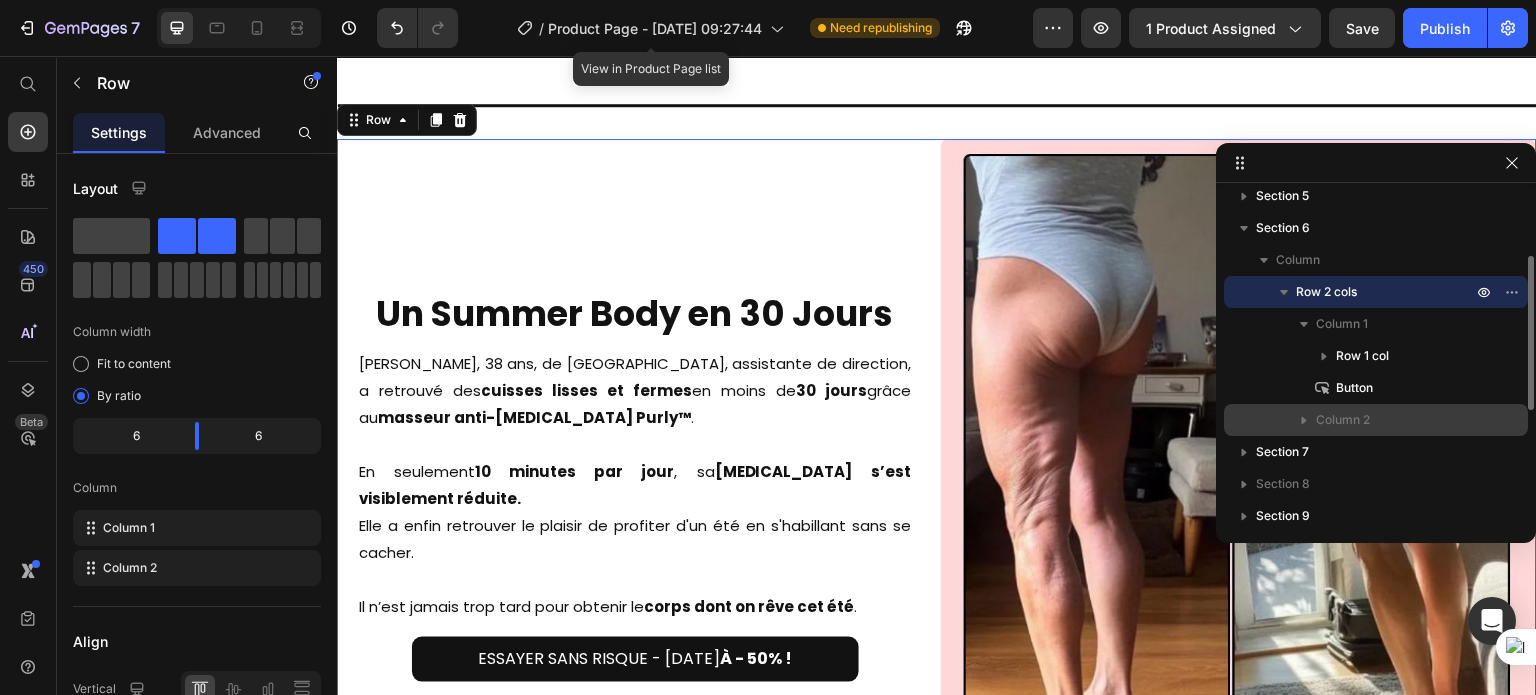 click on "Column 2" at bounding box center [1343, 420] 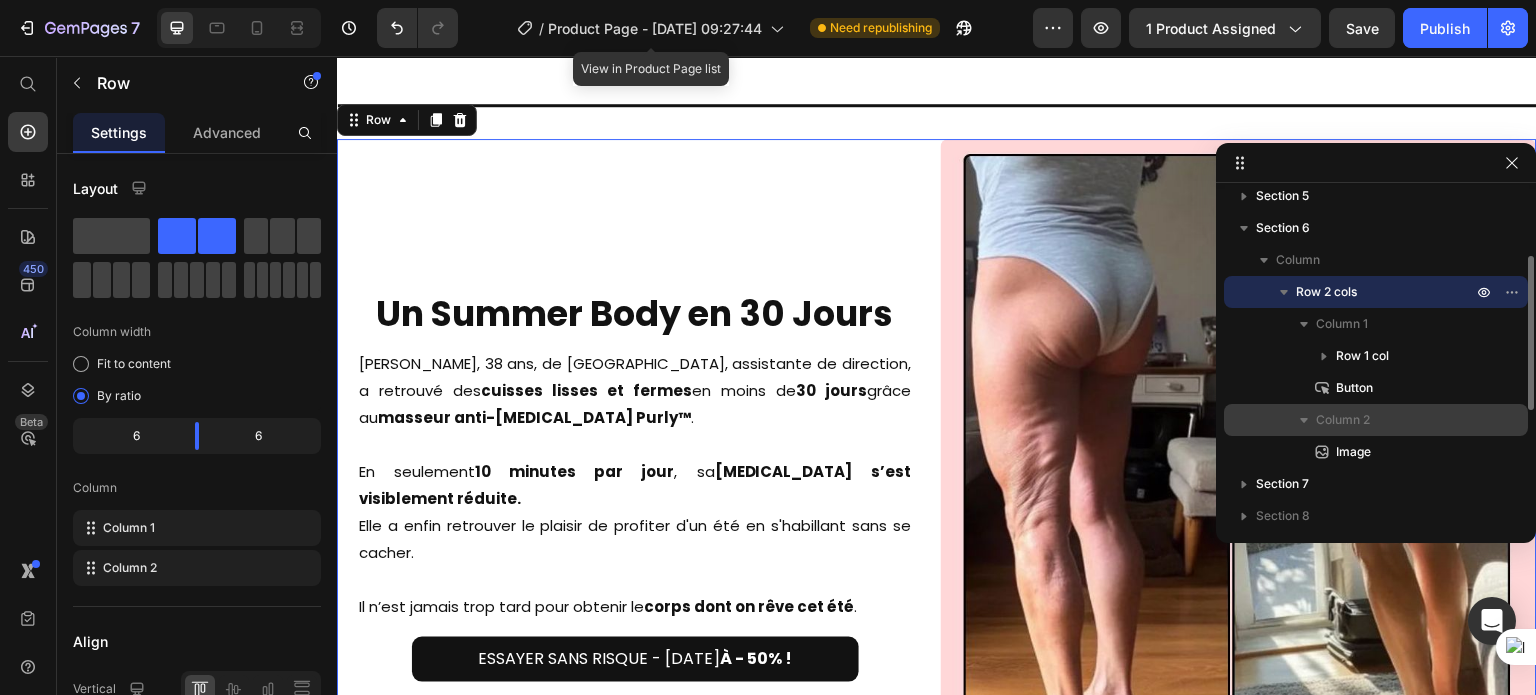 click on "Column 2" at bounding box center [1343, 420] 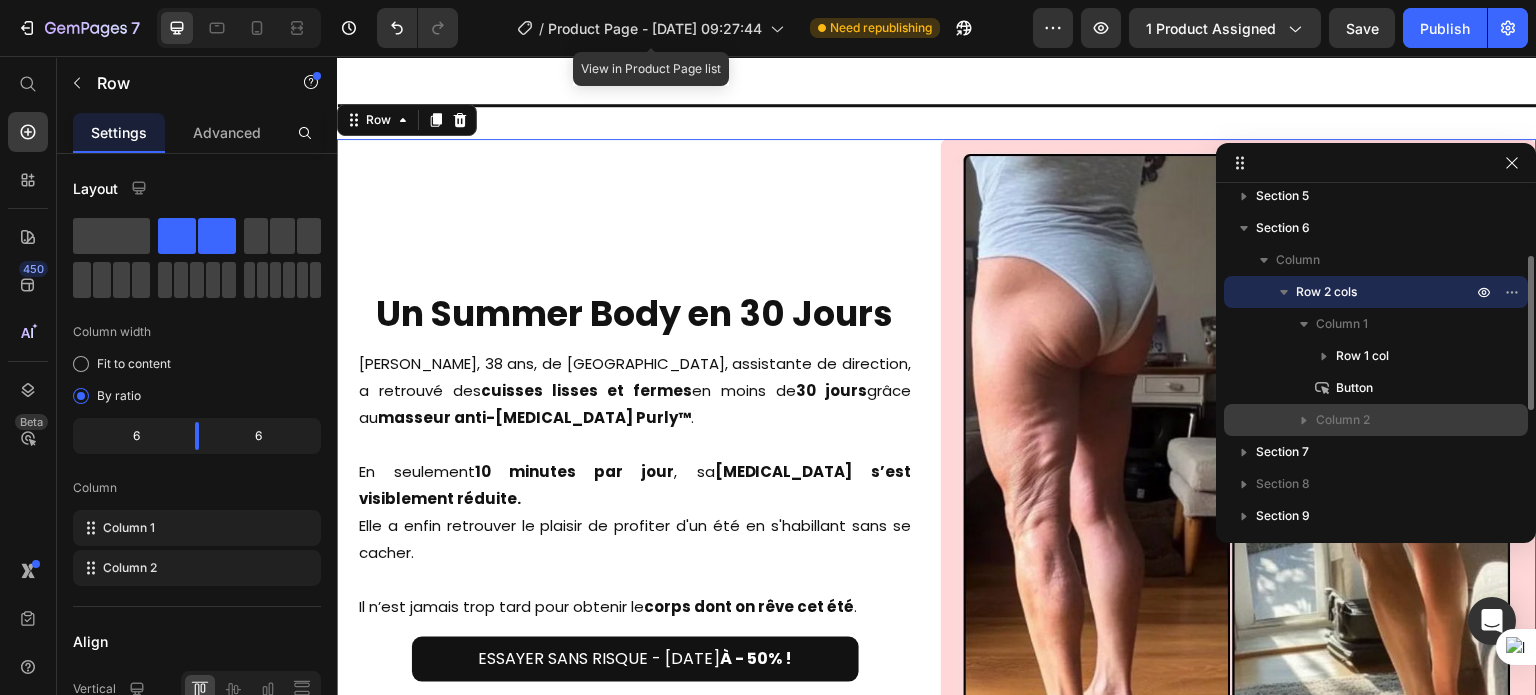 click on "Column 2" at bounding box center (1343, 420) 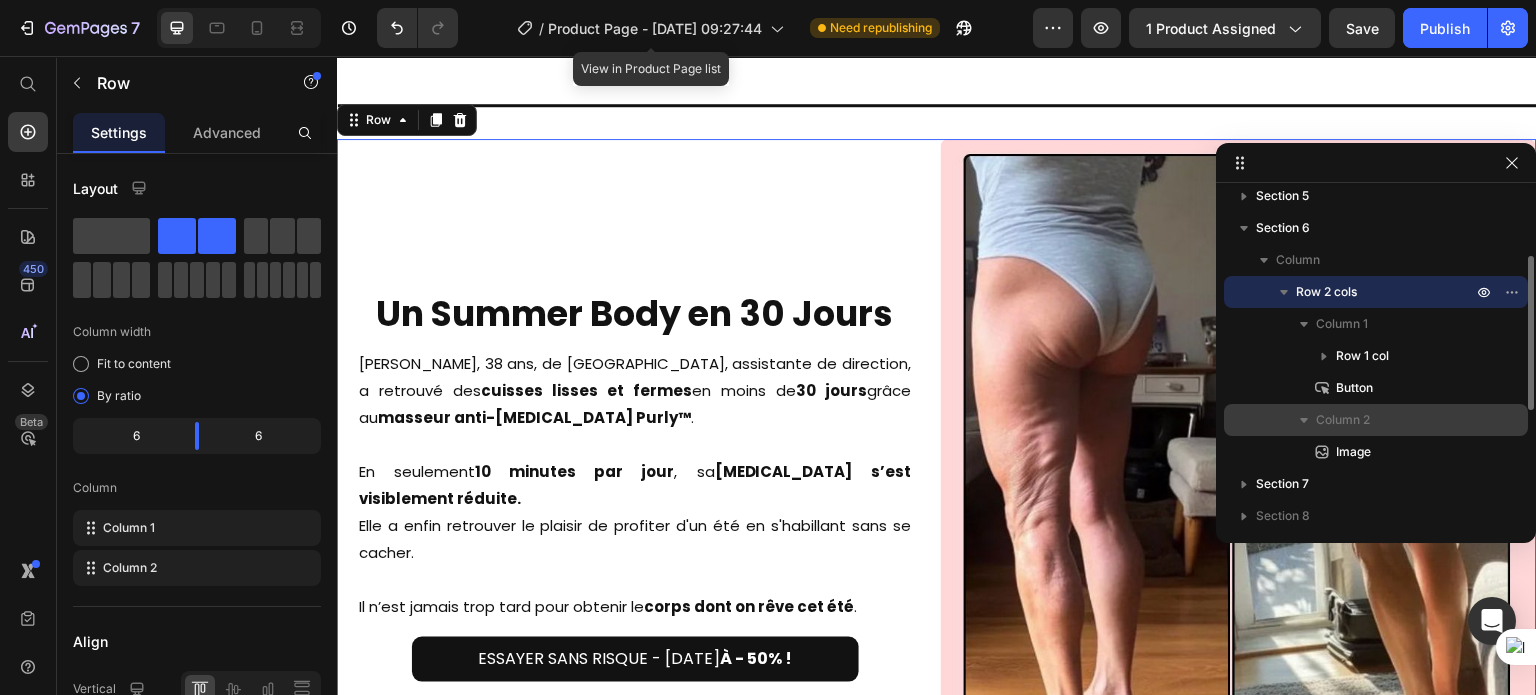 click on "Column 2" at bounding box center (1343, 420) 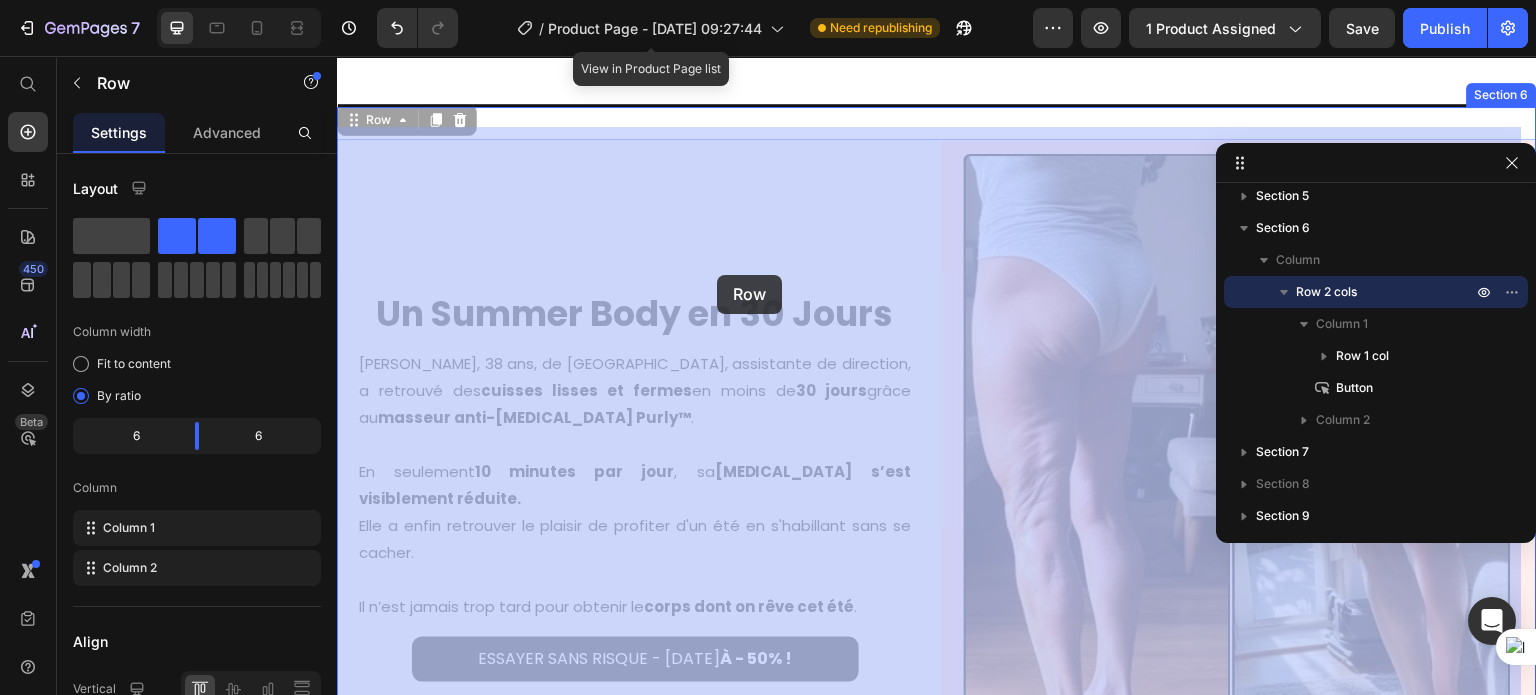 drag, startPoint x: 380, startPoint y: 115, endPoint x: 717, endPoint y: 275, distance: 373.05362 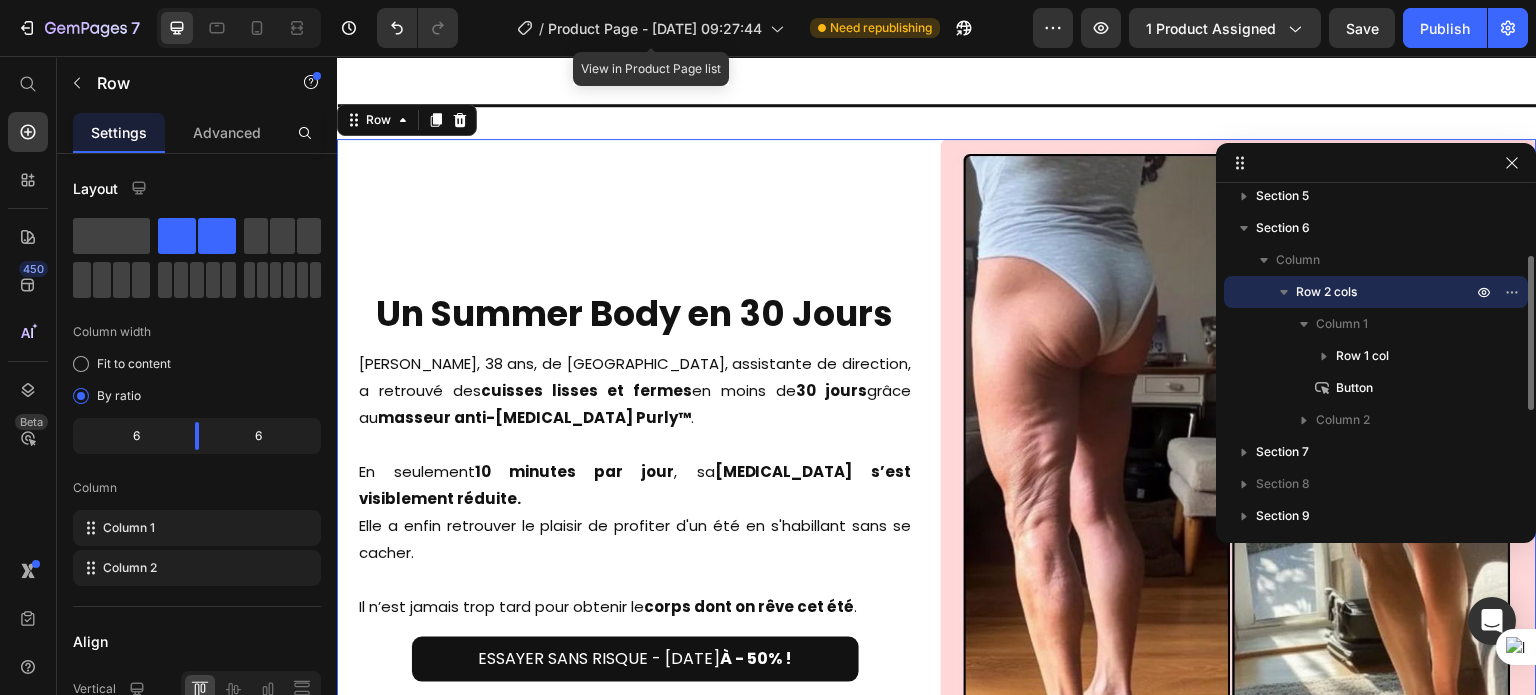 click on "Row 2 cols" at bounding box center [1326, 292] 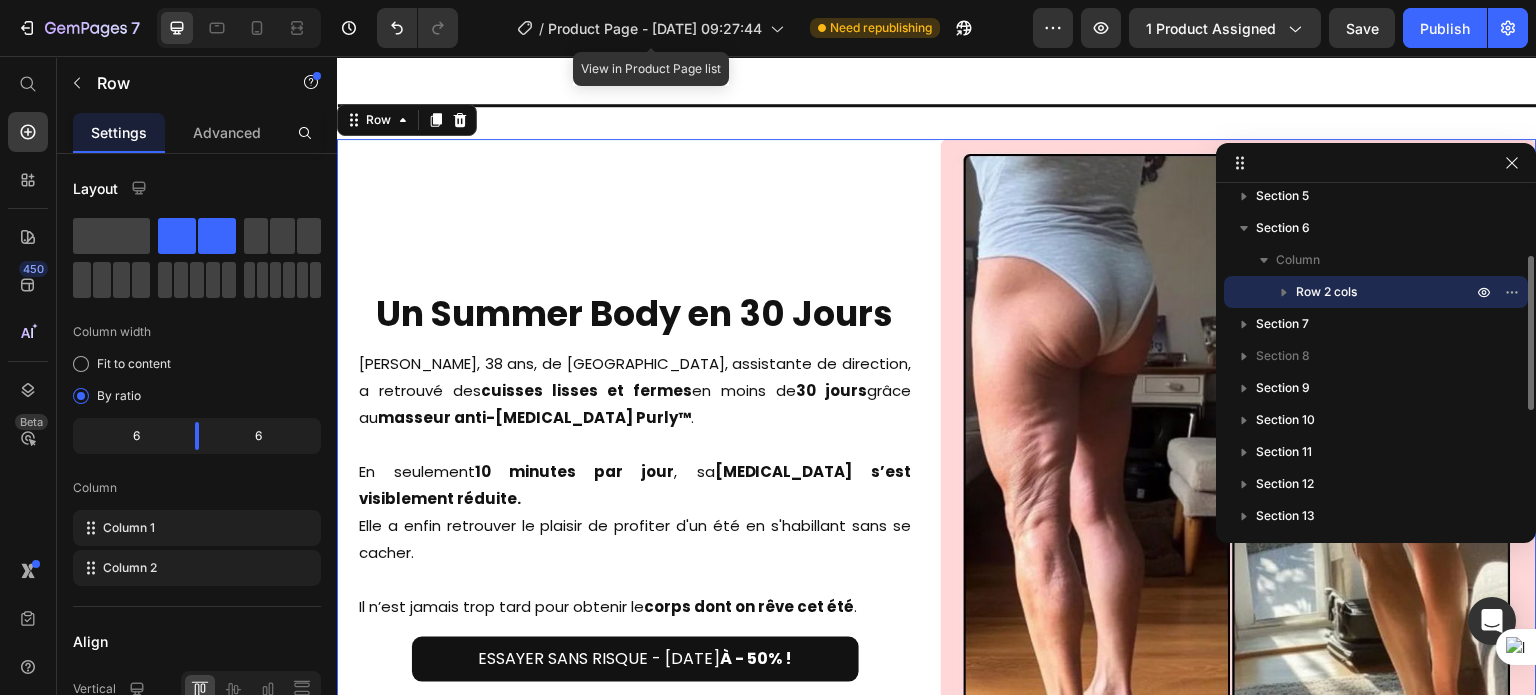 click on "Row 2 cols" at bounding box center [1326, 292] 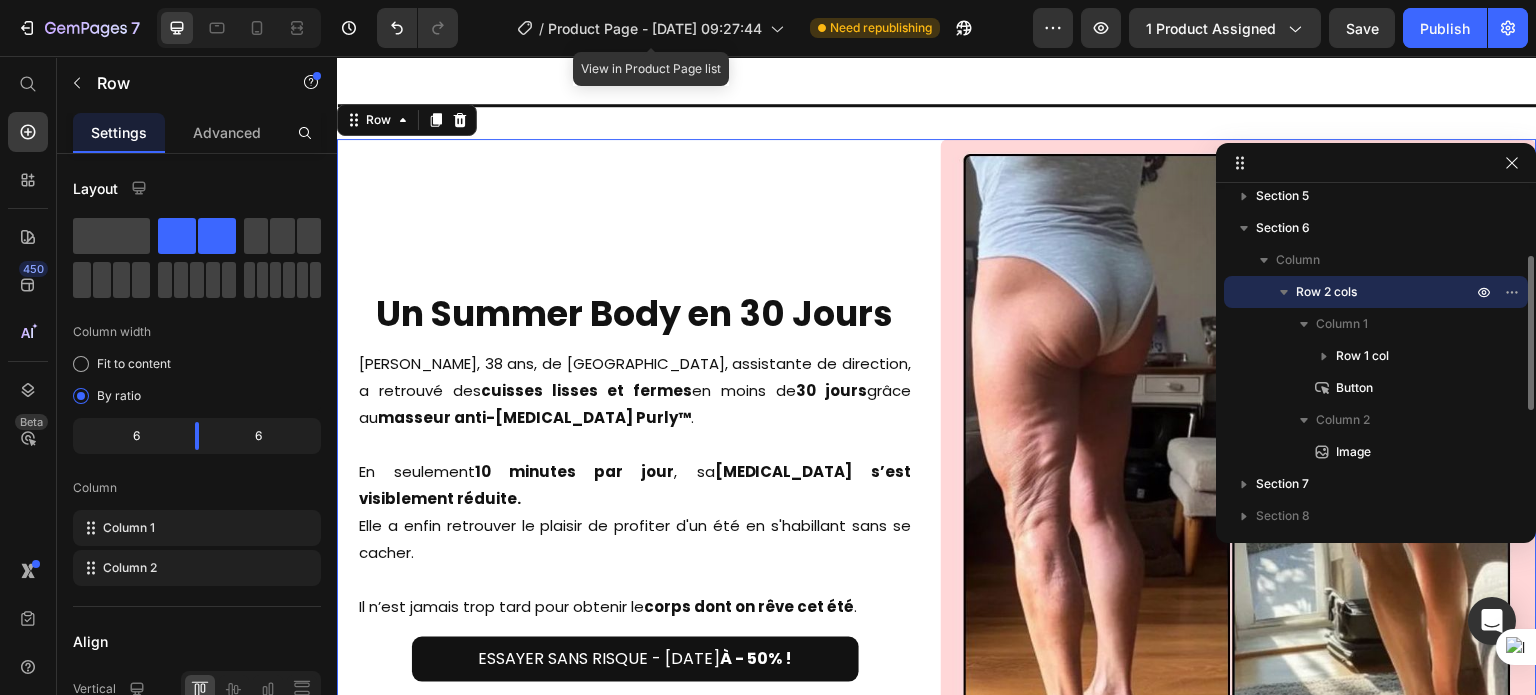 click 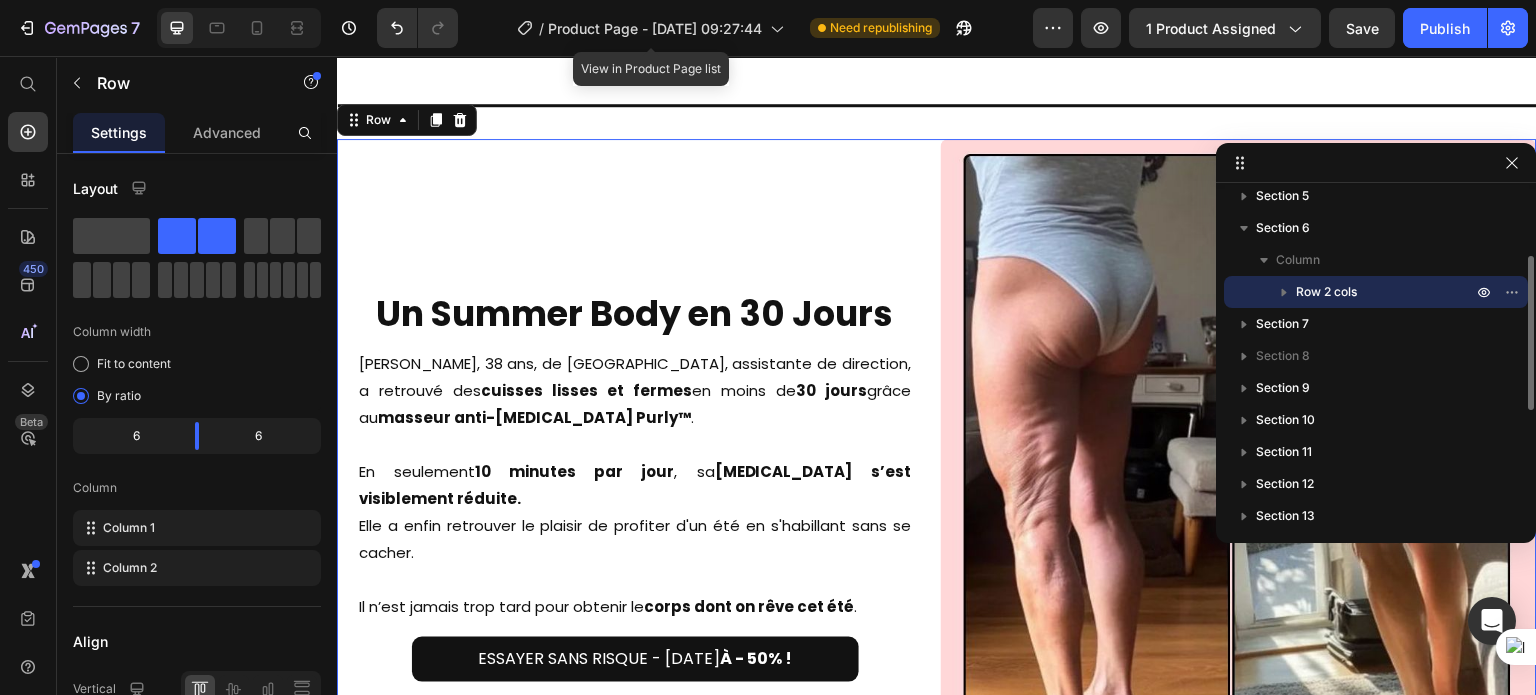 click 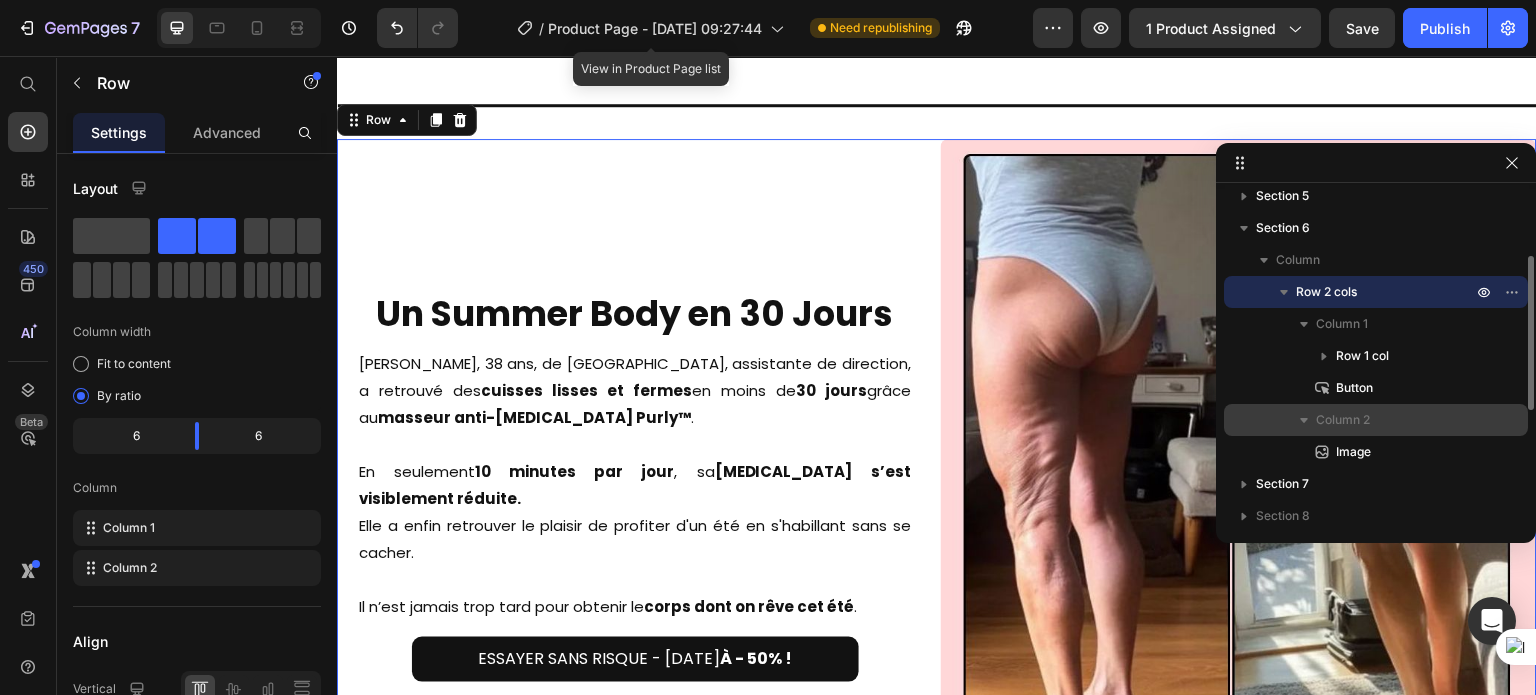 click 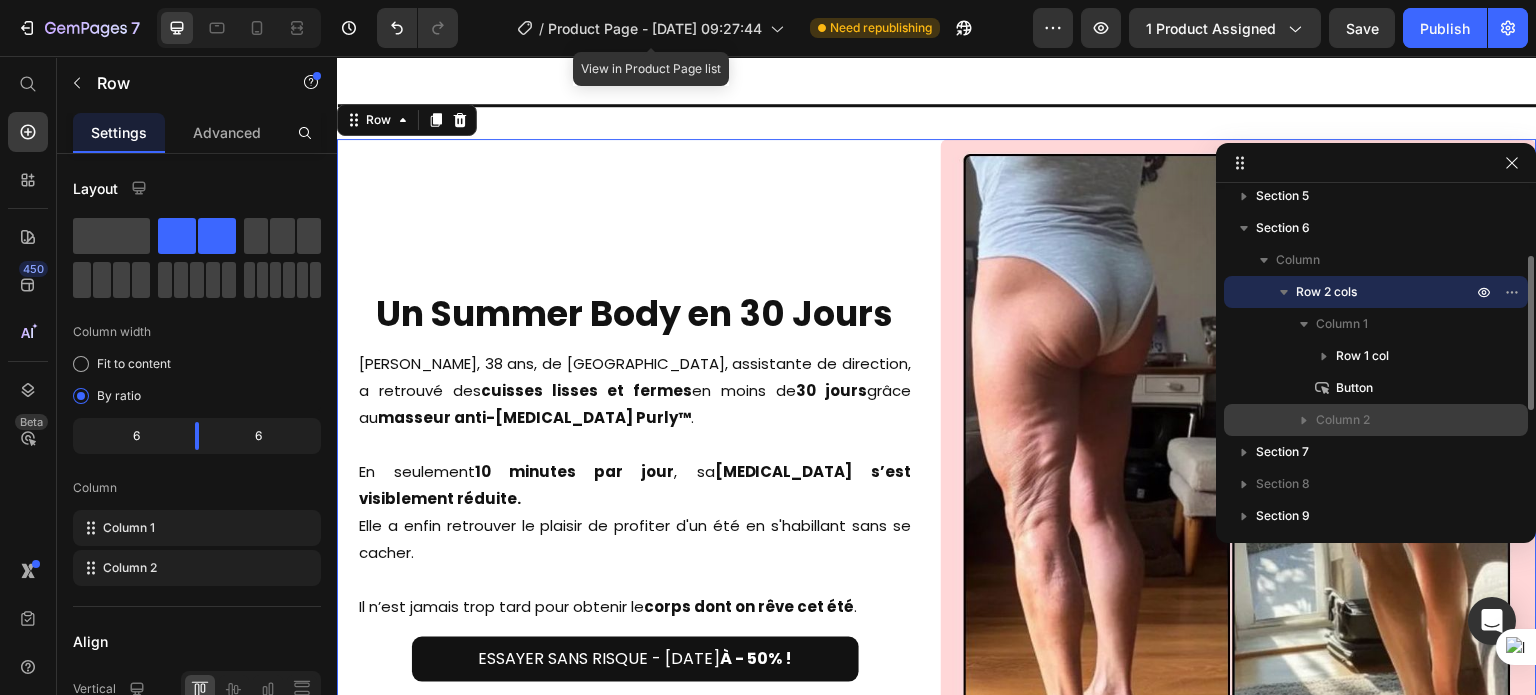 click 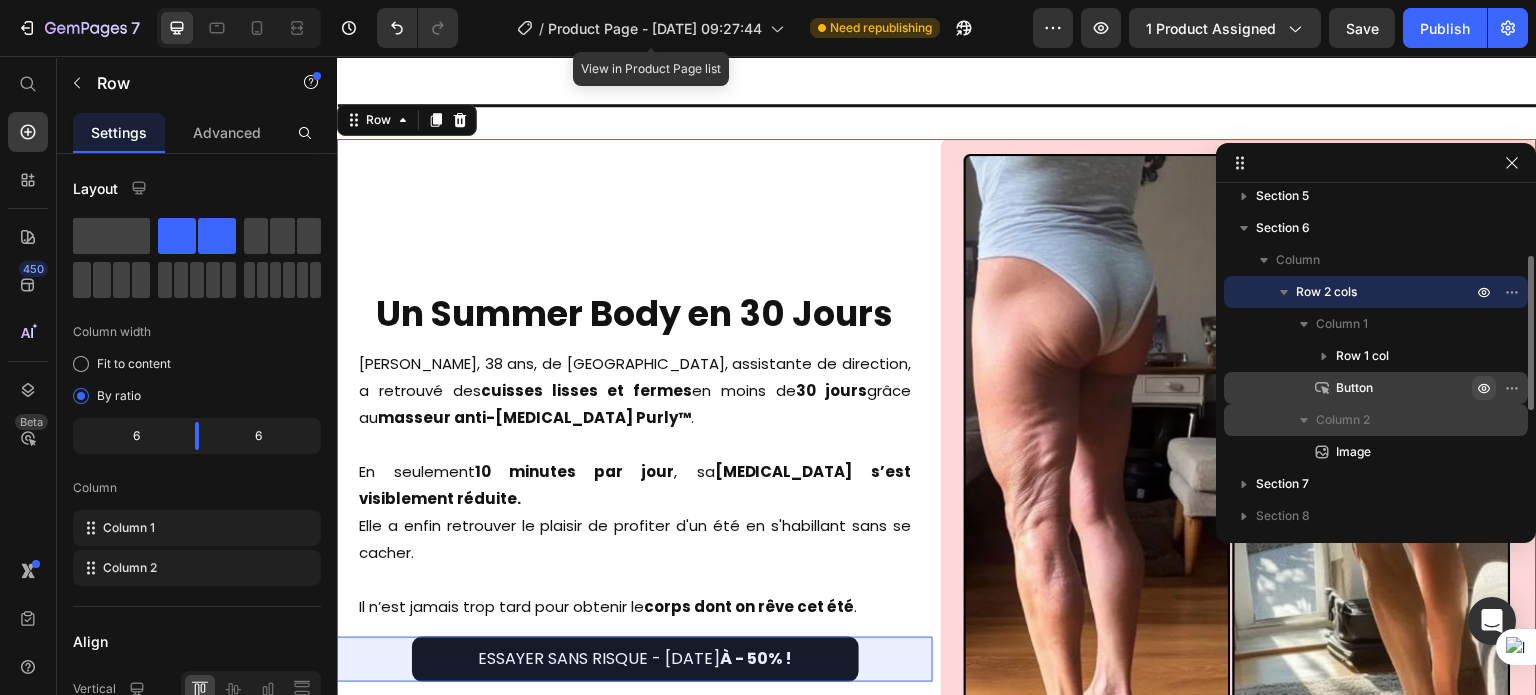 drag, startPoint x: 1511, startPoint y: 447, endPoint x: 1473, endPoint y: 394, distance: 65.21503 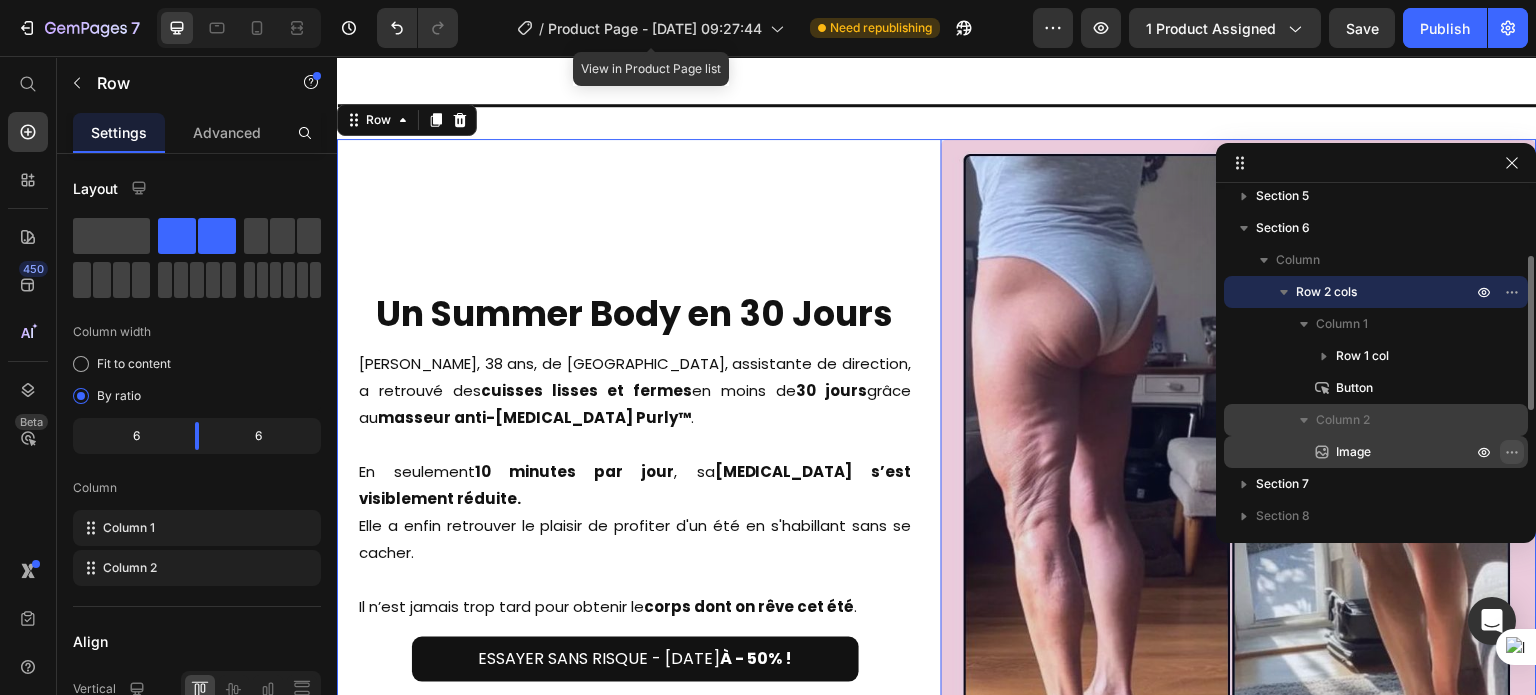 click 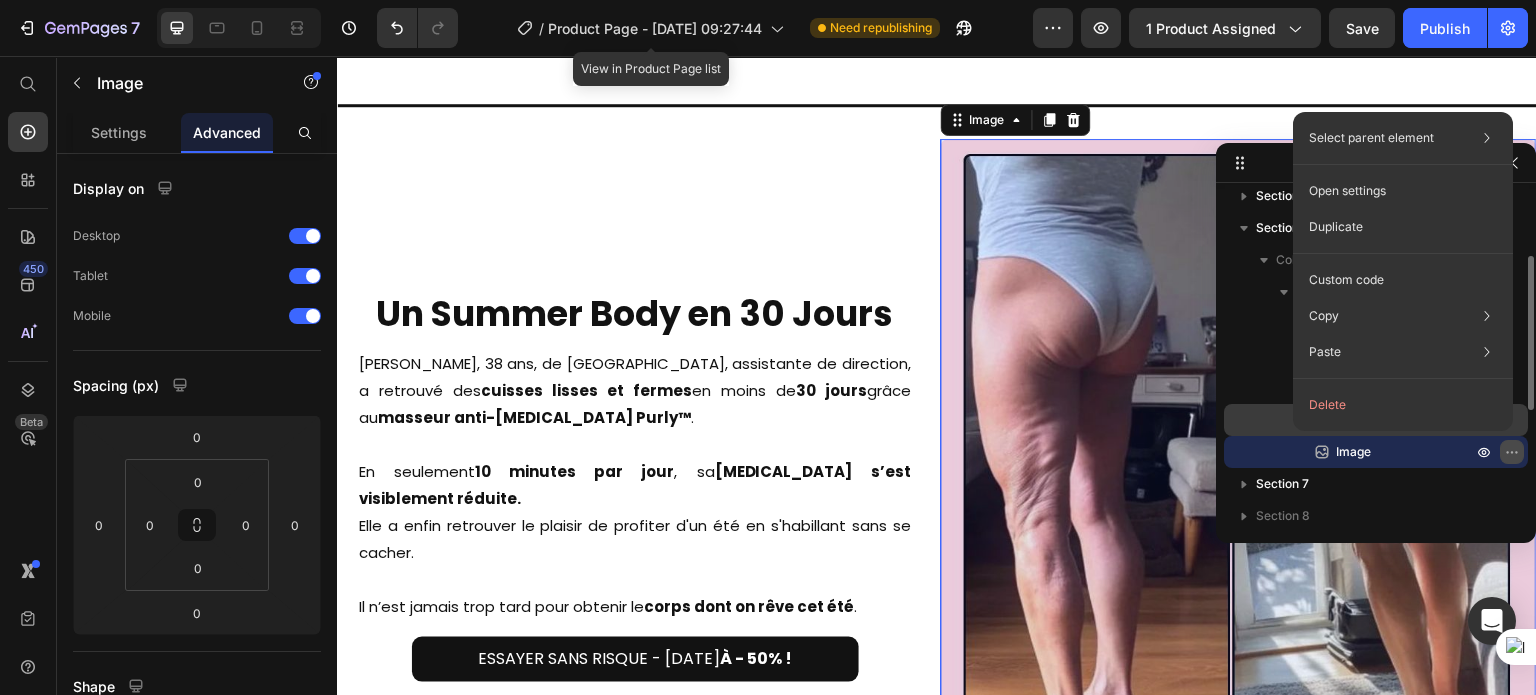 click 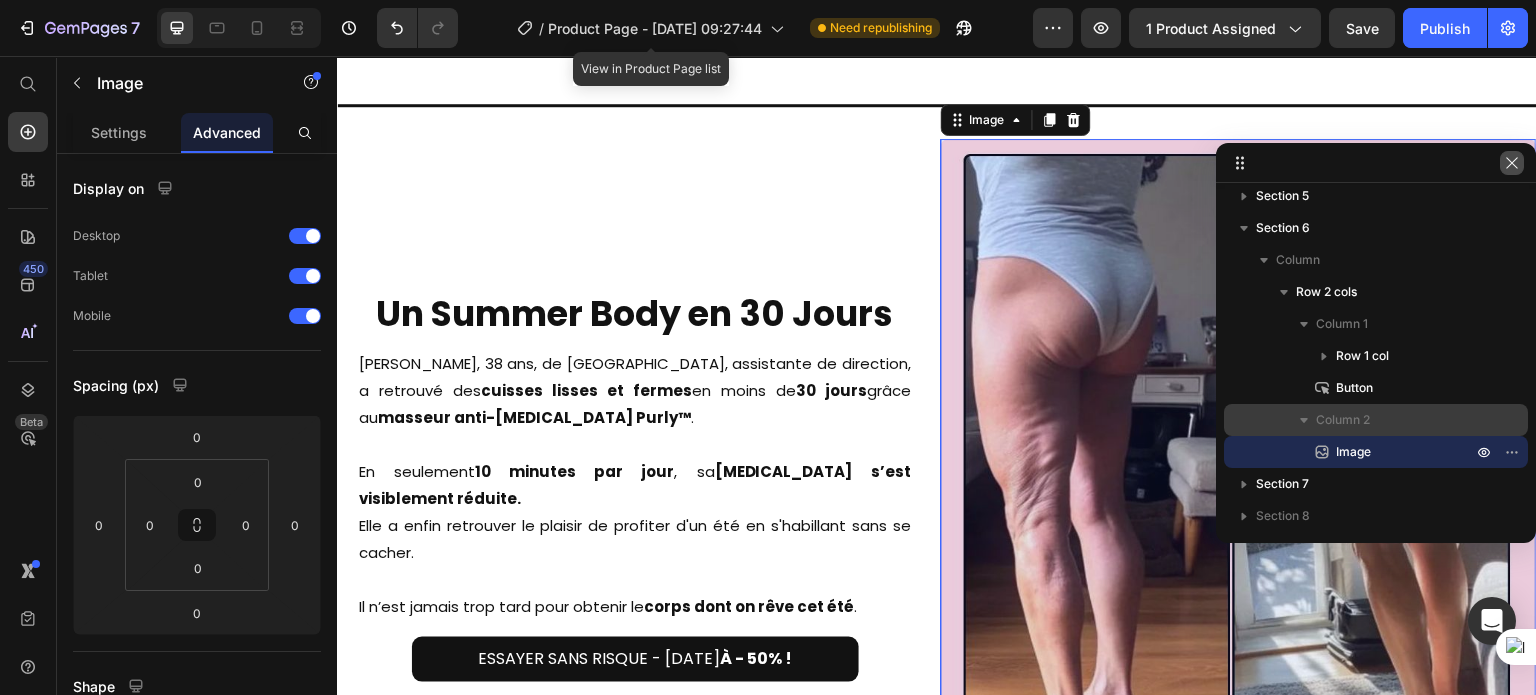 click 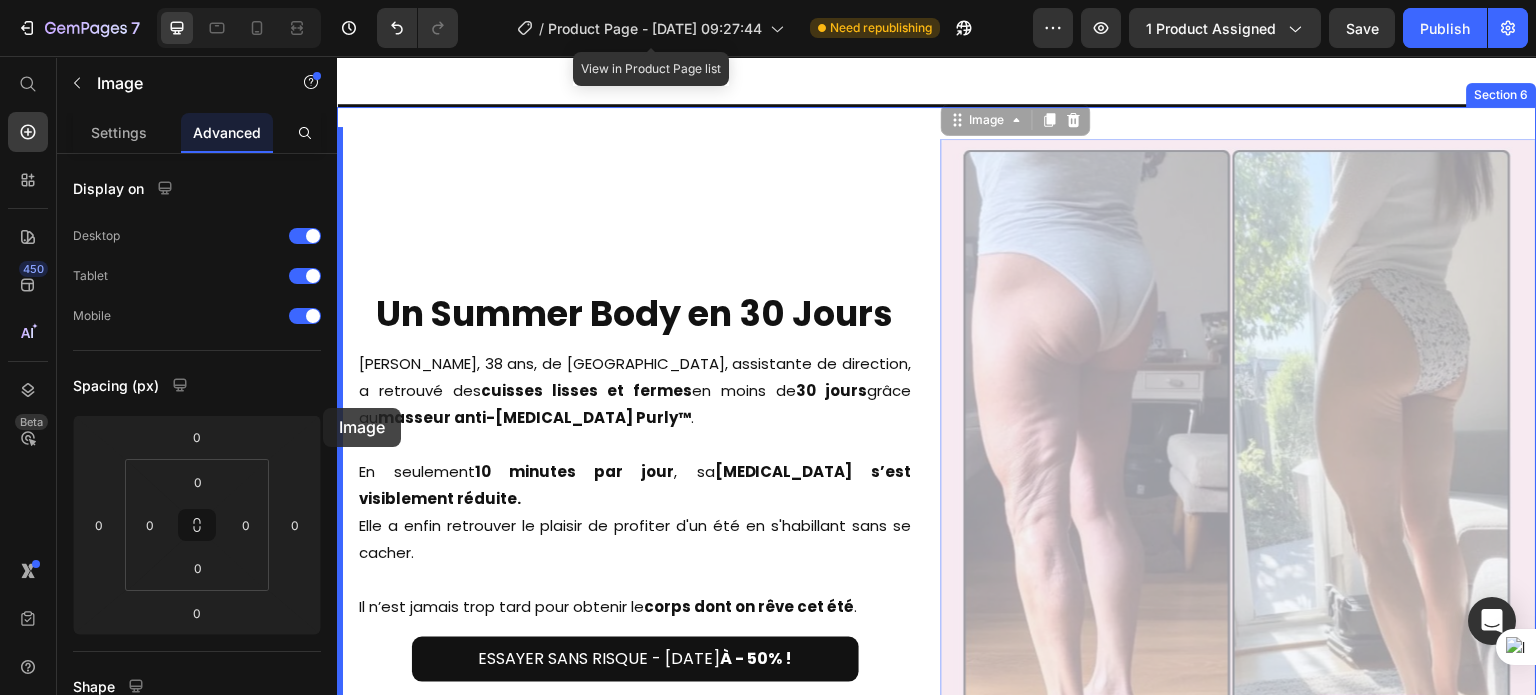 drag, startPoint x: 971, startPoint y: 112, endPoint x: 660, endPoint y: 464, distance: 469.70737 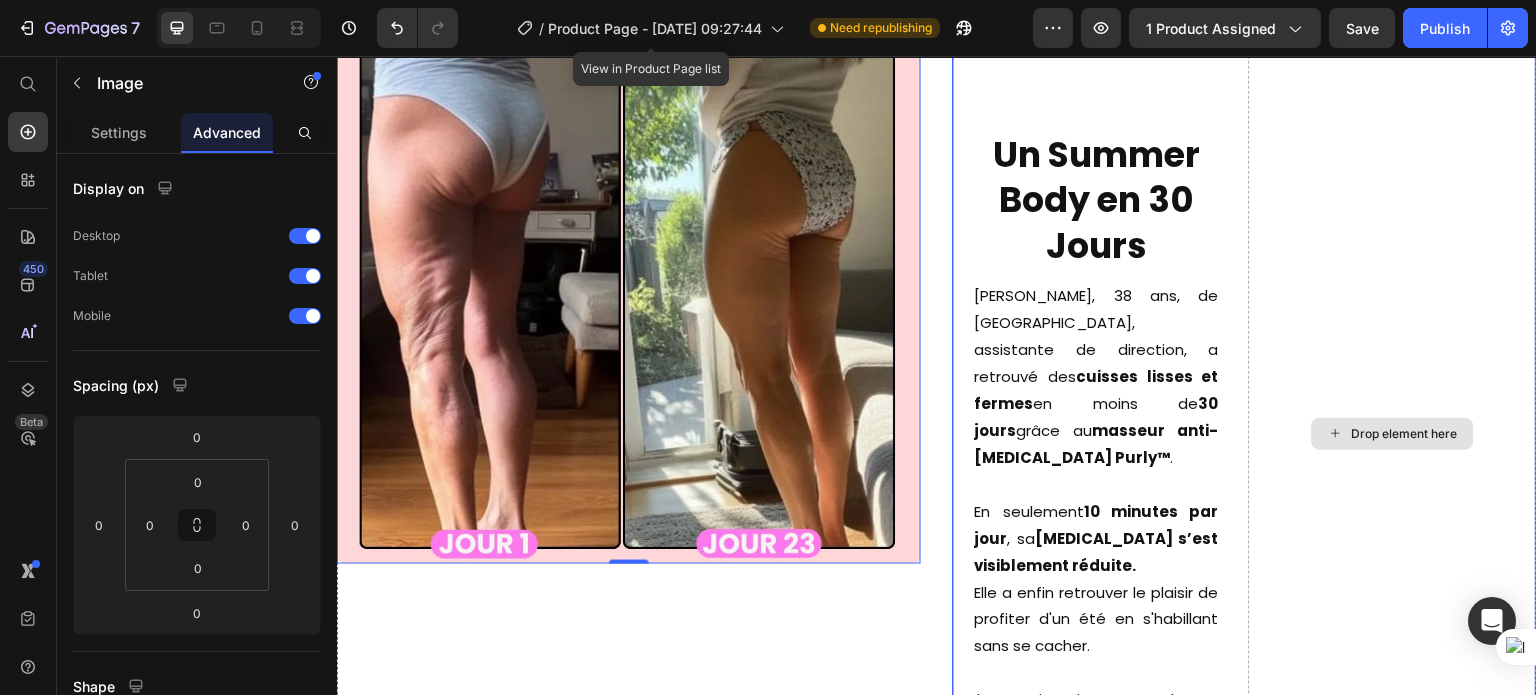scroll, scrollTop: 6280, scrollLeft: 0, axis: vertical 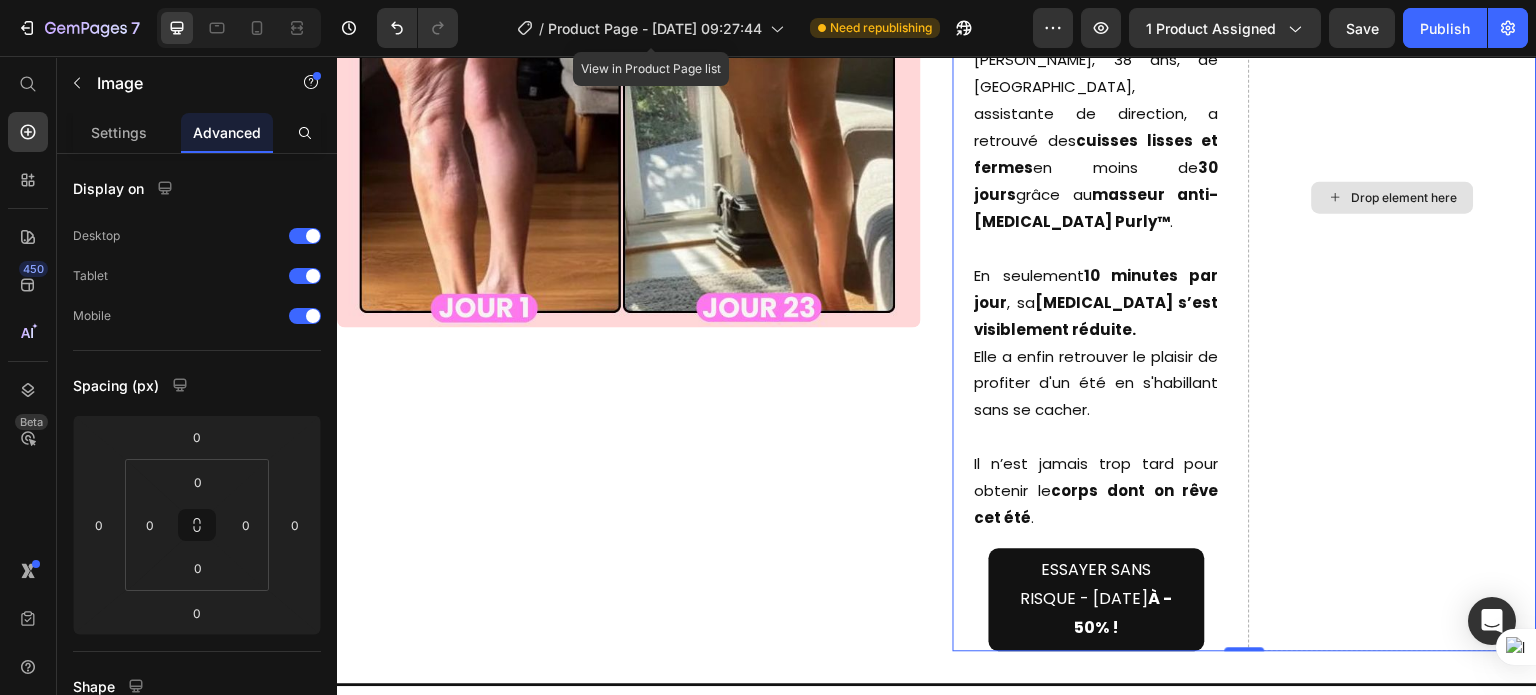 click on "Drop element here" at bounding box center [1393, 198] 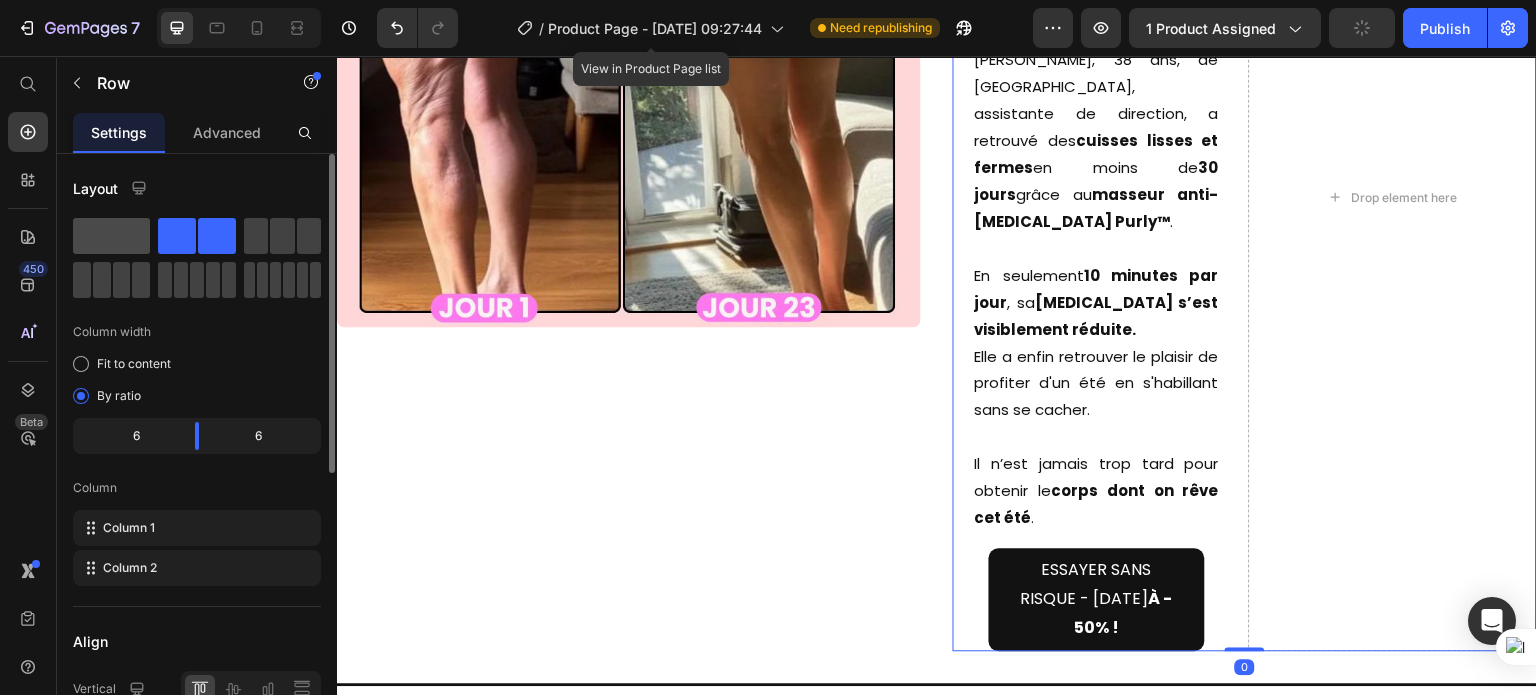 click 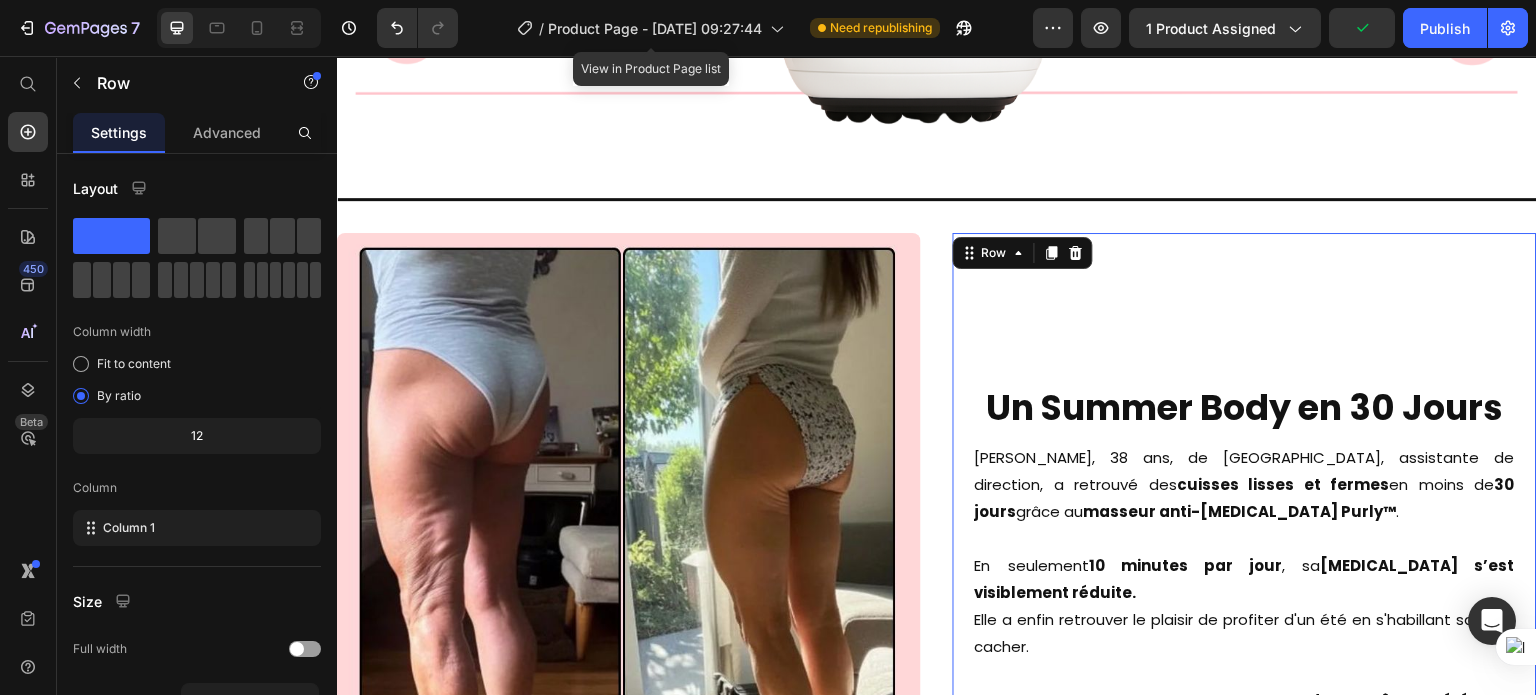 scroll, scrollTop: 5790, scrollLeft: 0, axis: vertical 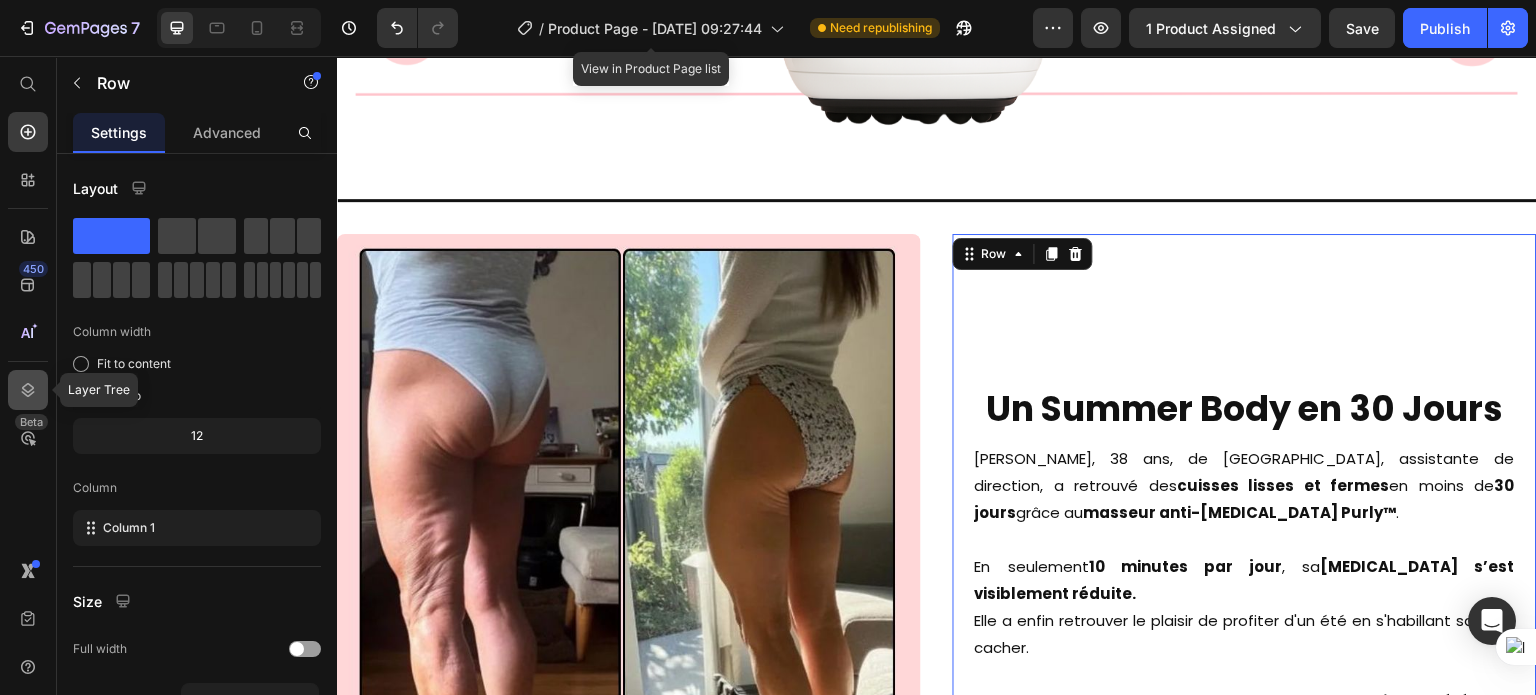 click 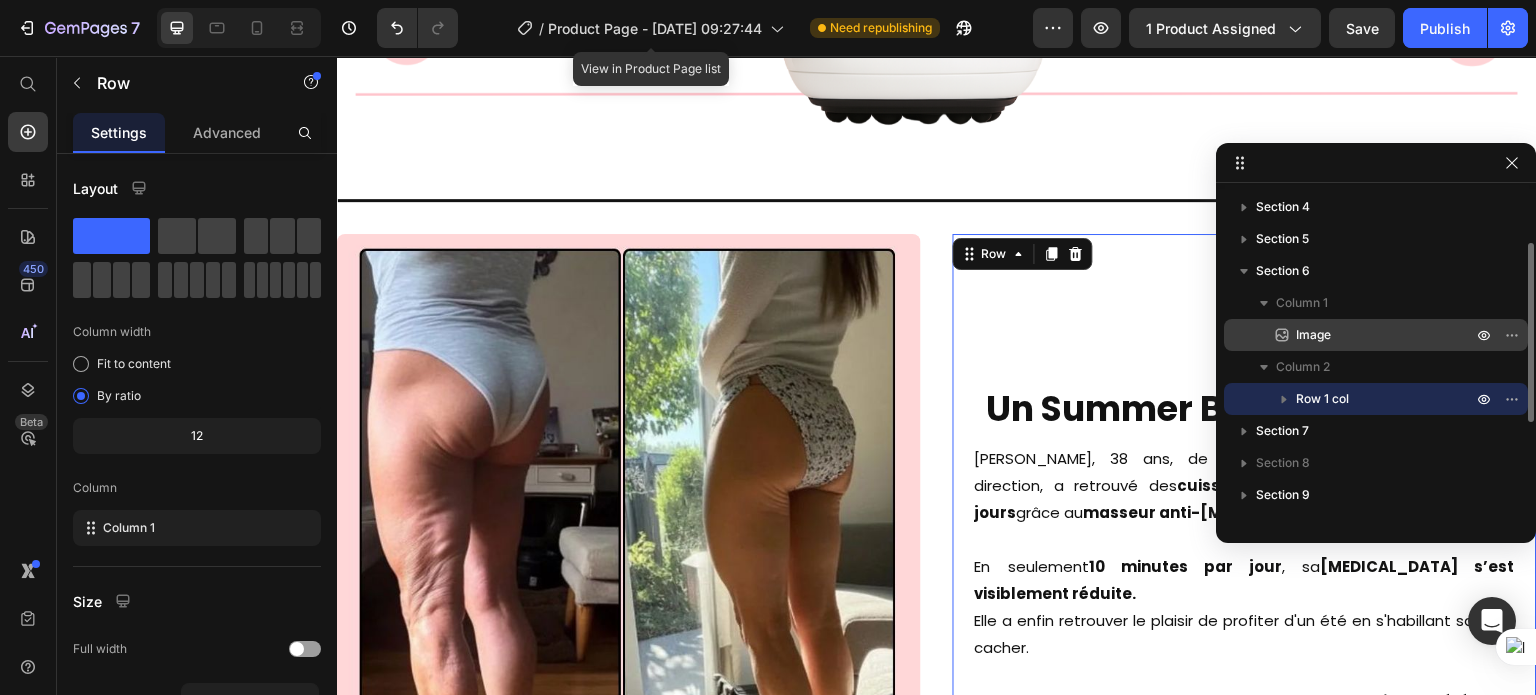 scroll, scrollTop: 97, scrollLeft: 0, axis: vertical 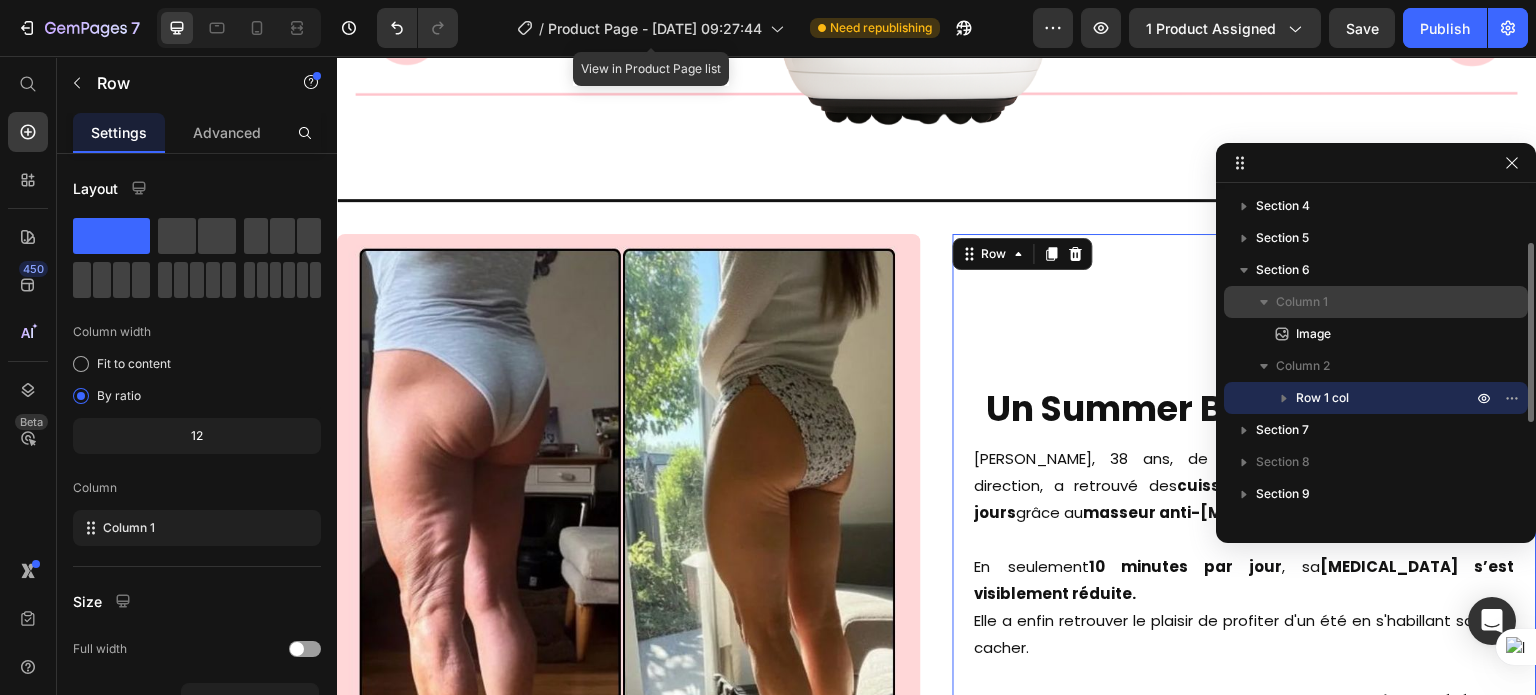 click on "Column 1" at bounding box center [1302, 302] 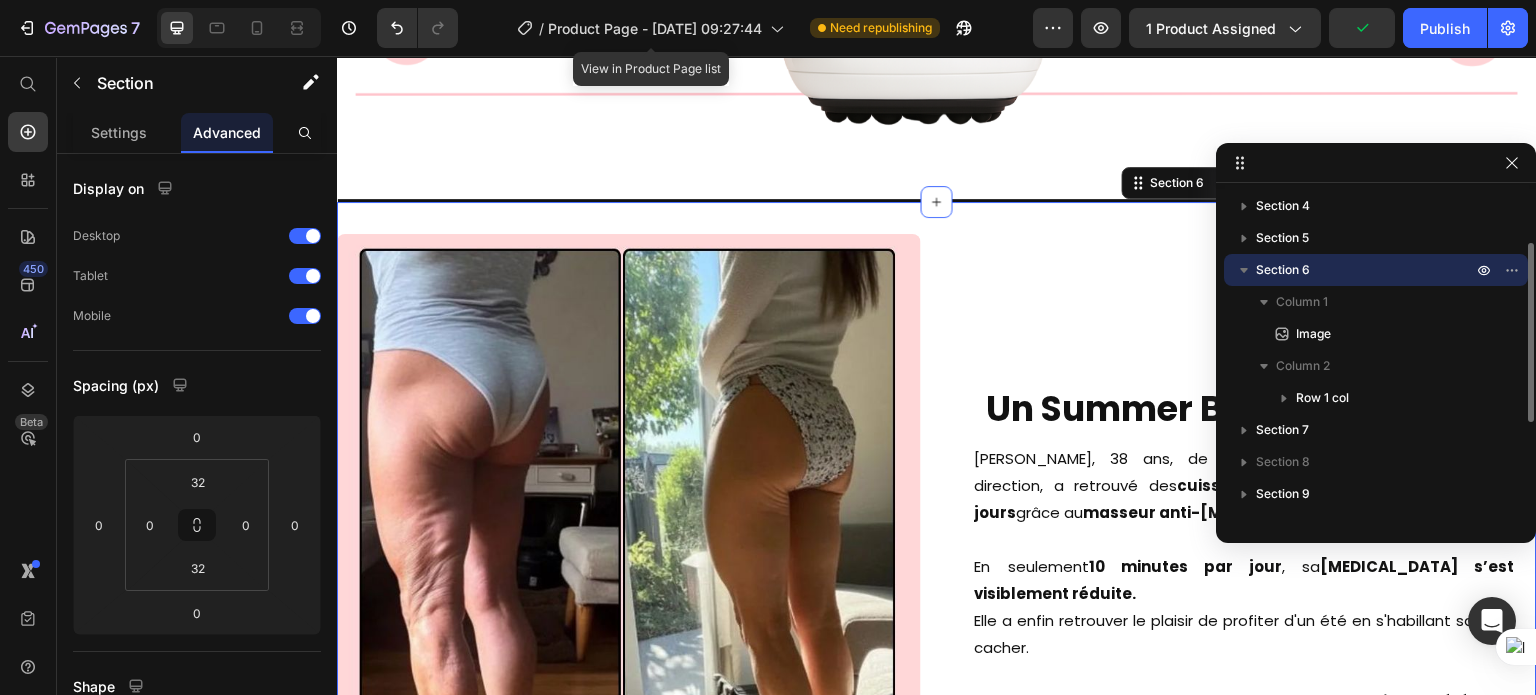 click on "Section 6" at bounding box center (1283, 270) 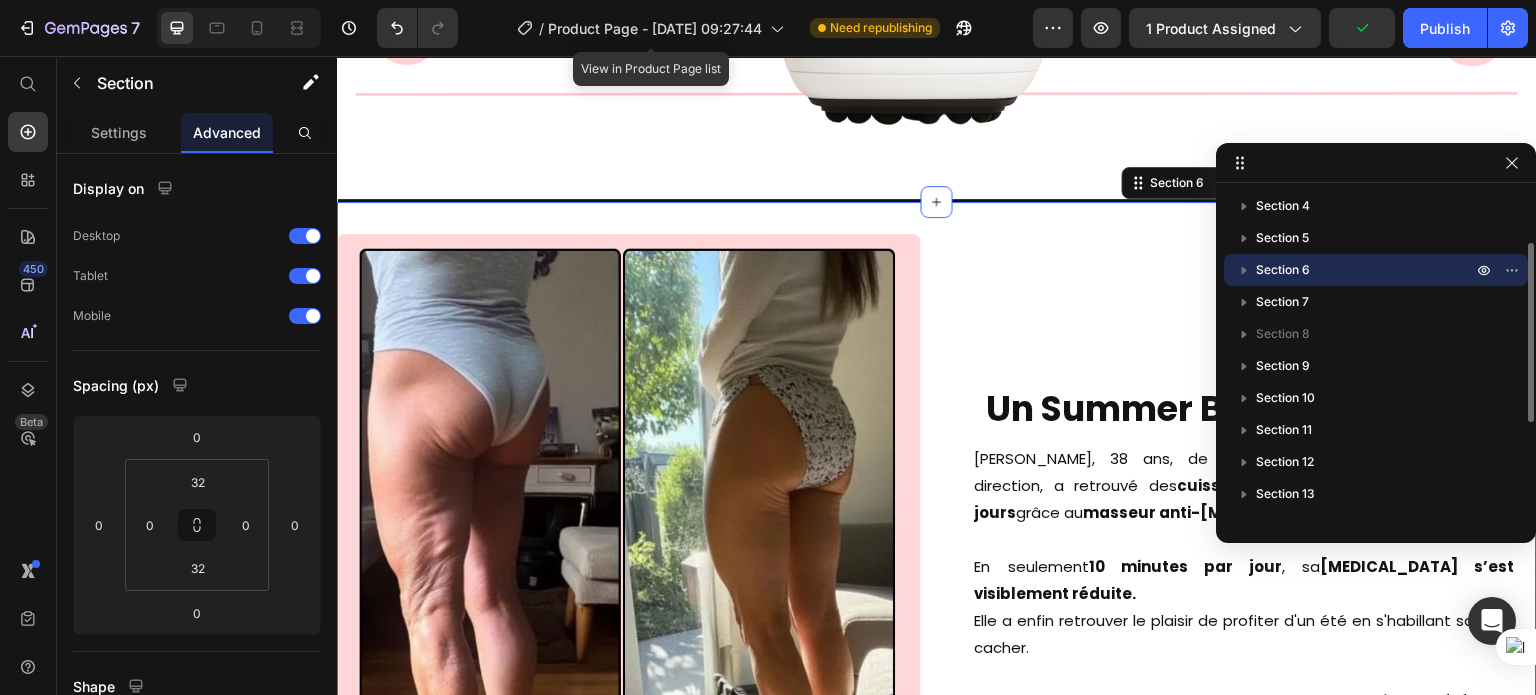 click on "Section 6" at bounding box center (1283, 270) 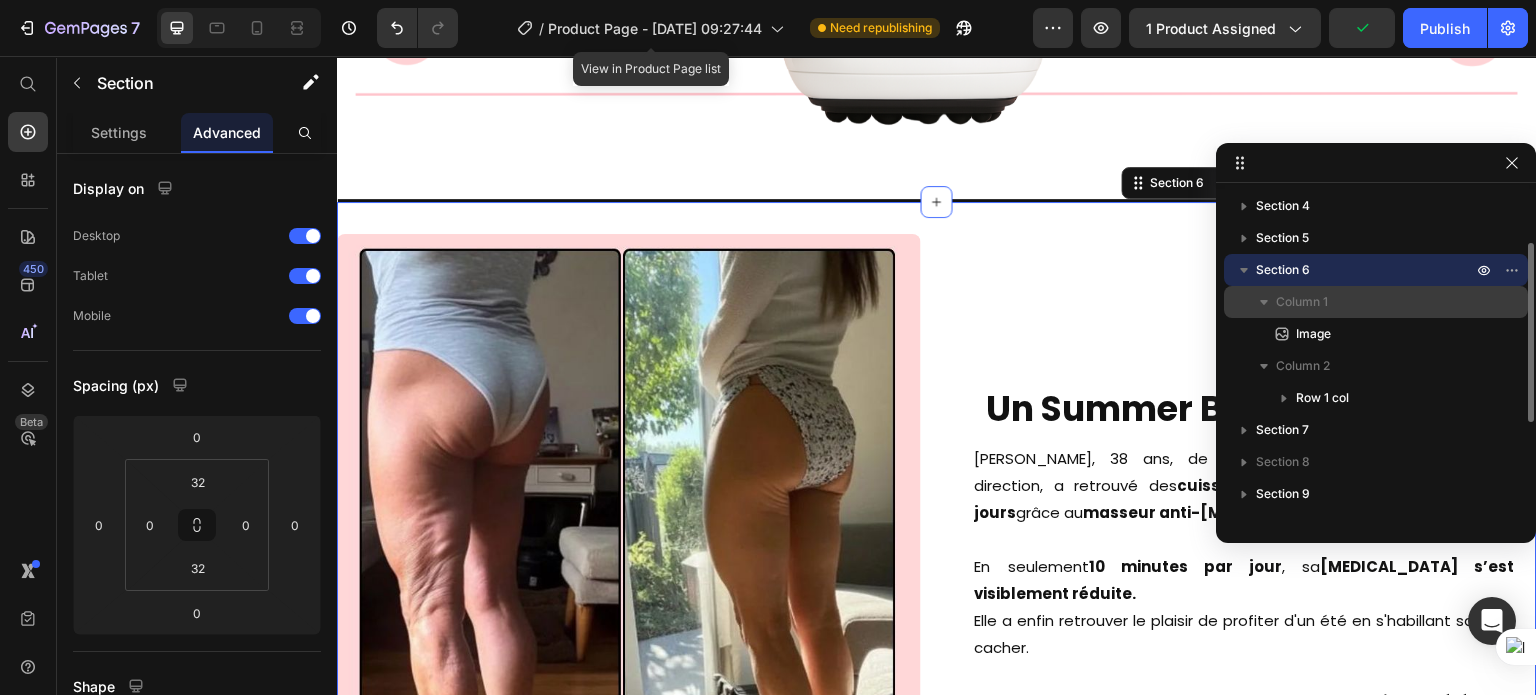 click on "Column 1" at bounding box center [1302, 302] 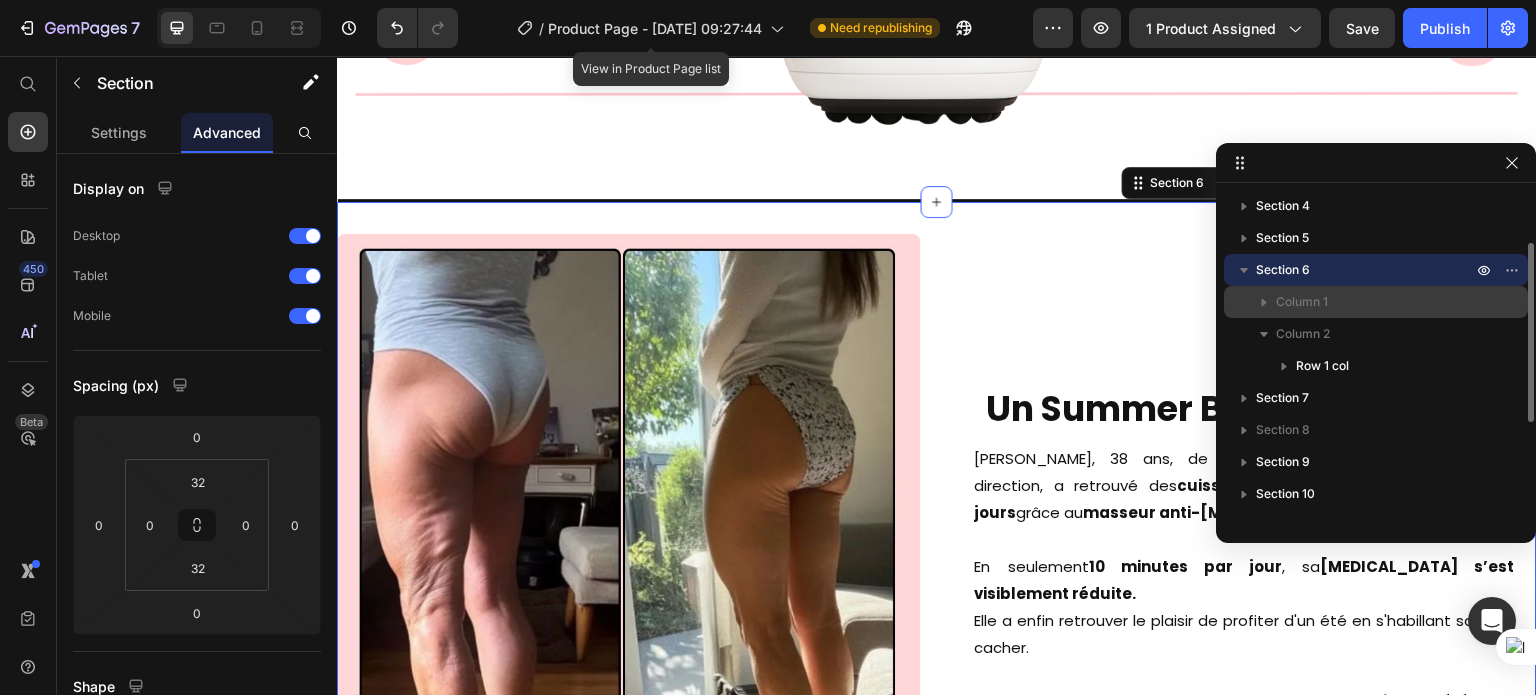 click on "Column 1" at bounding box center [1302, 302] 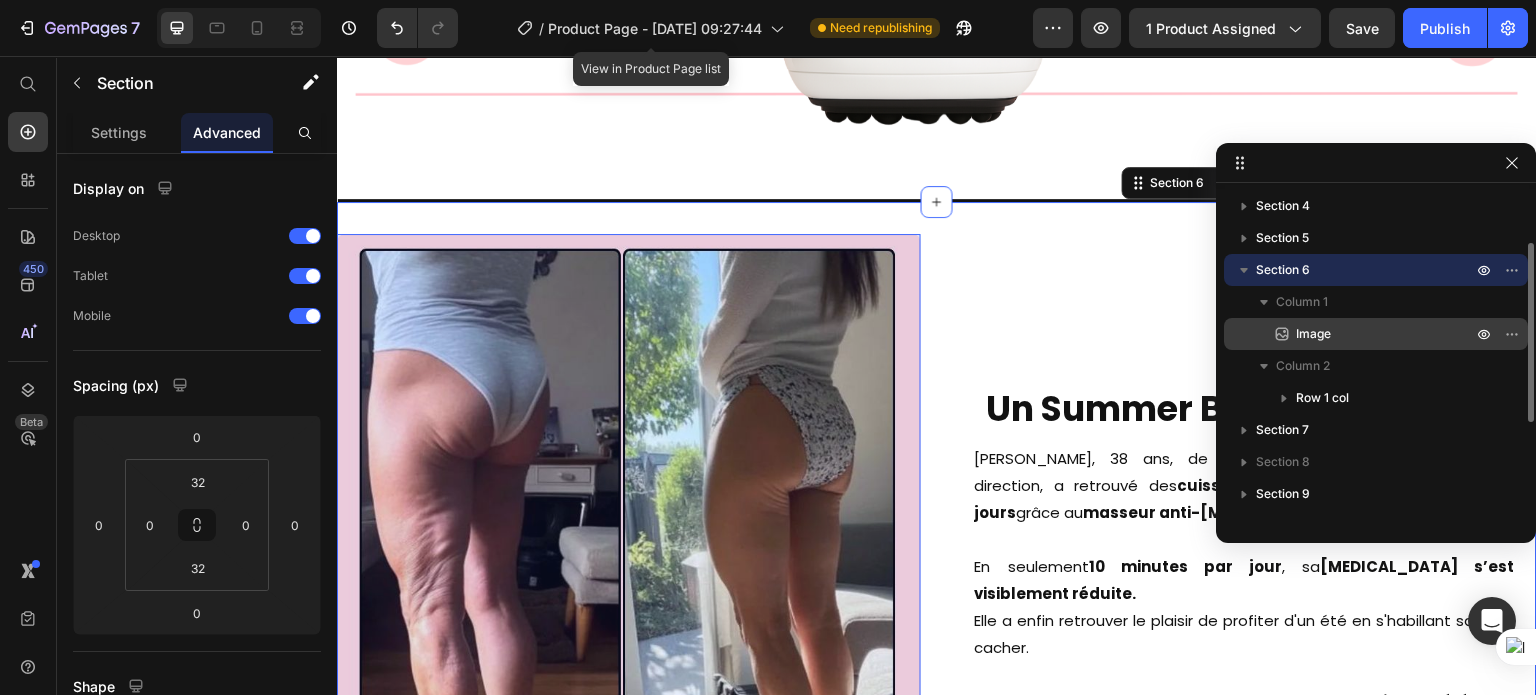 click on "Image" at bounding box center [1313, 334] 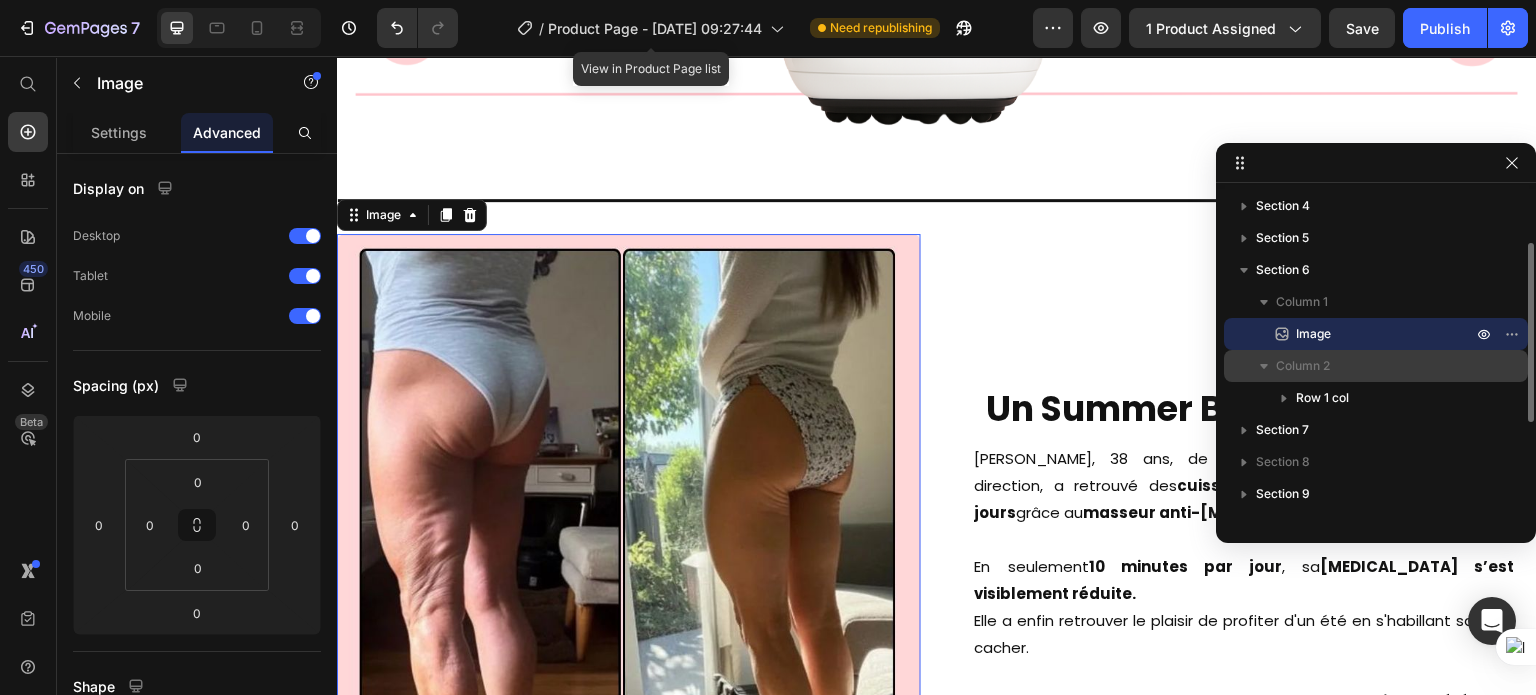 click on "Column 2" at bounding box center (1303, 366) 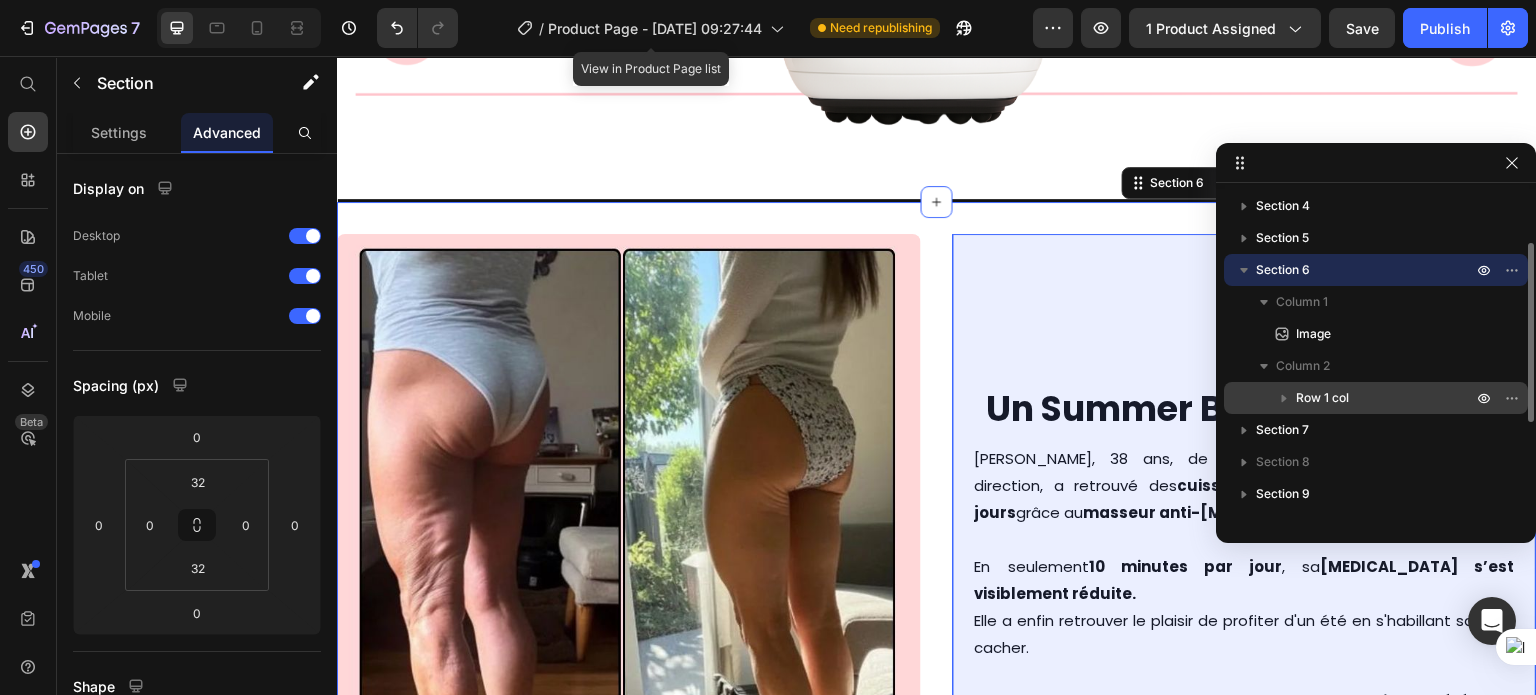 click on "Row 1 col" at bounding box center [1322, 398] 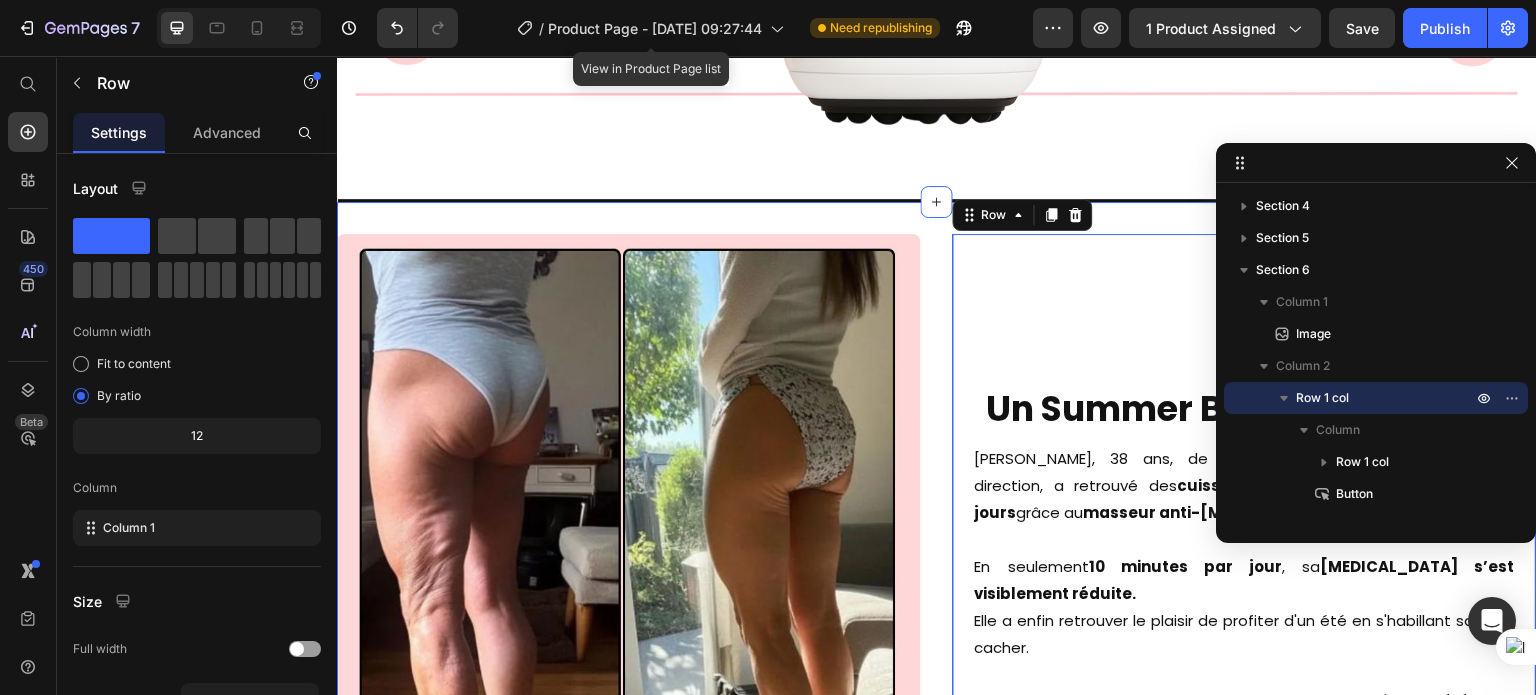 scroll, scrollTop: 5917, scrollLeft: 0, axis: vertical 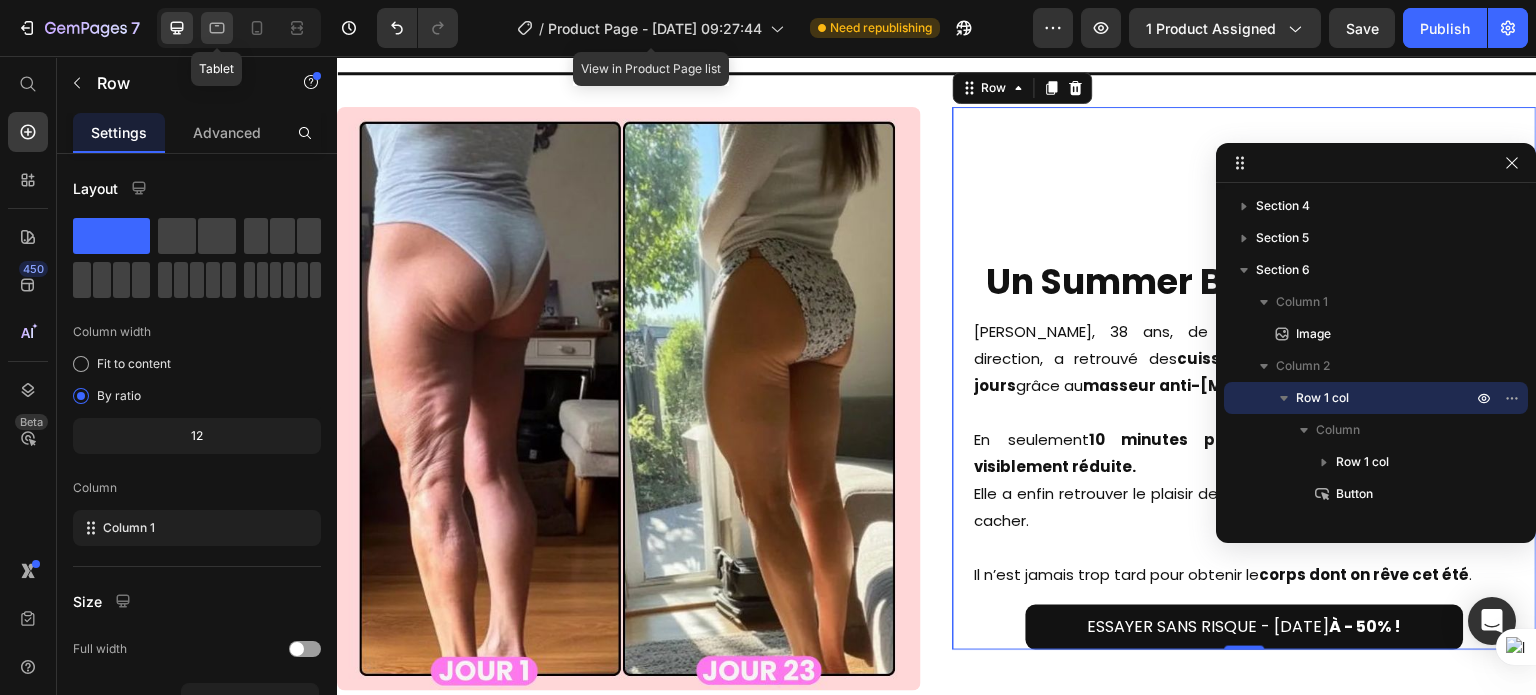 click 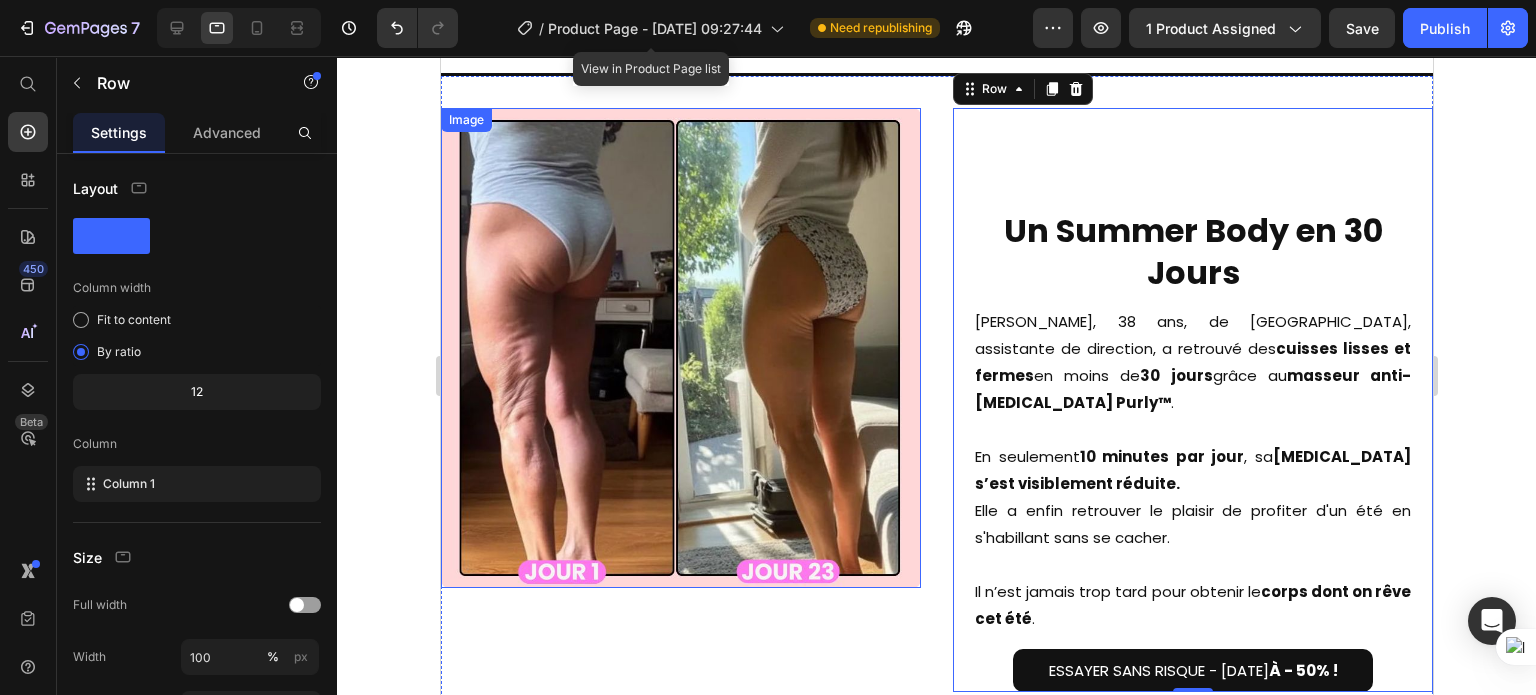 scroll, scrollTop: 5803, scrollLeft: 0, axis: vertical 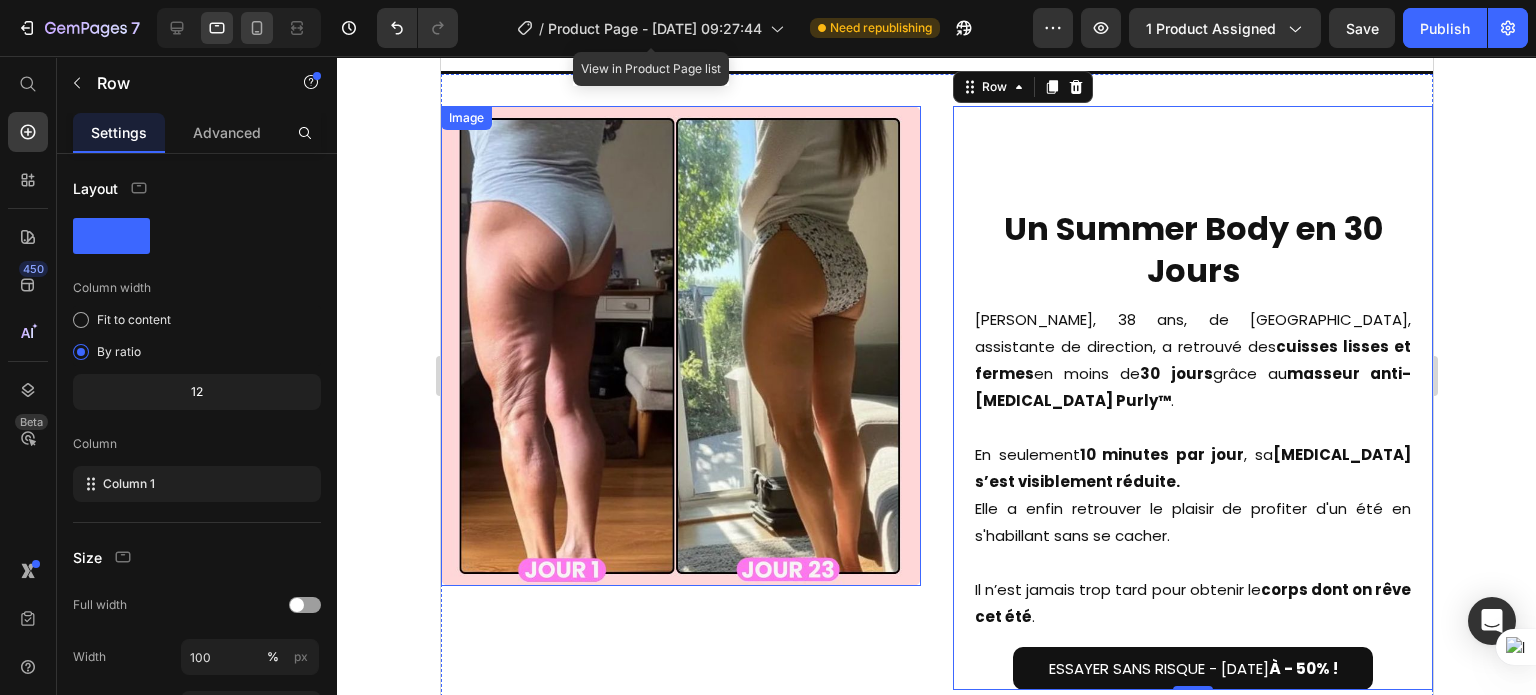 click 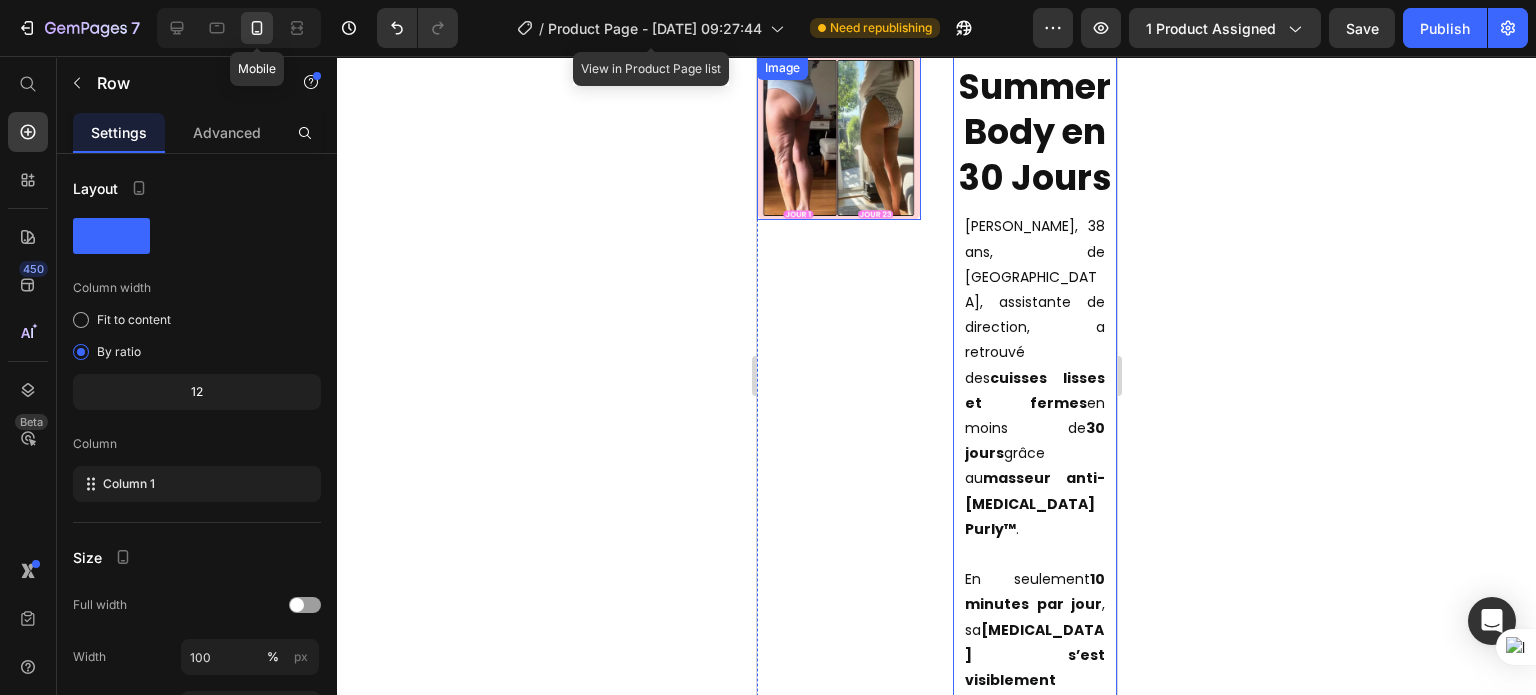 scroll, scrollTop: 5696, scrollLeft: 0, axis: vertical 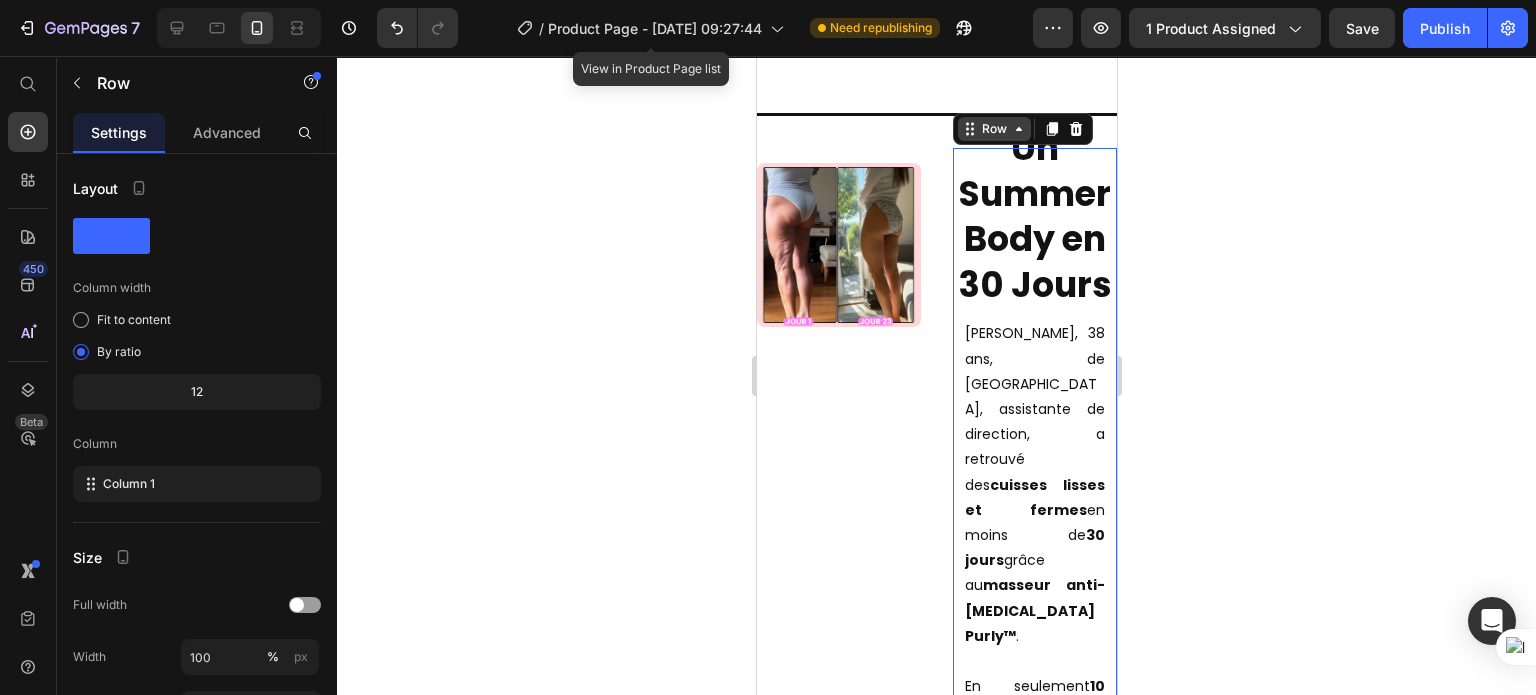 click on "Row" at bounding box center [993, 129] 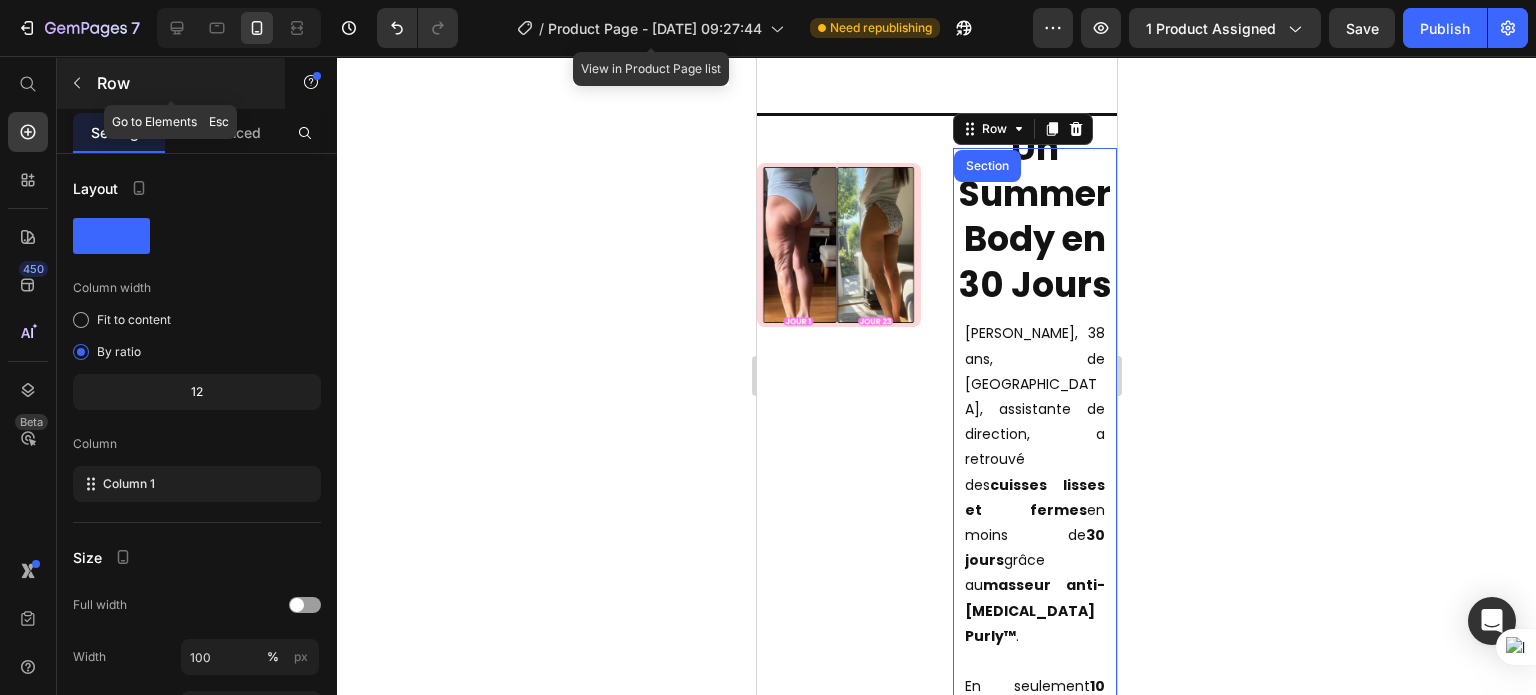 click 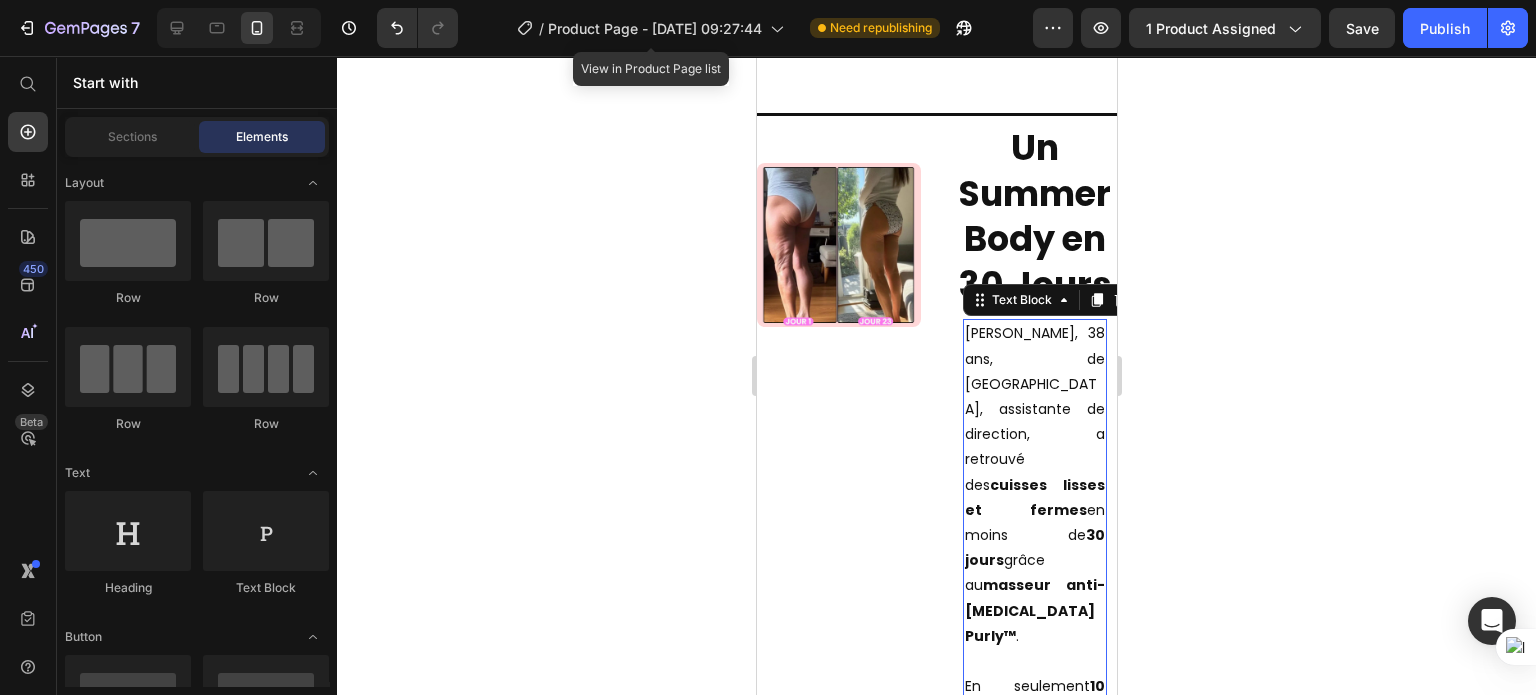 click on "[PERSON_NAME], 38 ans, de [GEOGRAPHIC_DATA], assistante de direction, a retrouvé des  cuisses lisses et fermes  en moins de  30 jours  grâce au  masseur anti-[MEDICAL_DATA] Purly™ .   En seulement  10 minutes par jour , sa  [MEDICAL_DATA] s’est visiblement réduite.  Elle a enfin retrouver le plaisir de profiter d'un été en s'habillant sans se cacher.   Il n’est jamais trop tard pour obtenir le  corps dont on rêve cet été ." at bounding box center (1034, 699) 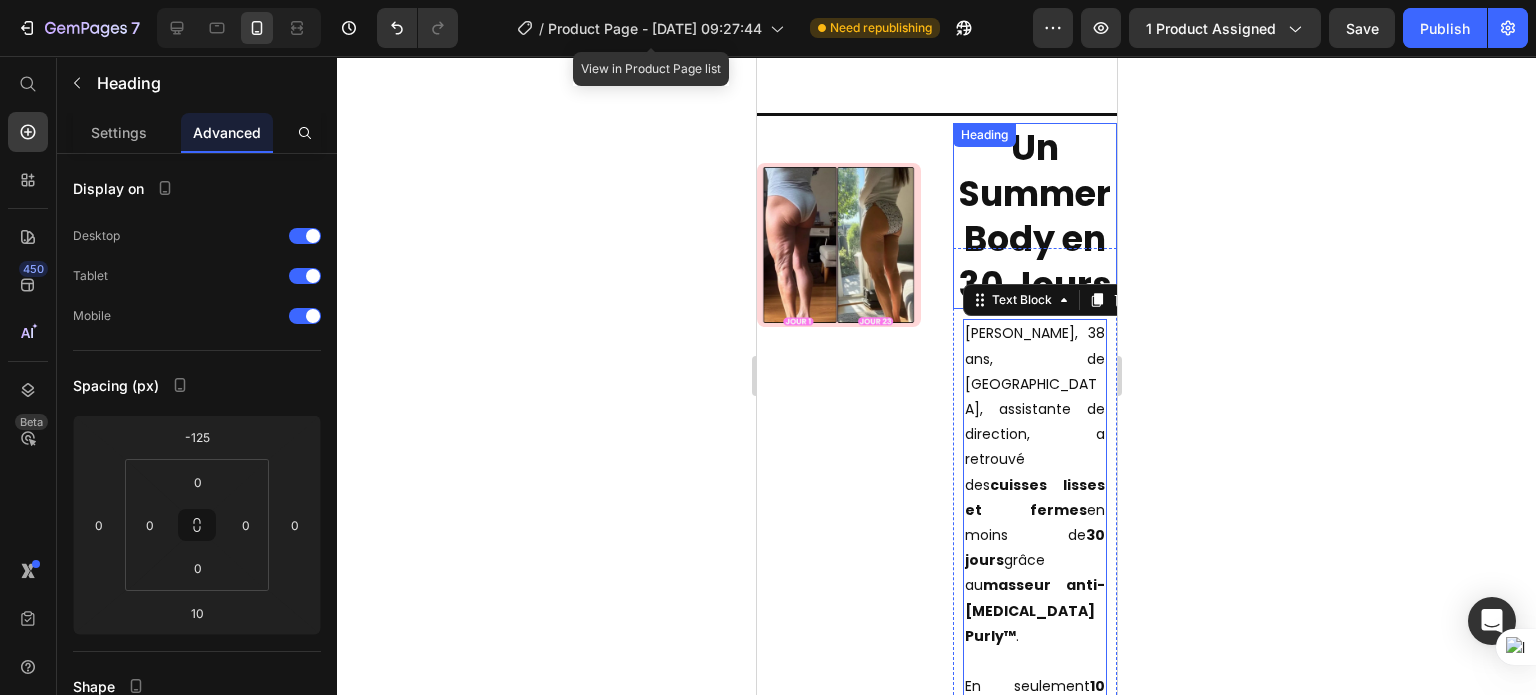 click on "Un Summer Body en 30 Jours" at bounding box center (1034, 216) 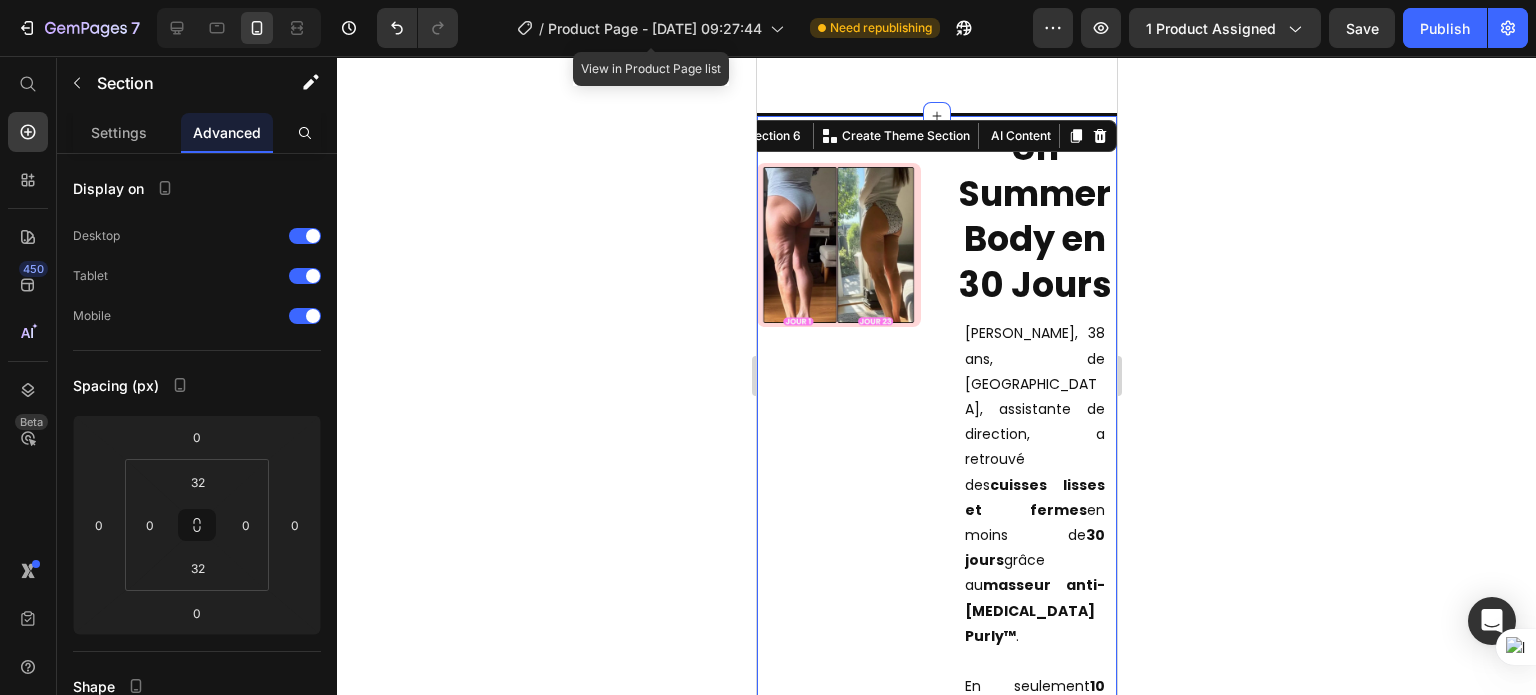 click on "Image" at bounding box center [838, 692] 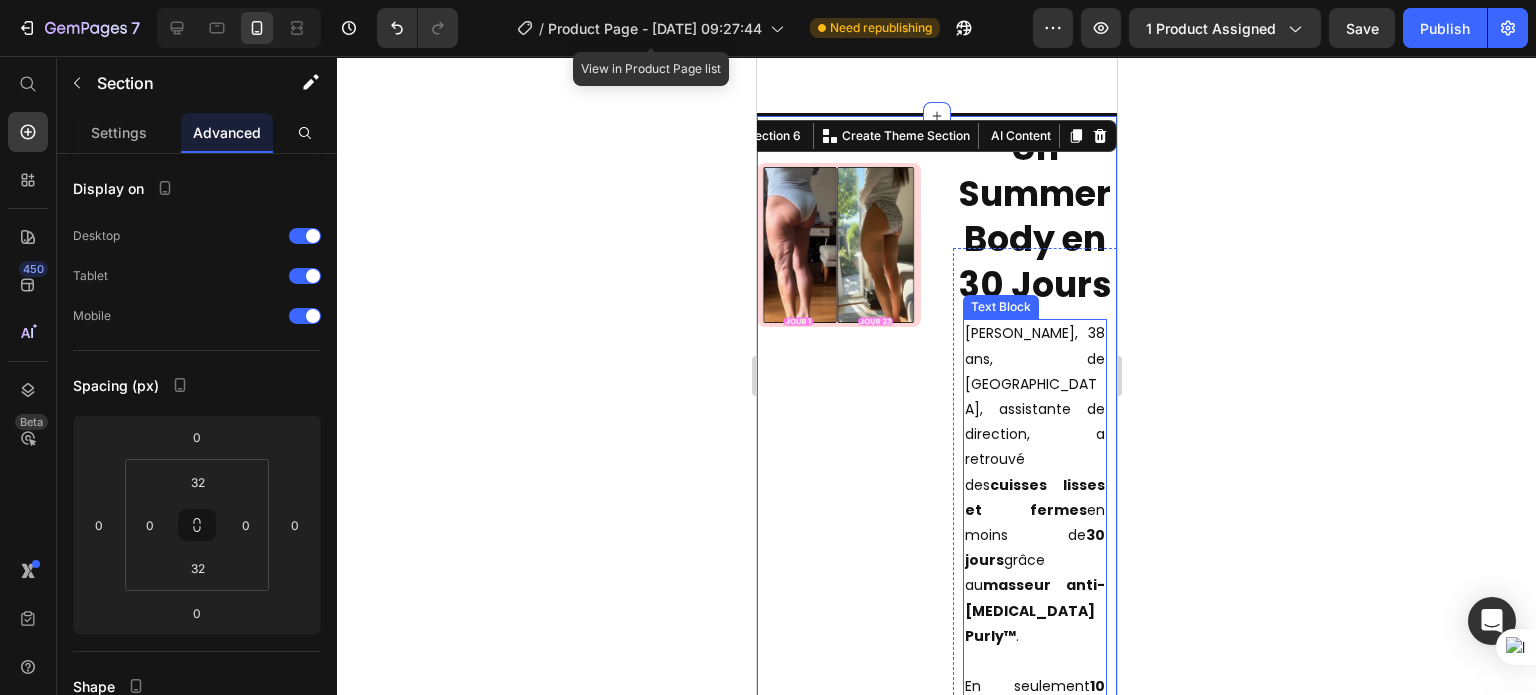 click on "[PERSON_NAME], 38 ans, de [GEOGRAPHIC_DATA], assistante de direction, a retrouvé des  cuisses lisses et fermes  en moins de  30 jours  grâce au  masseur anti-[MEDICAL_DATA] Purly™ ." at bounding box center (1034, 485) 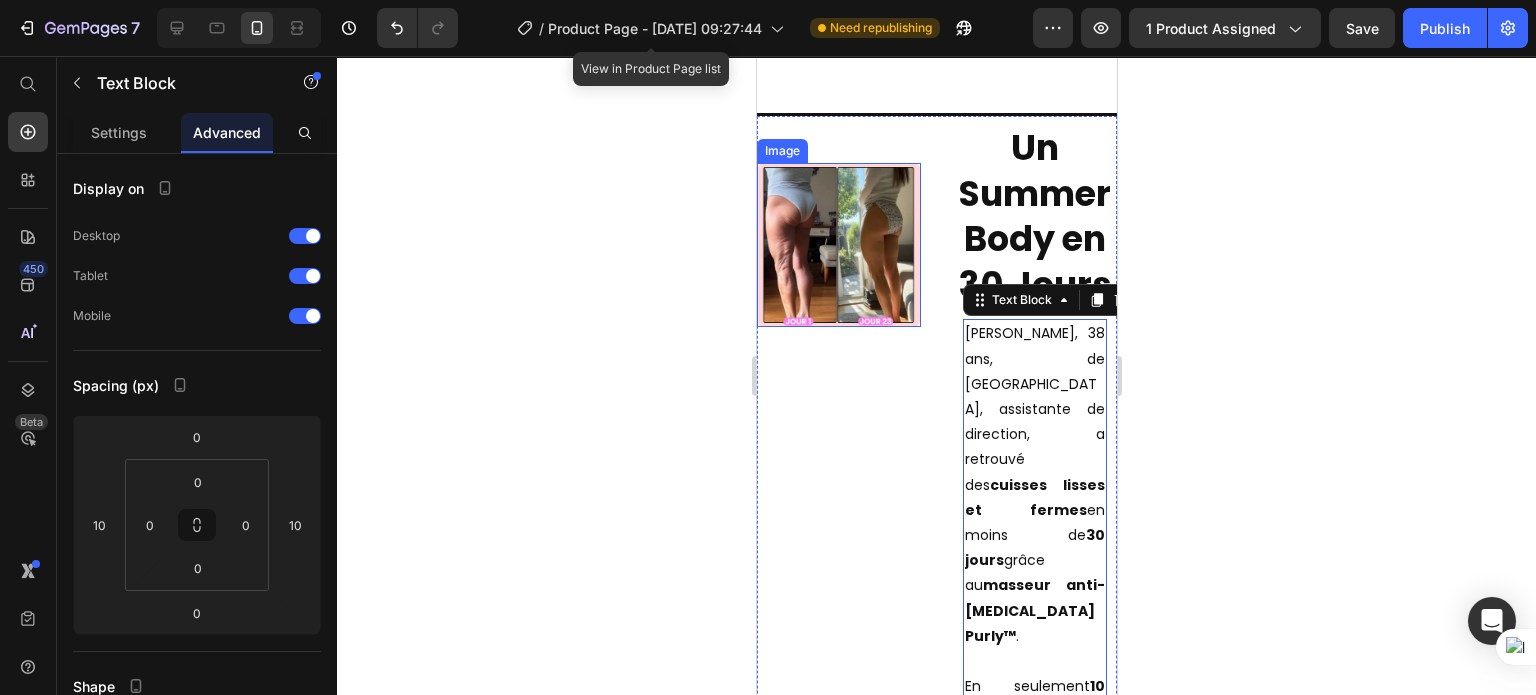 click at bounding box center (838, 245) 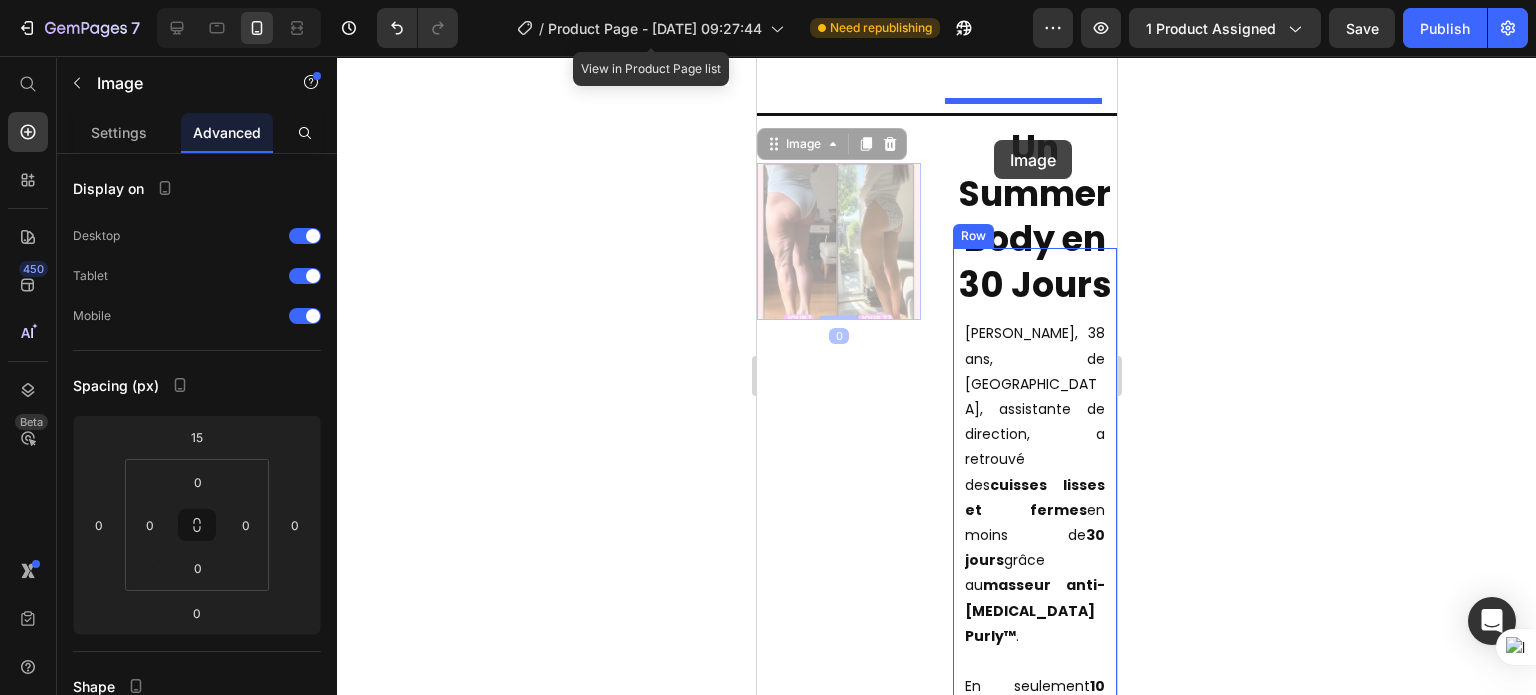 drag, startPoint x: 802, startPoint y: 130, endPoint x: 993, endPoint y: 140, distance: 191.2616 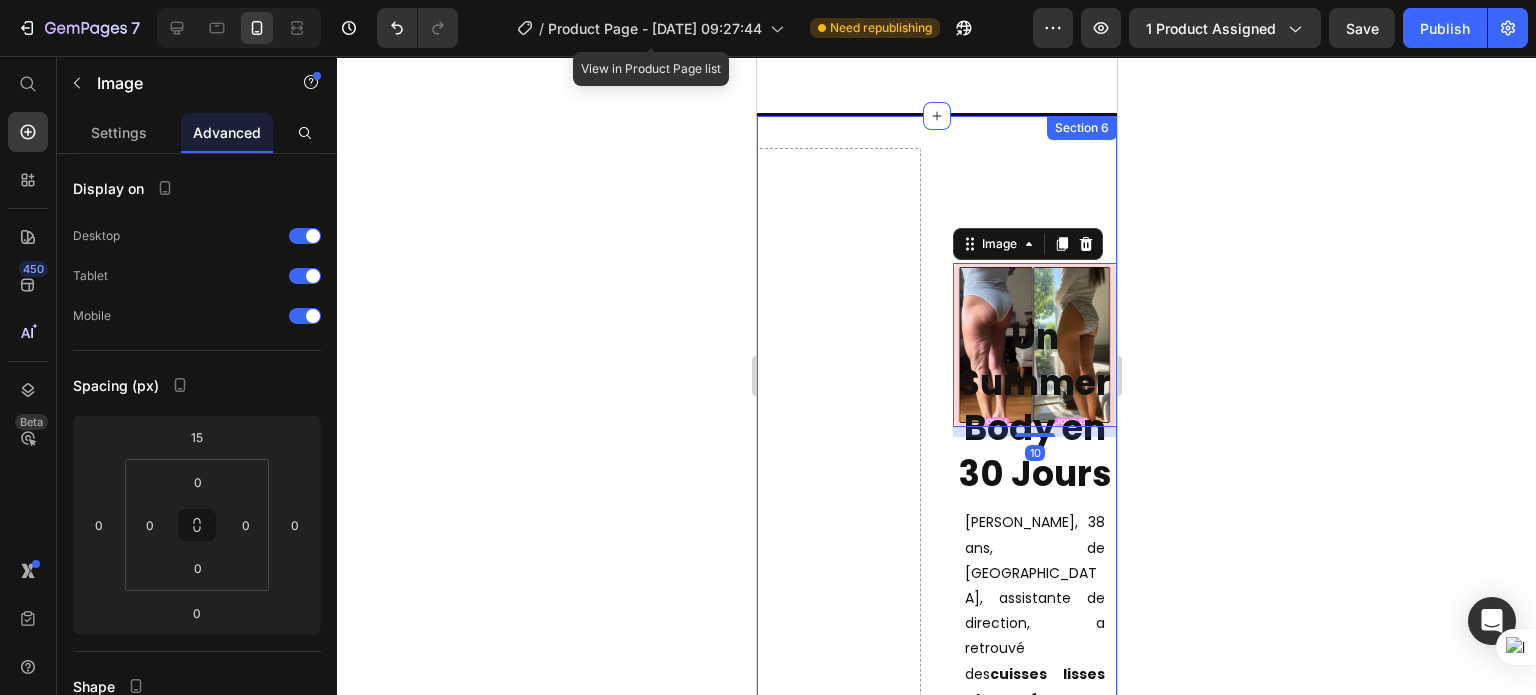 click at bounding box center (838, 786) 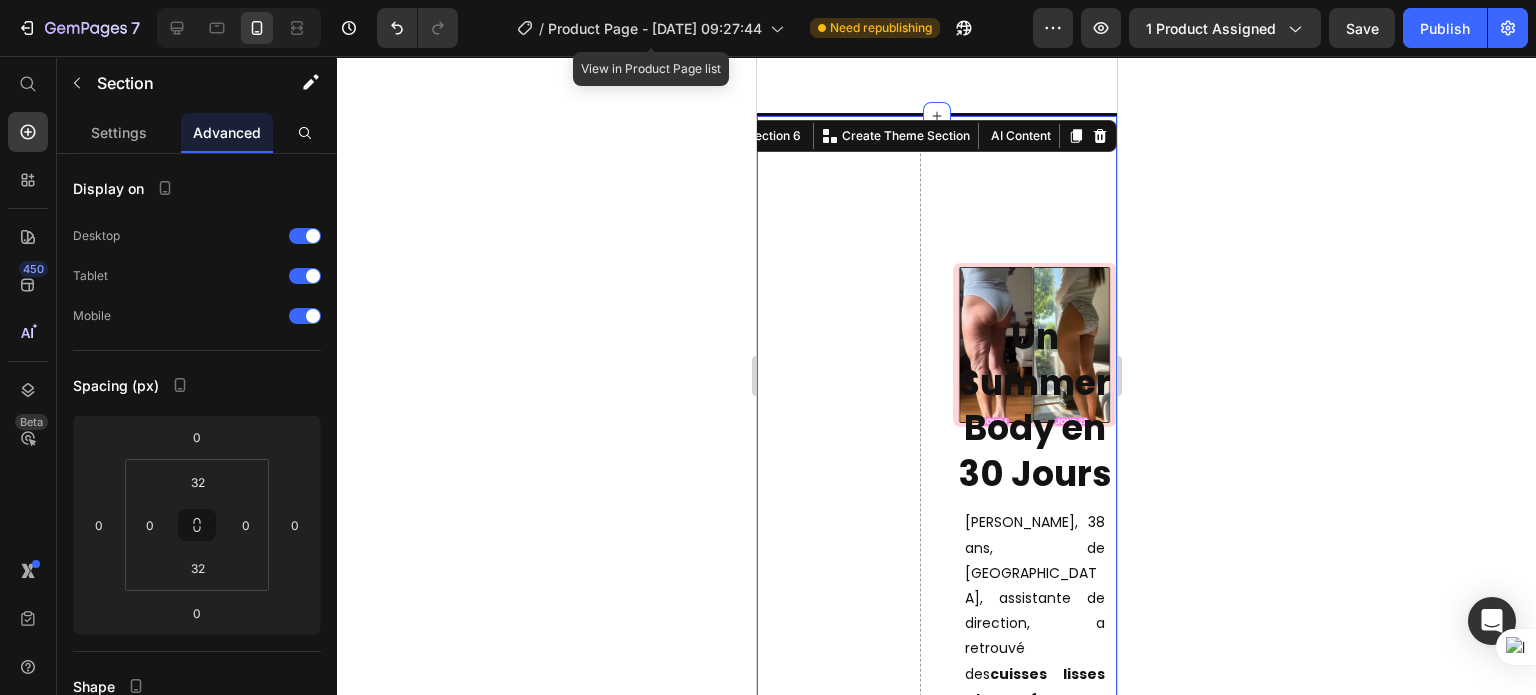click at bounding box center (838, 786) 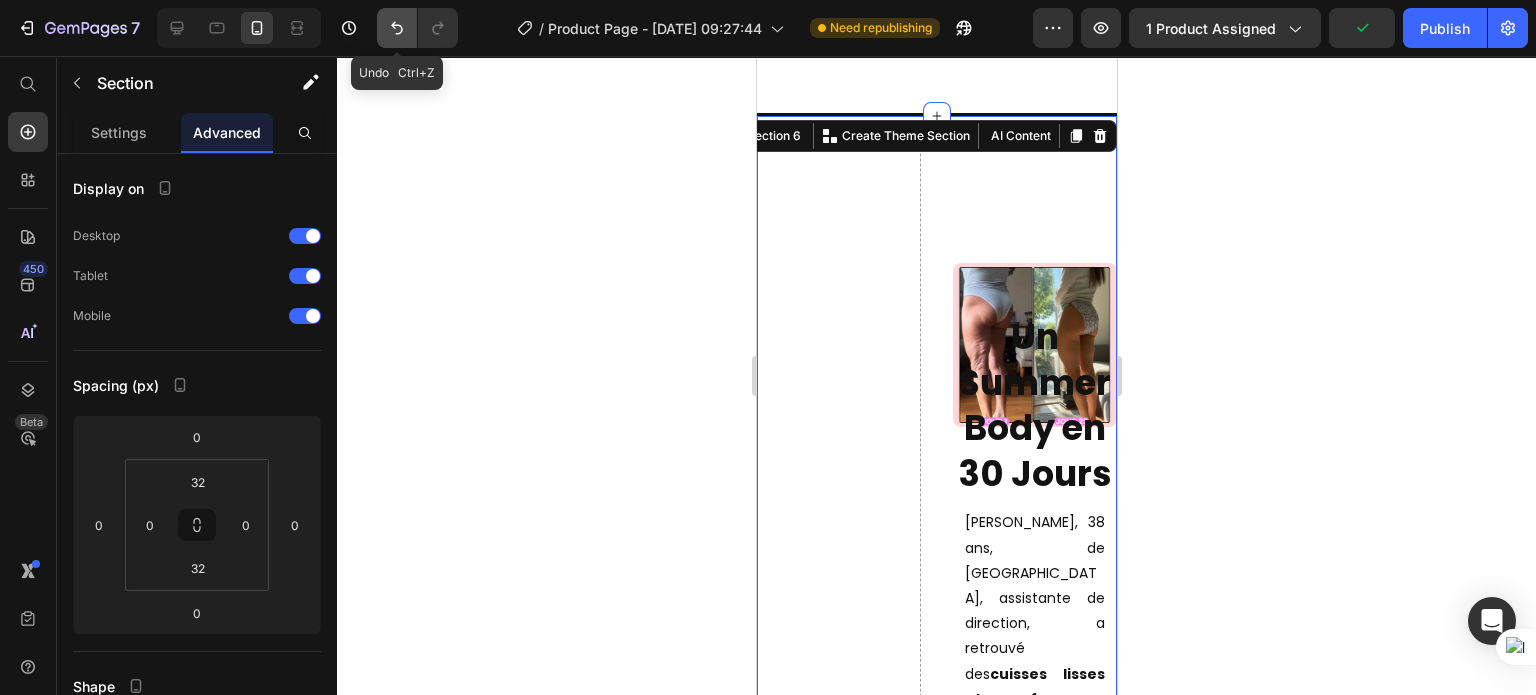 click 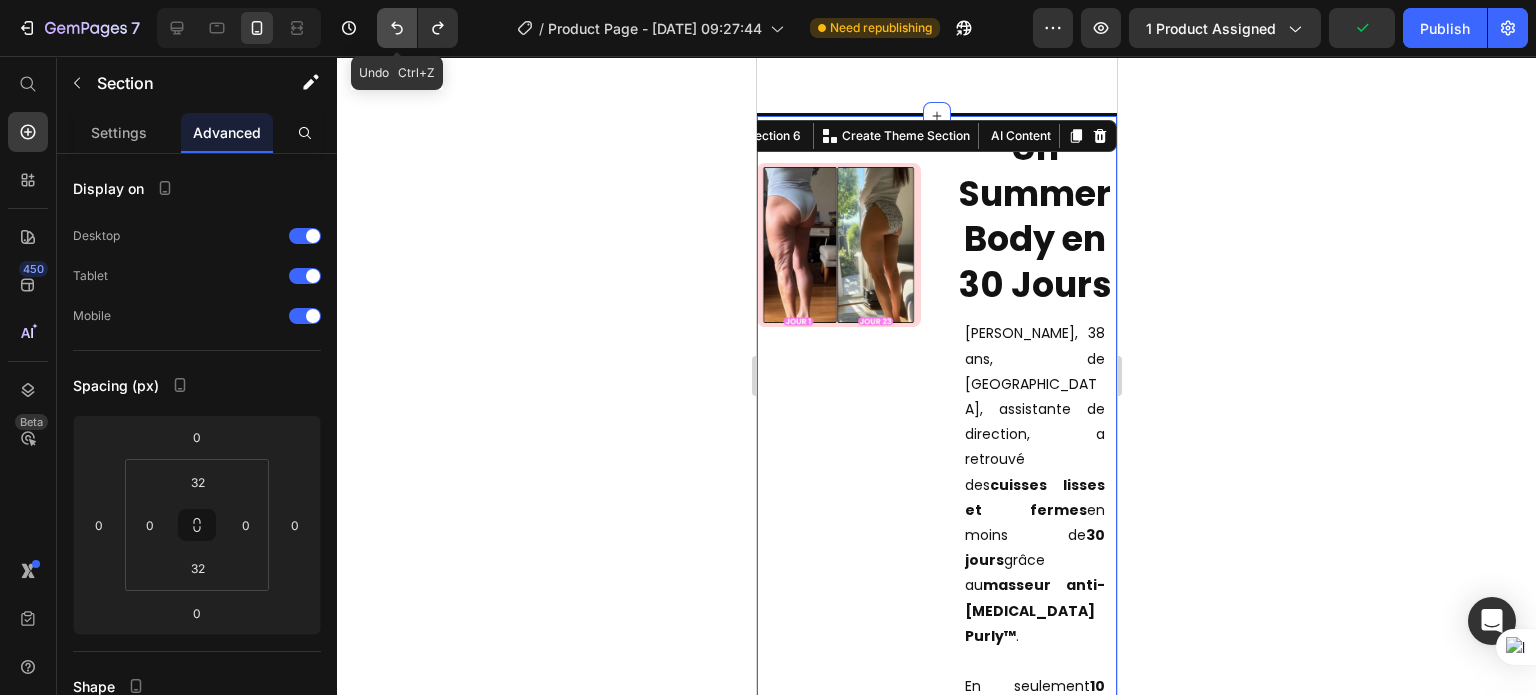 click 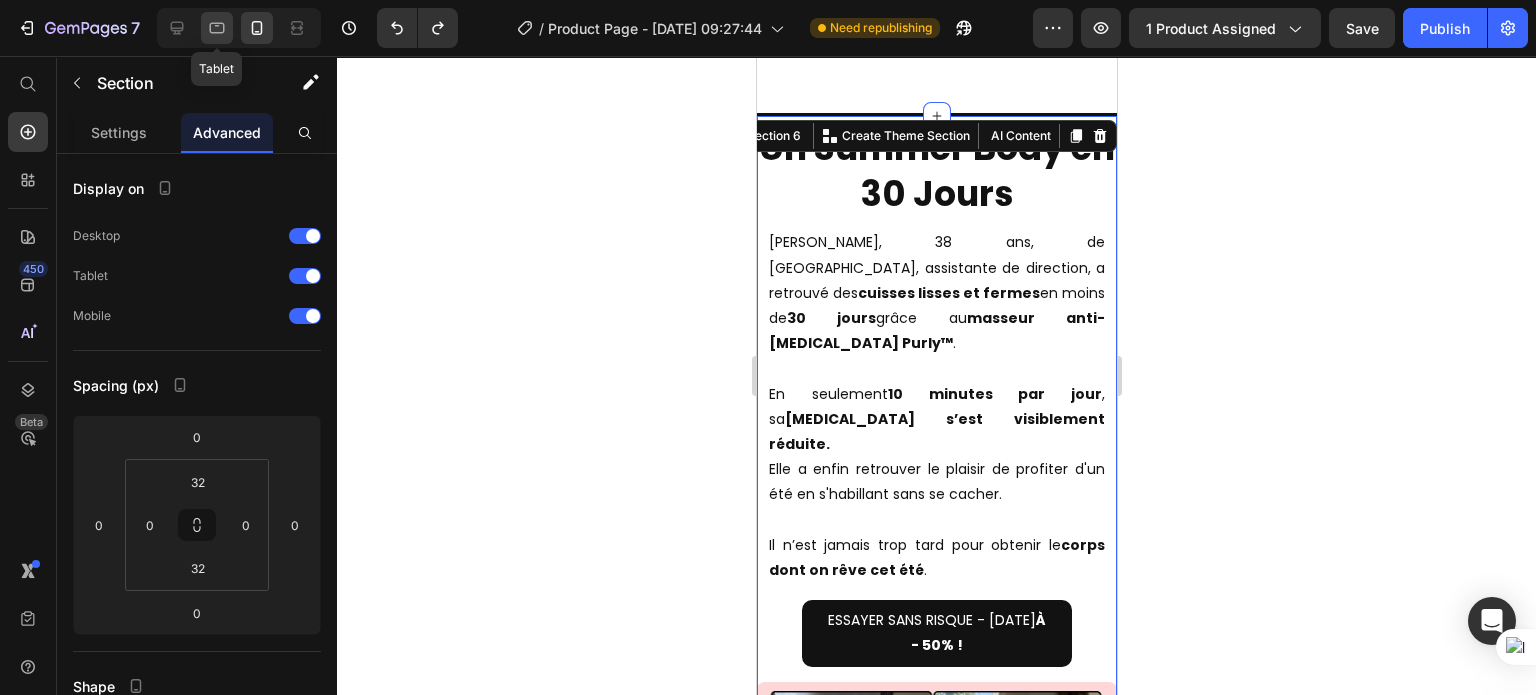 click 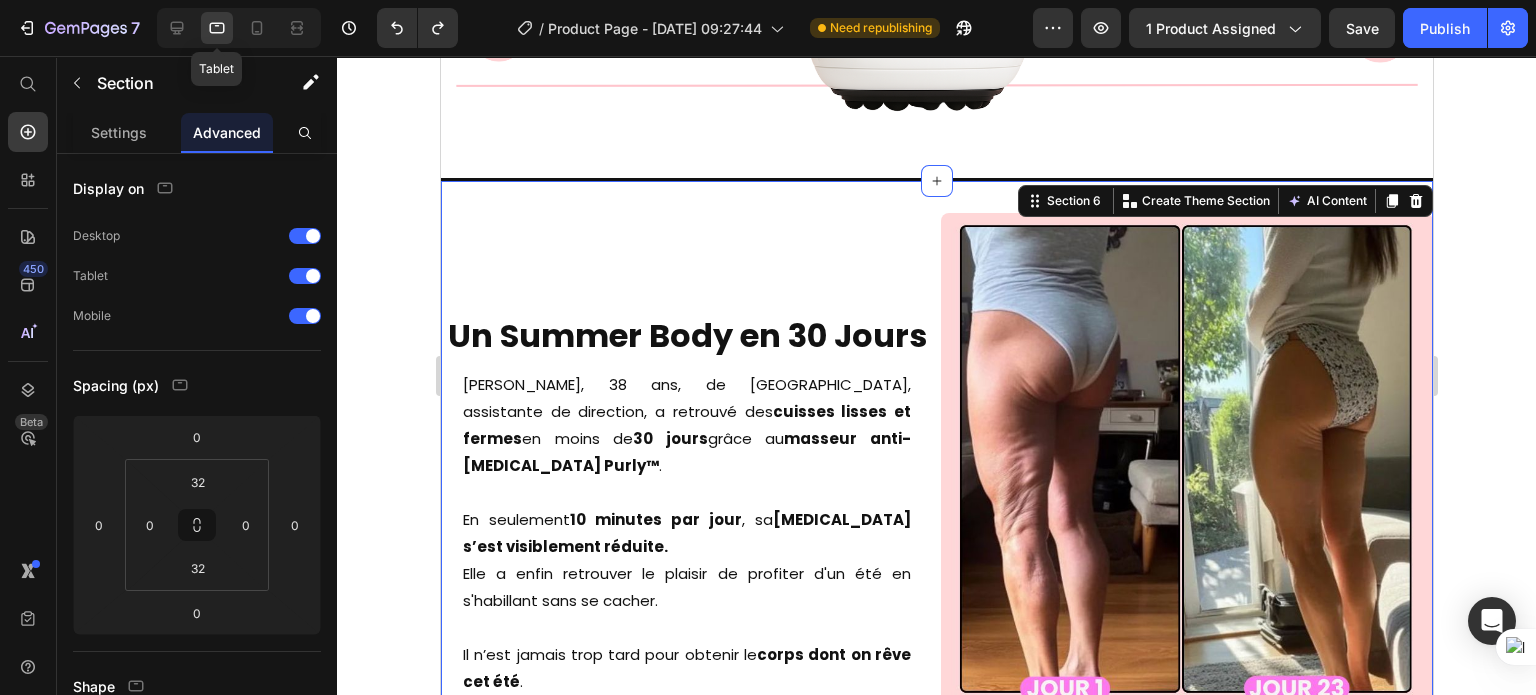 scroll, scrollTop: 5740, scrollLeft: 0, axis: vertical 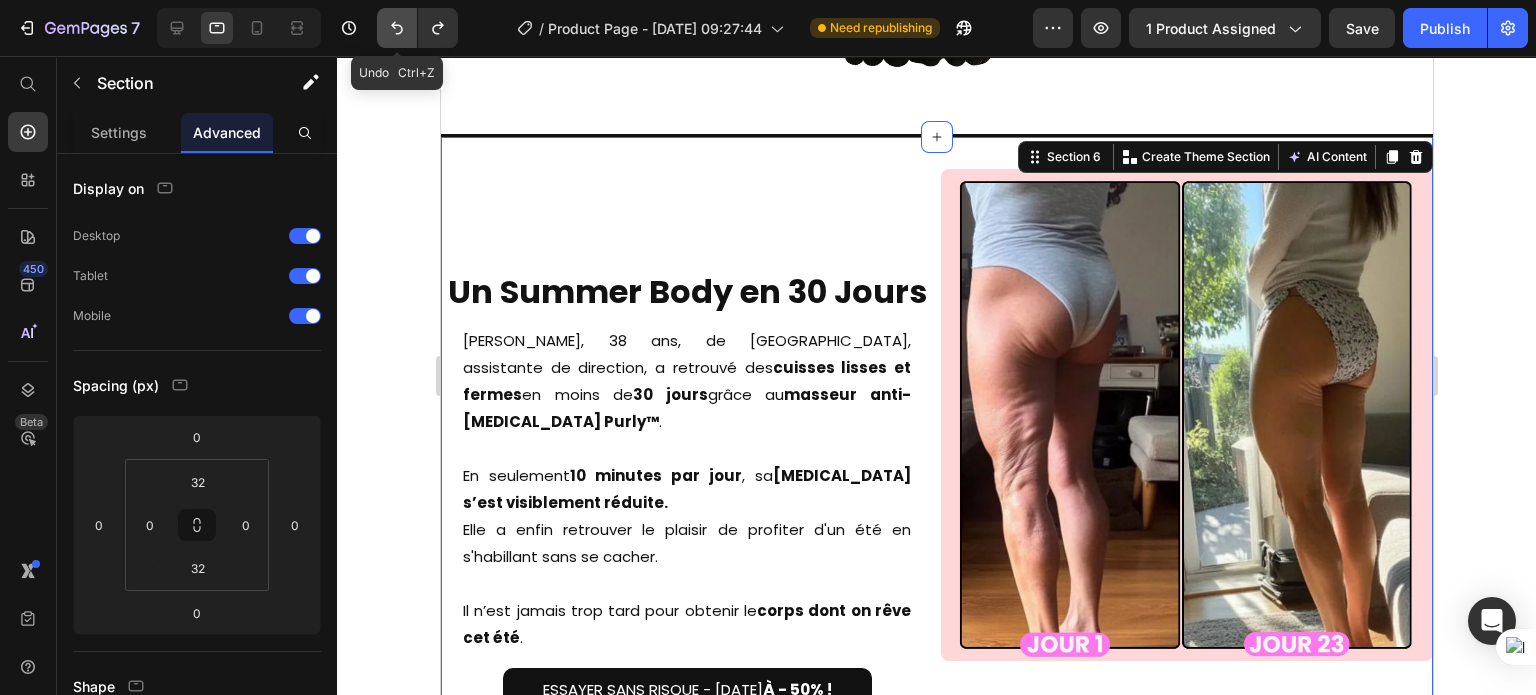 click 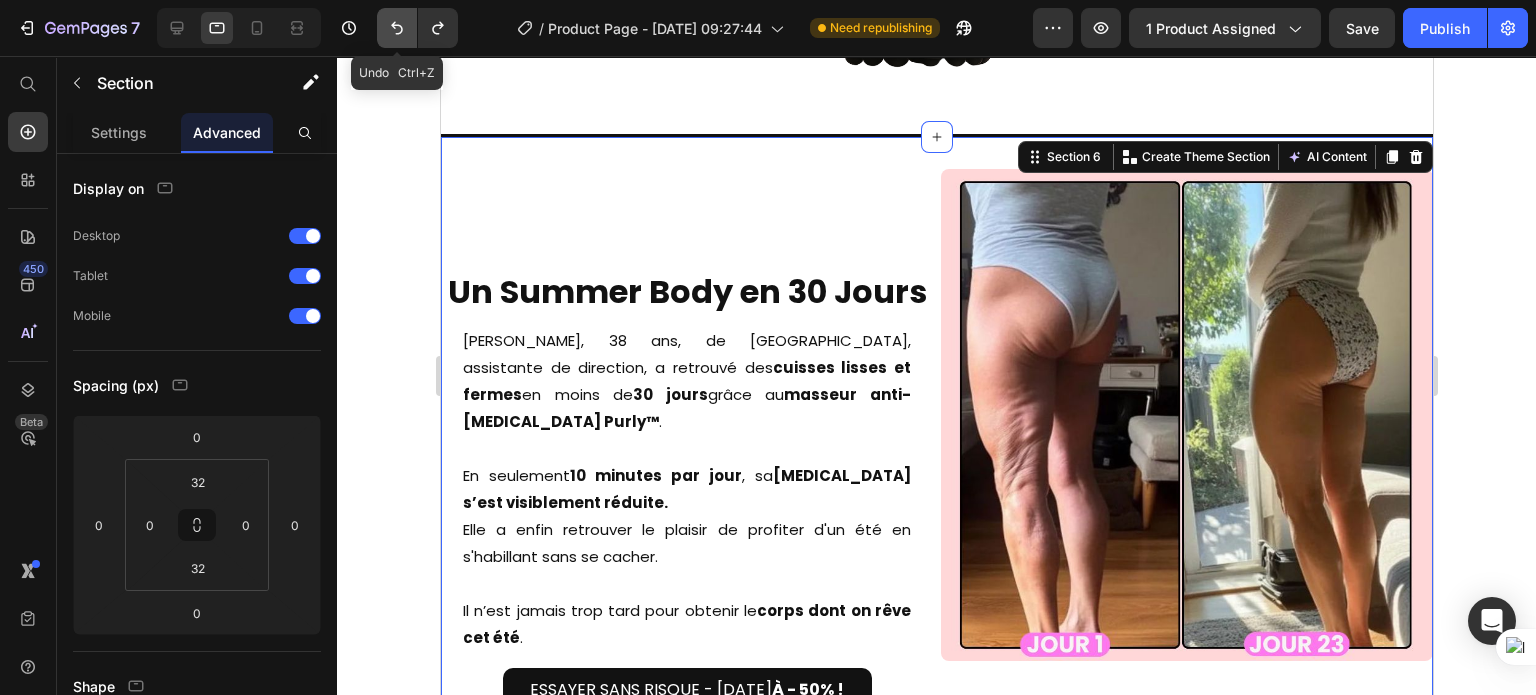 click 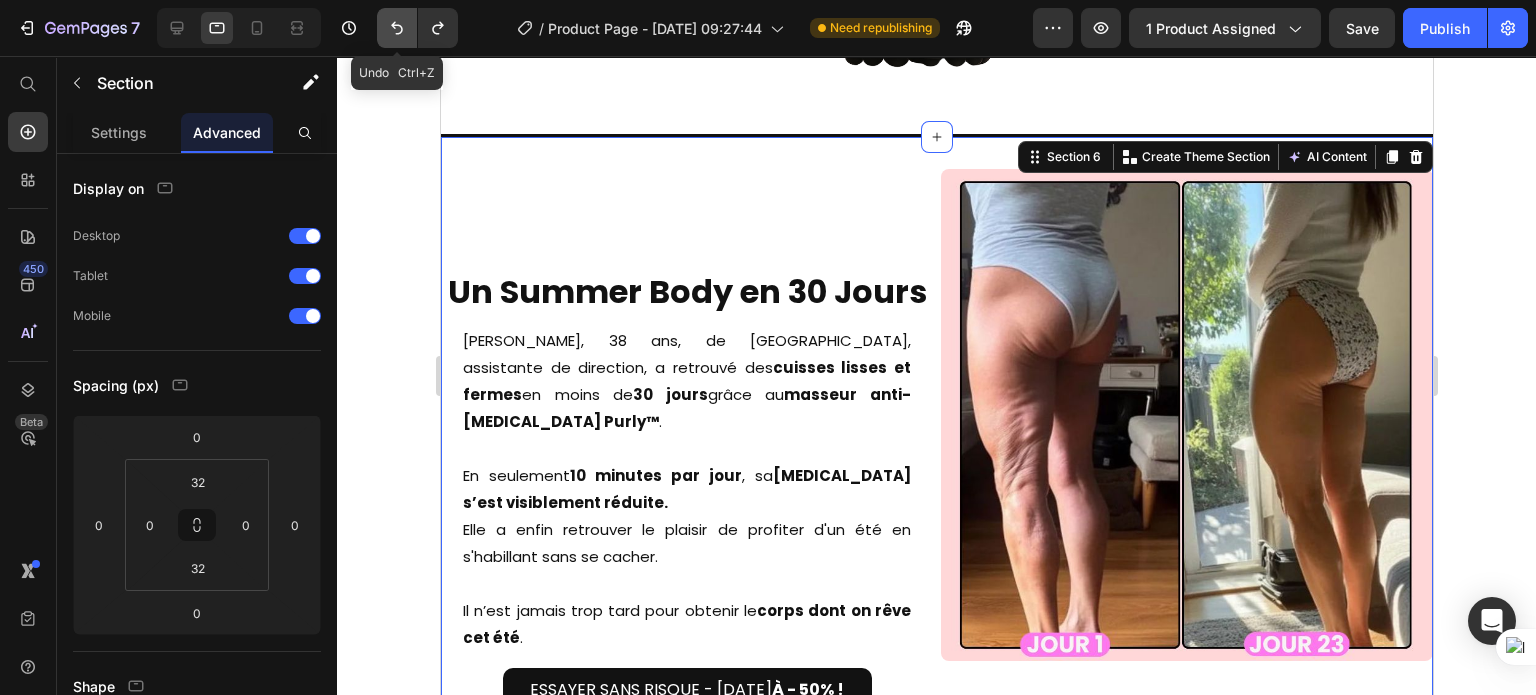 click 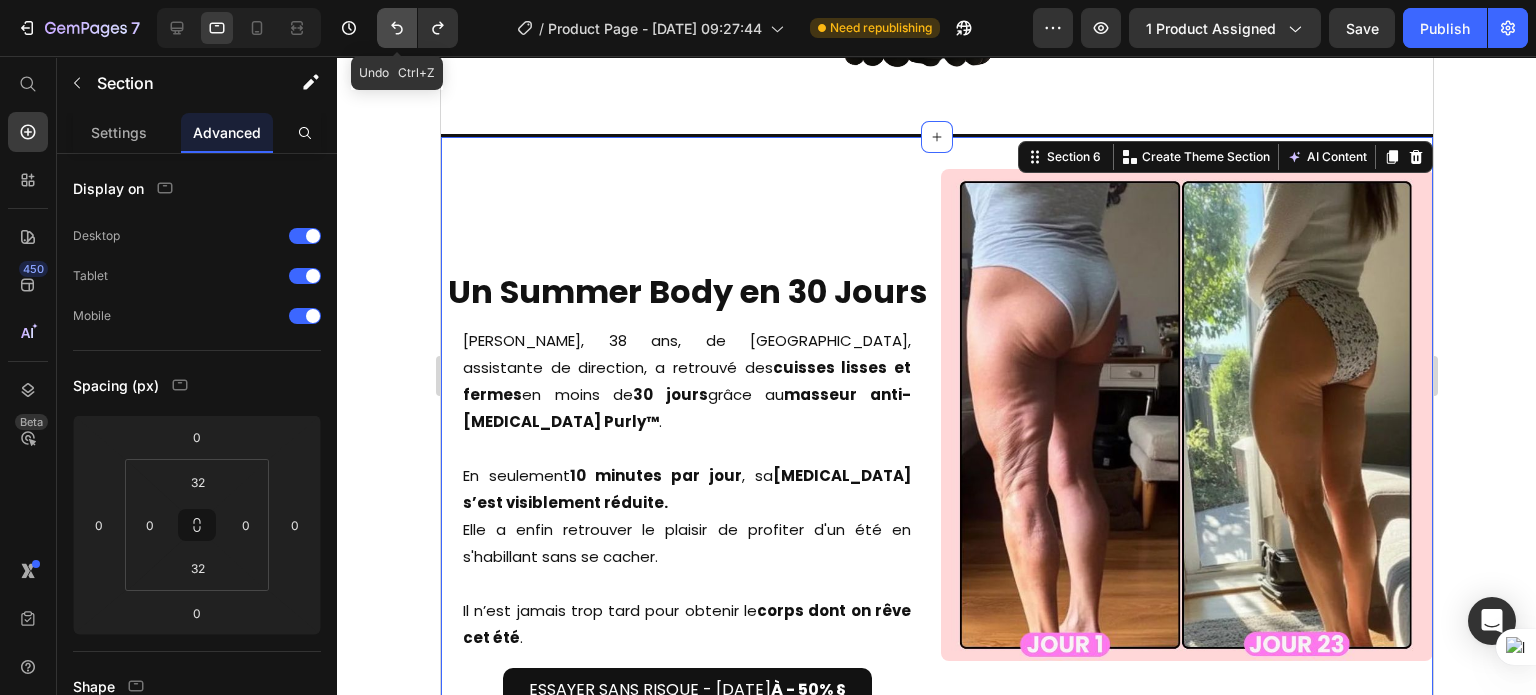 click 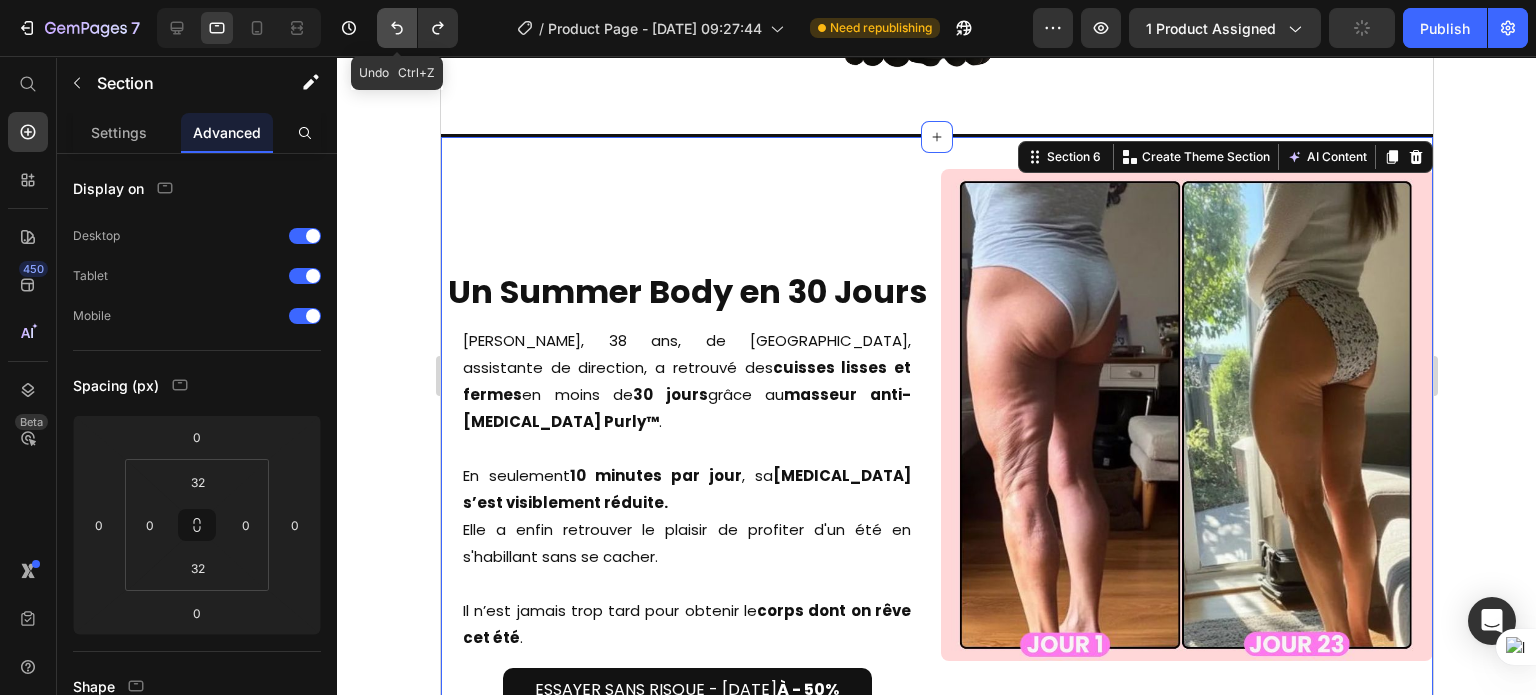 click 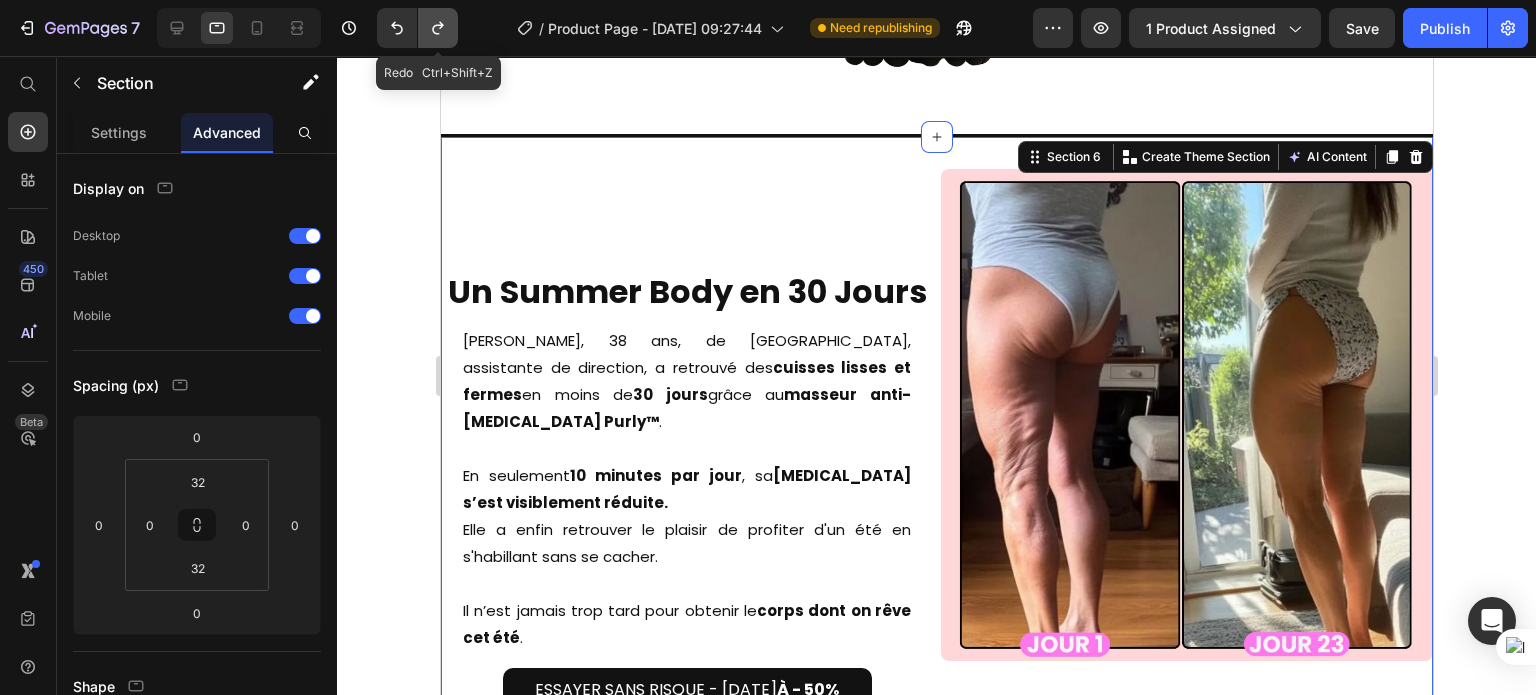 click 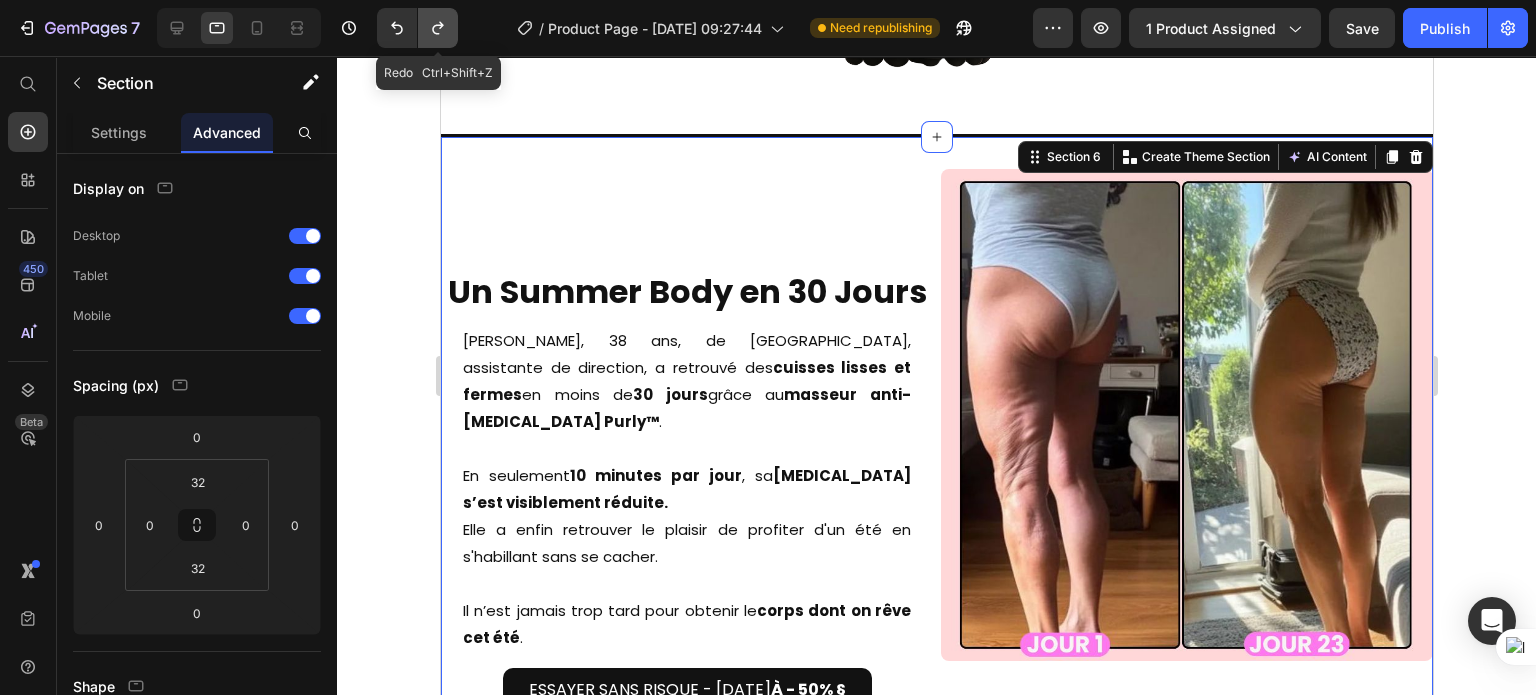 click 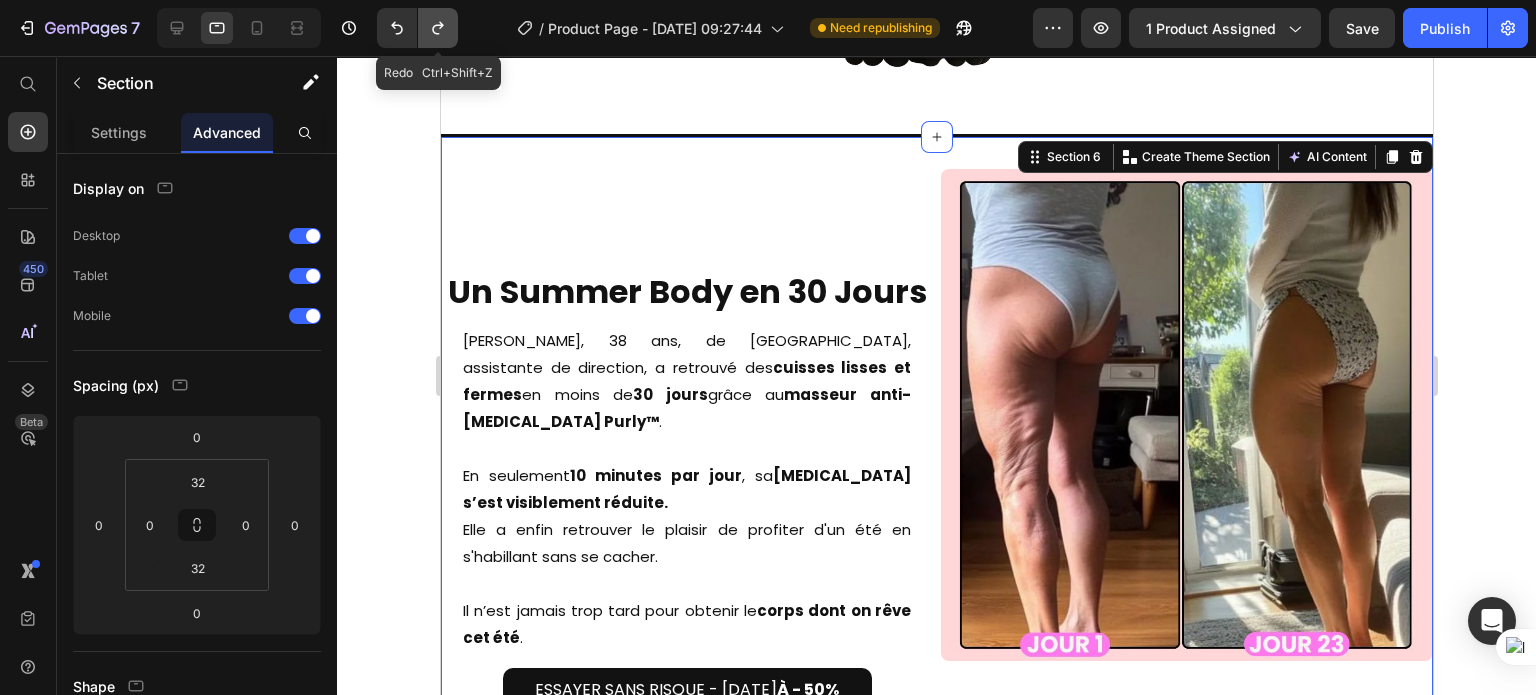 click 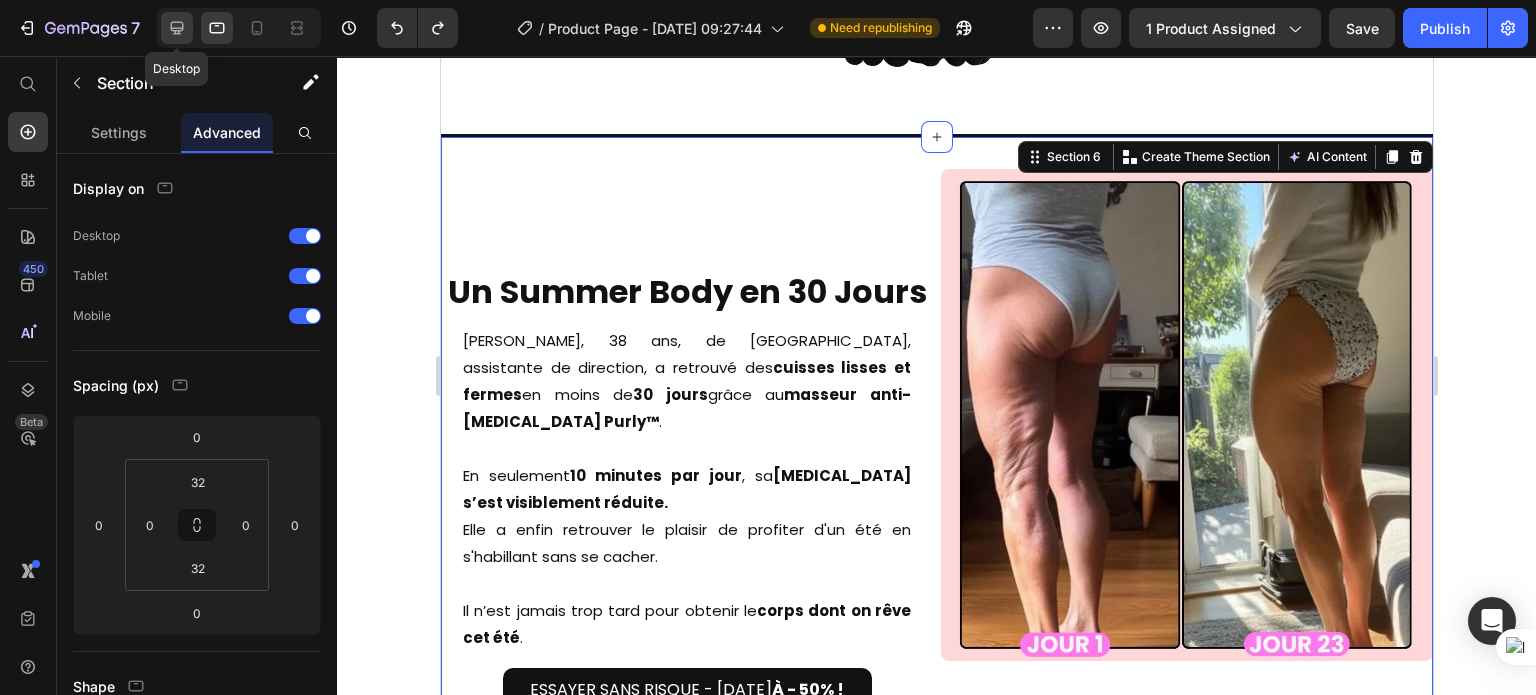 click 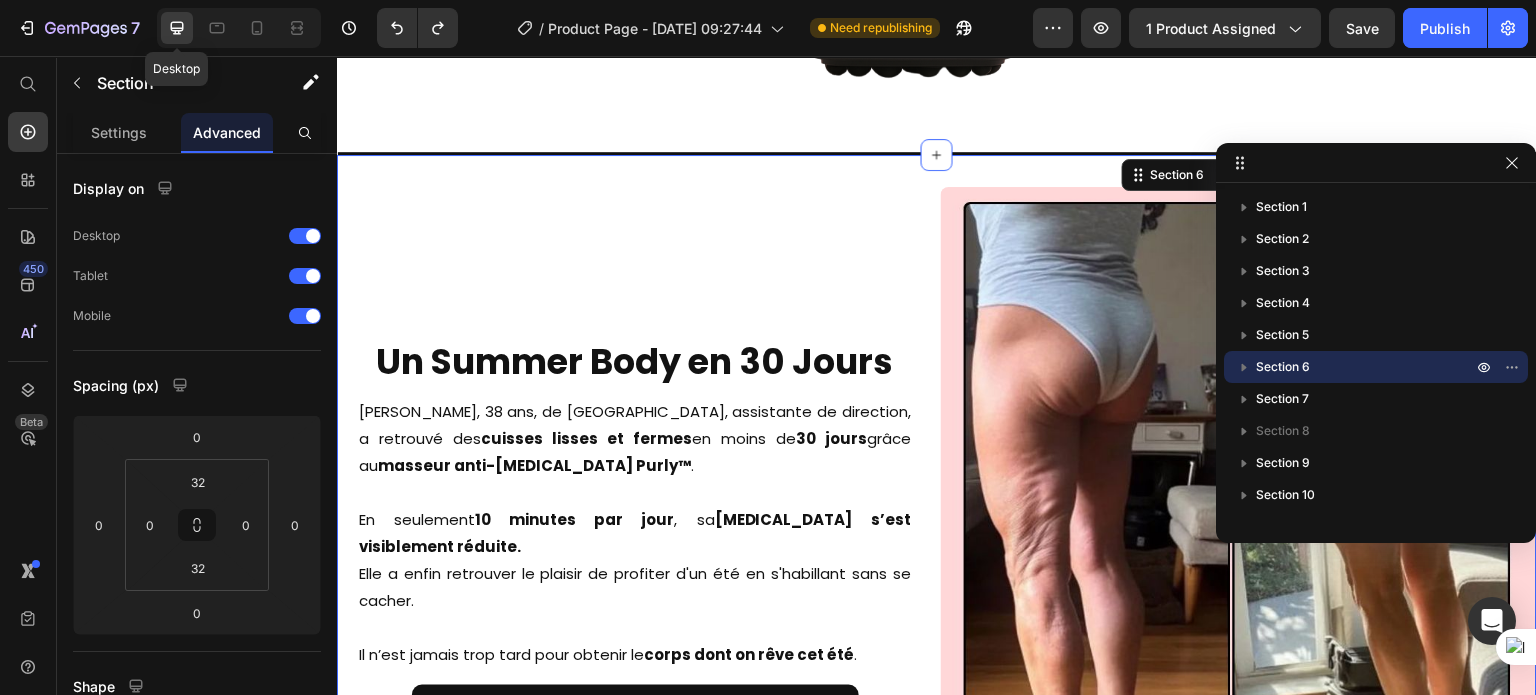 scroll, scrollTop: 5854, scrollLeft: 0, axis: vertical 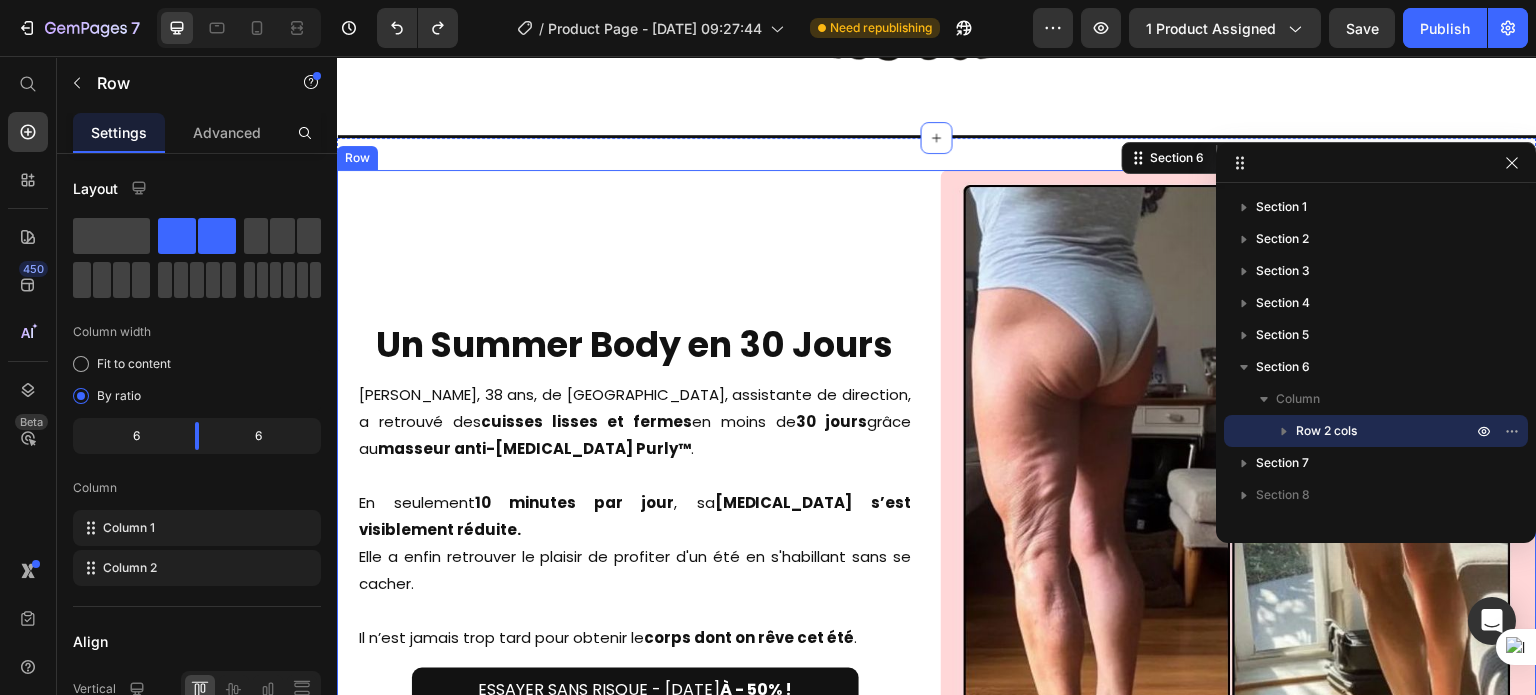 click on "Un Summer Body en 30 Jours Heading [PERSON_NAME], 38 ans, de [GEOGRAPHIC_DATA], assistante de direction, a retrouvé des  cuisses lisses et fermes  en moins de  30 jours  grâce au  masseur anti-[MEDICAL_DATA] Purly™ .   En seulement  10 minutes par jour , sa  [MEDICAL_DATA] s’est visiblement réduite.  Elle a enfin retrouver le plaisir de profiter d'un été en s'habillant sans se cacher.   Il n’est jamais trop tard pour obtenir le  corps dont on rêve cet été . Text Block Row ESSAYER SANS RISQUE - [DATE]  À - 50% ! Button" at bounding box center [635, 468] 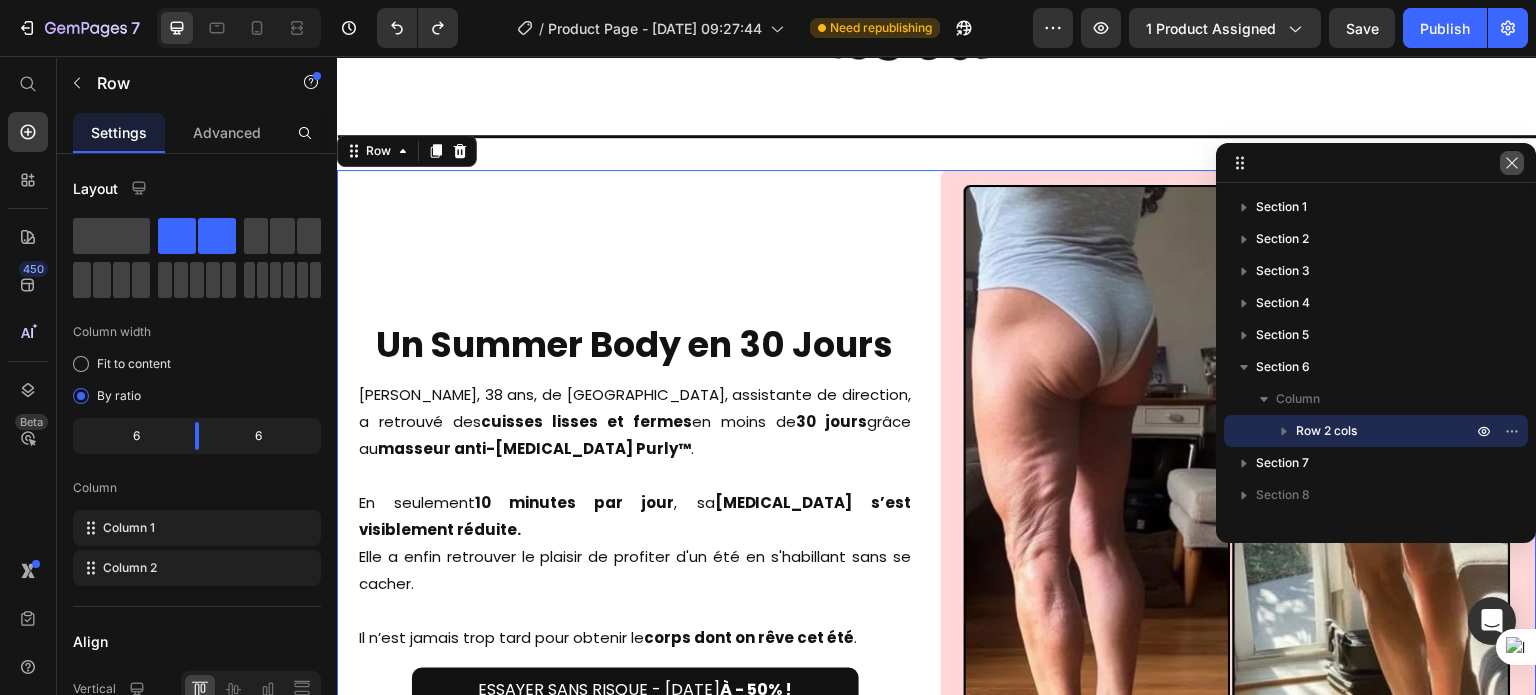click 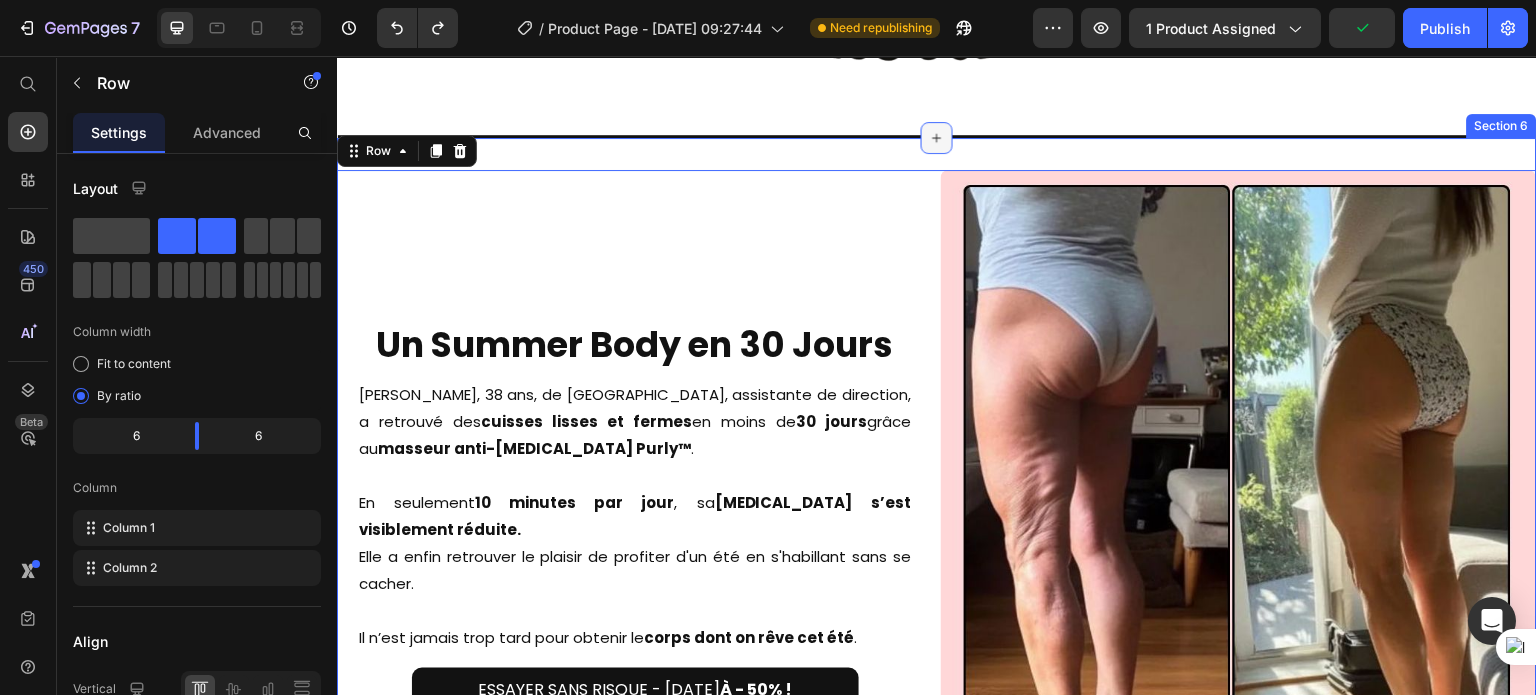 click at bounding box center [937, 138] 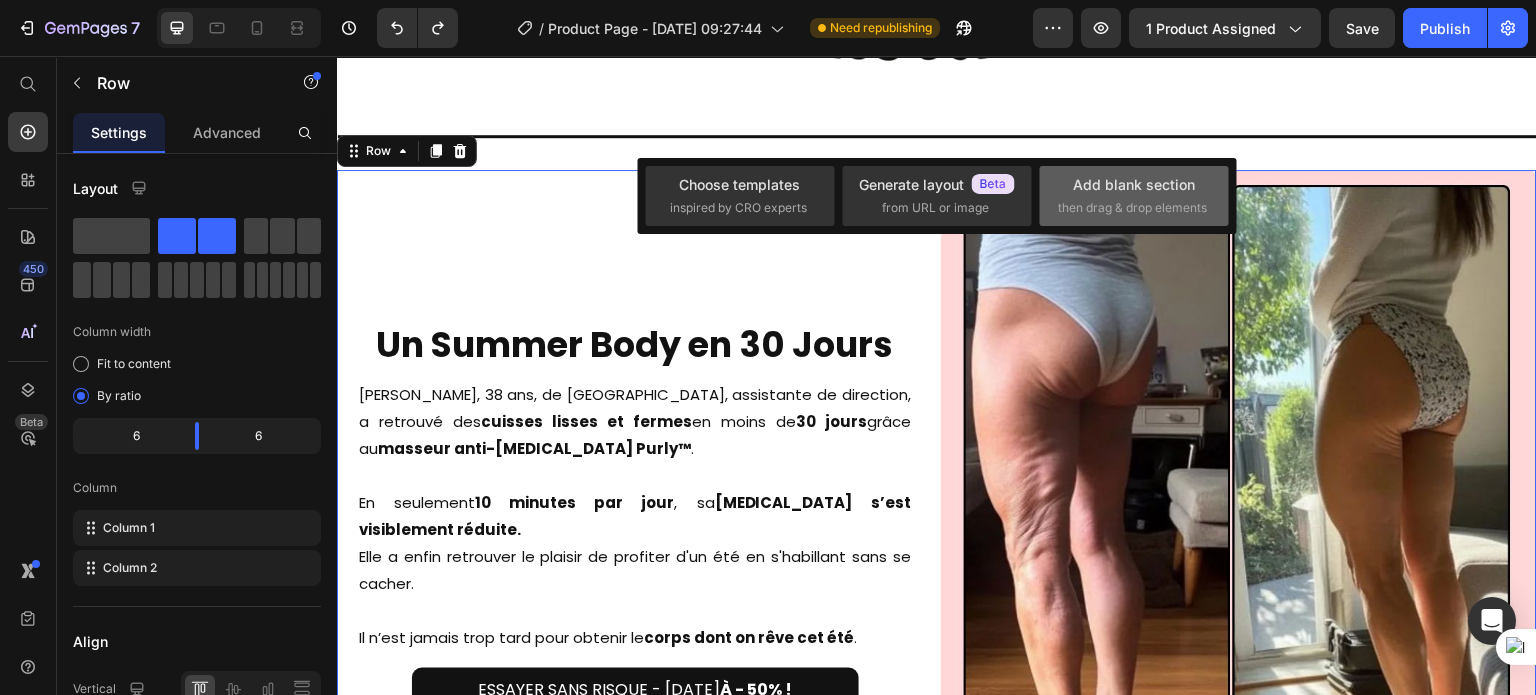 click on "then drag & drop elements" at bounding box center (1132, 208) 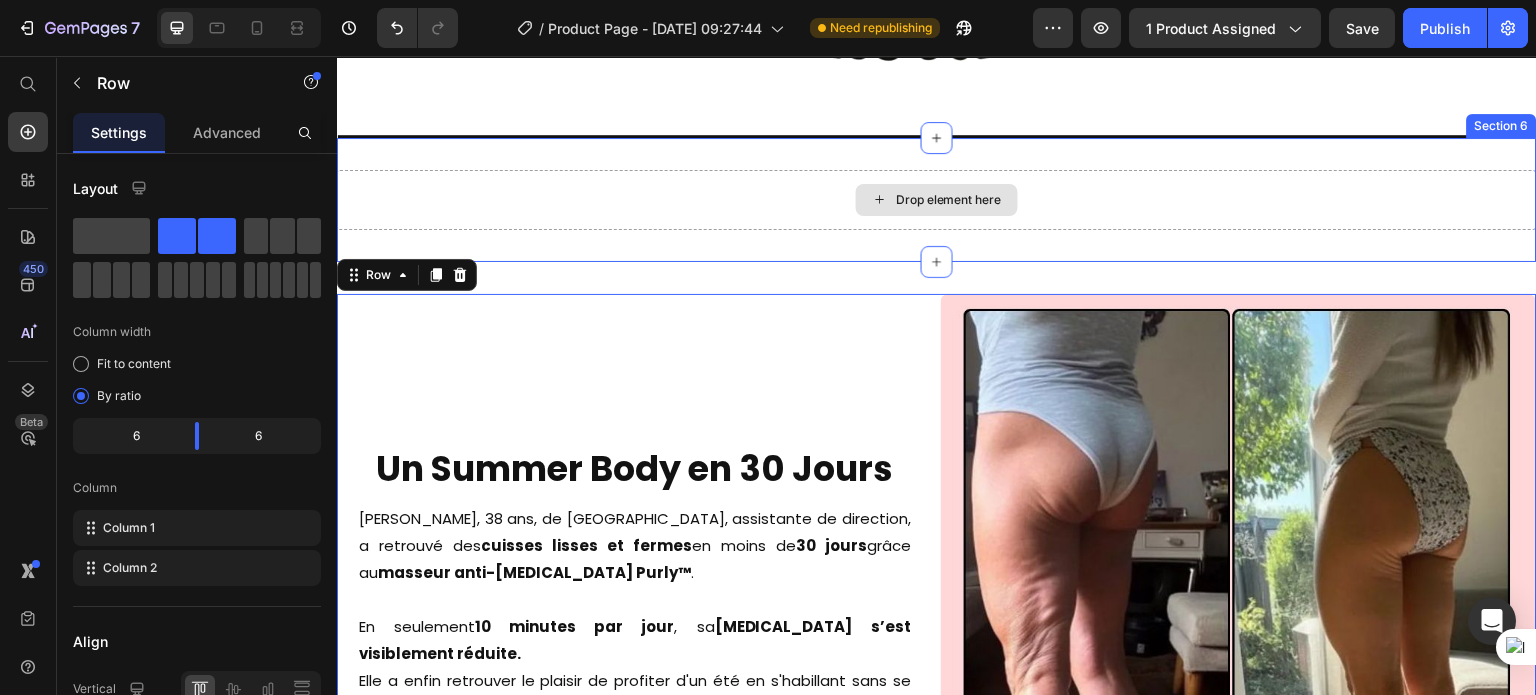 drag, startPoint x: 528, startPoint y: 293, endPoint x: 654, endPoint y: 177, distance: 171.26587 